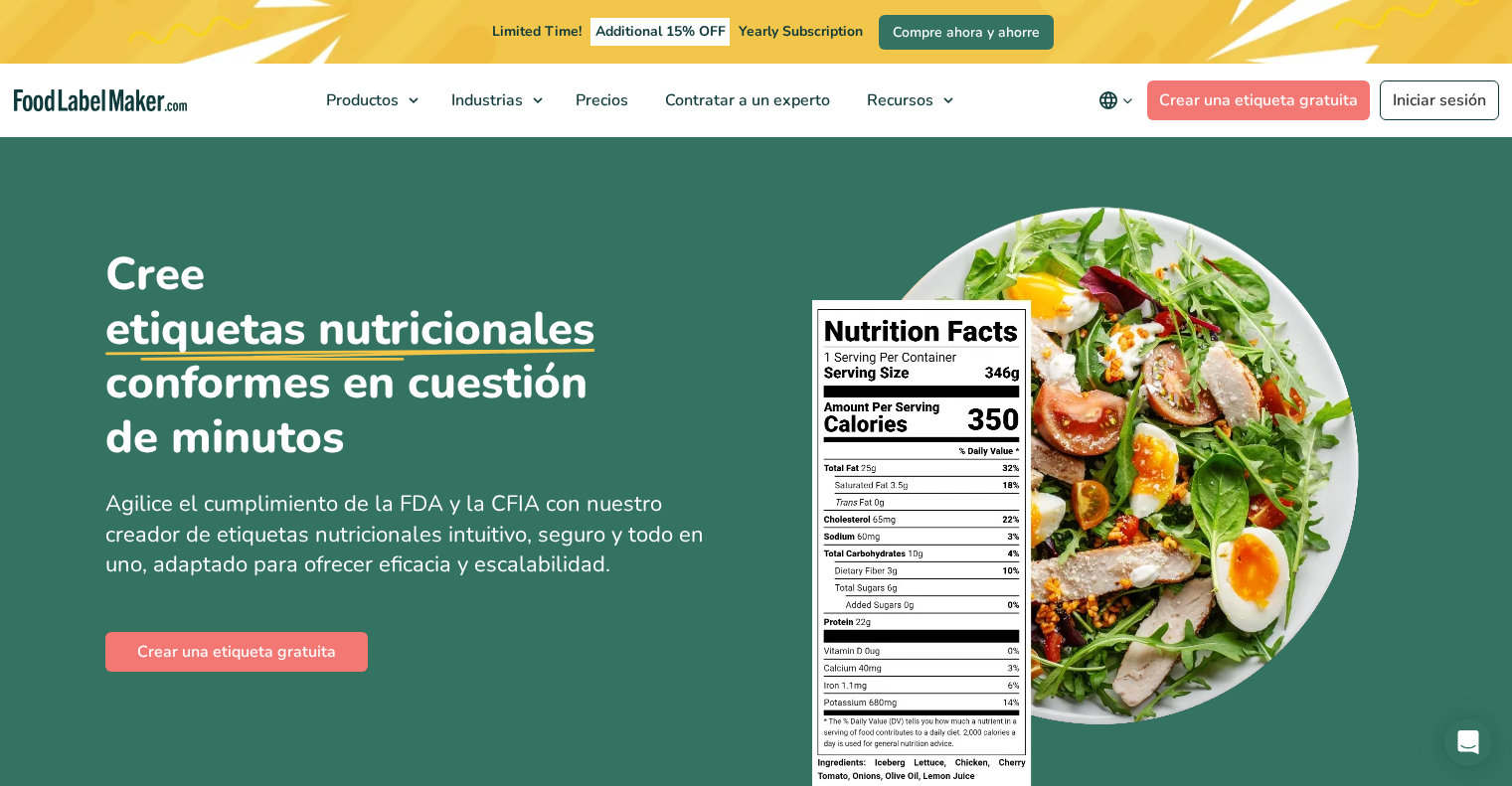 scroll, scrollTop: 0, scrollLeft: 0, axis: both 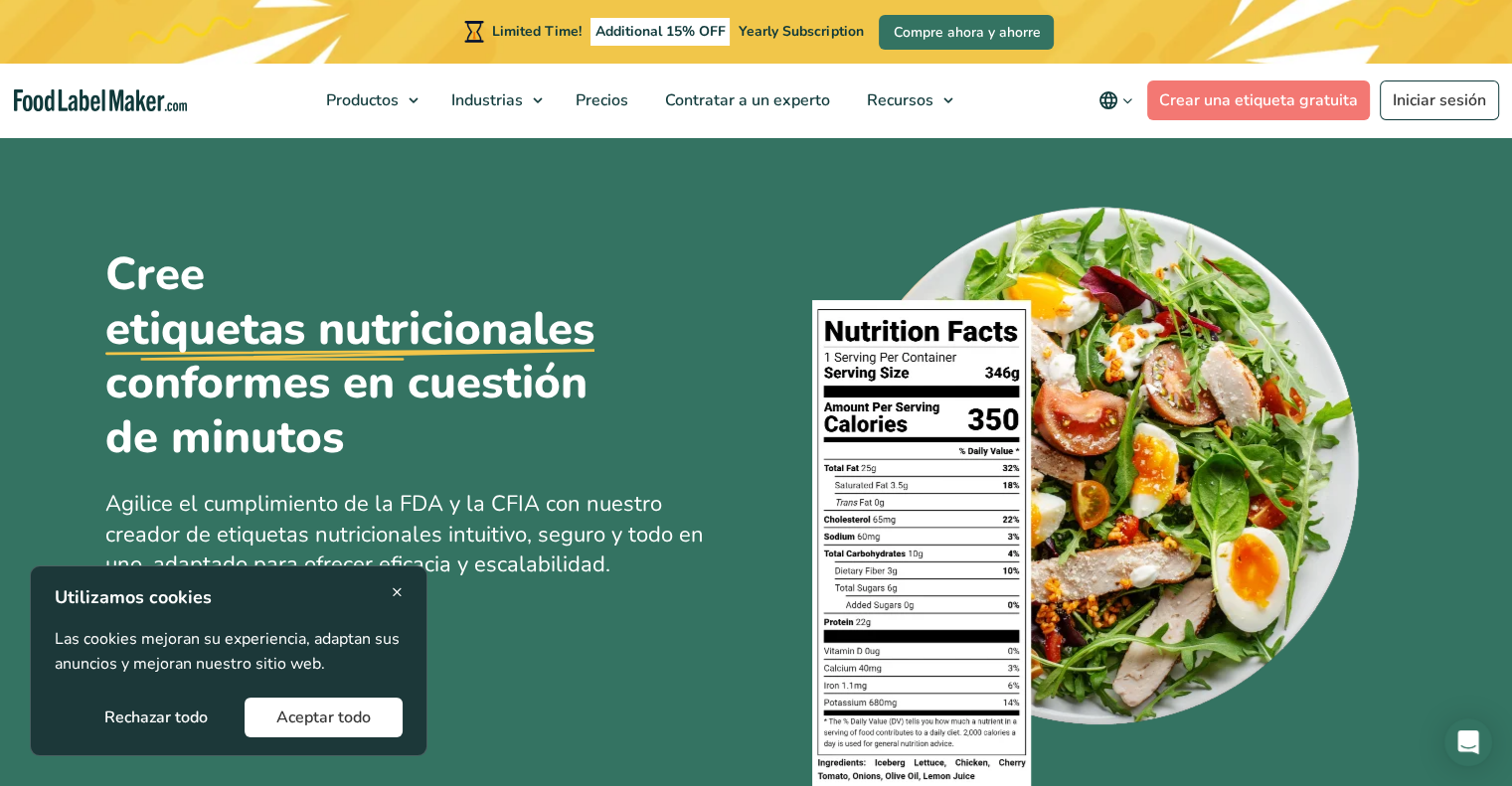 click at bounding box center (1127, 100) 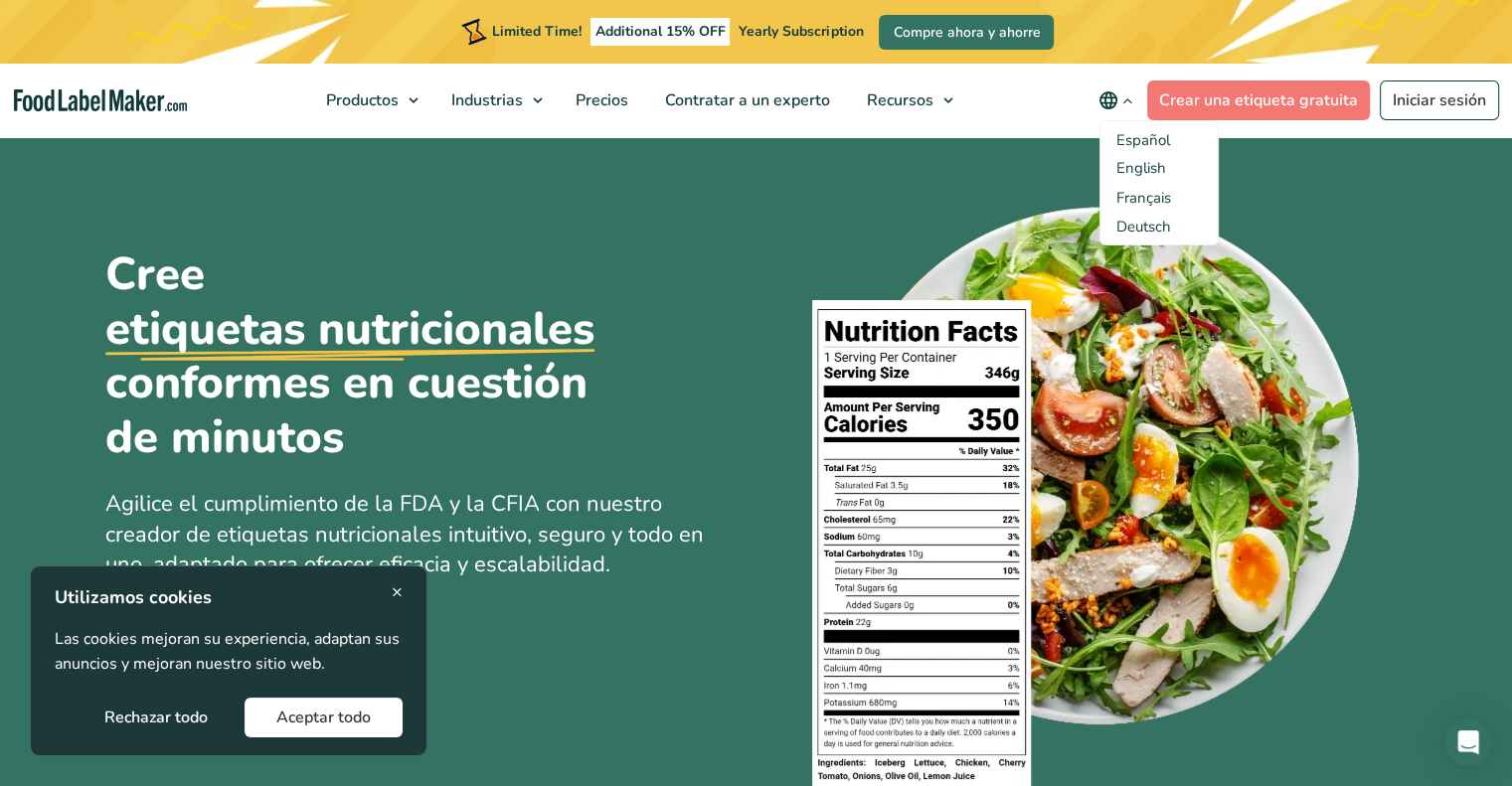 click 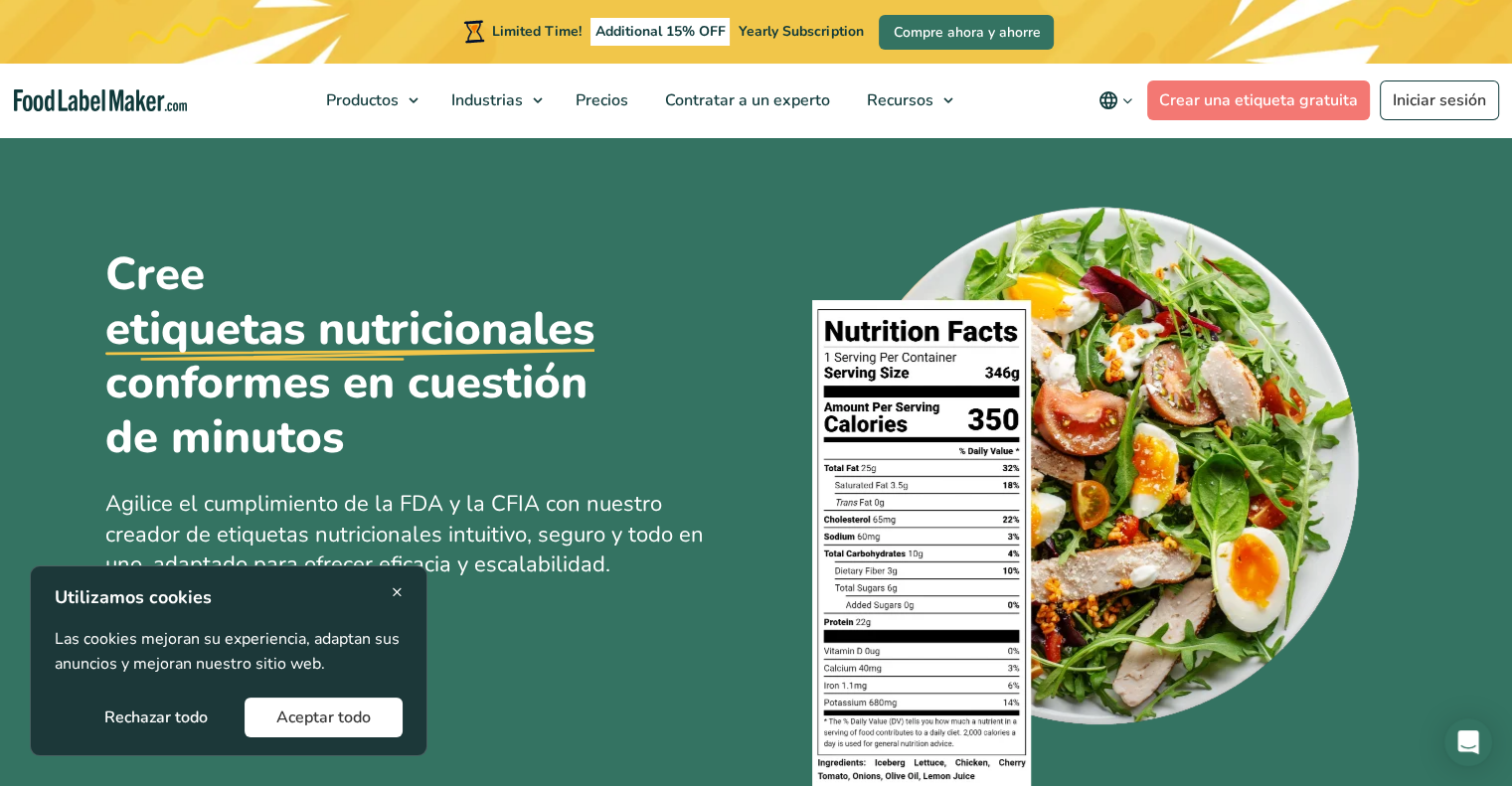 click 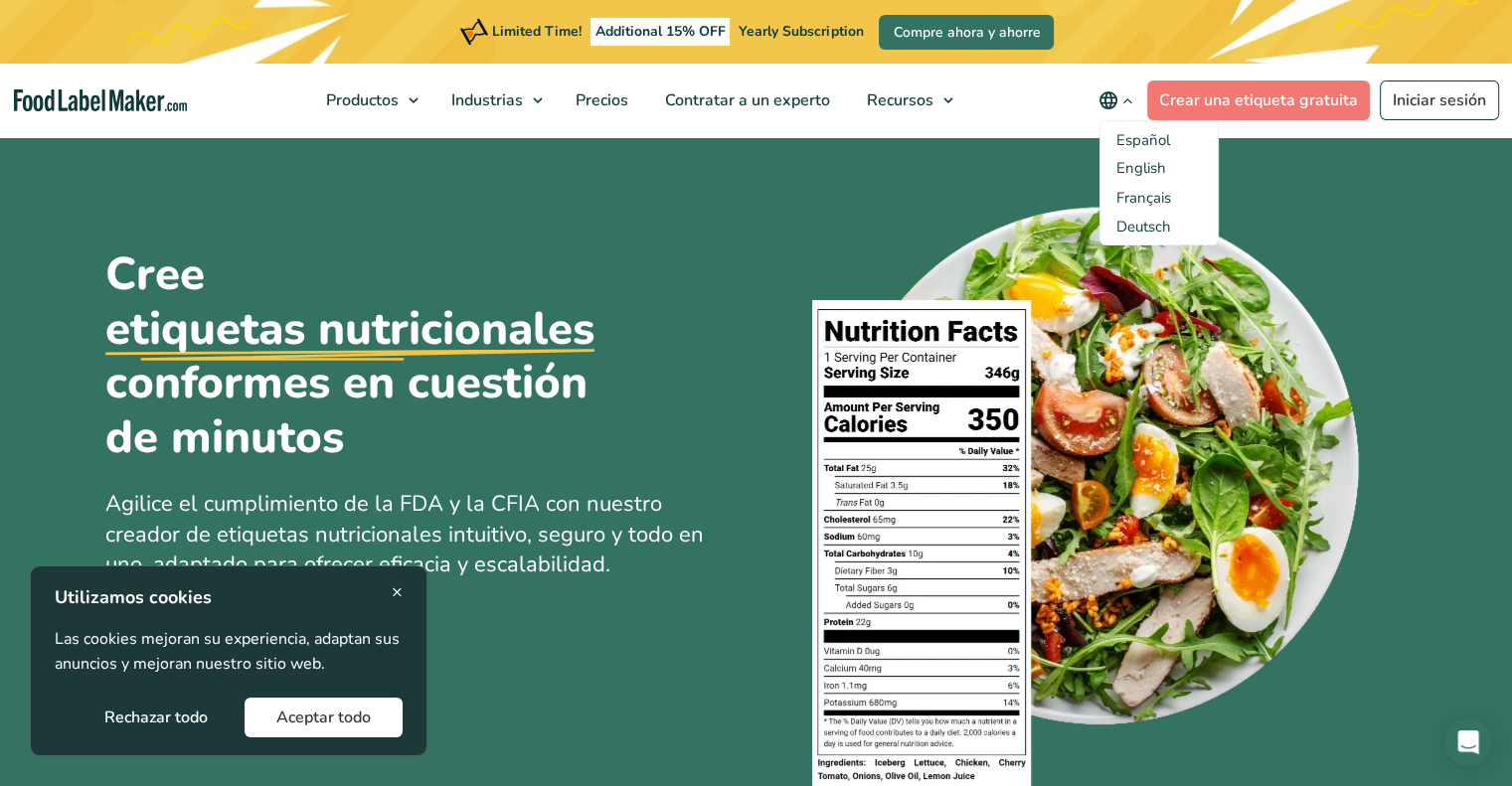click on "Español" at bounding box center [1143, 140] 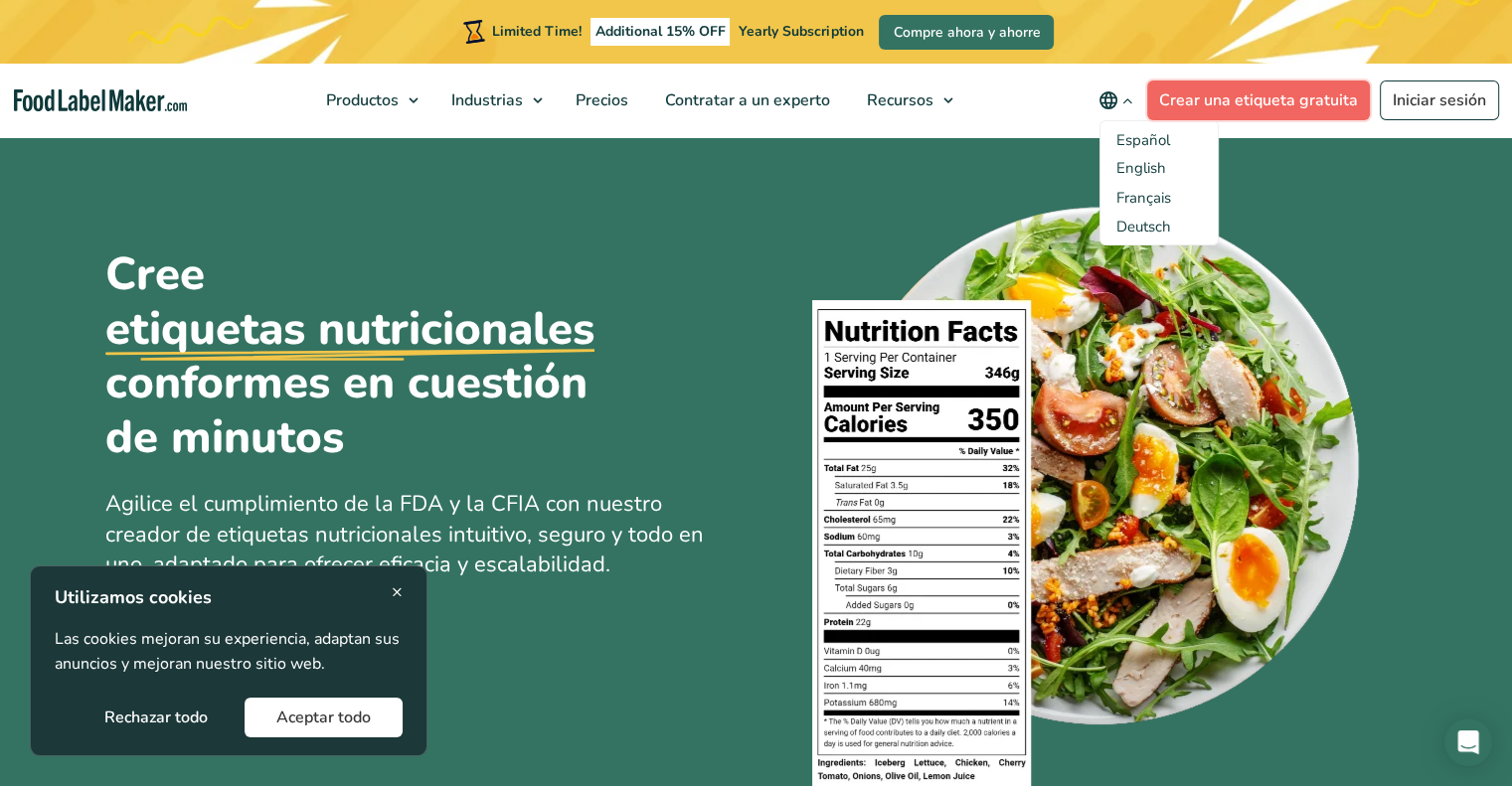 click on "Crear una etiqueta gratuita" at bounding box center (1259, 100) 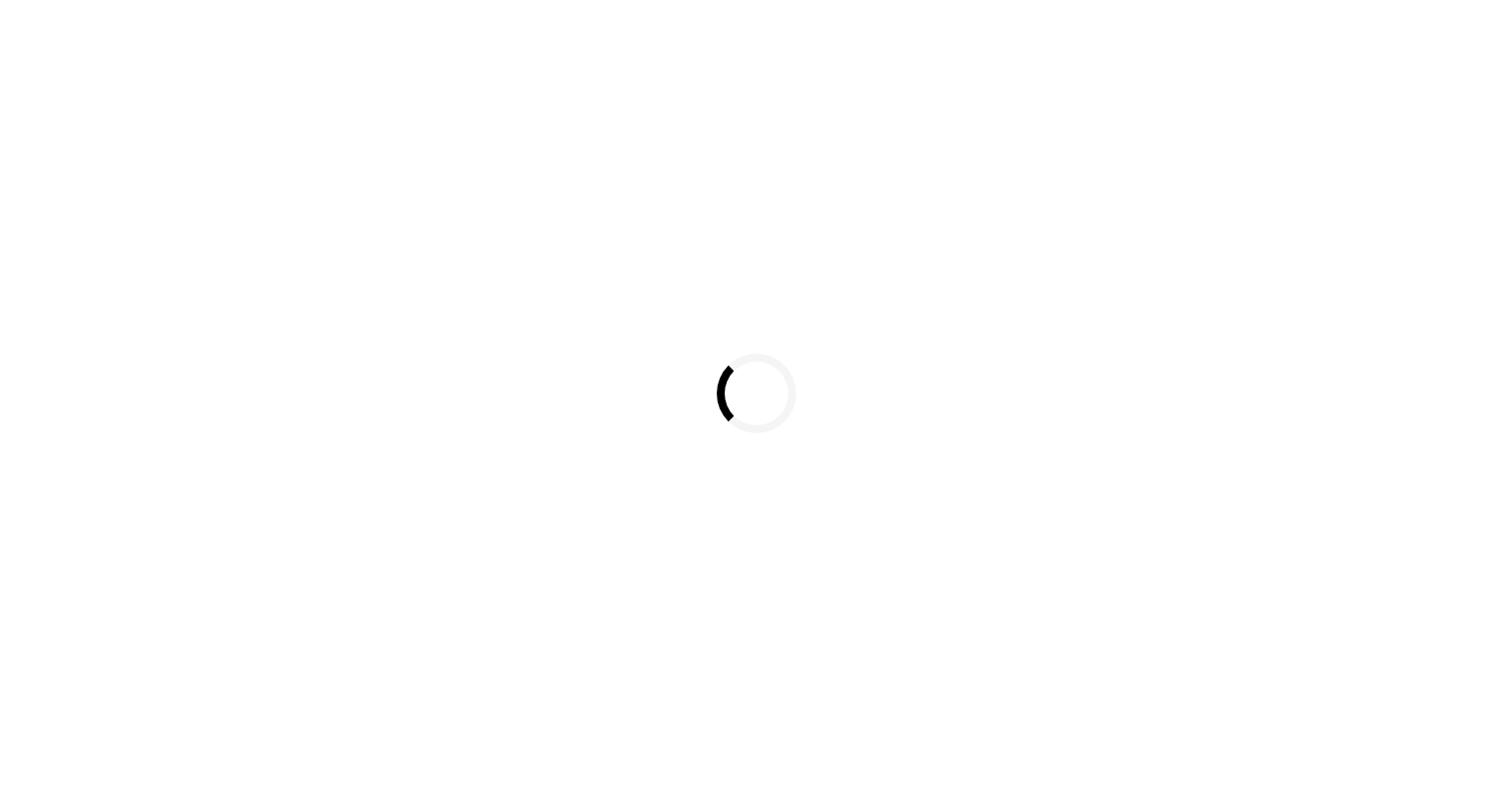 scroll, scrollTop: 0, scrollLeft: 0, axis: both 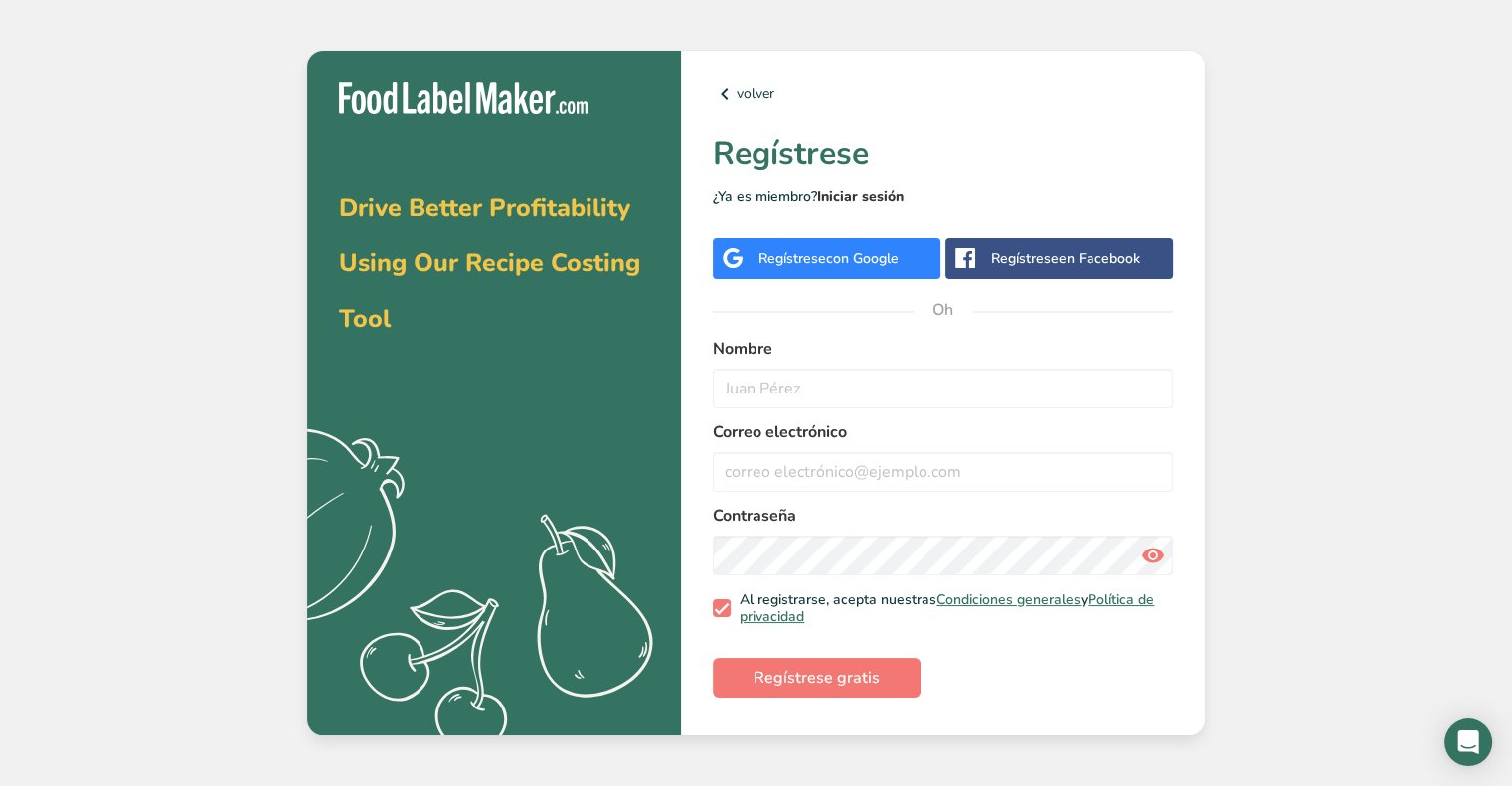 click on "Iniciar sesión" at bounding box center [860, 196] 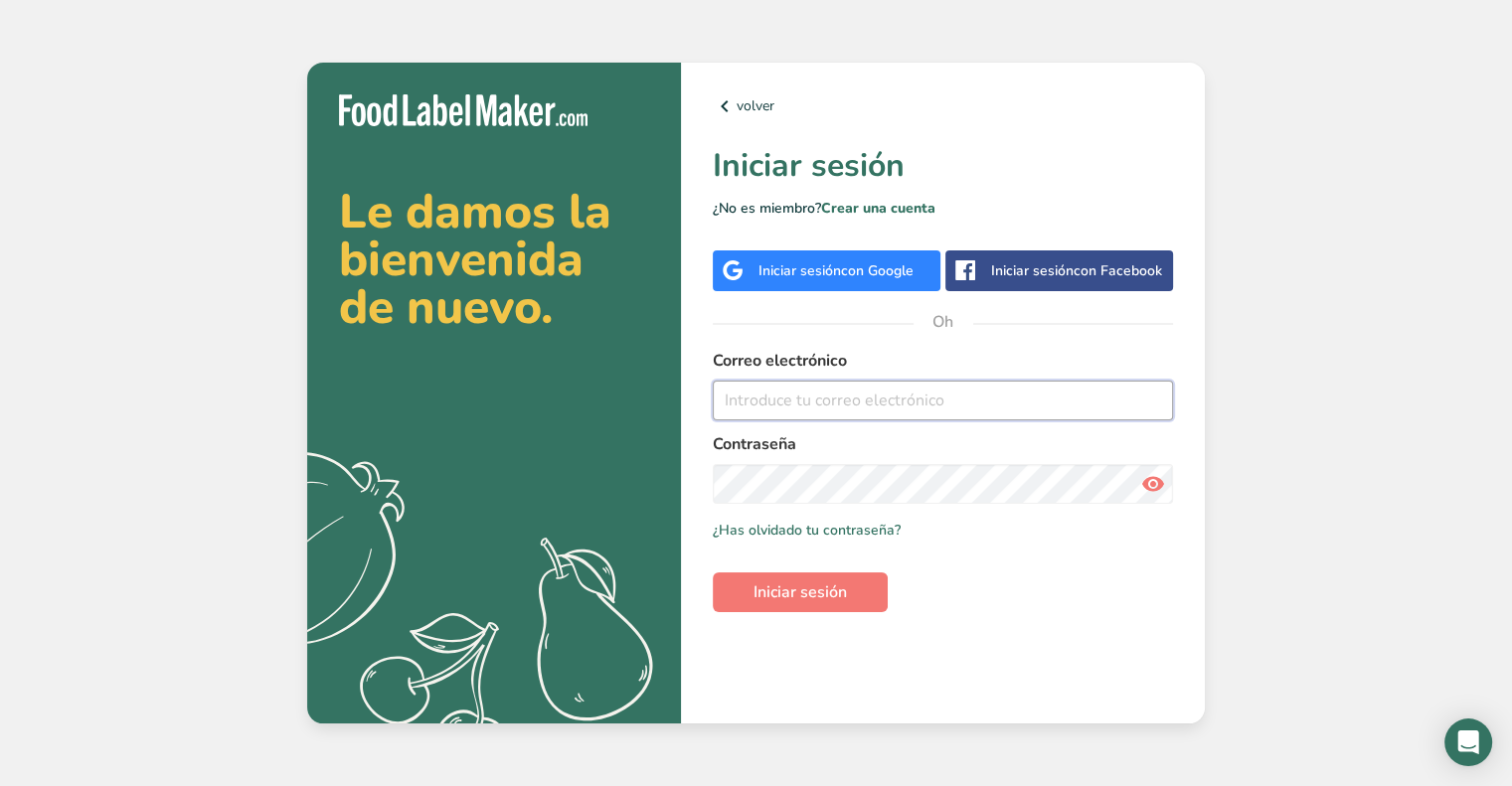 type on "ceo@aconserveiratradicion.com" 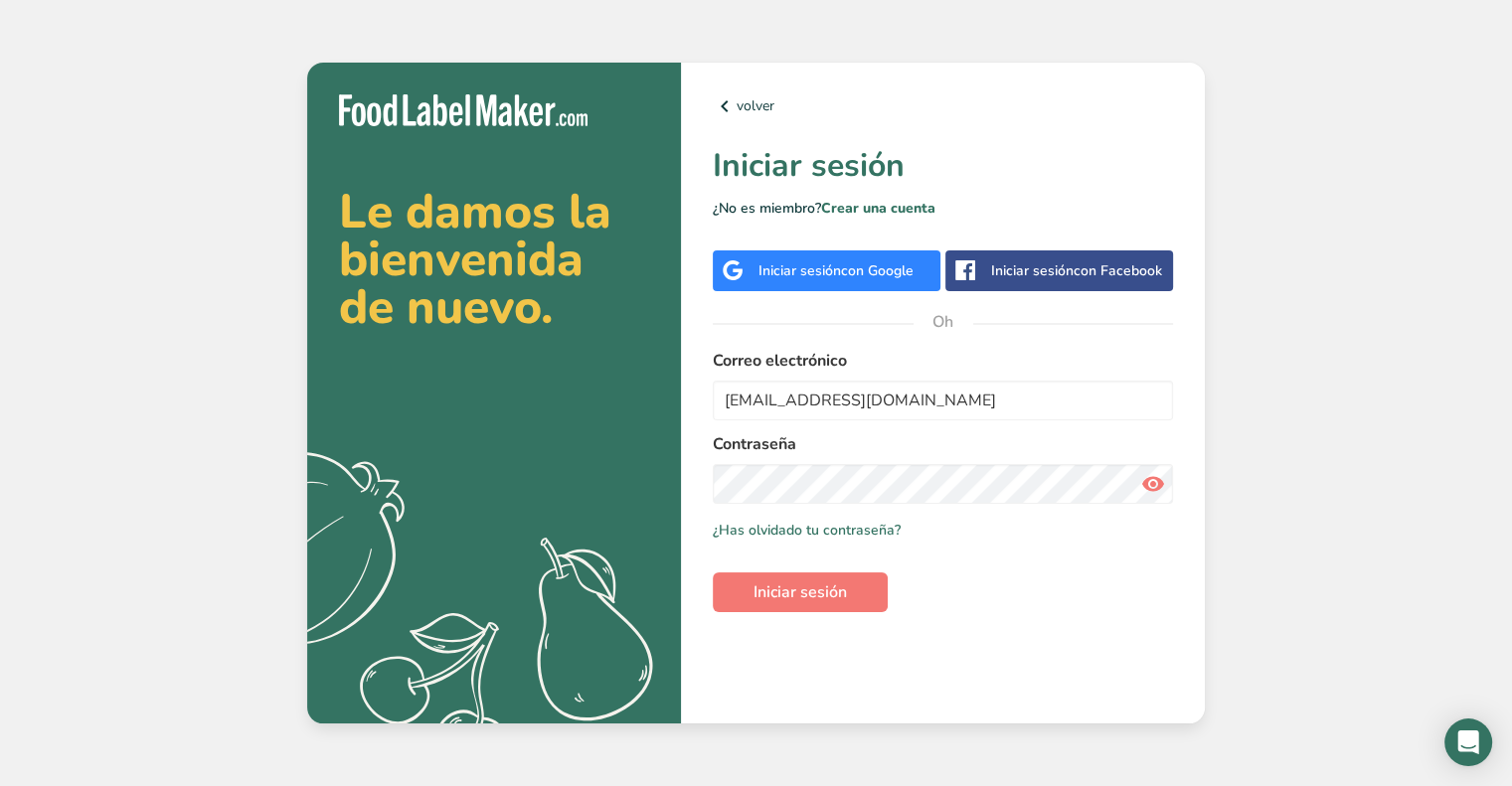 click at bounding box center (1153, 484) 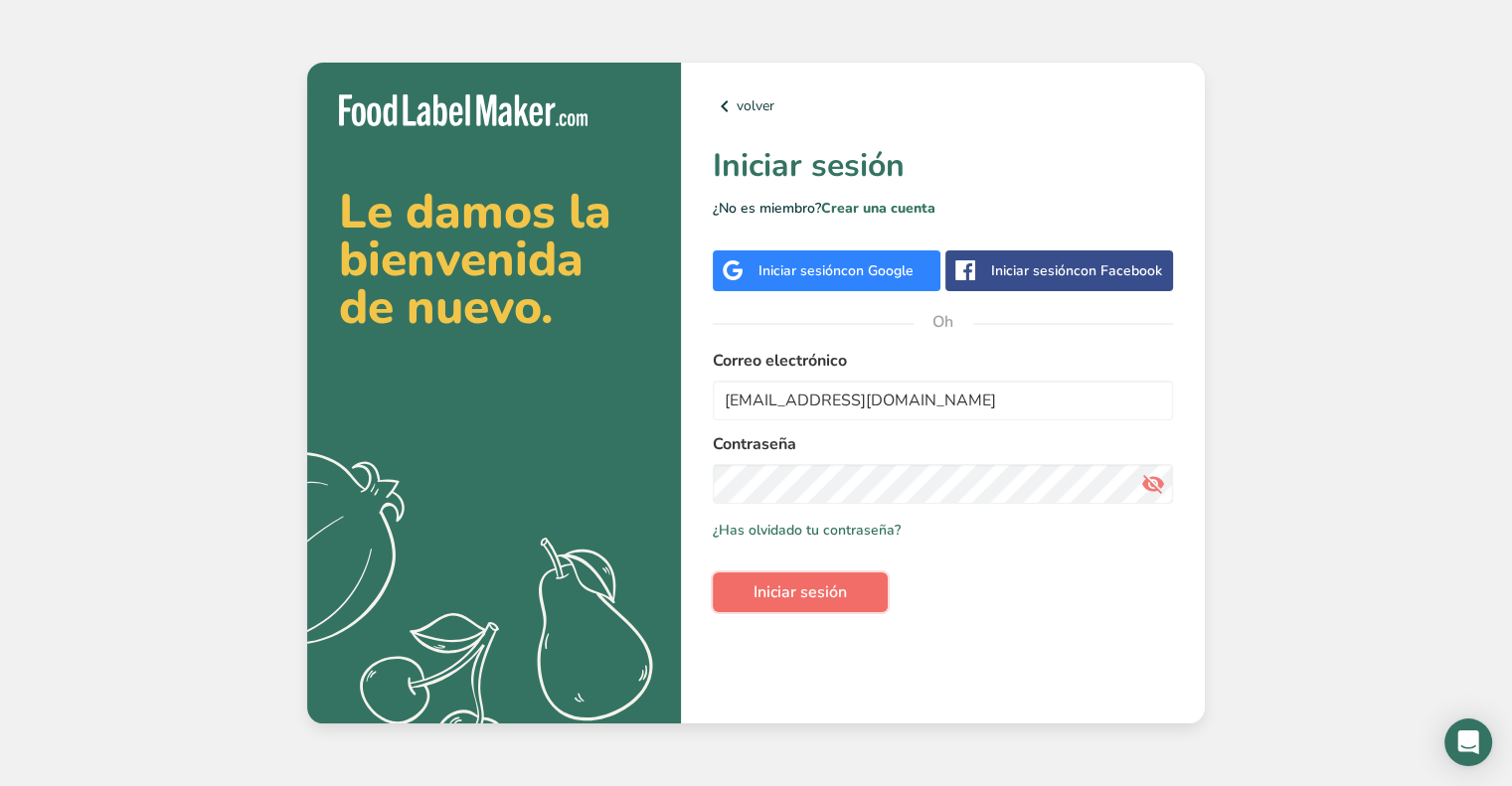 click on "Iniciar sesión" at bounding box center [800, 592] 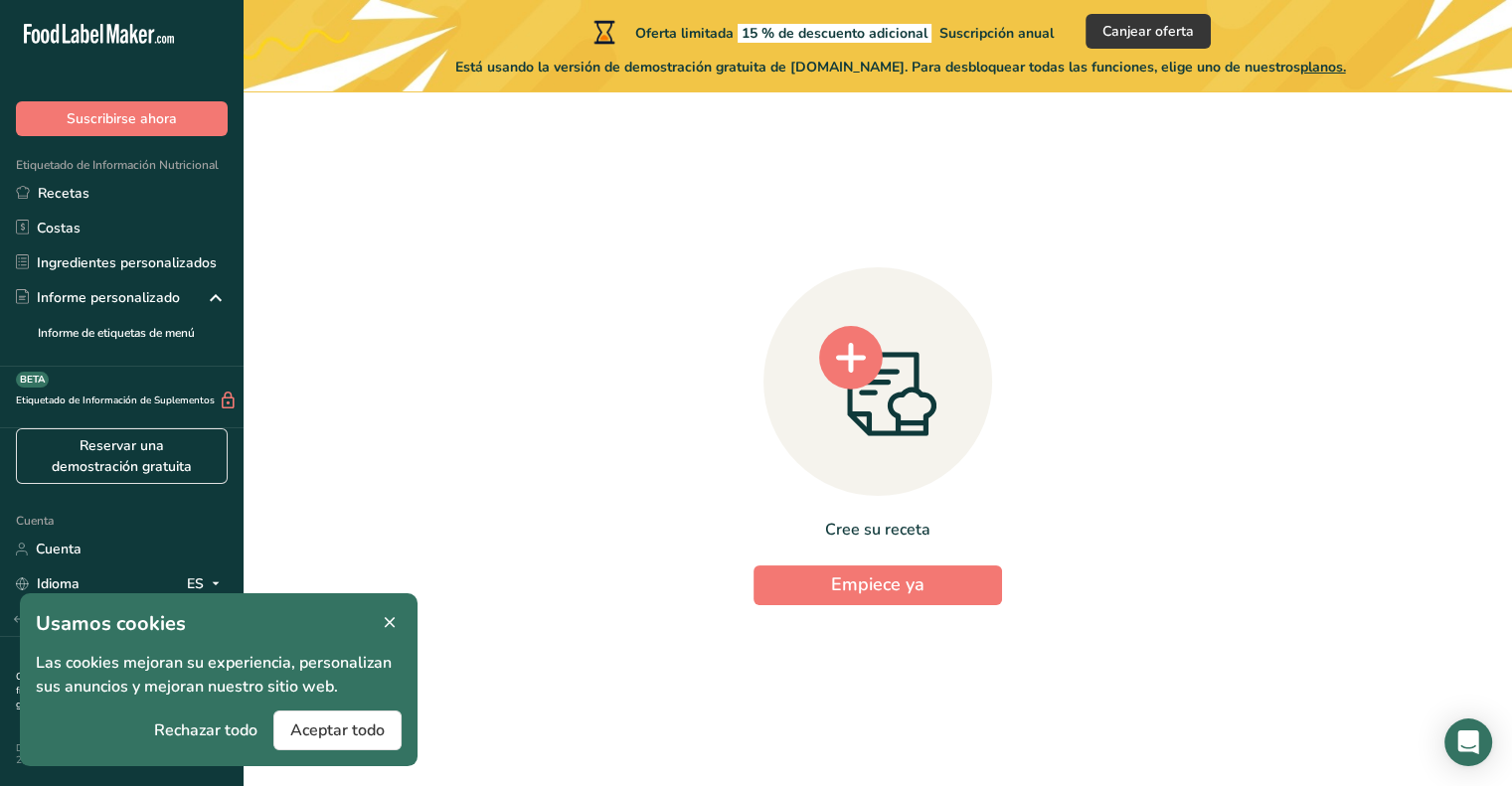 click at bounding box center [390, 623] 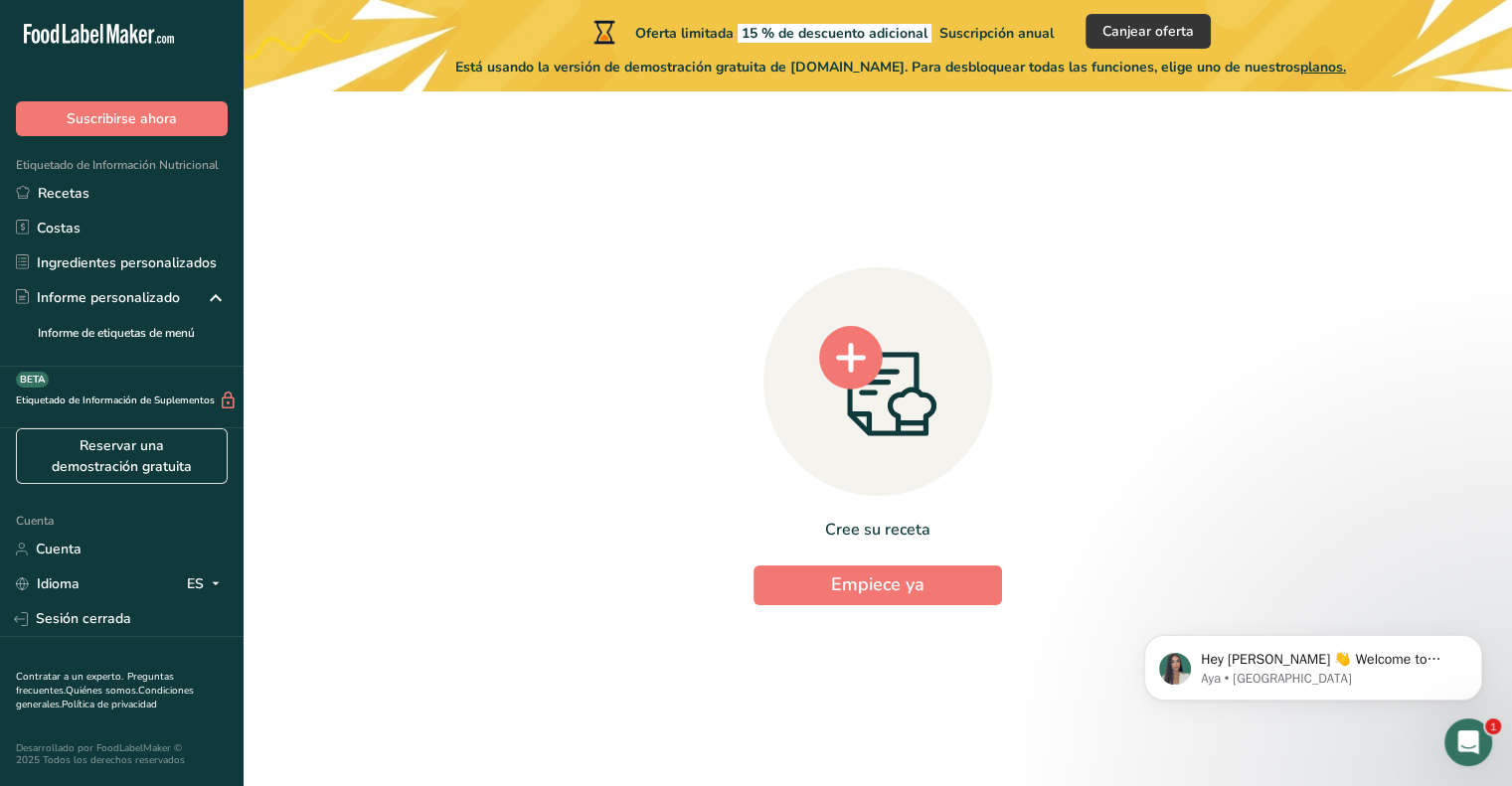 scroll, scrollTop: 0, scrollLeft: 0, axis: both 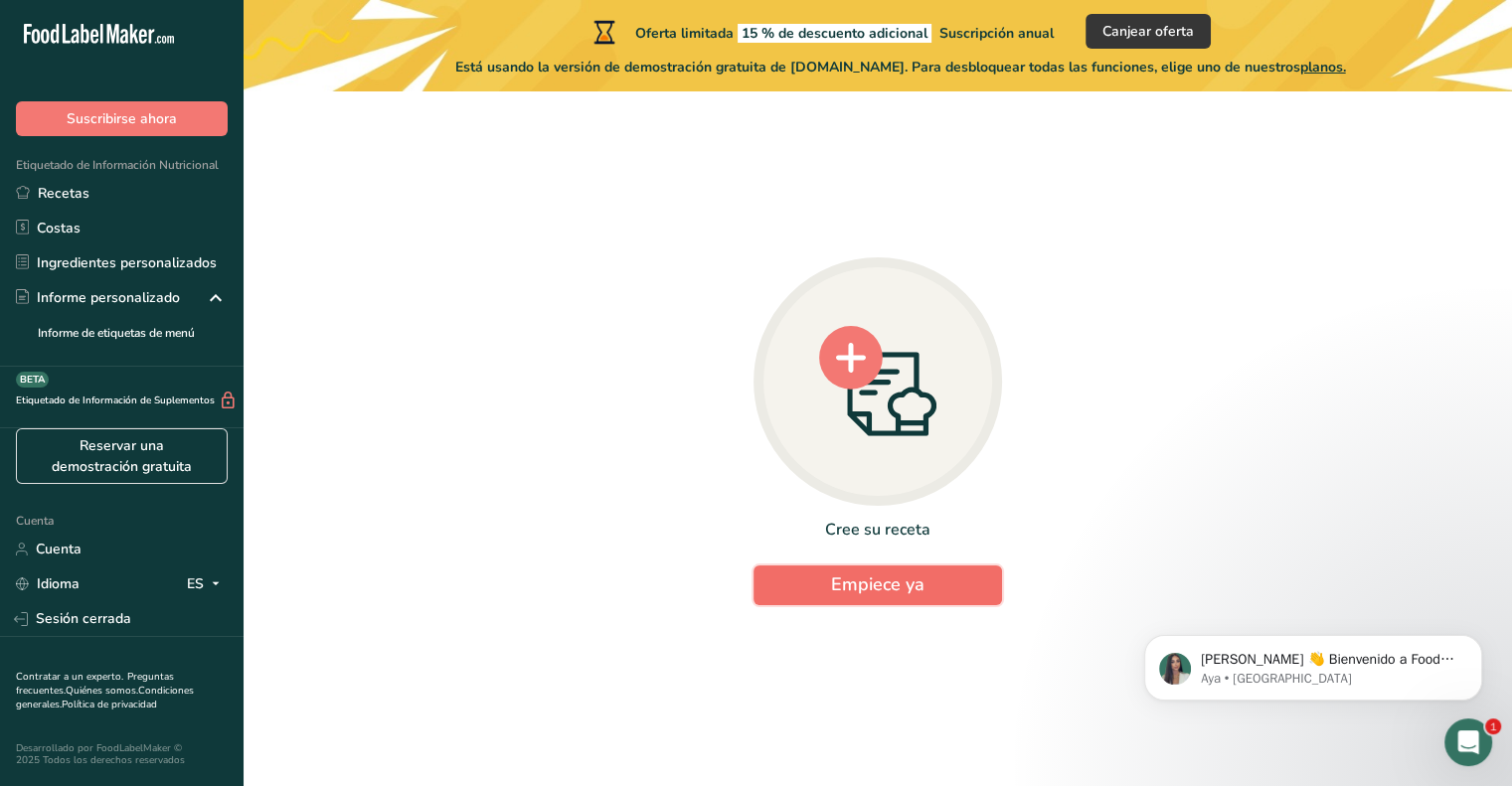 click on "Empiece ya" at bounding box center [878, 584] 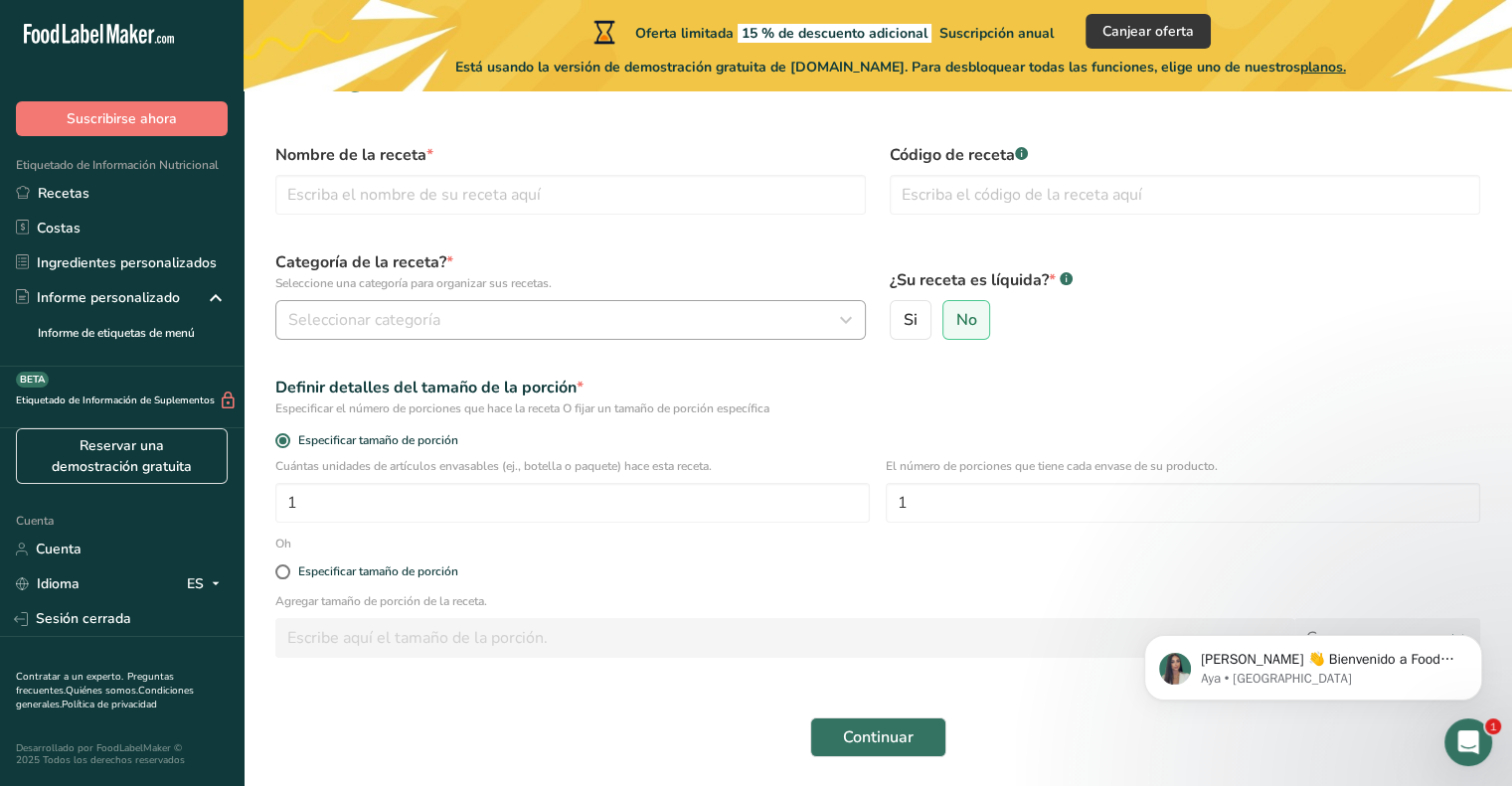 scroll, scrollTop: 0, scrollLeft: 0, axis: both 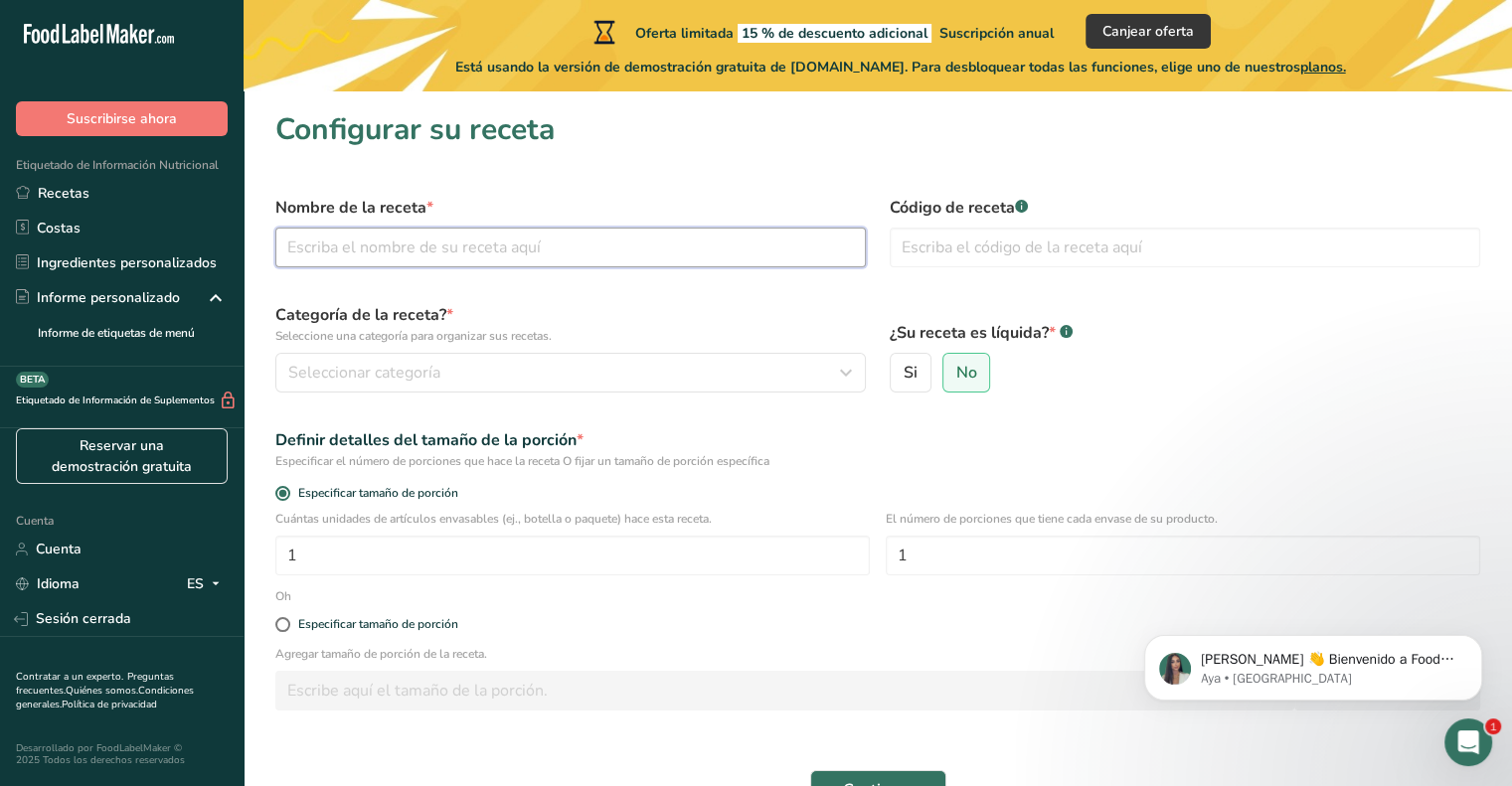 click at bounding box center [571, 247] 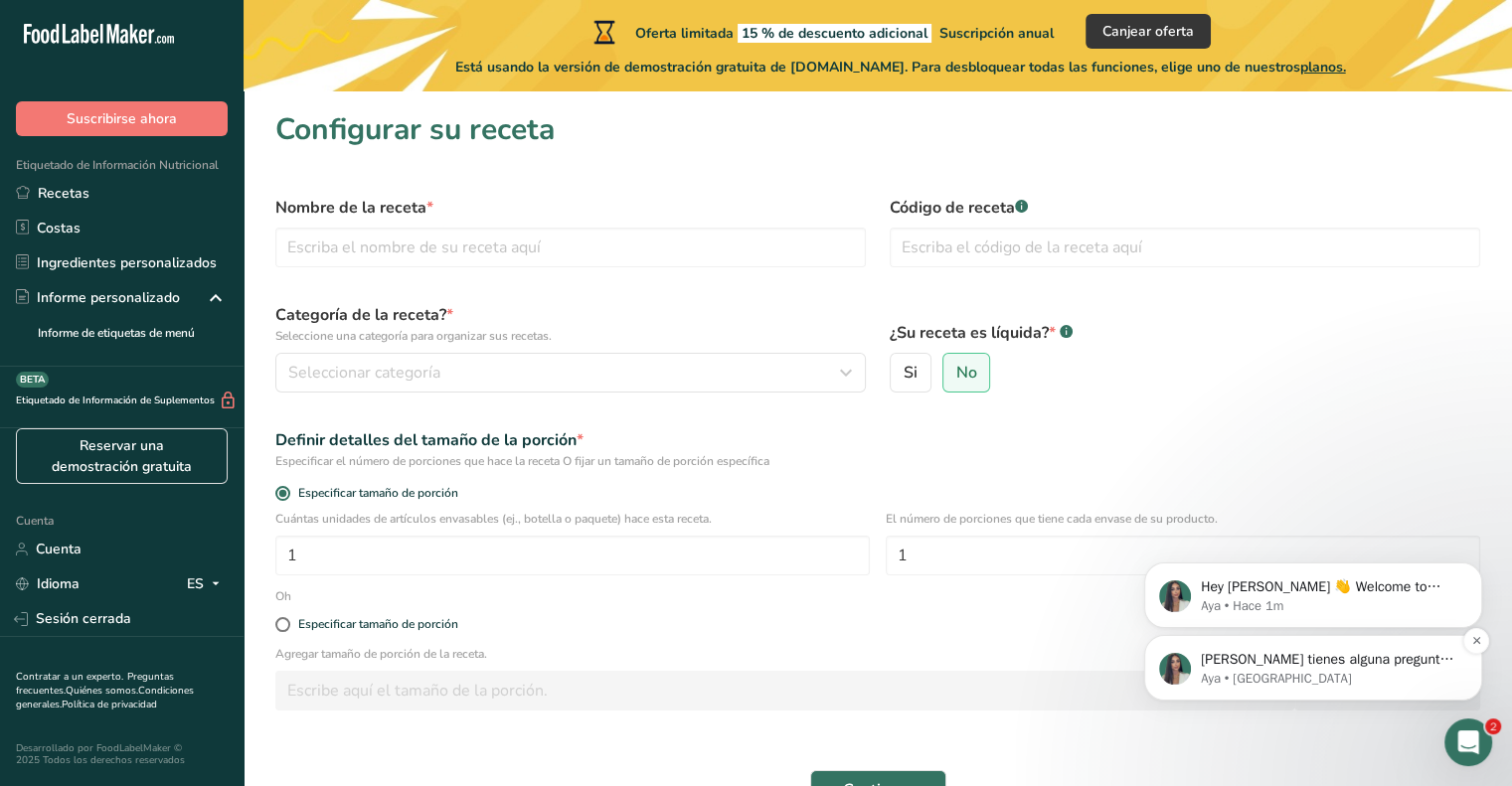 click on "Aya • Ahora" at bounding box center [1329, 679] 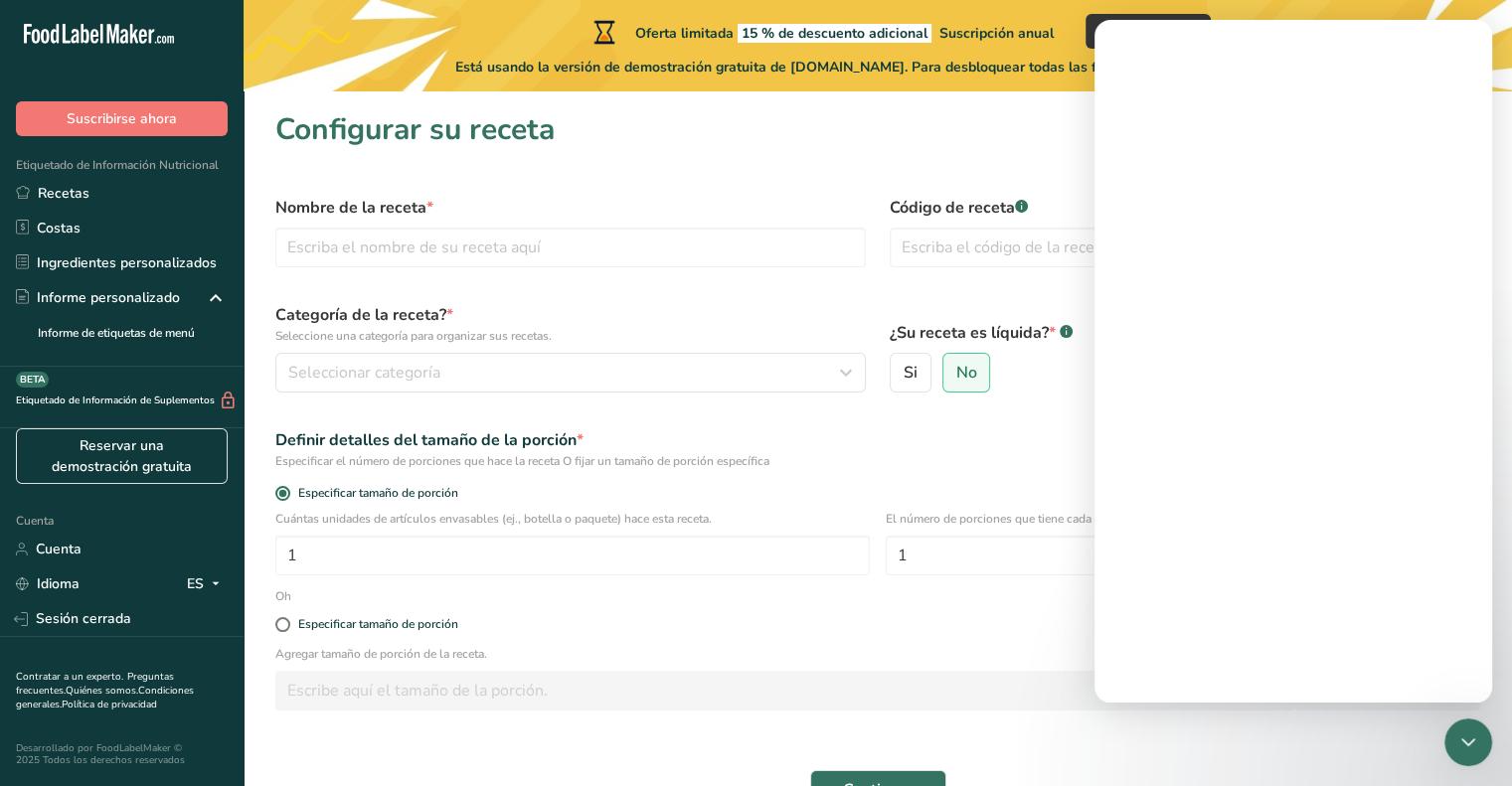 scroll, scrollTop: 0, scrollLeft: 0, axis: both 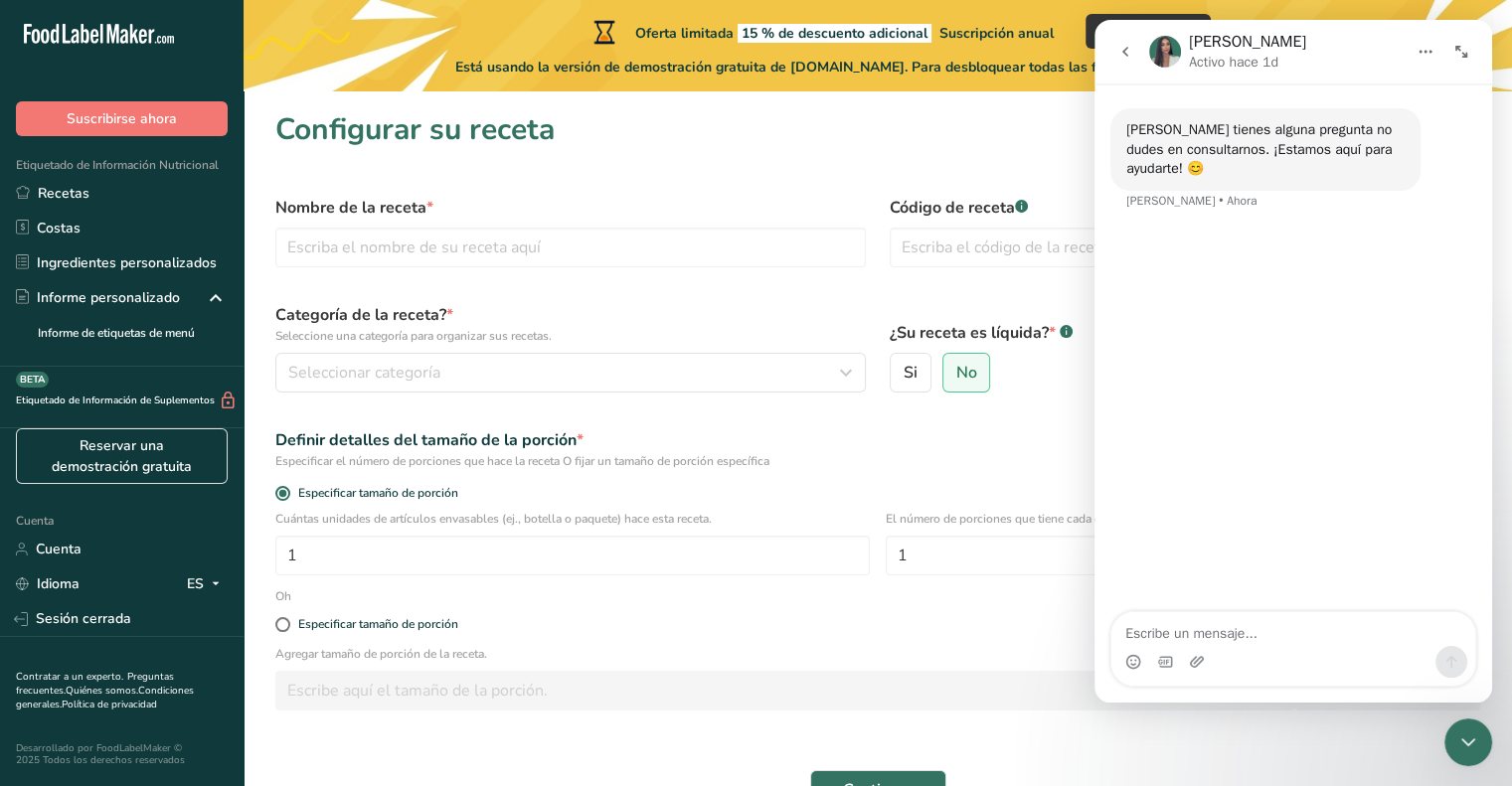 click at bounding box center (1293, 629) 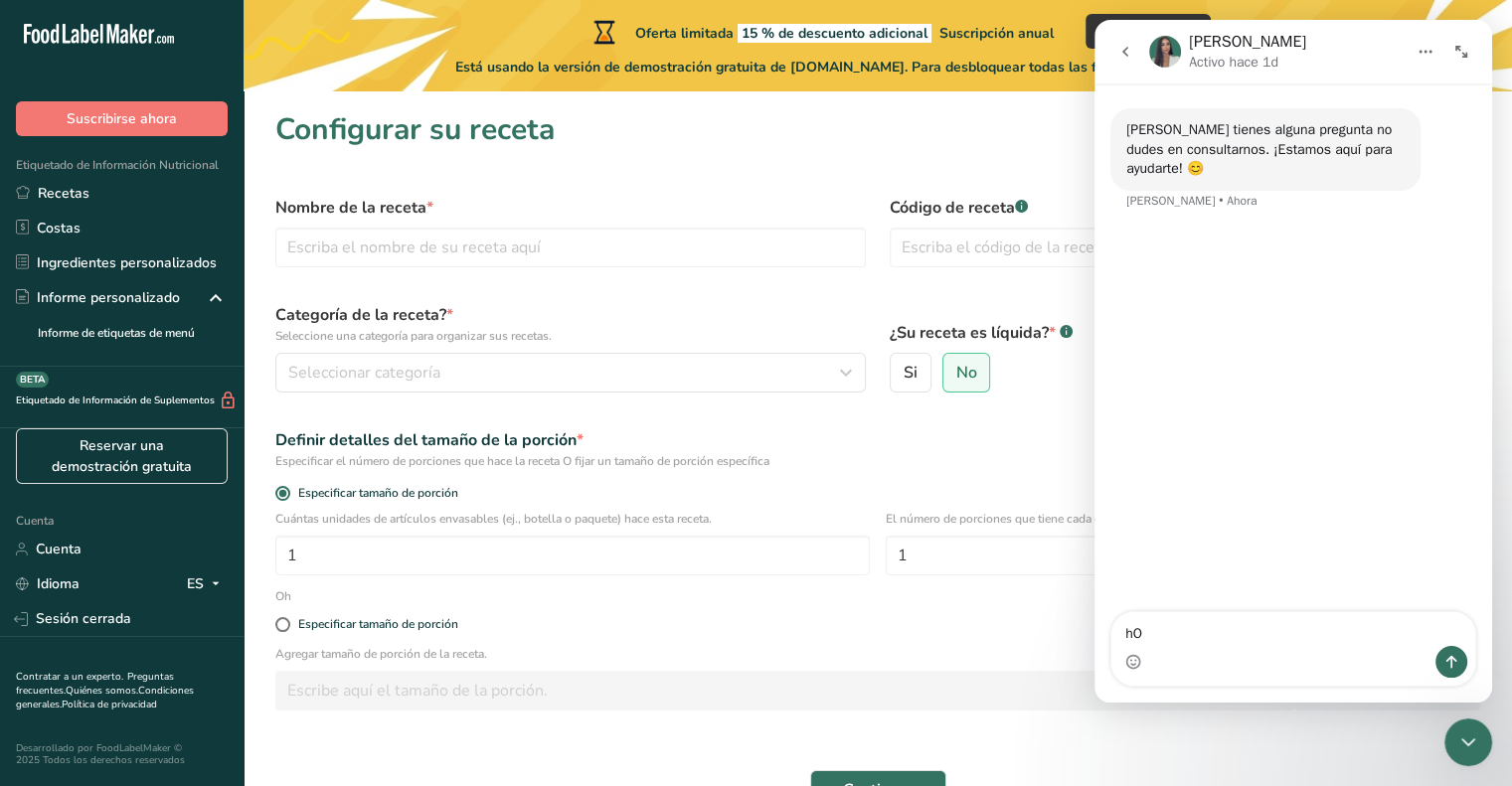 type on "h" 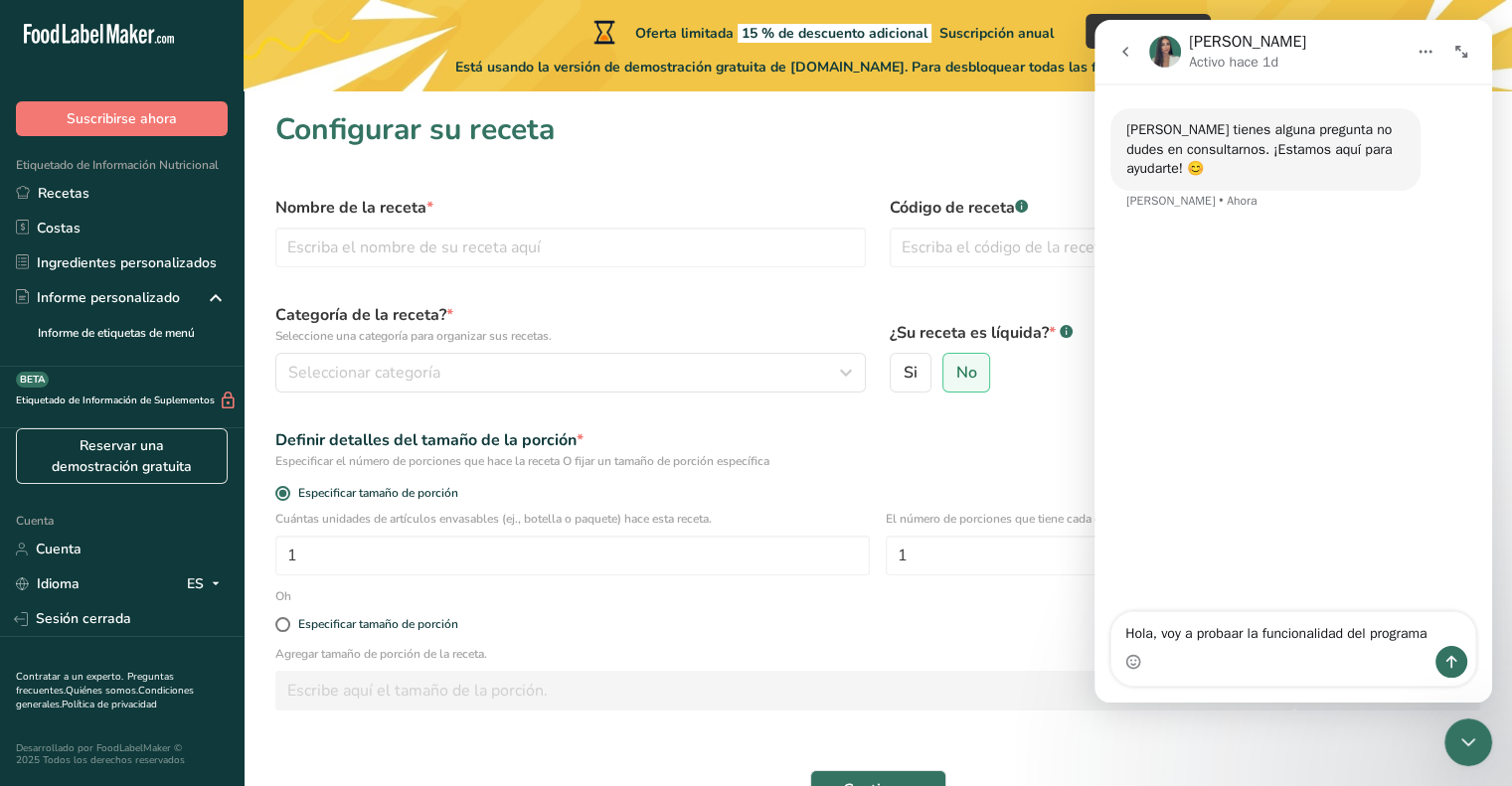 click on "Hola, voy a probaar la funcionalidad del programa" at bounding box center [1293, 629] 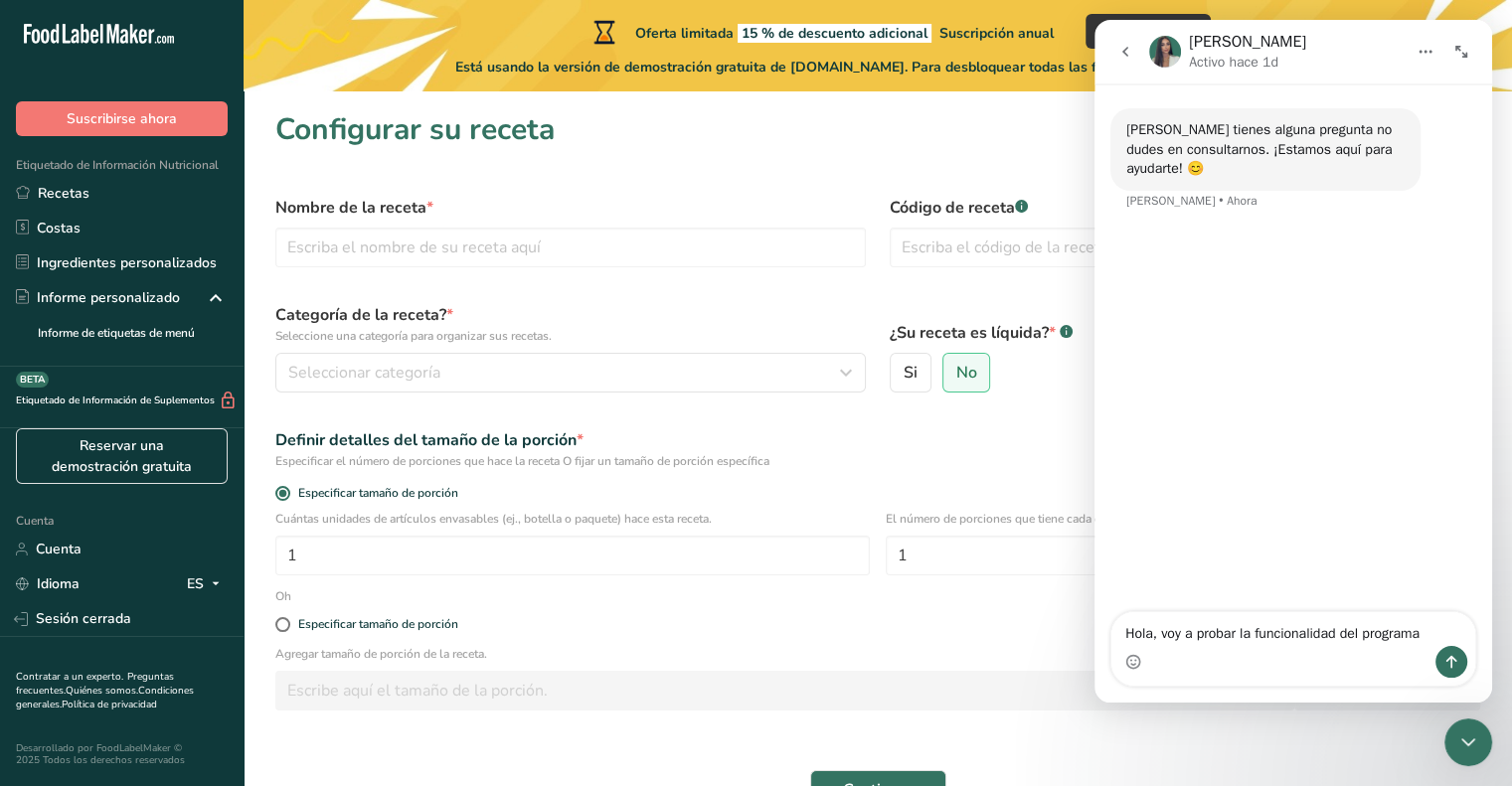click on "Hola, voy a probar la funcionalidad del programa" at bounding box center [1293, 629] 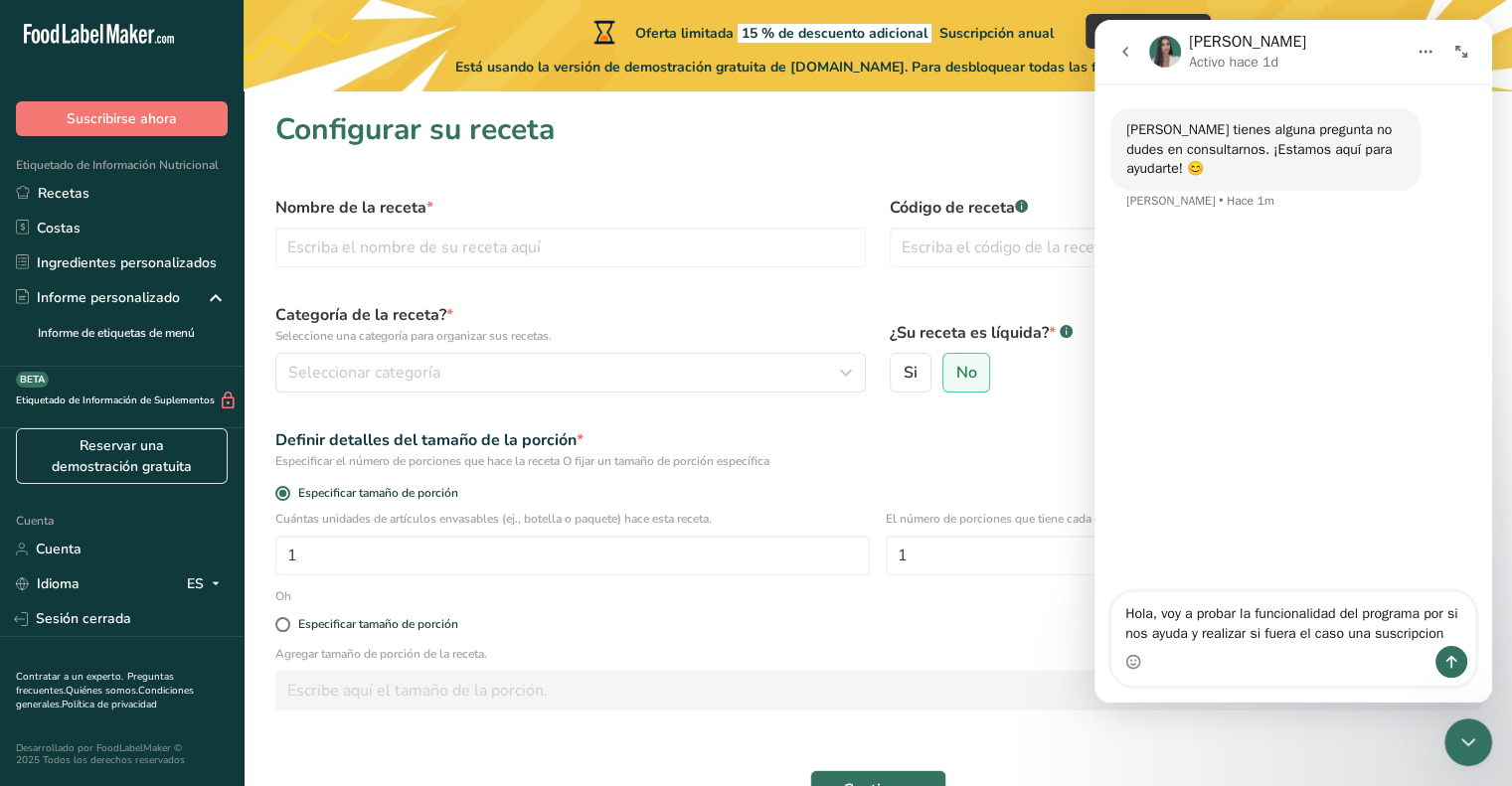 type on "Hola, voy a probar la funcionalidad del programa por si nos ayuda y realizar si fuera el caso una suscripcion" 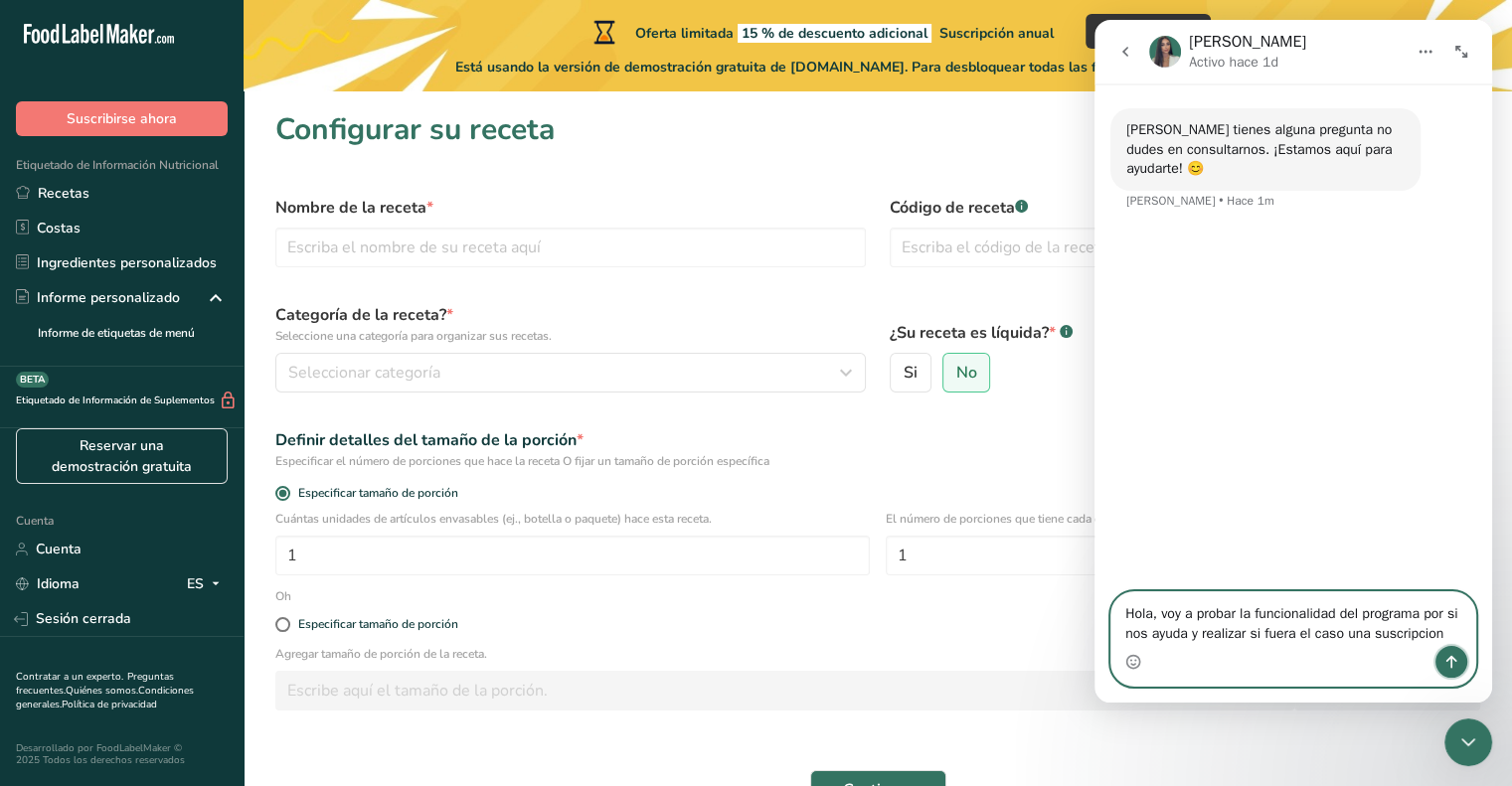 click 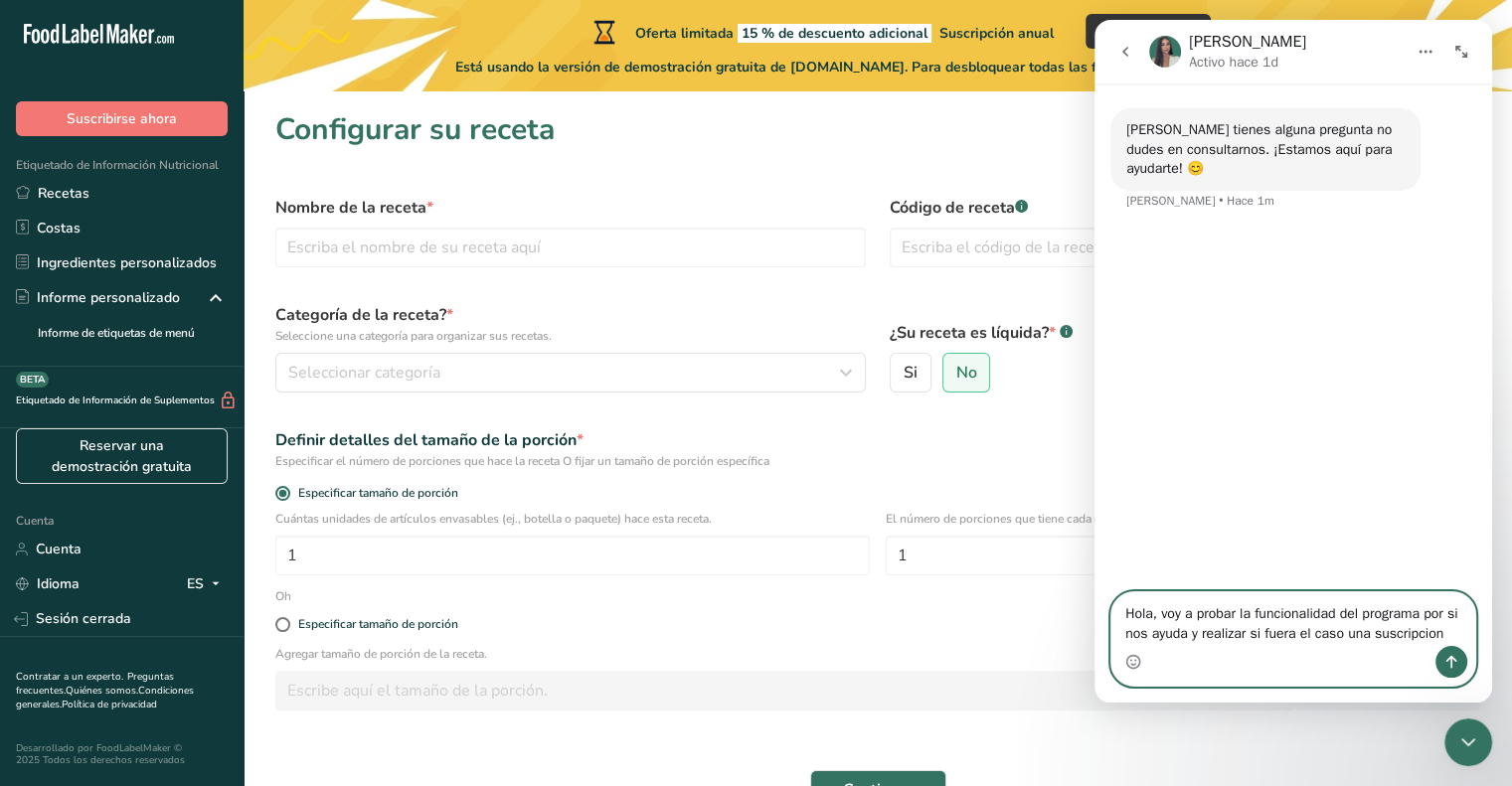 type 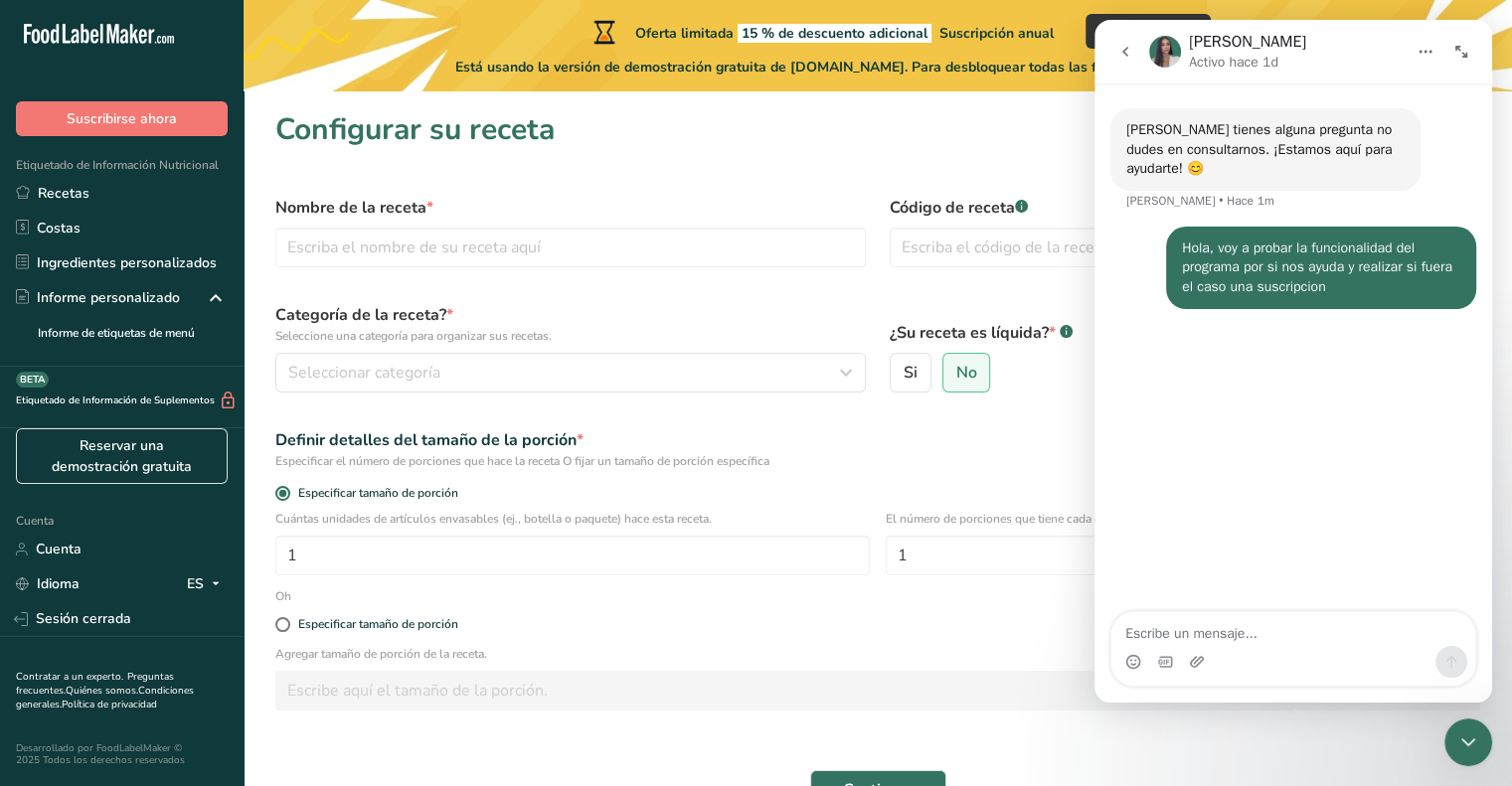 click at bounding box center (1165, 52) 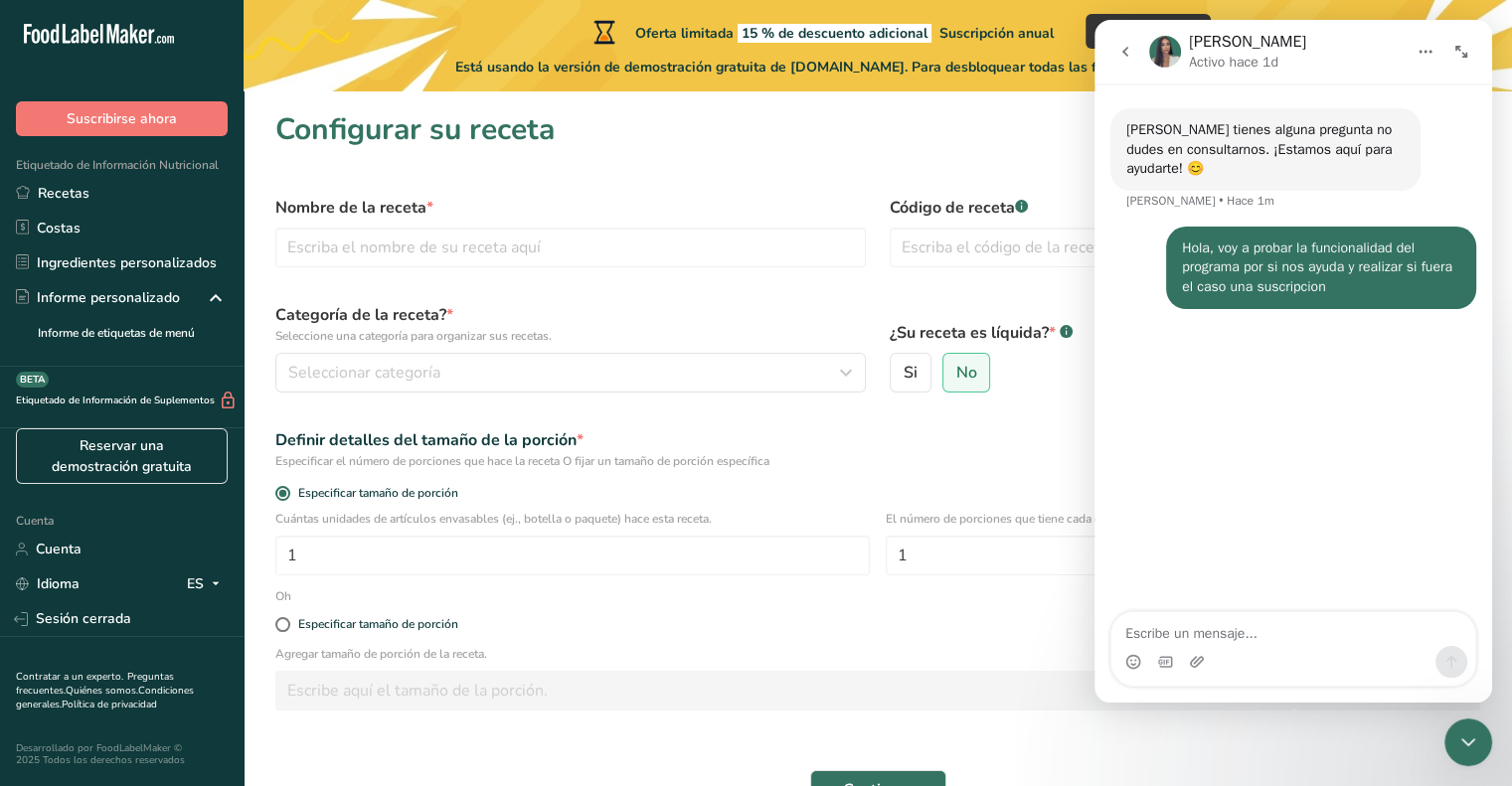 click 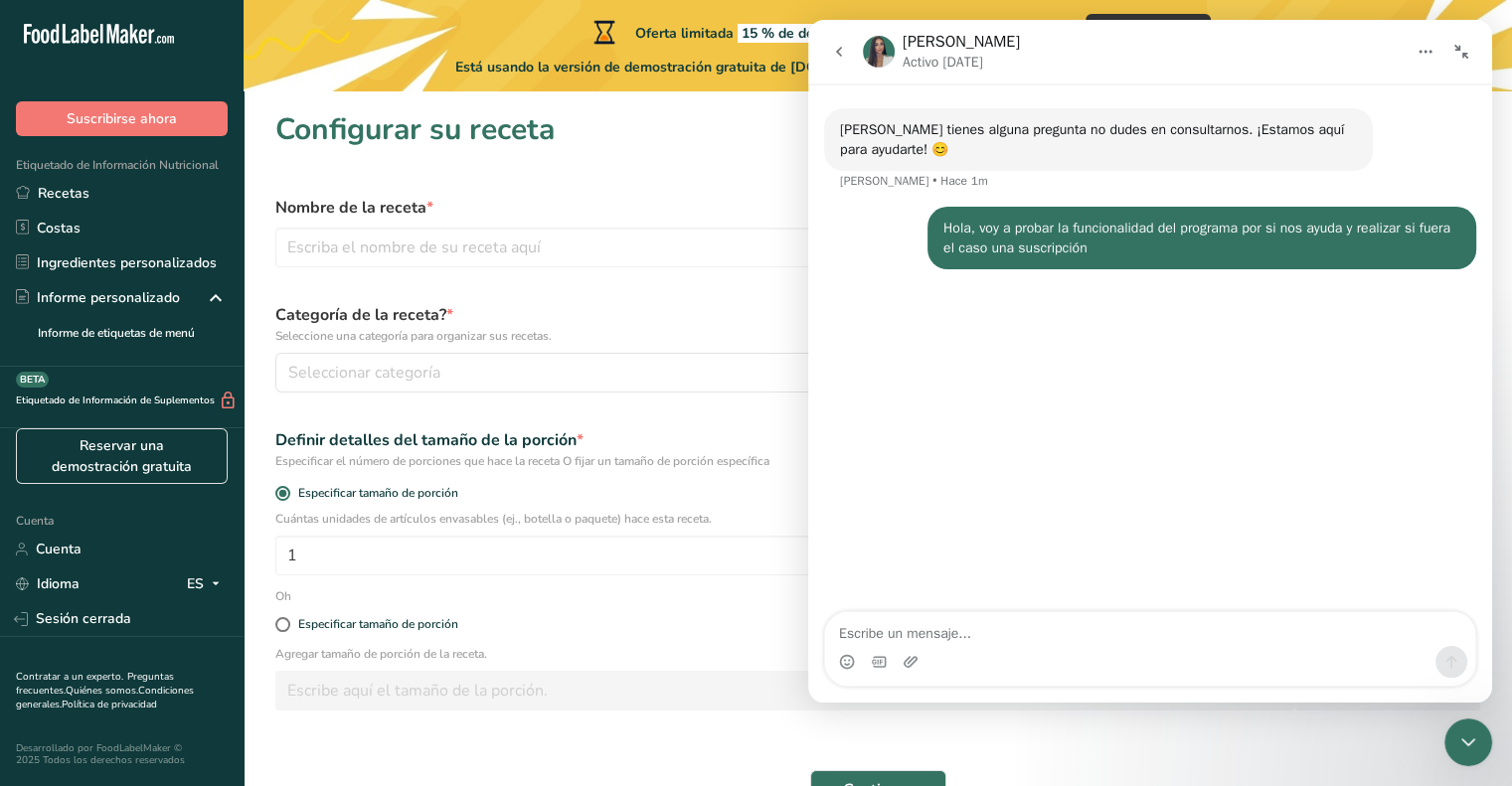 click 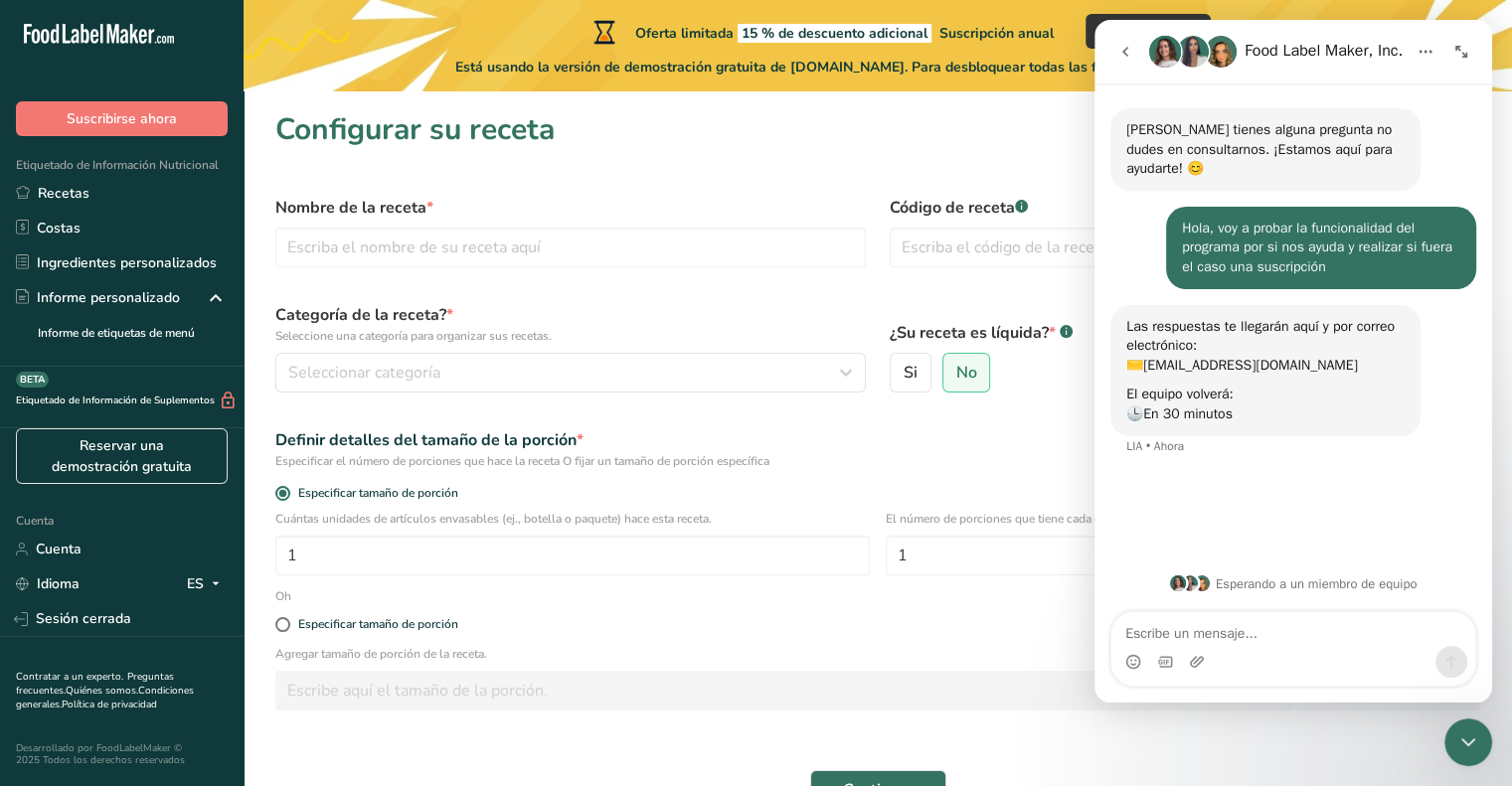 click 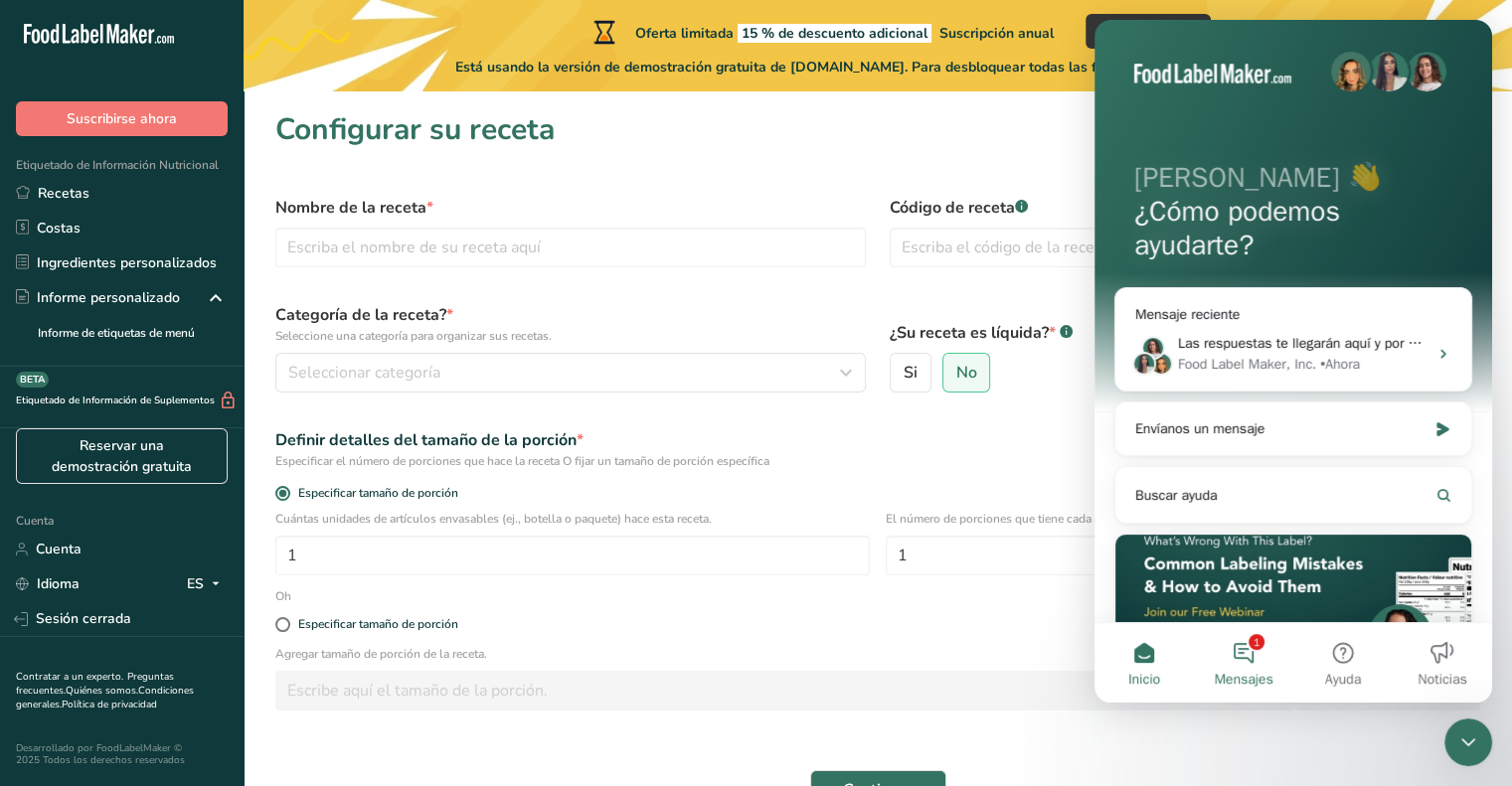 click on "1 Mensajes" at bounding box center (1244, 663) 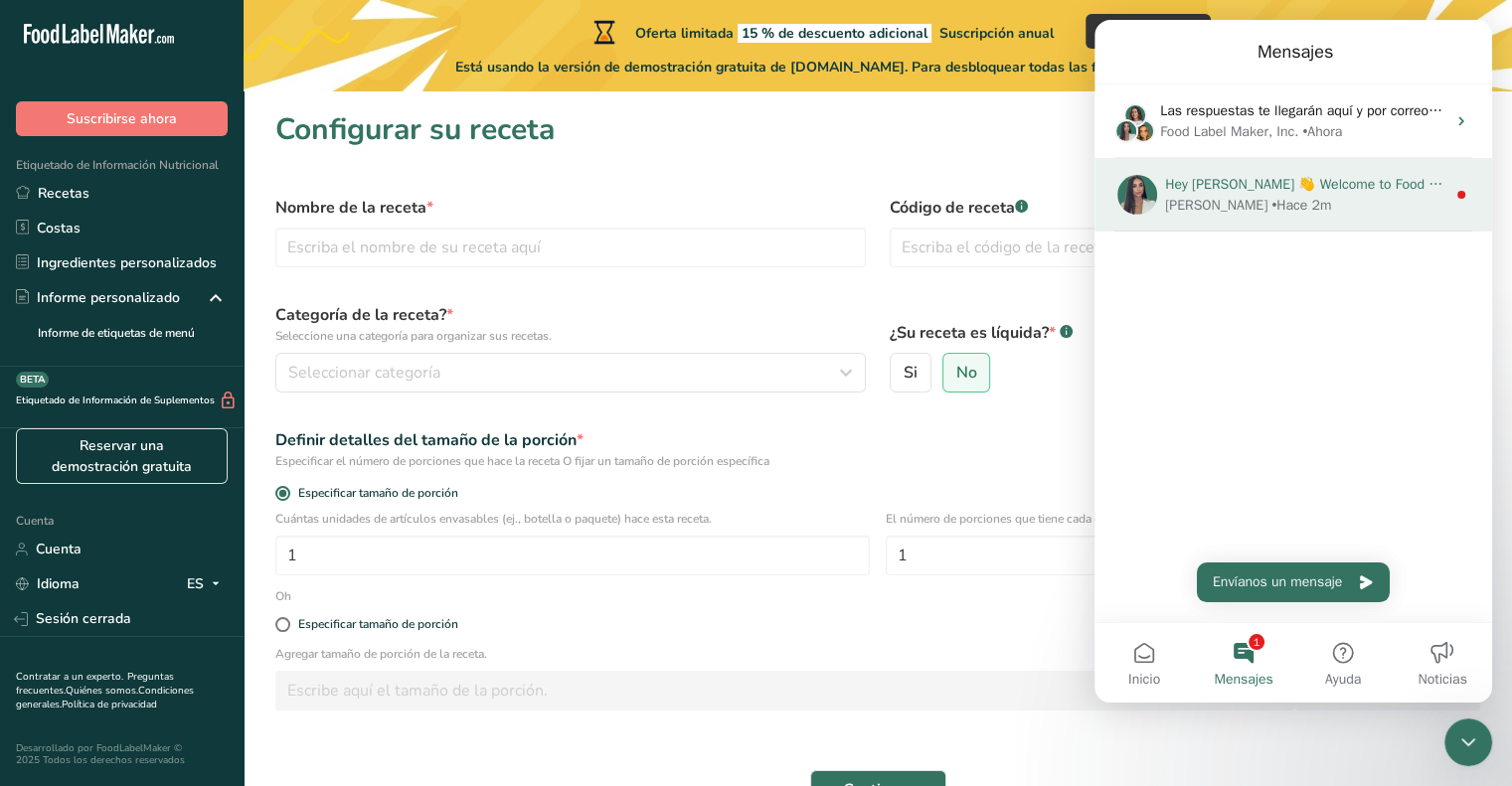 click on "Hey PASCUAL 👋 Welcome to Food Label Maker🙌 Take a look around! If you have any questions, just reply to this message. Aya •  Hace 2m" at bounding box center (1293, 195) 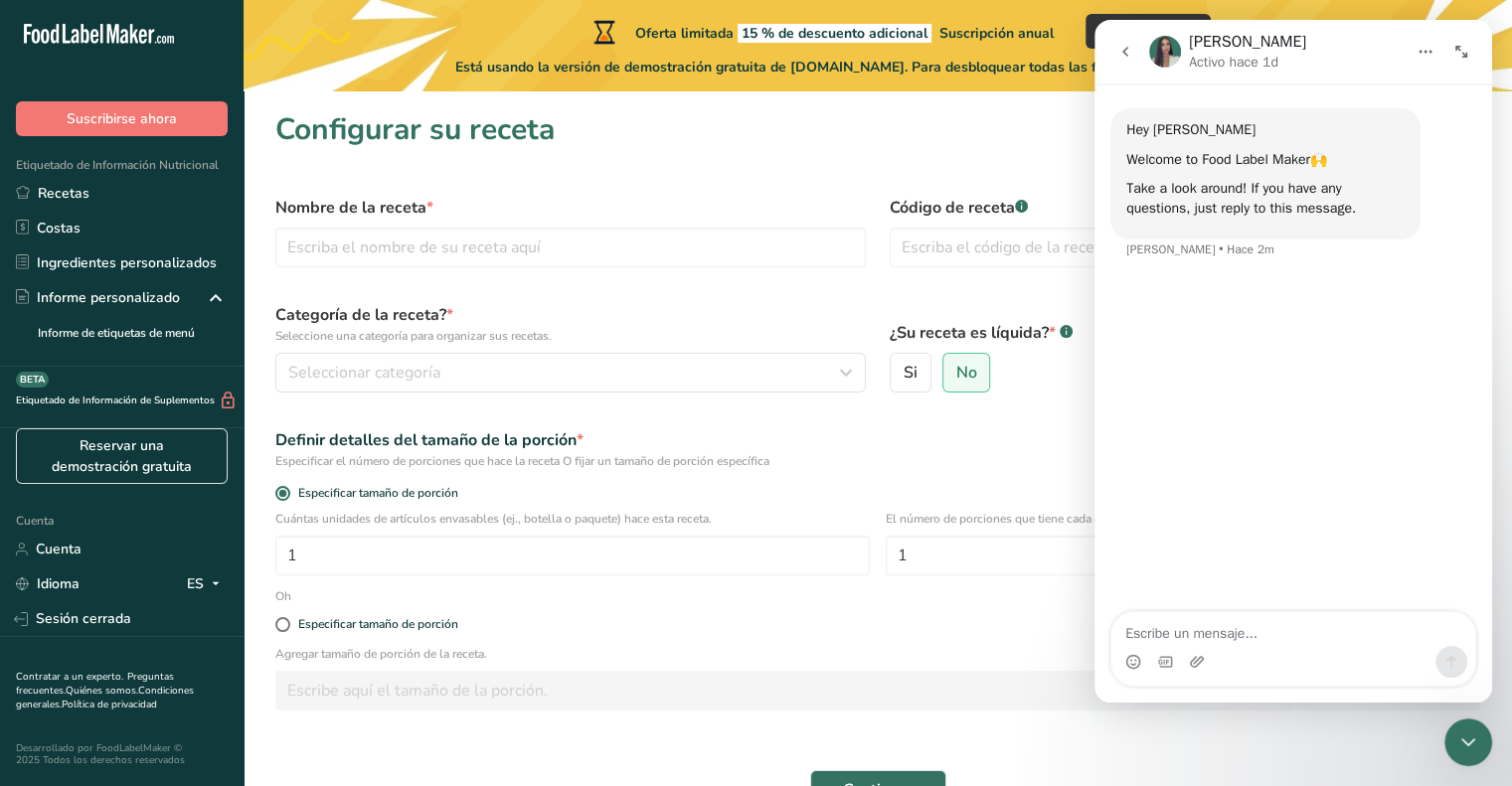 click 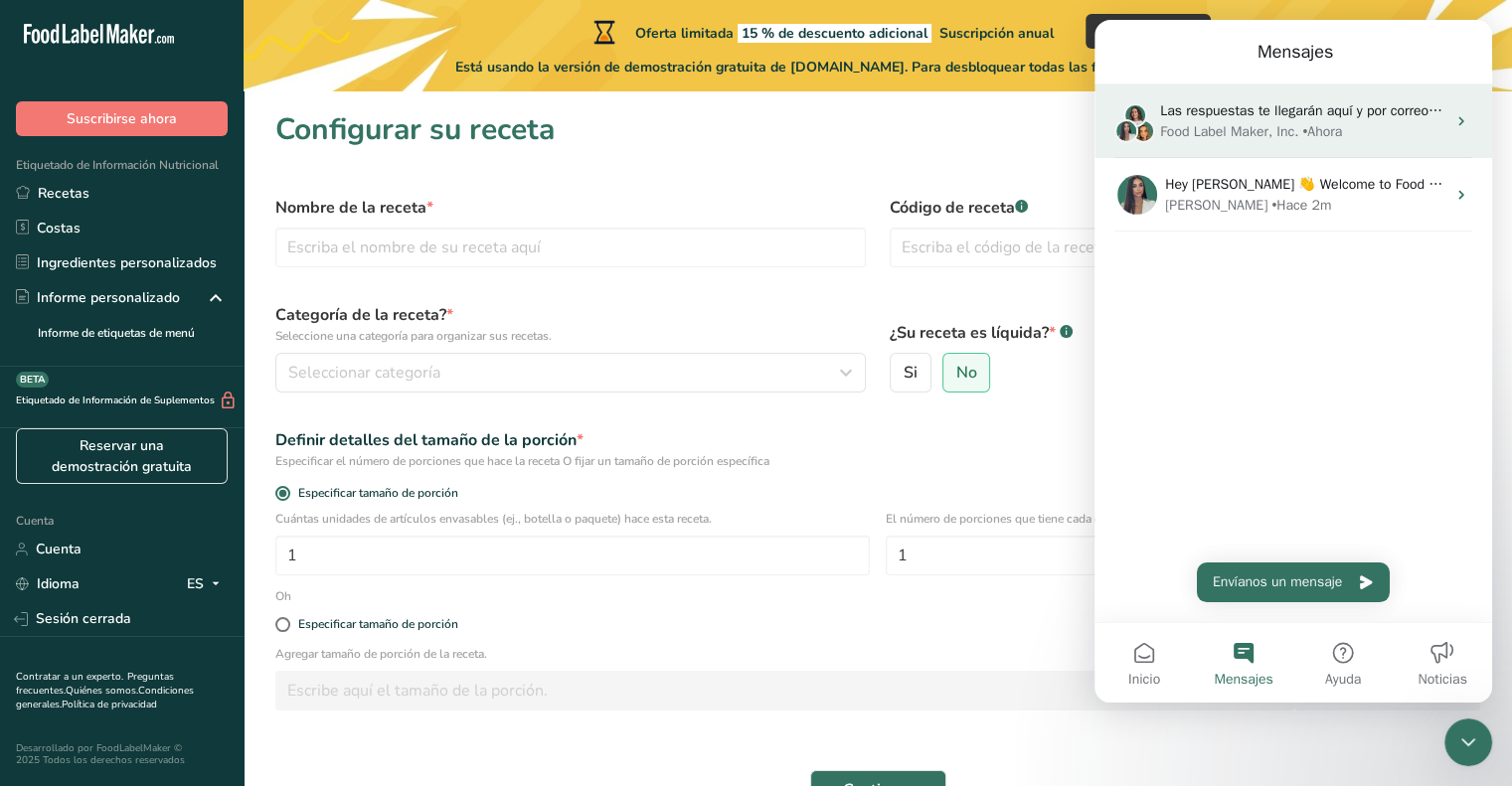 click on "Food Label Maker, Inc." at bounding box center [1229, 131] 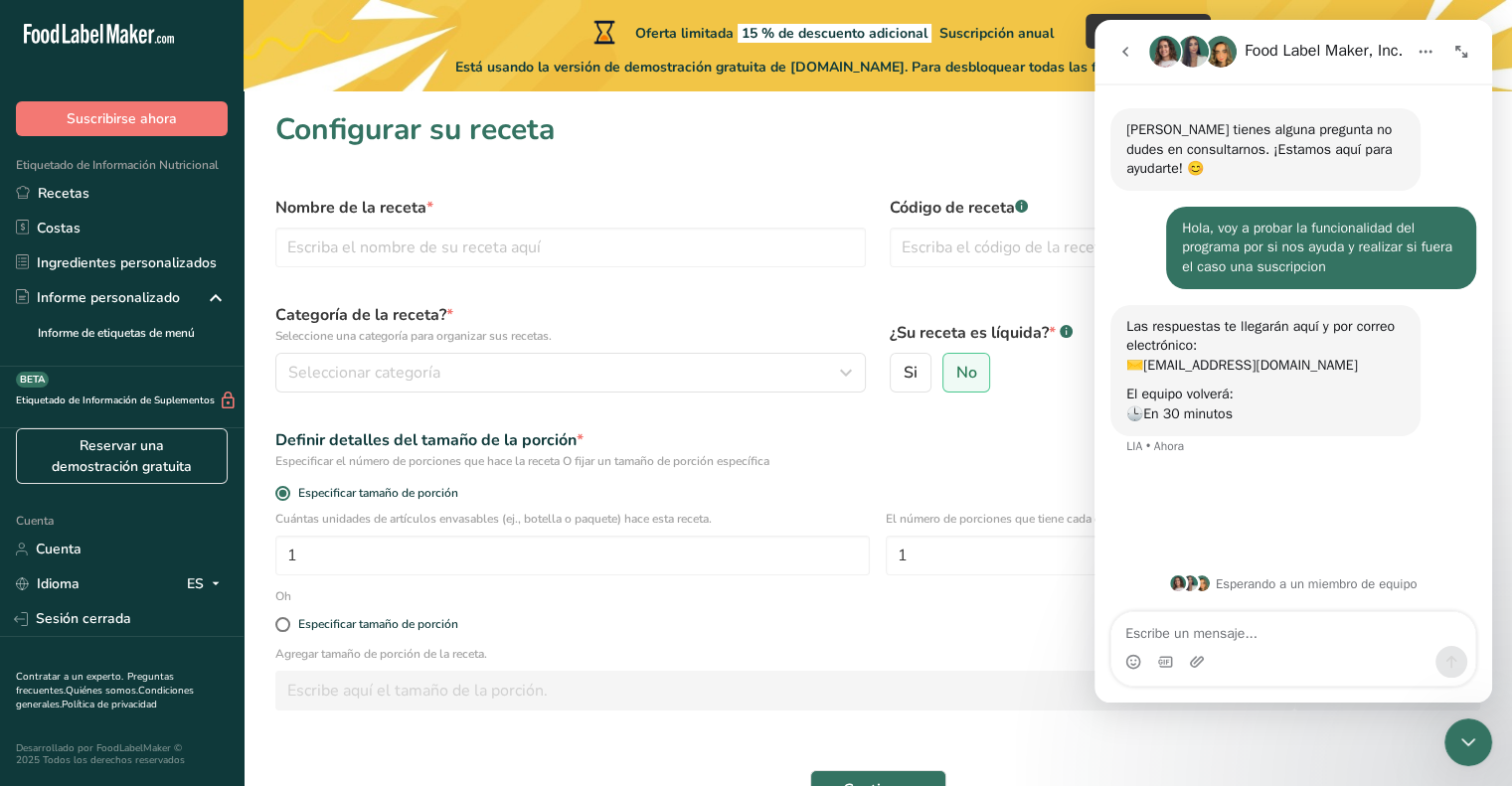 click 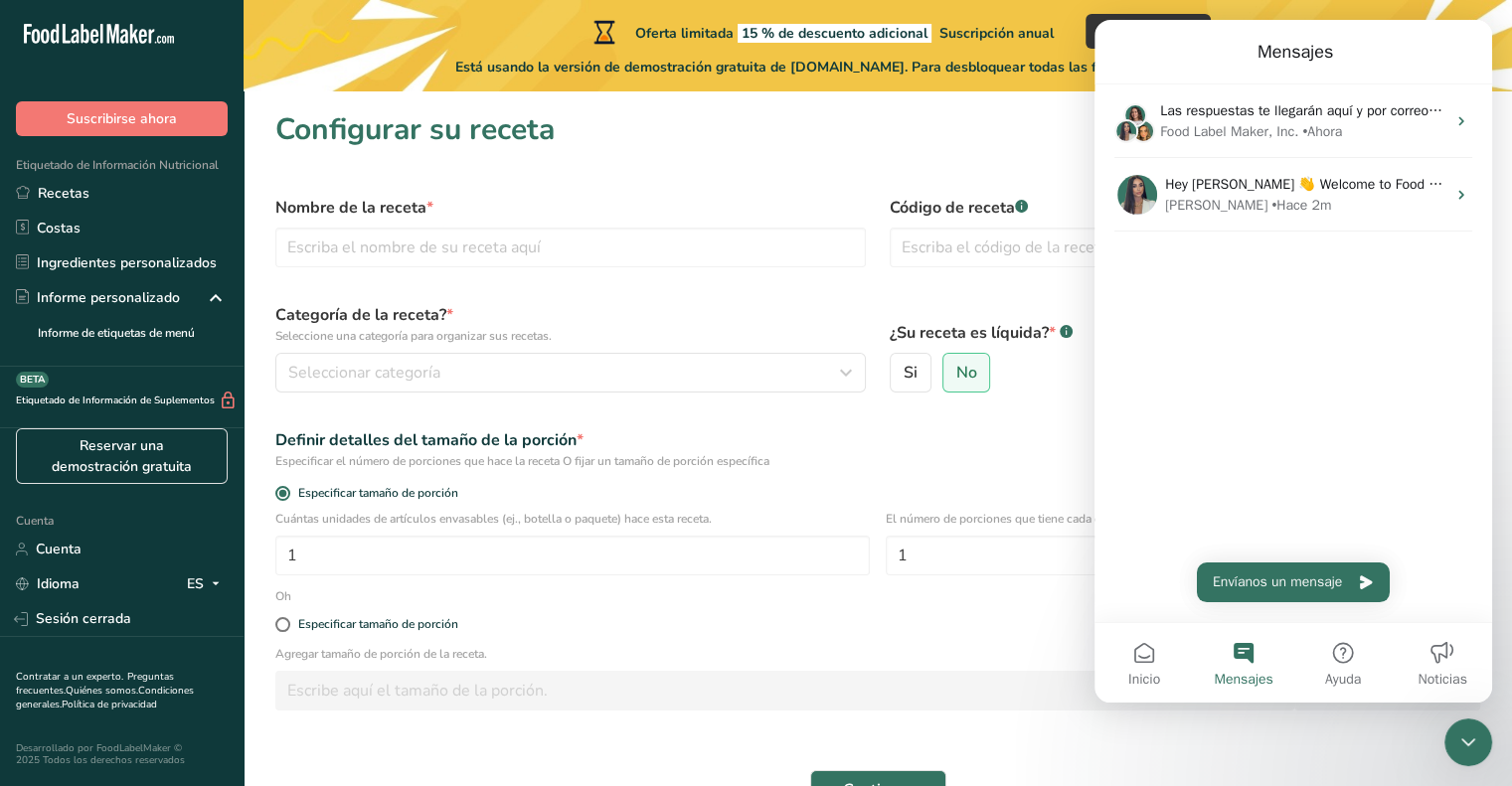 click on "Configurar su receta" at bounding box center (878, 129) 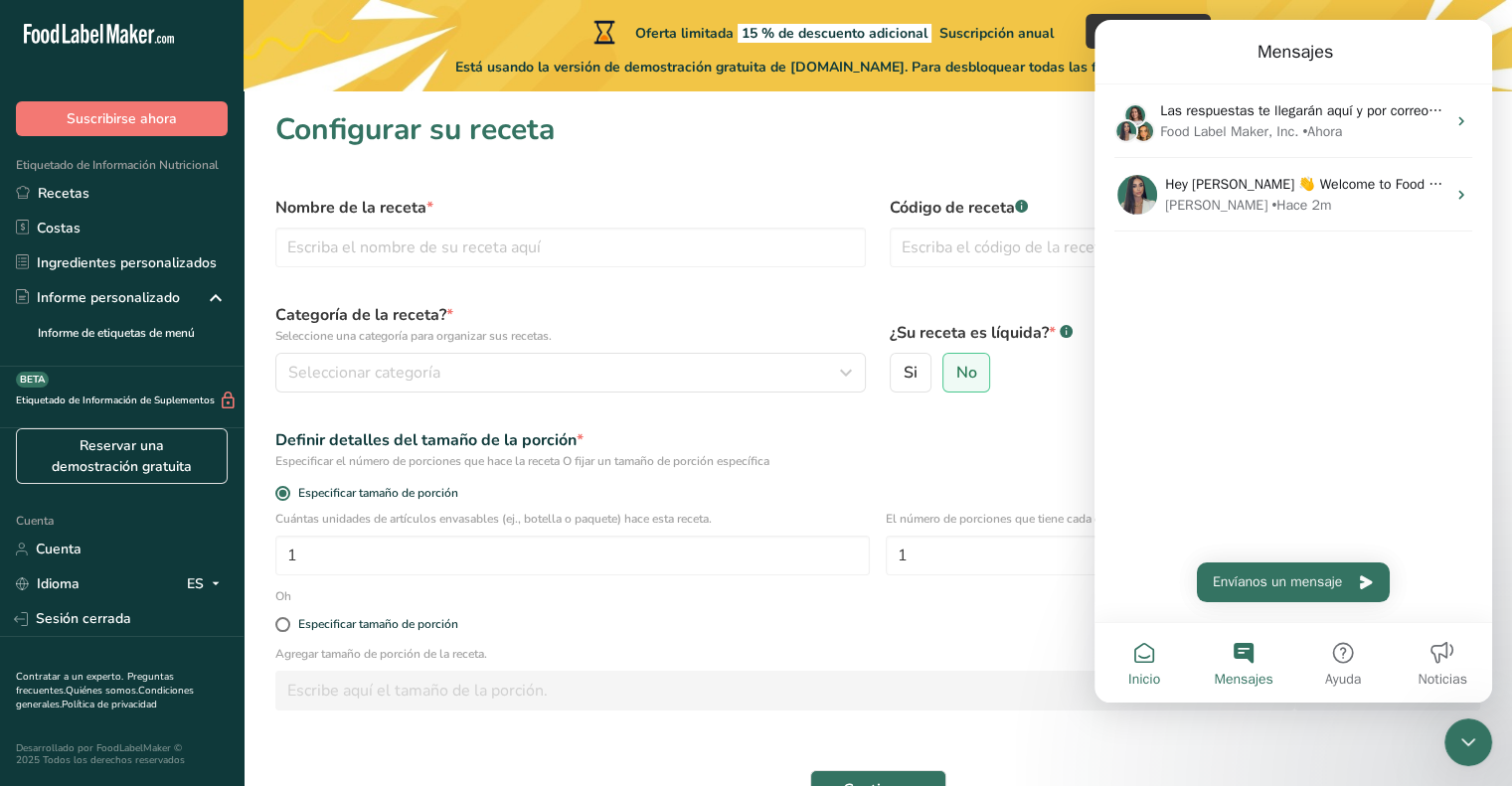 click on "Inicio" at bounding box center (1144, 680) 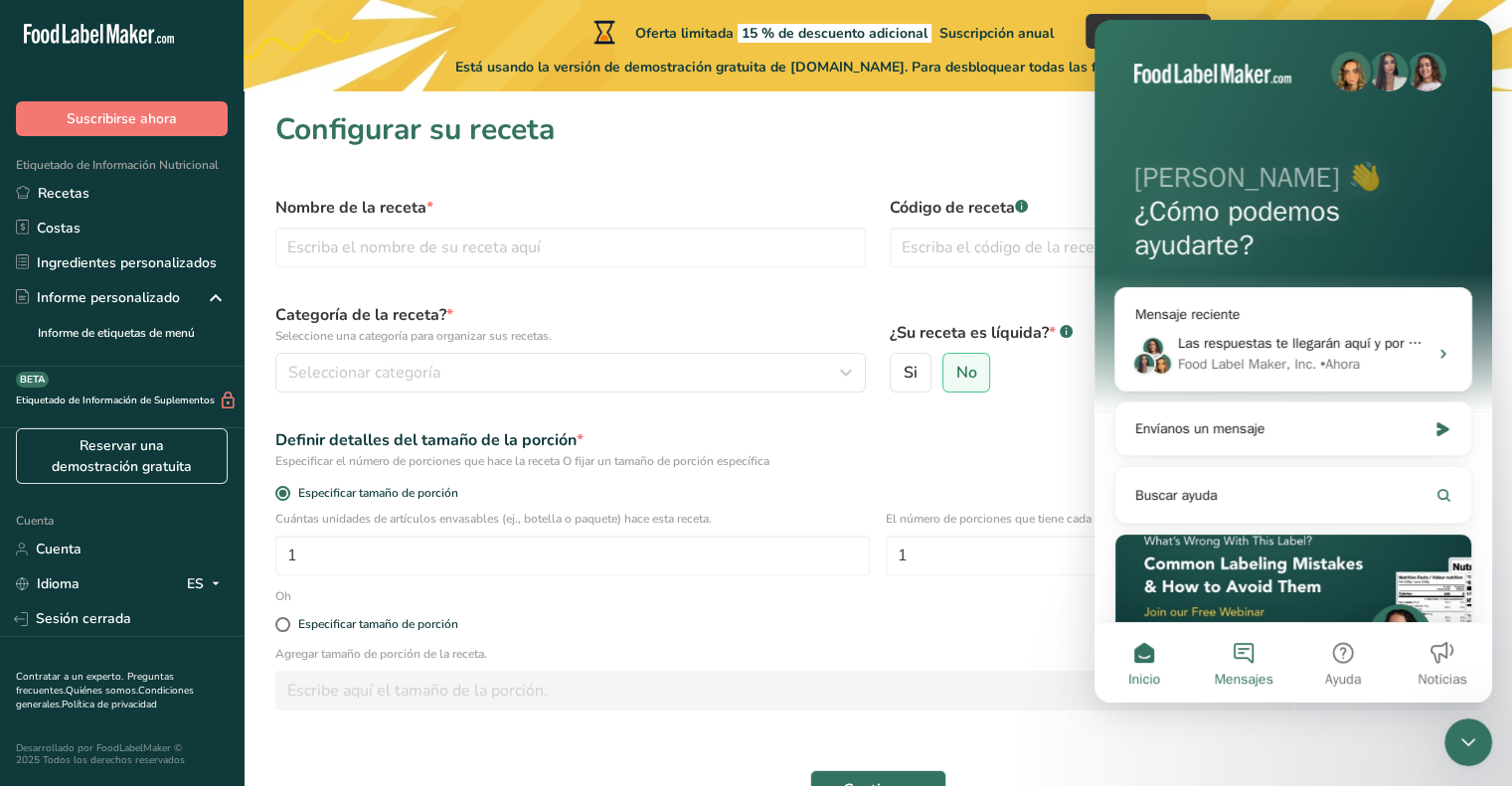 click on "Mensajes" at bounding box center [1244, 663] 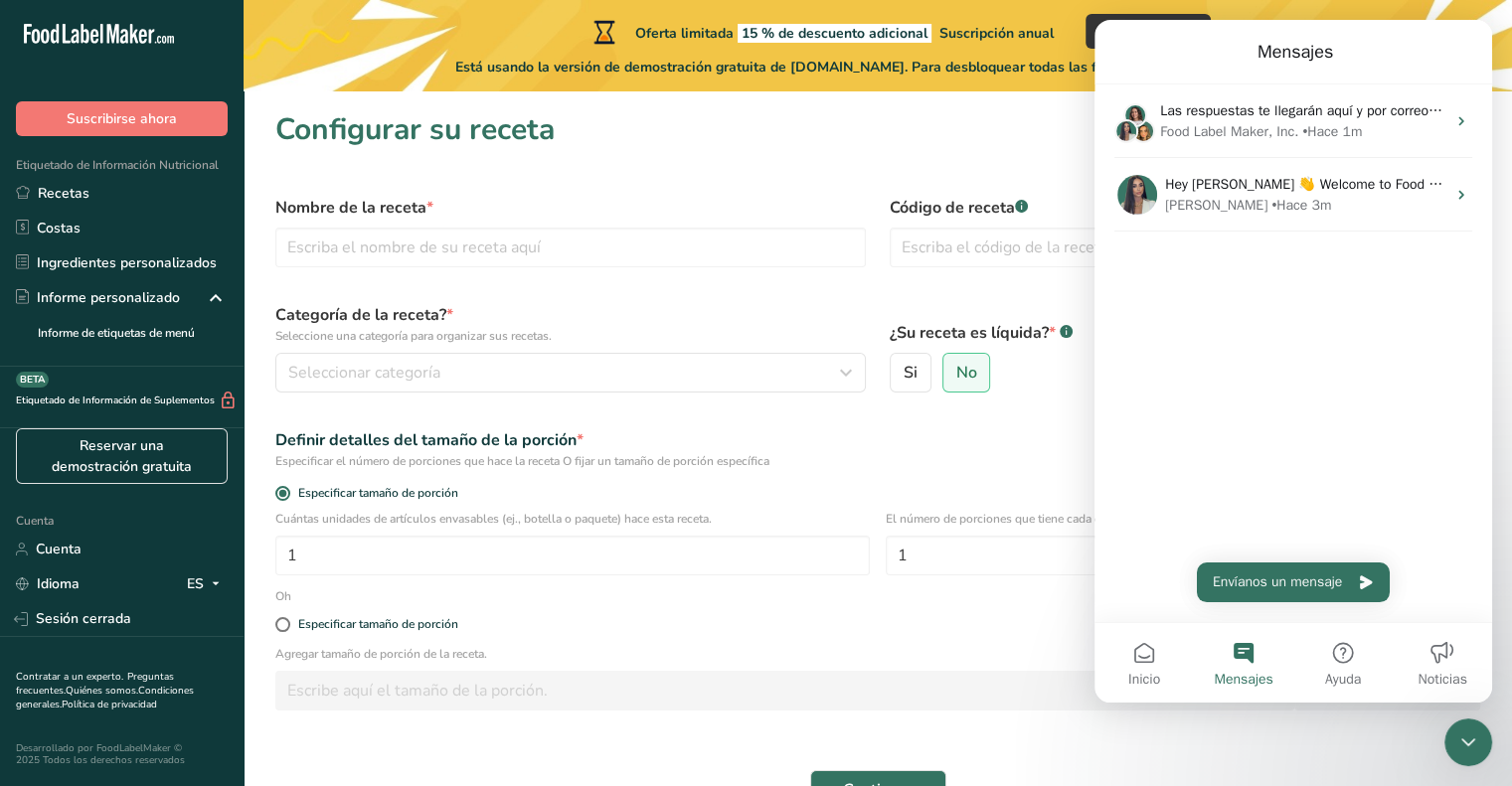 click on "Configurar su receta
Nombre de la receta  *
Código de receta
.a-a{fill:#347362;}.b-a{fill:#fff;}
Categoría de la receta?  *
Seleccione una categoría para organizar sus recetas.
Seleccionar categoría
Categorías estándar
Categorías personalizadas
.a-a{fill:#347362;}.b-a{fill:#fff;}
Productos de panadería
Bebidas
Confitería
Comidas cocinadas, ensaladas y salsas
Lácteos
Aperitivos
Añadir nueva categoría
¿Su receta es líquida?  *   .a-a{fill:#347362;}.b-a{fill:#fff;}           Si   No
Definir detalles del tamaño de la porción  *
Especificar tamaño de porción
1     1
Oh" at bounding box center (878, 466) 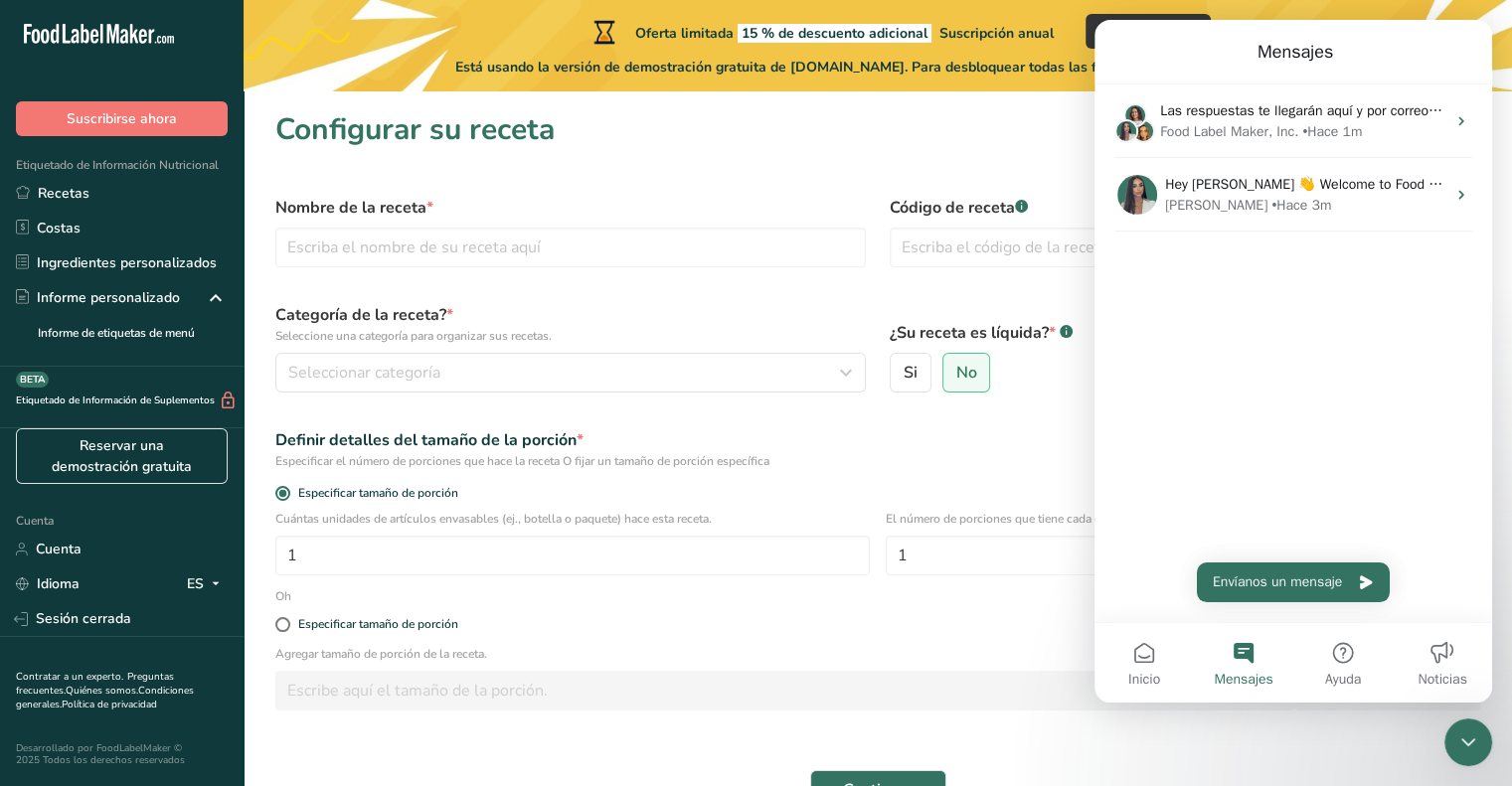 click 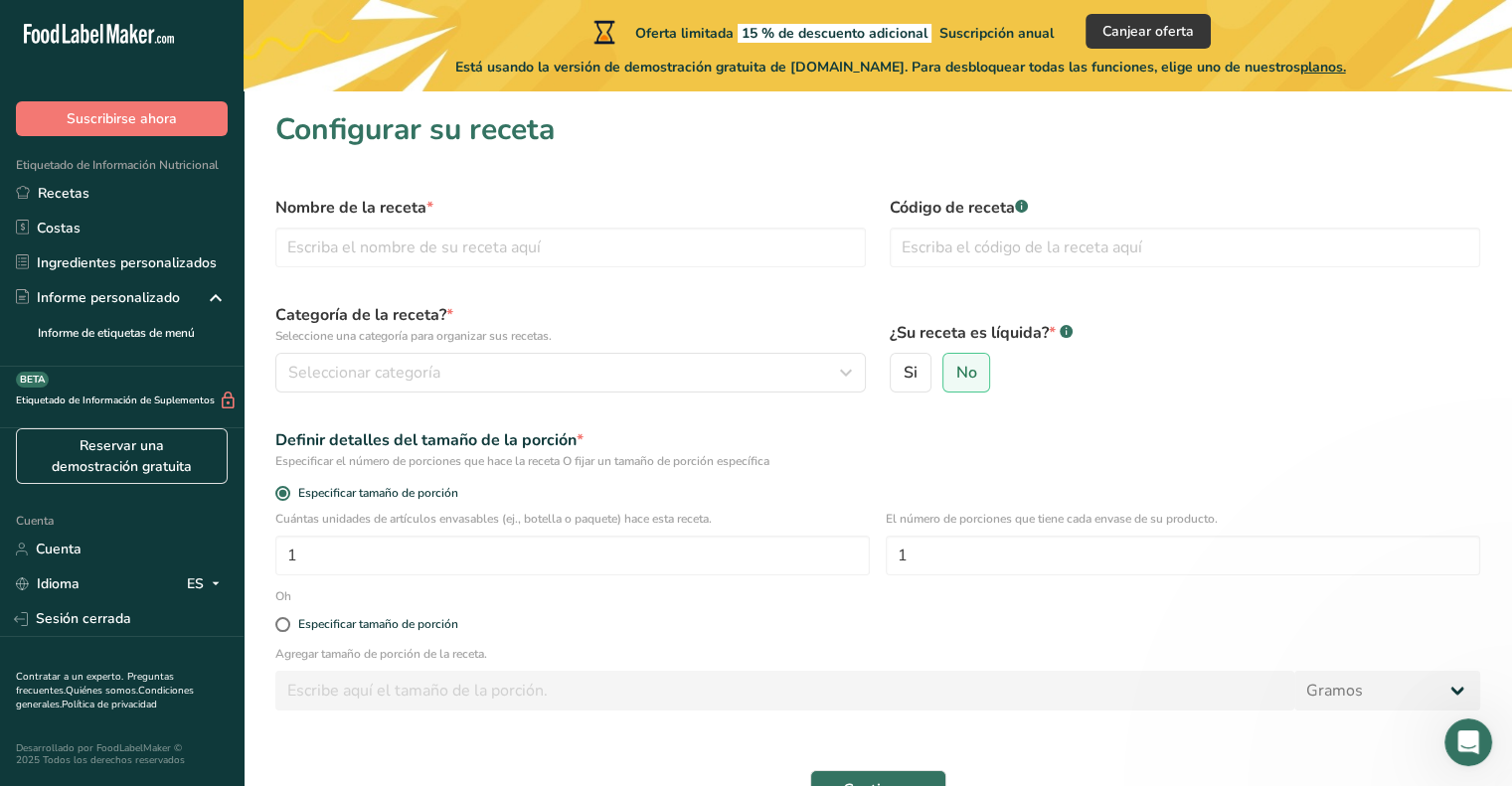 scroll, scrollTop: 0, scrollLeft: 0, axis: both 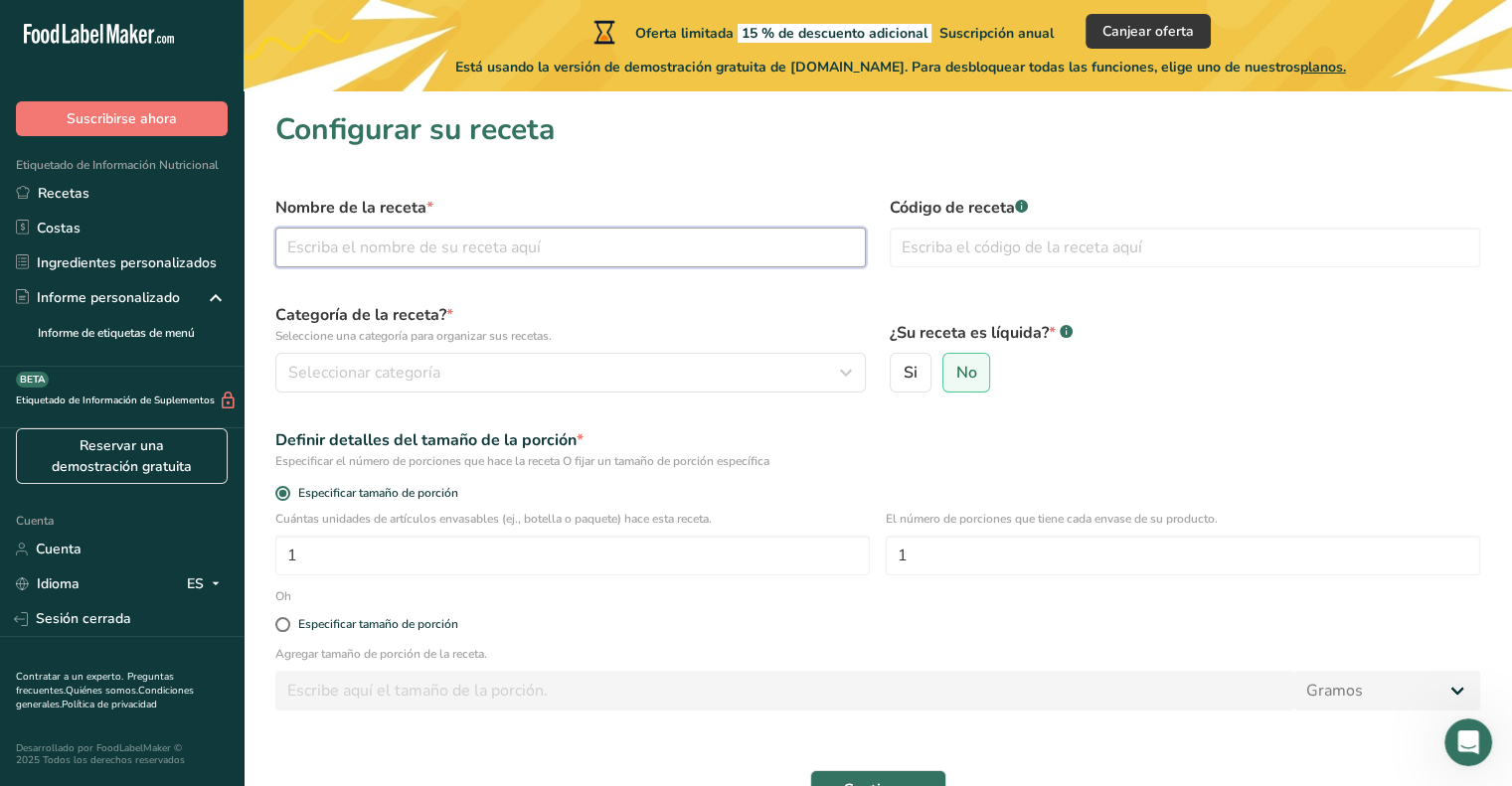 click at bounding box center (571, 247) 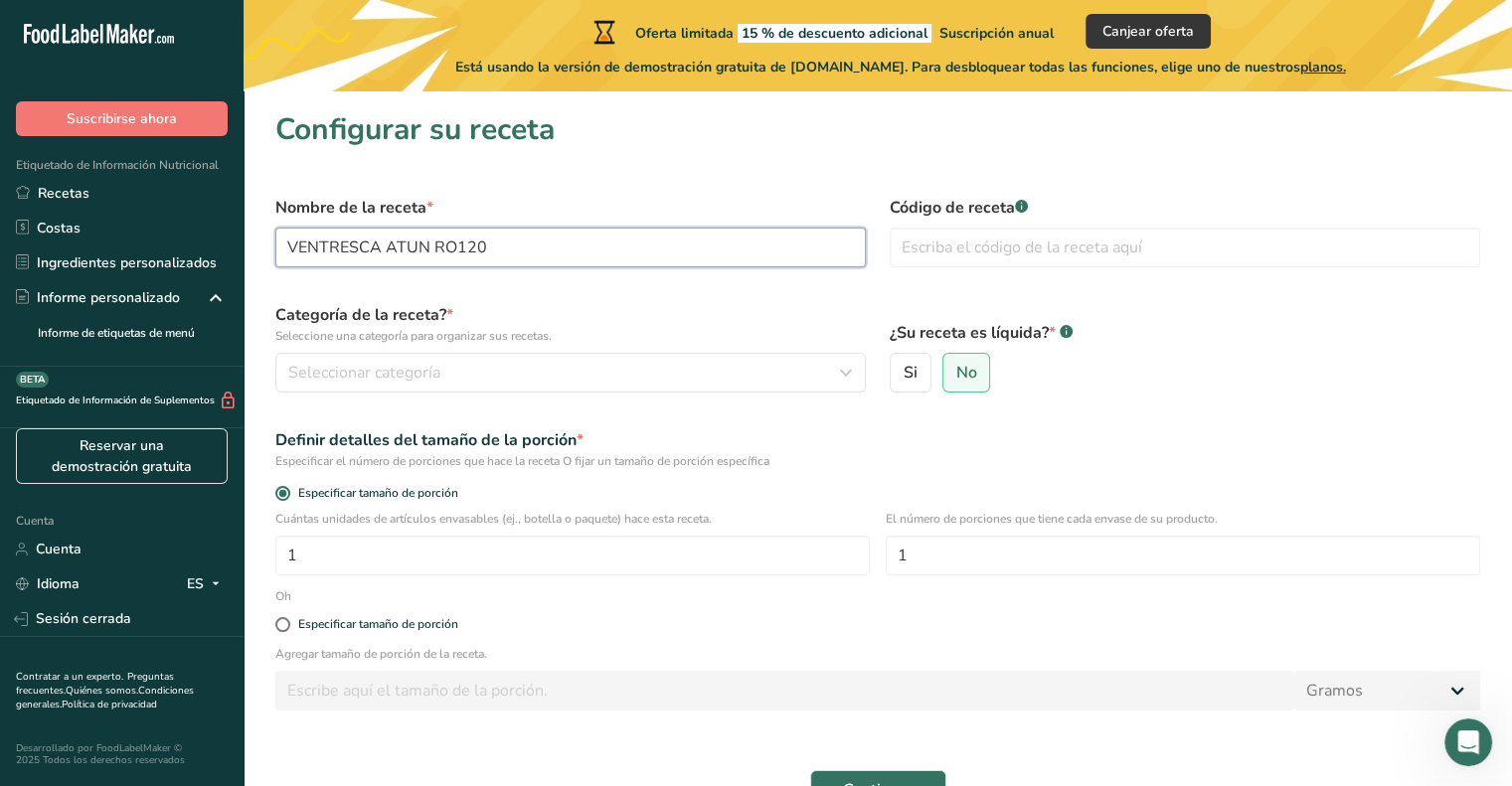 type on "VENTRESCA ATUN RO120" 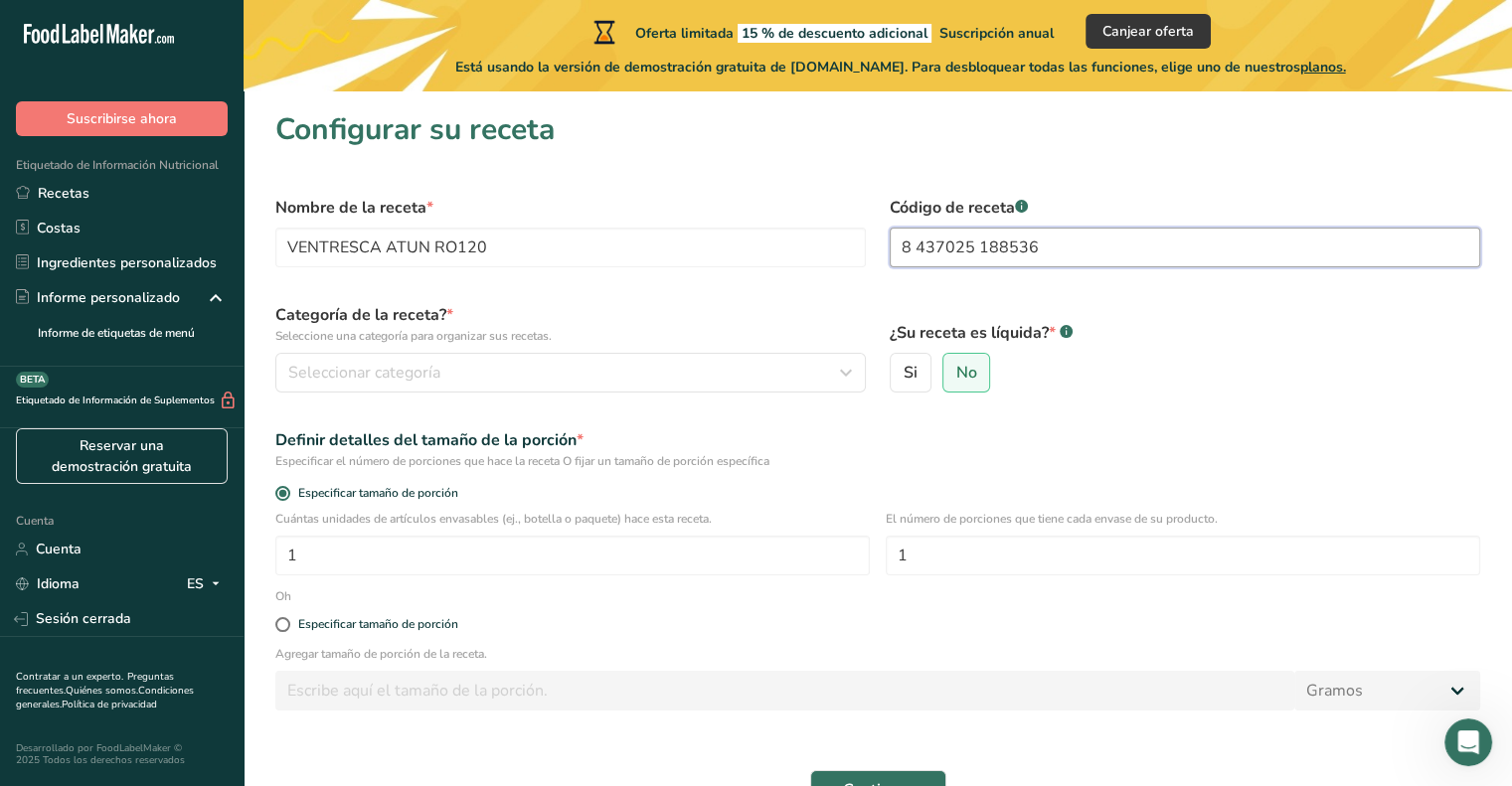 type on "8 437025 188536" 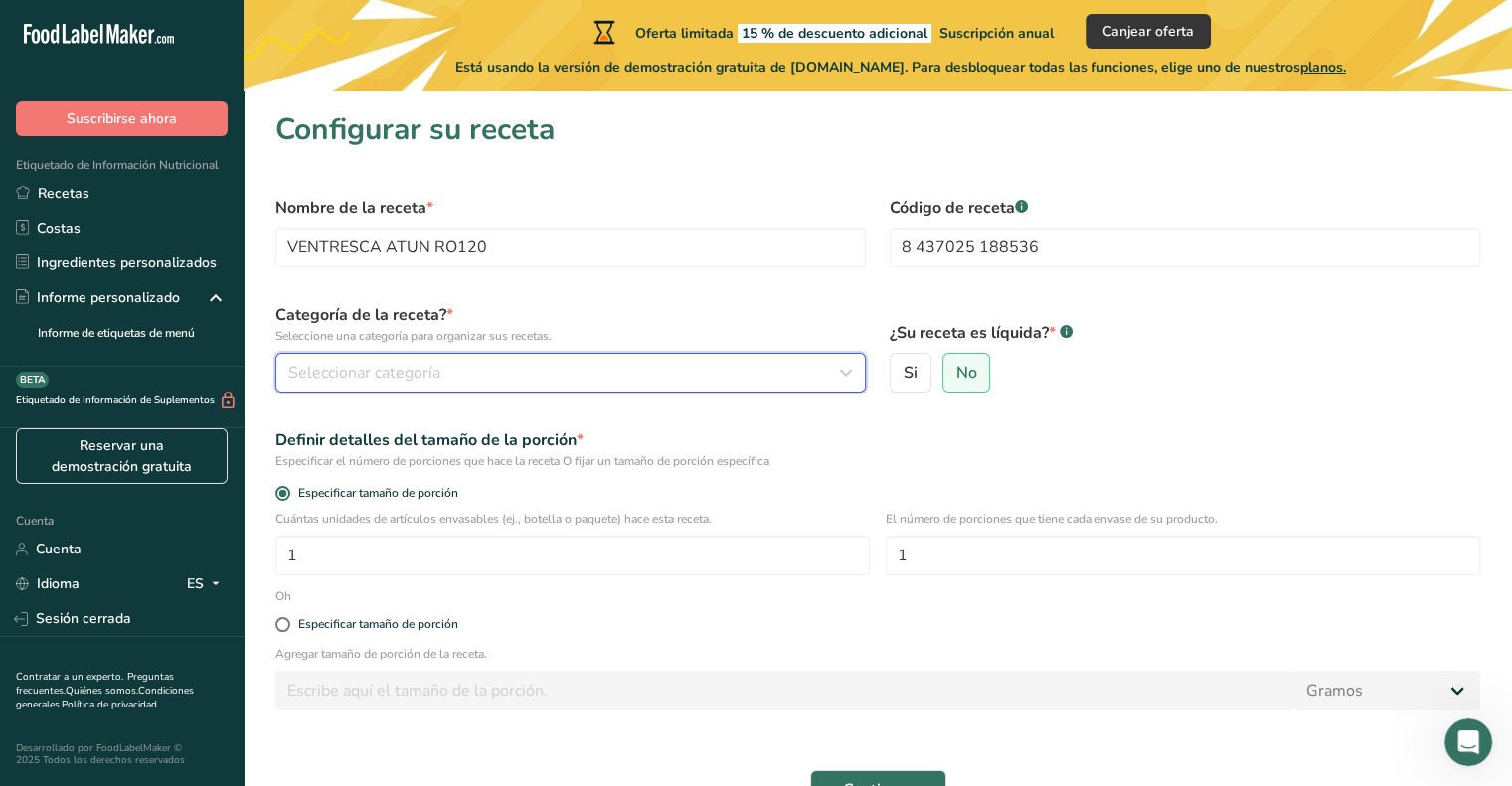click on "Seleccionar categoría" at bounding box center [565, 373] 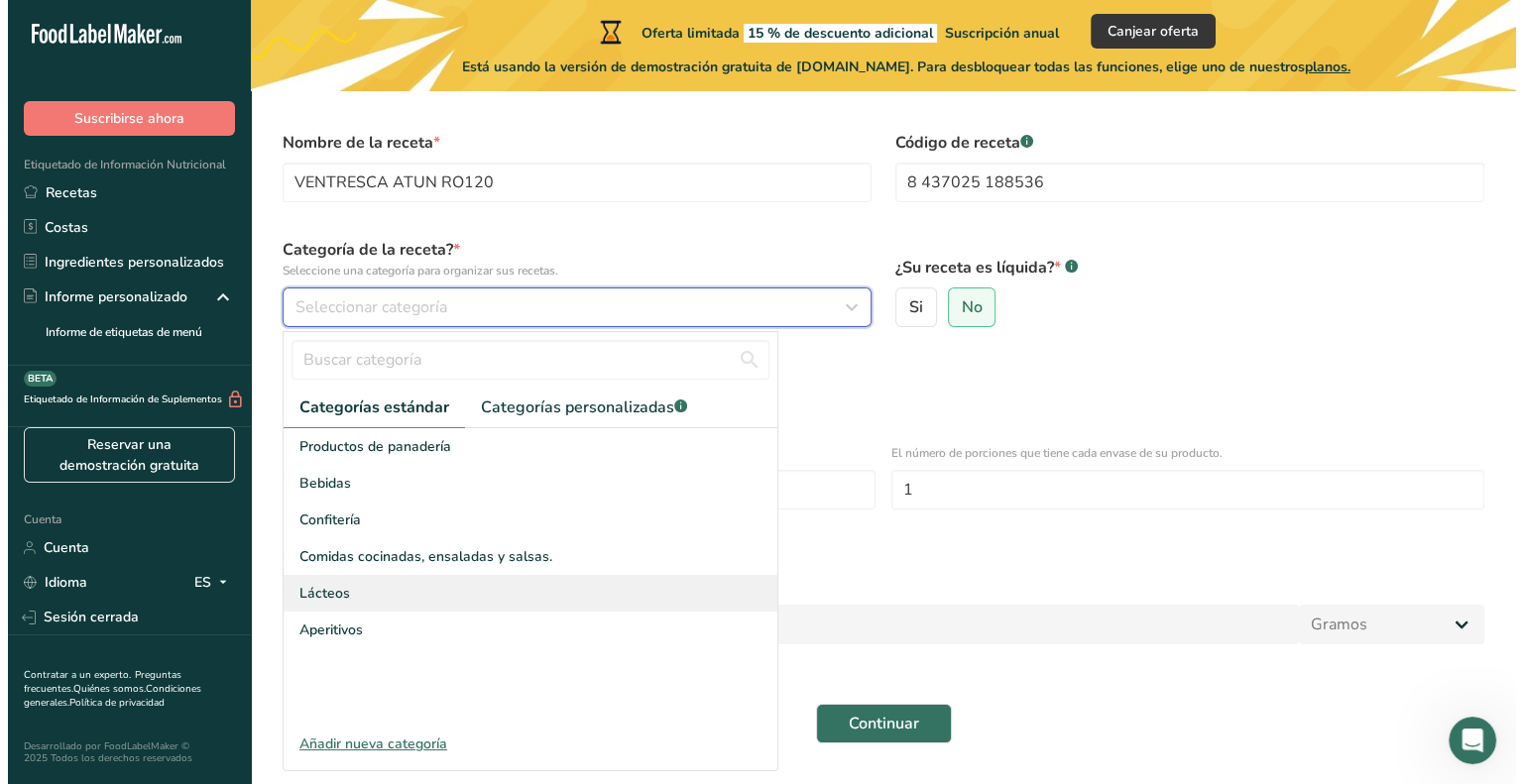 scroll, scrollTop: 99, scrollLeft: 0, axis: vertical 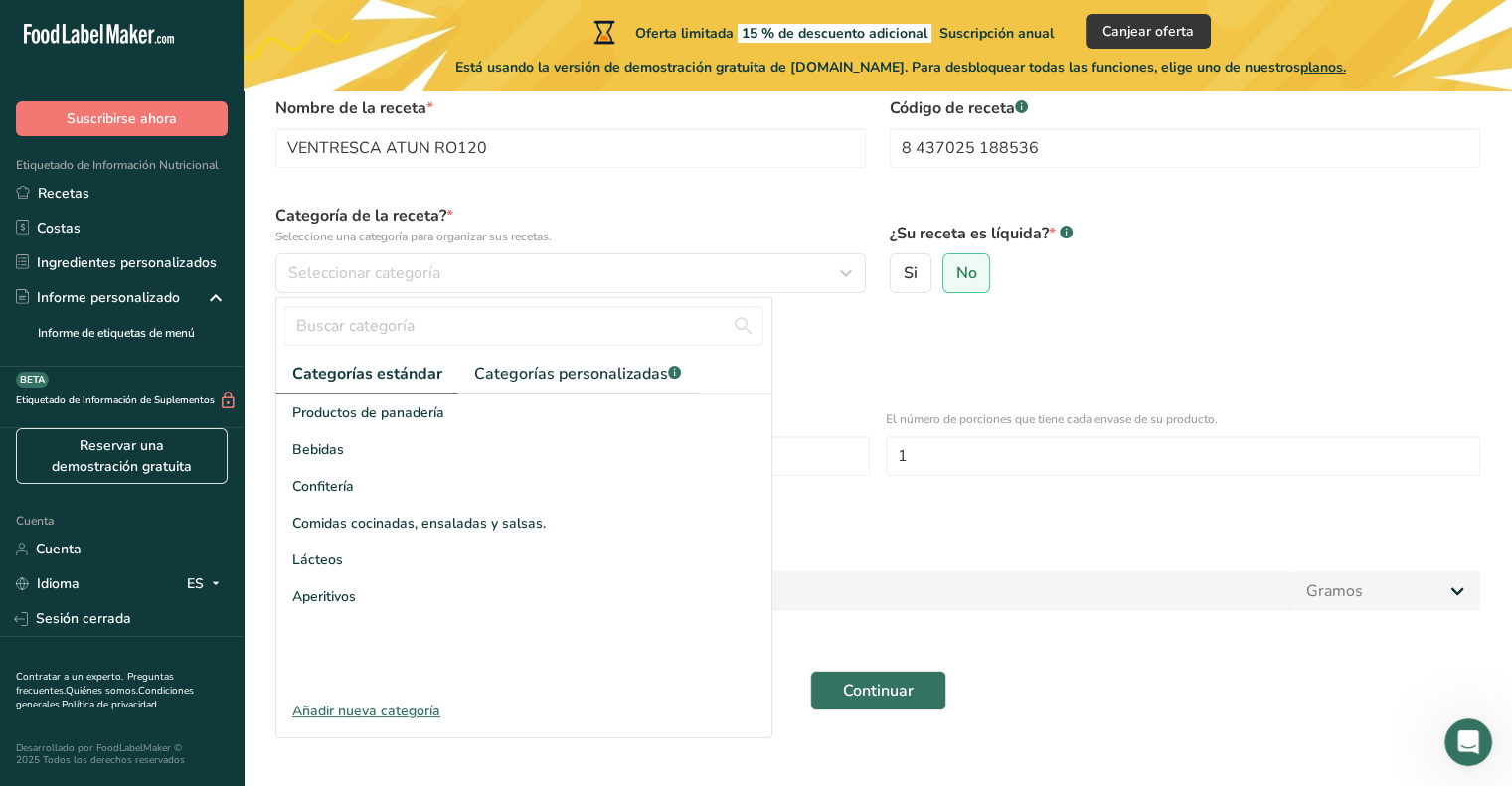 click on "Añadir nueva categoría" at bounding box center (366, 710) 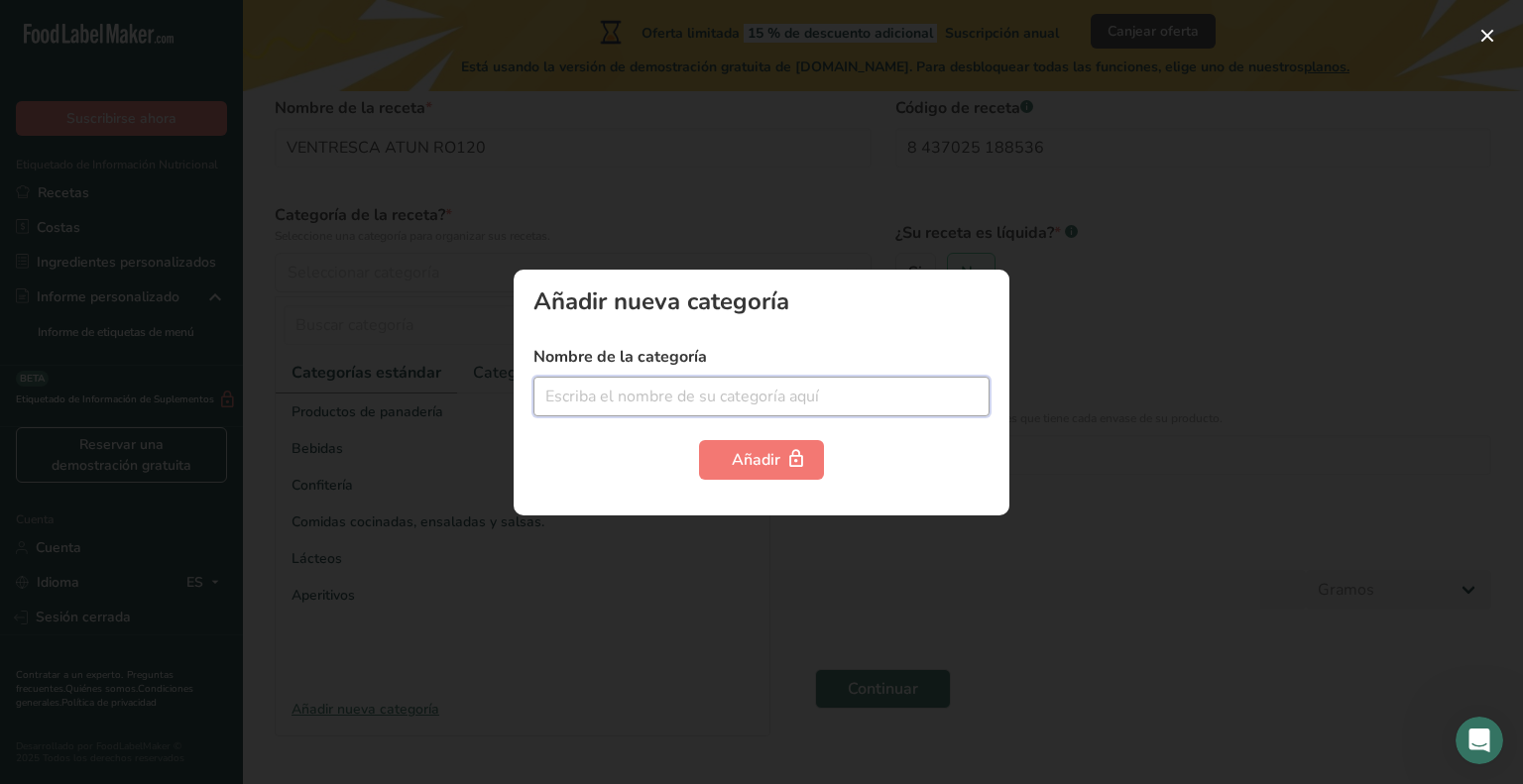 click at bounding box center (762, 396) 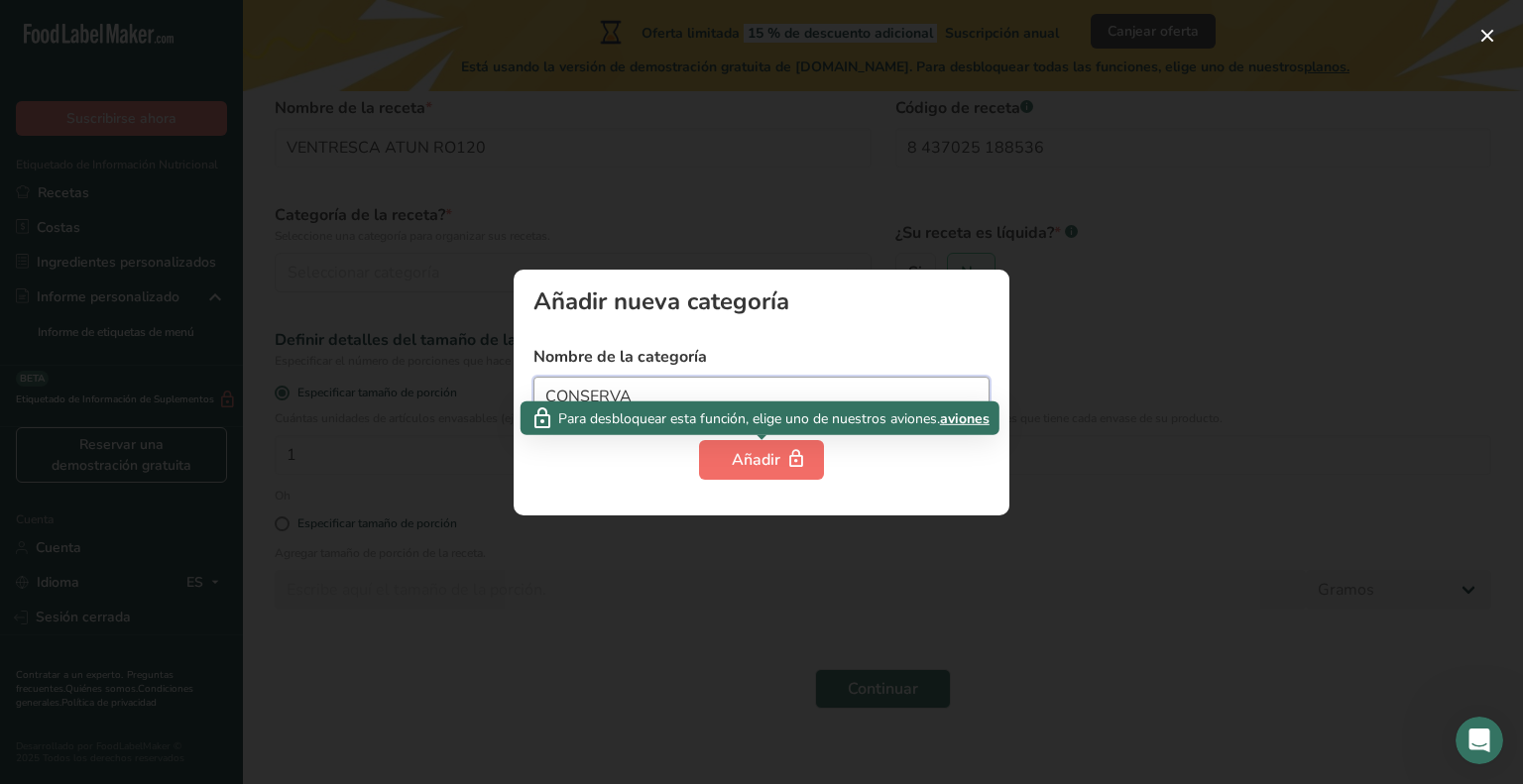 type on "CONSERVA" 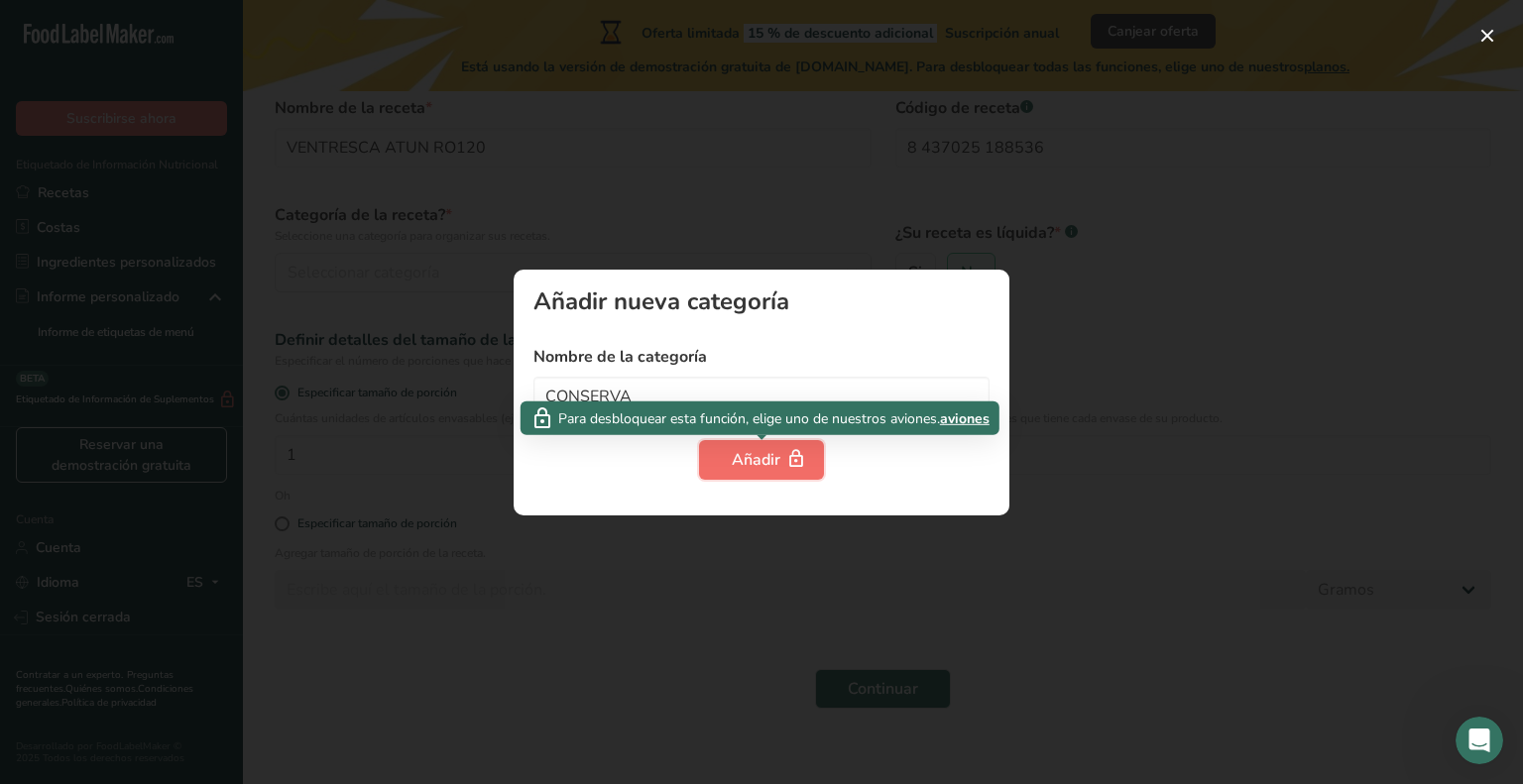 click on "Añadir" at bounding box center (756, 460) 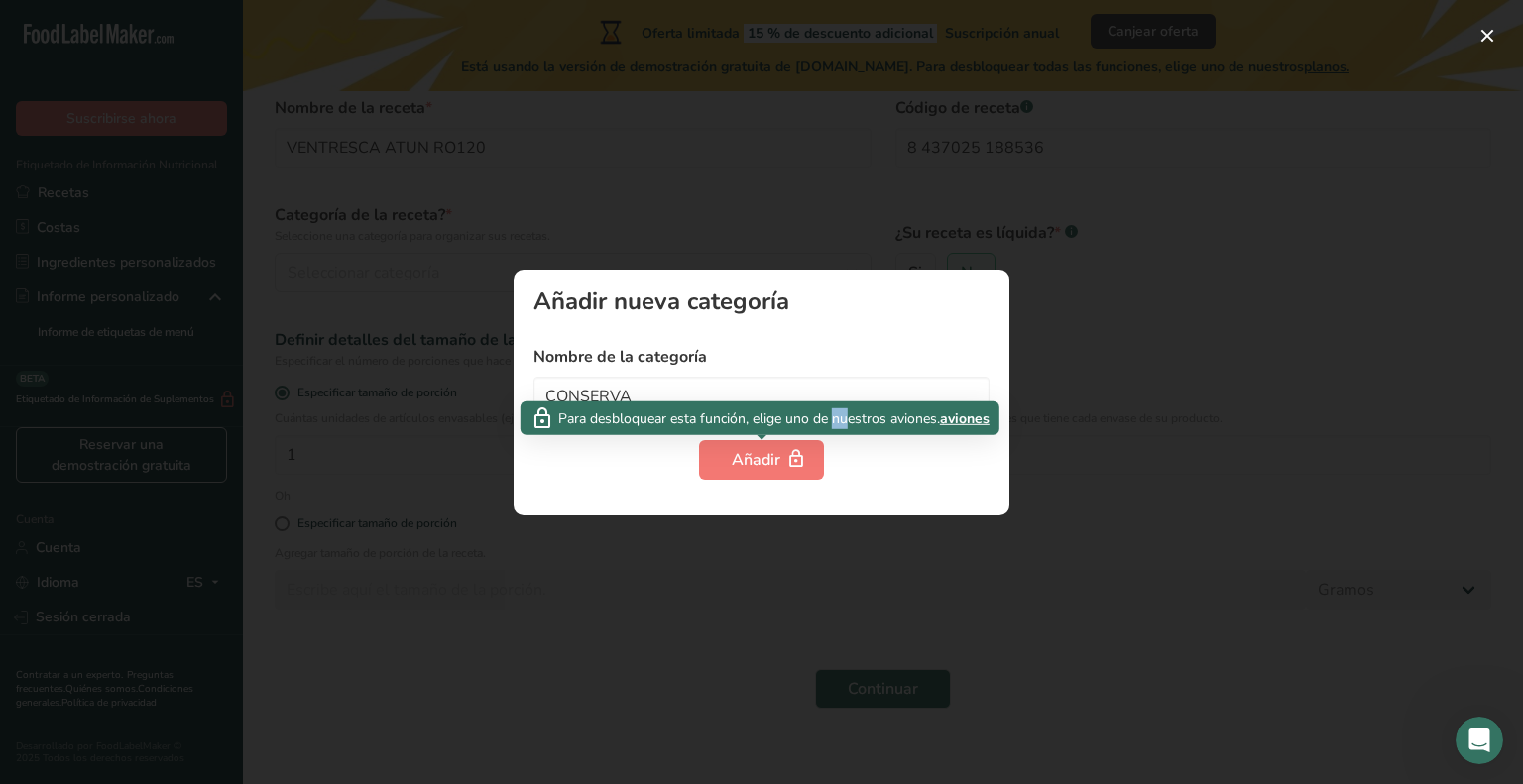 click on "Para desbloquear esta función, elige uno de nuestros aviones." at bounding box center [749, 417] 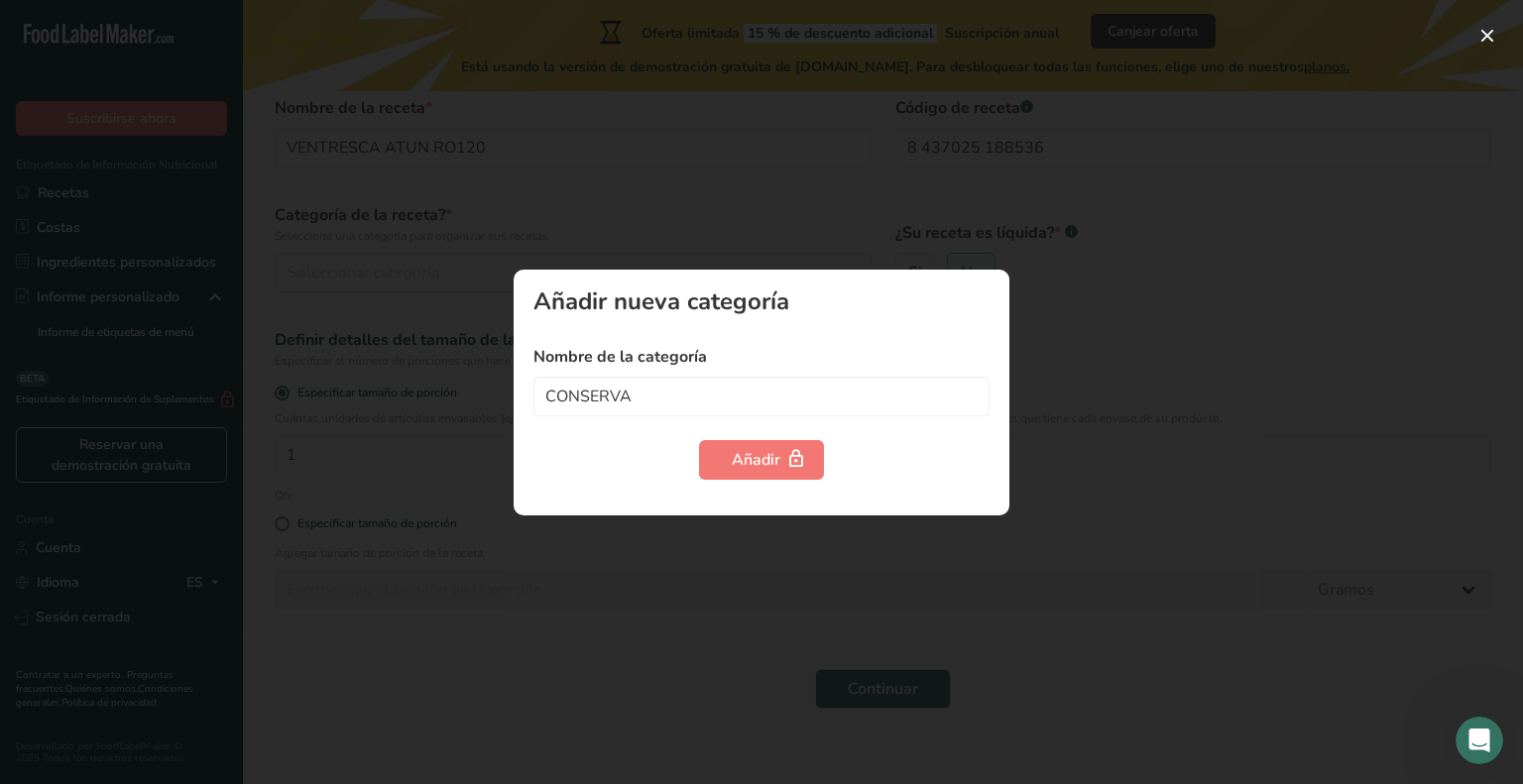click on "Añadir nueva categoría
Nombre de la categoría CONSERVA
Añadir" at bounding box center [762, 392] 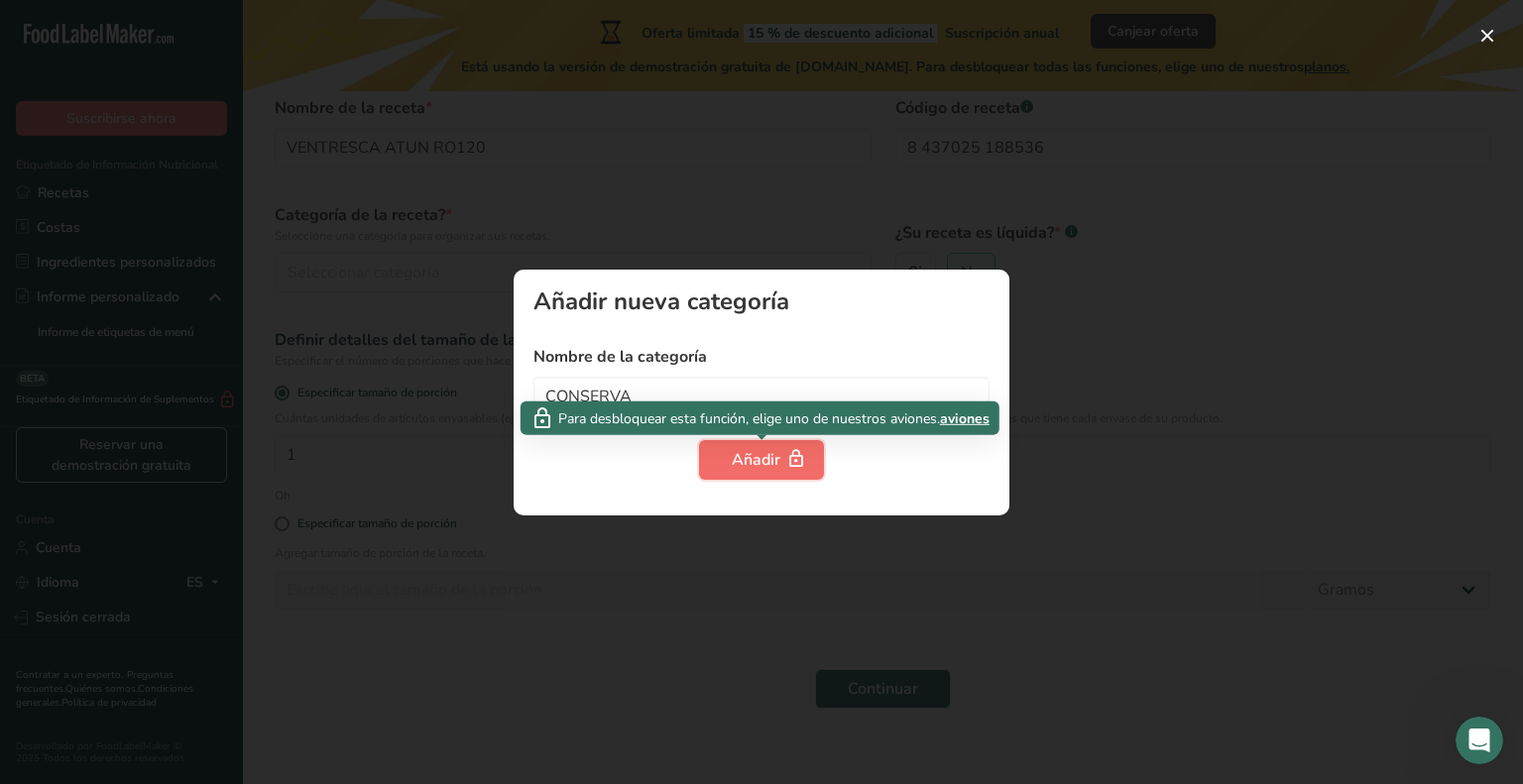 click on "Añadir" at bounding box center [762, 460] 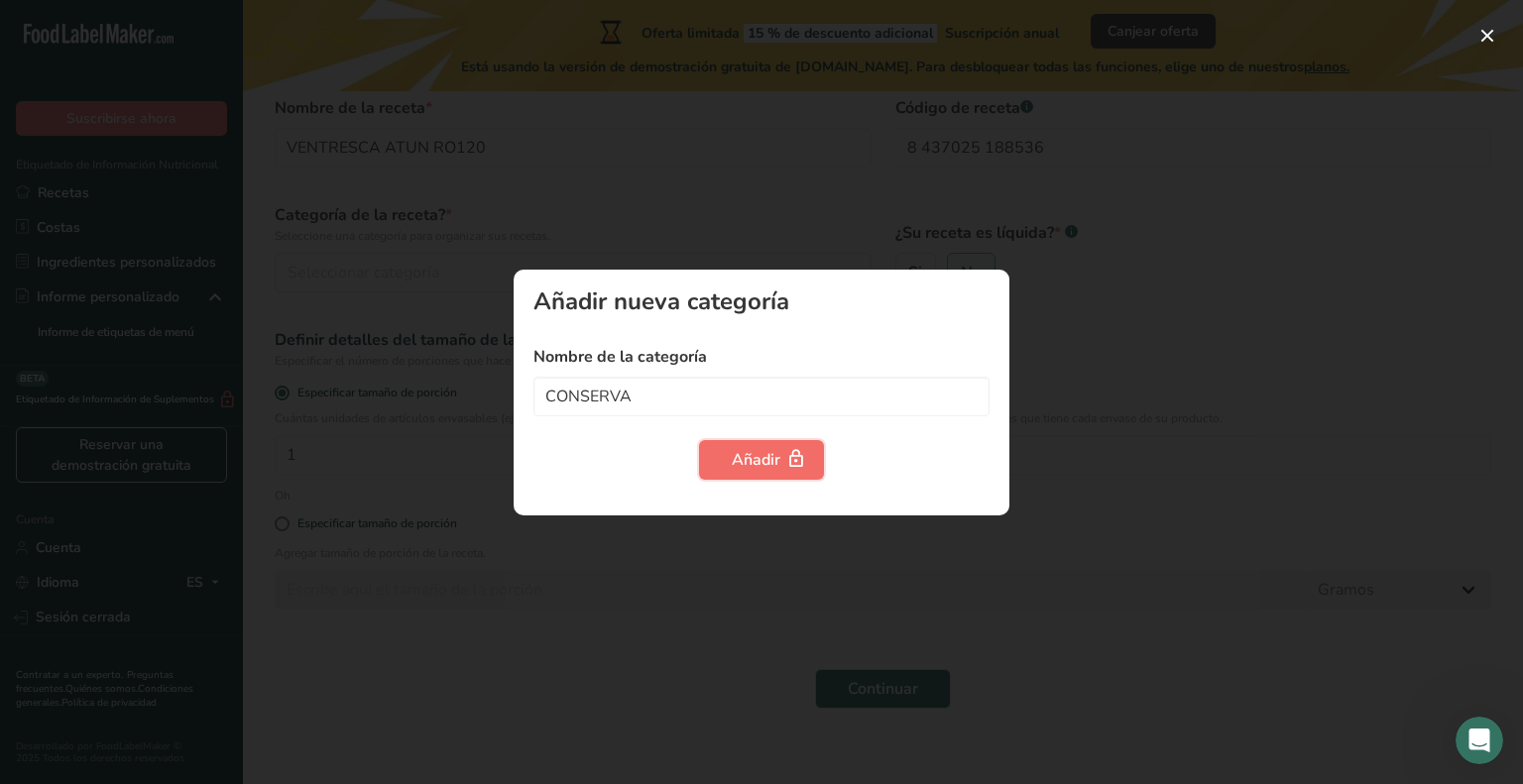 click on "Añadir" at bounding box center (762, 460) 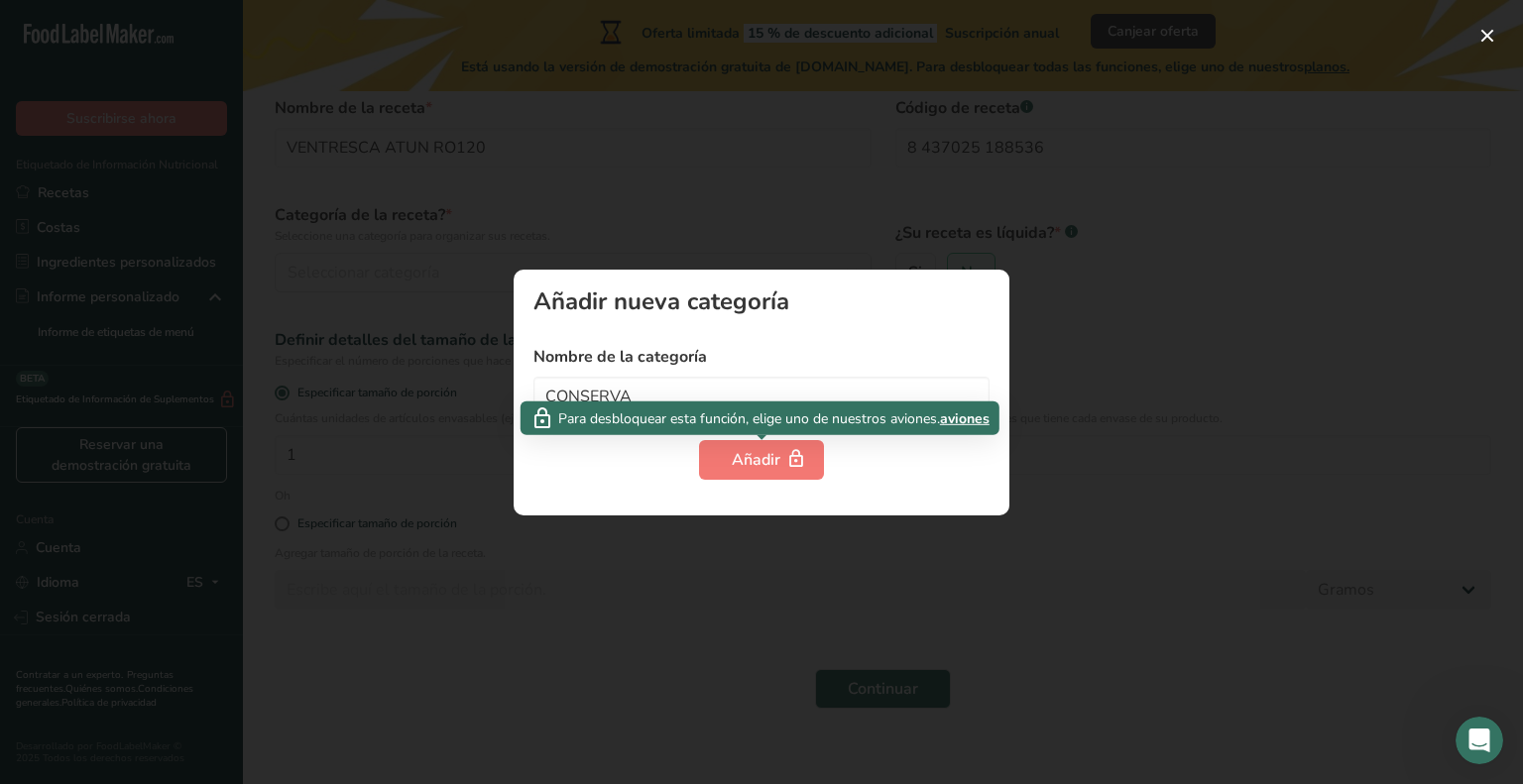 click on "Añadir nueva categoría
Nombre de la categoría CONSERVA
Añadir" at bounding box center (762, 392) 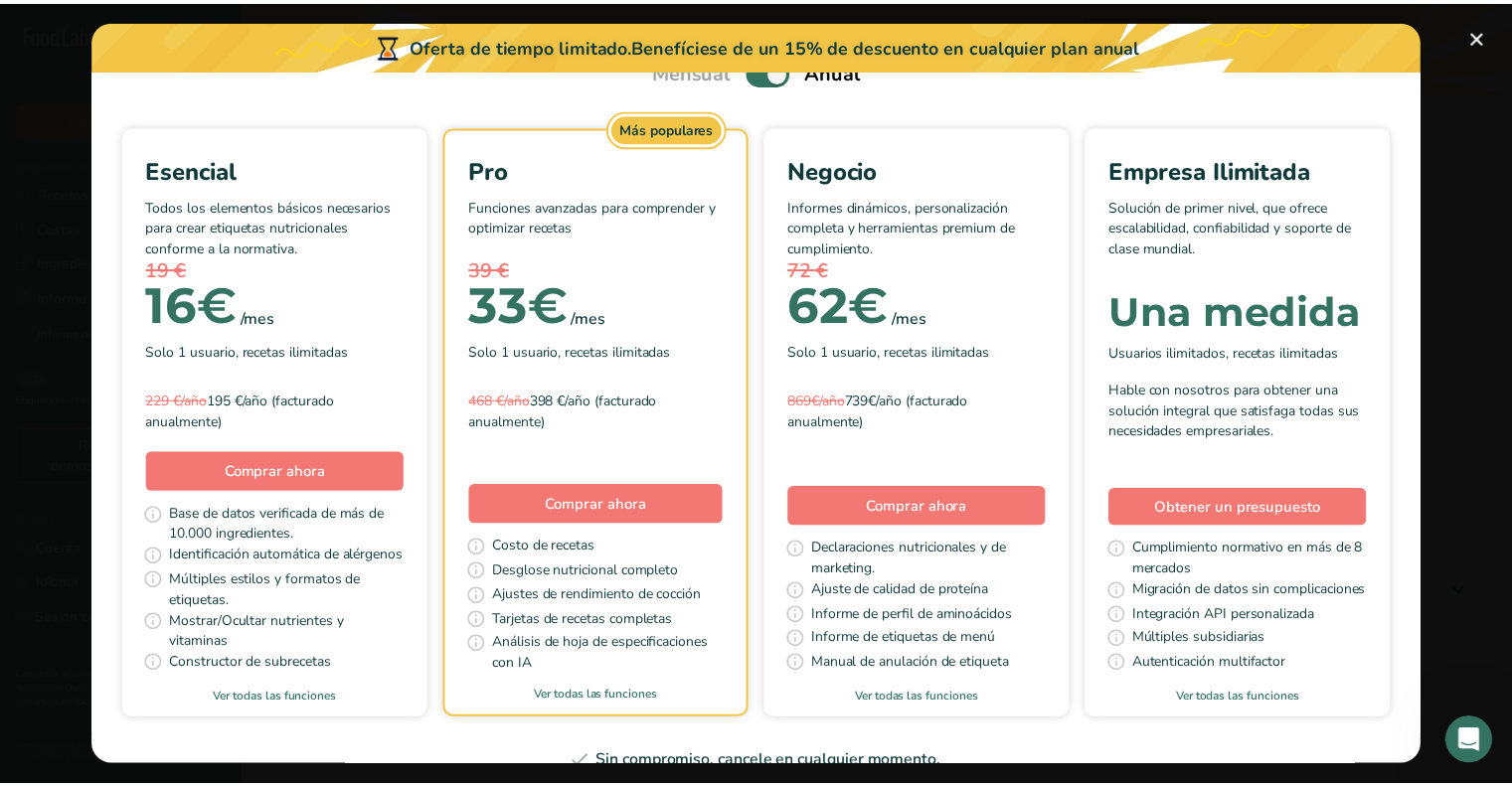 scroll, scrollTop: 0, scrollLeft: 0, axis: both 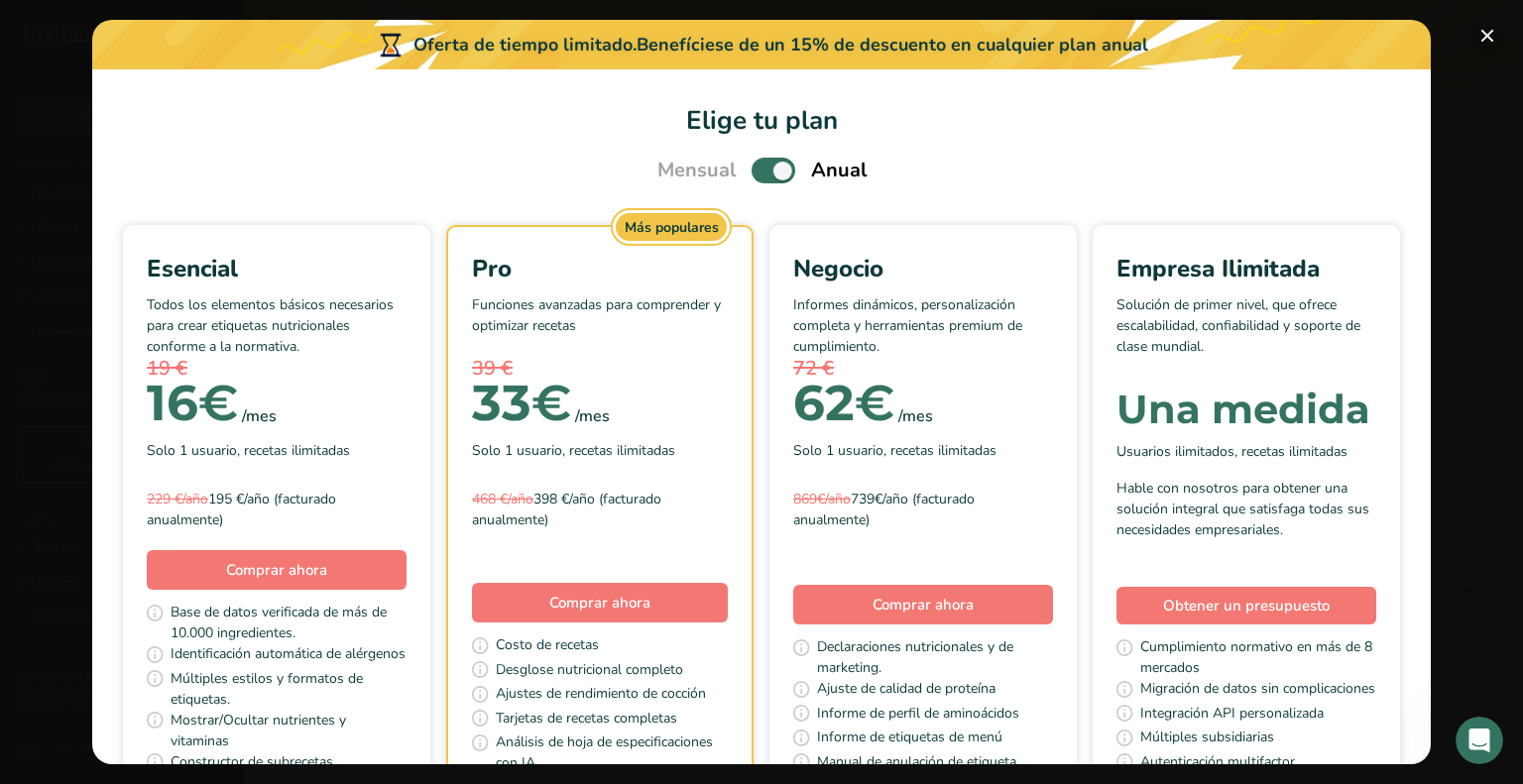 click at bounding box center [1487, 36] 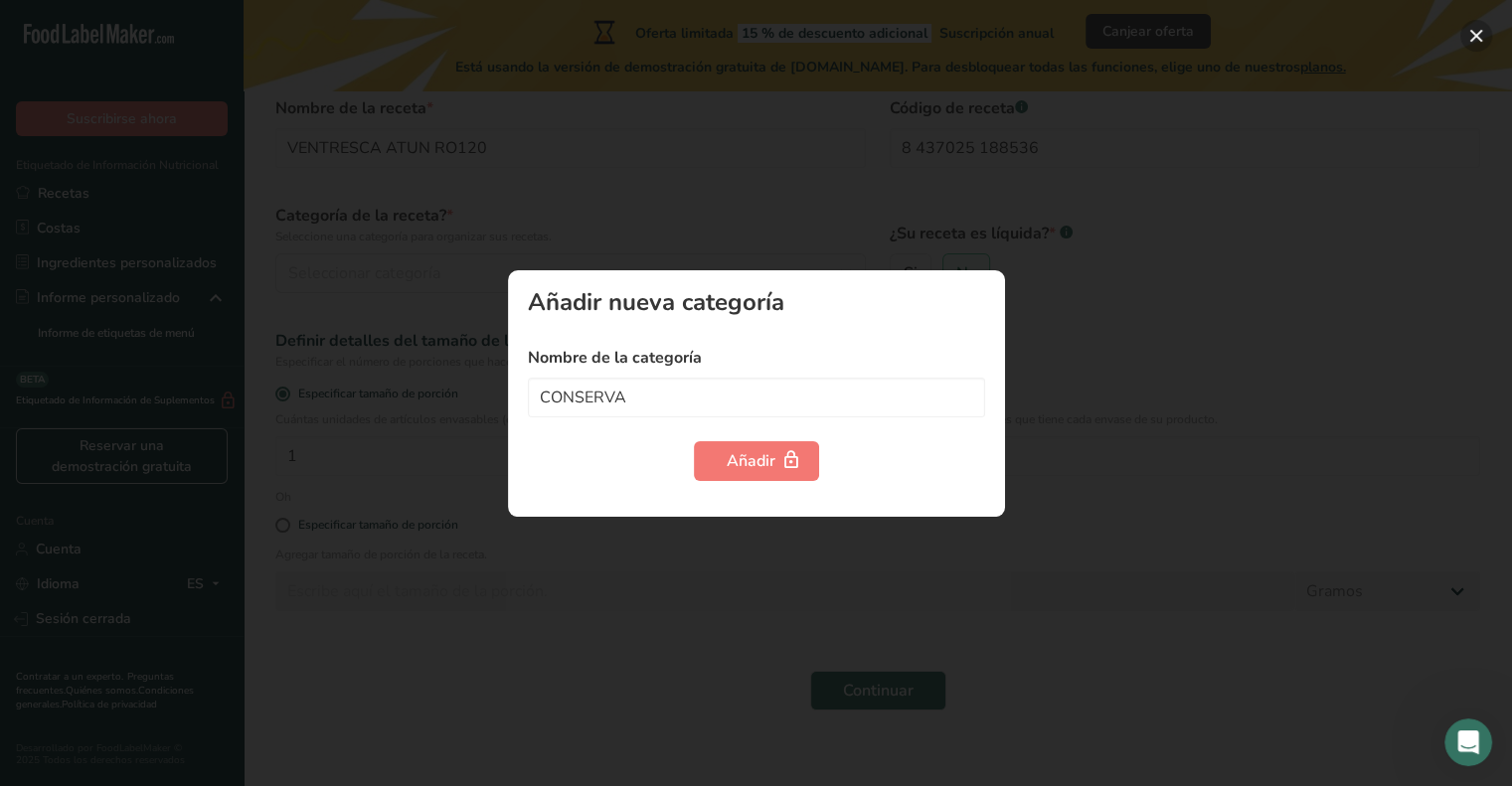 click at bounding box center [1476, 36] 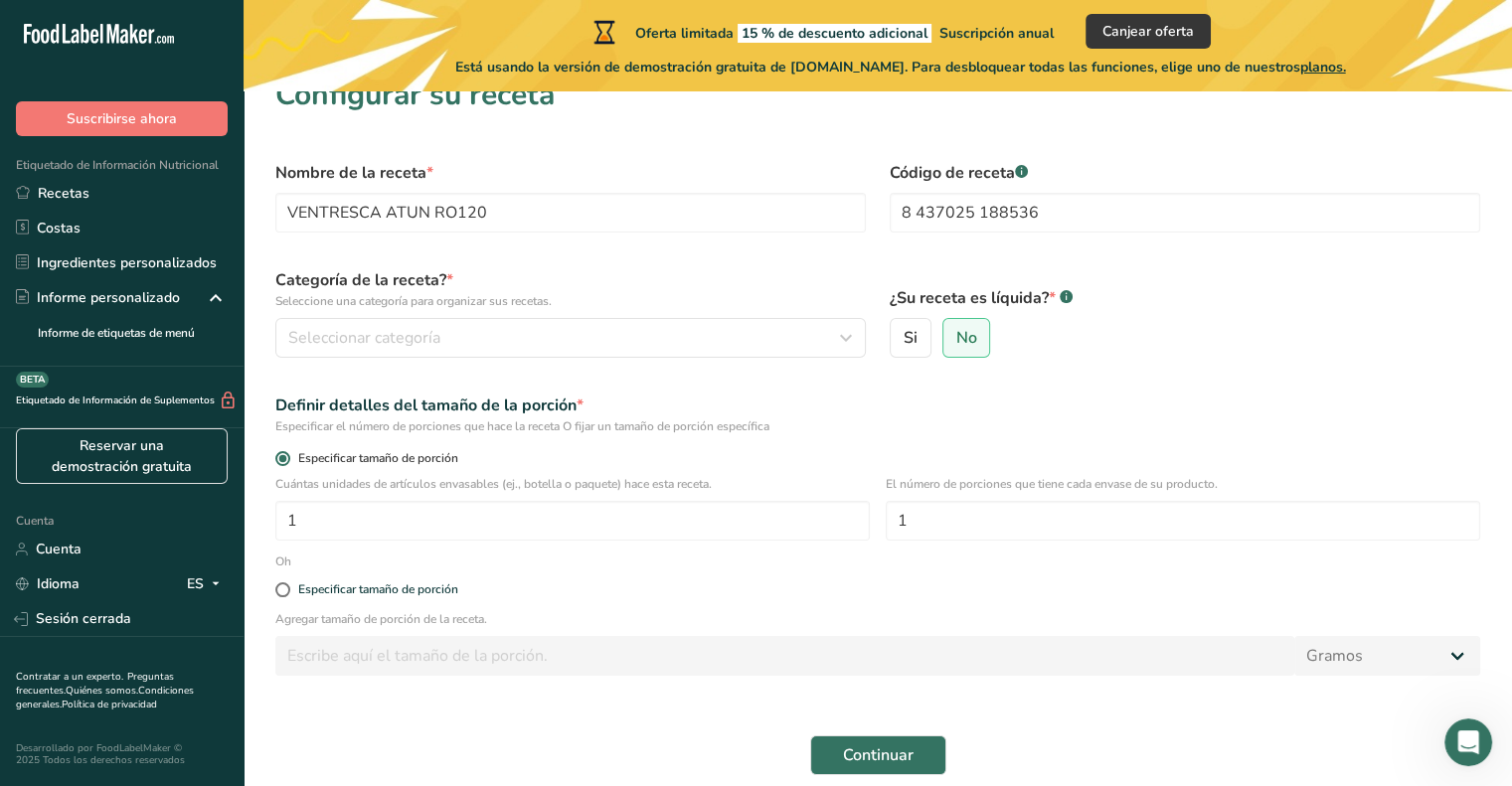 scroll, scrollTop: 0, scrollLeft: 0, axis: both 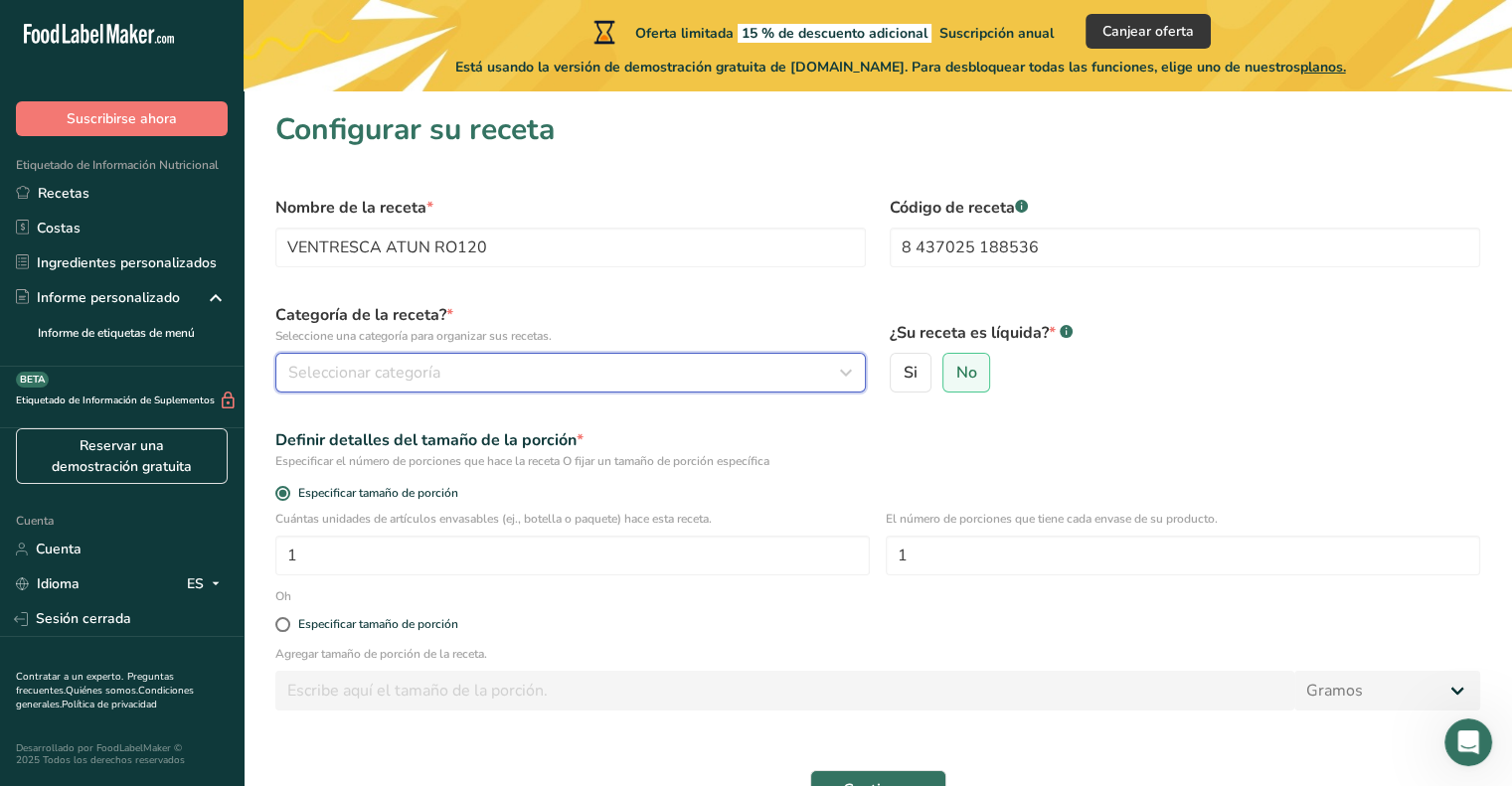 click on "Seleccionar categoría" at bounding box center (565, 373) 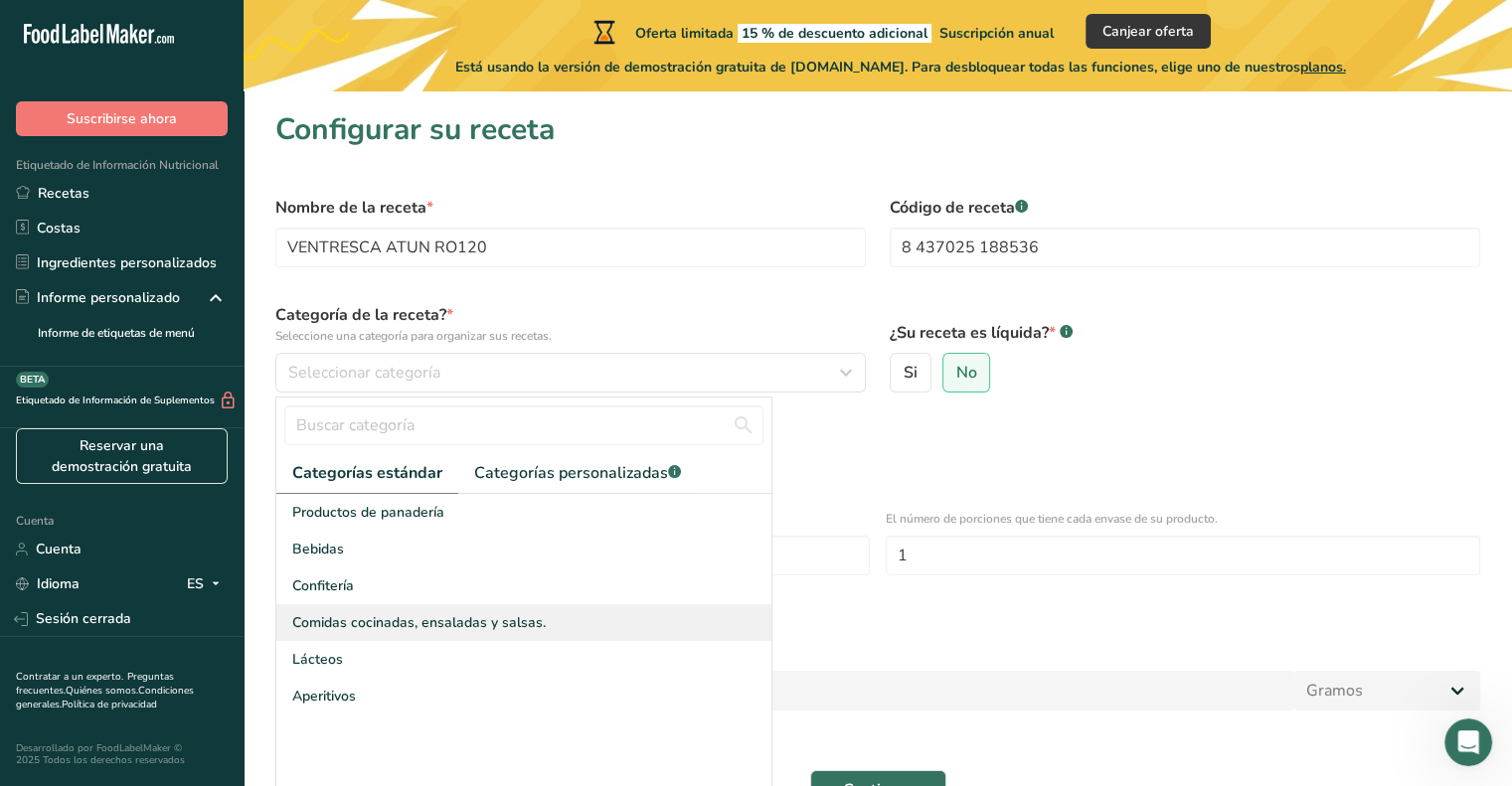 click on "Comidas cocinadas, ensaladas y salsas." at bounding box center (419, 622) 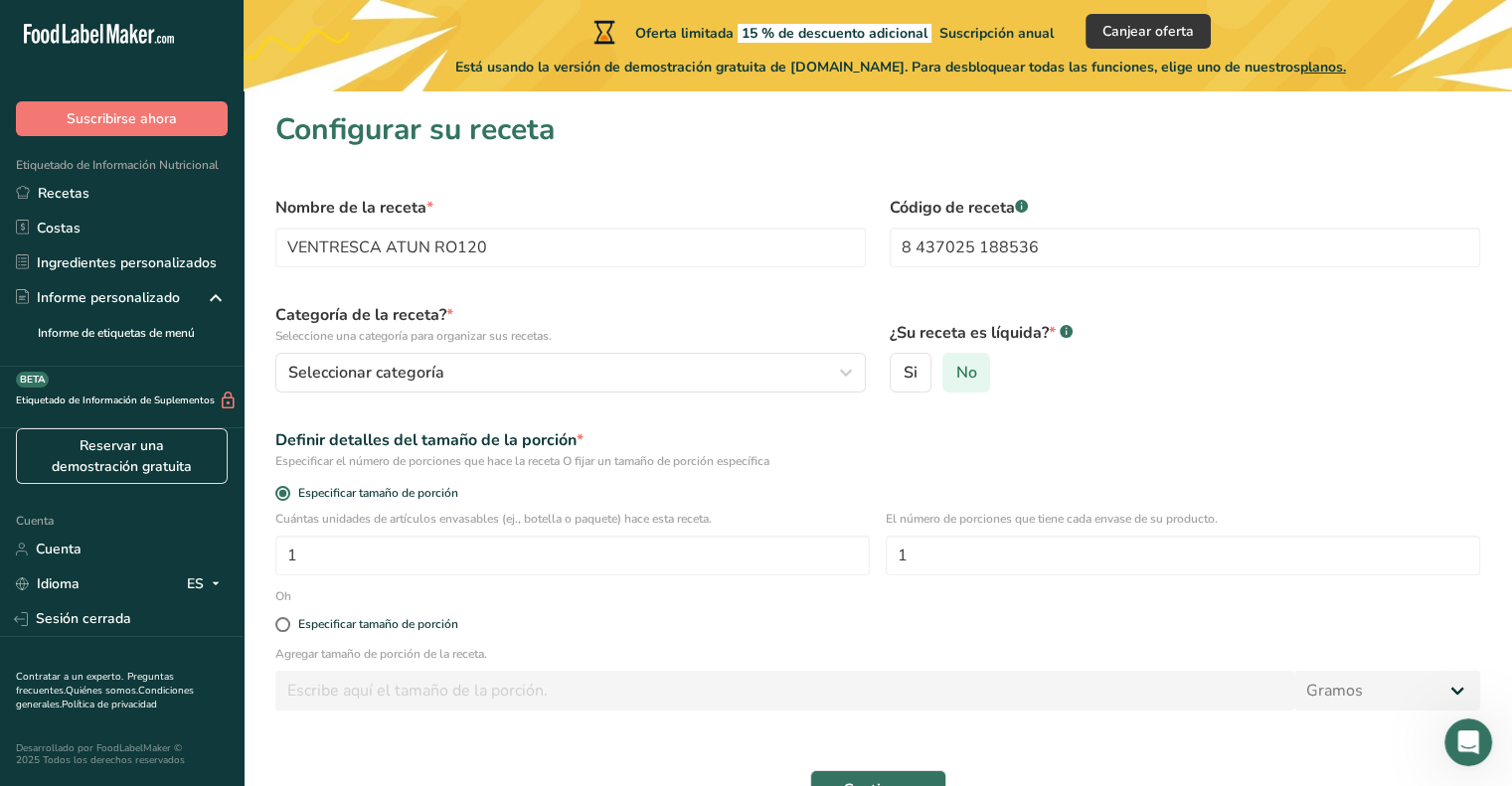 click on "No" at bounding box center [966, 373] 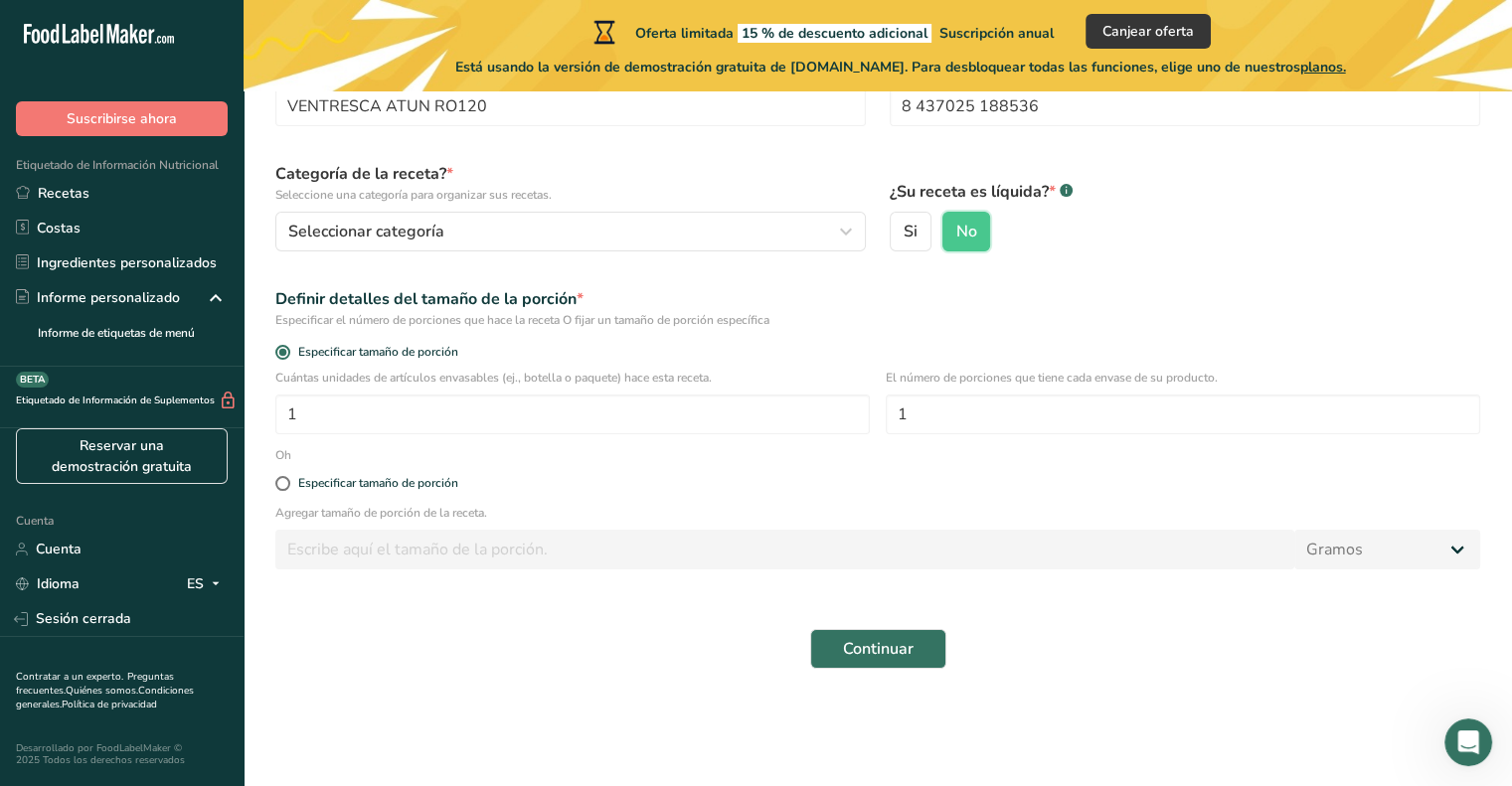 scroll, scrollTop: 143, scrollLeft: 0, axis: vertical 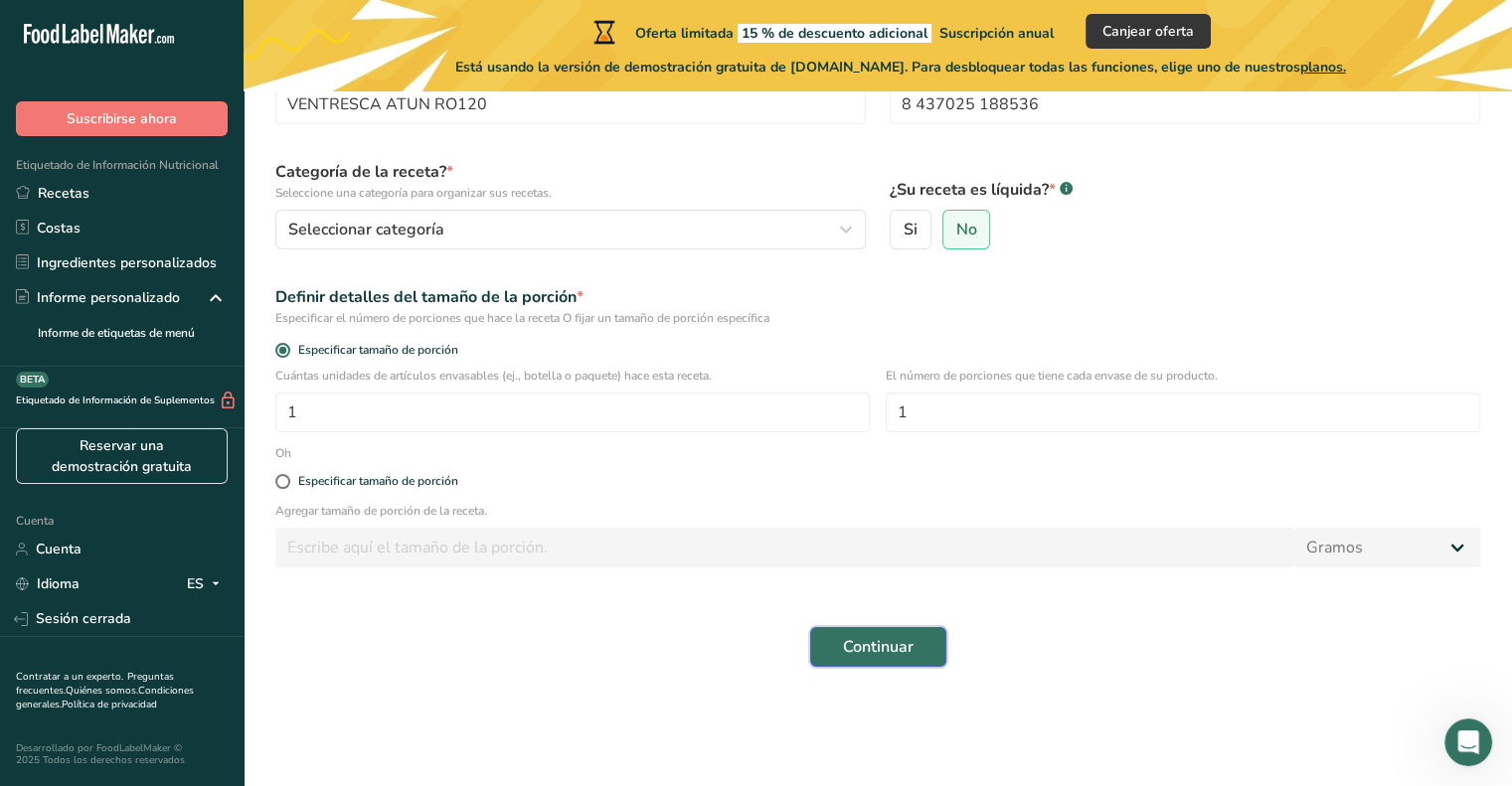 click on "Continuar" at bounding box center (878, 647) 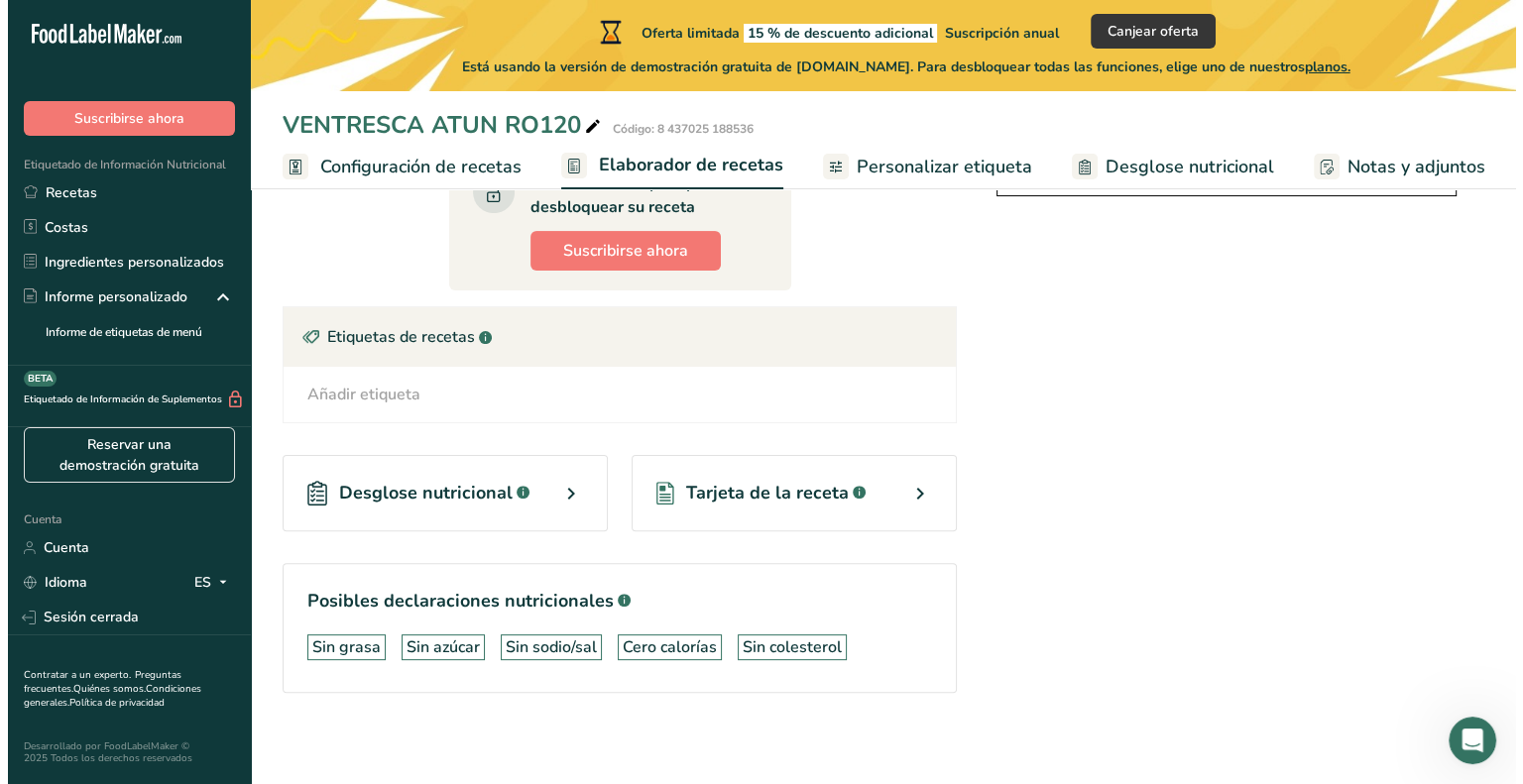 scroll, scrollTop: 0, scrollLeft: 0, axis: both 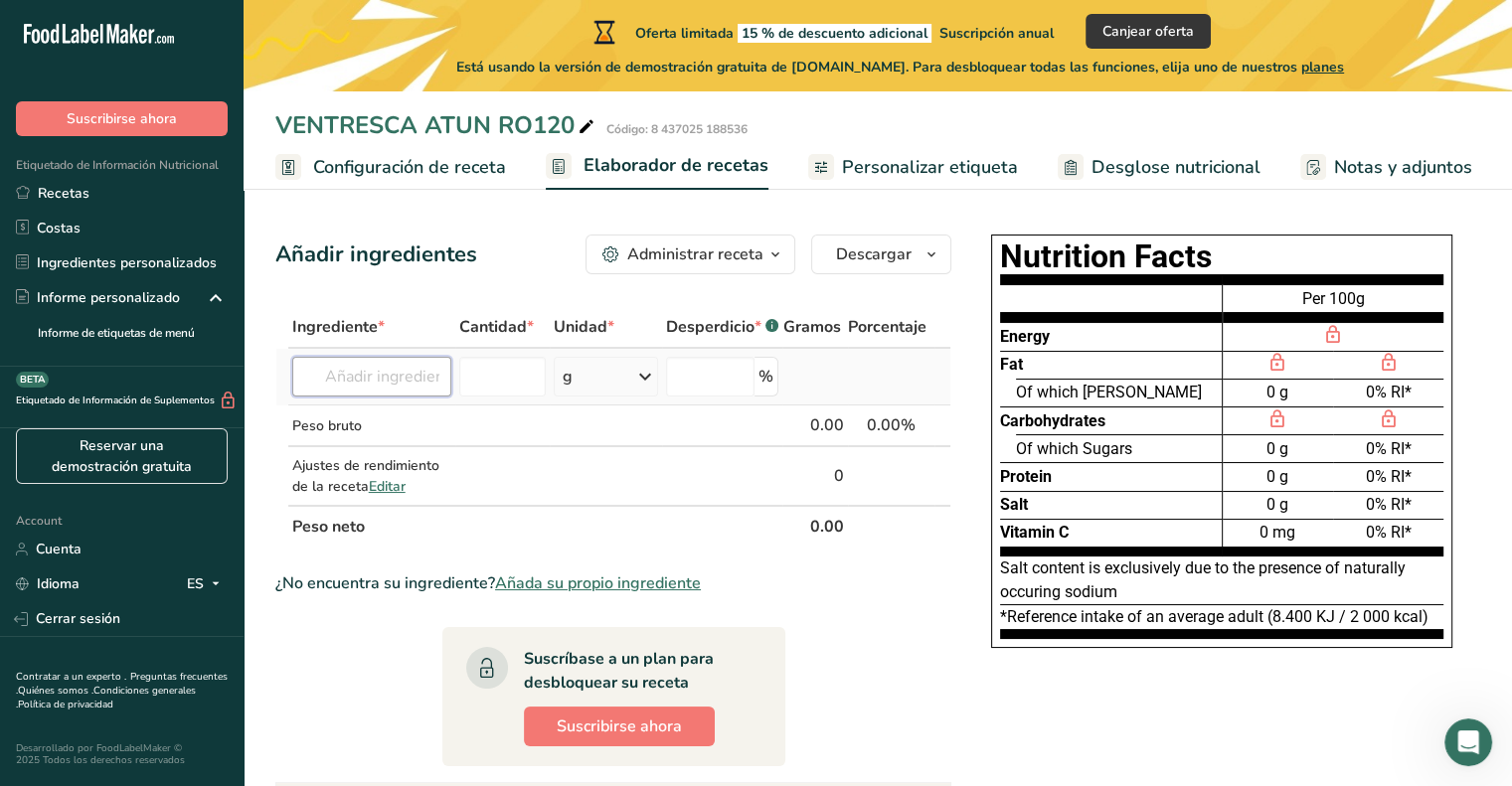 click at bounding box center [372, 377] 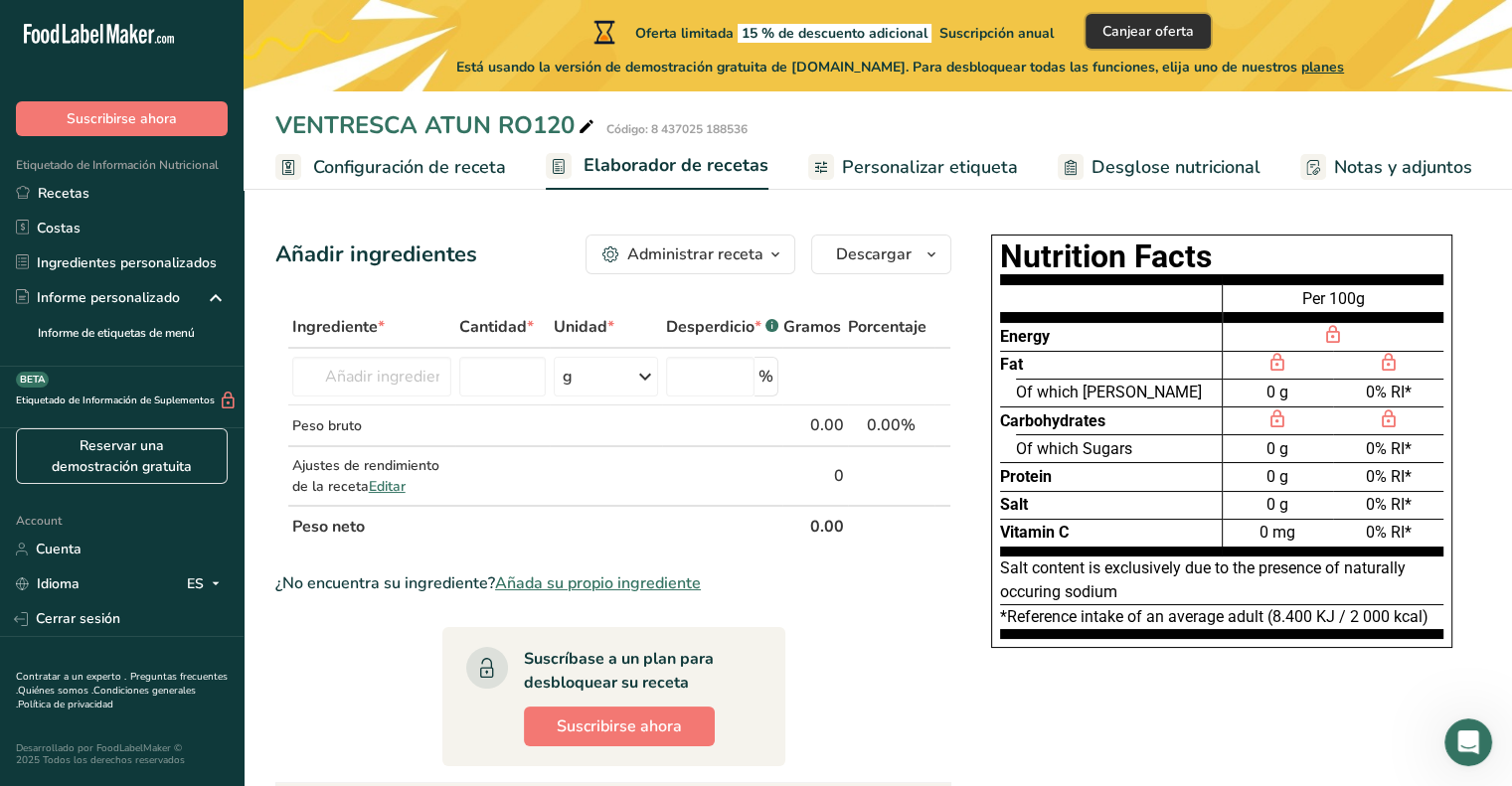 click on "Canjear oferta" at bounding box center [1148, 31] 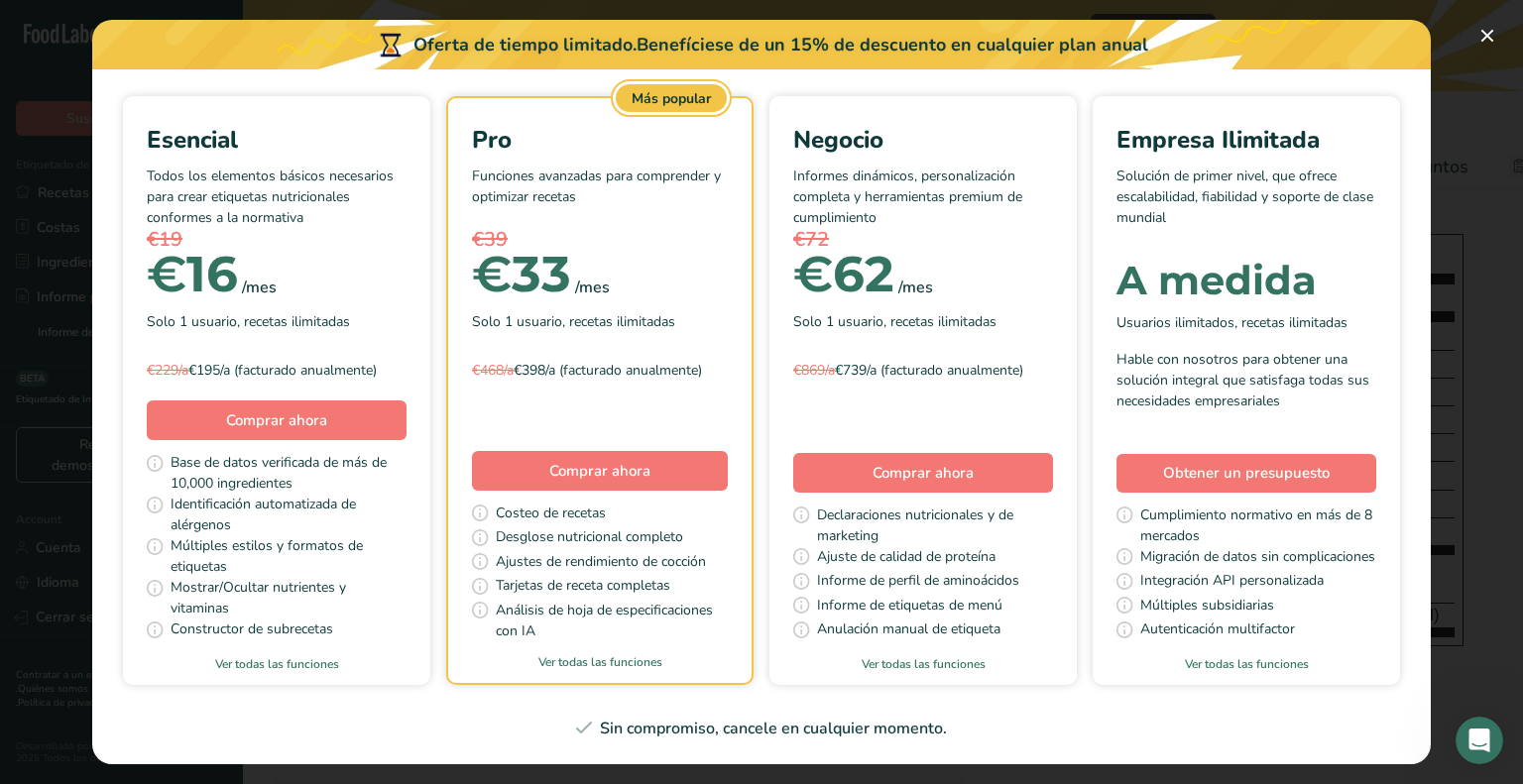 scroll, scrollTop: 297, scrollLeft: 0, axis: vertical 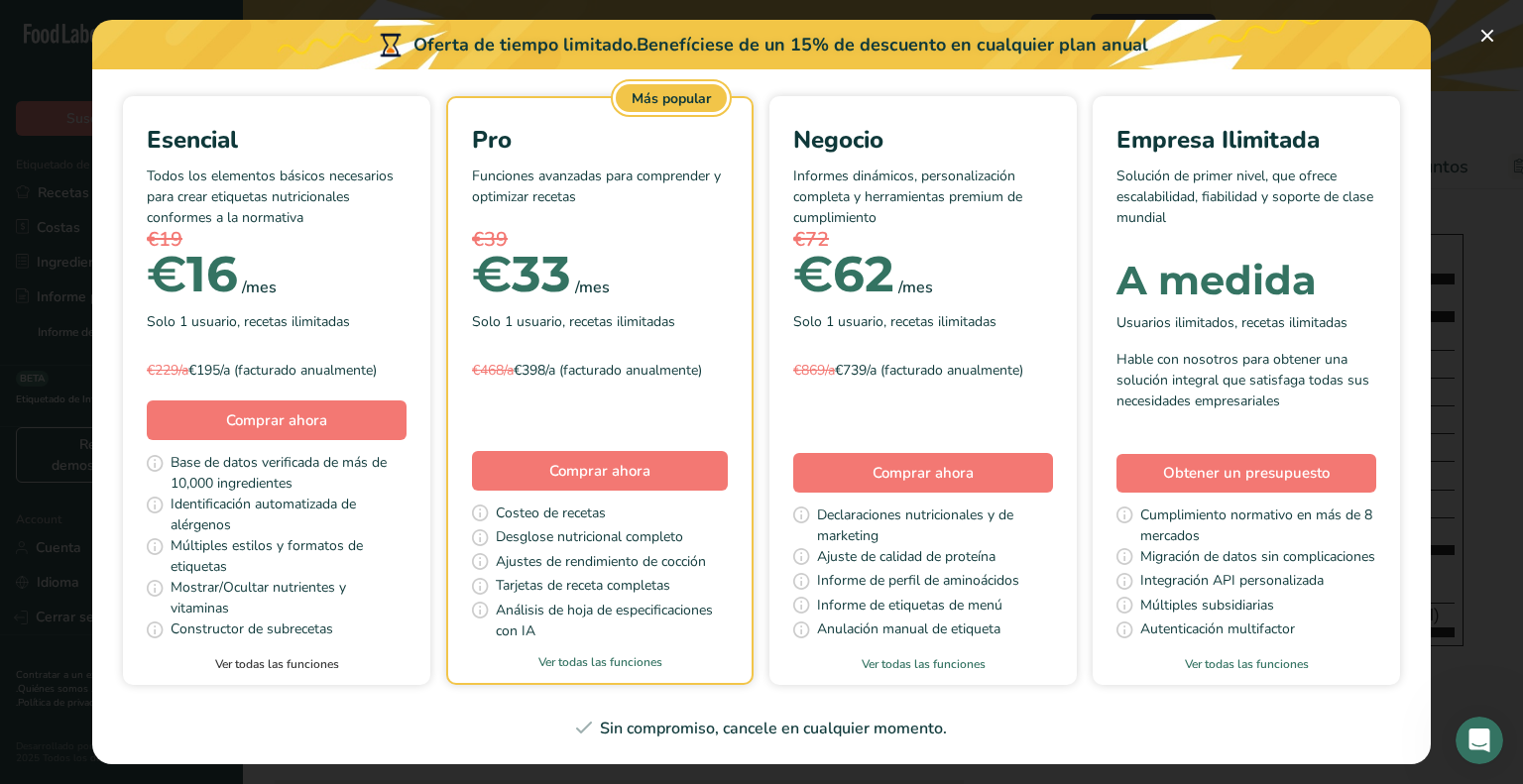 click on "Ver todas las funciones" at bounding box center [277, 664] 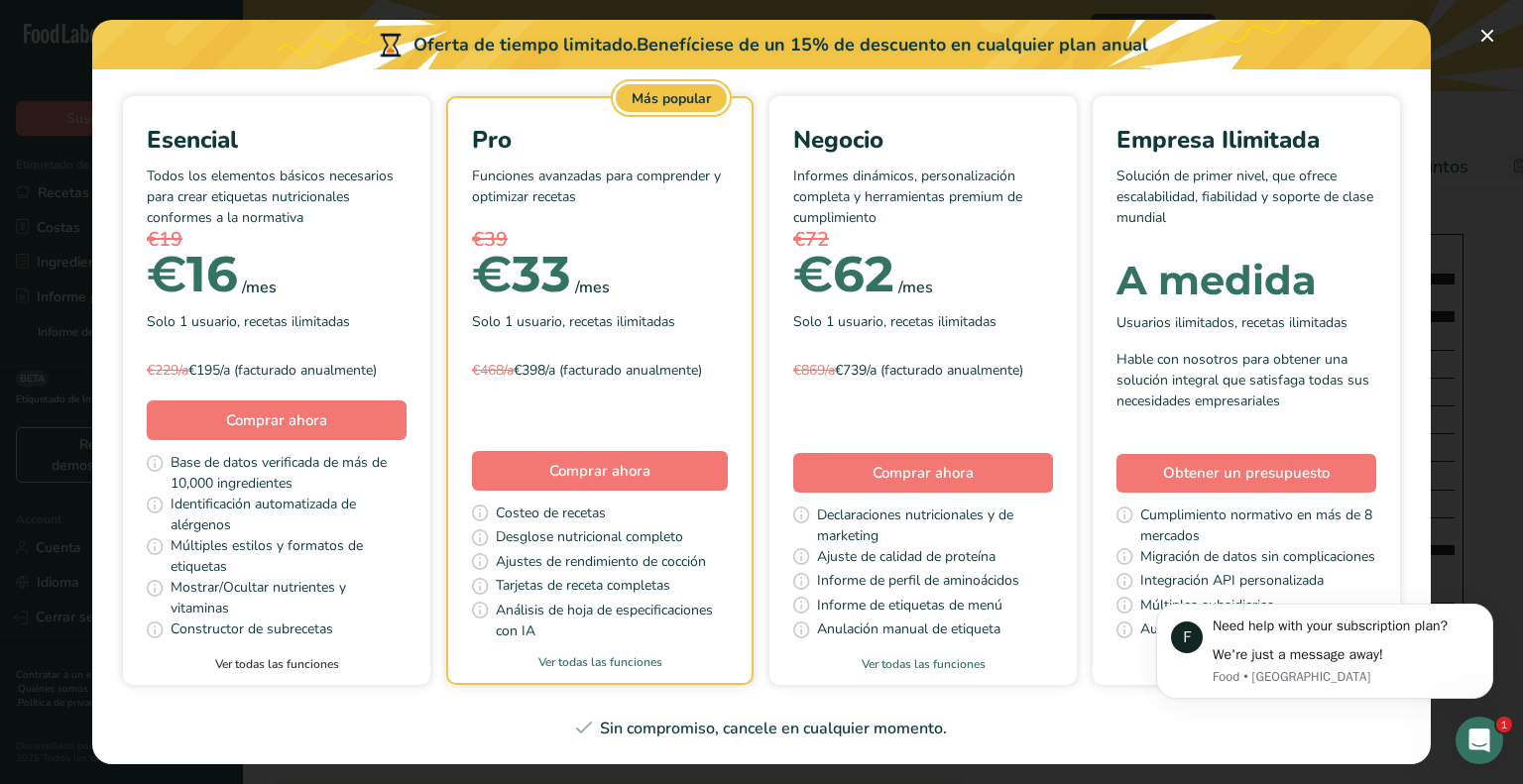 scroll, scrollTop: 0, scrollLeft: 0, axis: both 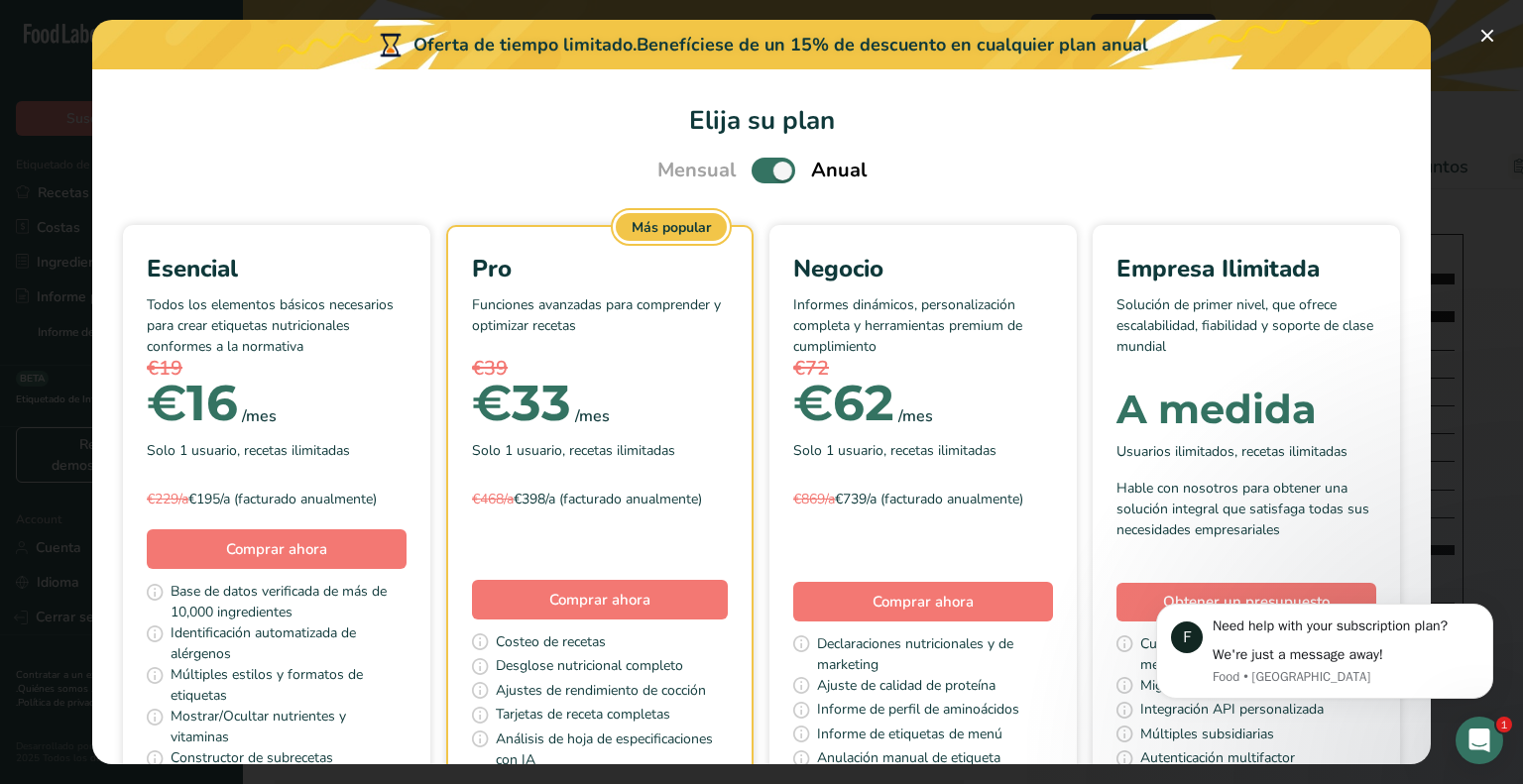 click at bounding box center (773, 169) 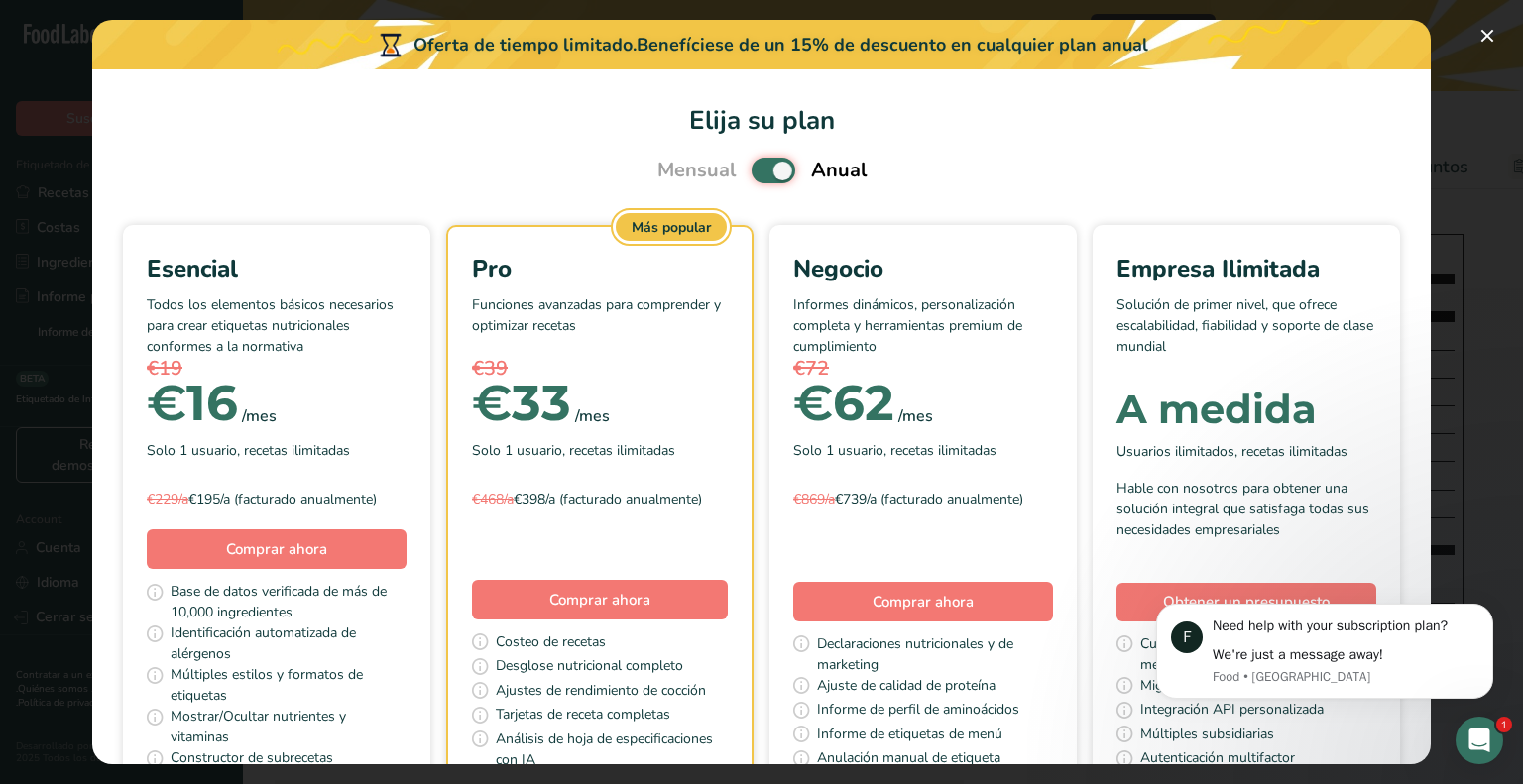 checkbox on "false" 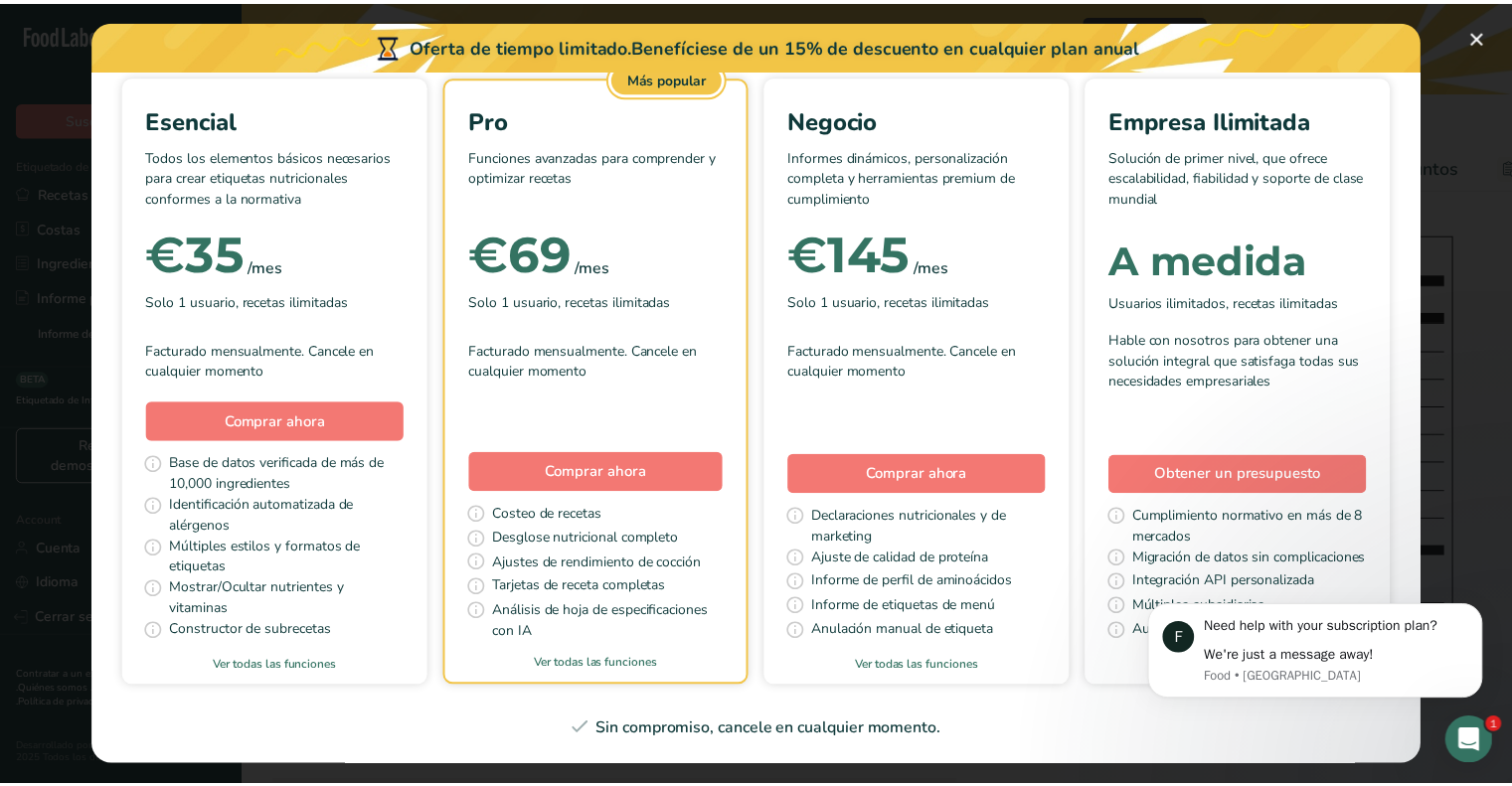 scroll, scrollTop: 298, scrollLeft: 0, axis: vertical 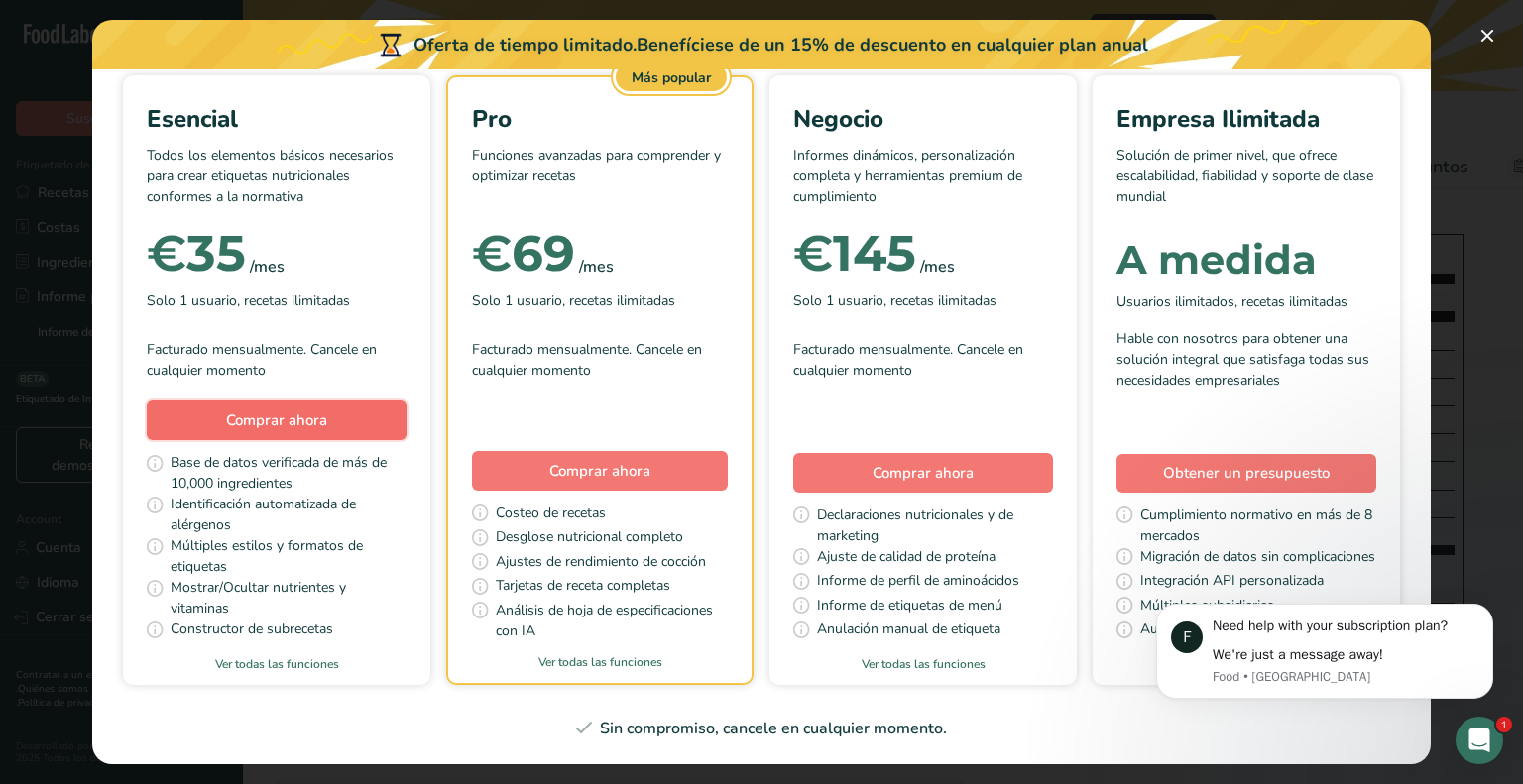 click on "Comprar ahora" at bounding box center (277, 420) 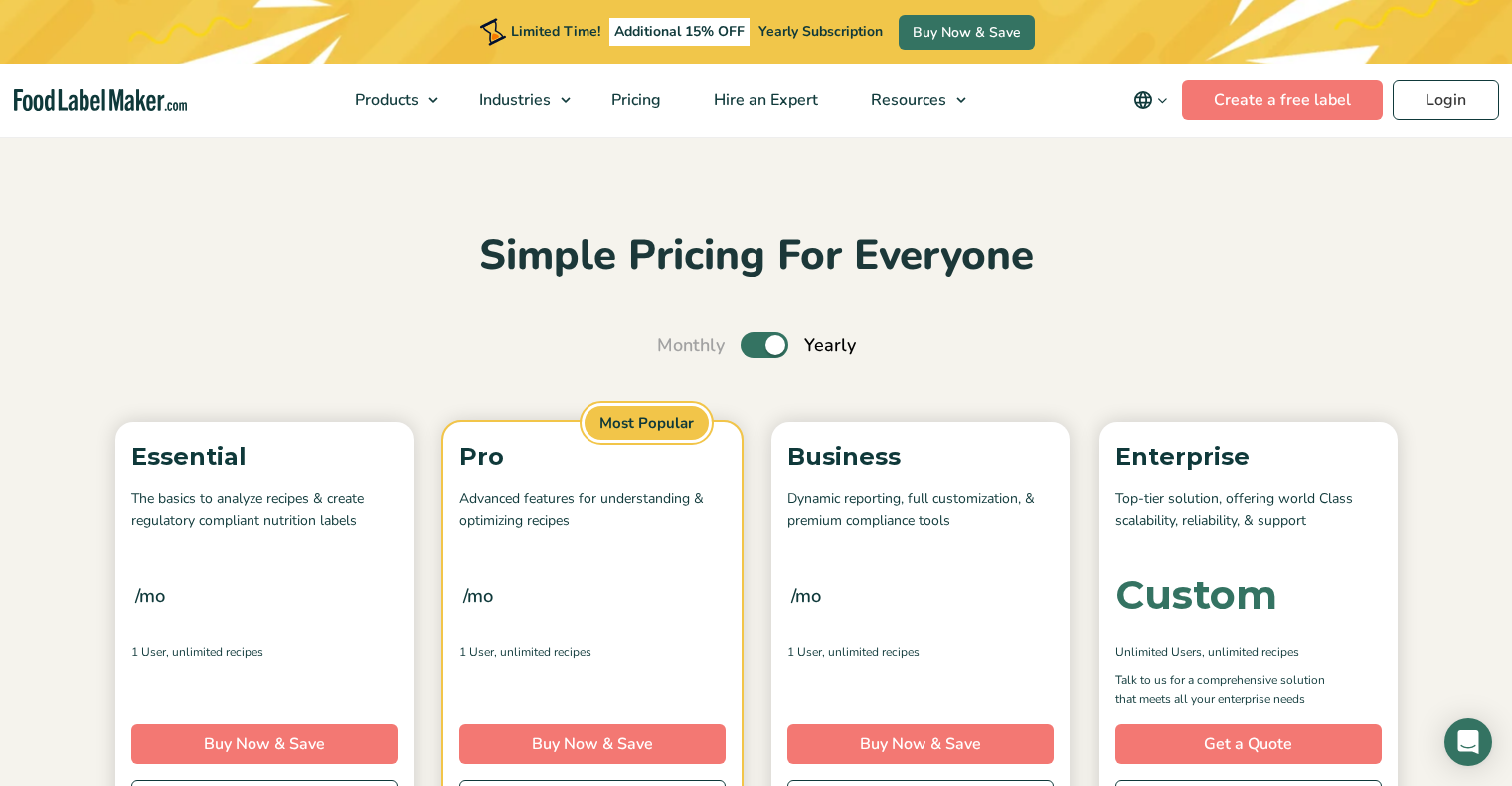 scroll, scrollTop: 1382, scrollLeft: 0, axis: vertical 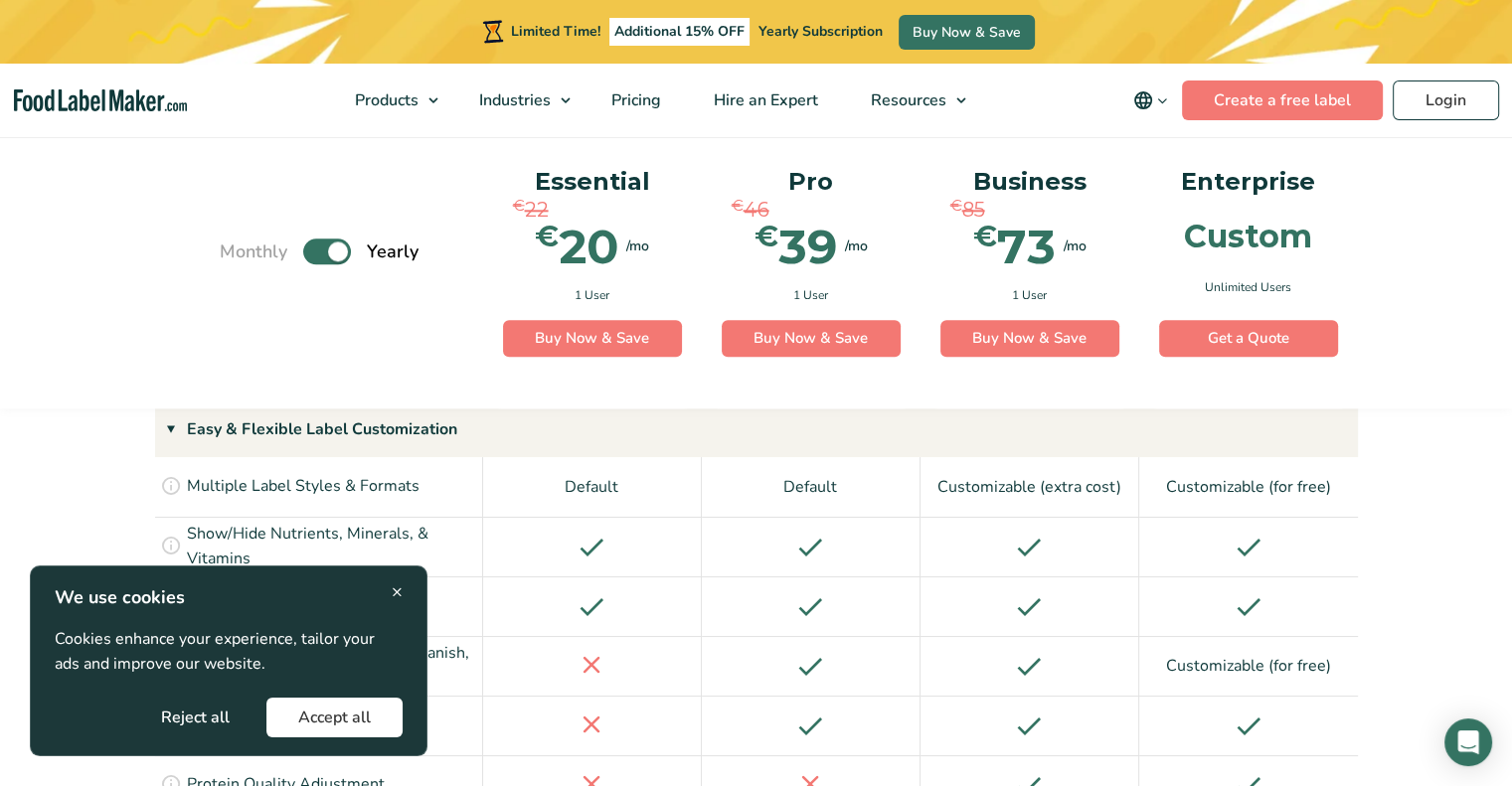click on "Accept all" at bounding box center [334, 717] 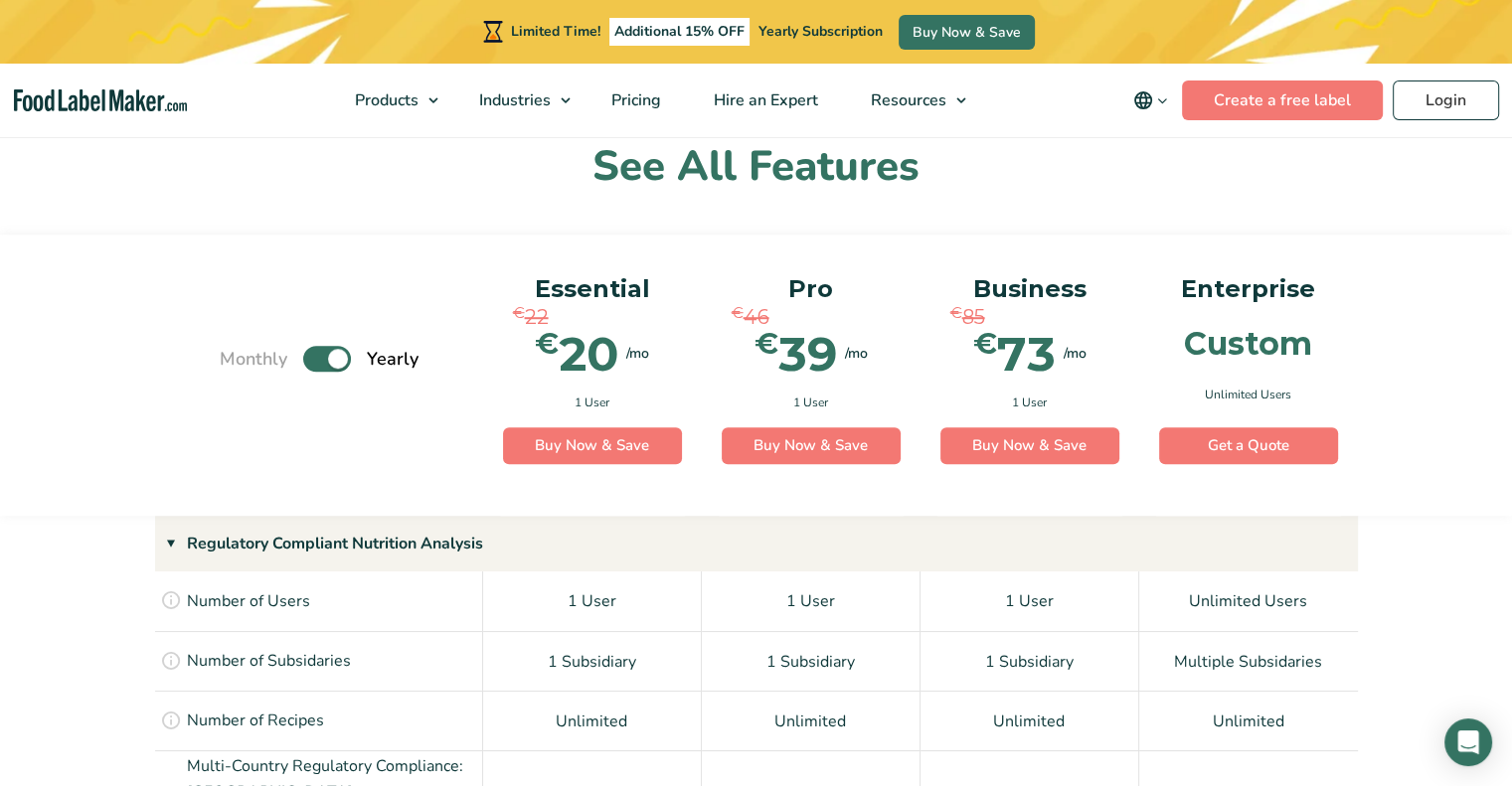 scroll, scrollTop: 1283, scrollLeft: 0, axis: vertical 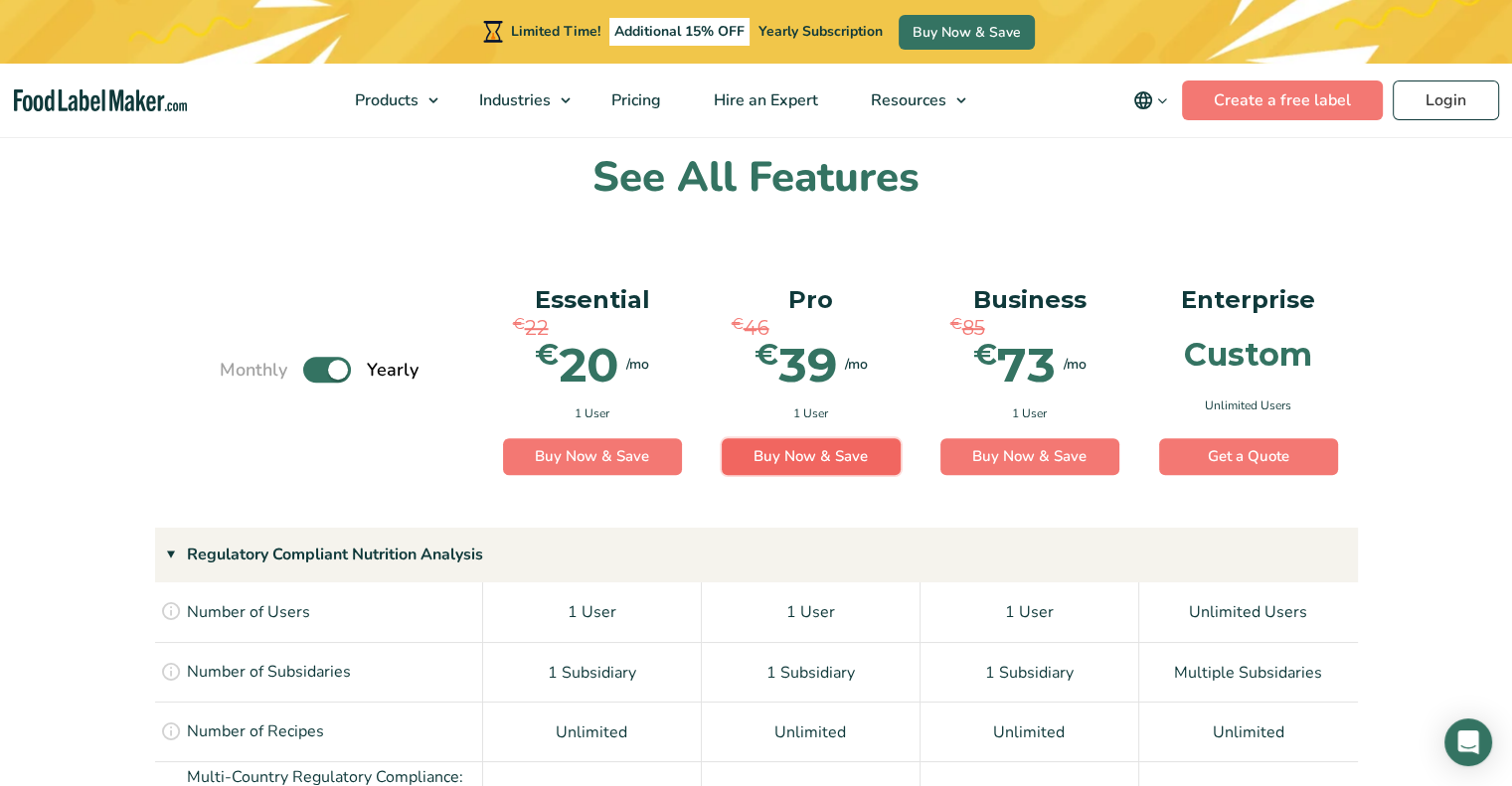 click on "Buy Now & Save" at bounding box center (811, 457) 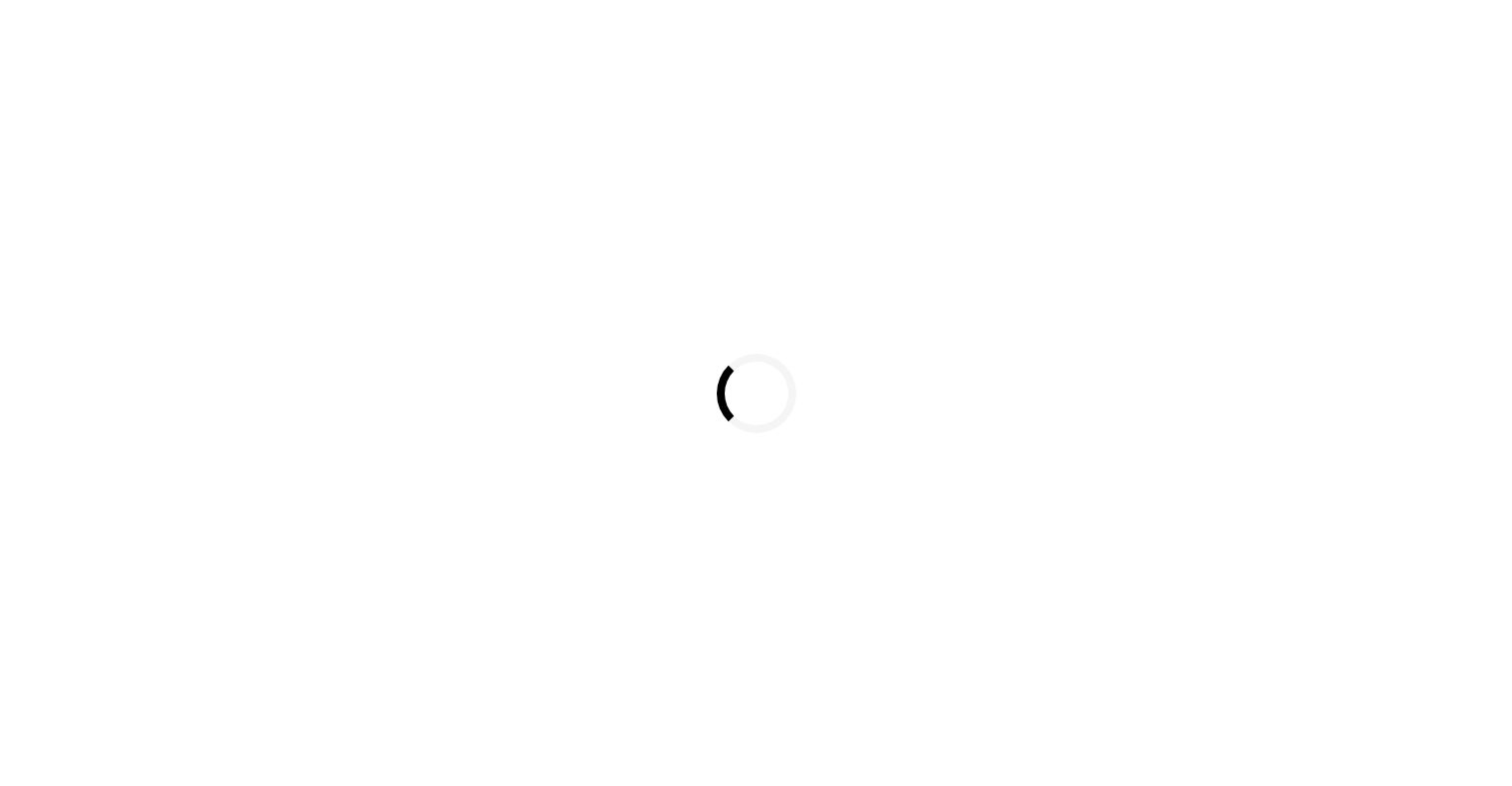 scroll, scrollTop: 0, scrollLeft: 0, axis: both 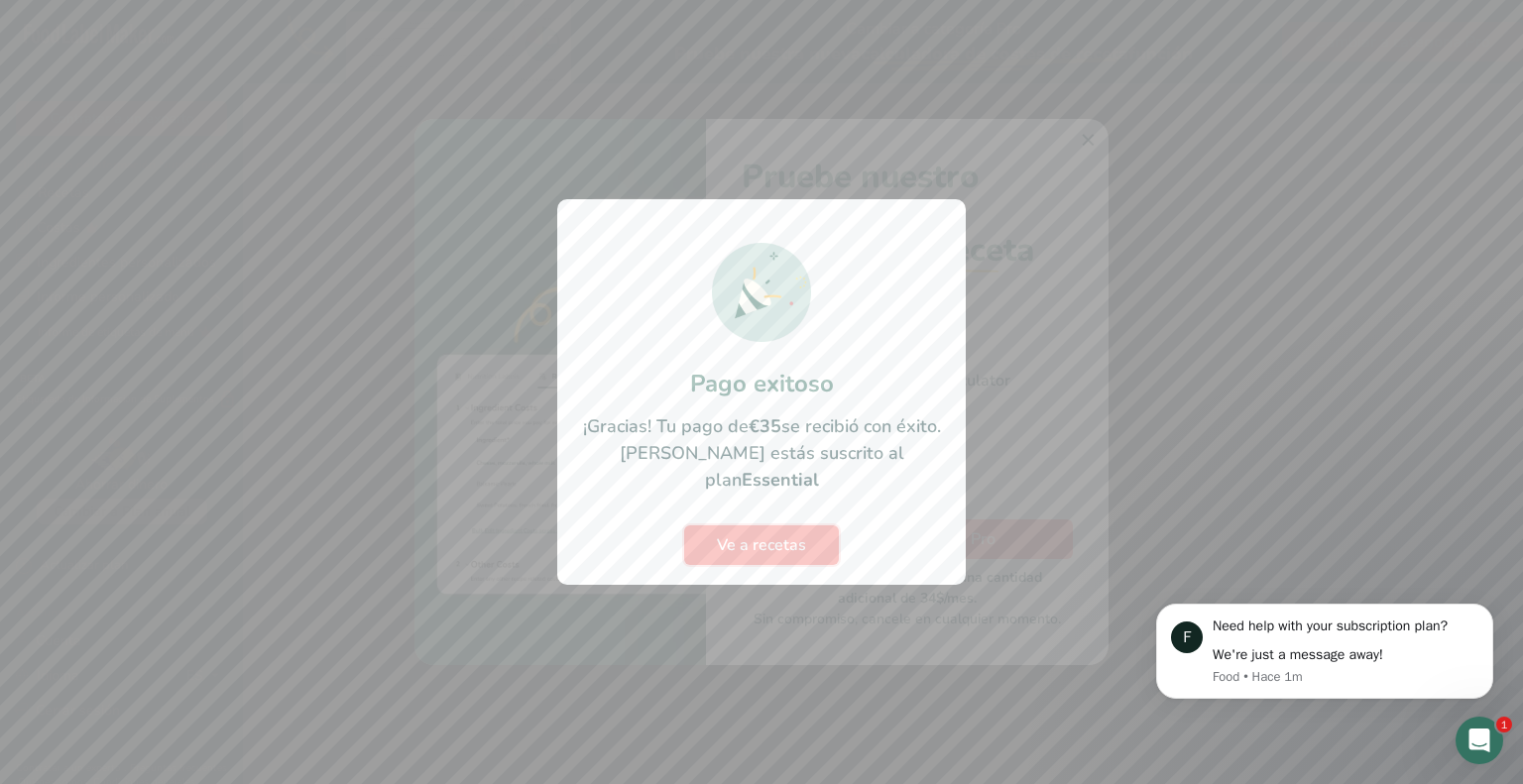 click on "Ve a recetas" at bounding box center [762, 545] 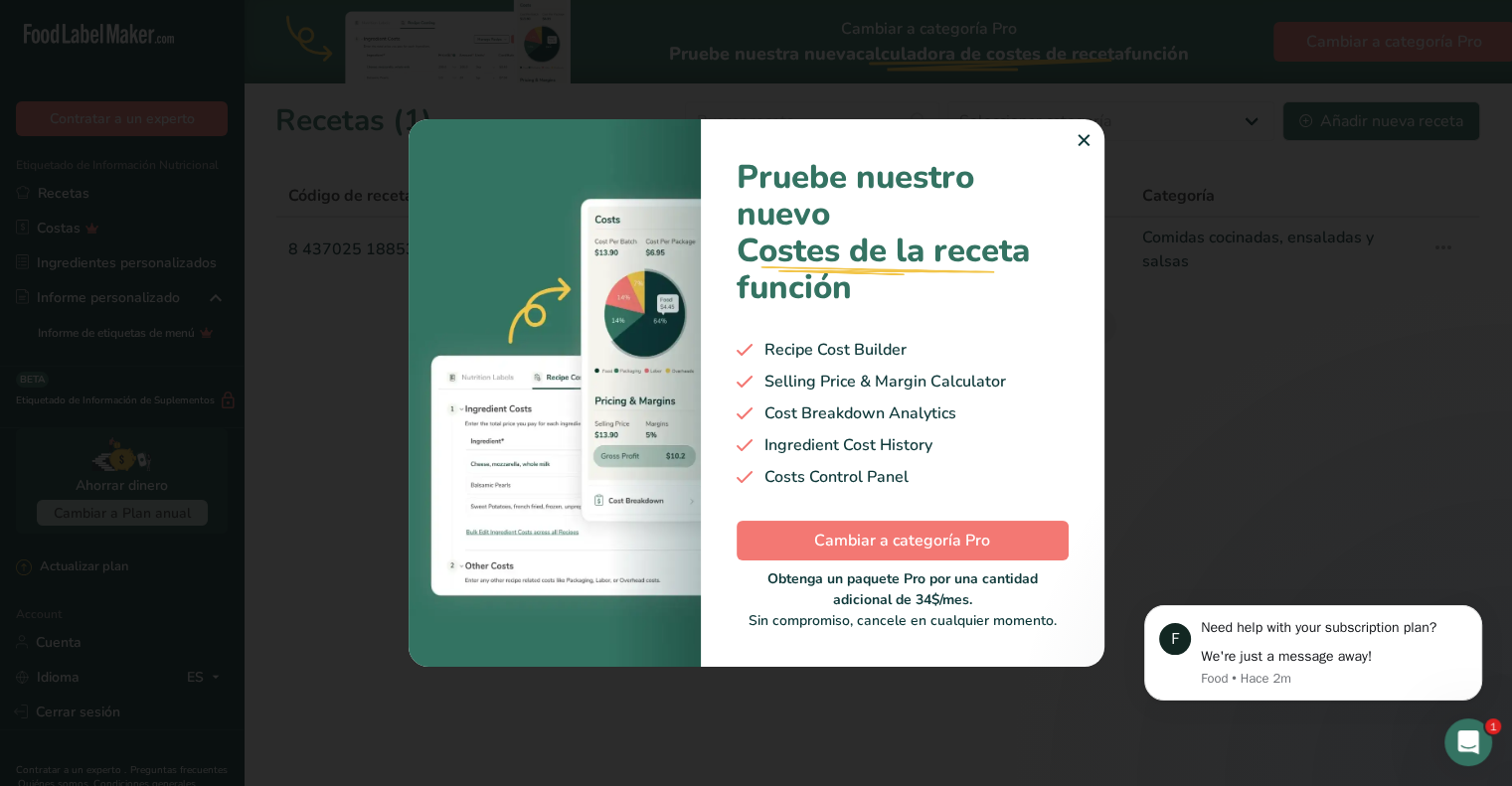 click on "✕" at bounding box center (1084, 141) 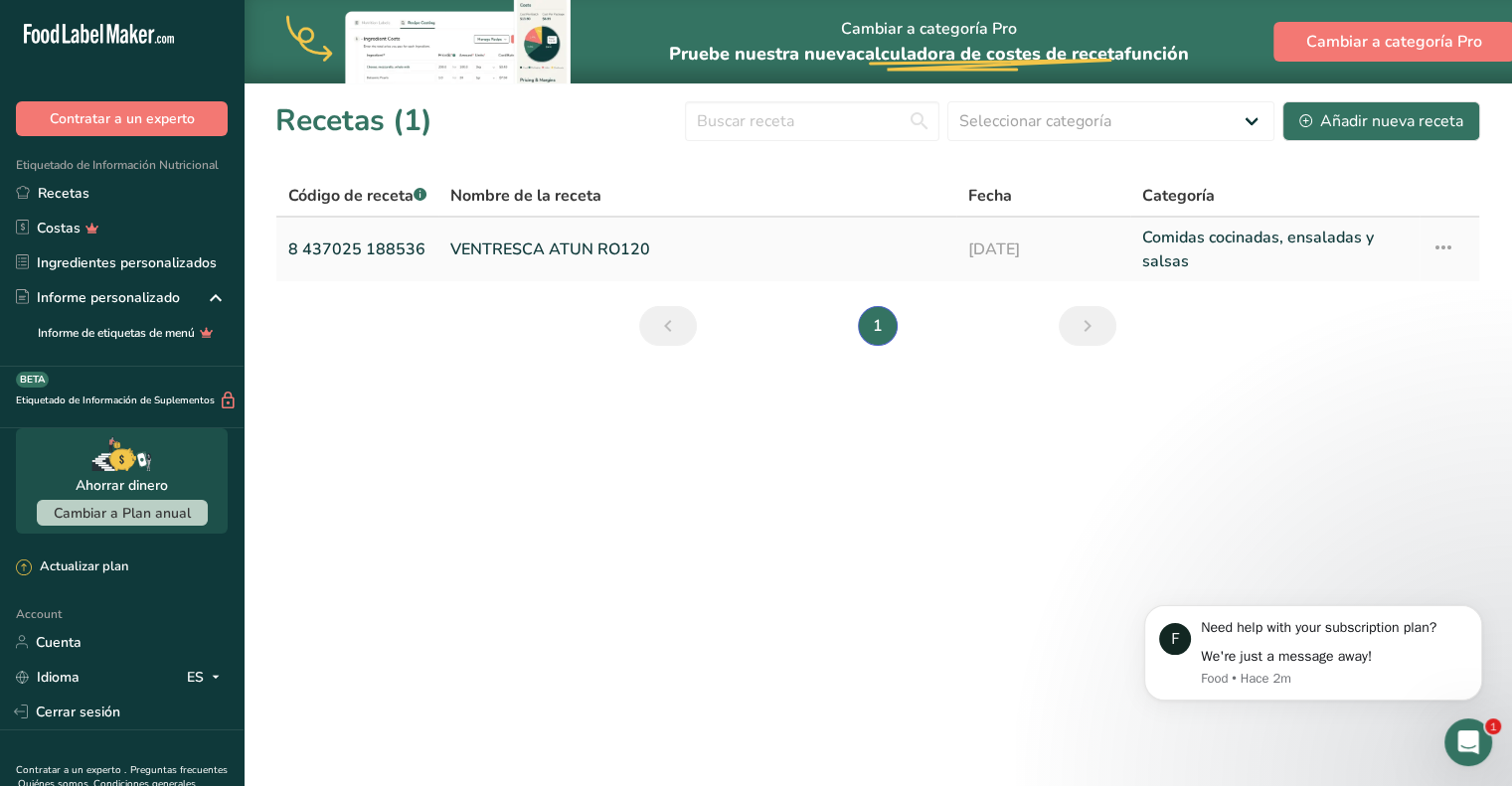 click on "VENTRESCA ATUN RO120" at bounding box center (697, 249) 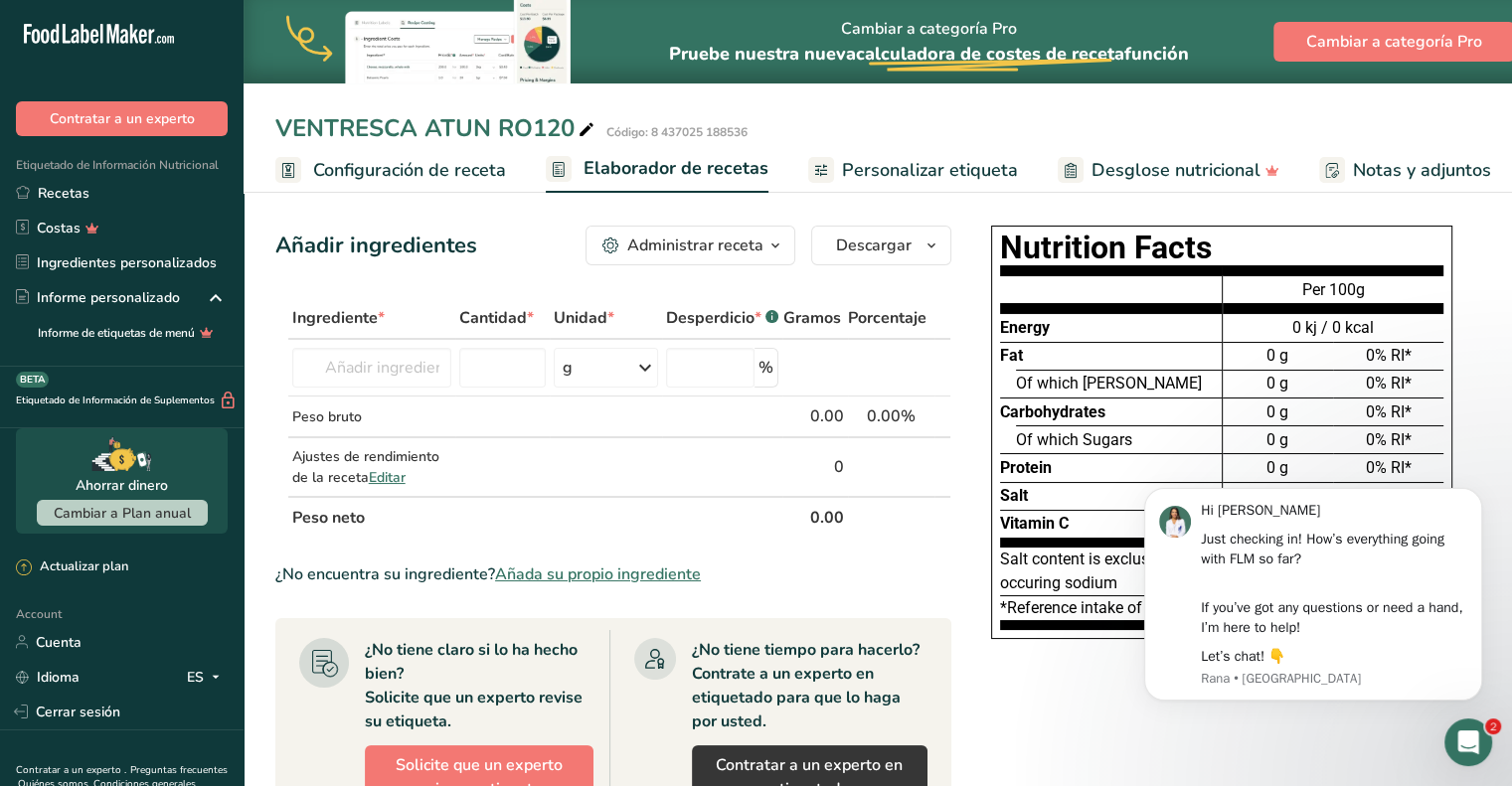 click on "Nutrition Facts
Energy
Fat
Of which Saturates
Carbohydrates
Of which Sugars
Protein
Salt
Vitamin C
Per 100g
0 kj / 0 kcal
0 g
0% RI*
0 g
0% RI*
0 g
0% RI*
0 g
0% RI*
0 g
0% RI*
0 g
0% RI*
0 mg
0% RI*
Salt content is exclusively due to the presence of naturally occuring sodium" at bounding box center [1222, 729] 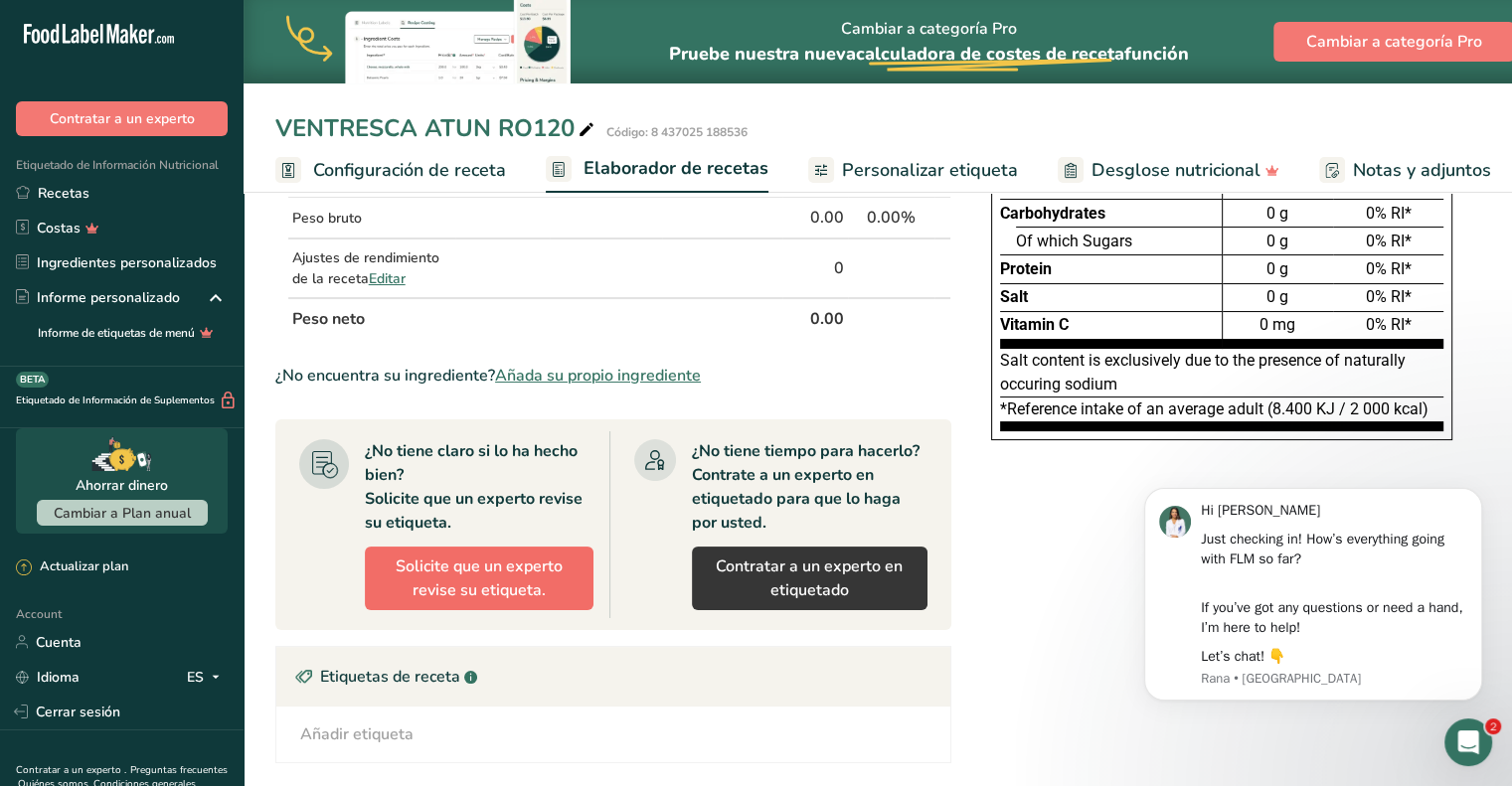 scroll, scrollTop: 0, scrollLeft: 0, axis: both 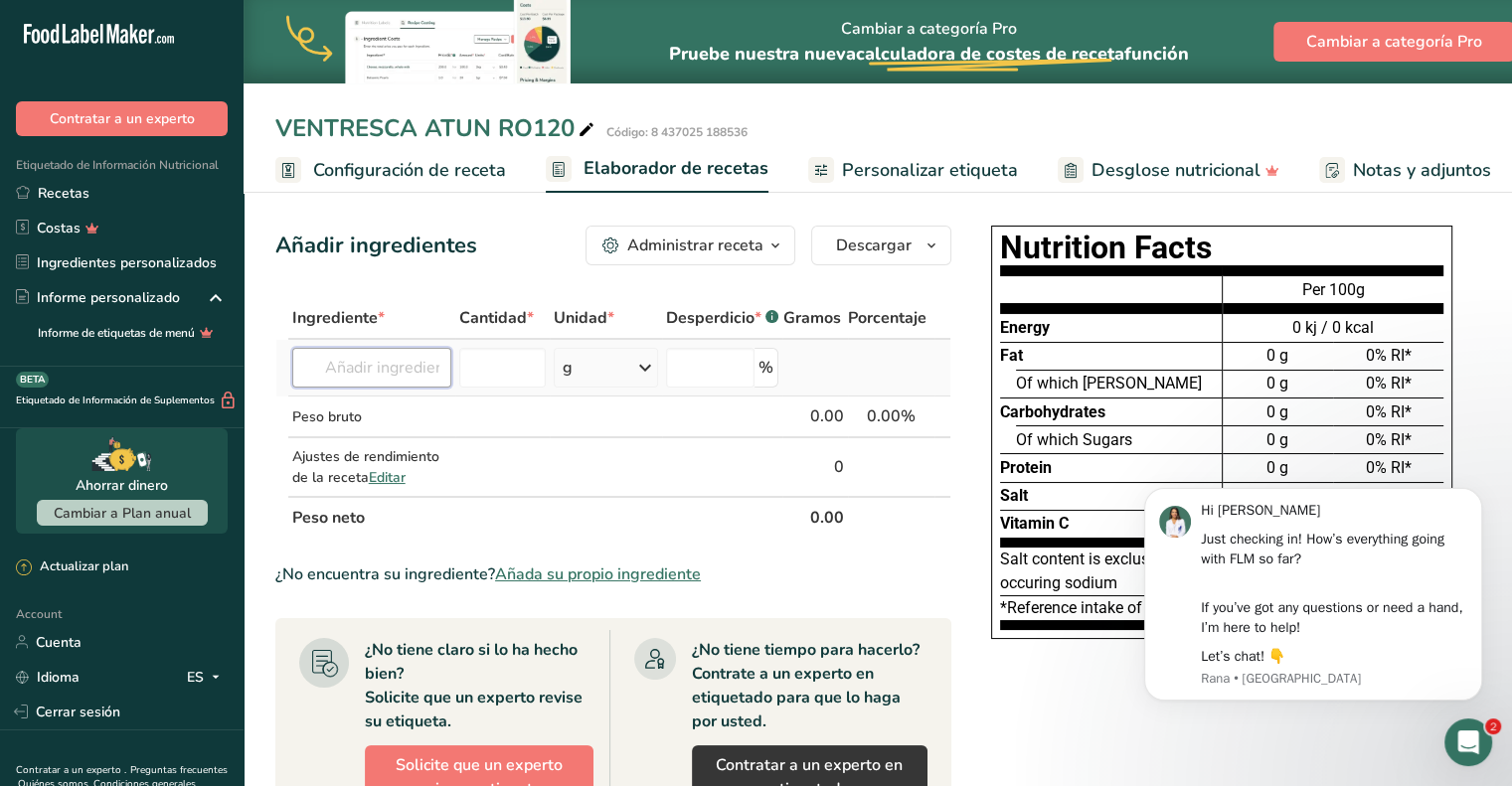 click at bounding box center [372, 368] 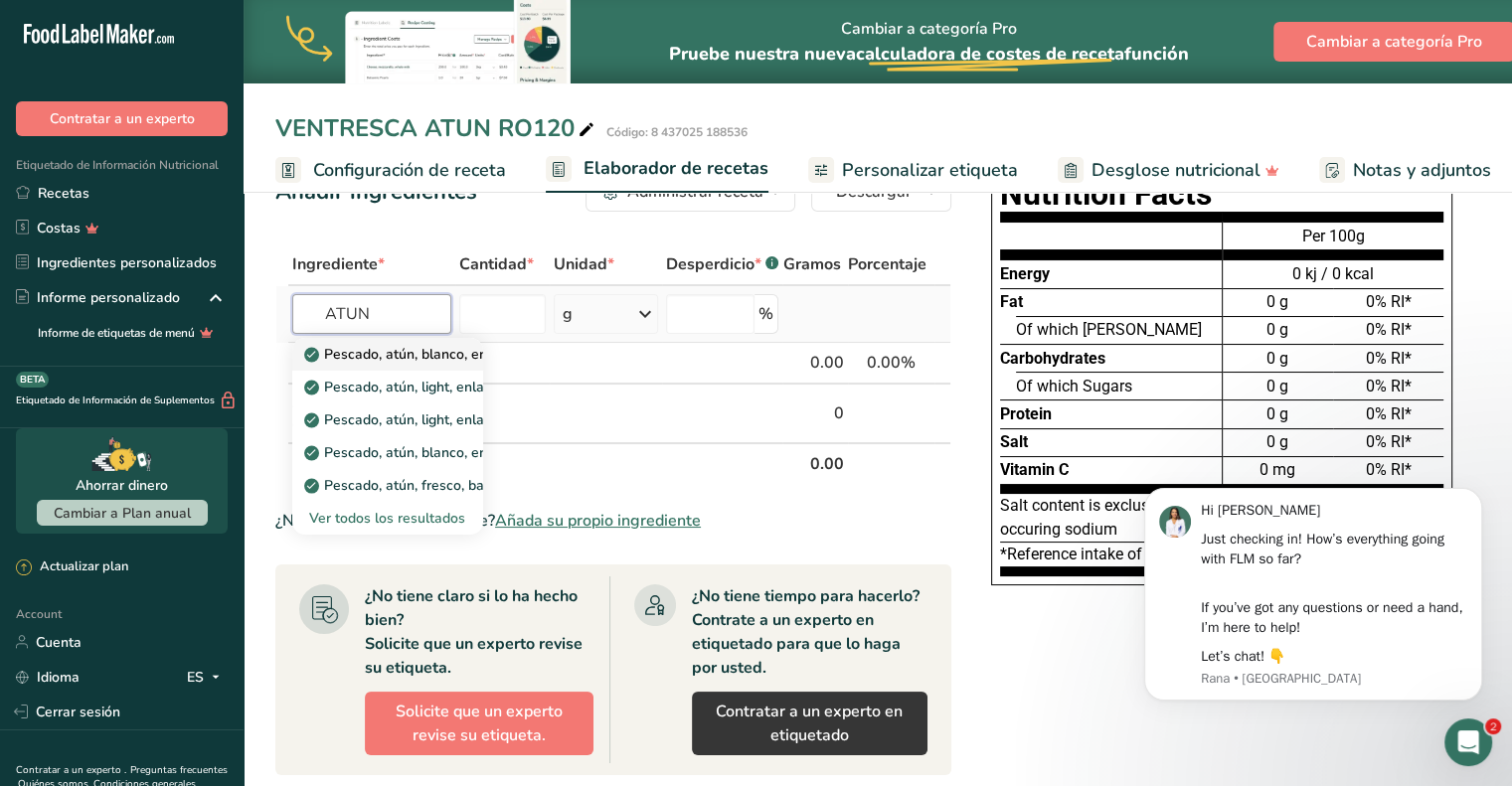 scroll, scrollTop: 99, scrollLeft: 0, axis: vertical 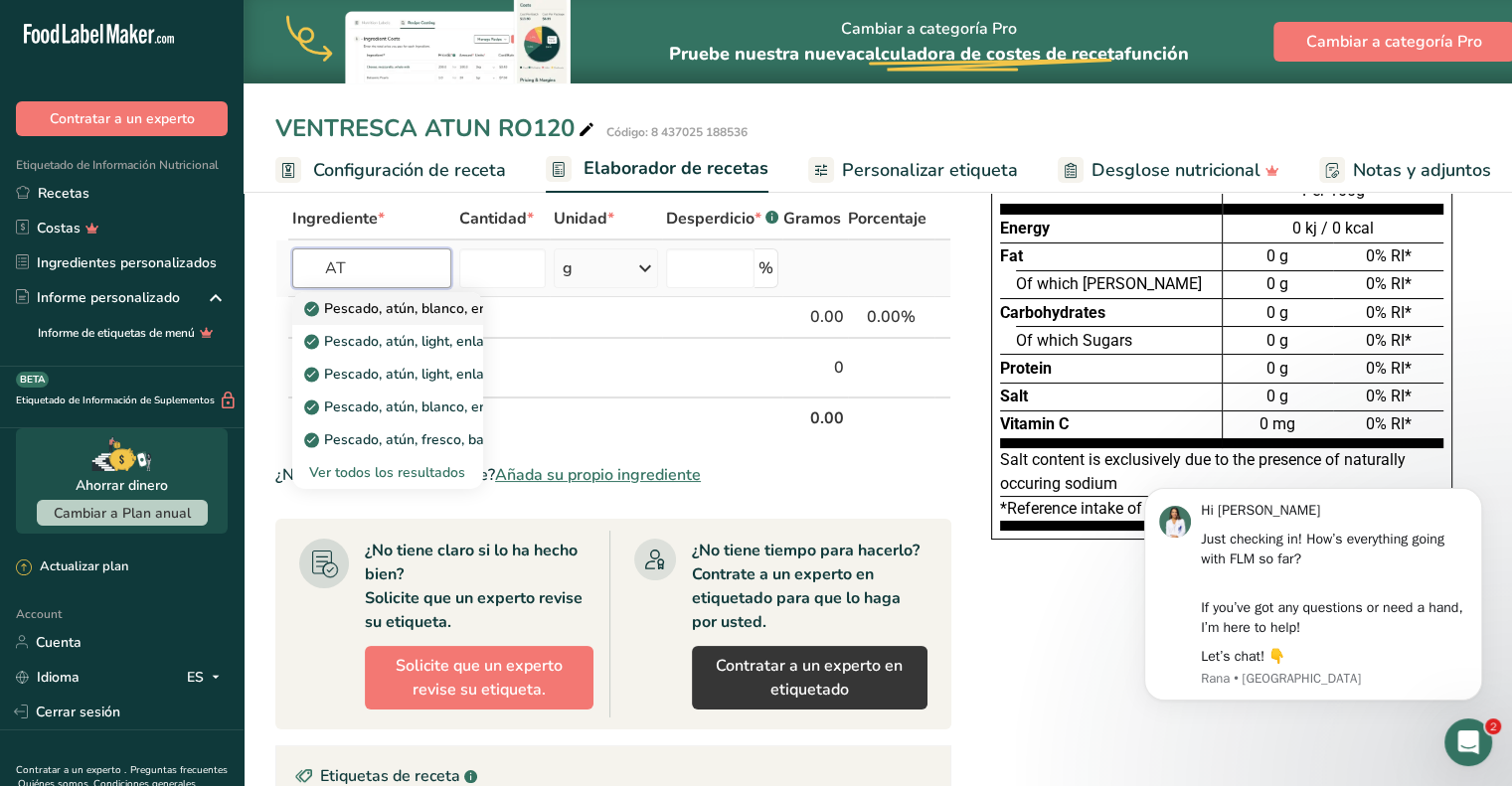 type on "A" 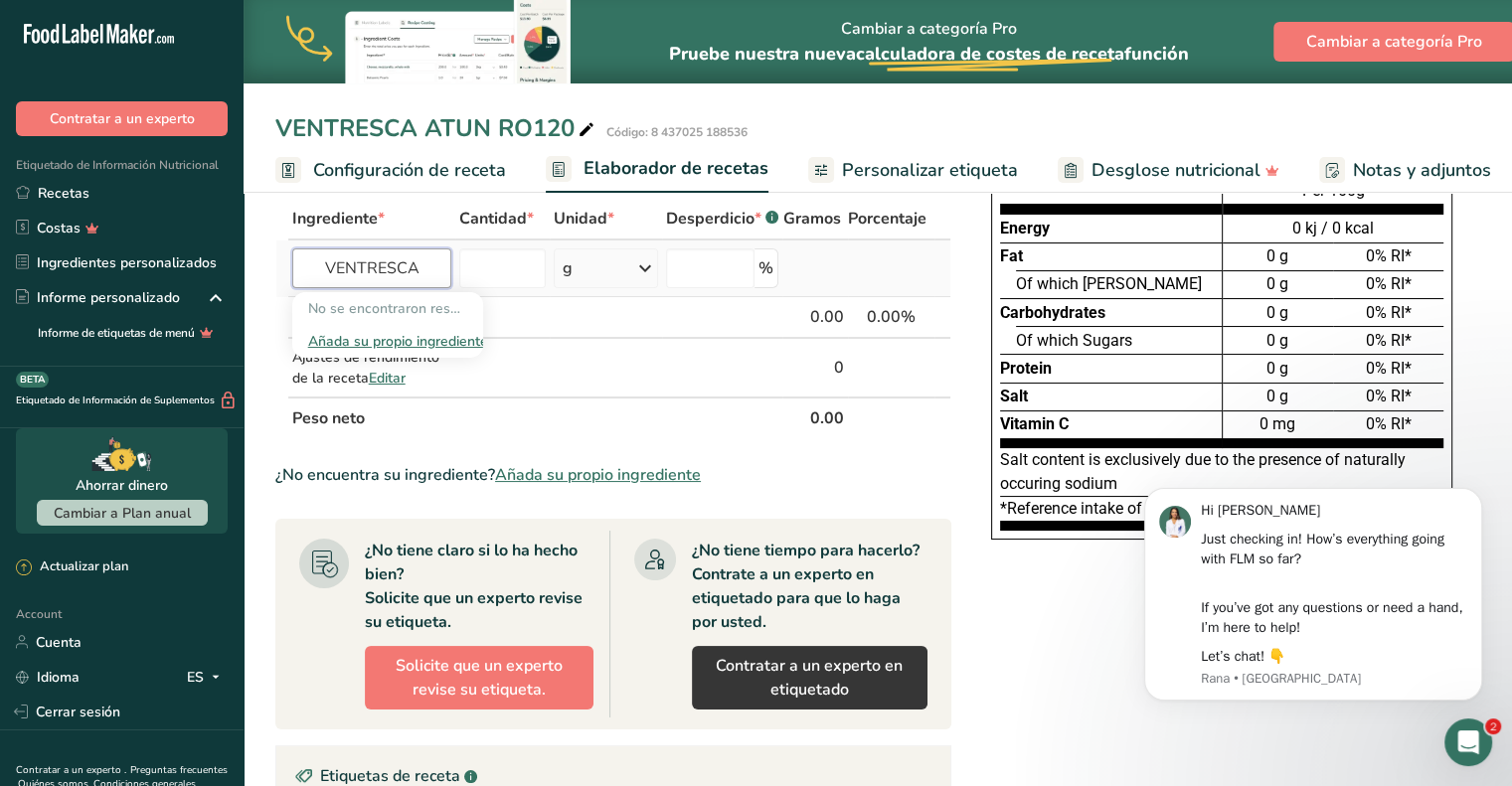 scroll, scrollTop: 0, scrollLeft: 0, axis: both 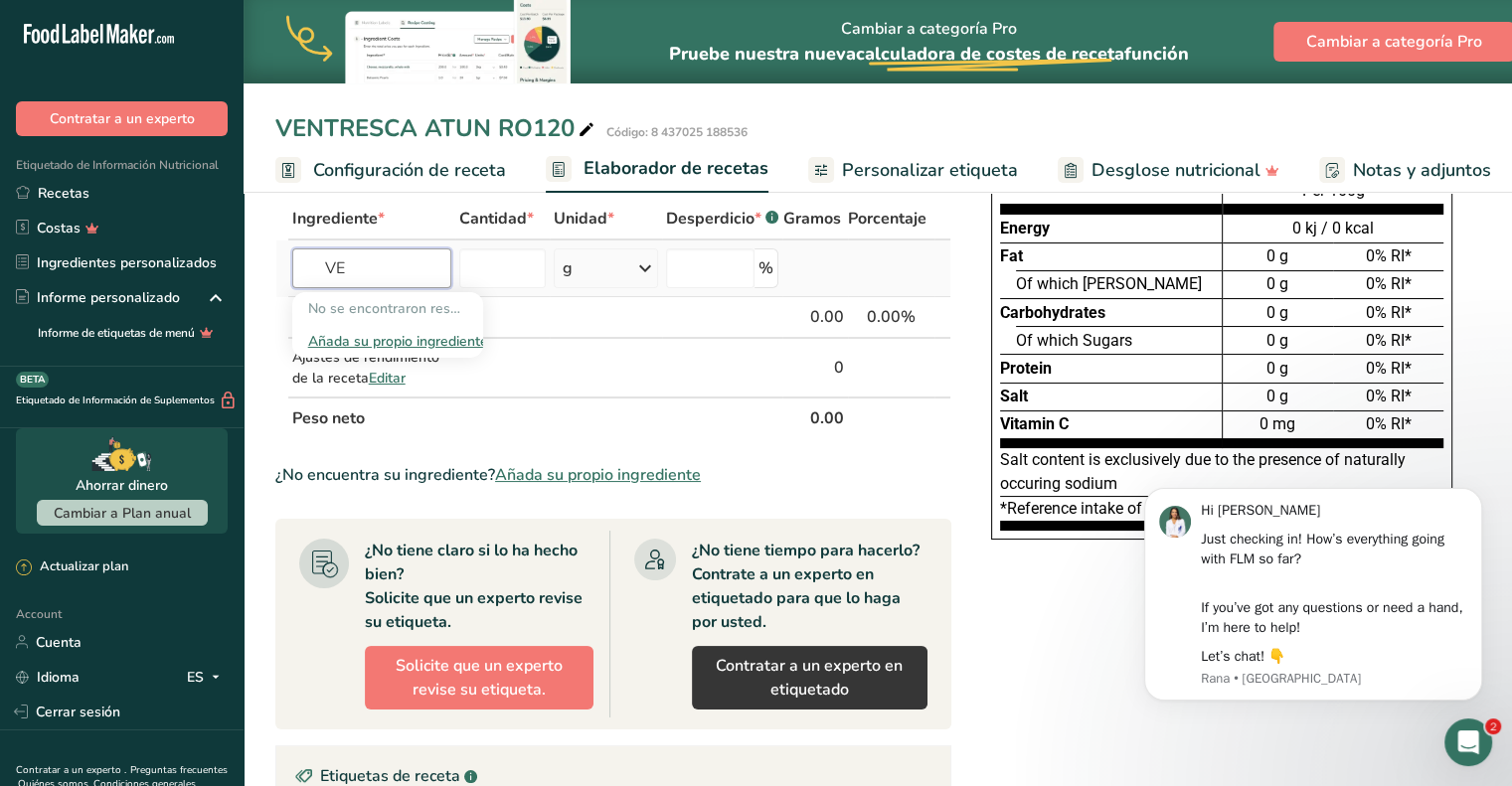 type on "V" 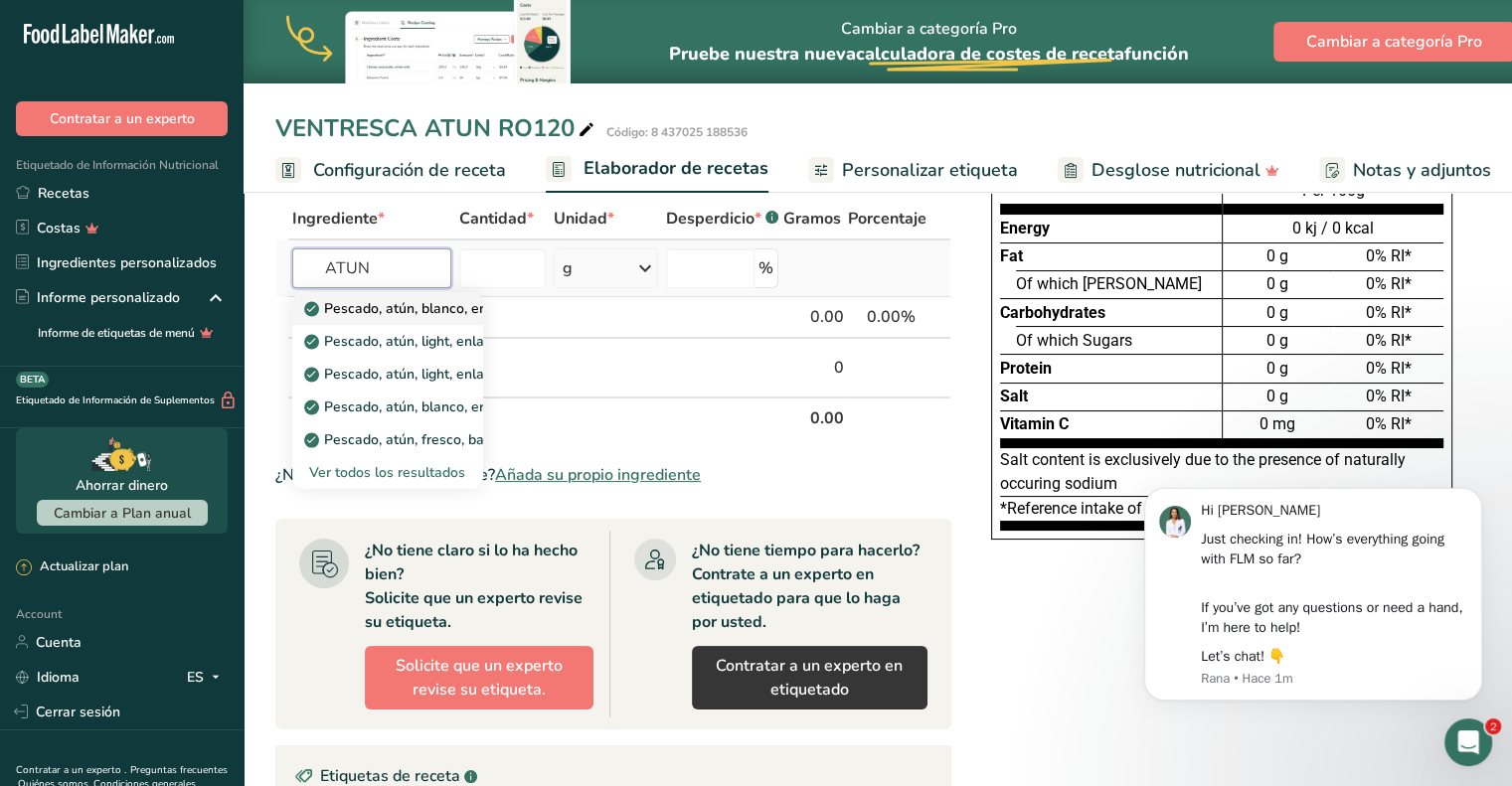 type on "ATUN" 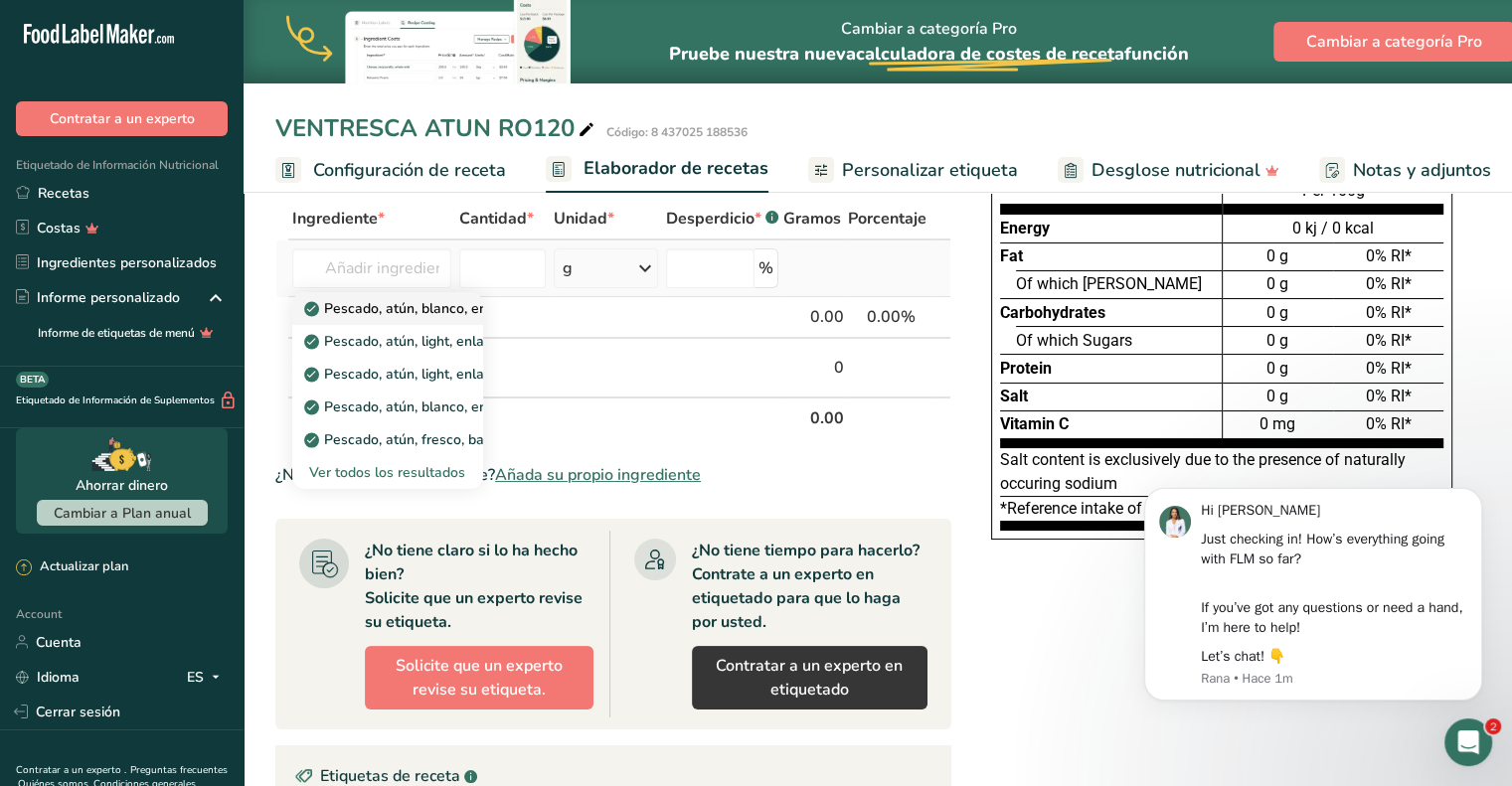click on "Pescado, atún, blanco, enlatado en aceite, sólidos escurridos" at bounding box center (510, 308) 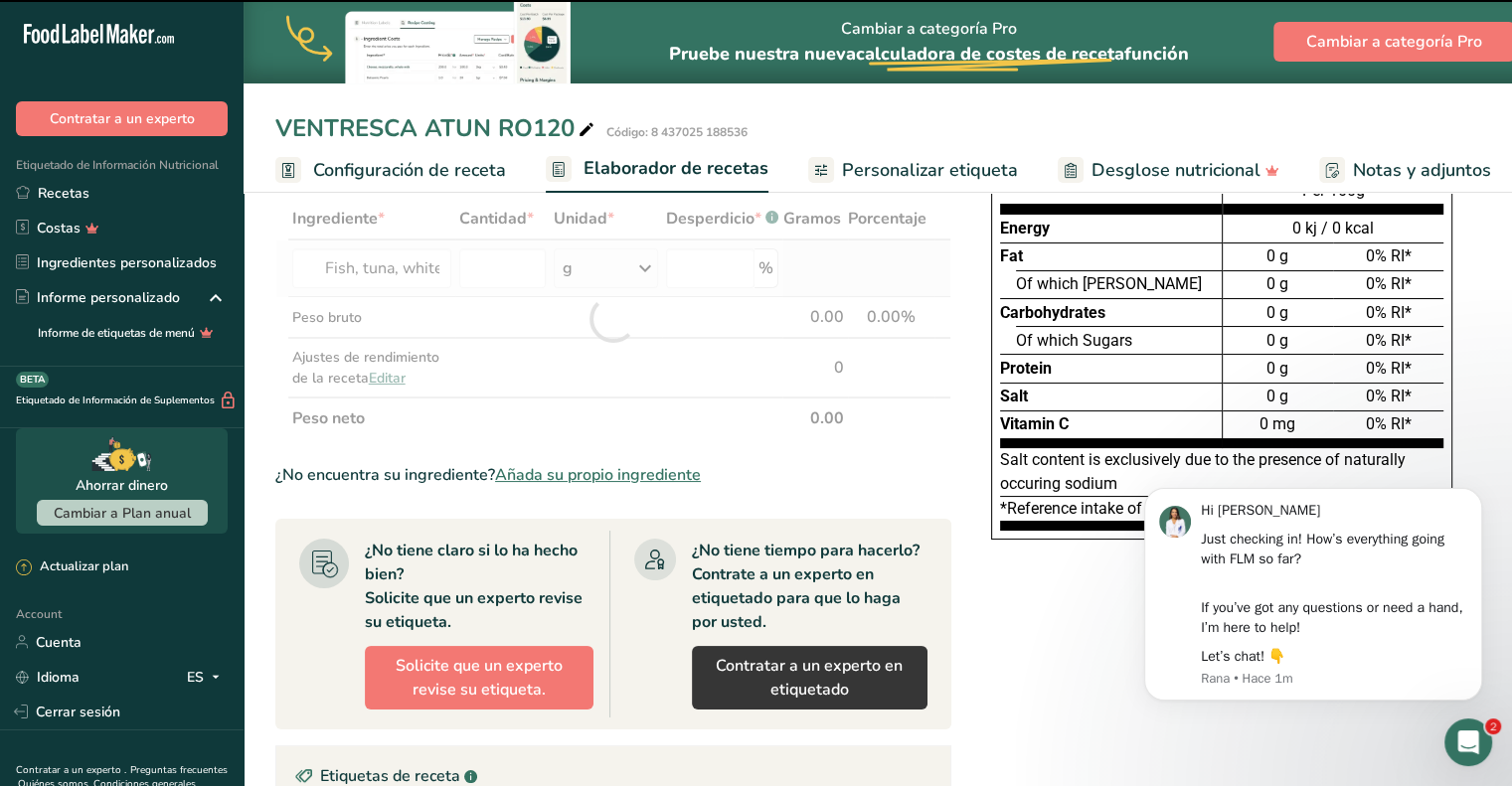 type on "0" 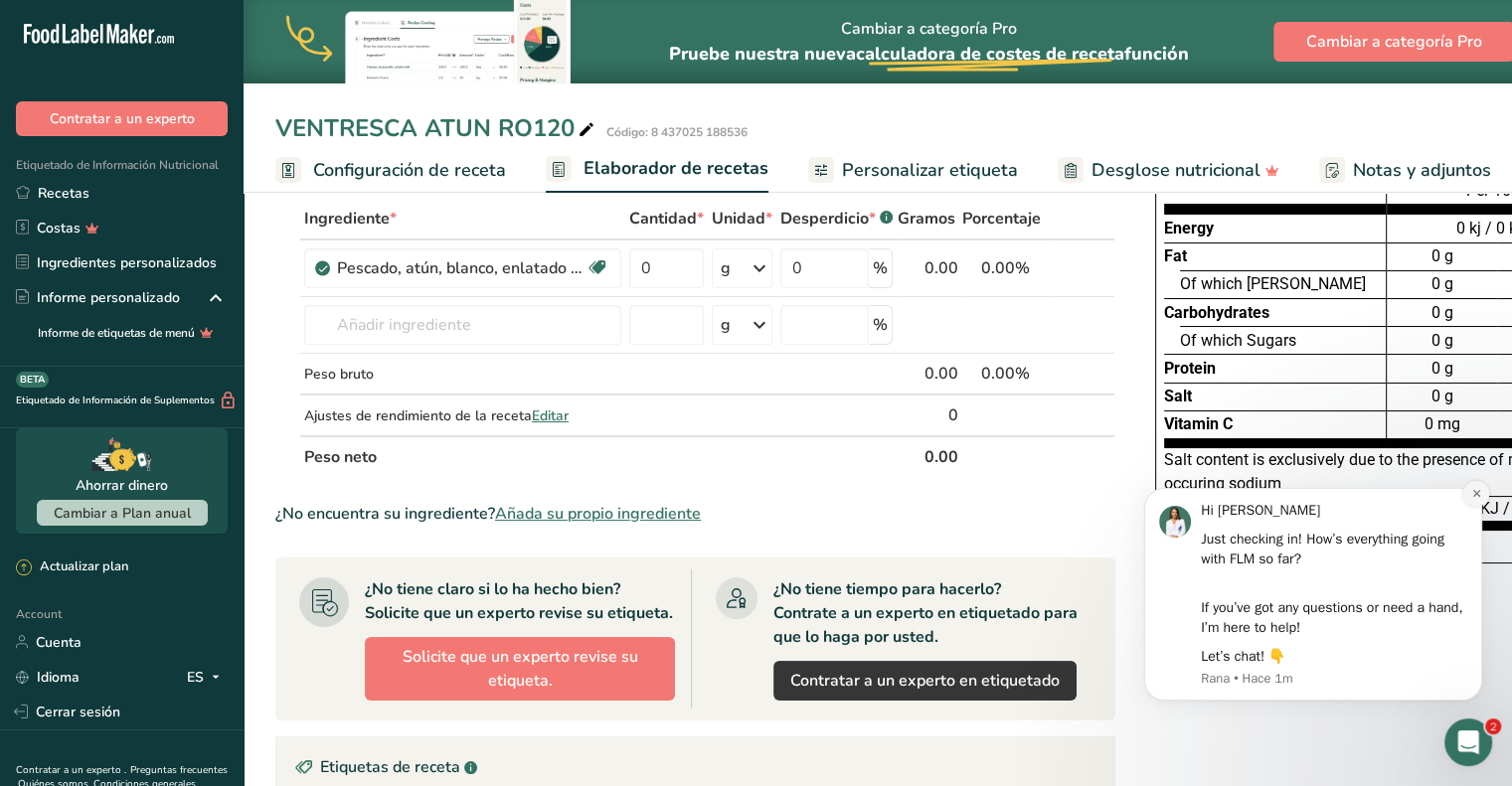 click 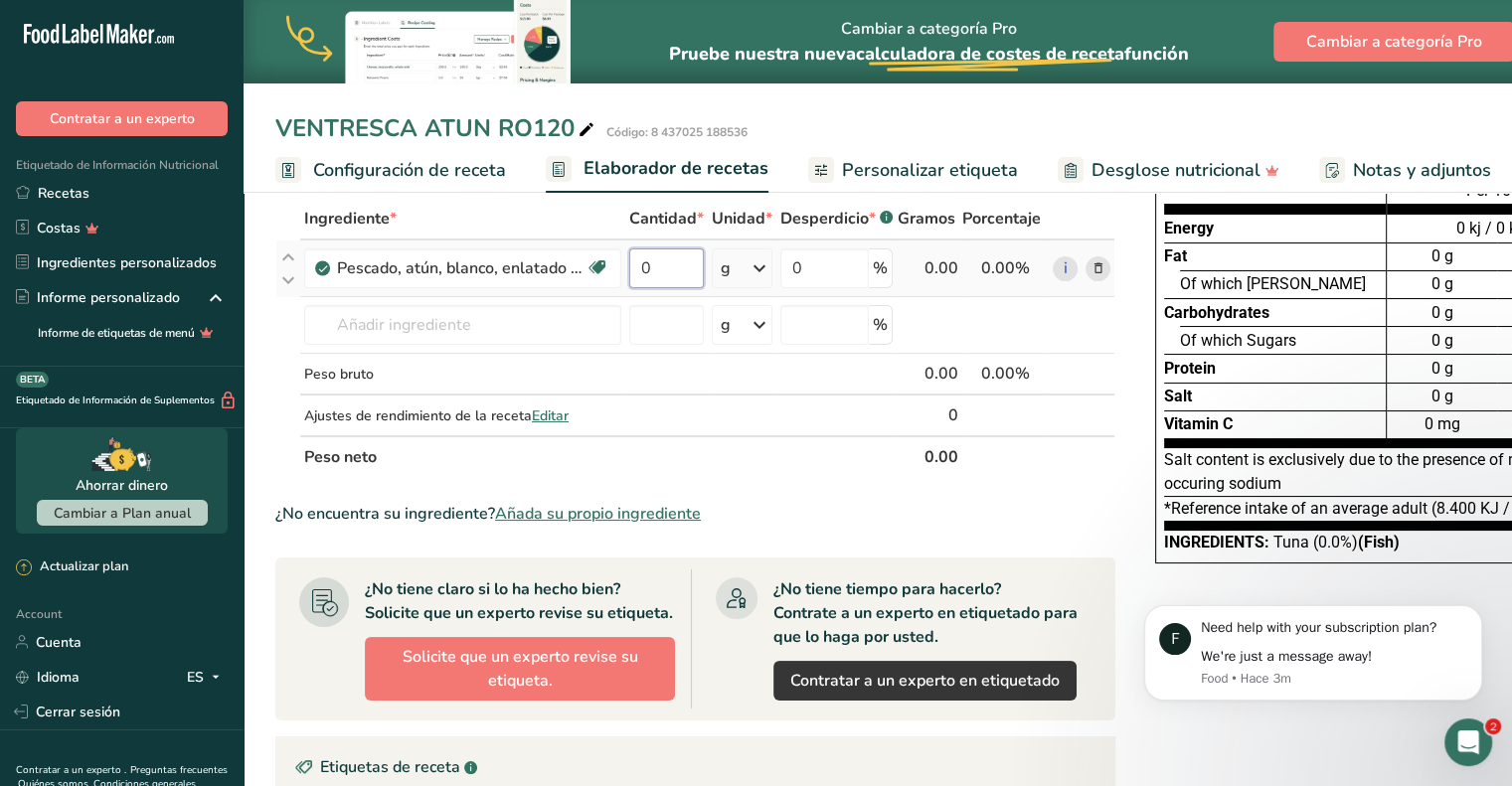click on "0" at bounding box center [666, 268] 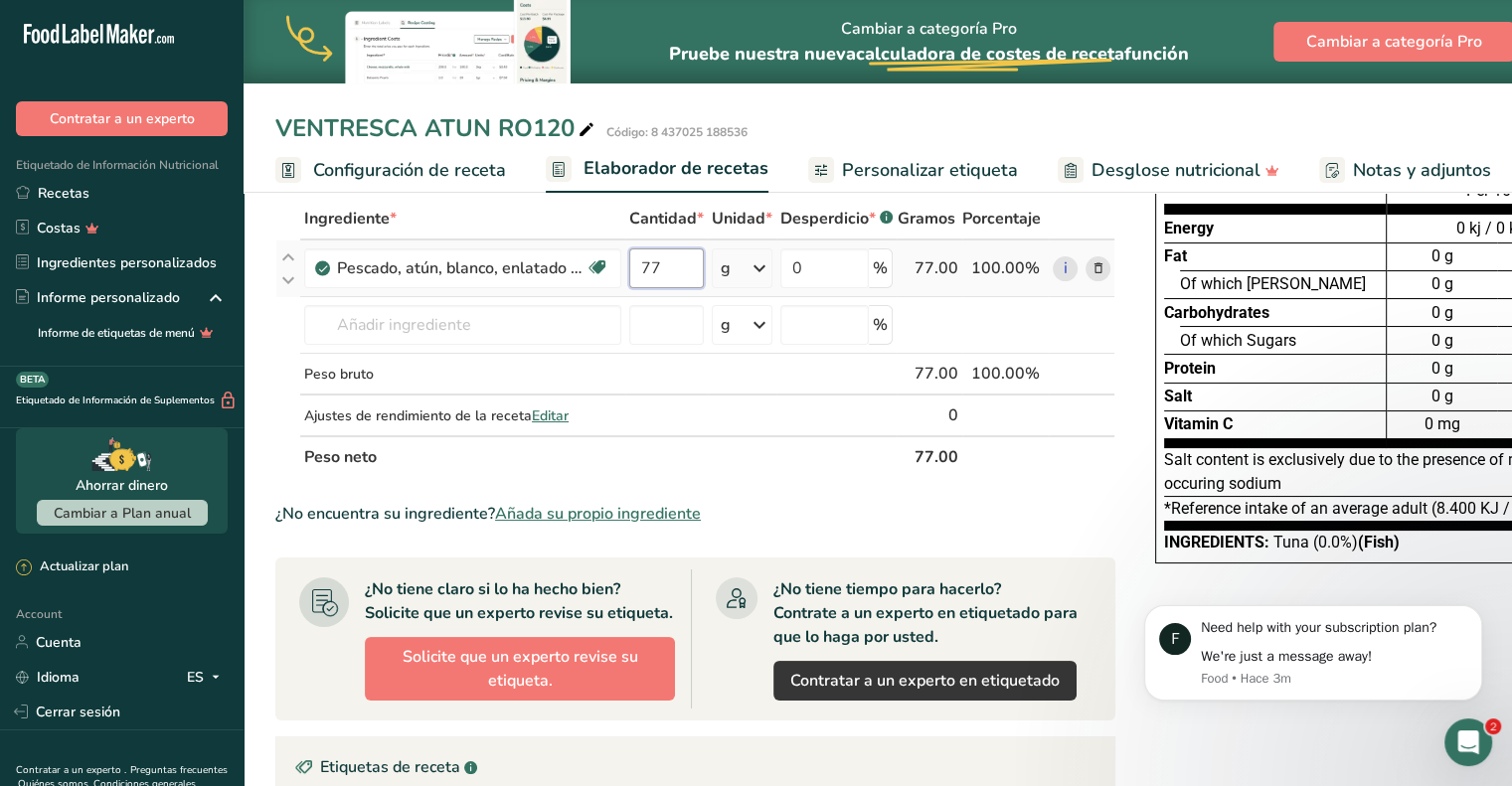 type on "77" 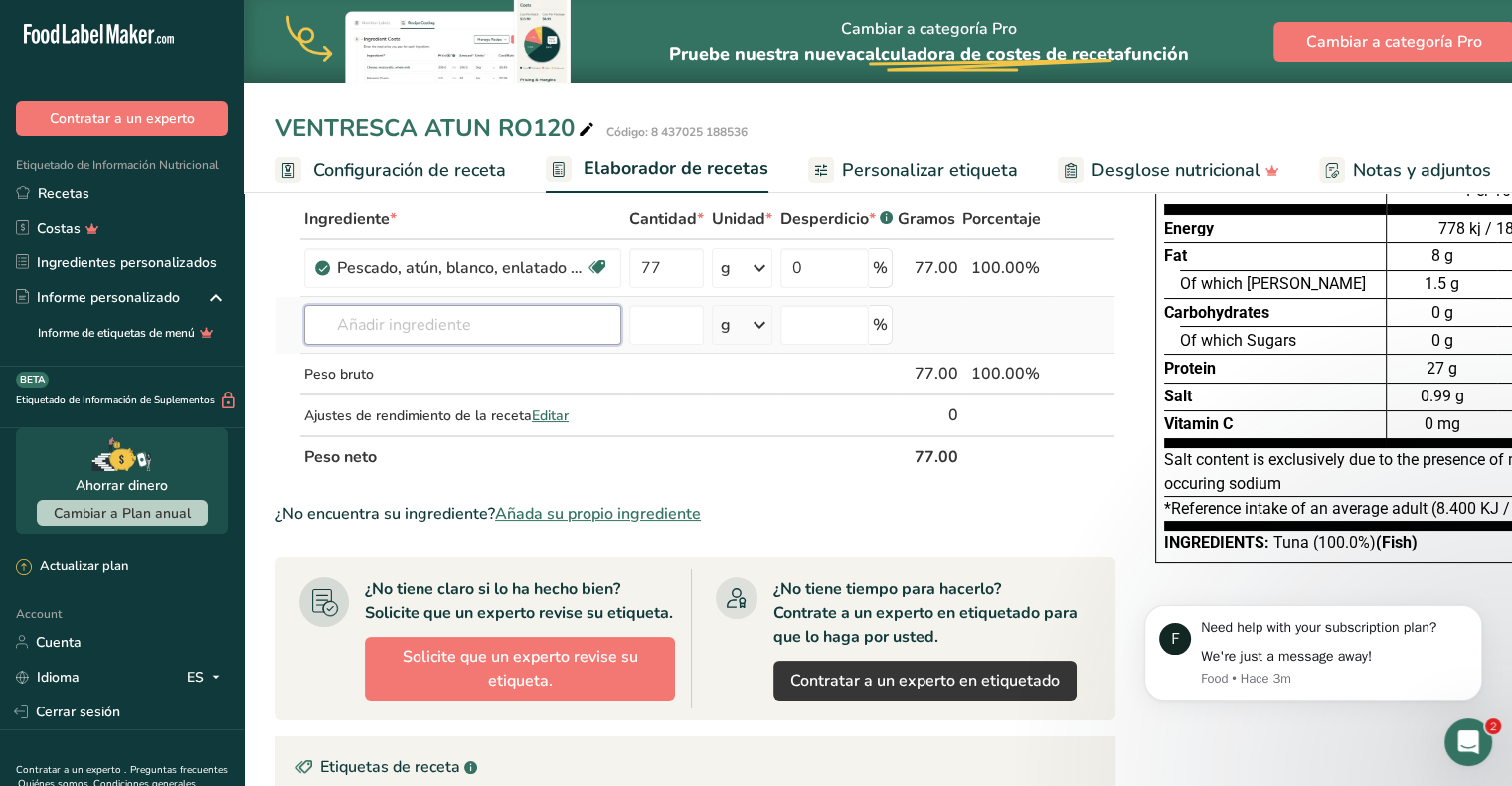 click at bounding box center (462, 325) 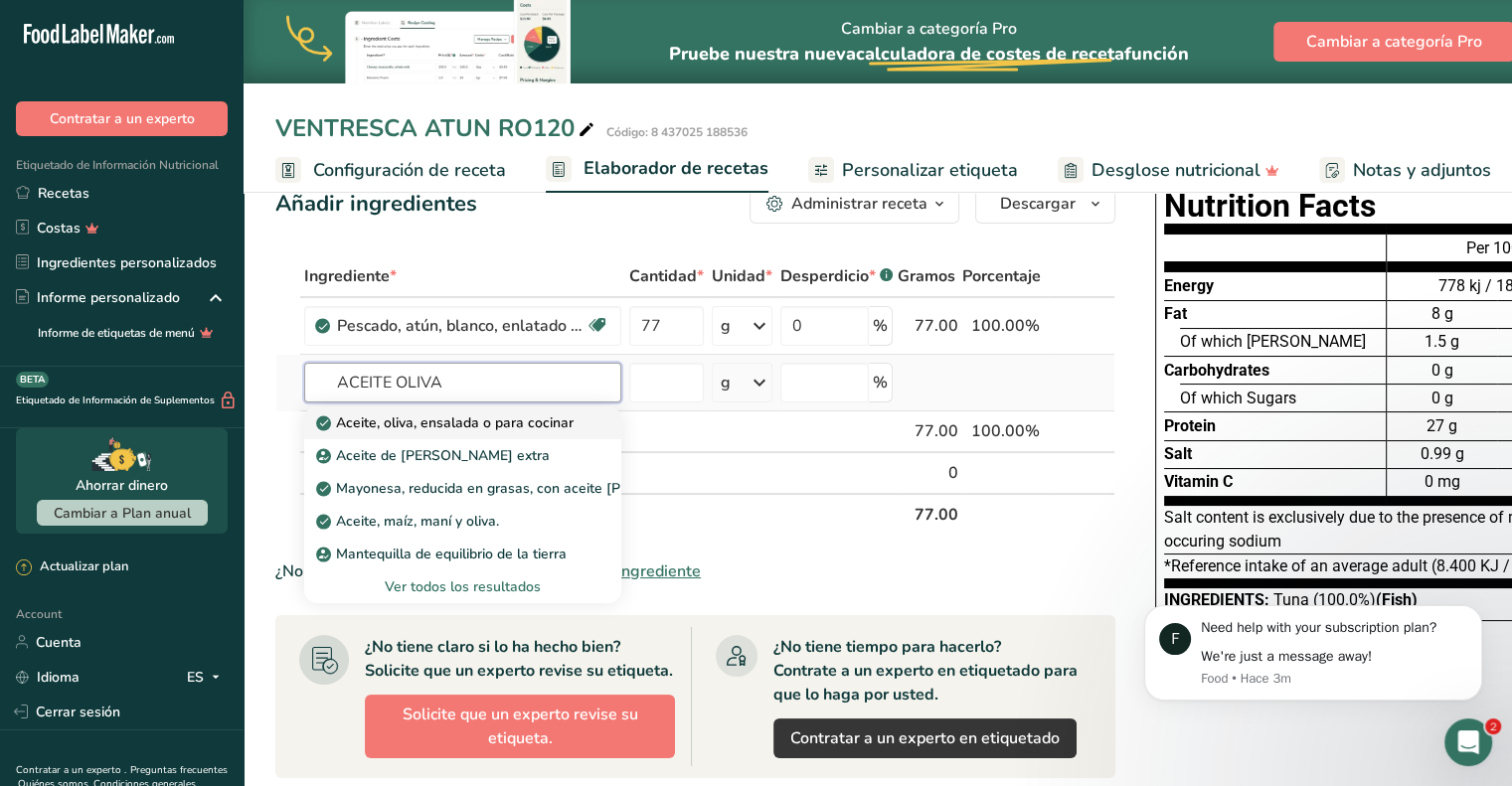 scroll, scrollTop: 0, scrollLeft: 0, axis: both 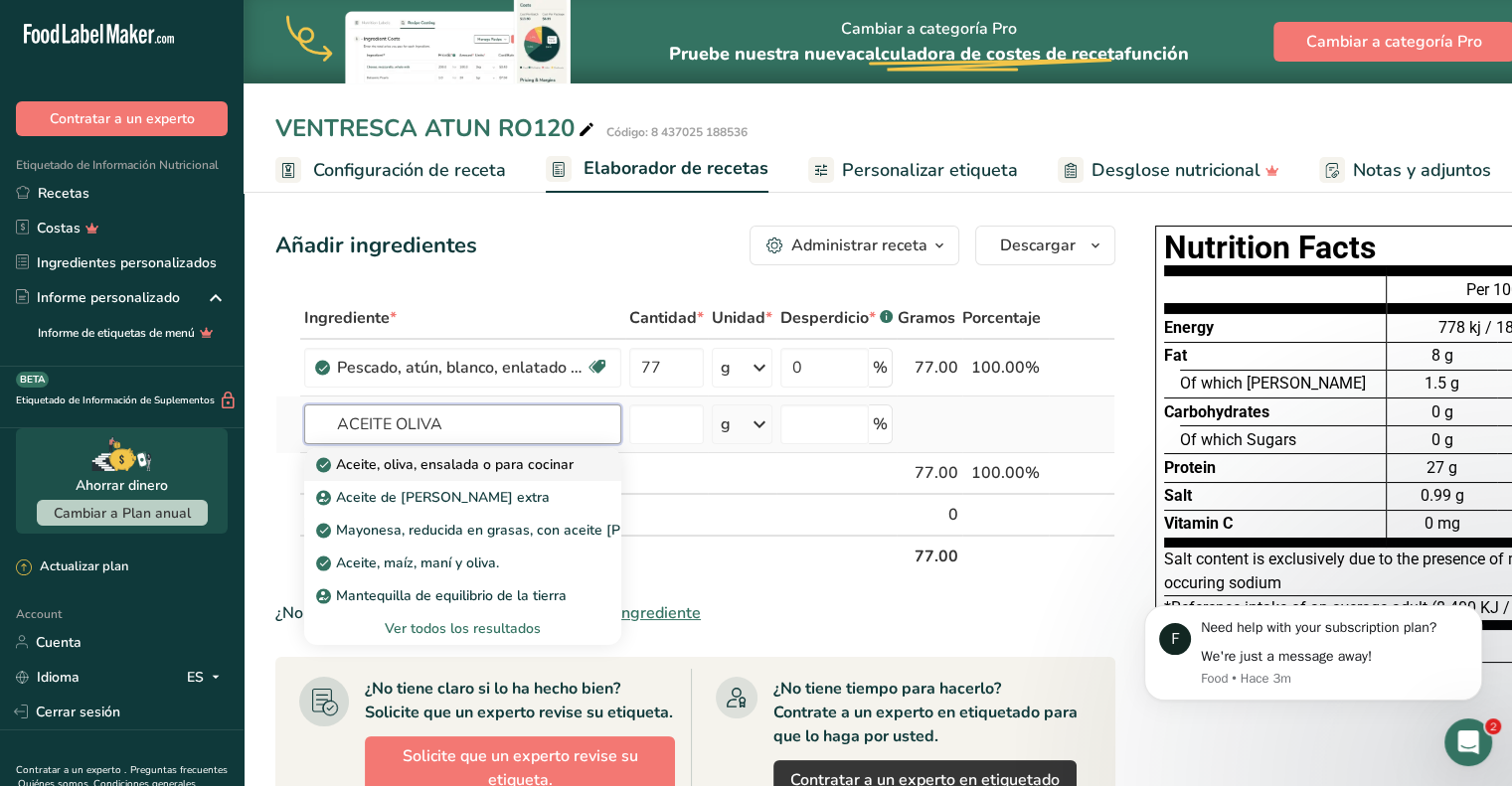 type on "ACEITE OLIVA" 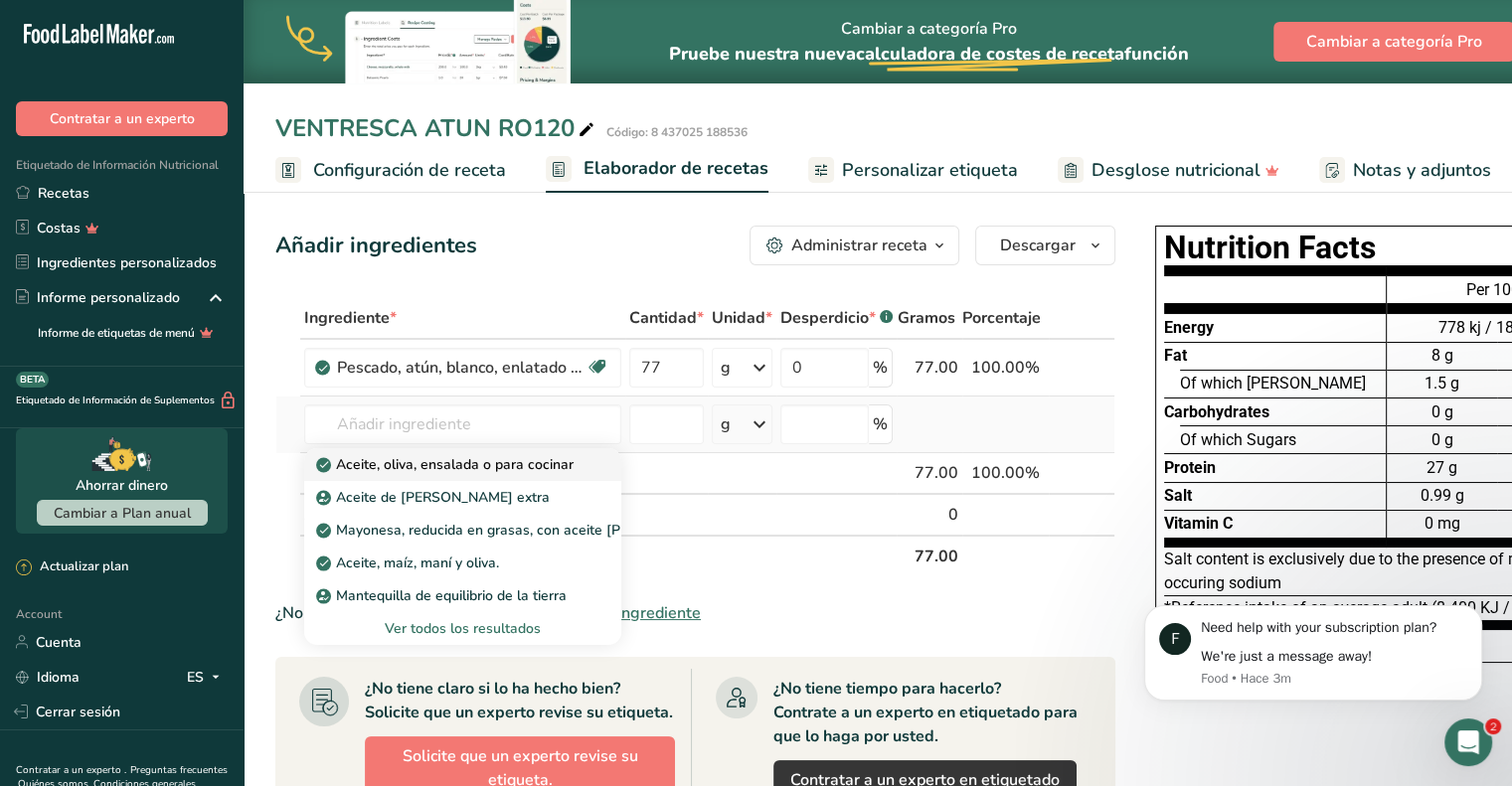 click on "Aceite, oliva, ensalada o para cocinar" at bounding box center (446, 464) 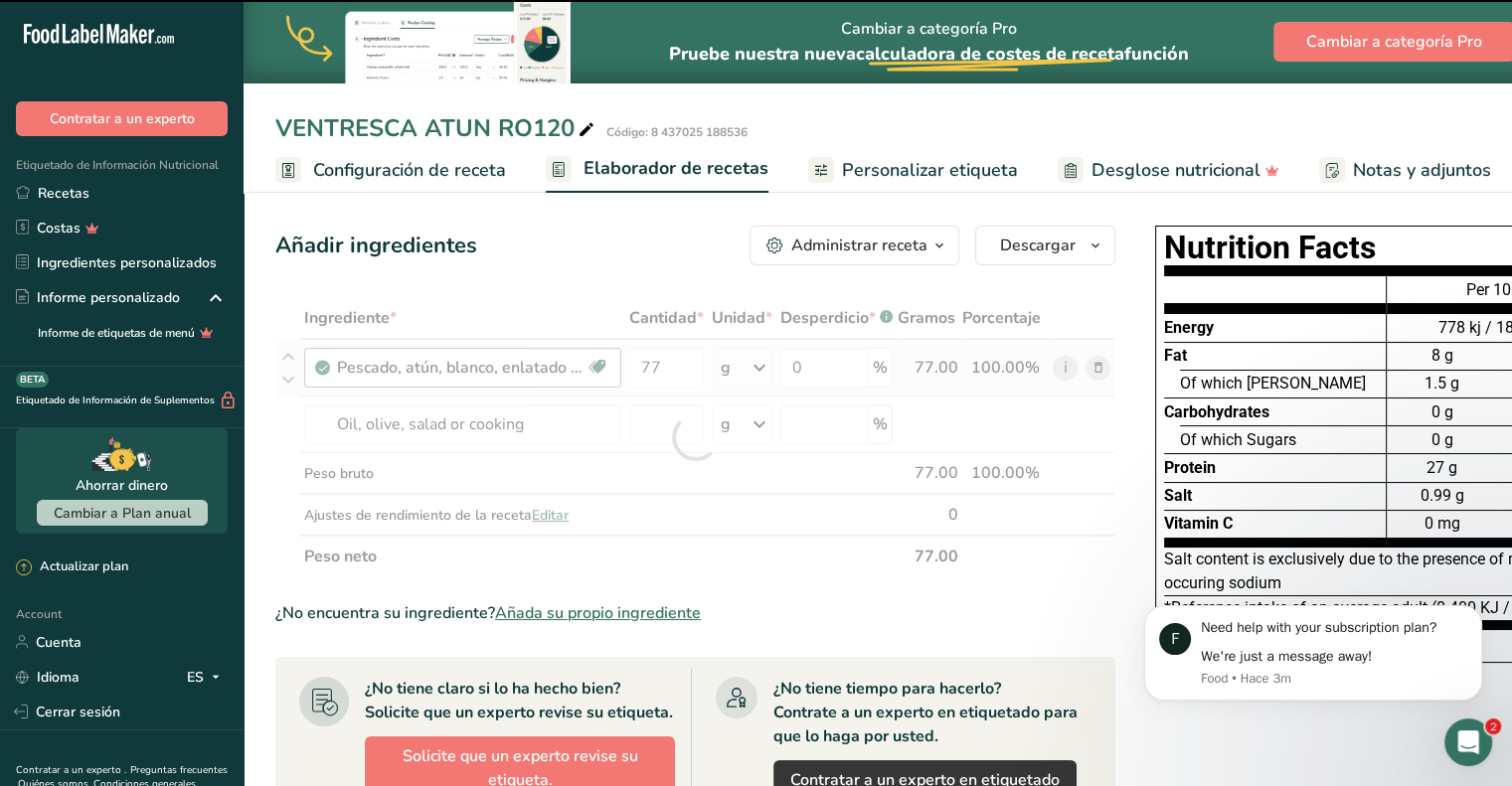 type on "0" 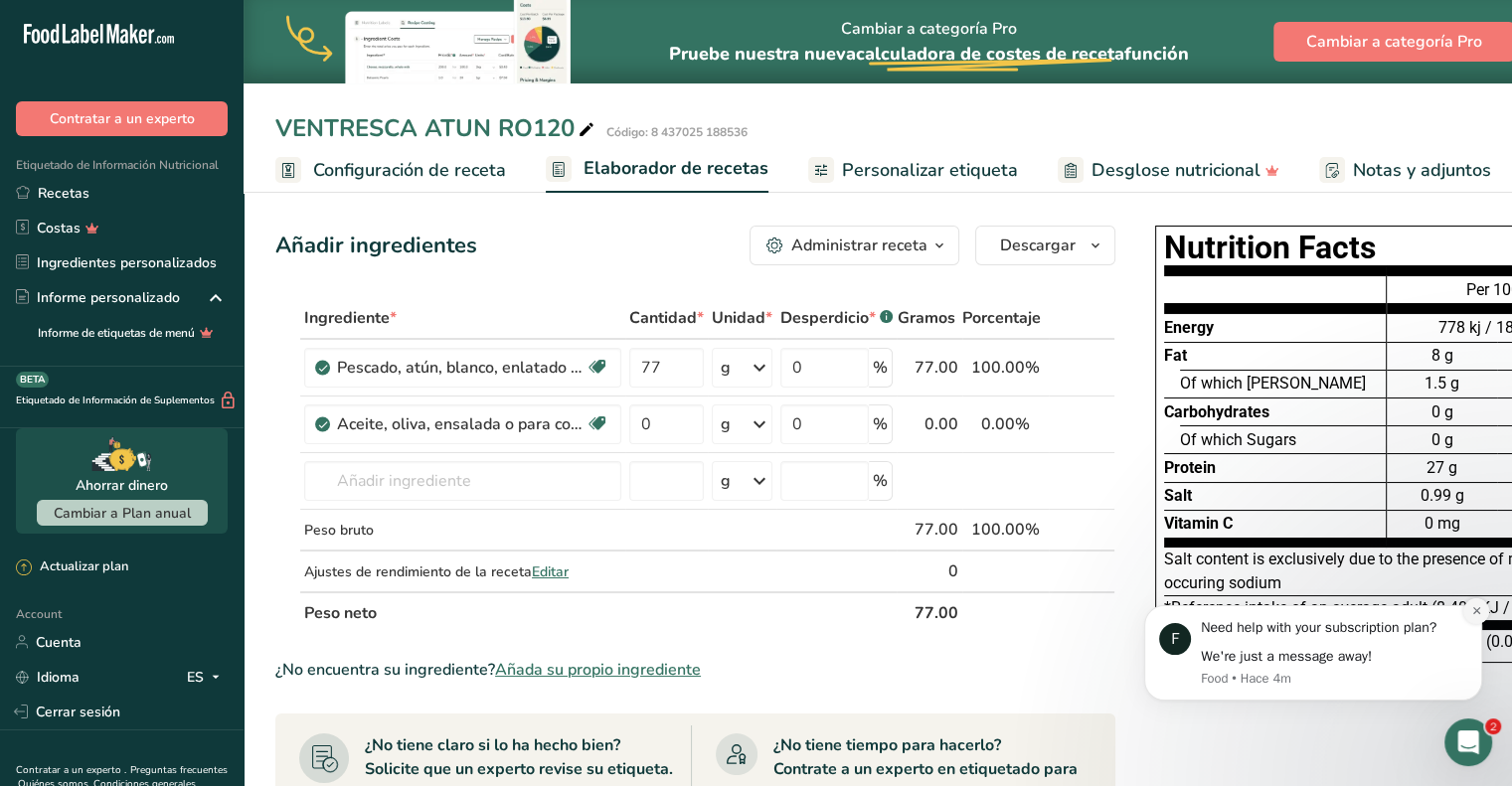 click at bounding box center [1476, 611] 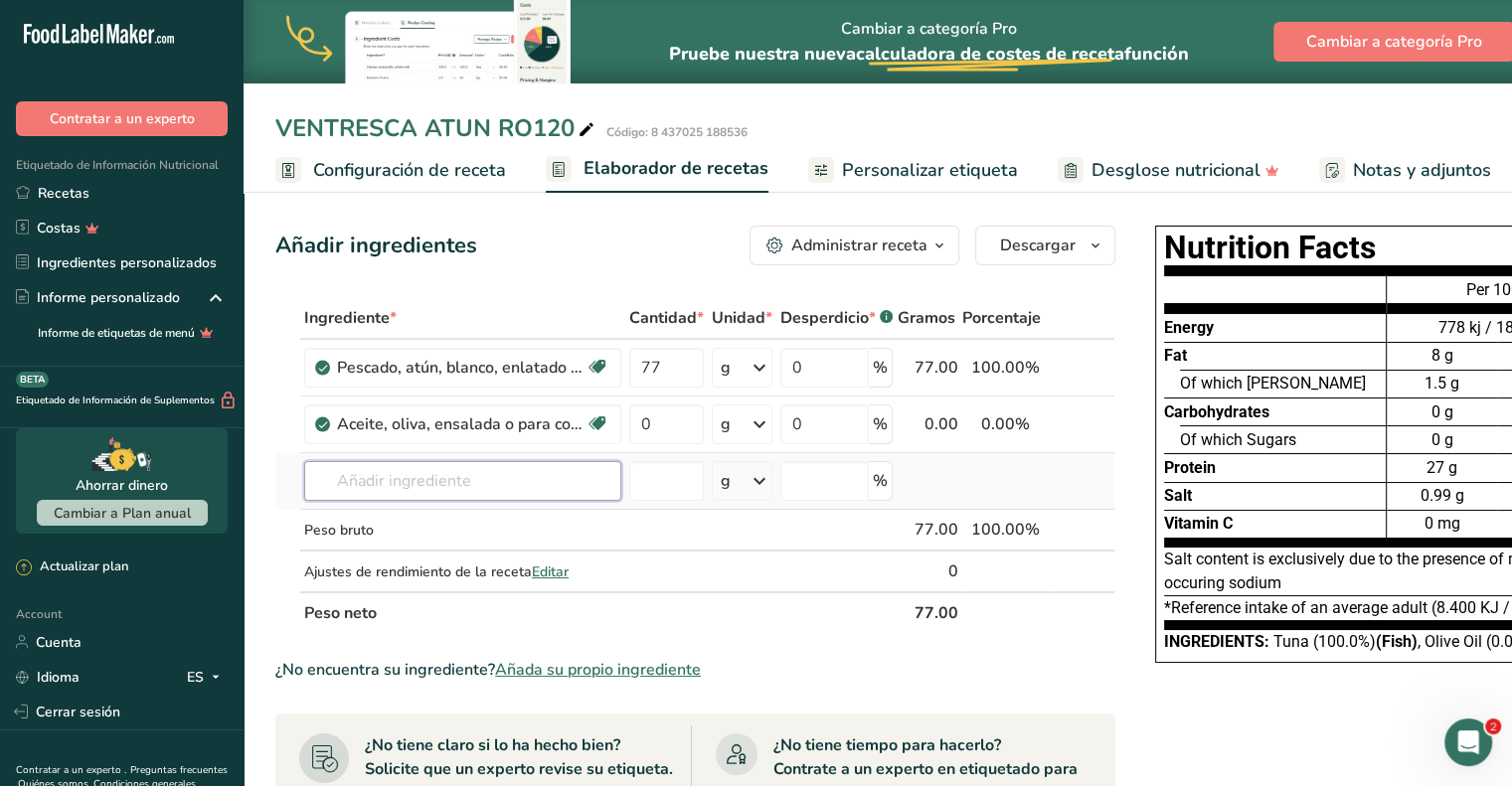 click at bounding box center (462, 481) 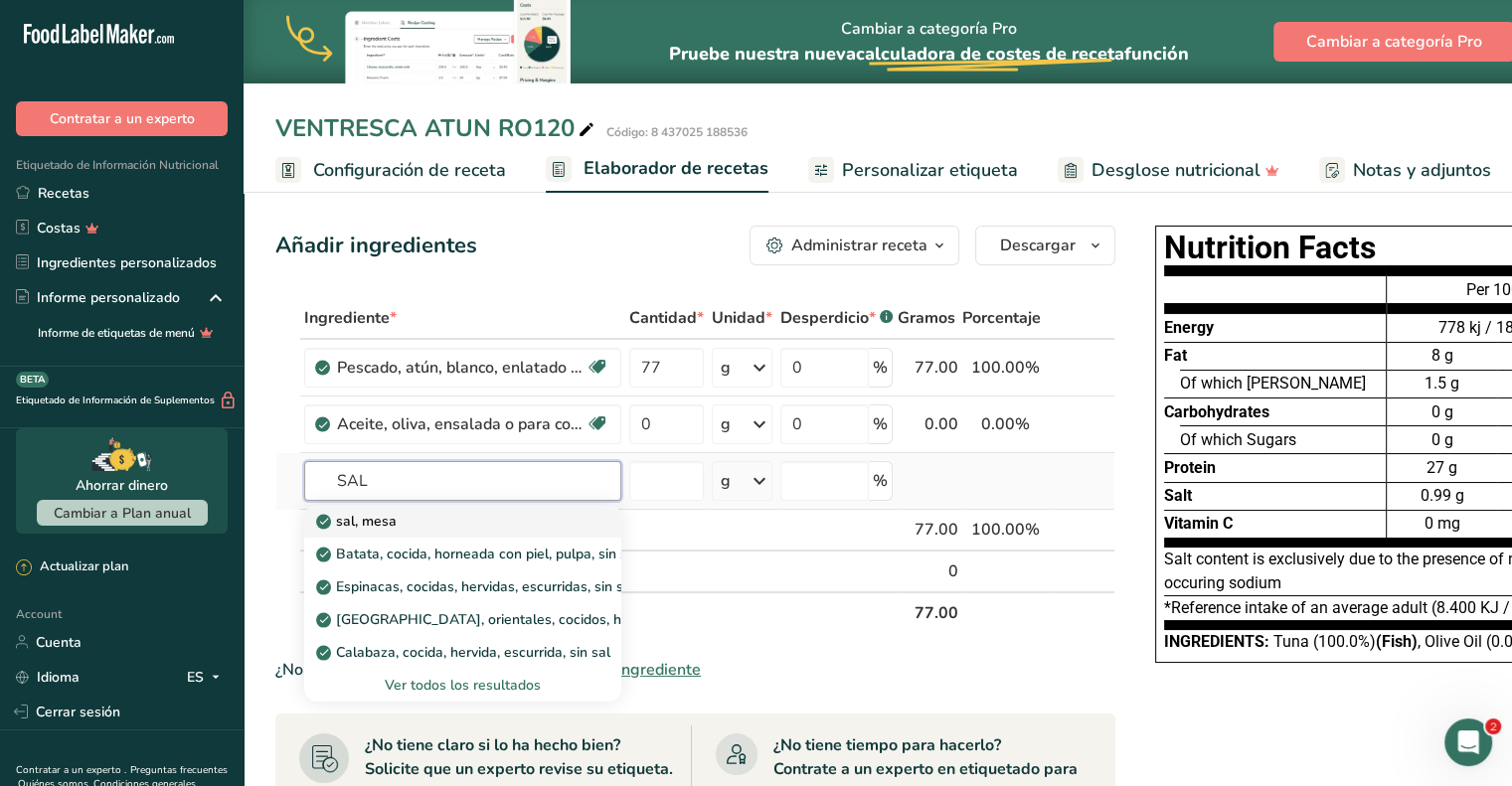 type on "SAL" 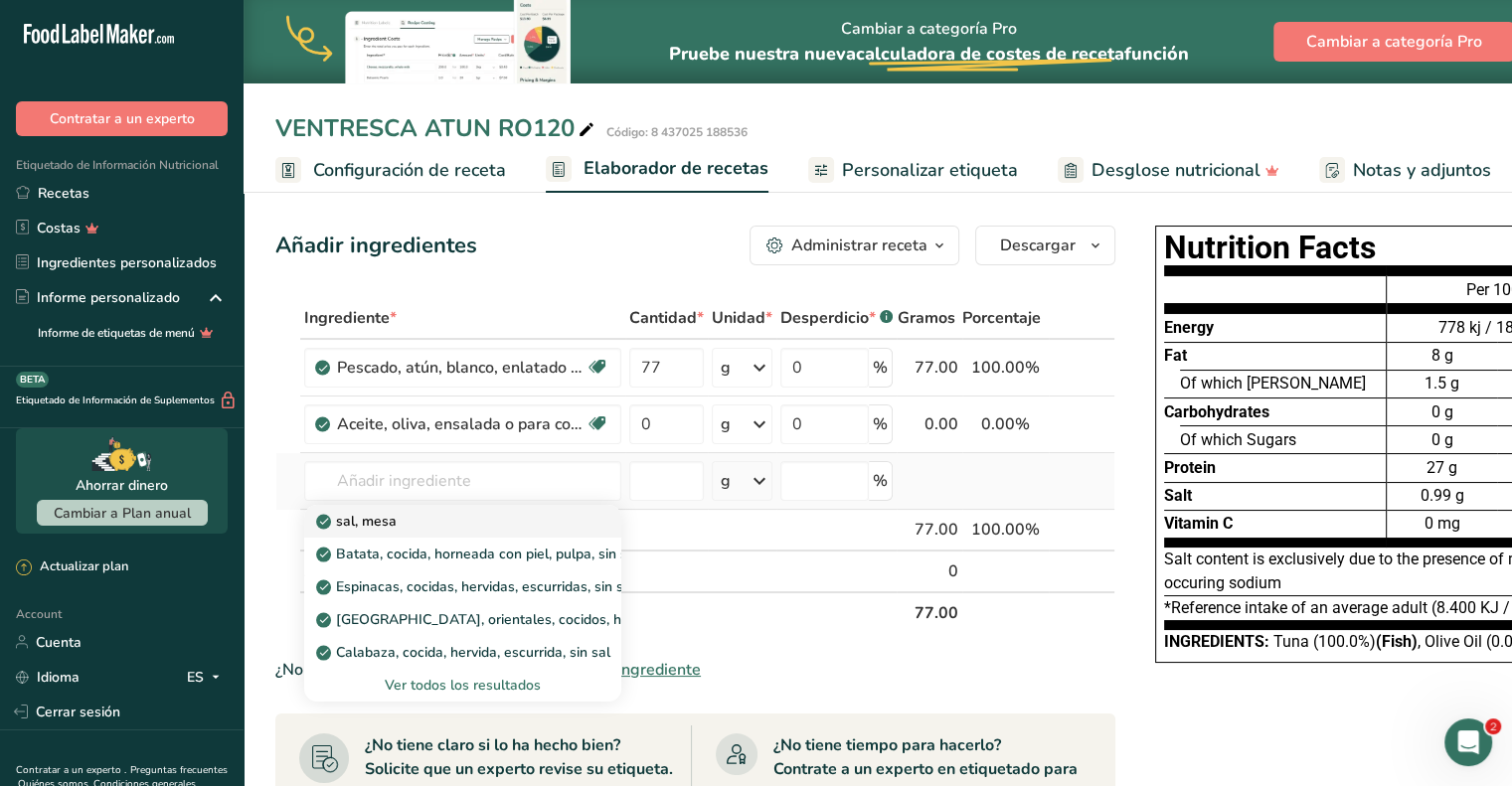 click on "sal, mesa" at bounding box center [446, 521] 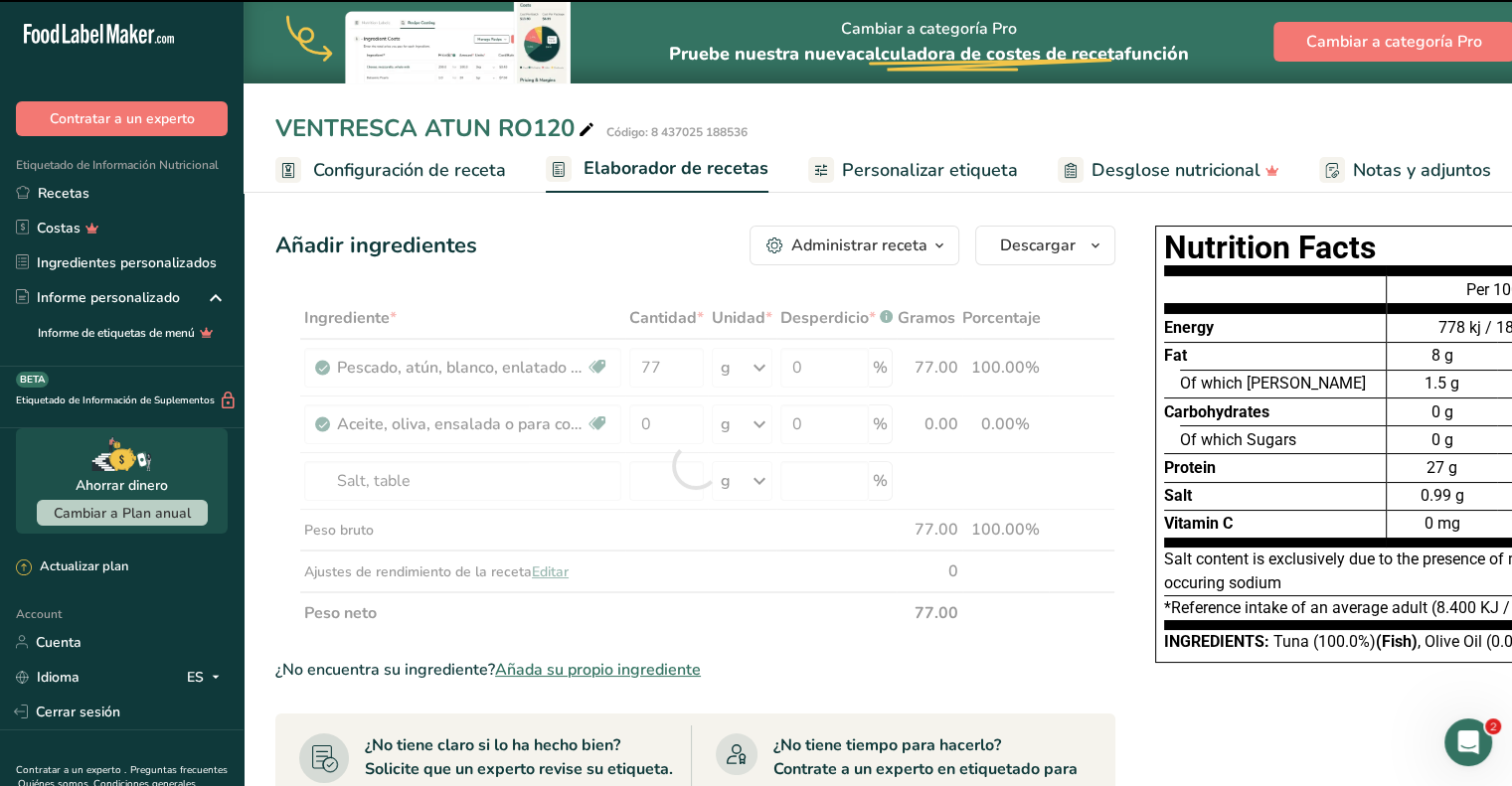 type on "0" 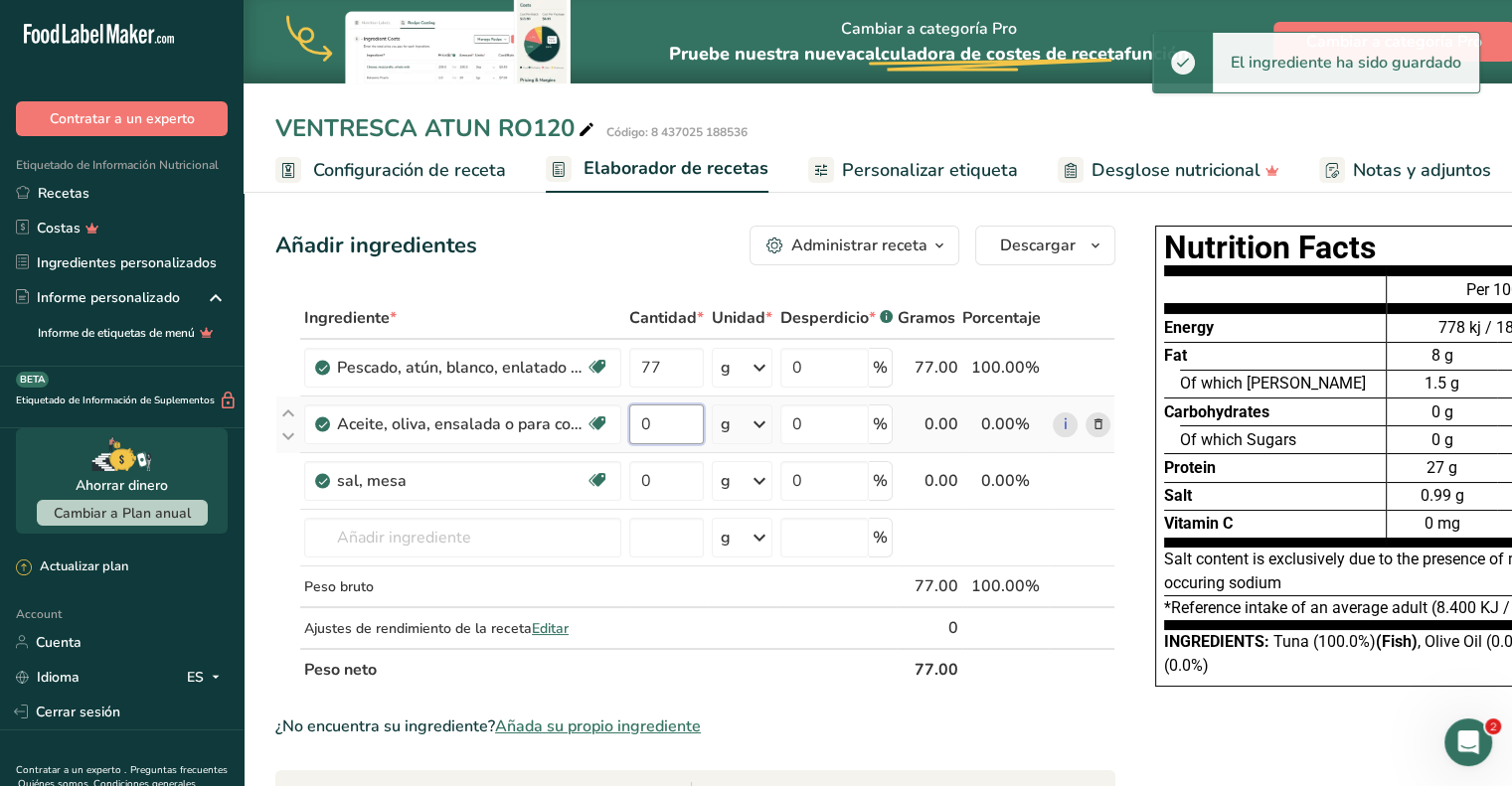 click on "0" at bounding box center [666, 424] 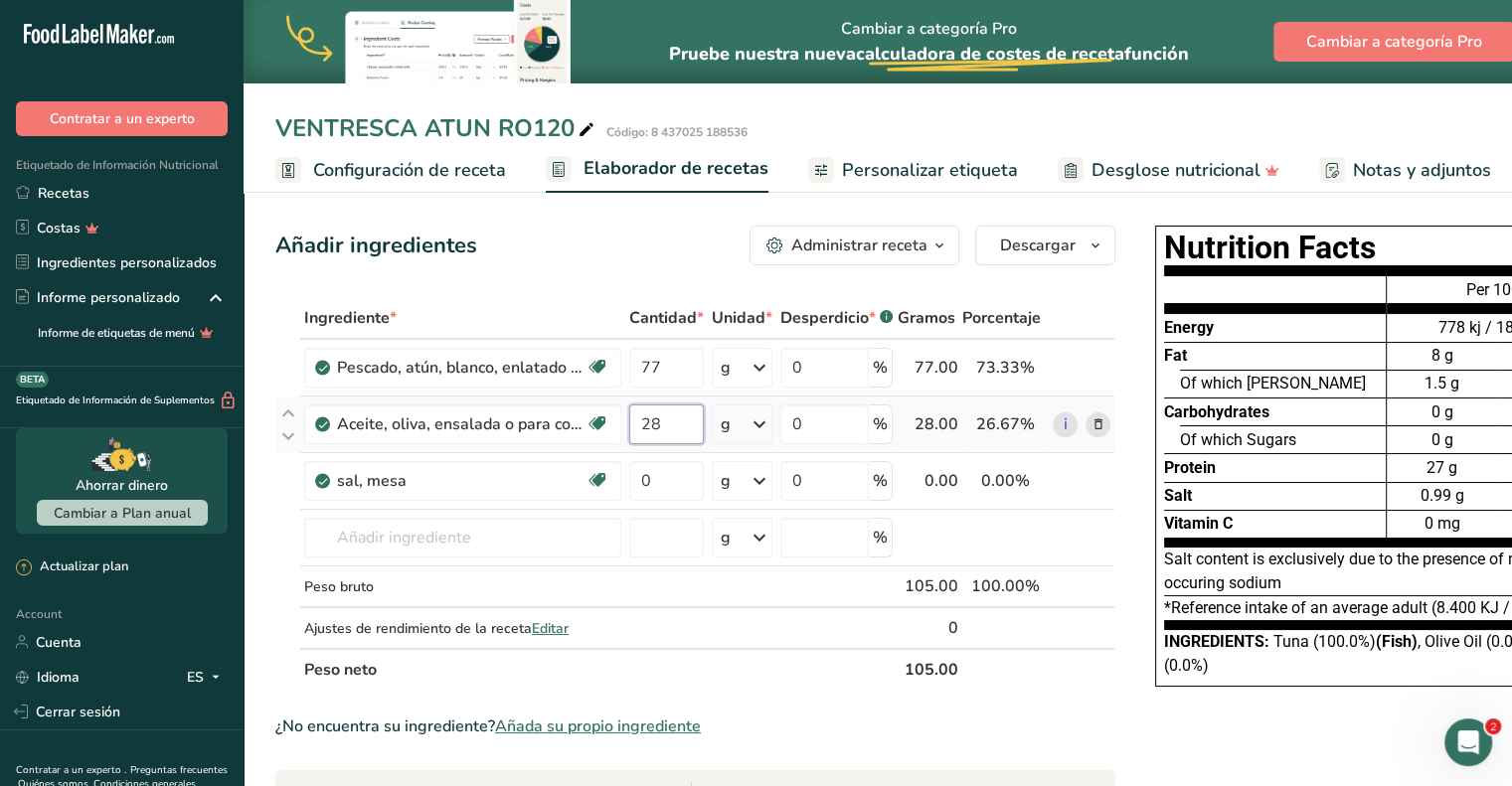type on "28" 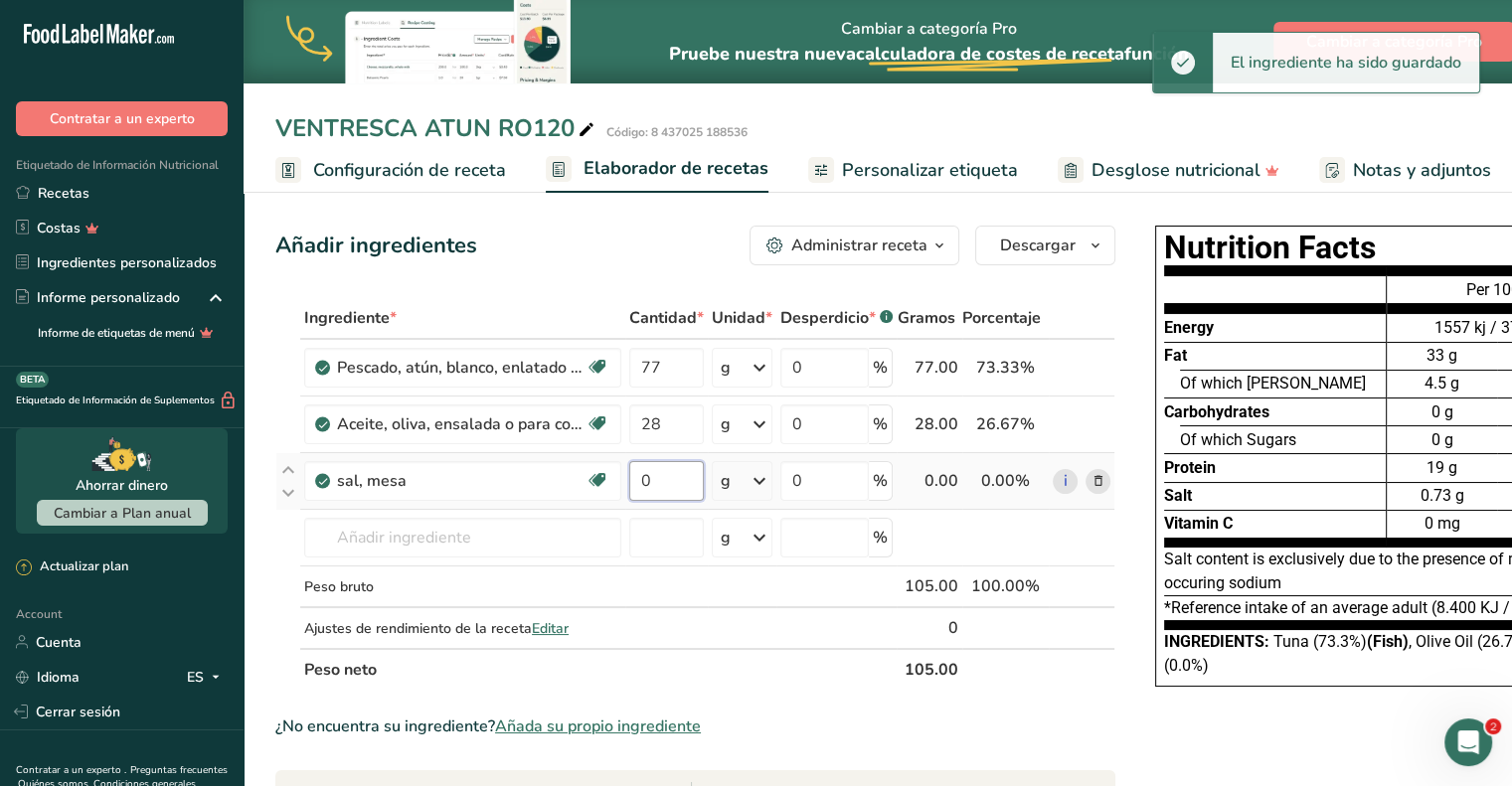 click on "0" at bounding box center [666, 481] 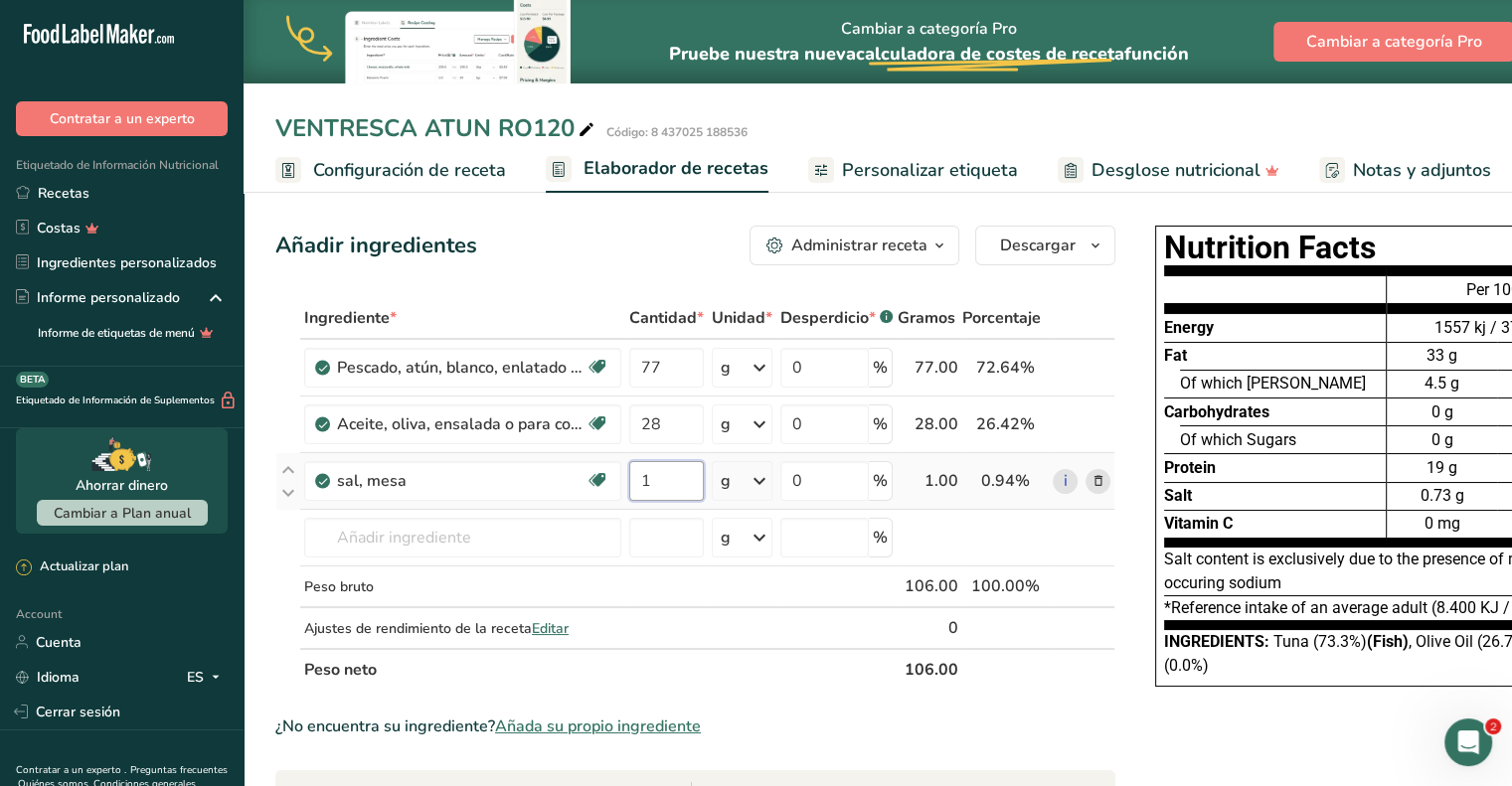 type on "1" 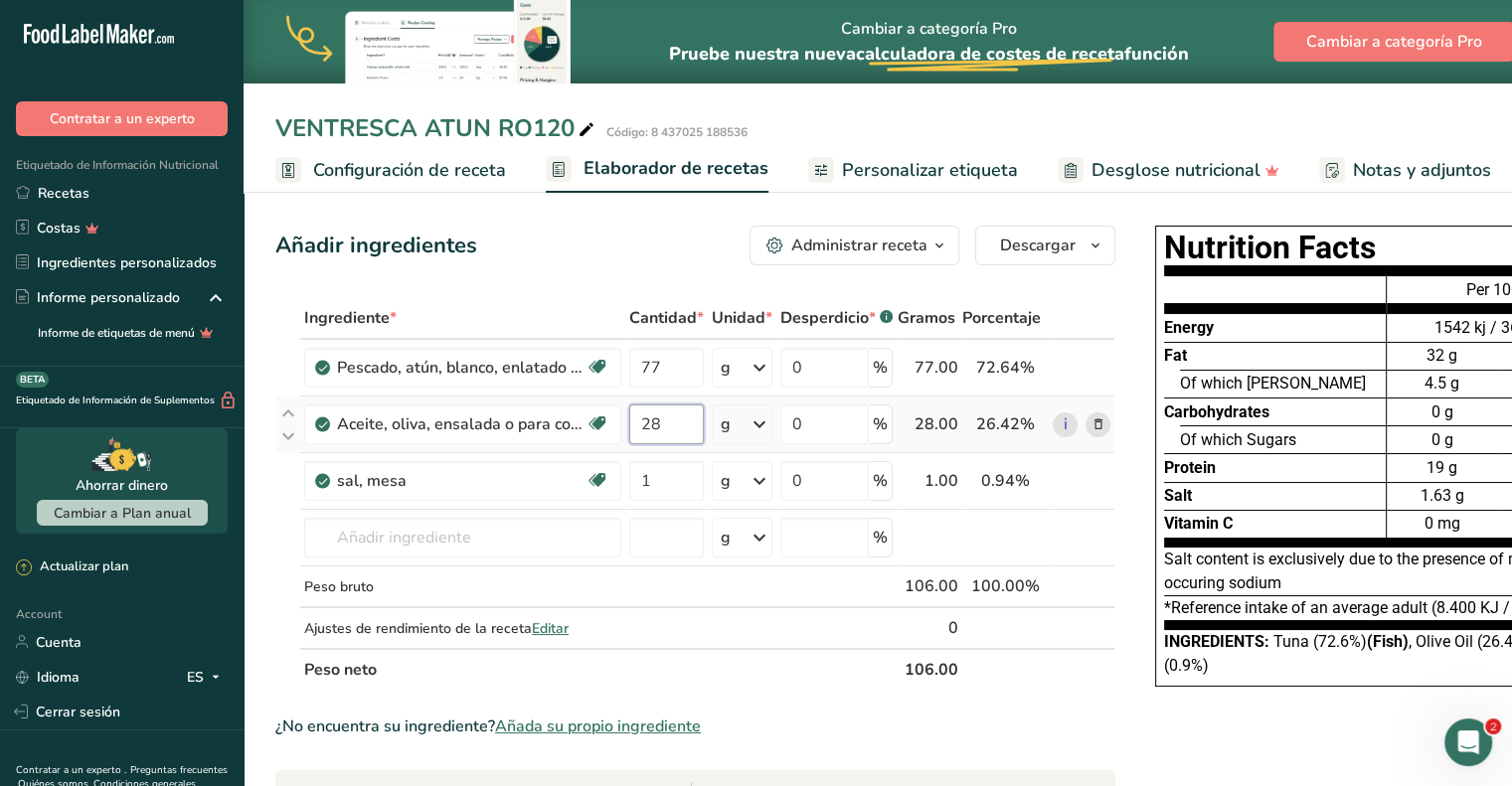 click on "28" at bounding box center [666, 424] 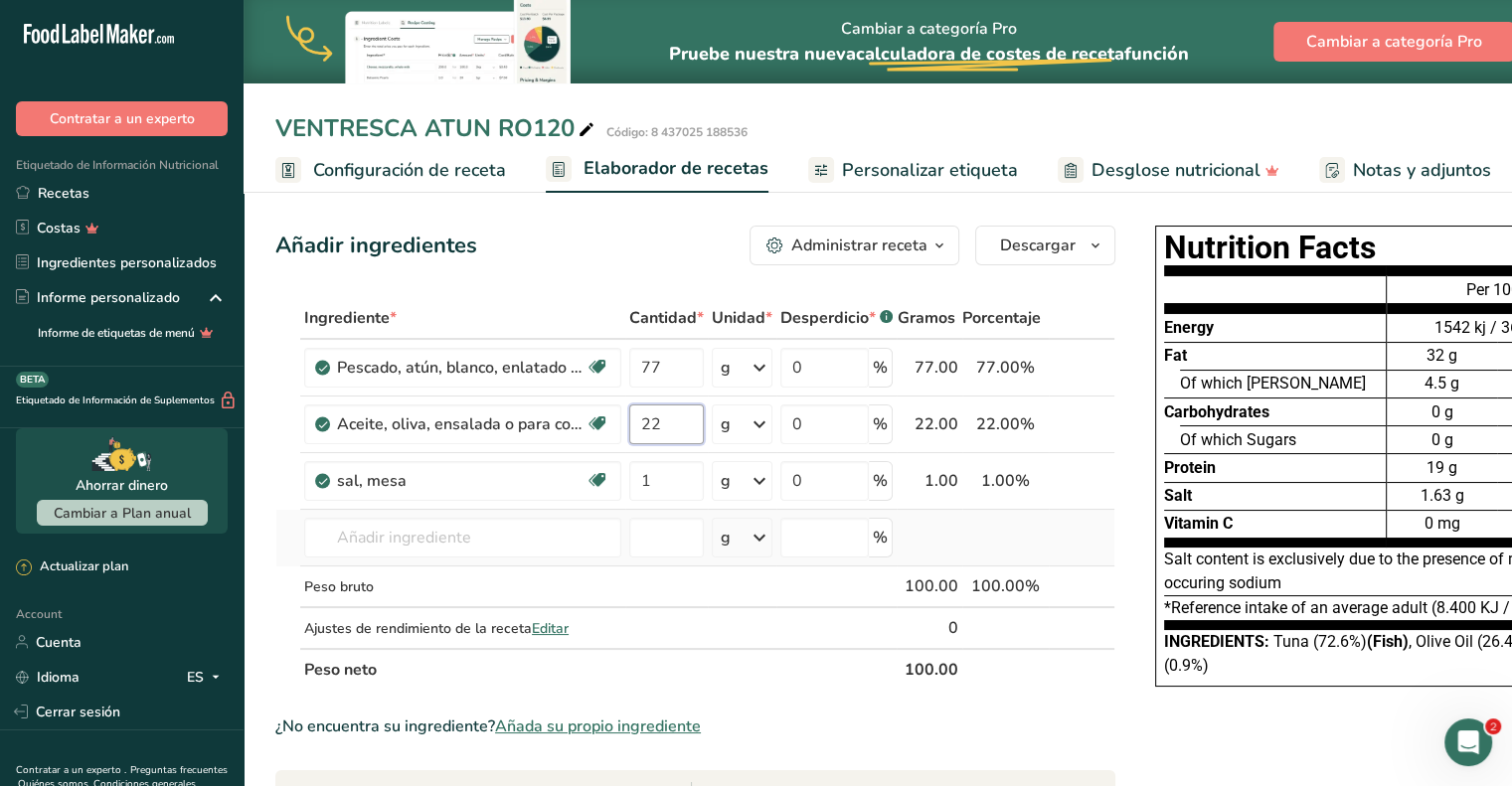 type on "22" 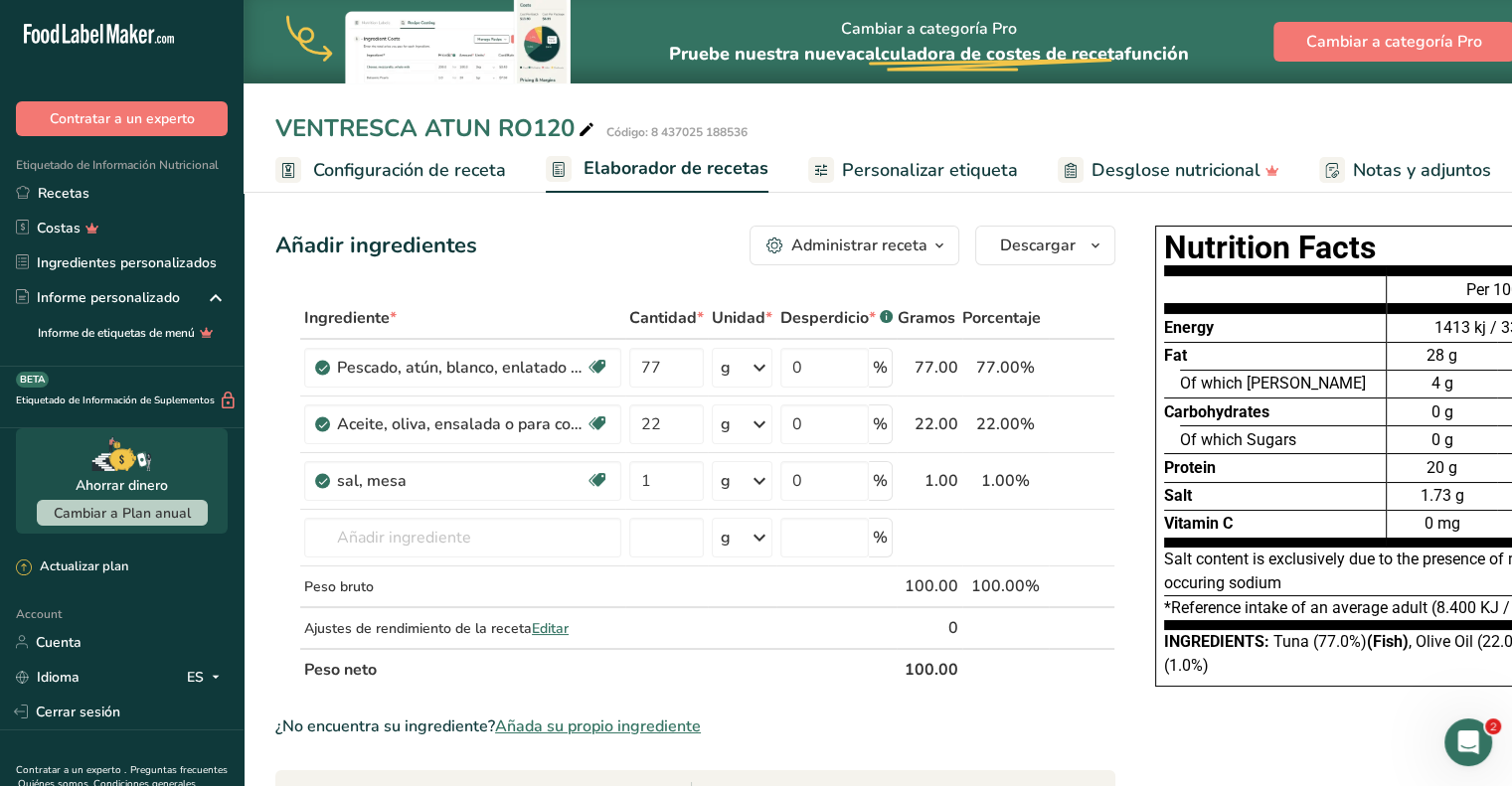 drag, startPoint x: 743, startPoint y: 777, endPoint x: 887, endPoint y: 765, distance: 144.4991 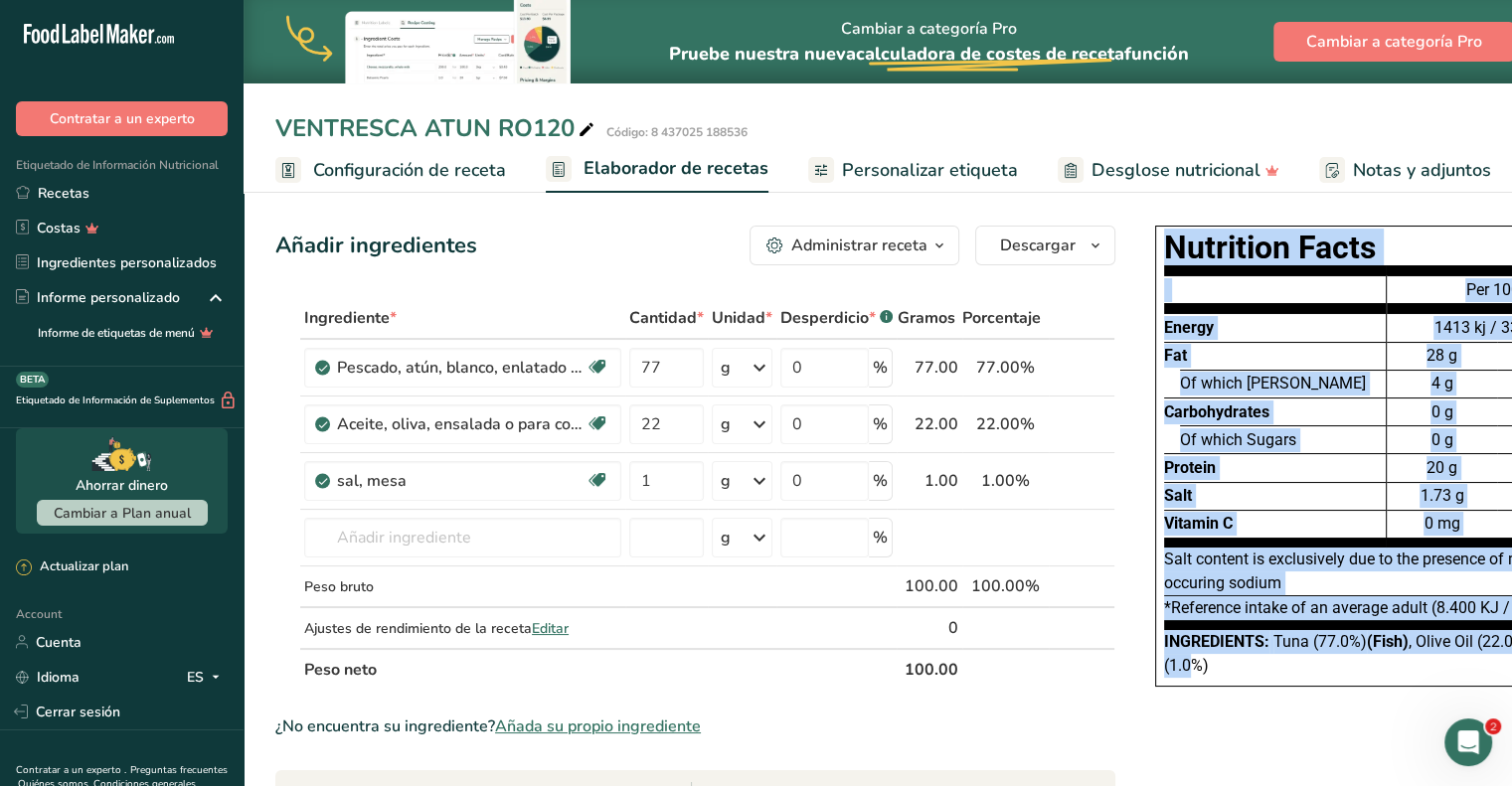 drag, startPoint x: 1068, startPoint y: 778, endPoint x: 1199, endPoint y: 774, distance: 131.0611 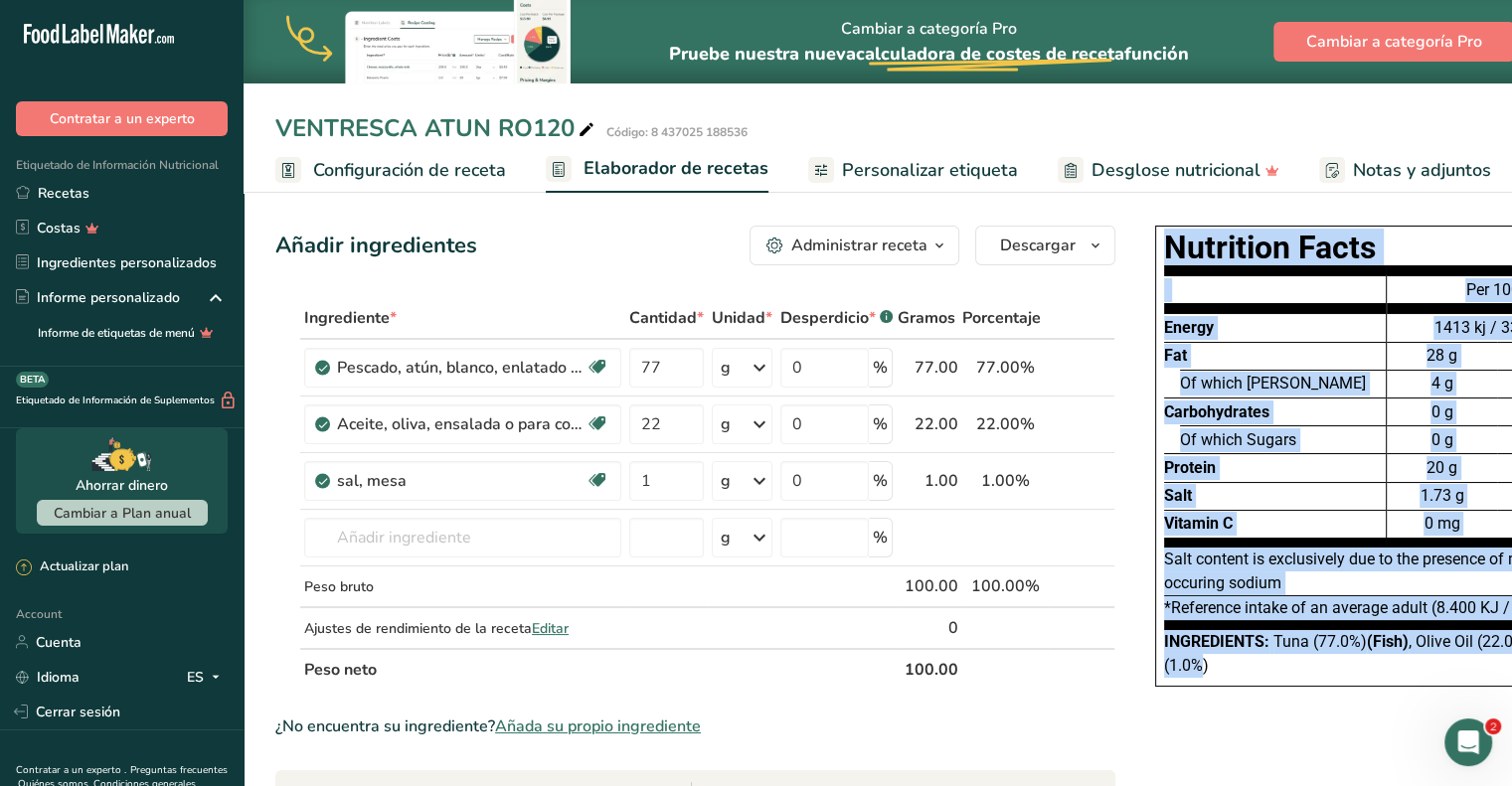 click on "Nutrition Facts
Energy
Fat
Of which Saturates
Carbohydrates
Of which Sugars
Protein
Salt
Vitamin C
Per 100g
1413 kj / 338 kcal
28 g
40% RI*
4 g
20% RI*
0 g
0% RI*
0 g
0% RI*
20 g
41% RI*
1.73 g
29% RI*
0 mg
0% RI*
*Reference intake of an average adult (8.400 KJ / 2 000 kcal)" at bounding box center (1386, 782) 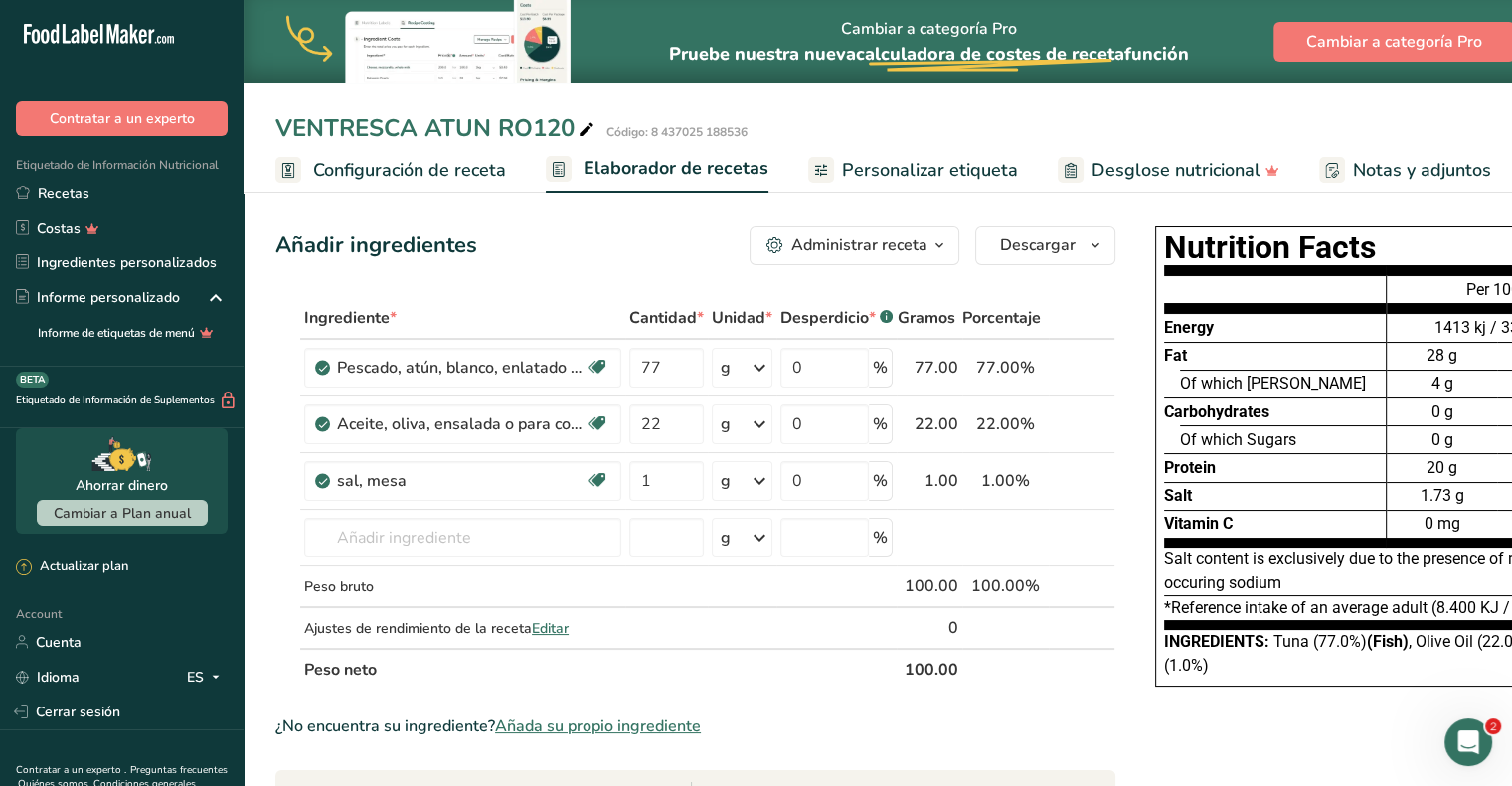 click on "Desglose nutricional" at bounding box center (1176, 170) 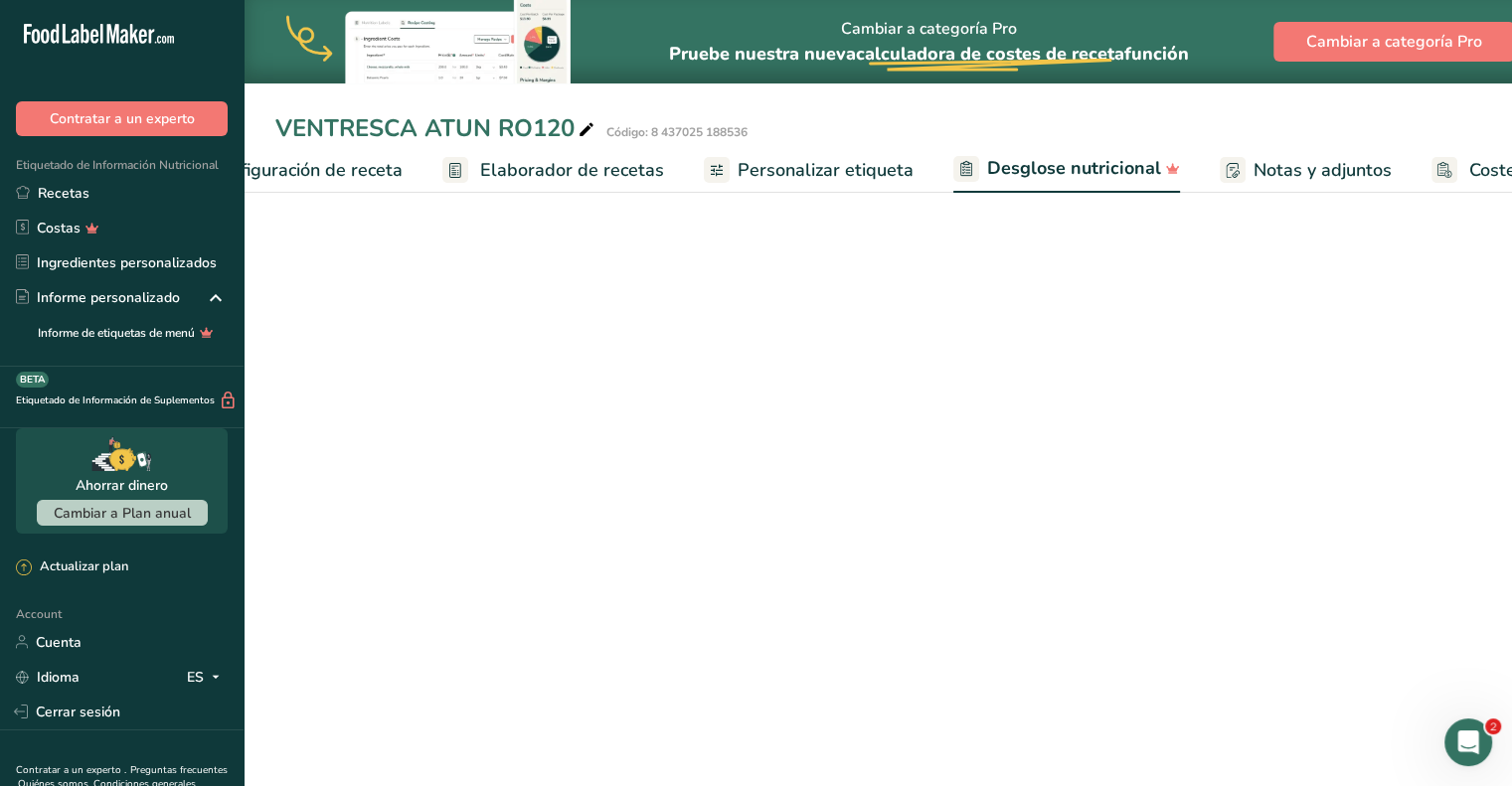 scroll, scrollTop: 0, scrollLeft: 258, axis: horizontal 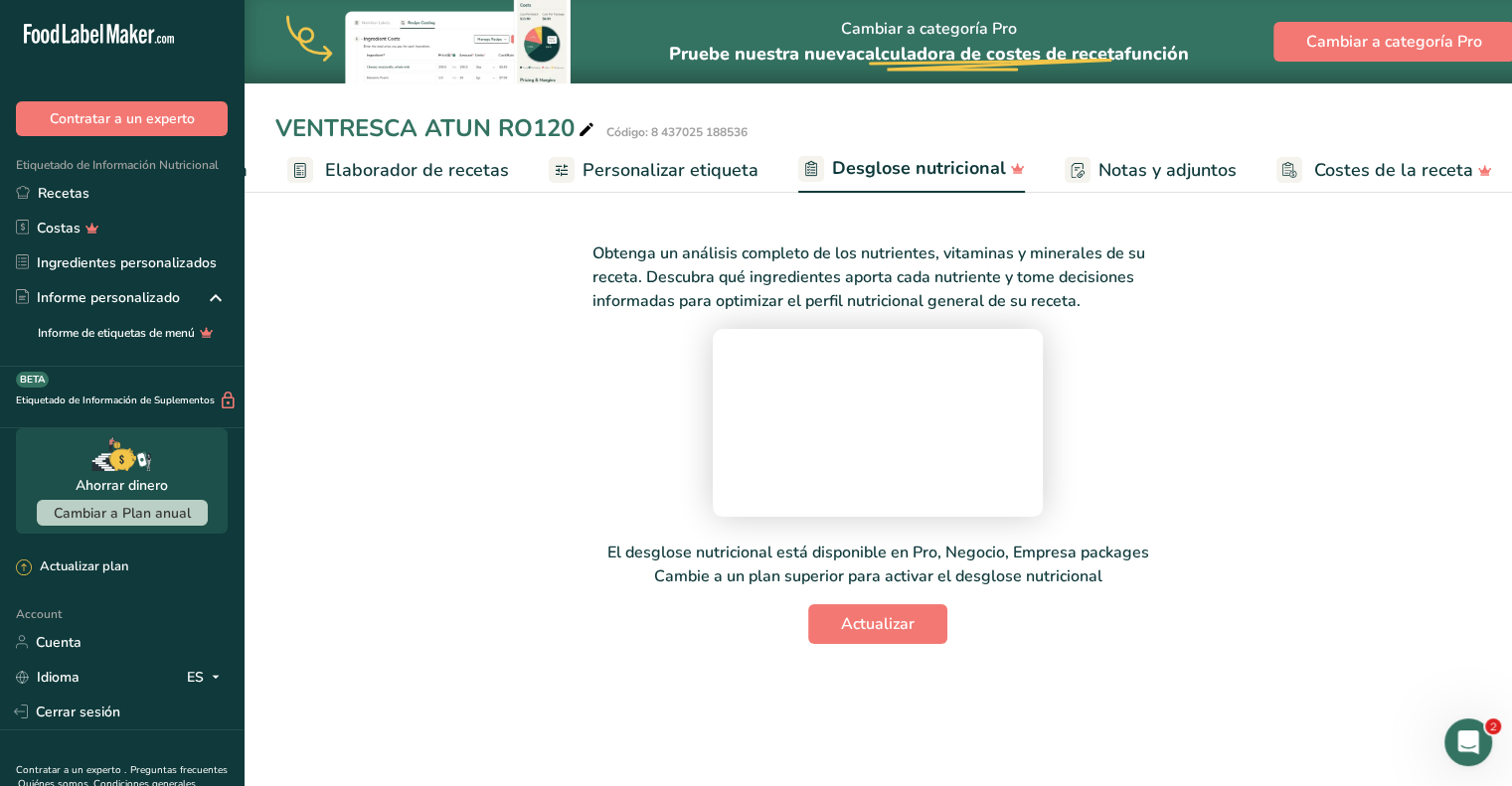 click on "Personalizar etiqueta" at bounding box center (670, 170) 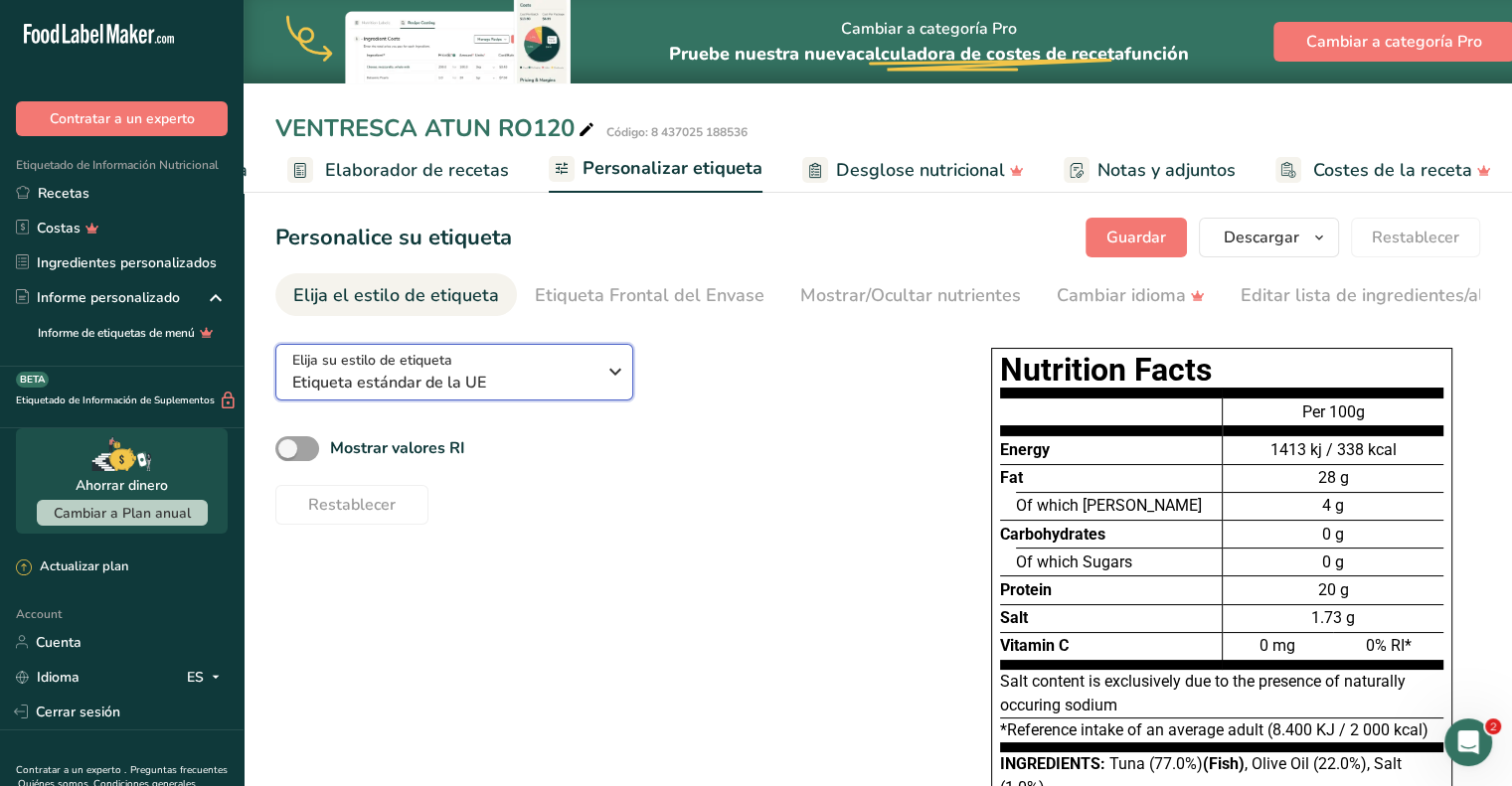 click on "Etiqueta estándar de la UE" at bounding box center (443, 383) 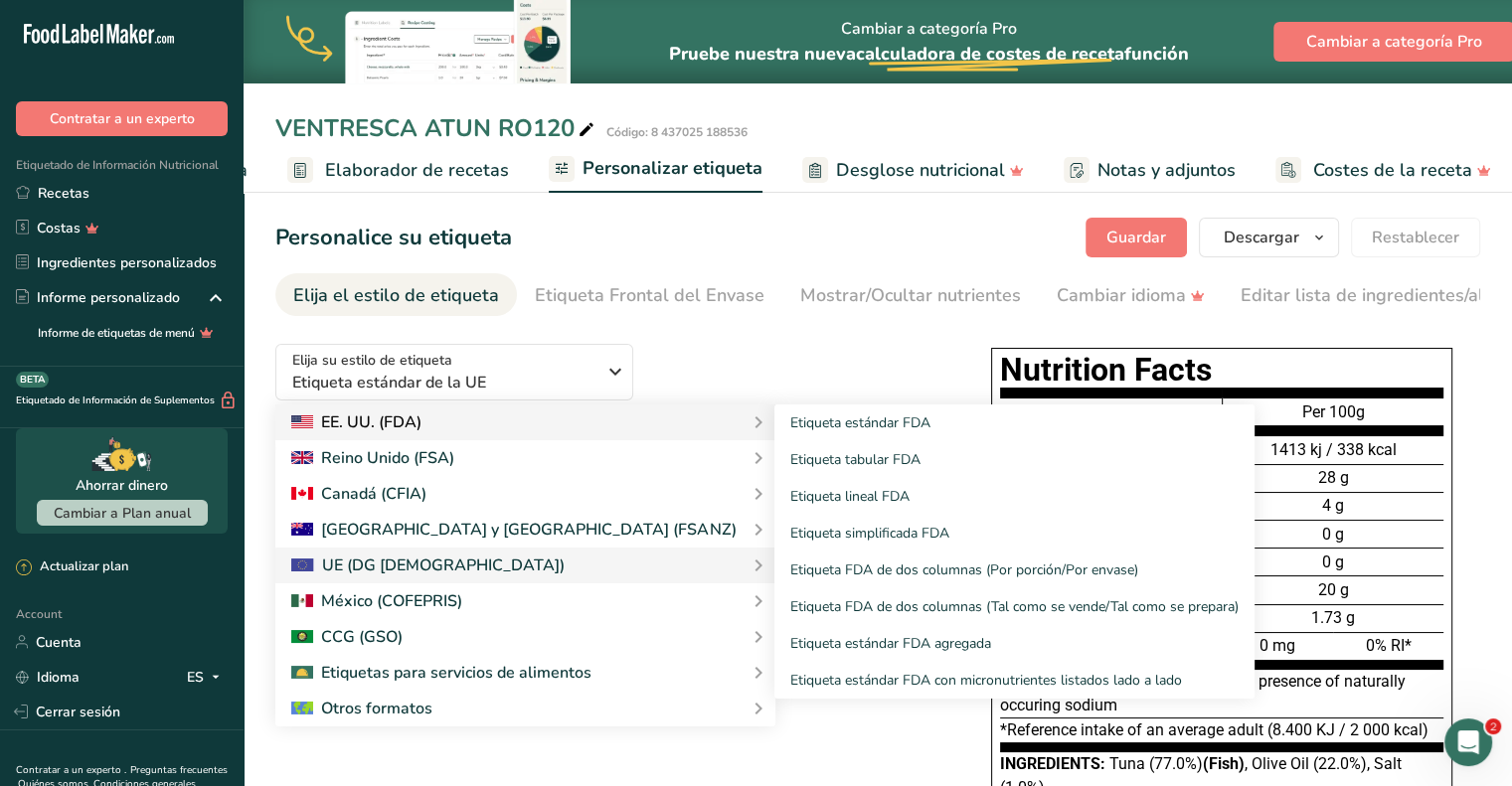 click on "EE. UU. (FDA)" at bounding box center (525, 422) 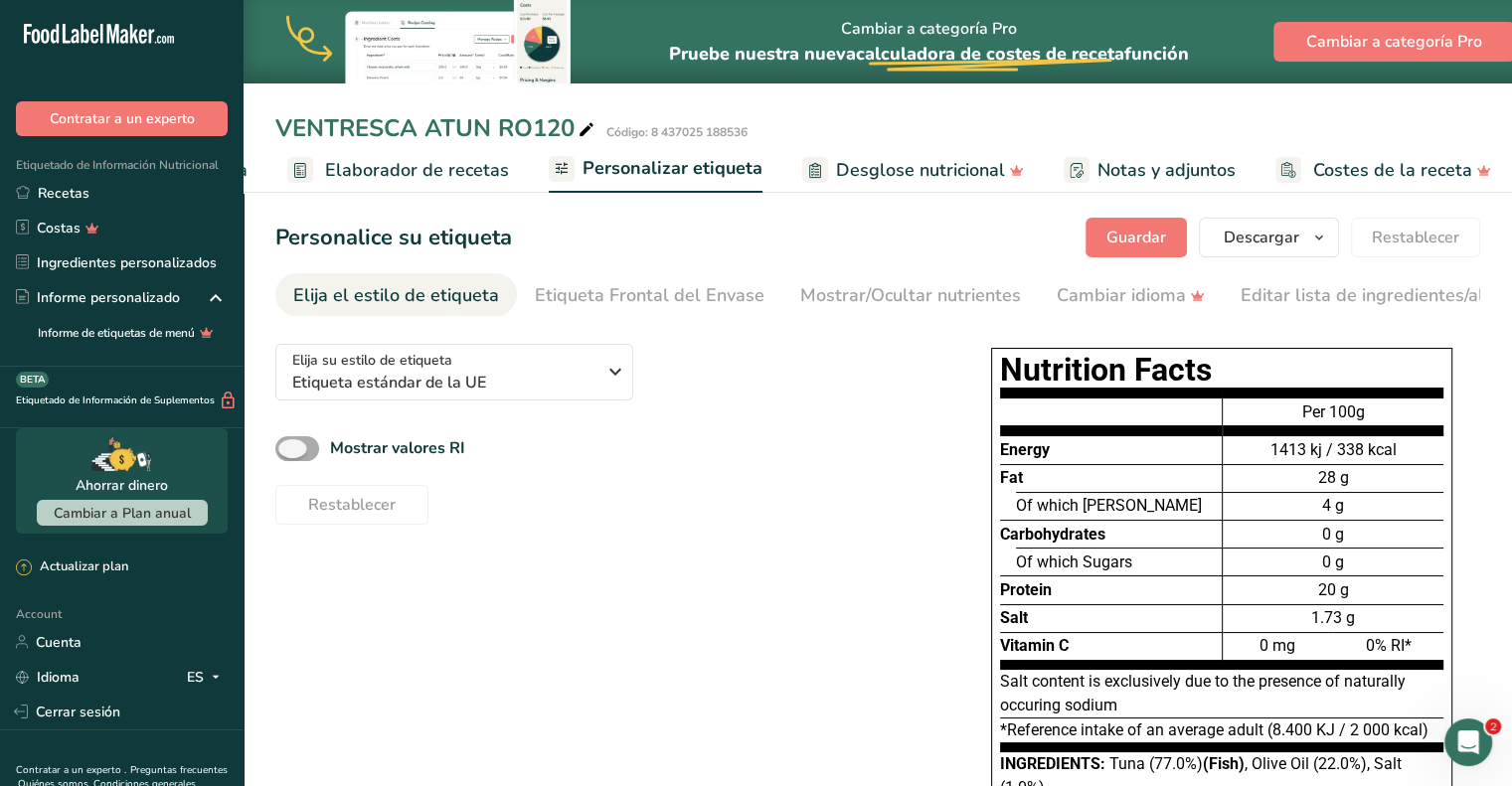 click at bounding box center (297, 448) 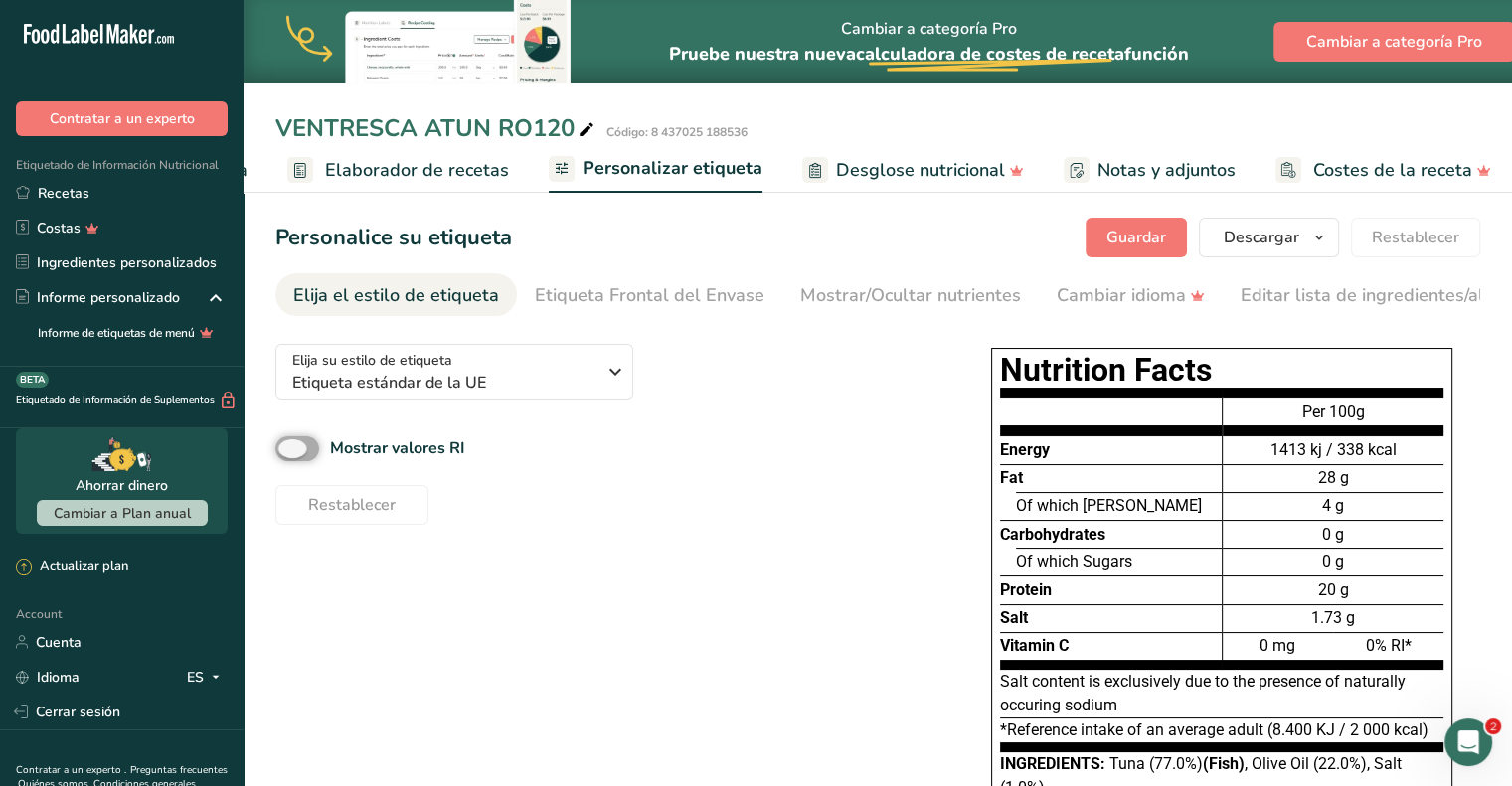 click on "Mostrar valores RI" at bounding box center [281, 448] 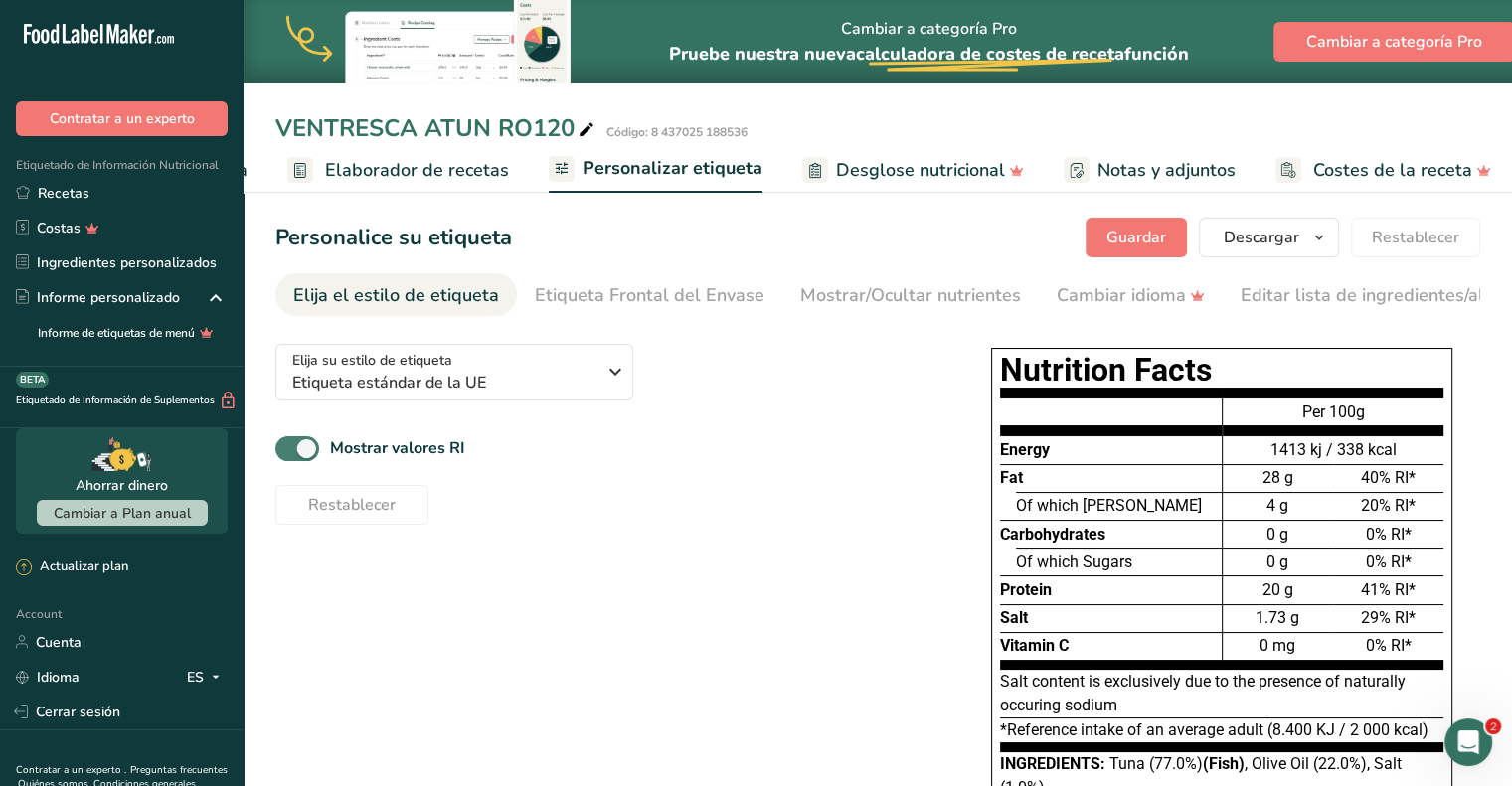 click at bounding box center (297, 448) 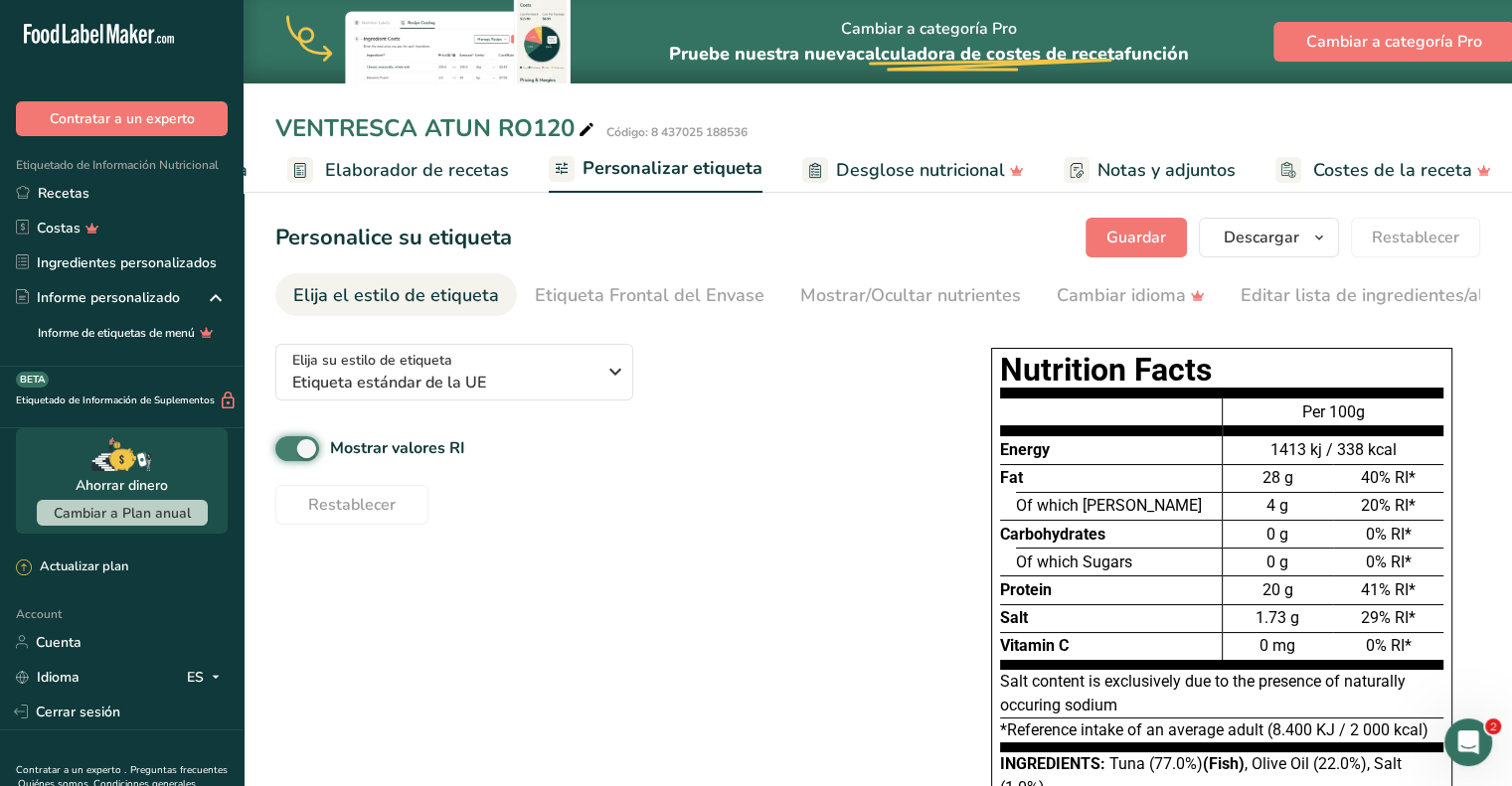 click on "Mostrar valores RI" at bounding box center (281, 448) 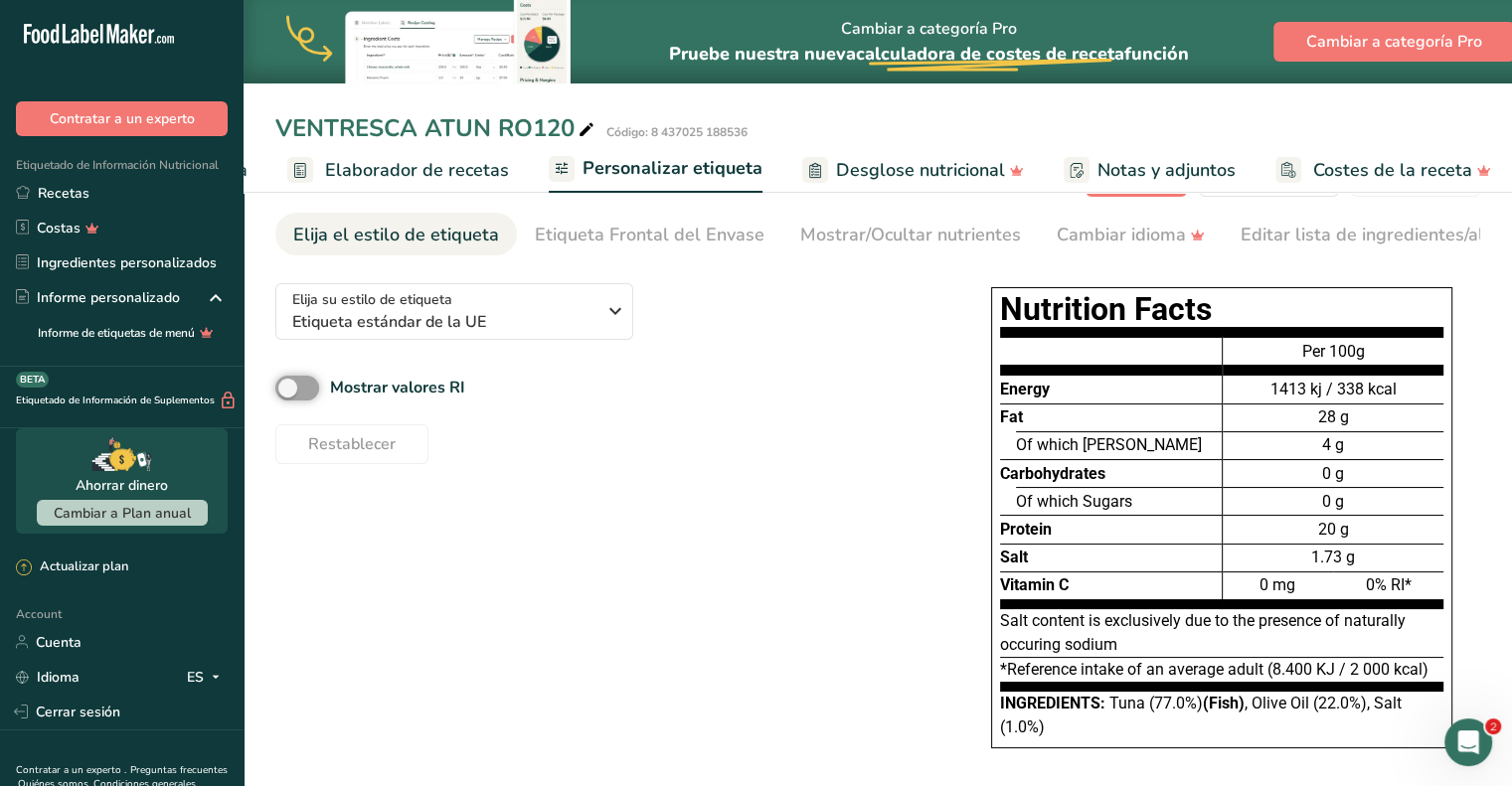 scroll, scrollTop: 95, scrollLeft: 0, axis: vertical 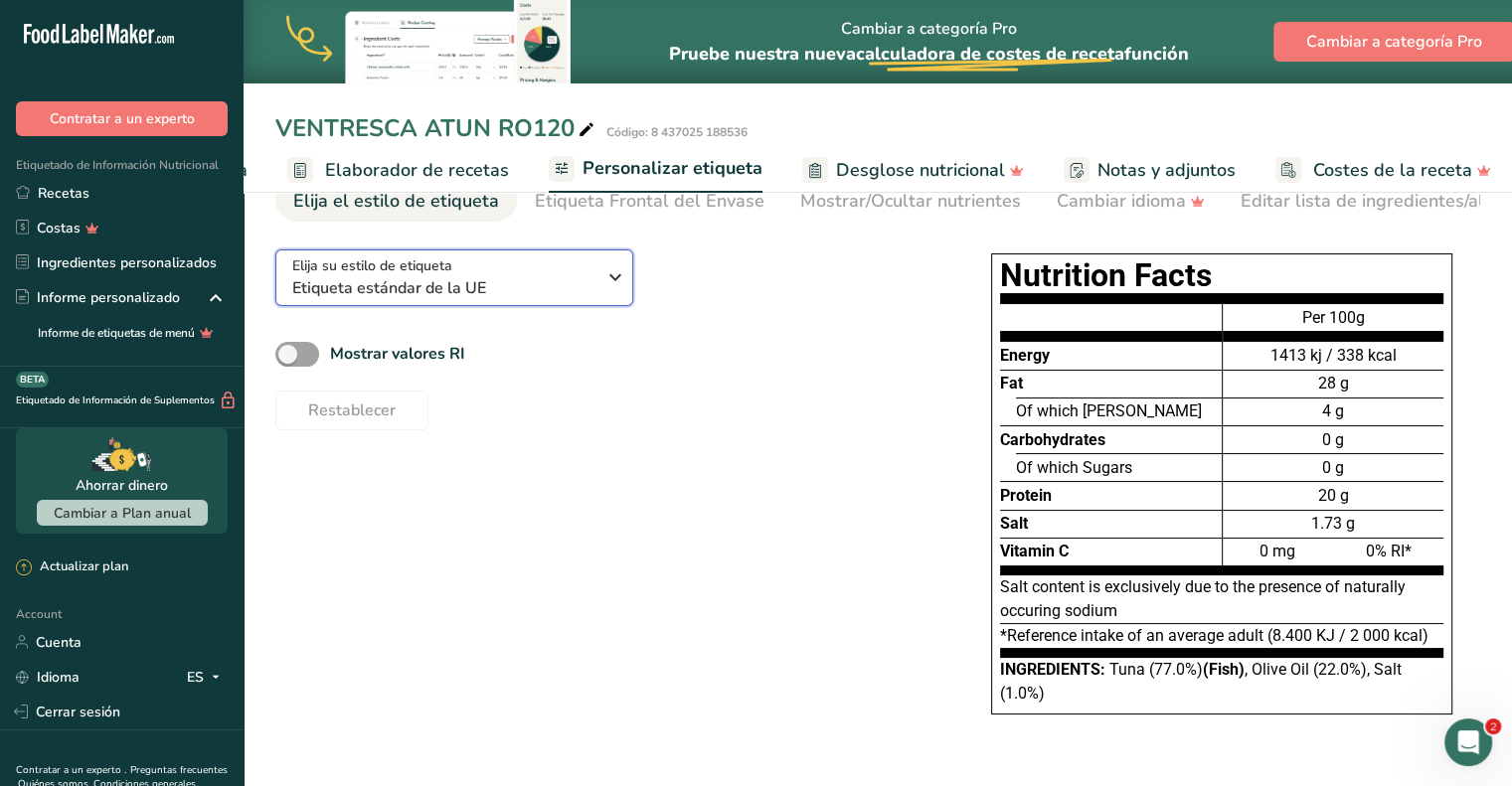click on "Etiqueta estándar de la UE" at bounding box center [443, 288] 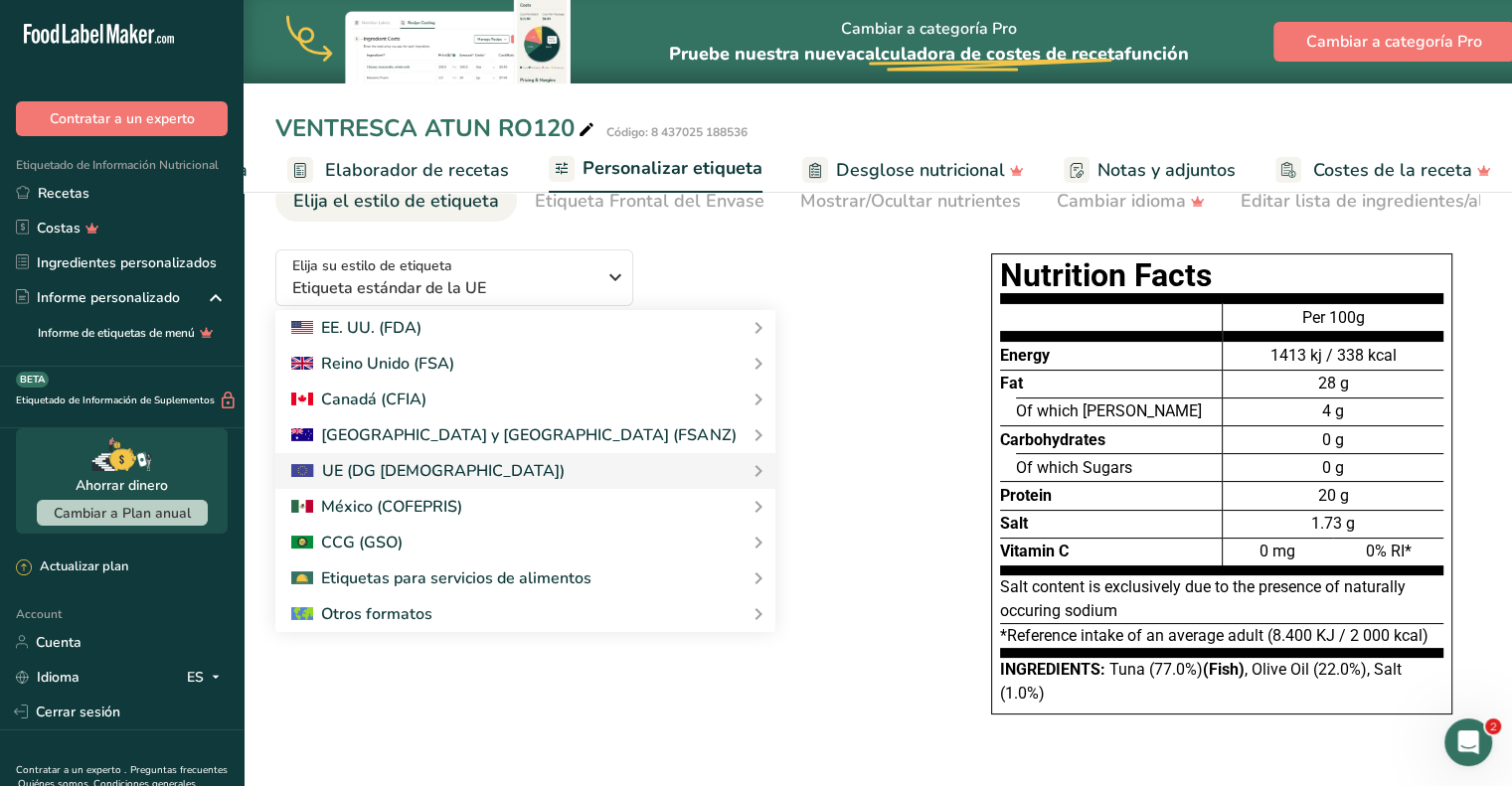 click on "Elija su estilo de etiqueta
Etiqueta estándar de la UE
EE. UU. (FDA)
Etiqueta estándar FDA
Etiqueta tabular FDA
Etiqueta lineal FDA
Etiqueta simplificada FDA
Etiqueta FDA de dos columnas (Por porción/Por envase)
Etiqueta FDA de dos columnas (Tal como se vende/Tal como se prepara)
Etiqueta estándar FDA agregada
Etiqueta estándar FDA con micronutrientes listados lado a lado
Reino Unido (FSA)
Etiqueta obligatoria del Reino Unido "Parte trasera del envase"
Etiqueta de semáforo del Reino Unido "Parte frontal del envase"
Canadá (CFIA)" at bounding box center (878, 494) 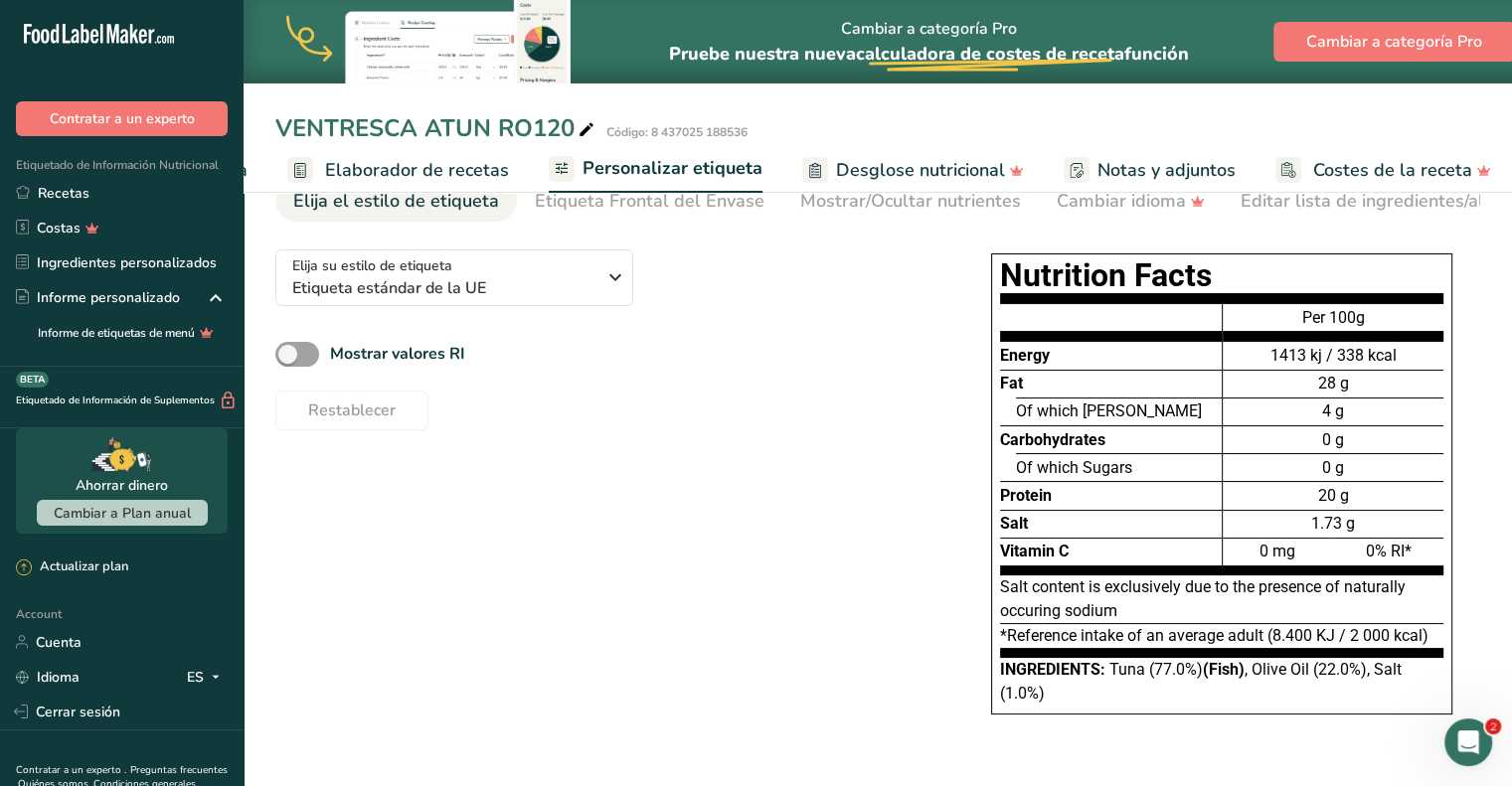 click on "Elaborador de recetas" at bounding box center [417, 170] 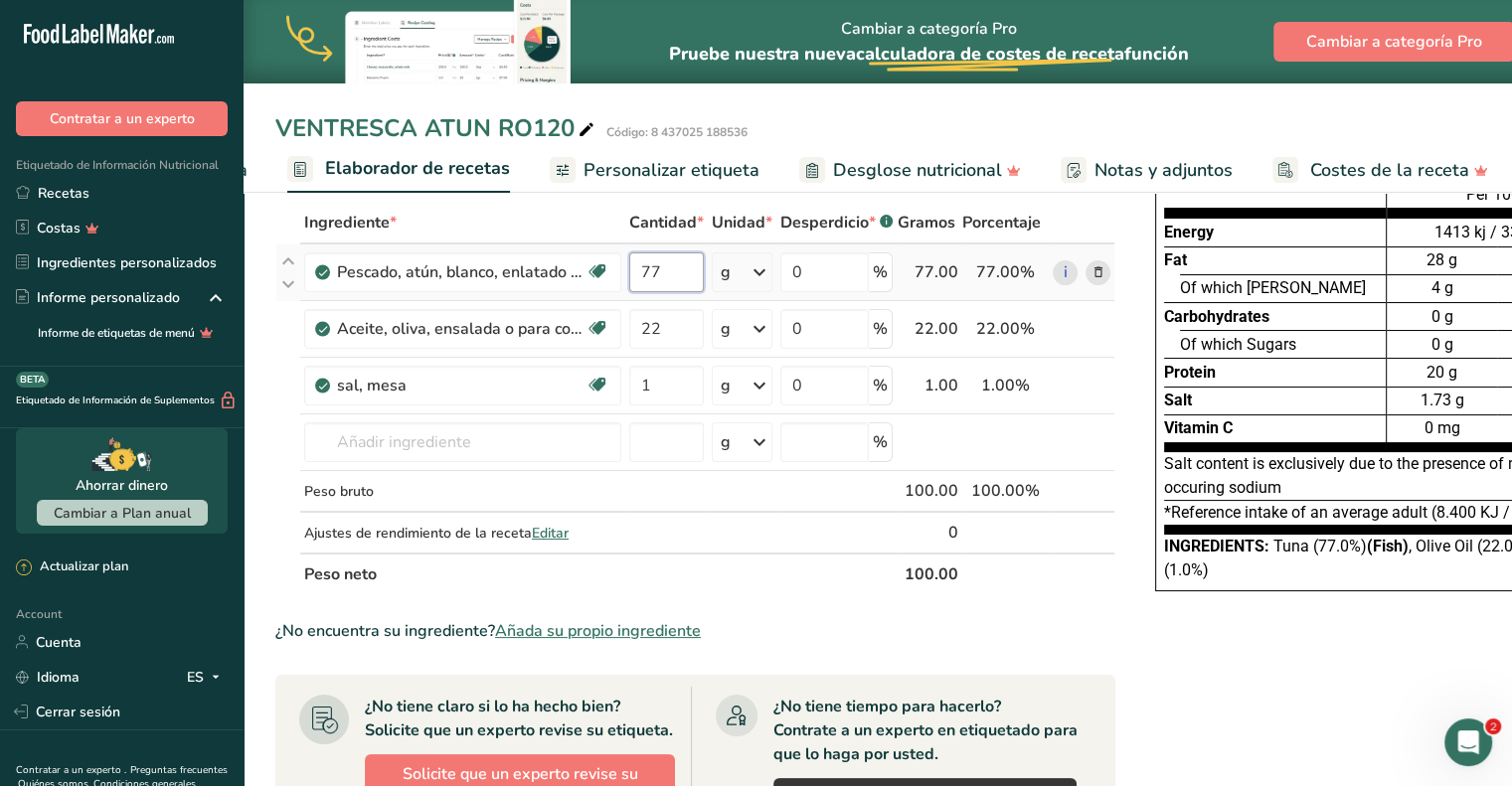 click on "77" at bounding box center (666, 272) 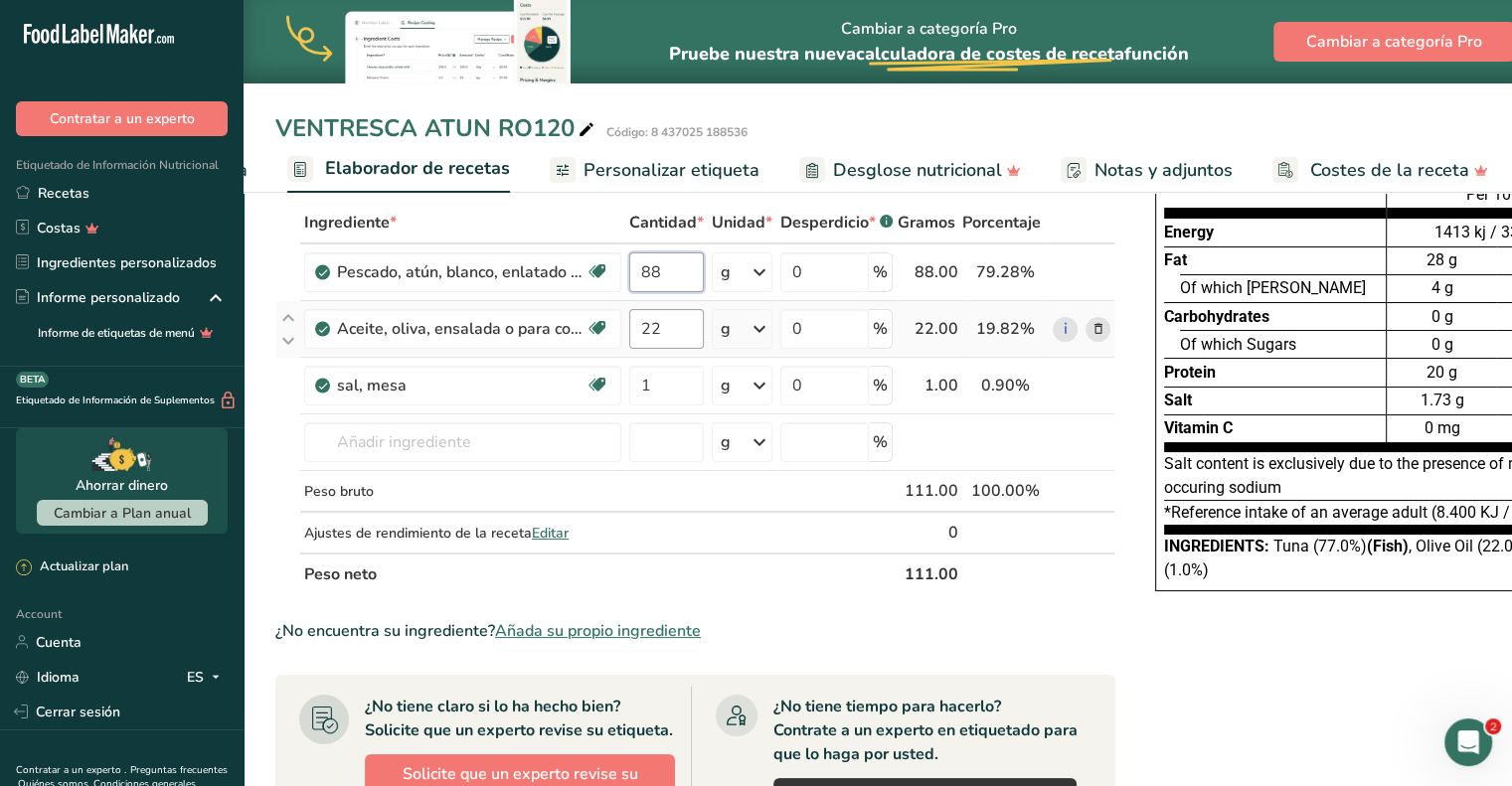 type on "88" 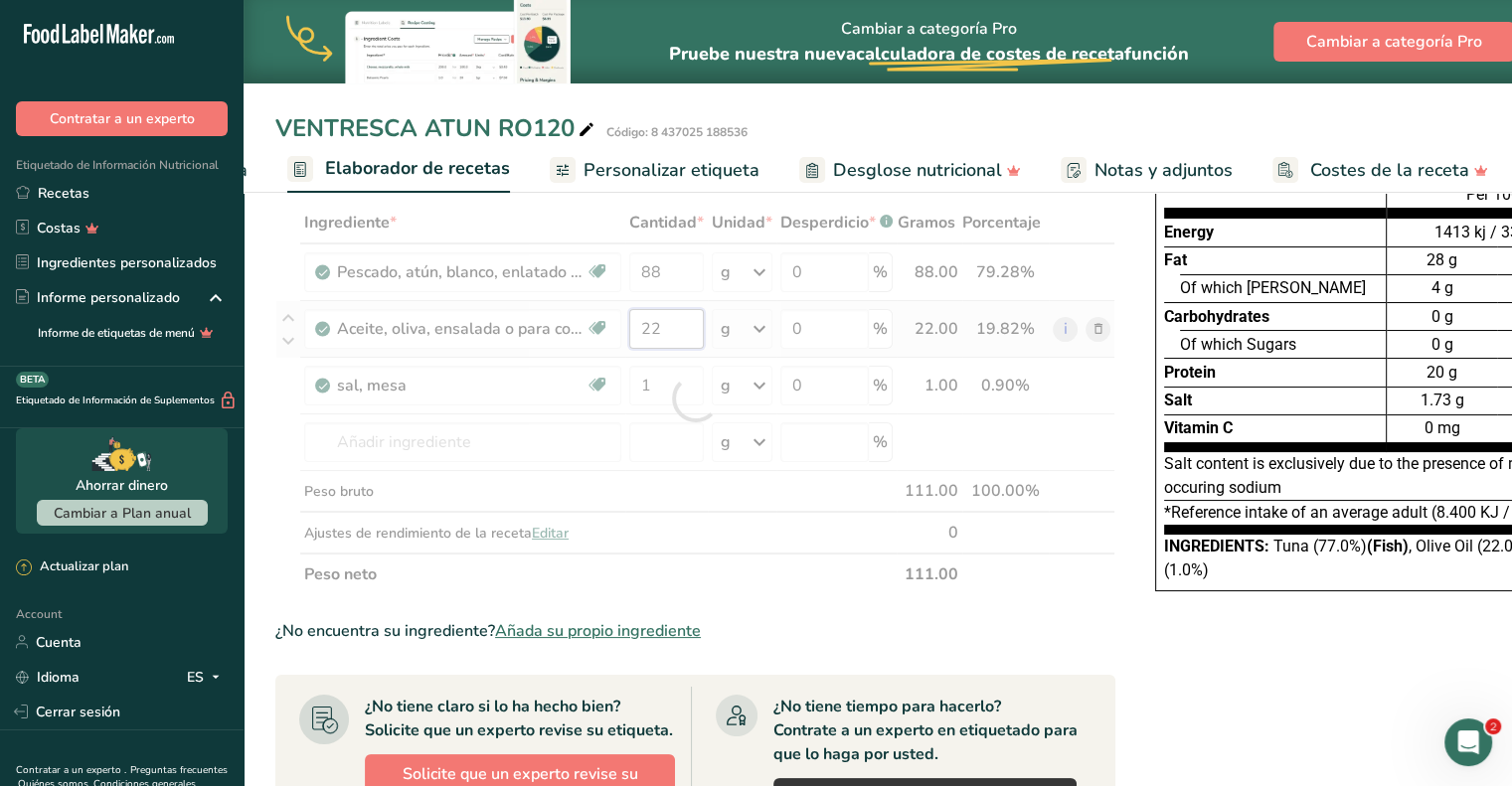 click on "Ingrediente *
Cantidad *
Unidad *
Desperdicio *   .a-a{fill:#347362;}.b-a{fill:#fff;}          Gramos
Porcentaje
Pescado, atún, blanco, enlatado en aceite, sólidos escurridos
Fuente de omega 3
Libre de lácteos
Libre de gluten
Libre de soja
88
g
Porciones
3 oz
1 can
Unidades de peso
g
kg
mg
Ver más
Unidades de volumen
litro
Las unidades de volumen requieren una conversión de densidad. Si conoce la densidad de su ingrediente, introdúzcala a continuación. De lo contrario, haga clic en "RIA", nuestra asistente regulatoria de IA, quien podrá ayudarle.
lb/pie³
g/cm³" at bounding box center (695, 398) 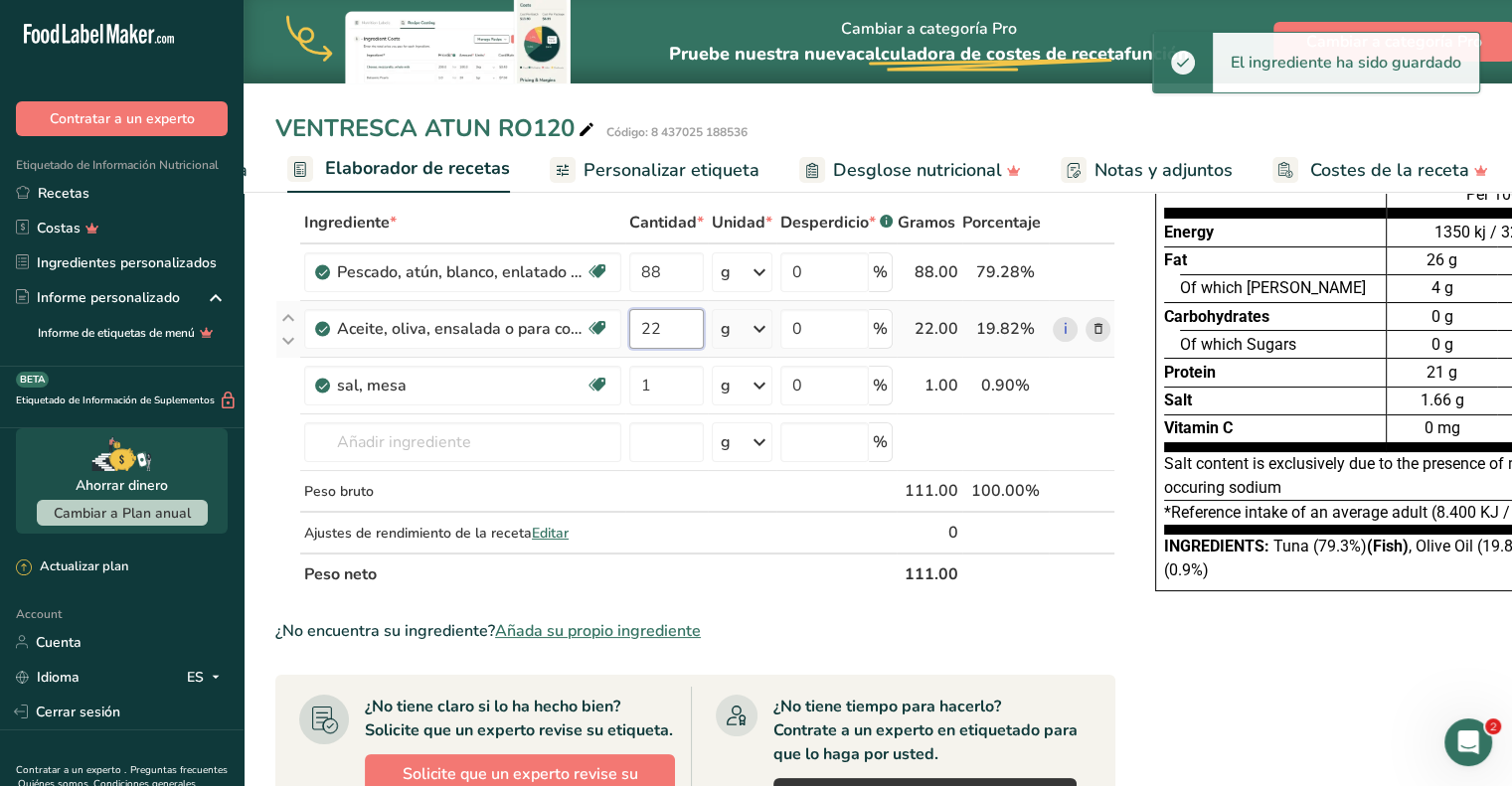 click on "22" at bounding box center [666, 329] 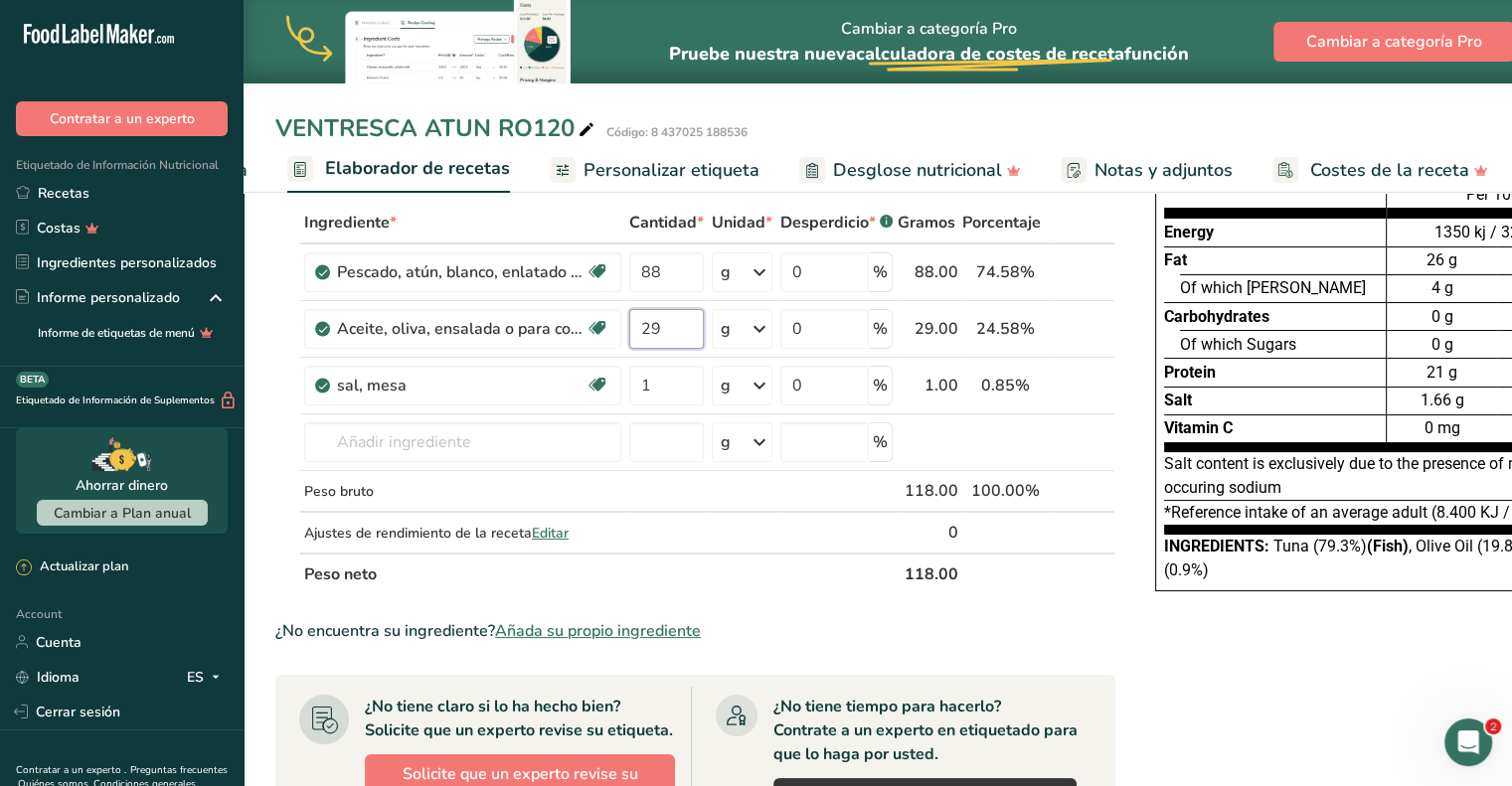 type on "29" 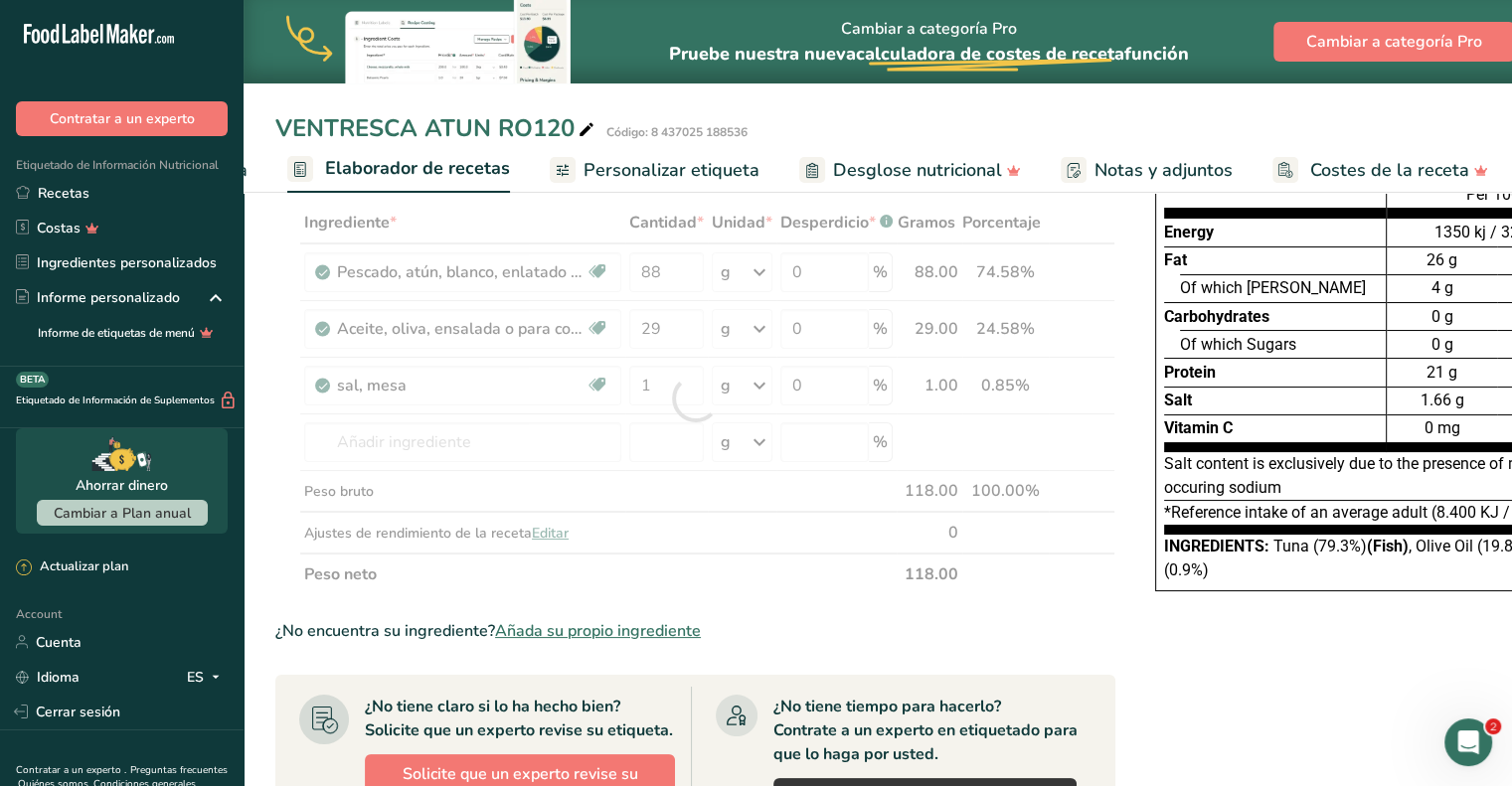 click on "Nutrition Facts
Energy
Fat
Of which Saturates
Carbohydrates
Of which Sugars
Protein
Salt
Vitamin C
Per 100g
1350 kj / 323 kcal
26 g
37% RI*
4 g
19% RI*
0 g
0% RI*
0 g
0% RI*
21 g
42% RI*
1.66 g
28% RI*
0 mg
0% RI*
*Reference intake of an average adult (8.400 KJ / 2 000 kcal)" at bounding box center (1386, 377) 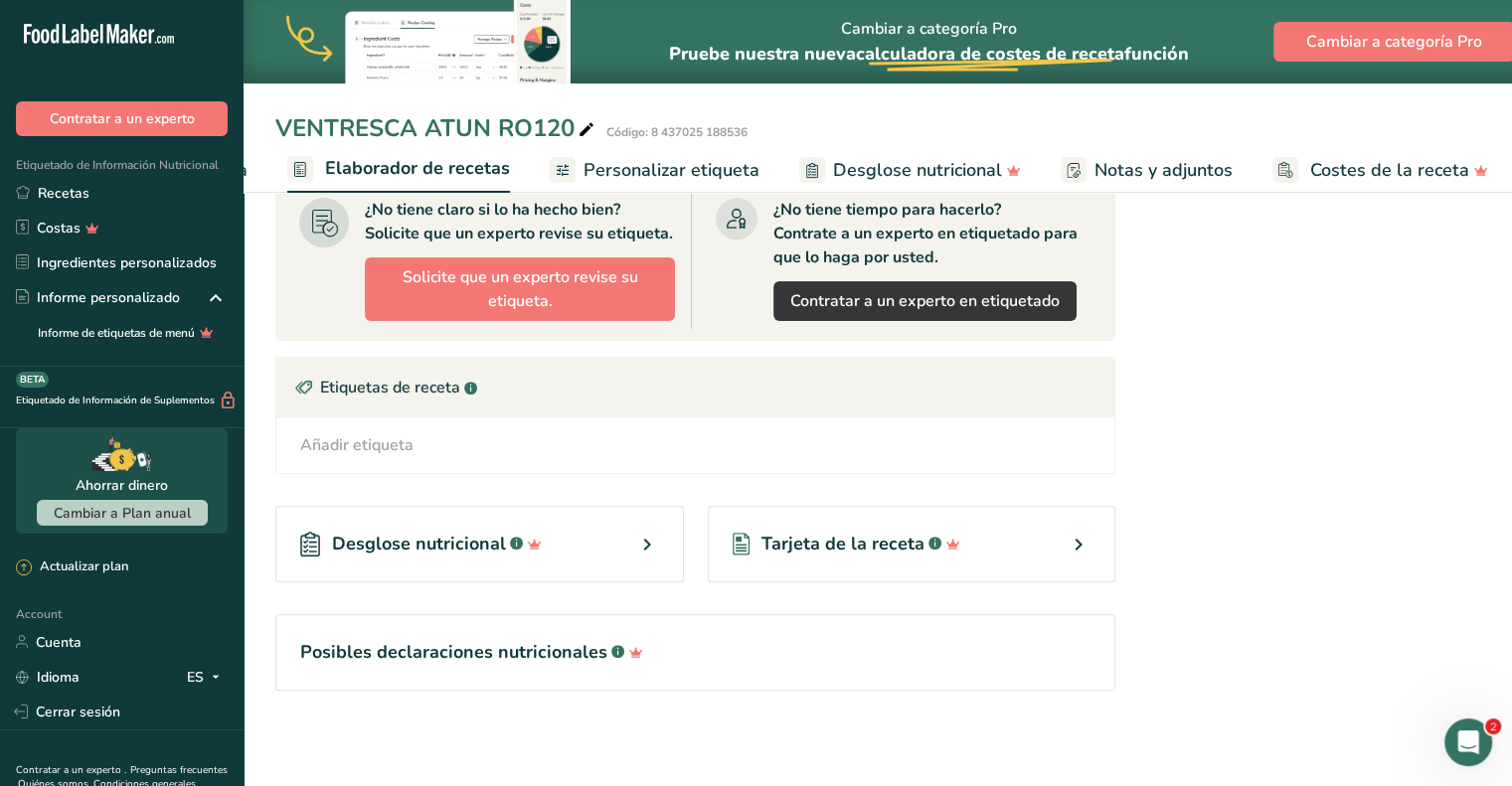 scroll, scrollTop: 627, scrollLeft: 0, axis: vertical 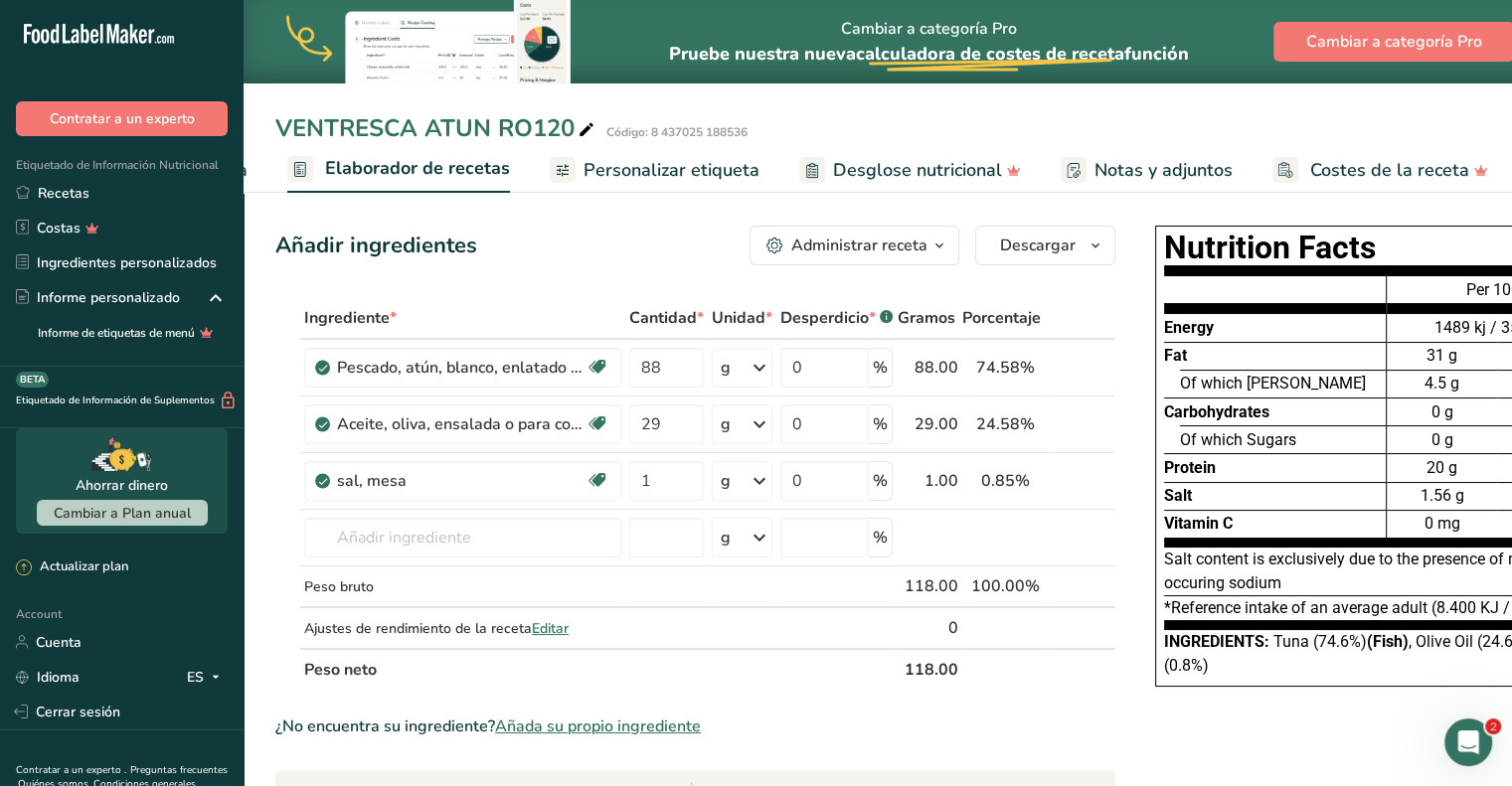 click on "Personalizar etiqueta" at bounding box center (671, 170) 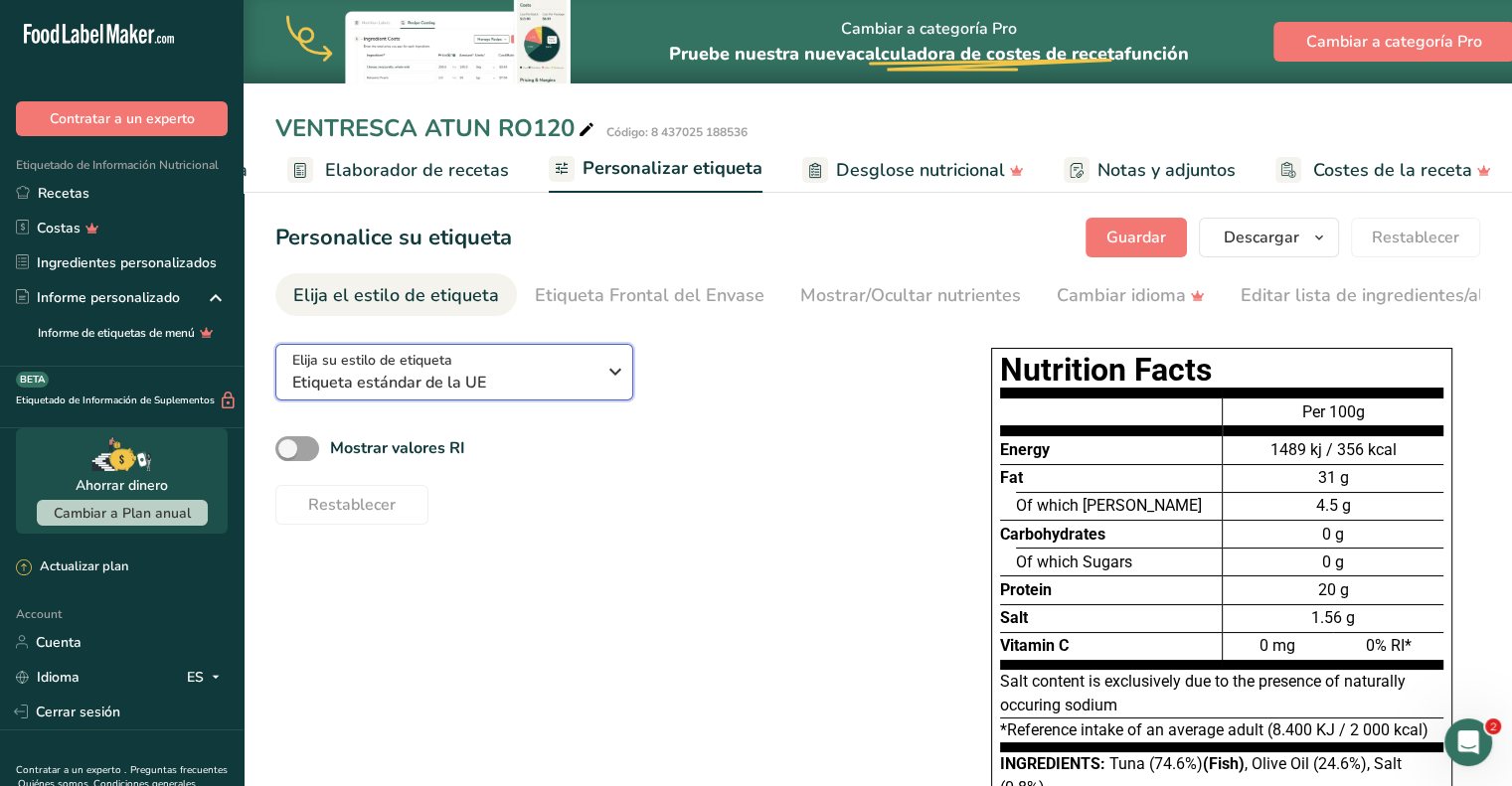 click on "Etiqueta estándar de la UE" at bounding box center (443, 383) 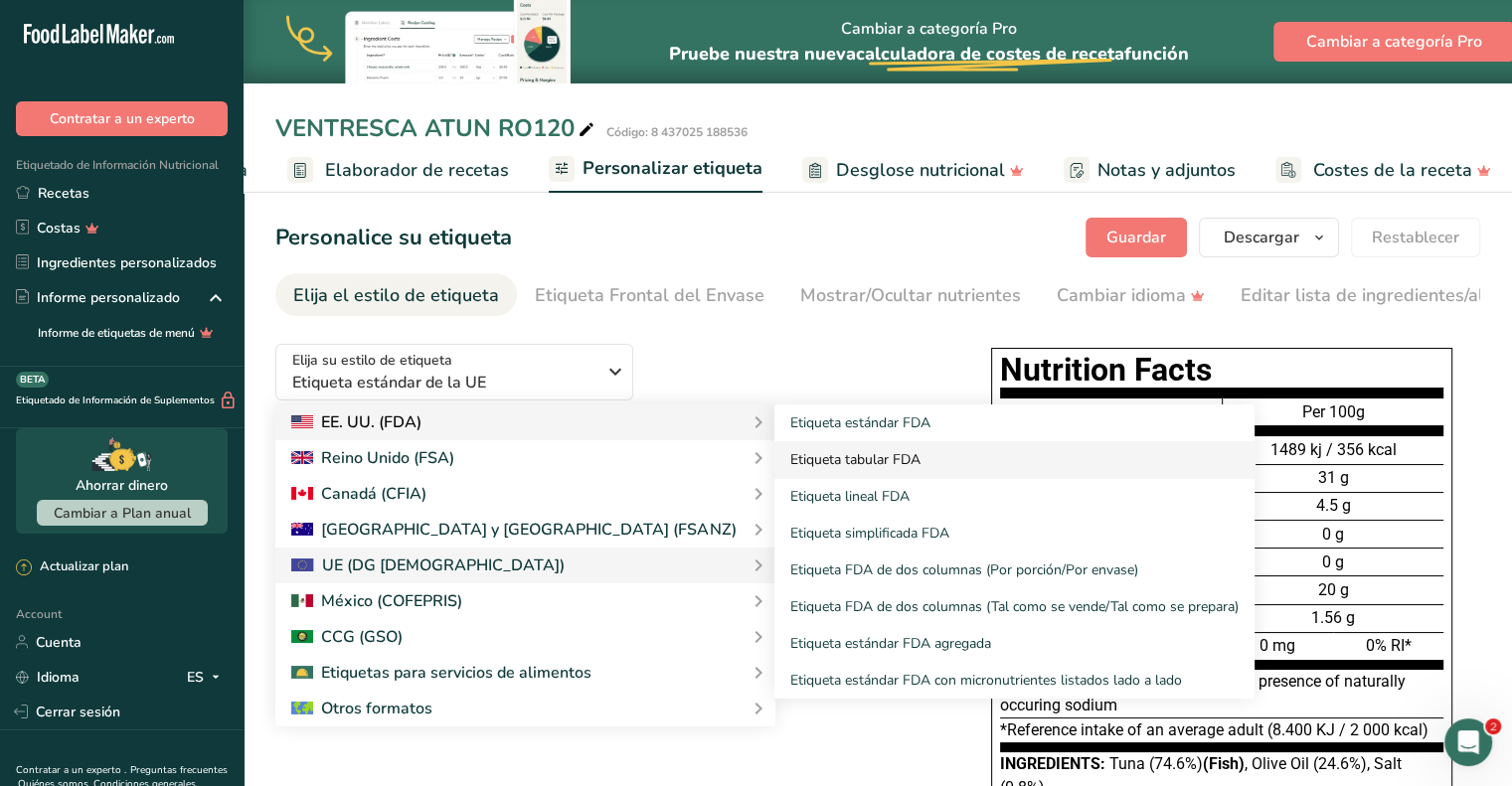 click on "Etiqueta tabular FDA" at bounding box center [1014, 459] 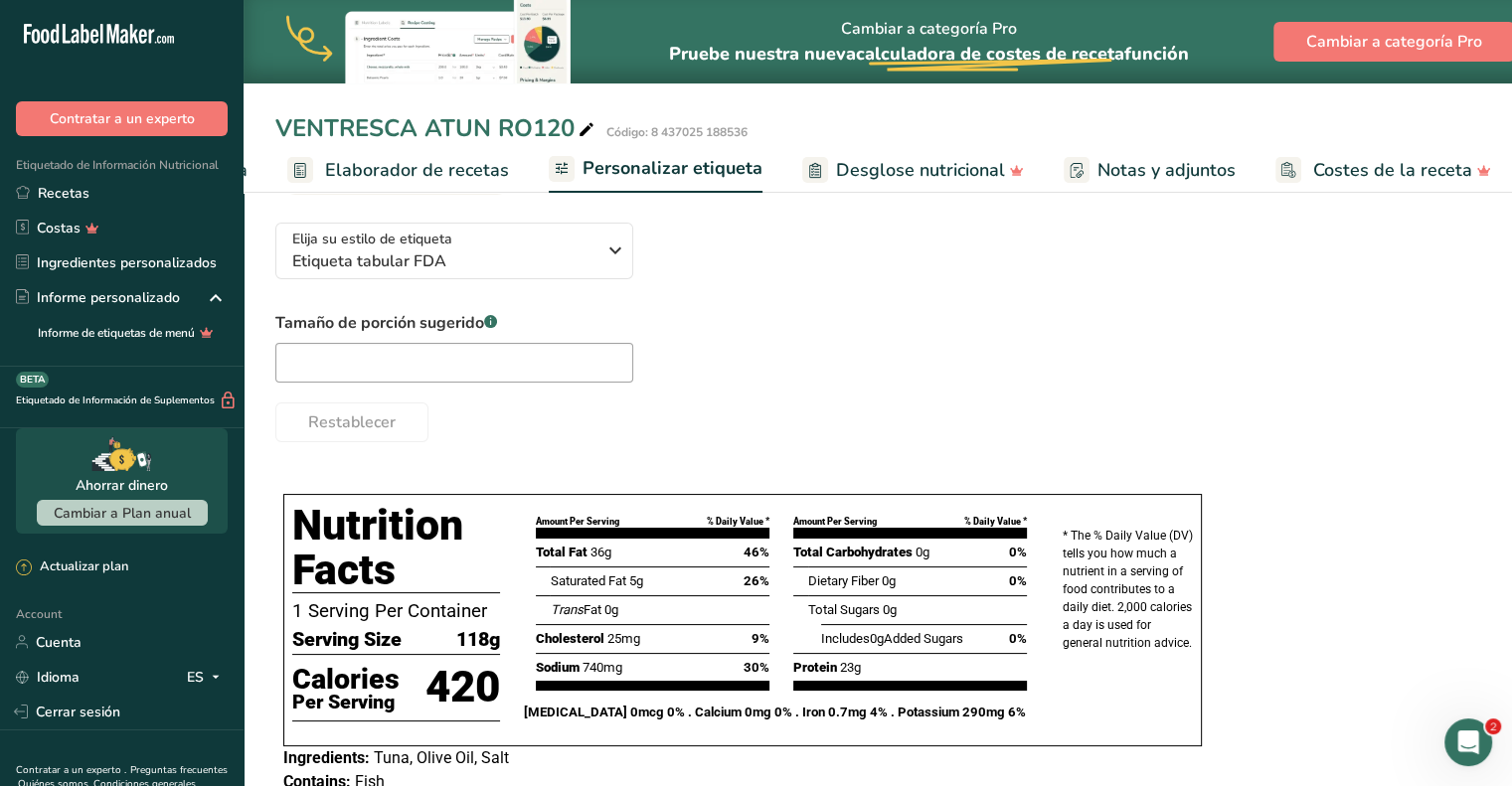 scroll, scrollTop: 0, scrollLeft: 0, axis: both 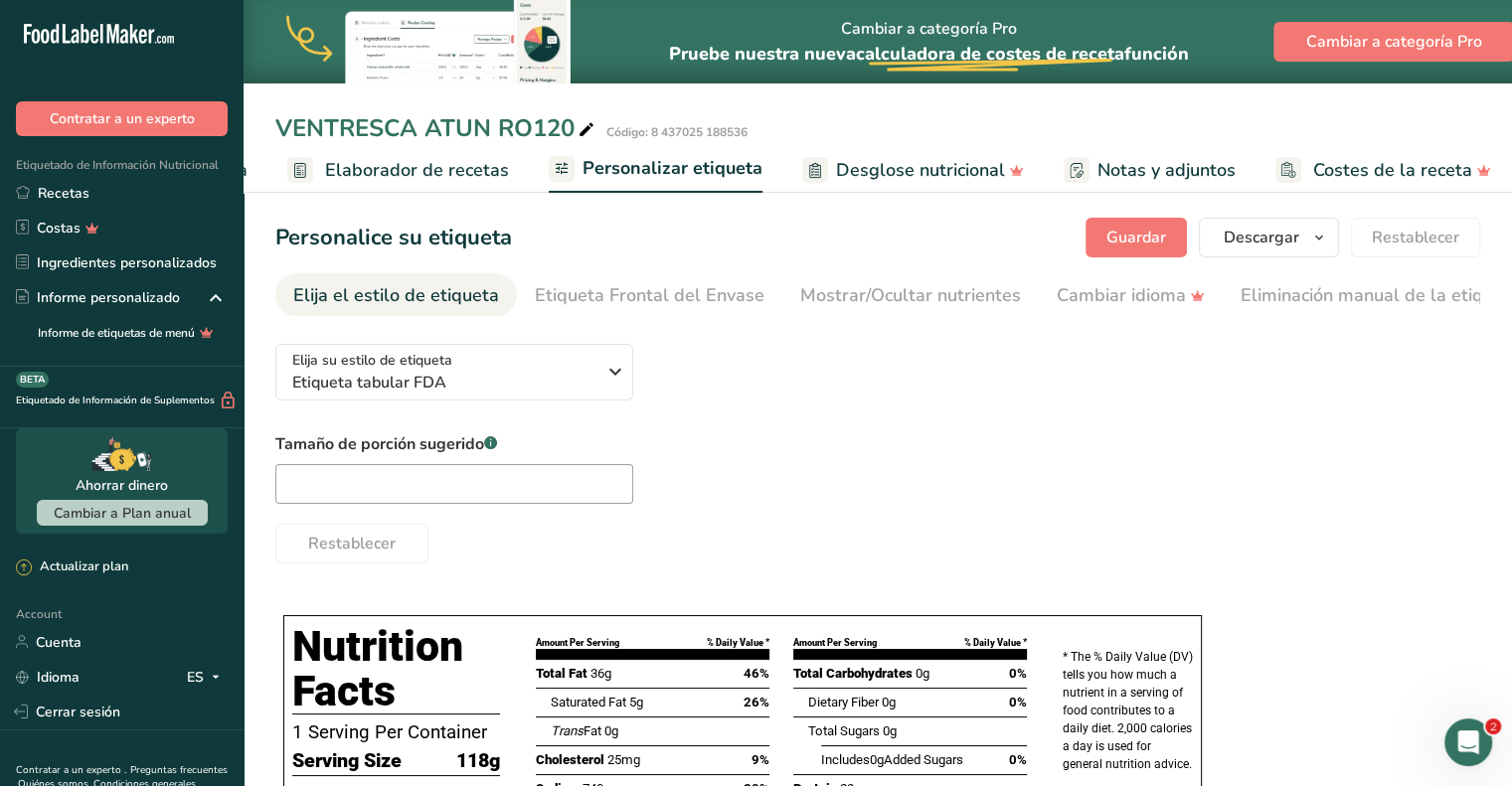 click on "Tamaño de porción sugerido
.a-a{fill:#347362;}.b-a{fill:#fff;}
Restablecer" at bounding box center [878, 498] 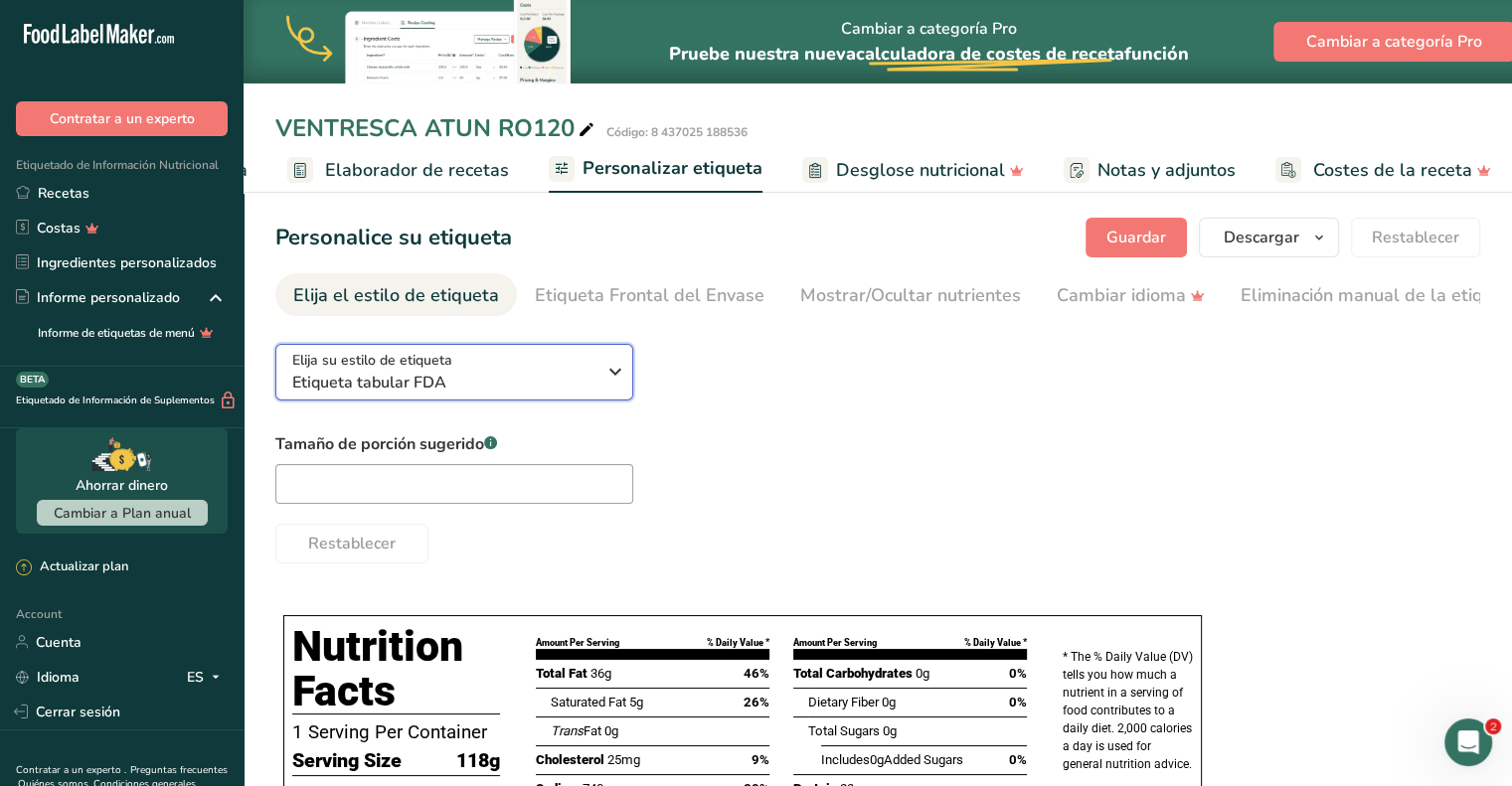 click at bounding box center (615, 372) 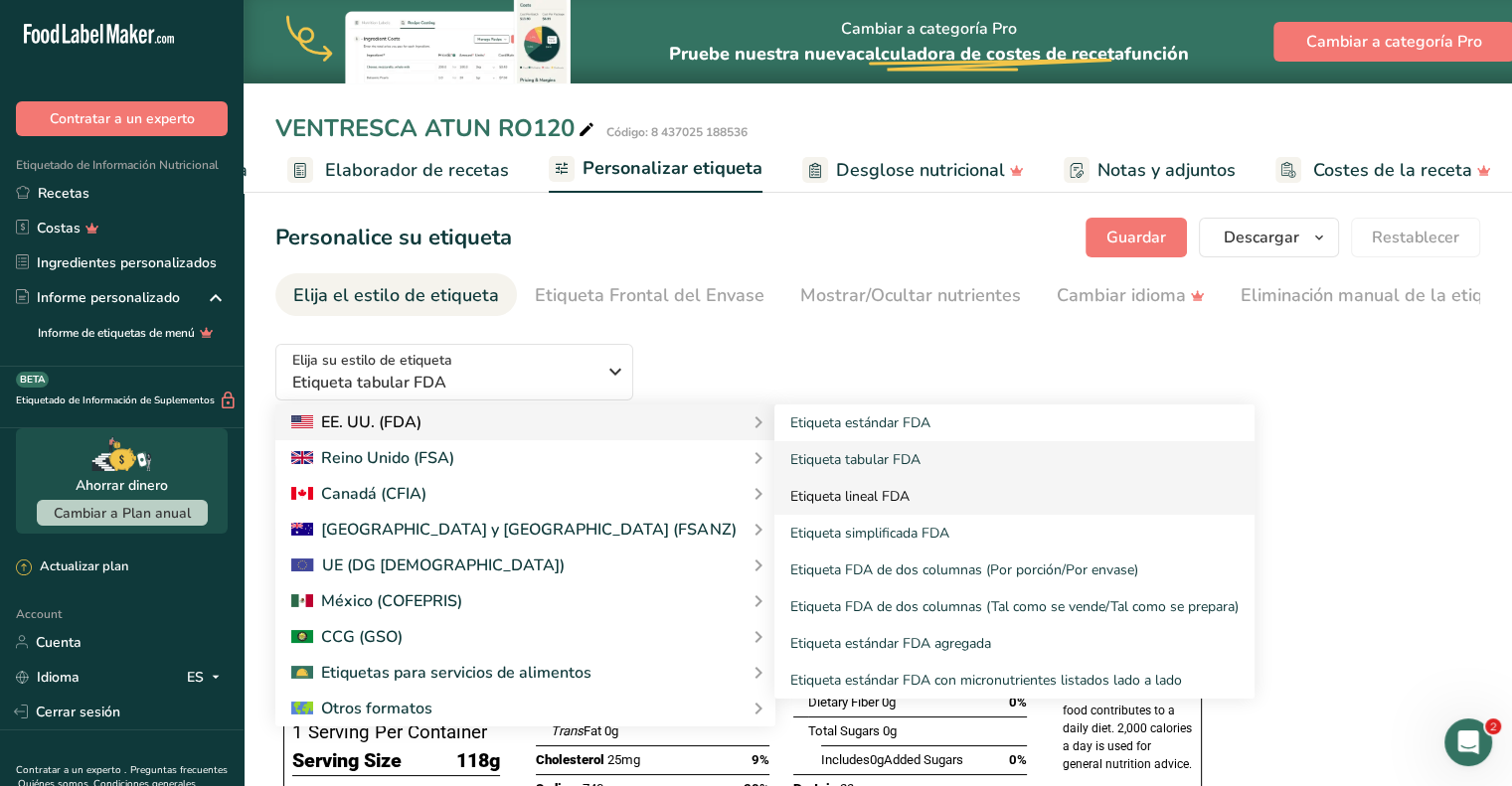 click on "Etiqueta lineal FDA" at bounding box center (1014, 496) 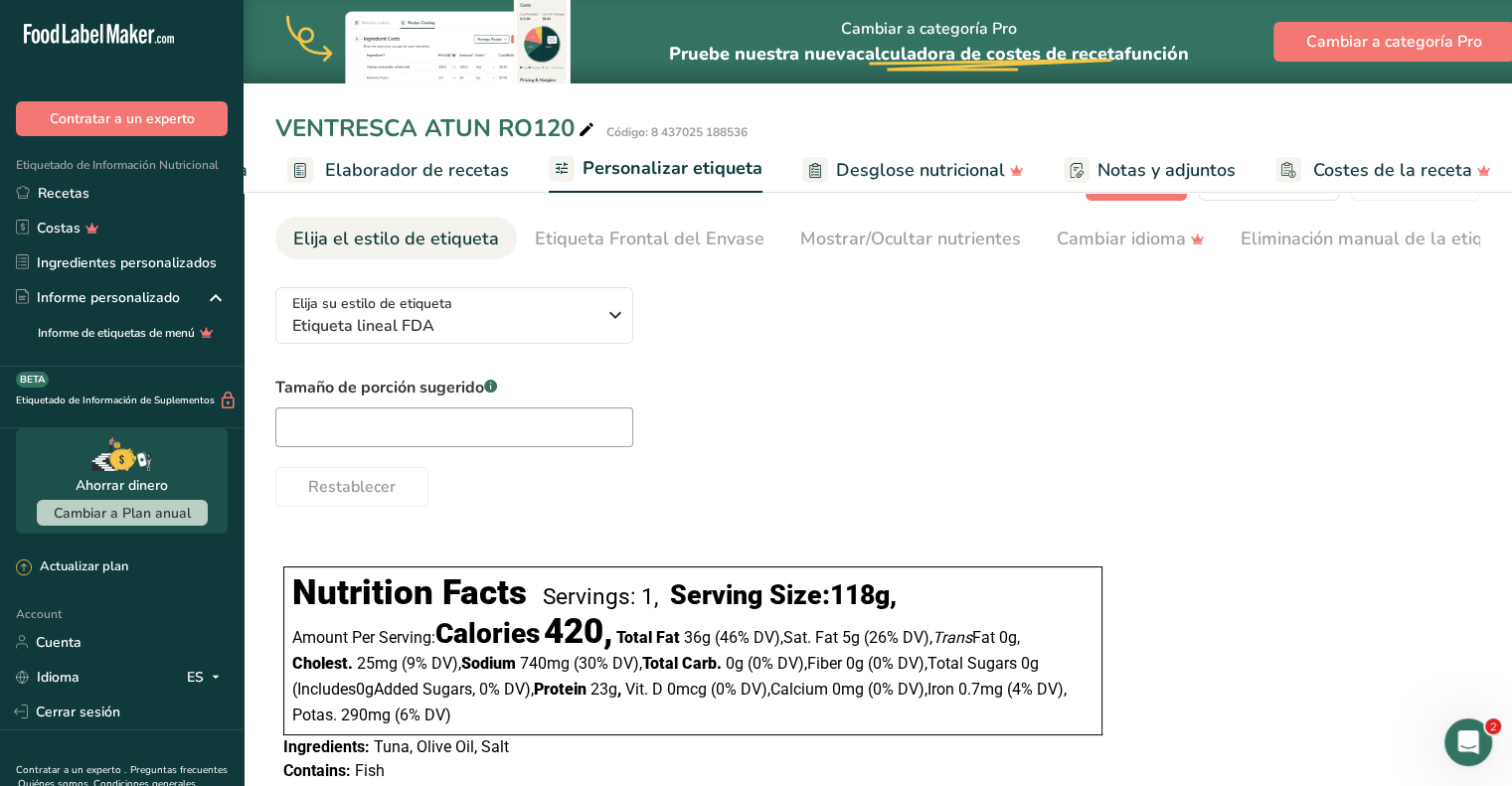 scroll, scrollTop: 110, scrollLeft: 0, axis: vertical 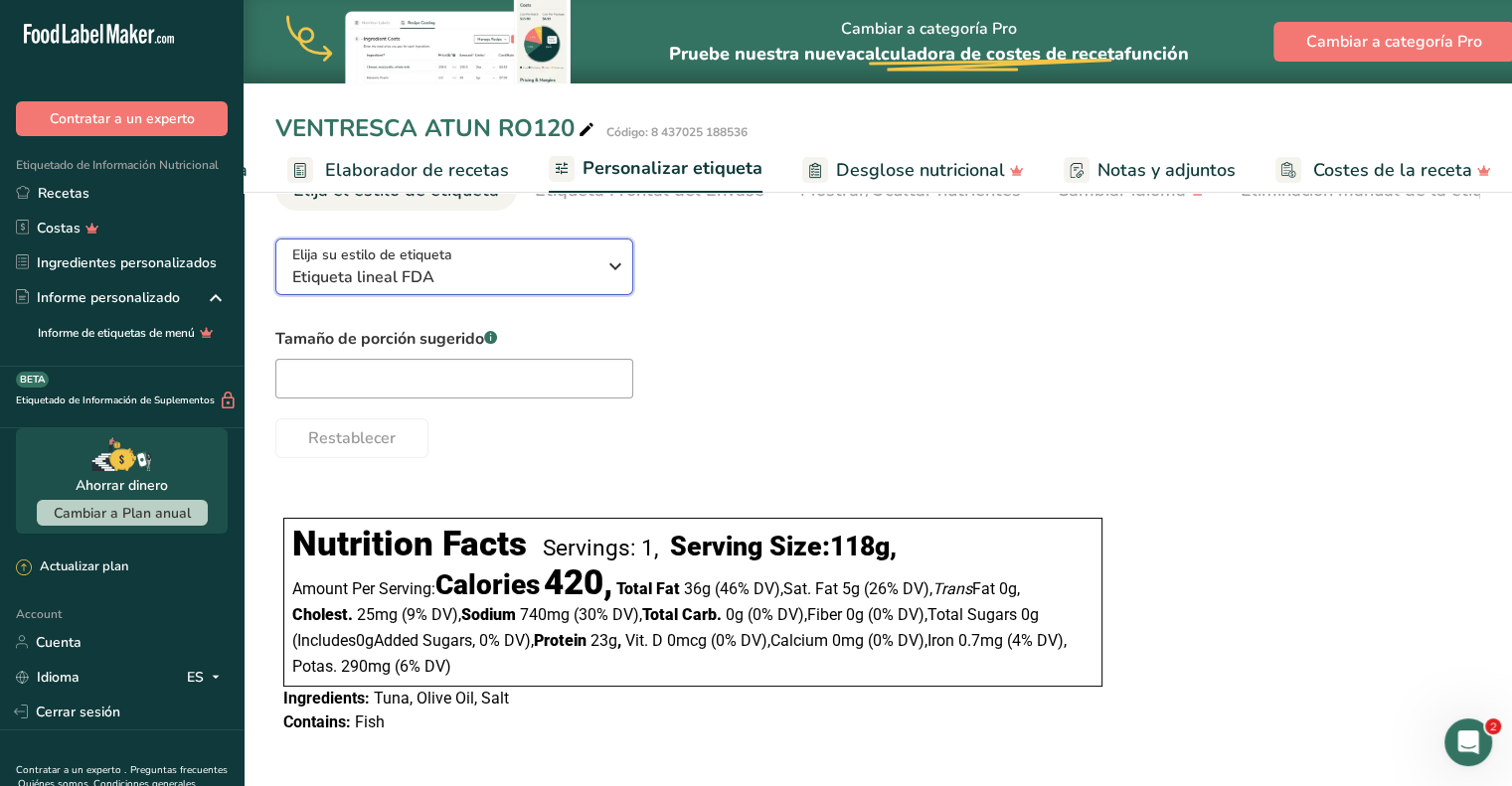 click at bounding box center [615, 266] 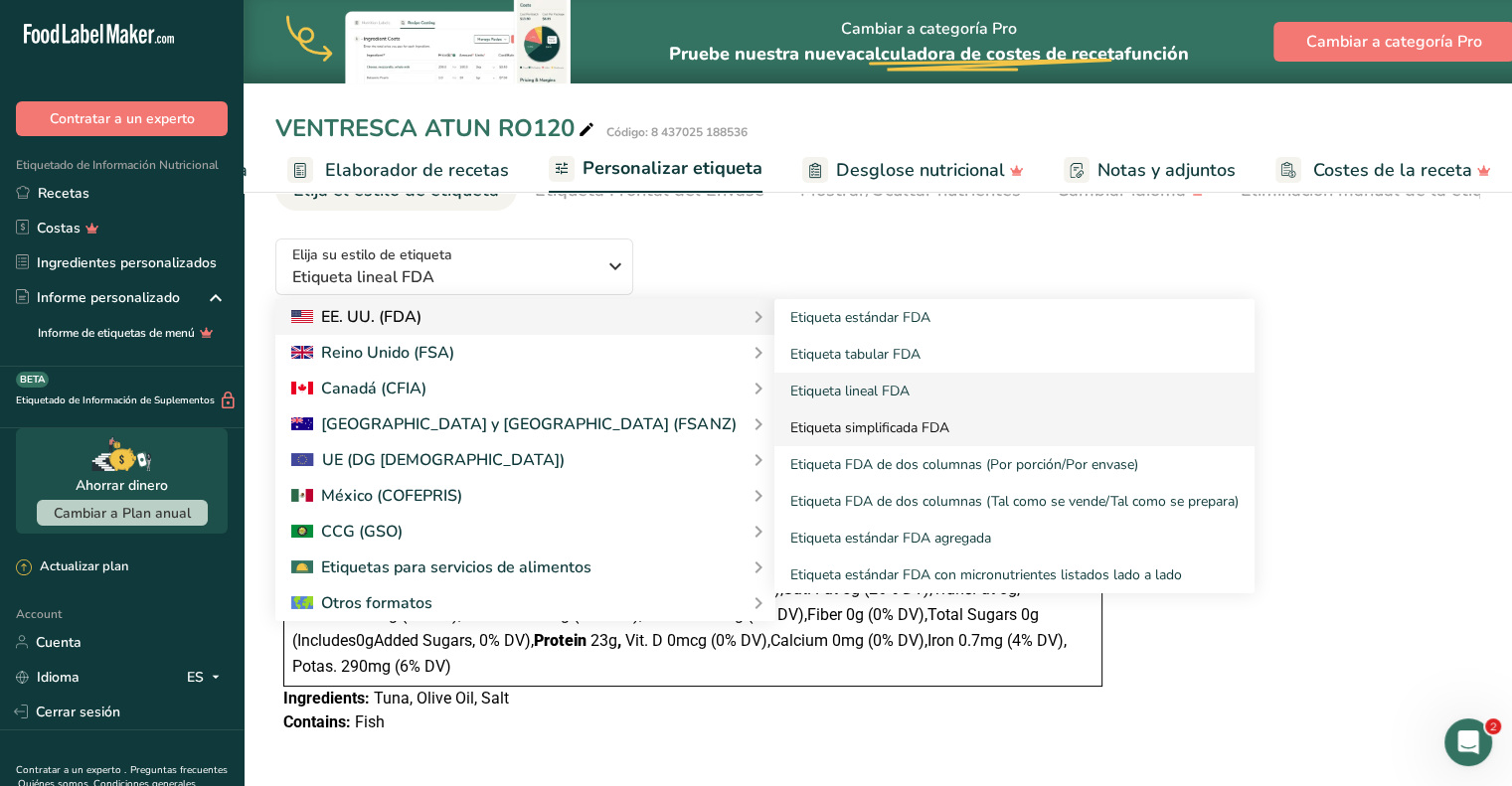 click on "Etiqueta simplificada FDA" at bounding box center [1014, 427] 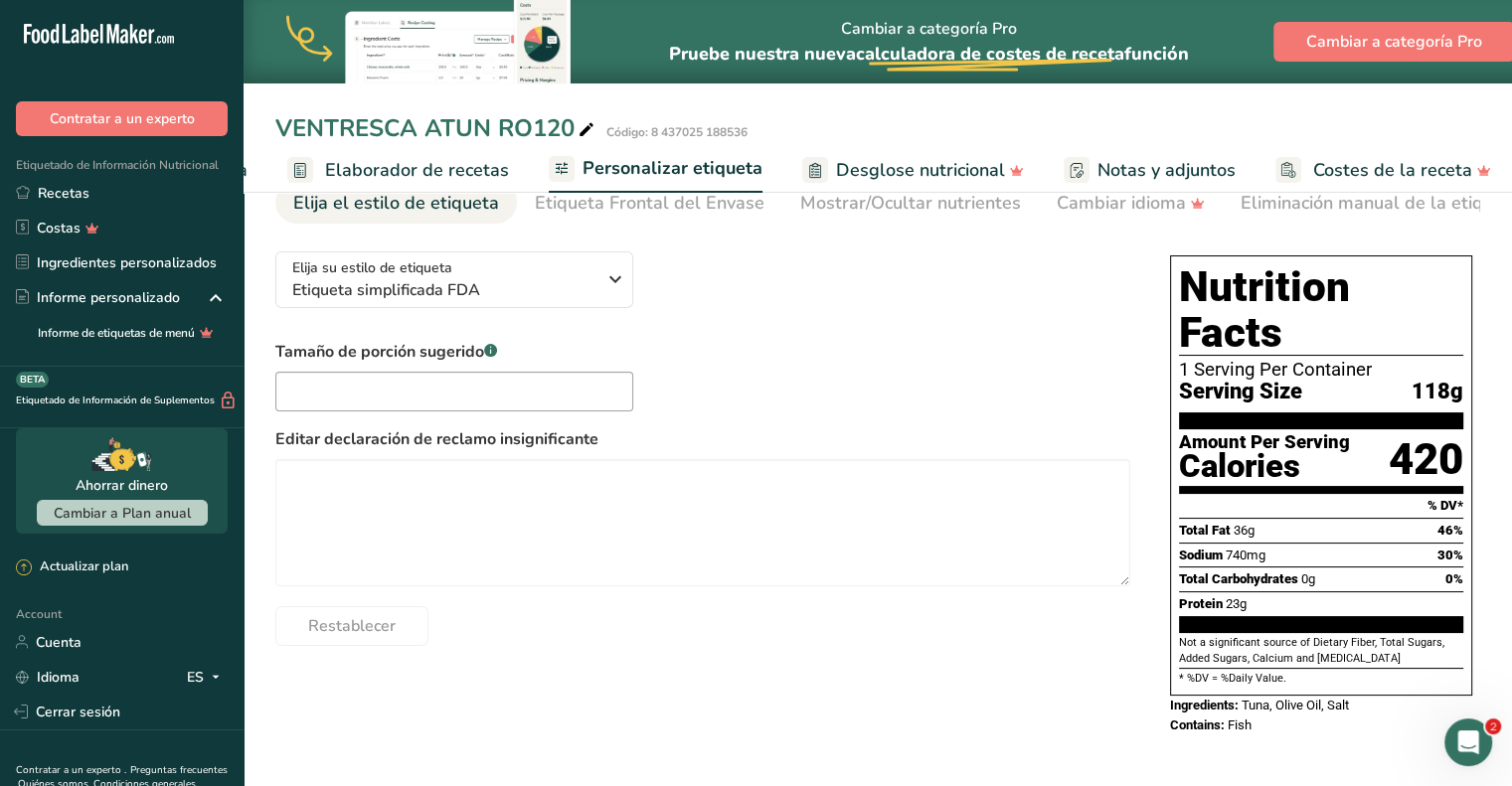 scroll, scrollTop: 50, scrollLeft: 0, axis: vertical 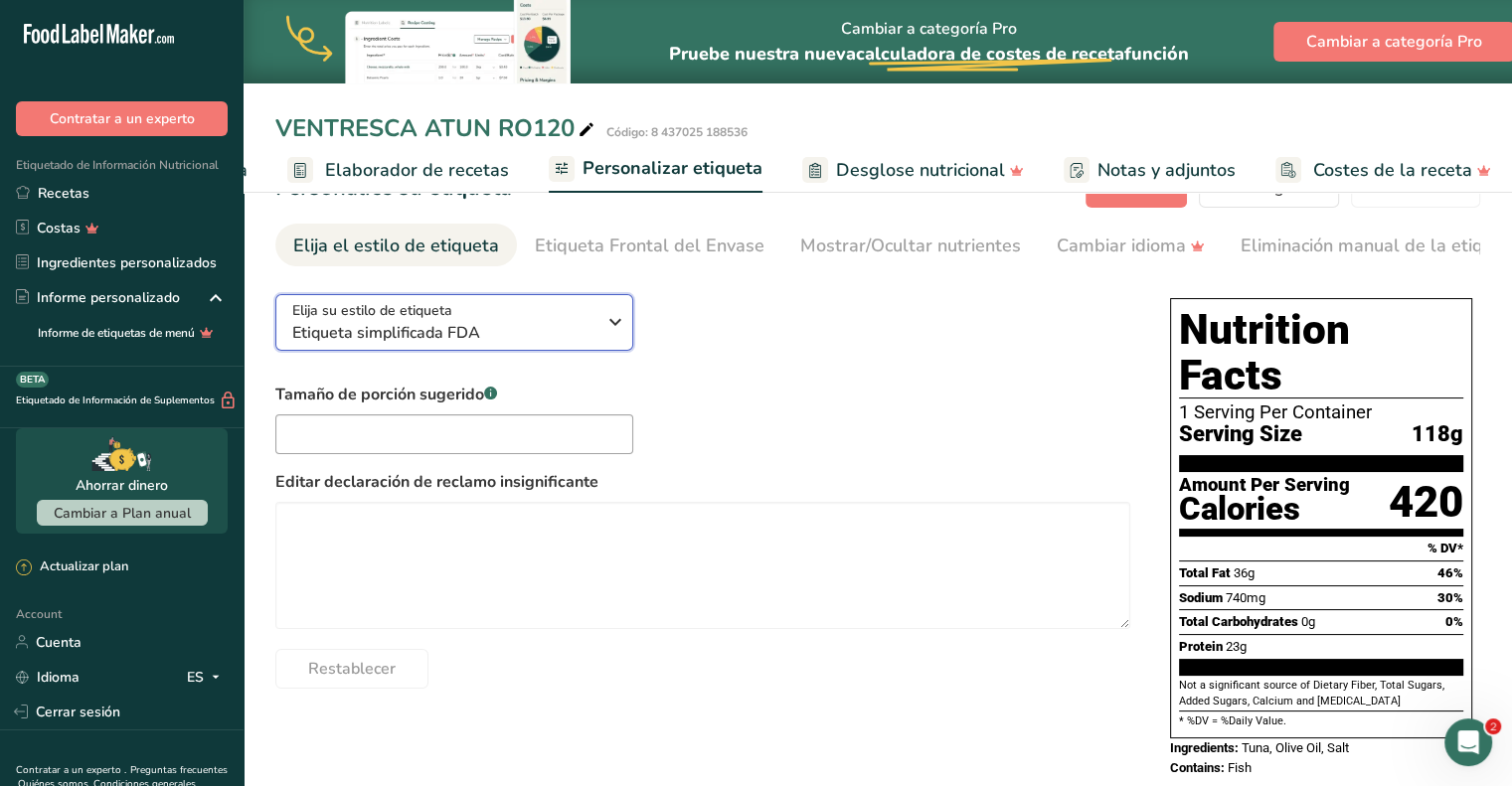 click on "Etiqueta simplificada FDA" at bounding box center (443, 333) 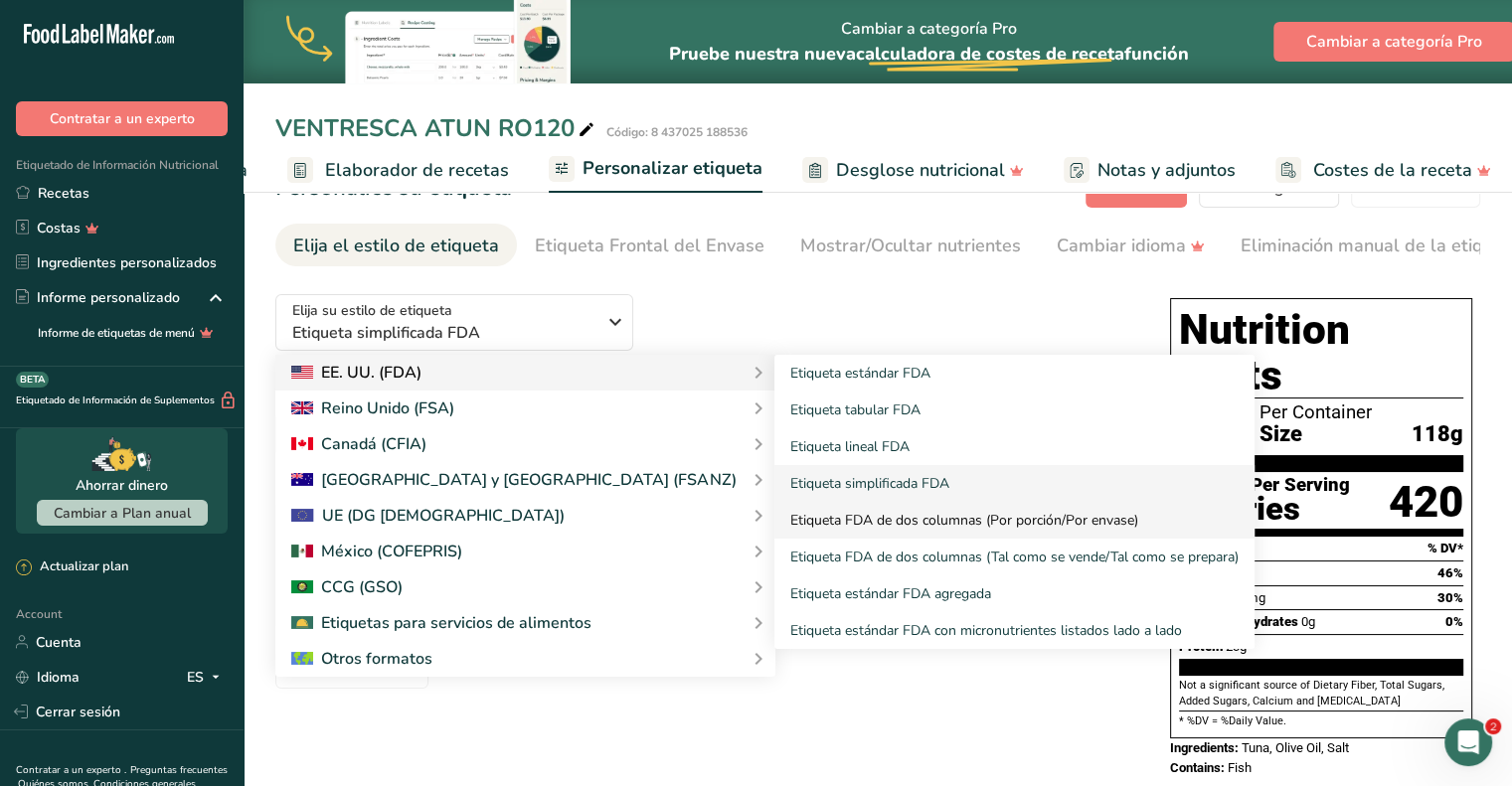 click on "Etiqueta FDA de dos columnas (Por porción/Por envase)" at bounding box center [1014, 520] 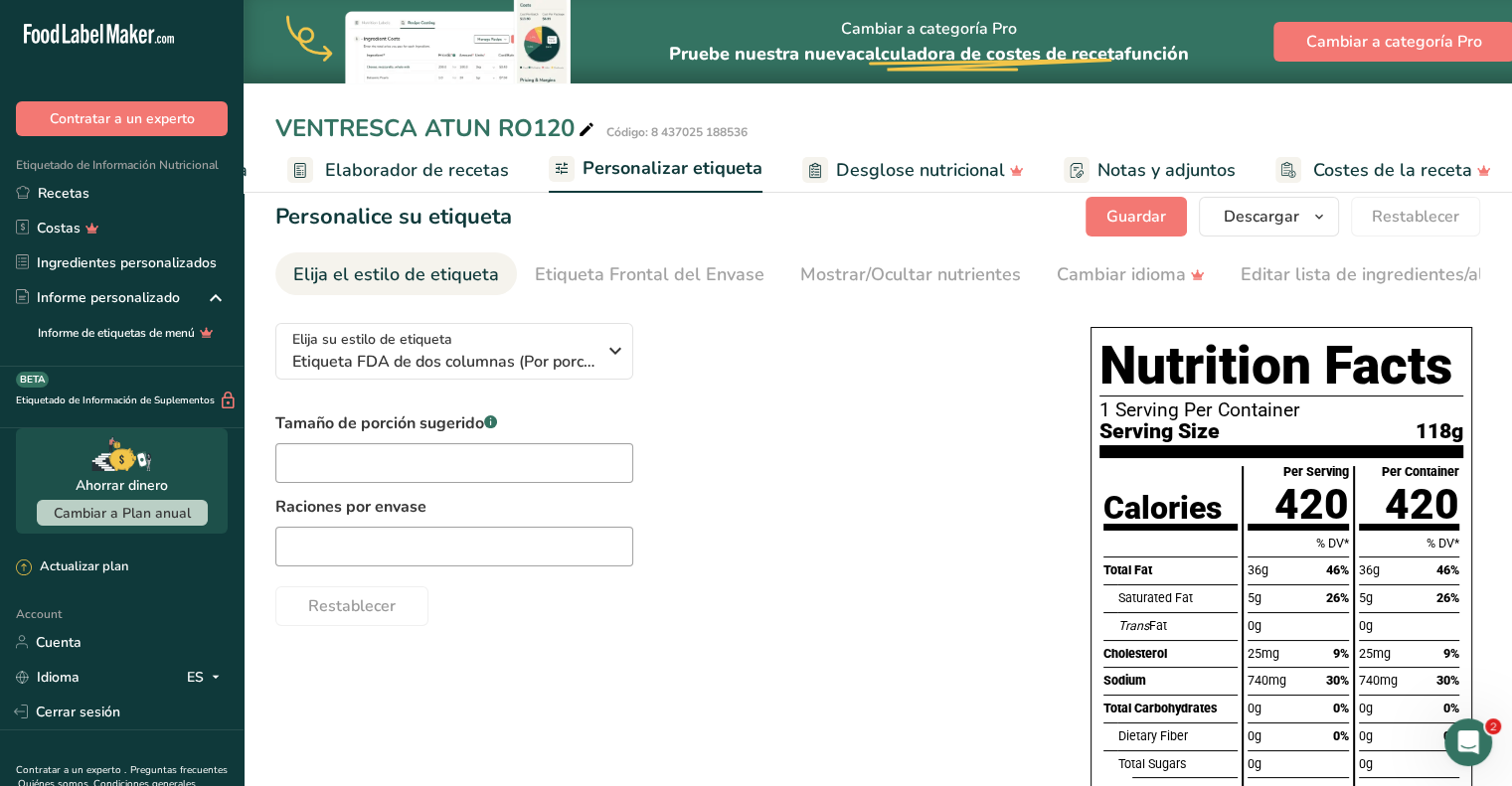 scroll, scrollTop: 0, scrollLeft: 0, axis: both 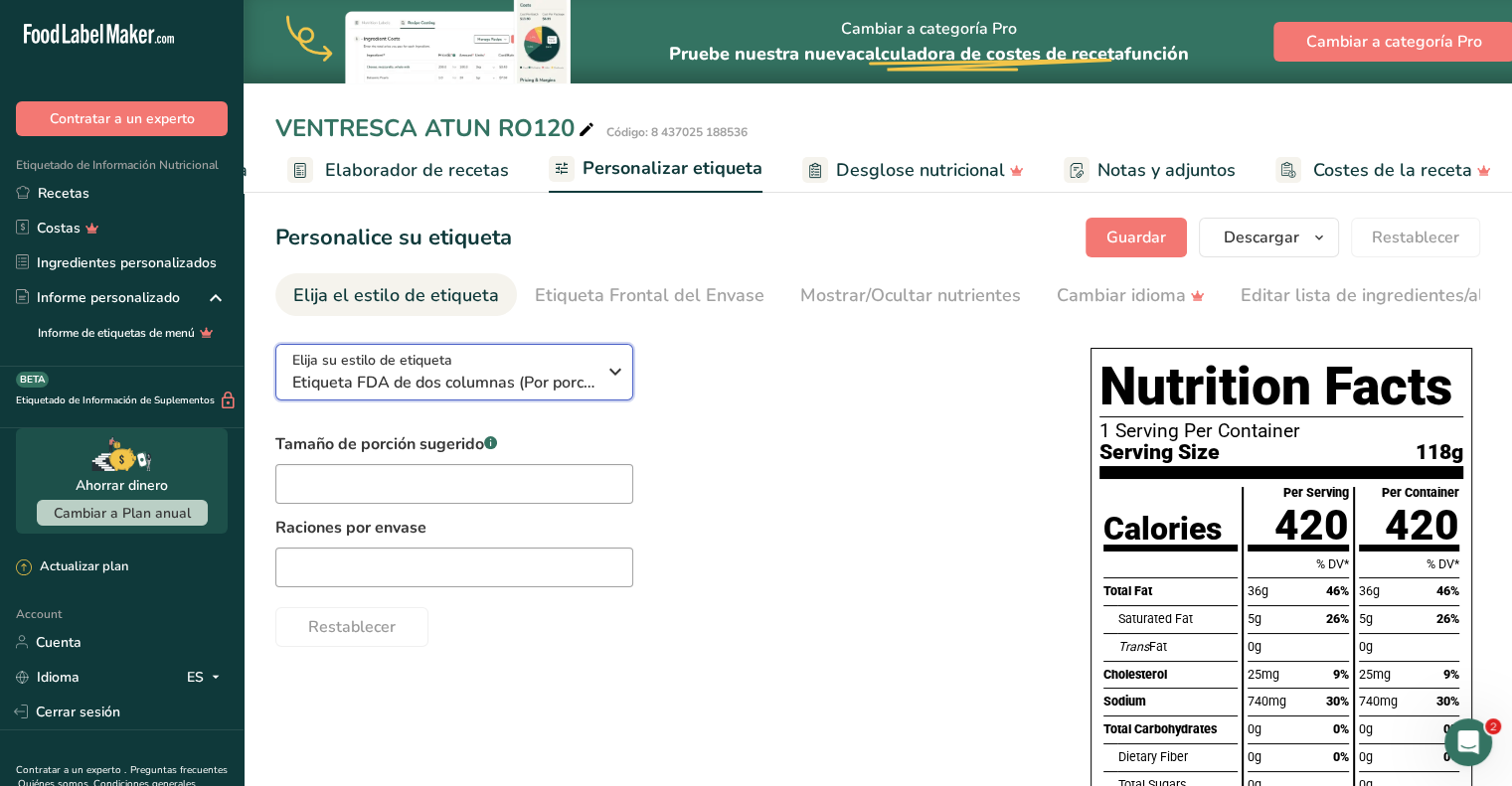 click at bounding box center (615, 372) 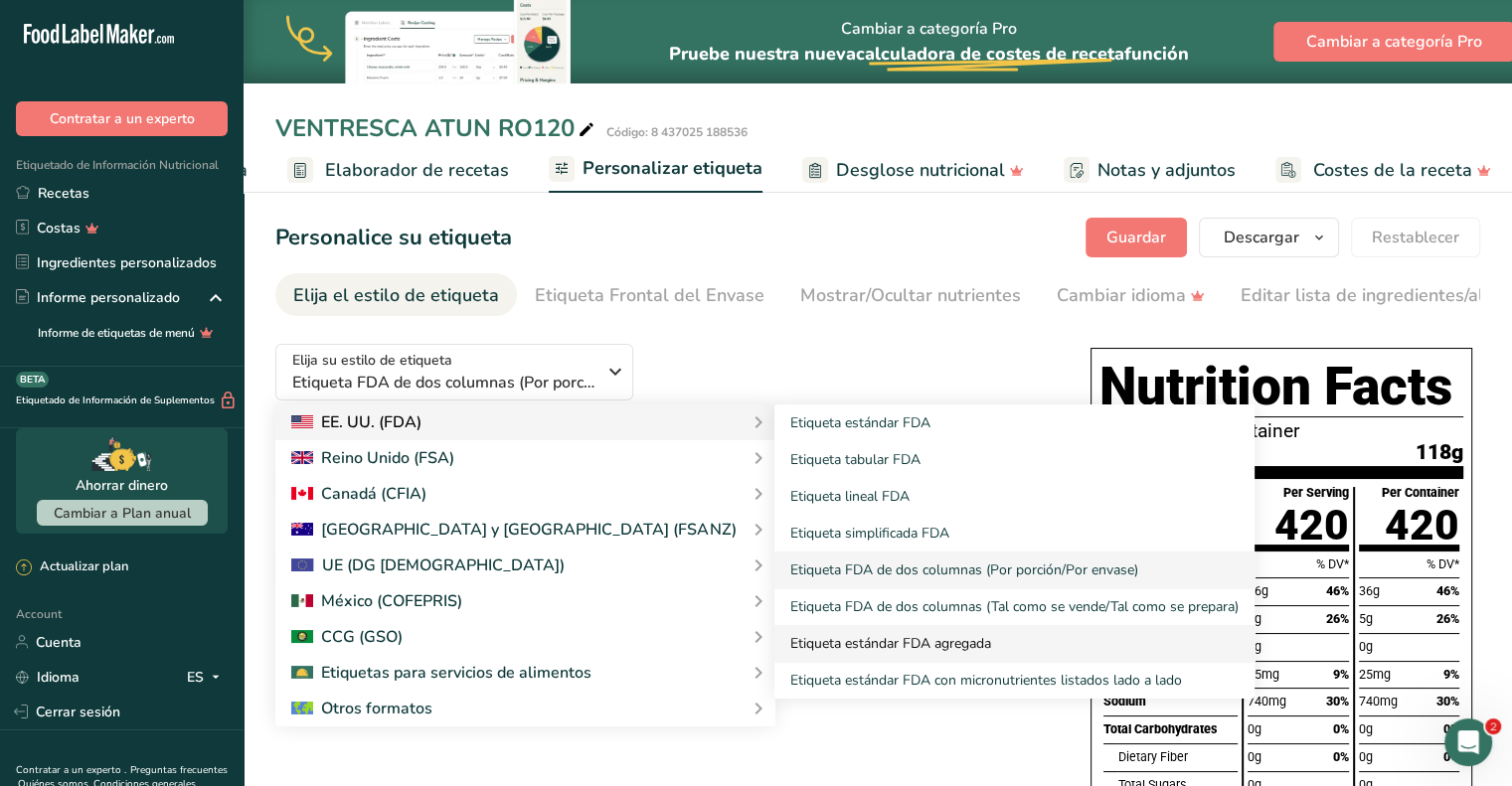 click on "Etiqueta estándar FDA agregada" at bounding box center [1014, 643] 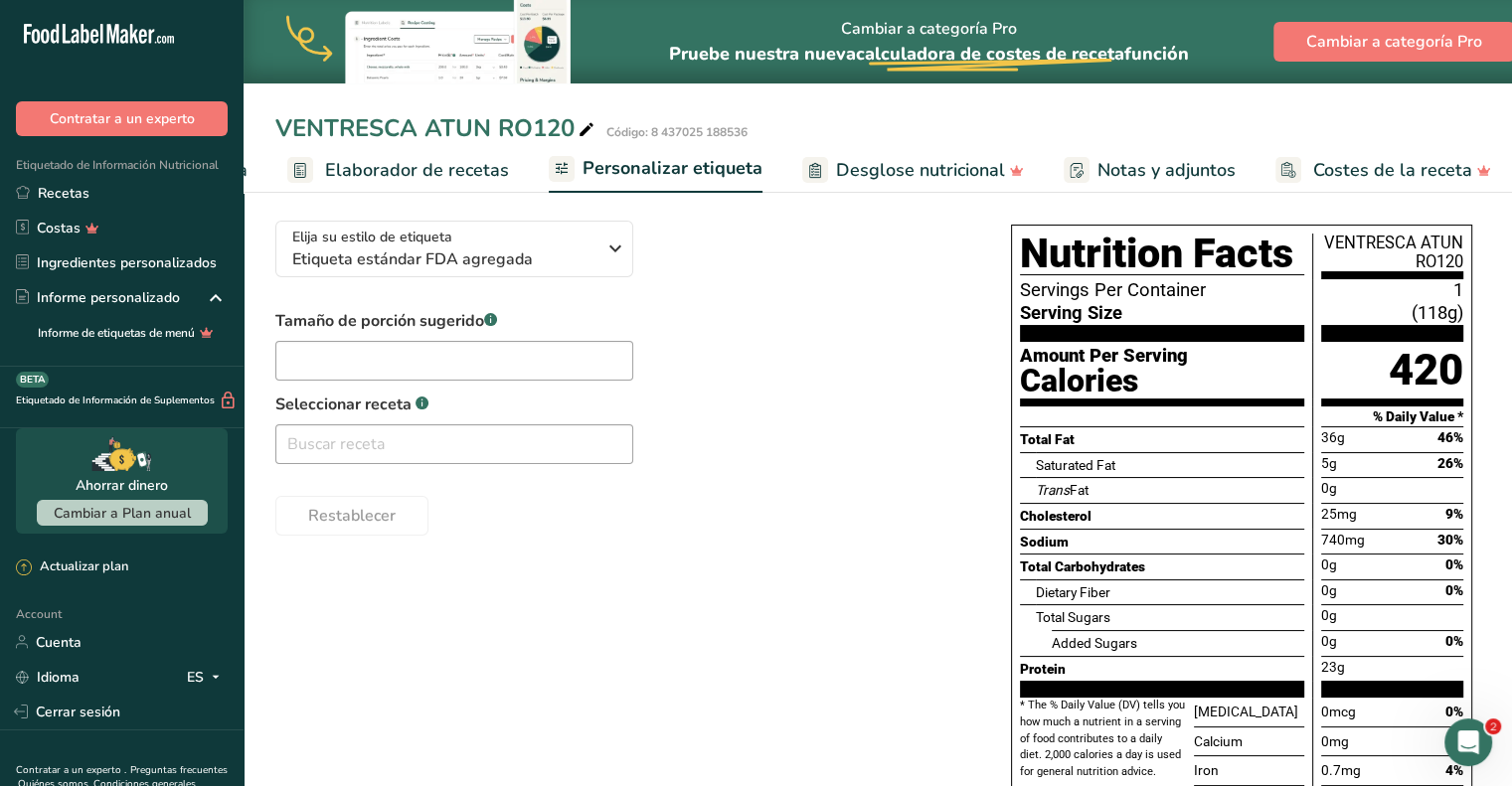 scroll, scrollTop: 0, scrollLeft: 0, axis: both 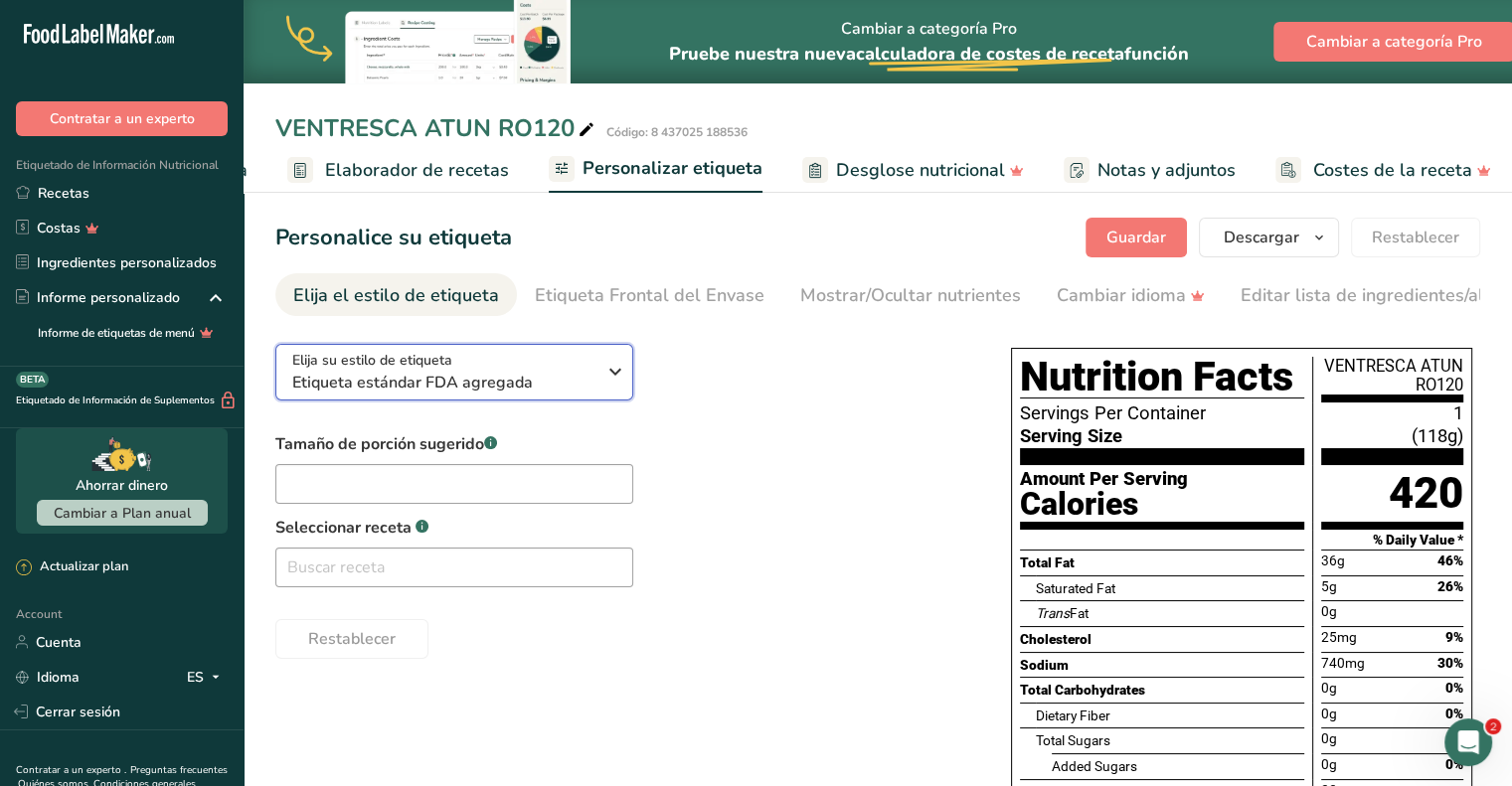 click at bounding box center (615, 372) 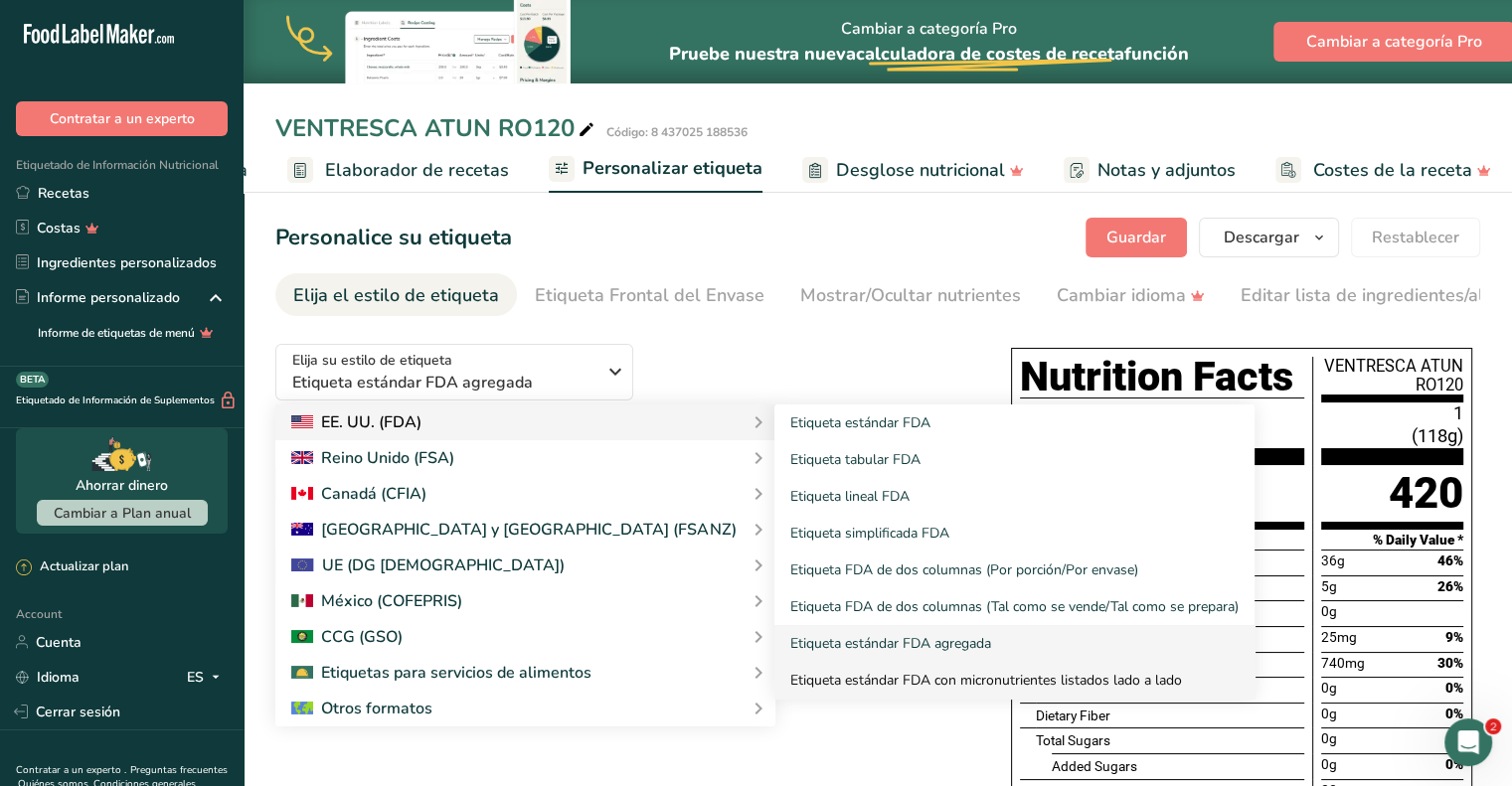 click on "Etiqueta estándar FDA con micronutrientes listados lado a lado" at bounding box center [1014, 680] 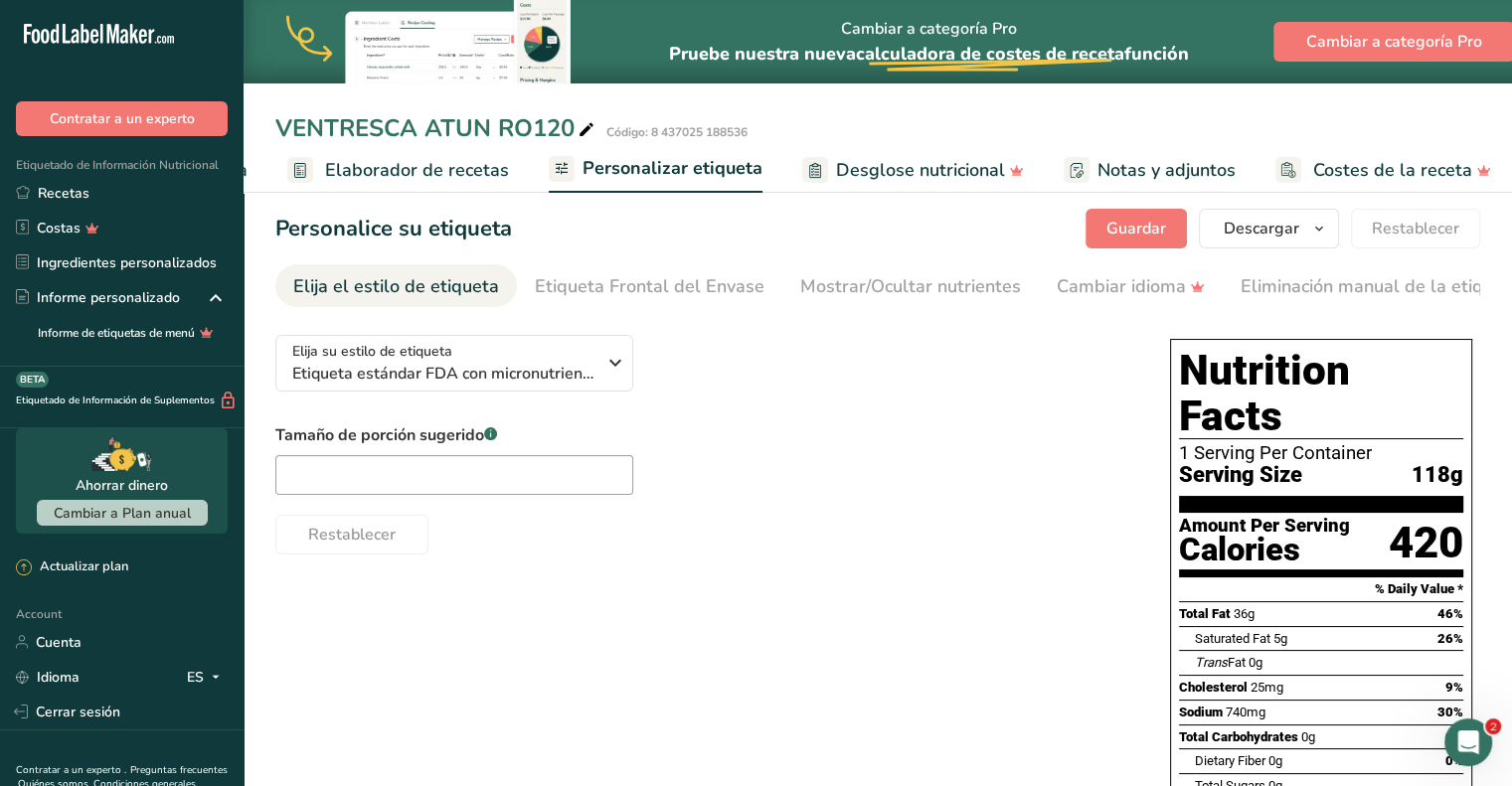 scroll, scrollTop: 0, scrollLeft: 0, axis: both 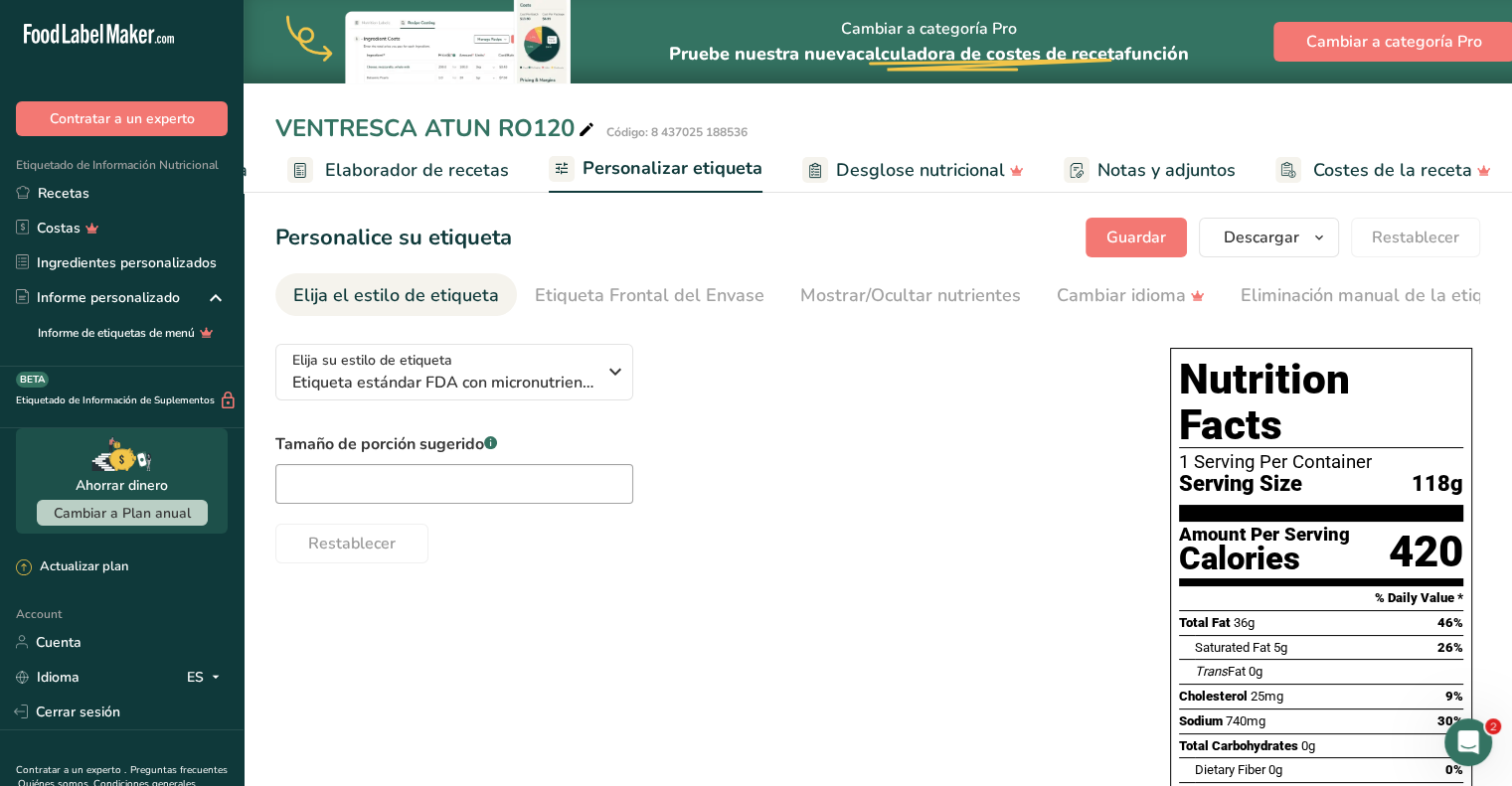 click on "Calories" at bounding box center [1264, 558] 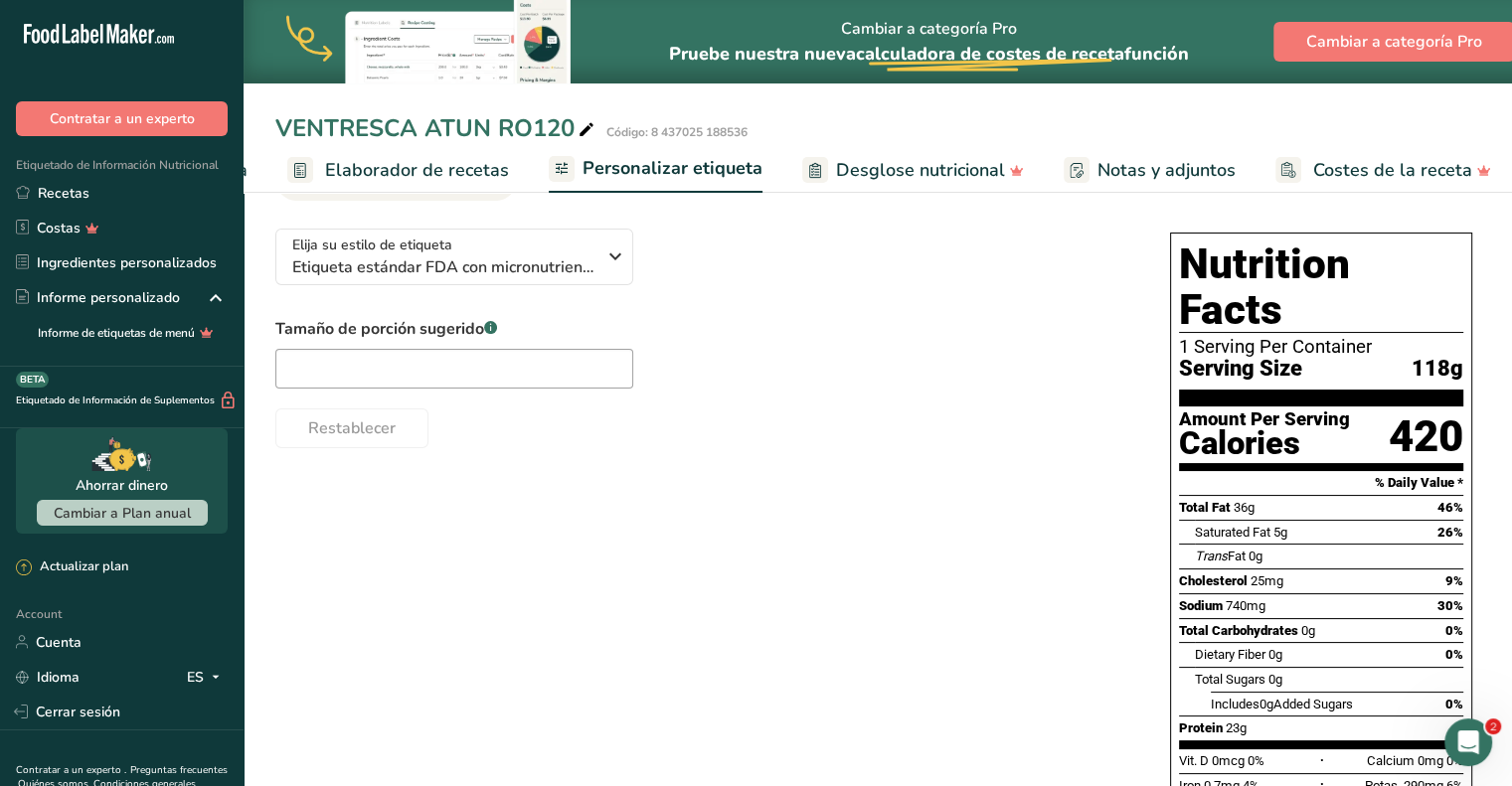 scroll, scrollTop: 0, scrollLeft: 0, axis: both 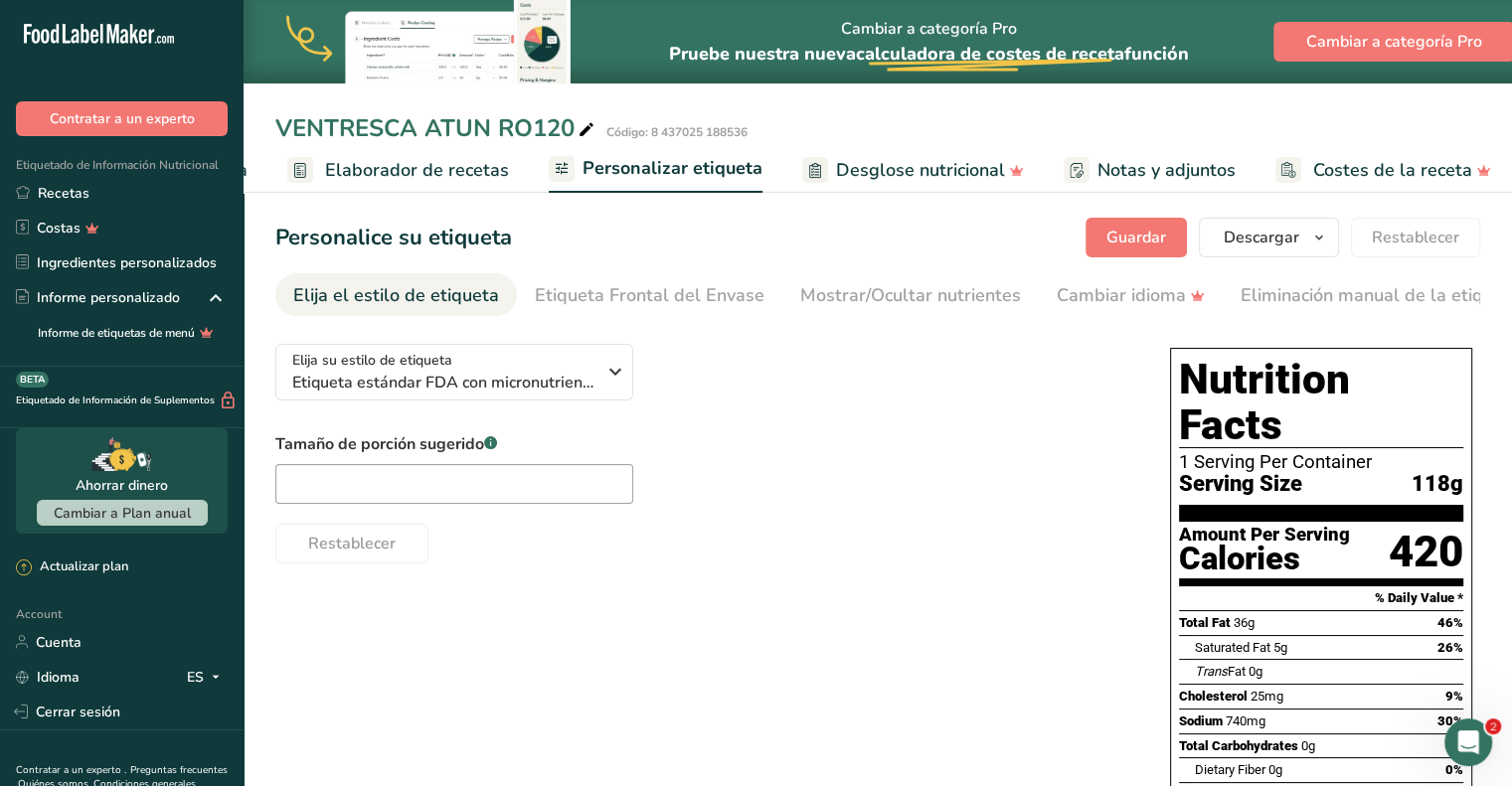 click on "Elaborador de recetas" at bounding box center (417, 170) 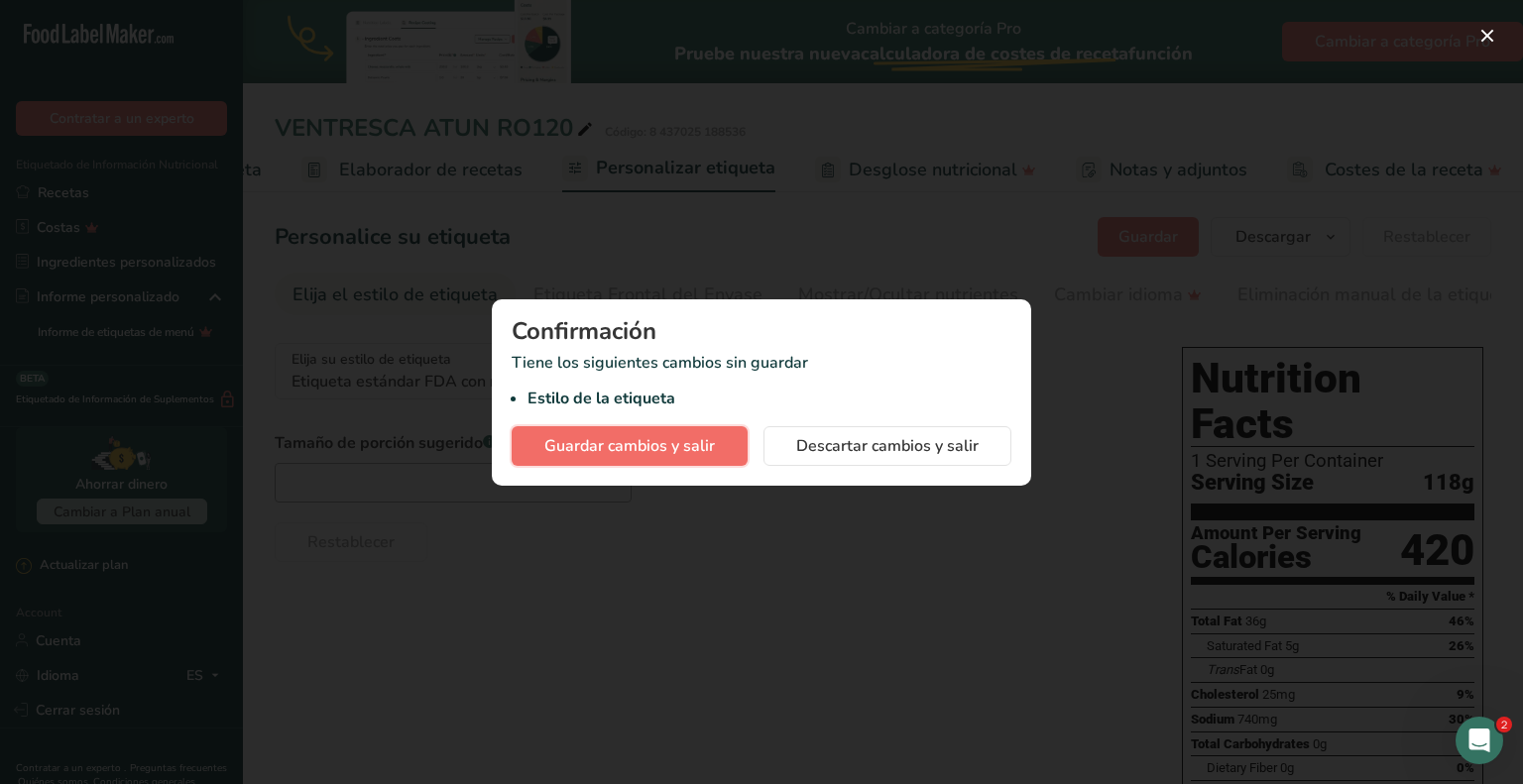 click on "Guardar cambios y salir" at bounding box center (630, 446) 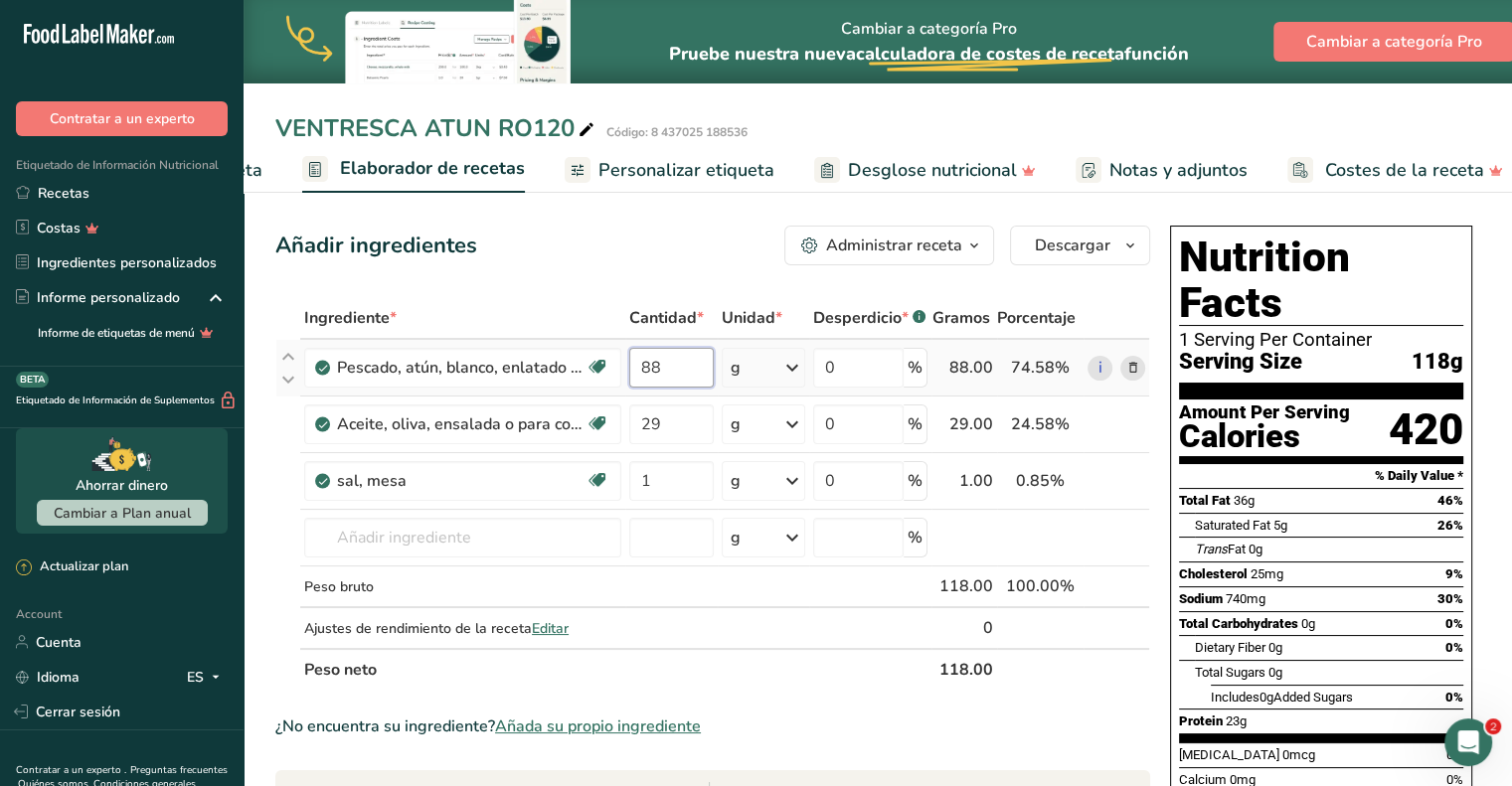 click on "88" at bounding box center (671, 368) 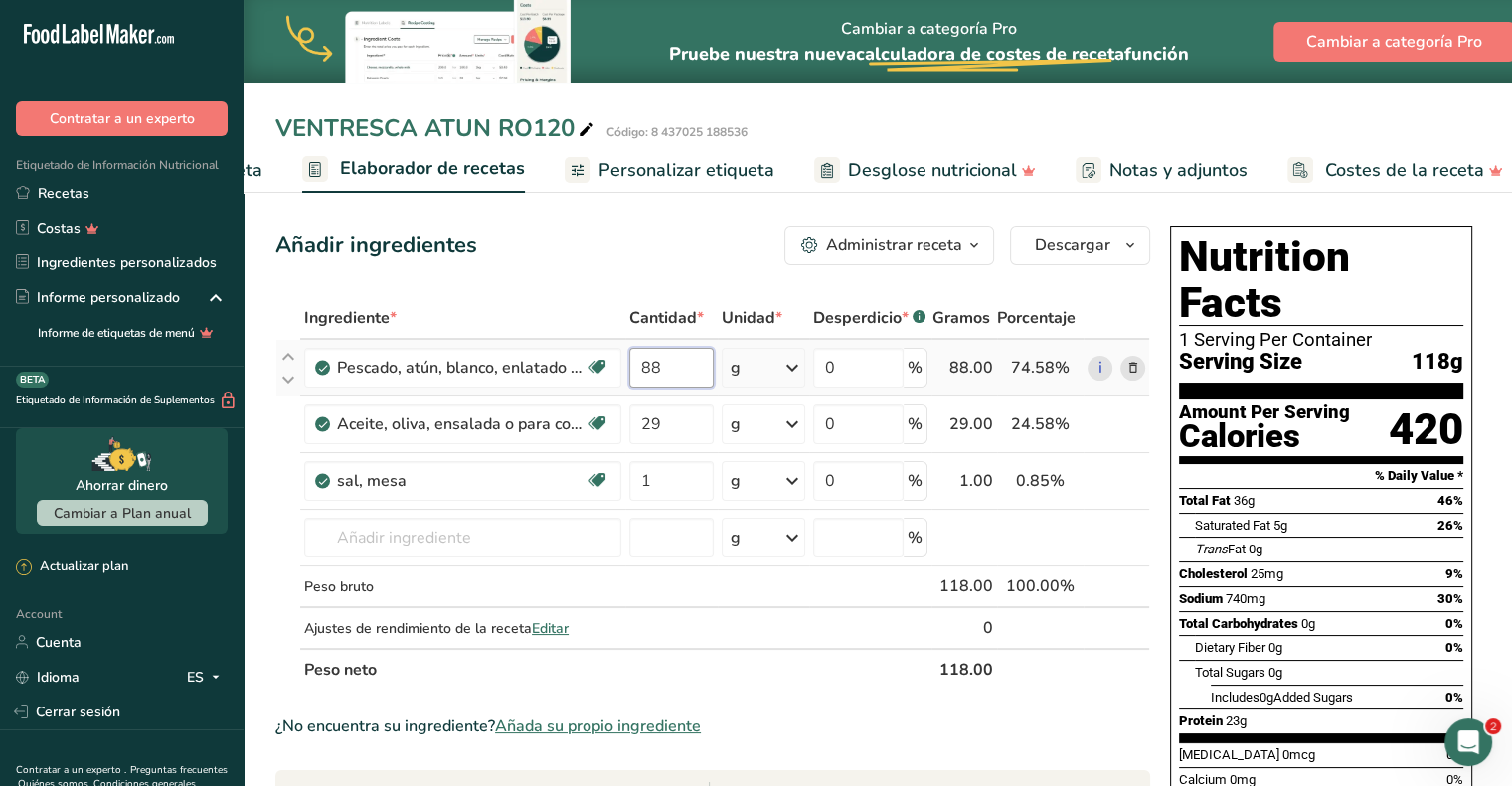 type on "8" 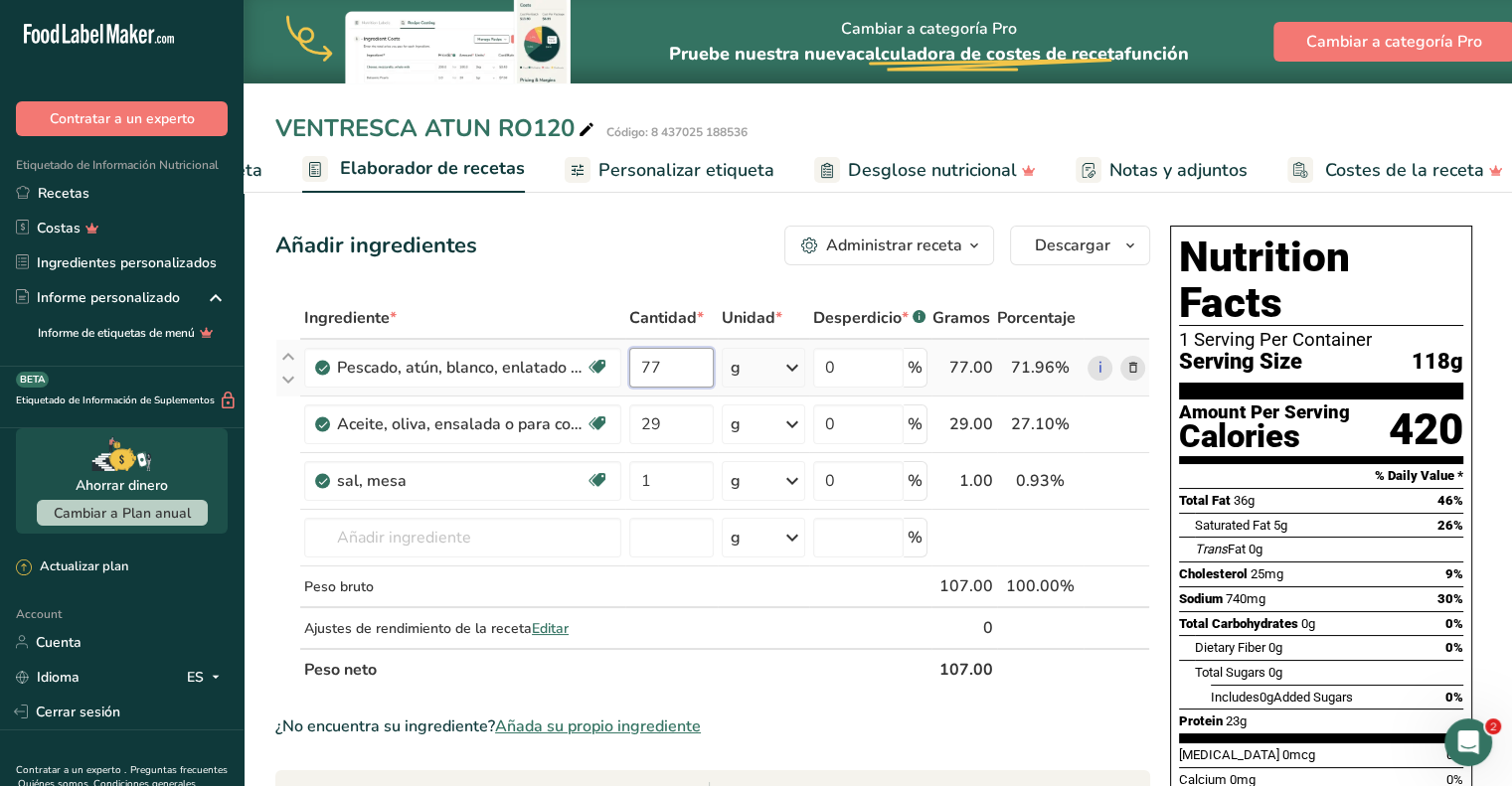 type on "77" 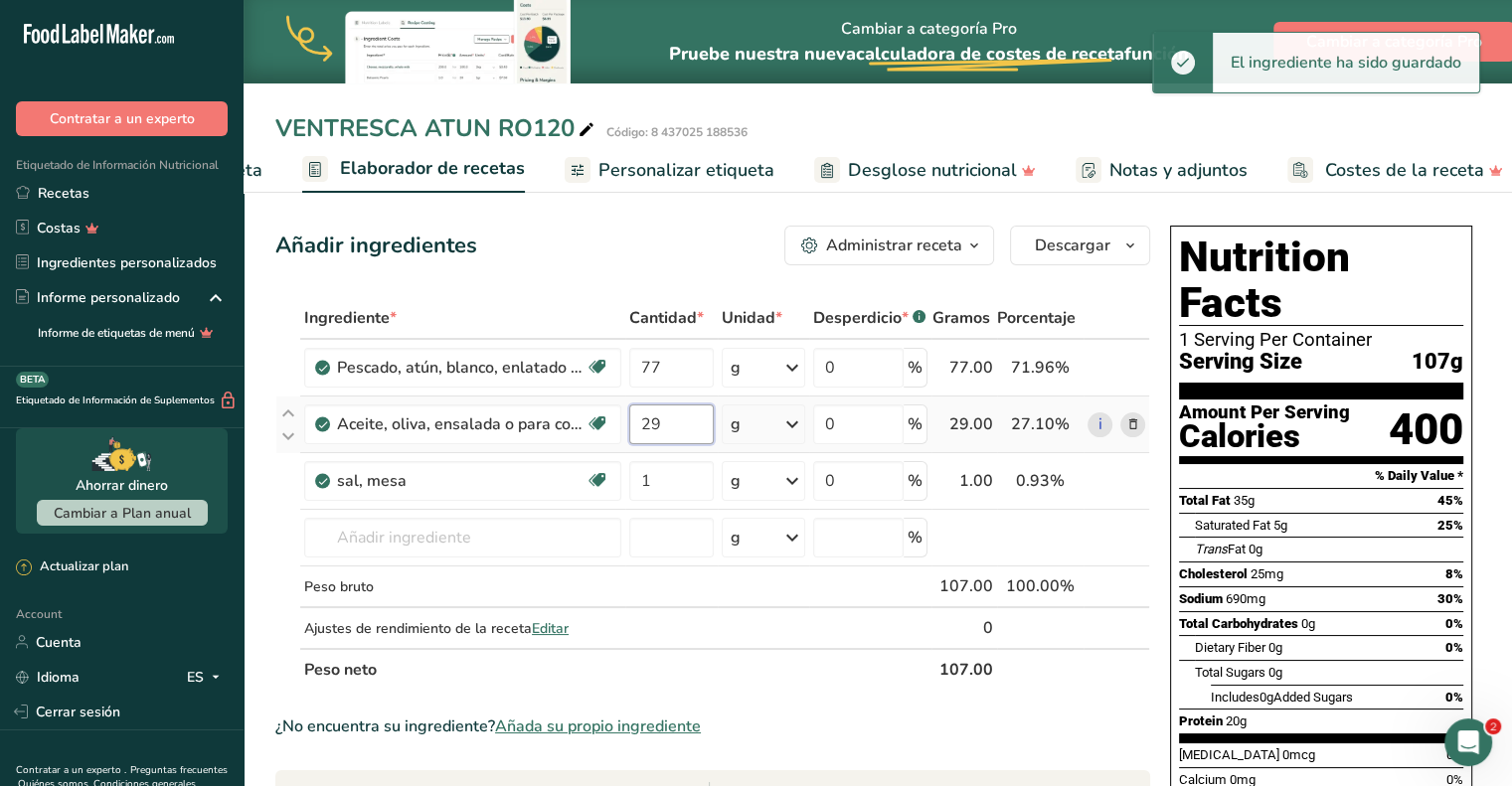 click on "29" at bounding box center [671, 424] 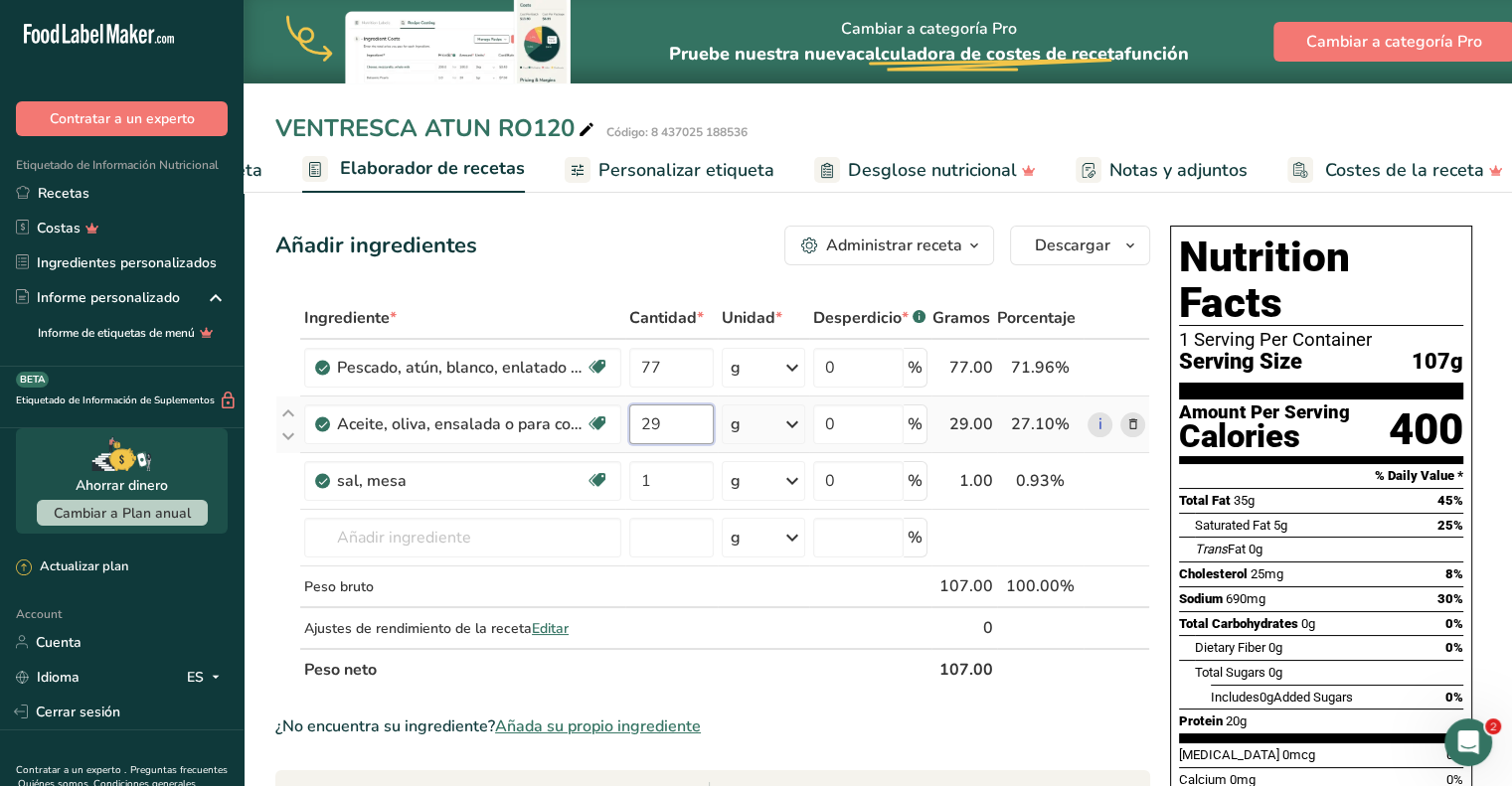 type on "2" 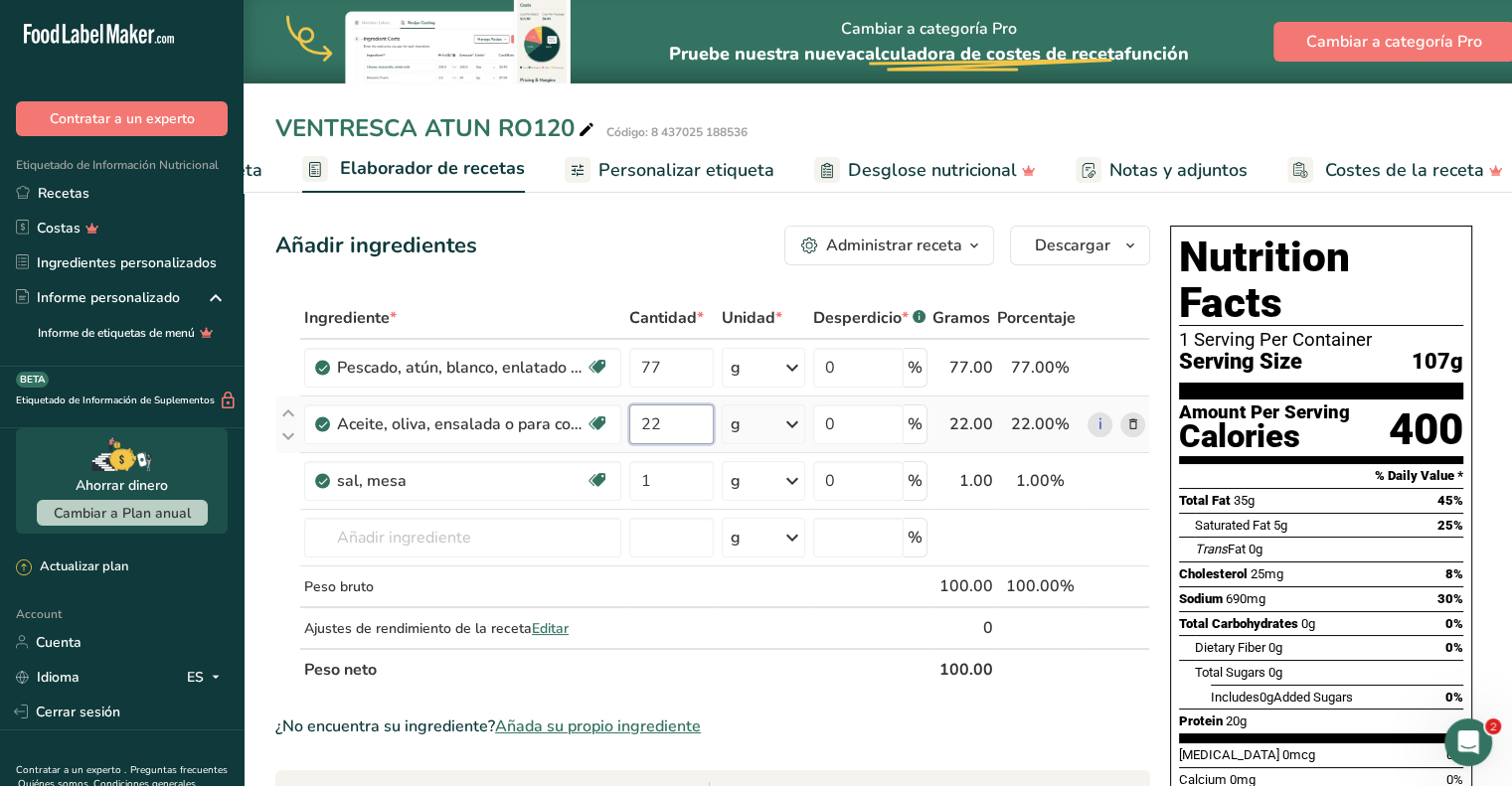 type on "22" 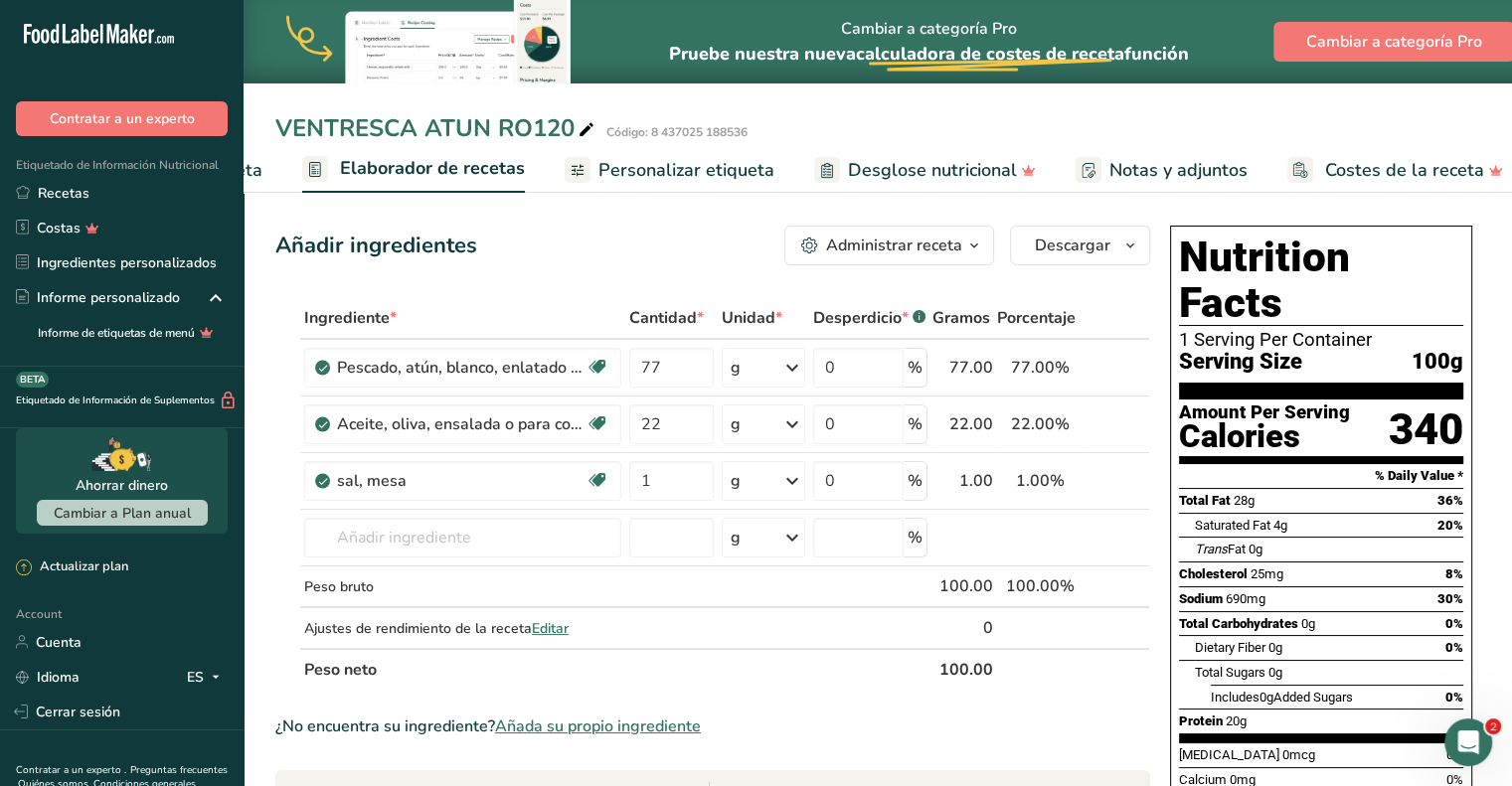 click on "Peso neto" at bounding box center (615, 669) 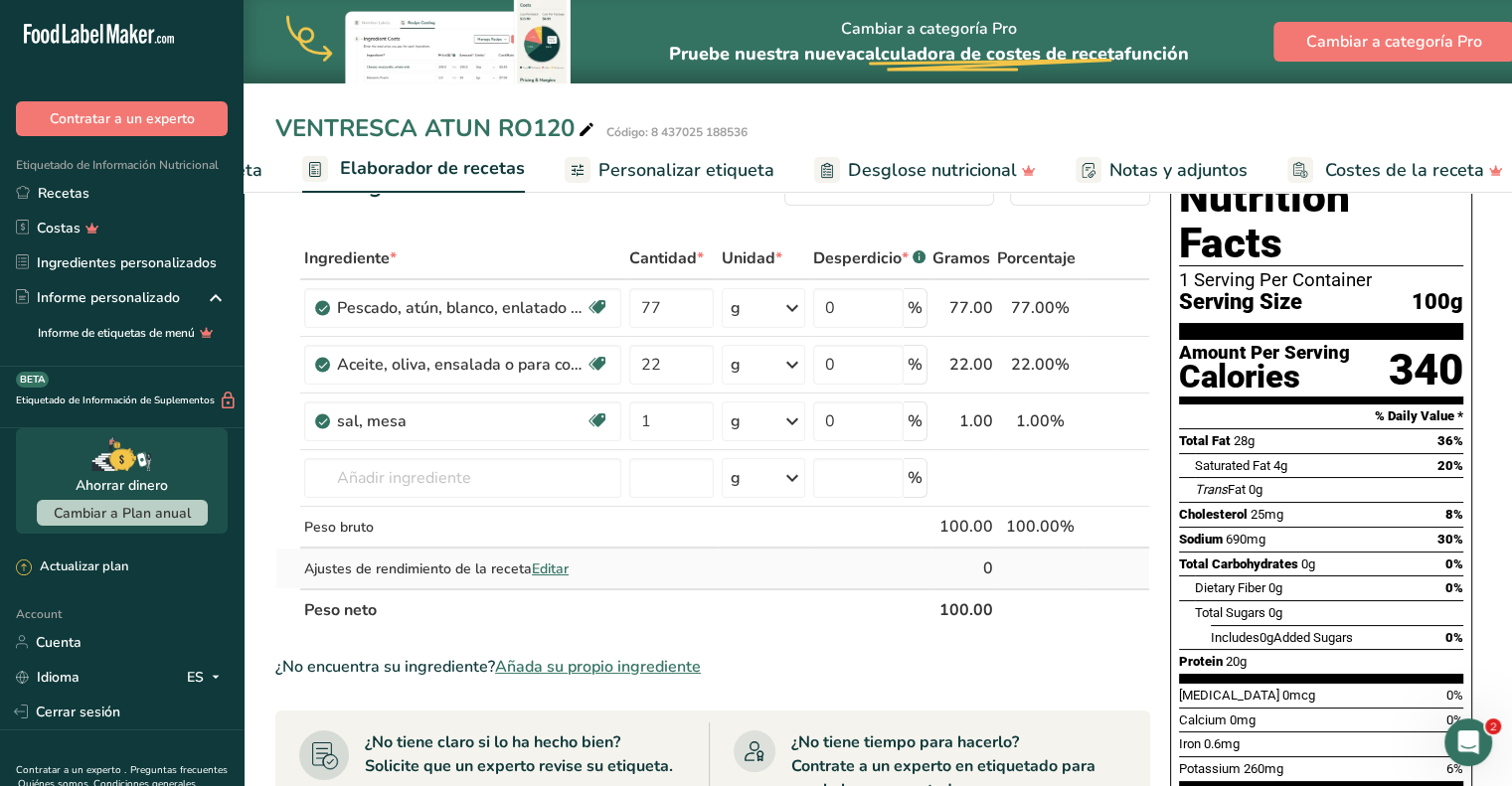 scroll, scrollTop: 0, scrollLeft: 0, axis: both 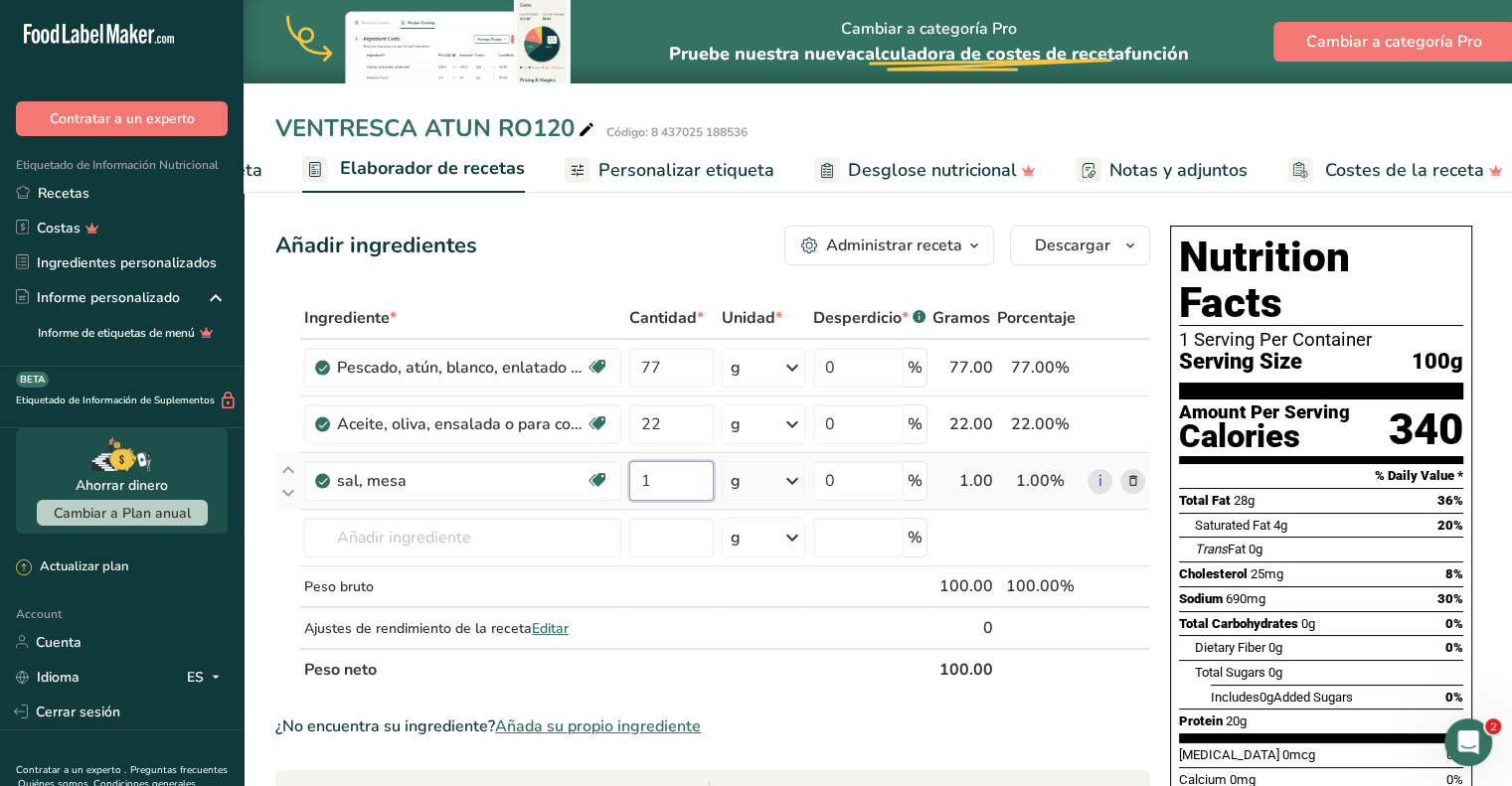 click on "1" at bounding box center [671, 481] 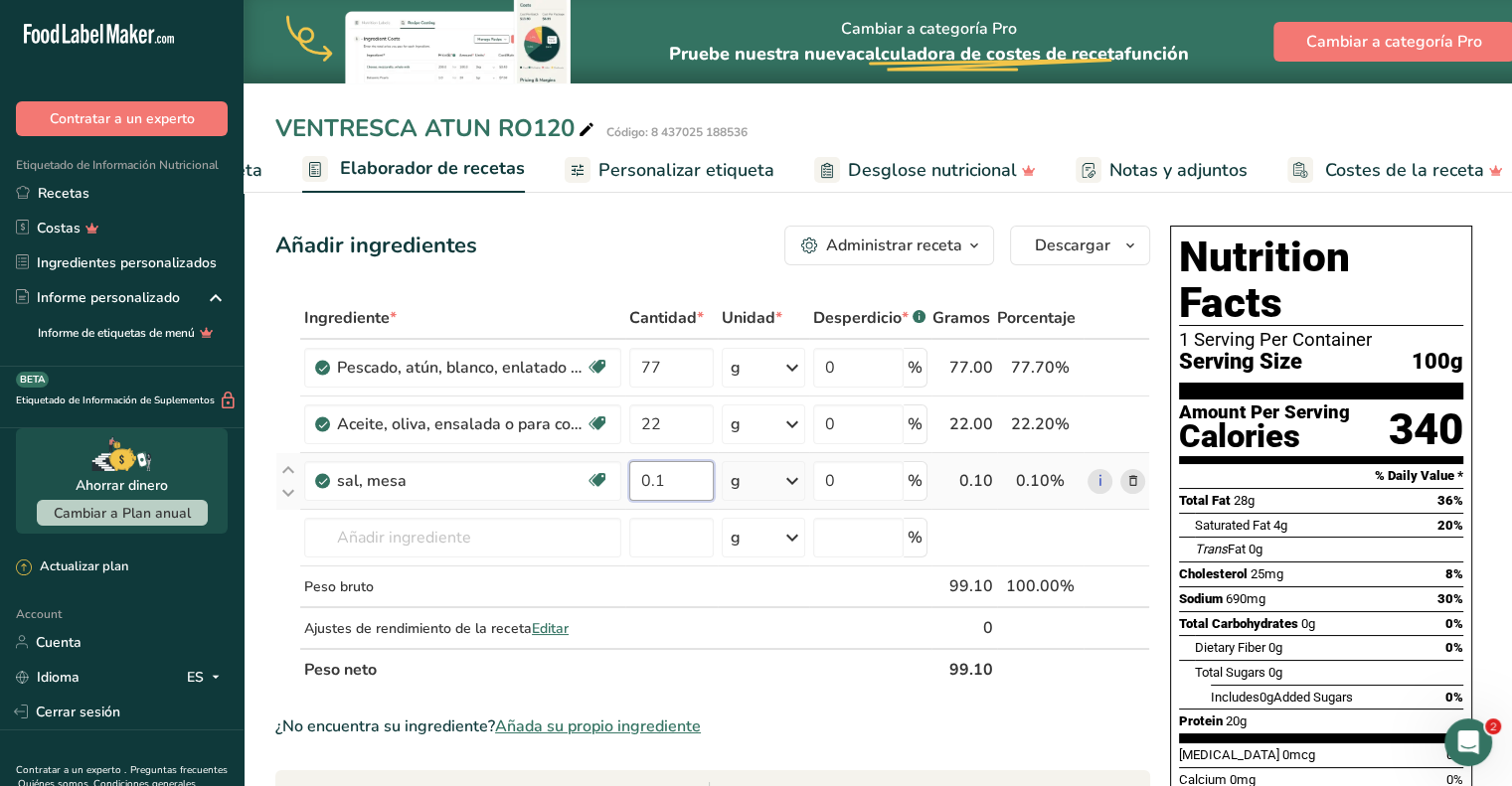 type on "0.1" 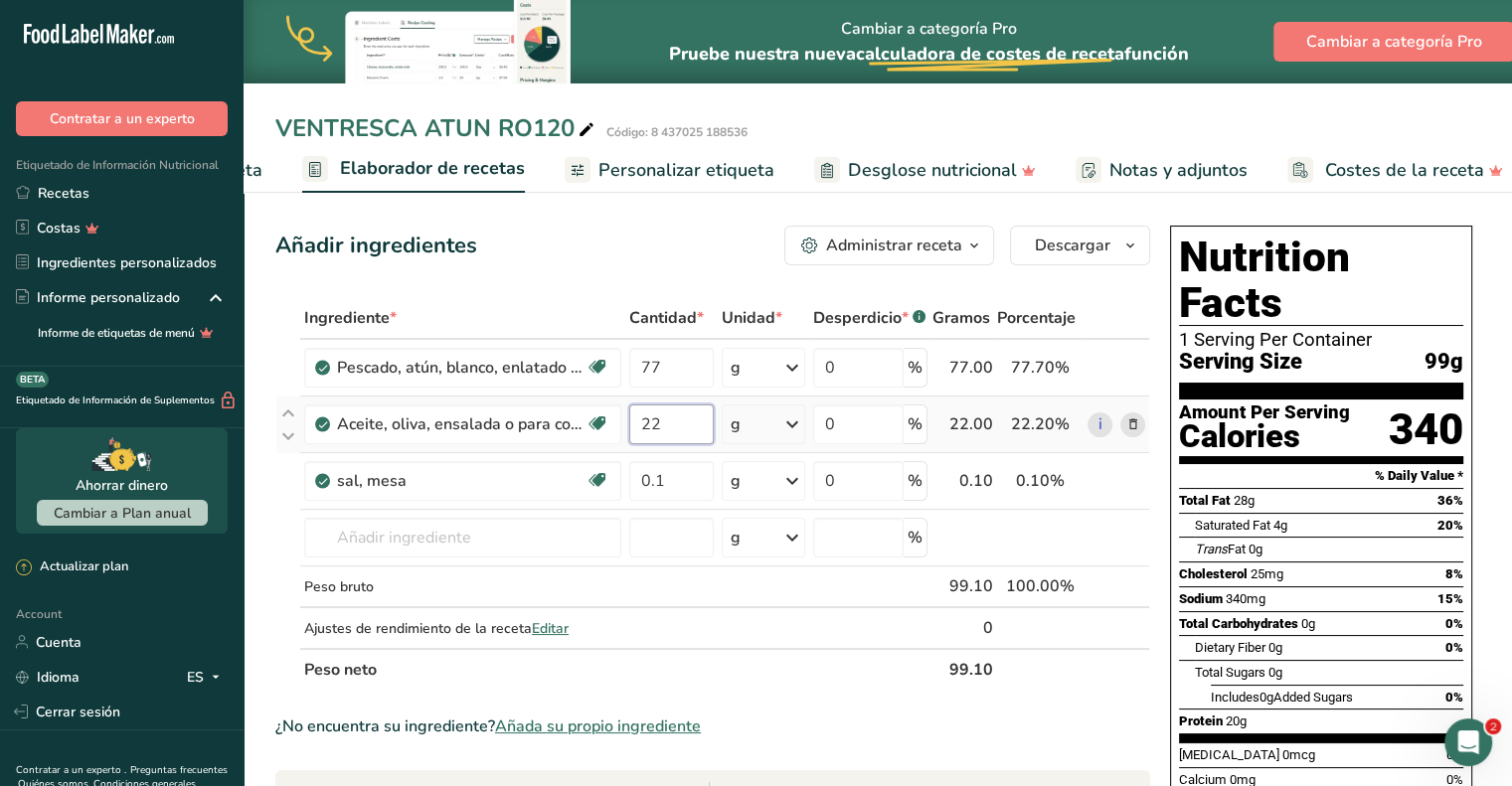 click on "22" at bounding box center [671, 424] 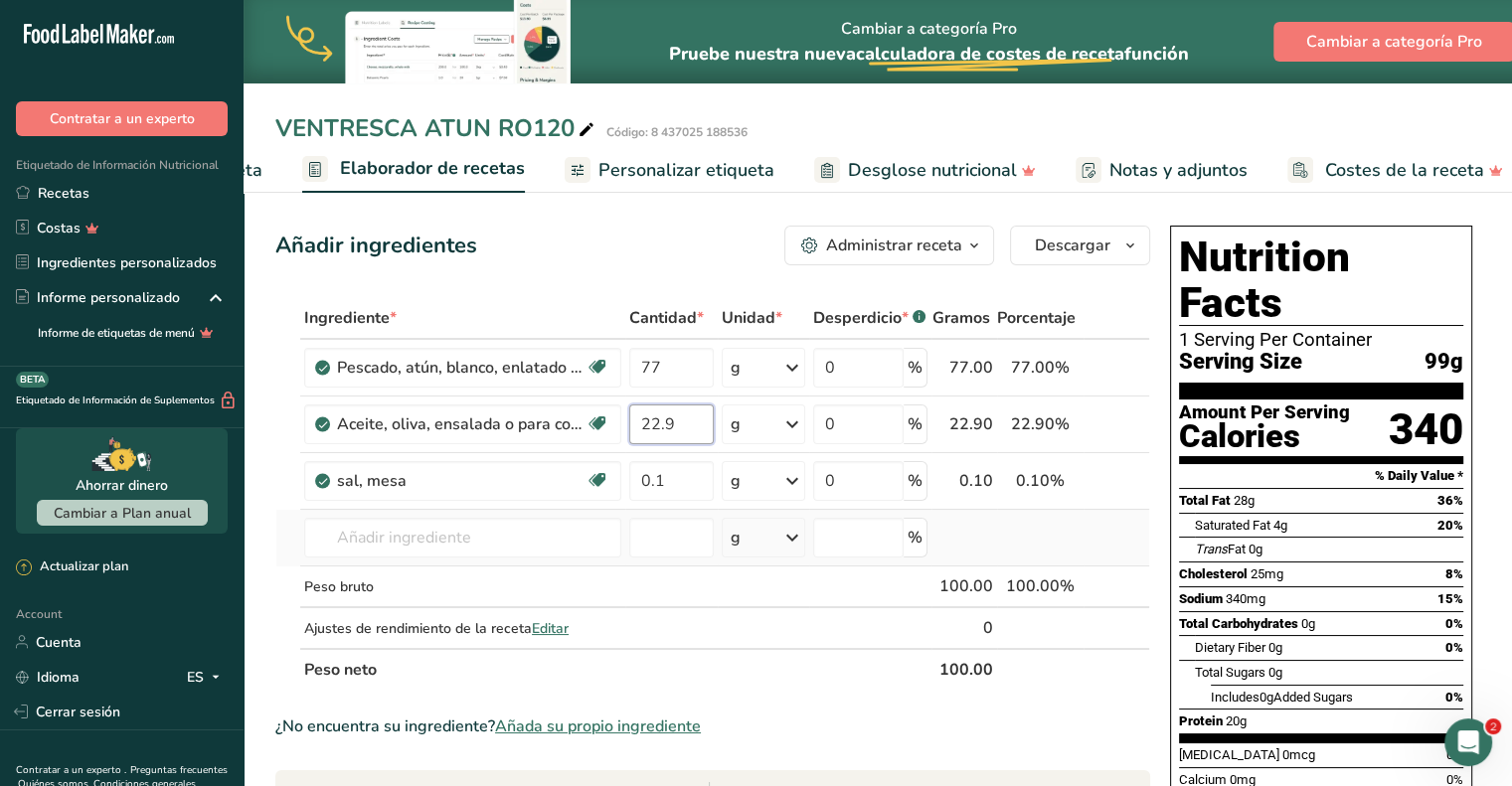 type on "22.9" 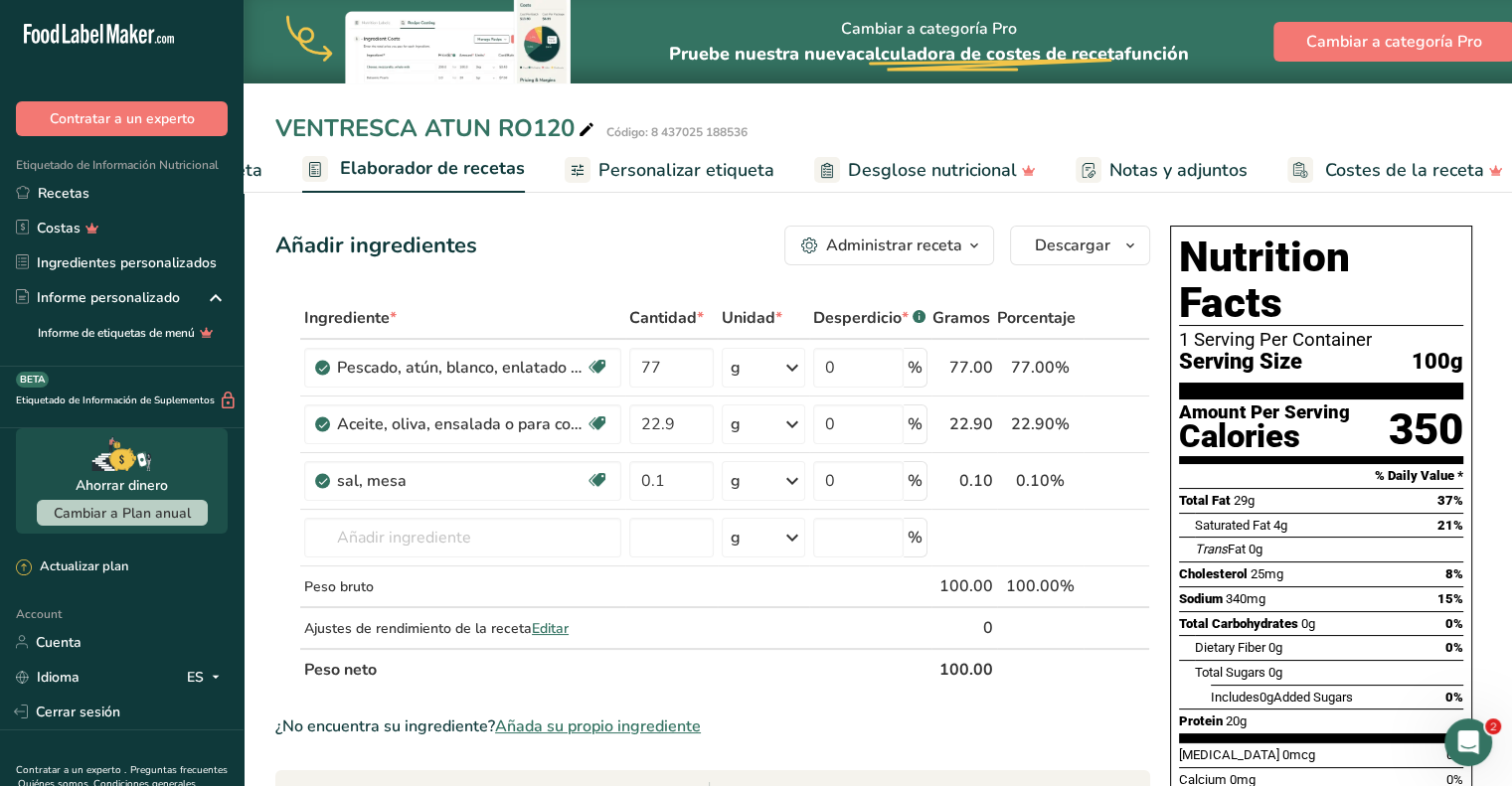 scroll, scrollTop: 99, scrollLeft: 0, axis: vertical 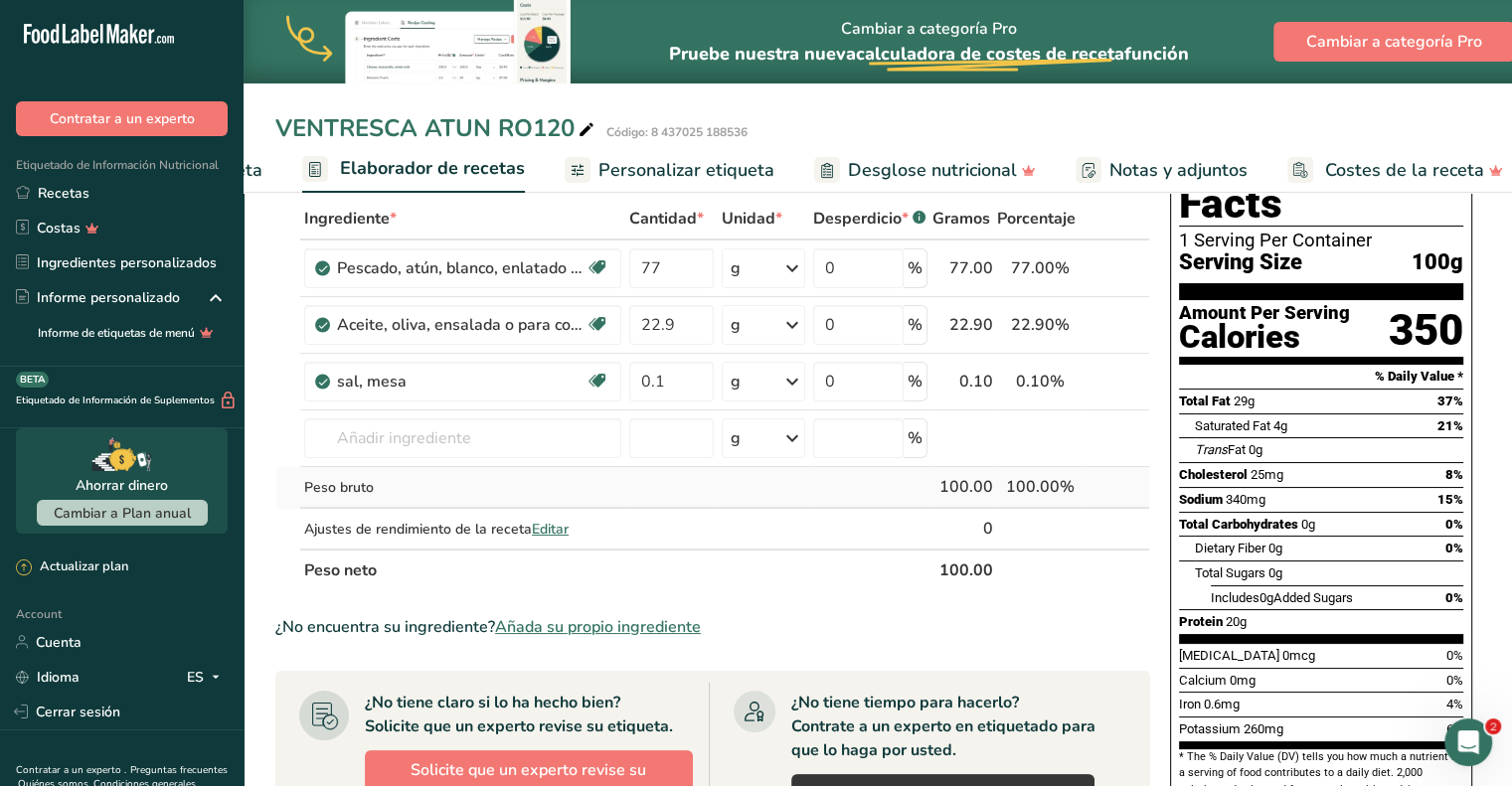 click on "Peso bruto" at bounding box center (462, 487) 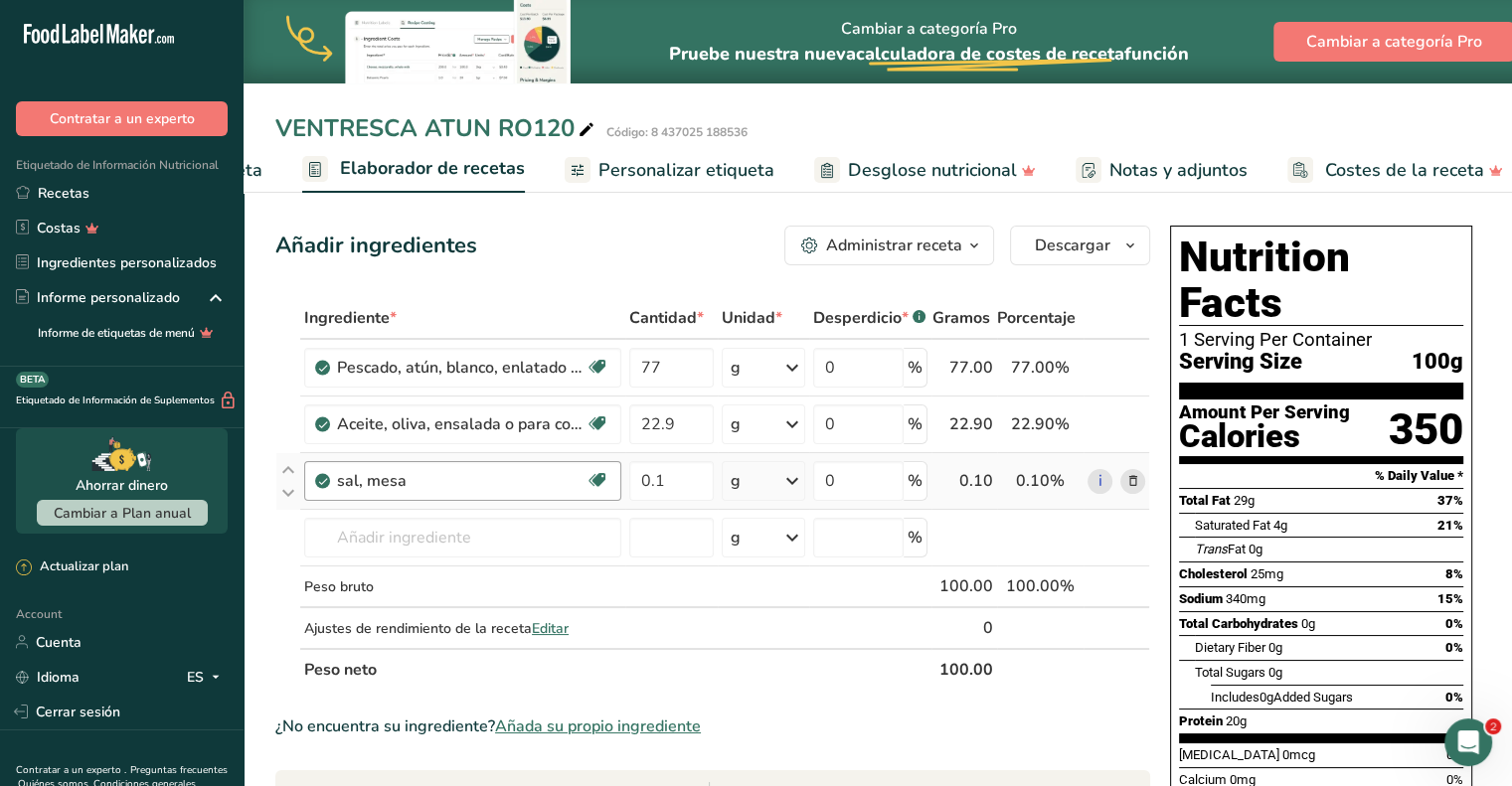 scroll, scrollTop: 0, scrollLeft: 0, axis: both 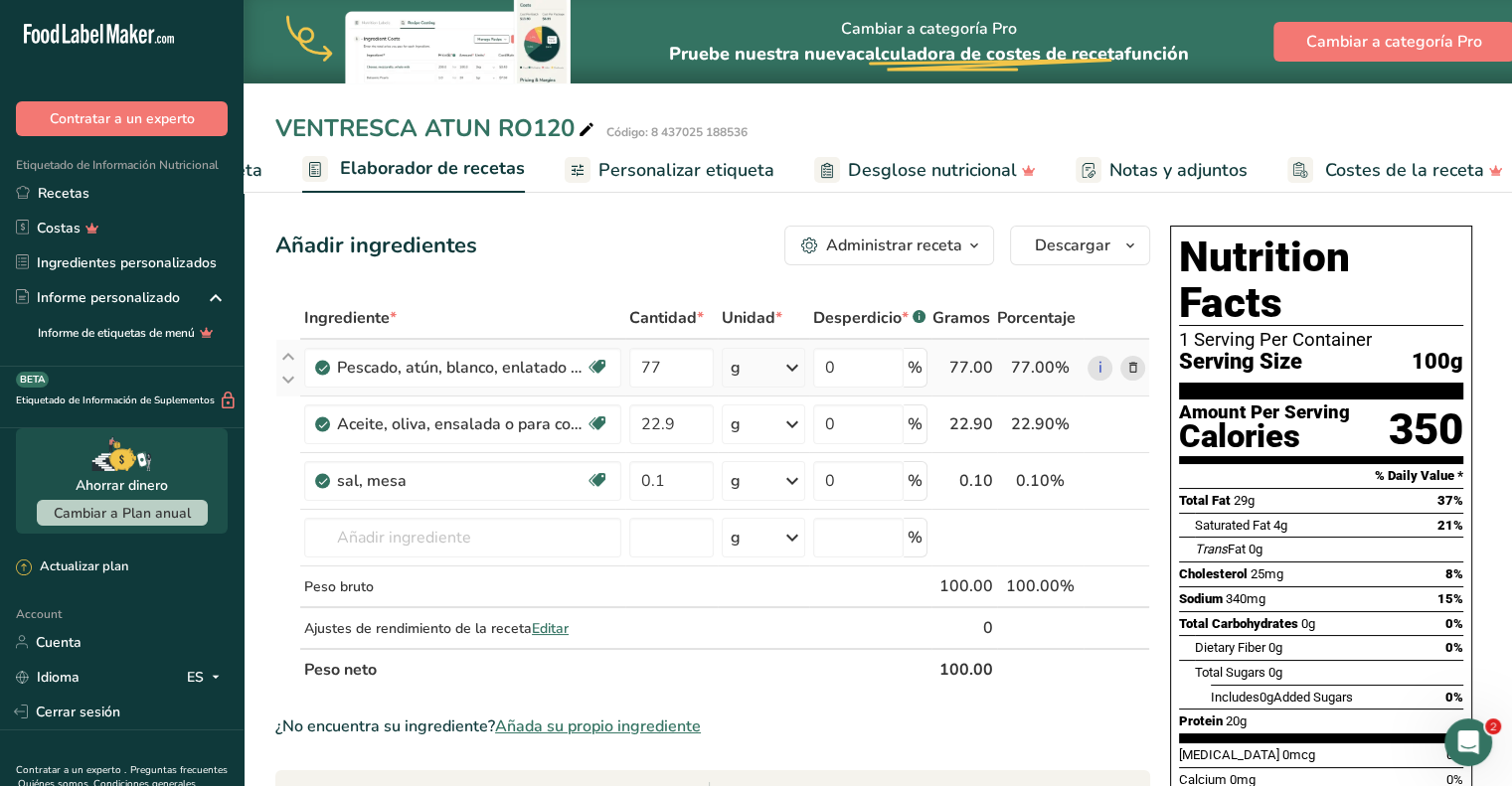click at bounding box center (792, 368) 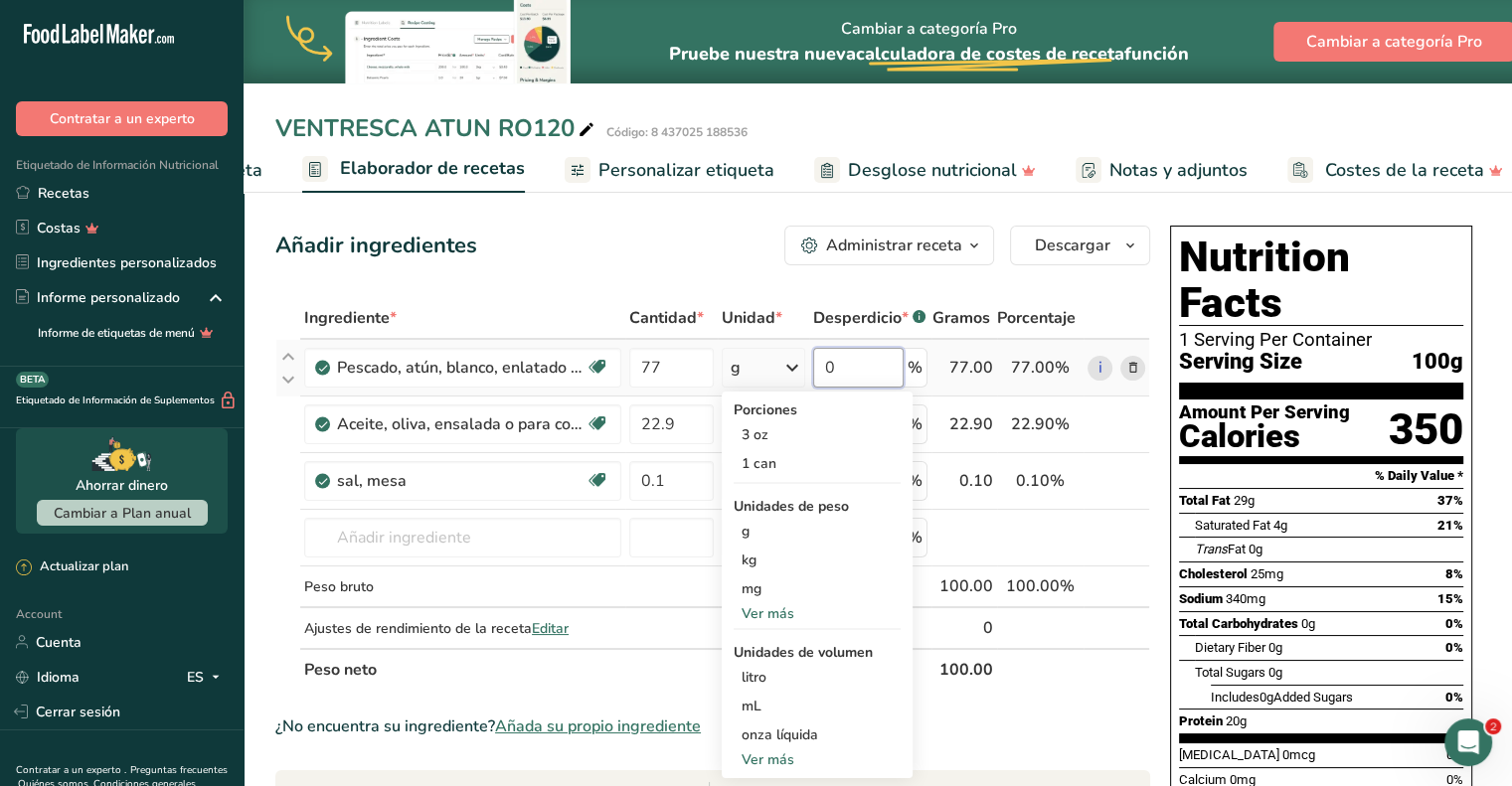 click on "0" at bounding box center (858, 368) 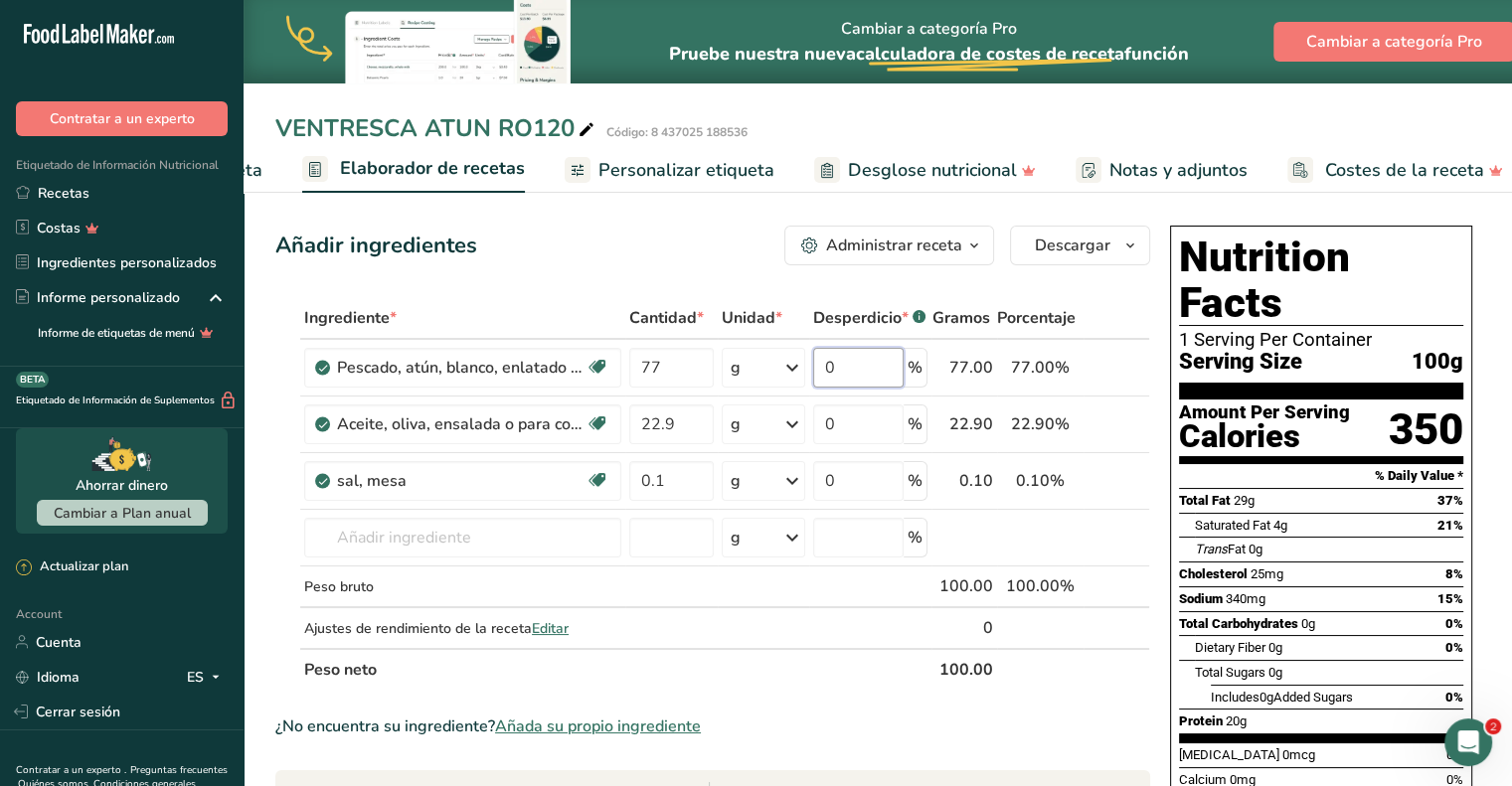 type on "2" 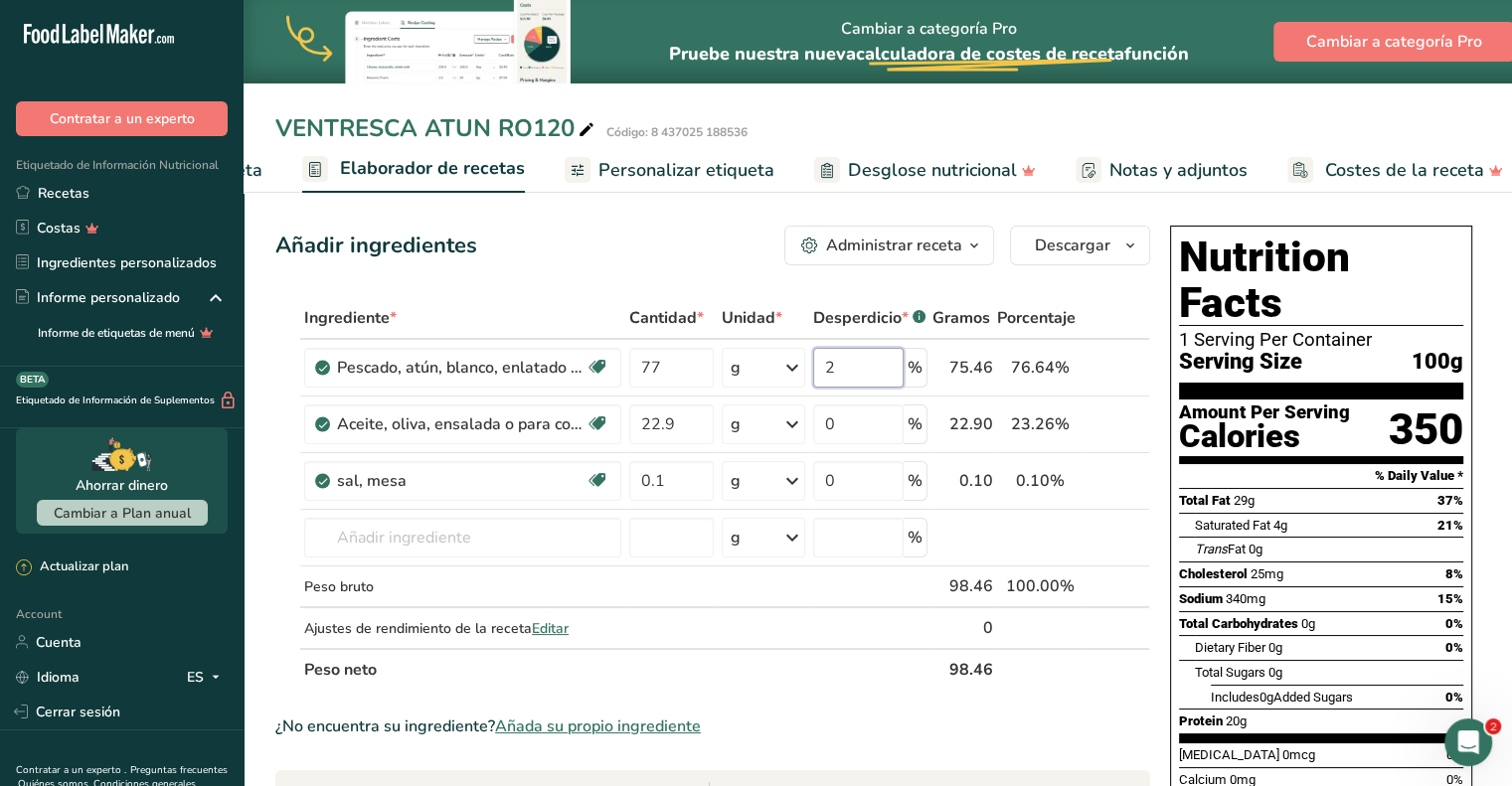 type on "2" 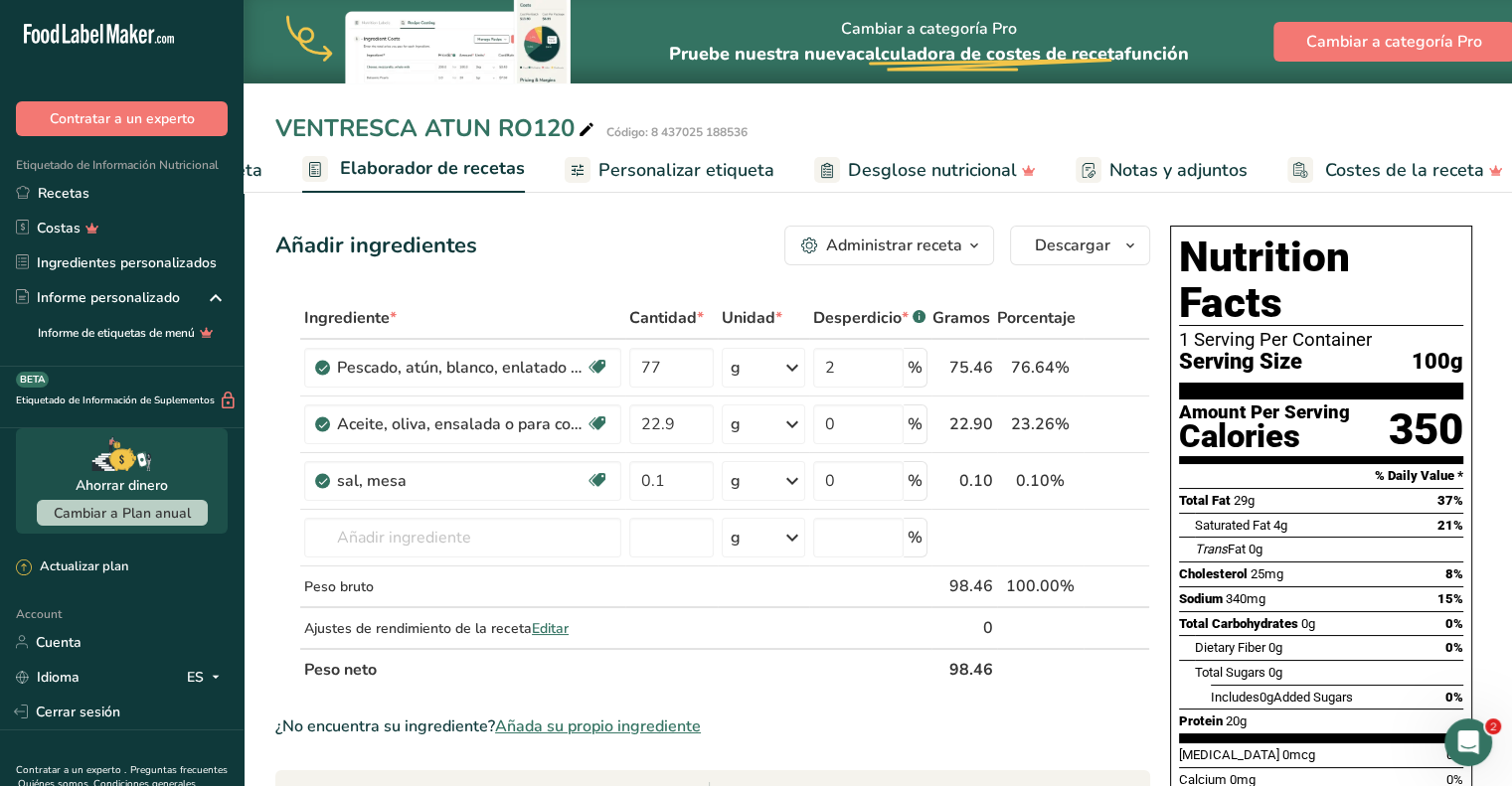 click on "Ingrediente *
Cantidad *
Unidad *
Desperdicio *   .a-a{fill:#347362;}.b-a{fill:#fff;}          Gramos
Porcentaje
Pescado, atún, blanco, enlatado en aceite, sólidos escurridos
Fuente de omega 3
Libre de lácteos
Libre de gluten
Libre de soja
77
g
Porciones
3 oz
1 can
Unidades de peso
g
kg
mg
Ver más
Unidades de volumen
litro
Las unidades de volumen requieren una conversión de densidad. Si conoce la densidad de su ingrediente, introdúzcala a continuación. De lo contrario, haga clic en "RIA", nuestra asistente regulatoria de IA, quien podrá ayudarle.
lb/pie³
mL" at bounding box center (713, 806) 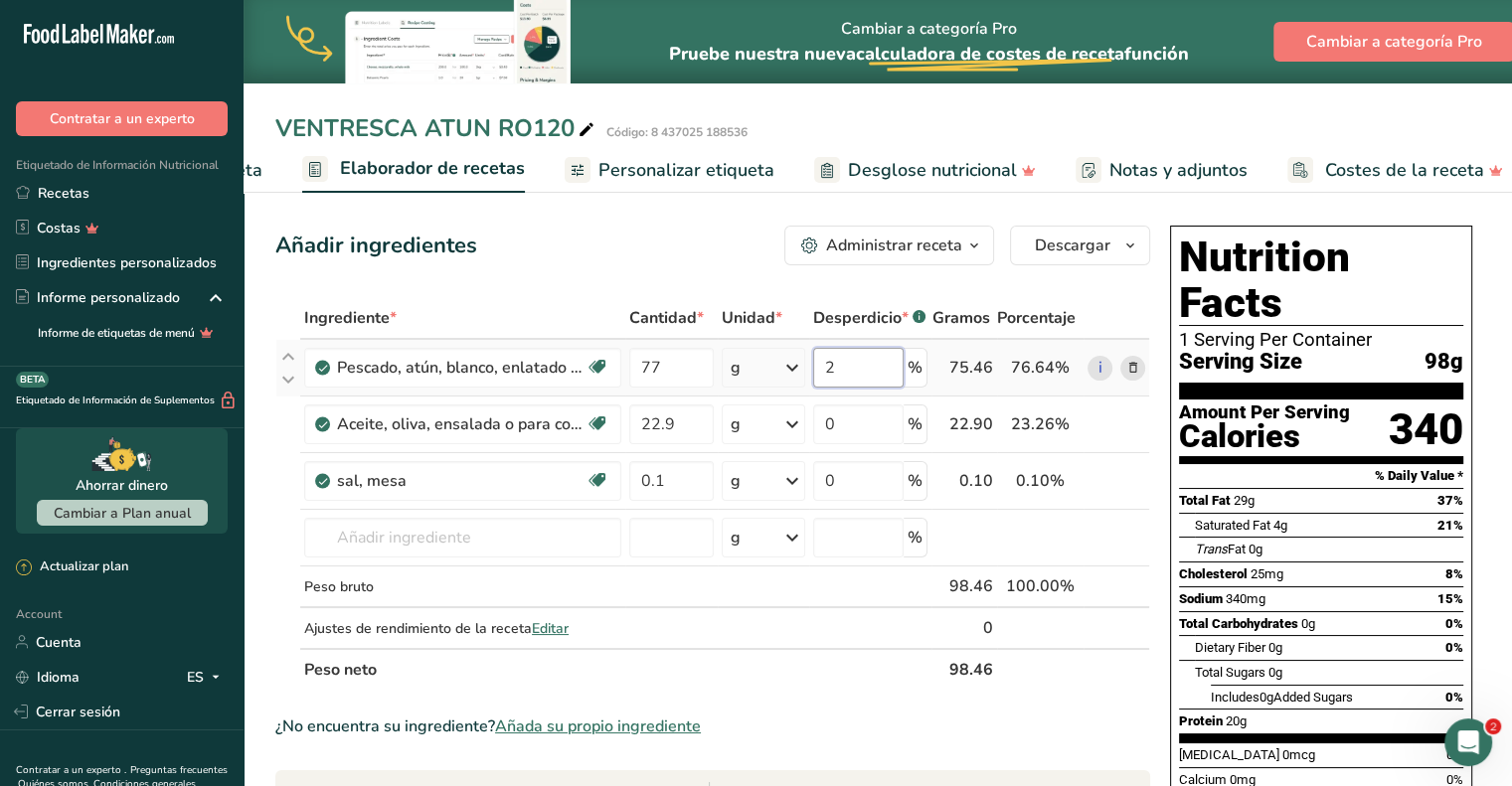 click on "2" at bounding box center (858, 368) 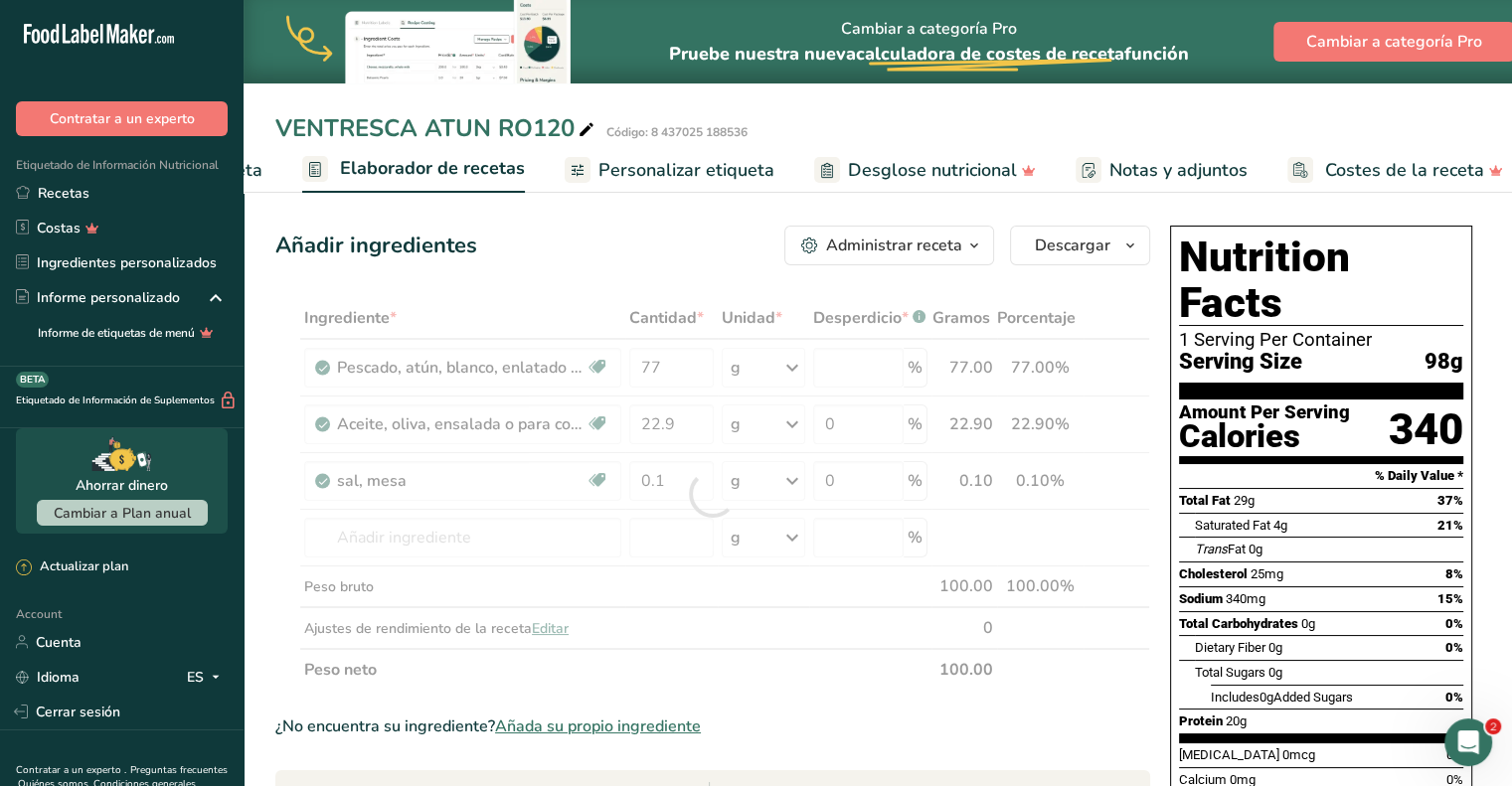 click on "Ingrediente *
Cantidad *
Unidad *
Desperdicio *   .a-a{fill:#347362;}.b-a{fill:#fff;}          Gramos
Porcentaje
Pescado, atún, blanco, enlatado en aceite, sólidos escurridos
Fuente de omega 3
Libre de lácteos
Libre de gluten
Libre de soja
77
g
Porciones
3 oz
1 can
Unidades de peso
g
kg
mg
Ver más
Unidades de volumen
litro
Las unidades de volumen requieren una conversión de densidad. Si conoce la densidad de su ingrediente, introdúzcala a continuación. De lo contrario, haga clic en "RIA", nuestra asistente regulatoria de IA, quien podrá ayudarle.
lb/pie³
g/cm³" at bounding box center (713, 494) 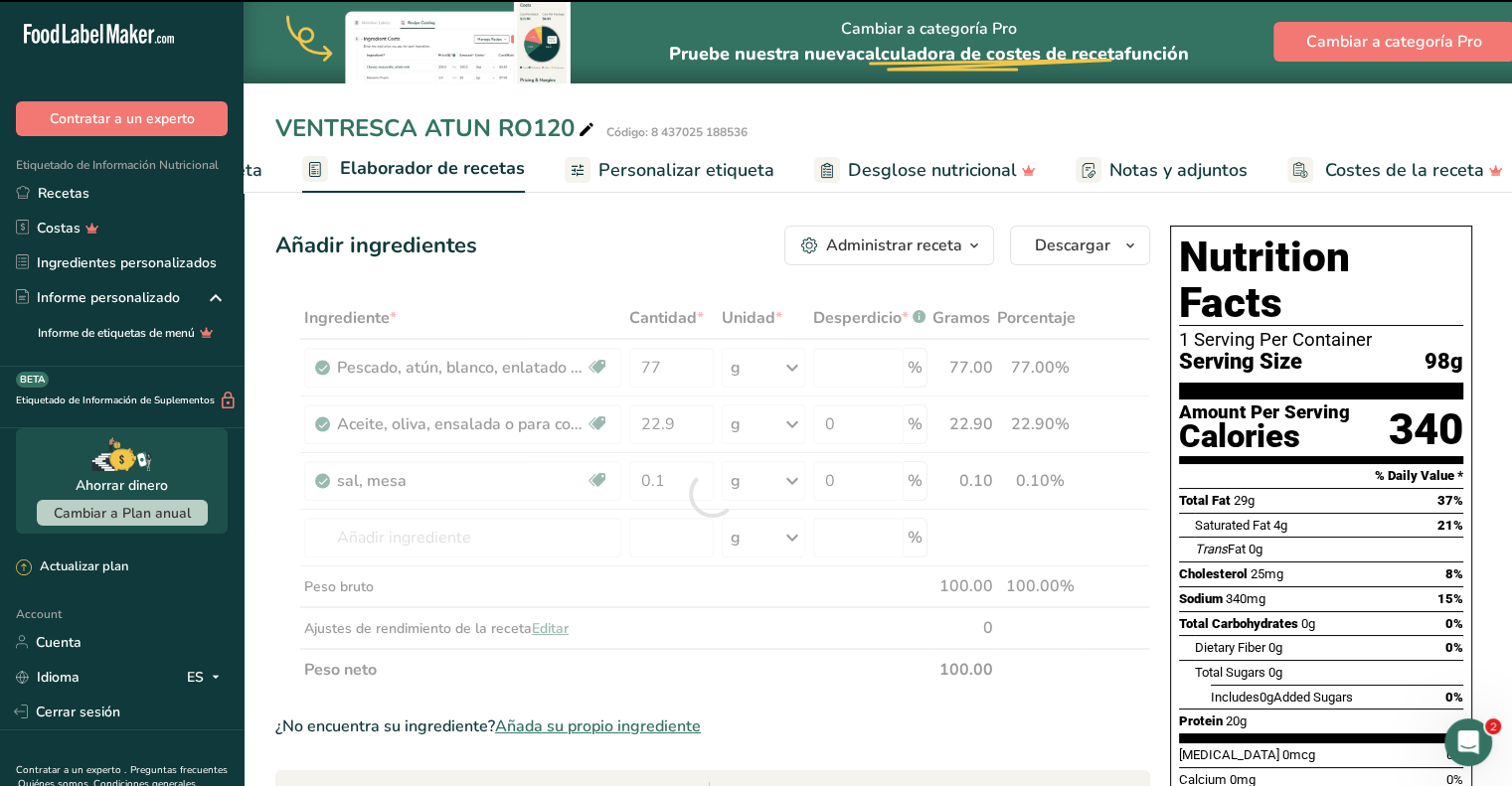 type on "0" 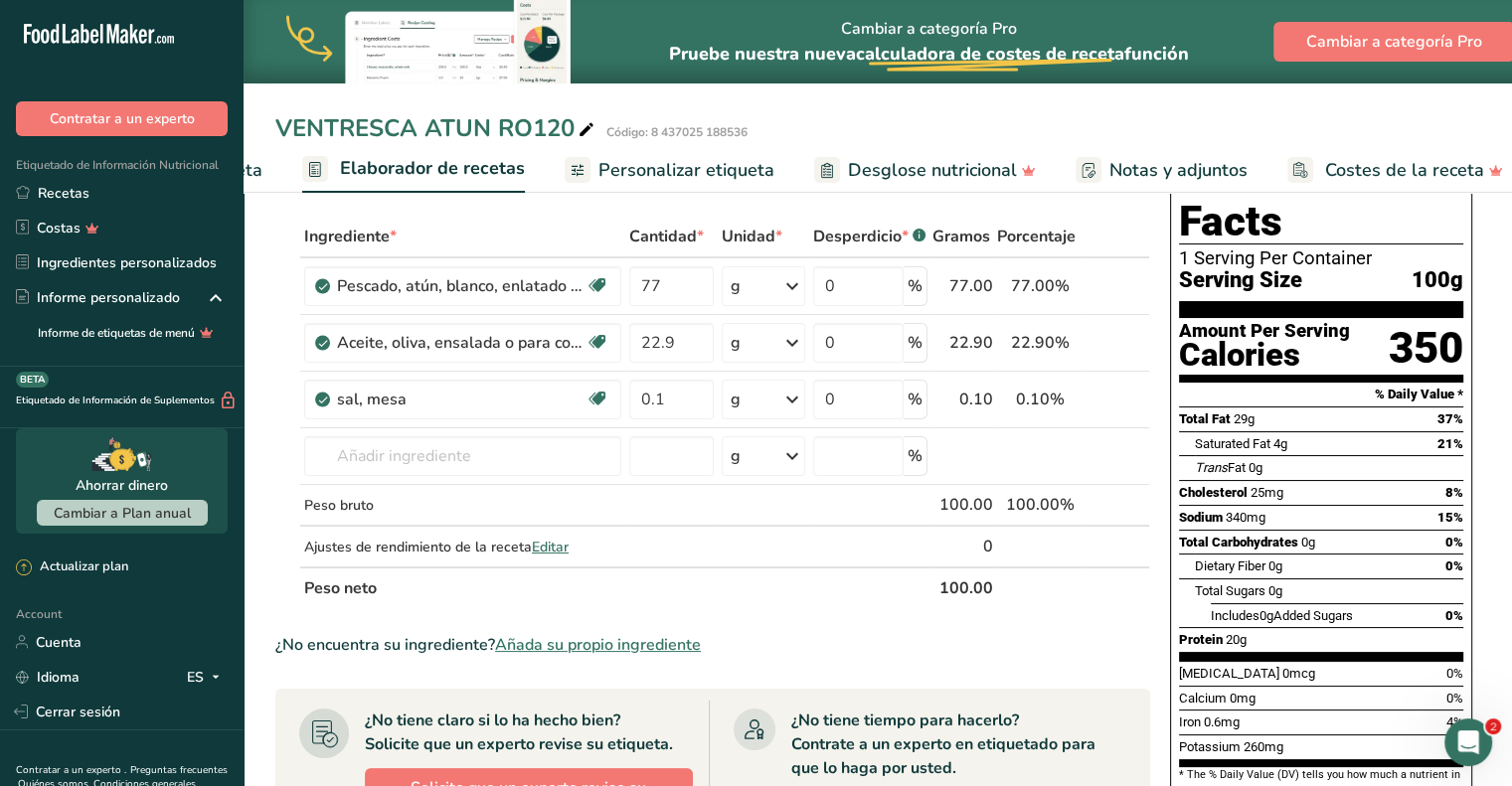 scroll, scrollTop: 199, scrollLeft: 0, axis: vertical 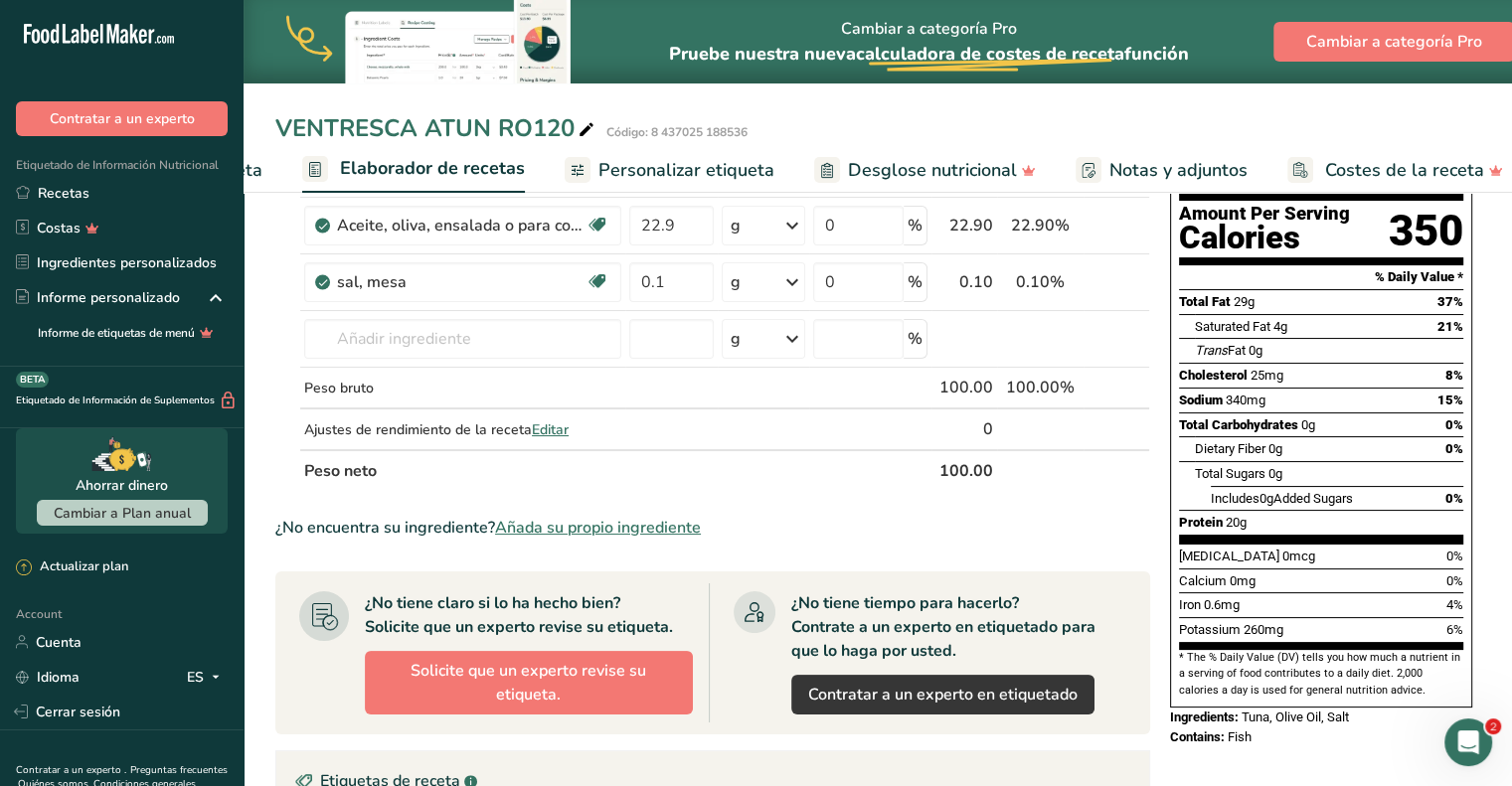 drag, startPoint x: 1454, startPoint y: 649, endPoint x: 1284, endPoint y: 602, distance: 176.37744 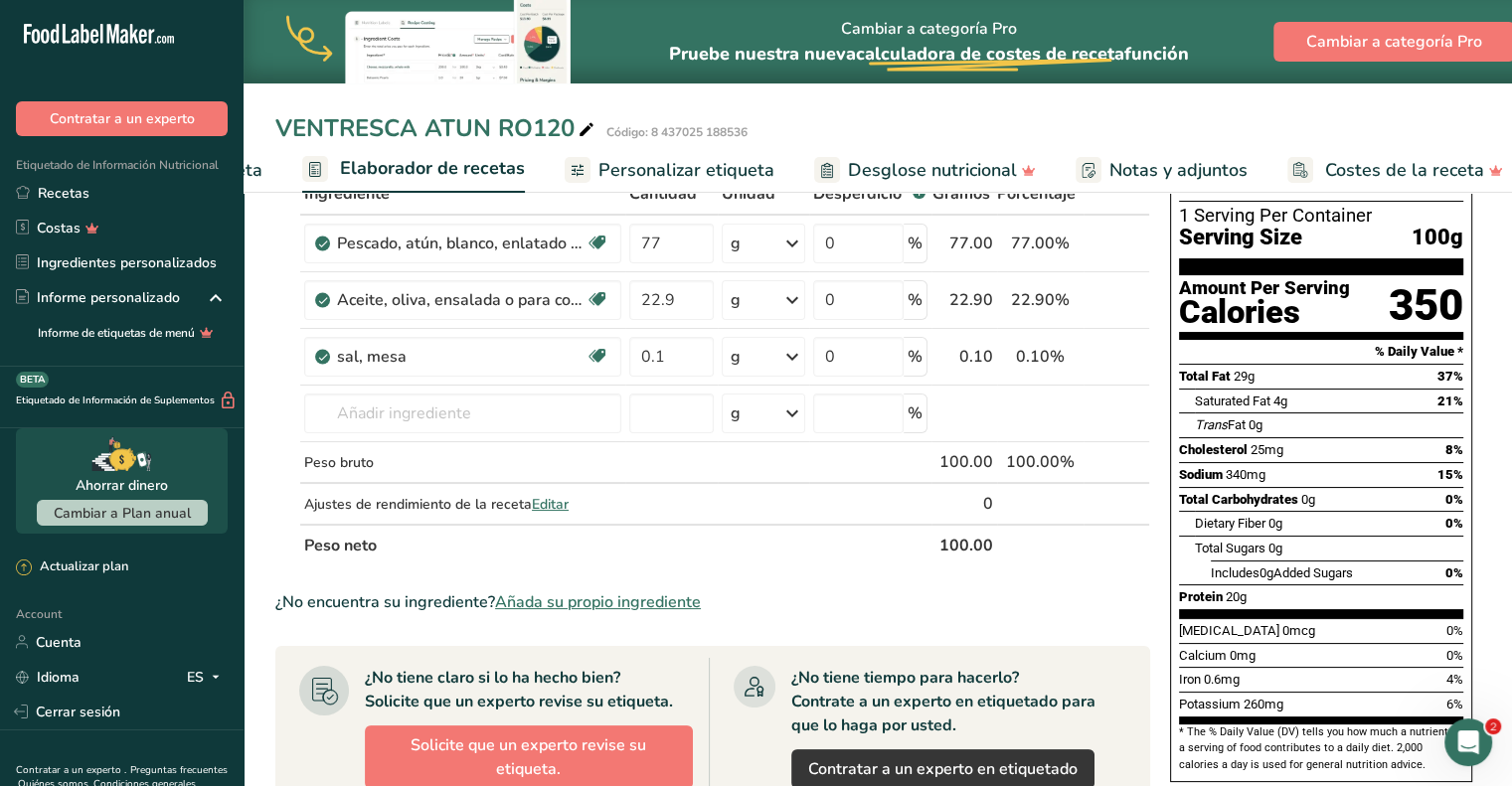 scroll, scrollTop: 91, scrollLeft: 0, axis: vertical 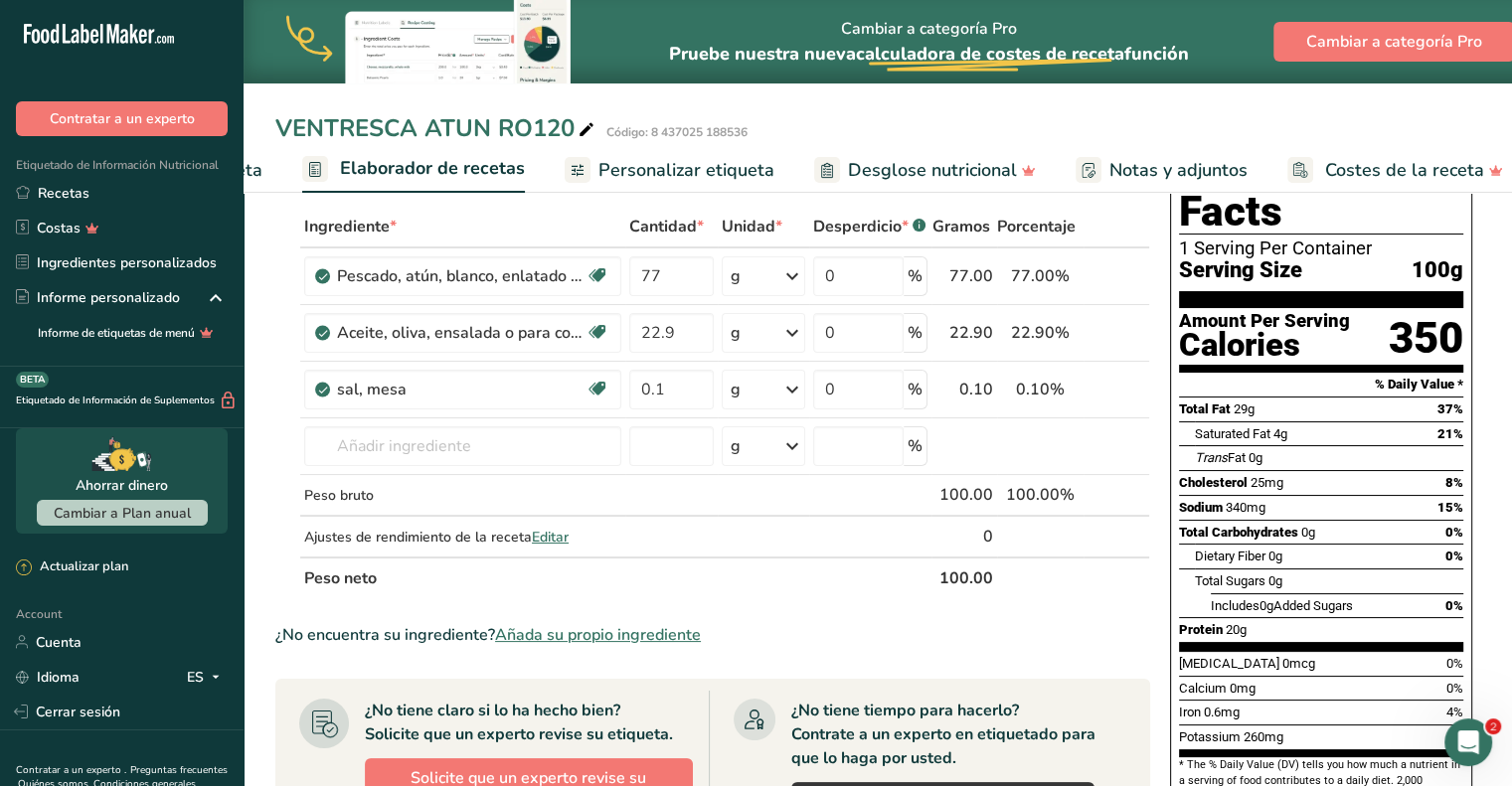 click on "Personalizar etiqueta" at bounding box center (686, 170) 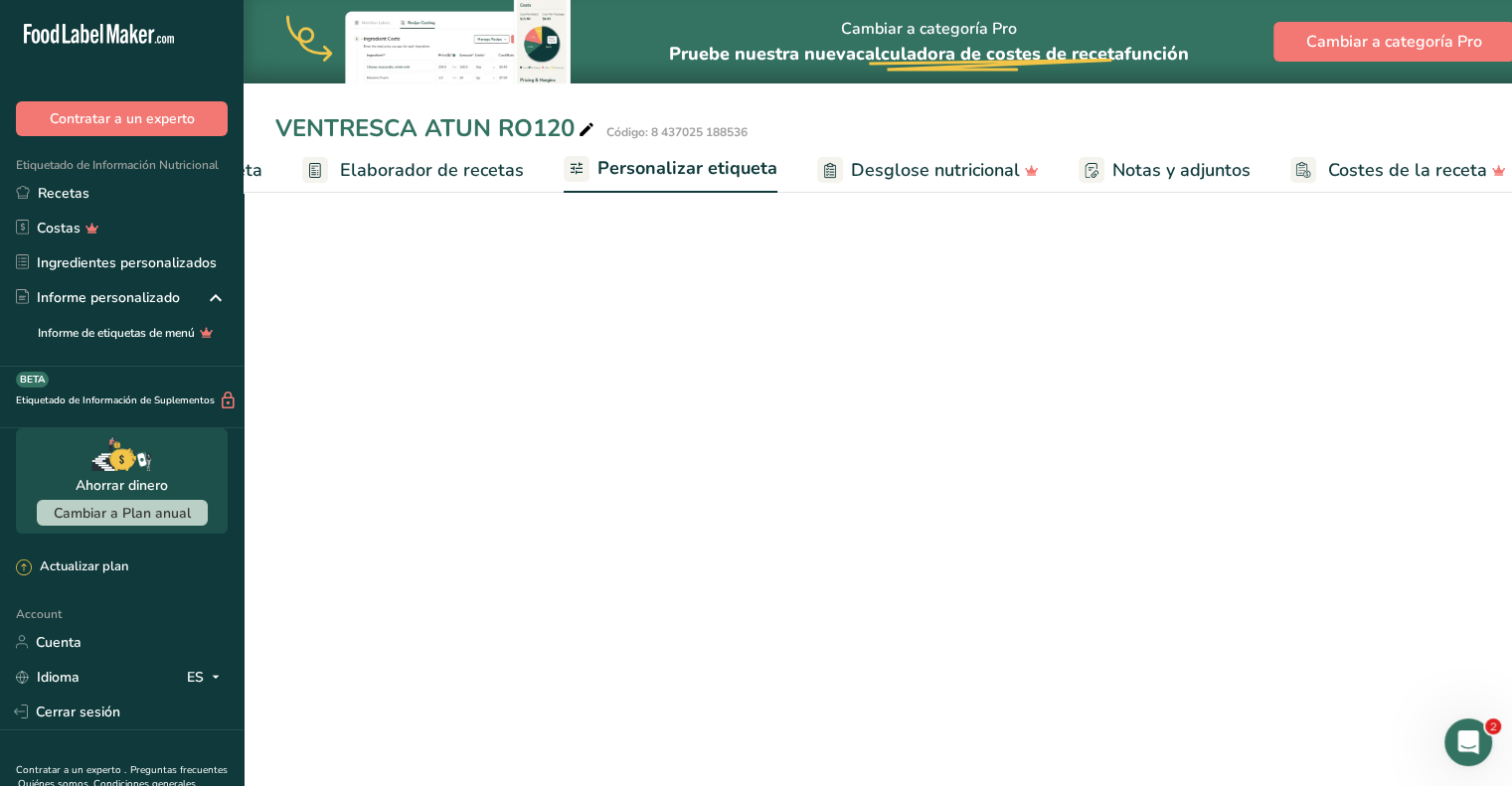 scroll, scrollTop: 0, scrollLeft: 258, axis: horizontal 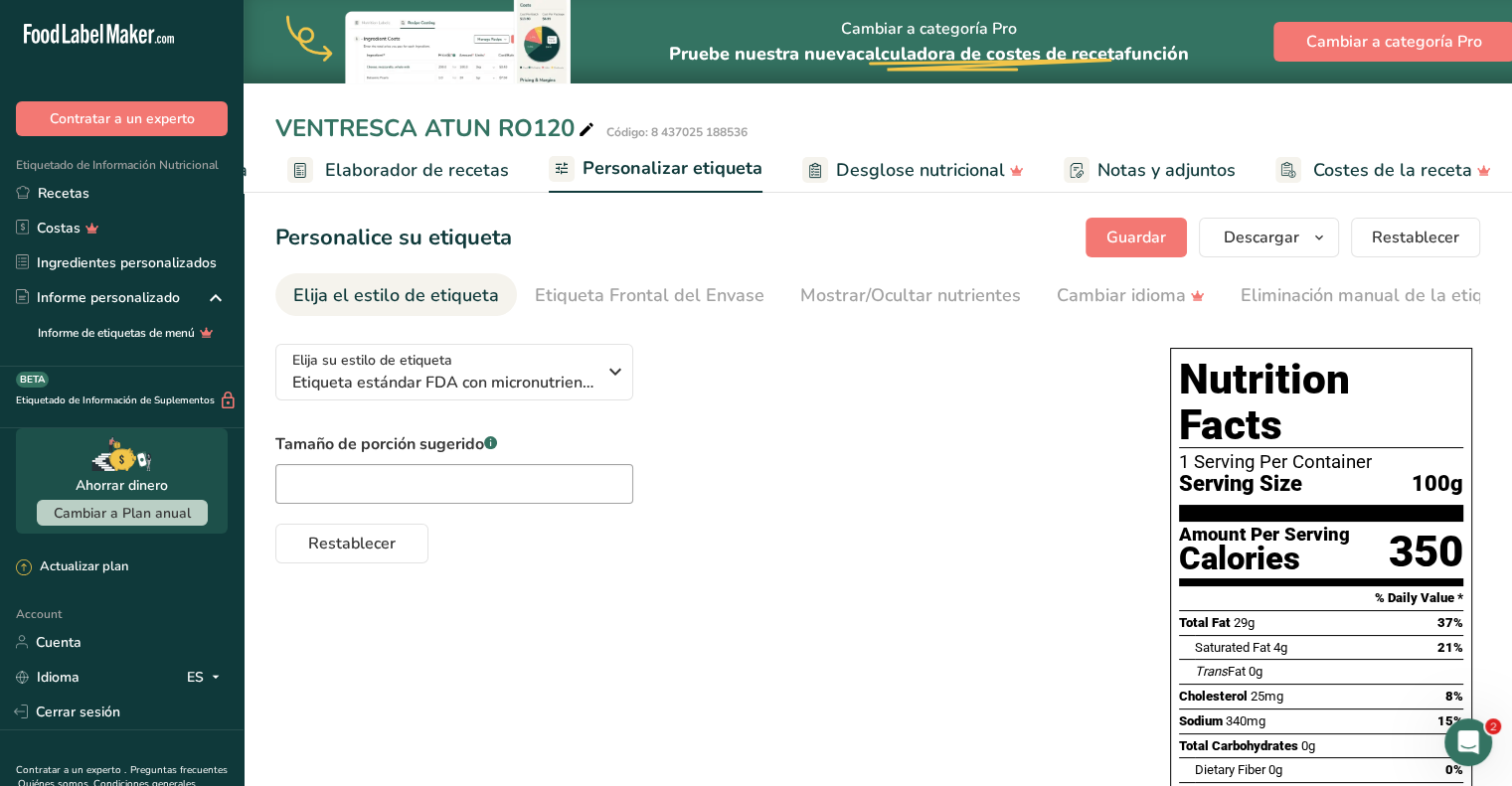 click on "Elija su estilo de etiqueta
Etiqueta estándar FDA con micronutrientes listados lado a lado
EE. UU. (FDA)
Etiqueta estándar FDA
Etiqueta tabular FDA
Etiqueta lineal FDA
Etiqueta simplificada FDA
Etiqueta FDA de dos columnas (Por porción/Por envase)
Etiqueta FDA de dos columnas (Tal como se vende/Tal como se prepara)
Etiqueta estándar FDA agregada
Etiqueta estándar FDA con micronutrientes listados lado a lado
Reino Unido (FSA)
Etiqueta obligatoria del Reino Unido "Parte trasera del envase"
Etiqueta de semáforo del Reino Unido "Parte frontal del envase"" at bounding box center (878, 683) 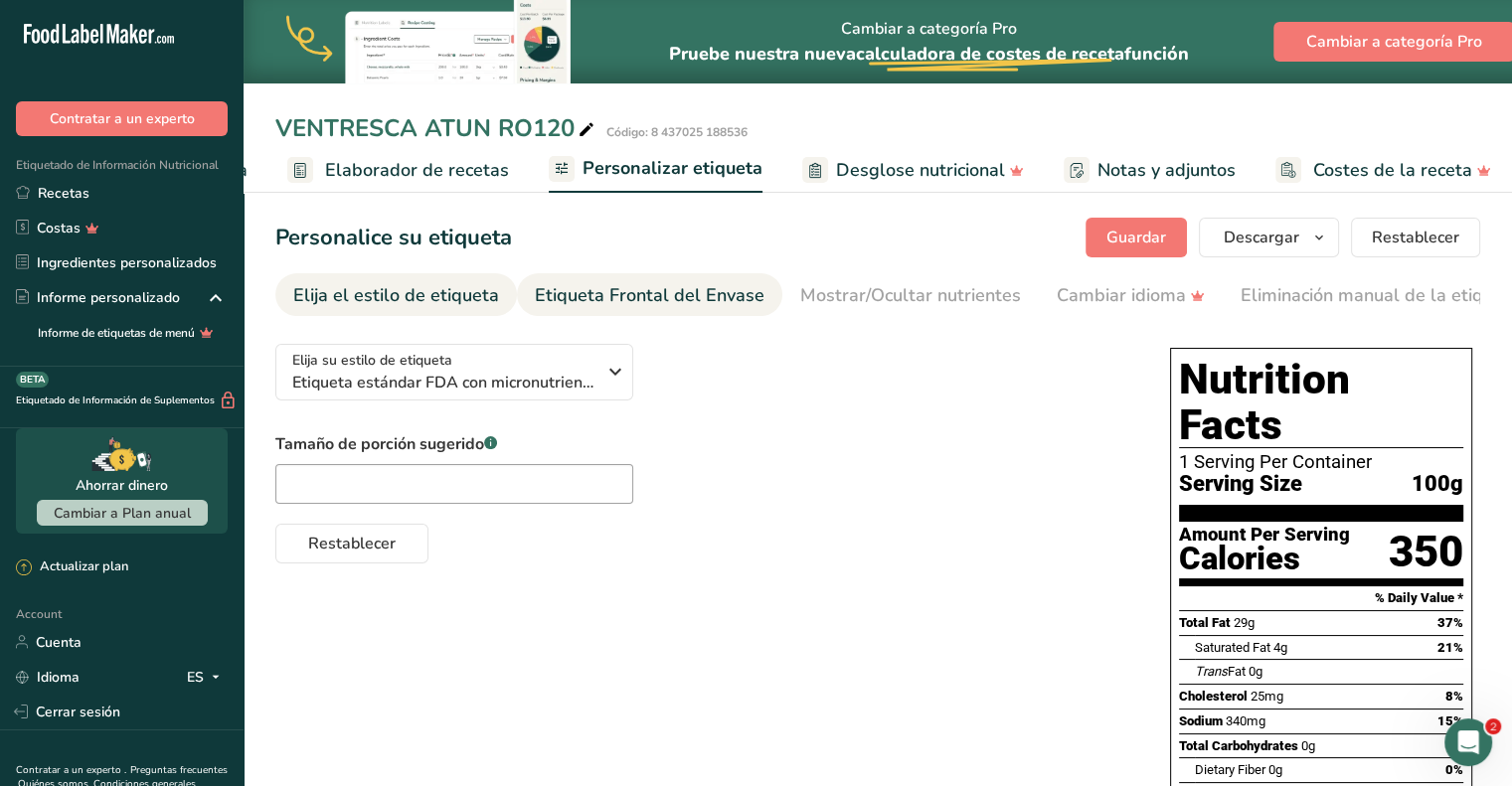 click on "Etiqueta Frontal del Envase" at bounding box center [649, 295] 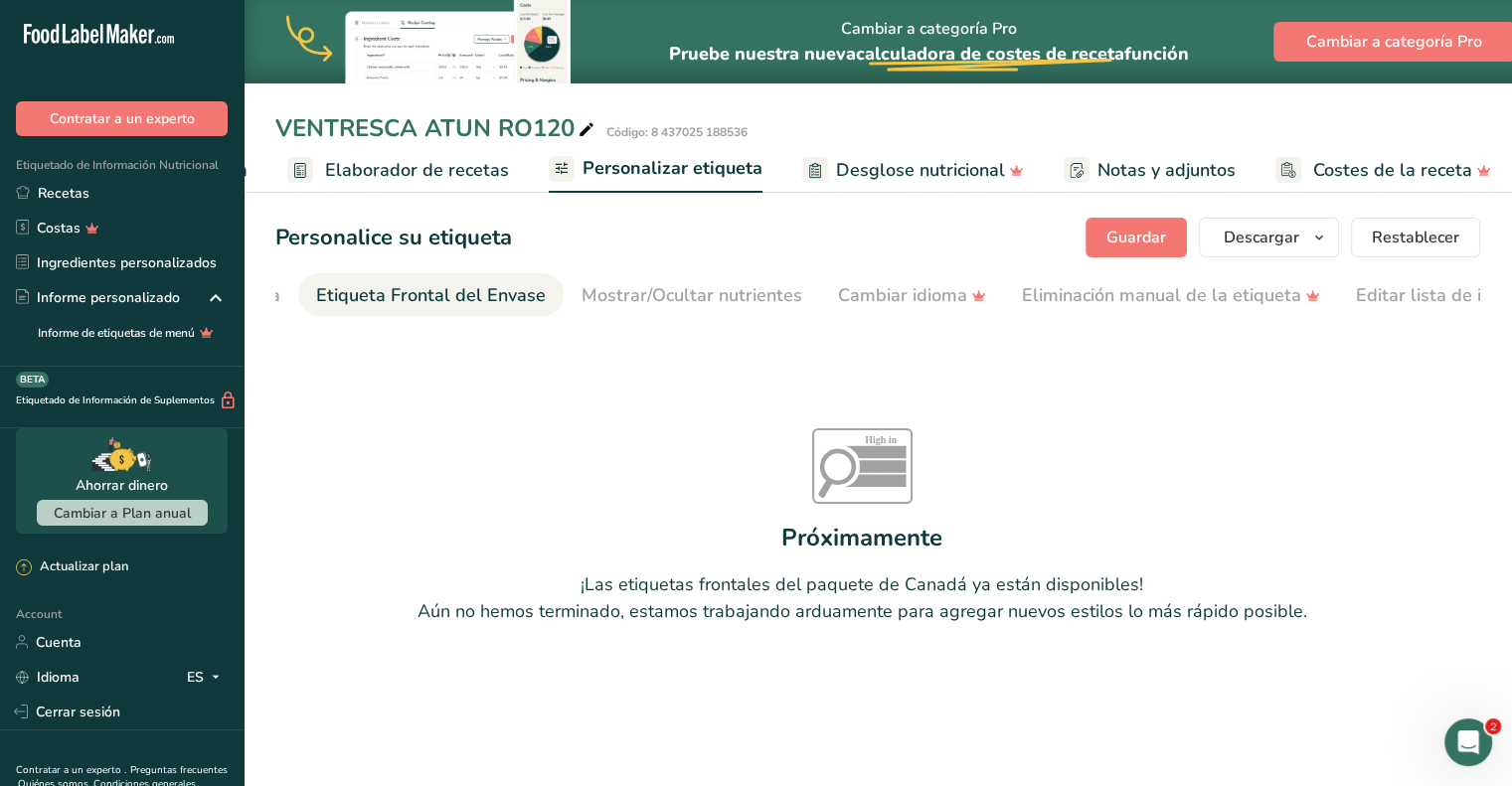 scroll, scrollTop: 0, scrollLeft: 237, axis: horizontal 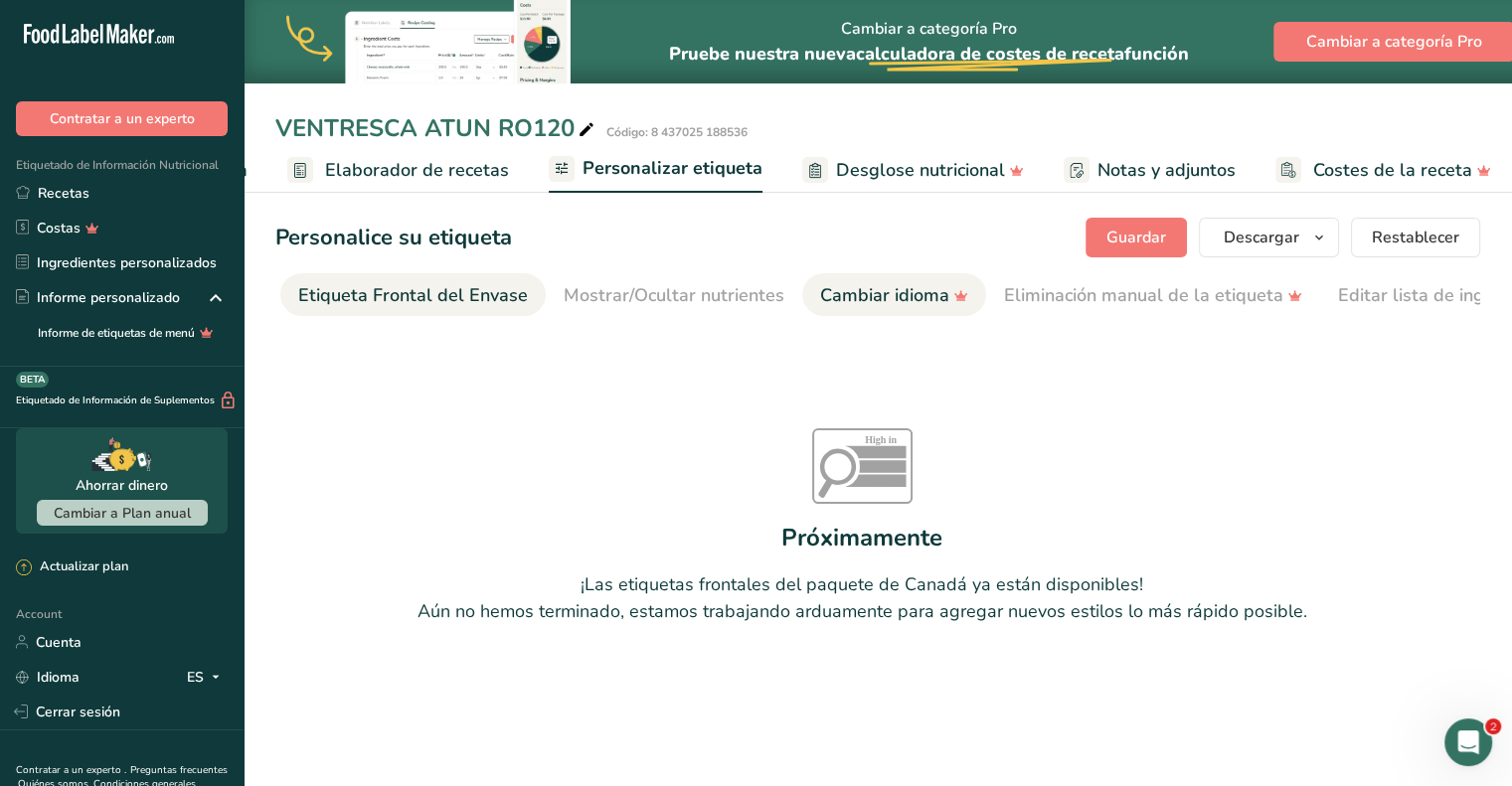 click on "Cambiar idioma" at bounding box center [894, 295] 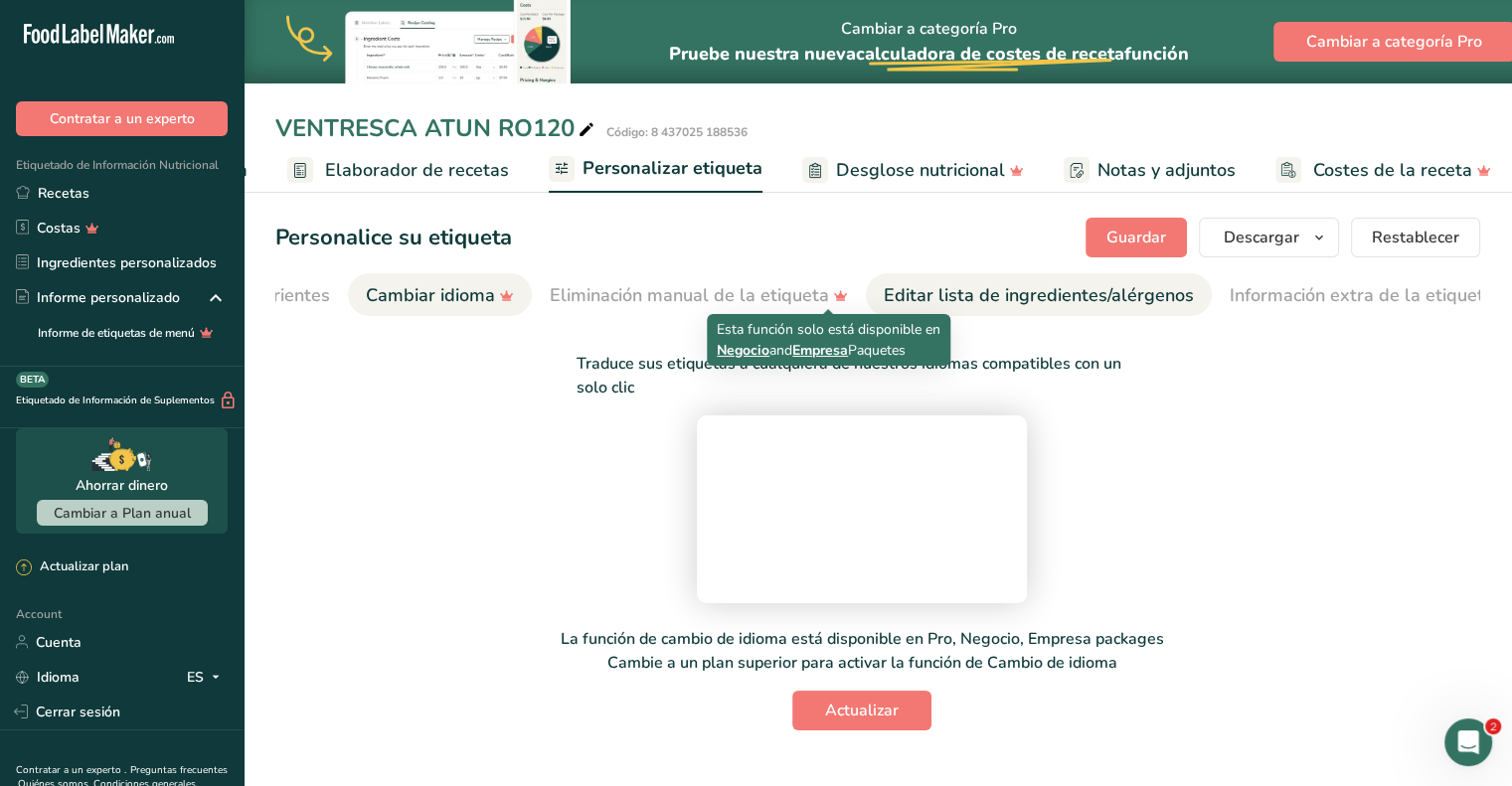 scroll, scrollTop: 0, scrollLeft: 698, axis: horizontal 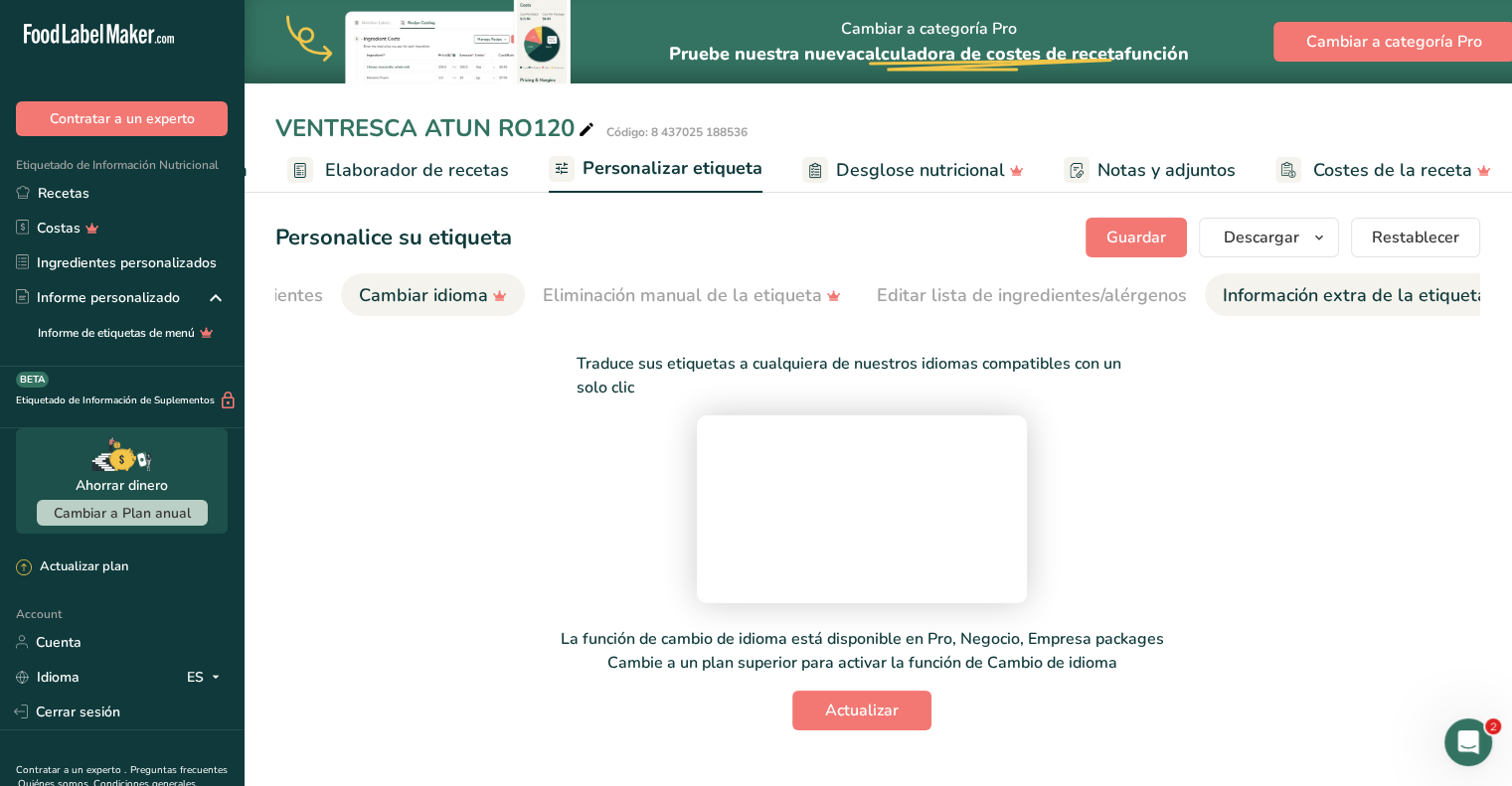 click on "Información extra de la etiqueta" at bounding box center (1355, 295) 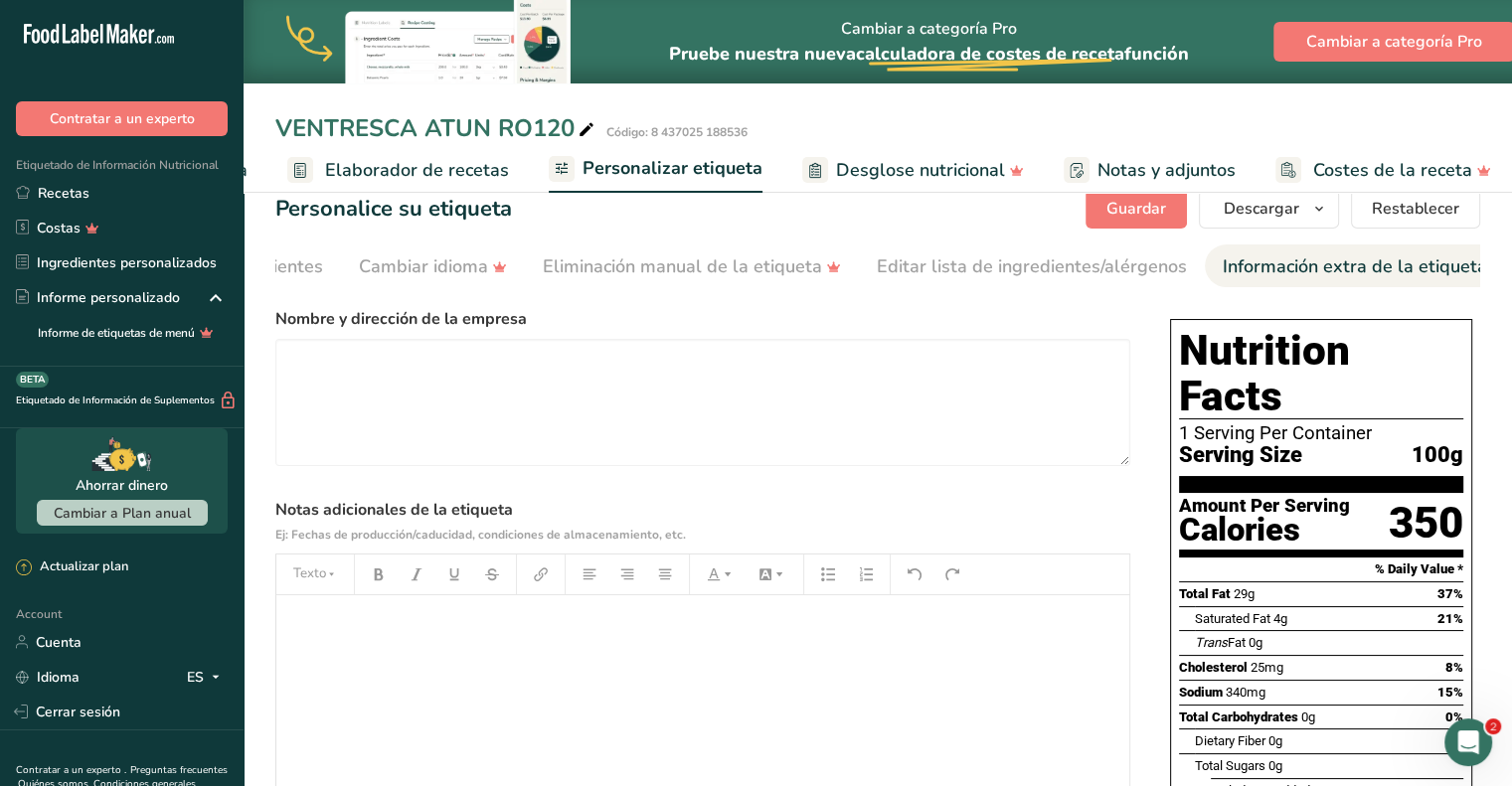 scroll, scrollTop: 0, scrollLeft: 0, axis: both 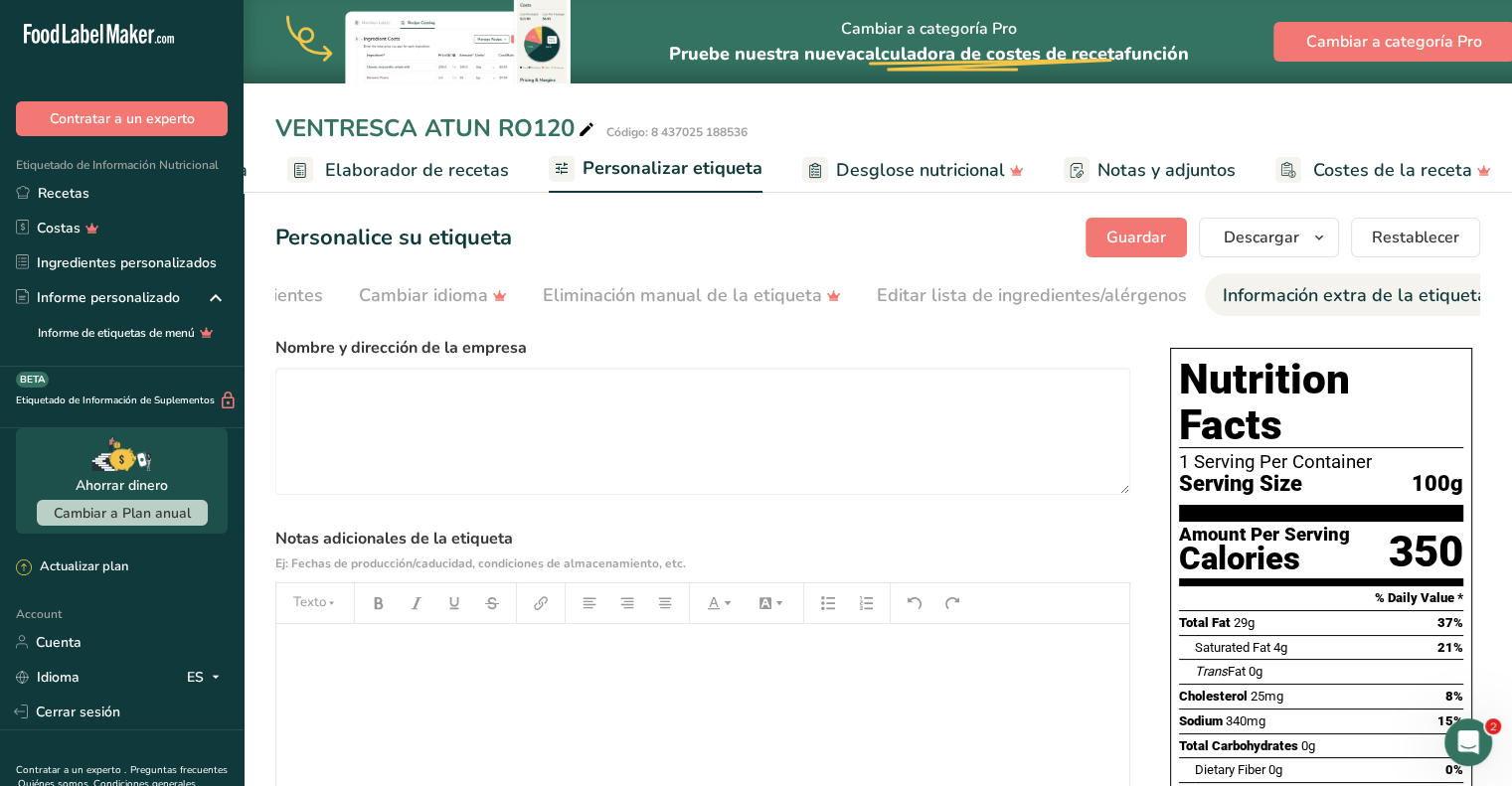 click on "Desglose nutricional" at bounding box center (921, 170) 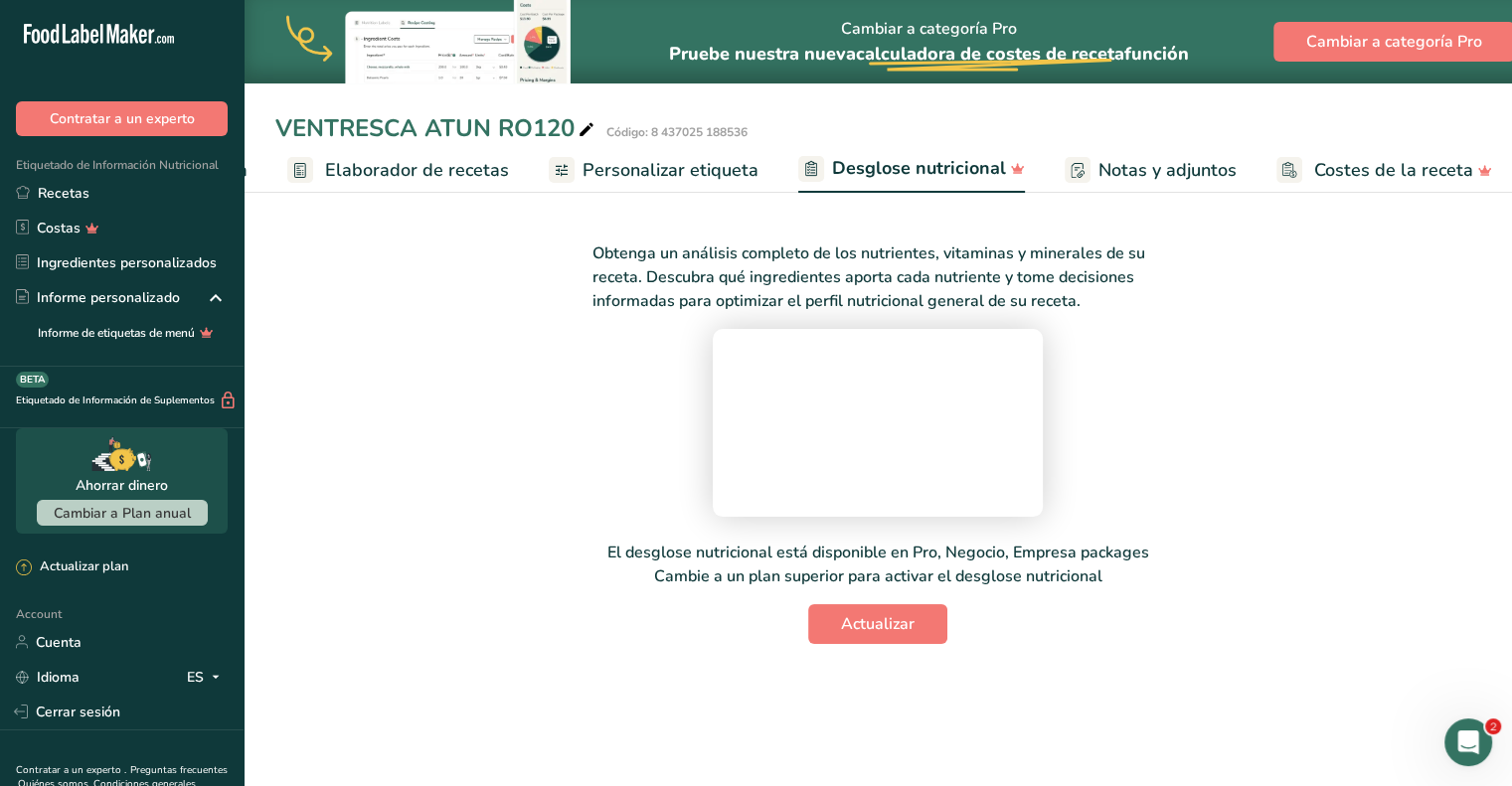 click on "Elaborador de recetas" at bounding box center [417, 170] 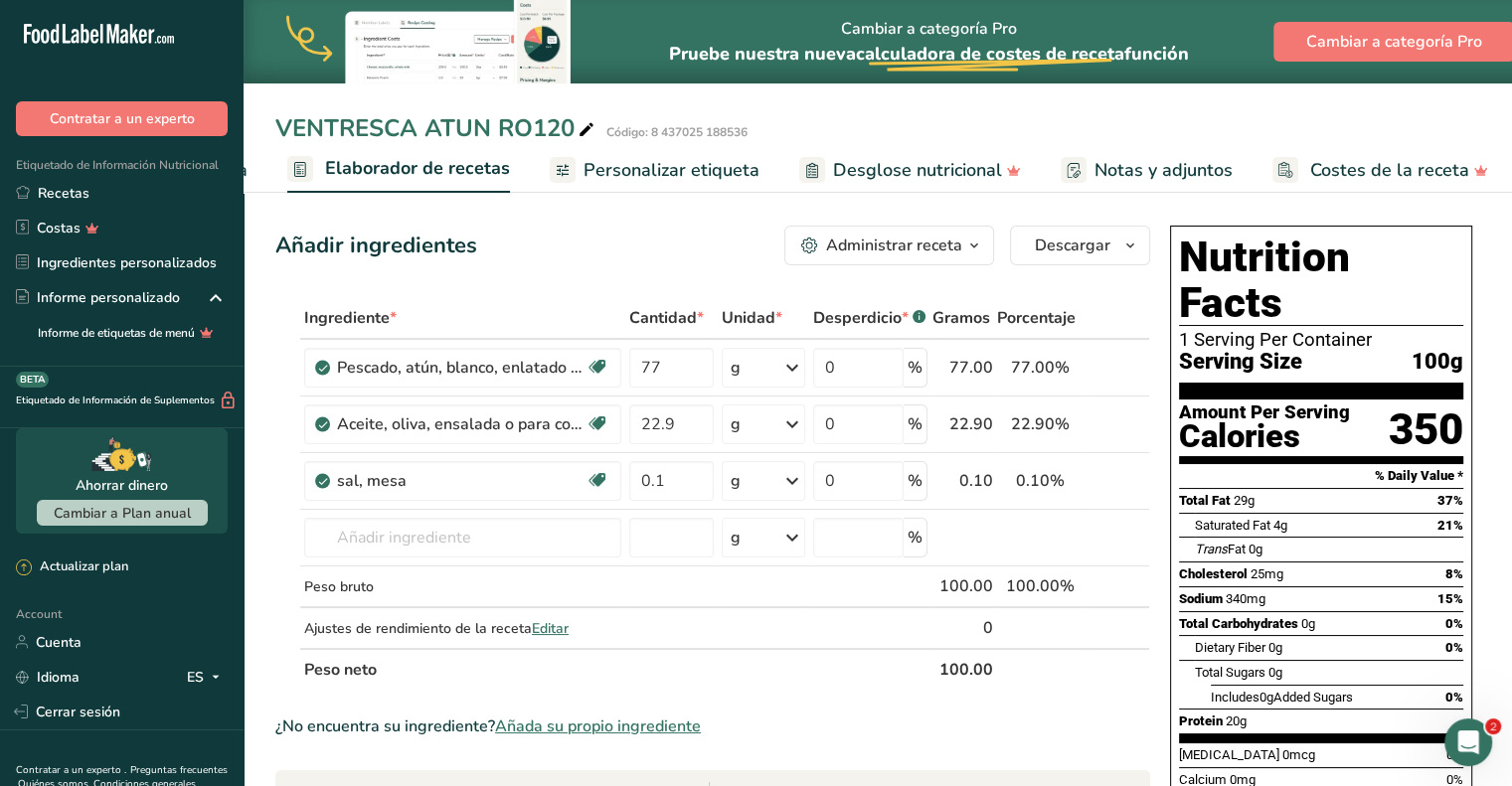 click on "Personalizar etiqueta" at bounding box center [671, 170] 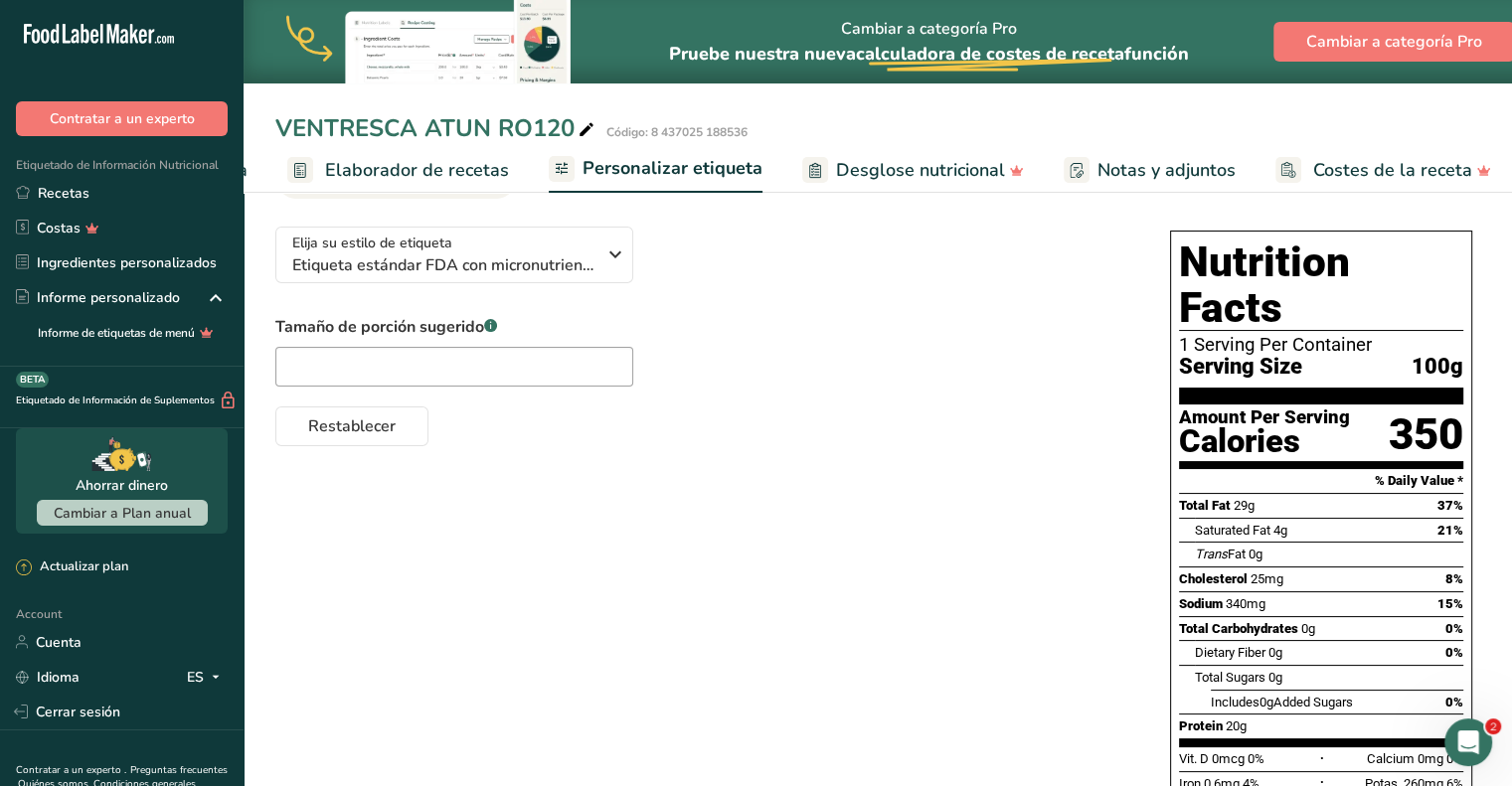 scroll, scrollTop: 0, scrollLeft: 0, axis: both 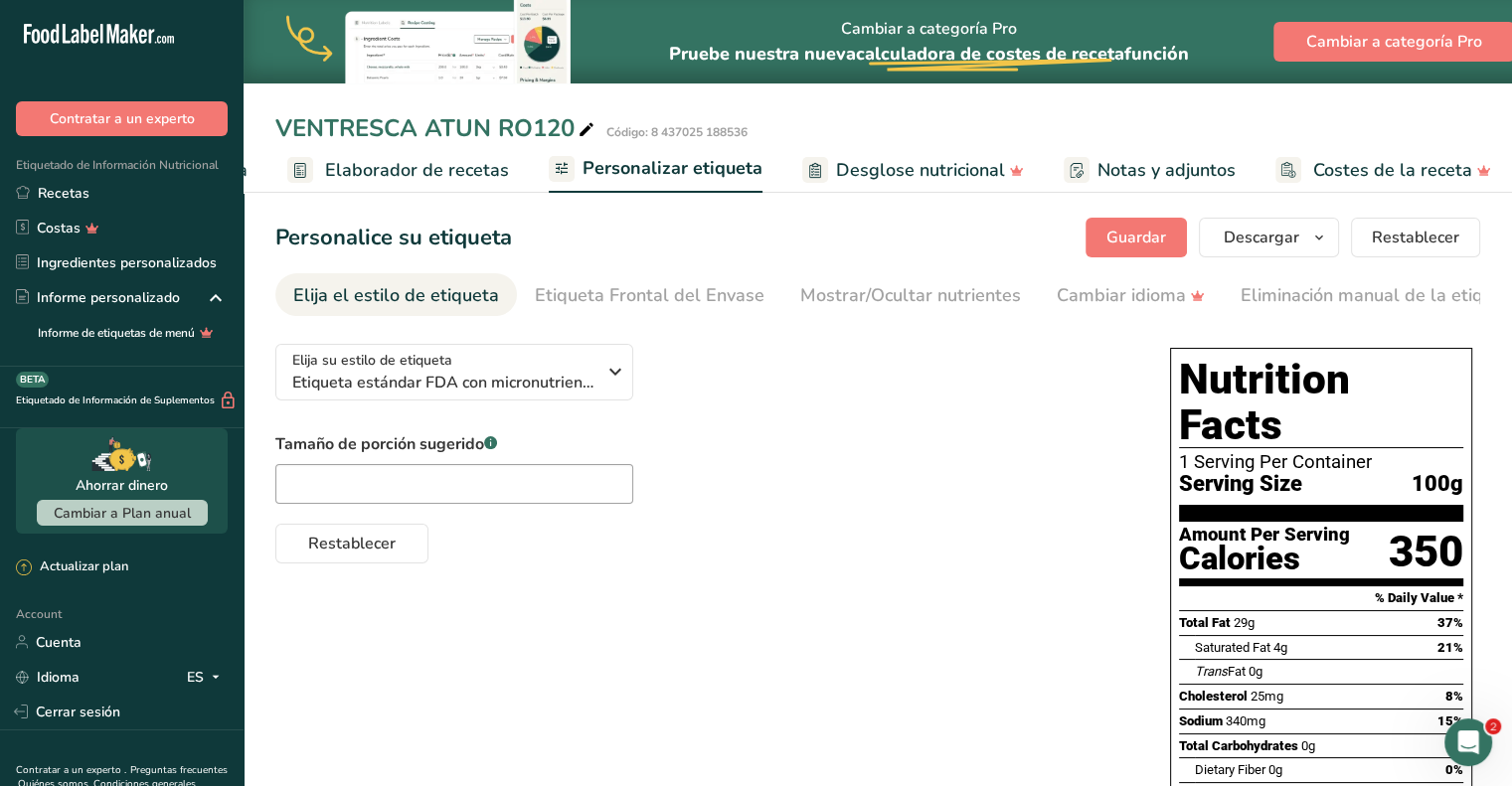 click on "Elija el estilo de etiqueta" at bounding box center [396, 295] 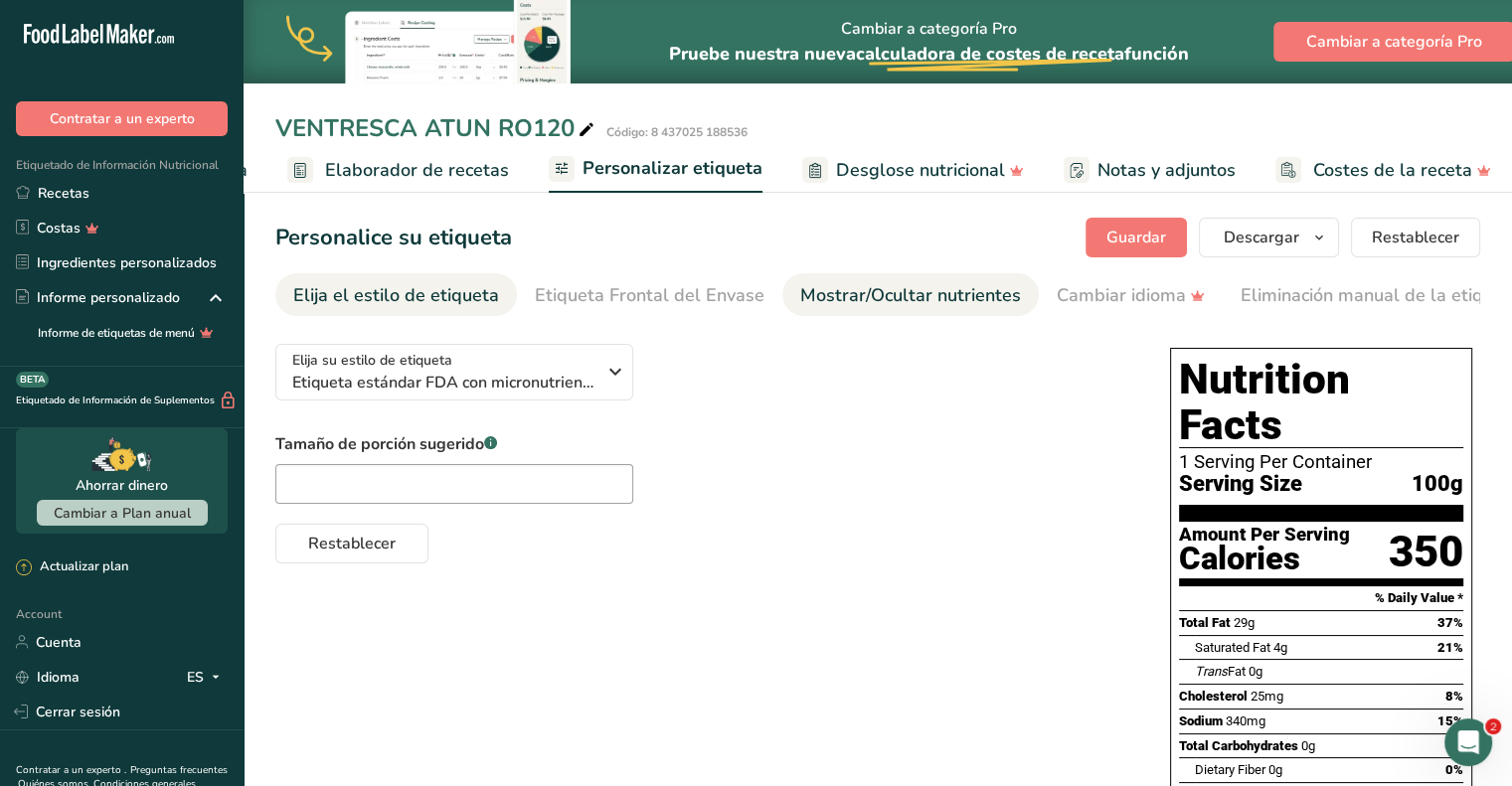 click on "Mostrar/Ocultar nutrientes" at bounding box center [911, 295] 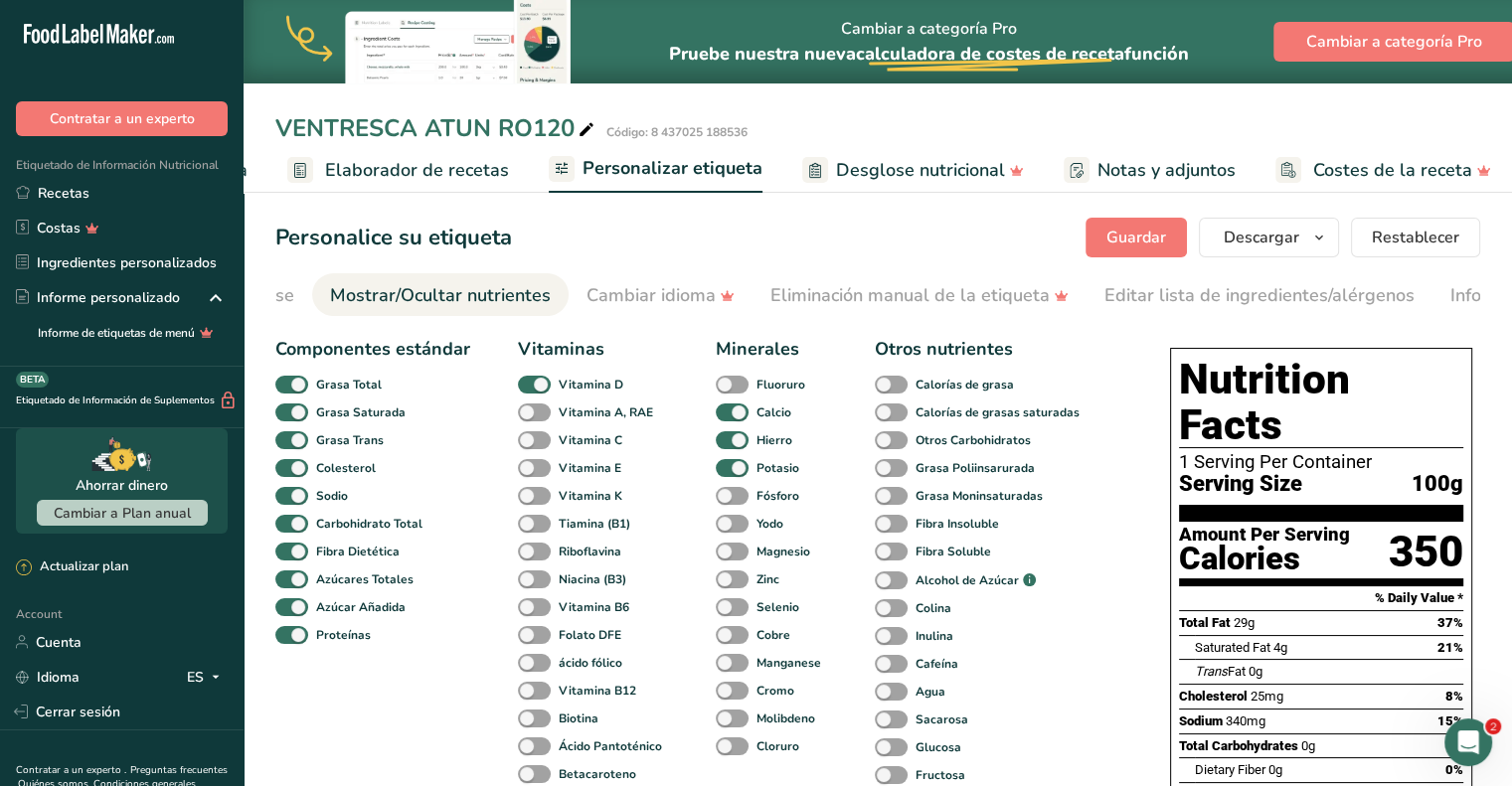 scroll, scrollTop: 0, scrollLeft: 496, axis: horizontal 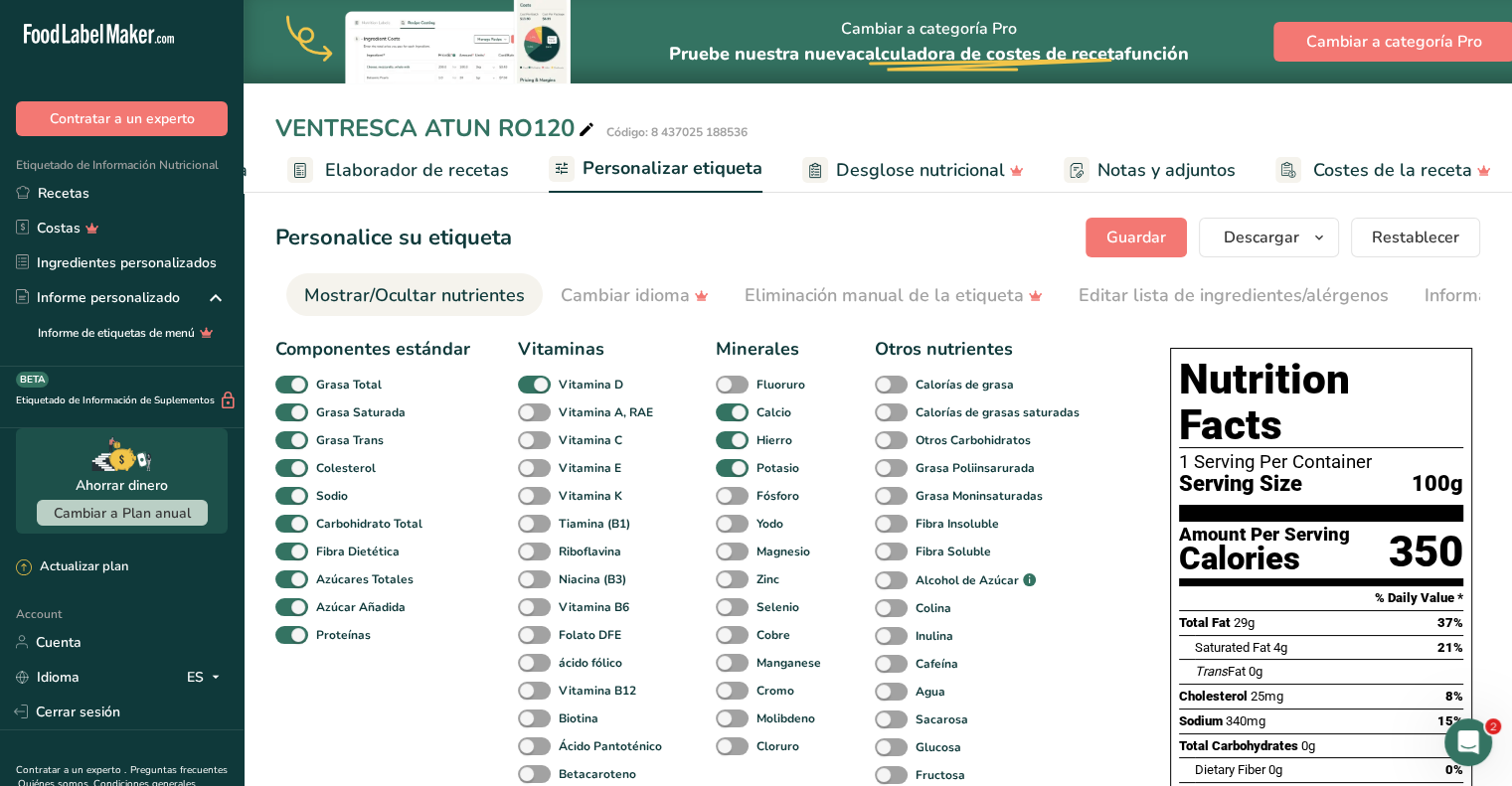 click on "Elaborador de recetas" at bounding box center (417, 170) 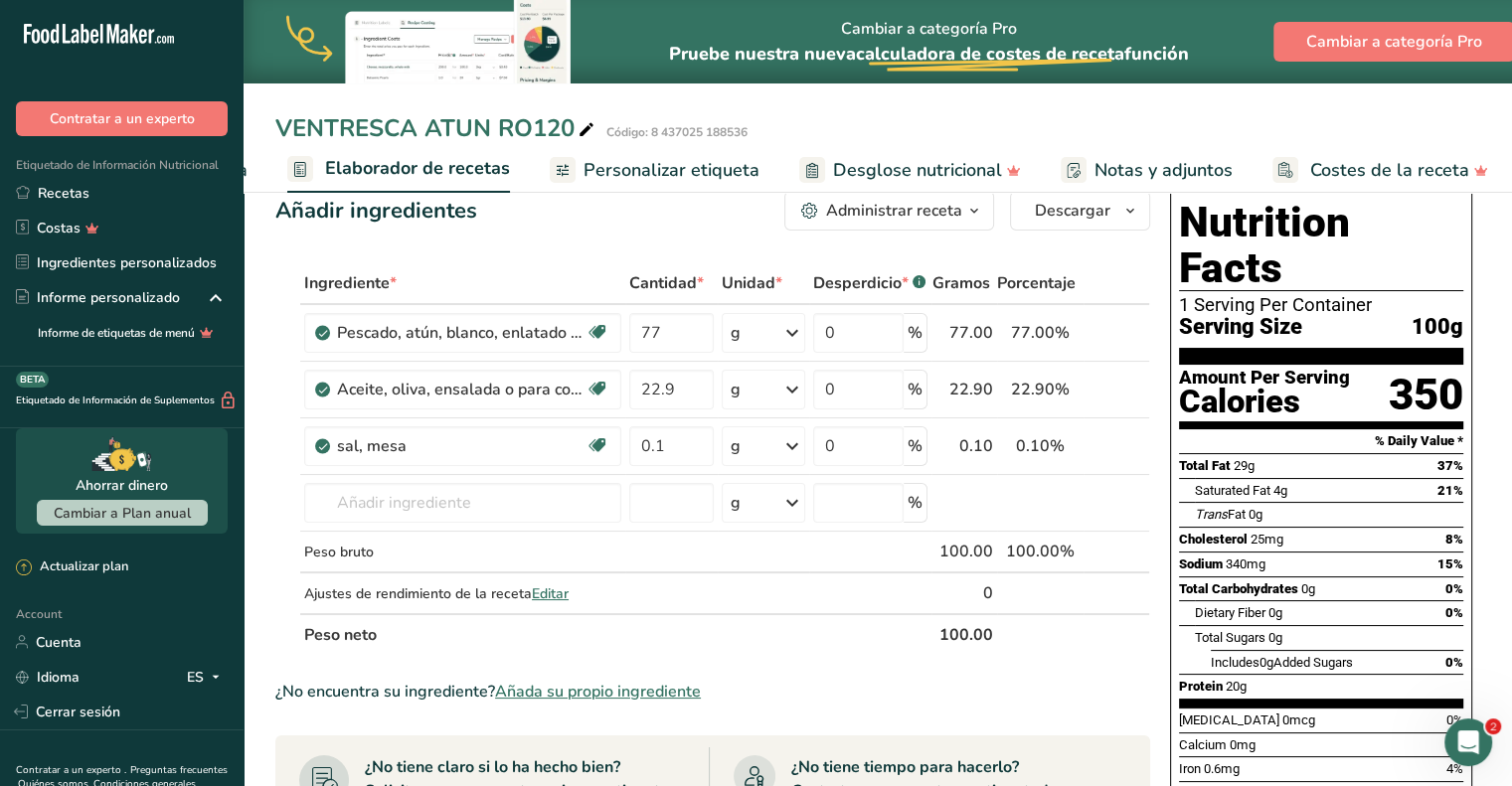 scroll, scrollTop: 0, scrollLeft: 0, axis: both 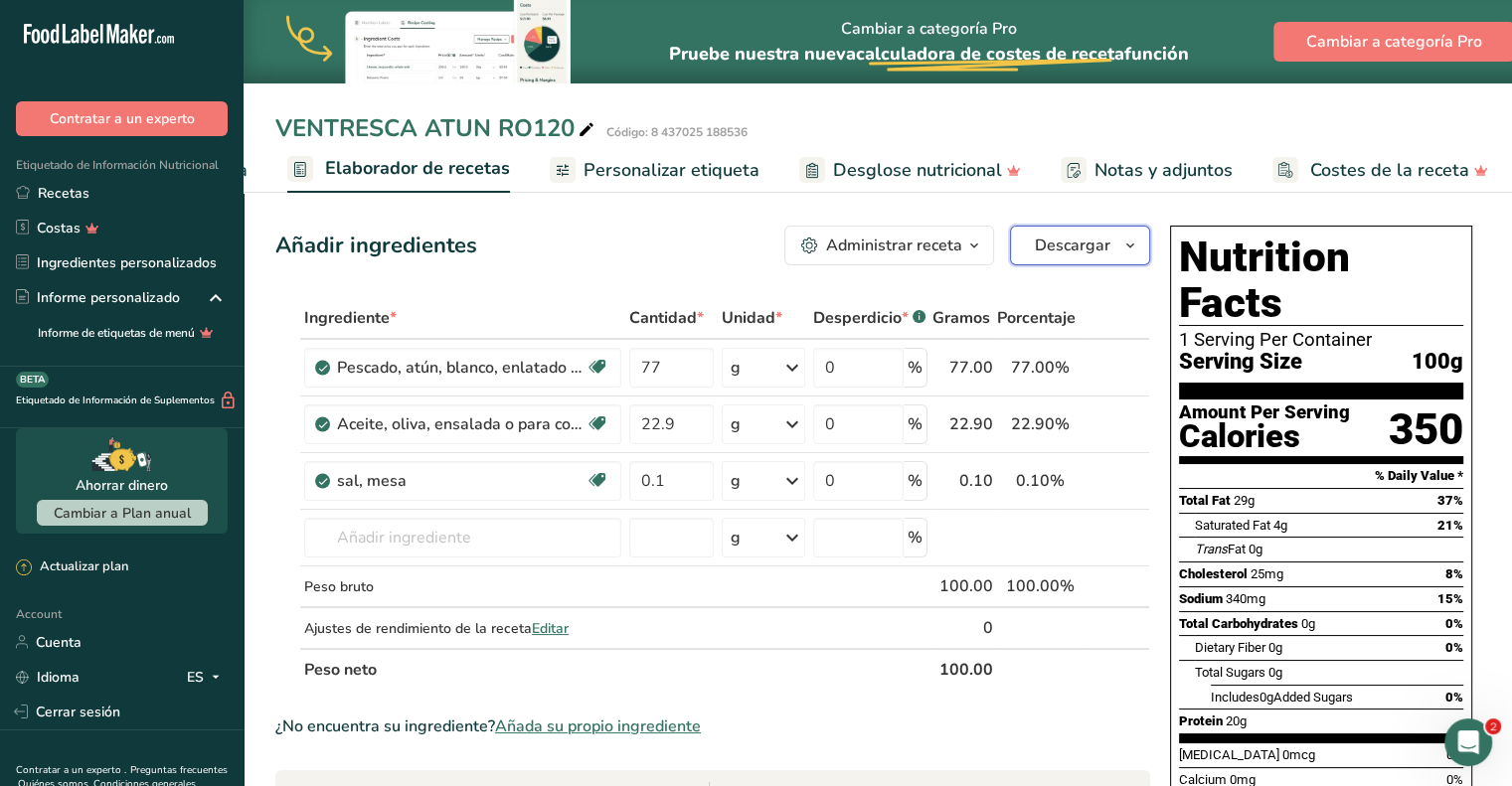click on "Descargar" at bounding box center [1073, 245] 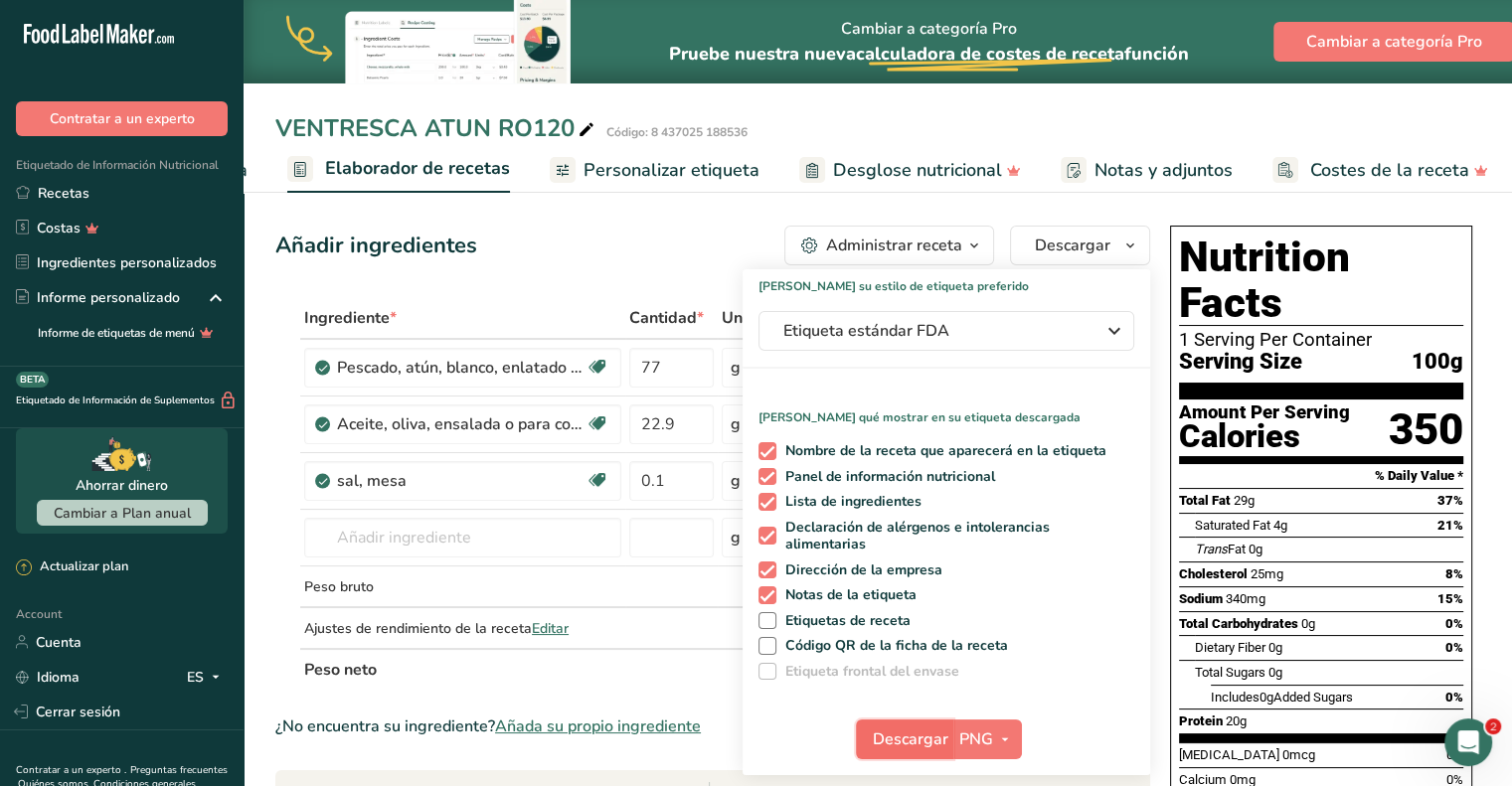 click on "Descargar" at bounding box center (905, 739) 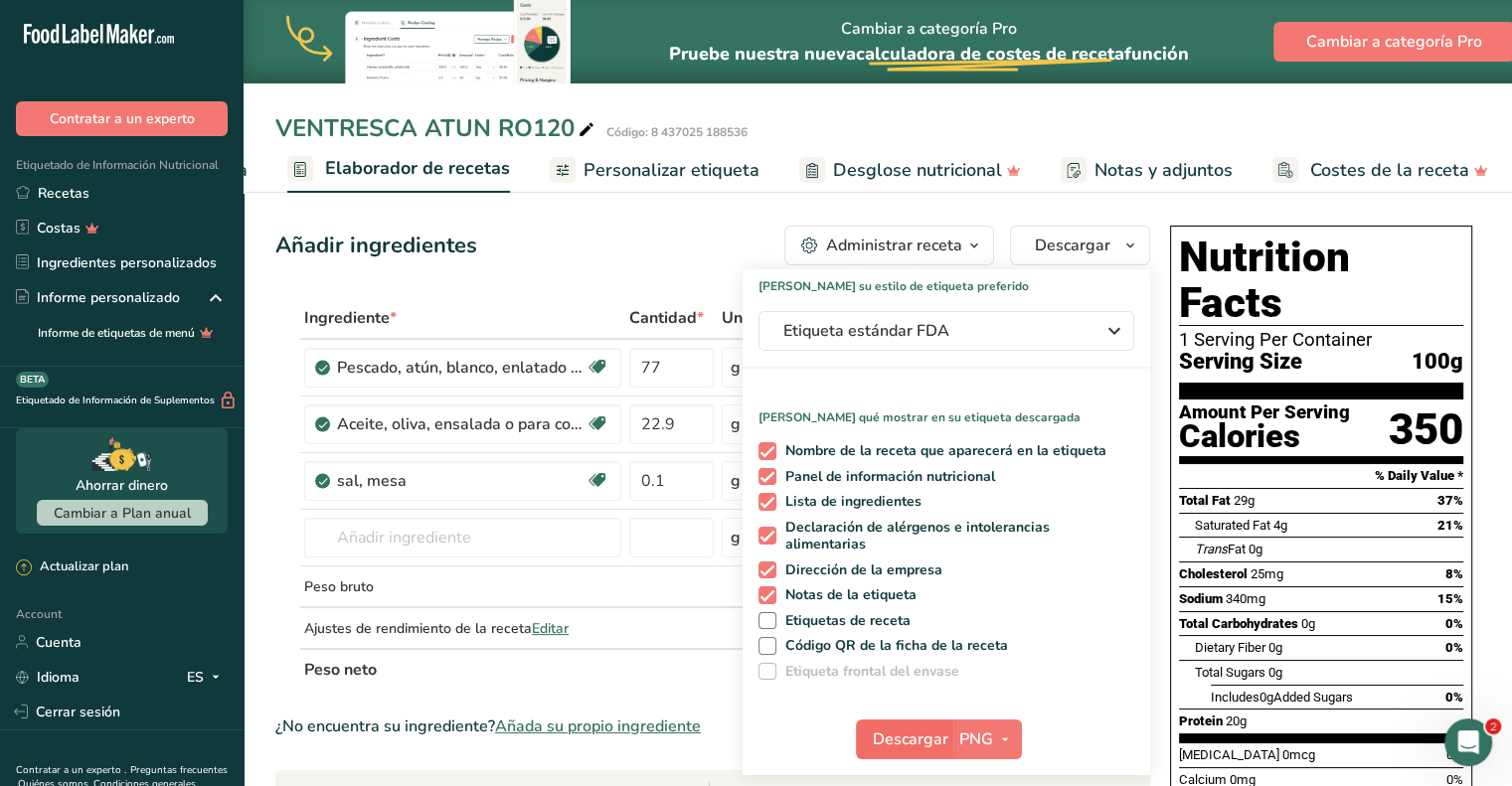 scroll, scrollTop: 0, scrollLeft: 244, axis: horizontal 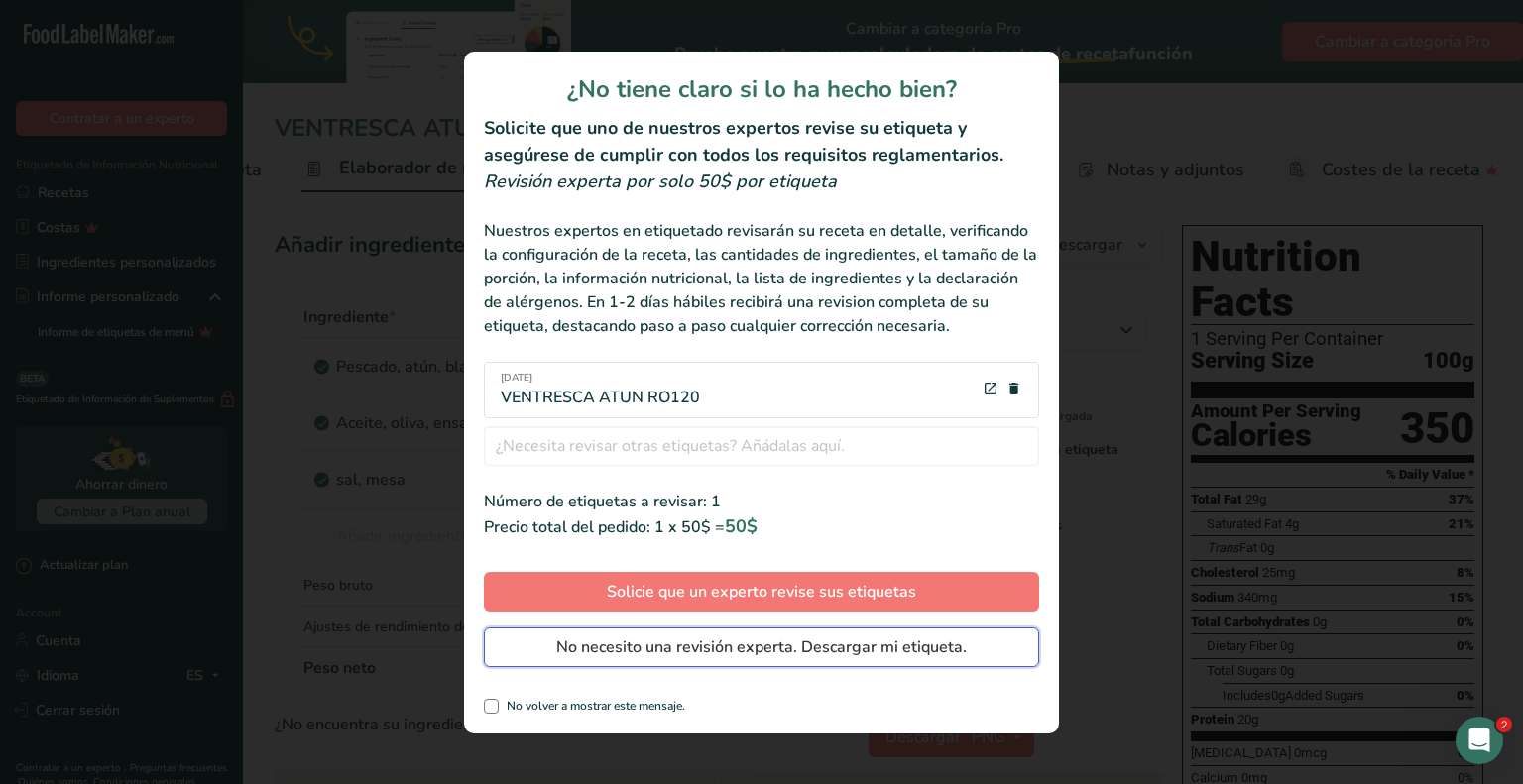click on "No necesito una revisión experta. Descargar mi etiqueta." at bounding box center [762, 647] 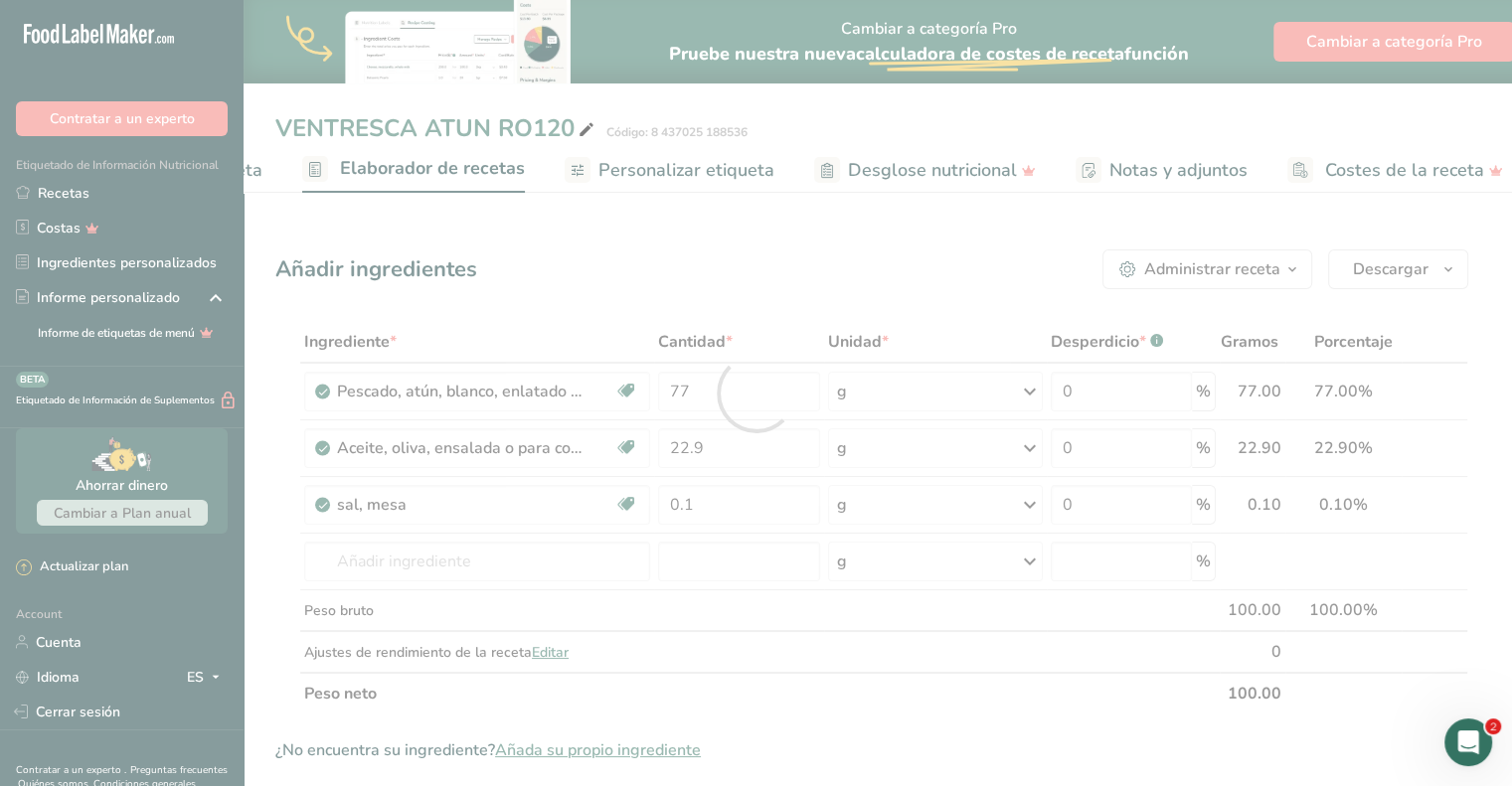 scroll, scrollTop: 0, scrollLeft: 0, axis: both 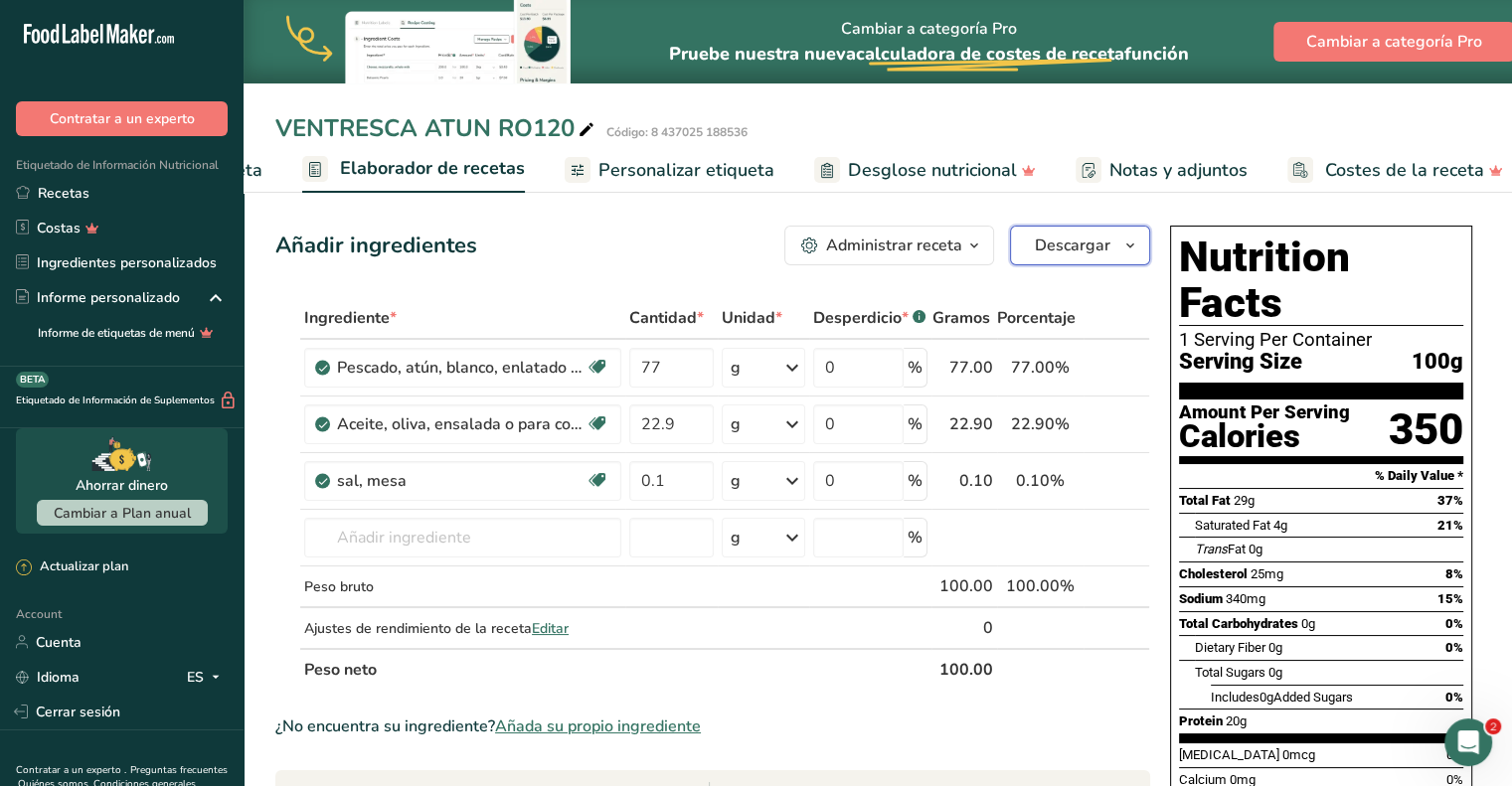 click on "Descargar" at bounding box center (1080, 245) 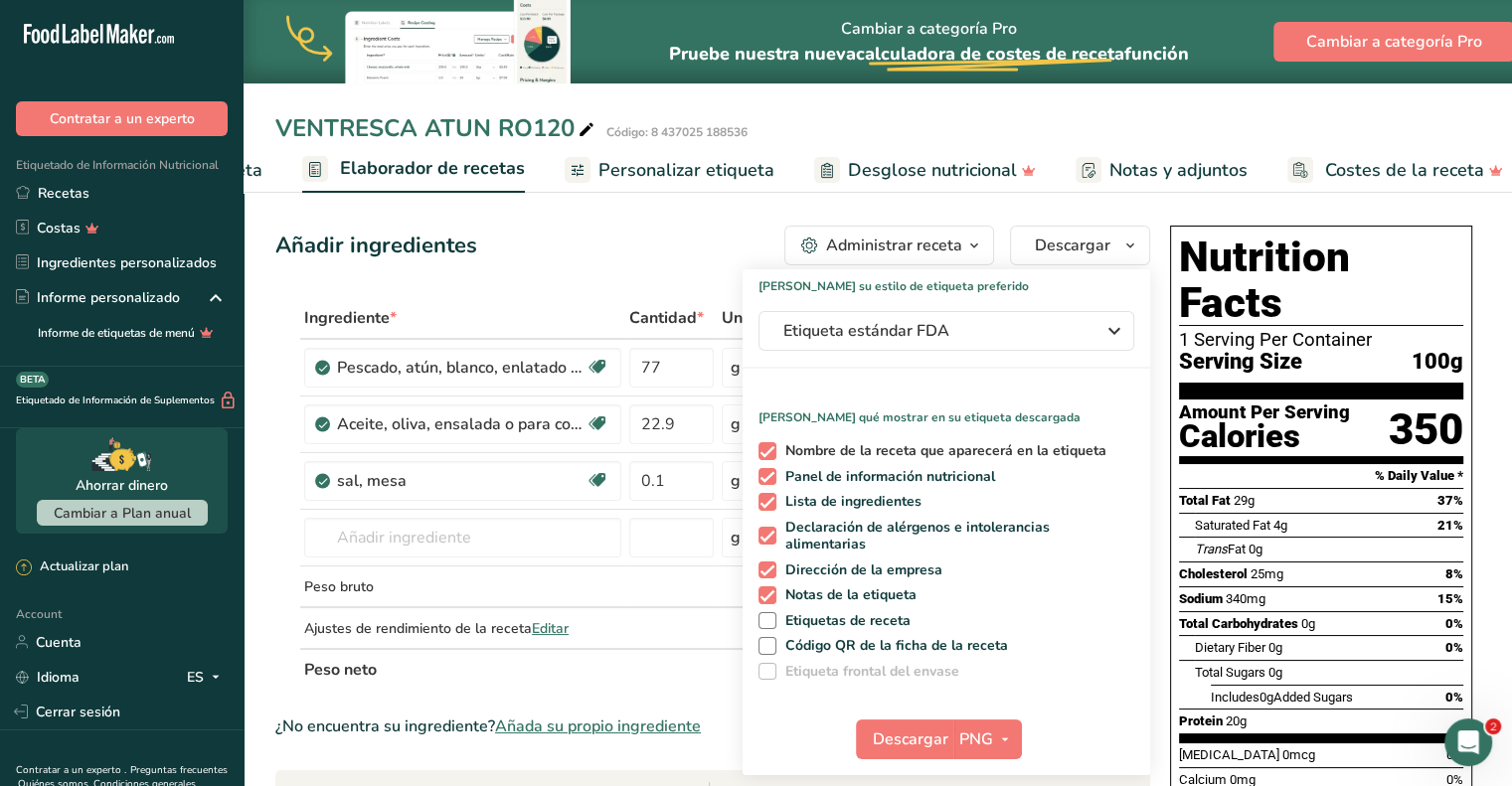 click at bounding box center [767, 451] 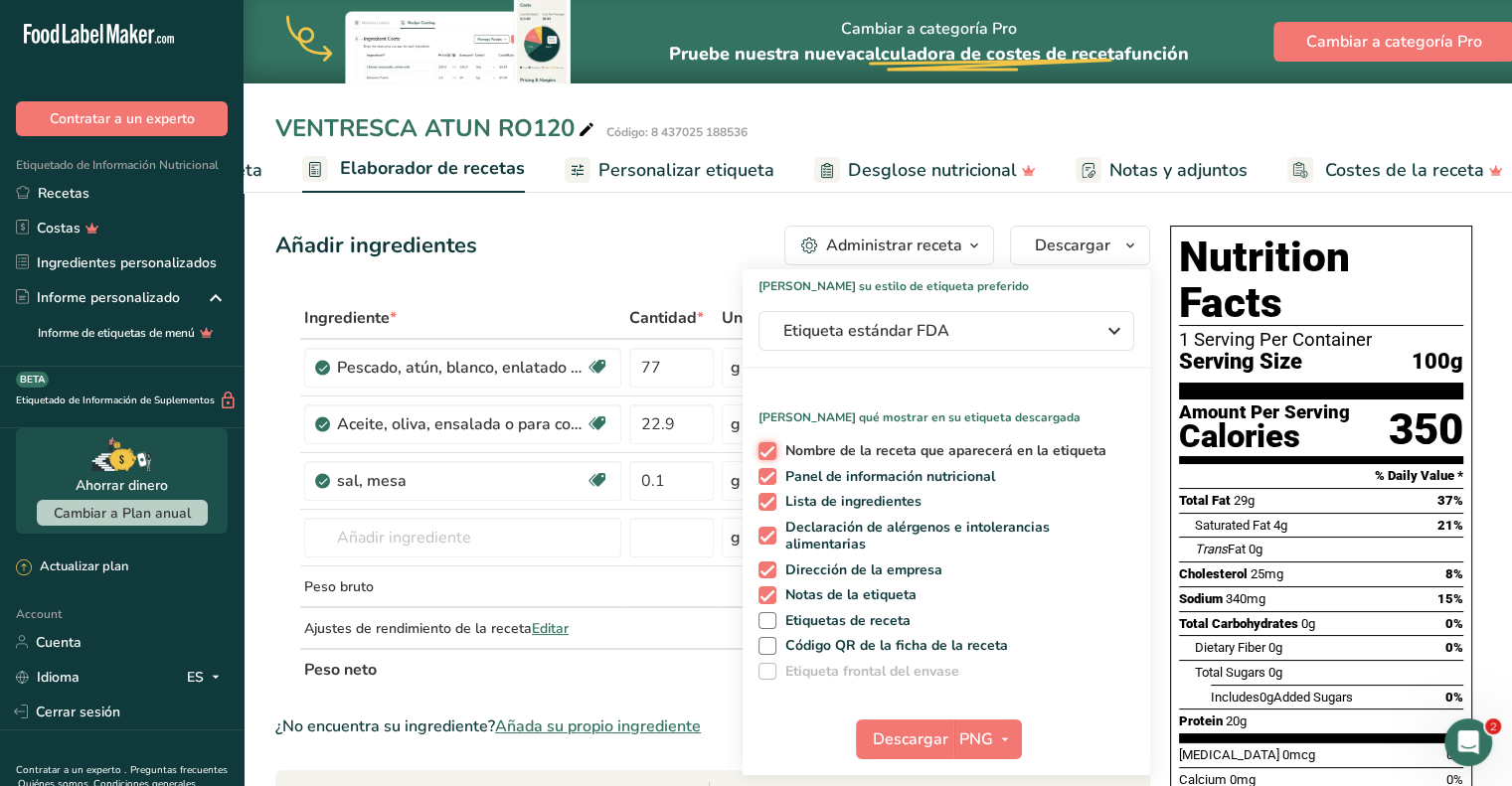 click on "Nombre de la receta que aparecerá en la etiqueta" at bounding box center (764, 450) 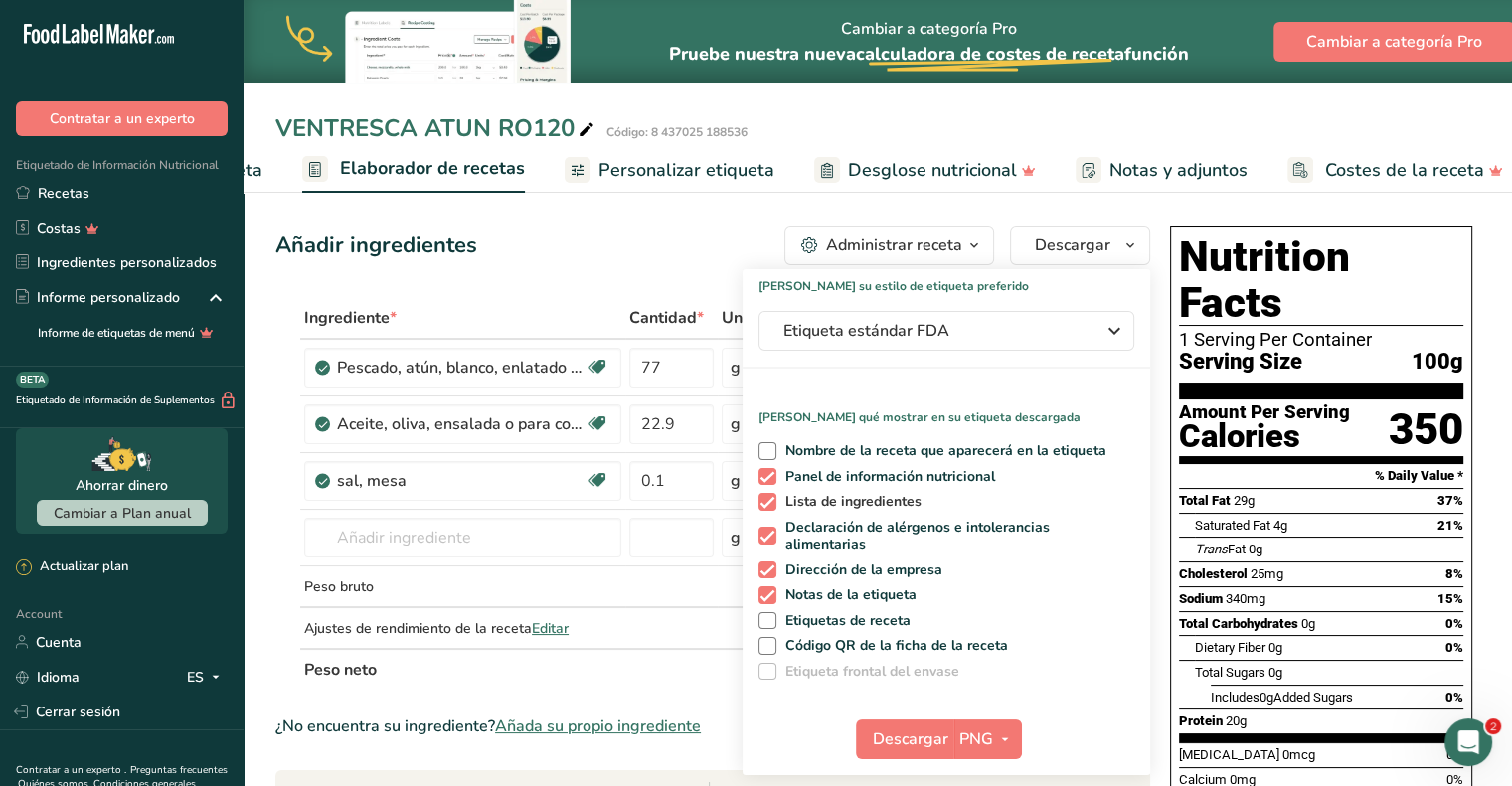 click at bounding box center (767, 502) 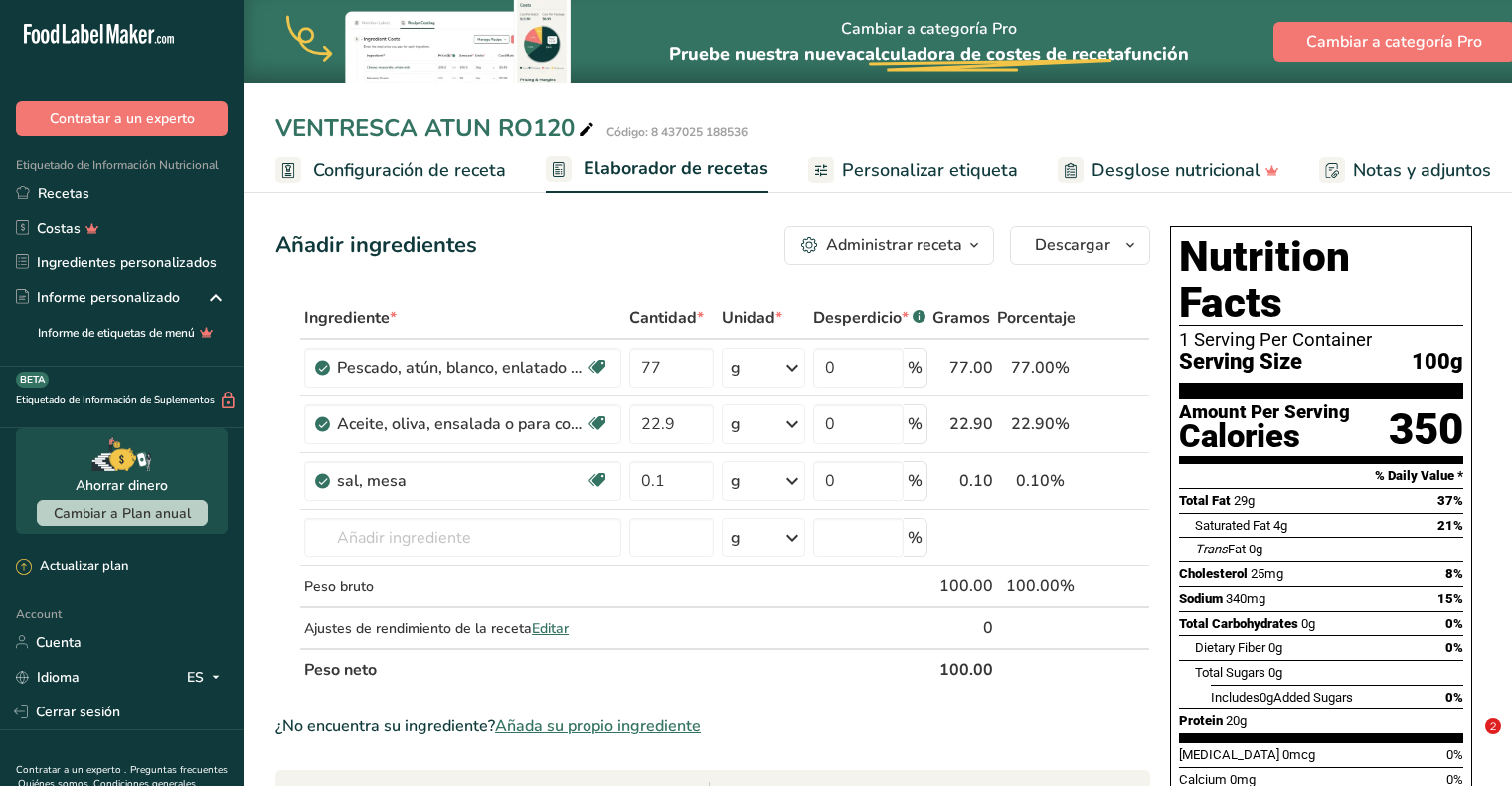 scroll, scrollTop: 0, scrollLeft: 0, axis: both 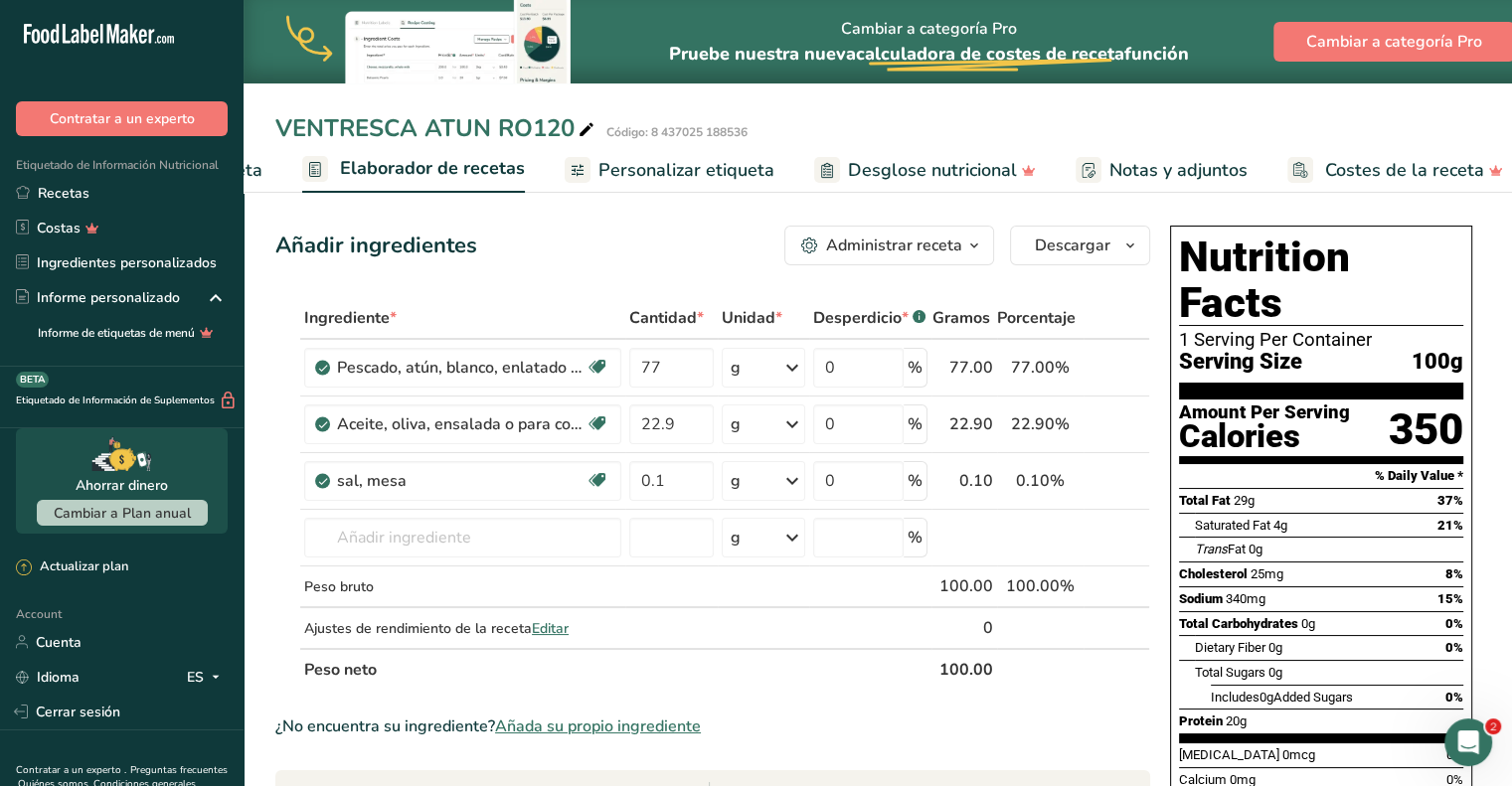 click on "Elaborador de recetas" at bounding box center [432, 168] 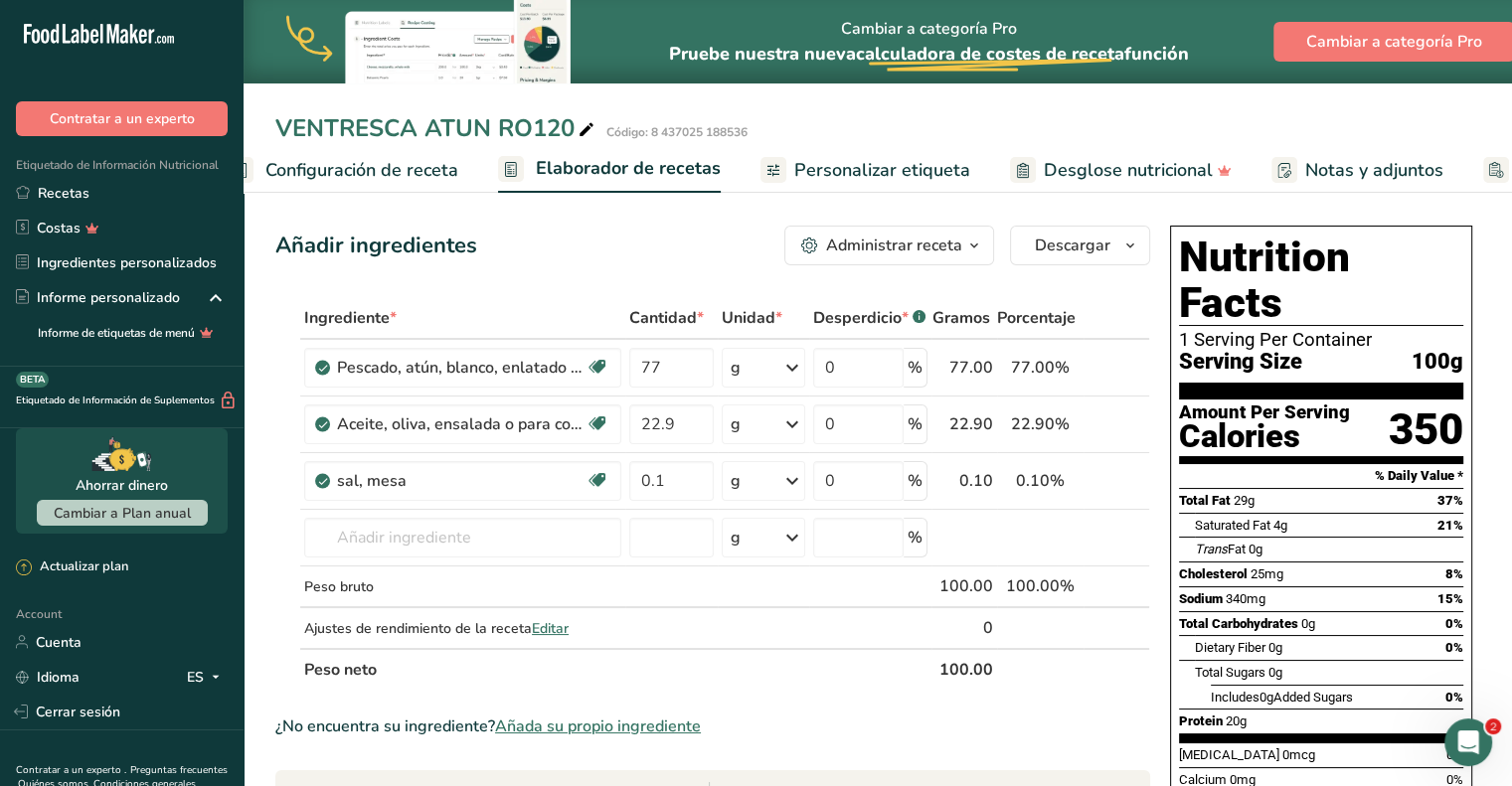 scroll, scrollTop: 0, scrollLeft: 0, axis: both 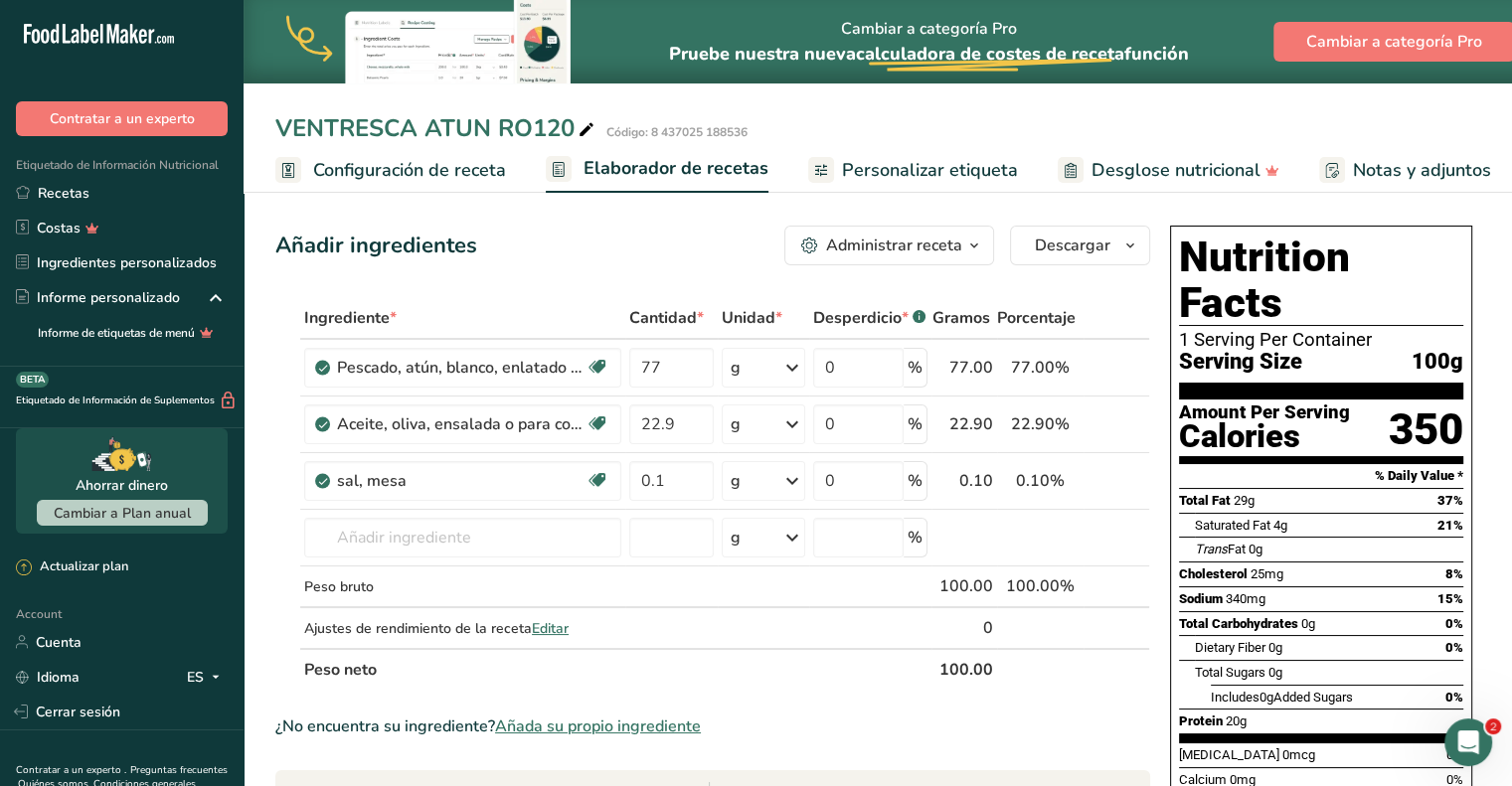 click on "Configuración de receta" at bounding box center [410, 170] 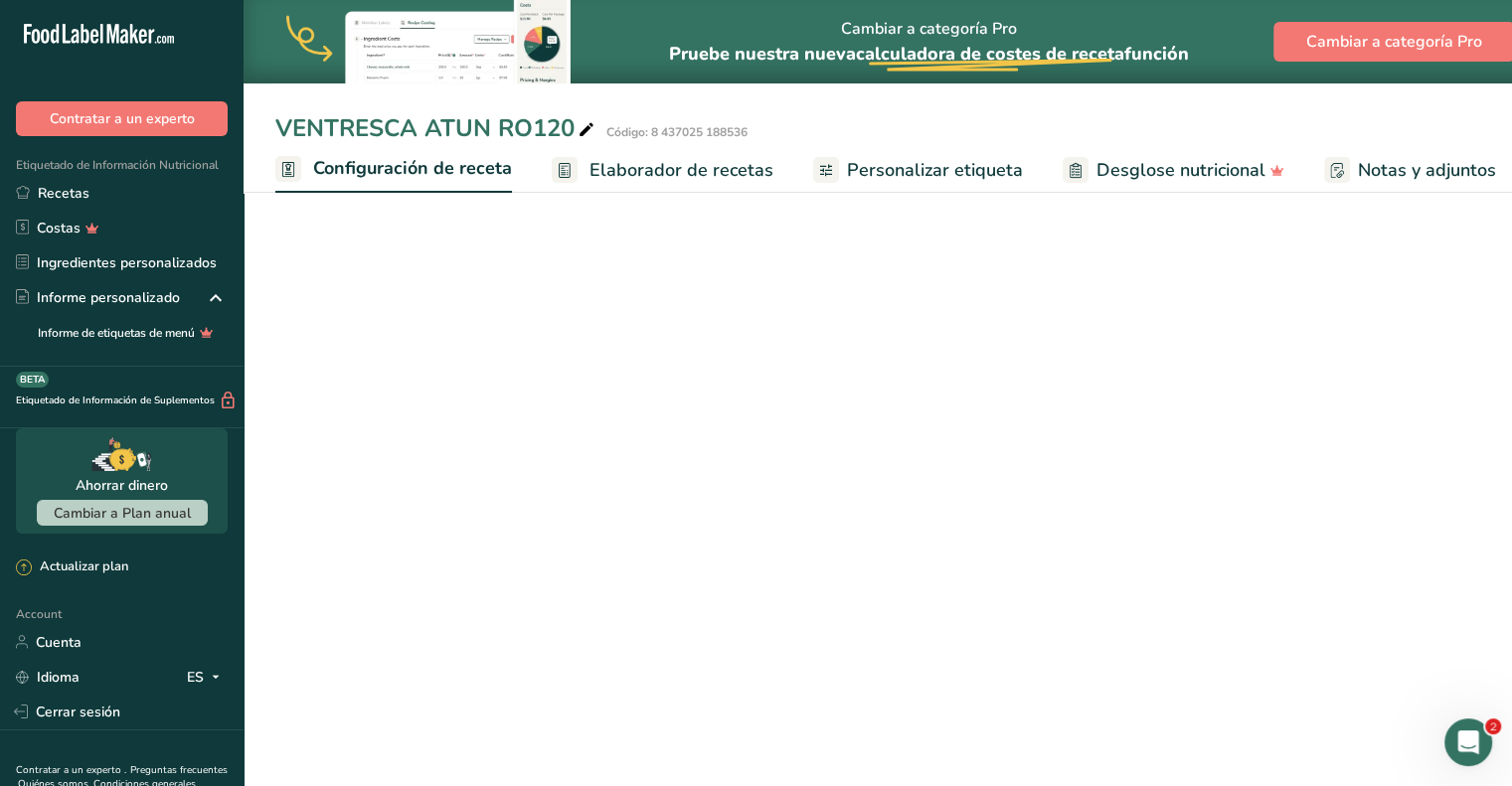 scroll, scrollTop: 0, scrollLeft: 7, axis: horizontal 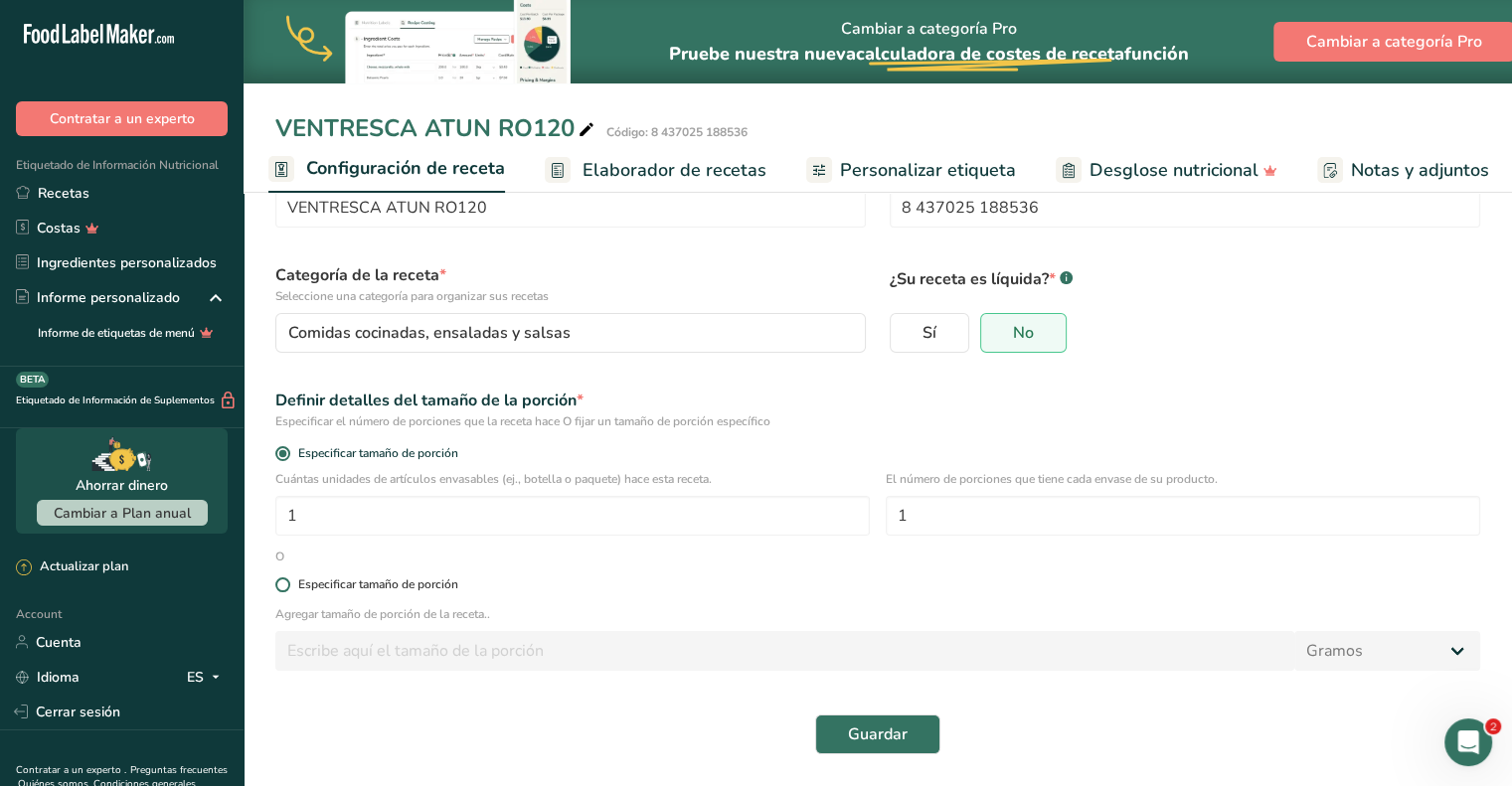 click at bounding box center [282, 584] 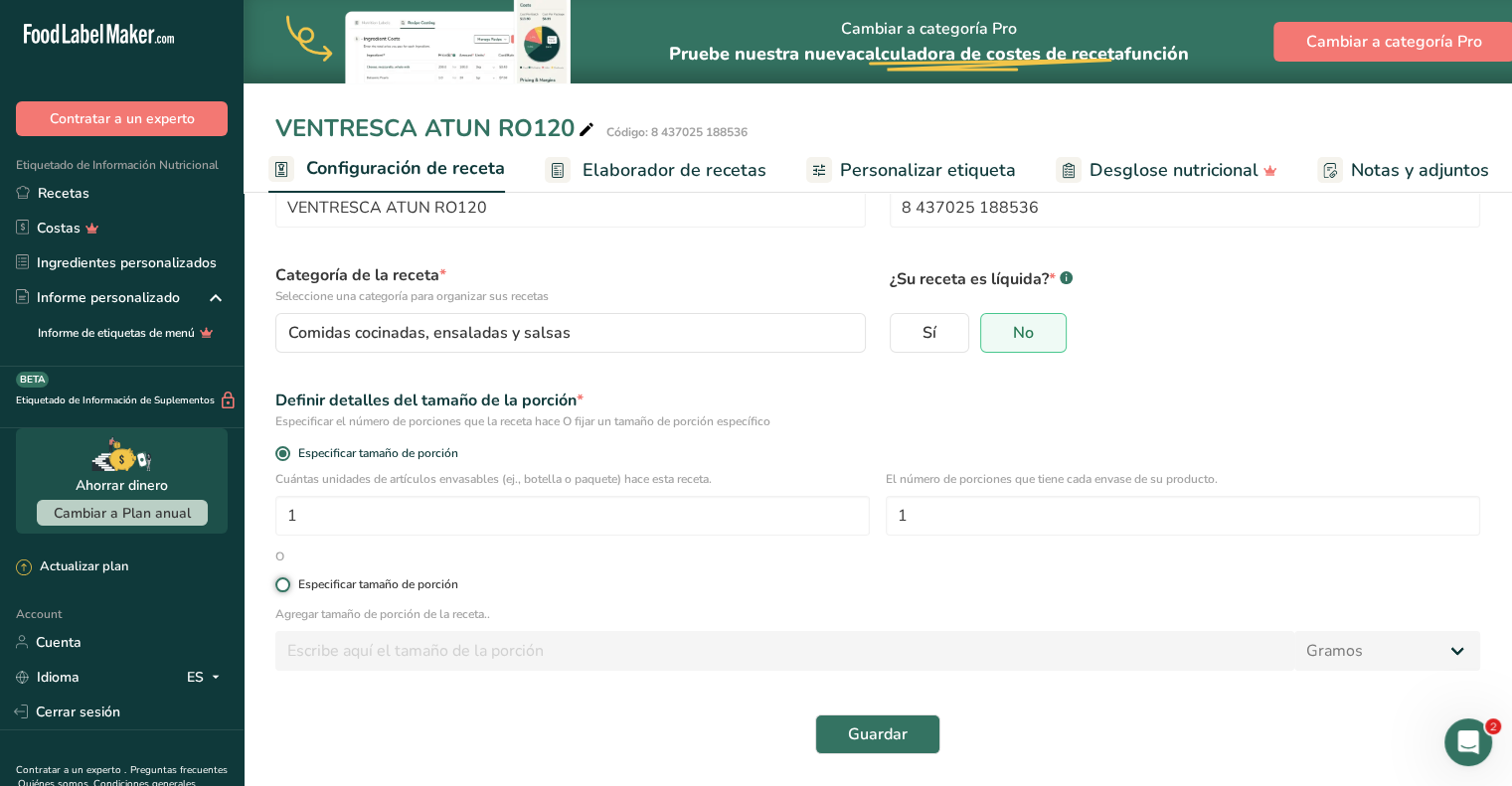 click on "Especificar tamaño de porción" at bounding box center (281, 584) 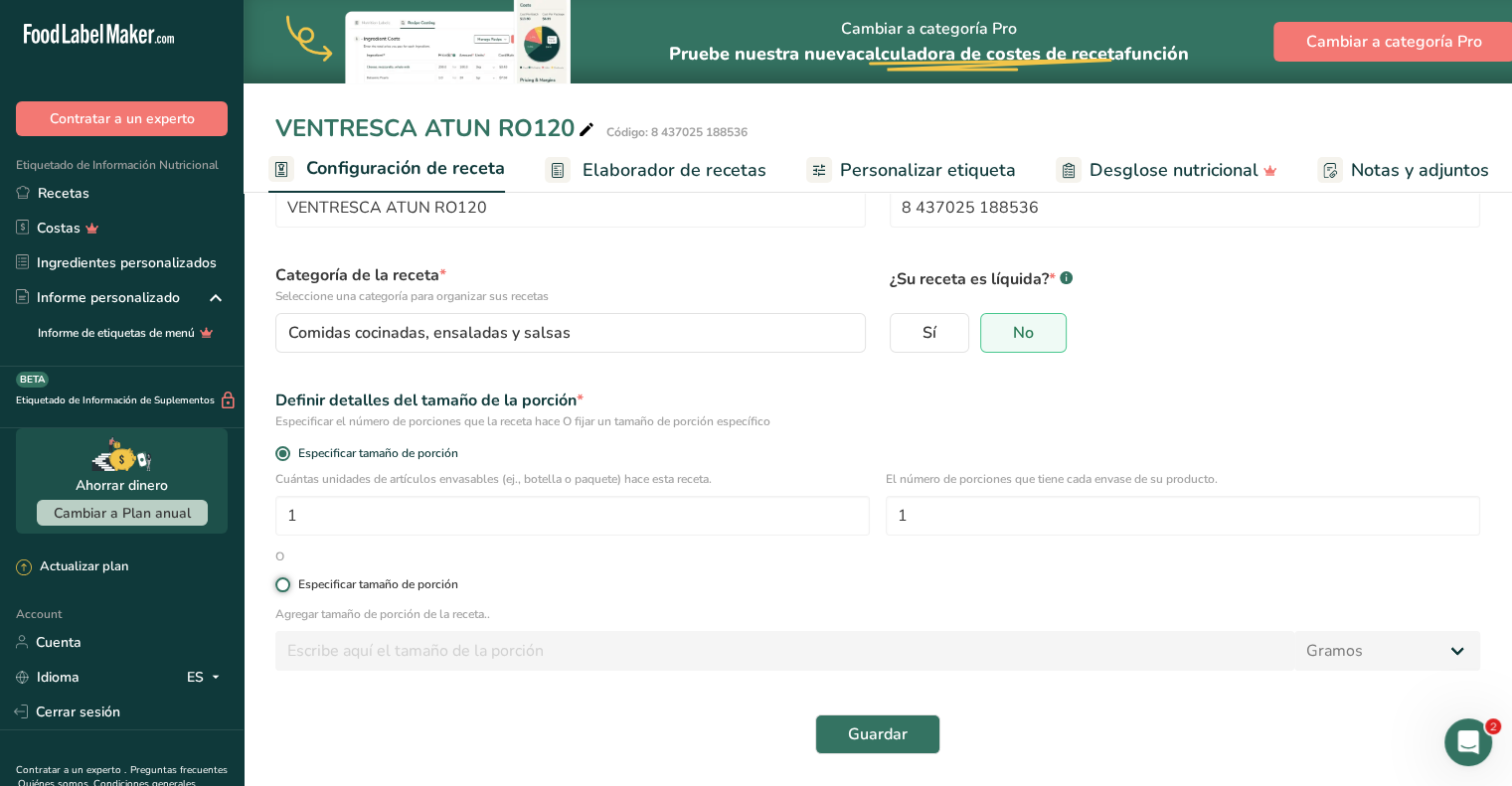 radio on "true" 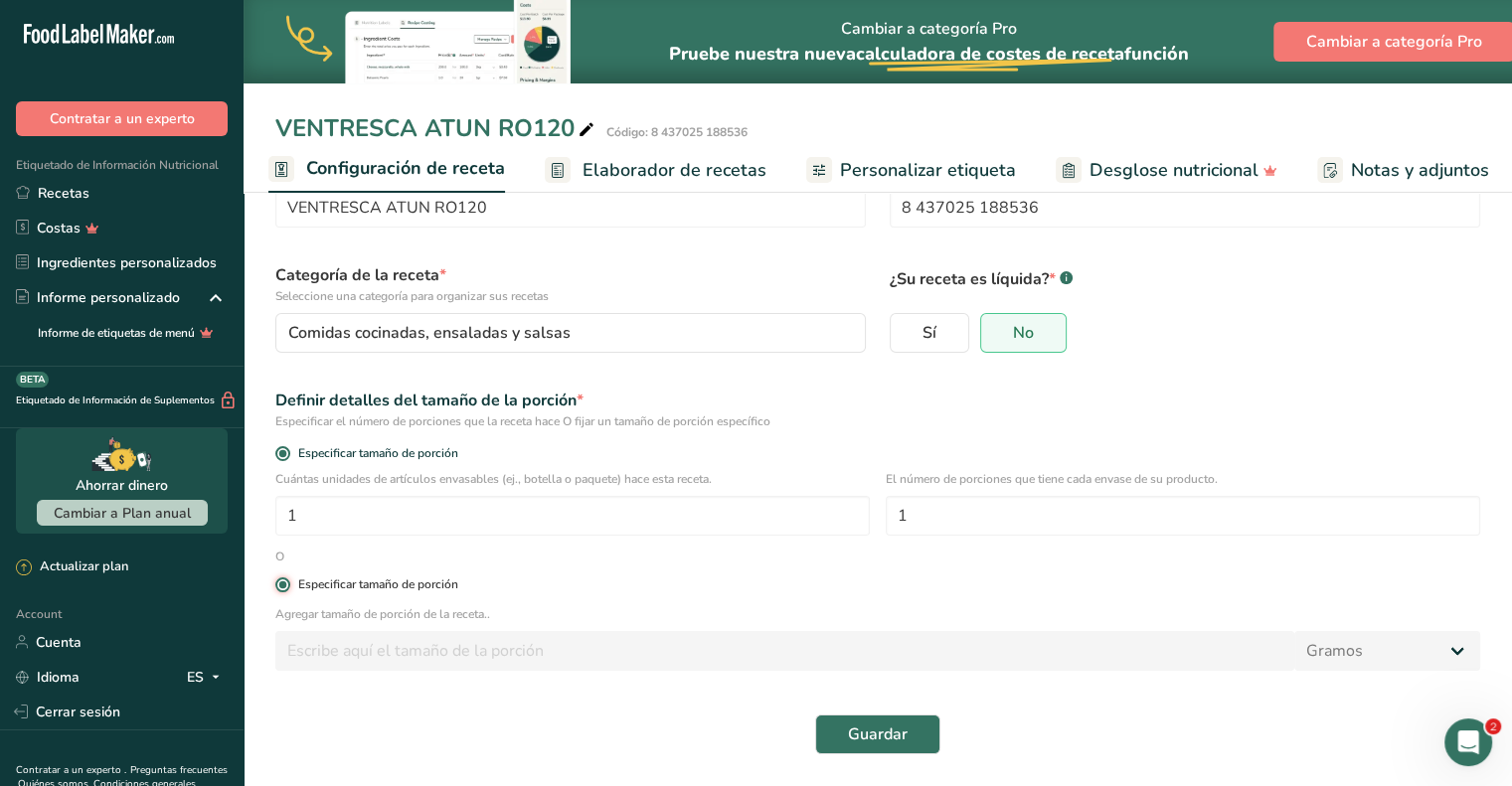 radio on "false" 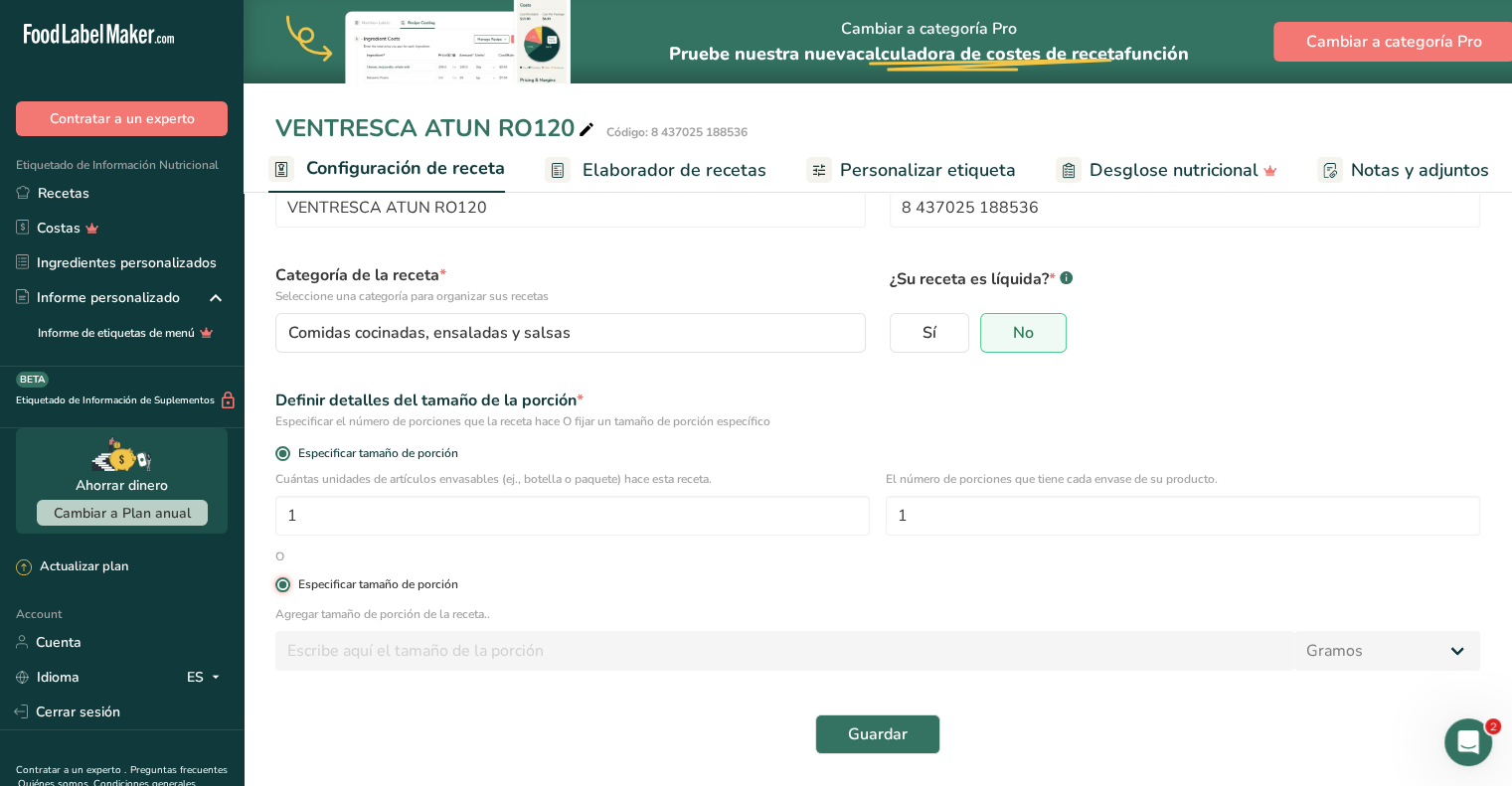 type 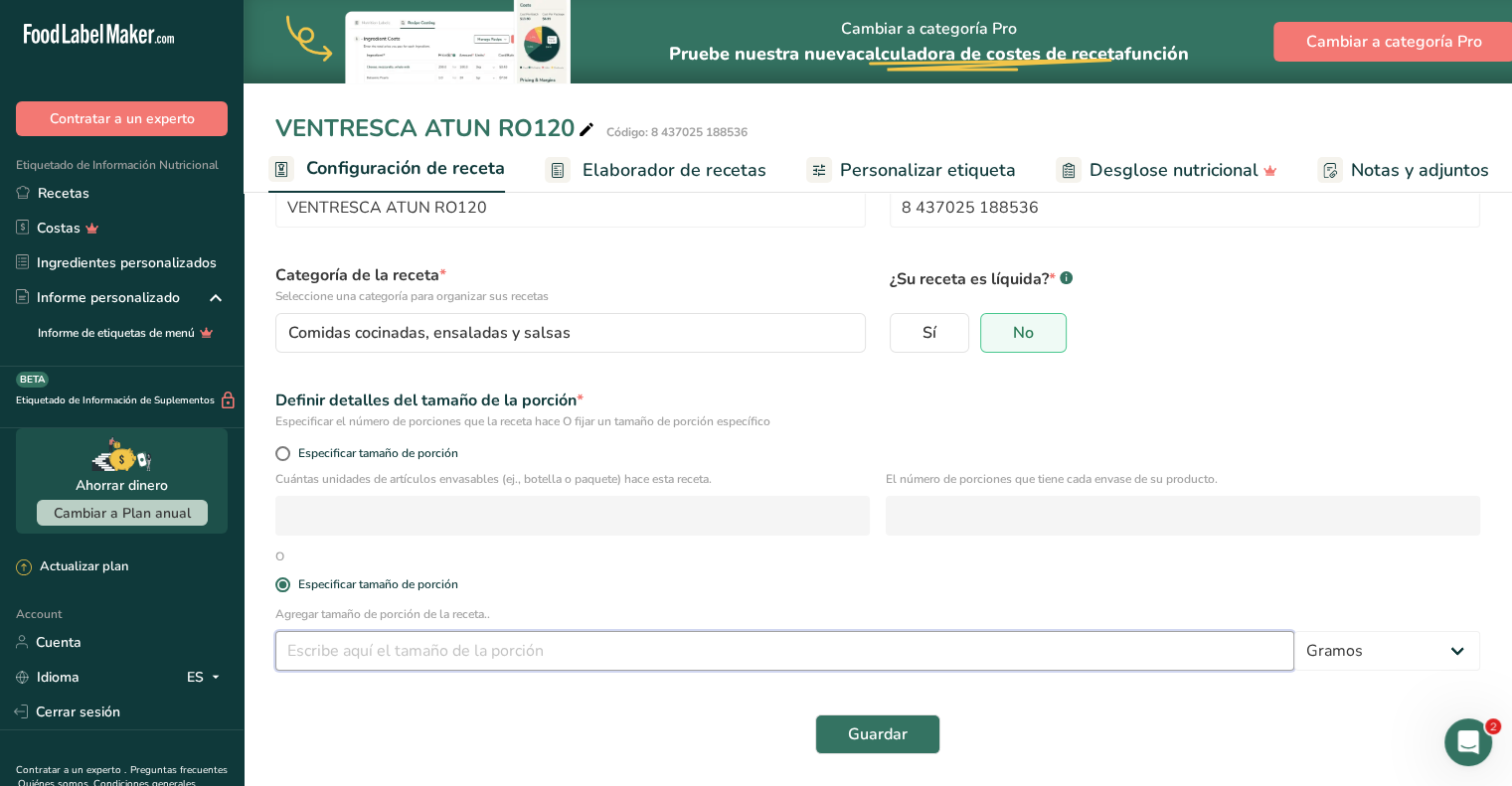 click at bounding box center (784, 651) 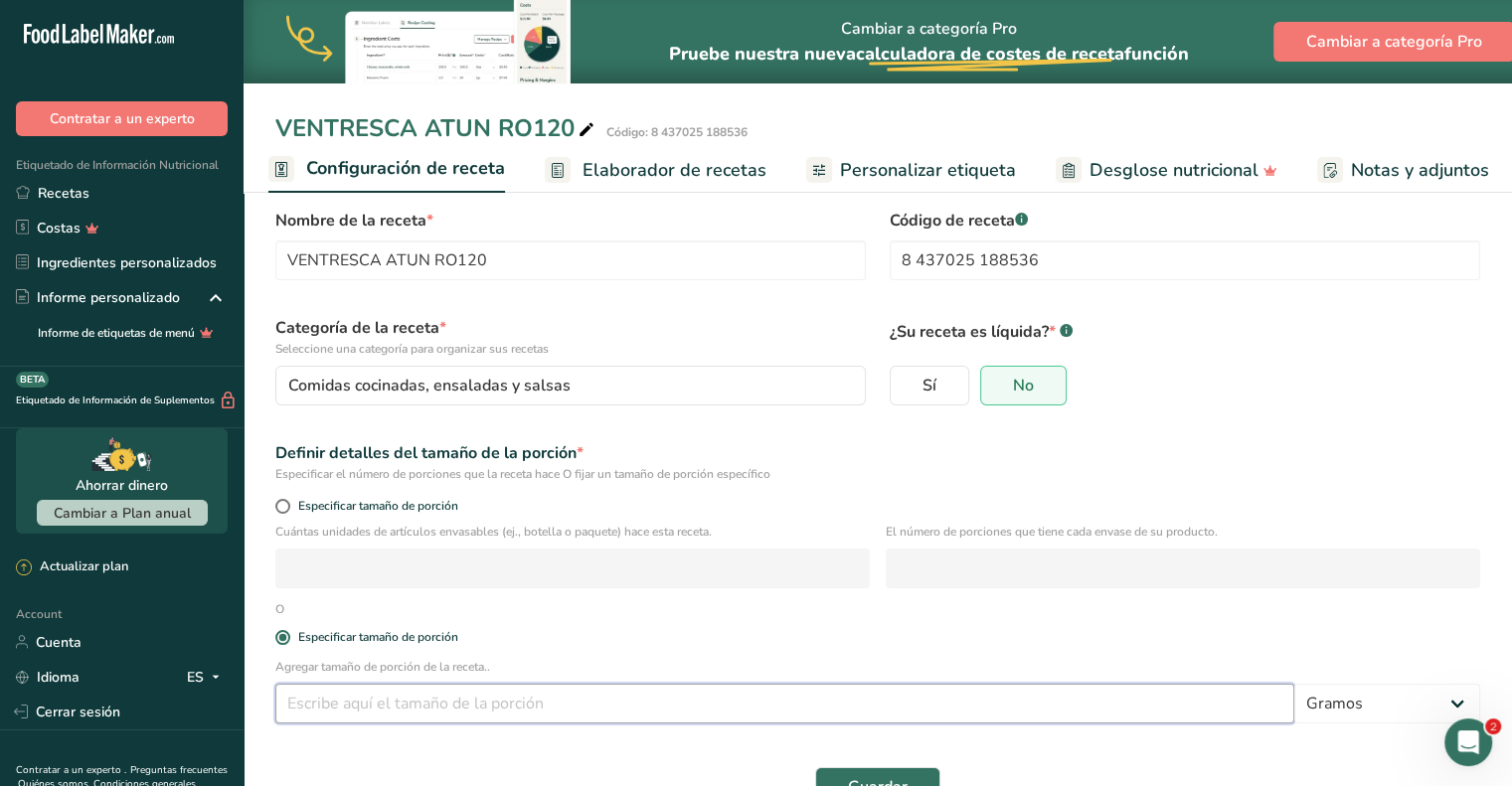 scroll, scrollTop: 0, scrollLeft: 0, axis: both 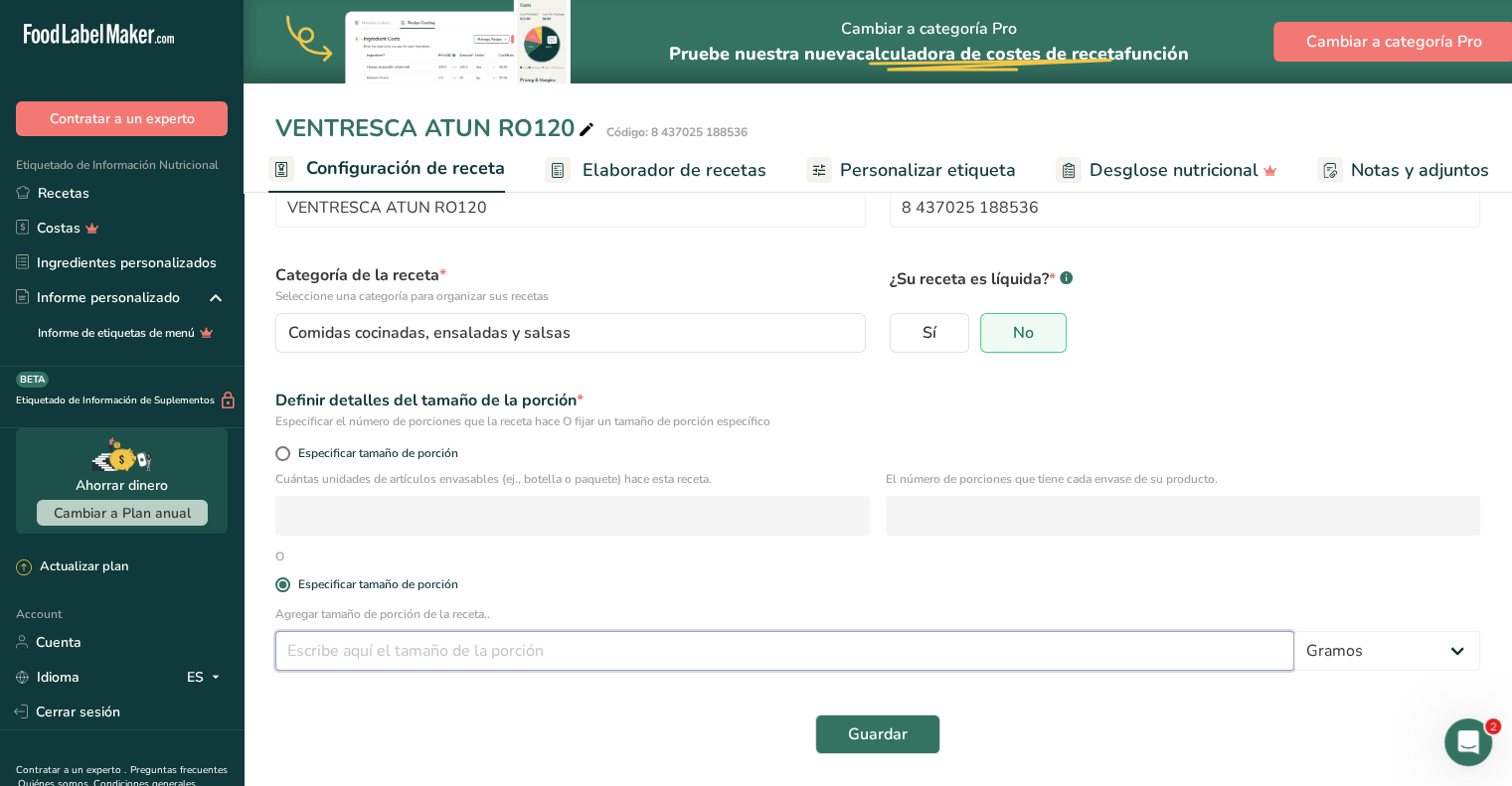 click at bounding box center (784, 651) 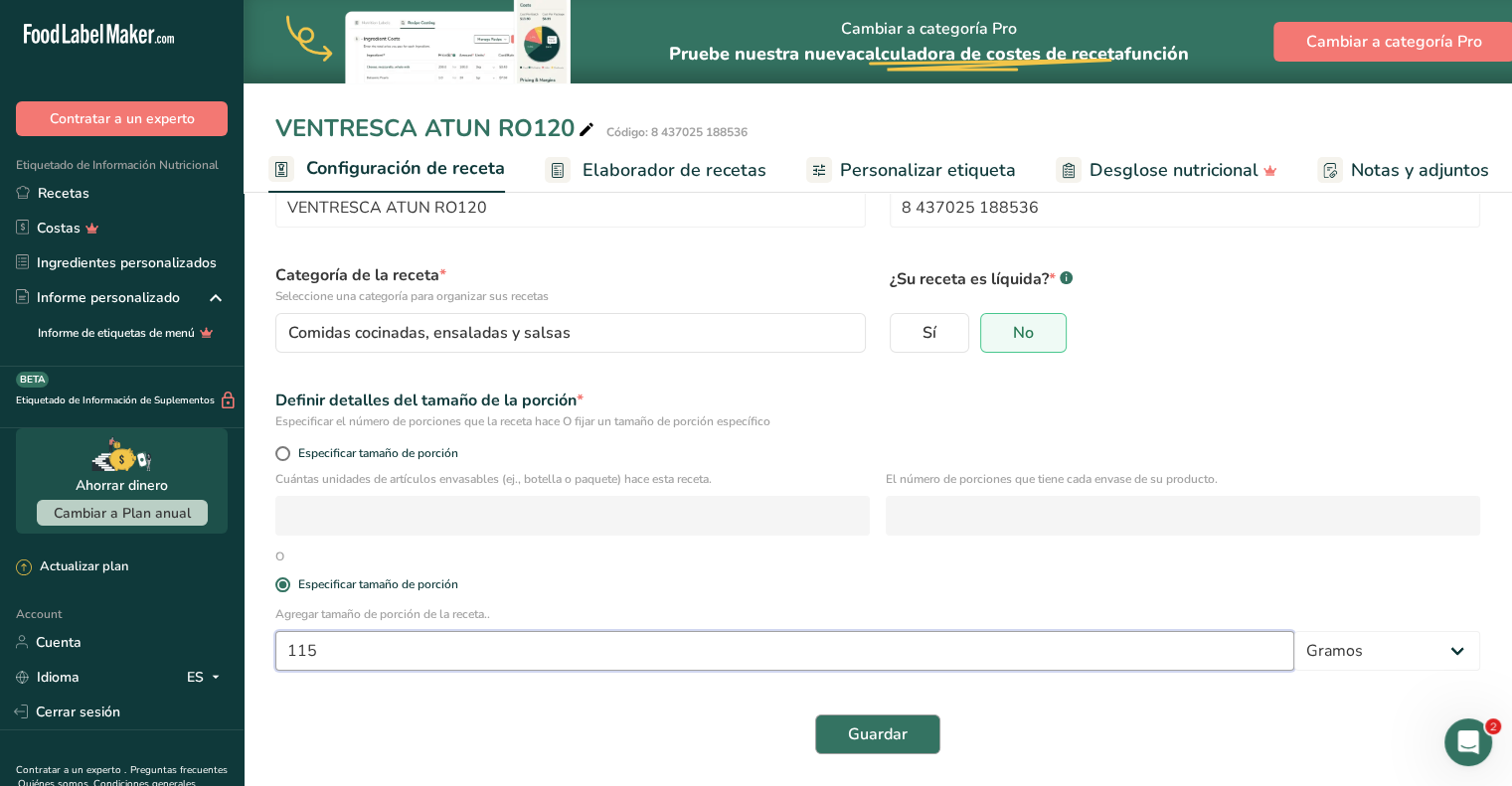 type on "115" 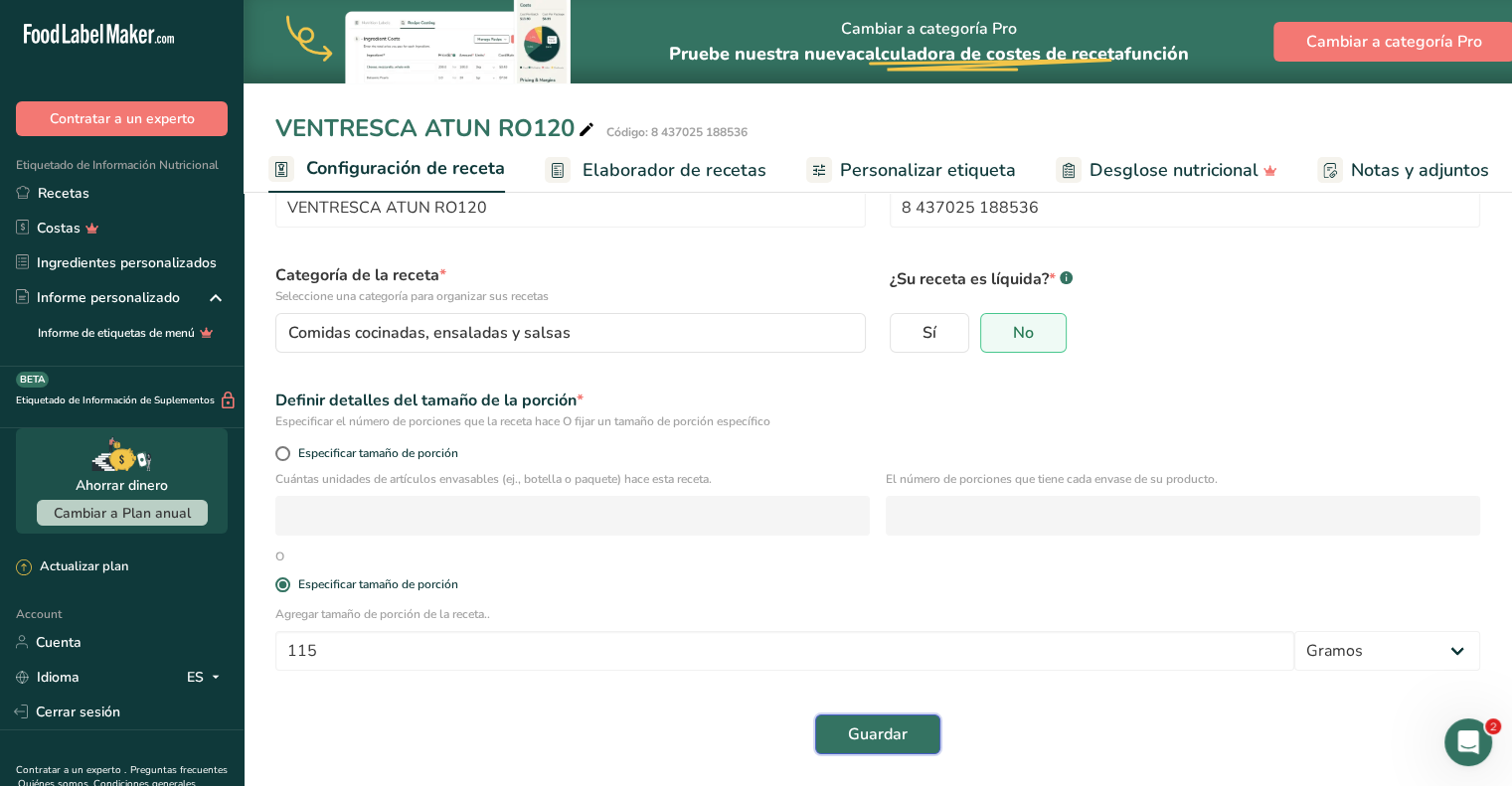 click on "Guardar" at bounding box center (878, 734) 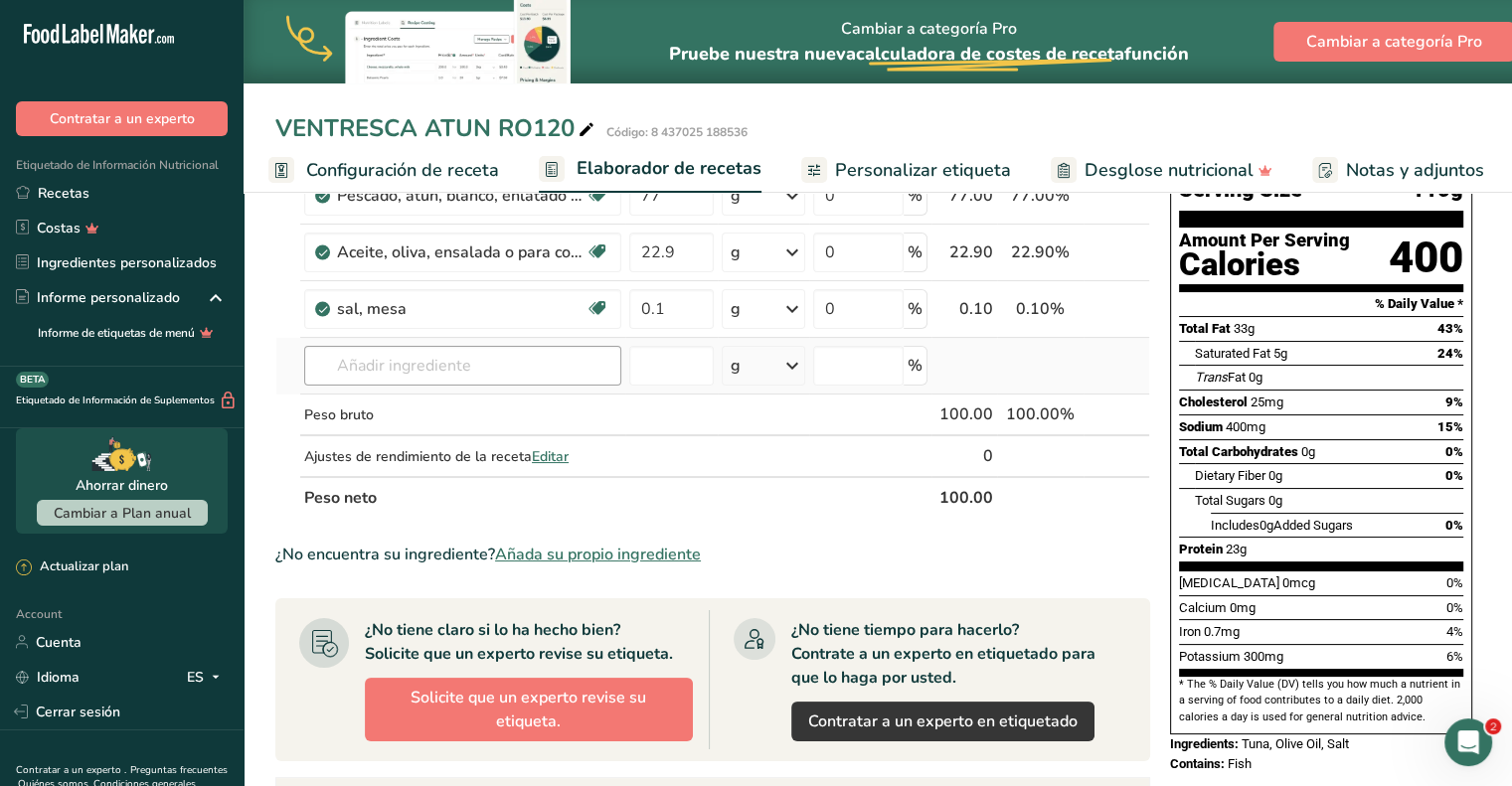 scroll, scrollTop: 0, scrollLeft: 0, axis: both 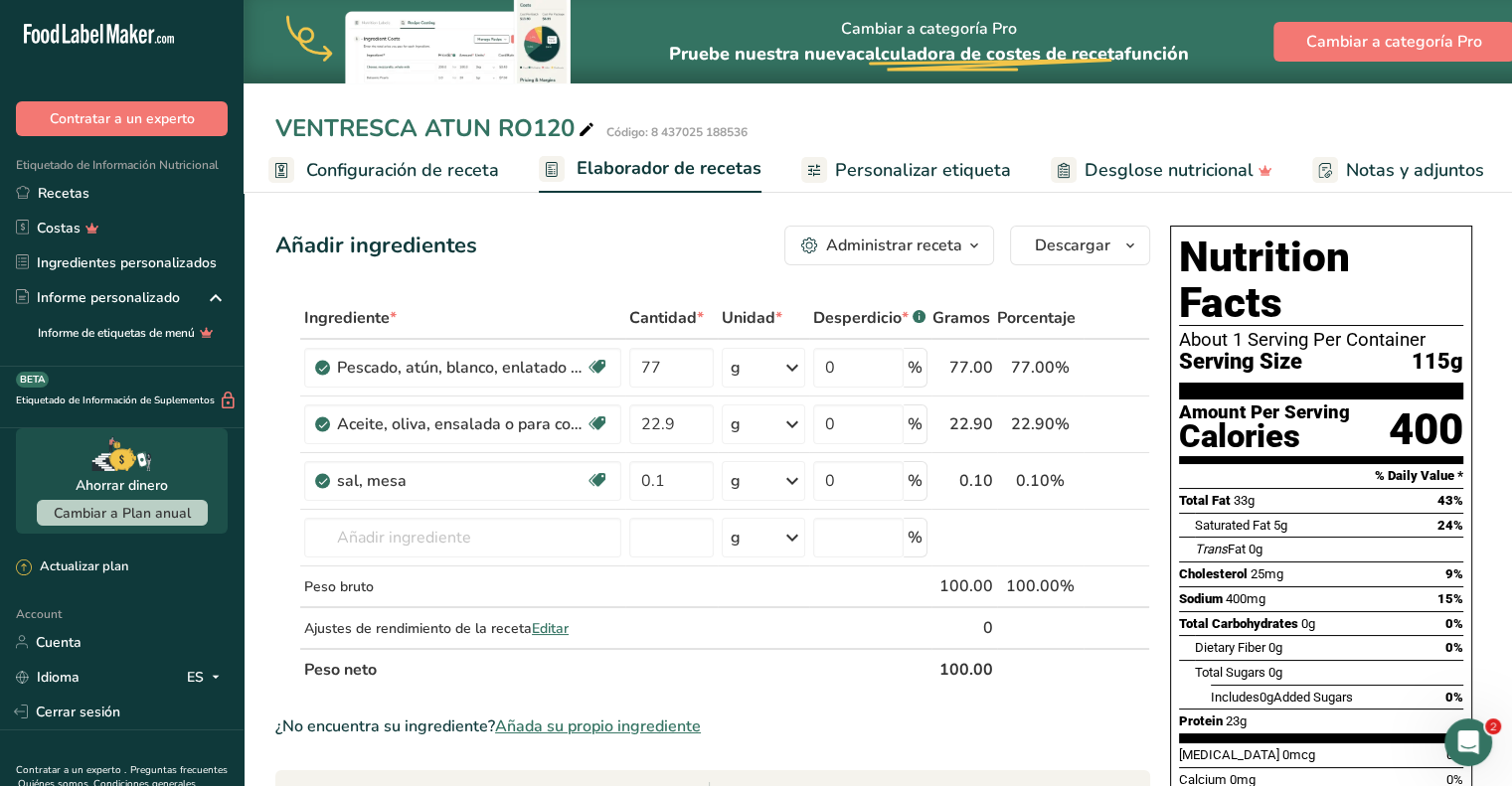 click on "Configuración de receta" at bounding box center [403, 170] 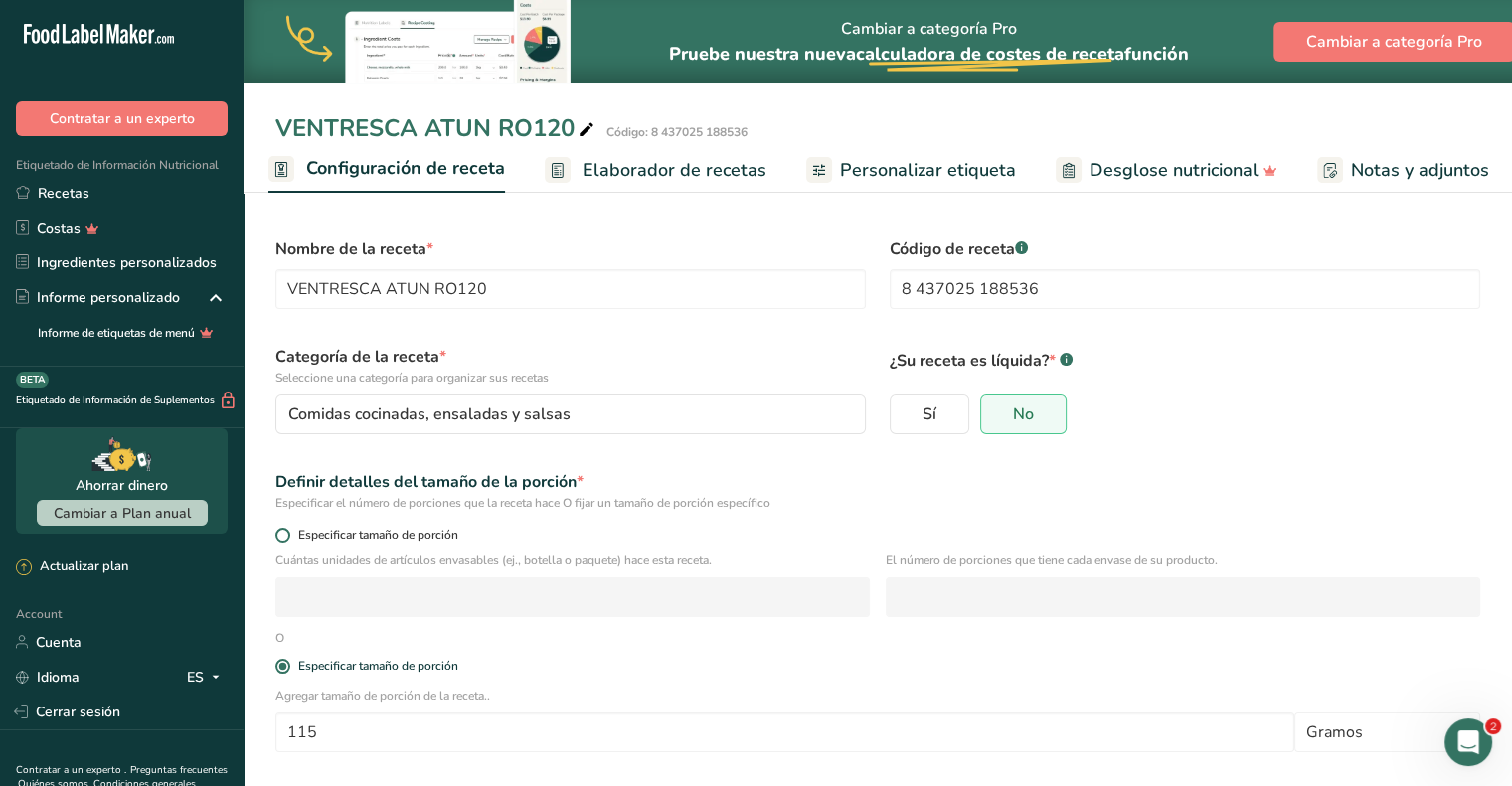click at bounding box center [282, 535] 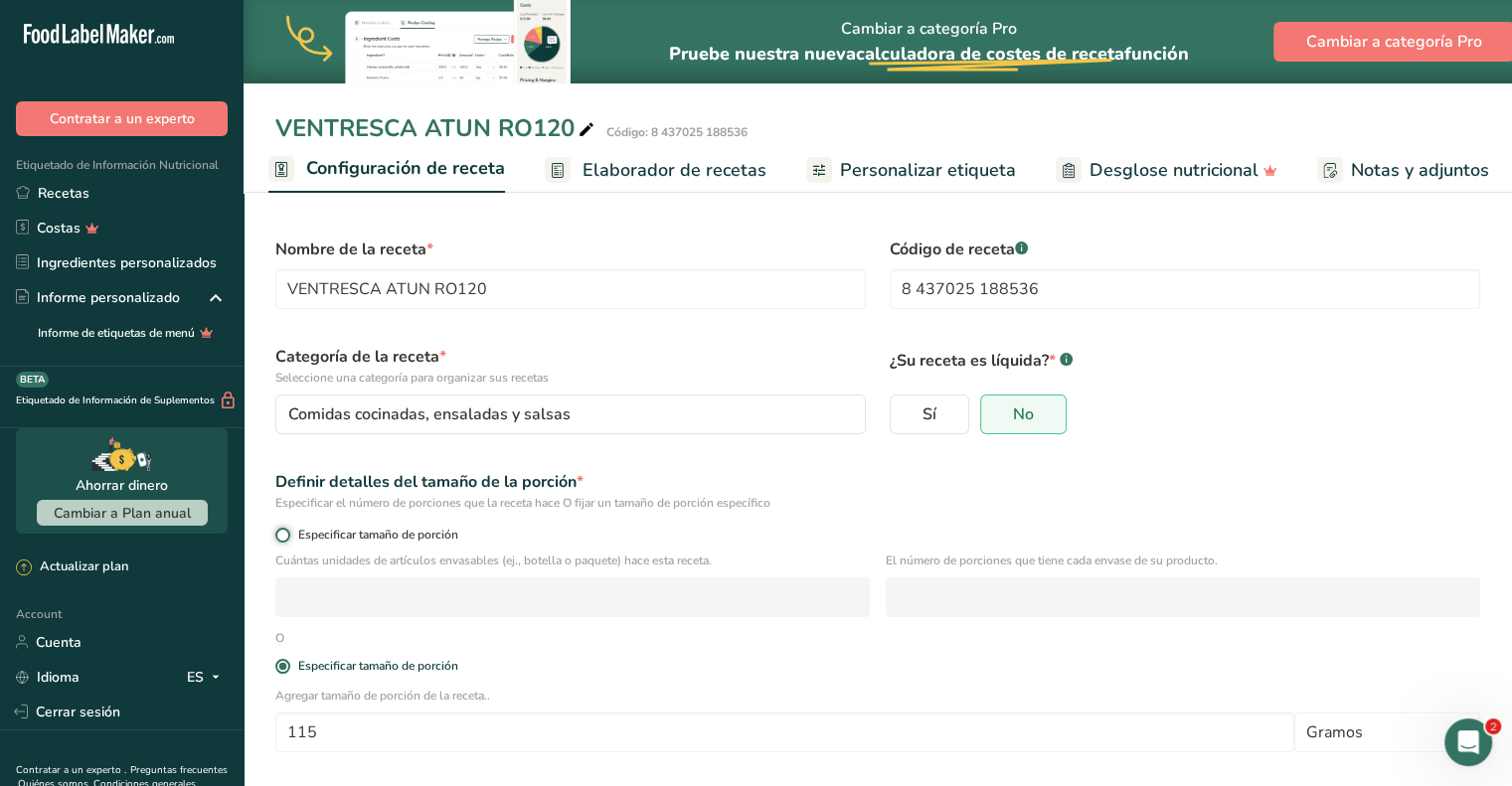 click on "Especificar tamaño de porción" at bounding box center [281, 535] 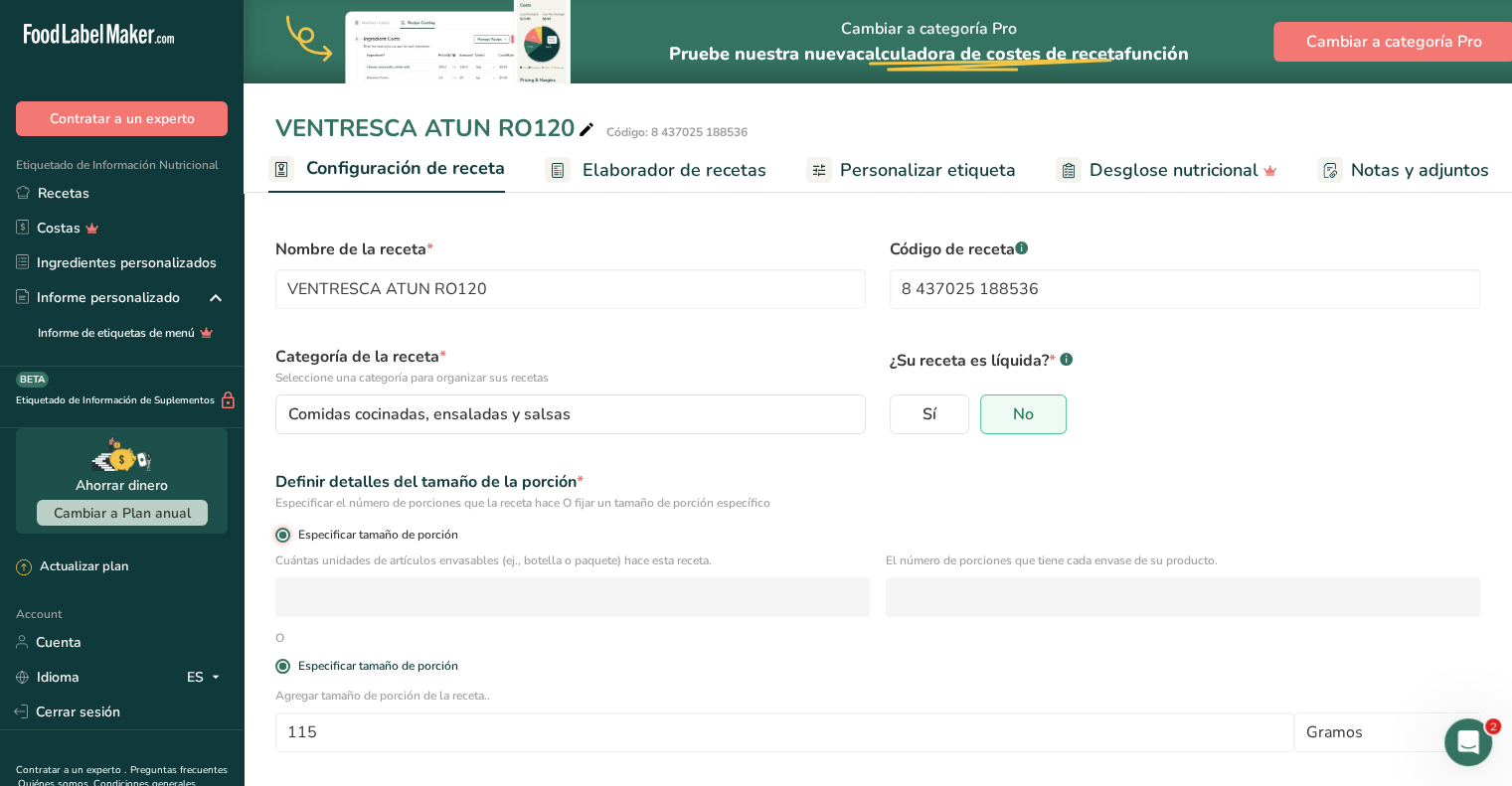 radio on "false" 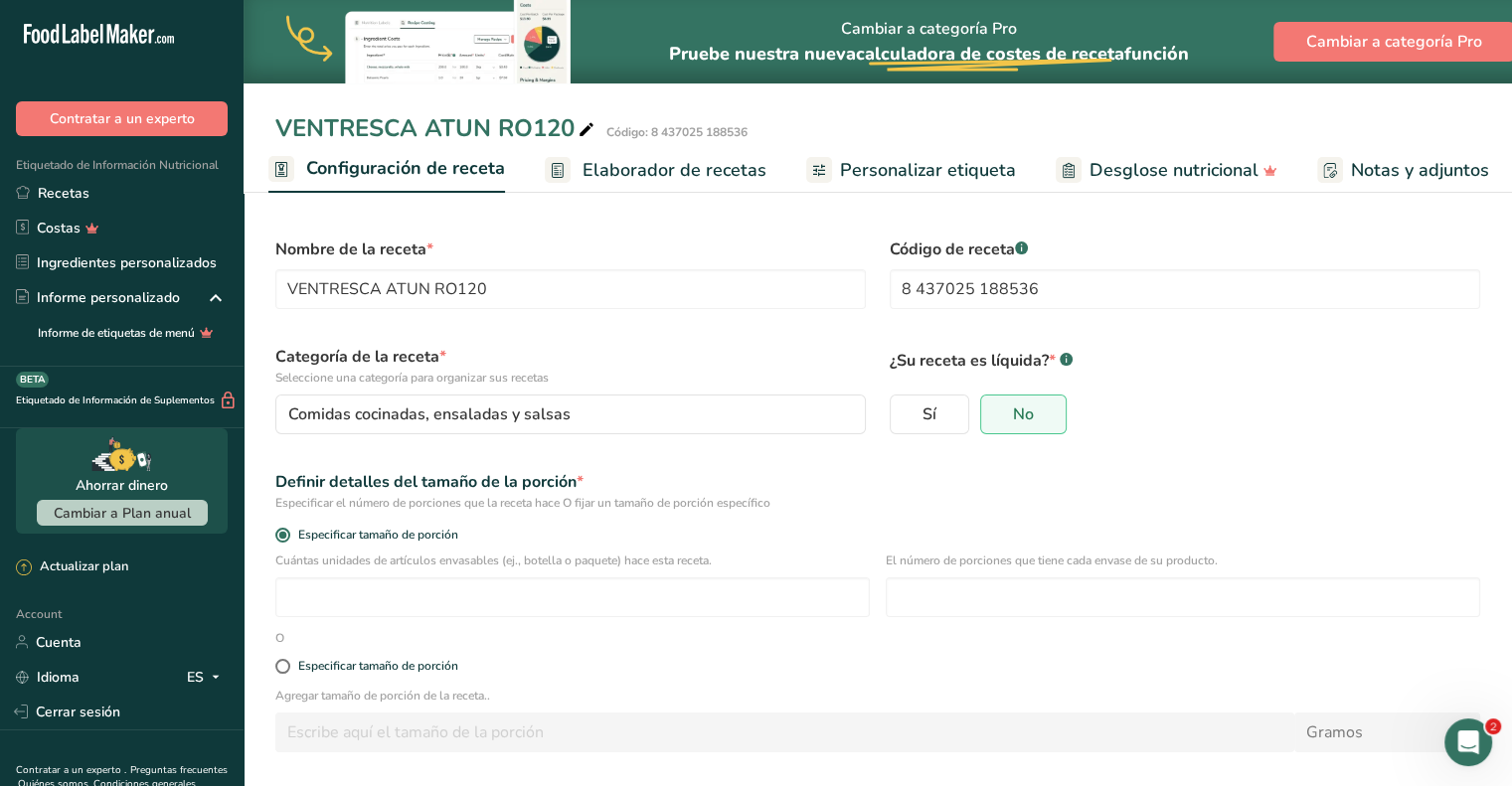 click on "Elaborador de recetas" at bounding box center [674, 170] 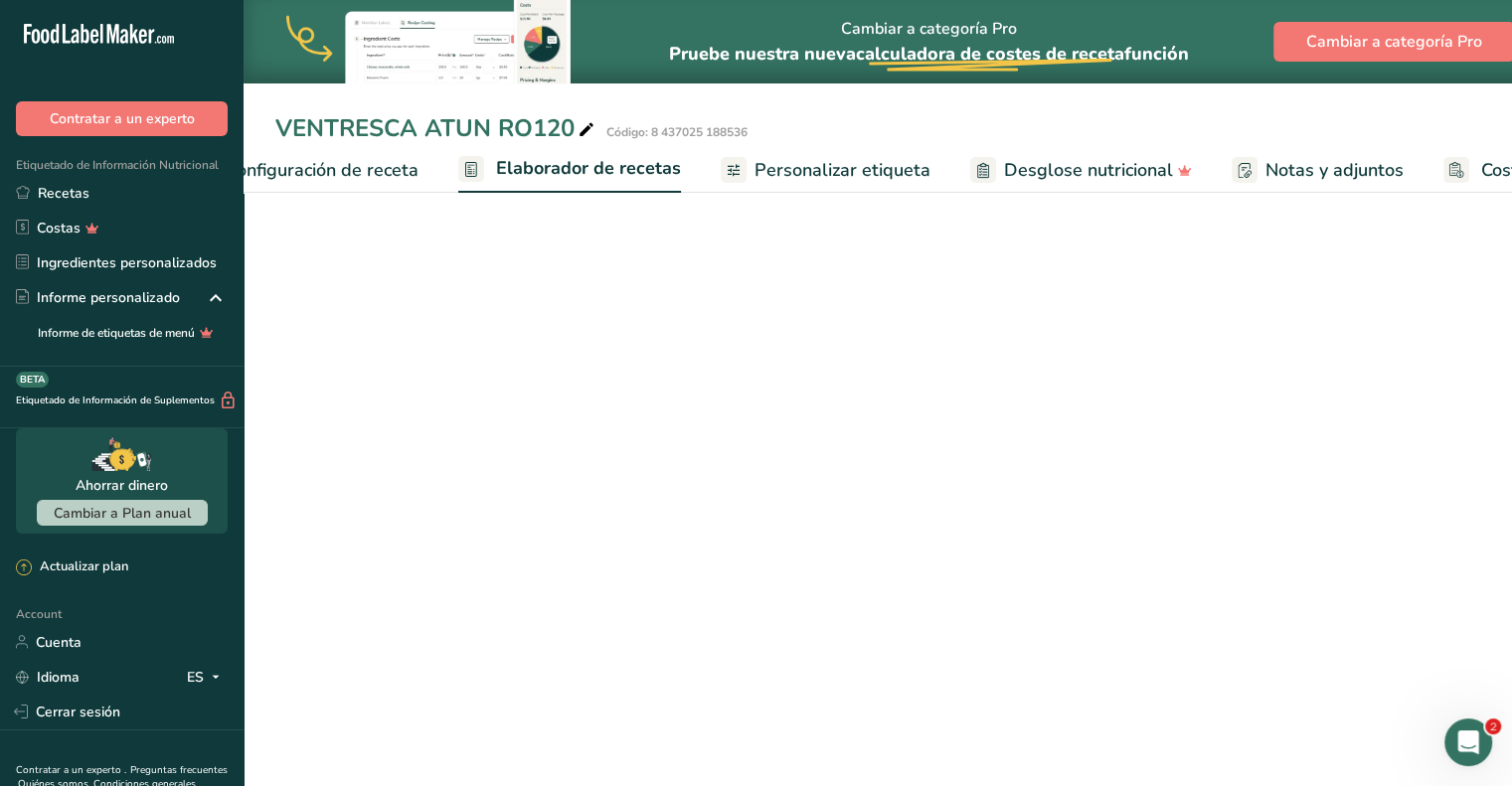 scroll, scrollTop: 0, scrollLeft: 258, axis: horizontal 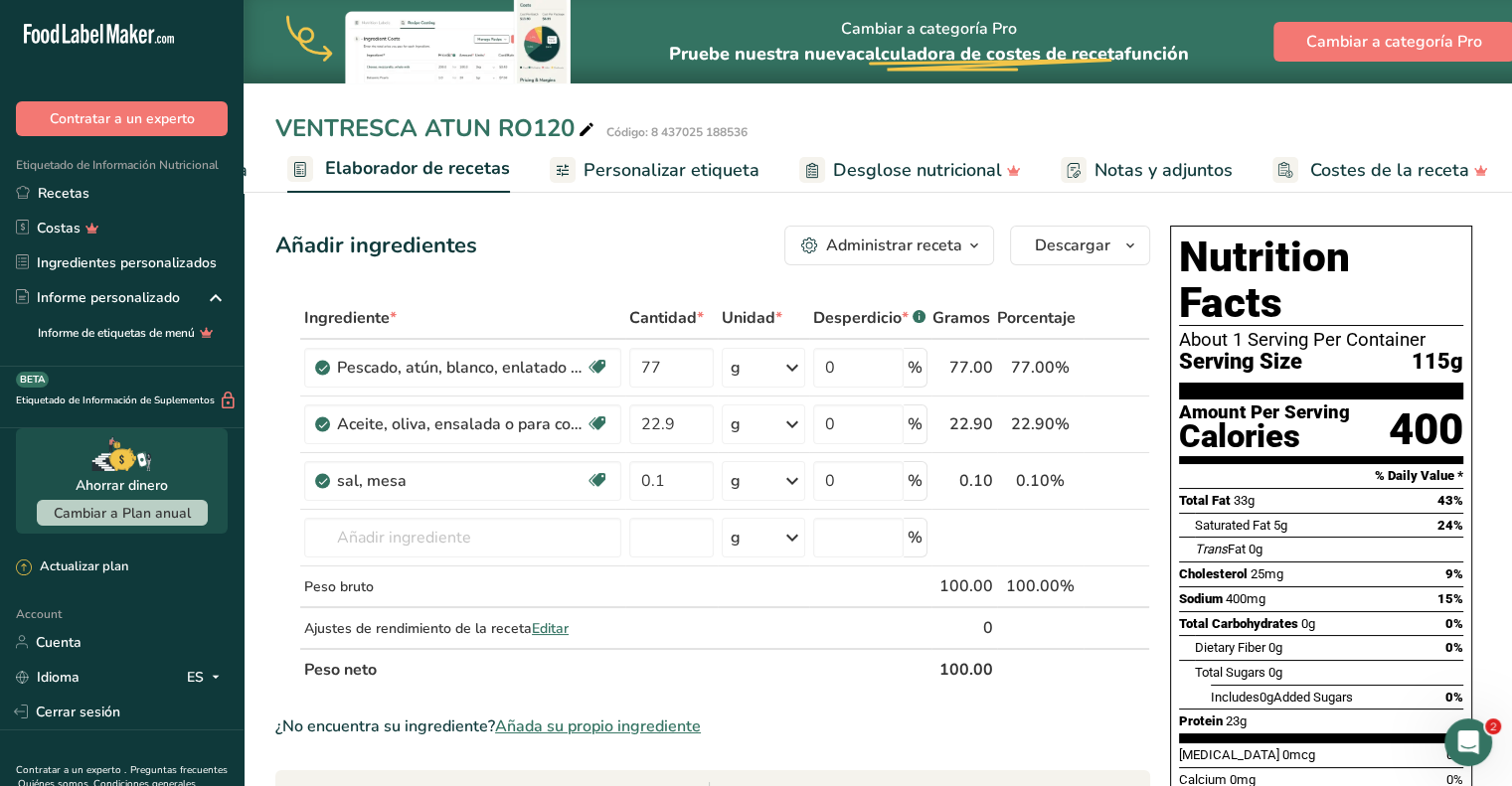 click on "Elaborador de recetas" at bounding box center [418, 168] 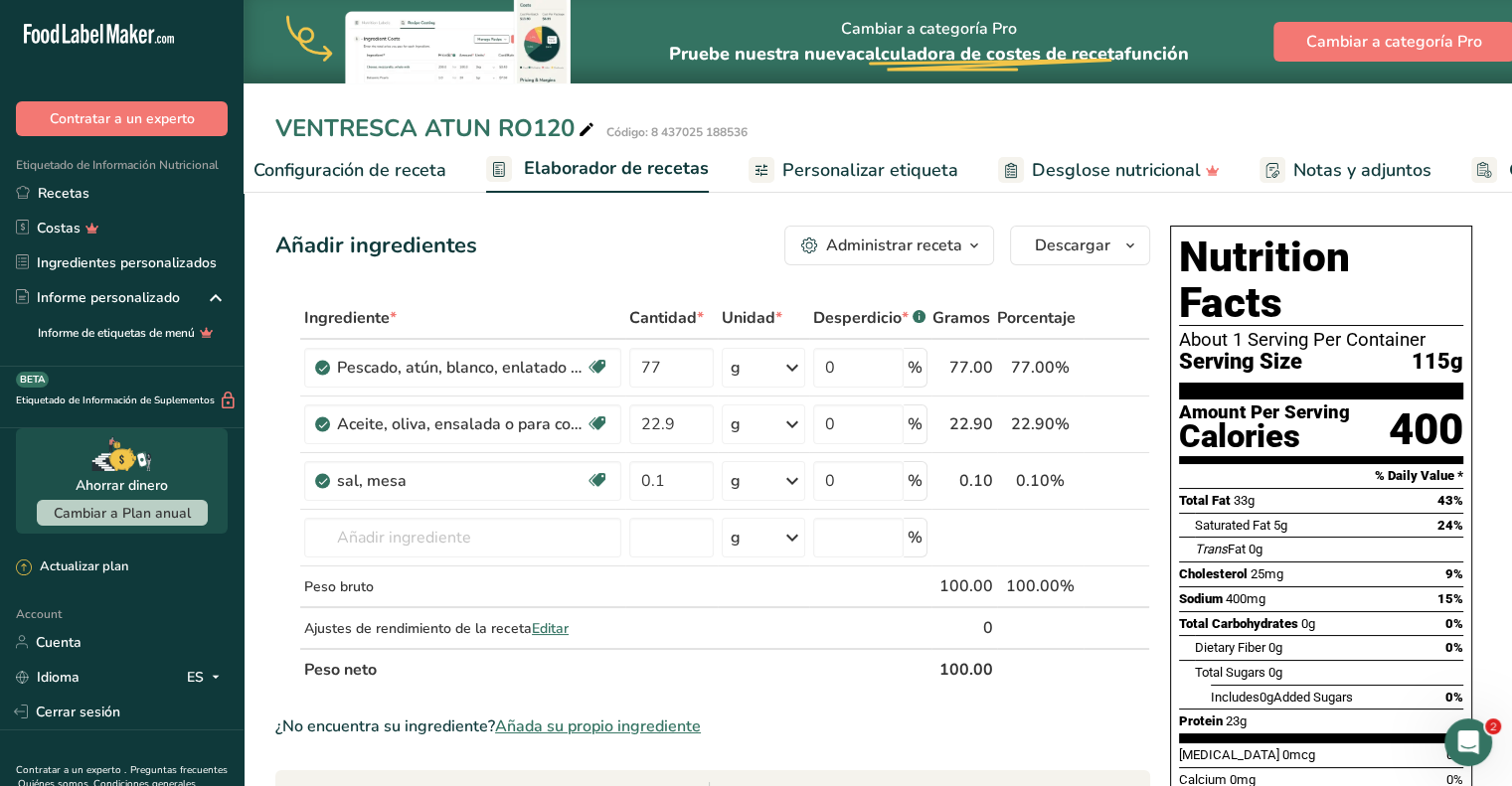 scroll, scrollTop: 0, scrollLeft: 0, axis: both 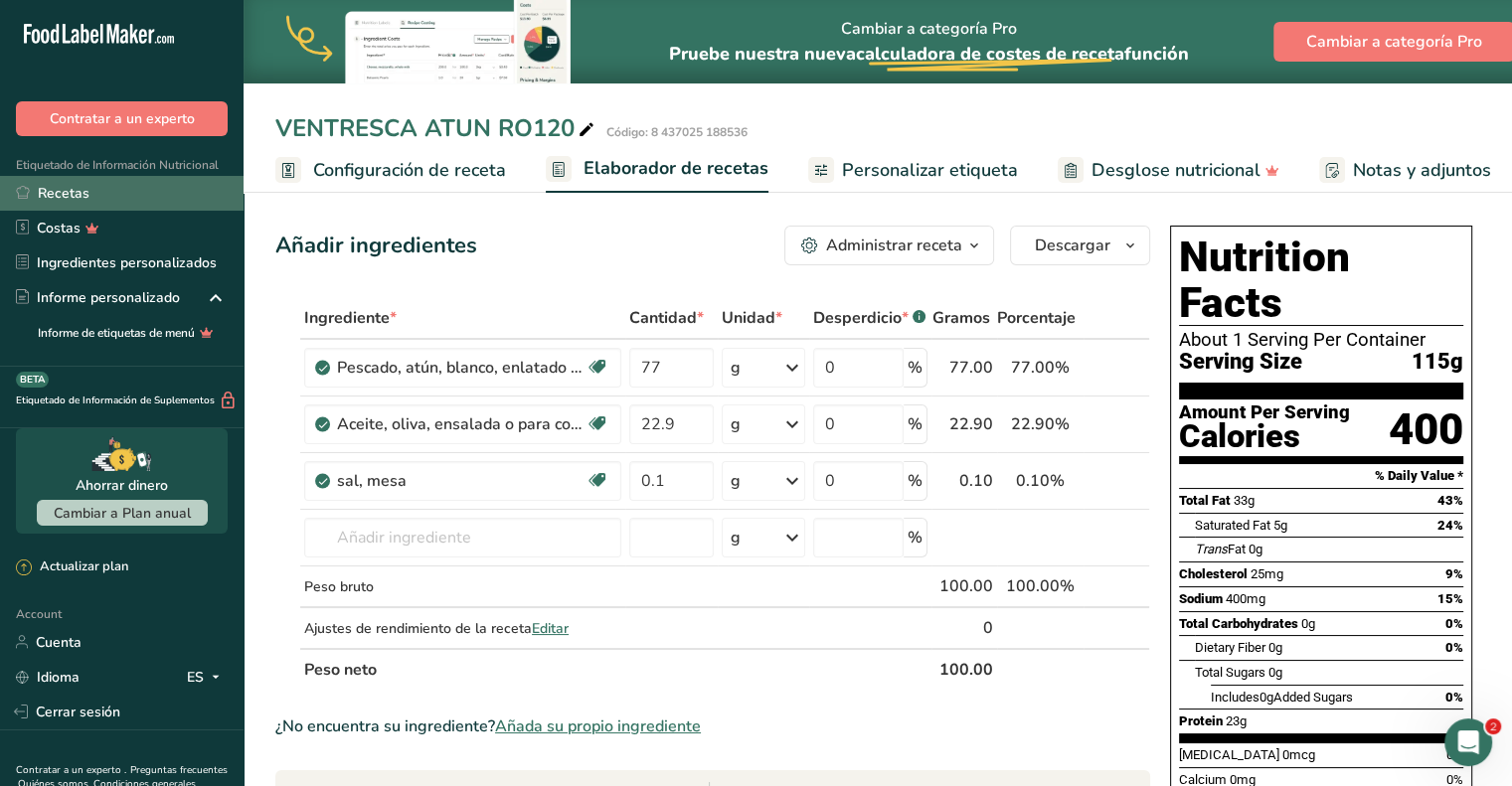 click on "Recetas" at bounding box center [121, 193] 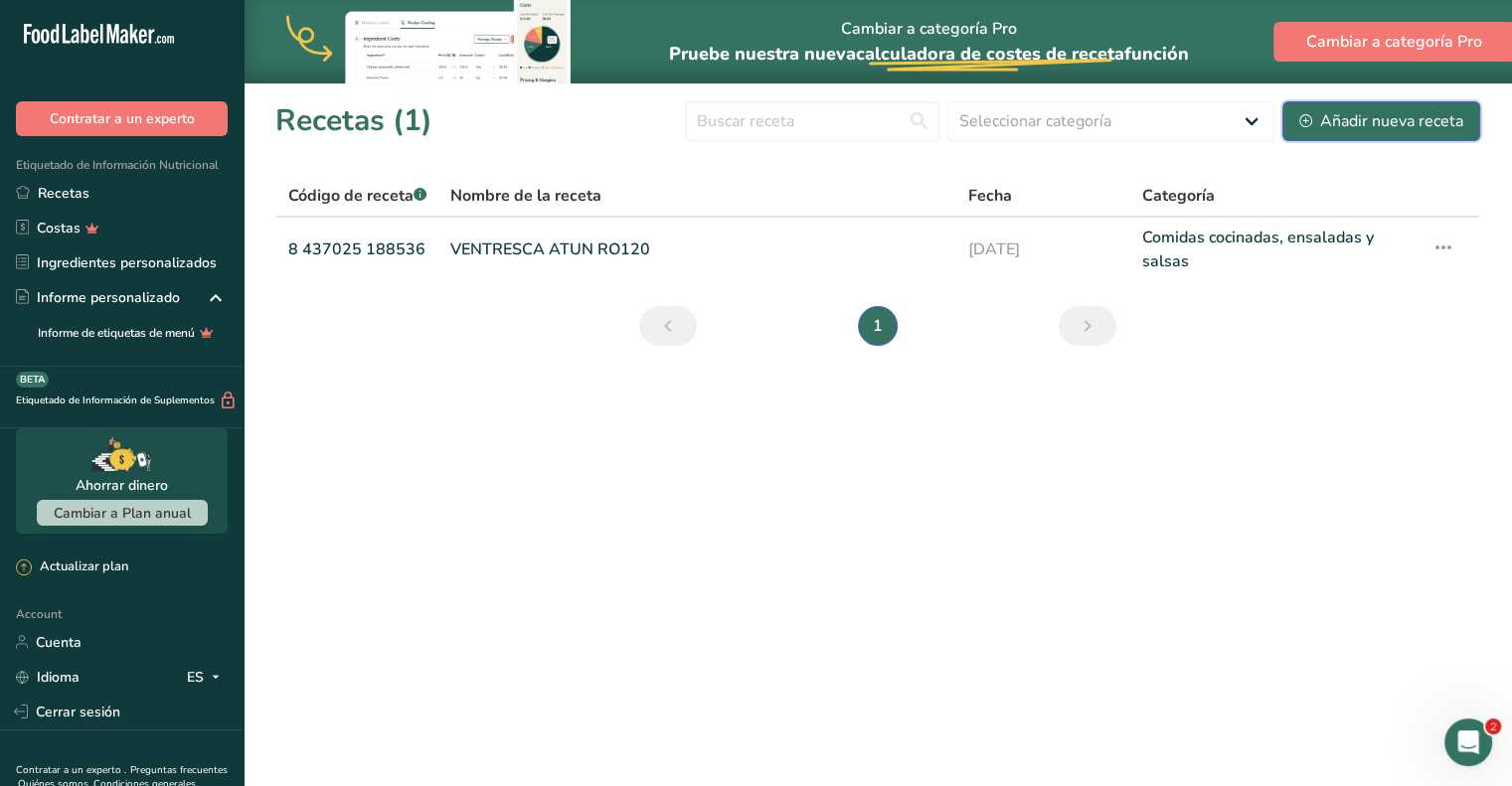 click on "Añadir nueva receta" at bounding box center (1381, 121) 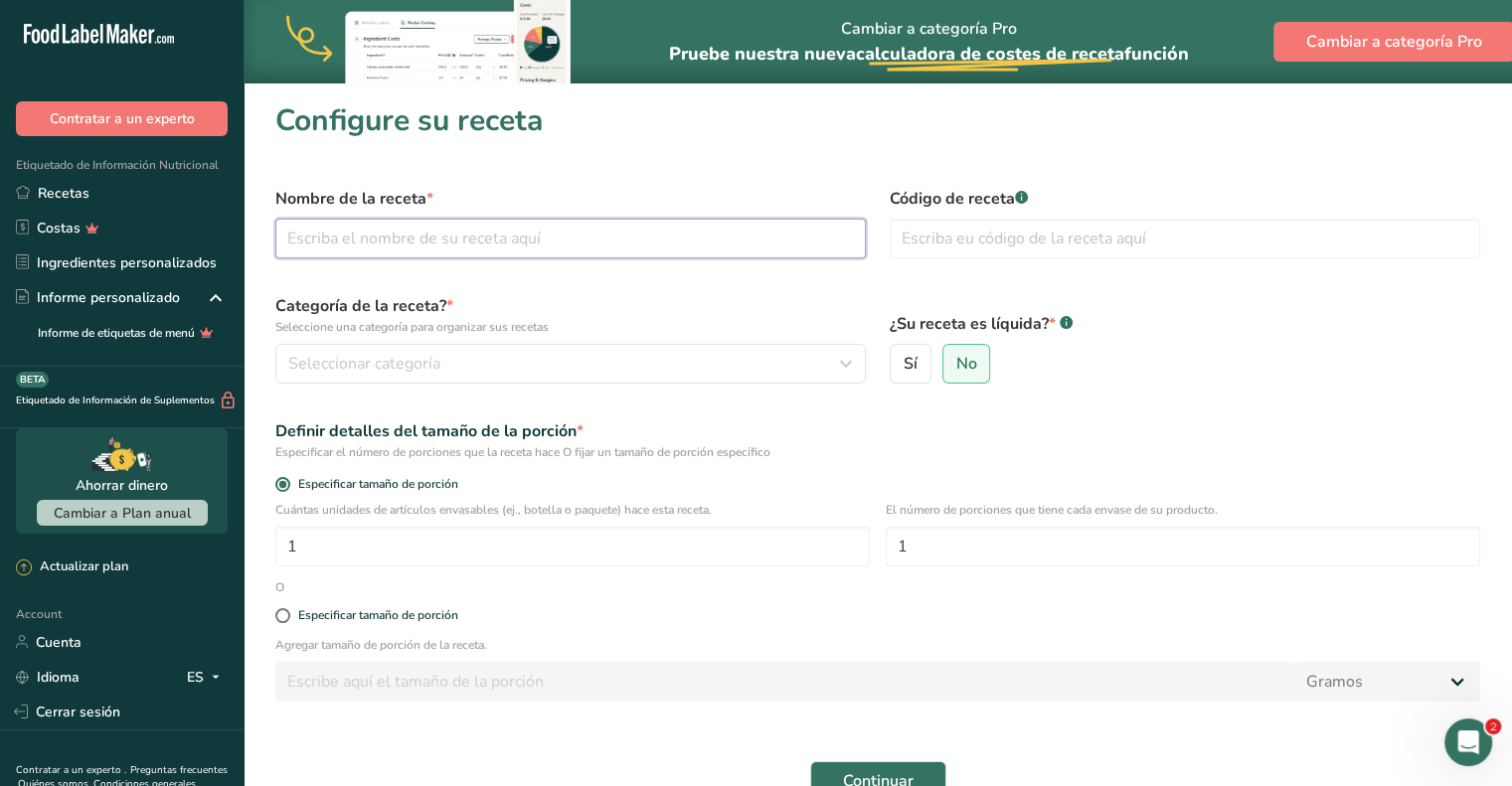 click at bounding box center [571, 238] 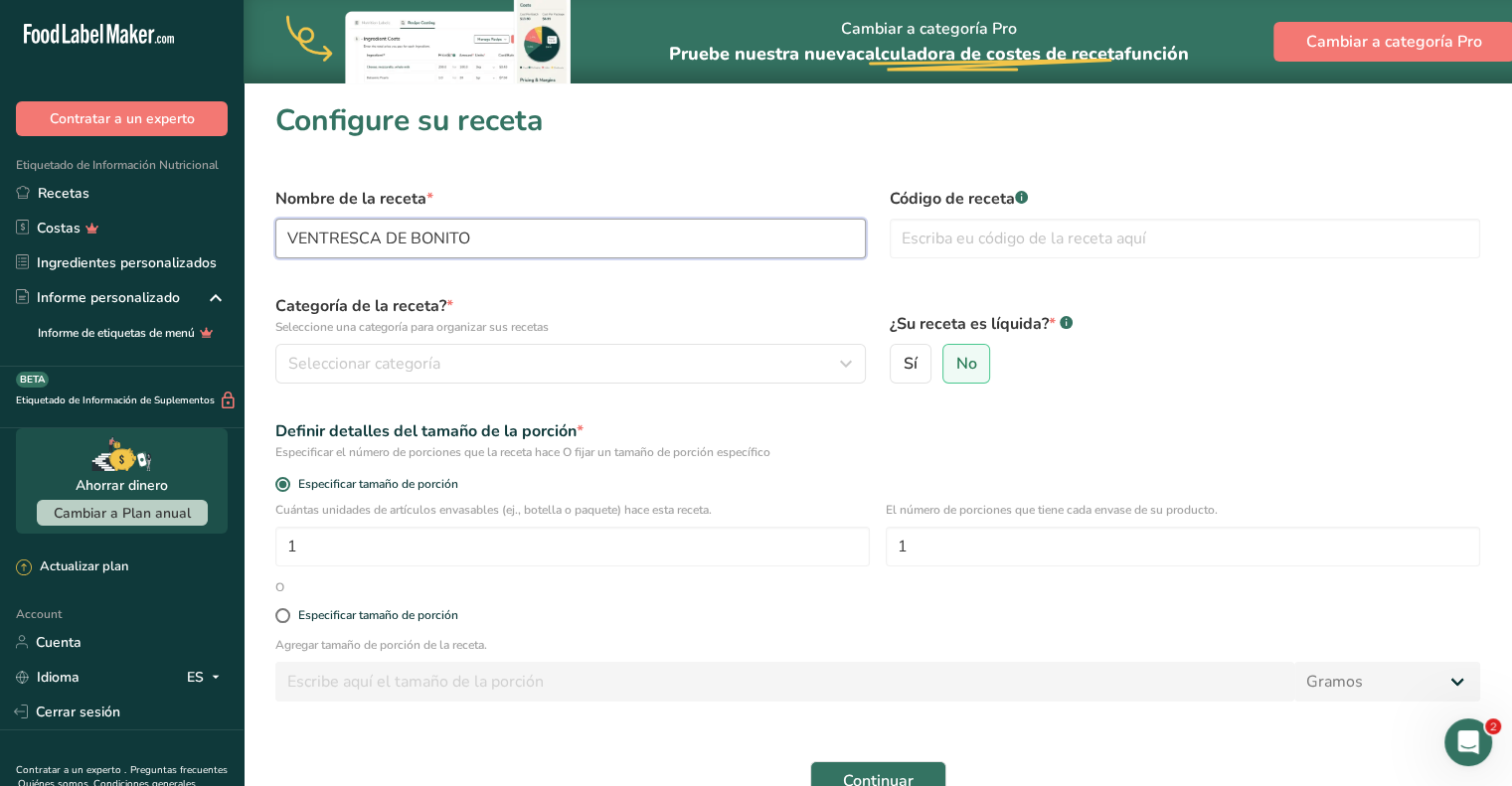type on "VENTRESCA DE BONITO" 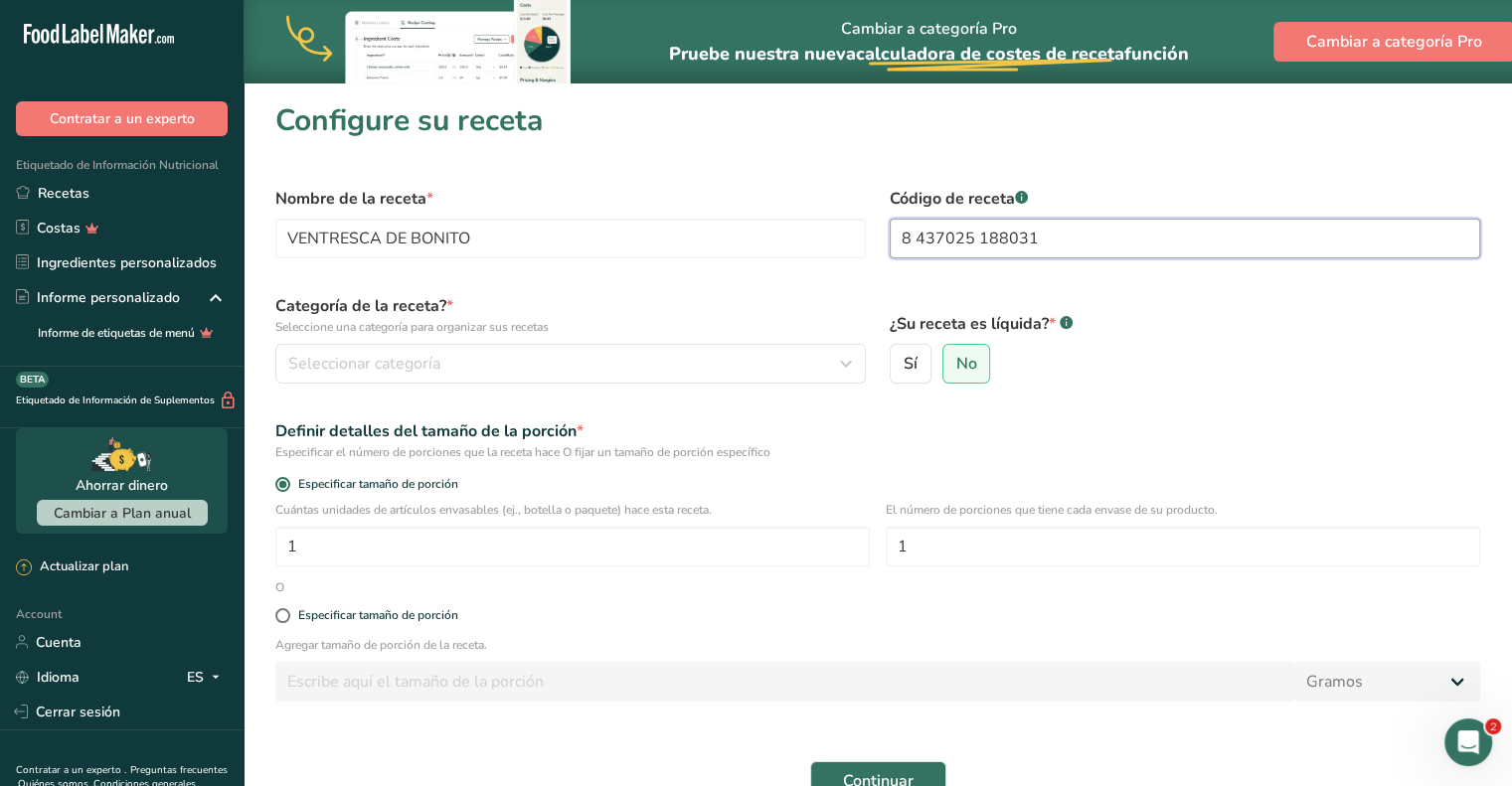 type on "8 437025 188031" 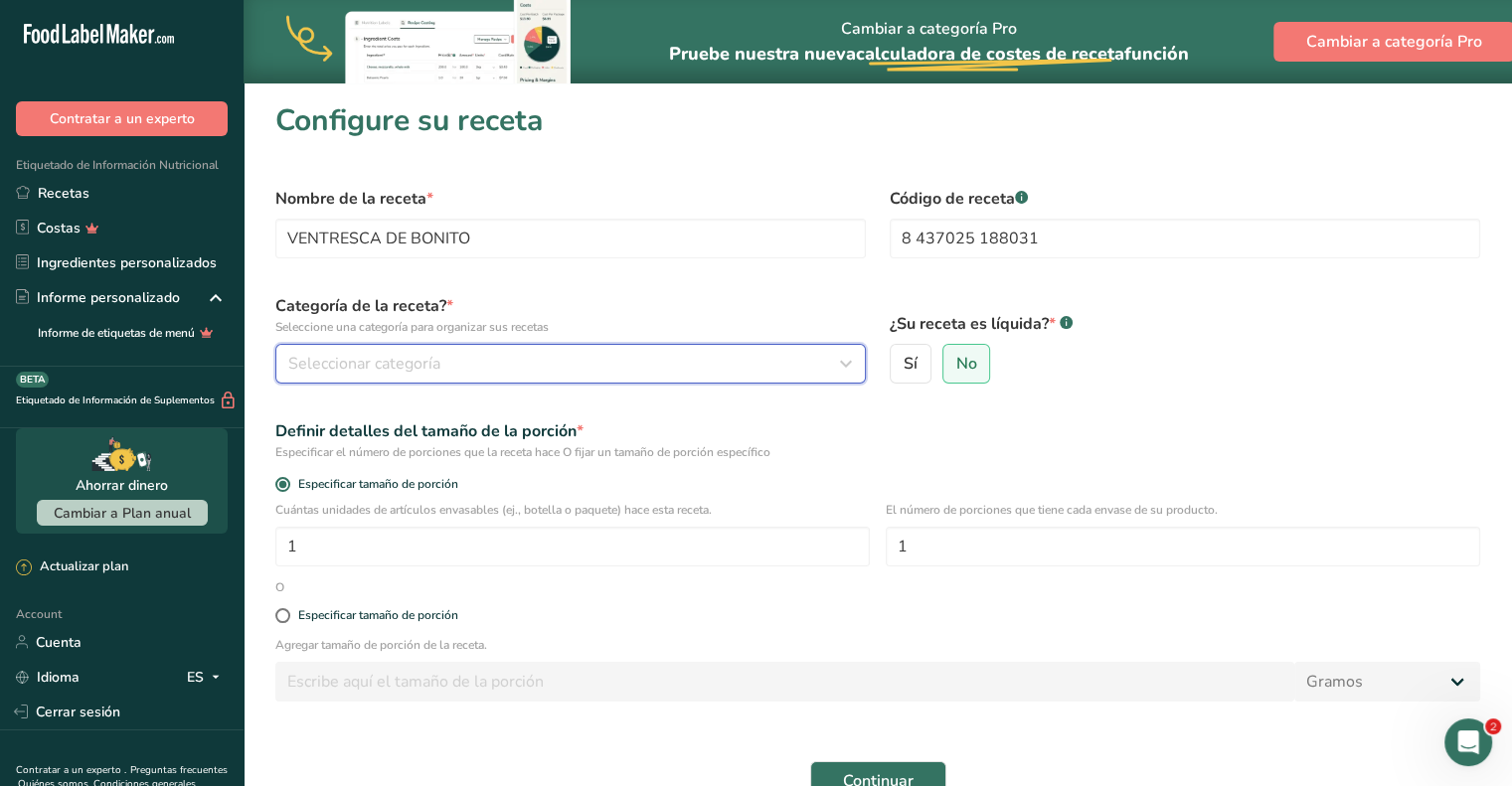 click on "Seleccionar categoría" at bounding box center [565, 364] 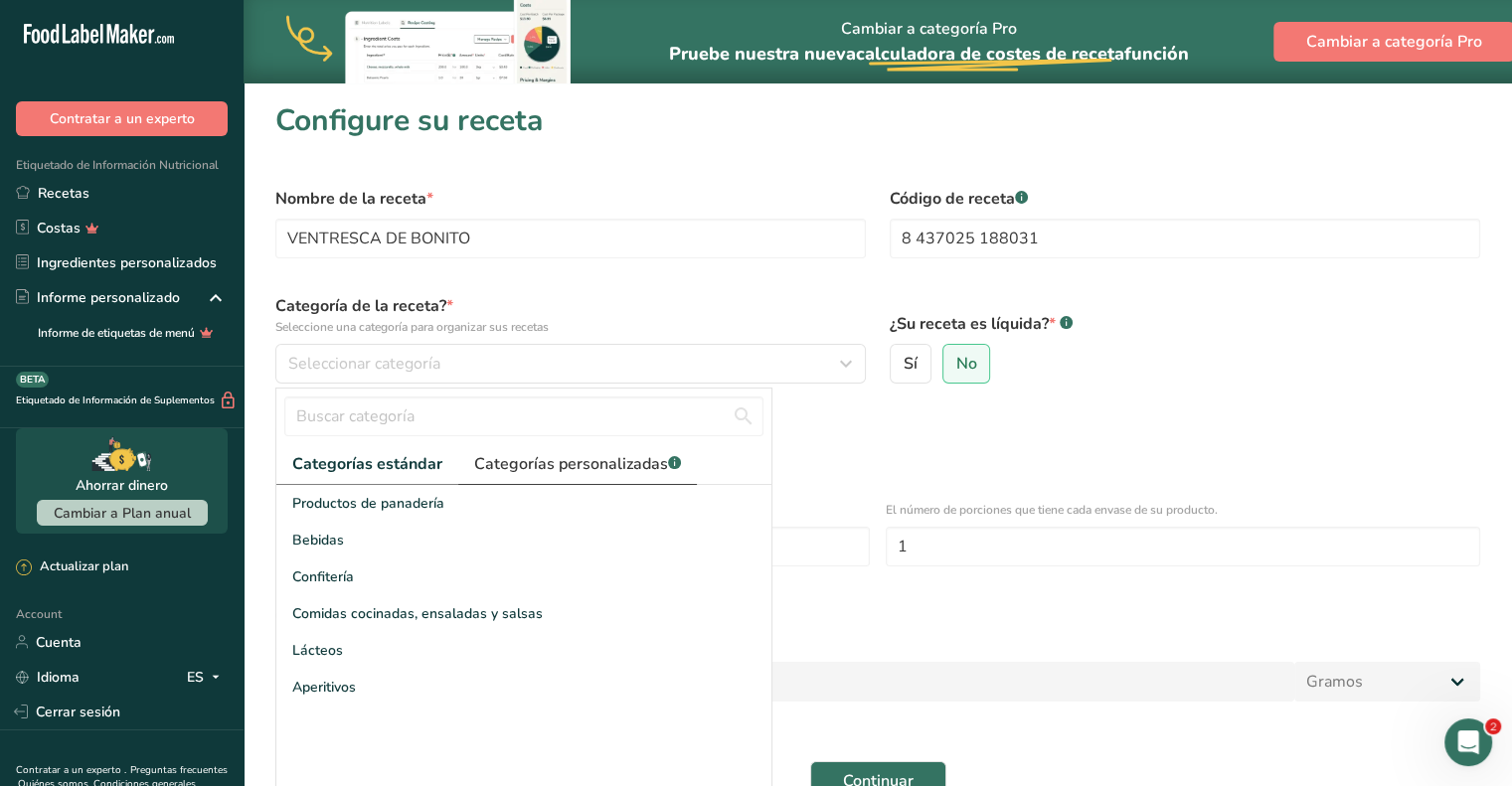 click on "Categorías personalizadas
.a-a{fill:#347362;}.b-a{fill:#fff;}" at bounding box center [578, 464] 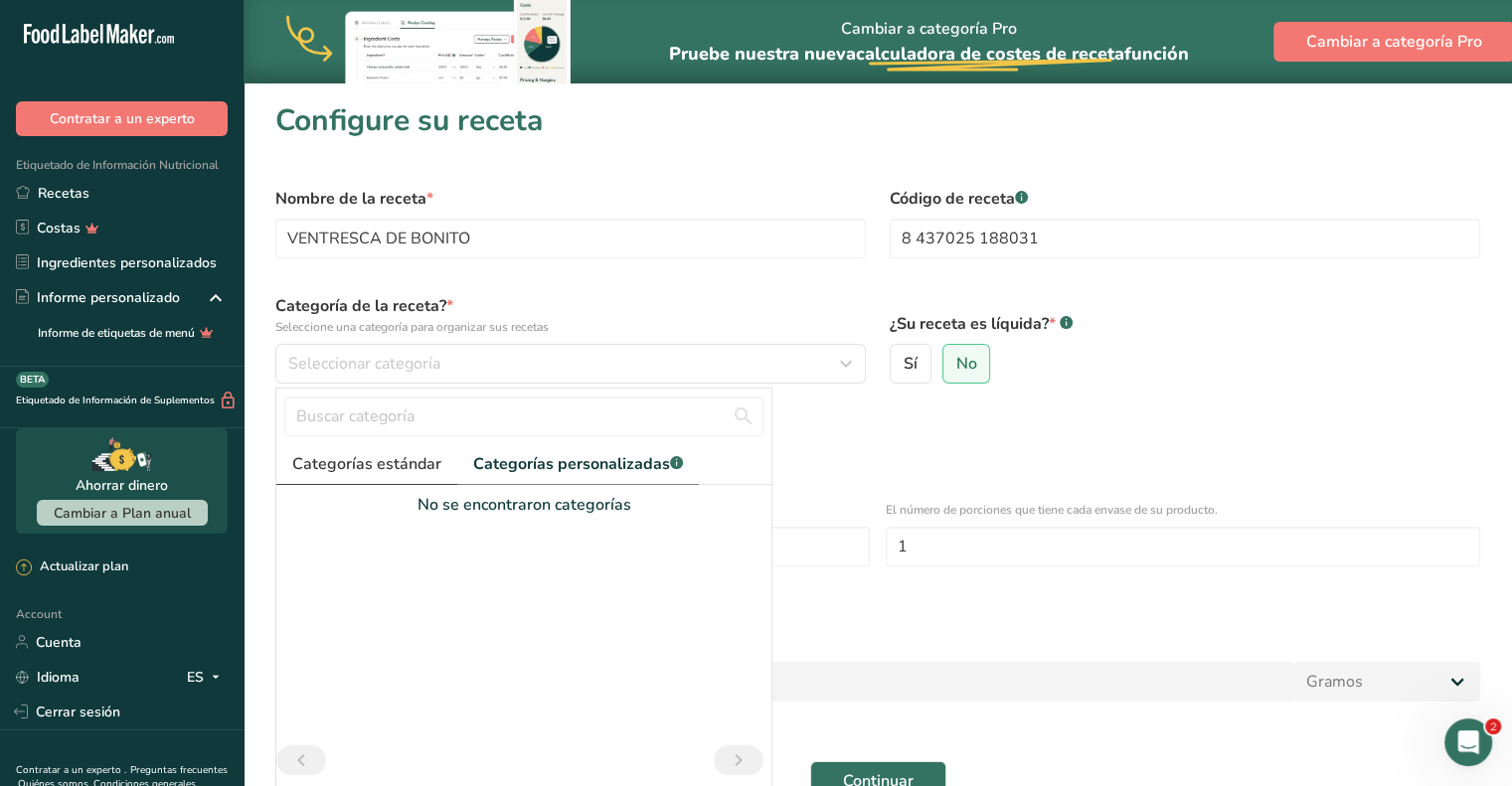 click on "Categorías estándar" at bounding box center [367, 464] 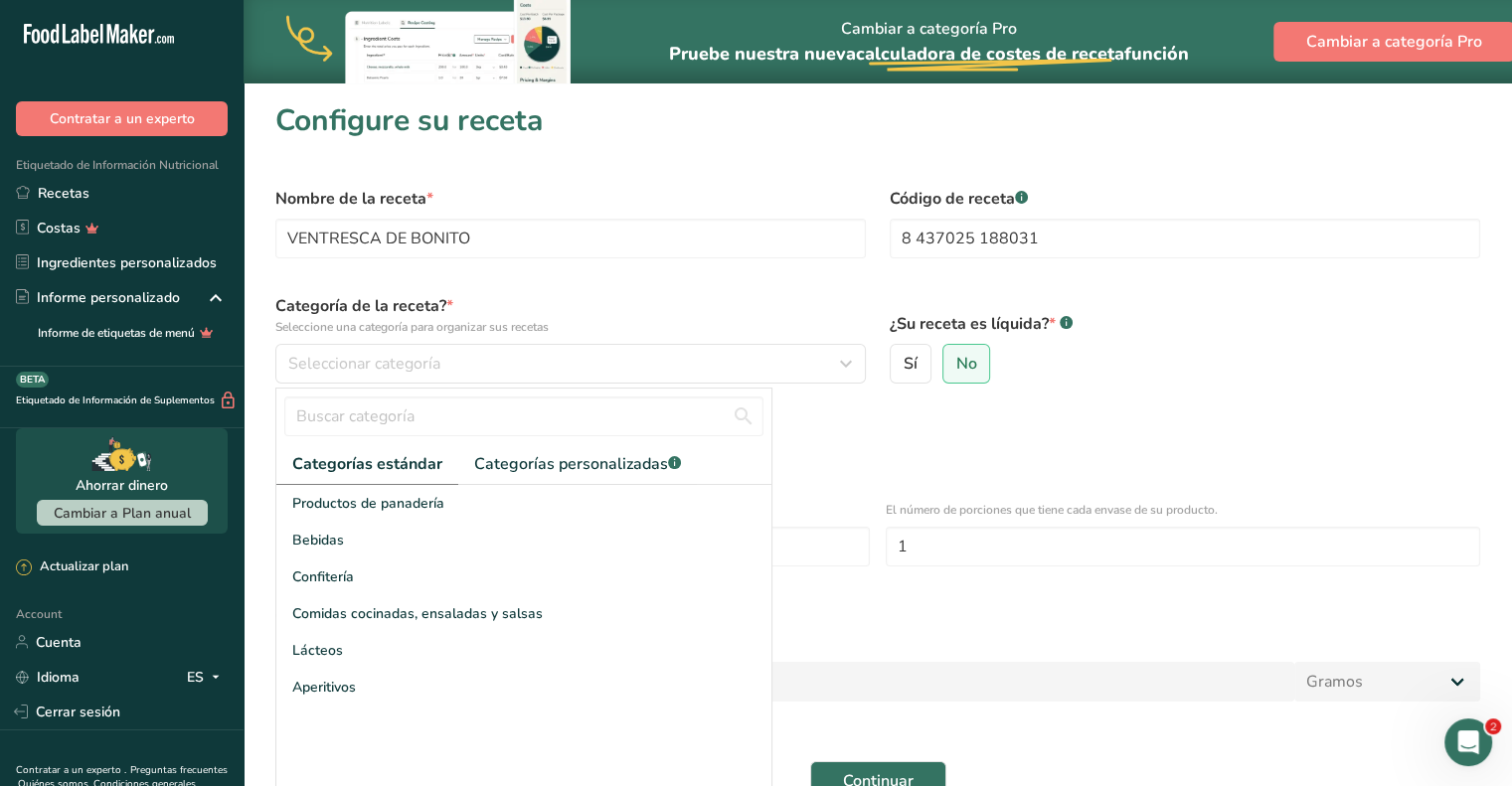 click on "Nombre de la receta *   VENTRESCA DE BONITO
Código de receta
.a-a{fill:#347362;}.b-a{fill:#fff;}           8 437025 188031
Categoría de la receta? *
Seleccione una categoría para organizar sus recetas
Seleccionar categoría
Categorías estándar
Categorías personalizadas
.a-a{fill:#347362;}.b-a{fill:#fff;}
Productos de panadería
Bebidas
Confitería
Comidas cocinadas, ensaladas y salsas
Lácteos
Aperitivos
No se encontraron categorías
Añadir nueva categoría
¿Su receta es líquida? *   .a-a{fill:#347362;}.b-a{fill:#fff;}           Sí   No
Definir detalles del tamaño de la porción *
Especificar tamaño de porción
1     1" at bounding box center [878, 514] 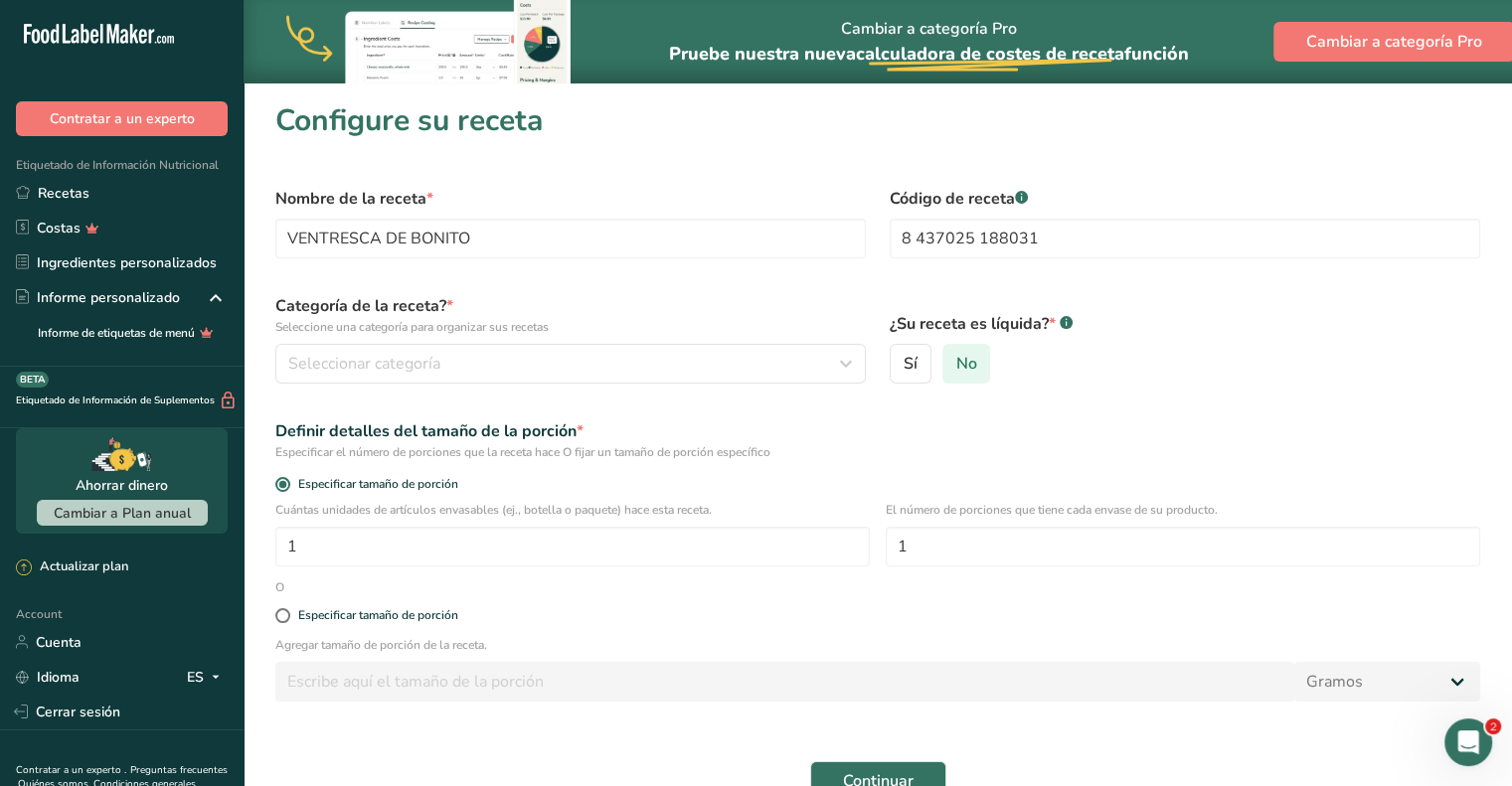 click on "No" at bounding box center [966, 364] 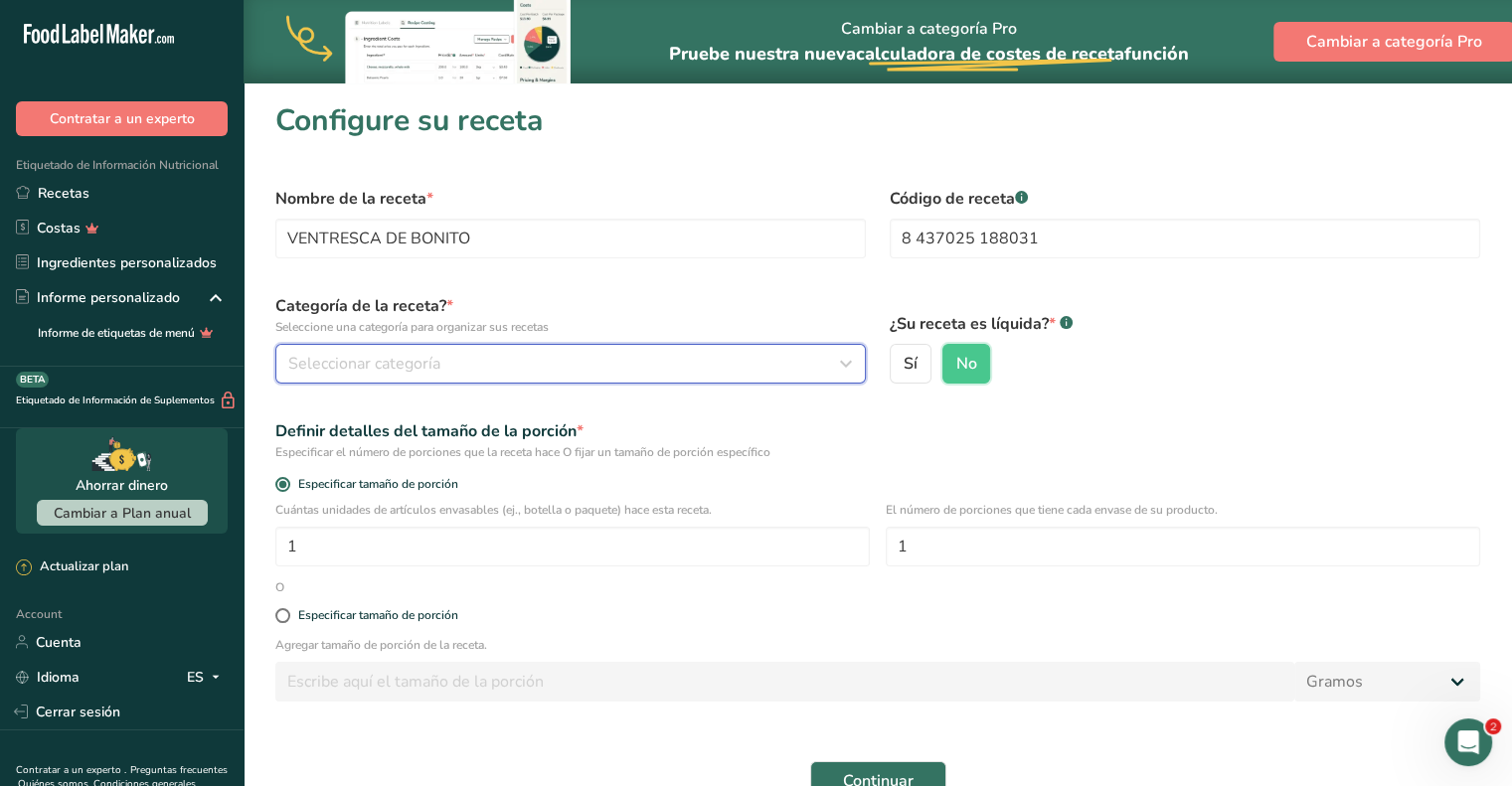 click on "Seleccionar categoría" at bounding box center (565, 364) 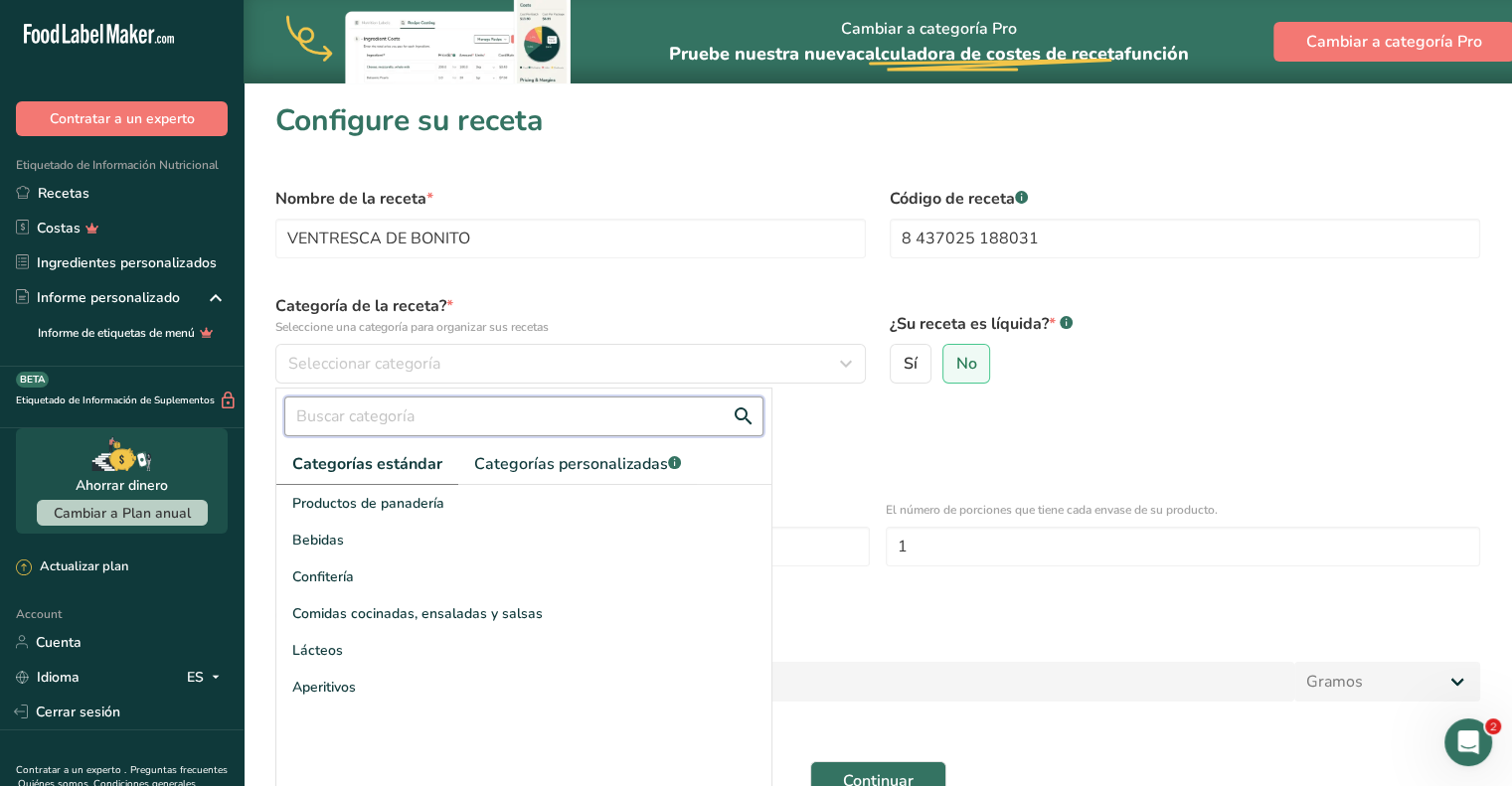 click at bounding box center [524, 416] 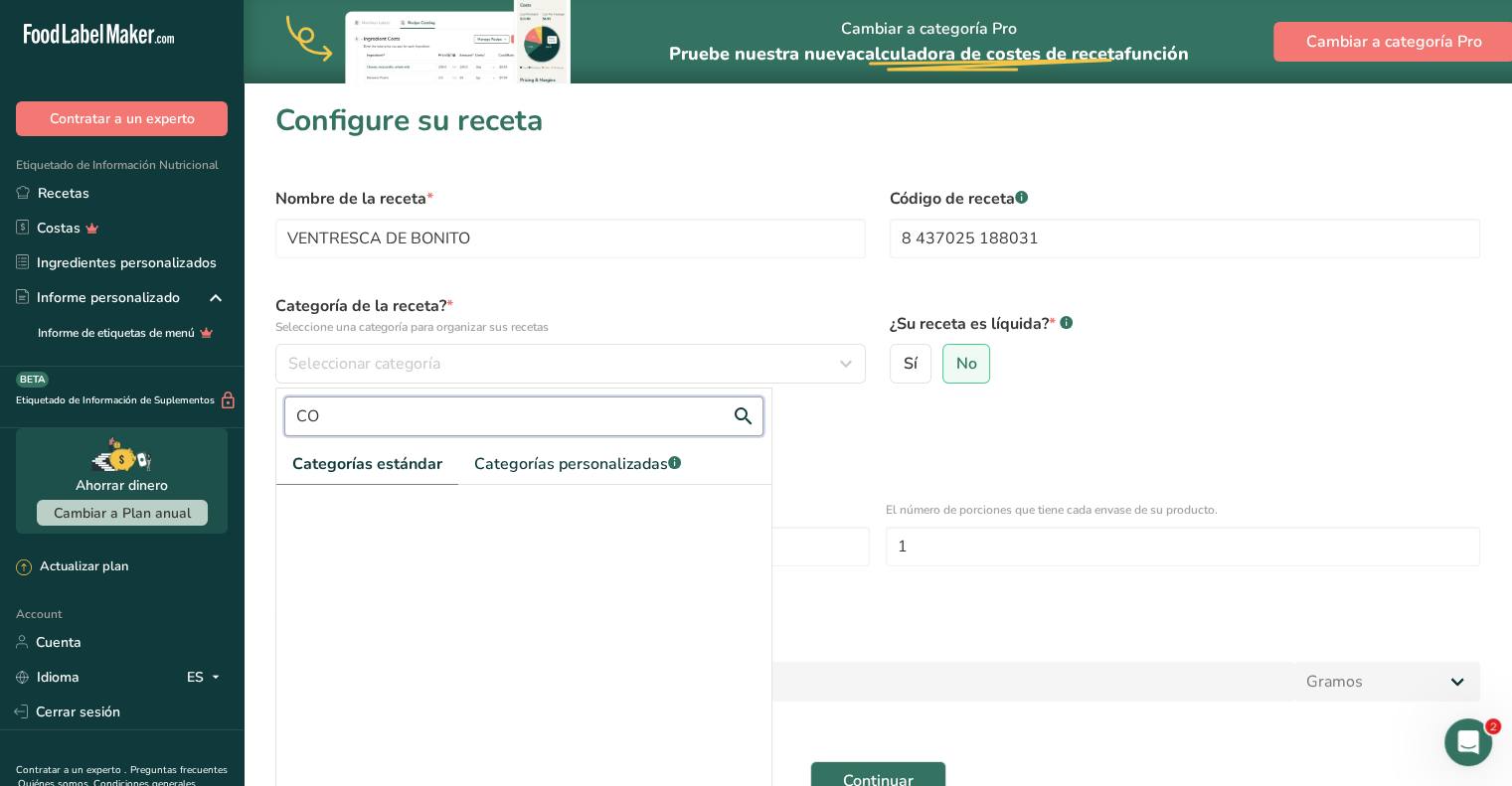 type on "C" 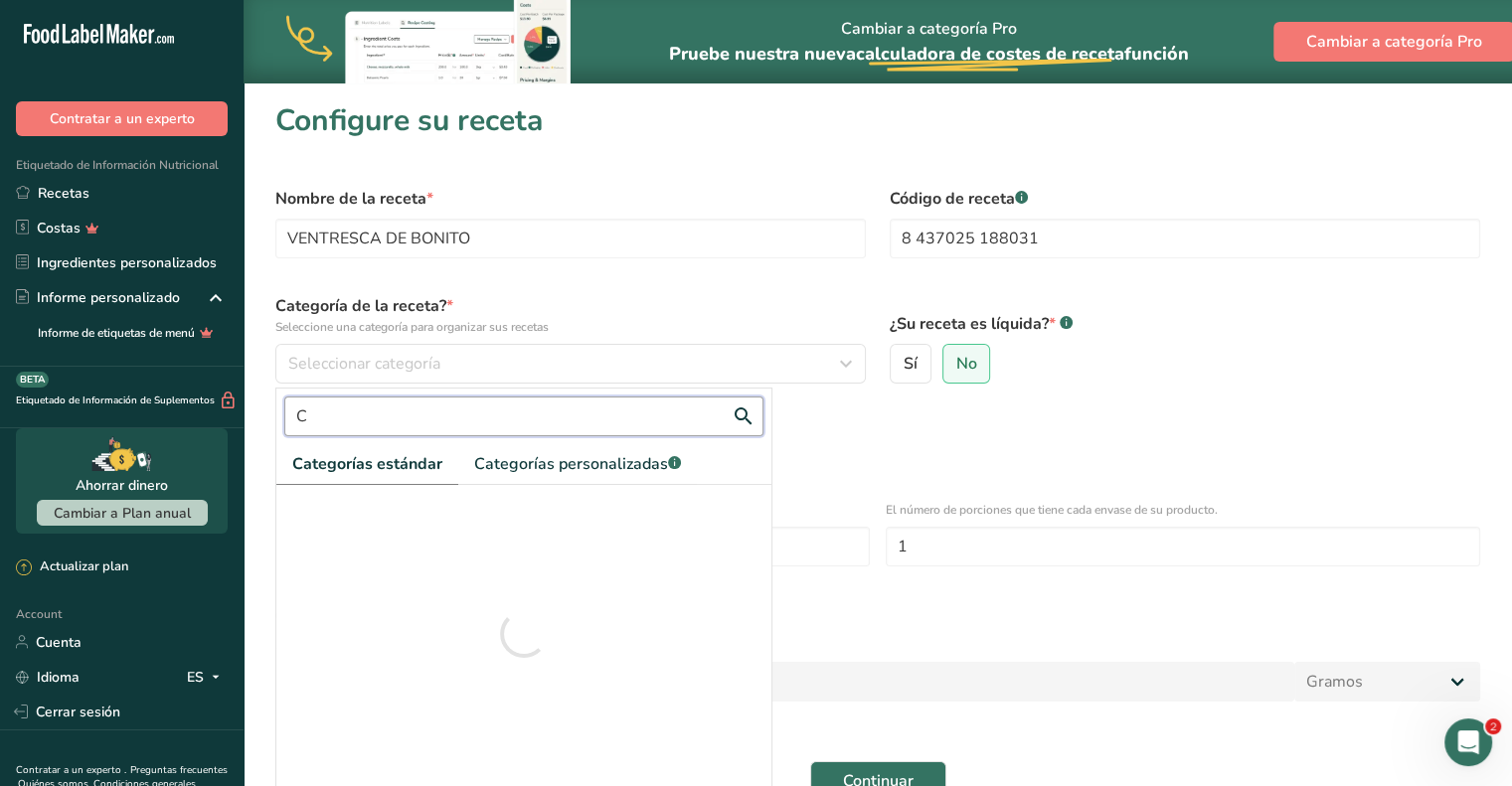type 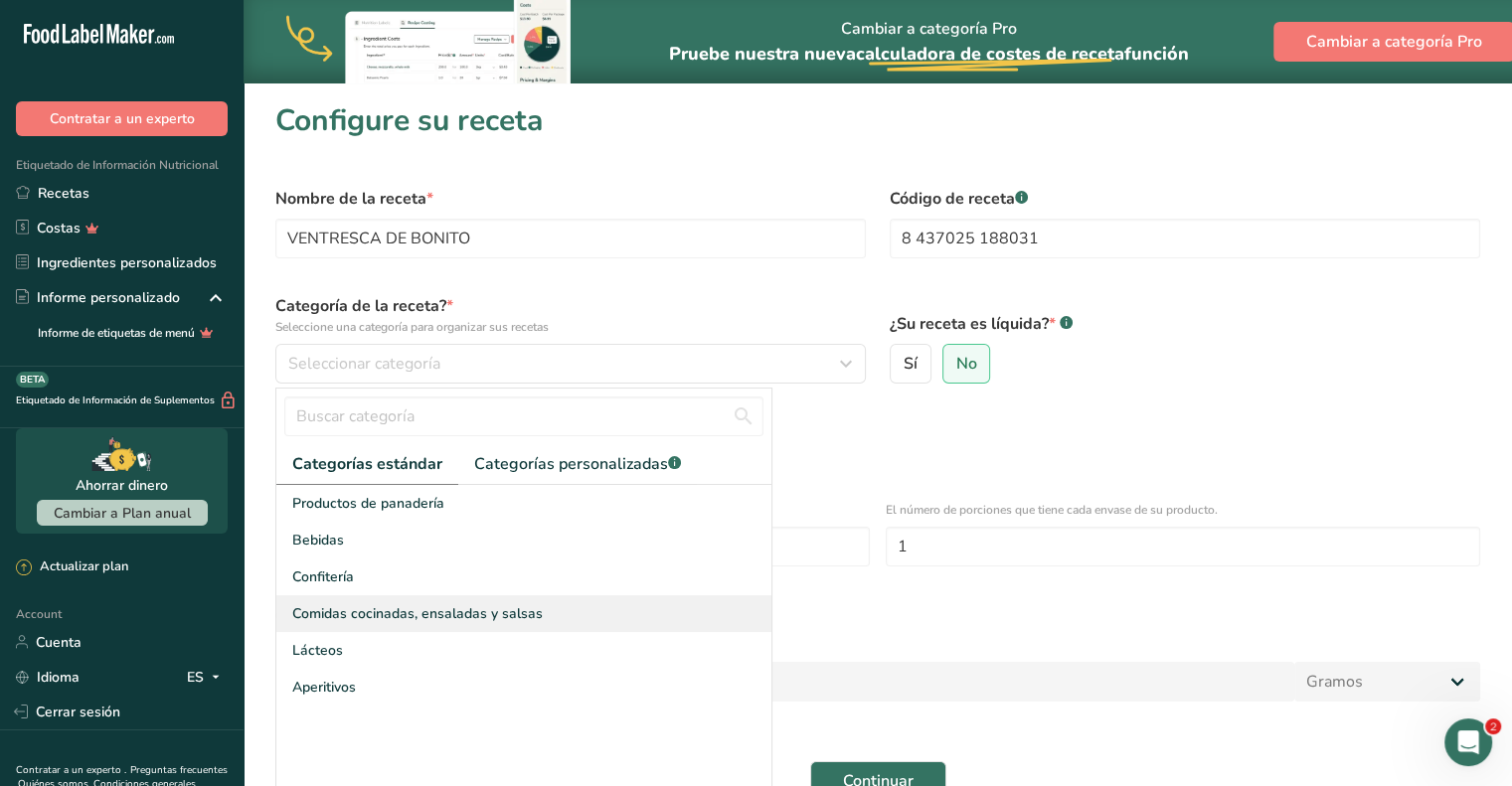 click on "Comidas cocinadas, ensaladas y salsas" at bounding box center (418, 613) 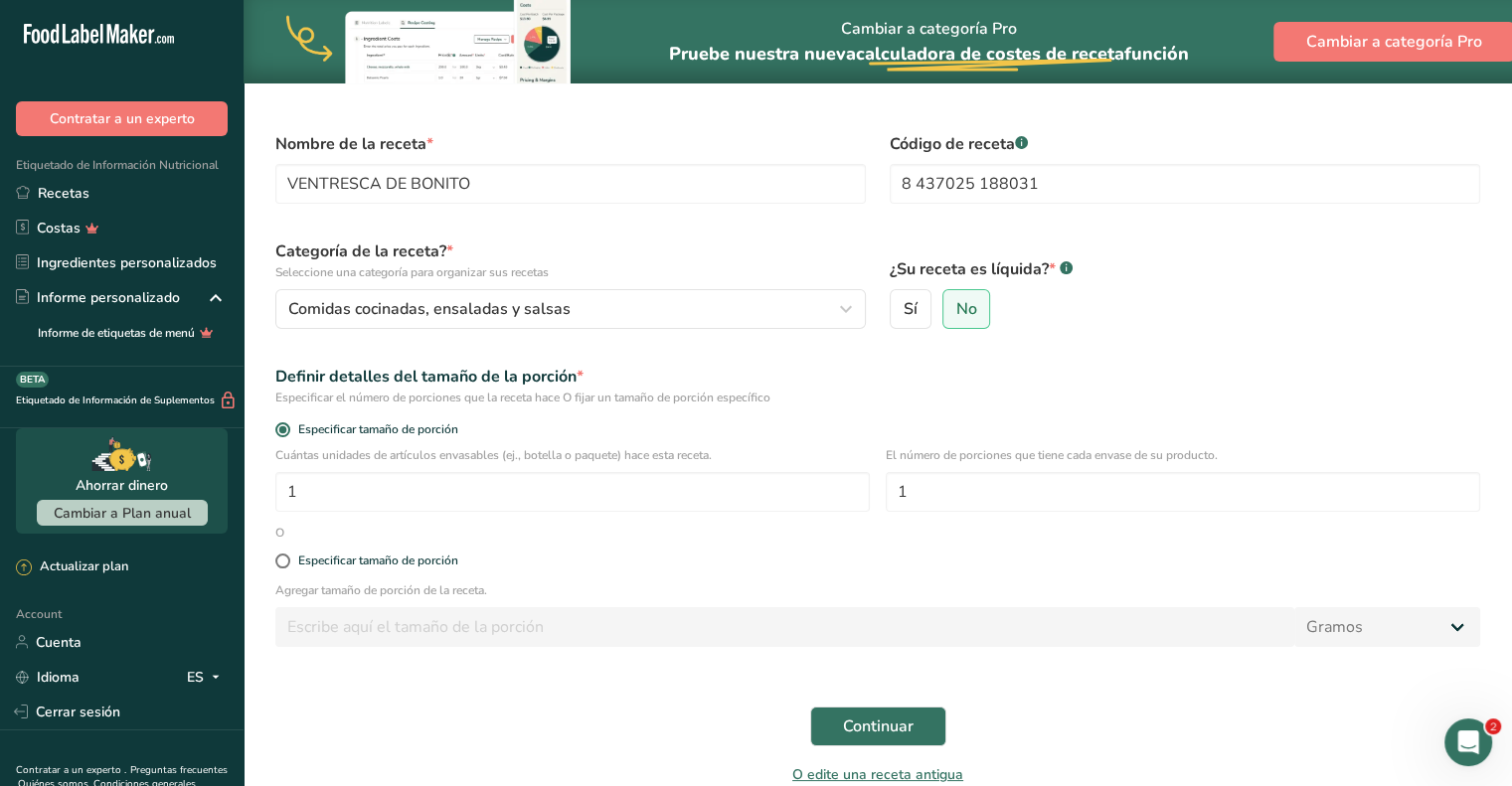 scroll, scrollTop: 99, scrollLeft: 0, axis: vertical 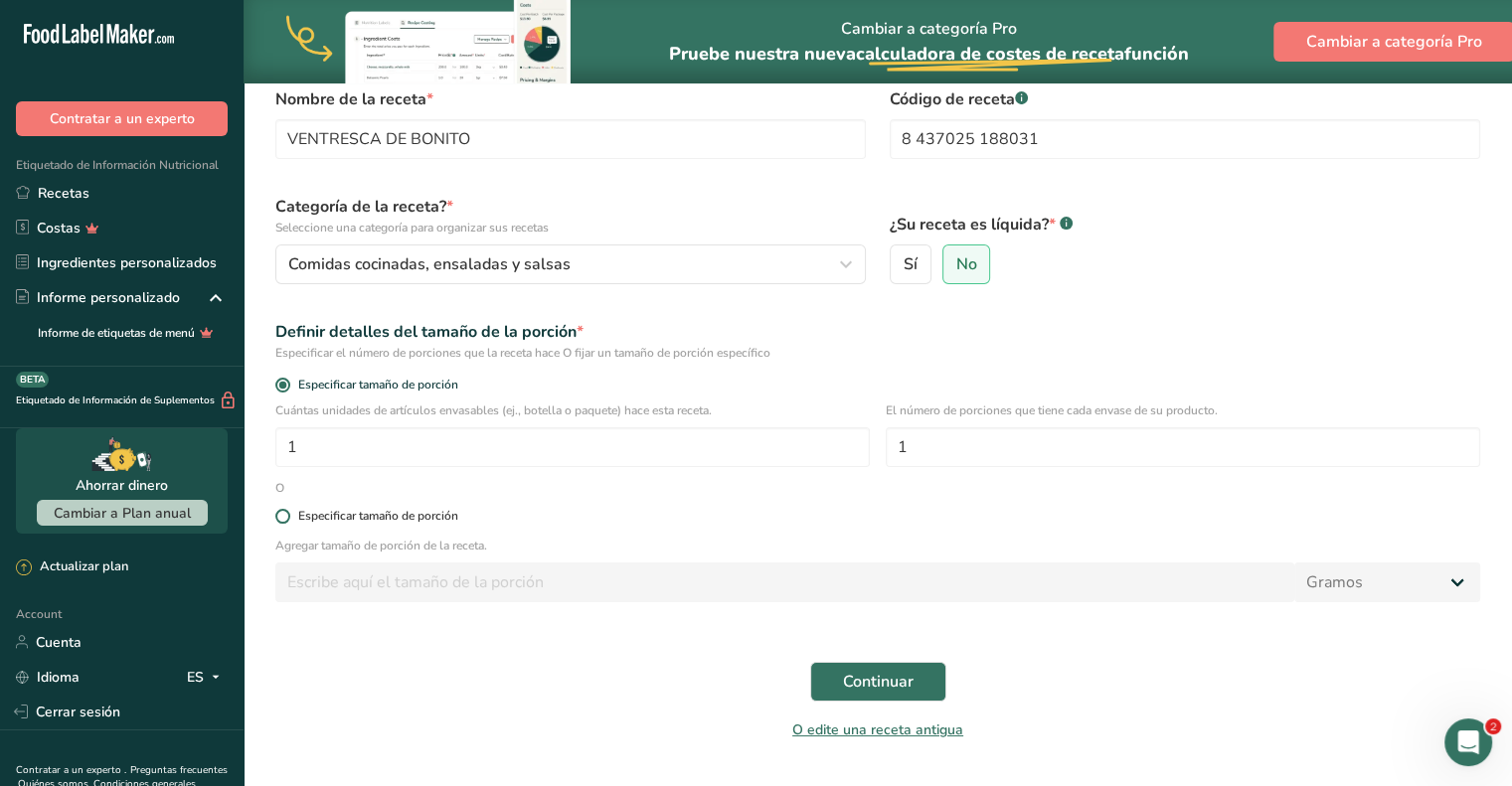 click on "Especificar tamaño de porción" at bounding box center [878, 516] 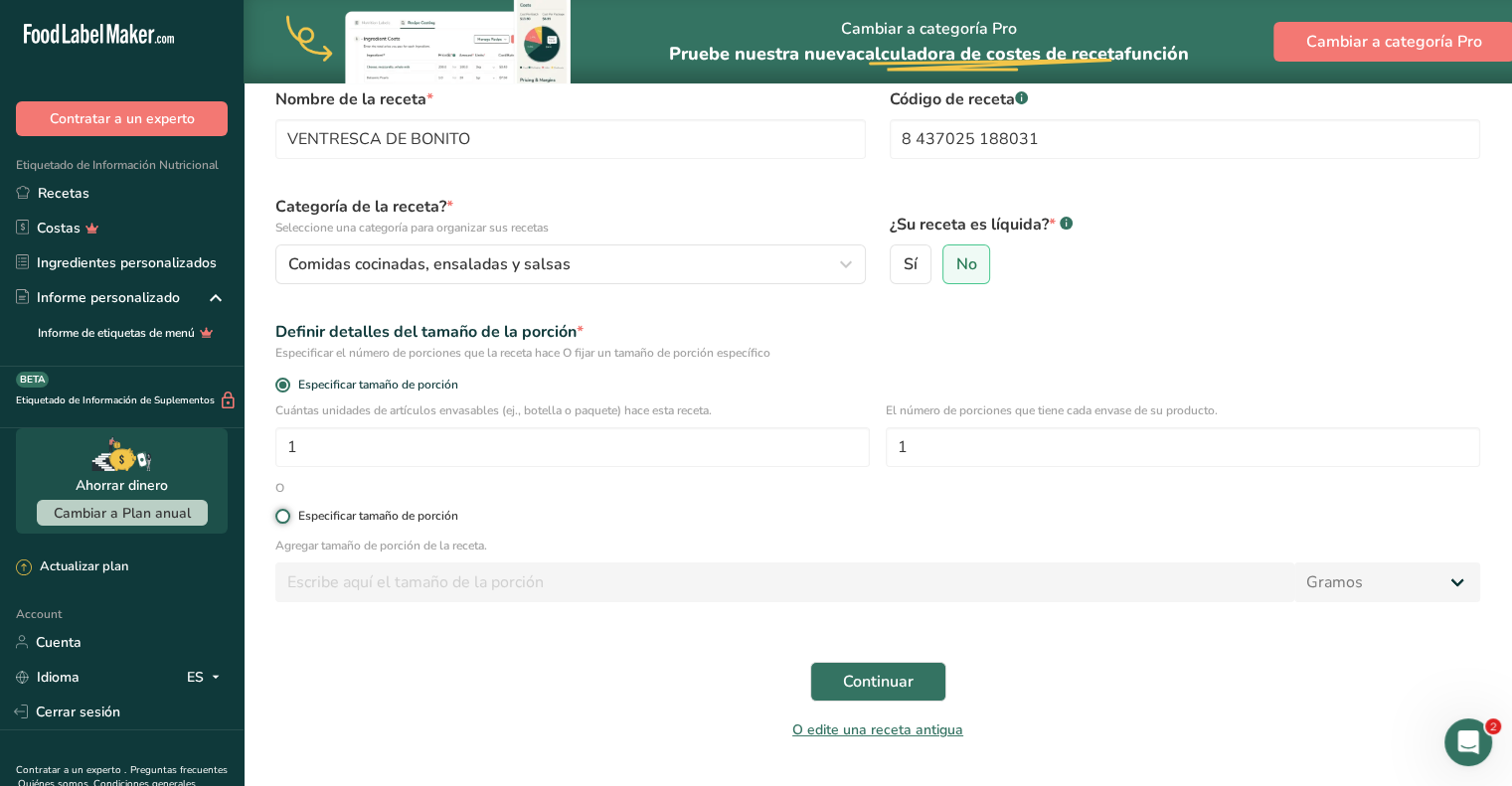 click on "Especificar tamaño de porción" at bounding box center (281, 516) 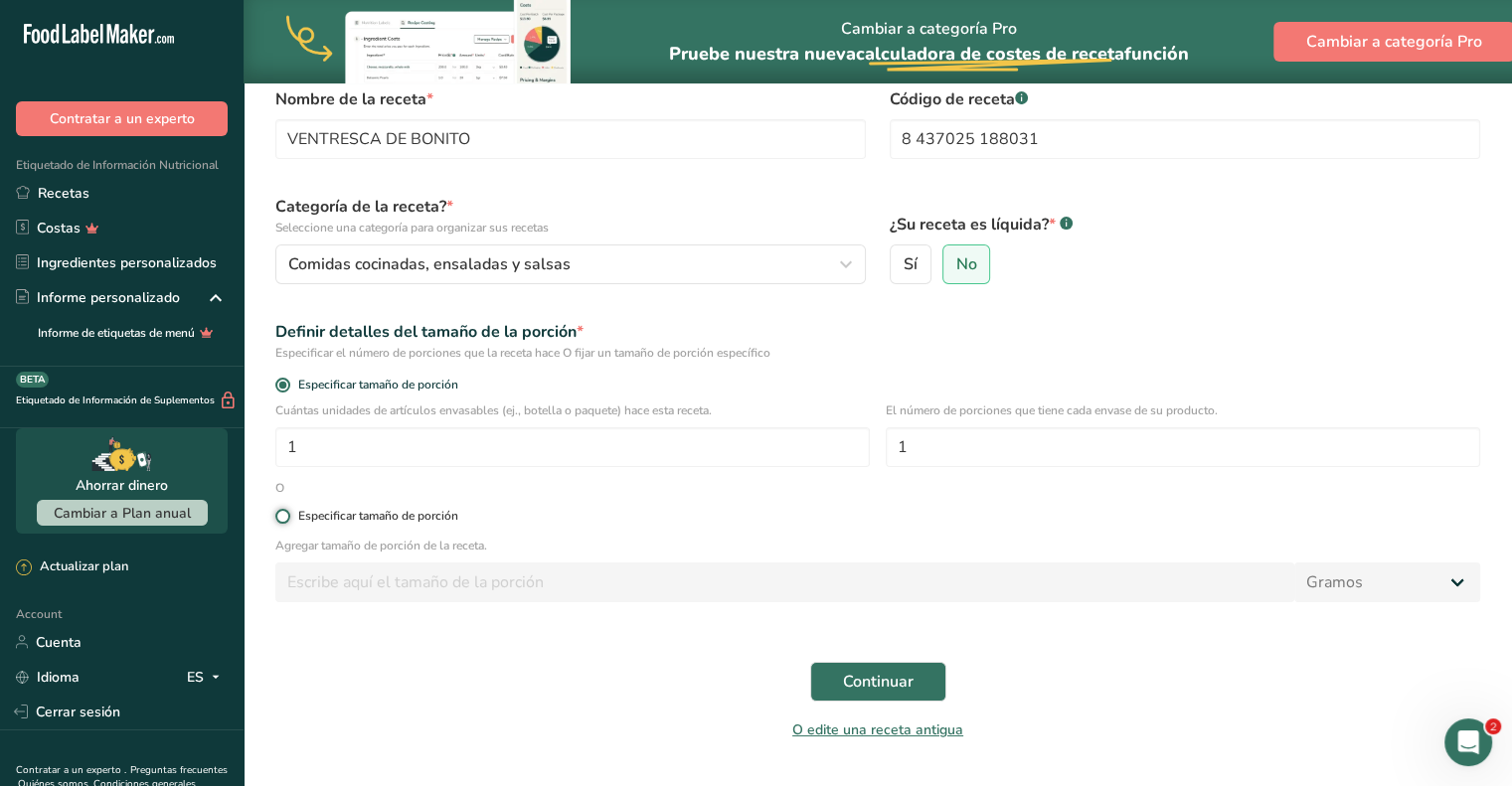 radio on "true" 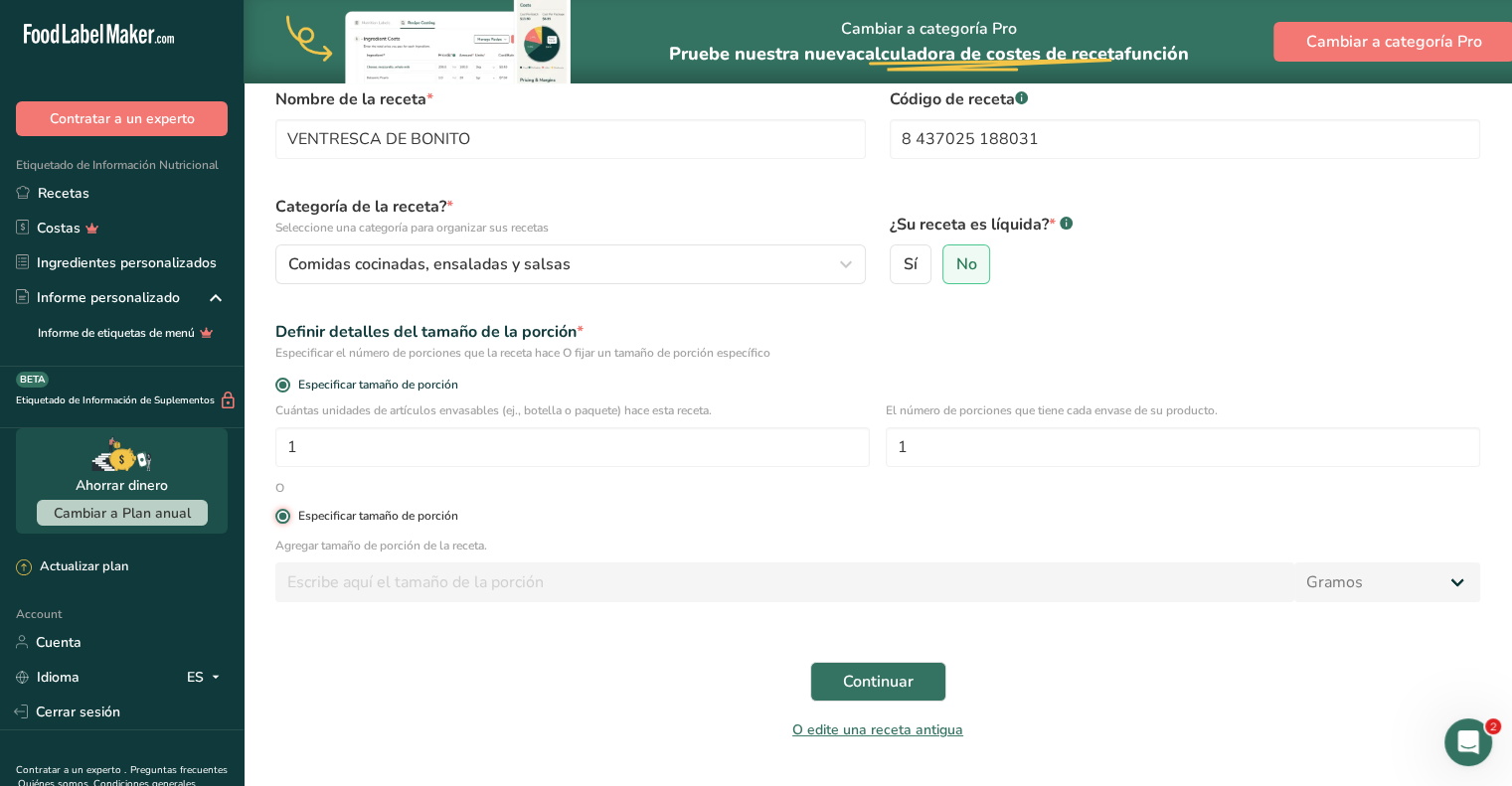 radio on "false" 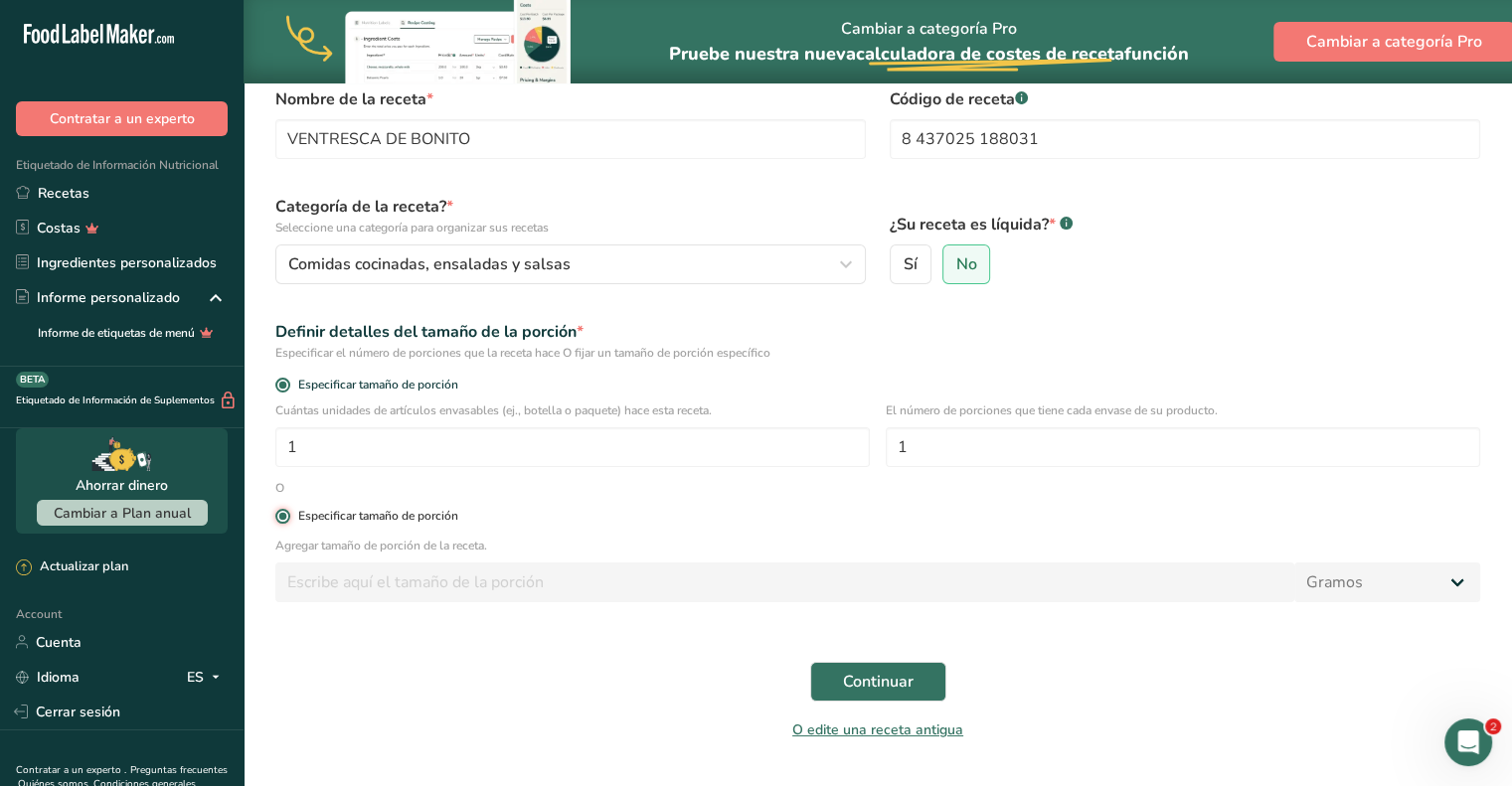 type 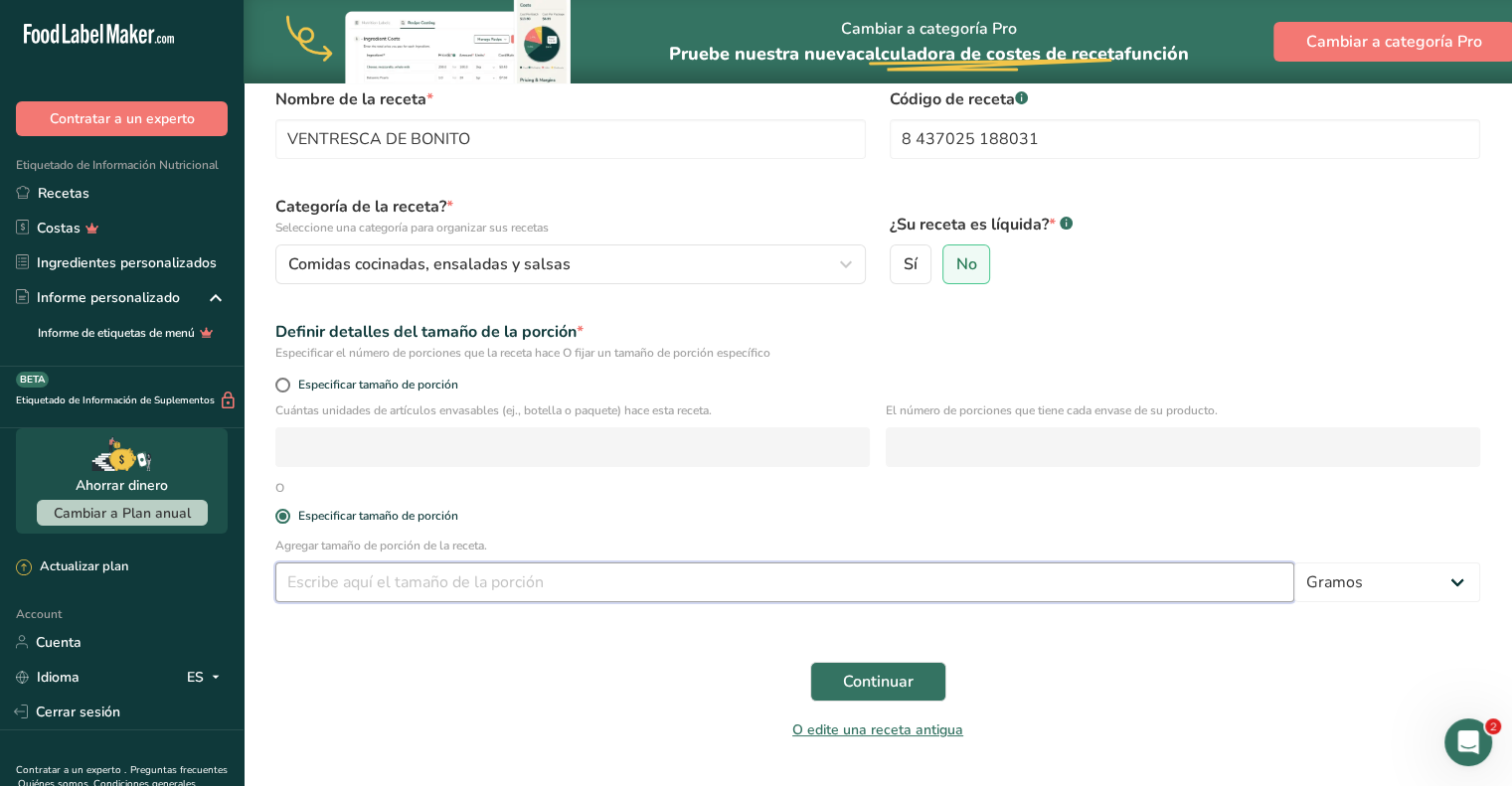 click at bounding box center [784, 582] 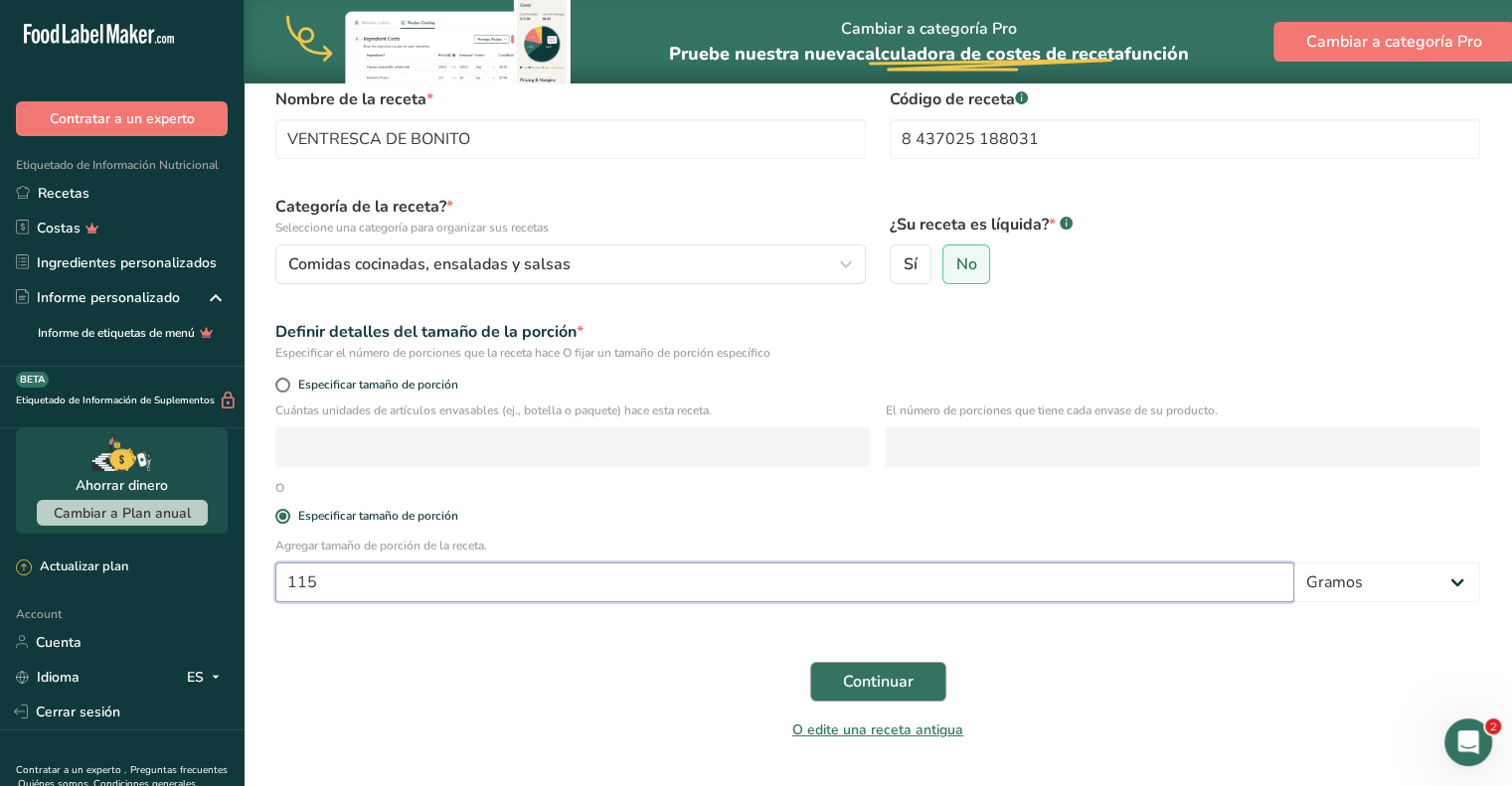 type on "115" 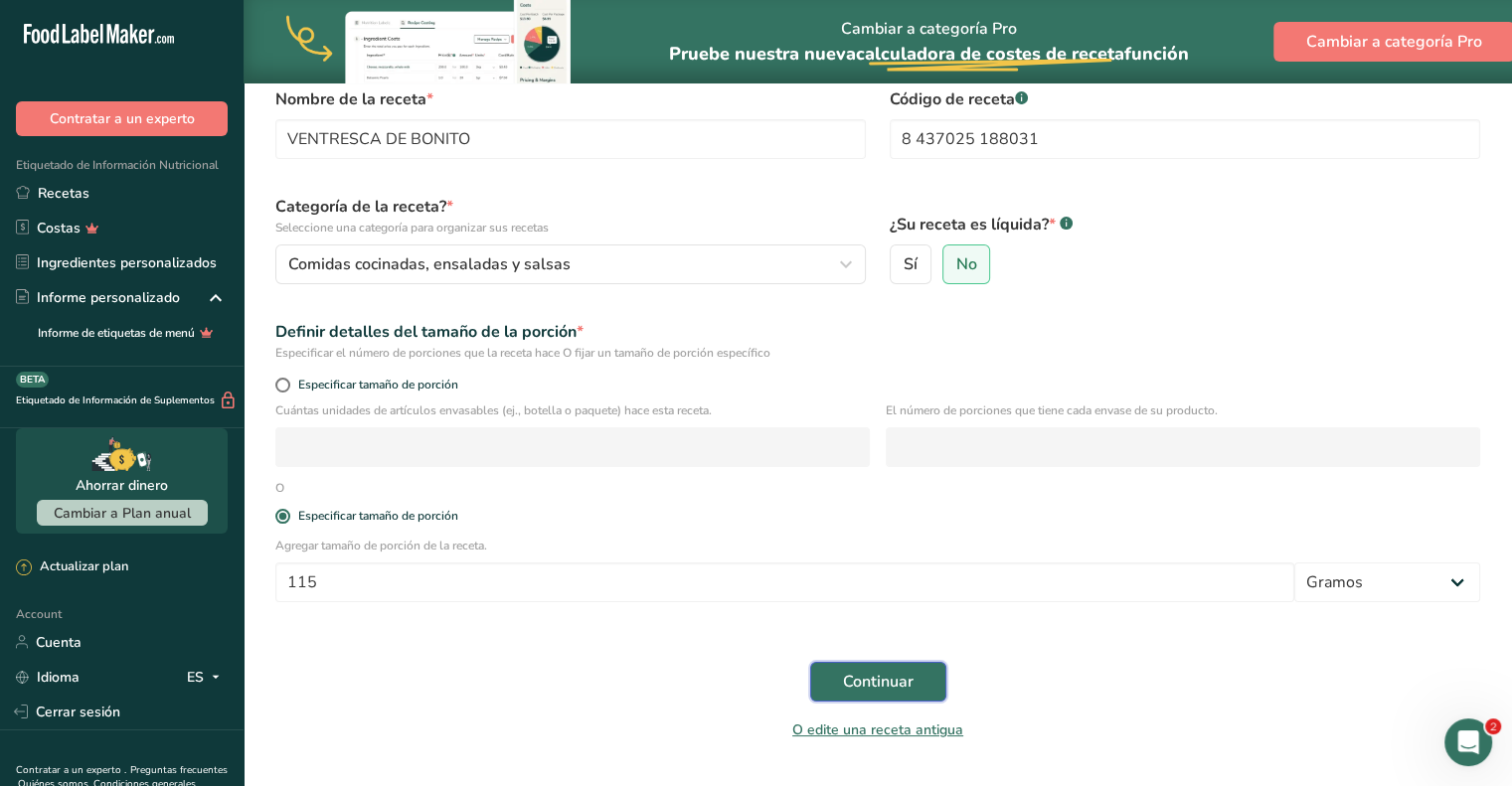 click on "Continuar" at bounding box center [878, 682] 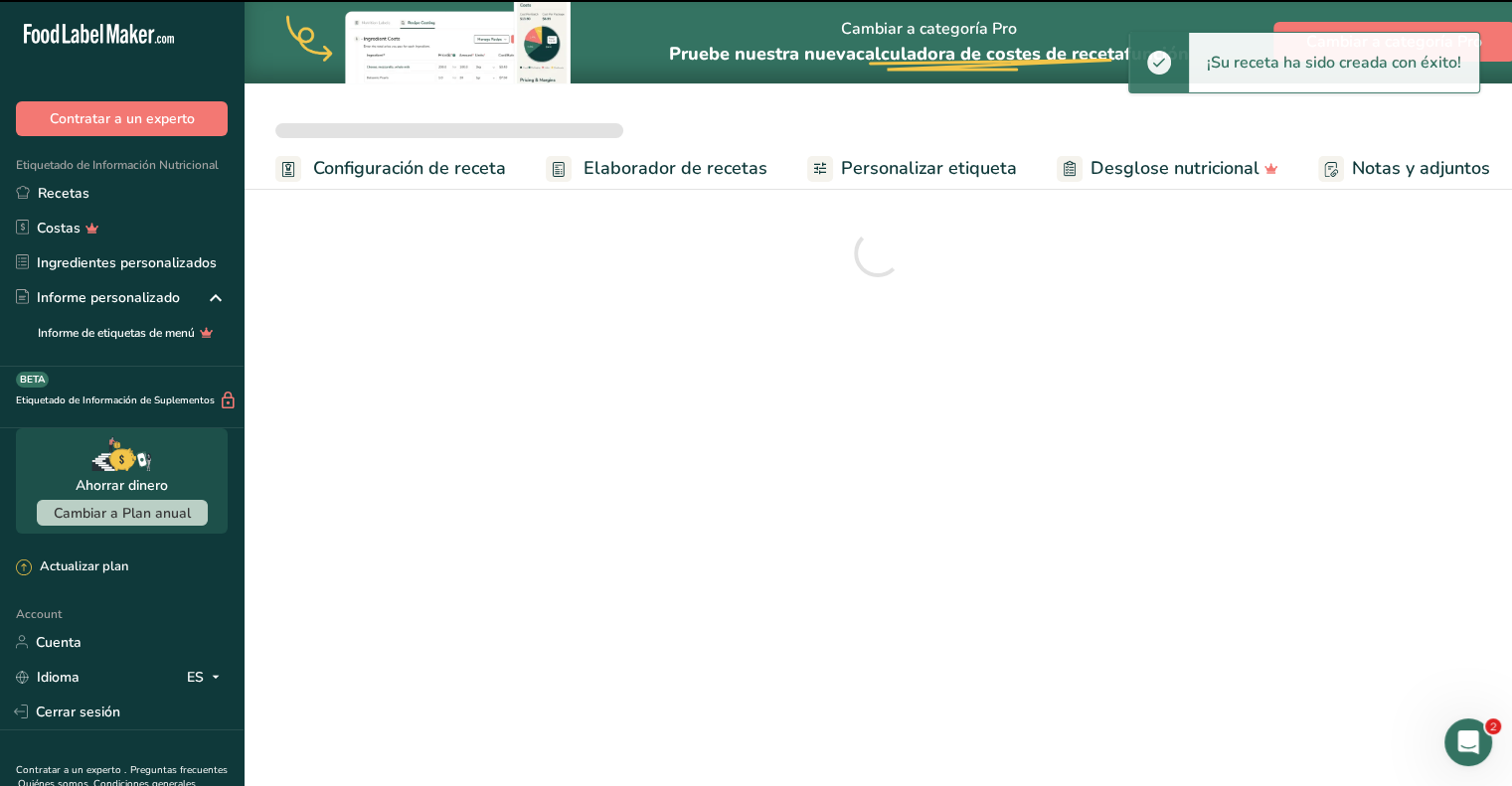 scroll, scrollTop: 0, scrollLeft: 0, axis: both 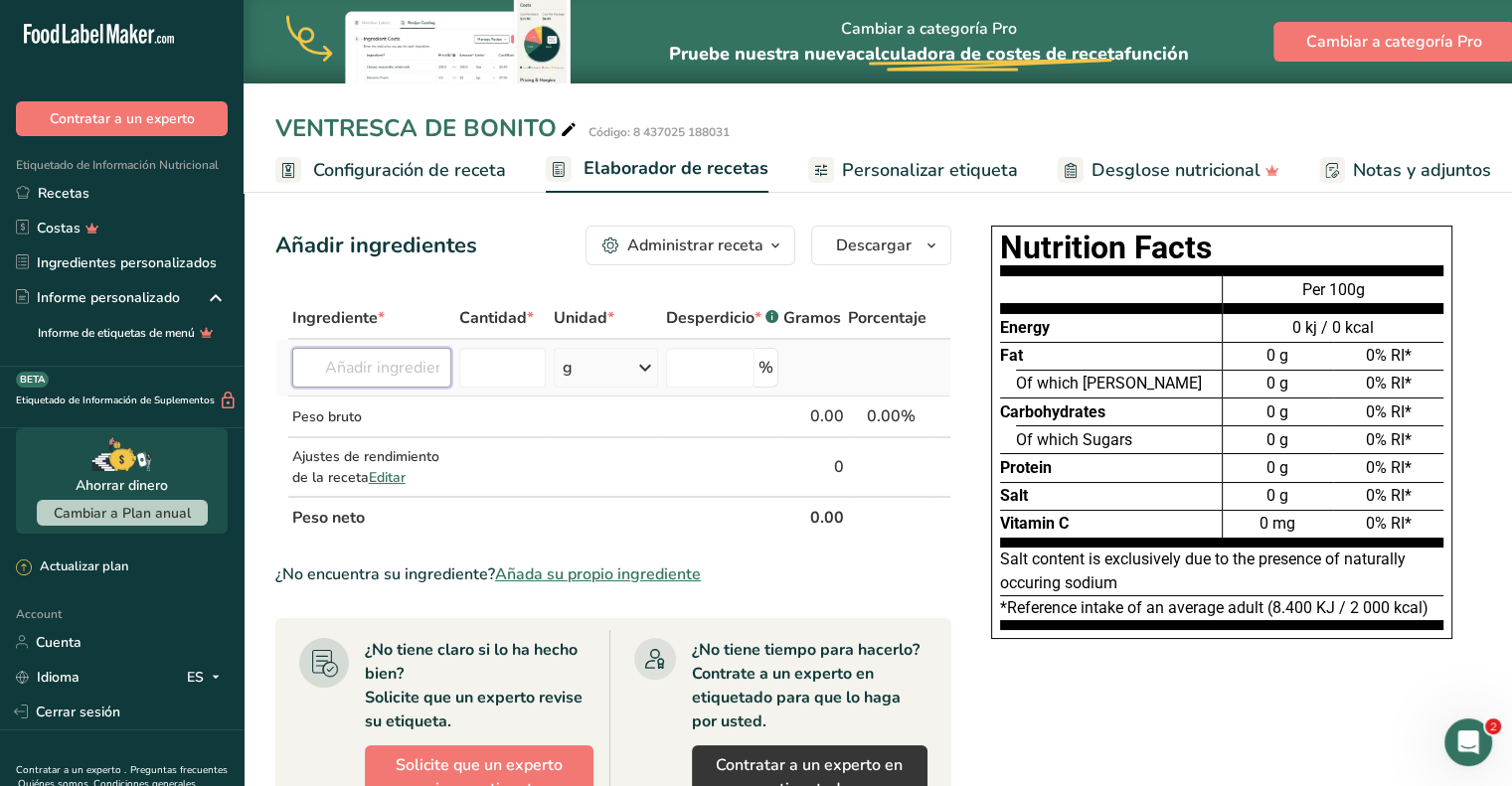 click at bounding box center (372, 368) 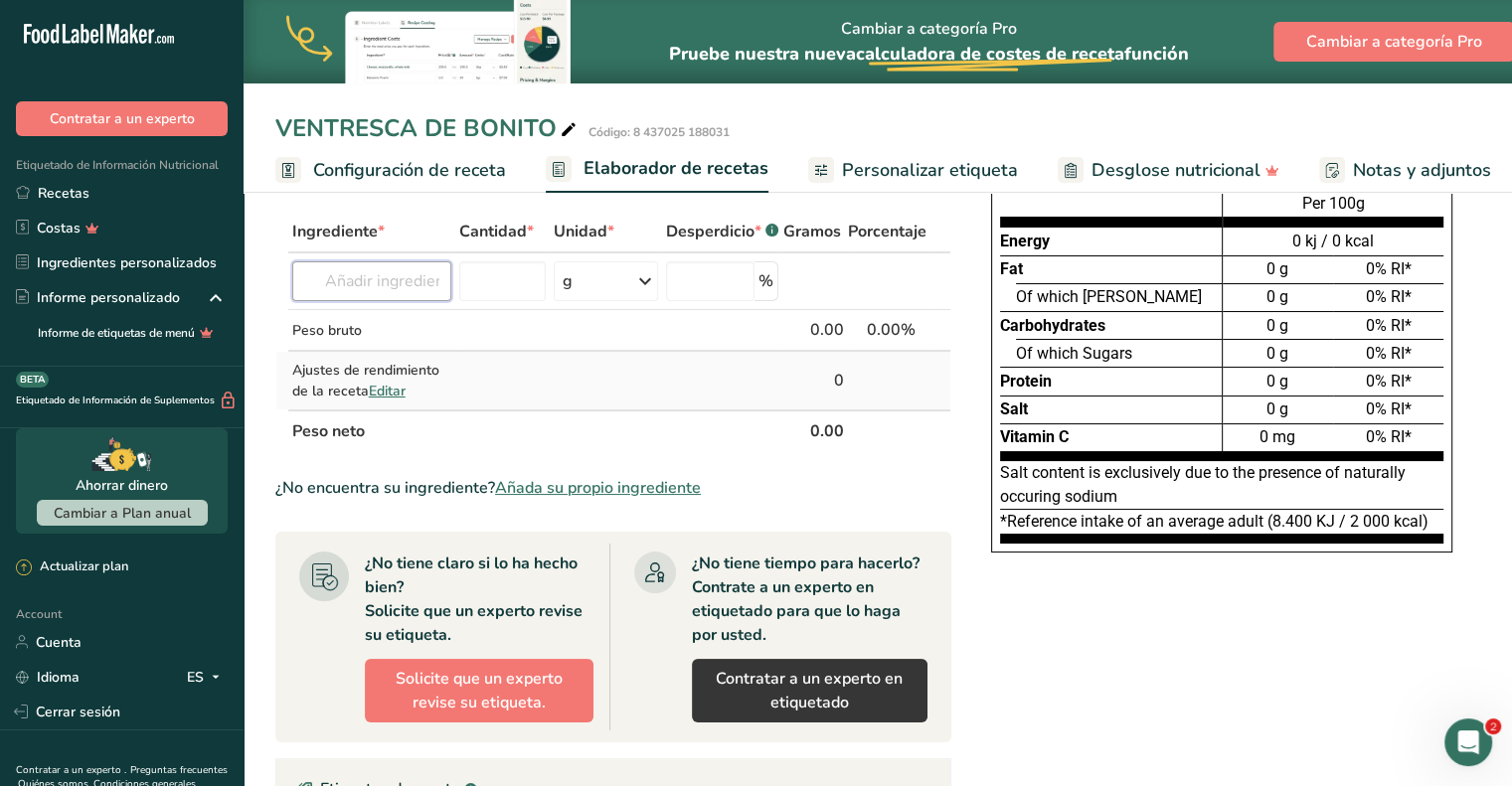 scroll, scrollTop: 0, scrollLeft: 0, axis: both 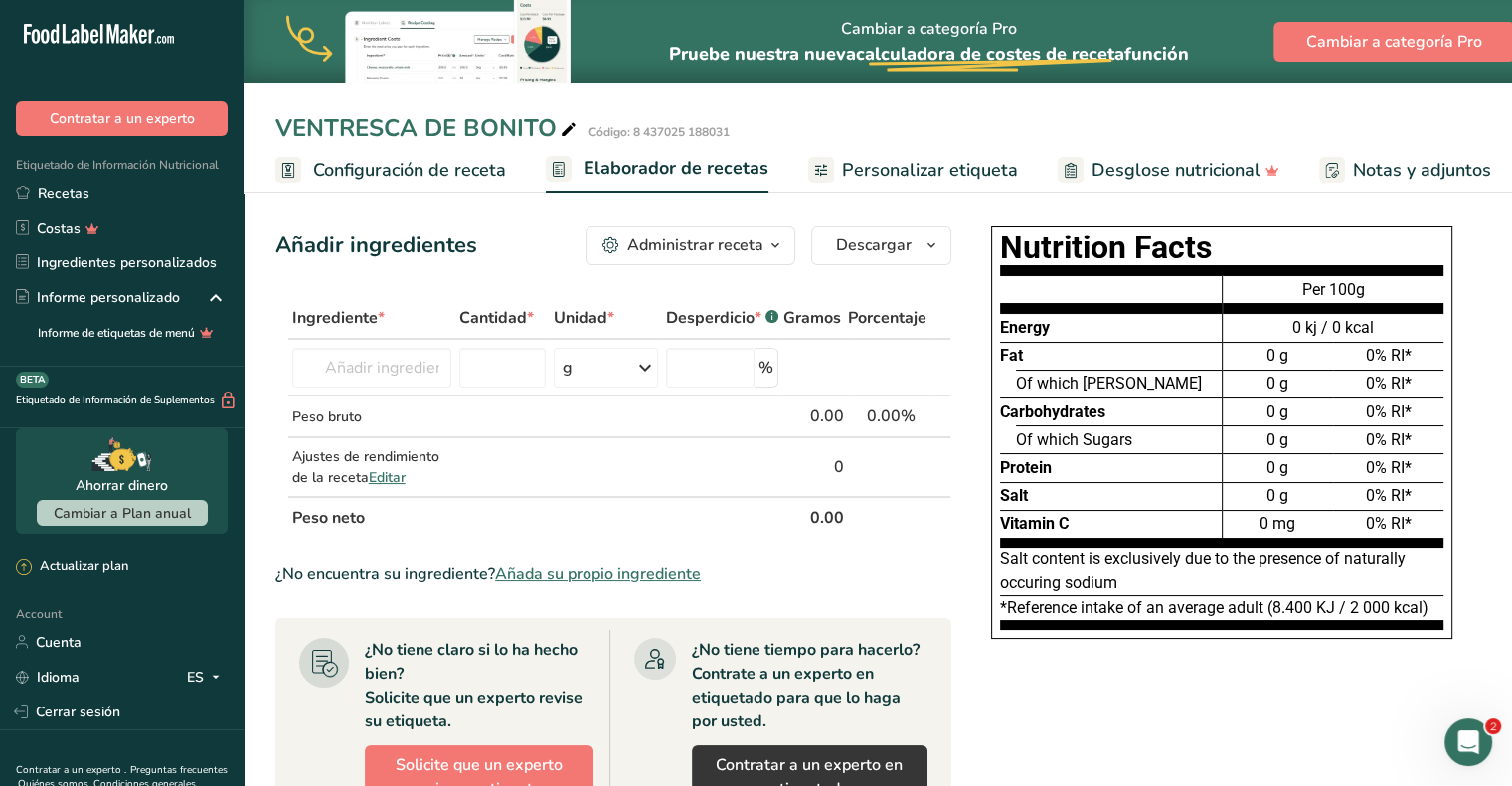 click at bounding box center [775, 245] 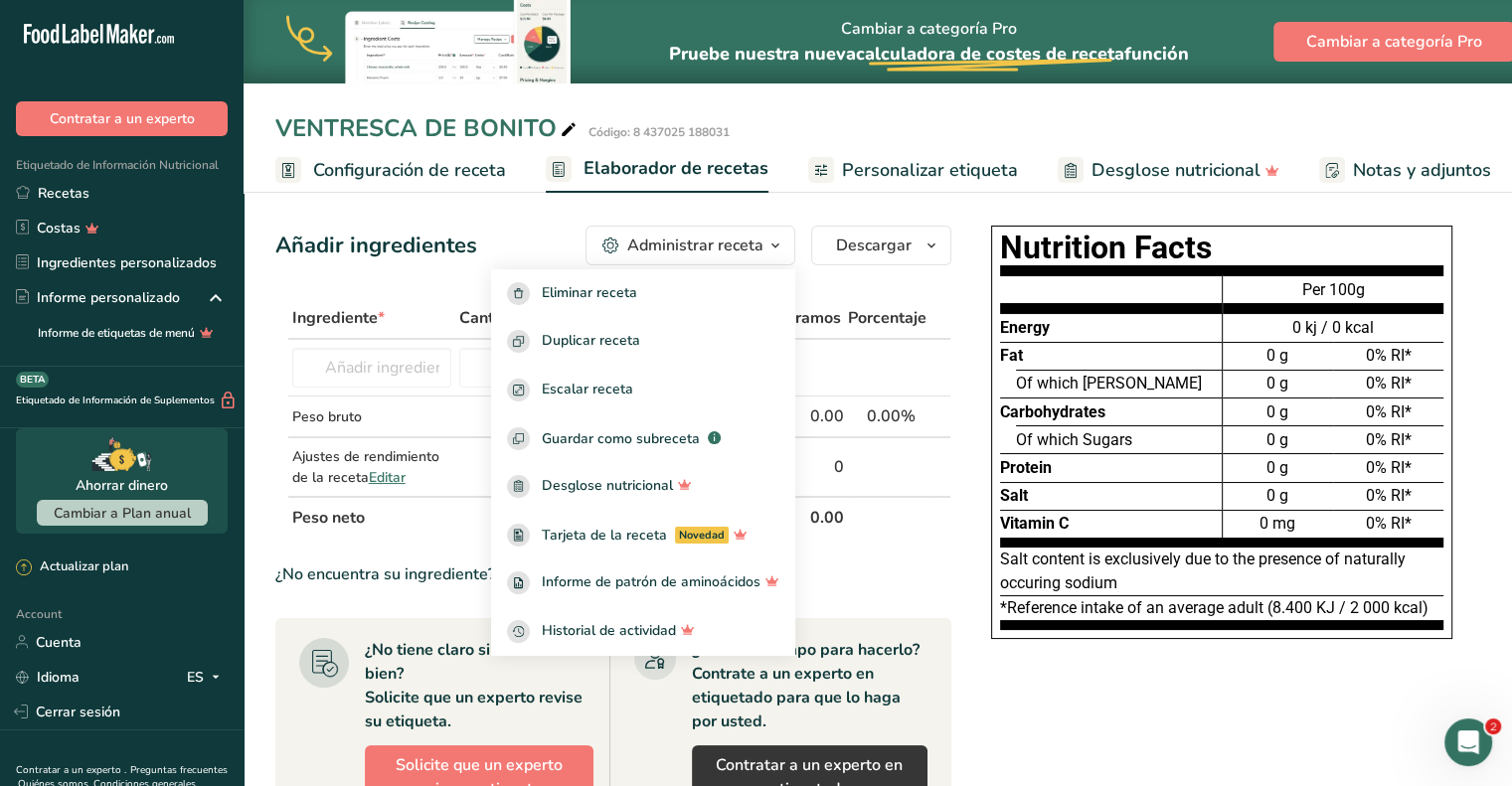 click on "Ingrediente *" at bounding box center [372, 319] 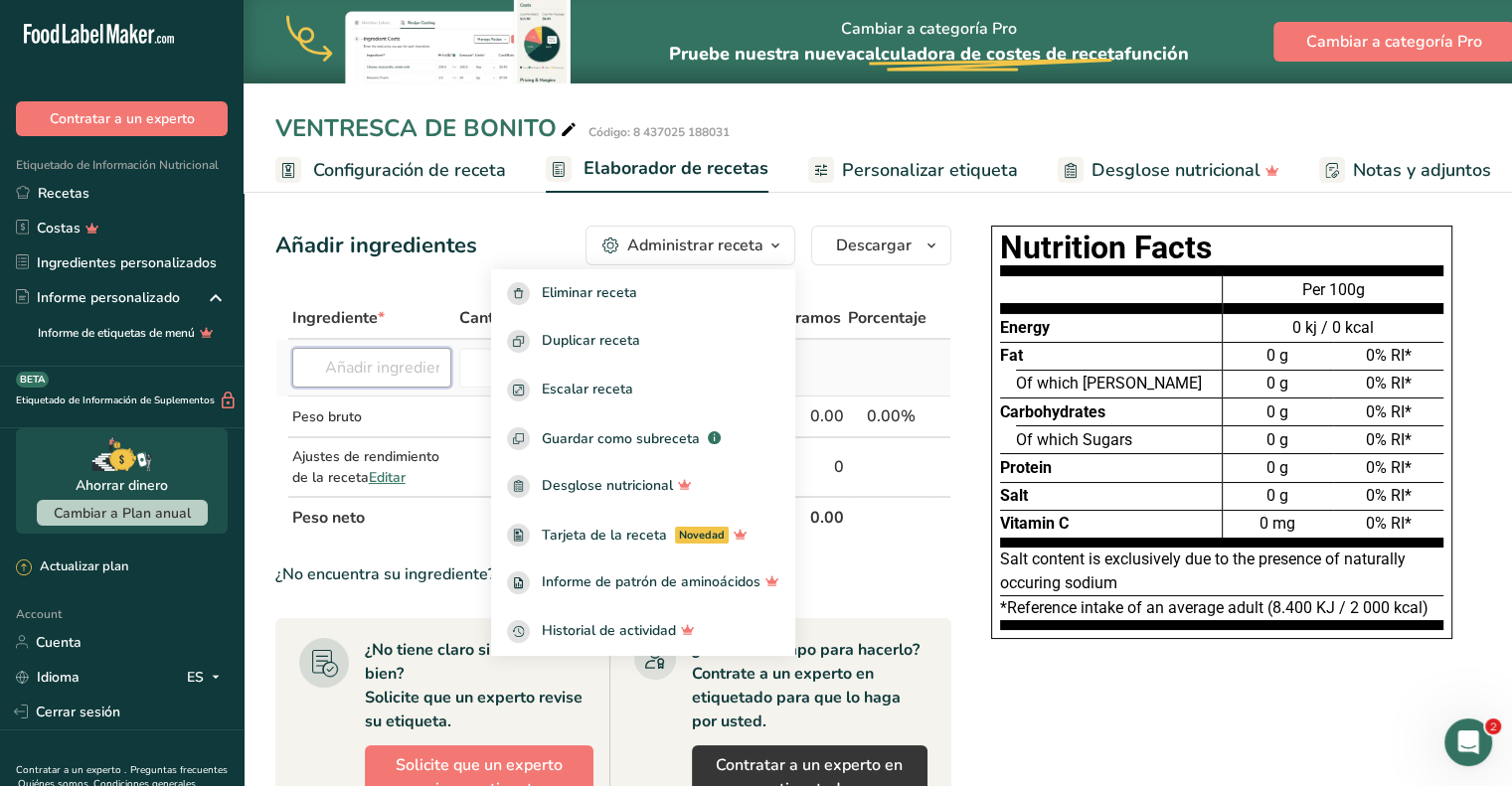 click at bounding box center (372, 368) 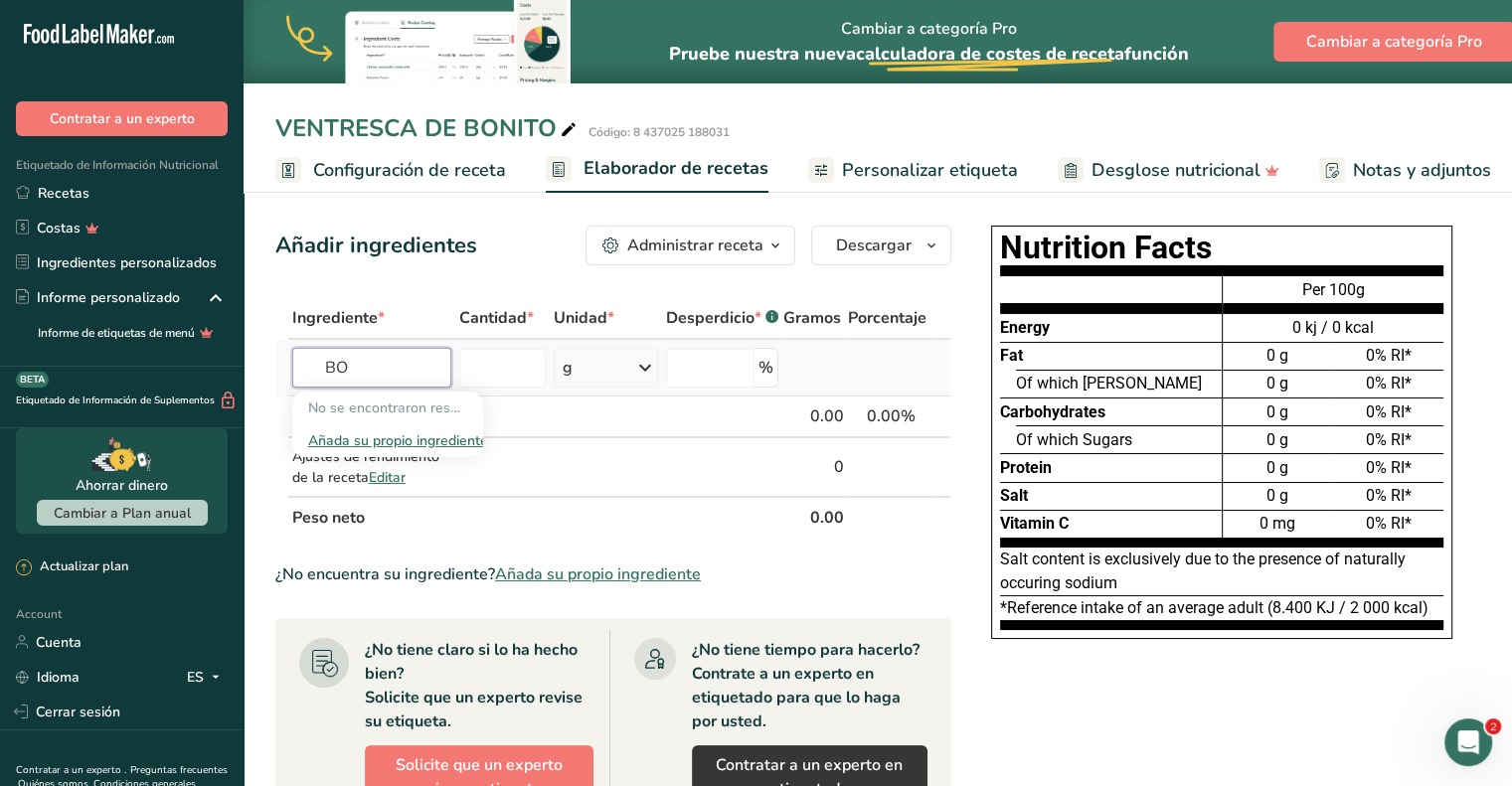 type on "B" 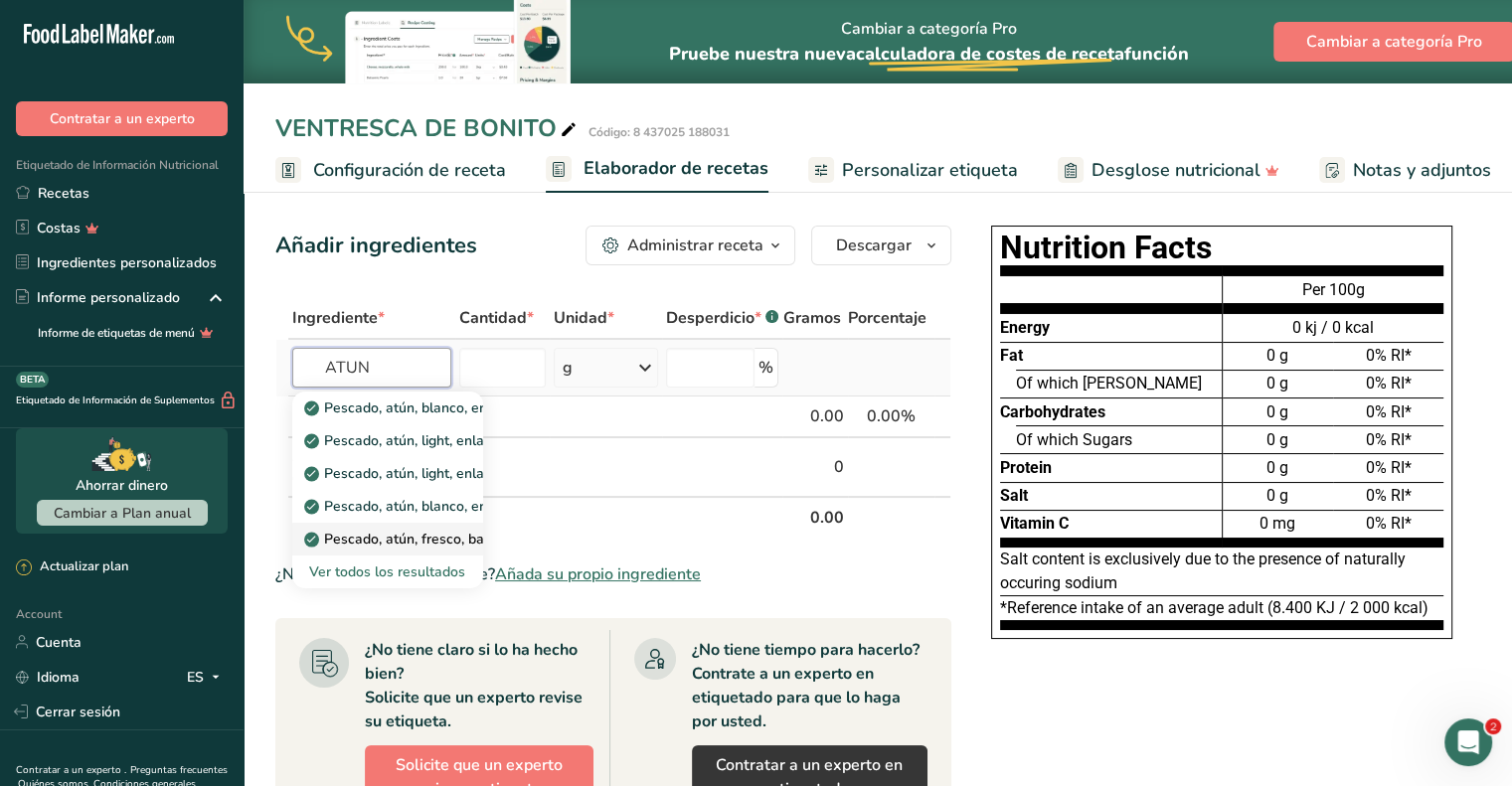 type on "ATUN" 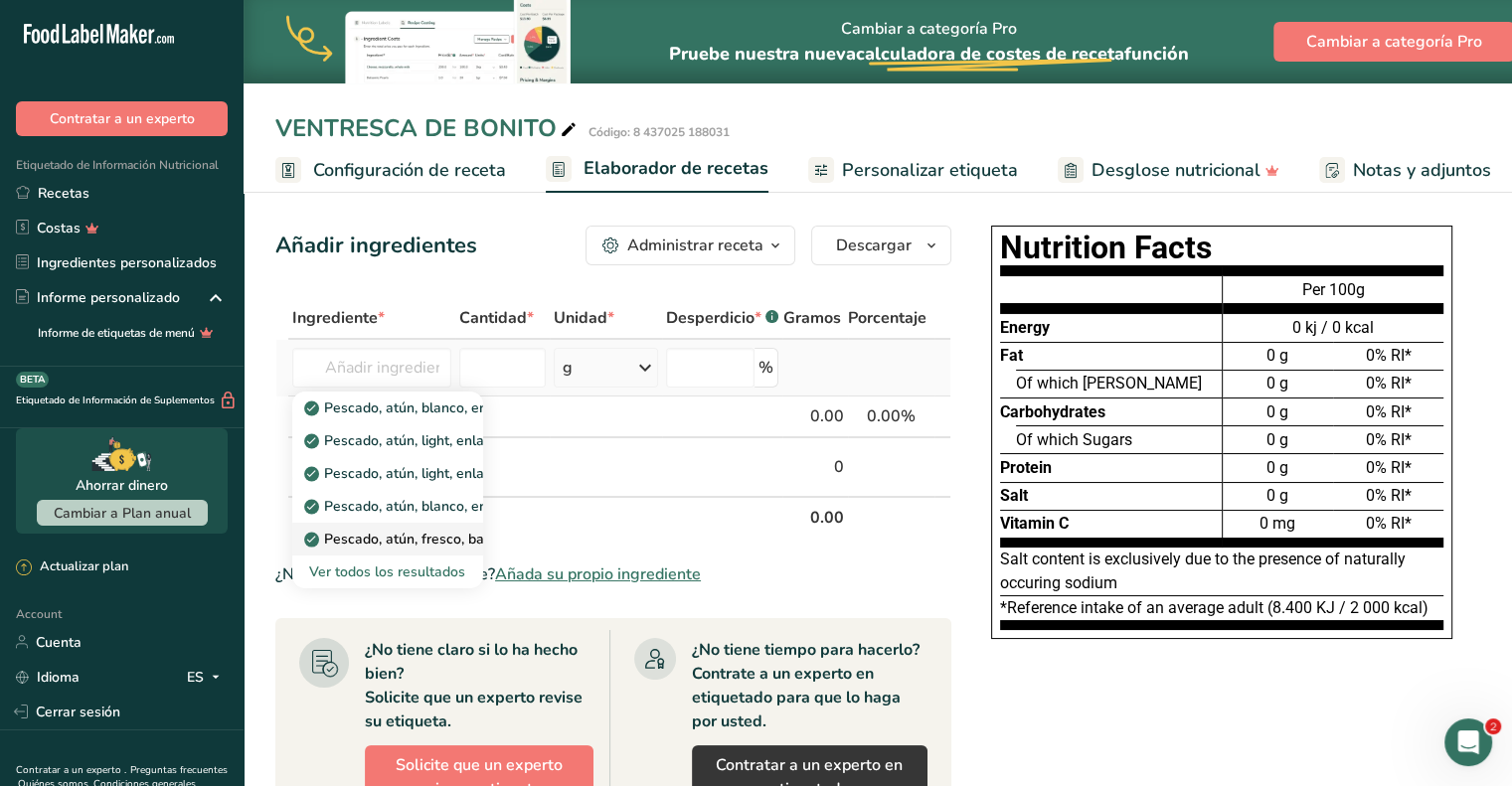 click on "Pescado, atún, fresco, barrilete, crudo" at bounding box center (436, 539) 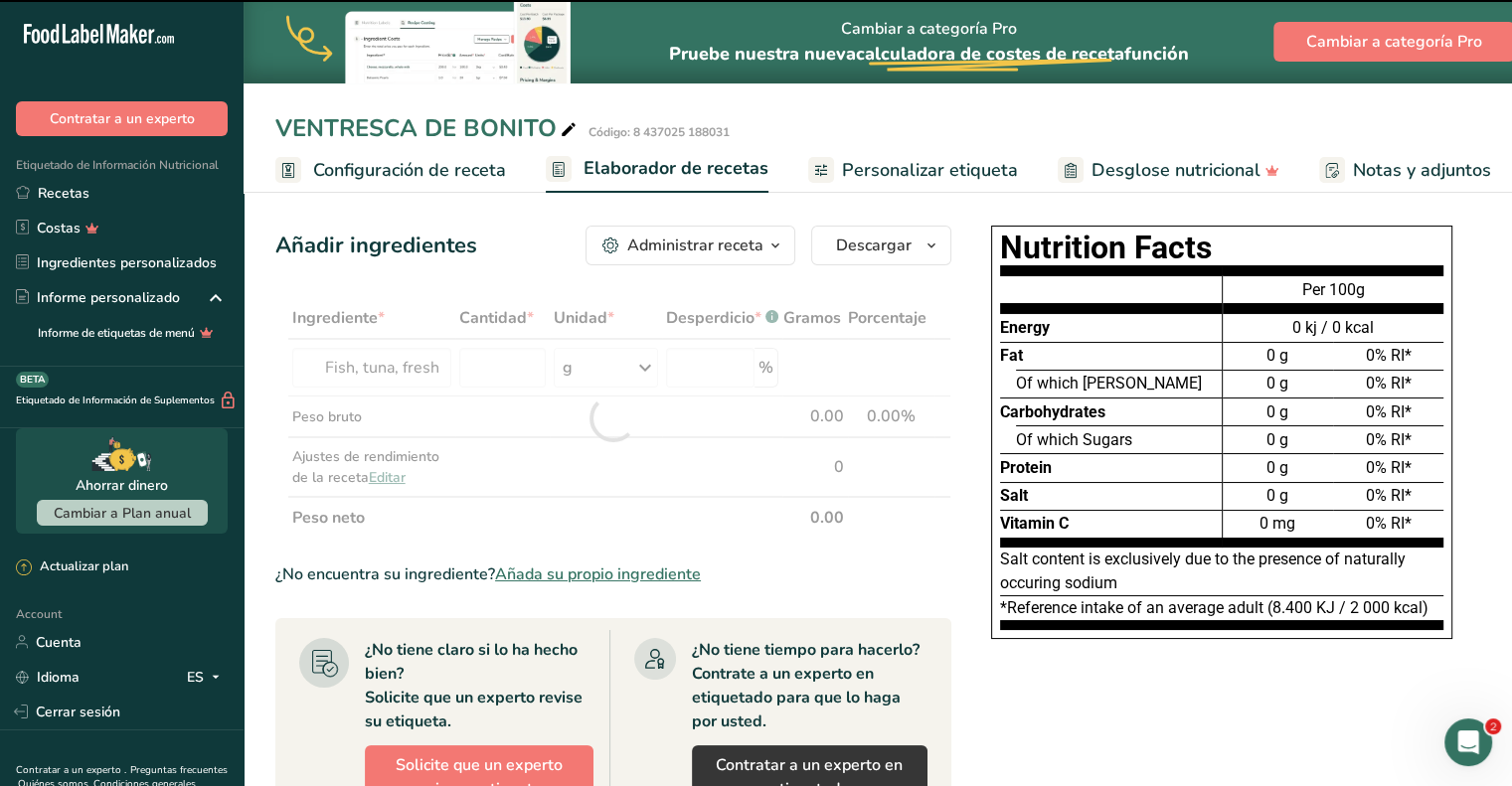 type on "0" 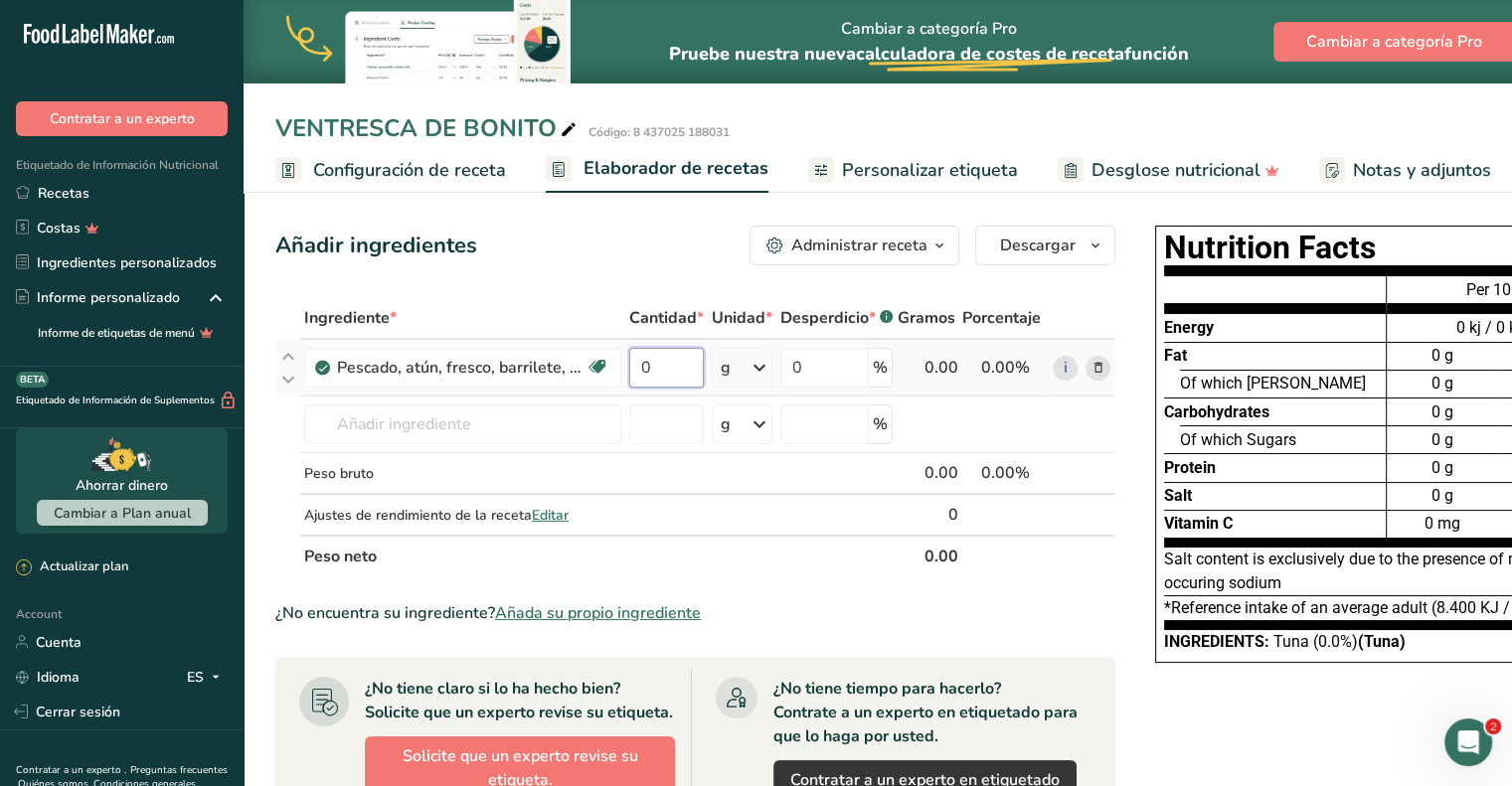 click on "0" at bounding box center [666, 368] 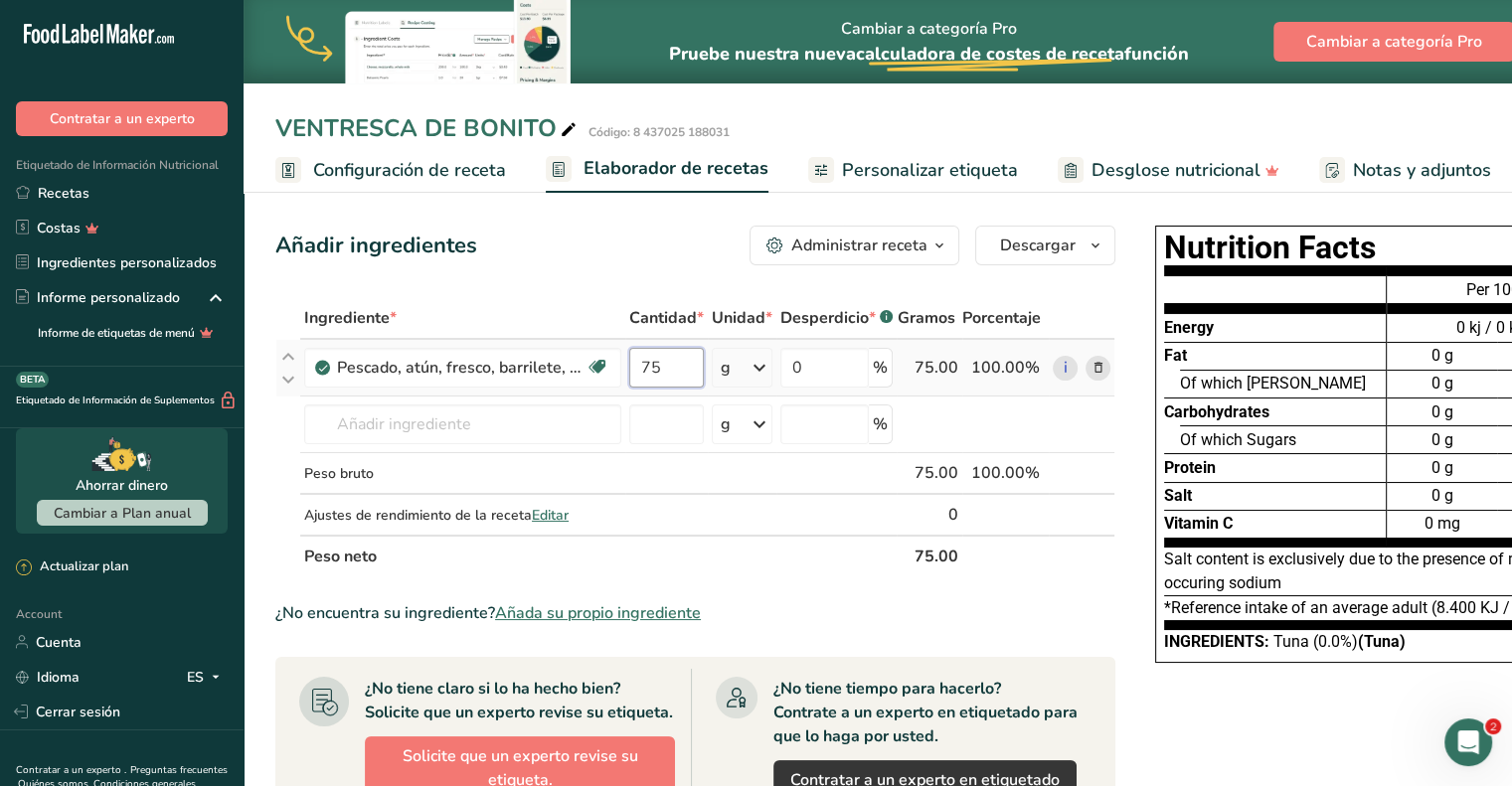 type on "75" 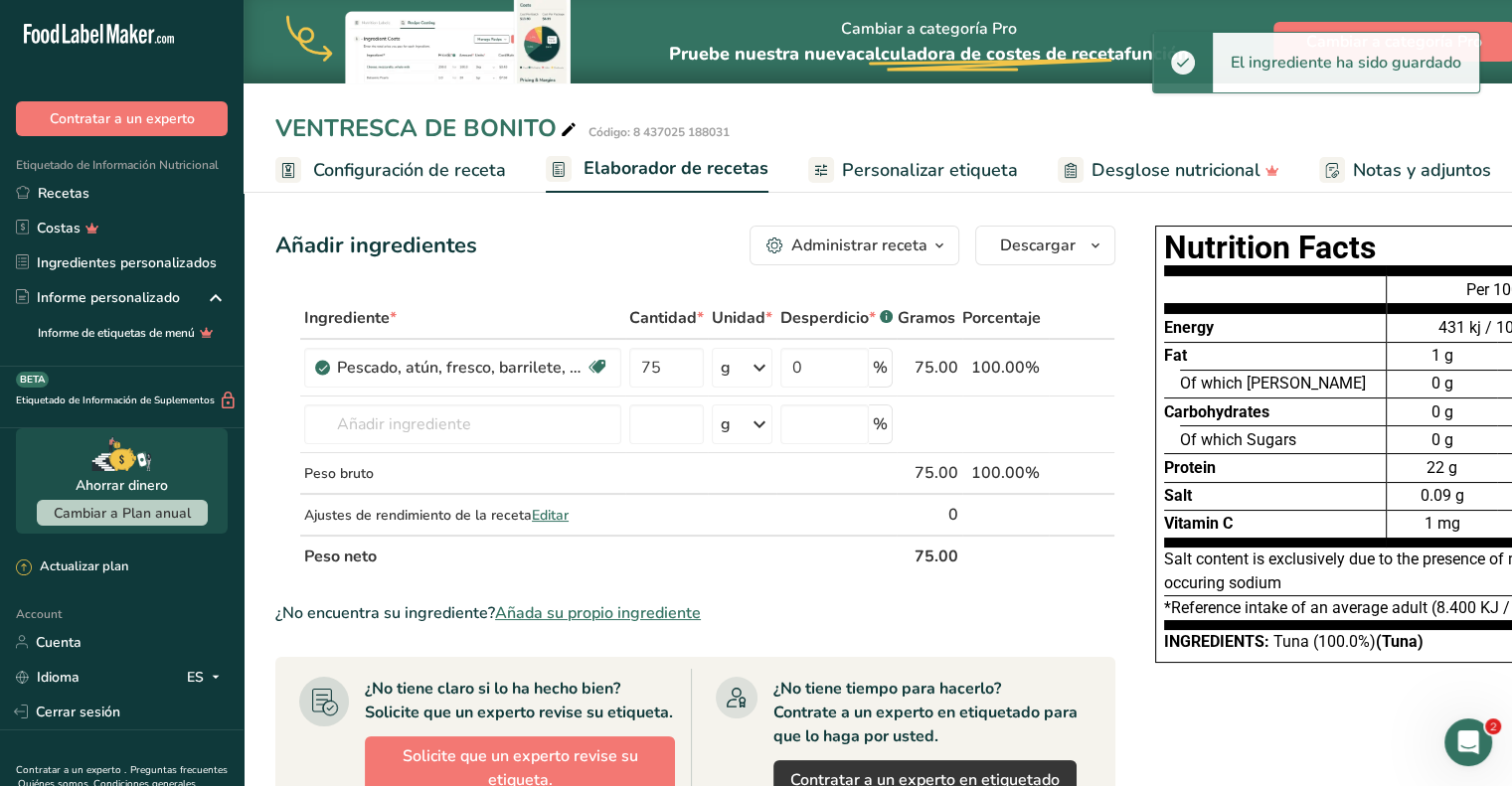 click on "Personalizar etiqueta" at bounding box center (929, 170) 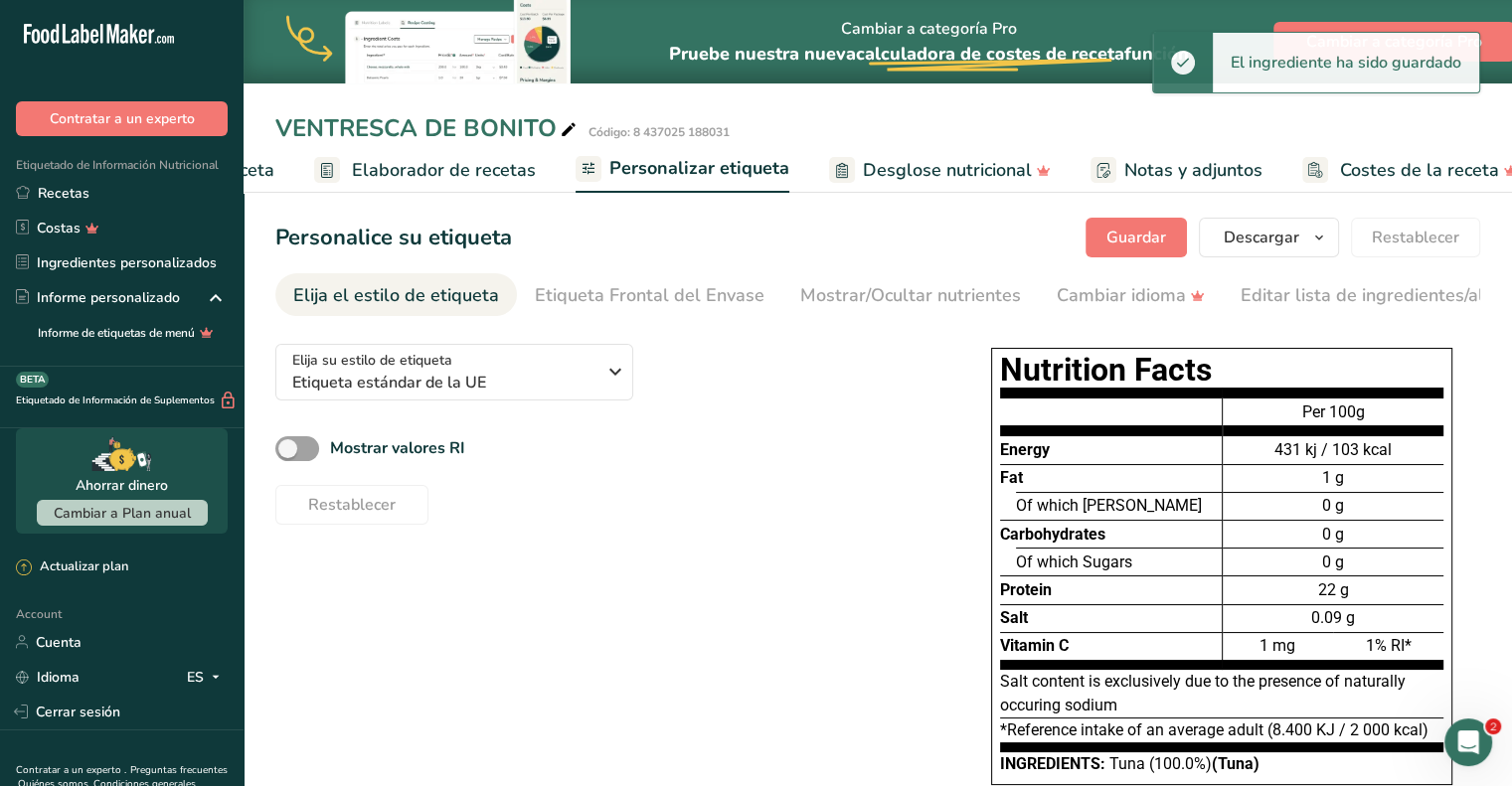 scroll, scrollTop: 0, scrollLeft: 258, axis: horizontal 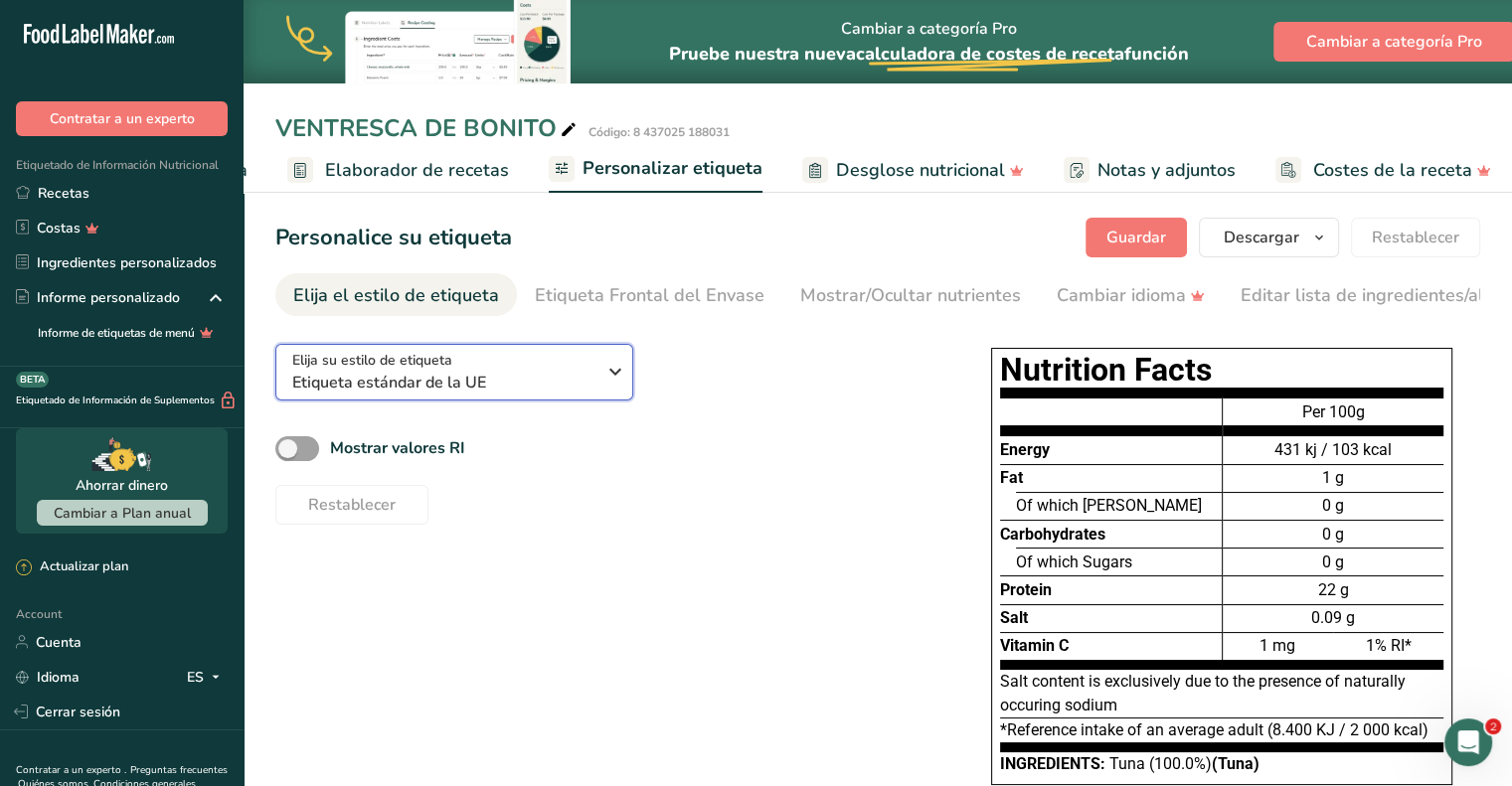 click on "Etiqueta estándar de la UE" at bounding box center [443, 383] 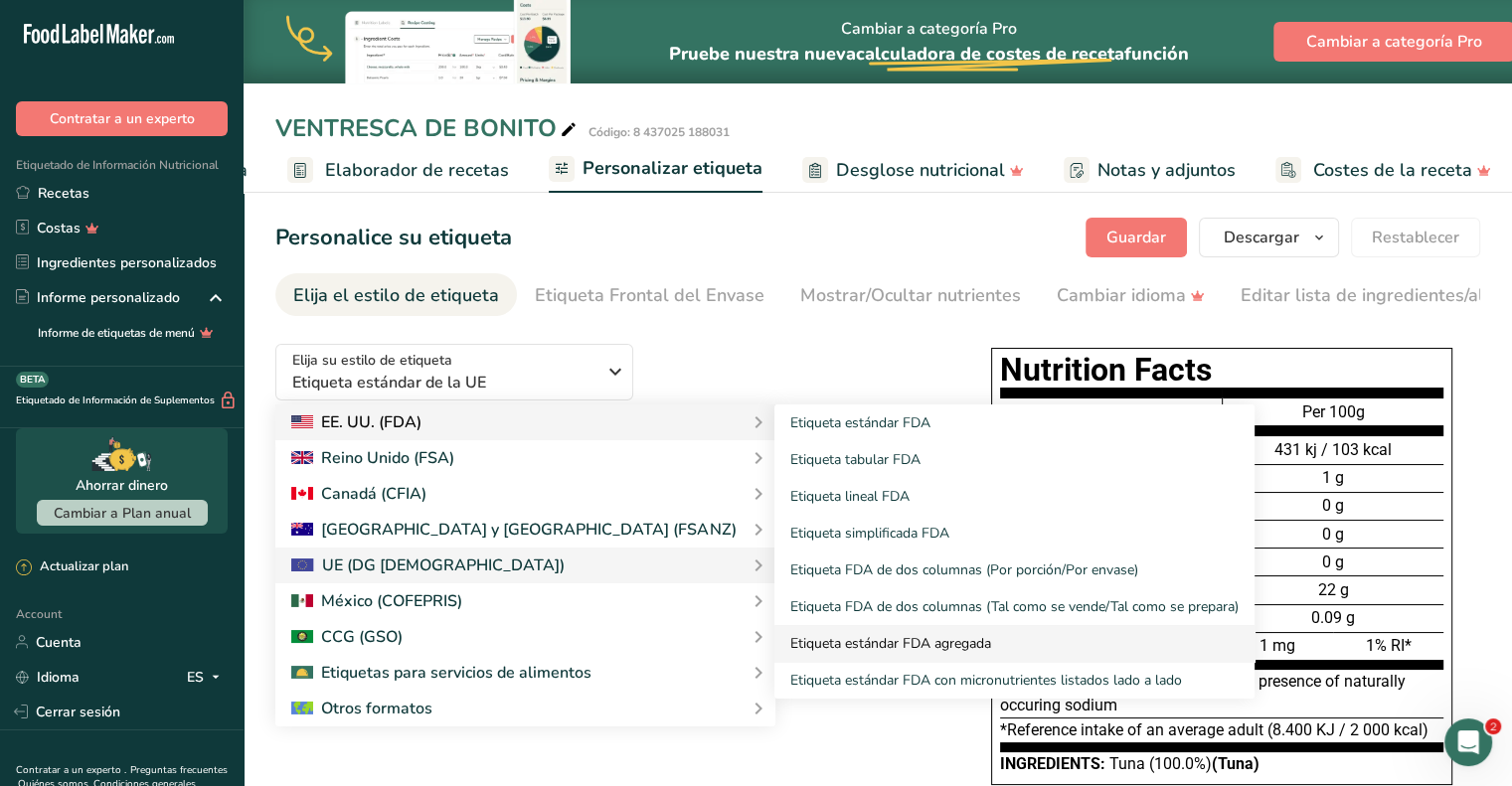 click on "Etiqueta estándar FDA agregada" at bounding box center (1014, 643) 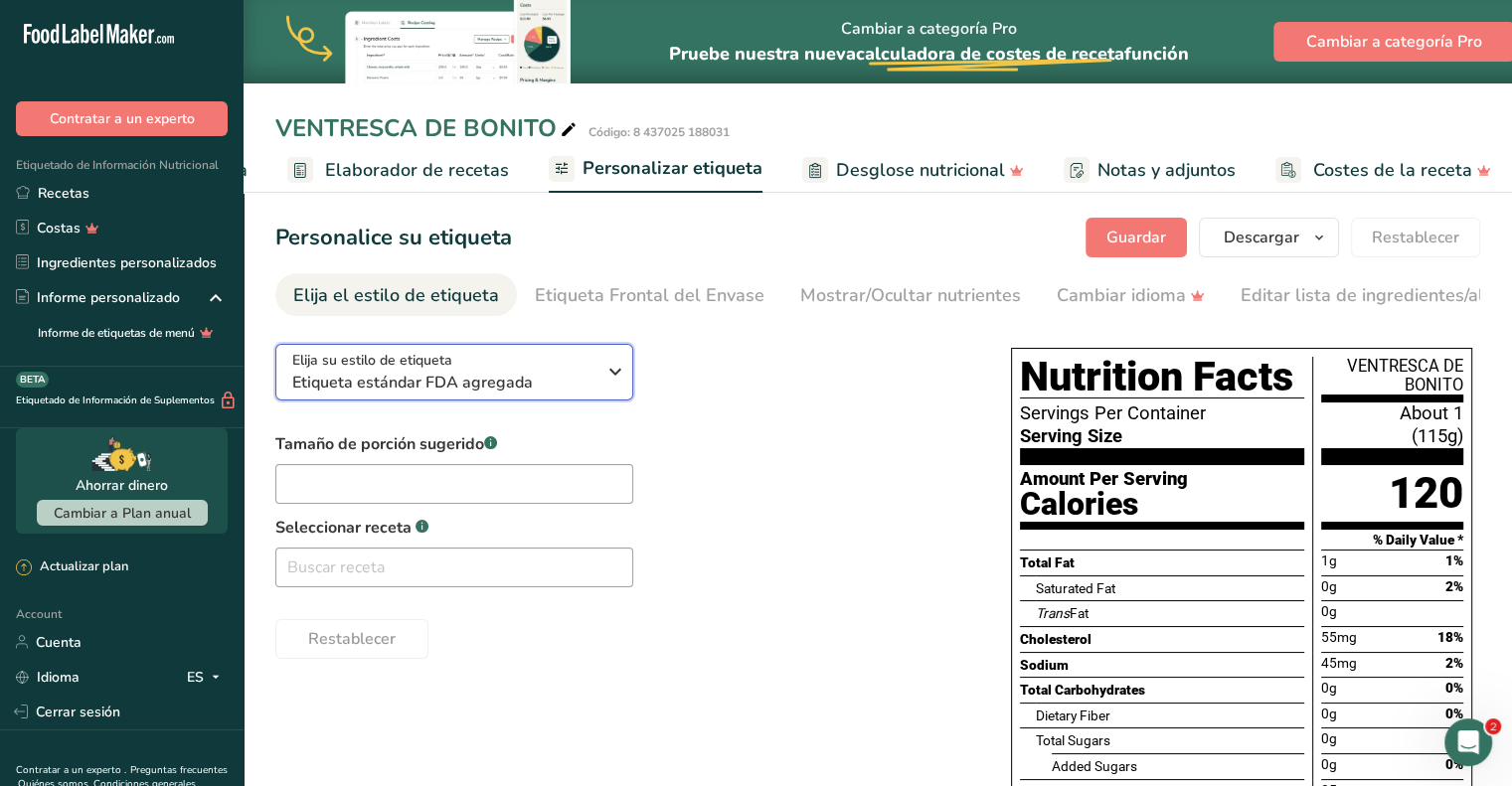 click at bounding box center [615, 372] 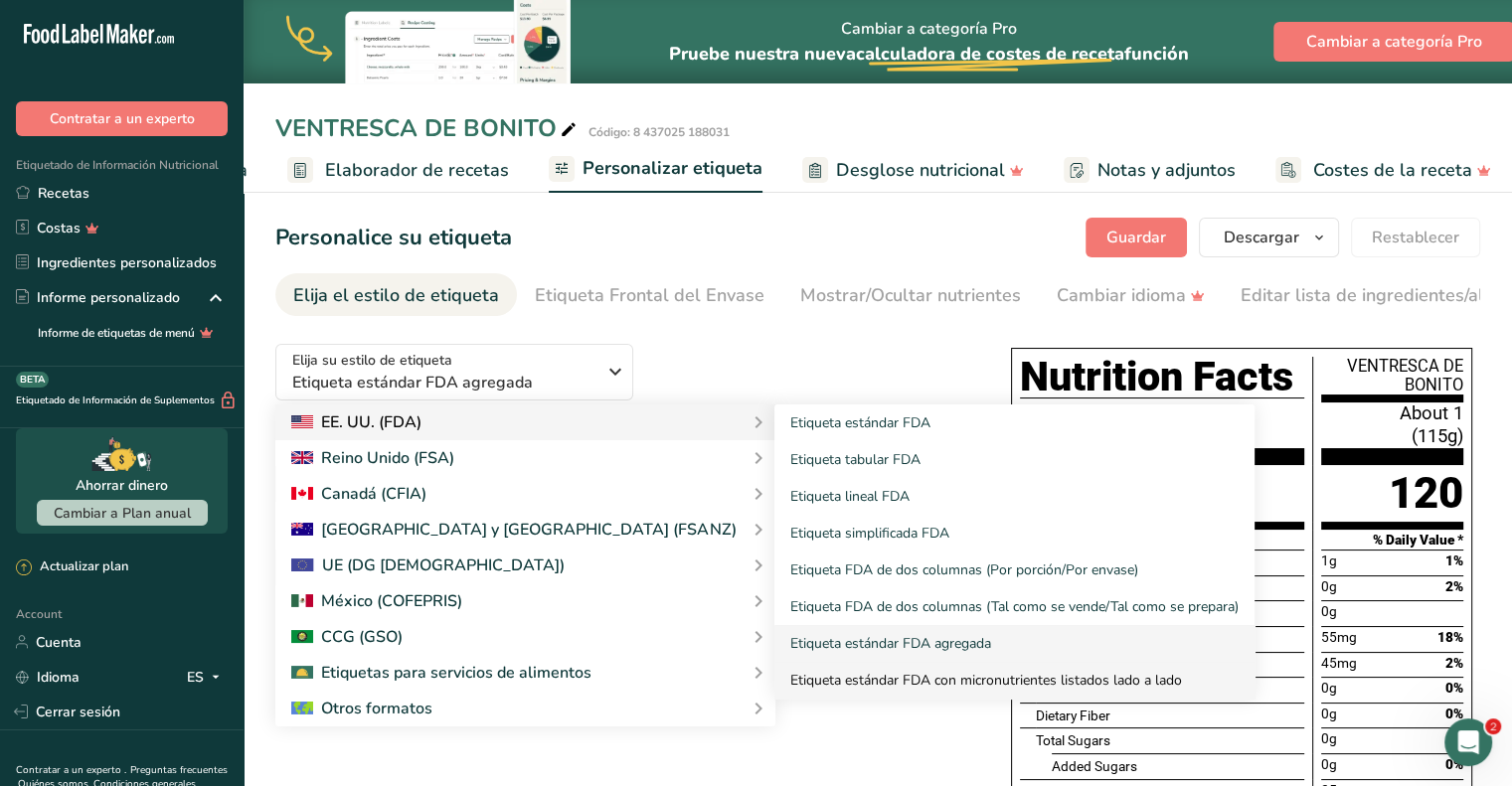 click on "Etiqueta estándar FDA con micronutrientes listados lado a lado" at bounding box center (1014, 680) 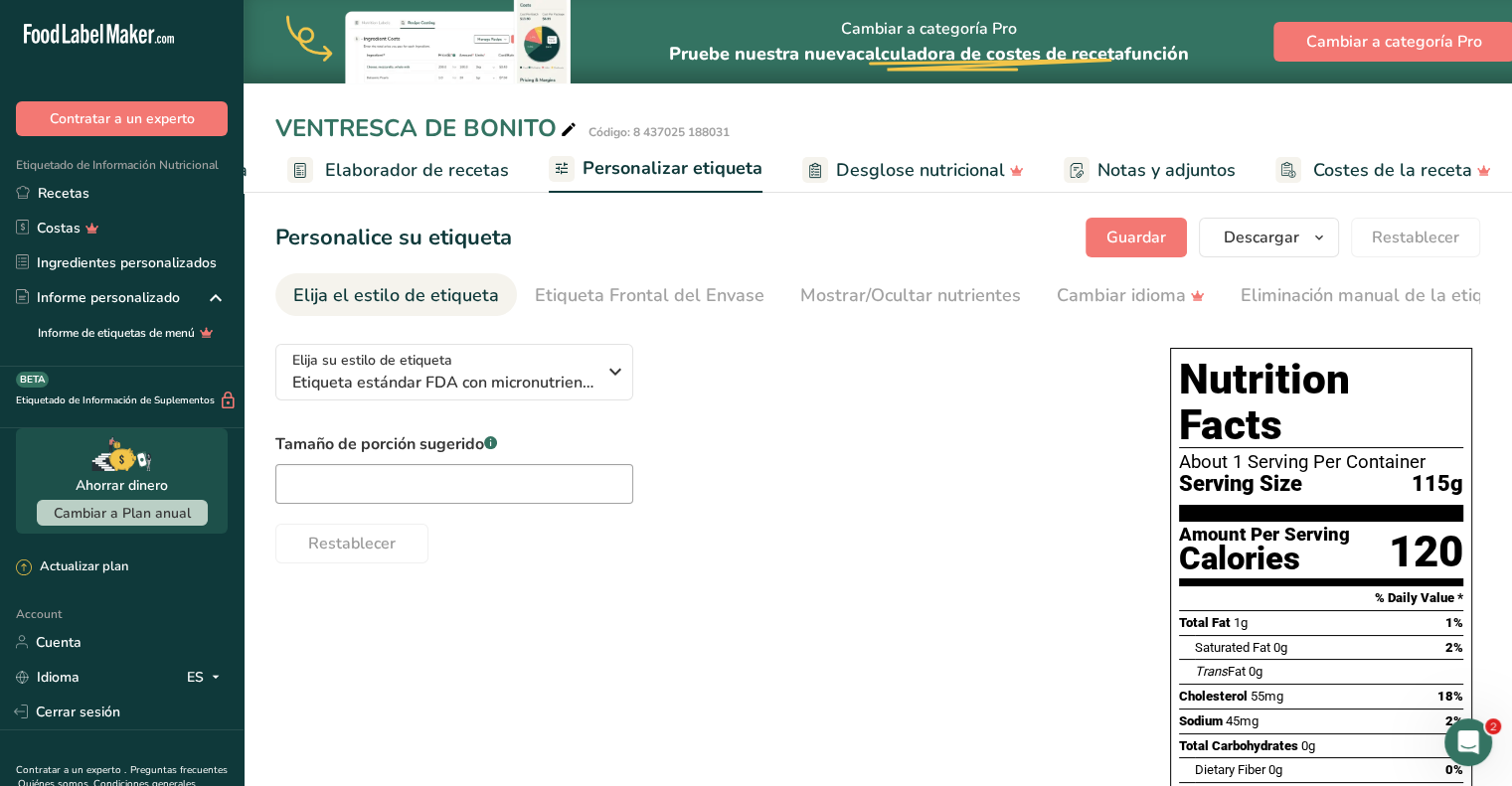 click on "Elaborador de recetas" at bounding box center [417, 170] 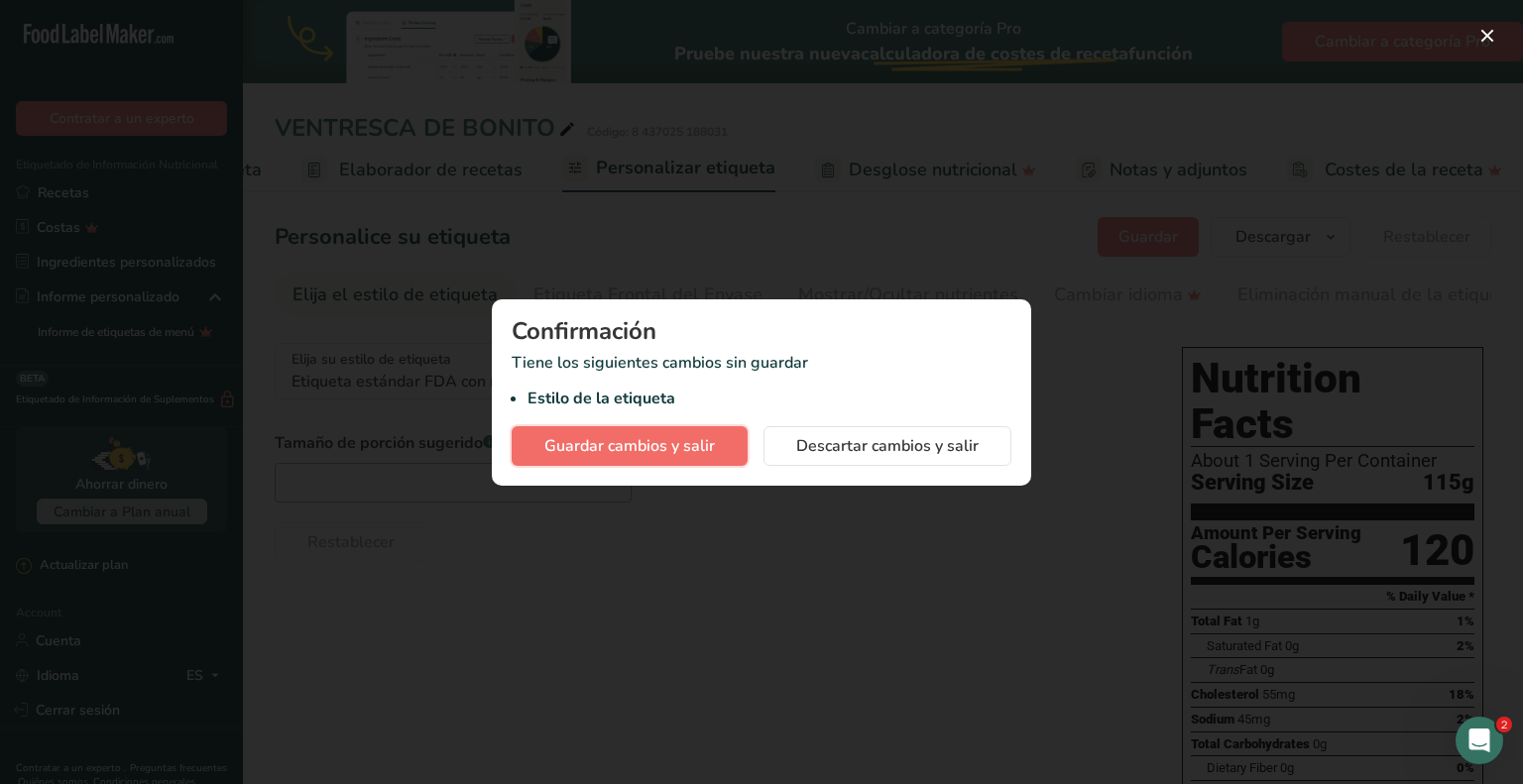 click on "Guardar cambios y salir" at bounding box center (630, 446) 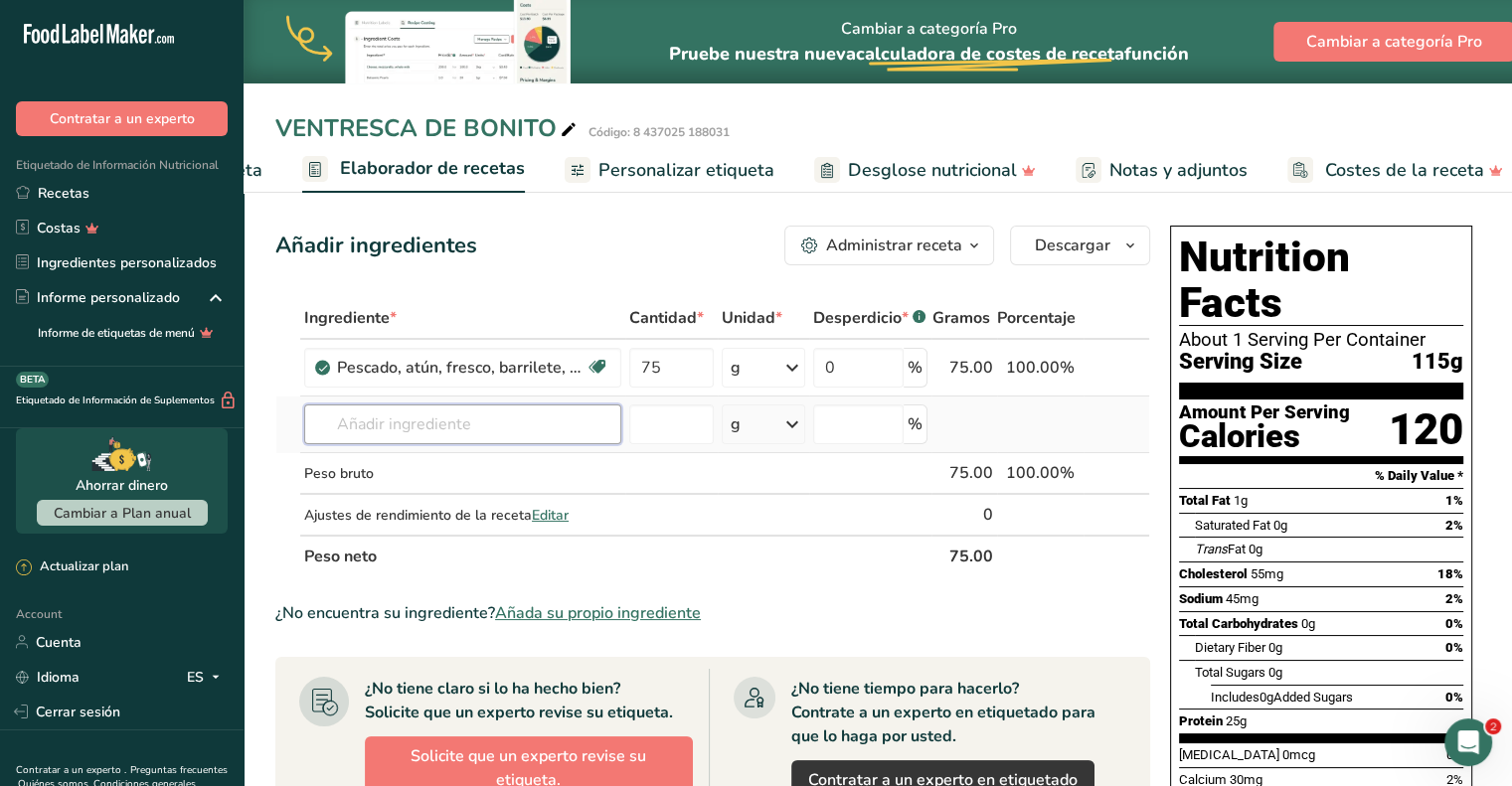 click at bounding box center [462, 424] 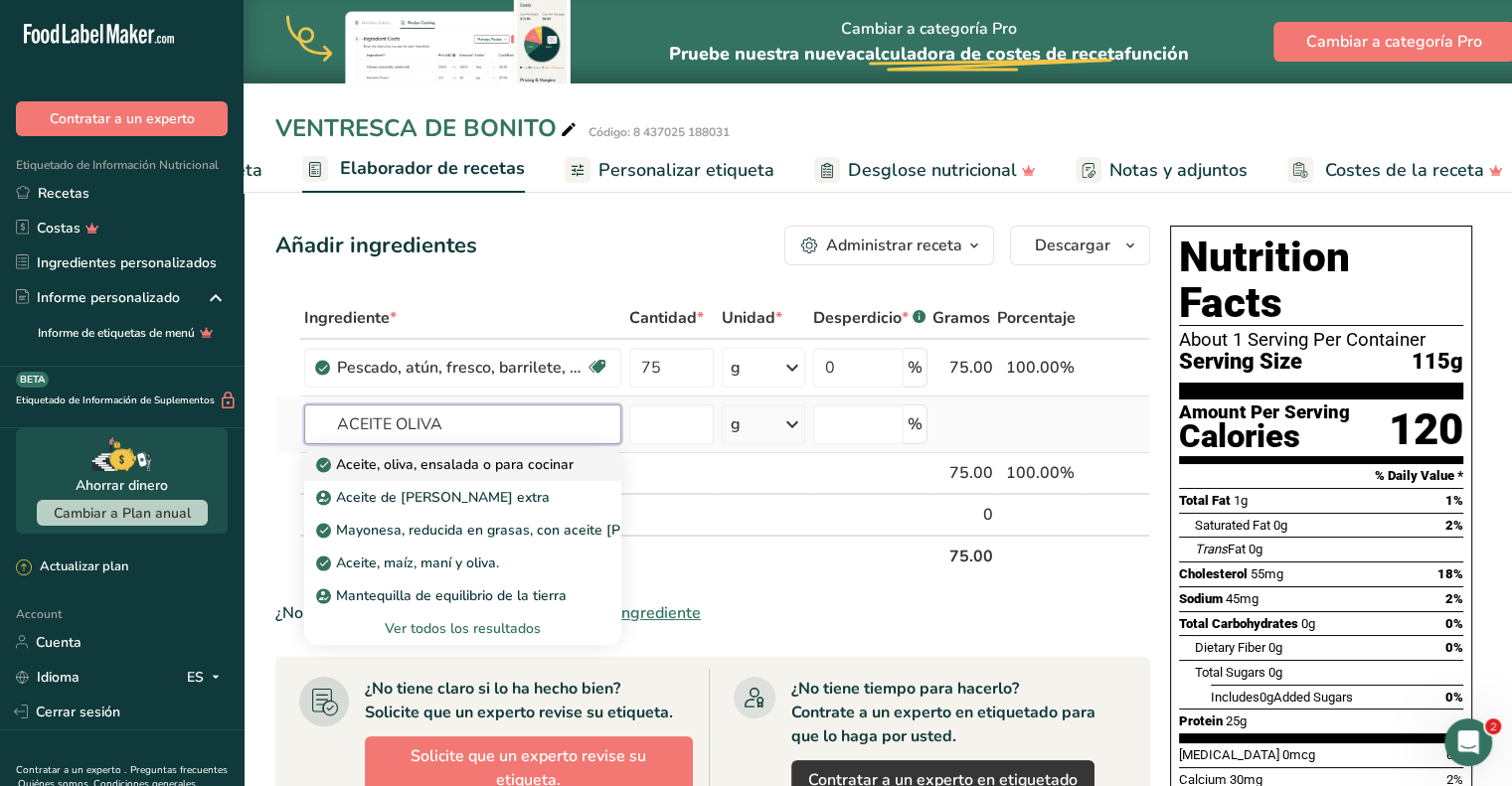 type on "ACEITE OLIVA" 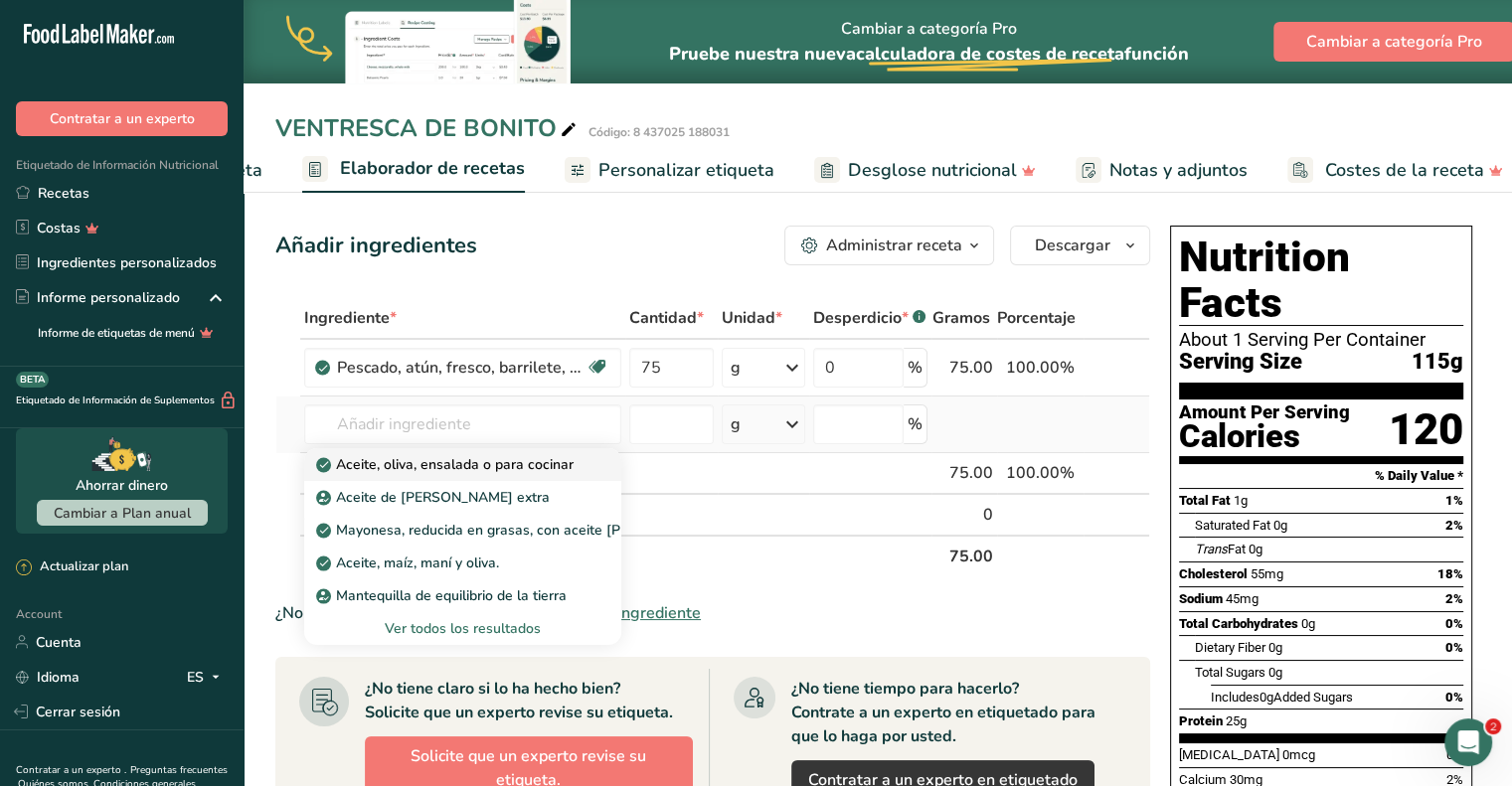 click on "Aceite, oliva, ensalada o para cocinar" at bounding box center [446, 464] 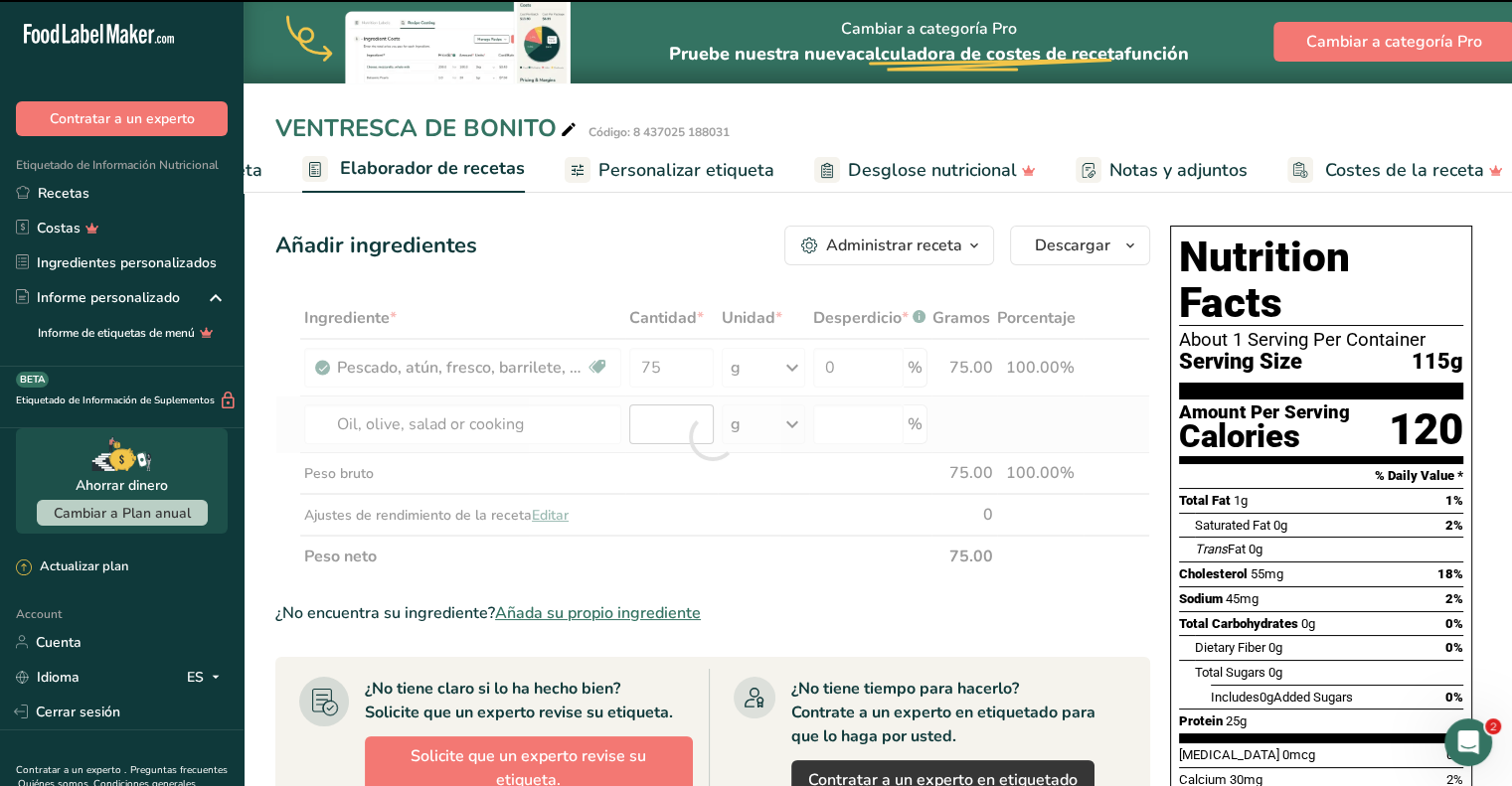 type on "0" 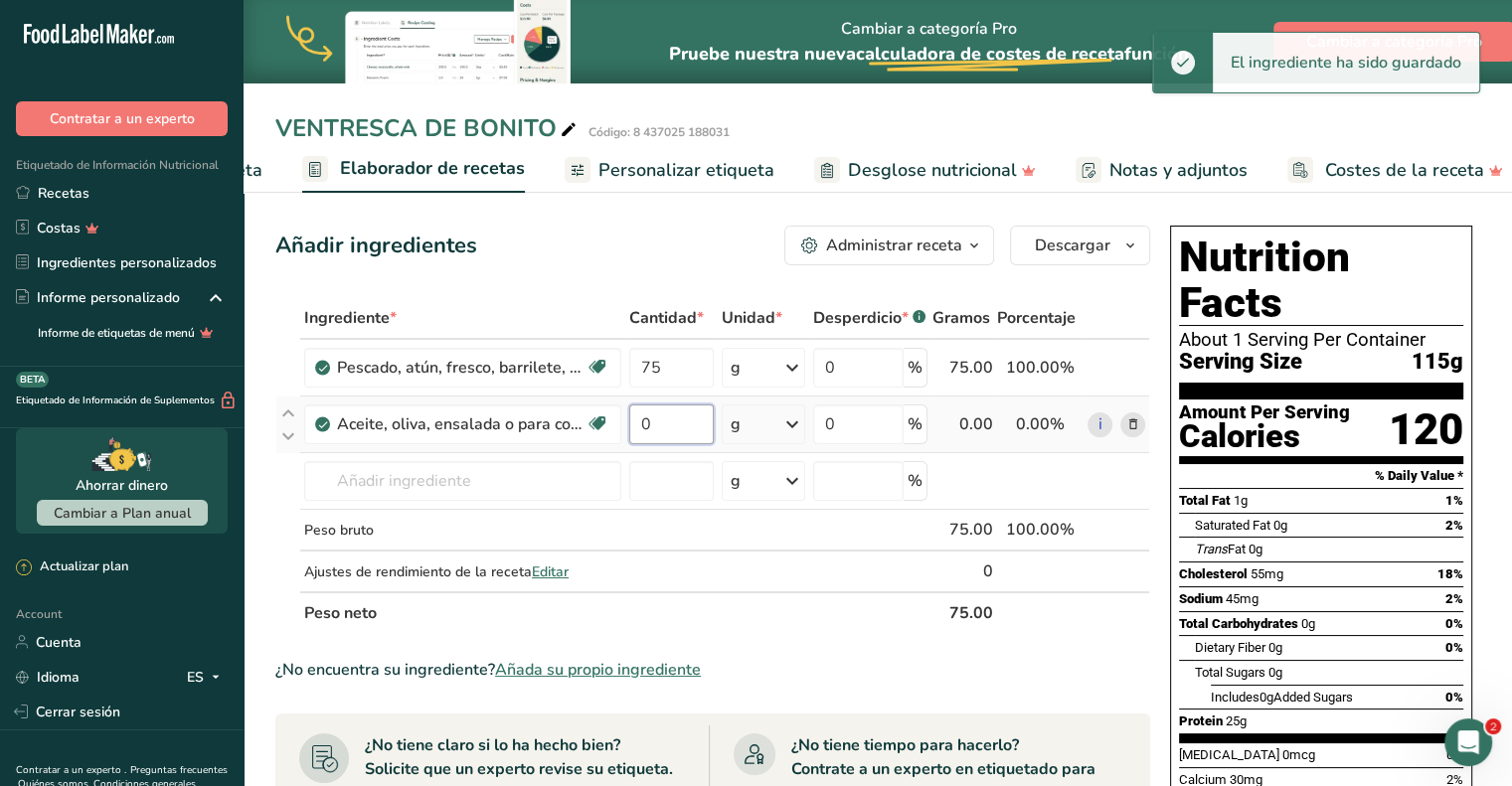 click on "0" at bounding box center (671, 424) 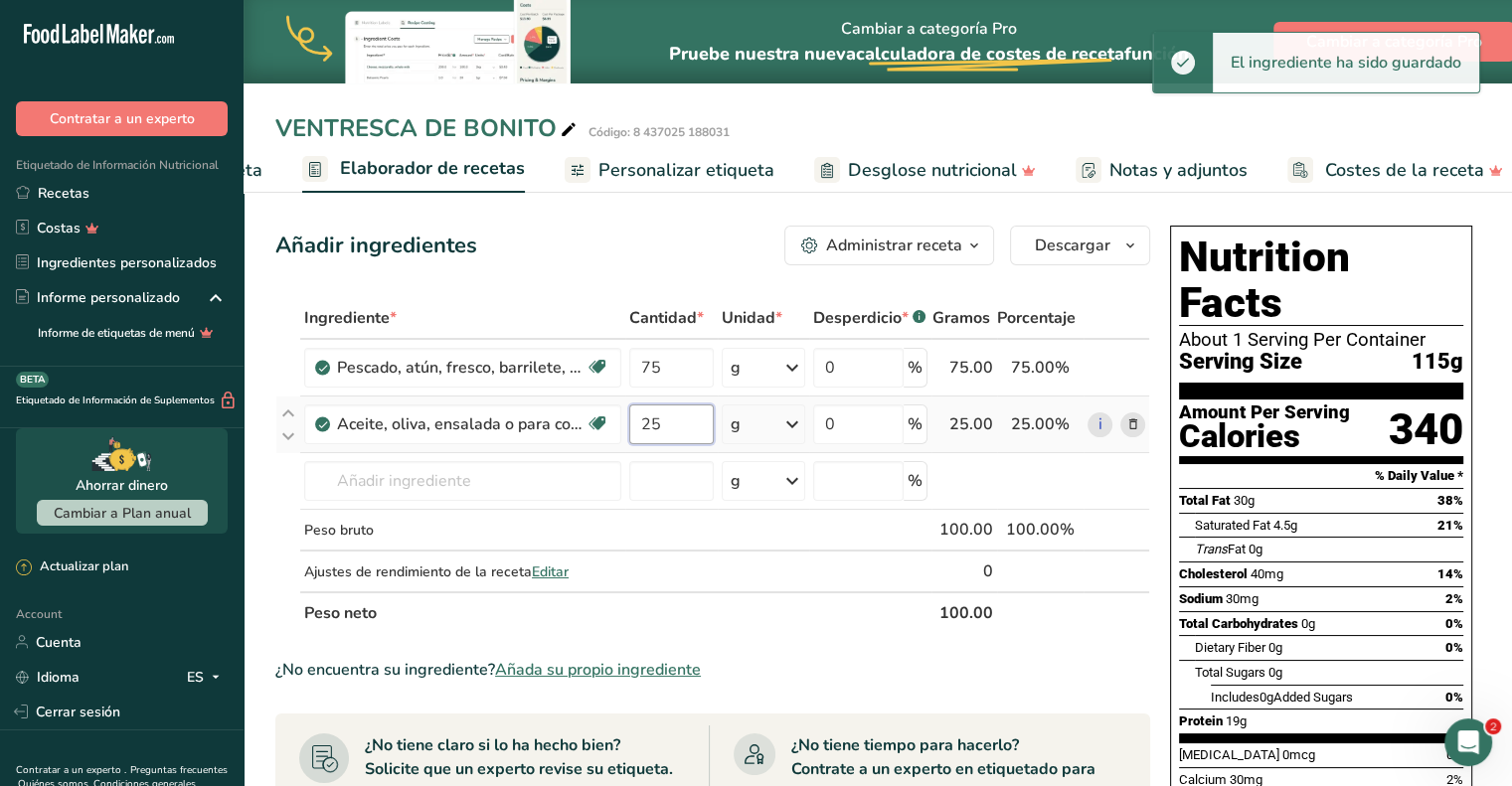 click on "25" at bounding box center [671, 424] 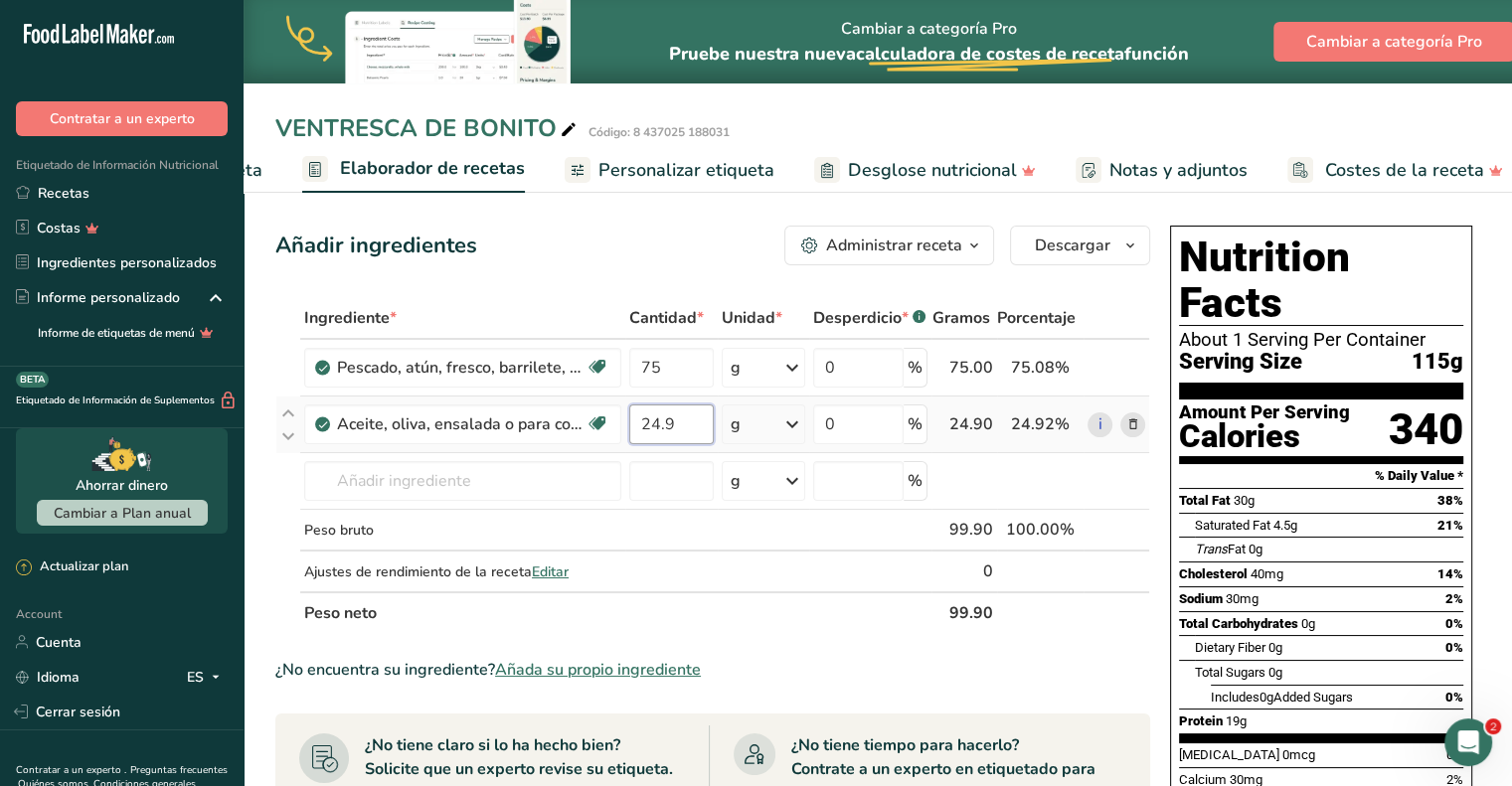 type on "24.9" 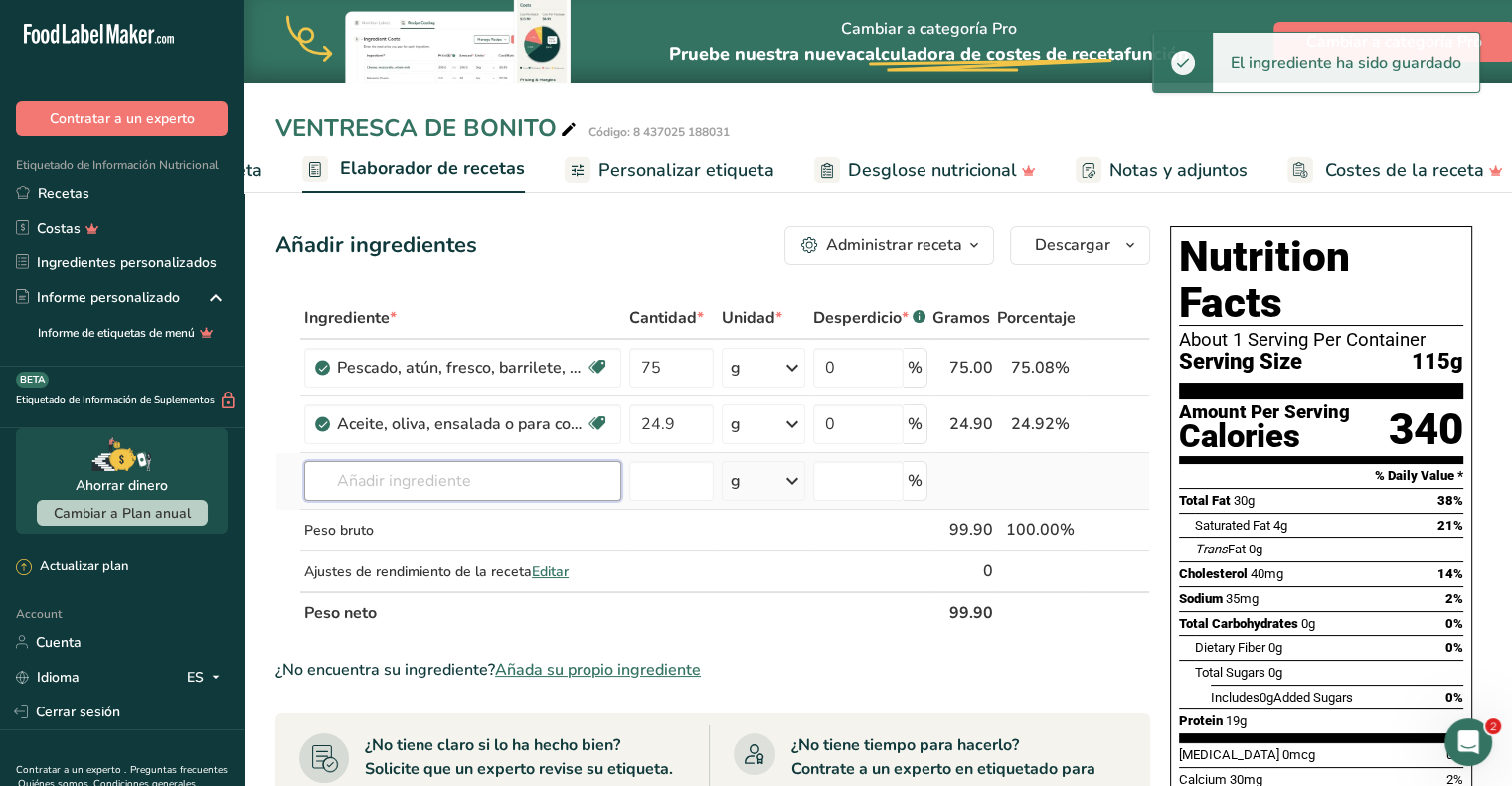 click at bounding box center (462, 481) 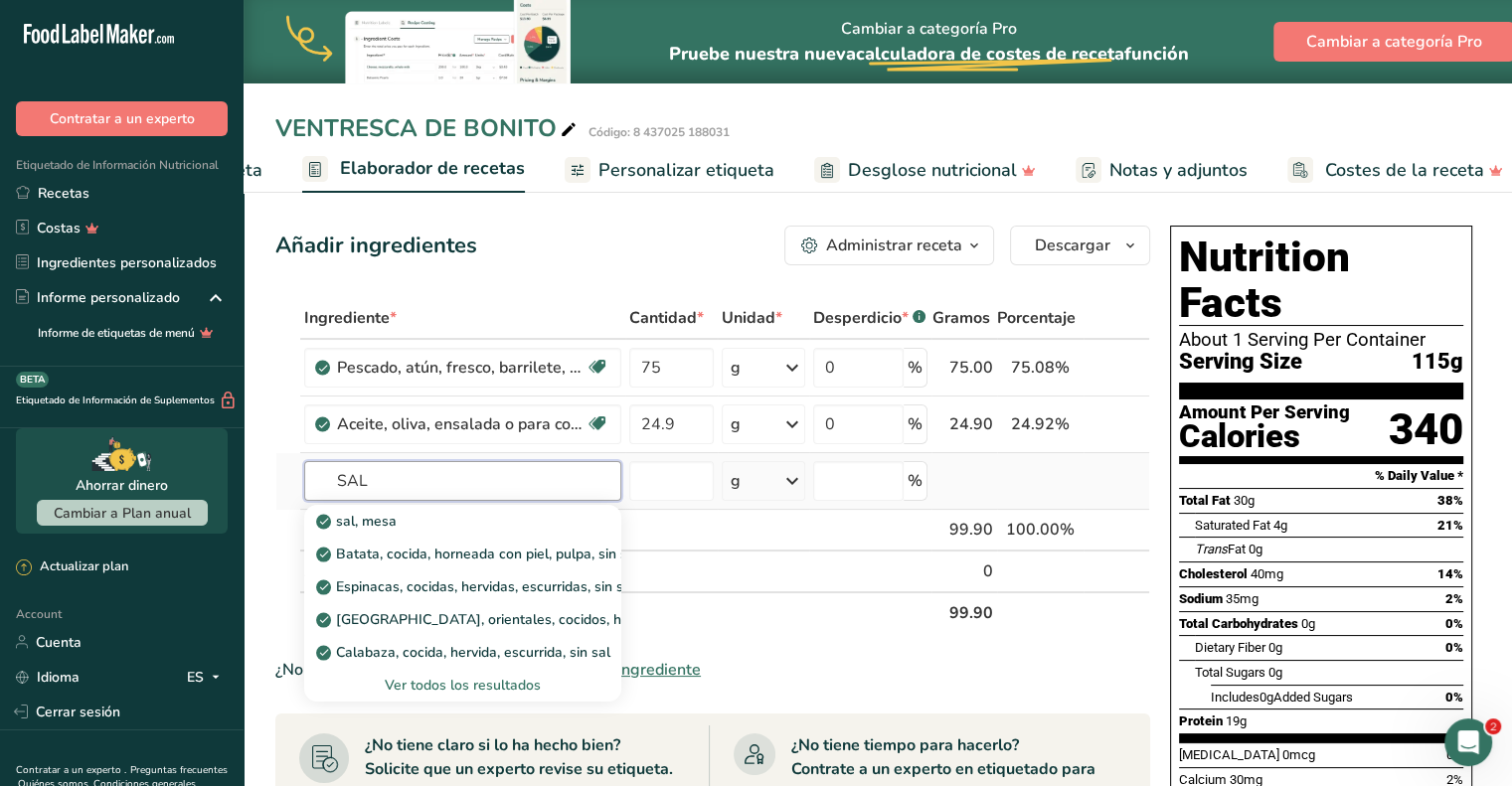 type on "SAL" 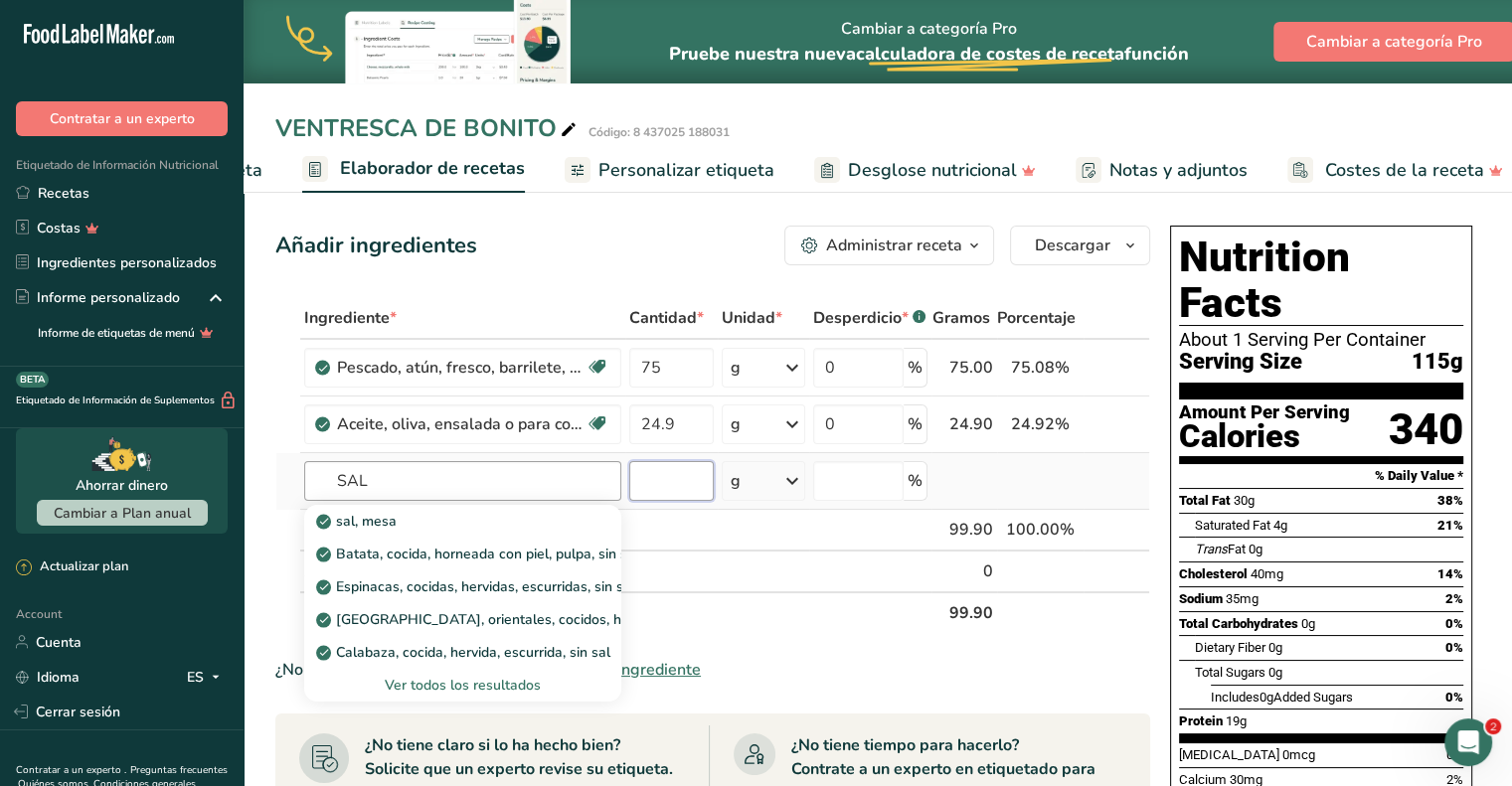 type 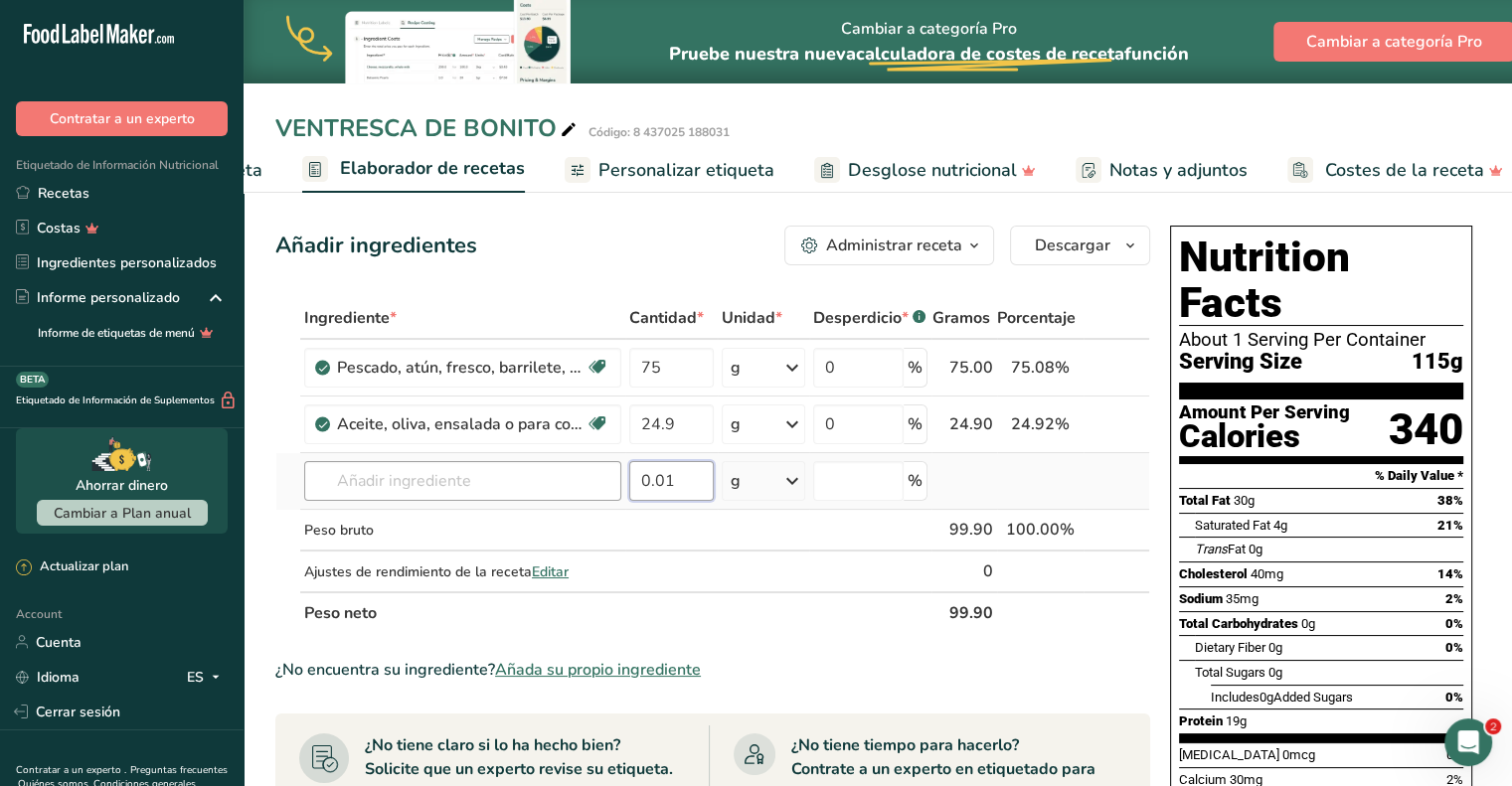 type on "0.01" 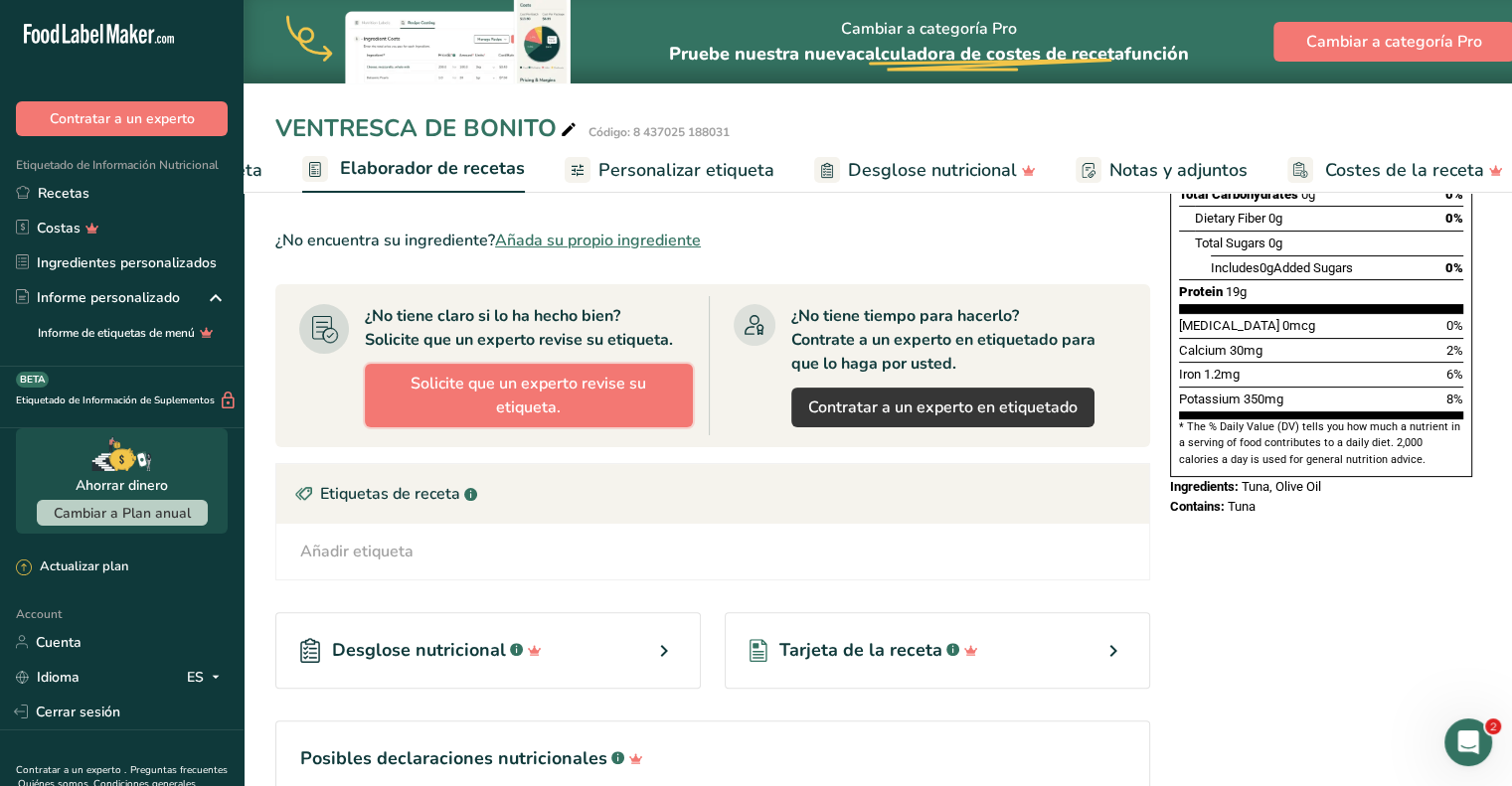 type 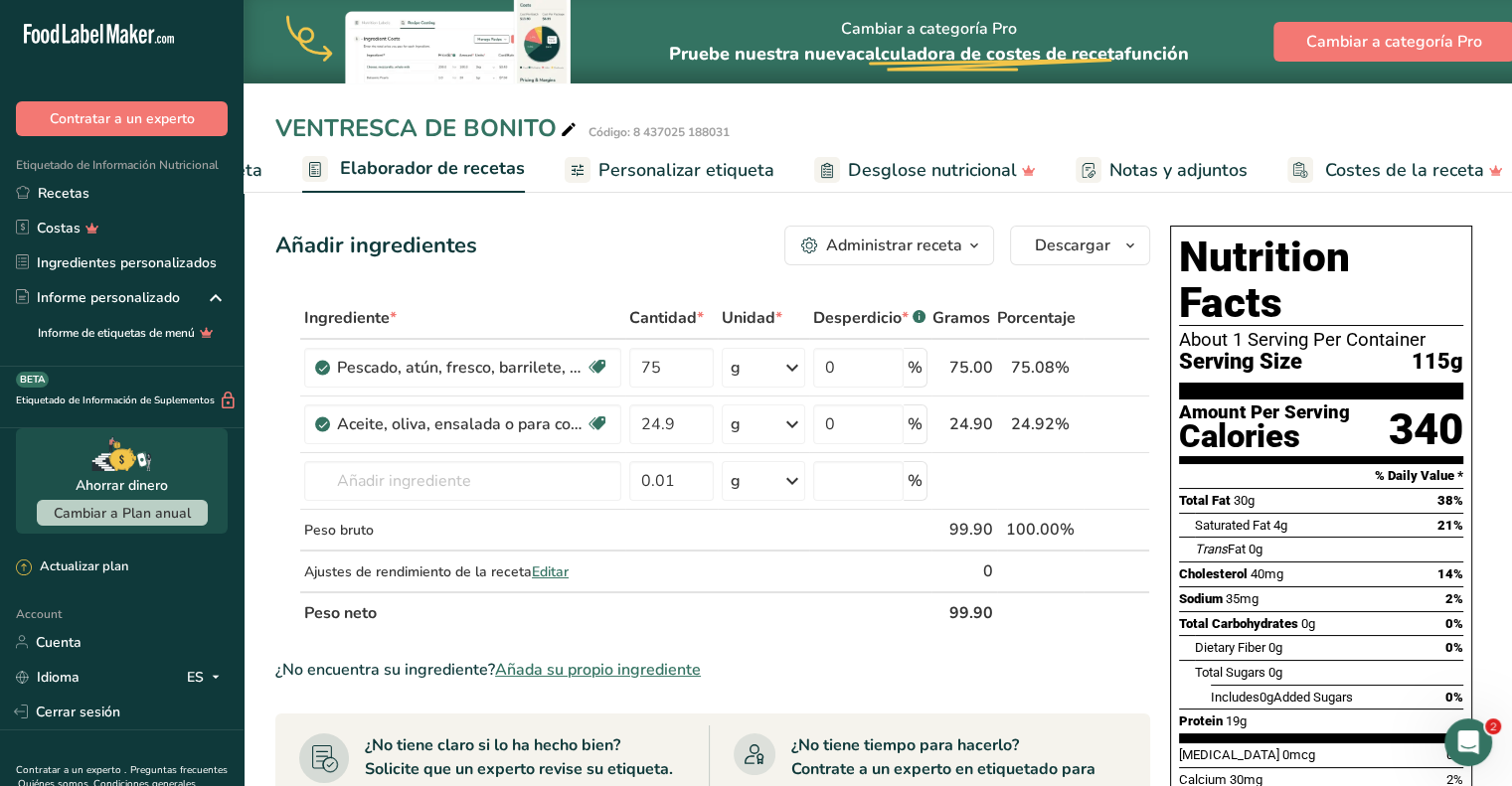 scroll, scrollTop: 0, scrollLeft: 0, axis: both 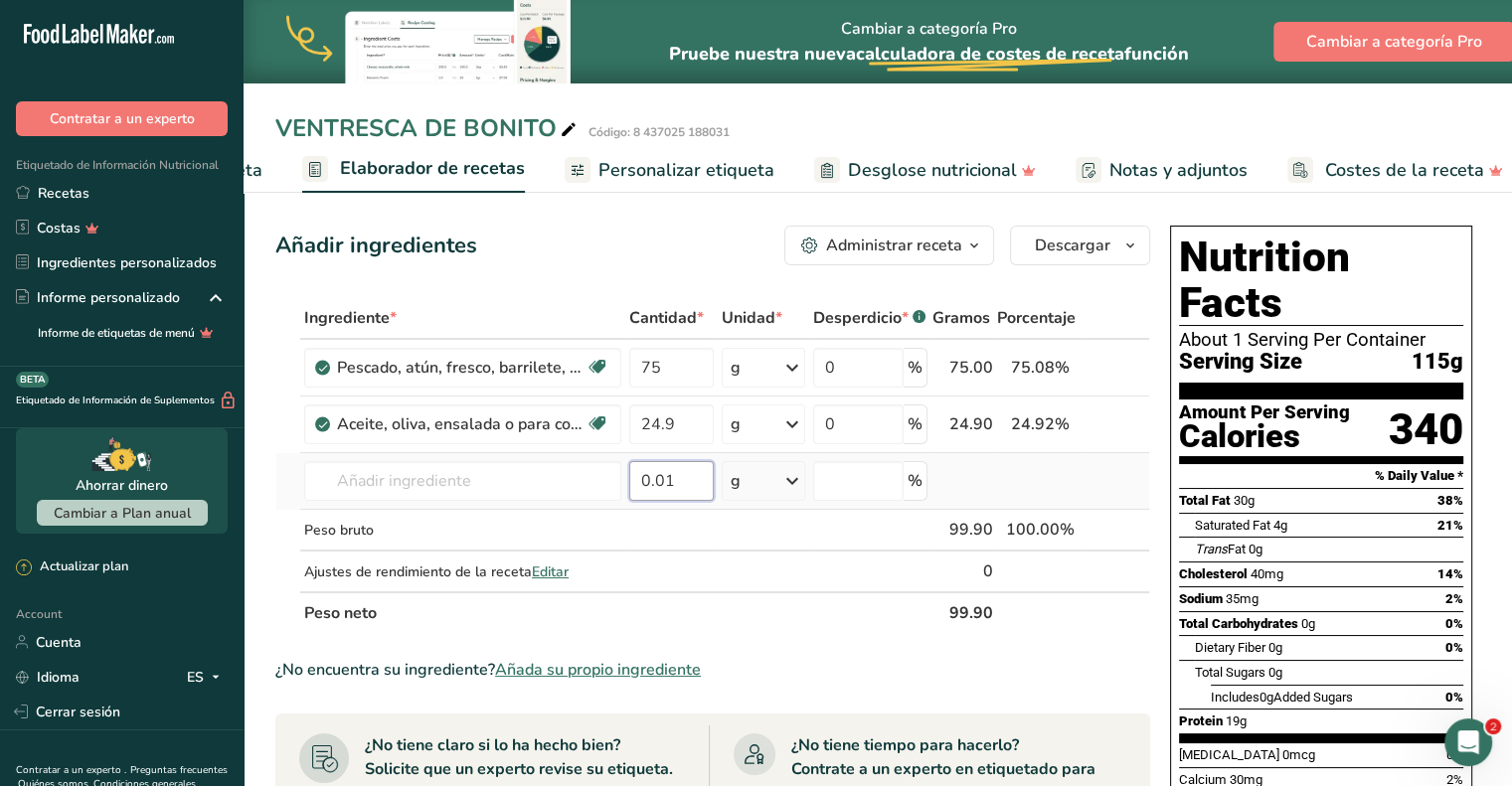click on "0.01" at bounding box center [671, 481] 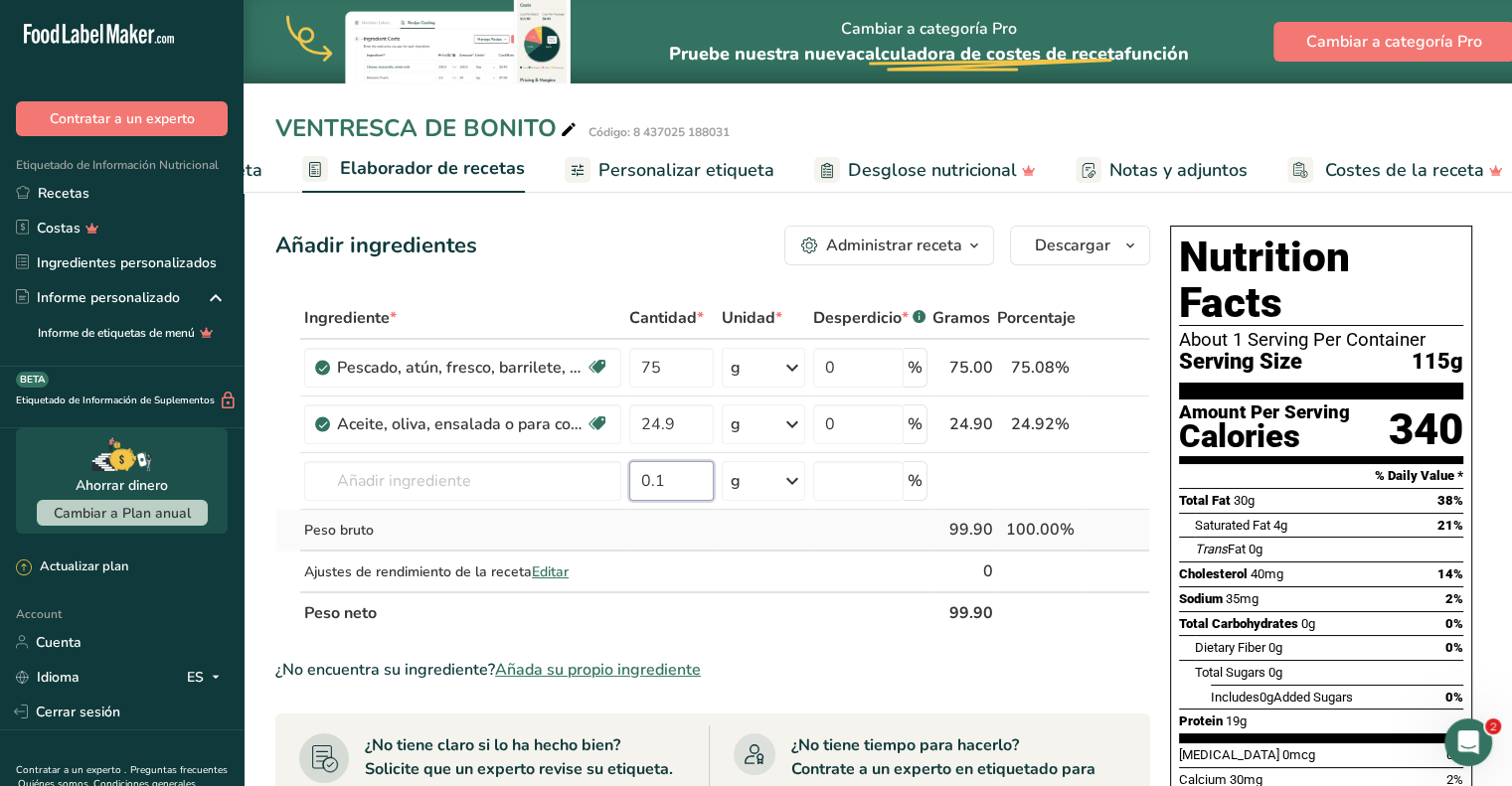 type on "0.1" 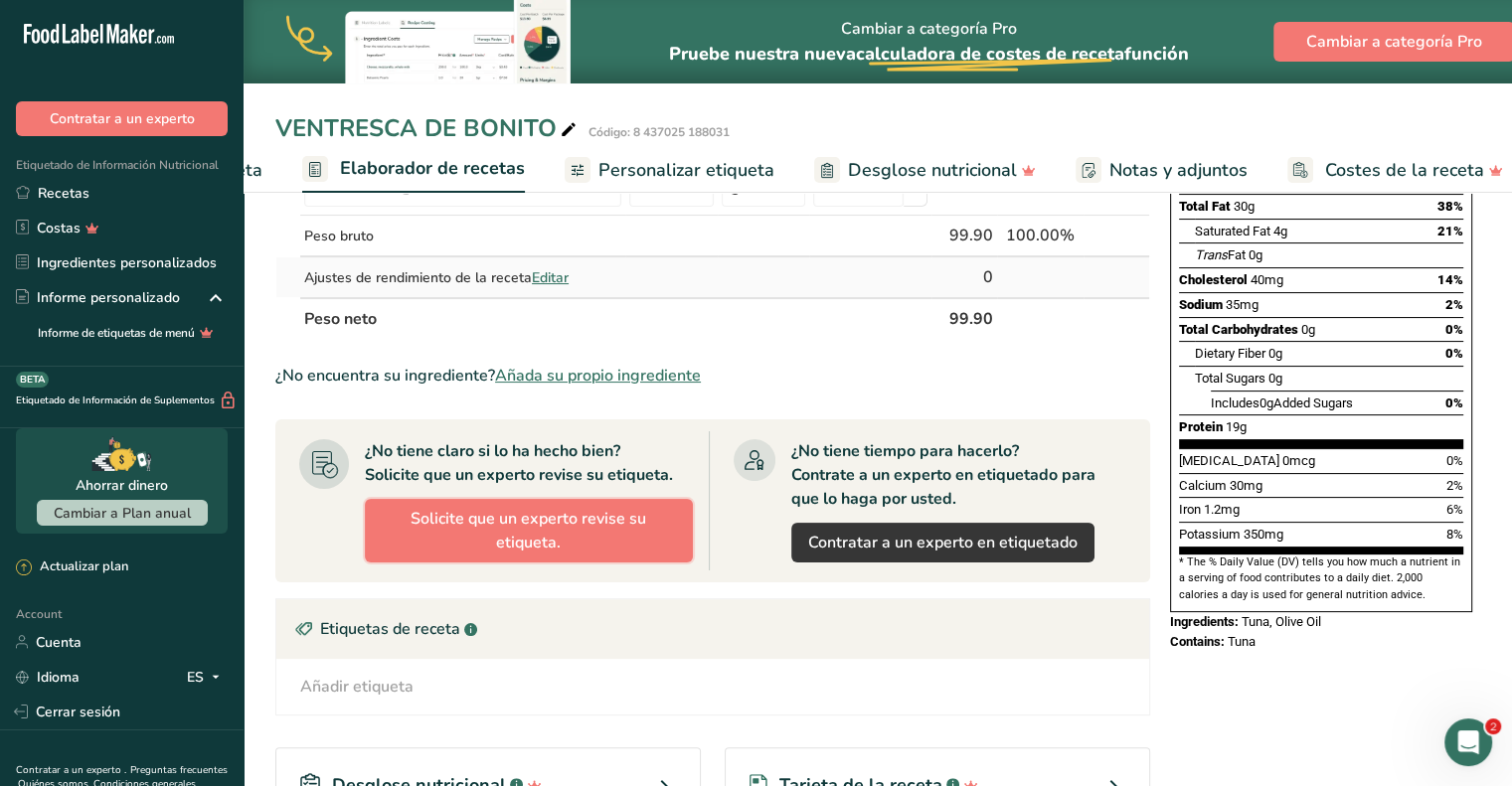scroll, scrollTop: 32, scrollLeft: 0, axis: vertical 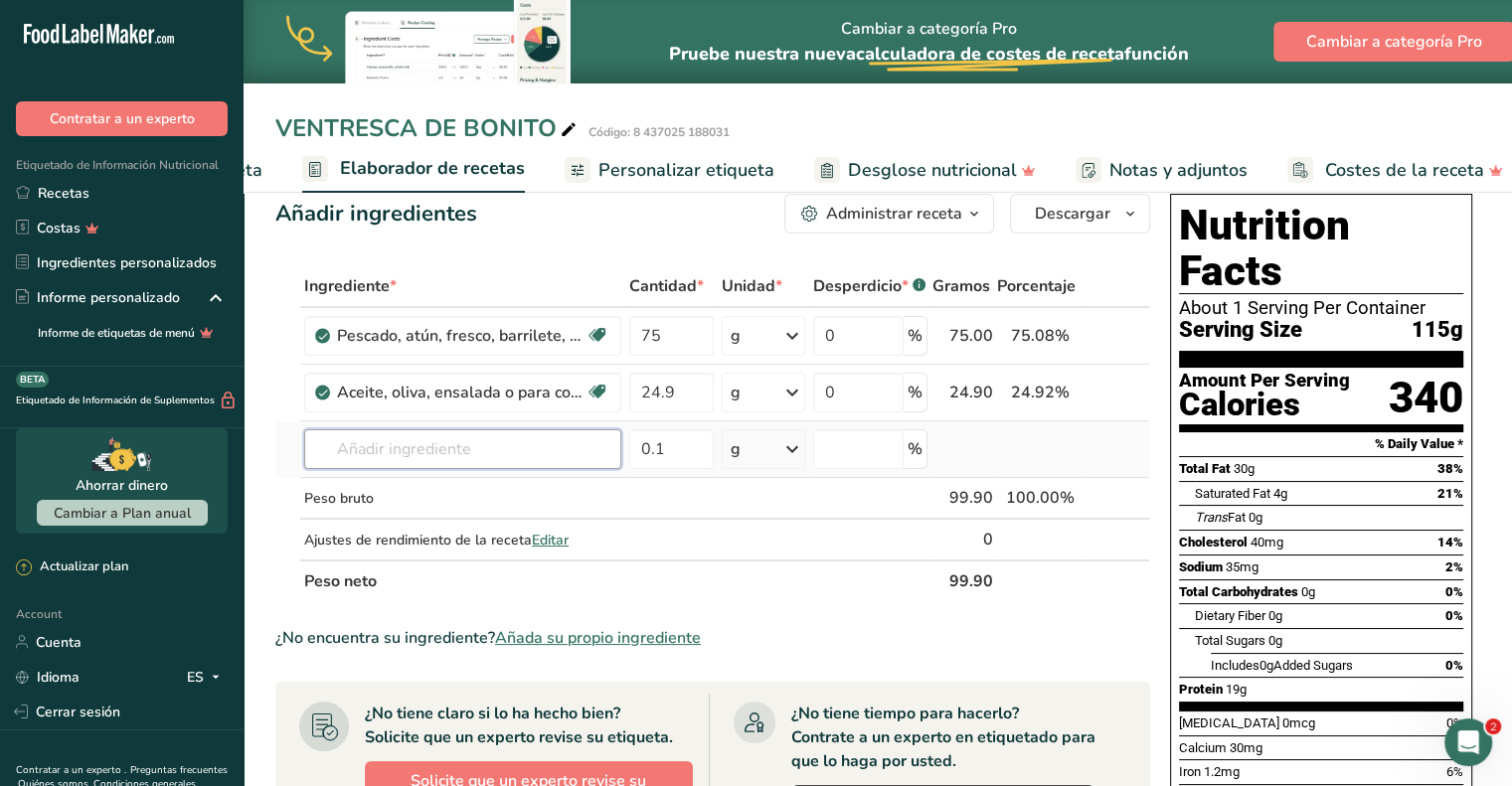 click at bounding box center (462, 449) 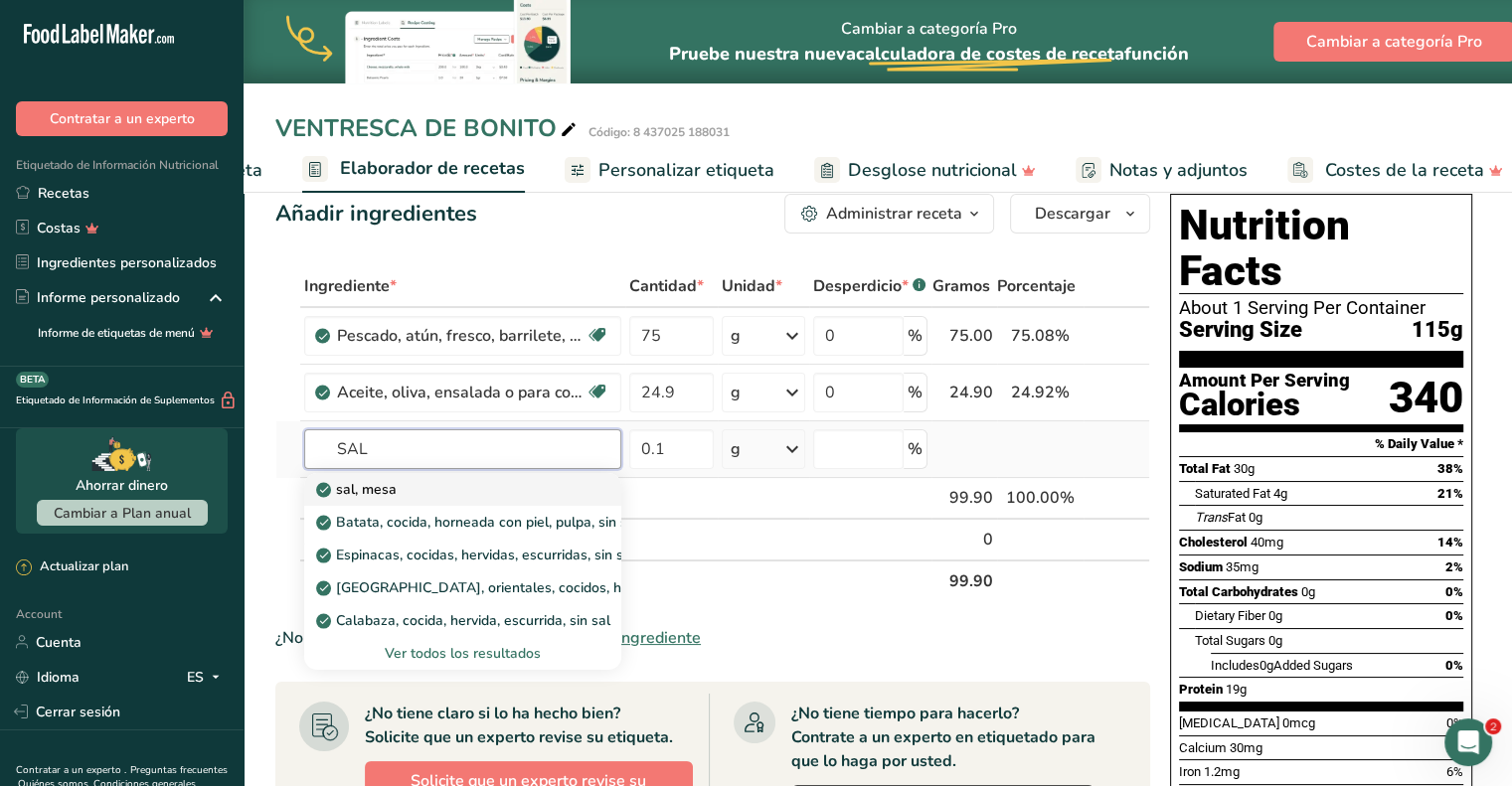 type on "SAL" 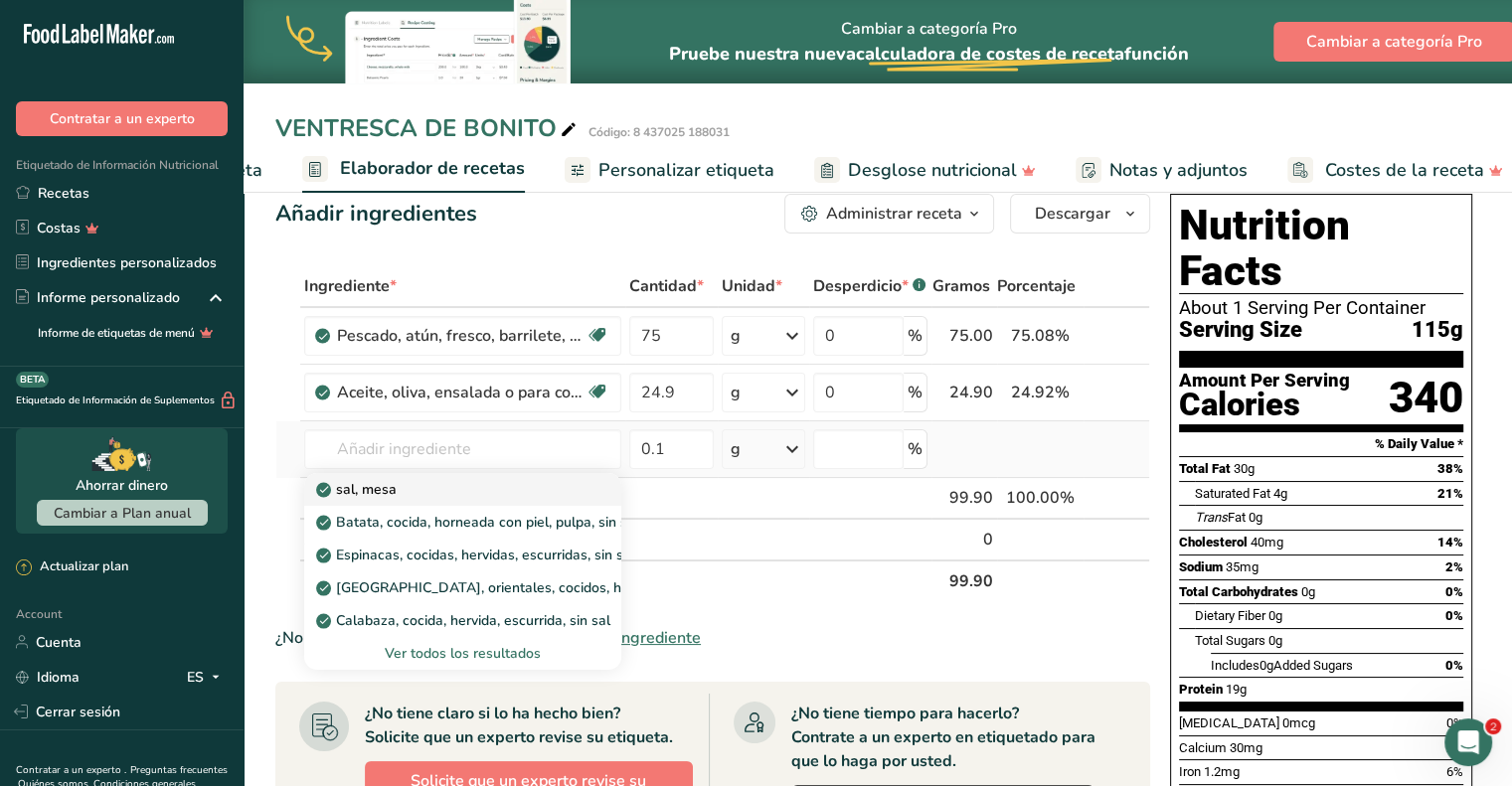 click on "sal, mesa" at bounding box center [446, 489] 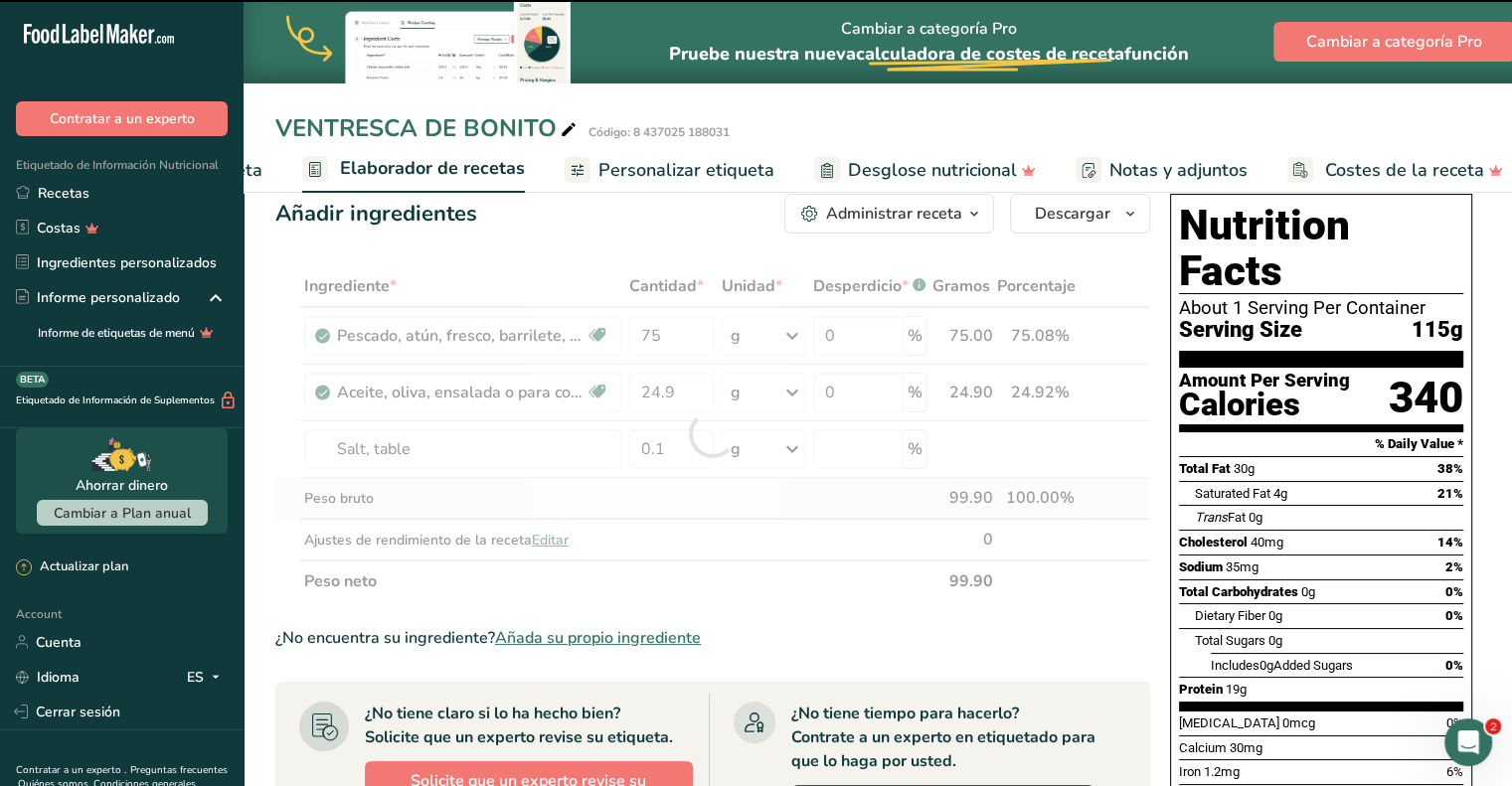 type on "0" 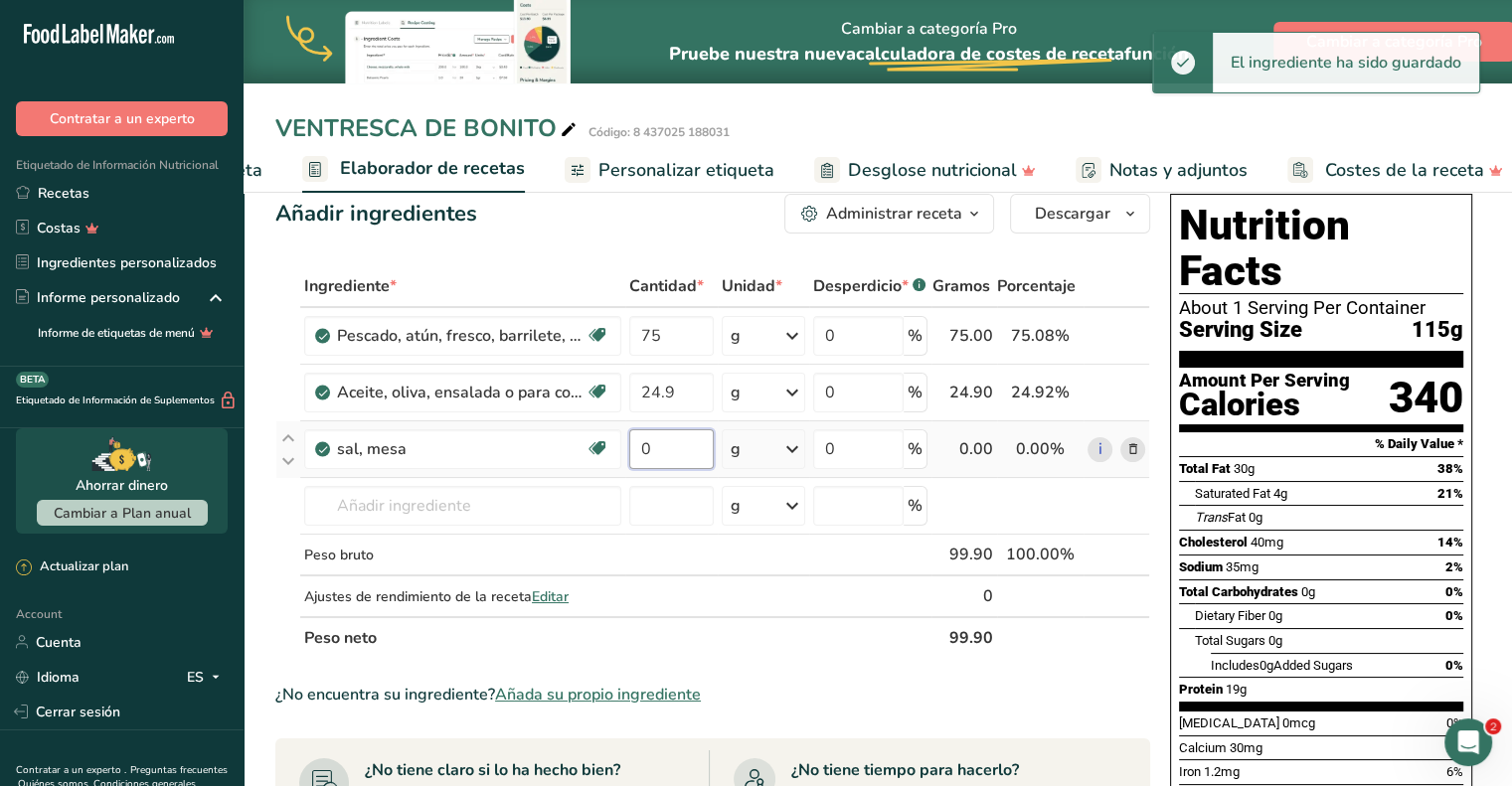 click on "0" at bounding box center [671, 449] 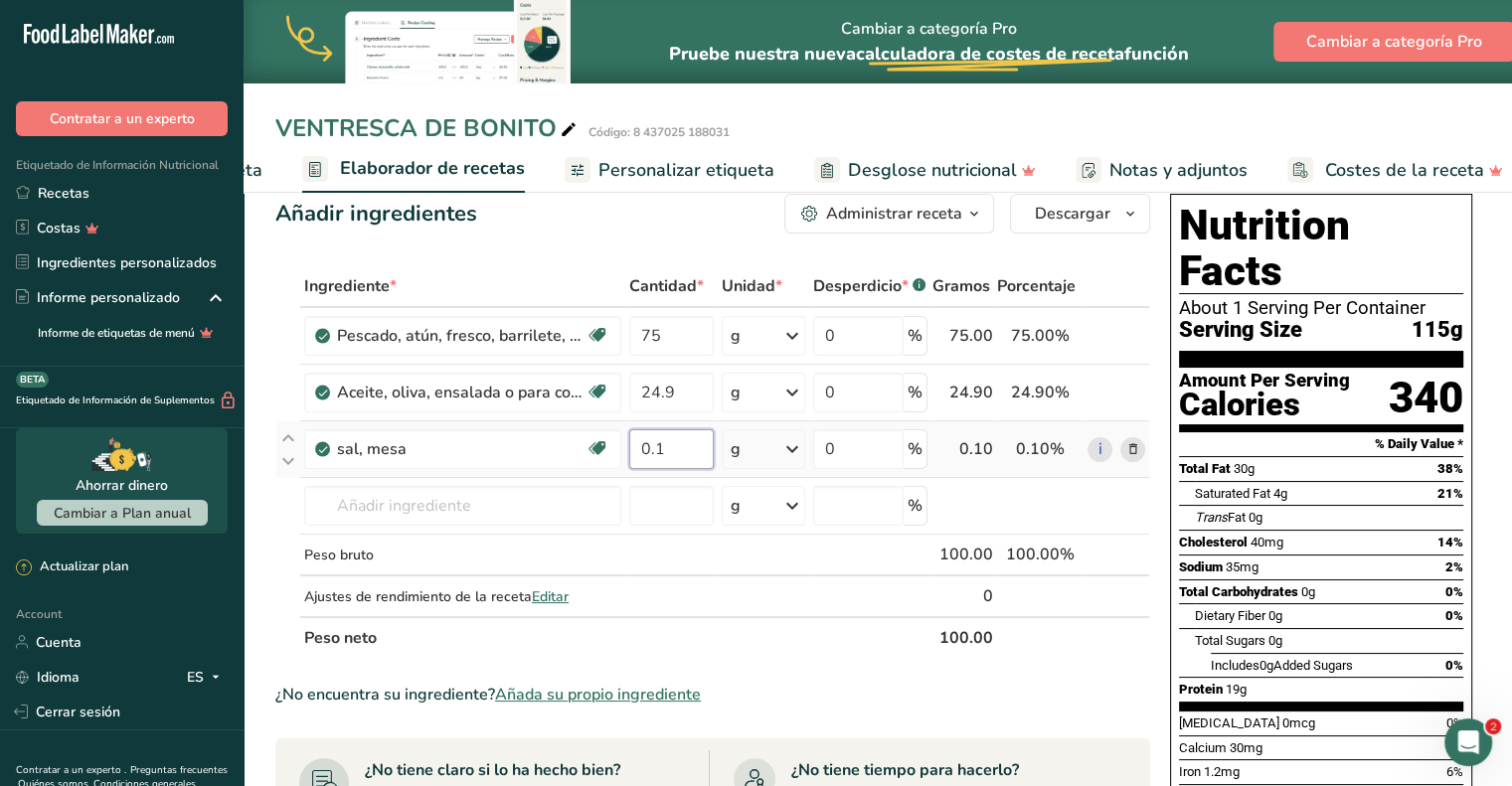 type on "0.1" 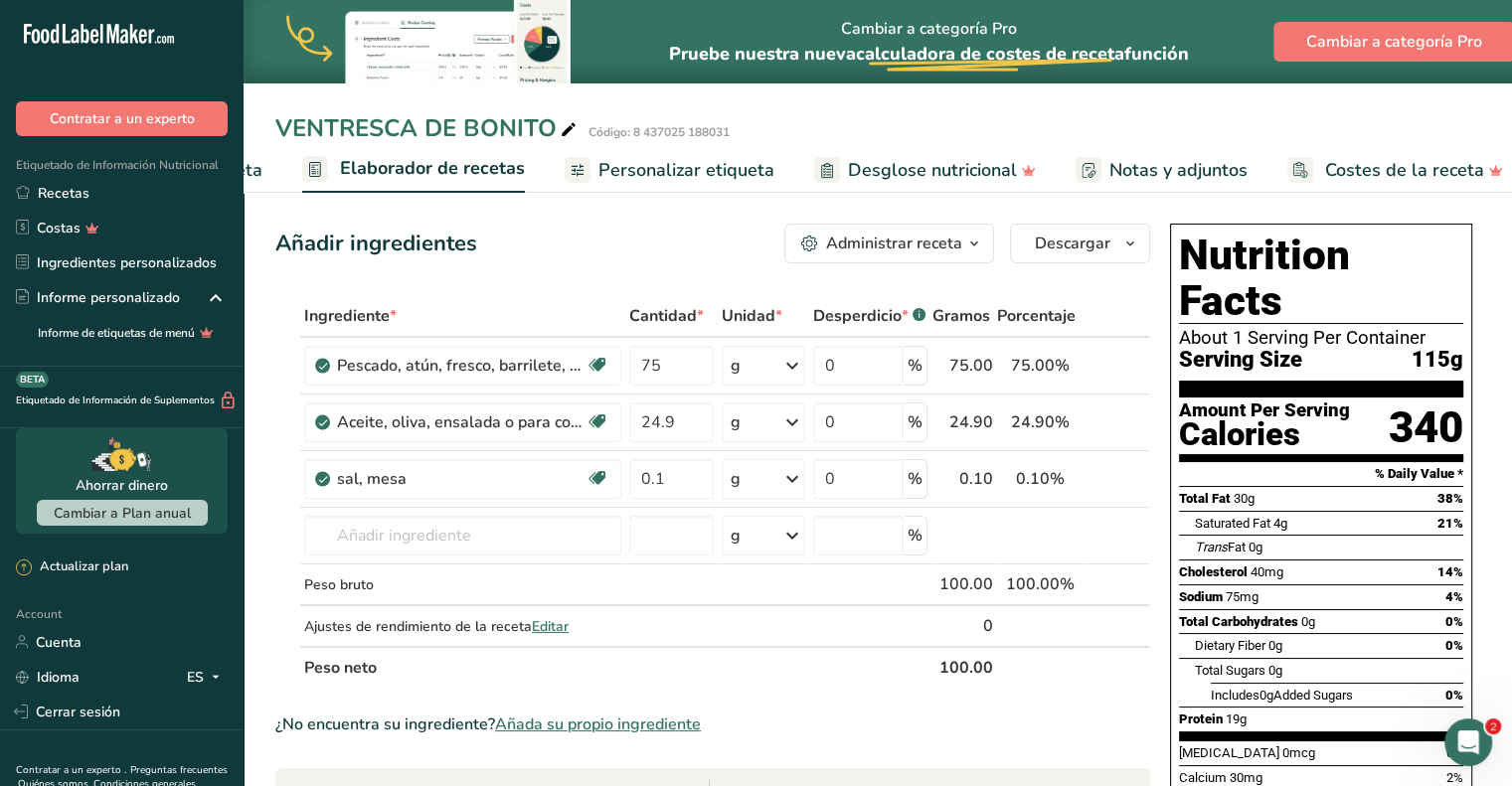 scroll, scrollTop: 0, scrollLeft: 0, axis: both 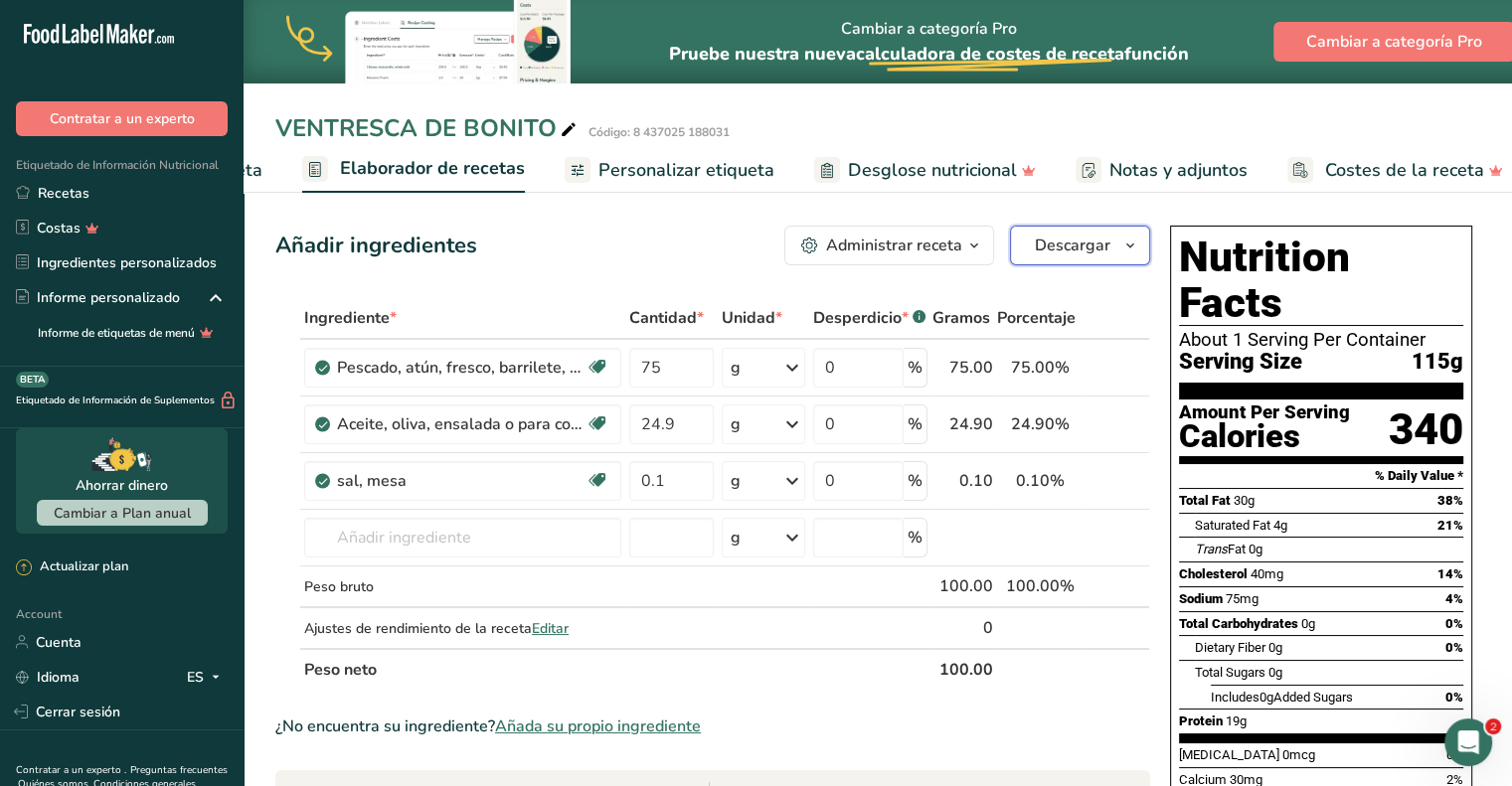 click on "Descargar" at bounding box center (1073, 245) 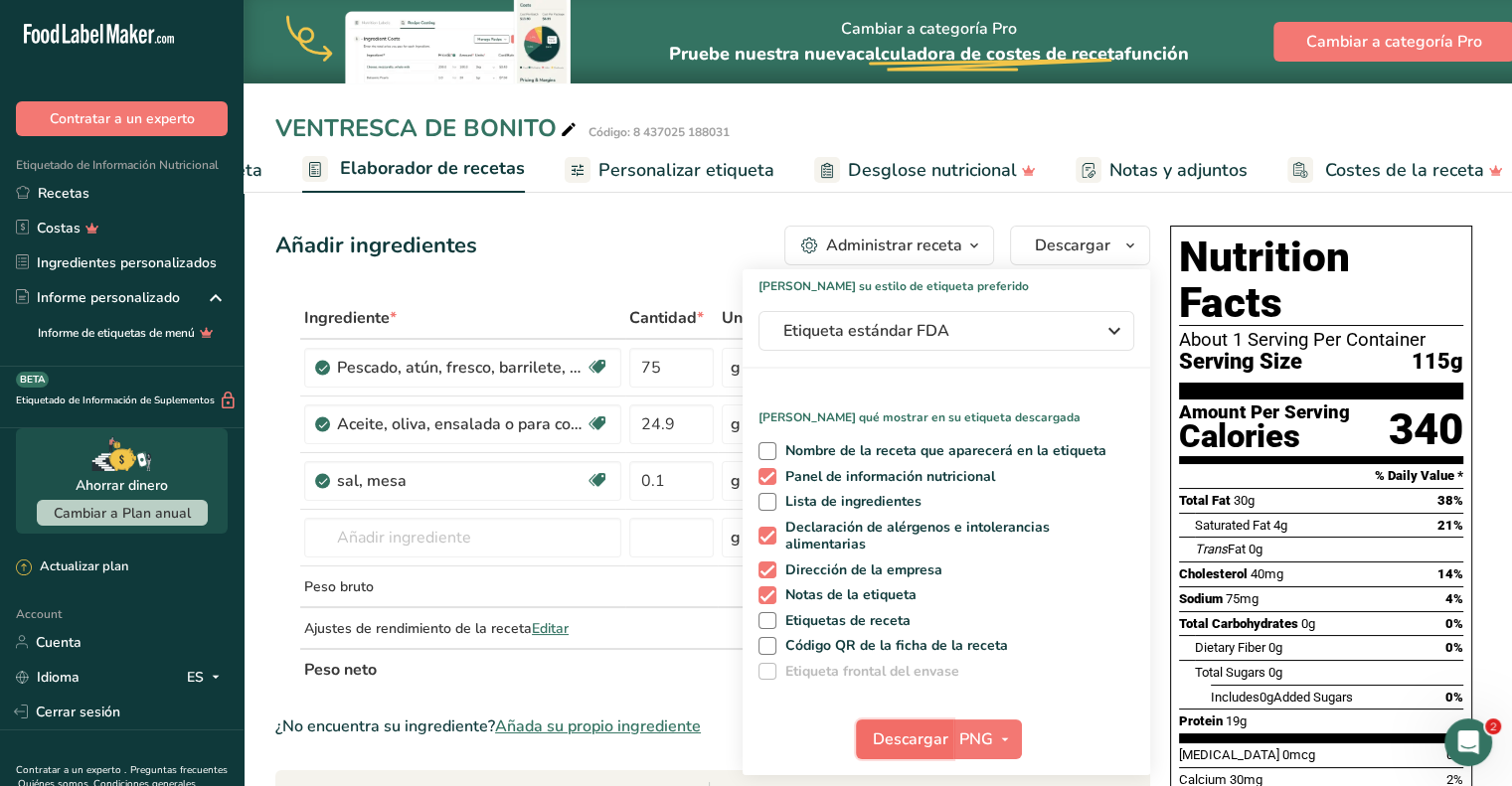 click on "Descargar" at bounding box center (911, 739) 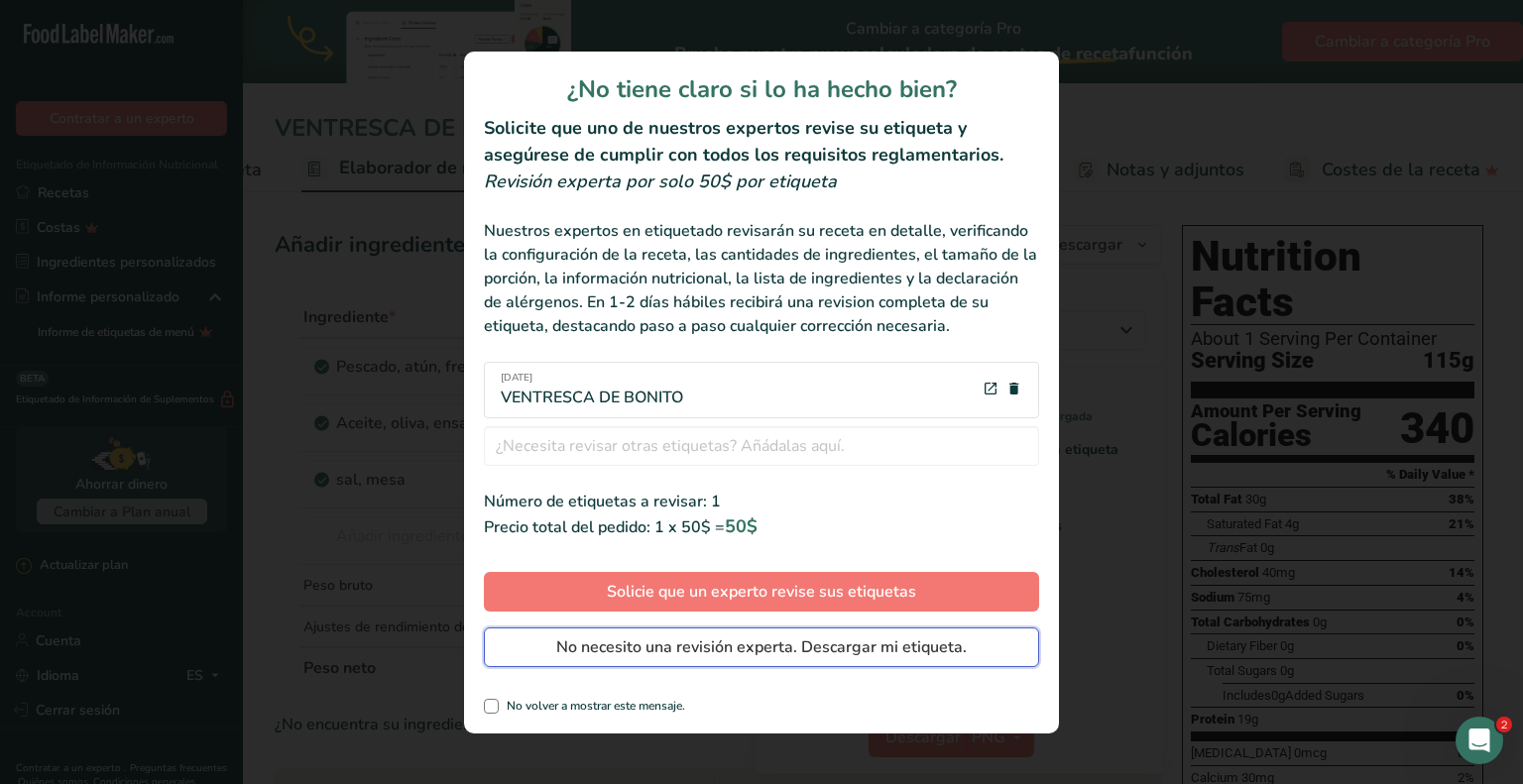 click on "No necesito una revisión experta. Descargar mi etiqueta." at bounding box center [762, 647] 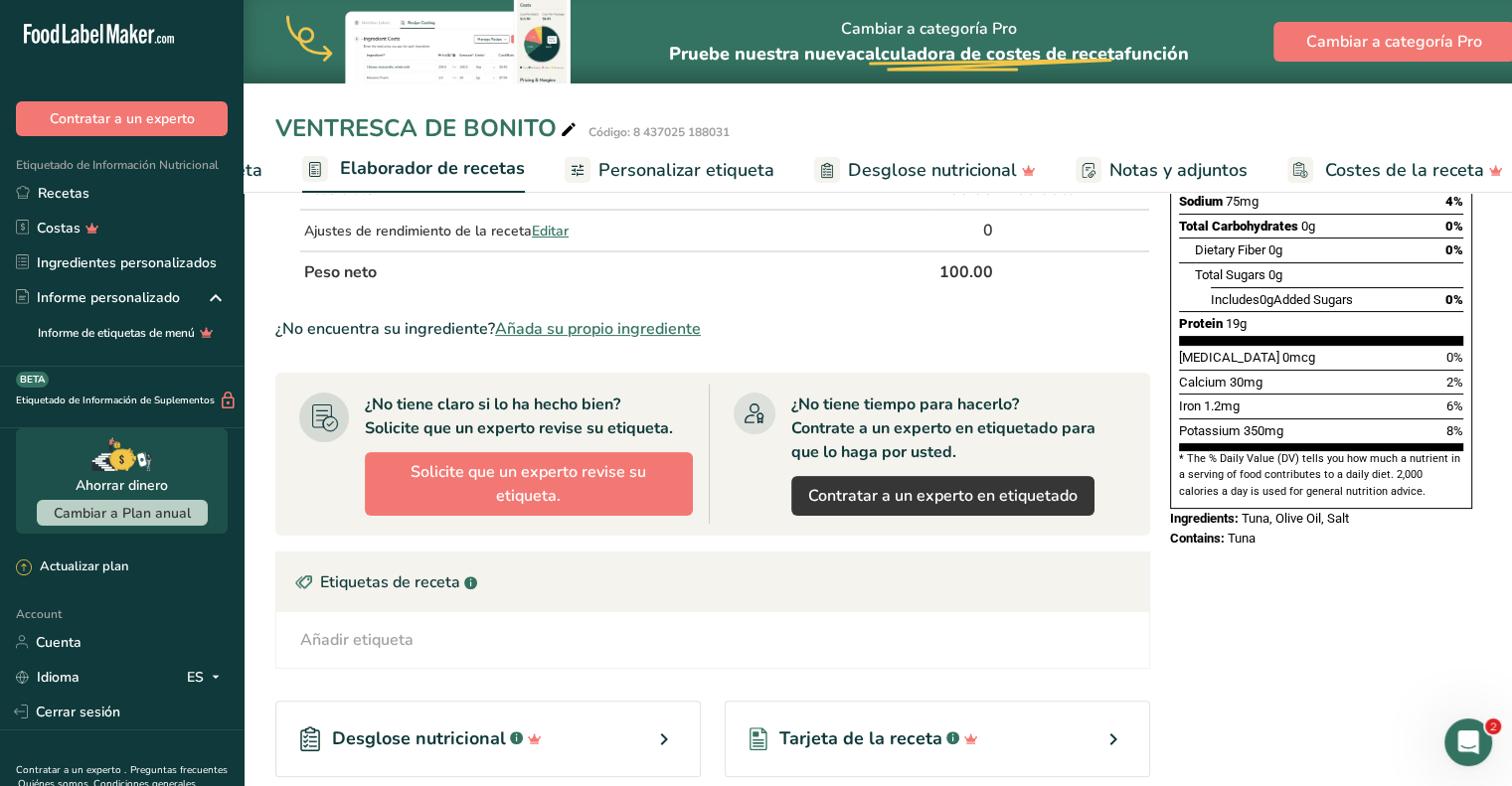 scroll, scrollTop: 0, scrollLeft: 0, axis: both 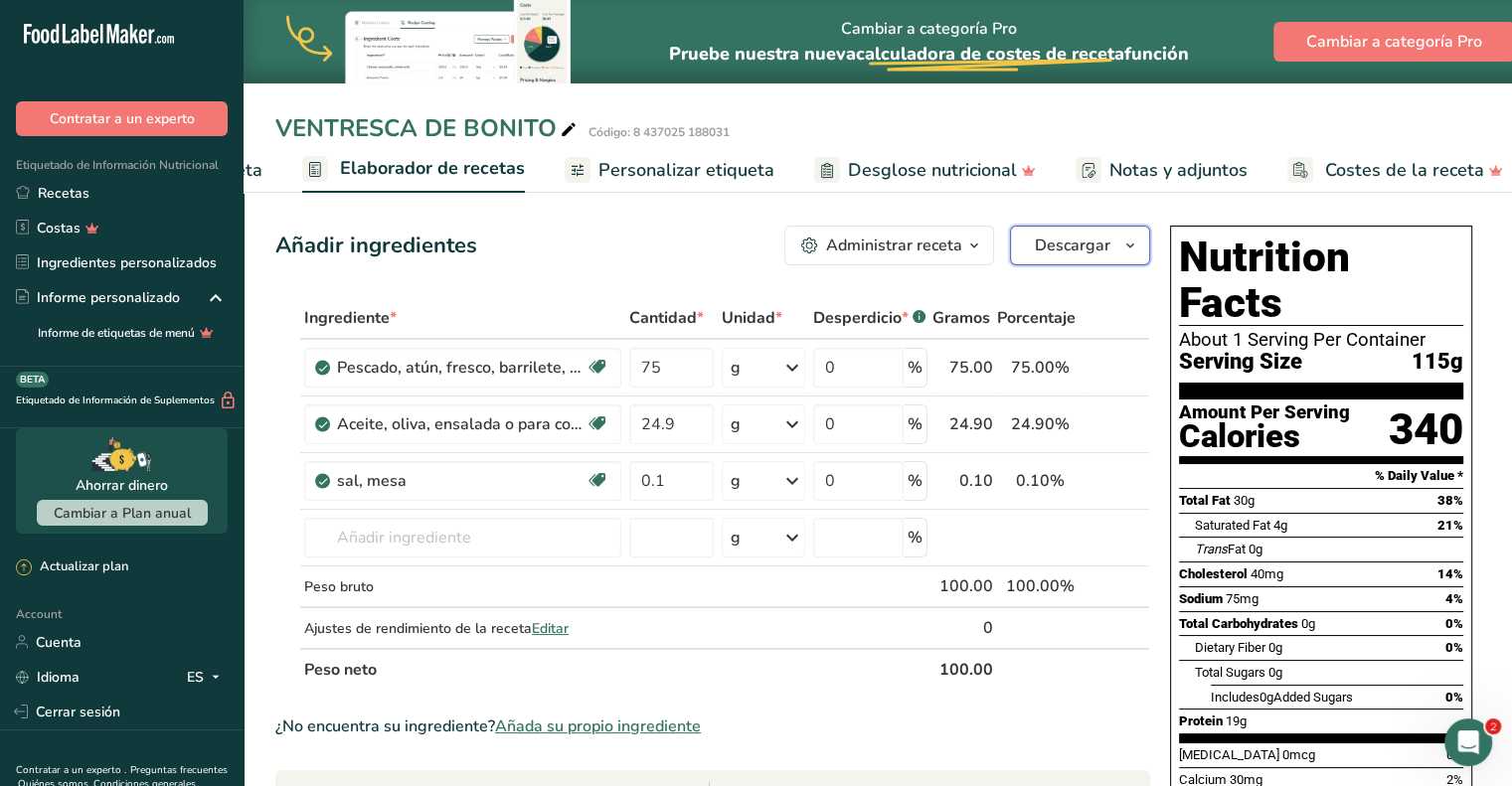 click on "Descargar" at bounding box center [1073, 245] 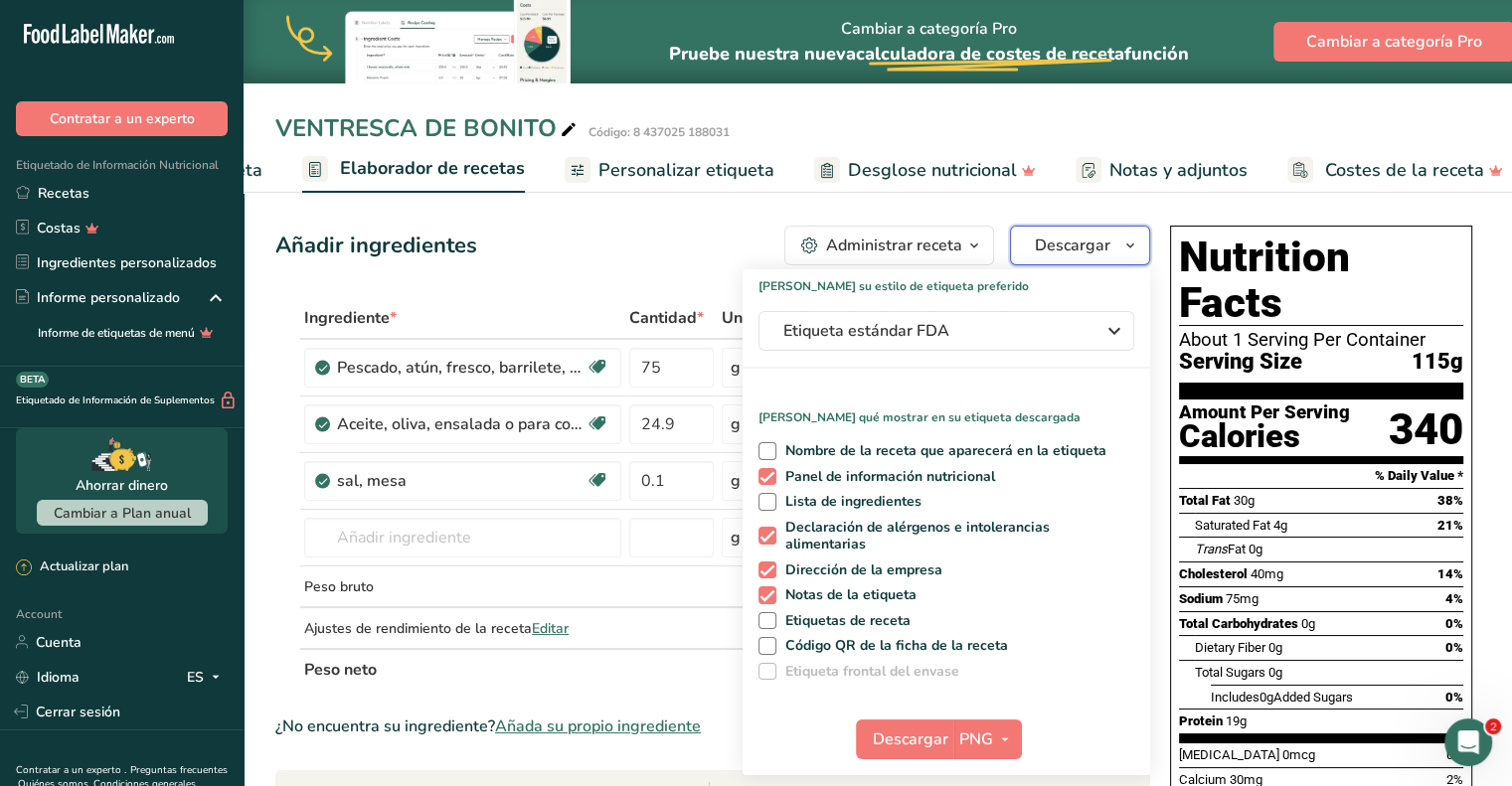 click on "Descargar" at bounding box center [1073, 245] 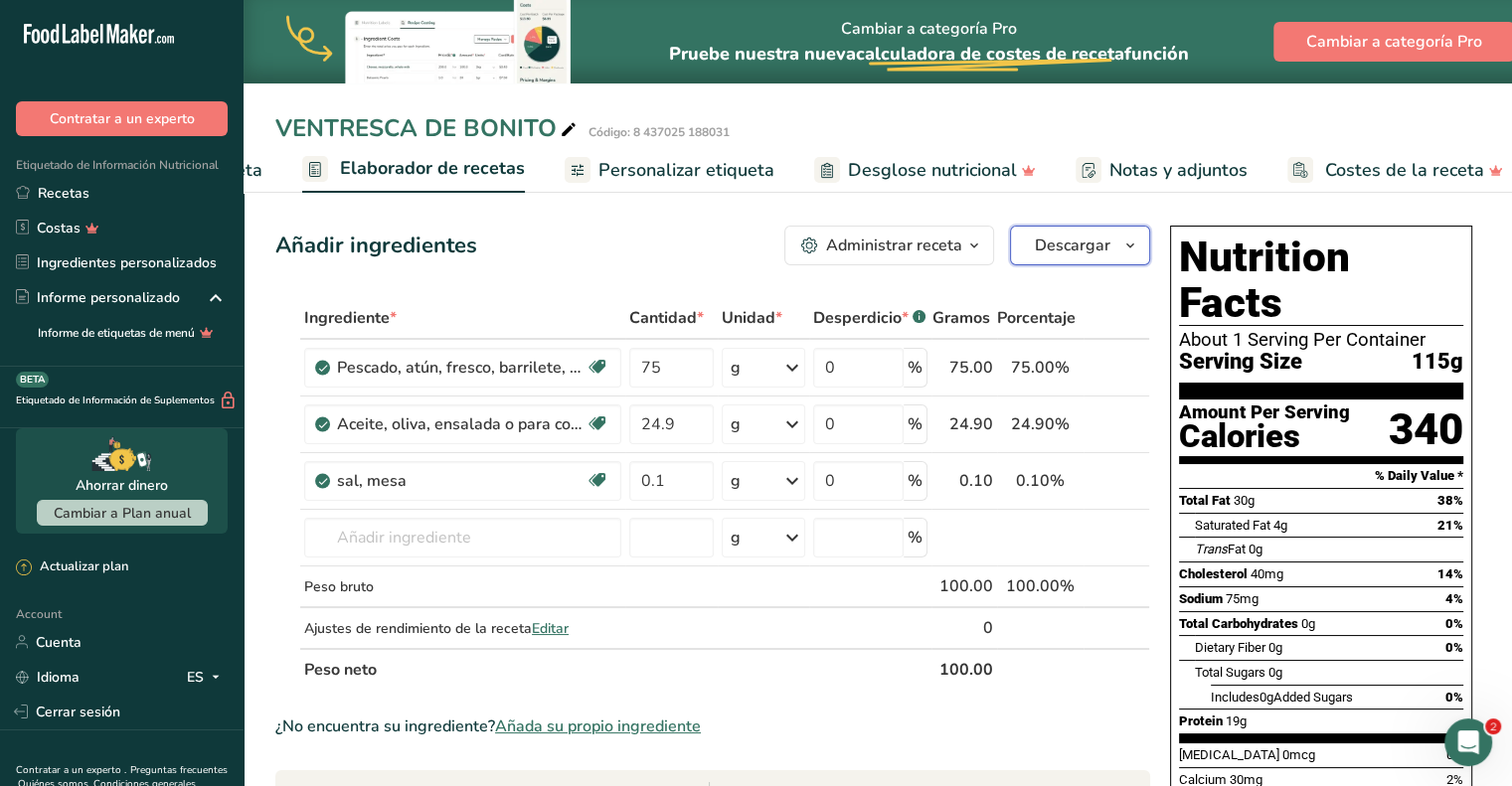 click on "Descargar" at bounding box center (1073, 245) 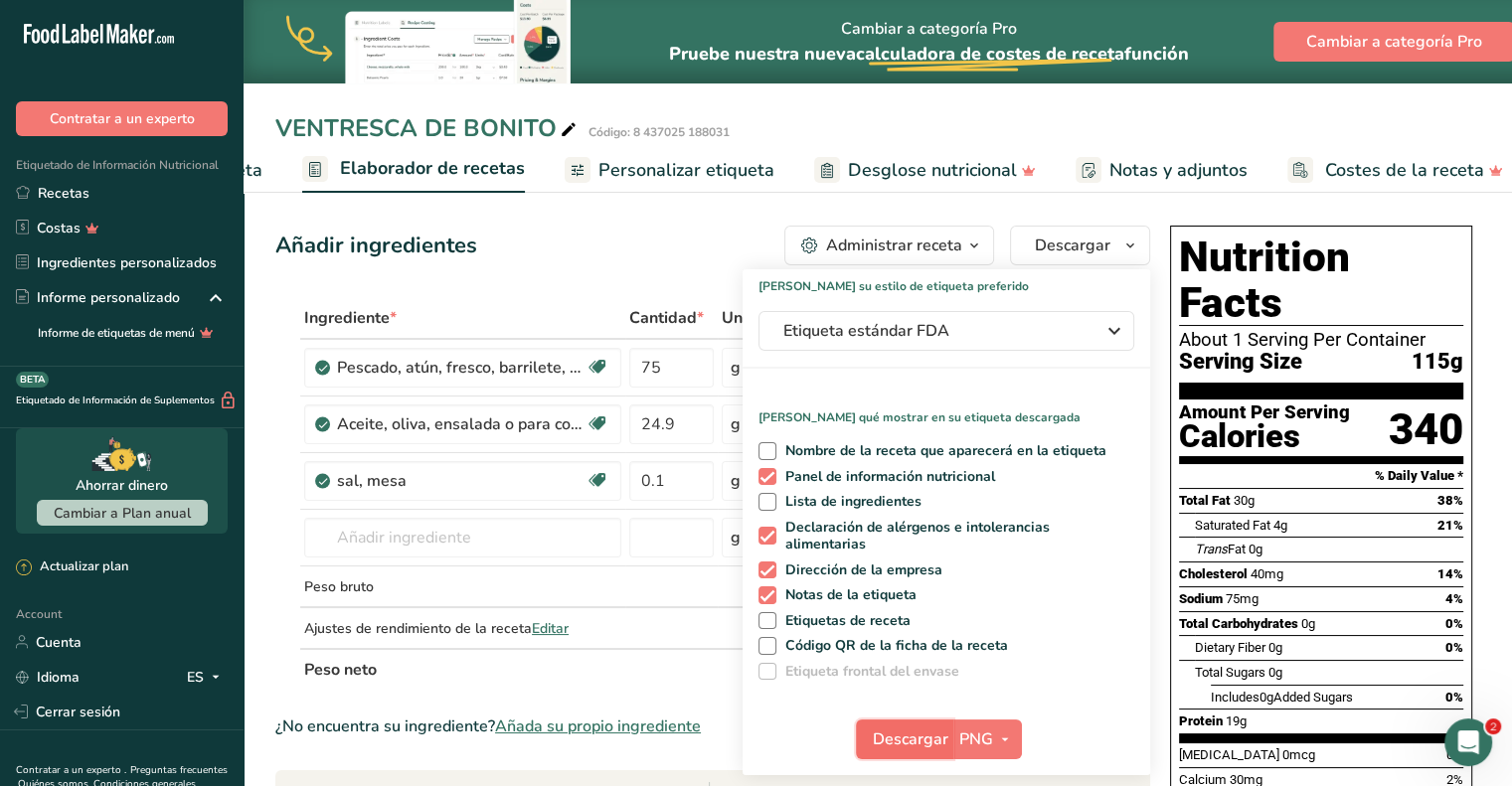 click on "Descargar" at bounding box center [911, 739] 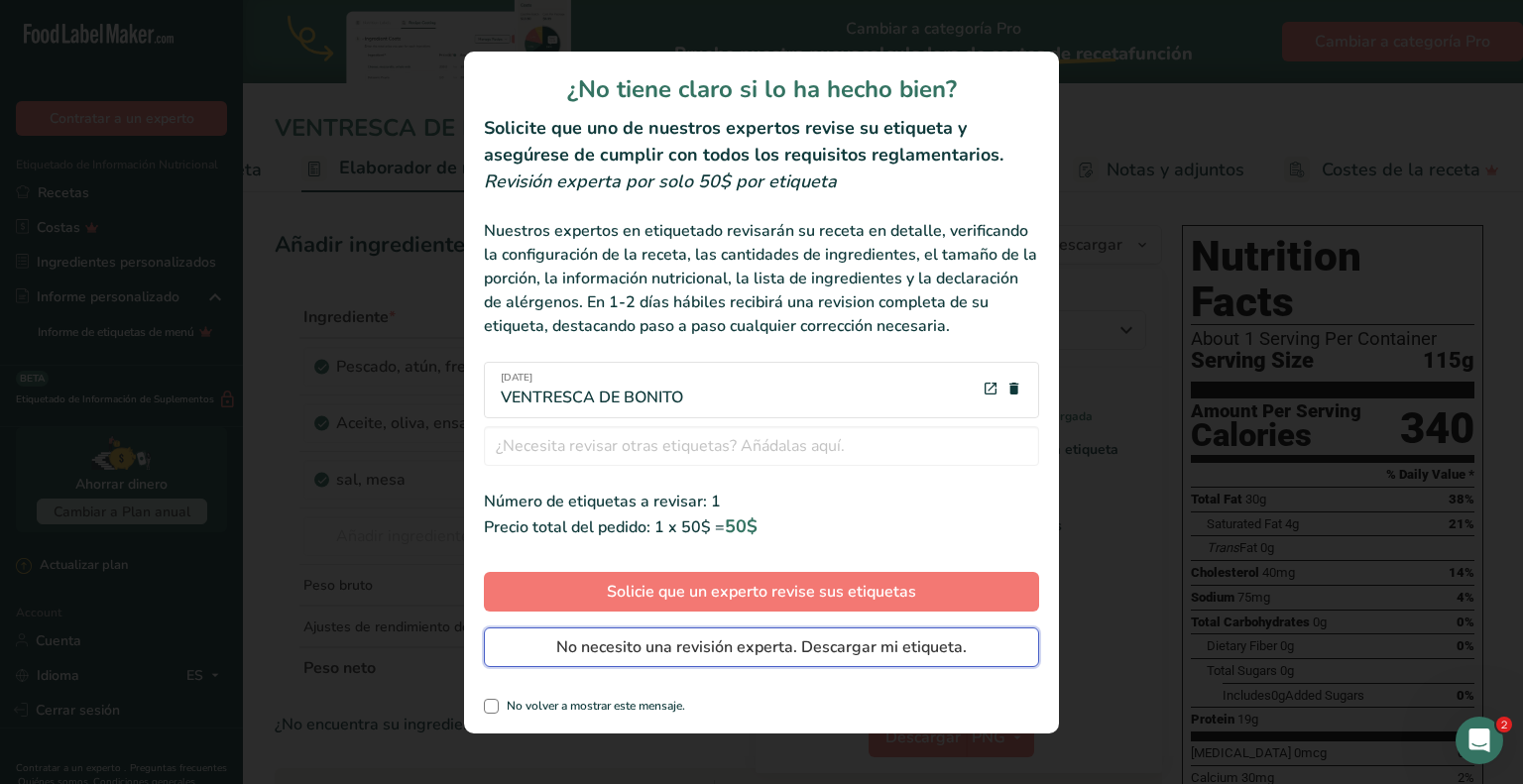 click on "No necesito una revisión experta. Descargar mi etiqueta." at bounding box center [762, 647] 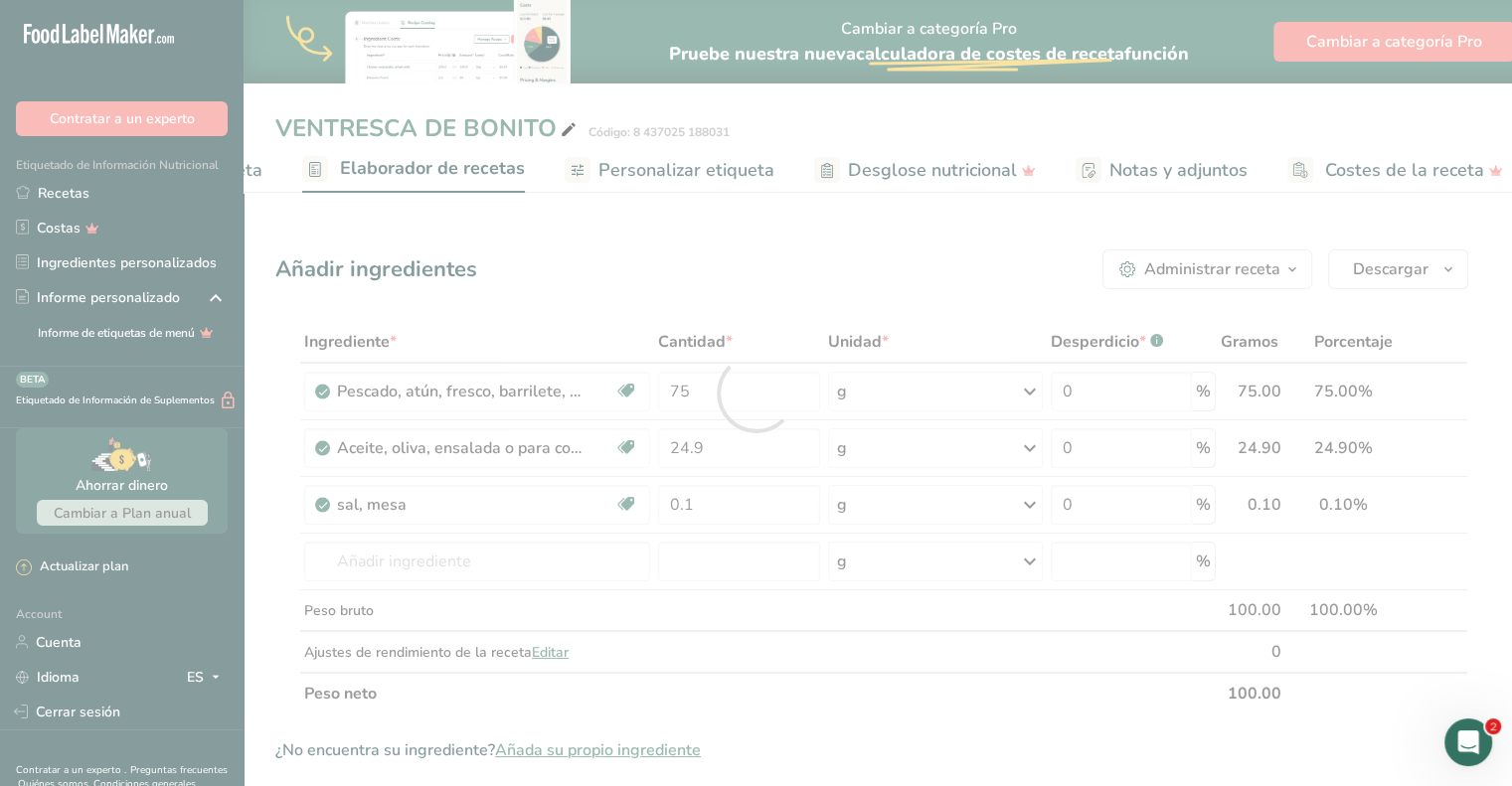 scroll, scrollTop: 0, scrollLeft: 0, axis: both 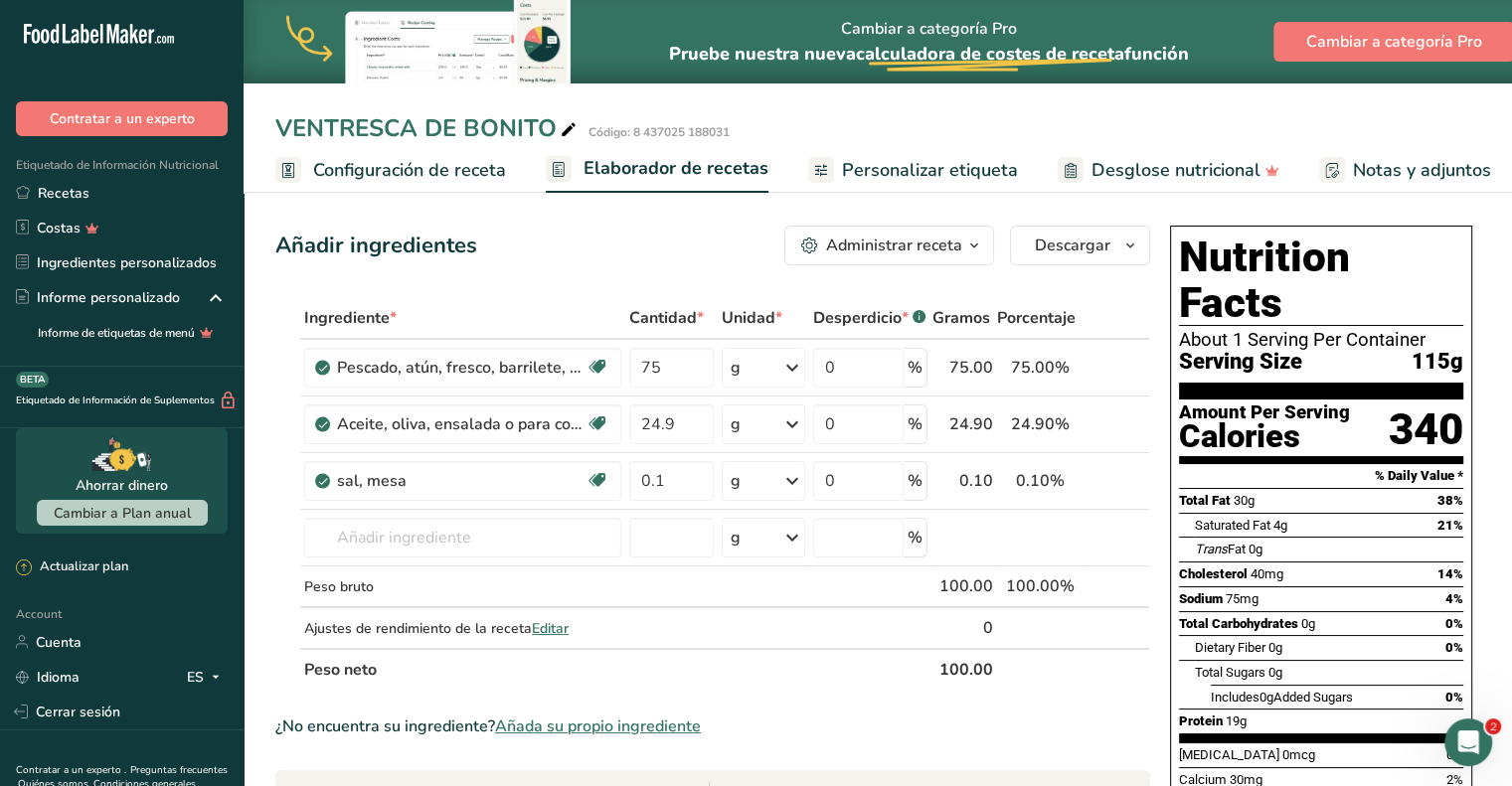 click on "Configuración de receta" at bounding box center (410, 170) 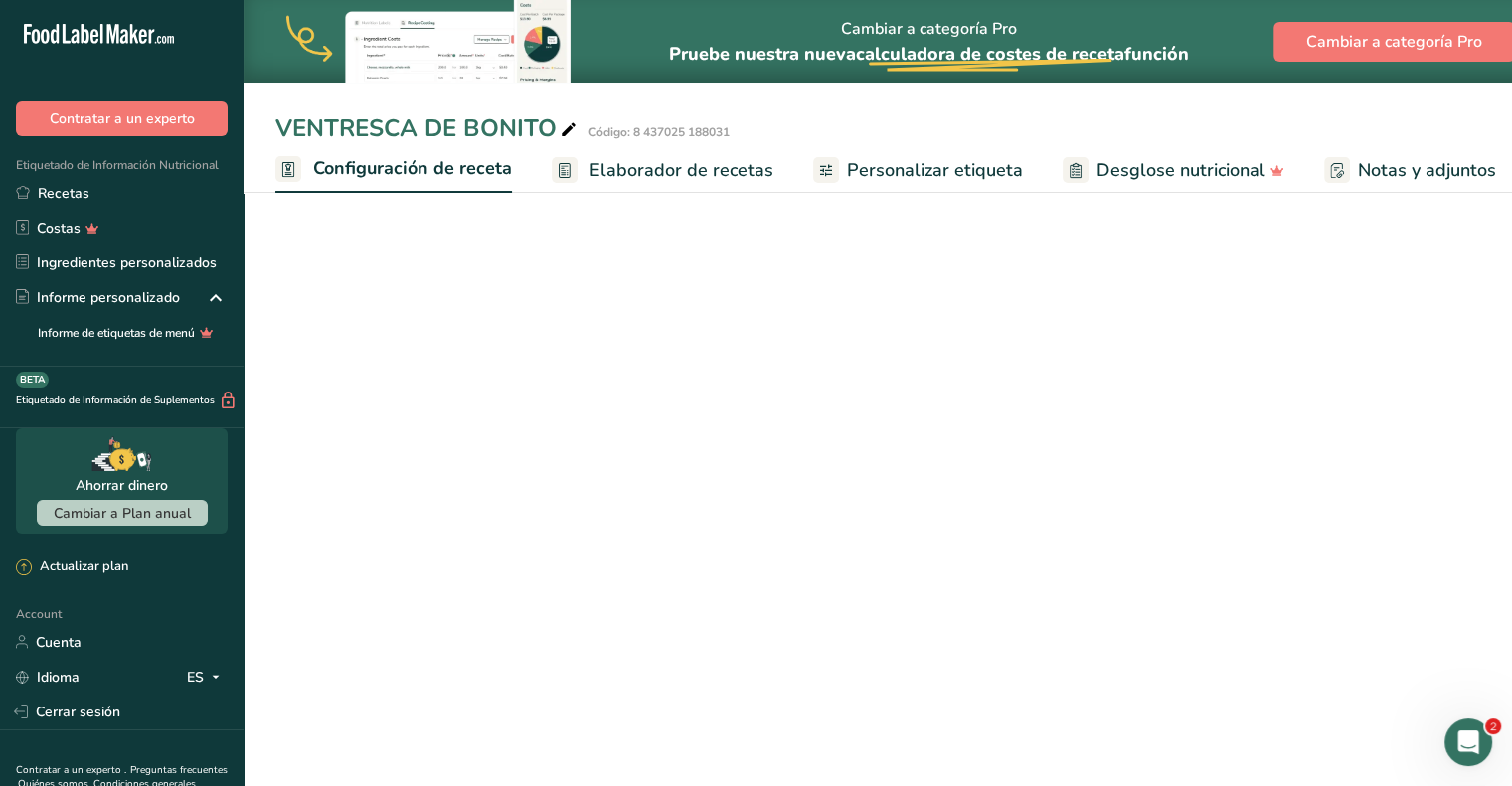 scroll, scrollTop: 0, scrollLeft: 7, axis: horizontal 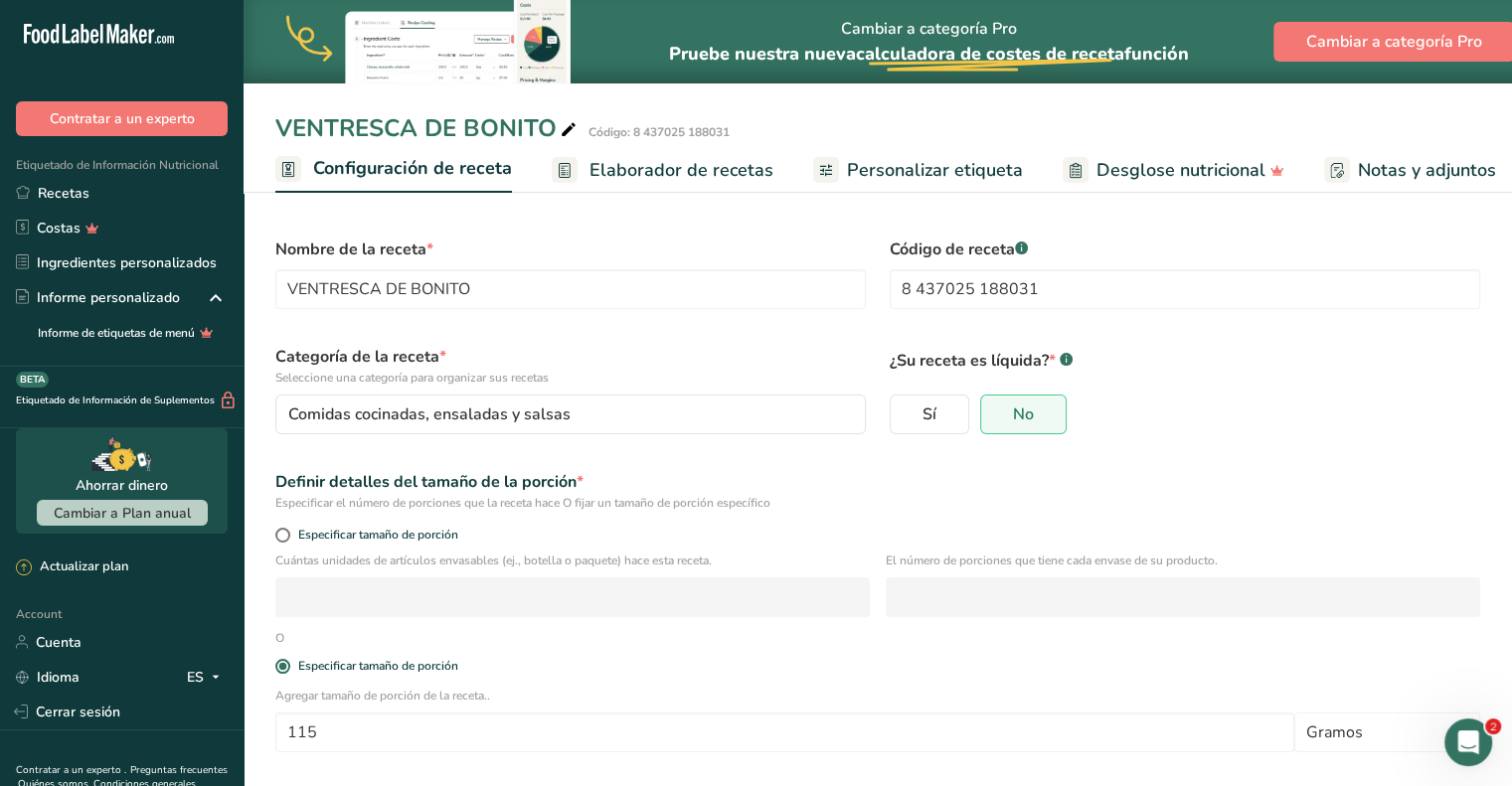 click on "Elaborador de recetas" at bounding box center (681, 170) 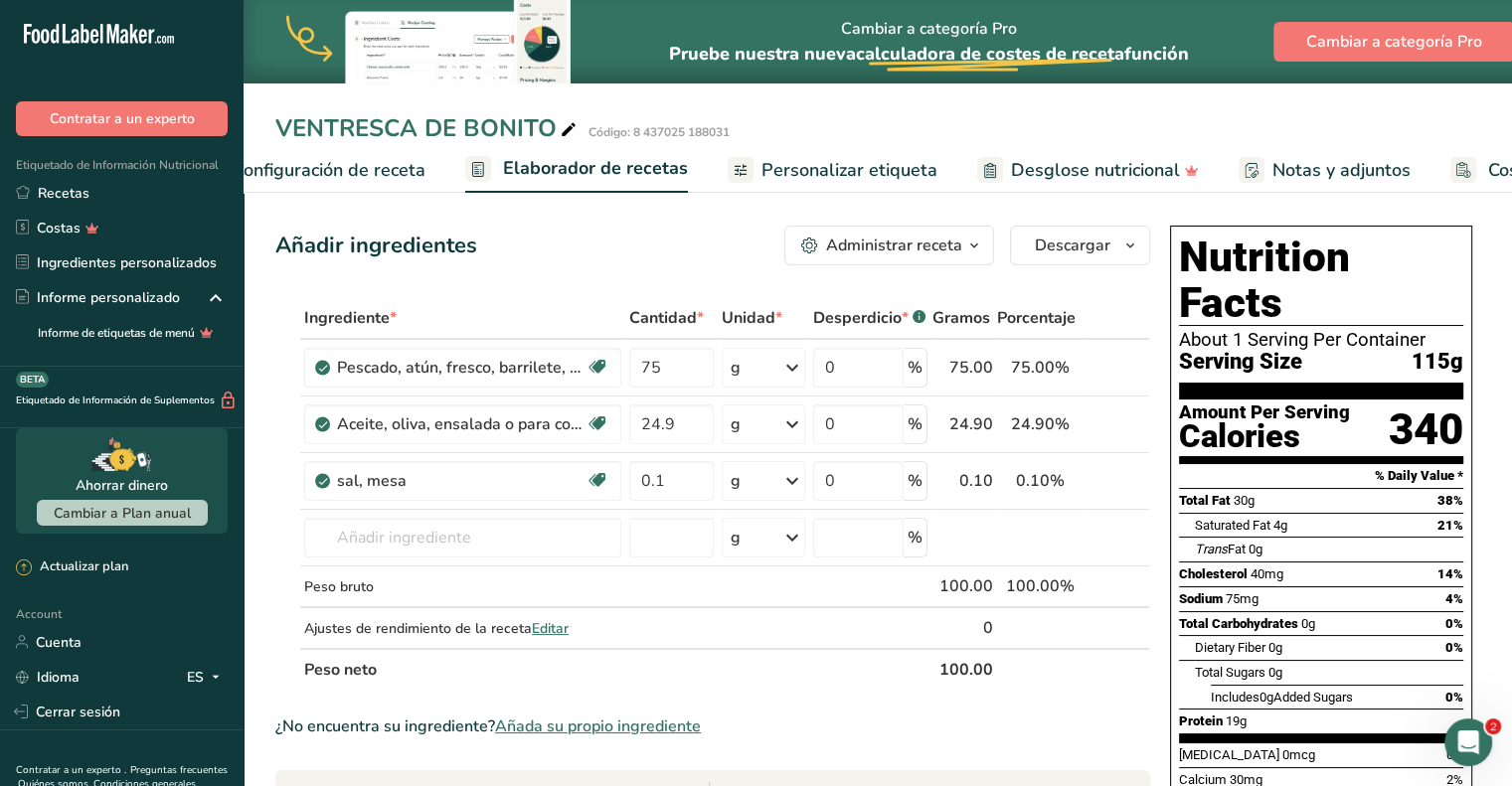 scroll, scrollTop: 0, scrollLeft: 258, axis: horizontal 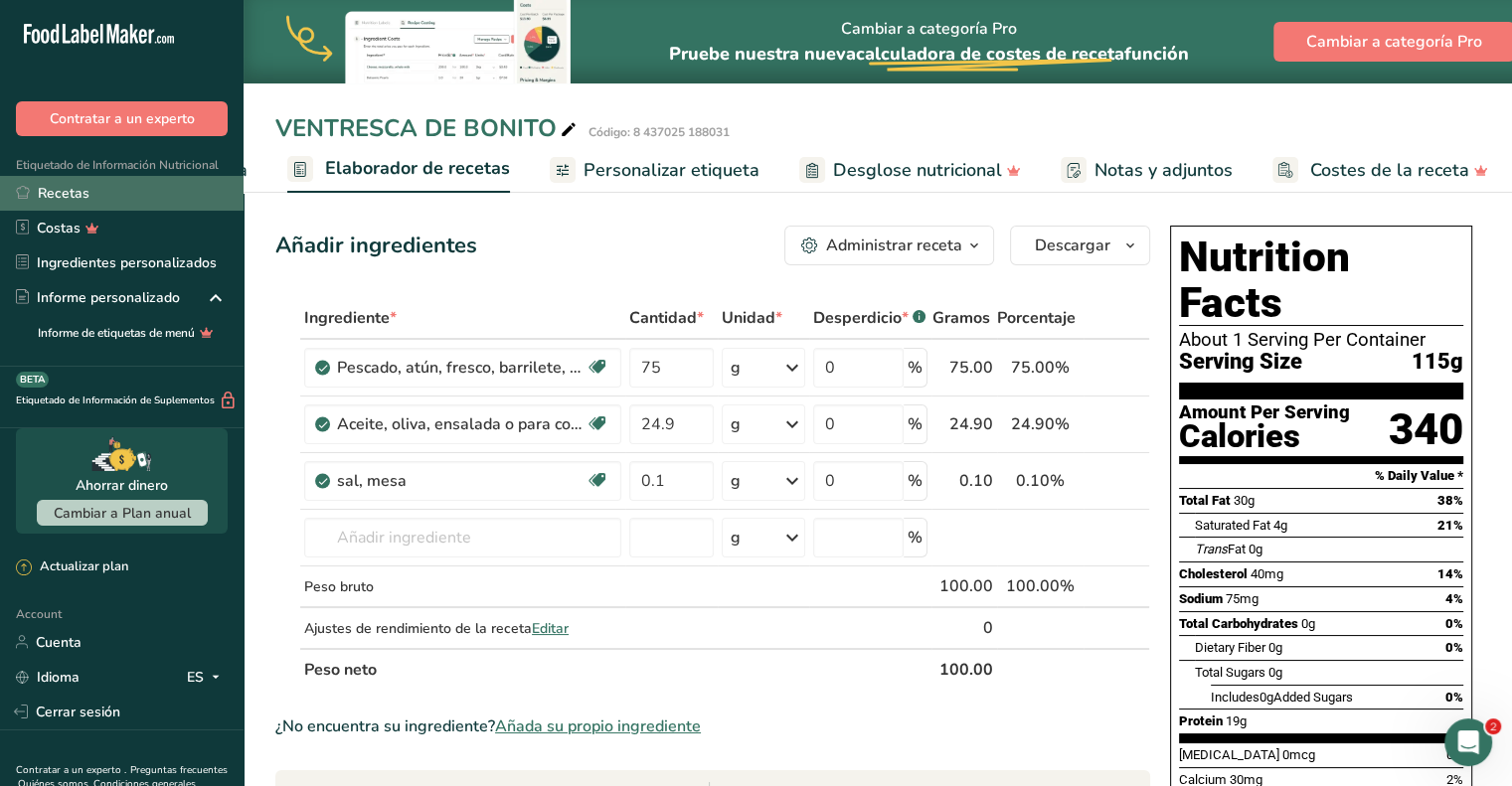 click on "Recetas" at bounding box center [121, 193] 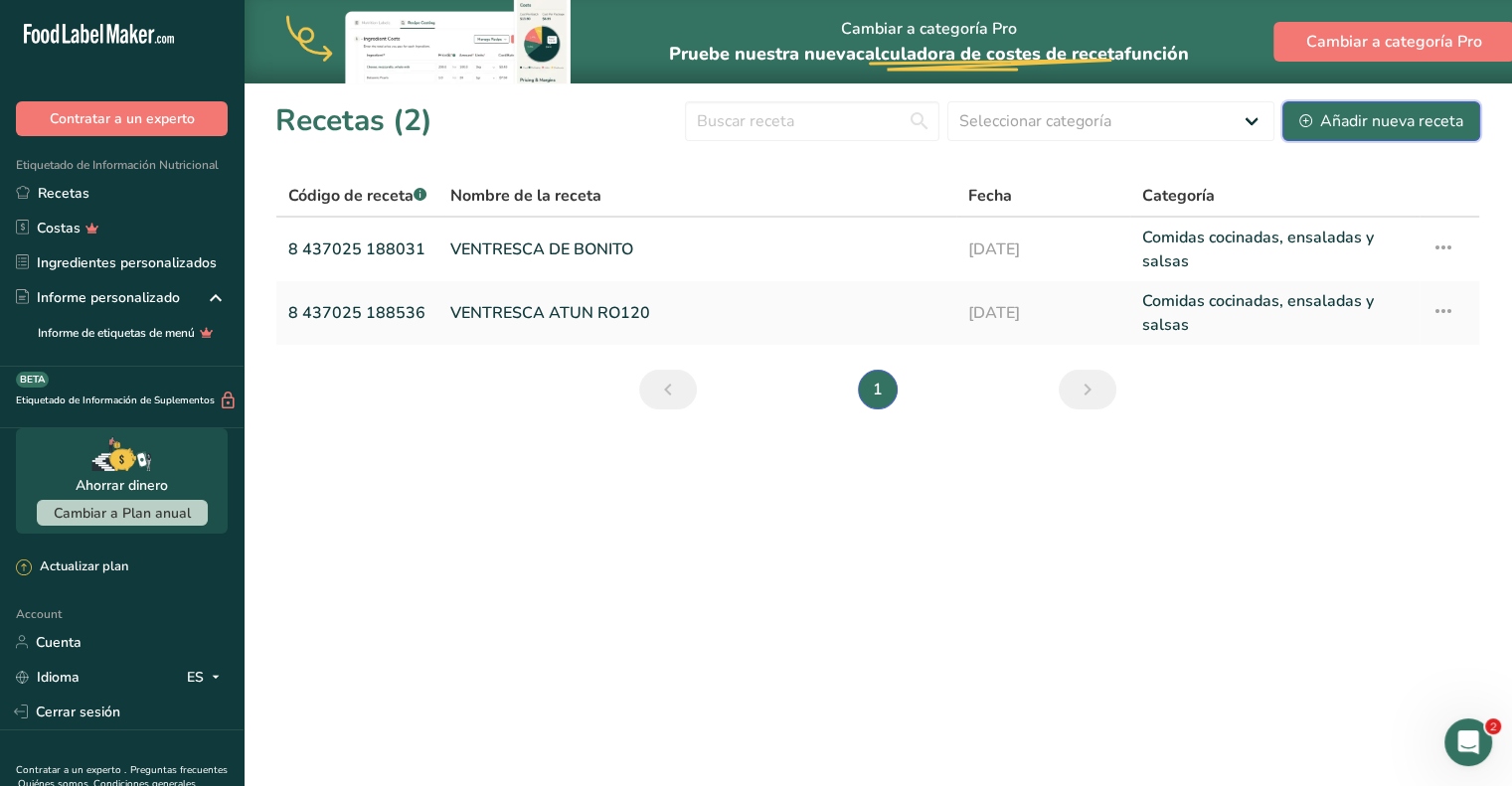 click on "Añadir nueva receta" at bounding box center (1381, 121) 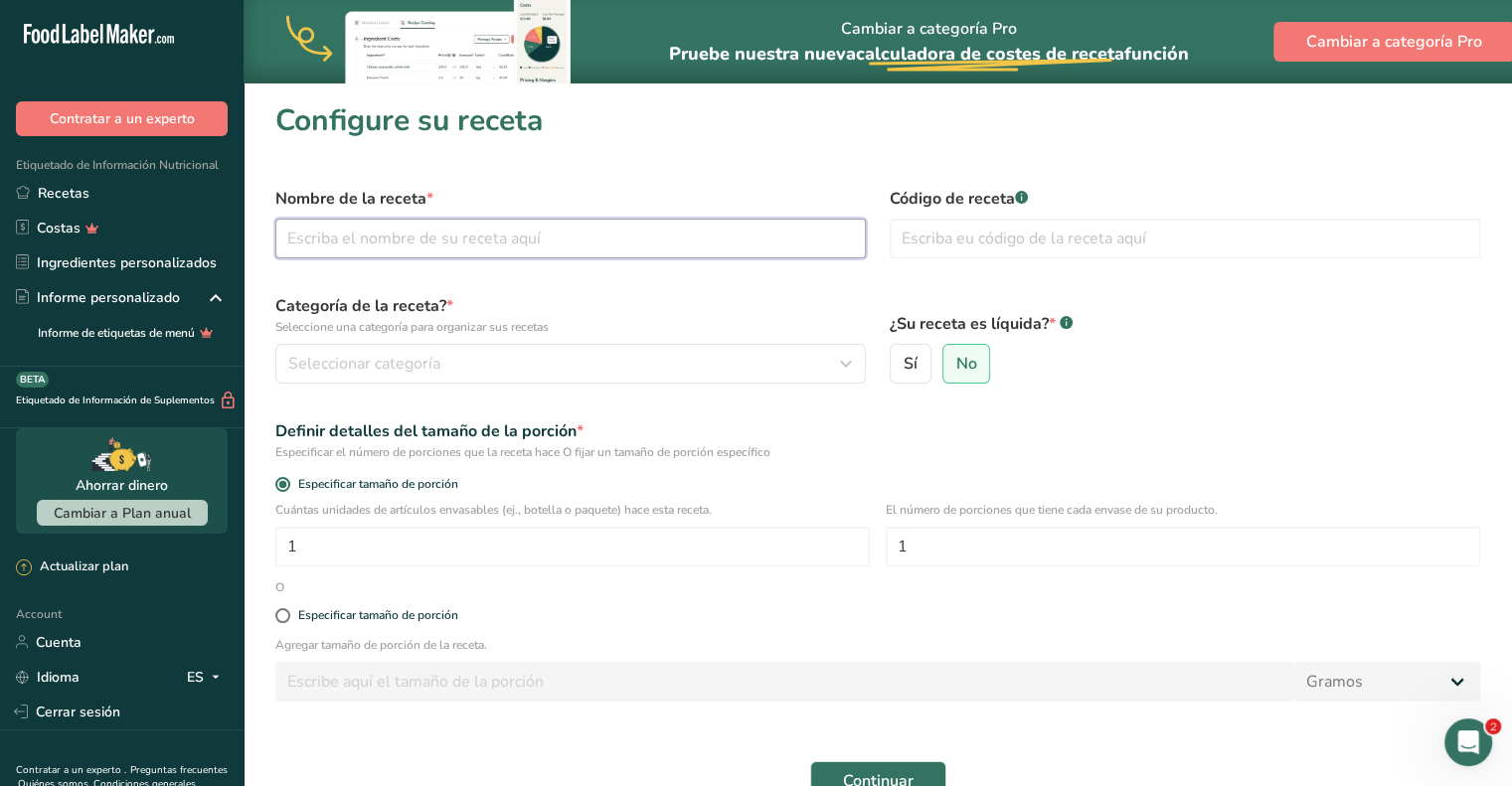 click at bounding box center [571, 238] 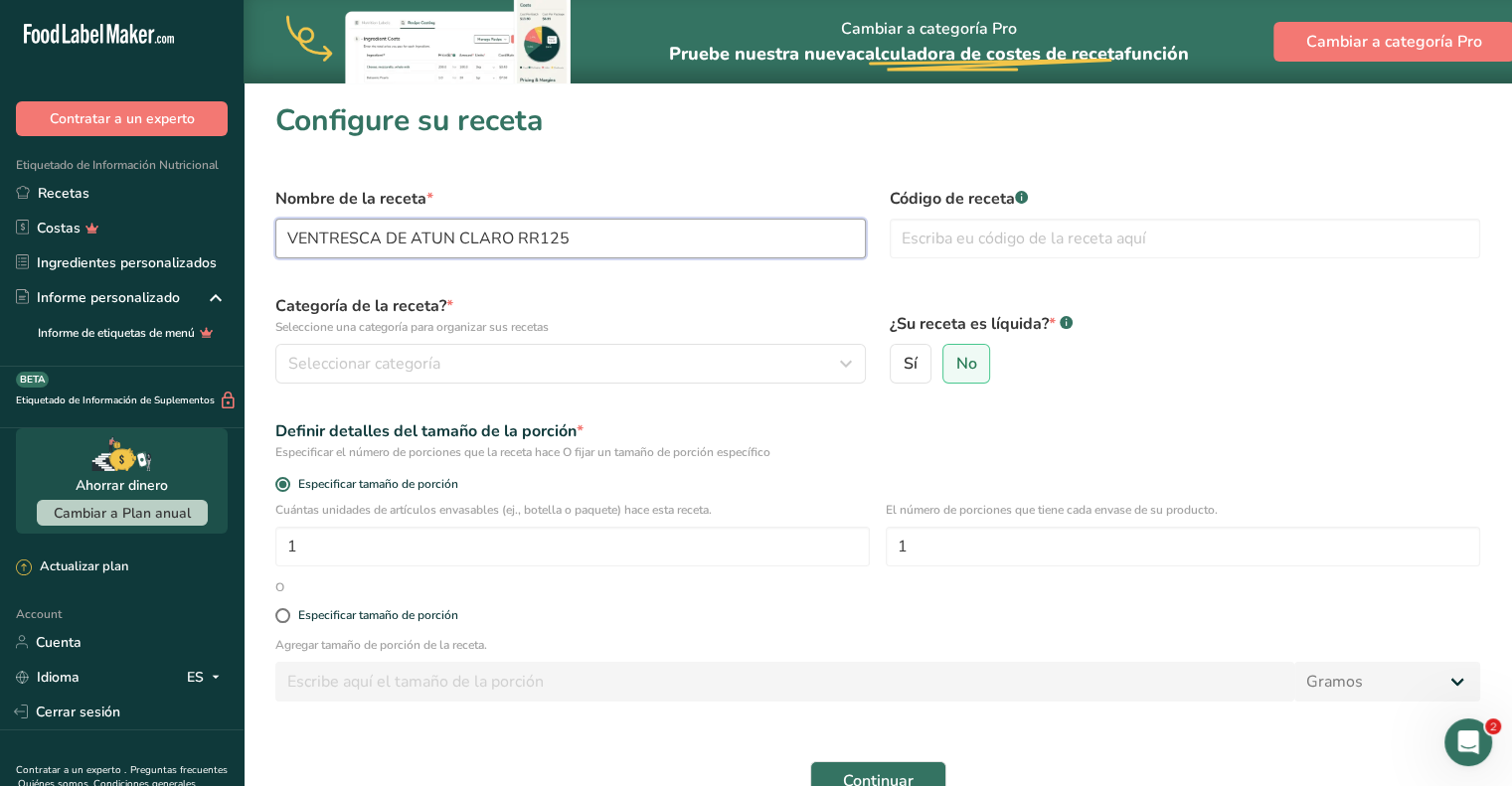 type on "VENTRESCA DE ATUN CLARO RR125" 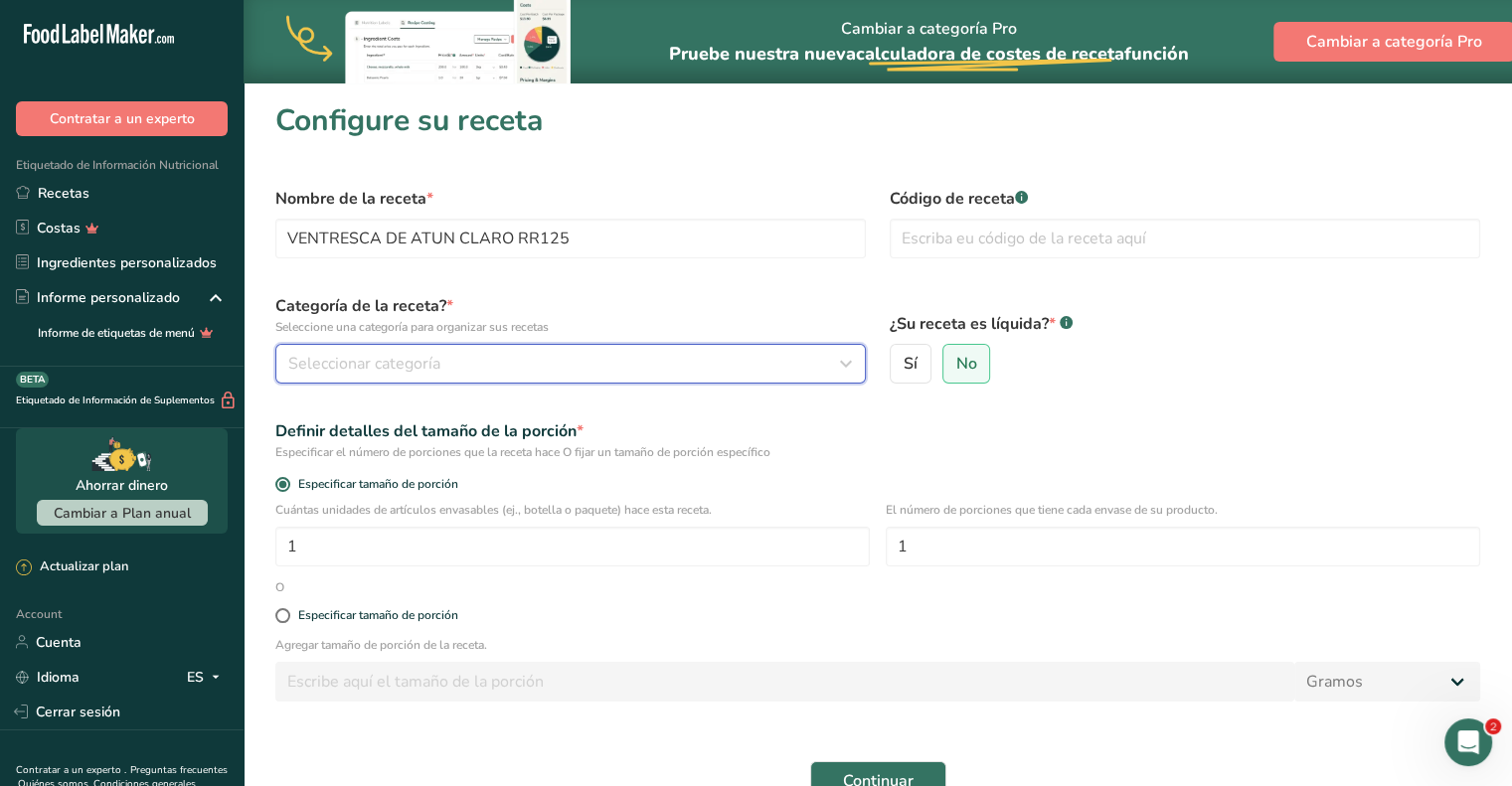 click on "Seleccionar categoría" at bounding box center (565, 364) 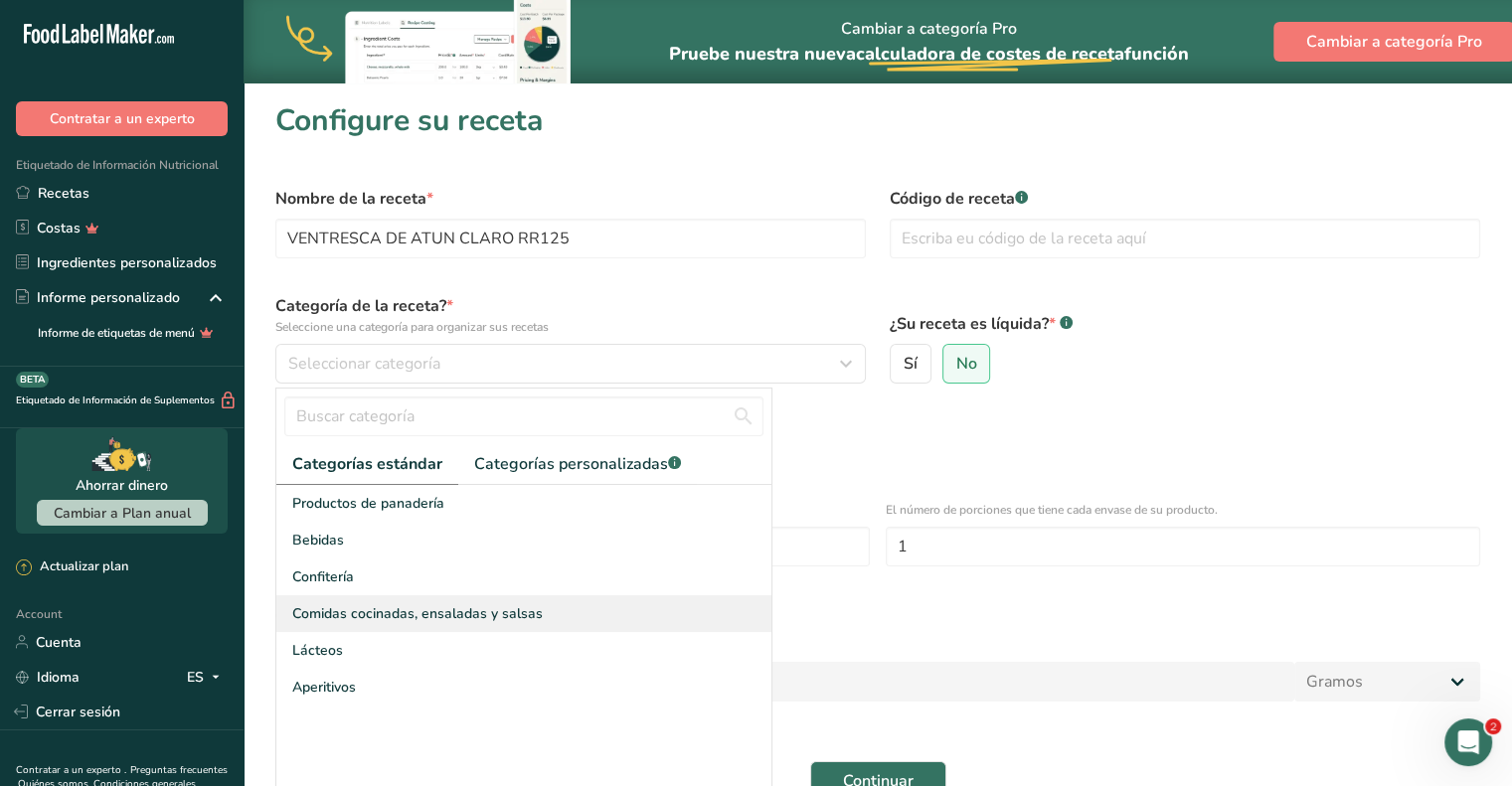 click on "Comidas cocinadas, ensaladas y salsas" at bounding box center [418, 613] 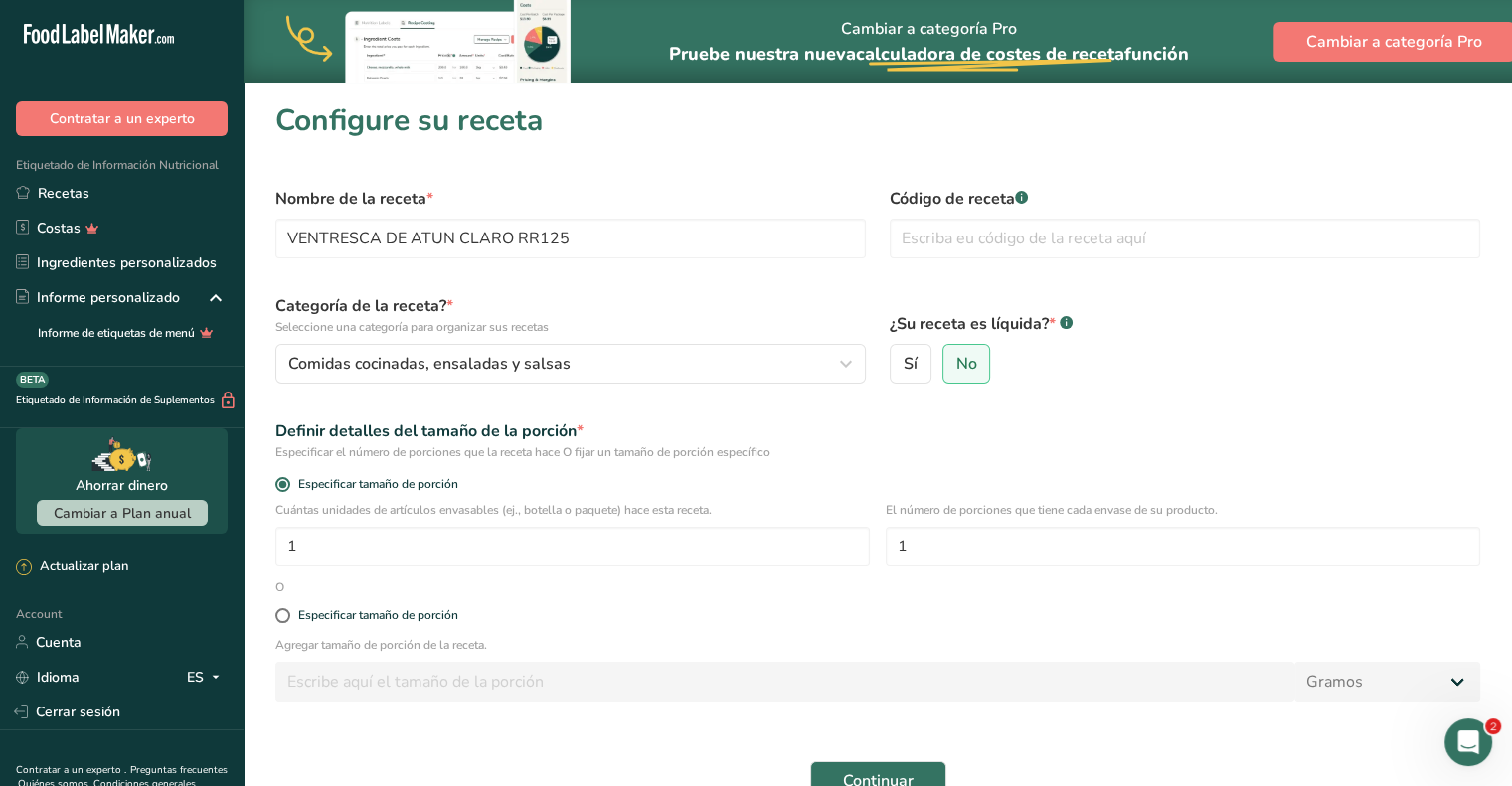 click on "Sí   No" at bounding box center (1185, 364) 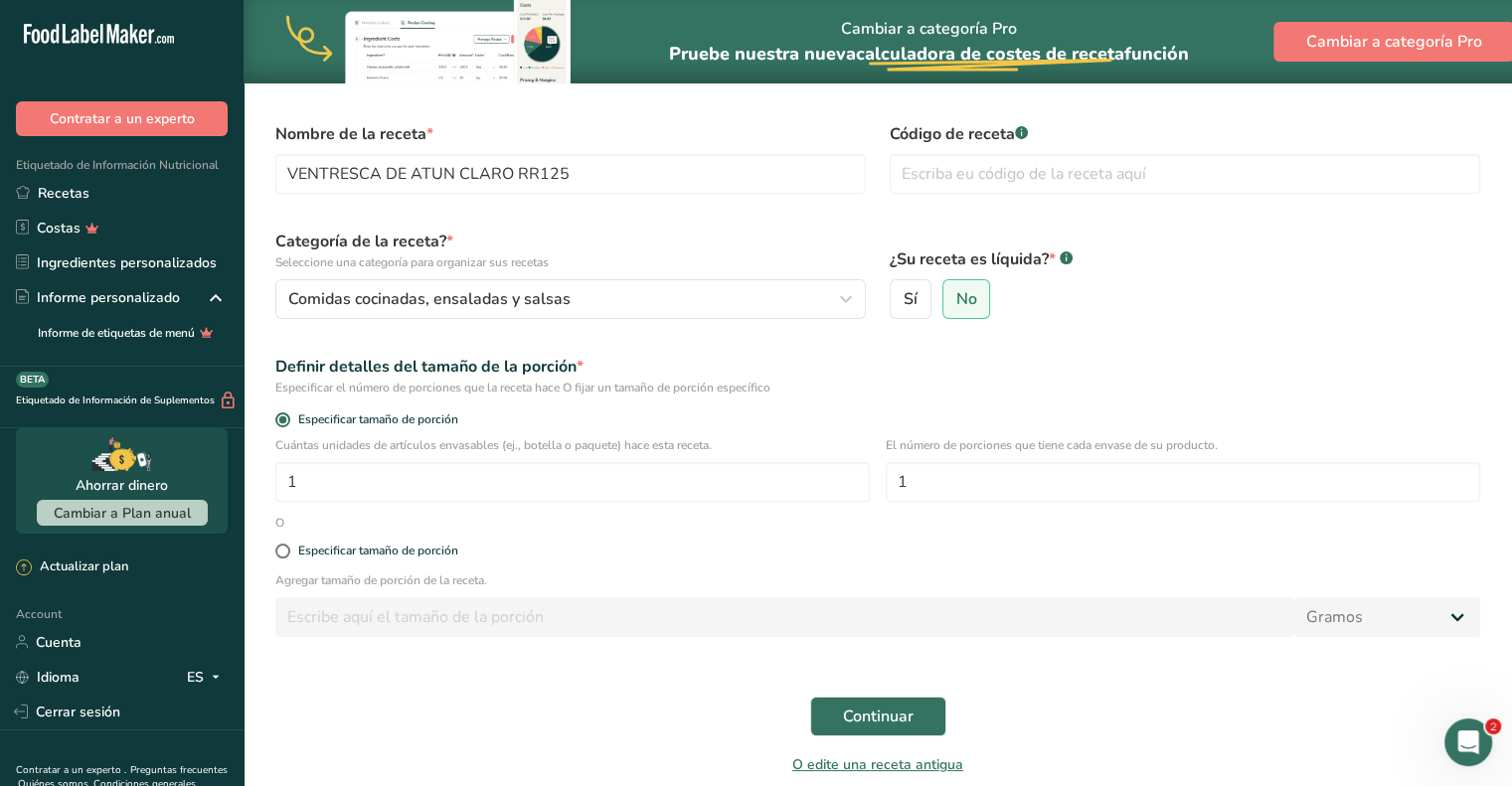 scroll, scrollTop: 150, scrollLeft: 0, axis: vertical 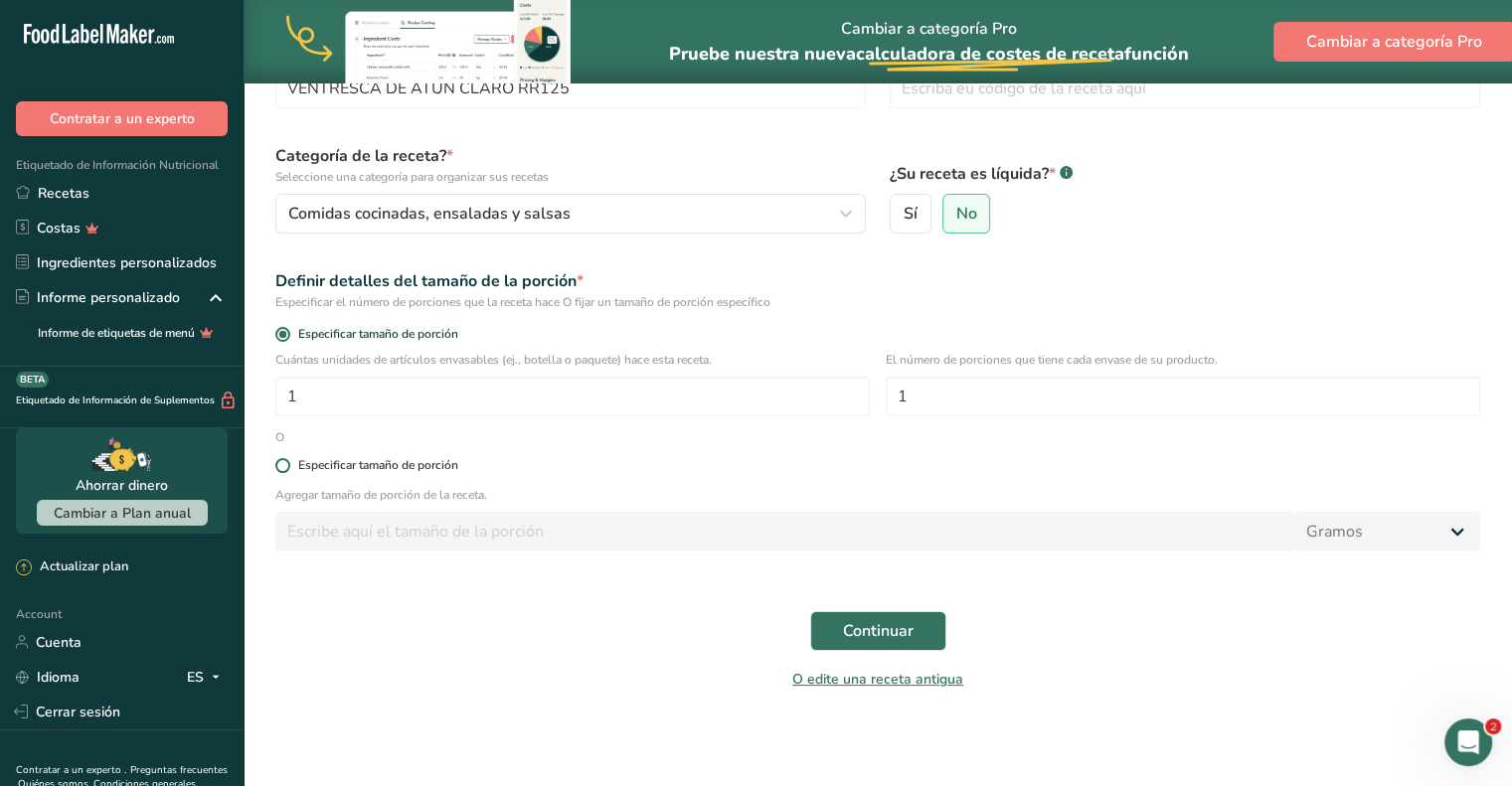 click at bounding box center (282, 465) 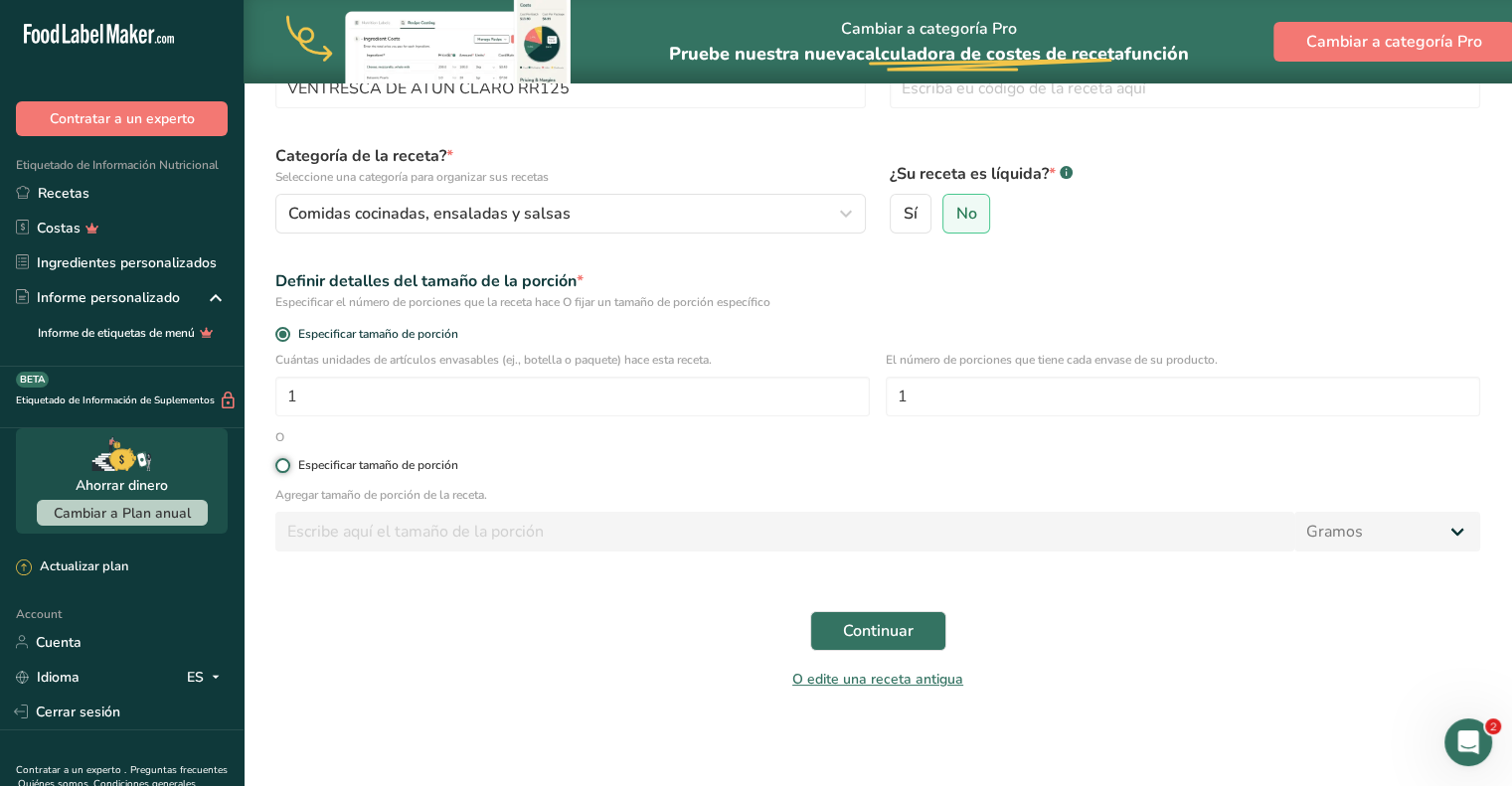 click on "Especificar tamaño de porción" at bounding box center [281, 465] 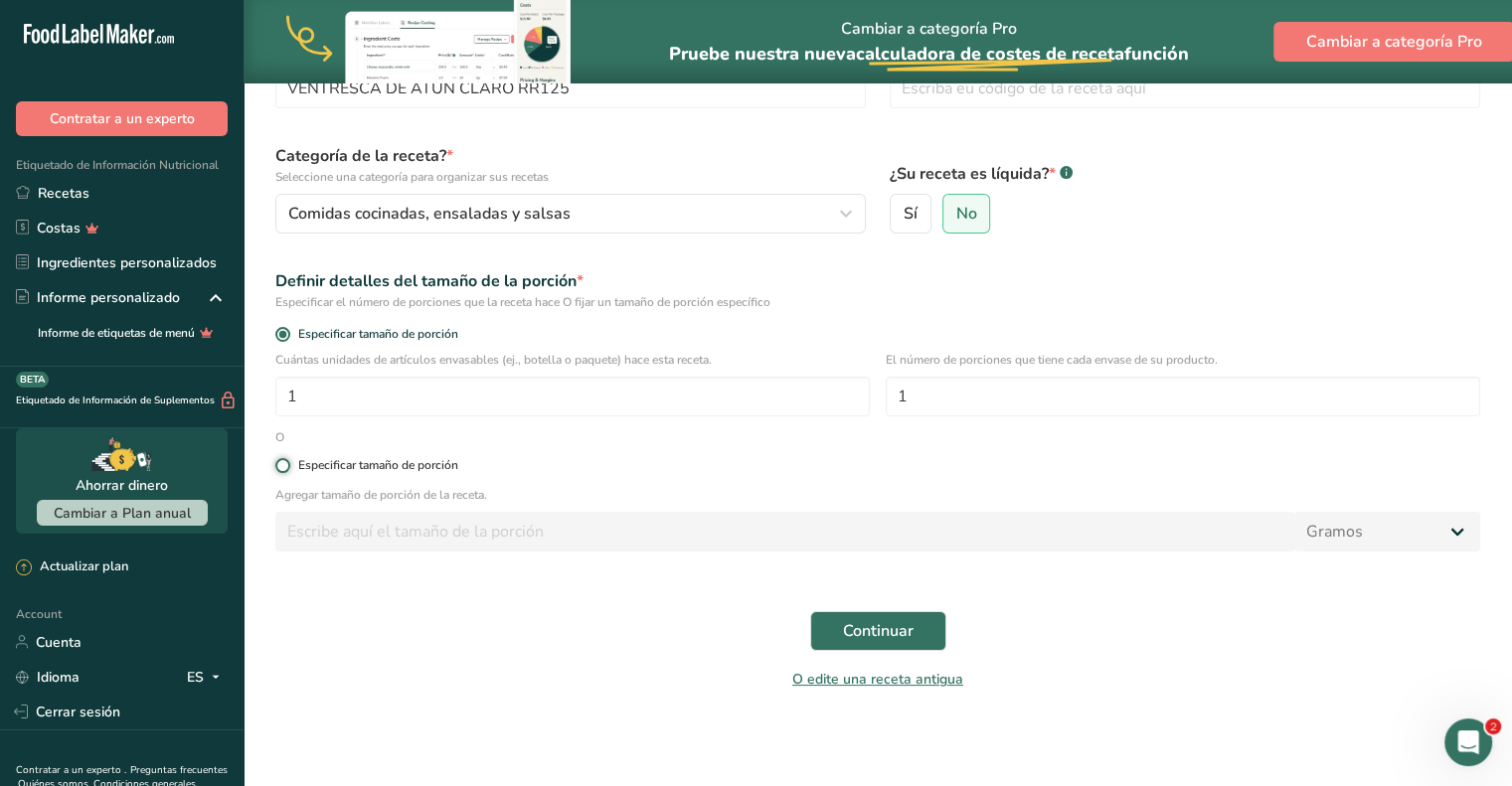radio on "true" 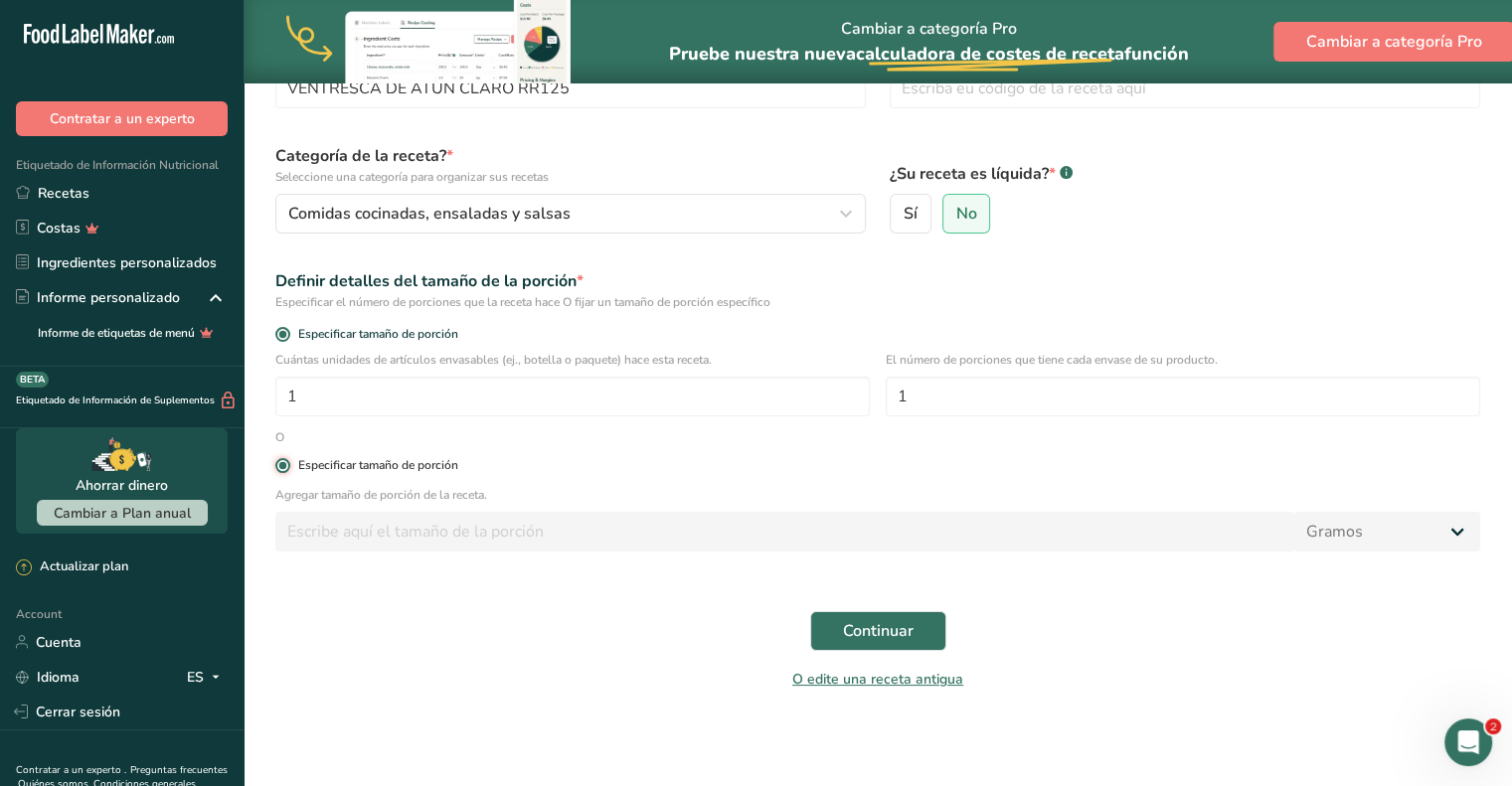 radio on "false" 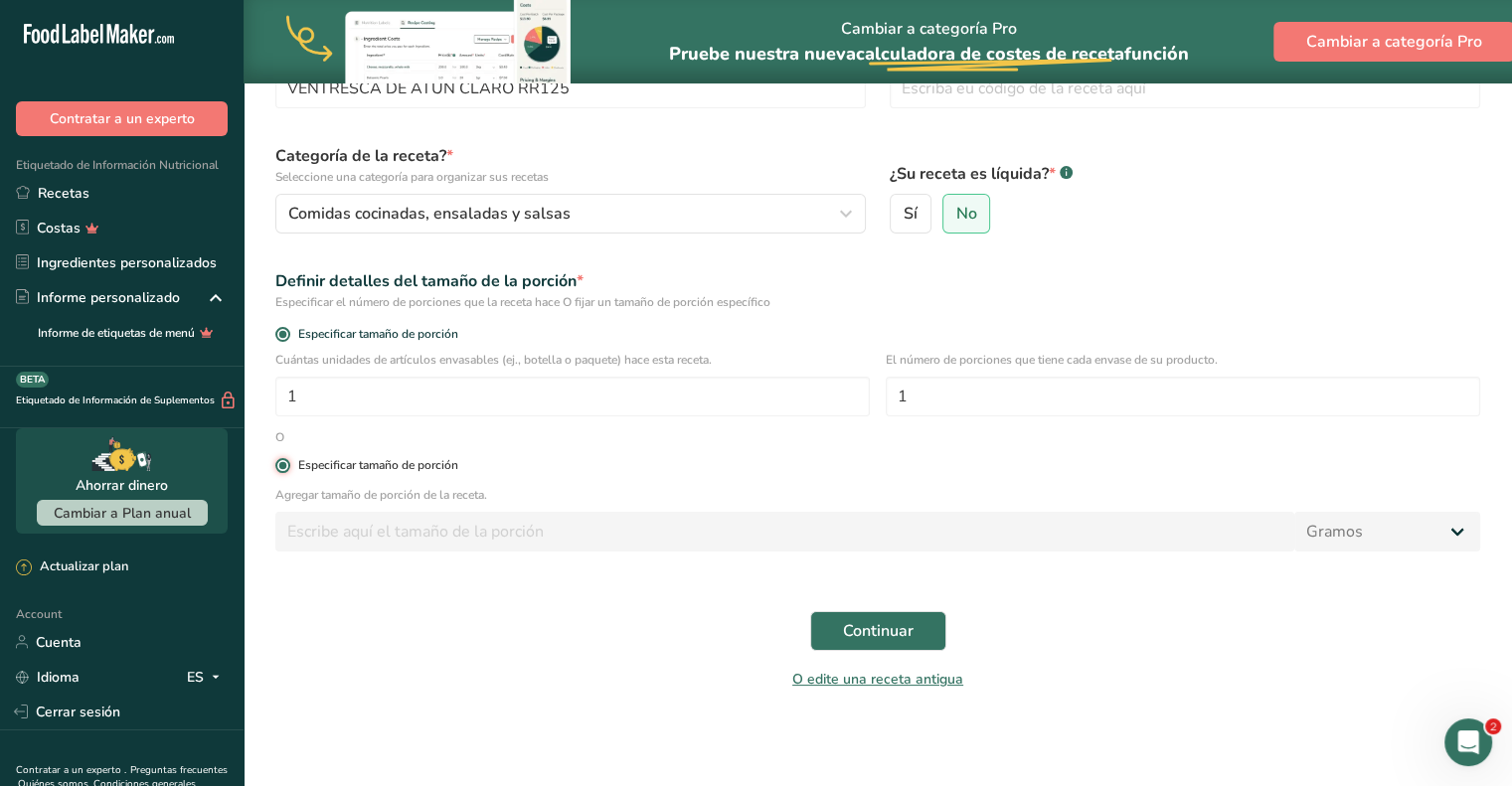 type 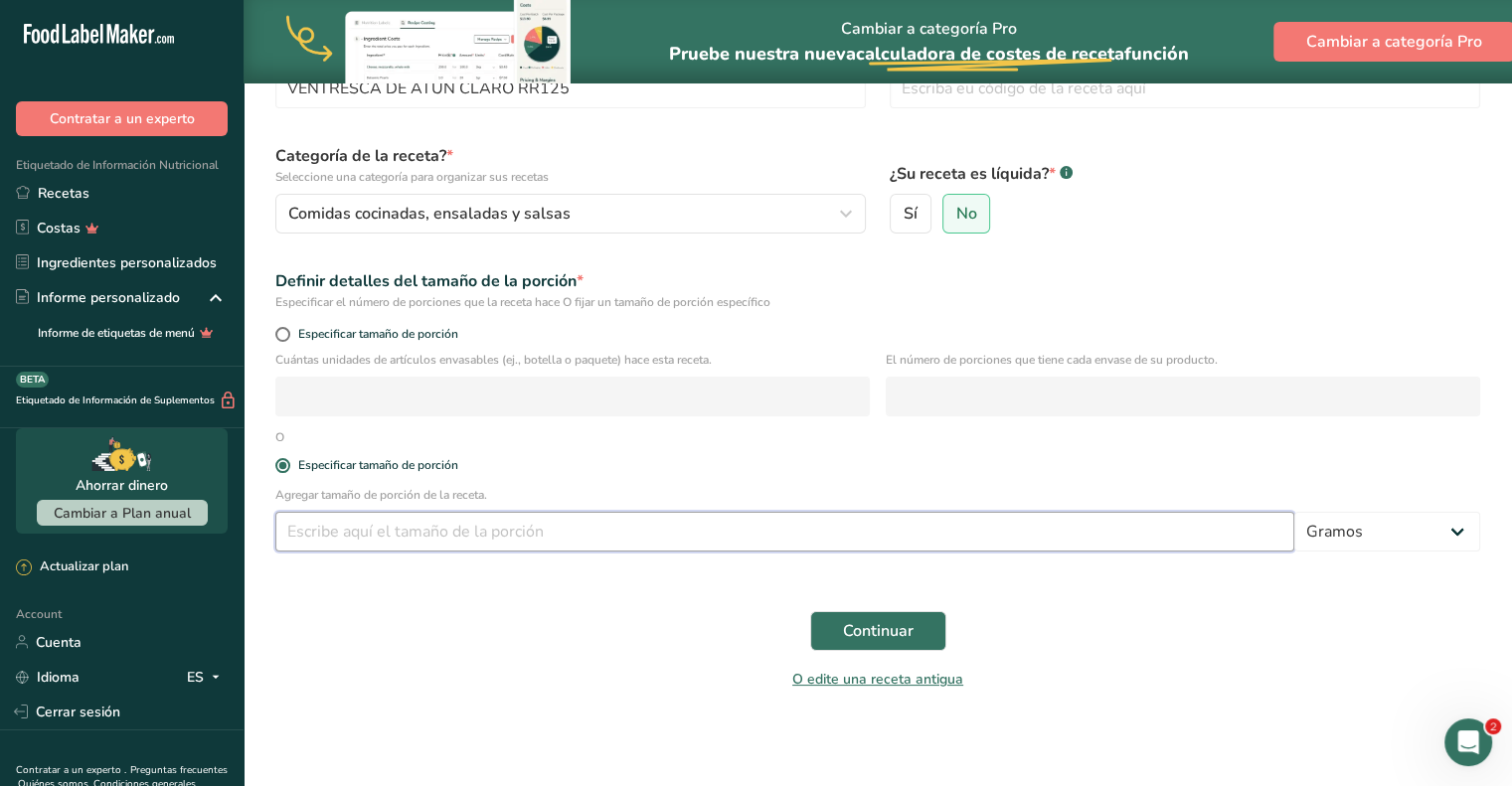click at bounding box center (784, 532) 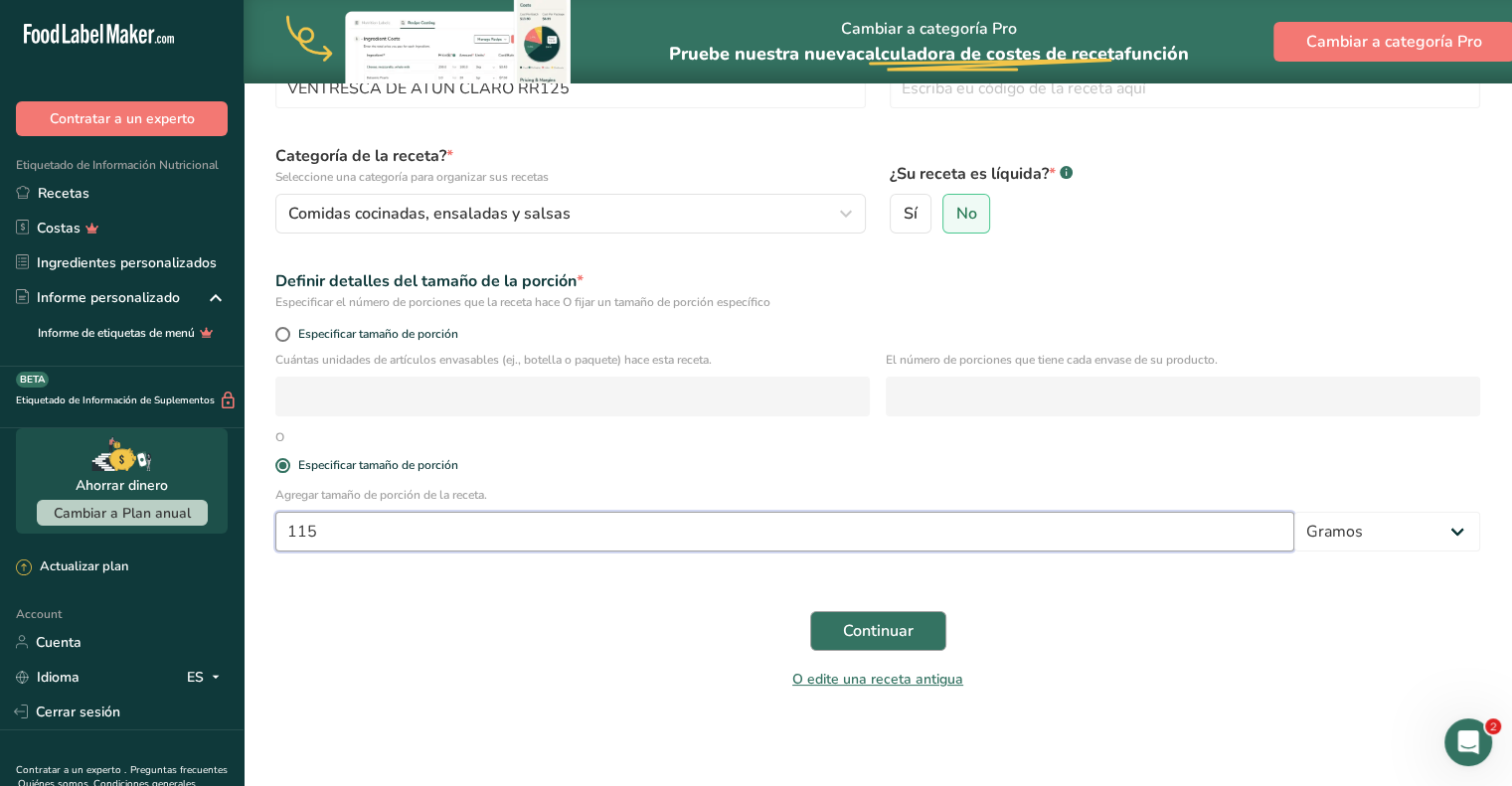 type on "115" 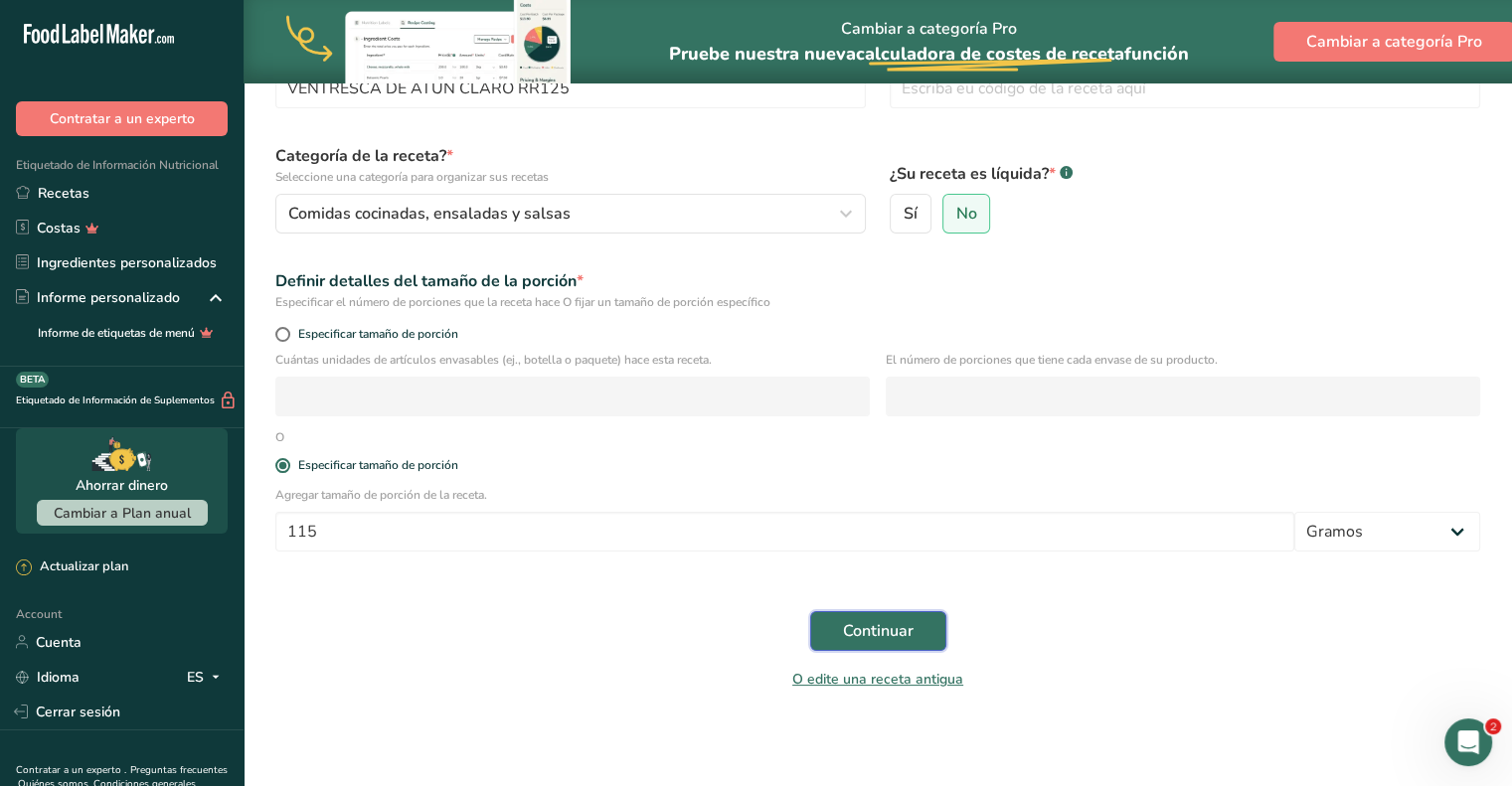 click on "Continuar" at bounding box center (878, 631) 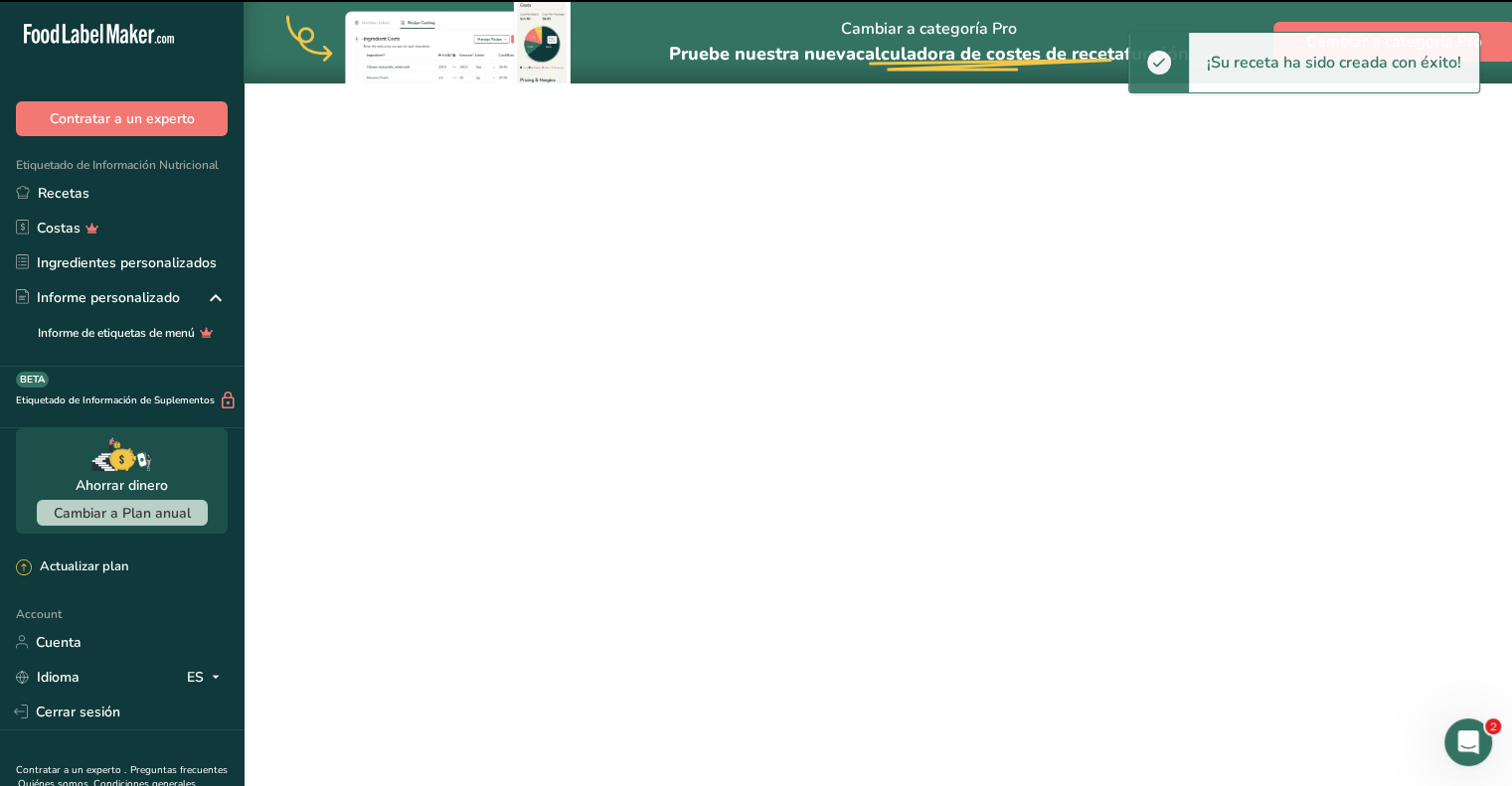 scroll, scrollTop: 0, scrollLeft: 0, axis: both 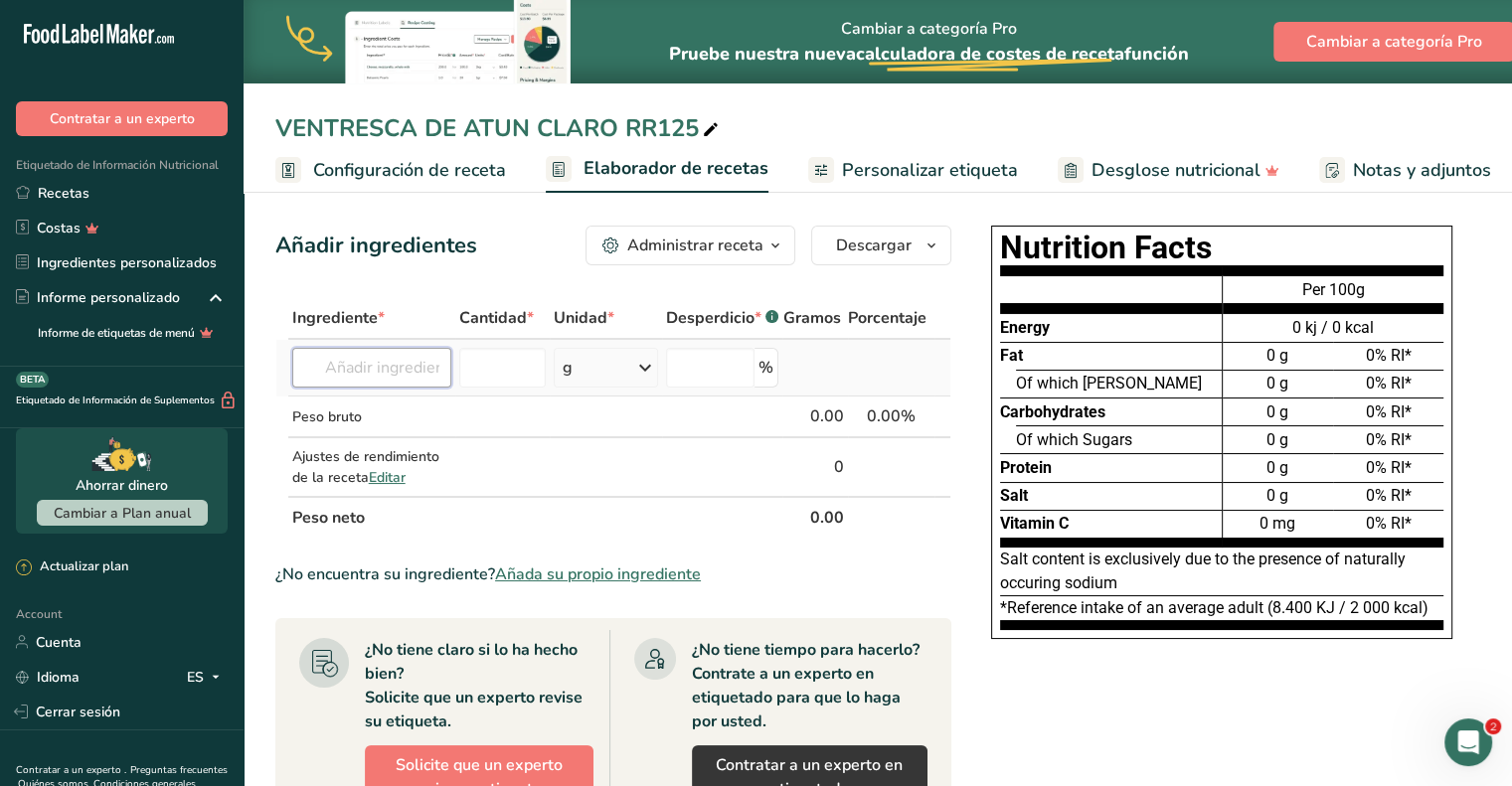 click at bounding box center [372, 368] 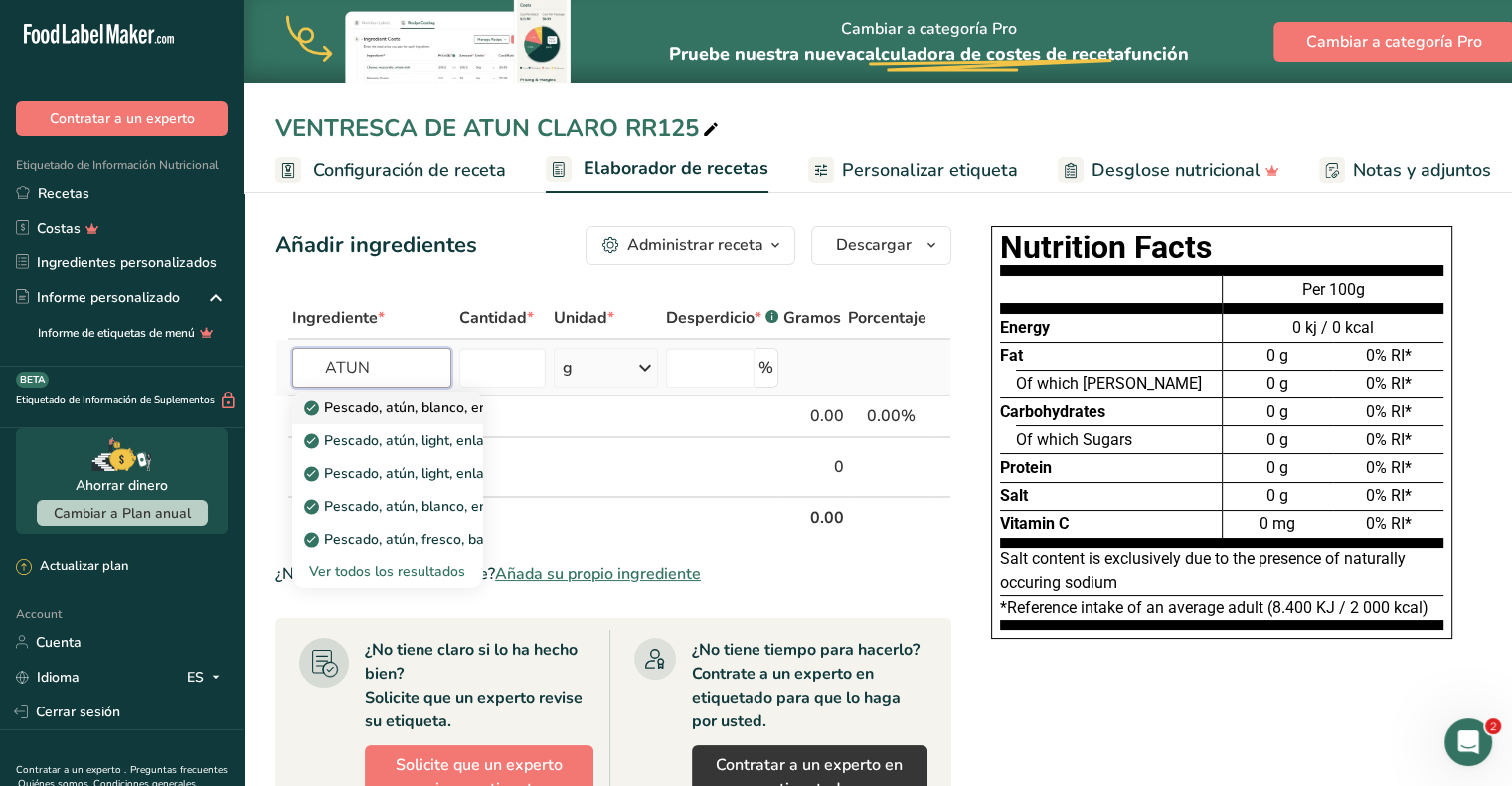 type on "ATUN" 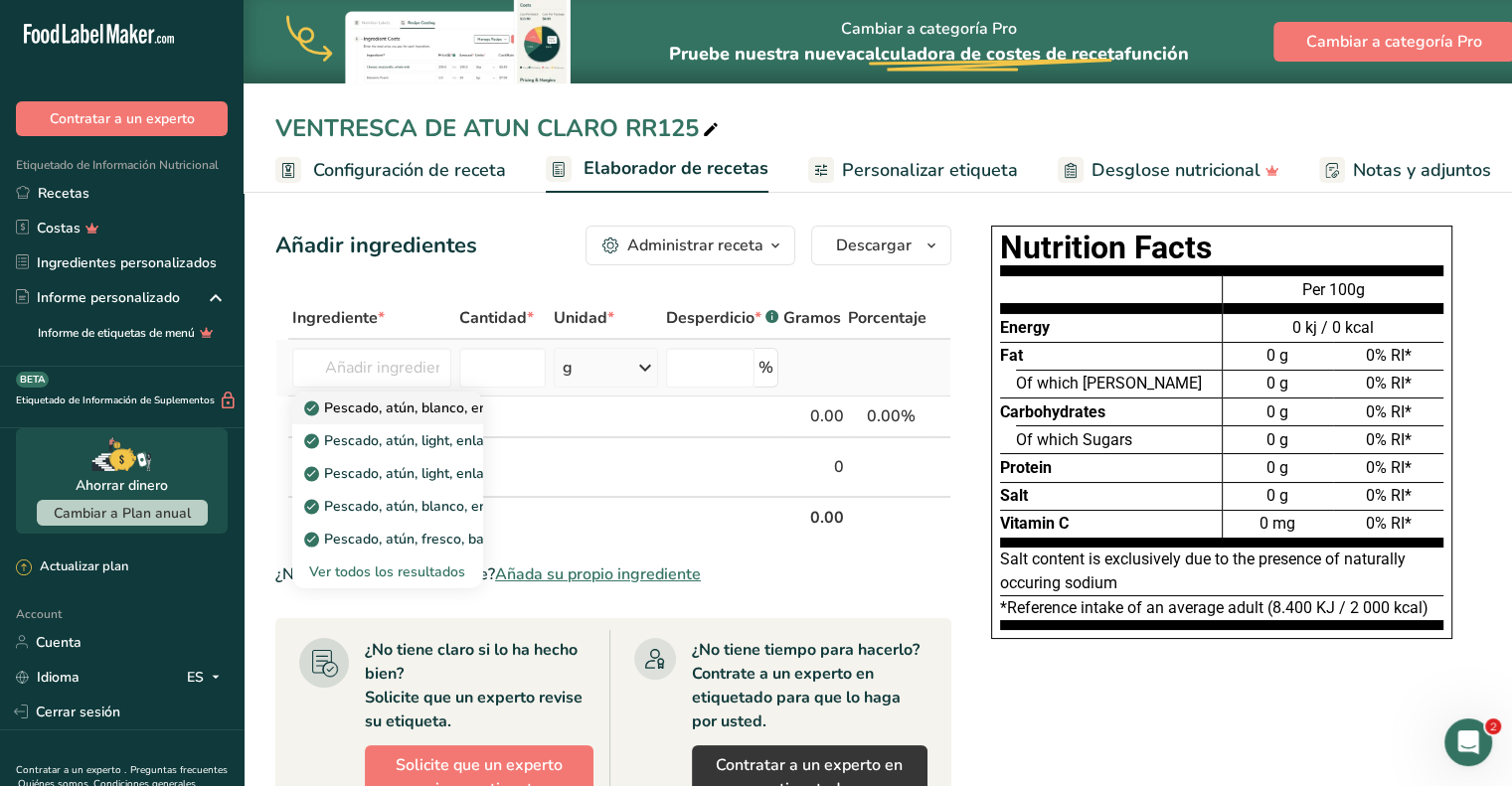 click on "Pescado, atún, blanco, enlatado en aceite, sólidos escurridos" at bounding box center [510, 407] 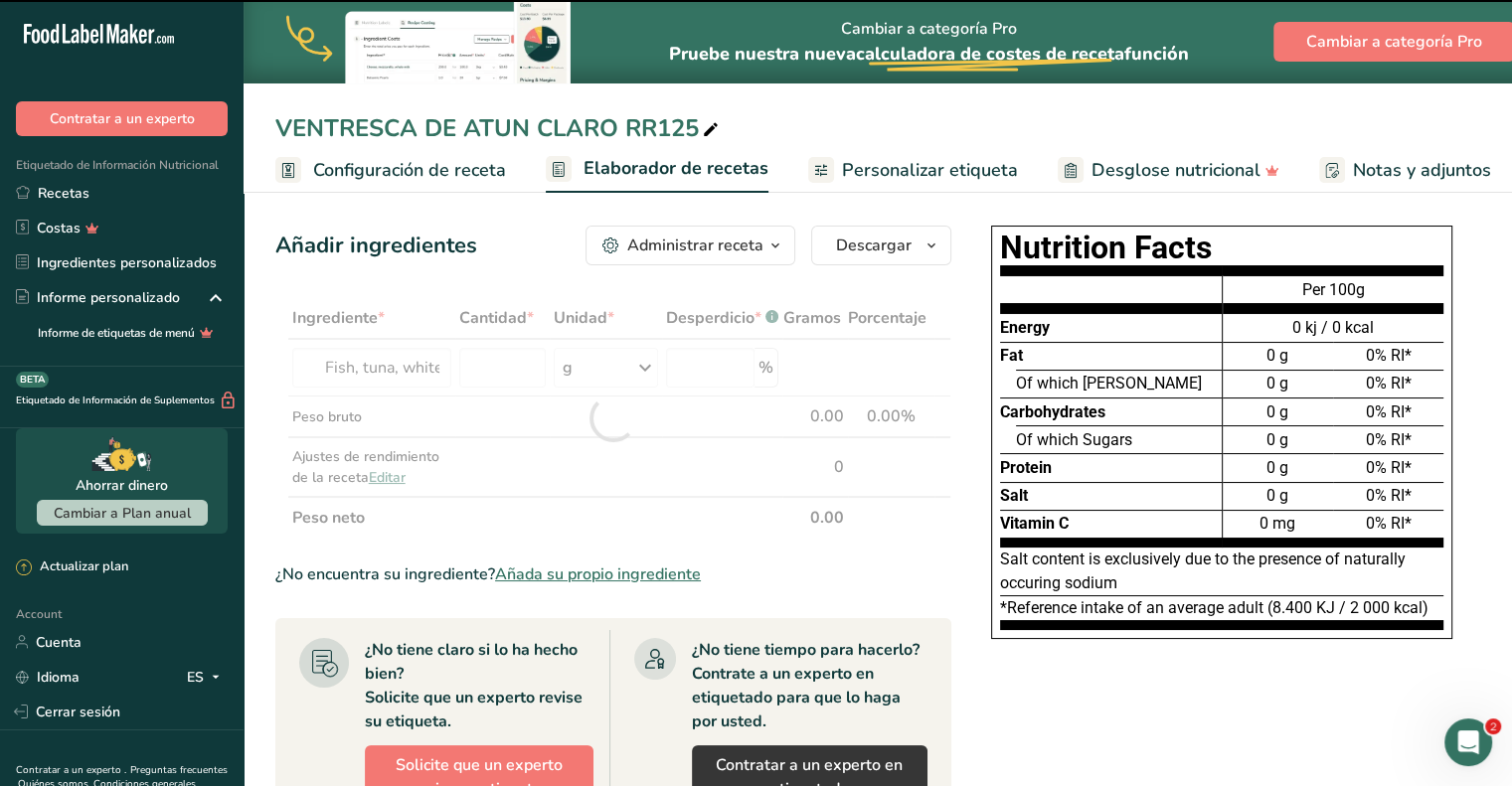 type on "0" 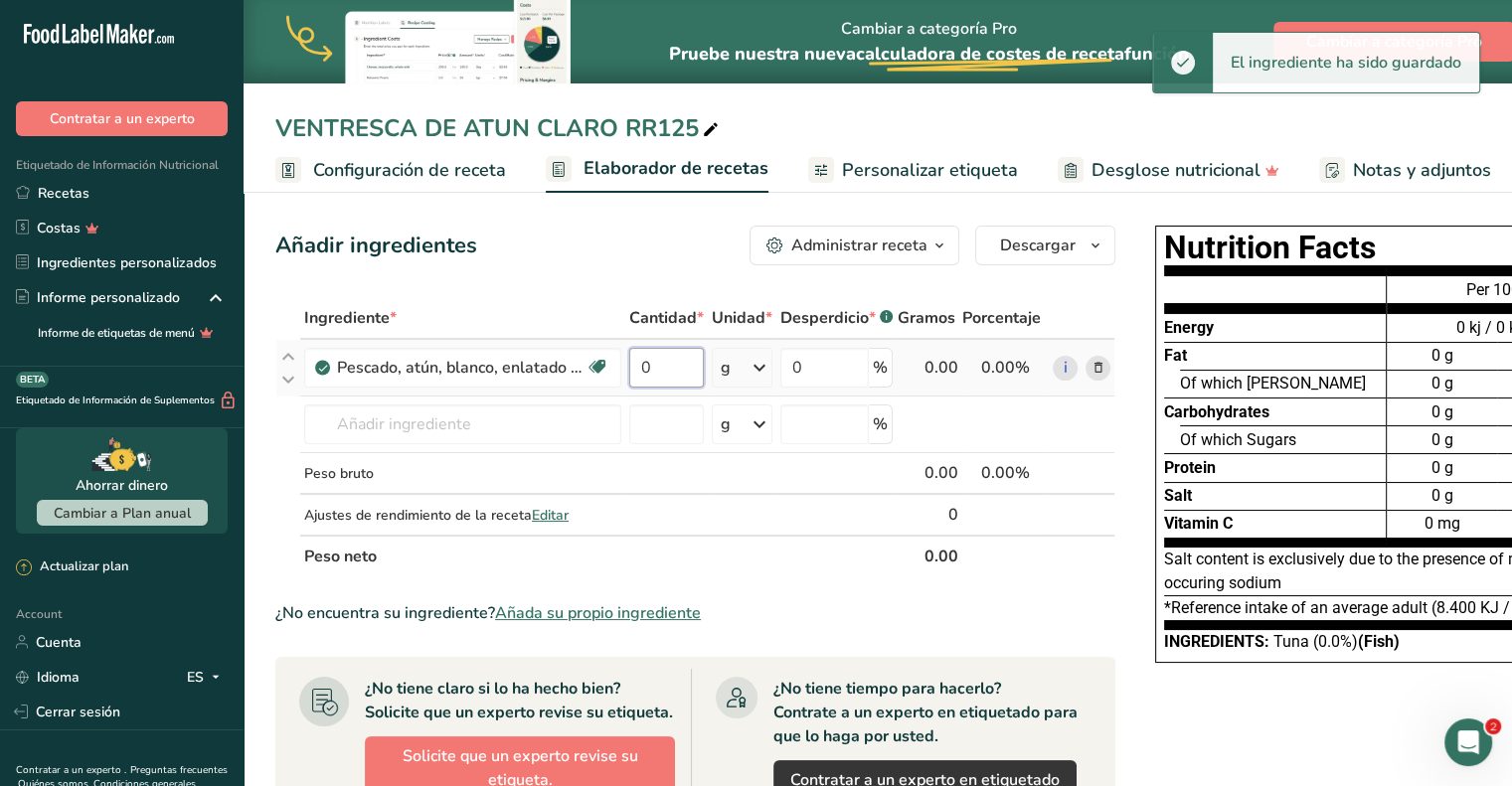 click on "0" at bounding box center [666, 368] 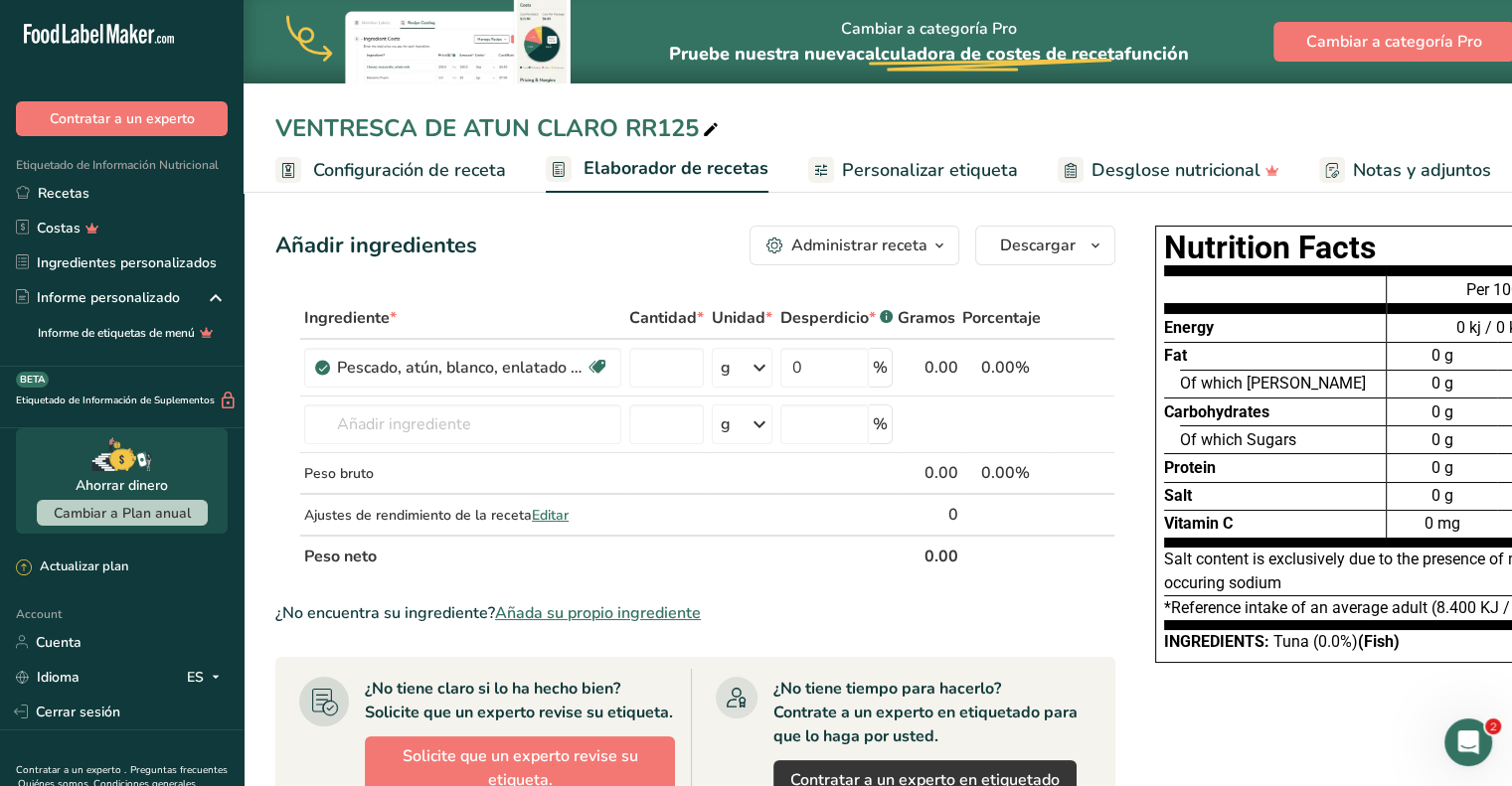 type 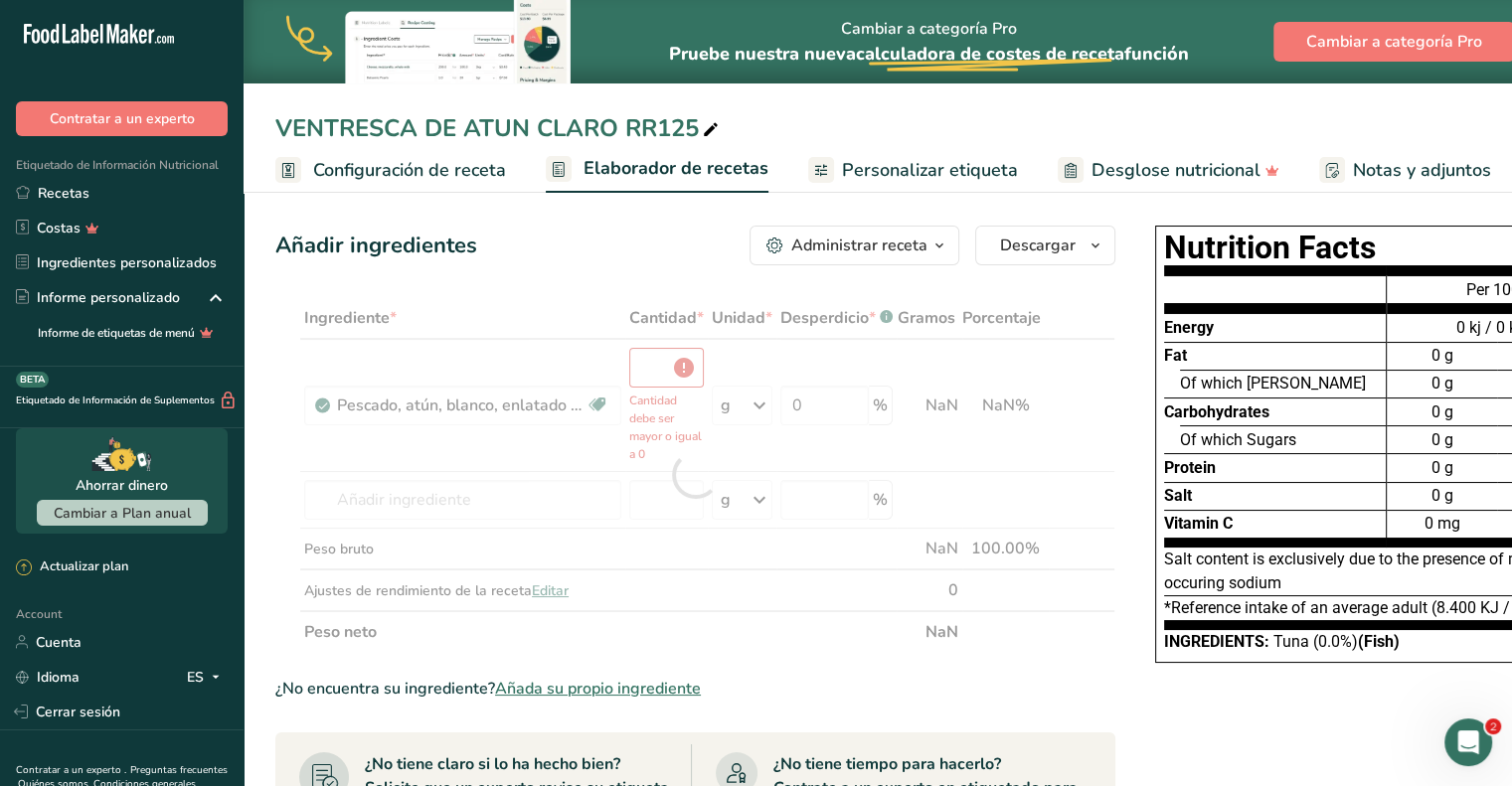 click on "Configuración de receta" at bounding box center (410, 170) 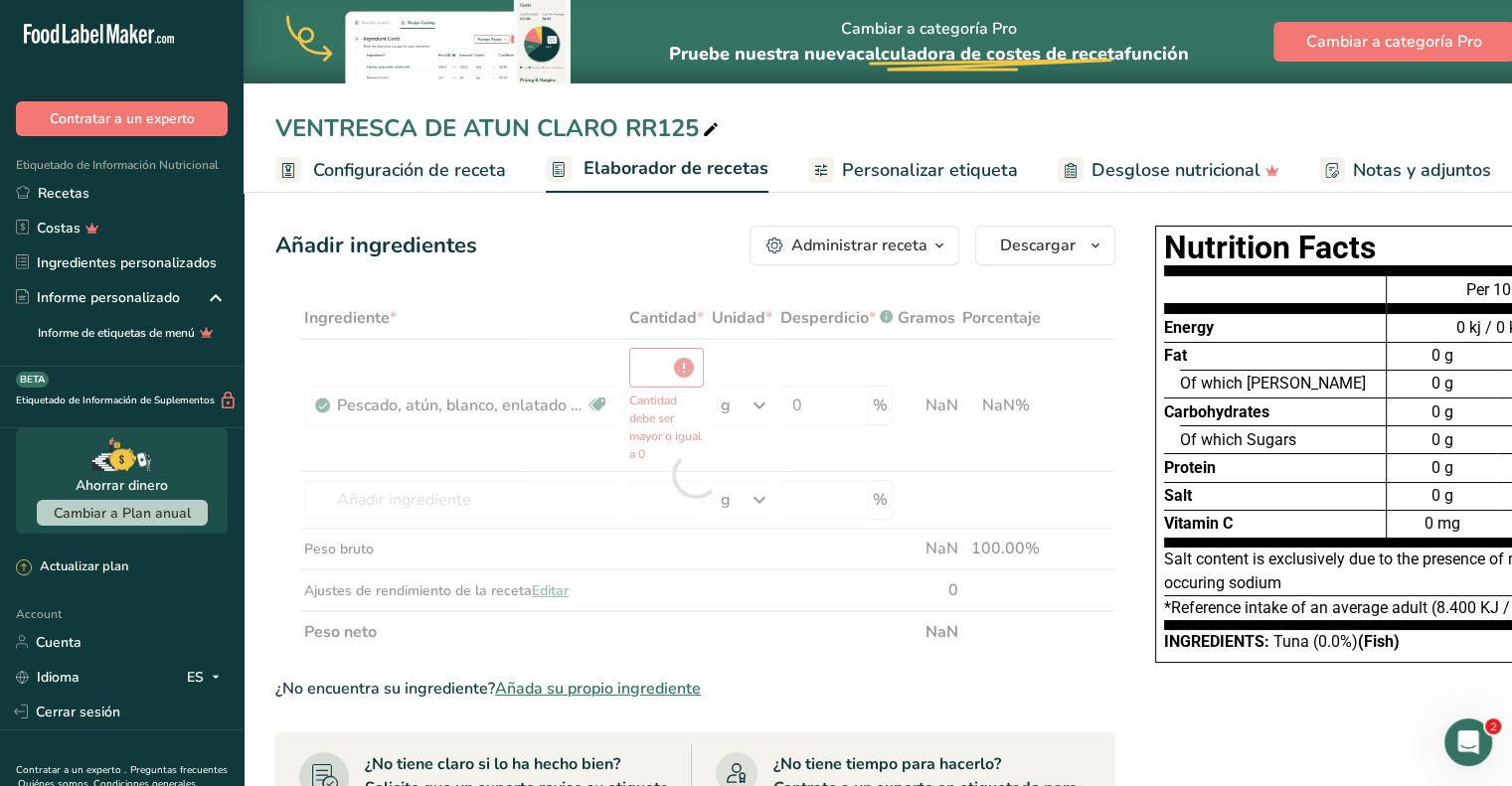 scroll, scrollTop: 0, scrollLeft: 7, axis: horizontal 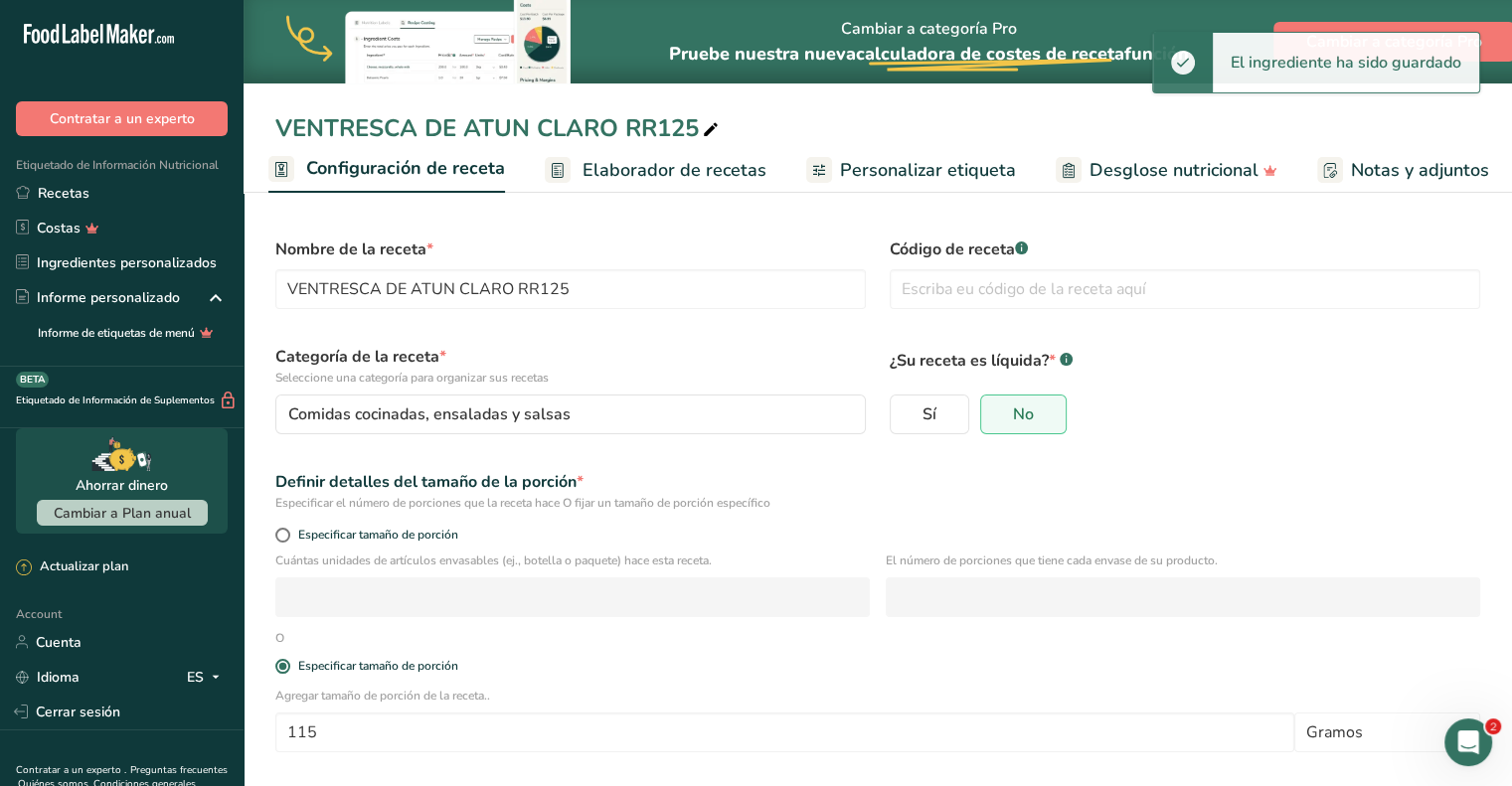 click on "Elaborador de recetas" at bounding box center [674, 170] 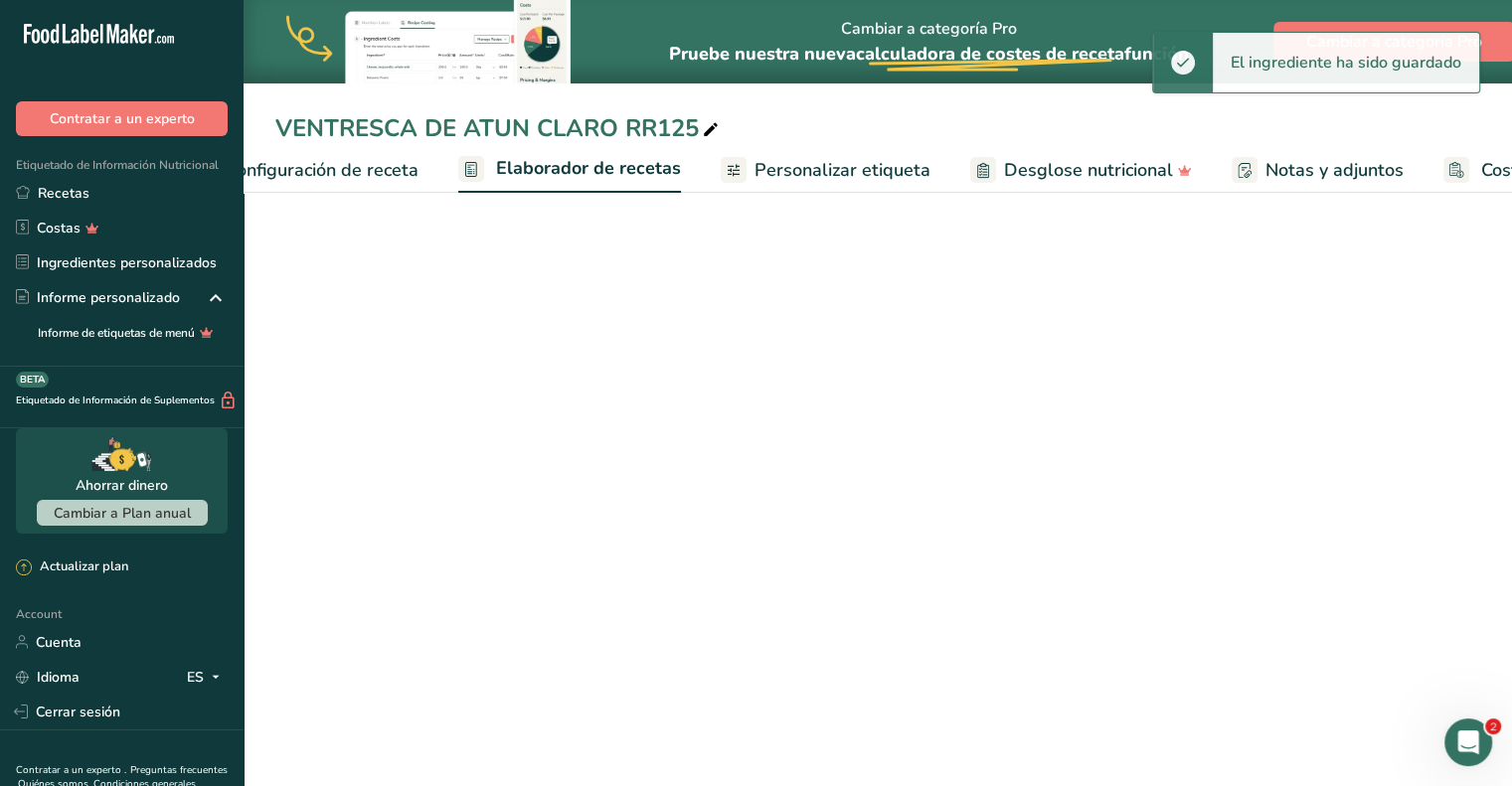 scroll, scrollTop: 0, scrollLeft: 258, axis: horizontal 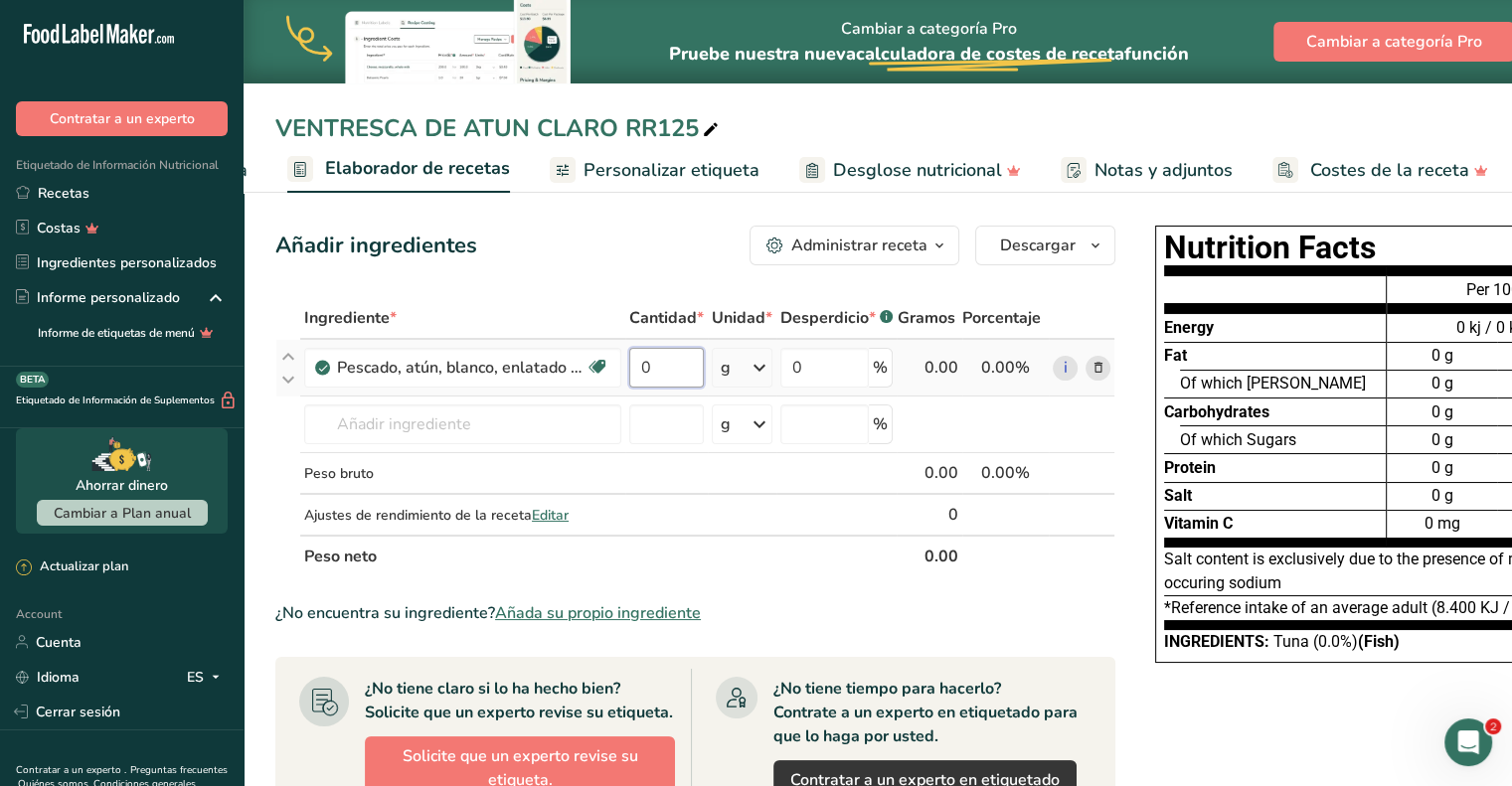 click on "0" at bounding box center [666, 368] 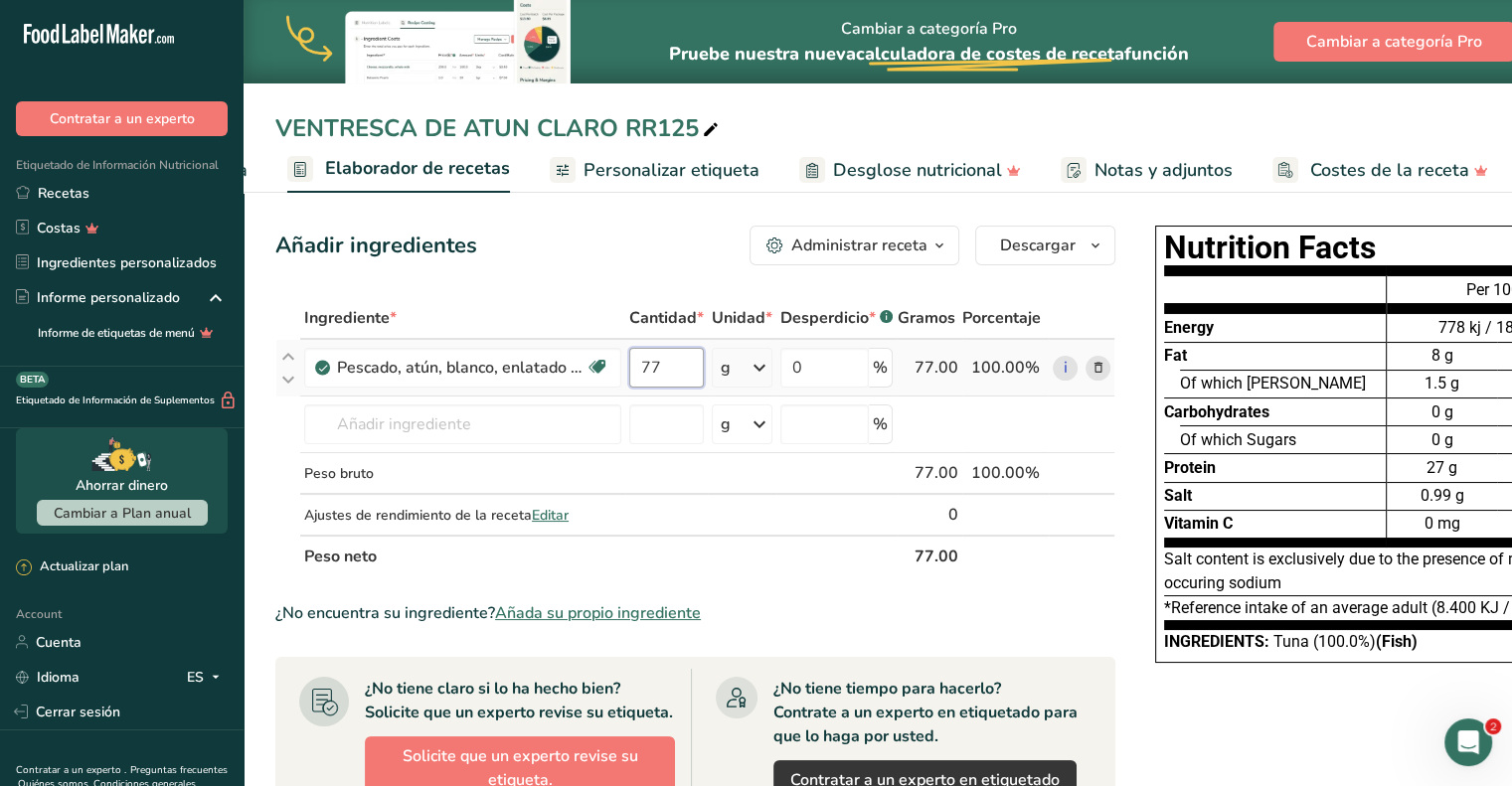 click on "77" at bounding box center [666, 368] 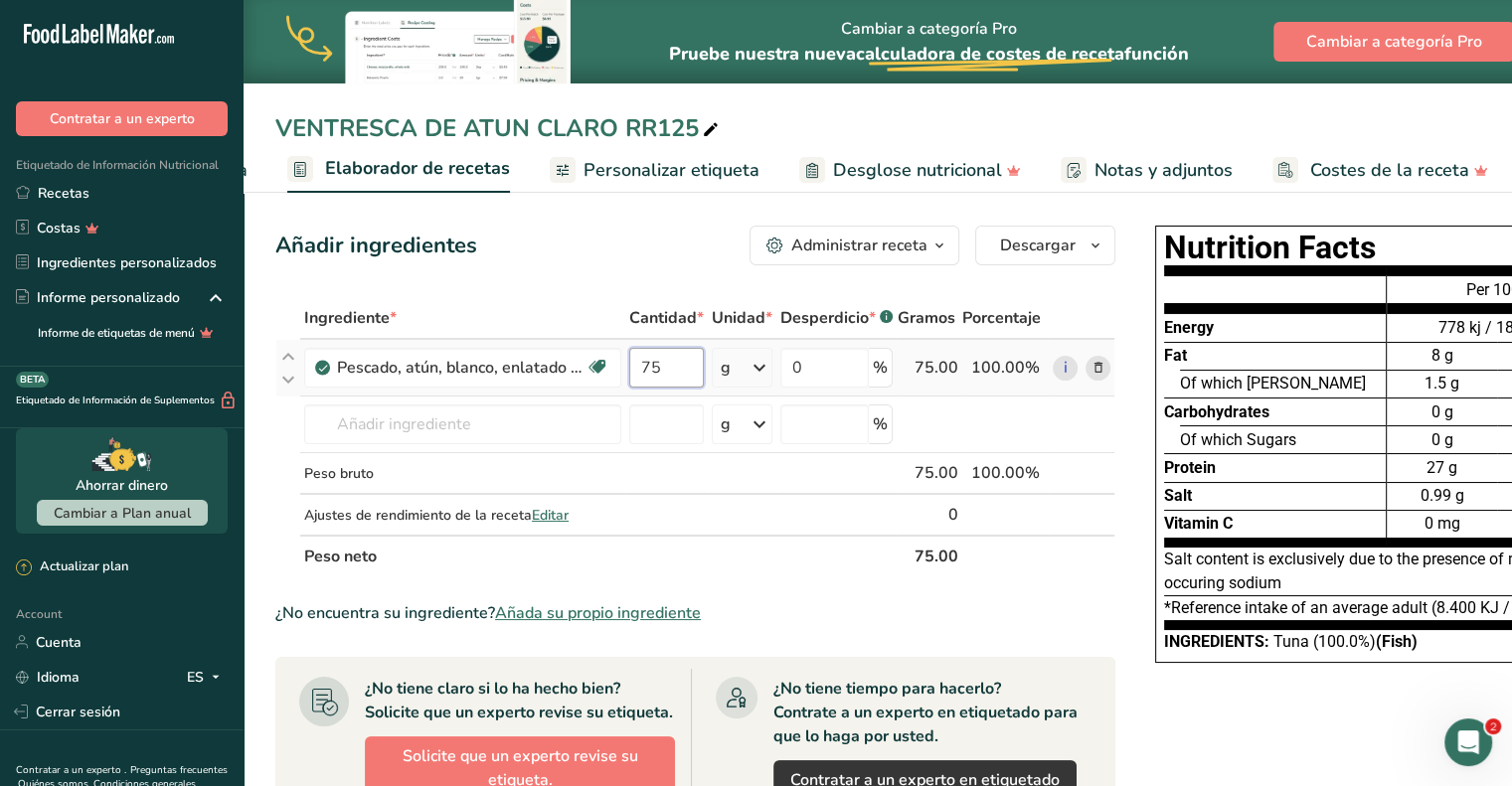type on "75" 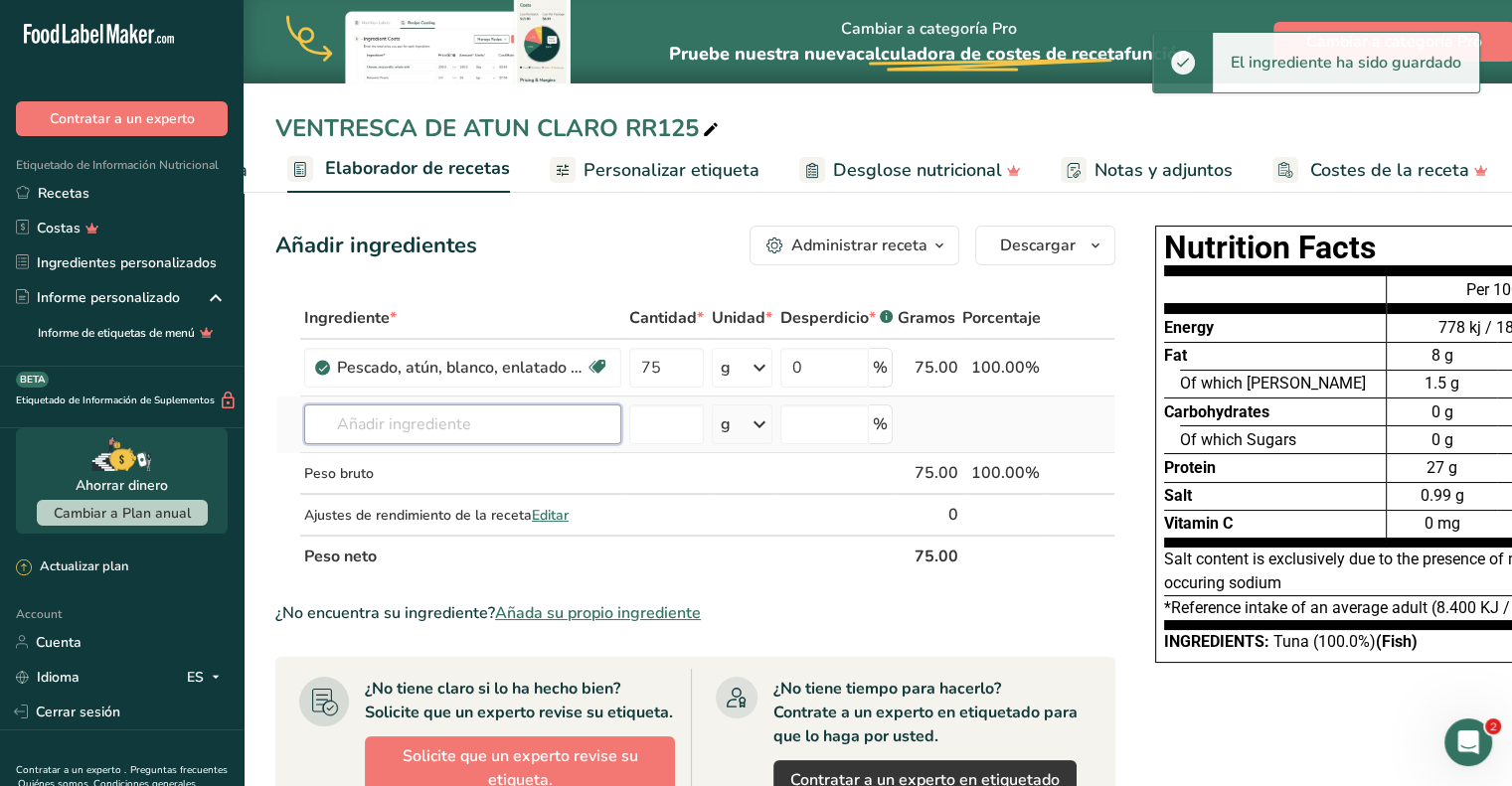 click at bounding box center [462, 424] 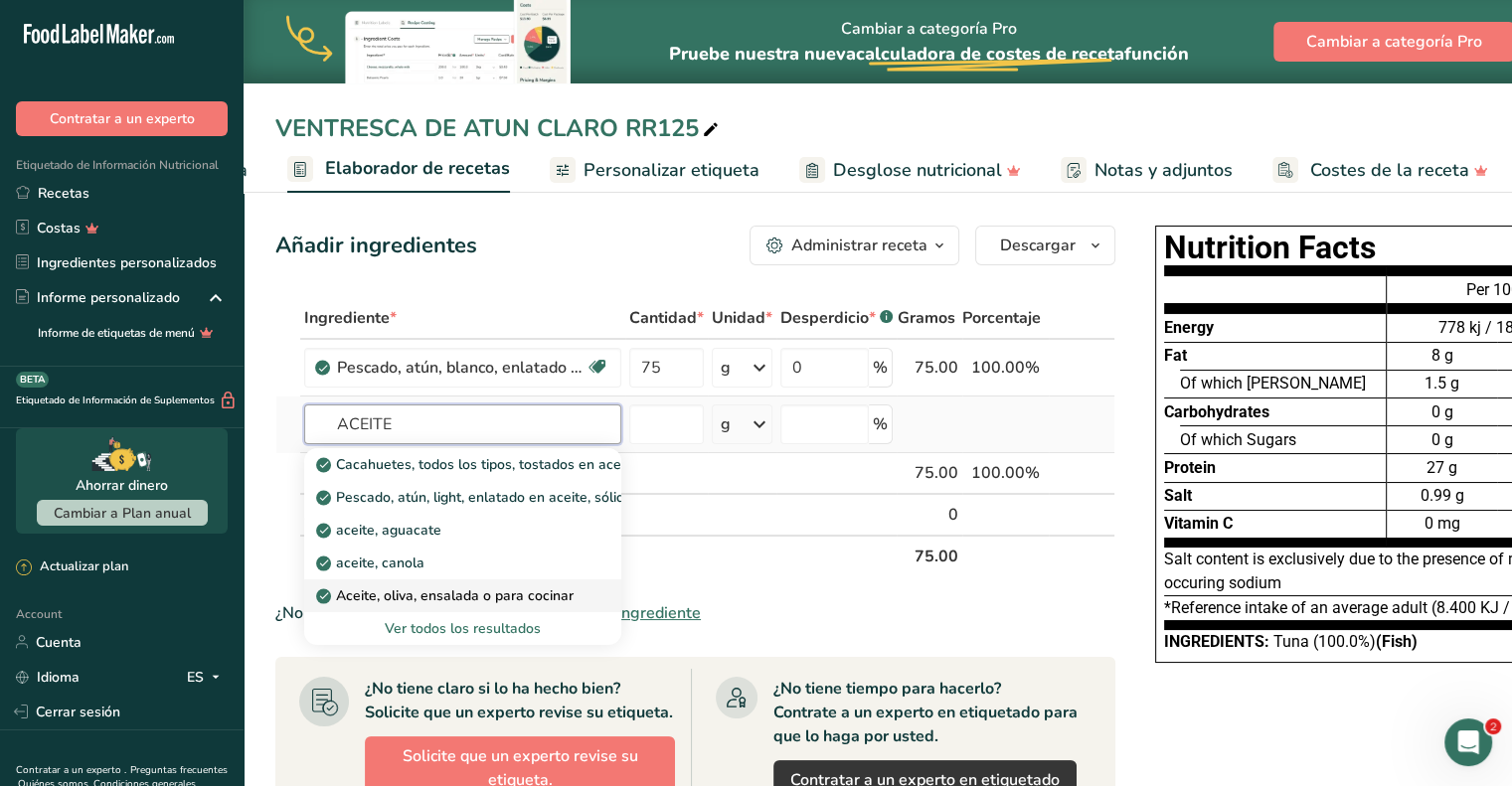 type on "ACEITE" 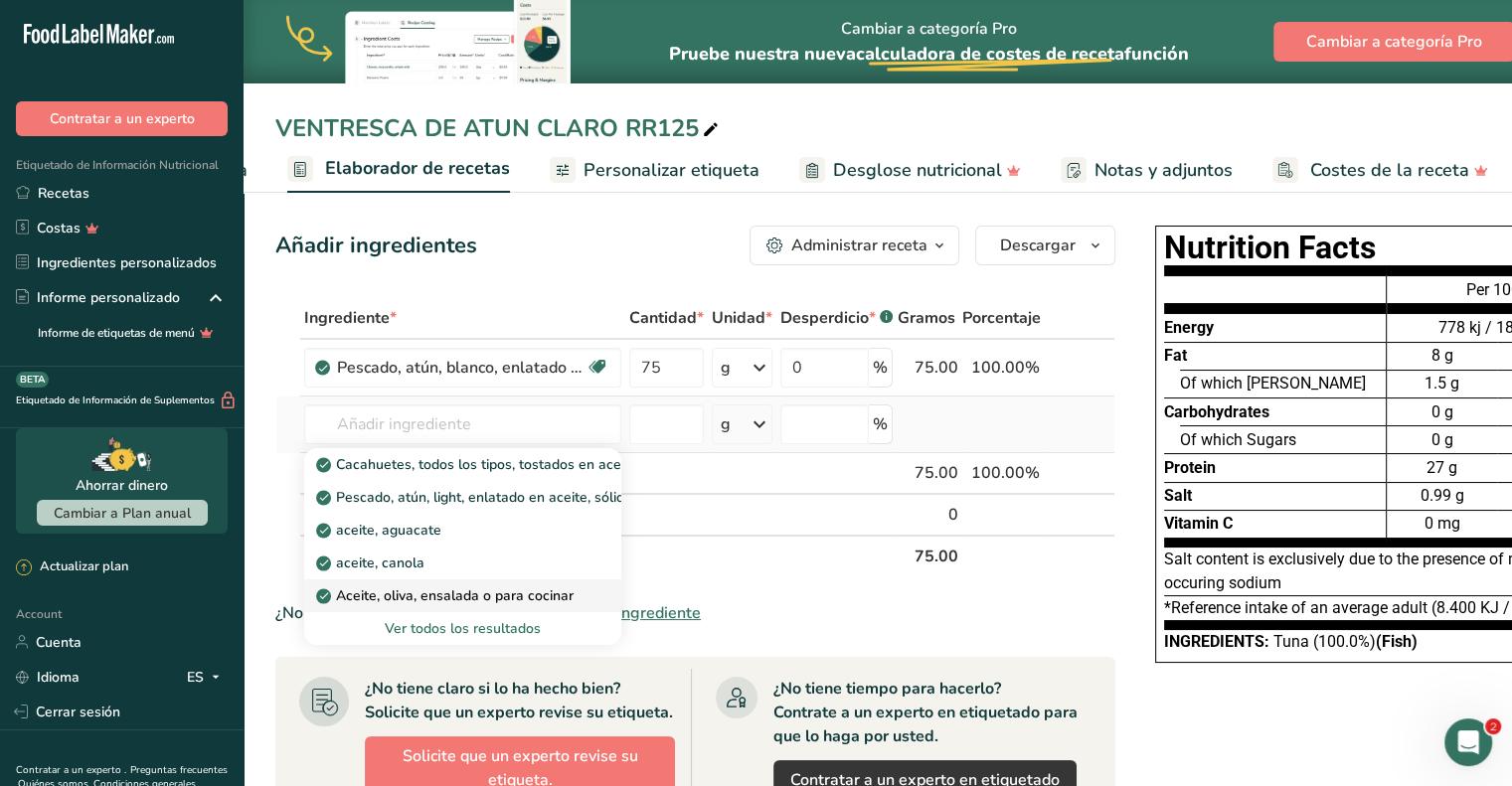click on "Aceite, oliva, ensalada o para cocinar" at bounding box center [446, 595] 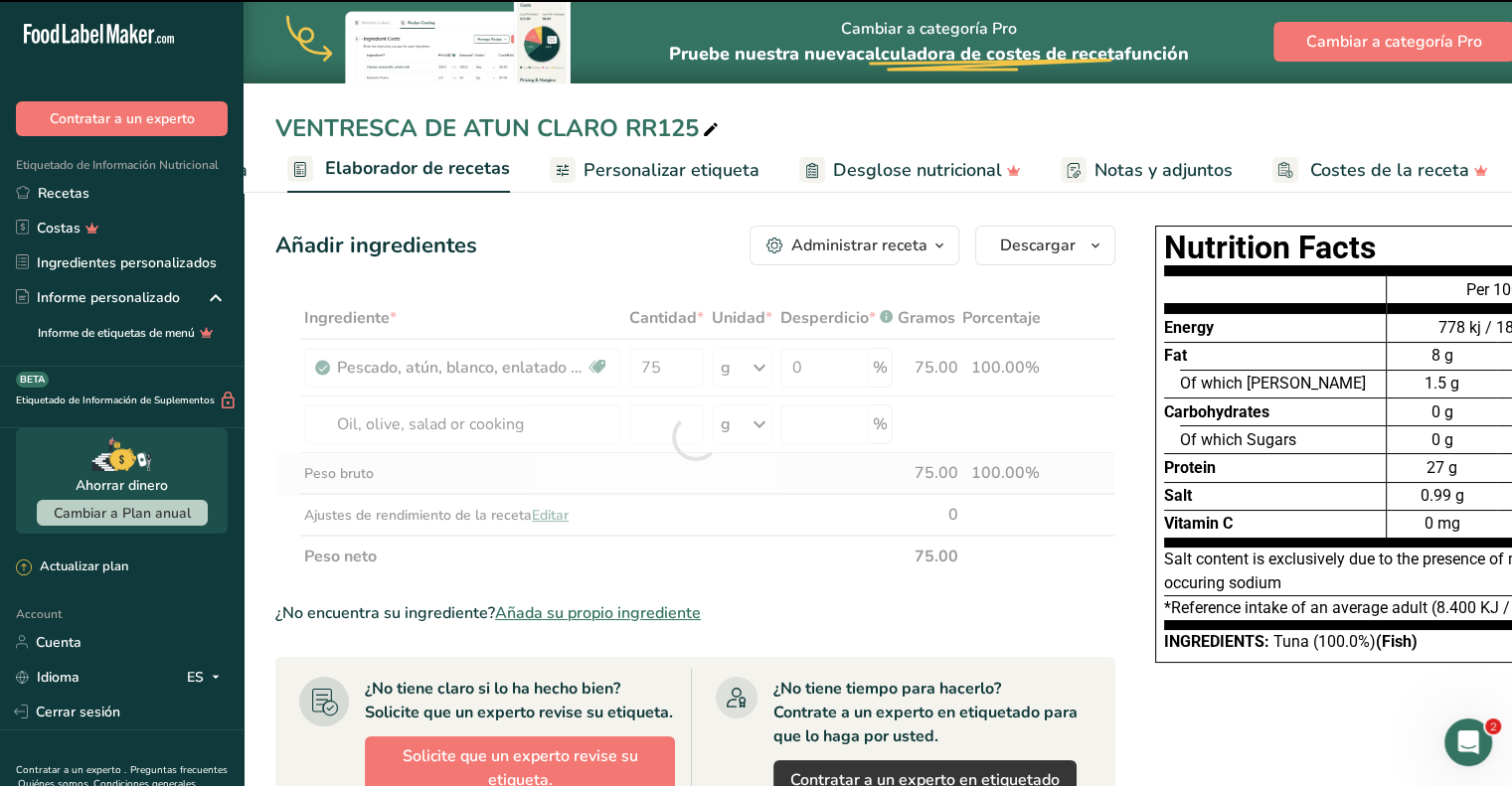 type on "0" 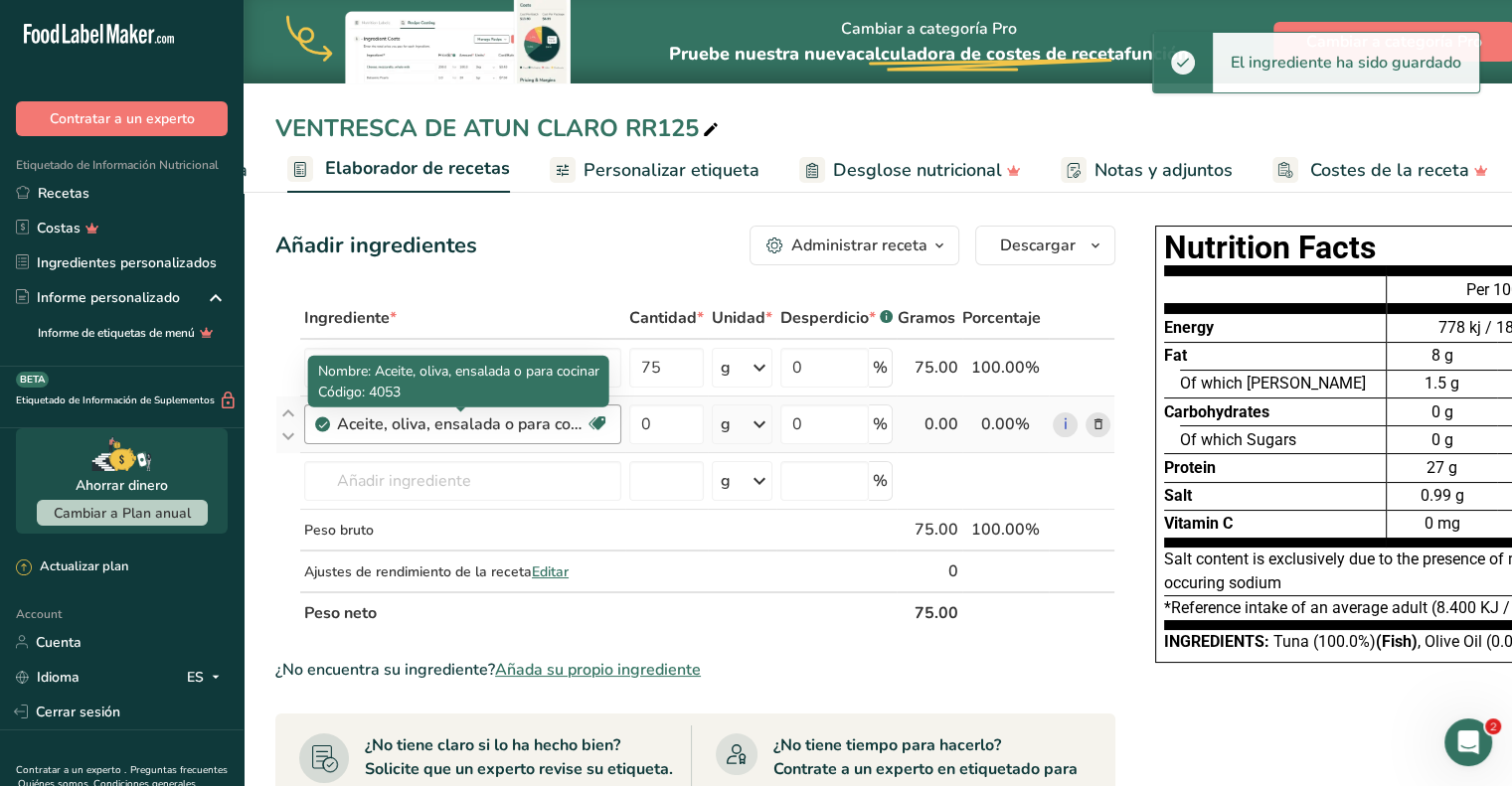 click on "Aceite, oliva, ensalada o para cocinar" at bounding box center [461, 424] 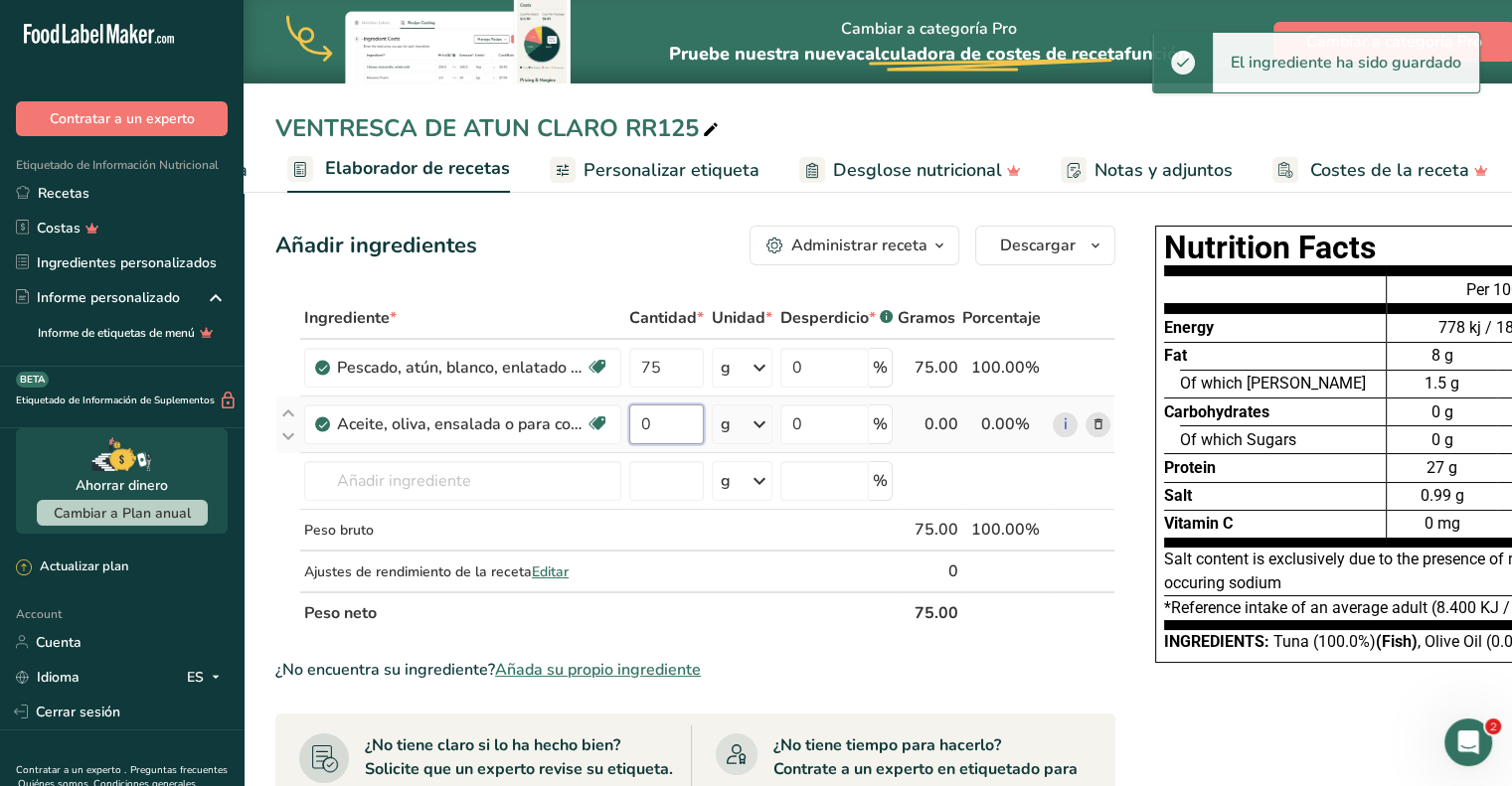 click on "0" at bounding box center (666, 424) 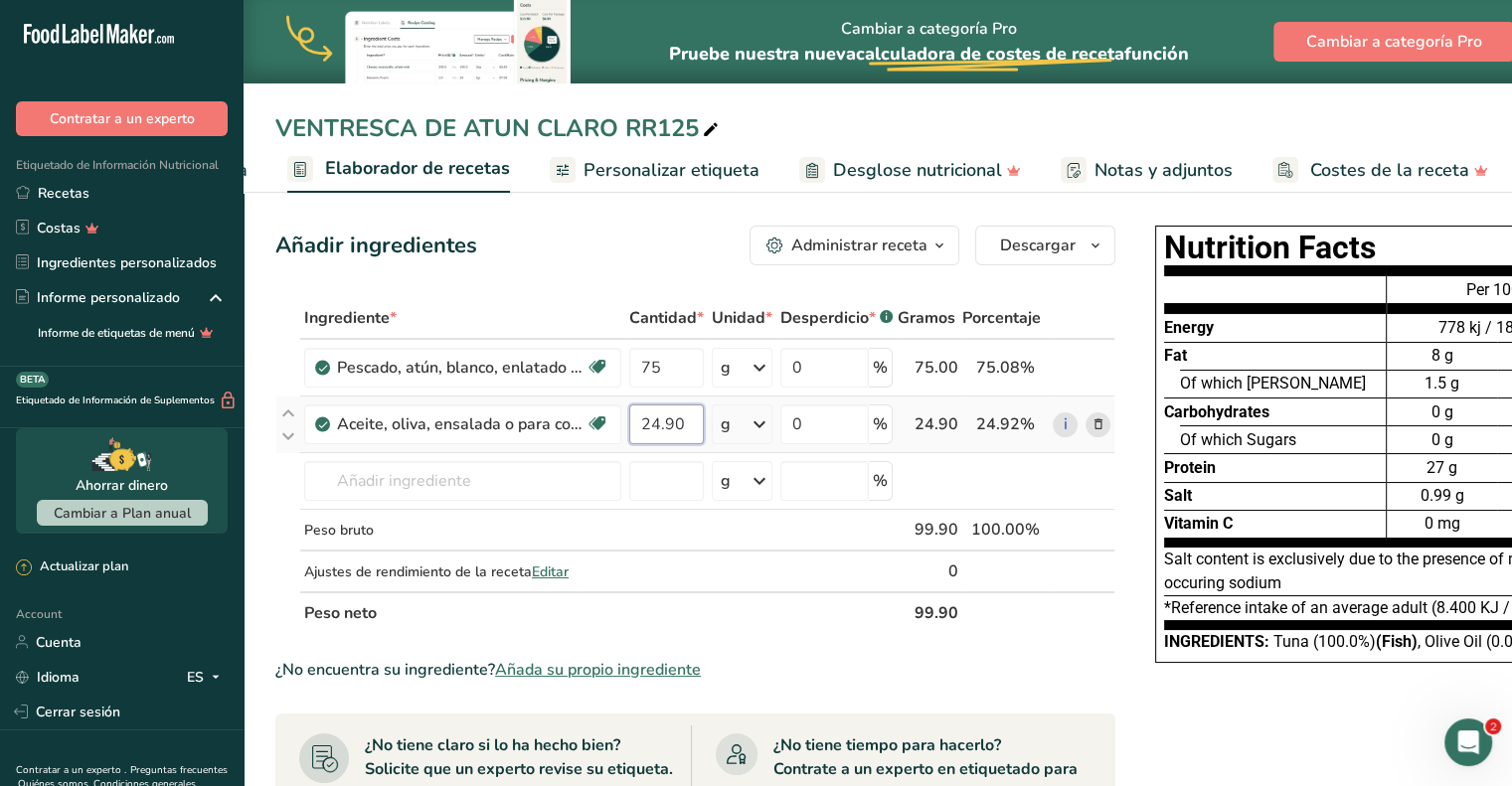 type on "24.90" 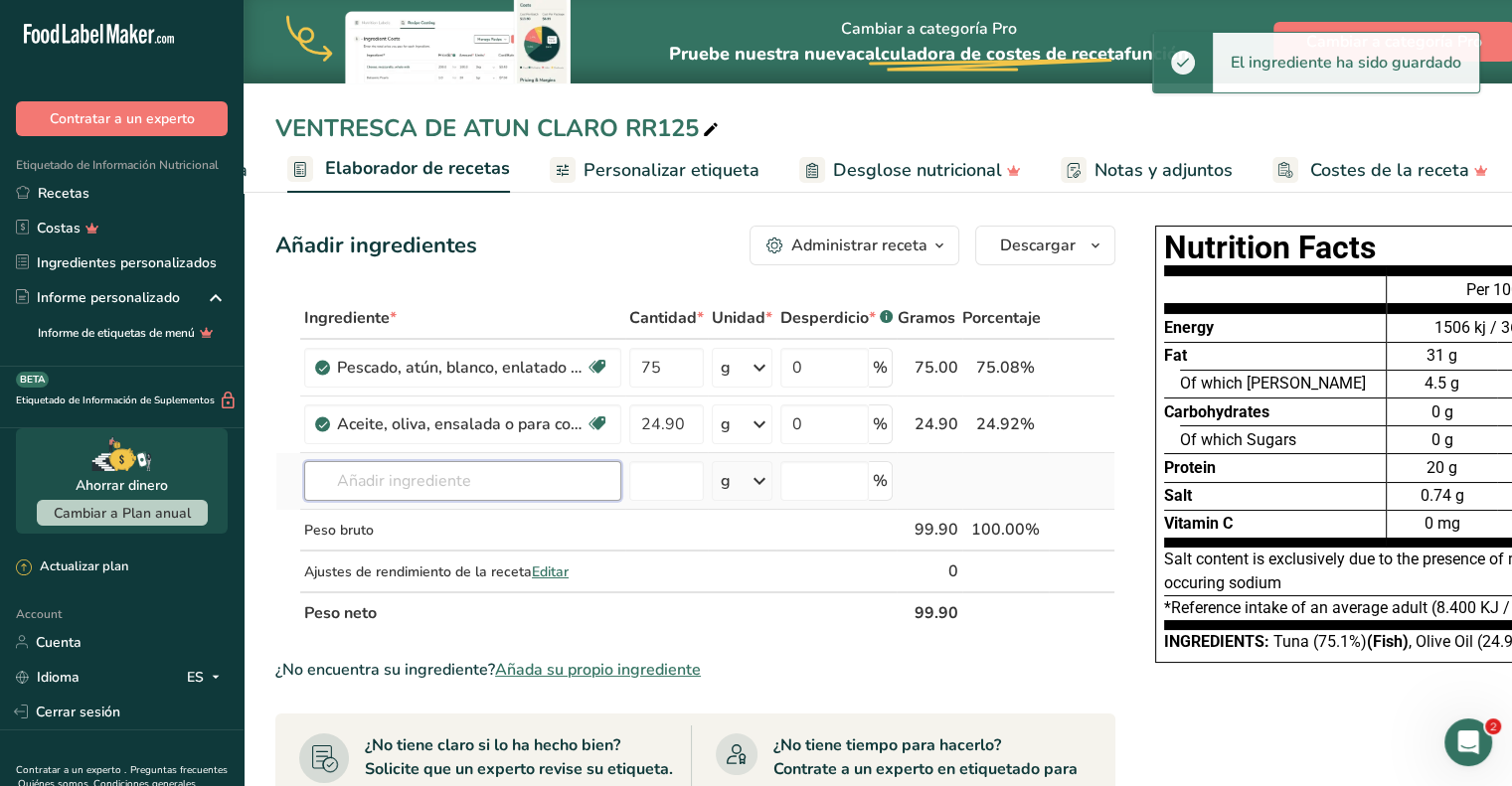 click at bounding box center (462, 481) 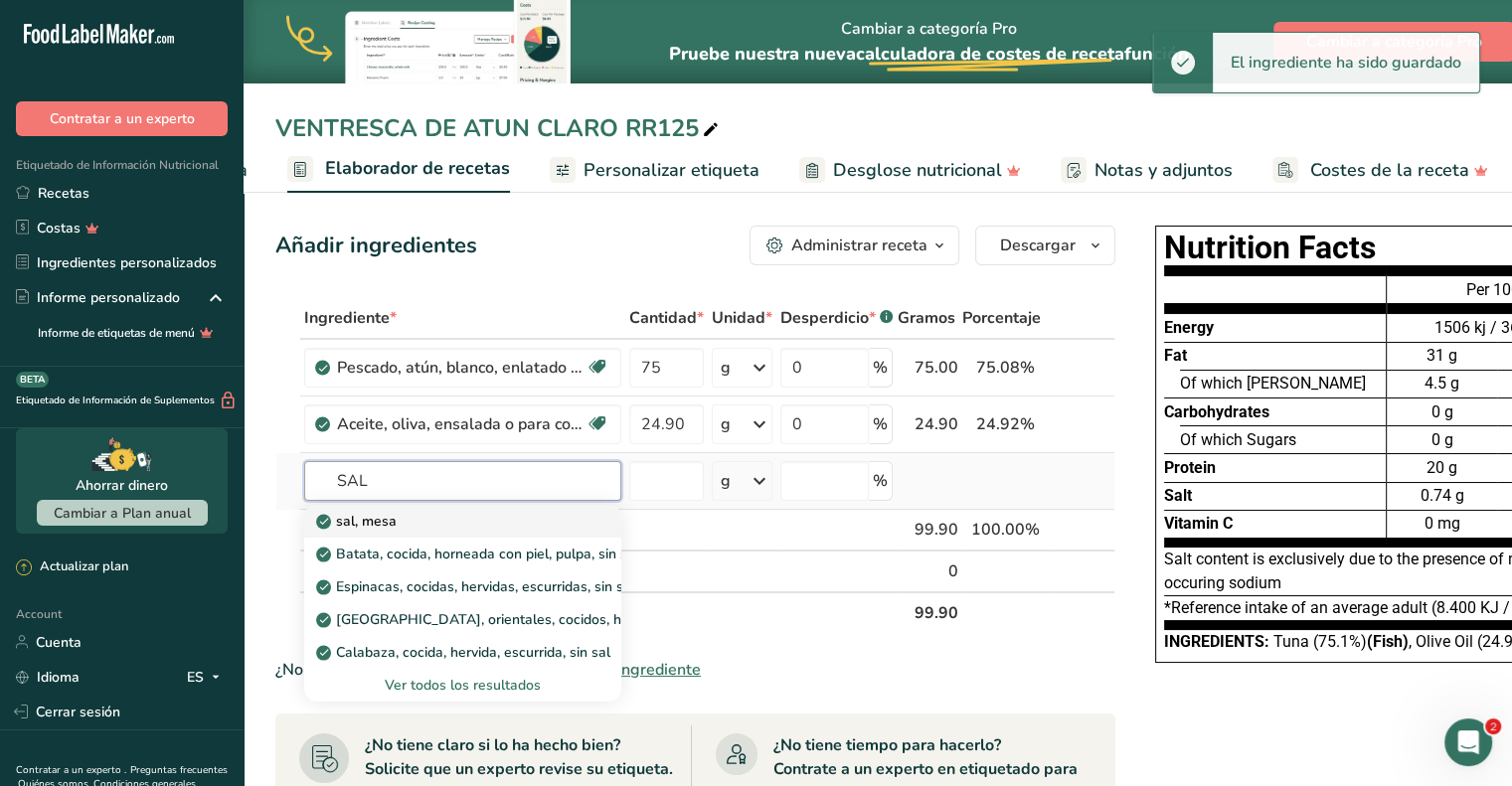 type on "SAL" 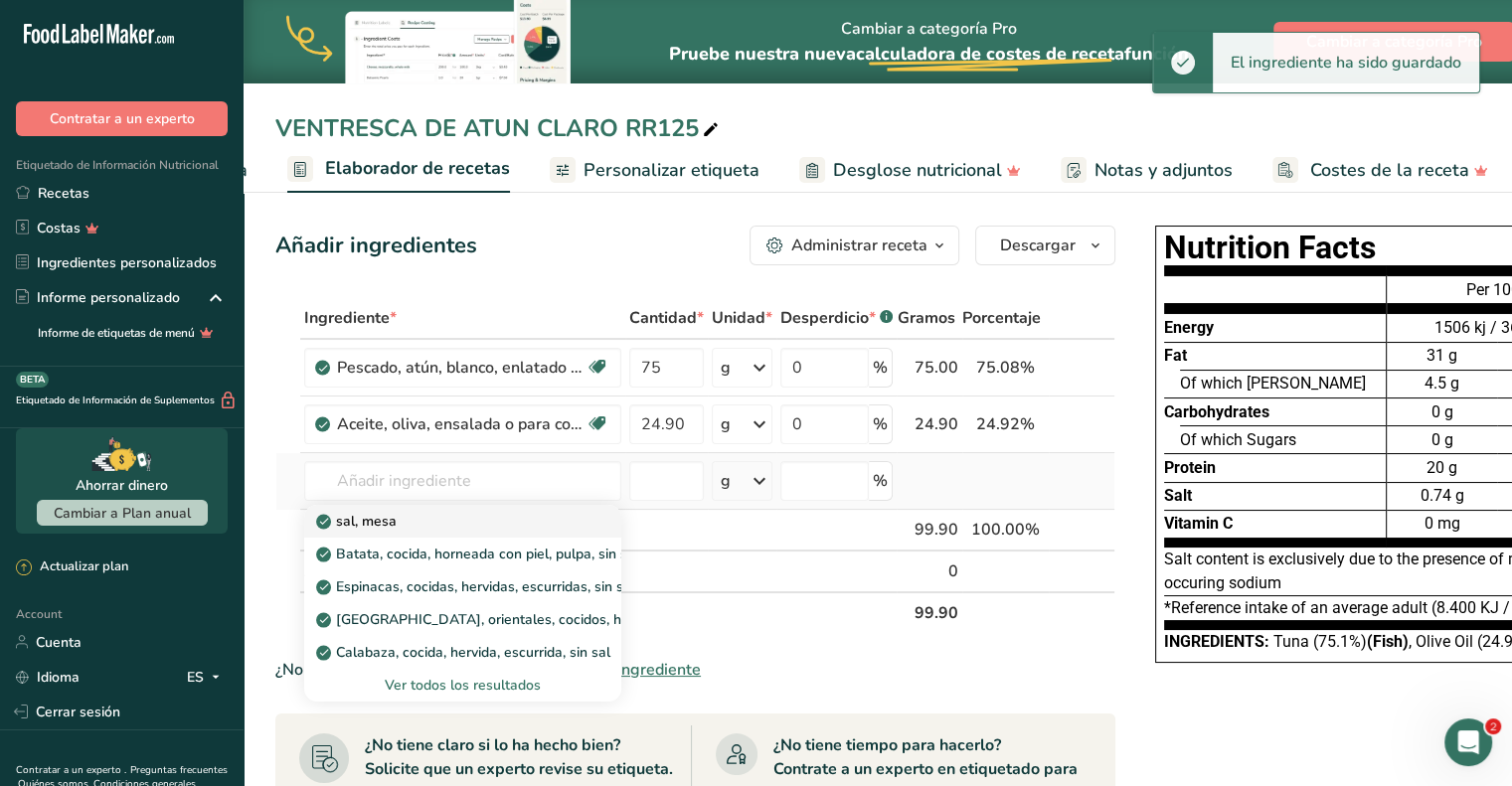 click on "sal, mesa" at bounding box center (358, 521) 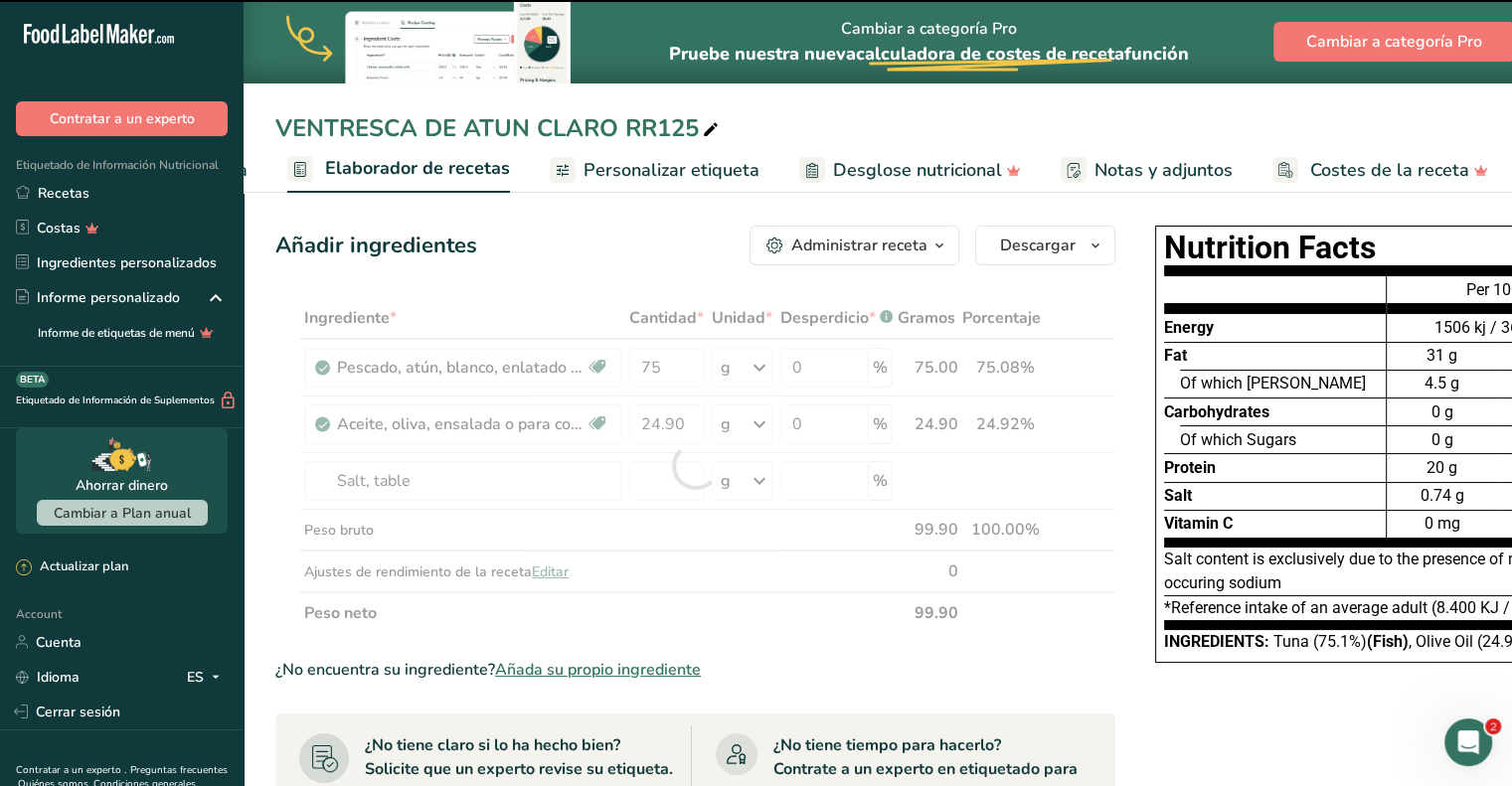 type on "0" 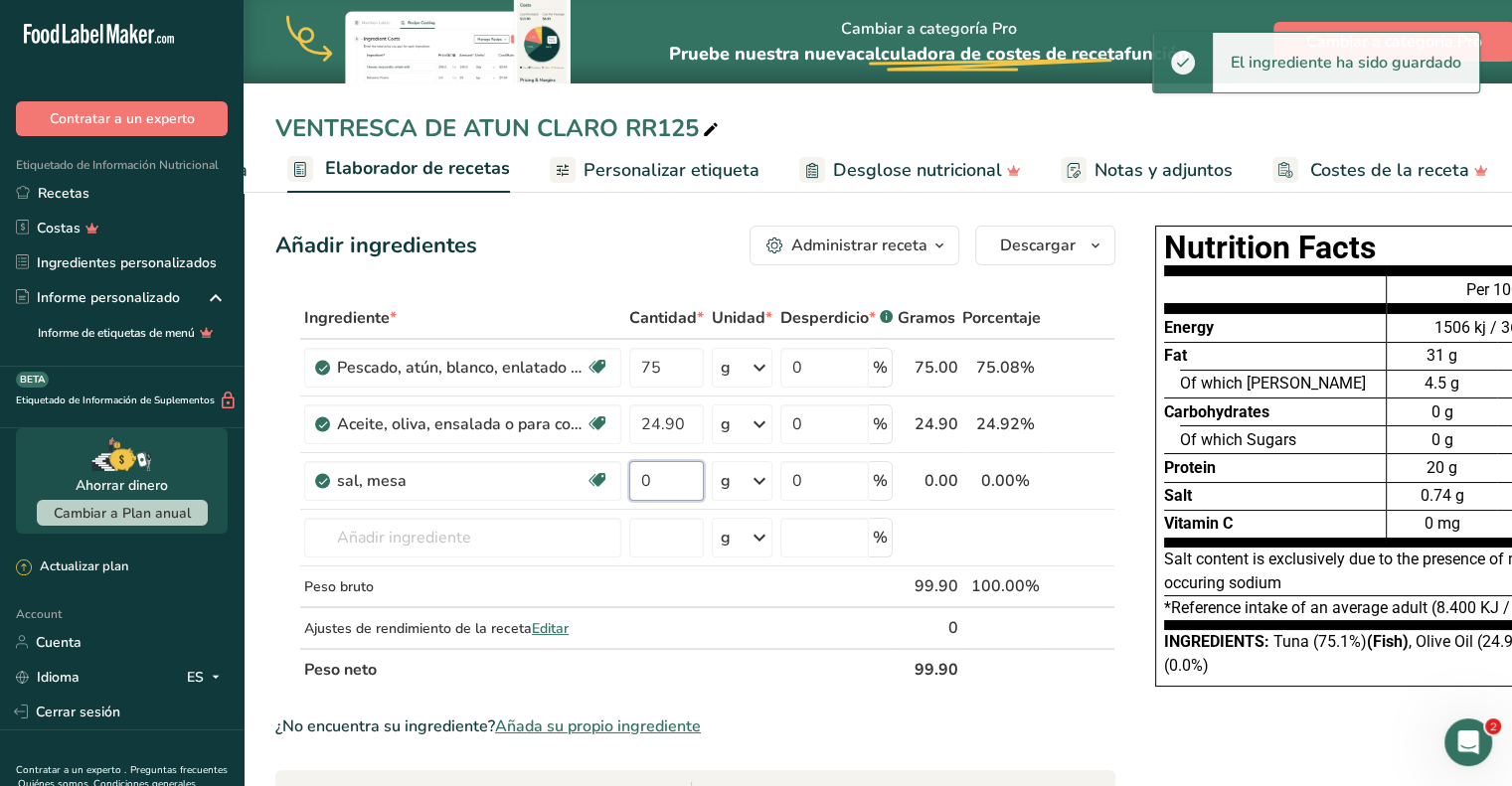 click on "0" at bounding box center [666, 481] 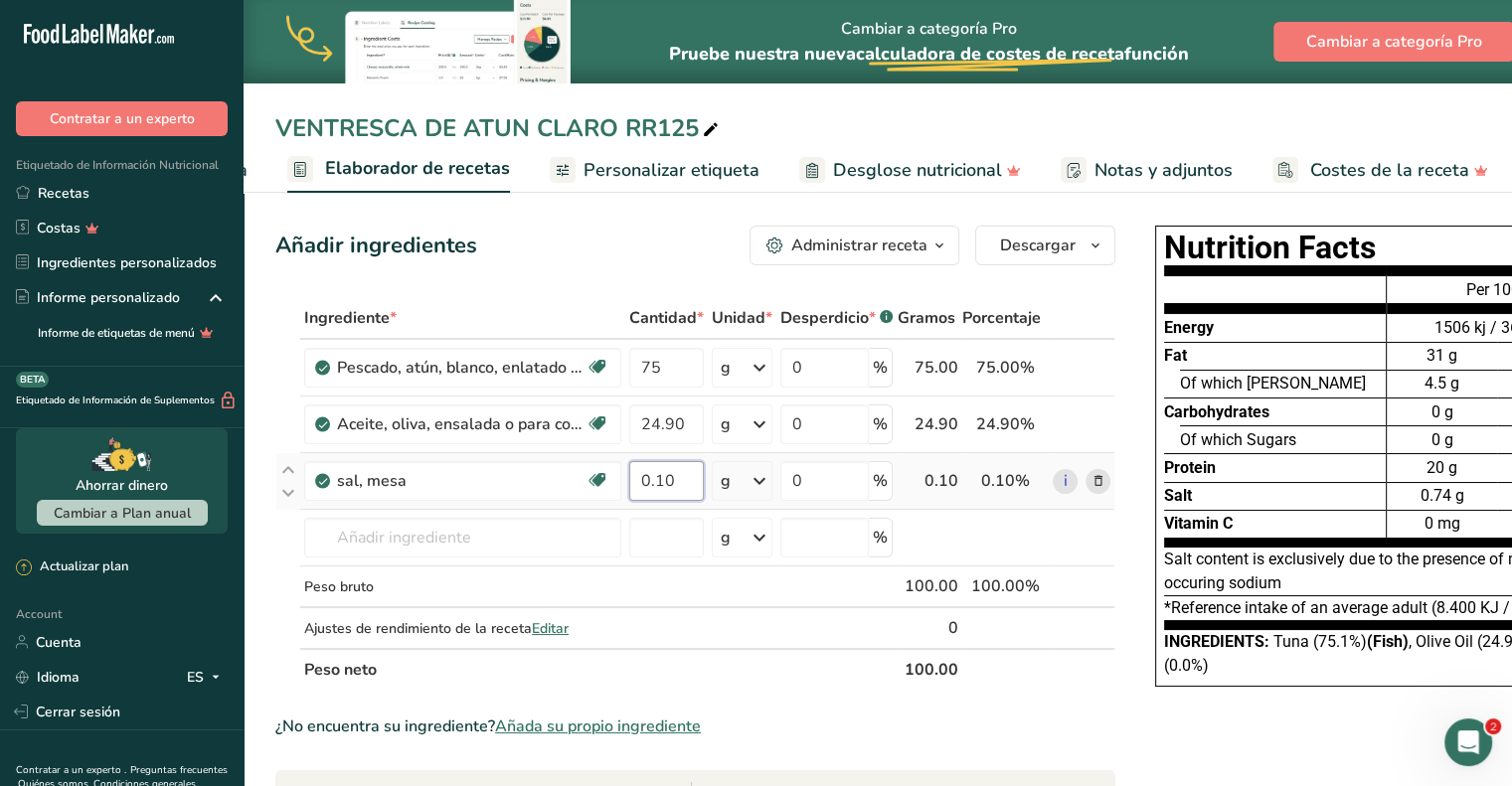 type on "0.10" 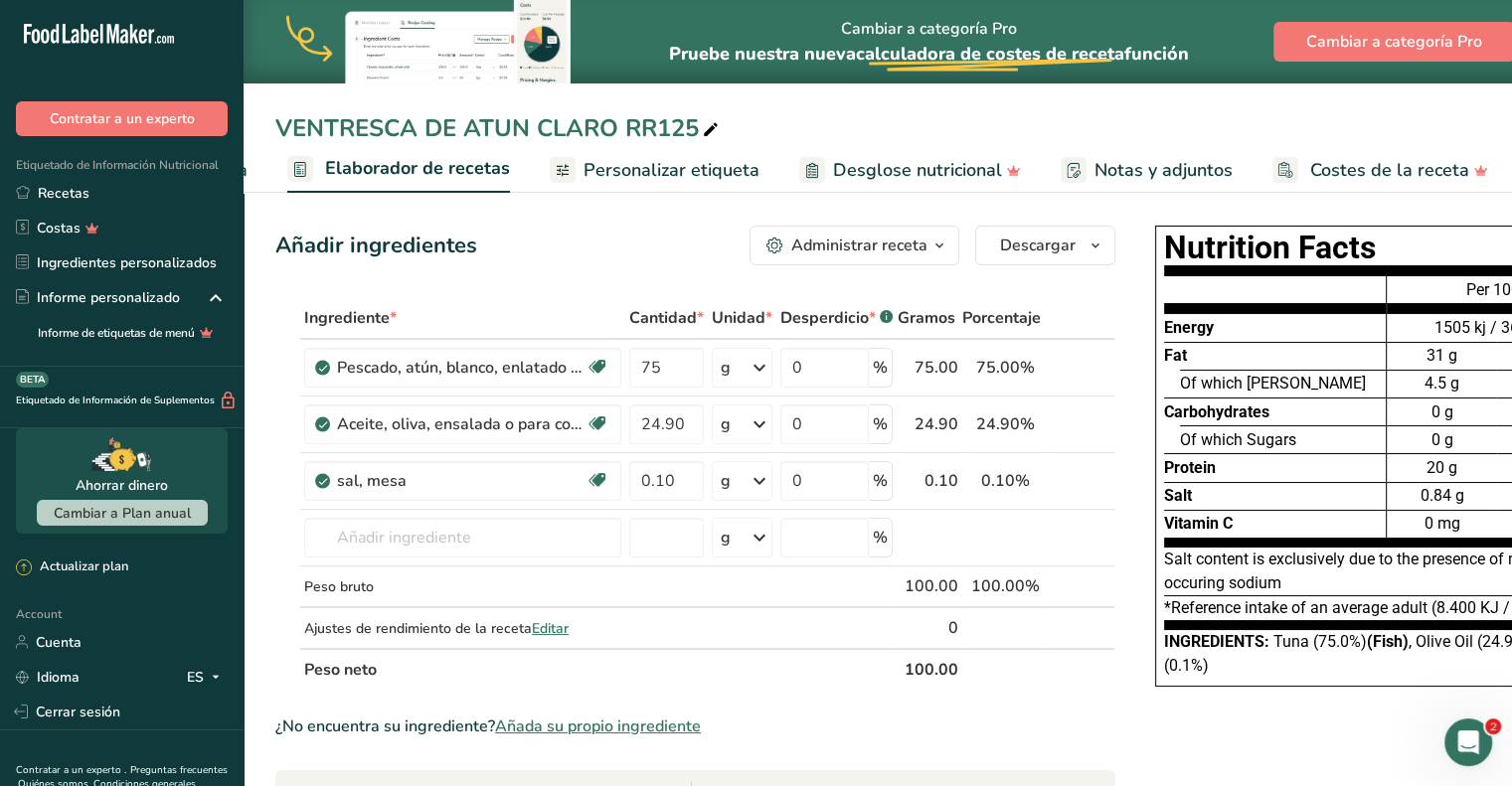 click on "Personalizar etiqueta" at bounding box center [671, 170] 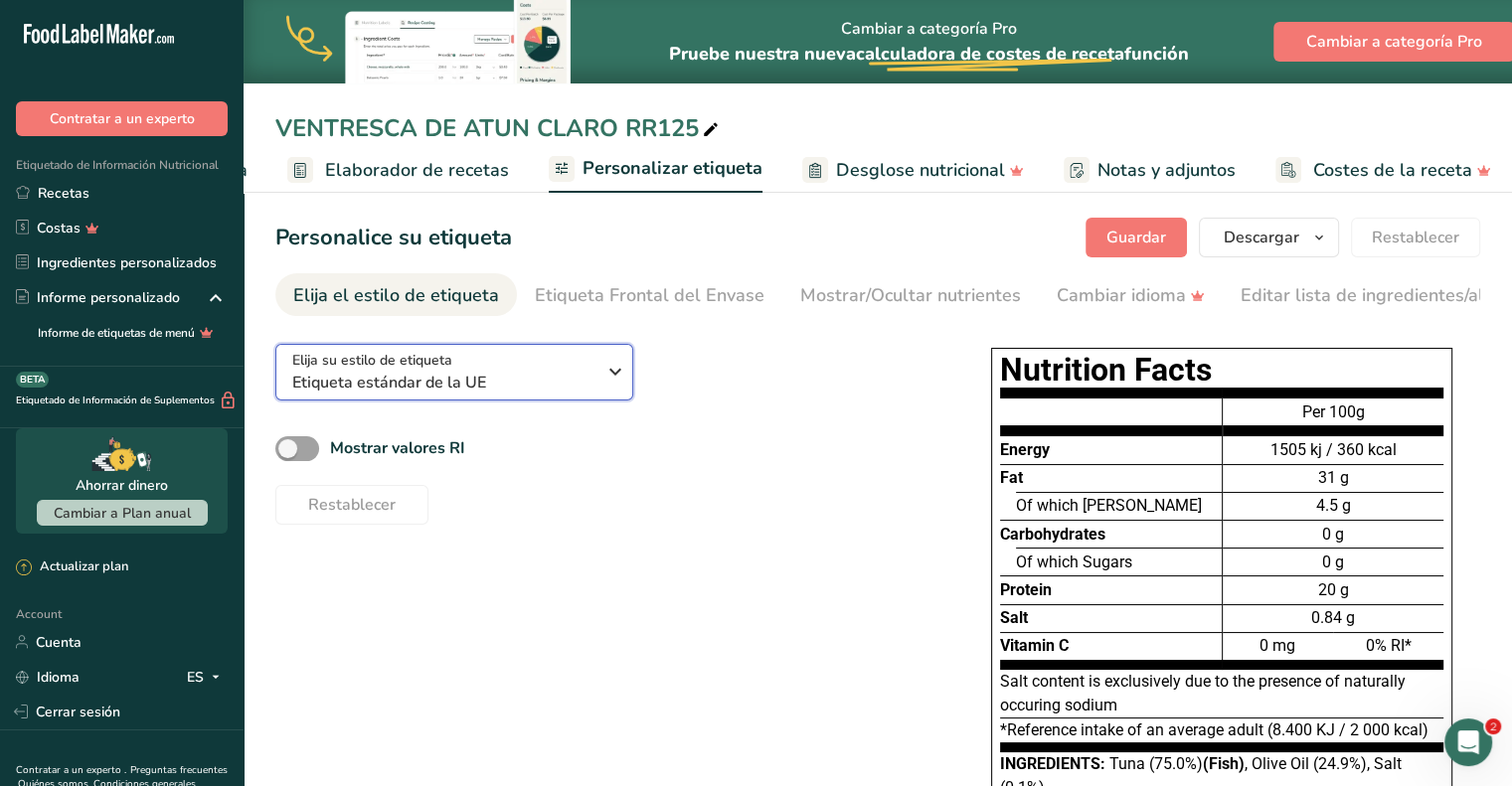click on "Etiqueta estándar de la UE" at bounding box center (443, 383) 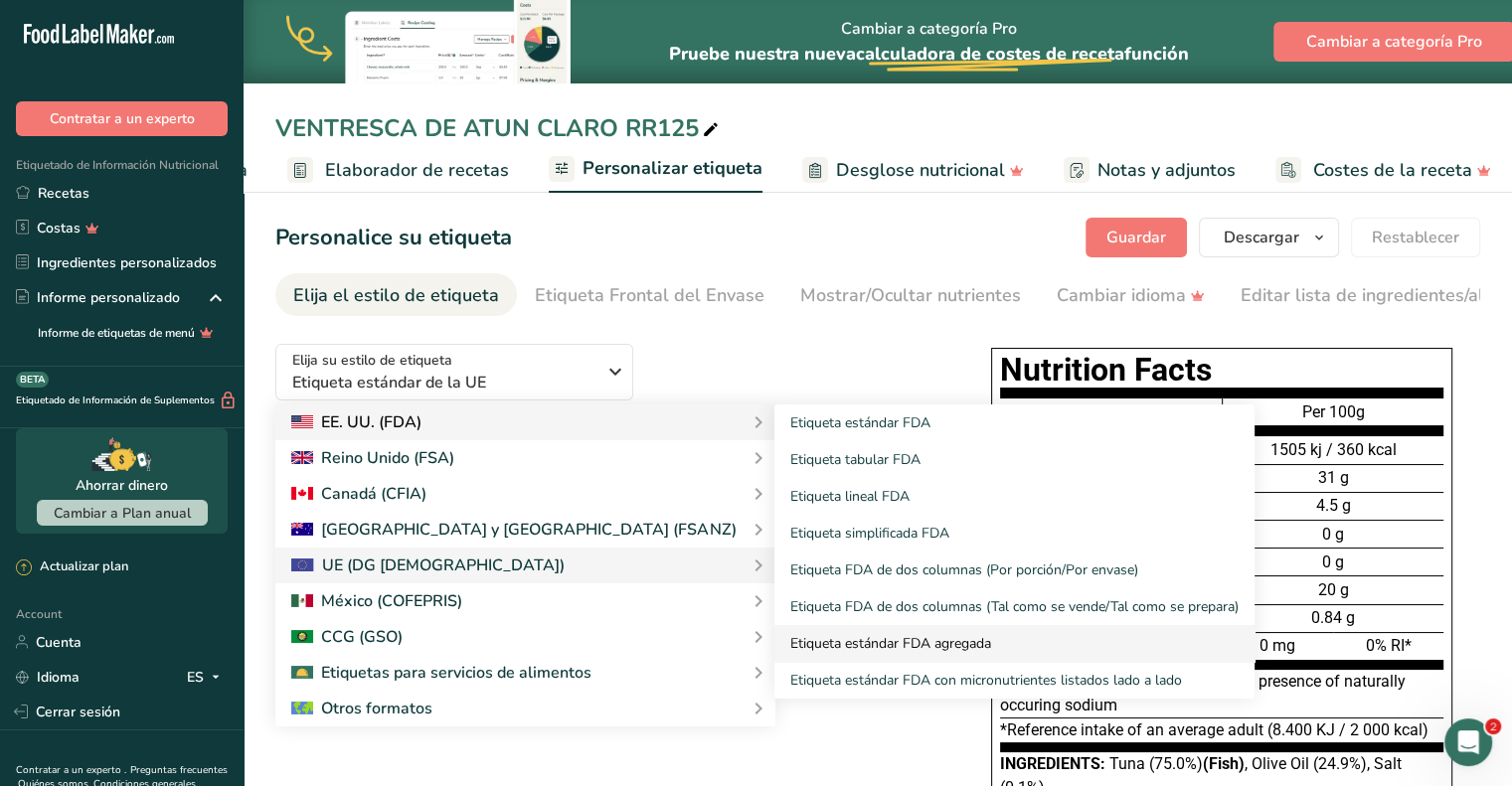 click on "Etiqueta estándar FDA agregada" at bounding box center (1014, 643) 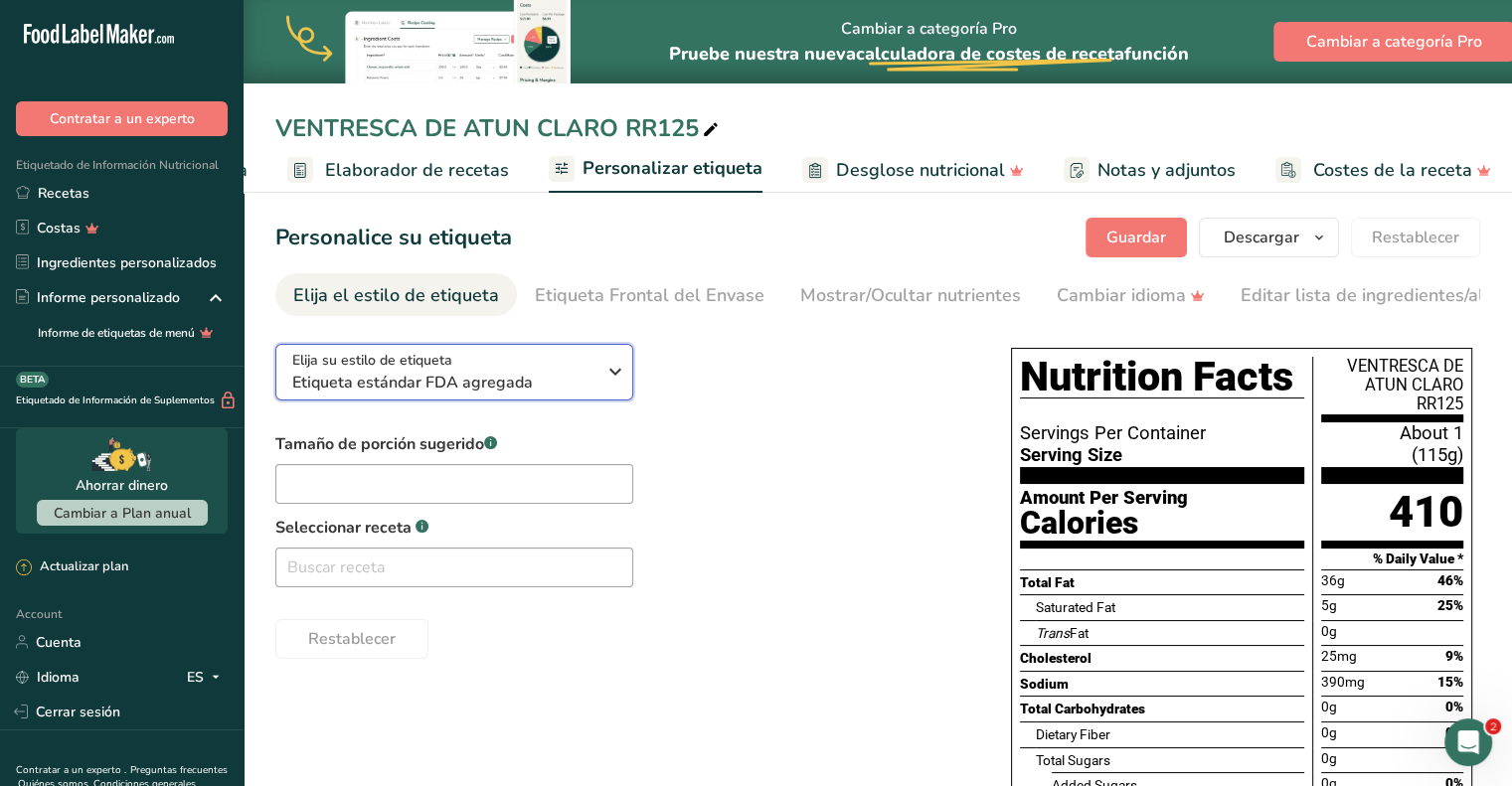 click at bounding box center [615, 372] 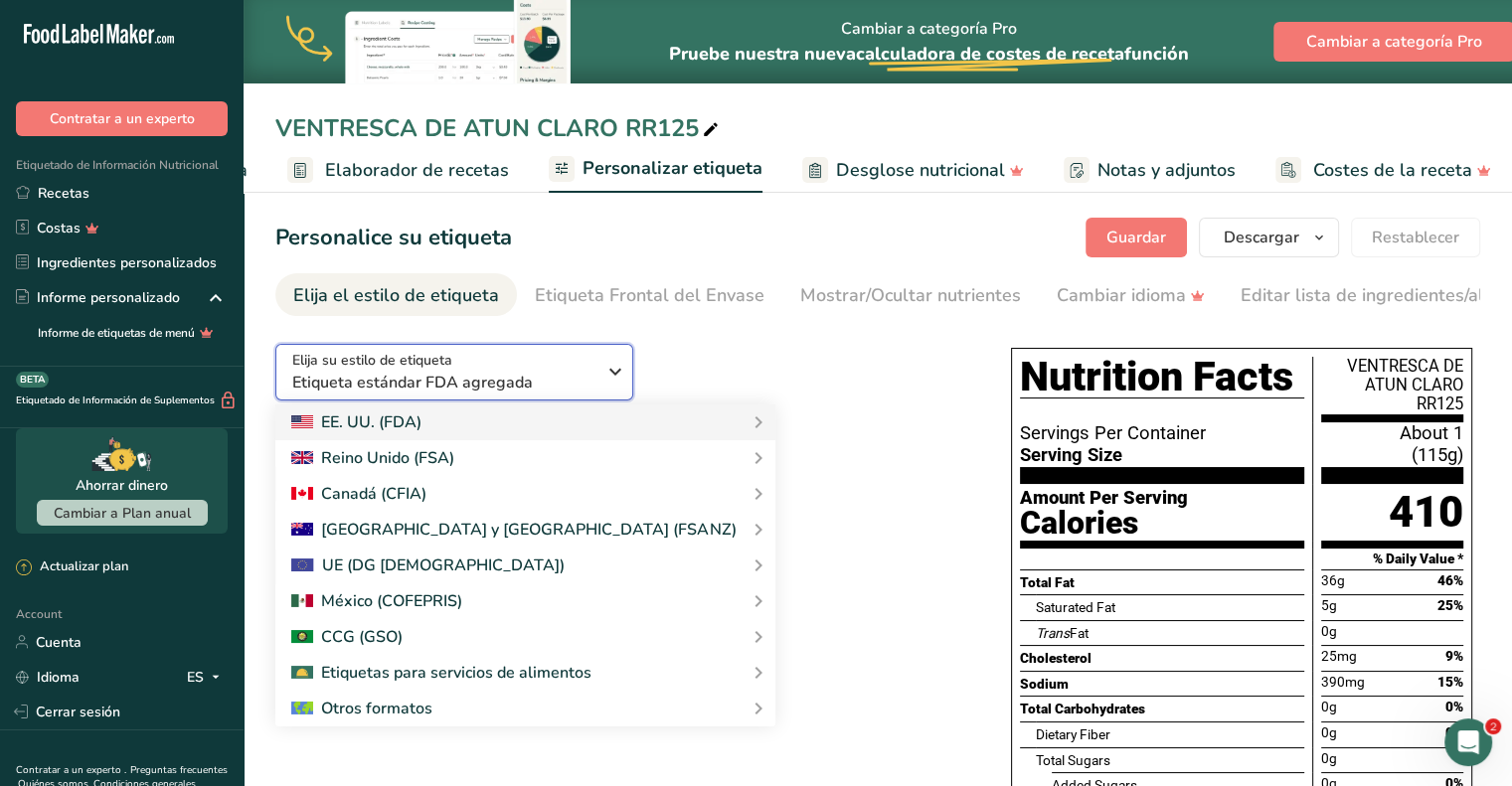click on "Etiqueta estándar FDA agregada" at bounding box center [443, 383] 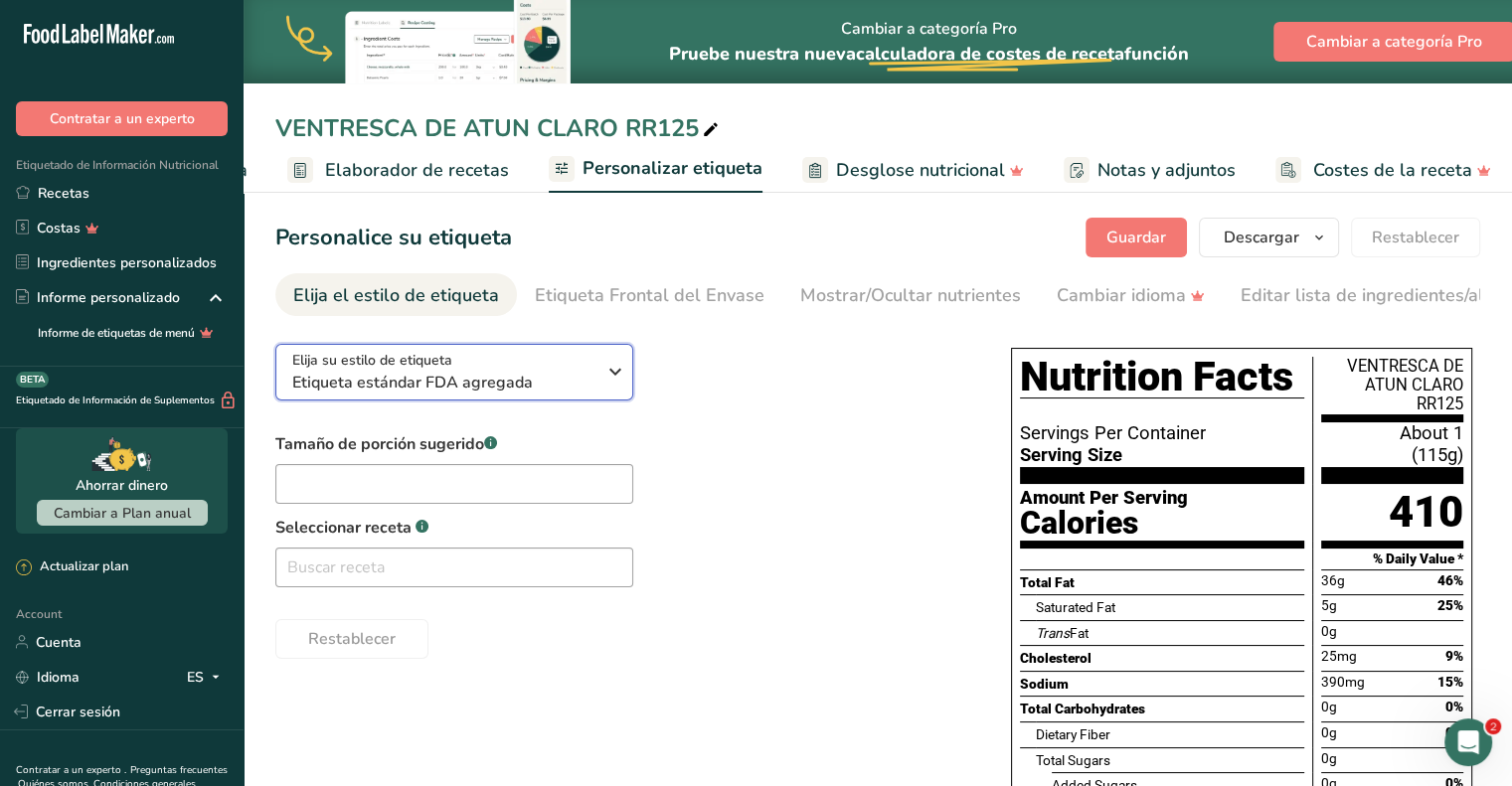 click on "Etiqueta estándar FDA agregada" at bounding box center (443, 383) 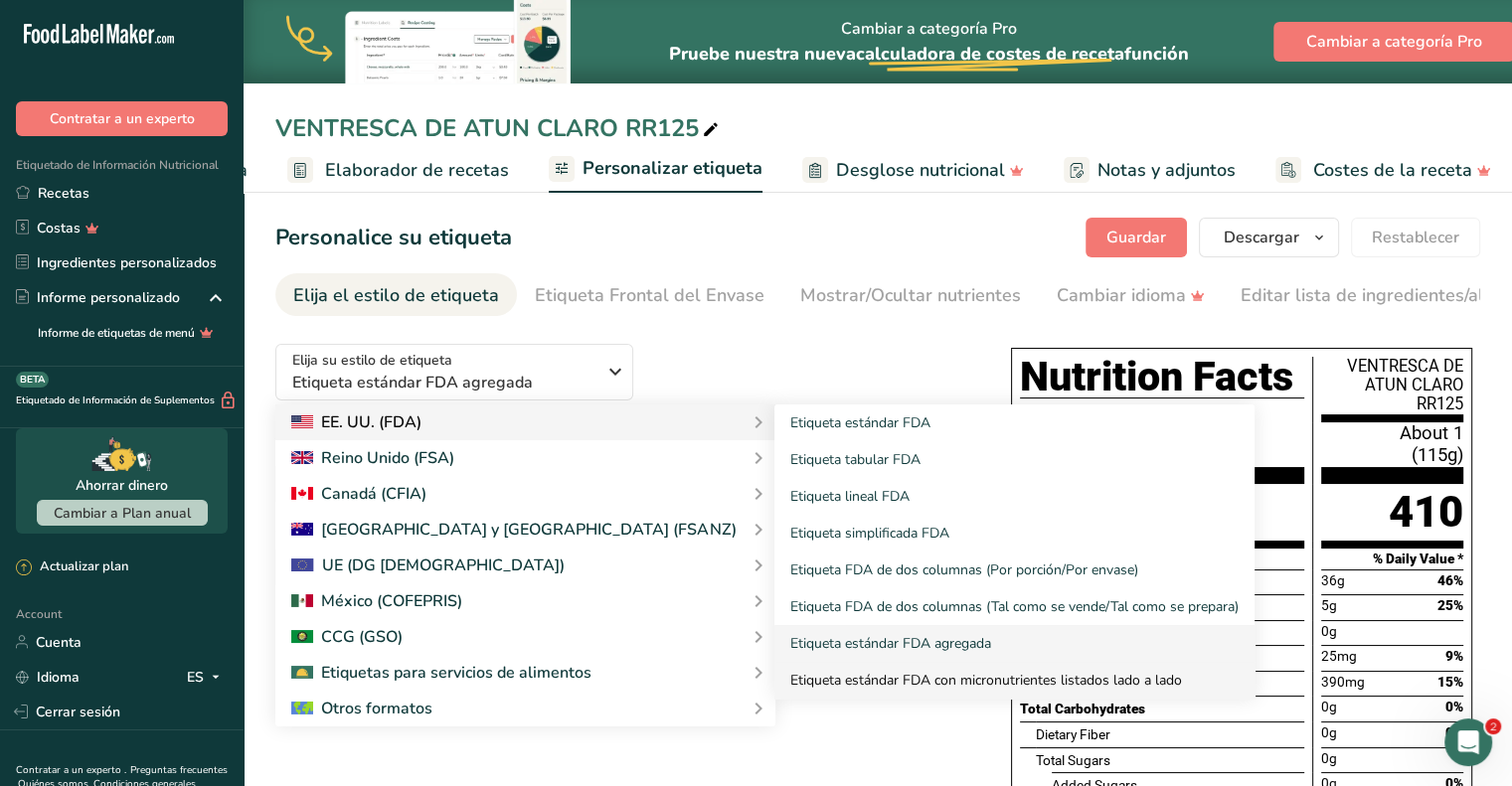 click on "Etiqueta estándar FDA con micronutrientes listados lado a lado" at bounding box center [1014, 680] 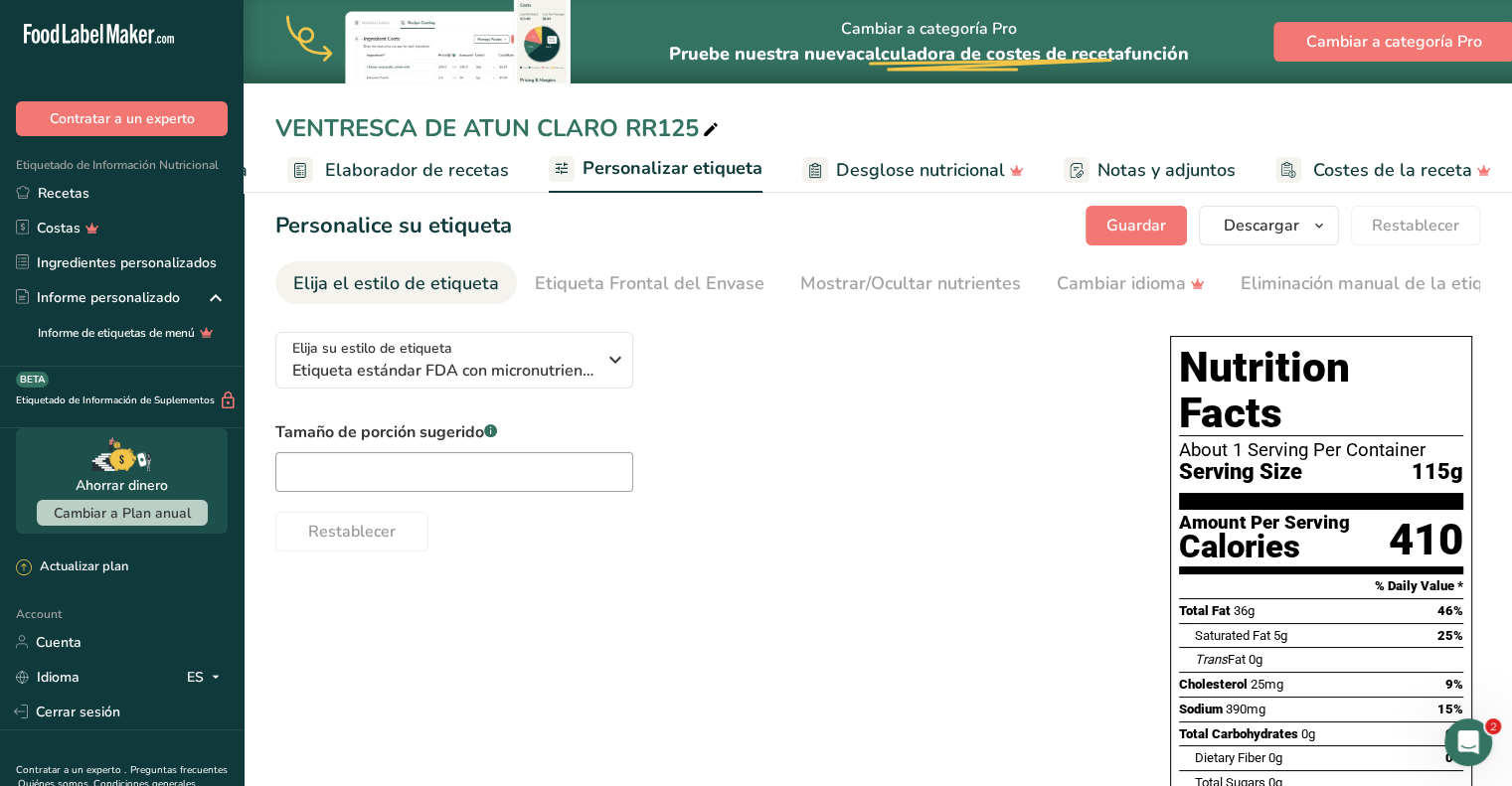 scroll, scrollTop: 0, scrollLeft: 0, axis: both 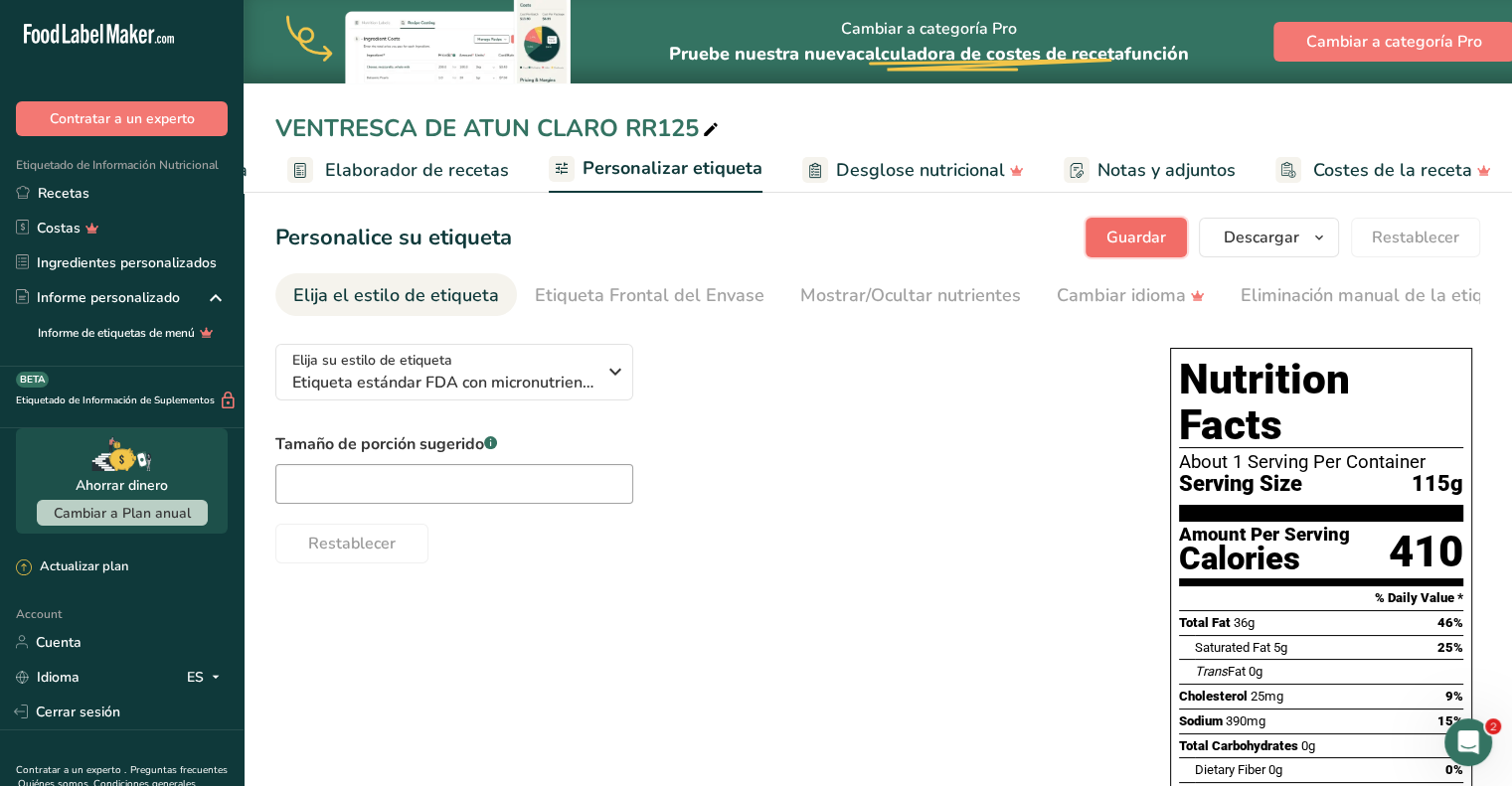 click on "Guardar" at bounding box center (1136, 237) 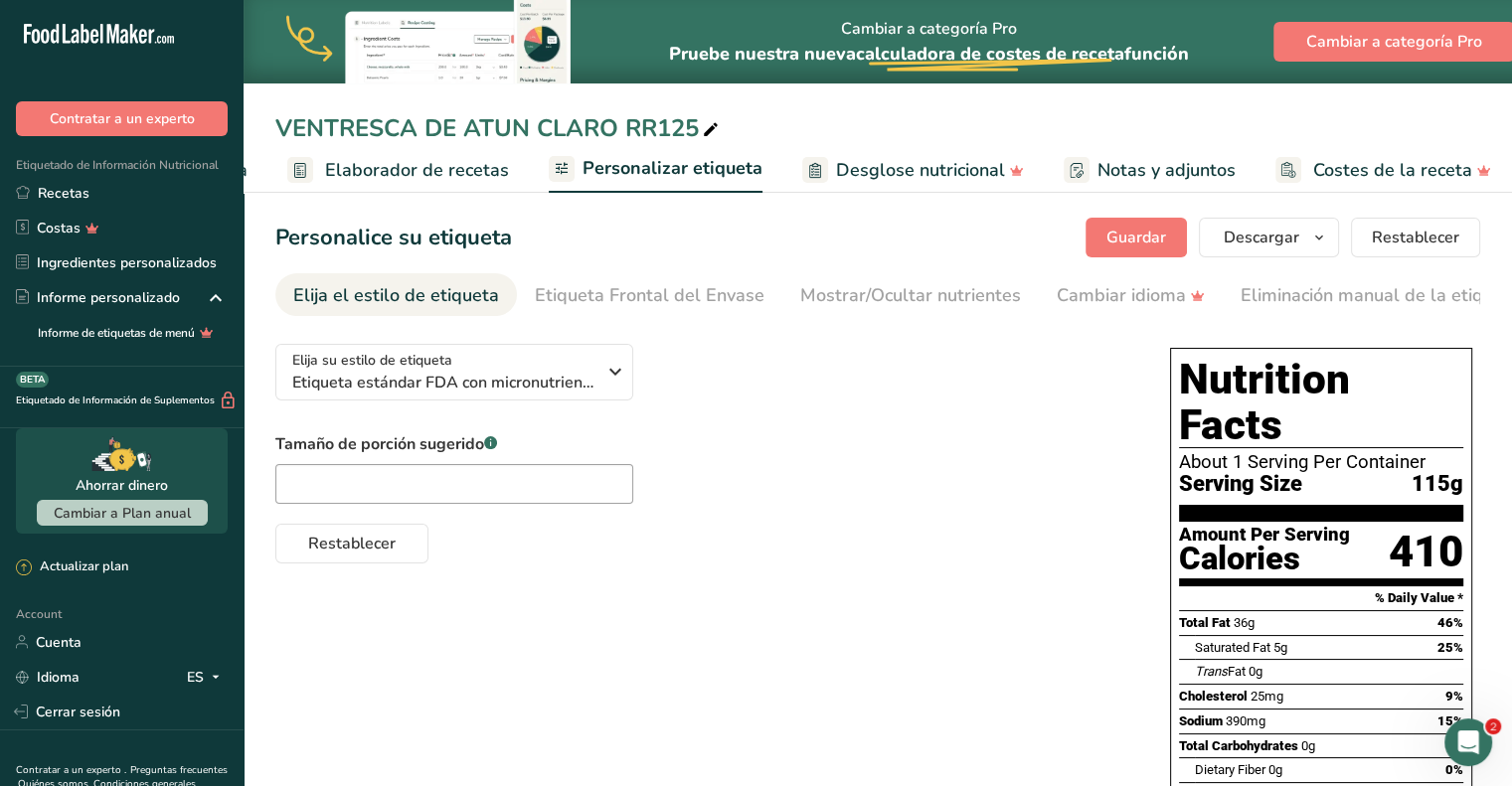 click on "Elija el estilo de etiqueta" at bounding box center (396, 295) 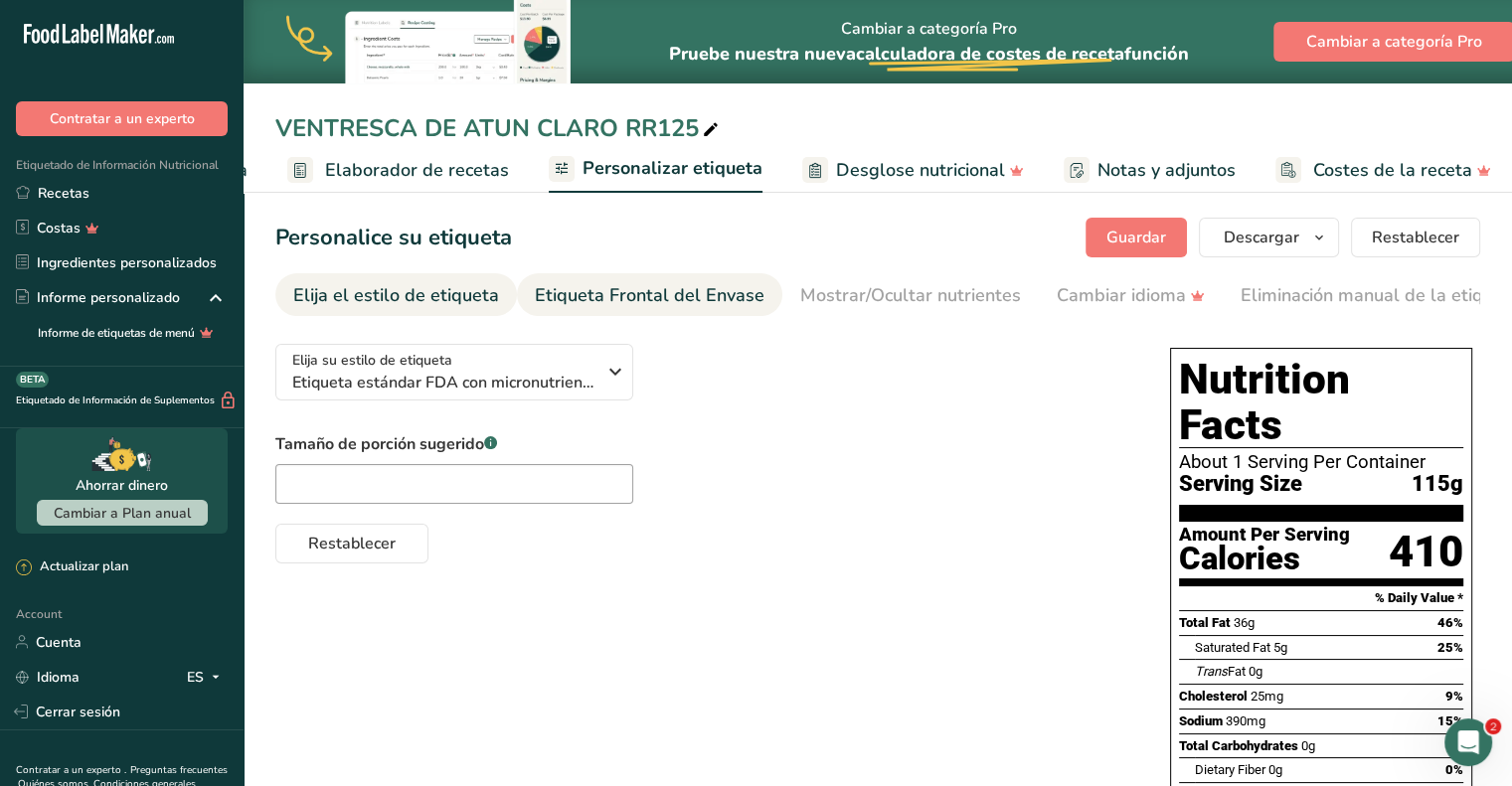 click on "Etiqueta Frontal del Envase" at bounding box center (649, 295) 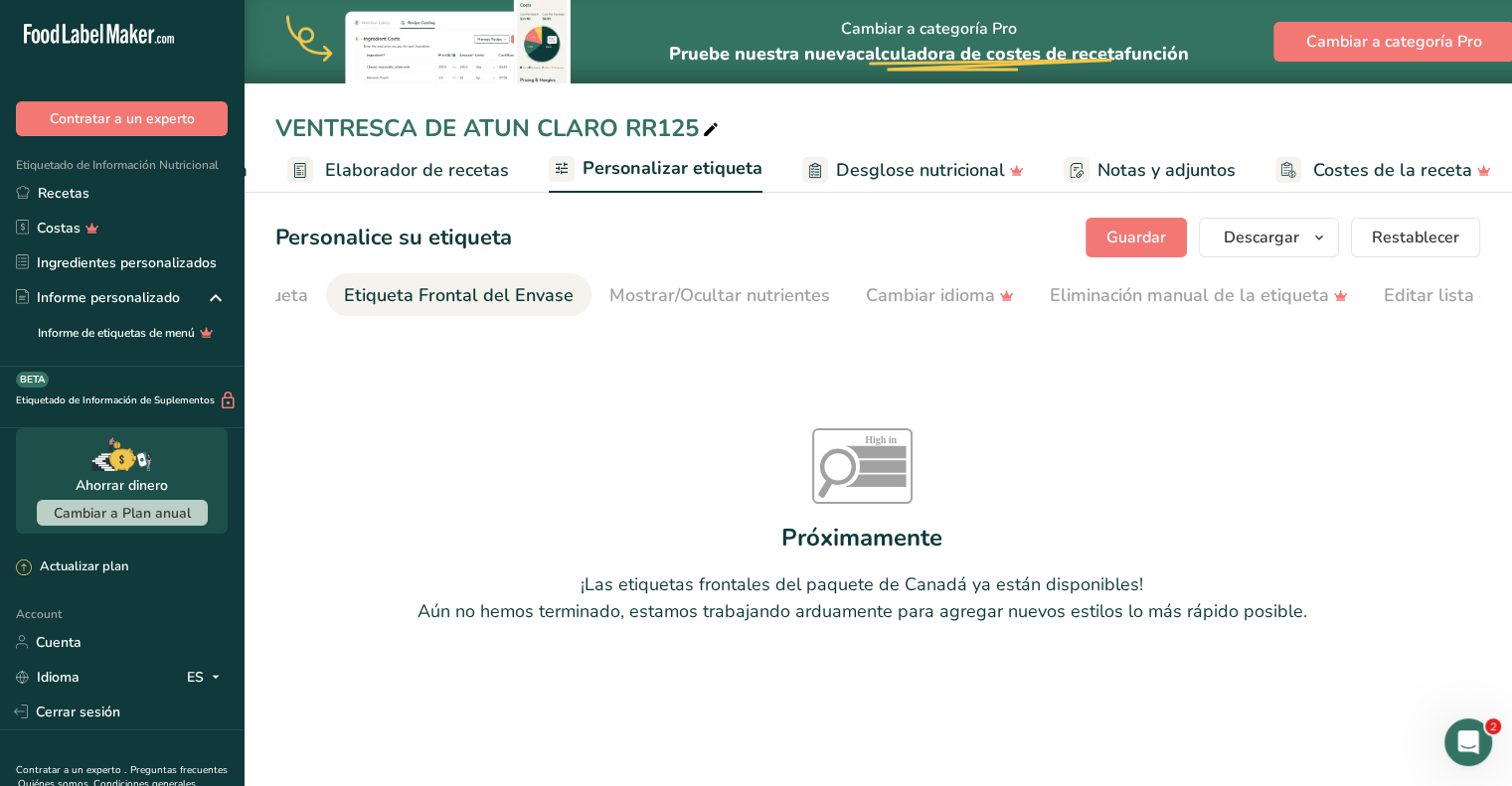 scroll, scrollTop: 0, scrollLeft: 237, axis: horizontal 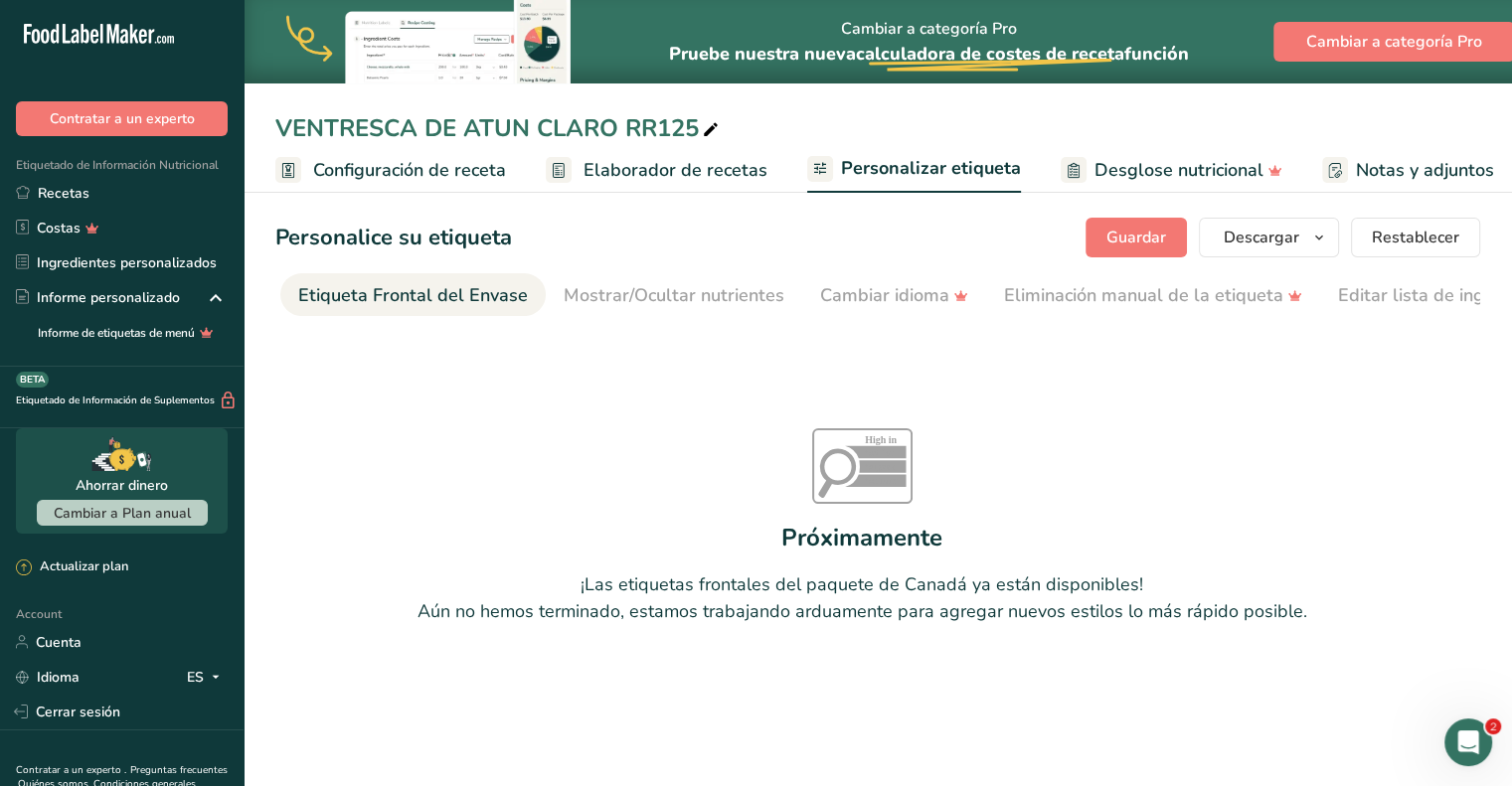 click on "Elaborador de recetas" at bounding box center (675, 170) 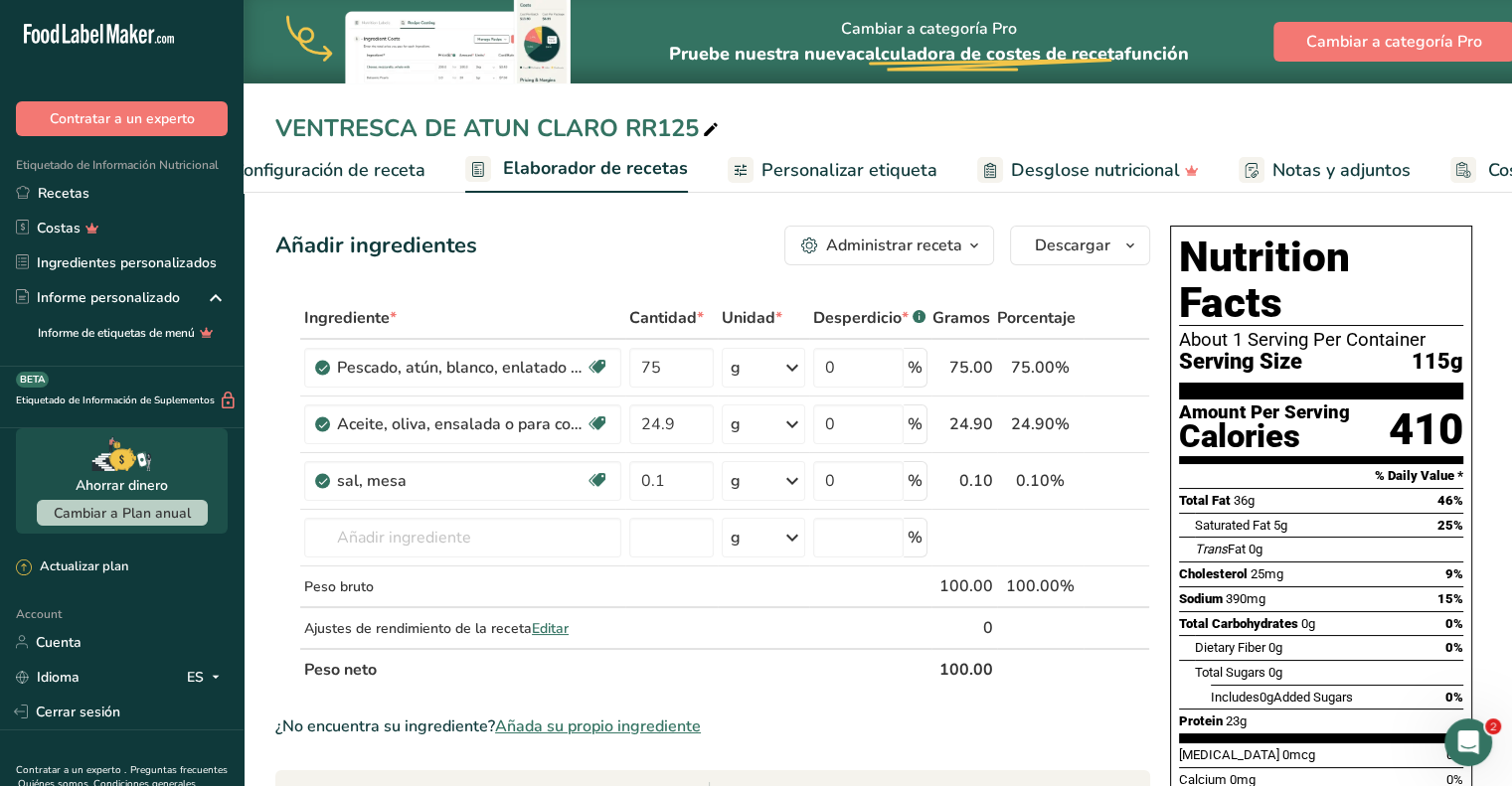 scroll, scrollTop: 0, scrollLeft: 258, axis: horizontal 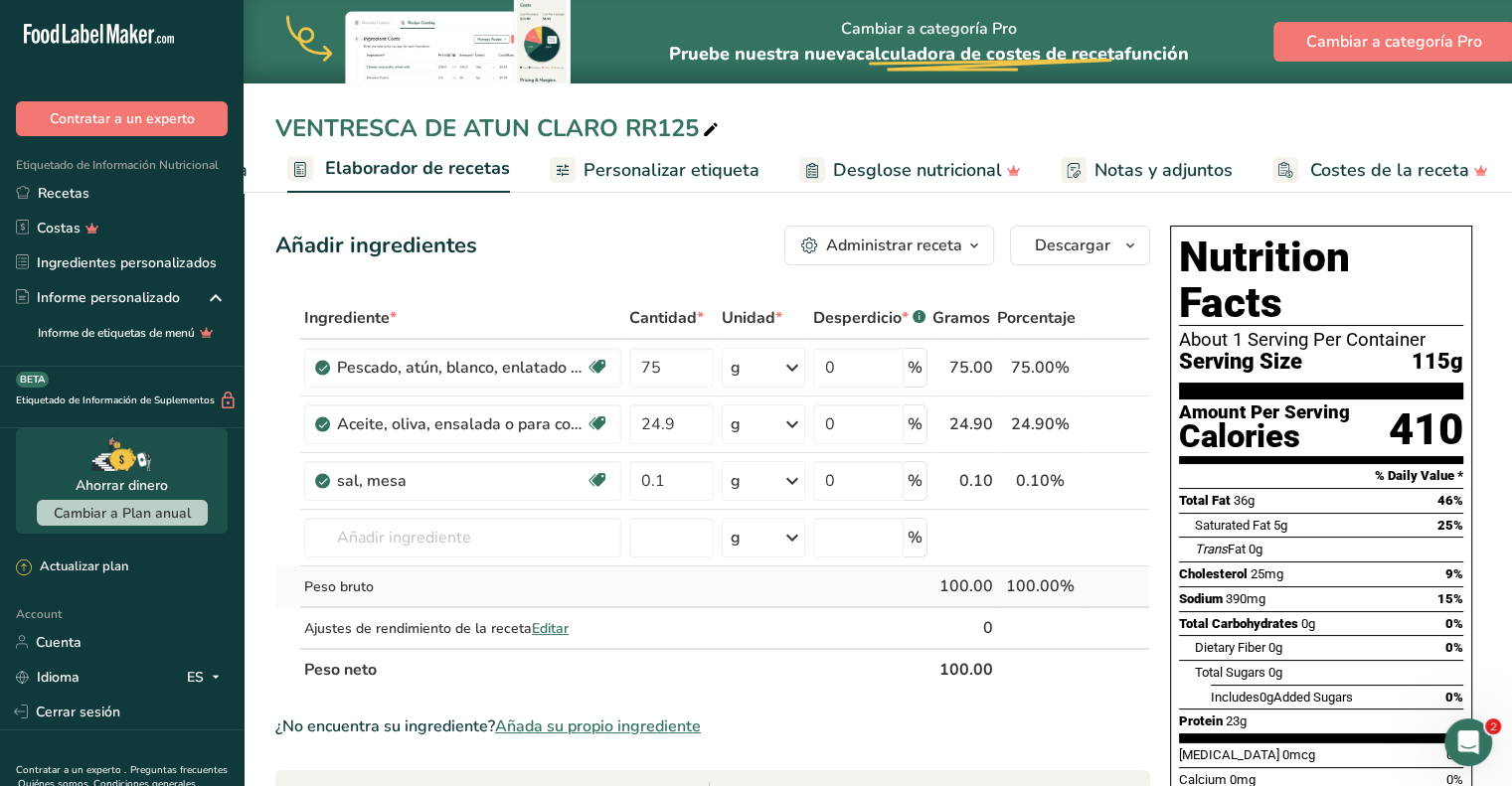click on "Peso bruto" at bounding box center (462, 587) 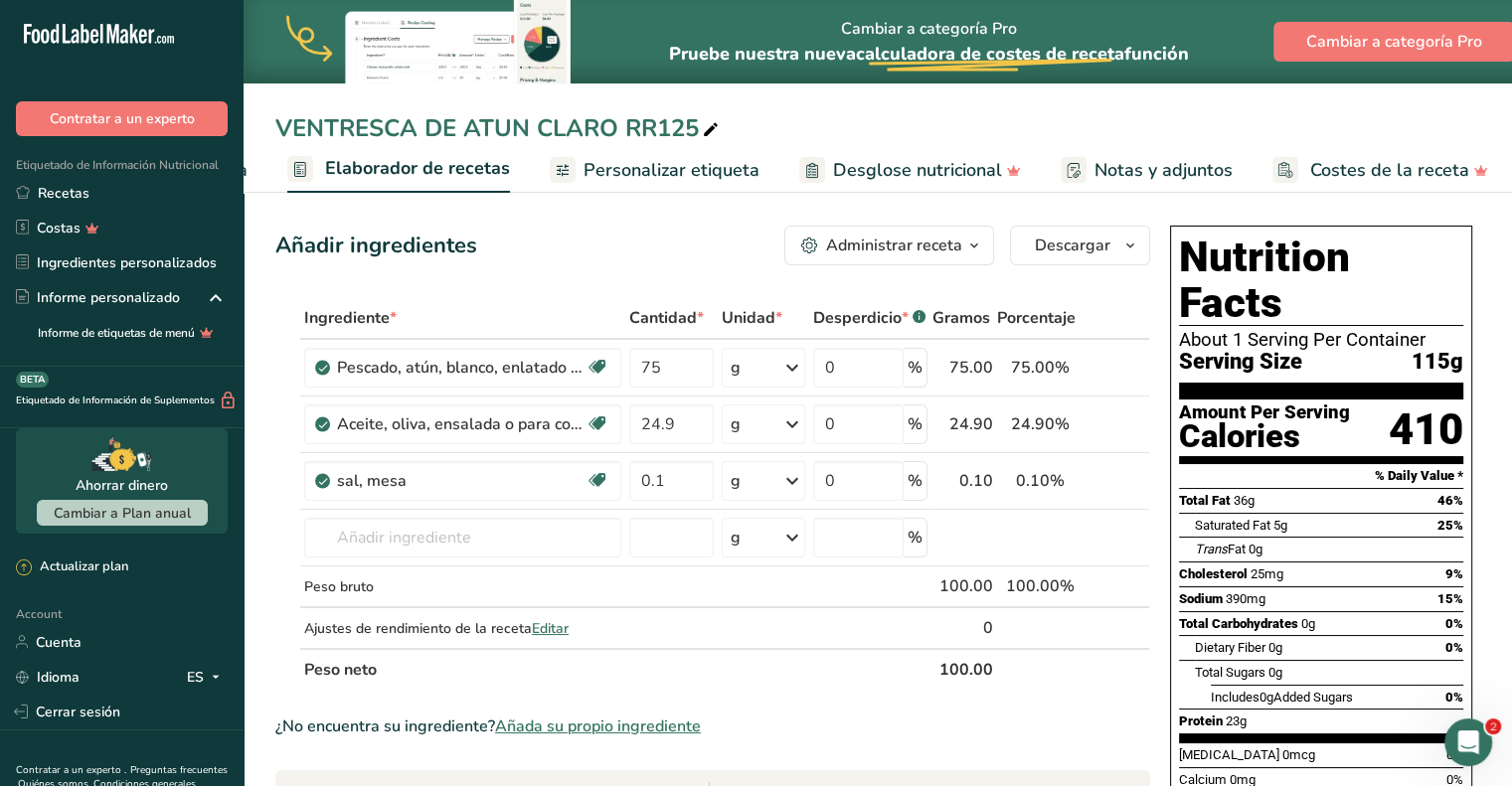click on "Administrar receta" at bounding box center [894, 245] 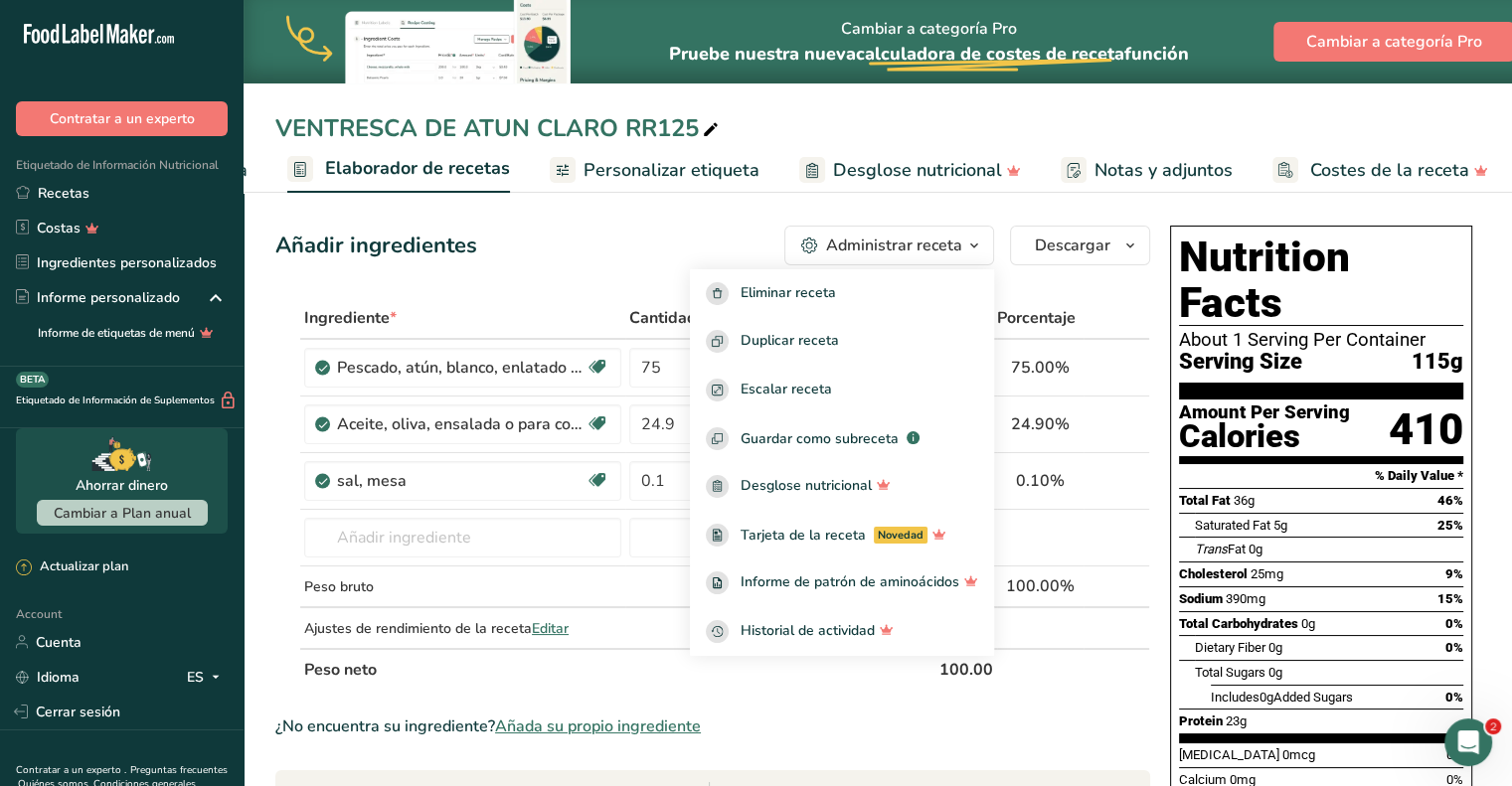 click on "Peso neto" at bounding box center [615, 669] 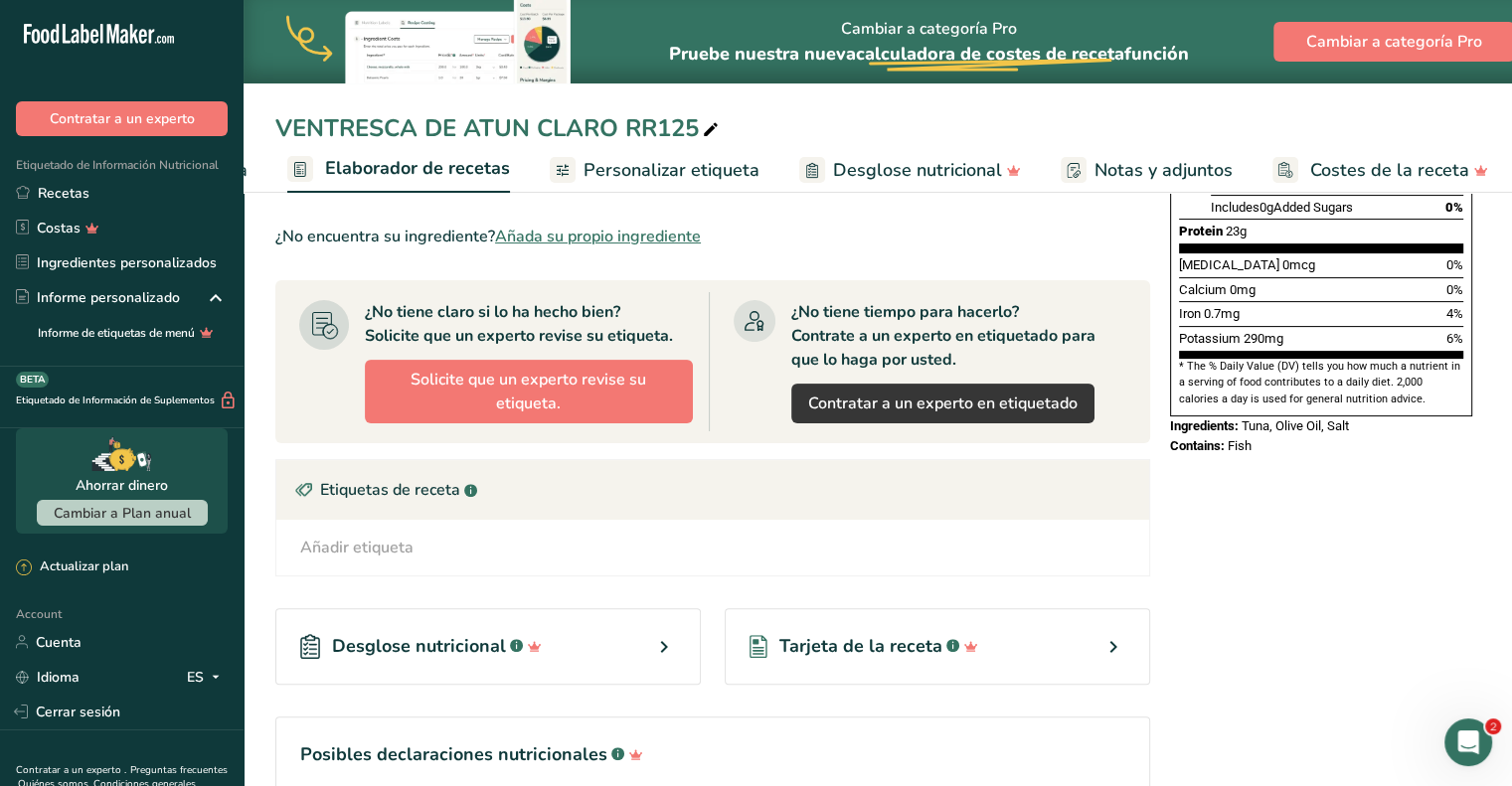scroll, scrollTop: 0, scrollLeft: 0, axis: both 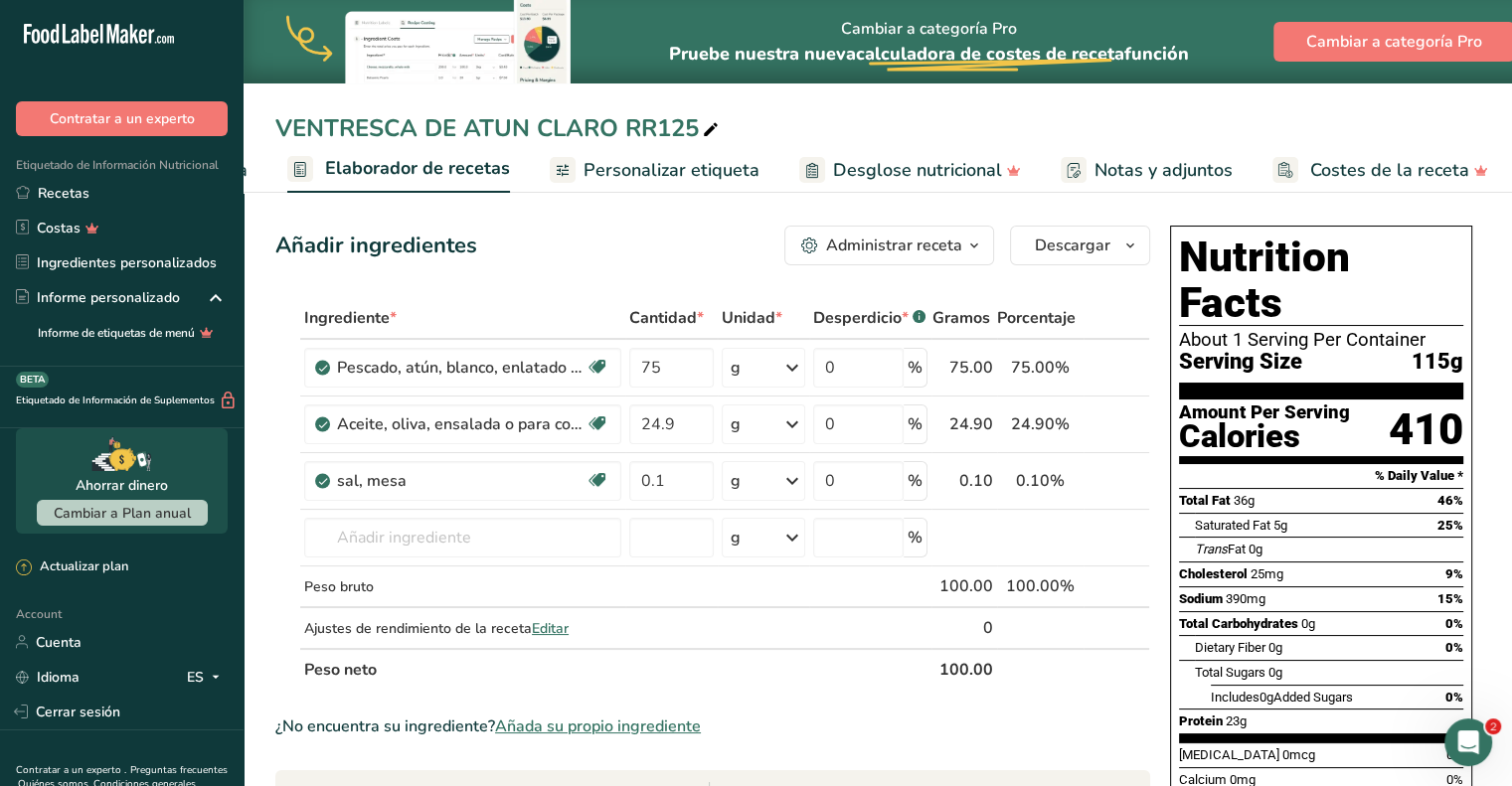 click on "Personalizar etiqueta" at bounding box center [671, 170] 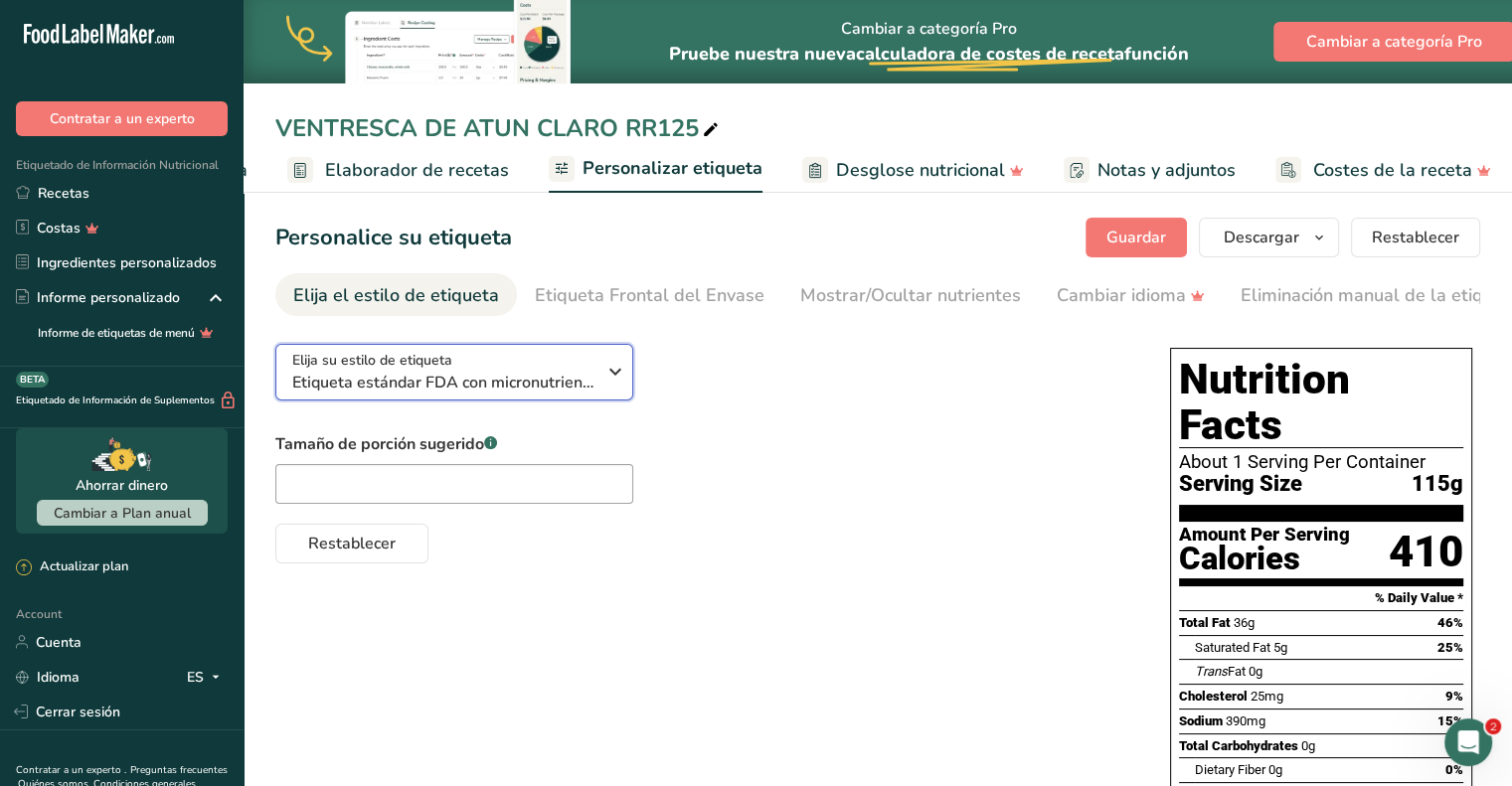 click on "Etiqueta estándar FDA con micronutrientes listados lado a lado" at bounding box center (443, 383) 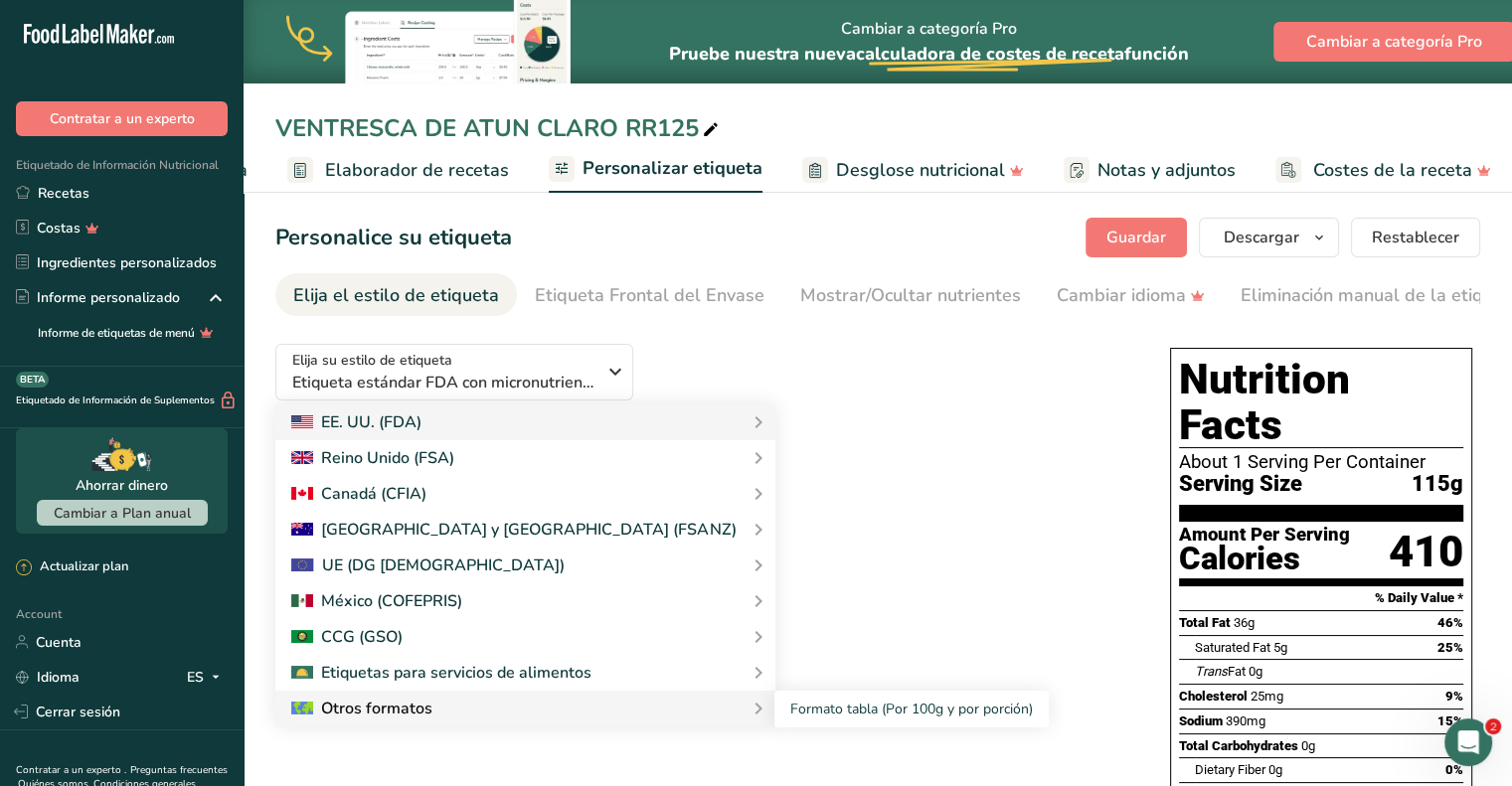 click on "Otros formatos" at bounding box center [525, 708] 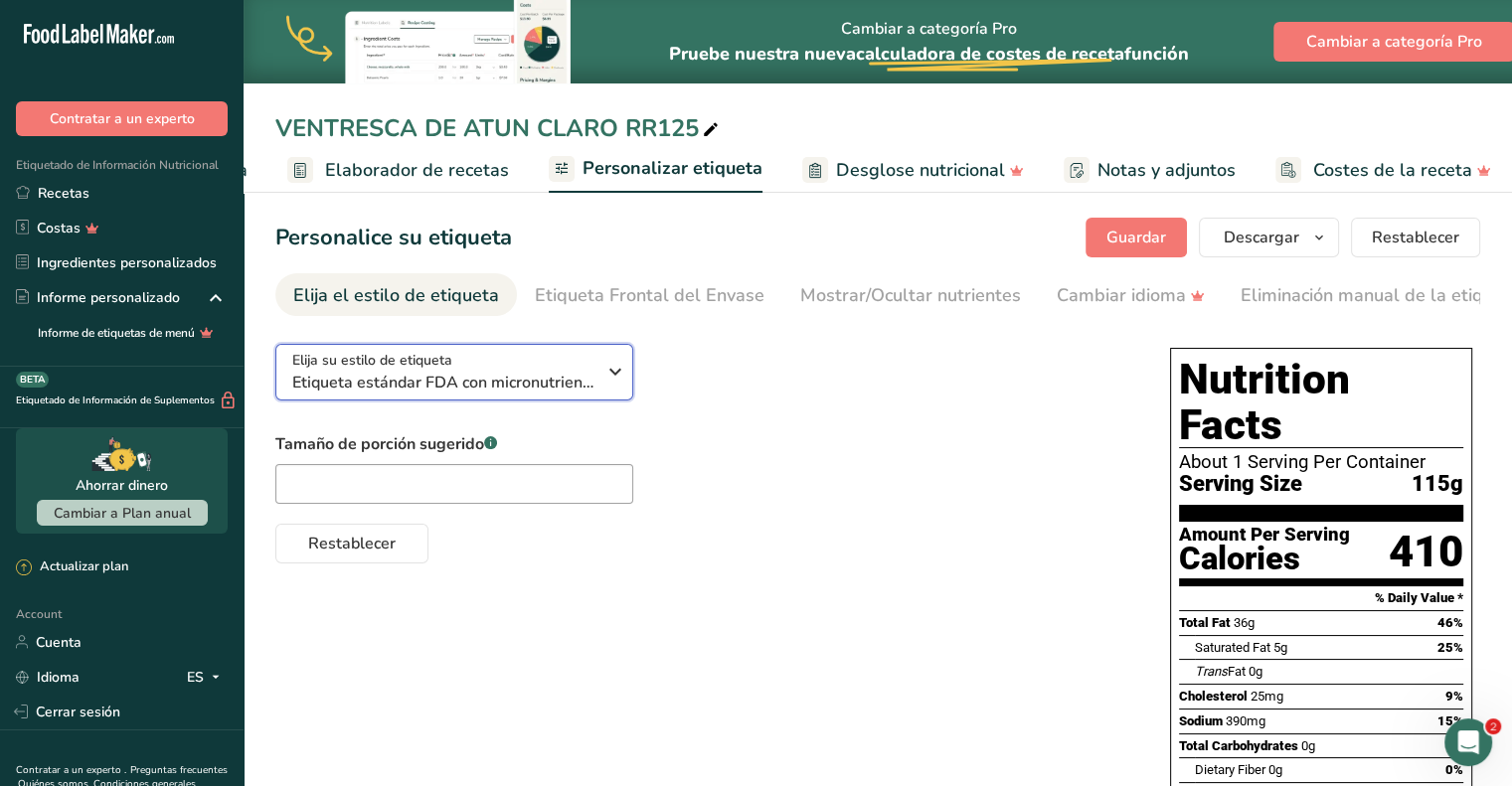 click on "Etiqueta estándar FDA con micronutrientes listados lado a lado" at bounding box center (443, 383) 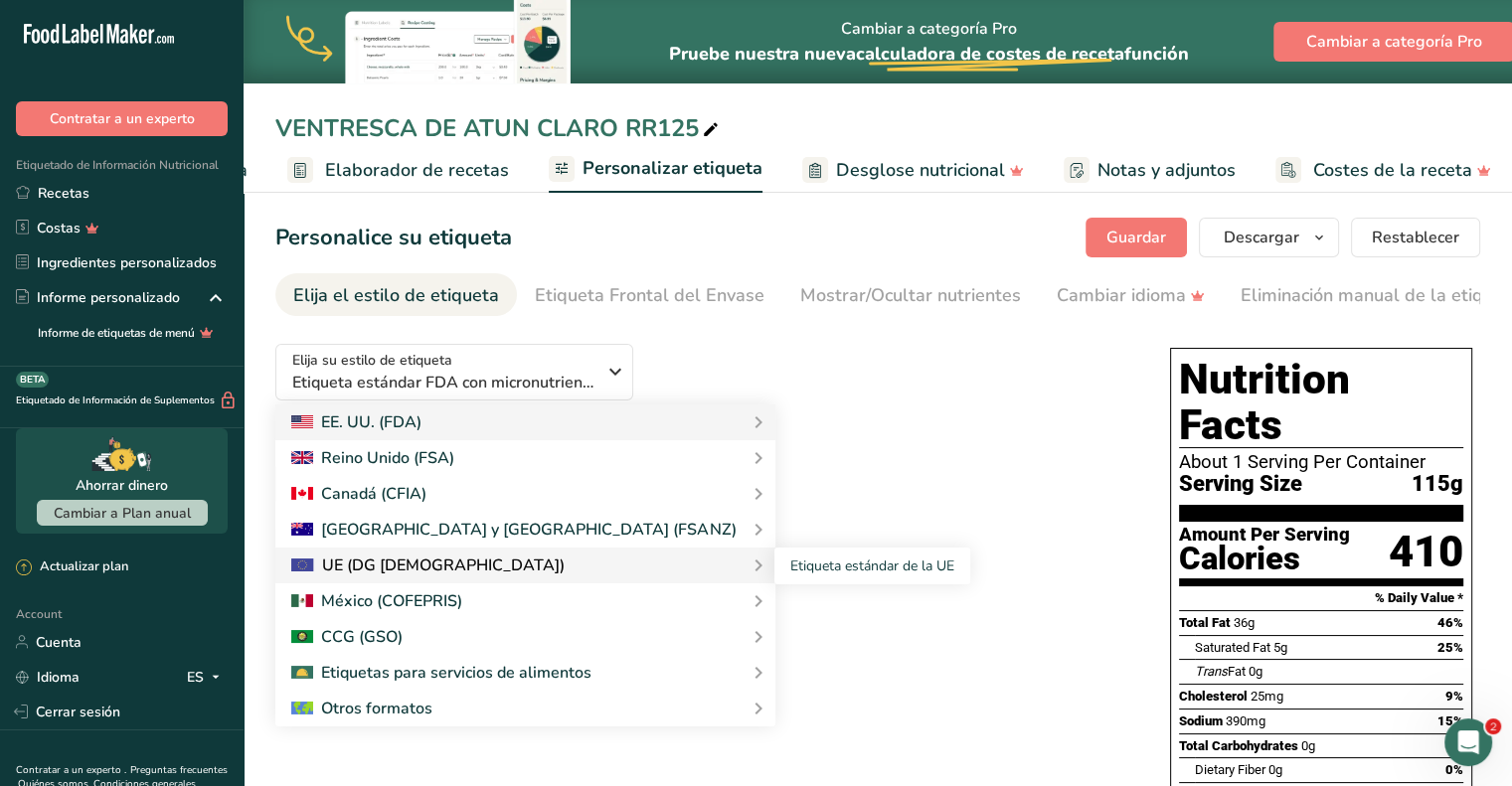 click on "UE (DG [DEMOGRAPHIC_DATA])" at bounding box center [427, 565] 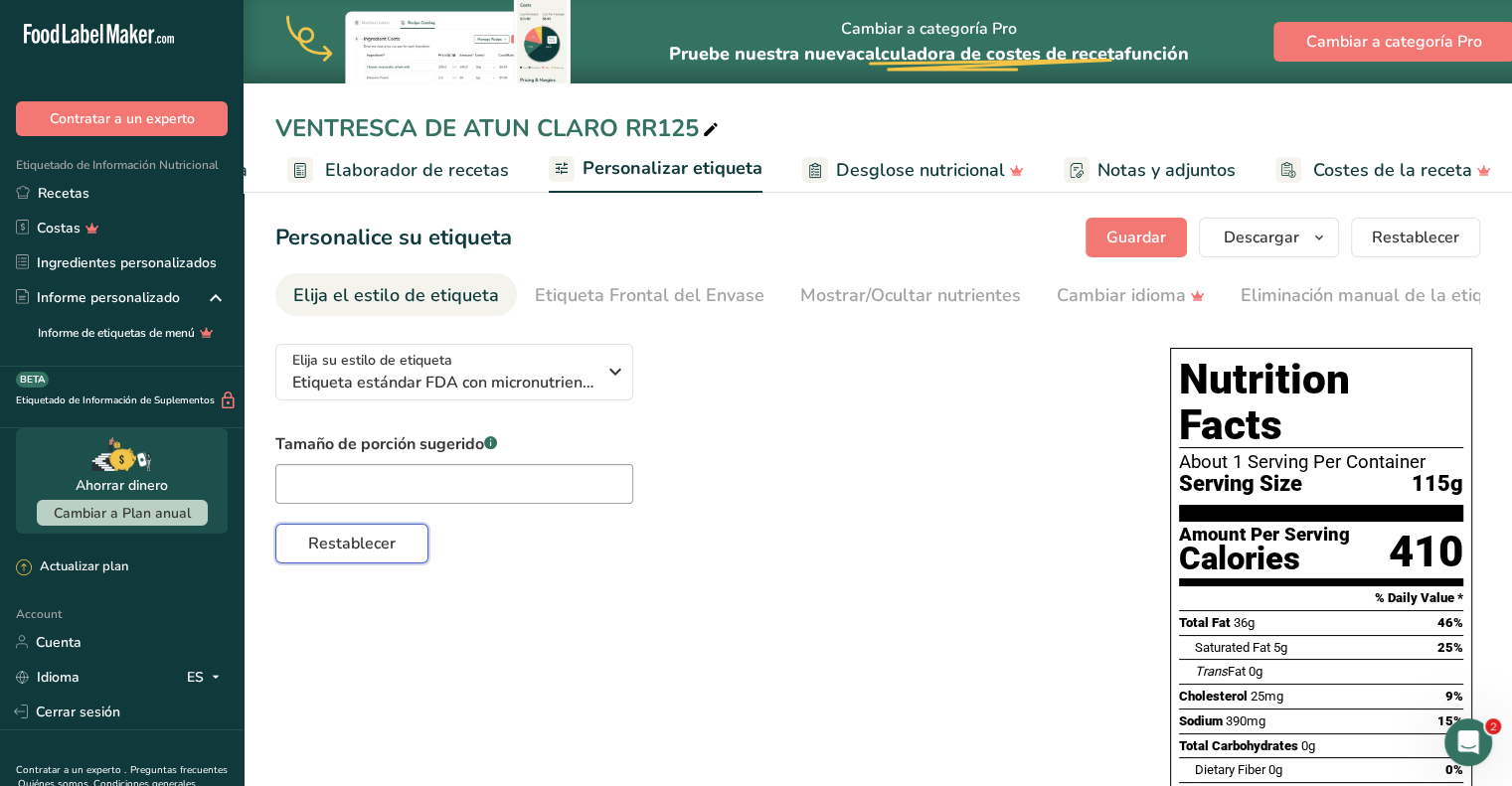 click on "Restablecer" at bounding box center [352, 544] 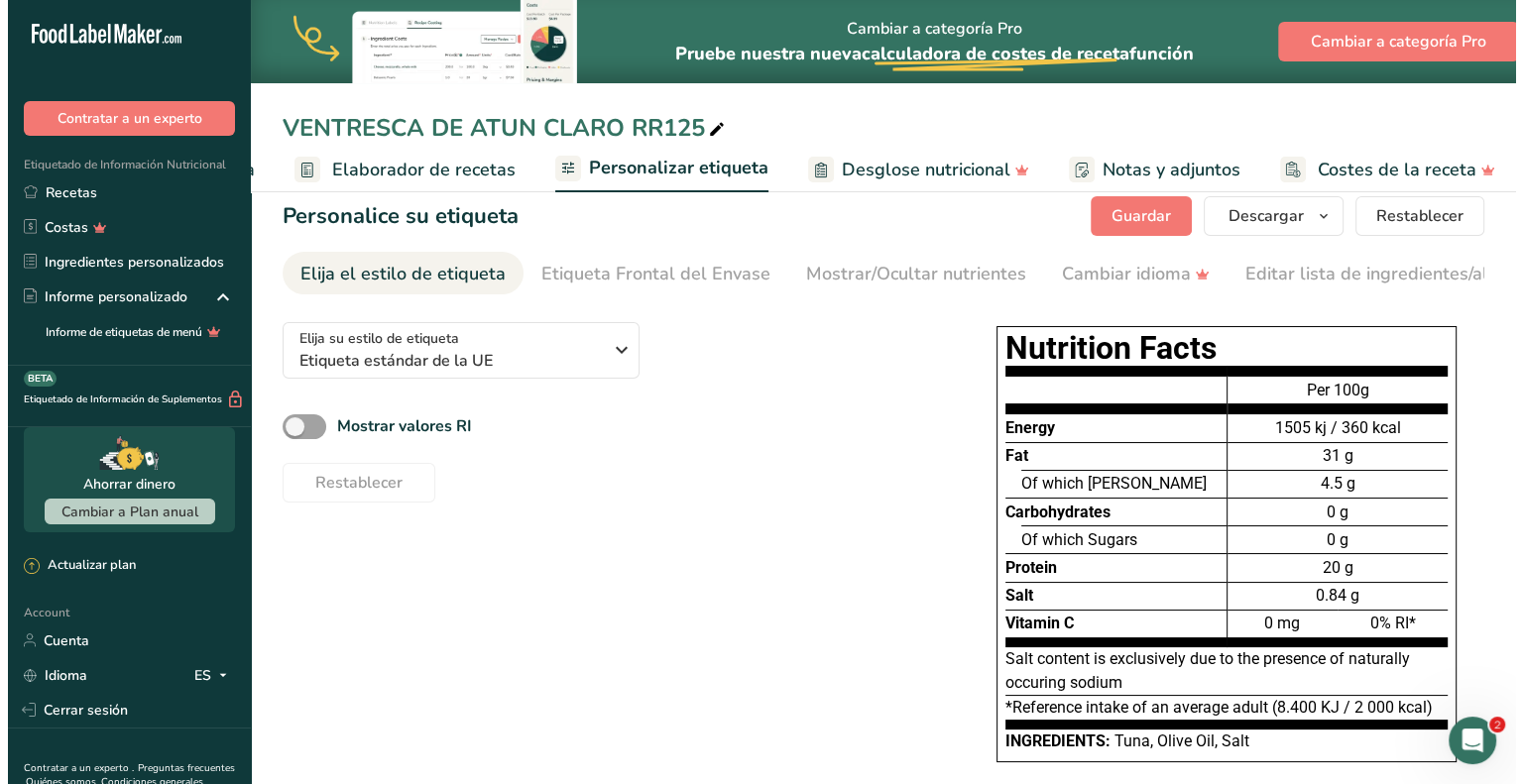 scroll, scrollTop: 0, scrollLeft: 0, axis: both 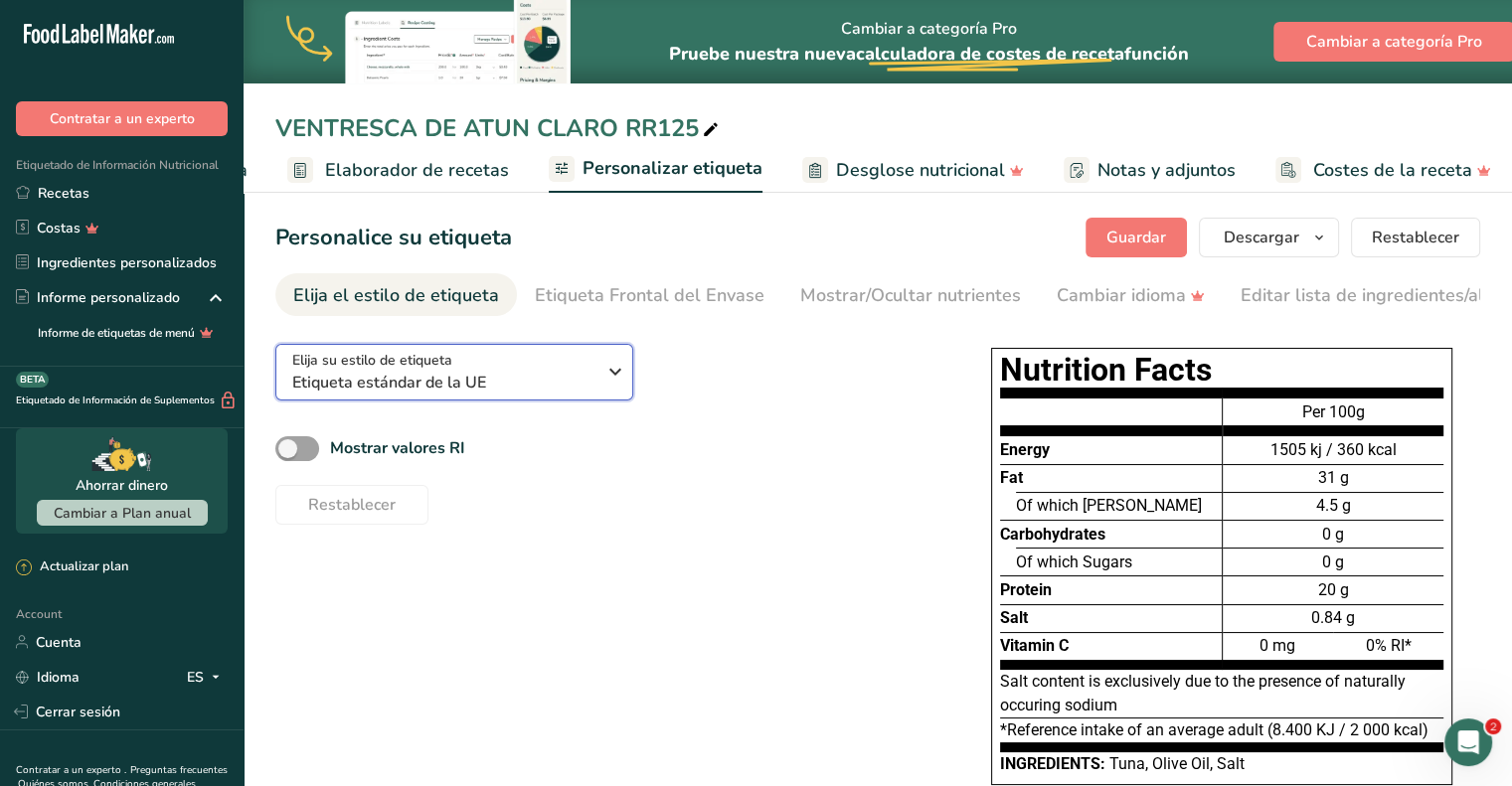 click on "Elija su estilo de etiqueta
Etiqueta estándar de la UE" at bounding box center (451, 372) 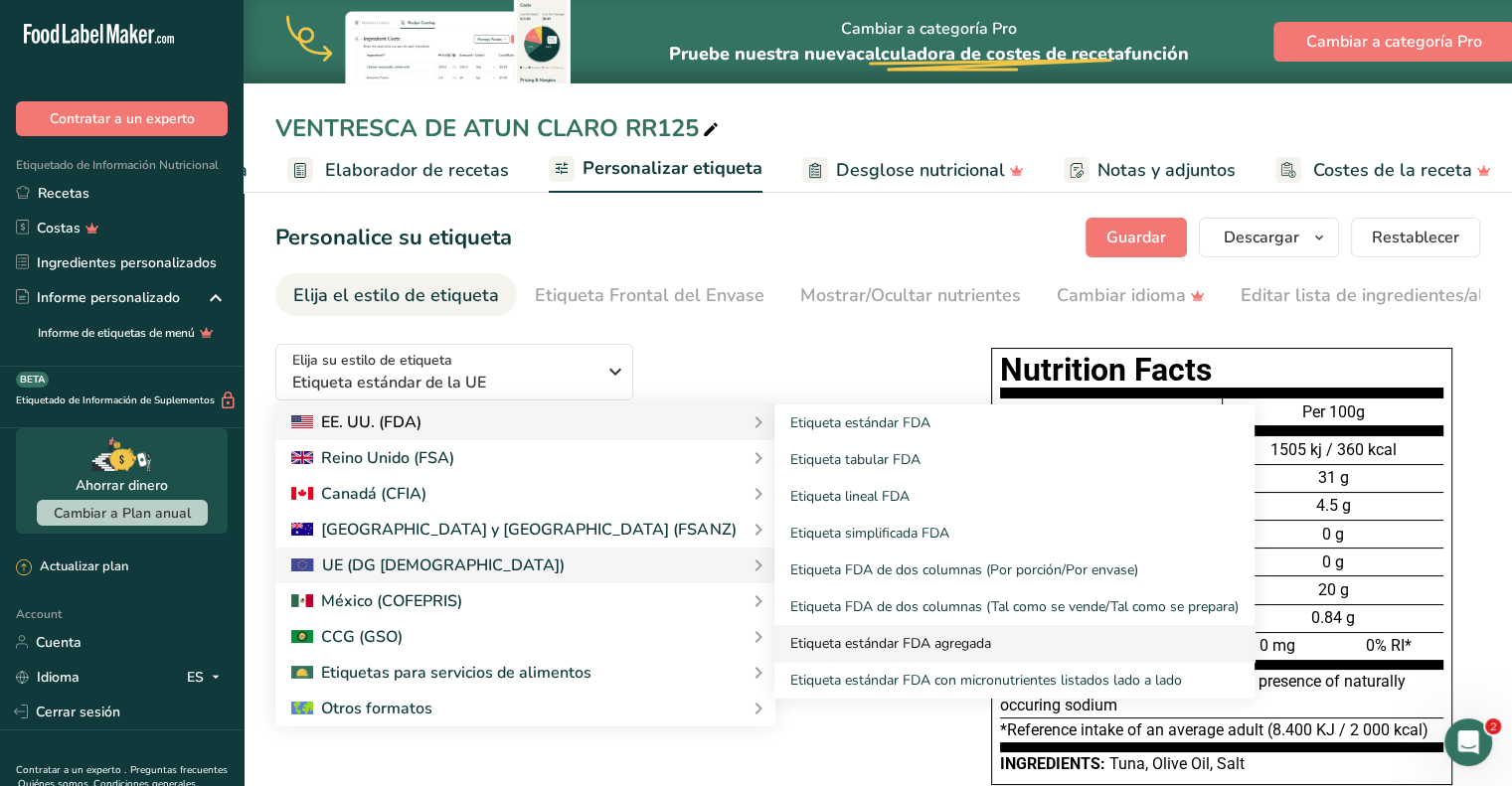 click on "Etiqueta estándar FDA agregada" at bounding box center (1014, 643) 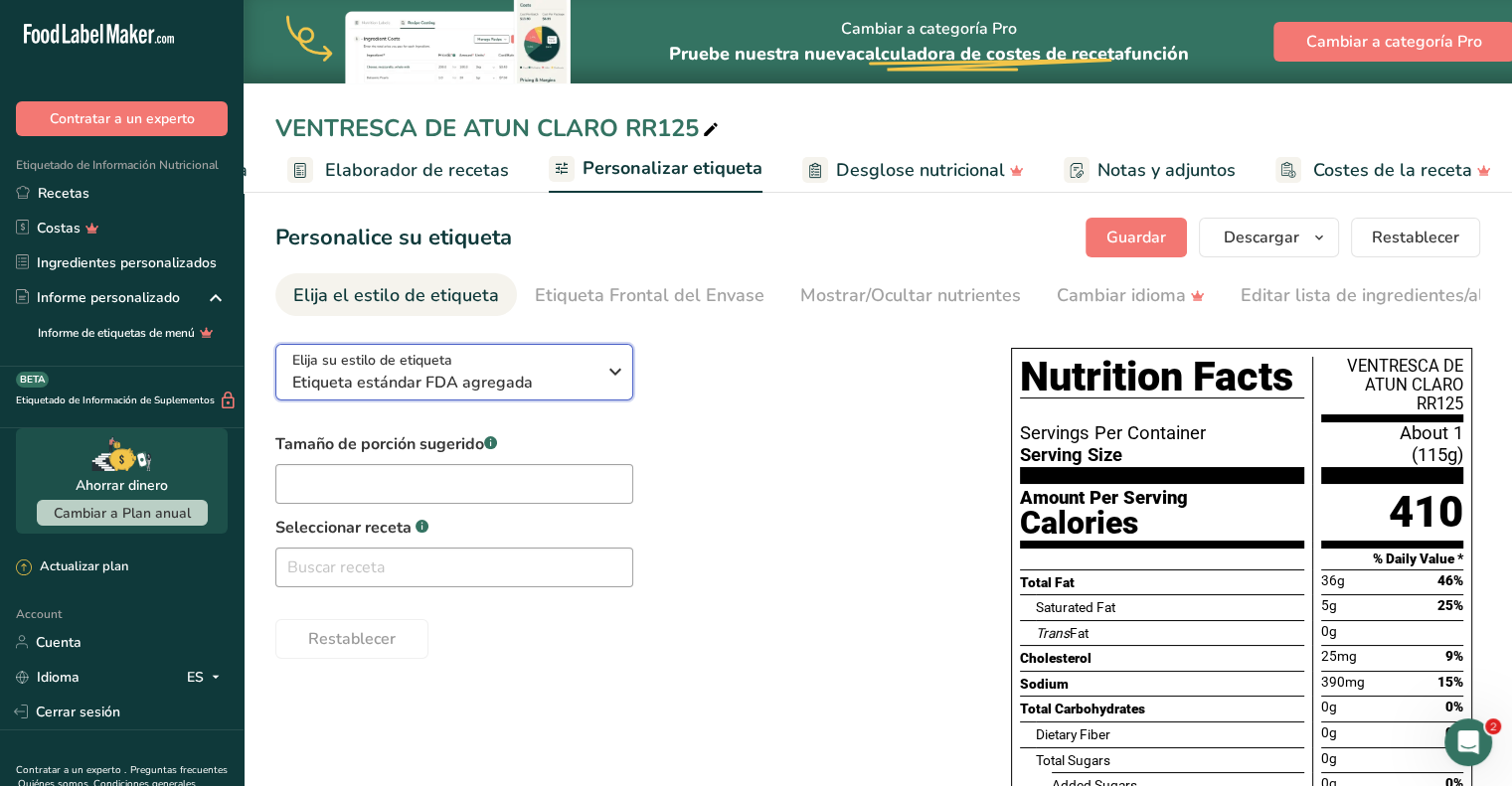 click at bounding box center [615, 372] 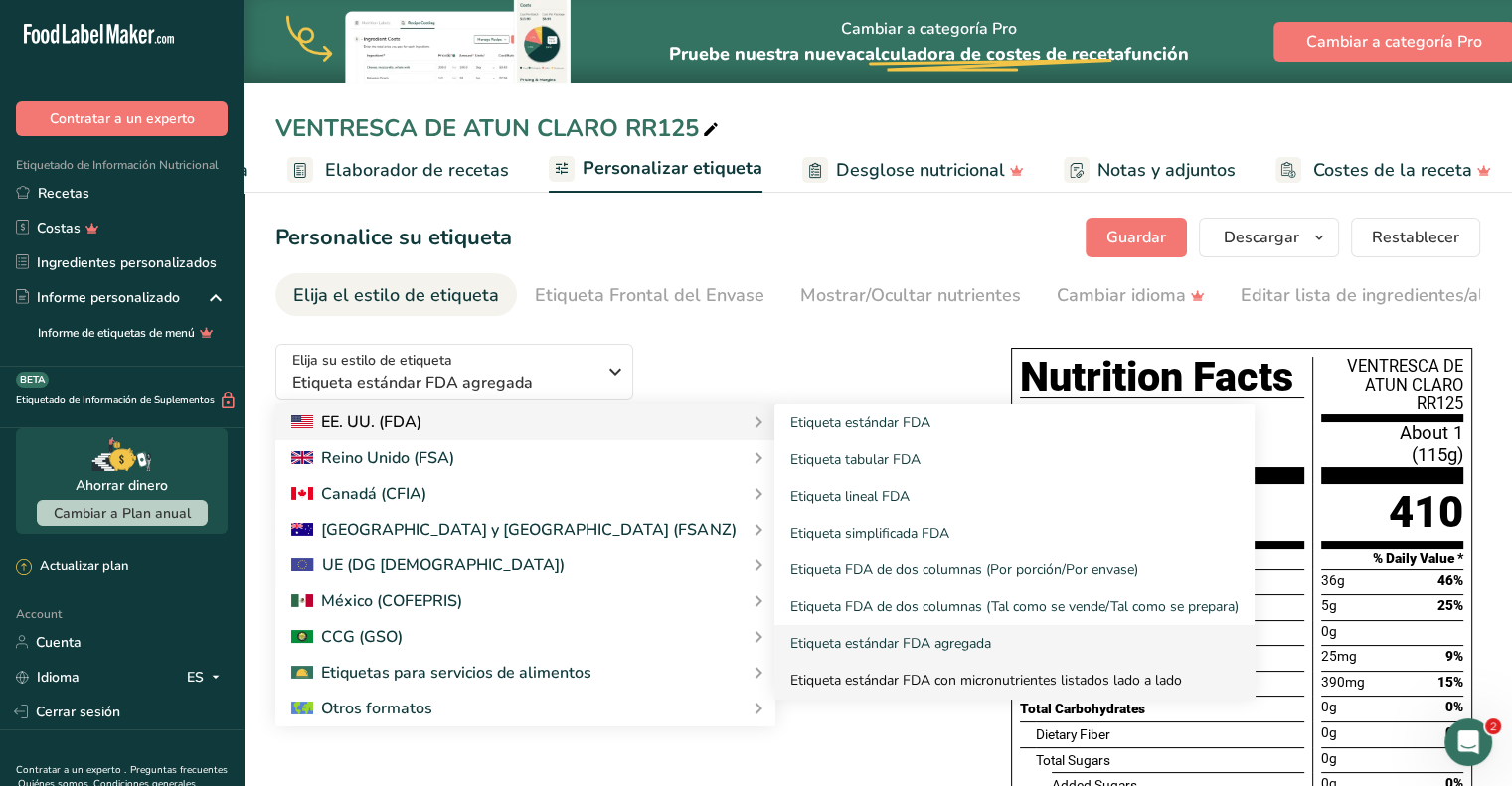 click on "Etiqueta estándar FDA con micronutrientes listados lado a lado" at bounding box center [1014, 680] 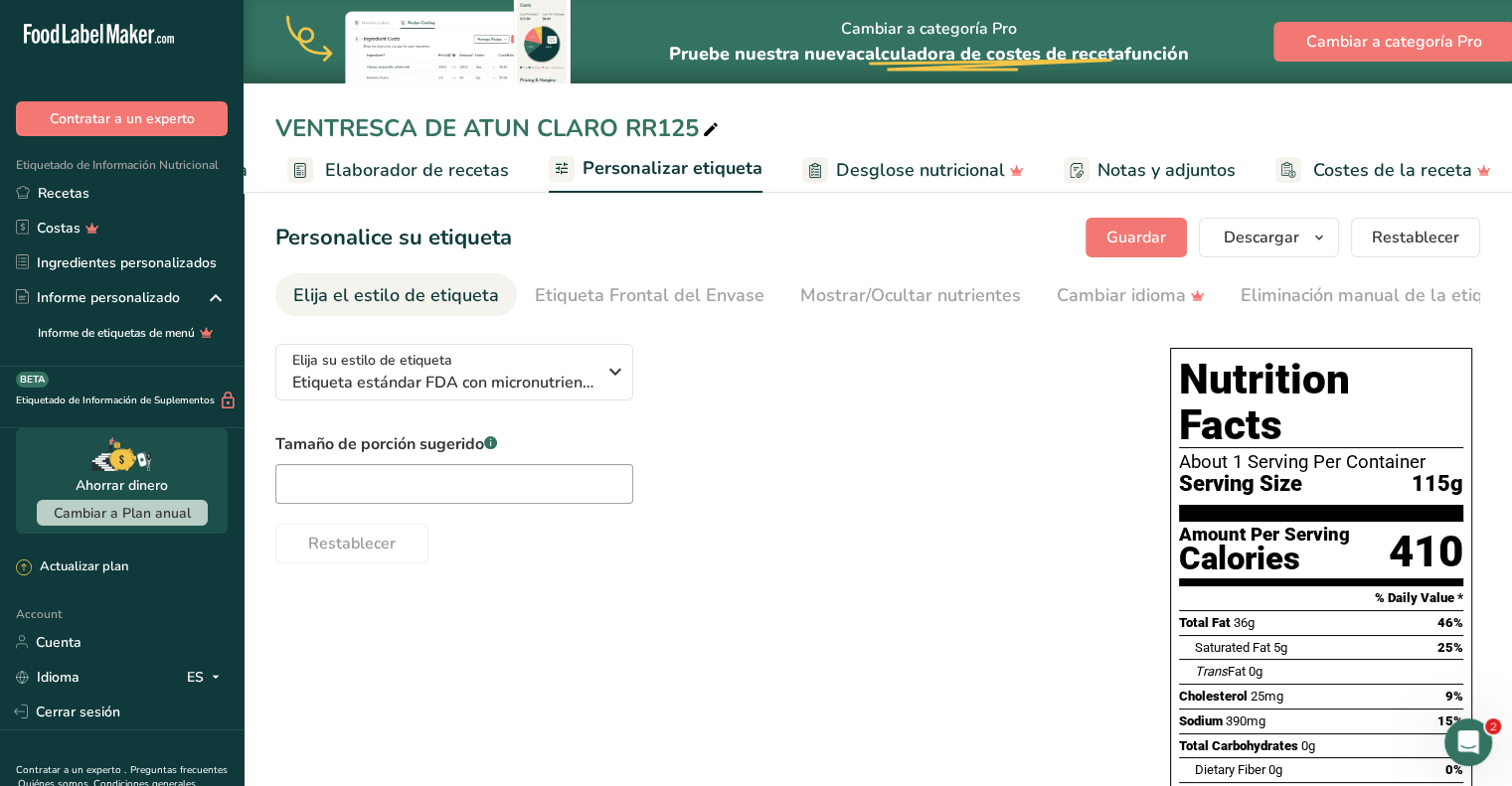 click on "Elaborador de recetas" at bounding box center (417, 170) 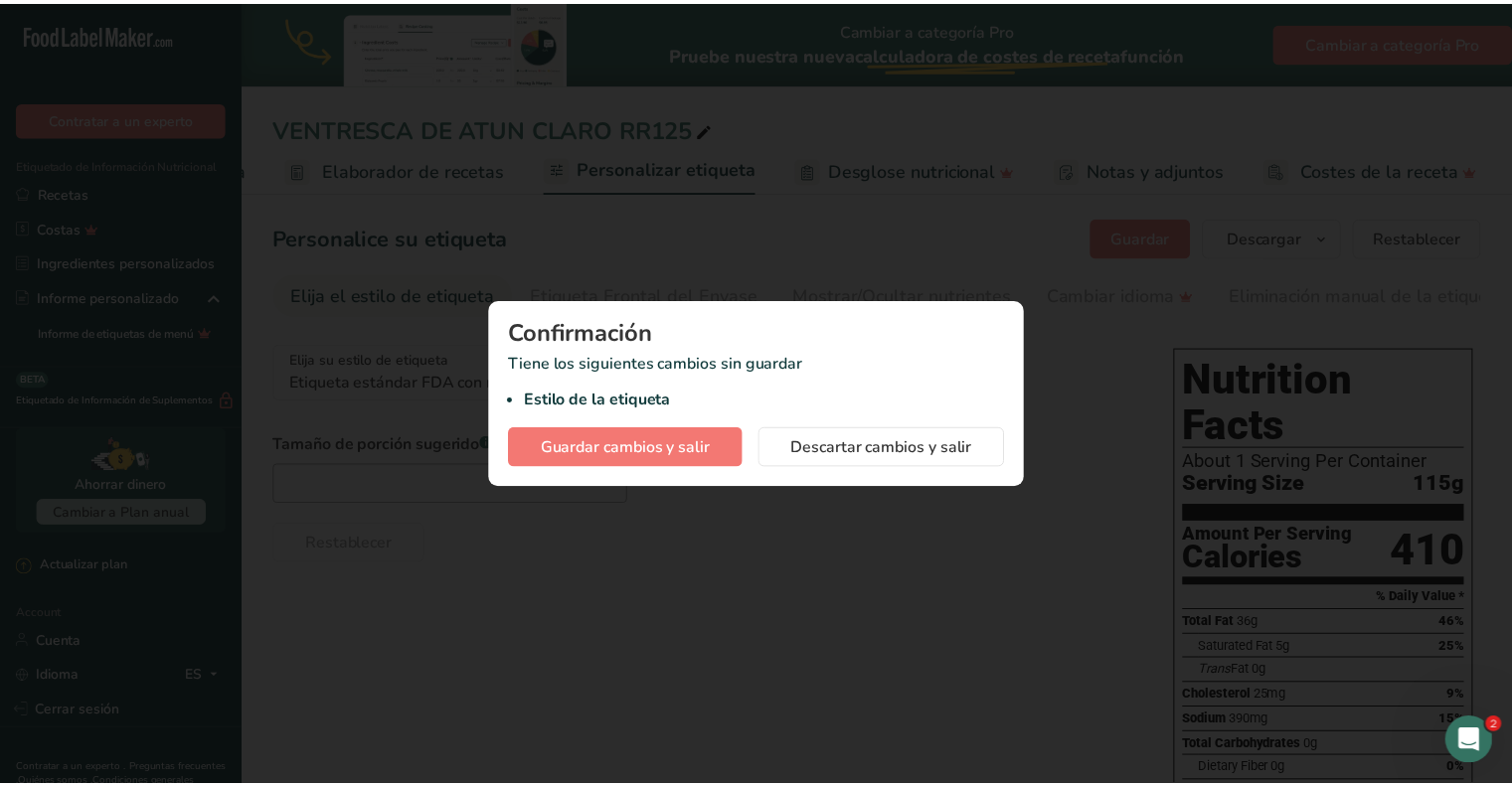 scroll, scrollTop: 0, scrollLeft: 244, axis: horizontal 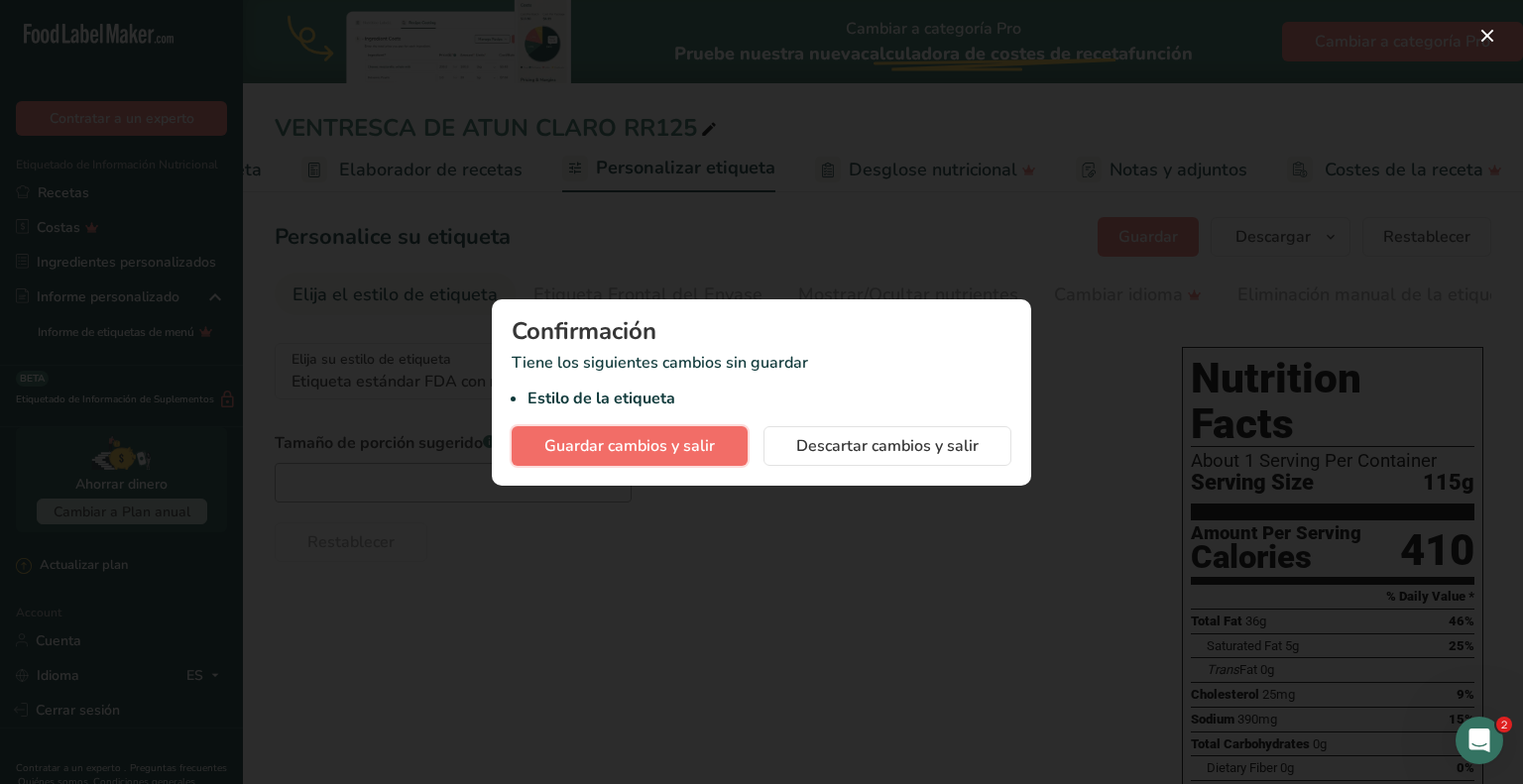 click on "Guardar cambios y salir" at bounding box center (630, 446) 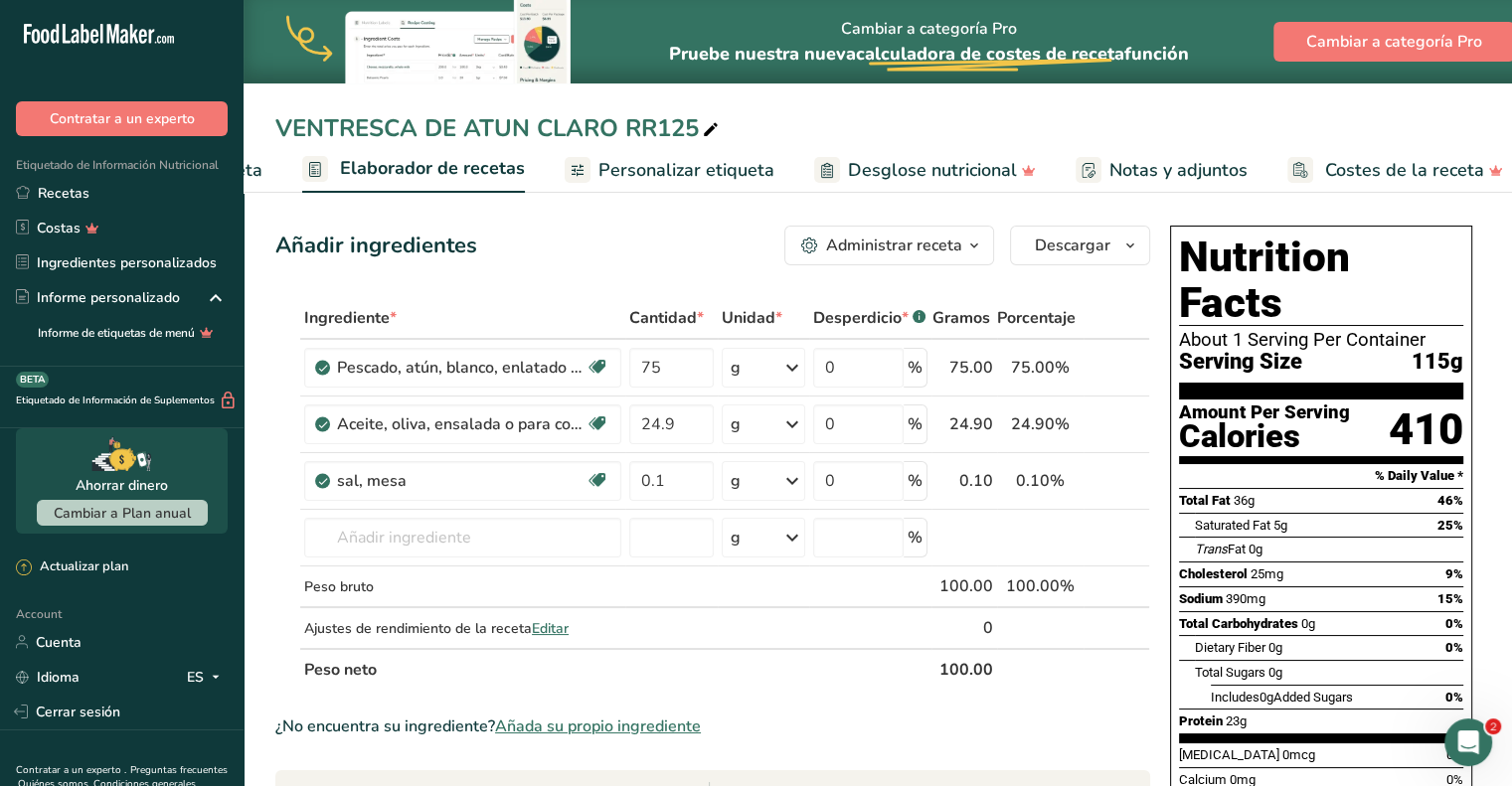 click on "Configuración de receta" at bounding box center [147, 170] 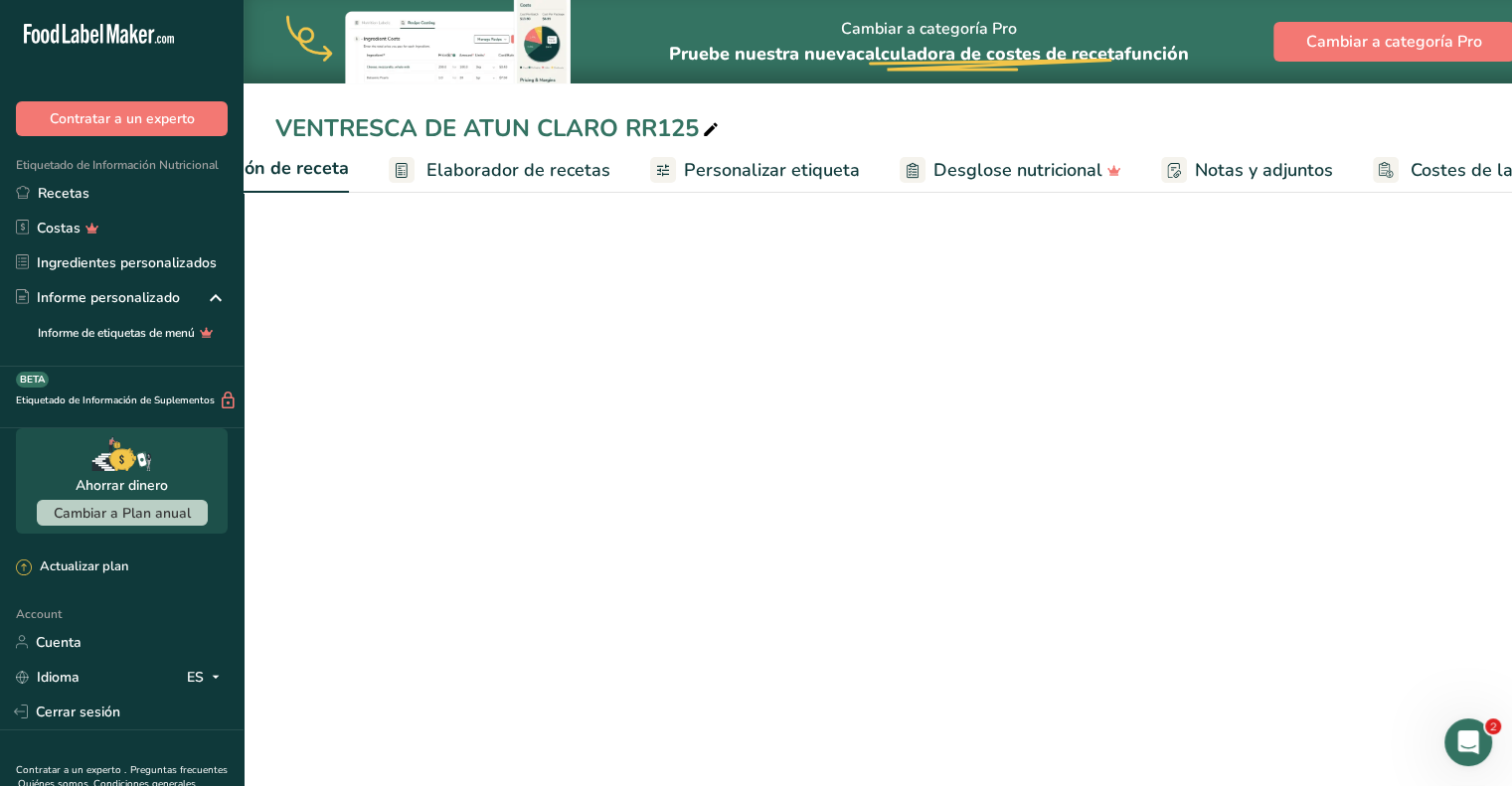 scroll, scrollTop: 0, scrollLeft: 7, axis: horizontal 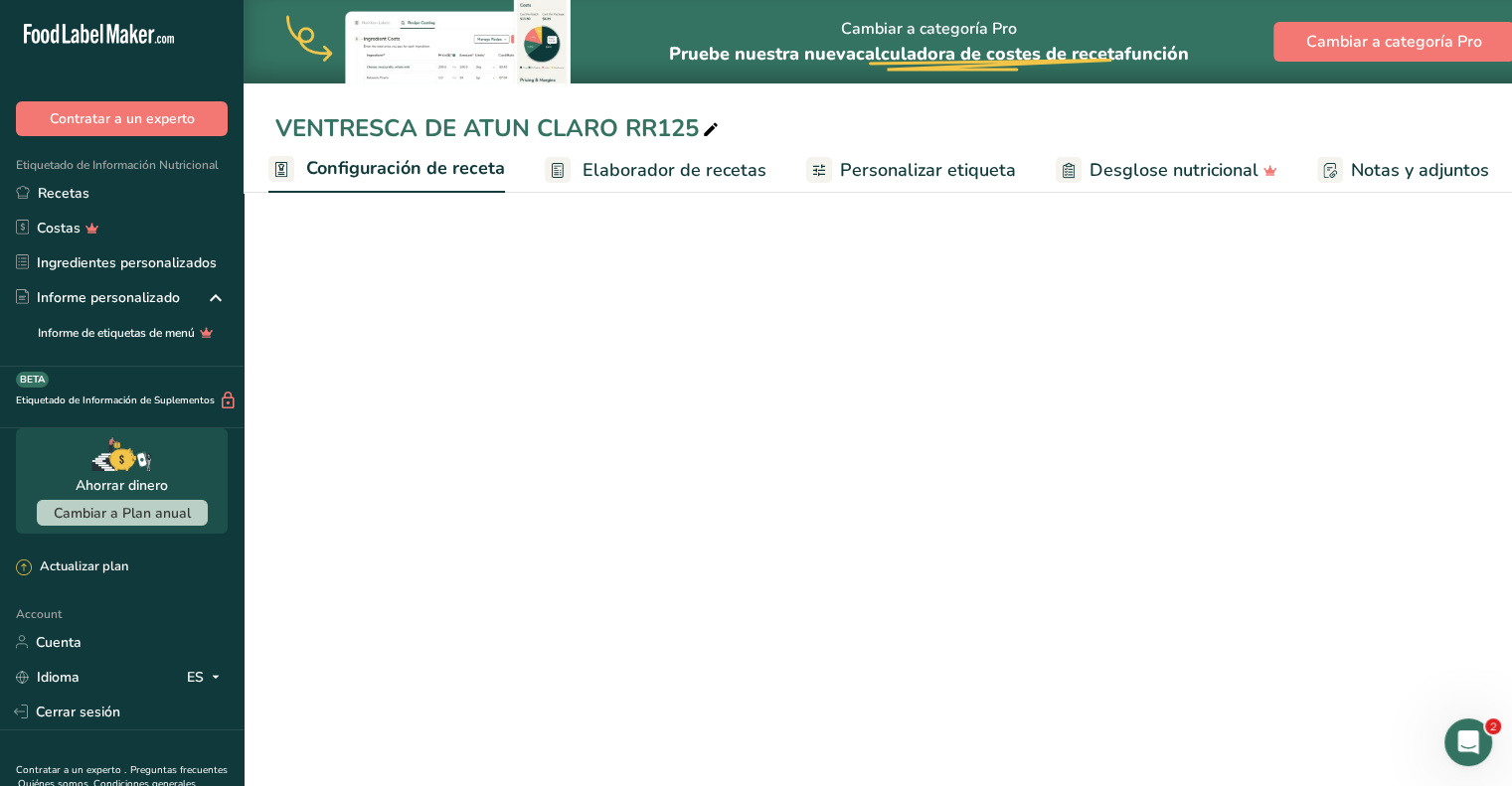 click on "Configuración de receta                       Elaborador de recetas   Personalizar etiqueta               Desglose nutricional                 Notas y adjuntos                 Costes de la receta" at bounding box center [1010, 169] 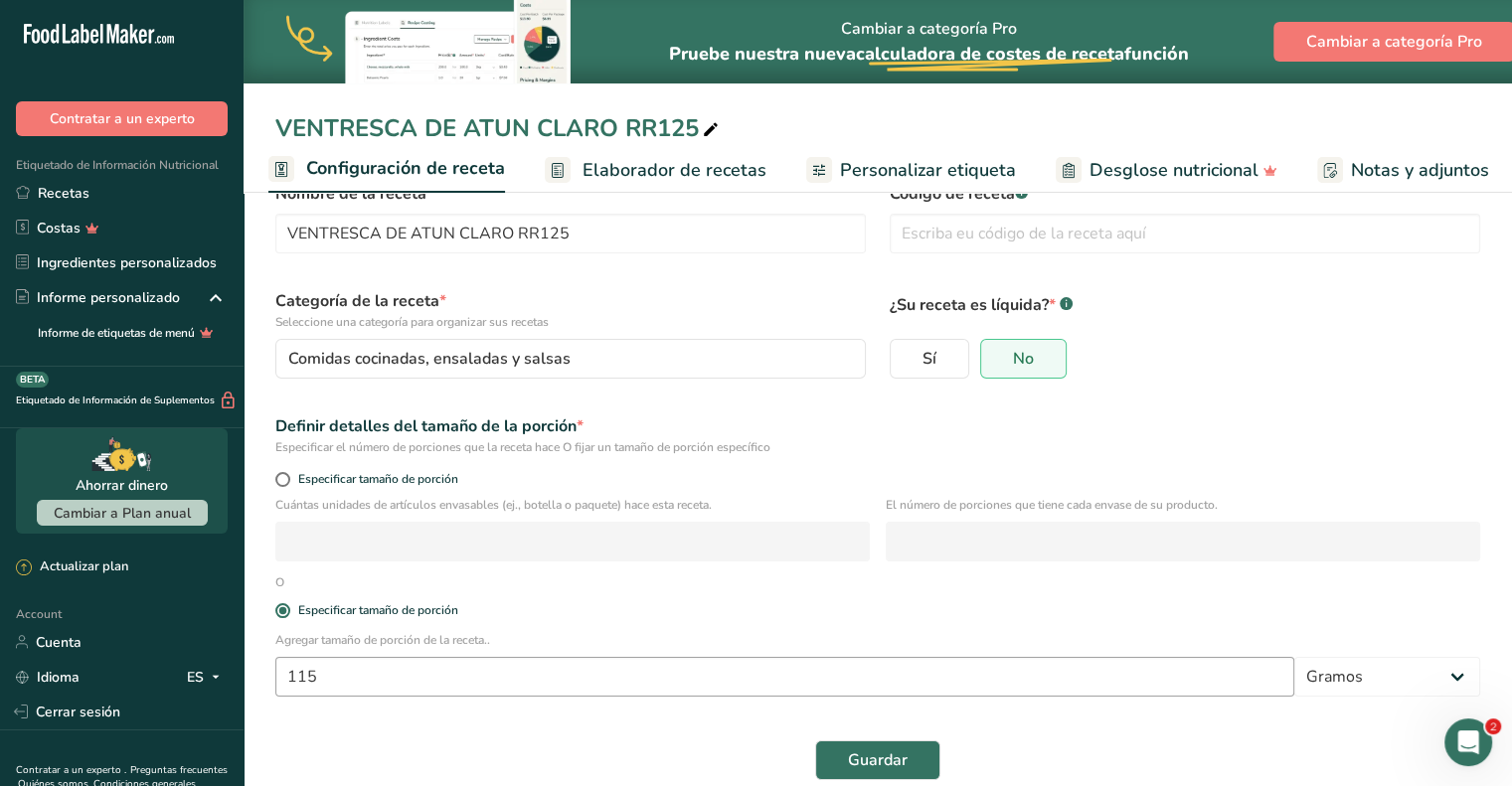 scroll, scrollTop: 81, scrollLeft: 0, axis: vertical 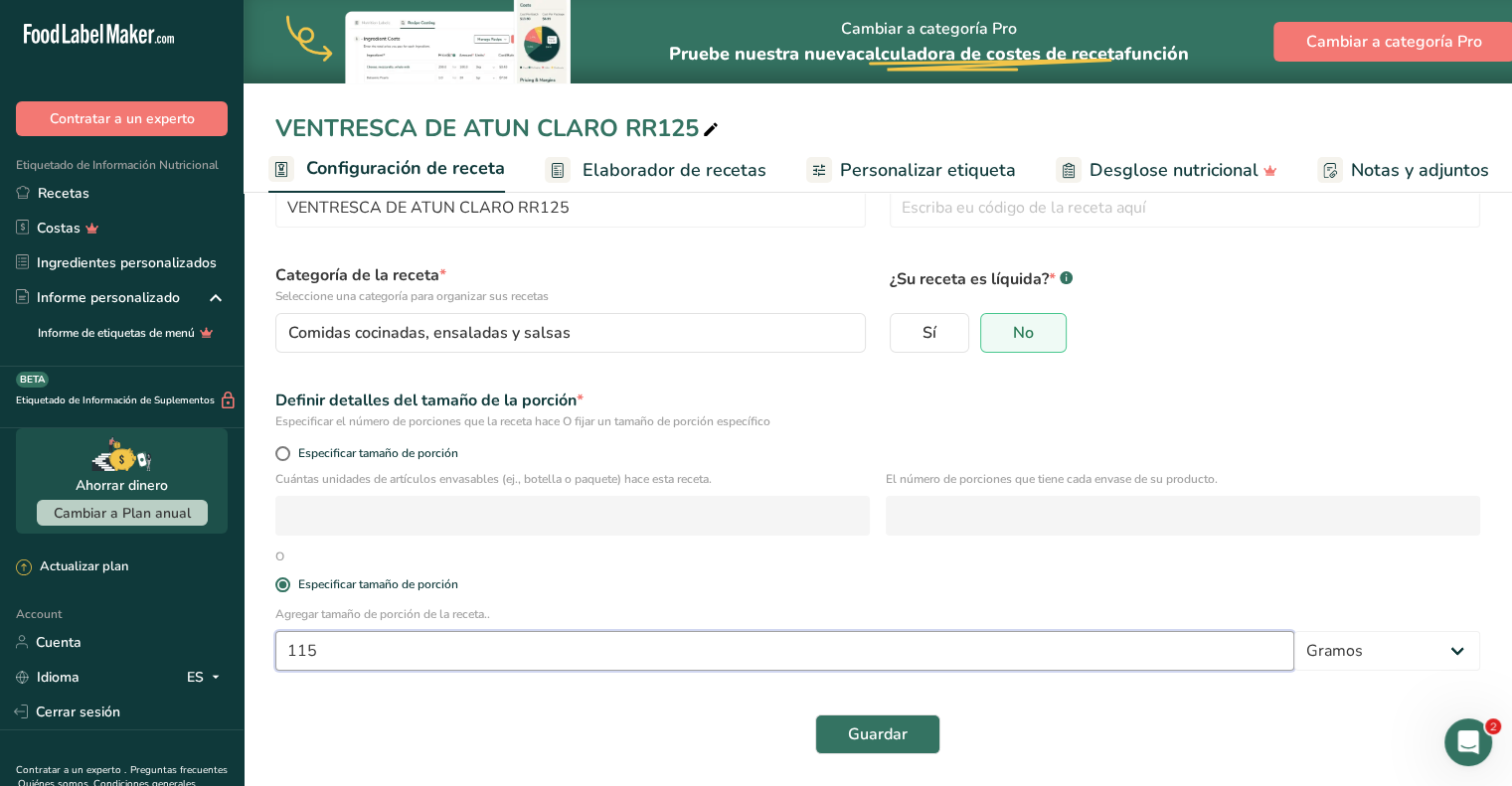 click on "115" at bounding box center (784, 651) 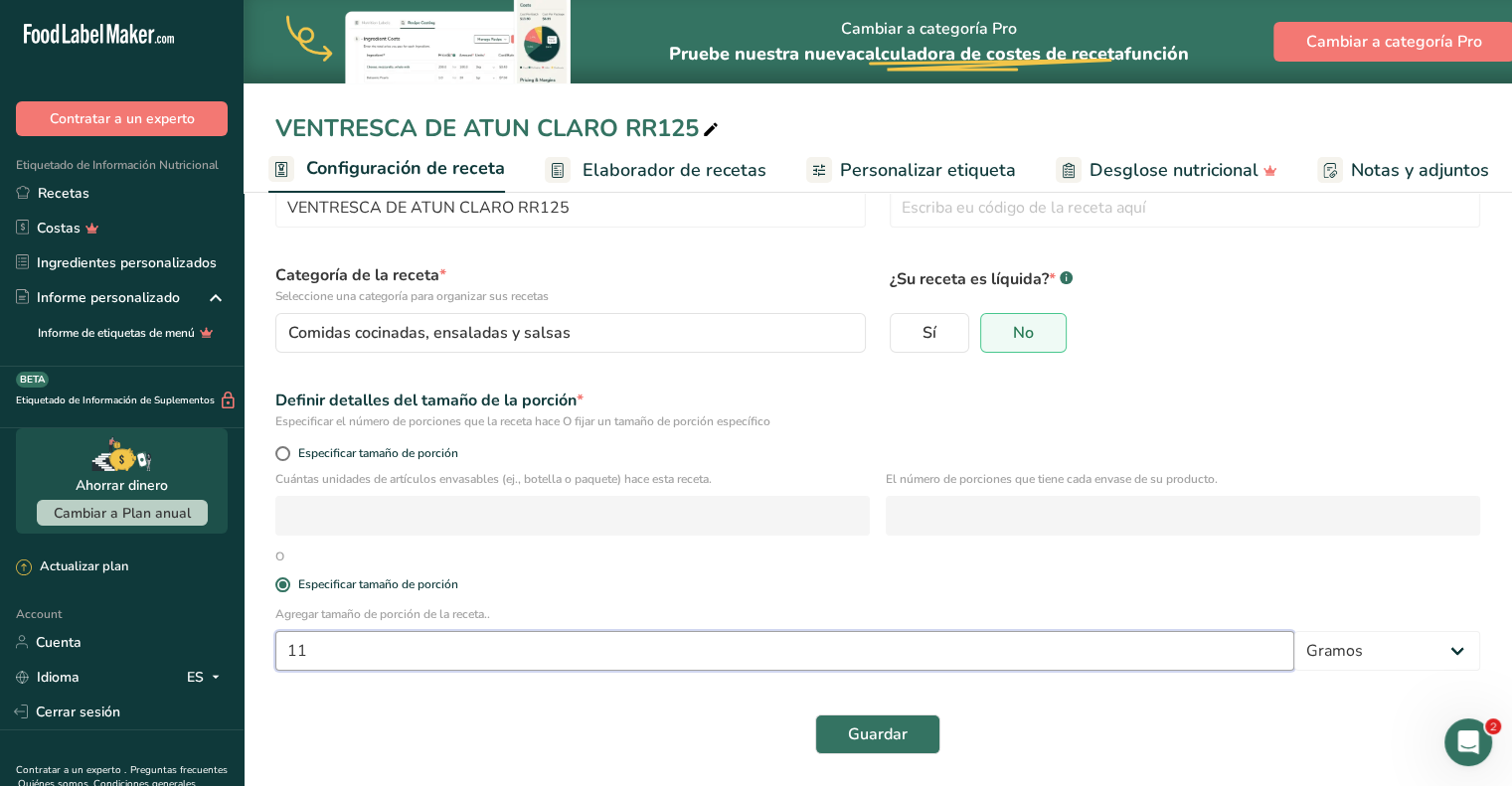 type on "1" 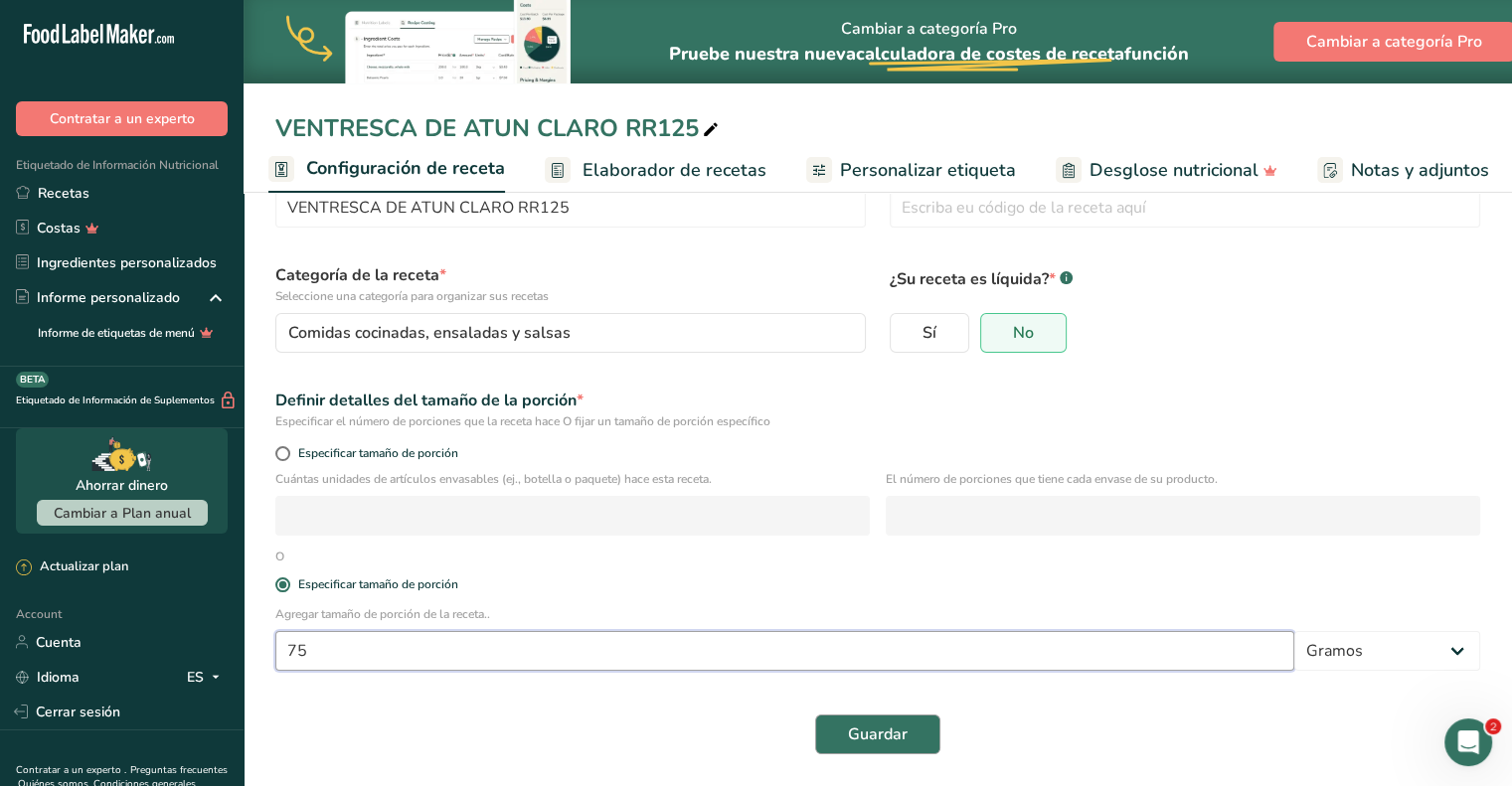 type on "75" 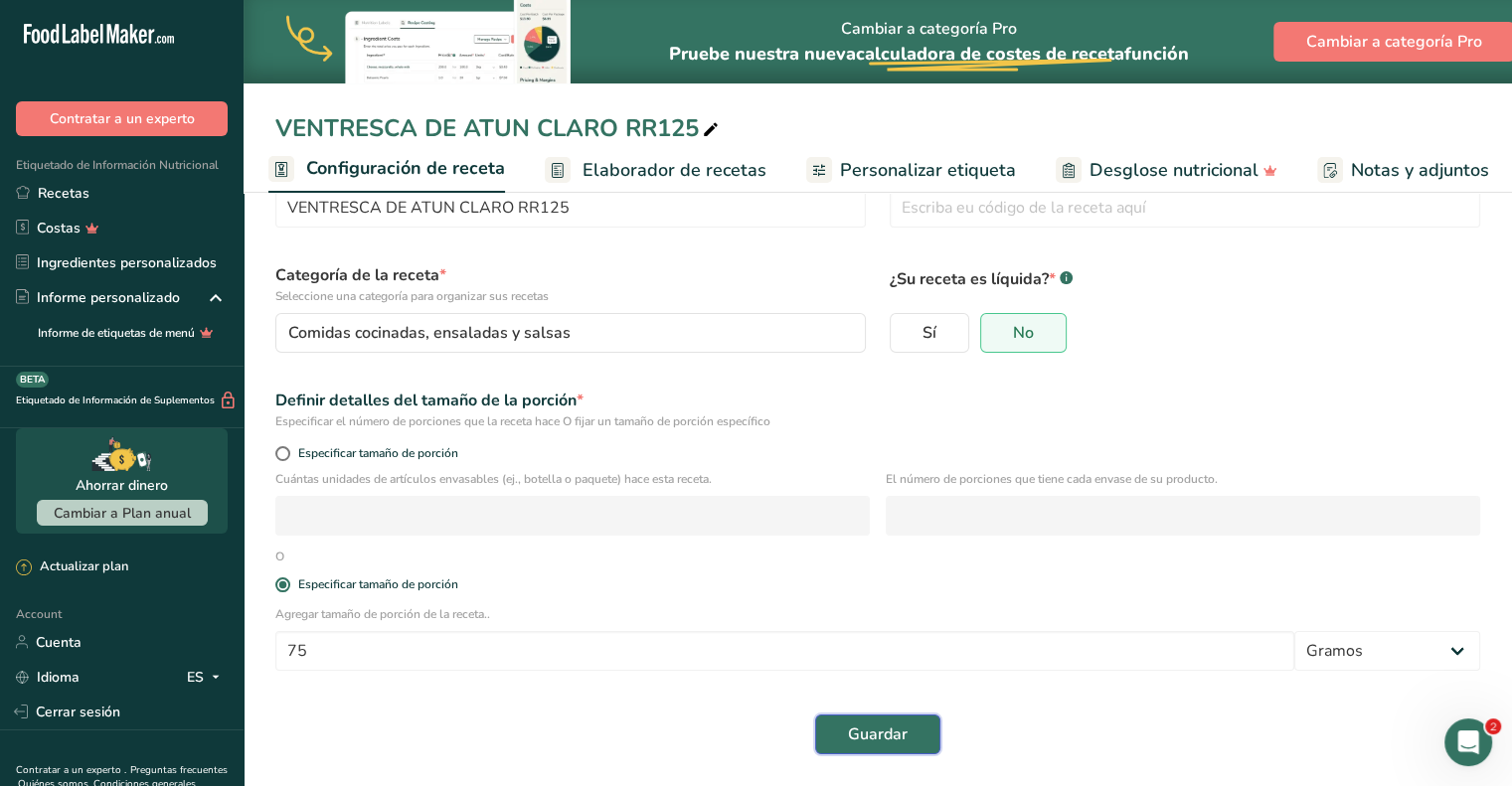 click on "Guardar" at bounding box center [878, 734] 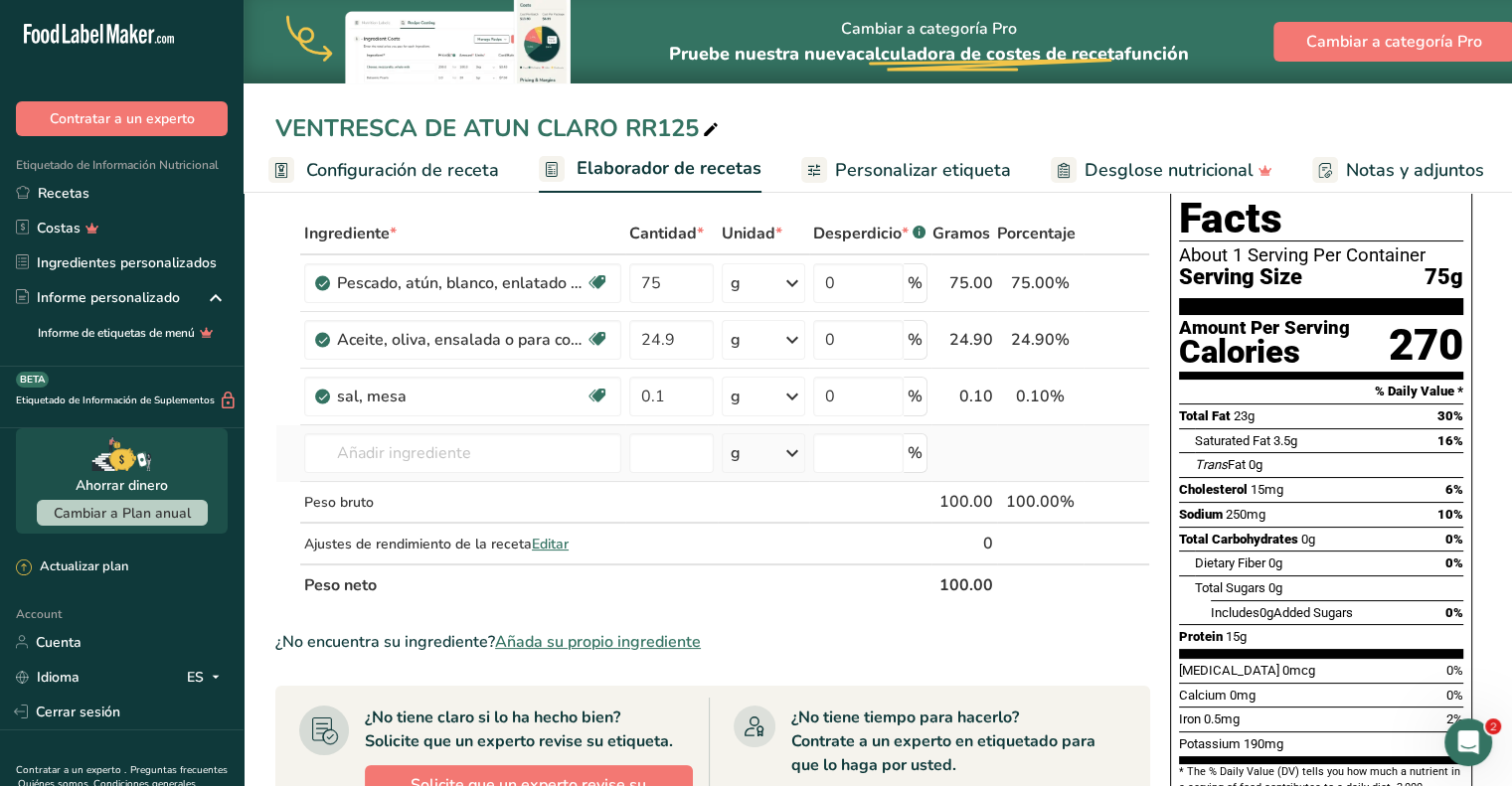 scroll, scrollTop: 0, scrollLeft: 0, axis: both 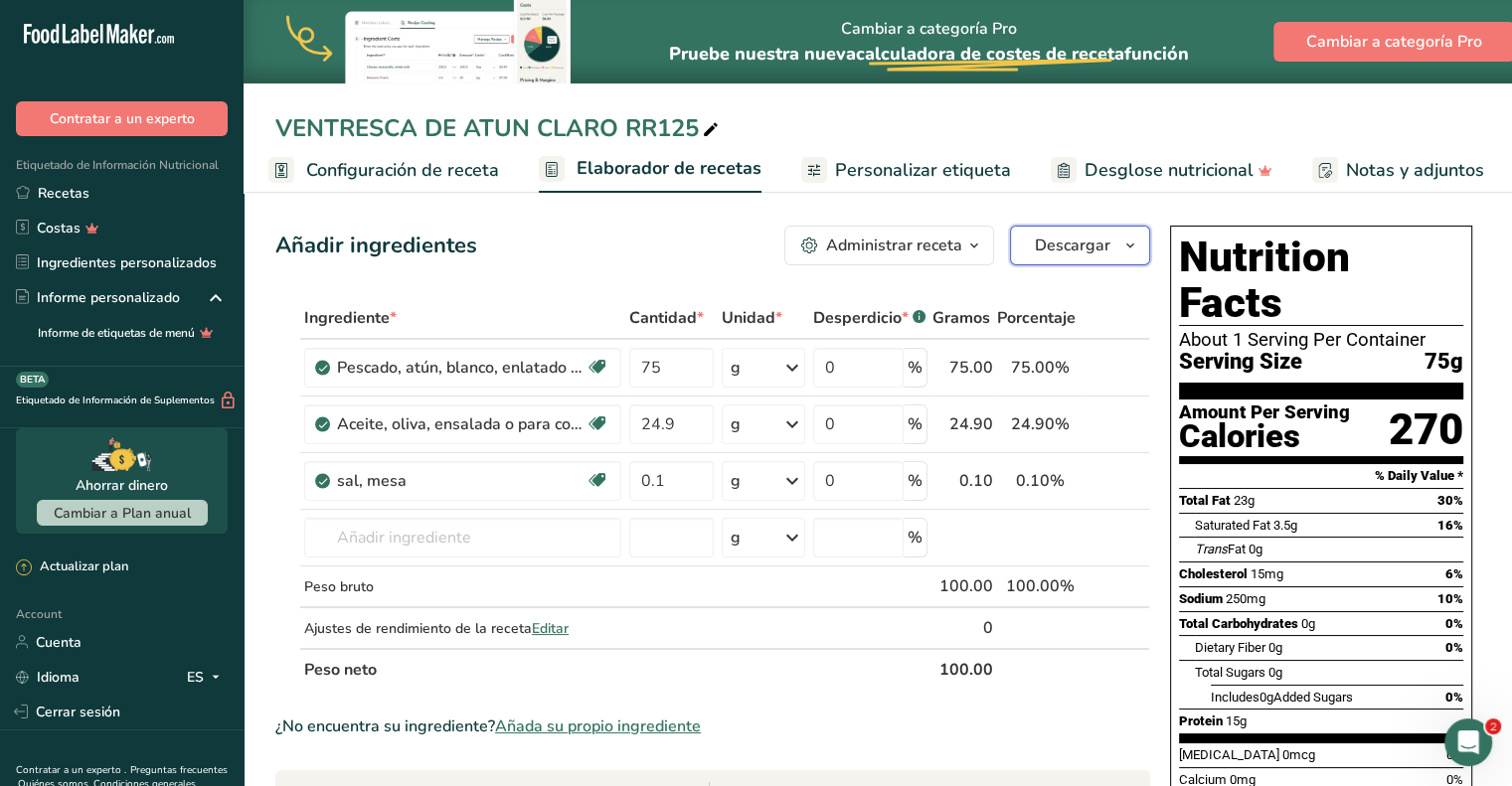 click on "Descargar" at bounding box center (1073, 245) 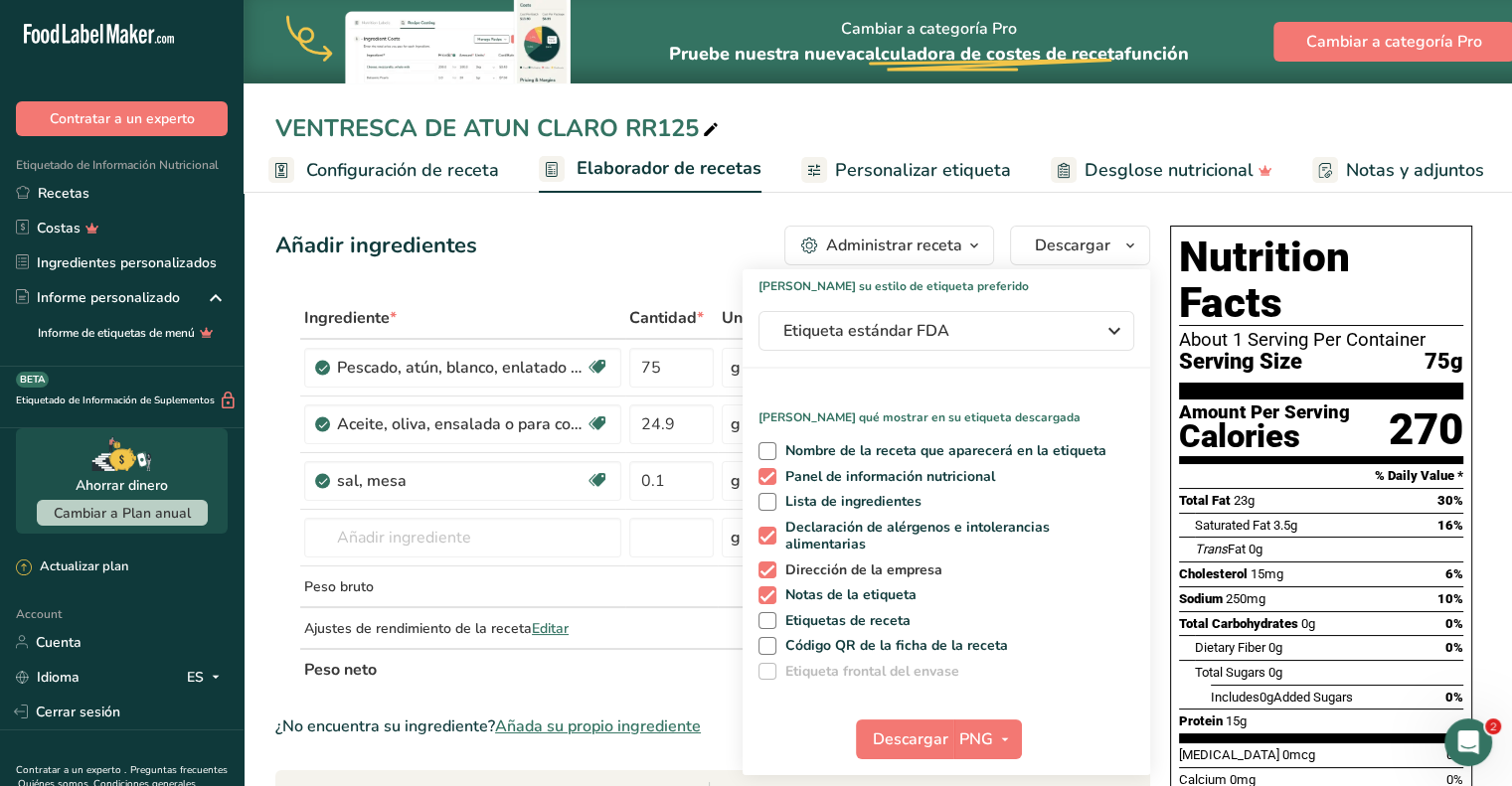 click at bounding box center [767, 570] 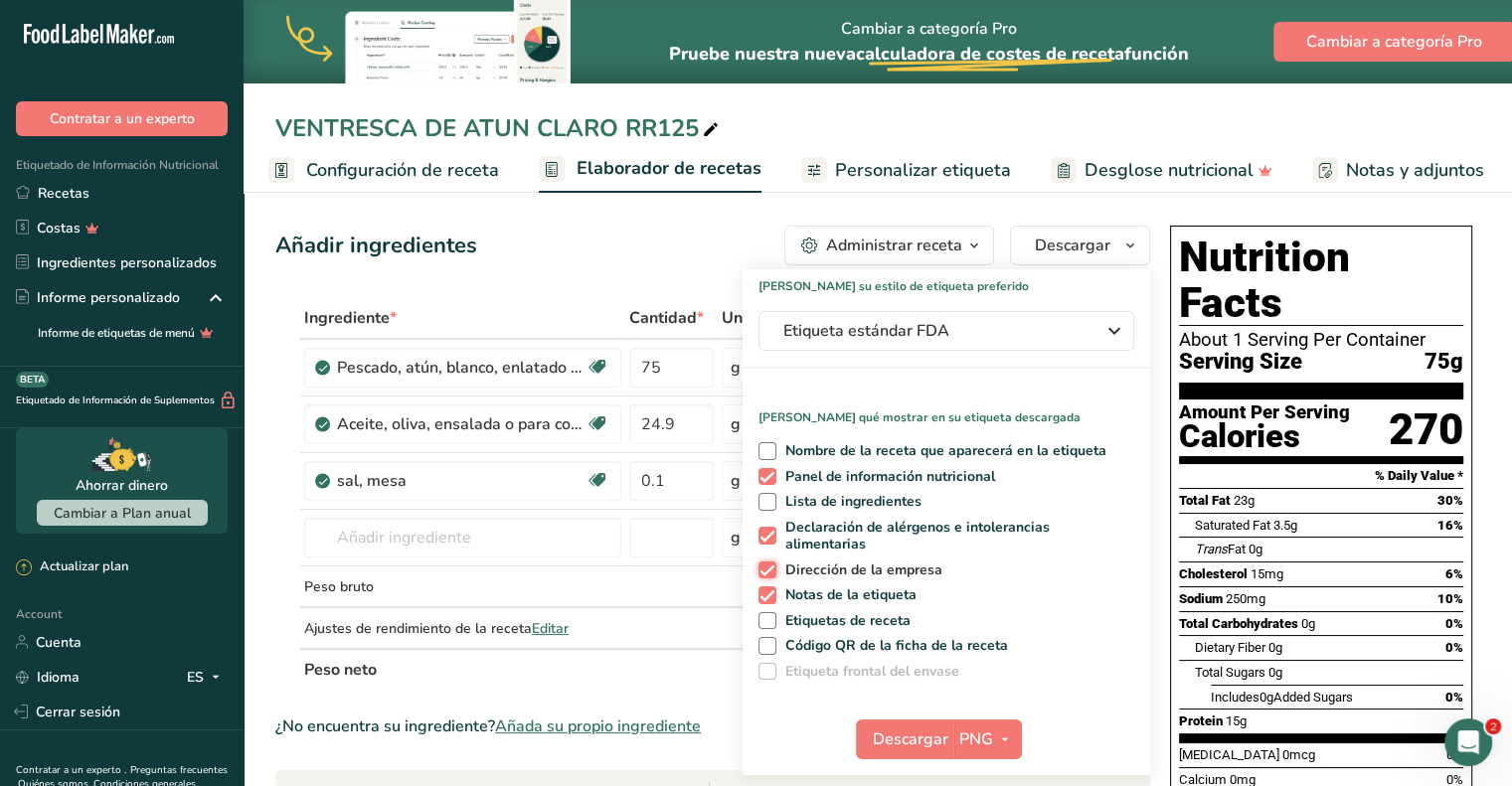 click on "Dirección de la empresa" at bounding box center (764, 569) 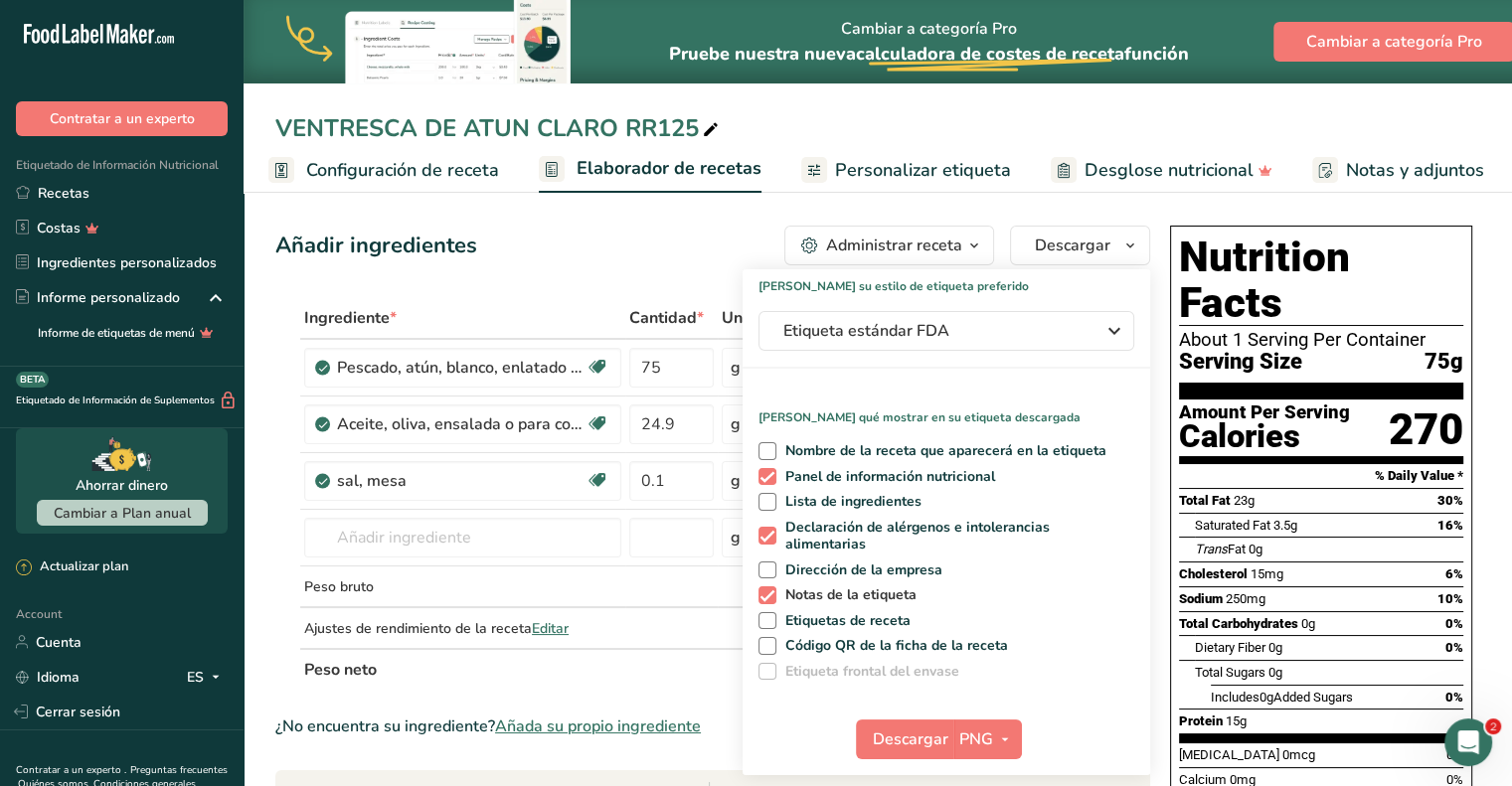 click on "Notas de la etiqueta" at bounding box center [847, 595] 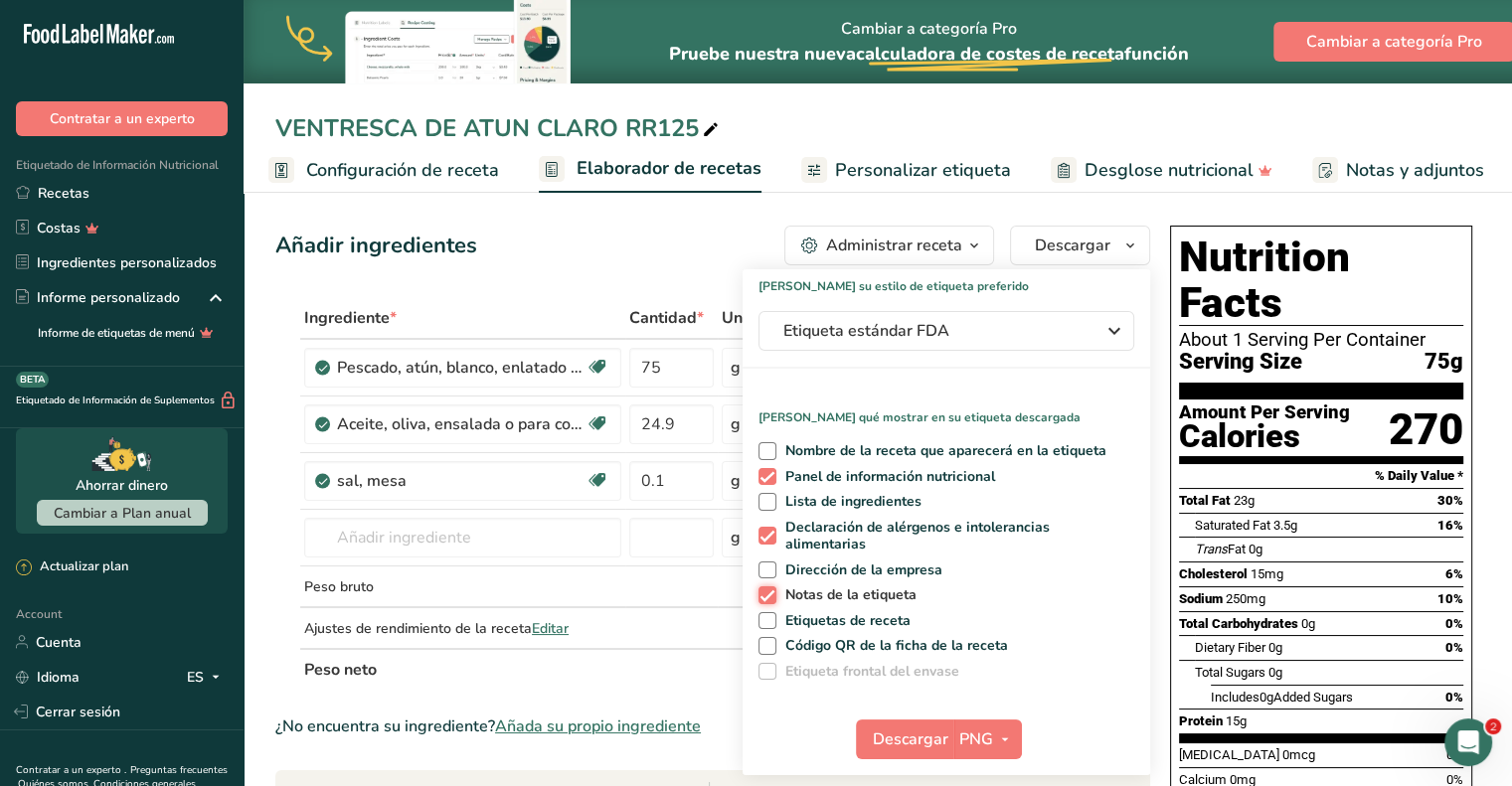 click on "Notas de la etiqueta" at bounding box center (764, 594) 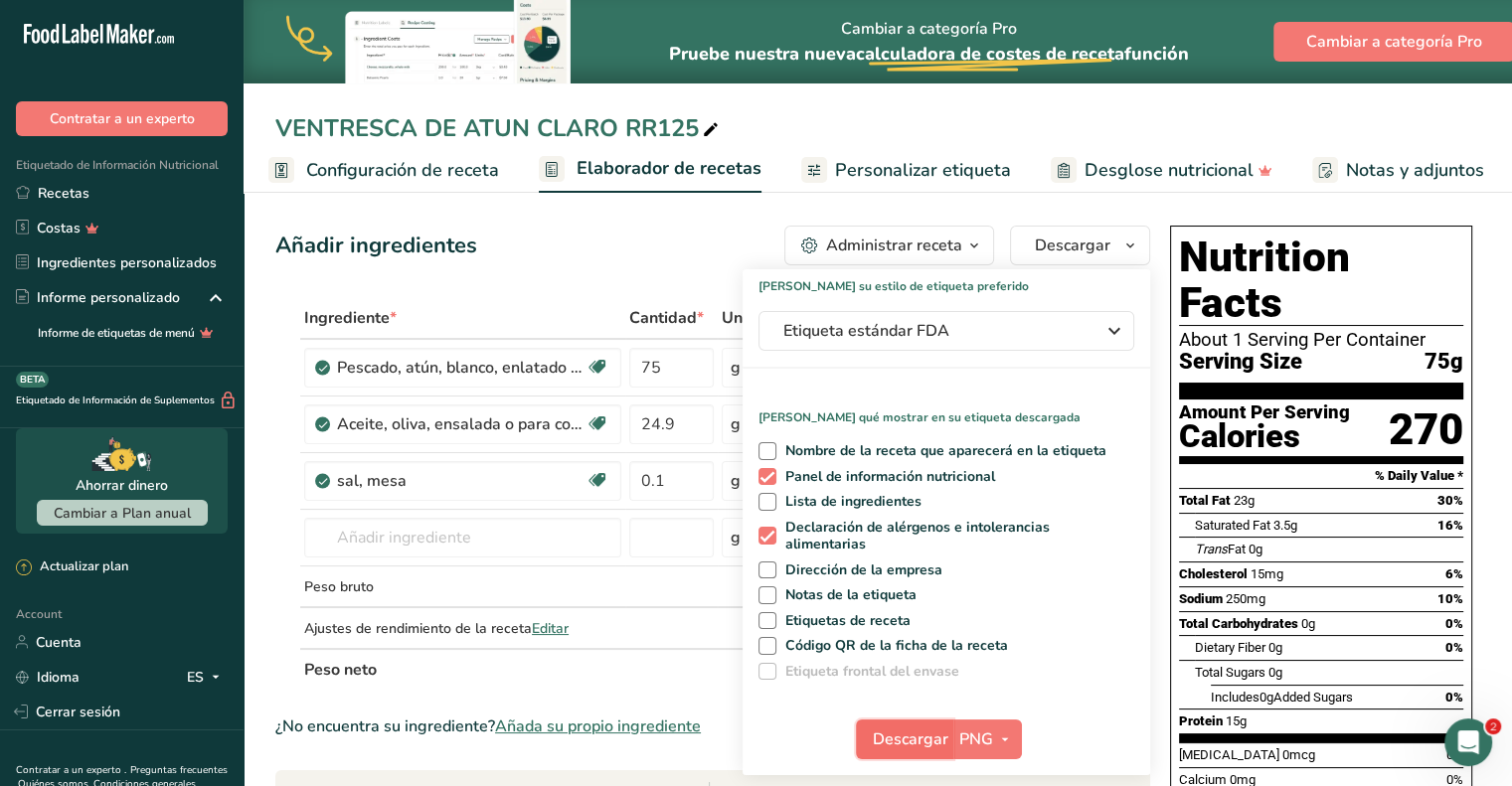 click on "Descargar" at bounding box center (905, 739) 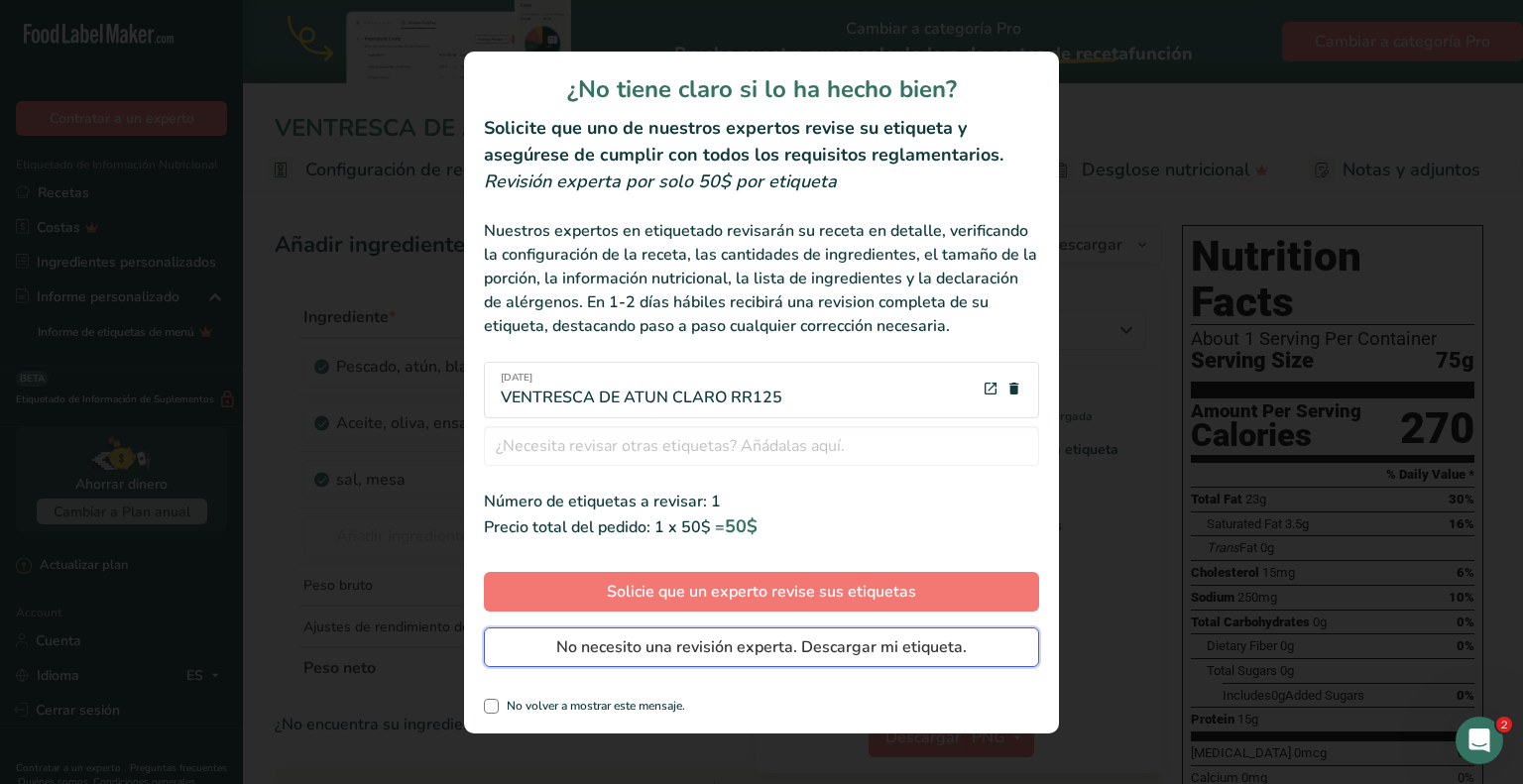 click on "No necesito una revisión experta. Descargar mi etiqueta." at bounding box center (762, 647) 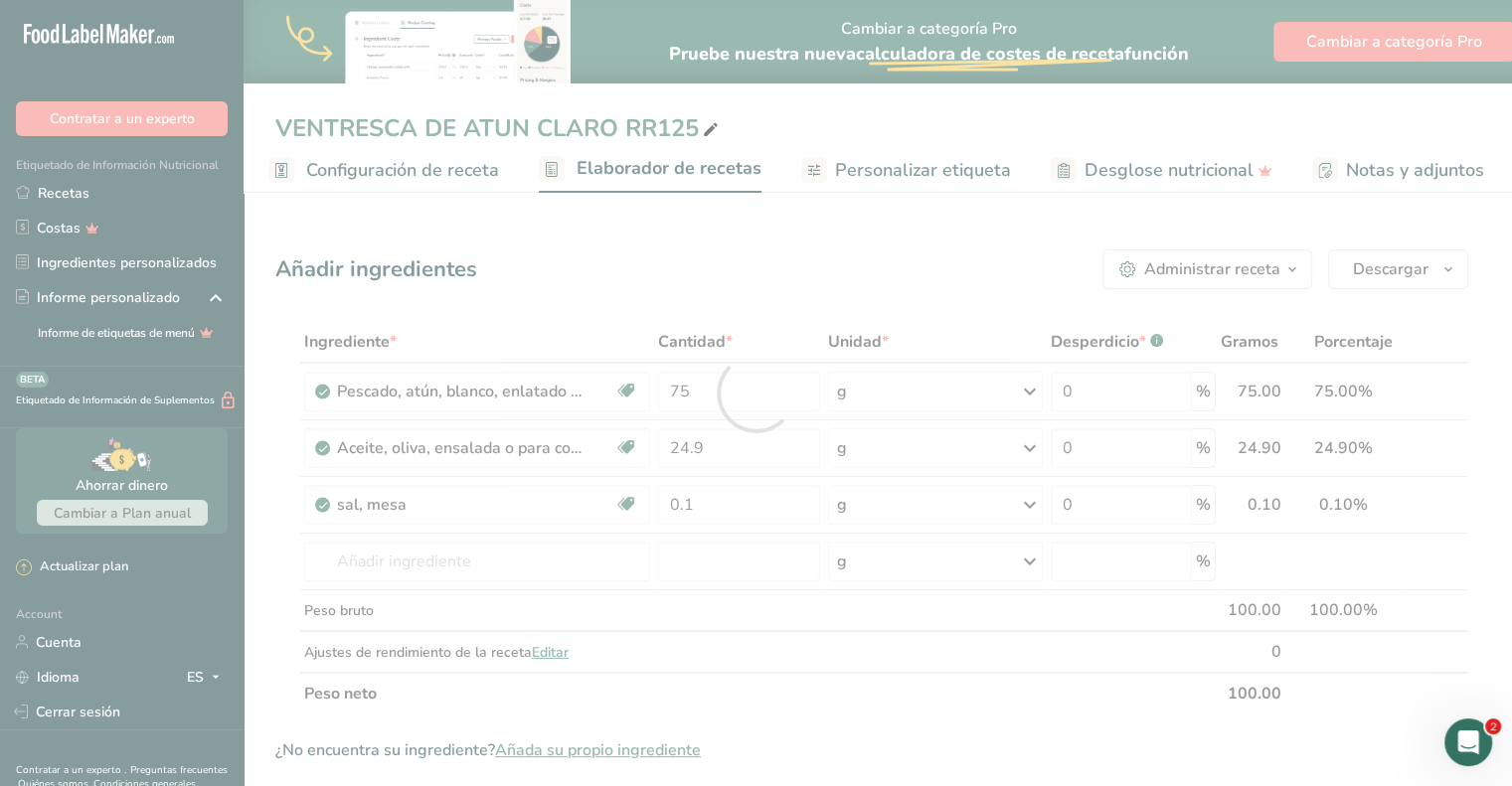scroll, scrollTop: 0, scrollLeft: 0, axis: both 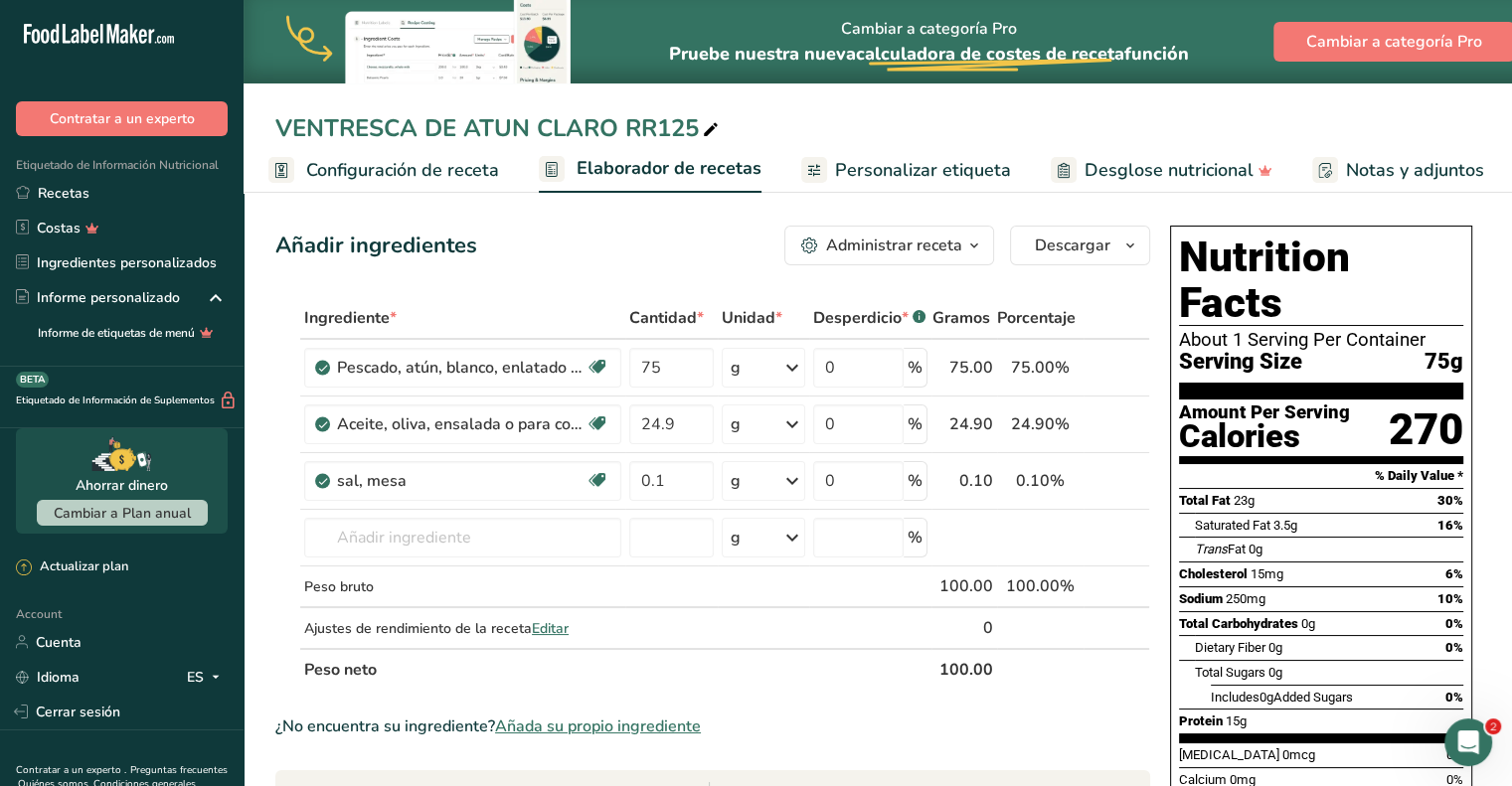 click on "Configuración de receta                       Elaborador de recetas   Personalizar etiqueta               Desglose nutricional                 Notas y adjuntos                 Costes de la receta" at bounding box center [1008, 169] 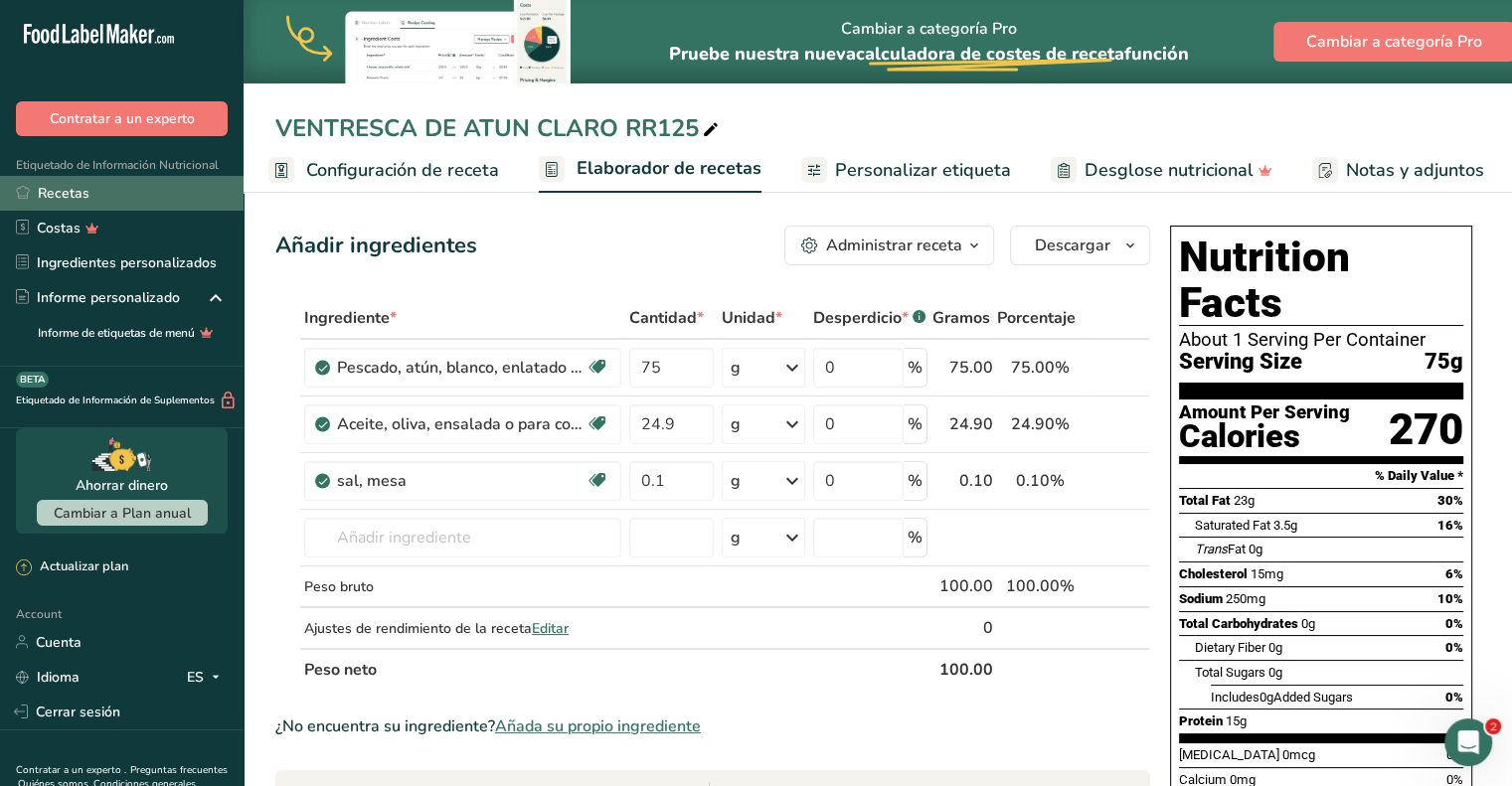 click on "Recetas" at bounding box center [121, 193] 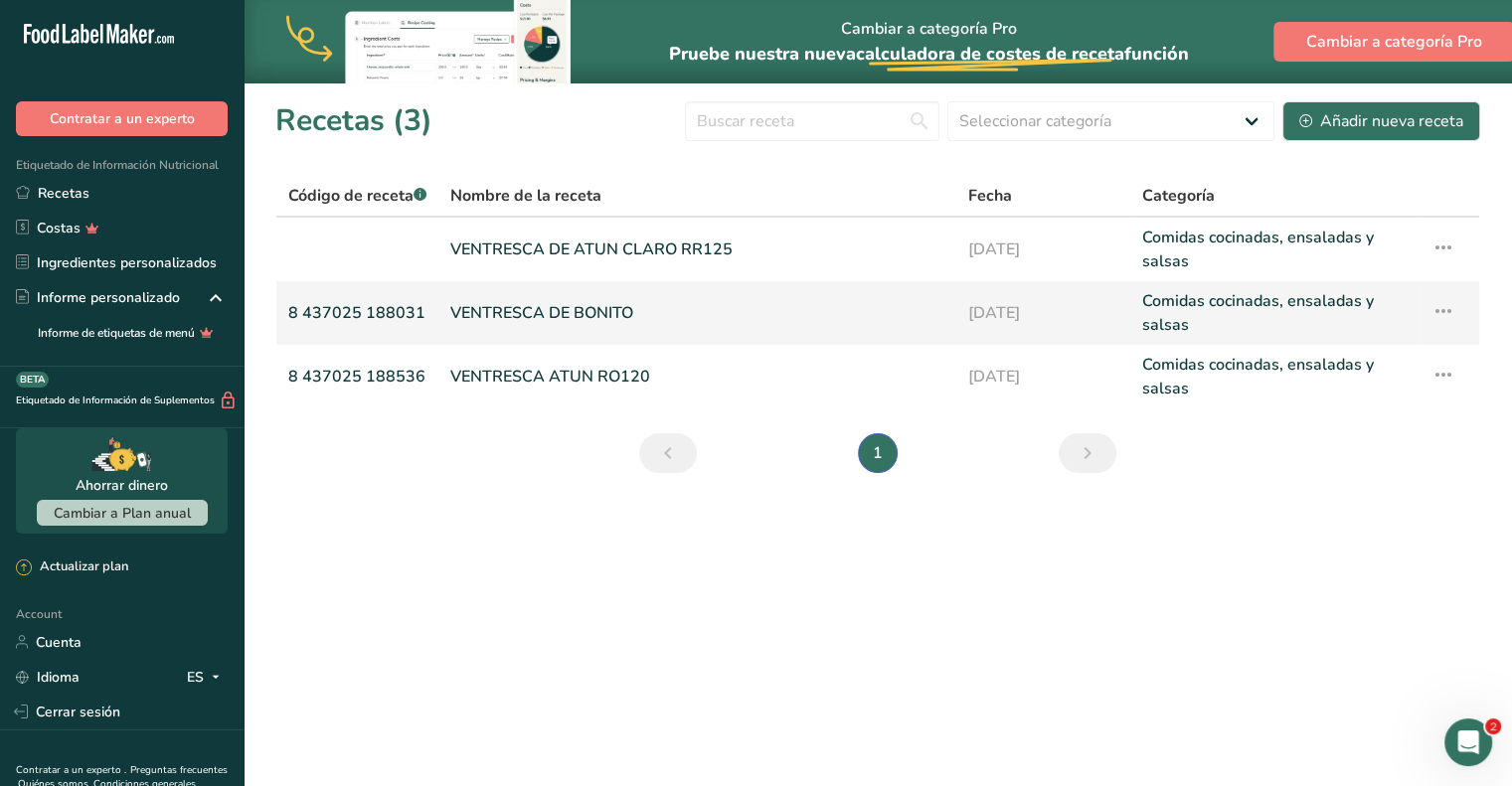 click on "VENTRESCA DE BONITO" at bounding box center (697, 313) 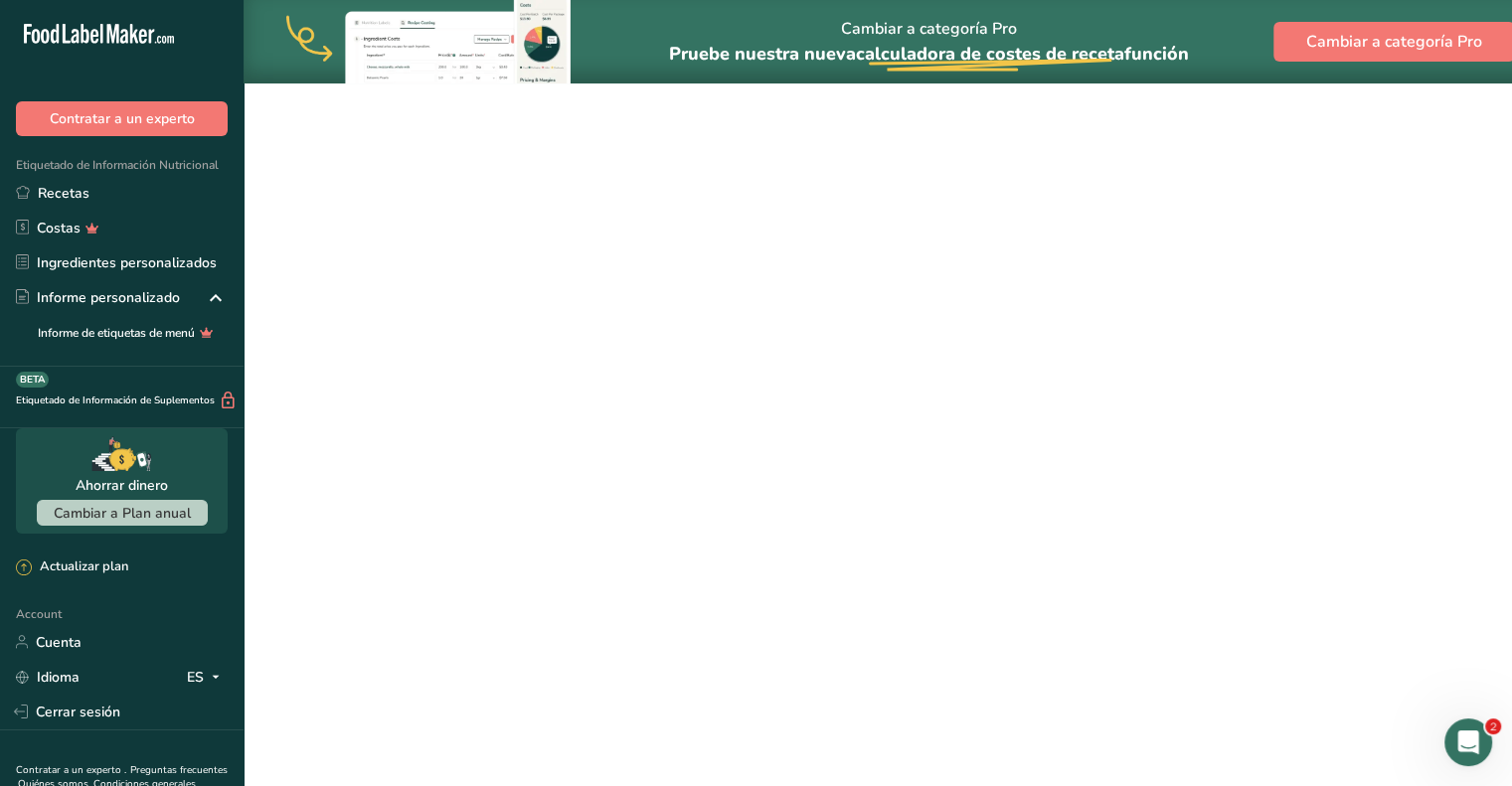 click on "VENTRESCA DE BONITO" at bounding box center [697, 313] 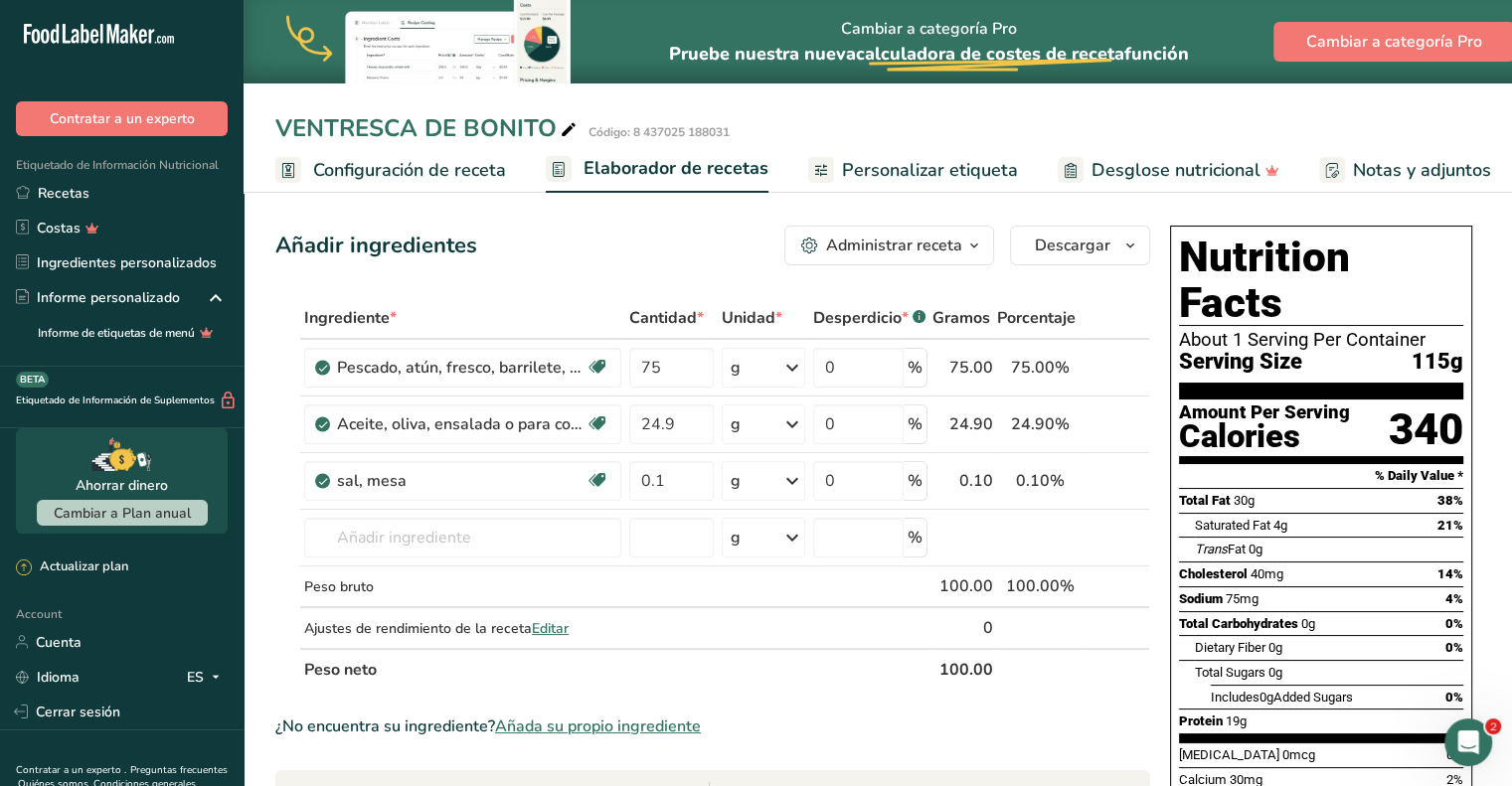 click on "Configuración de receta" at bounding box center (410, 170) 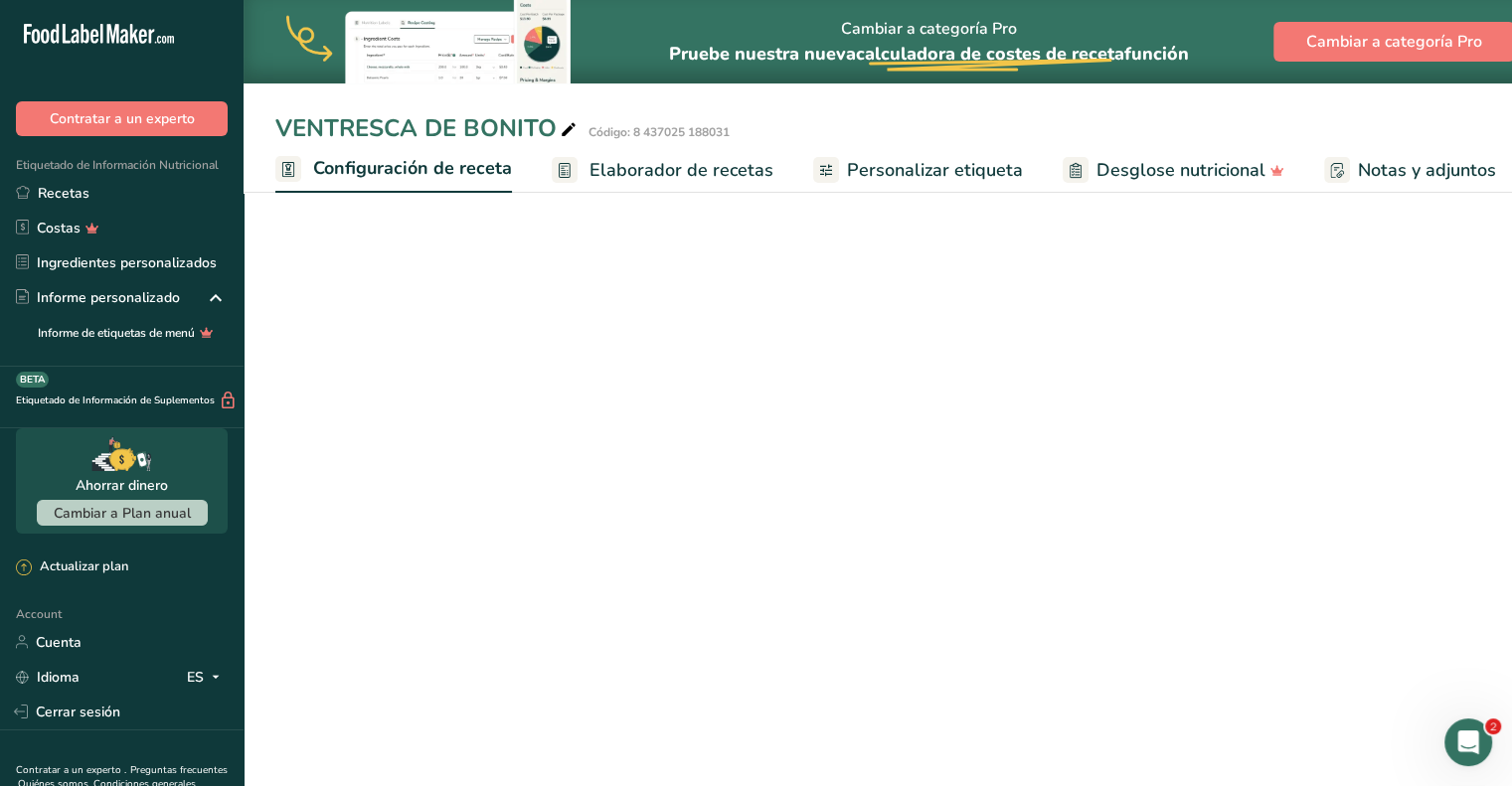 scroll, scrollTop: 0, scrollLeft: 7, axis: horizontal 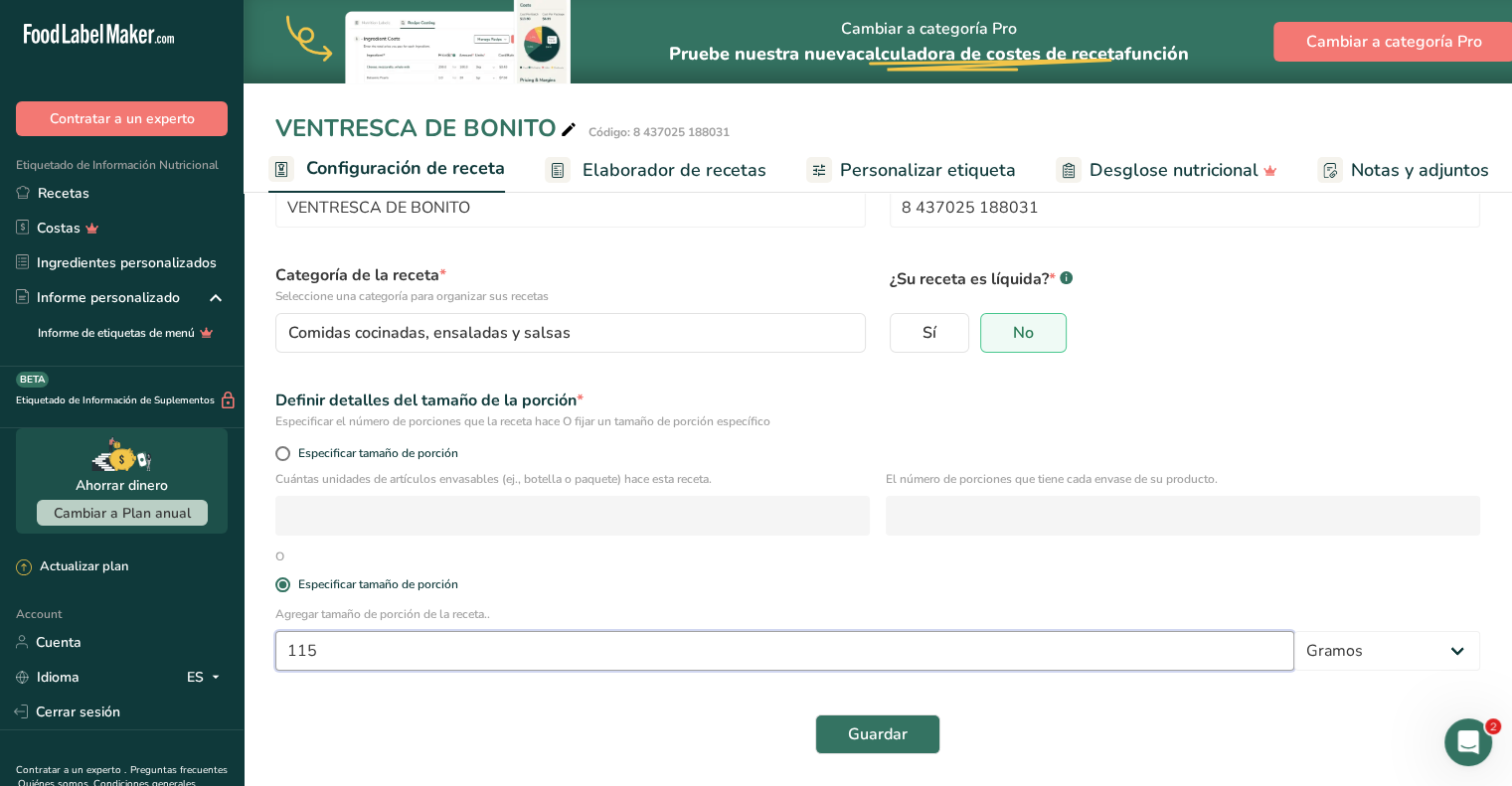 click on "115" at bounding box center (784, 651) 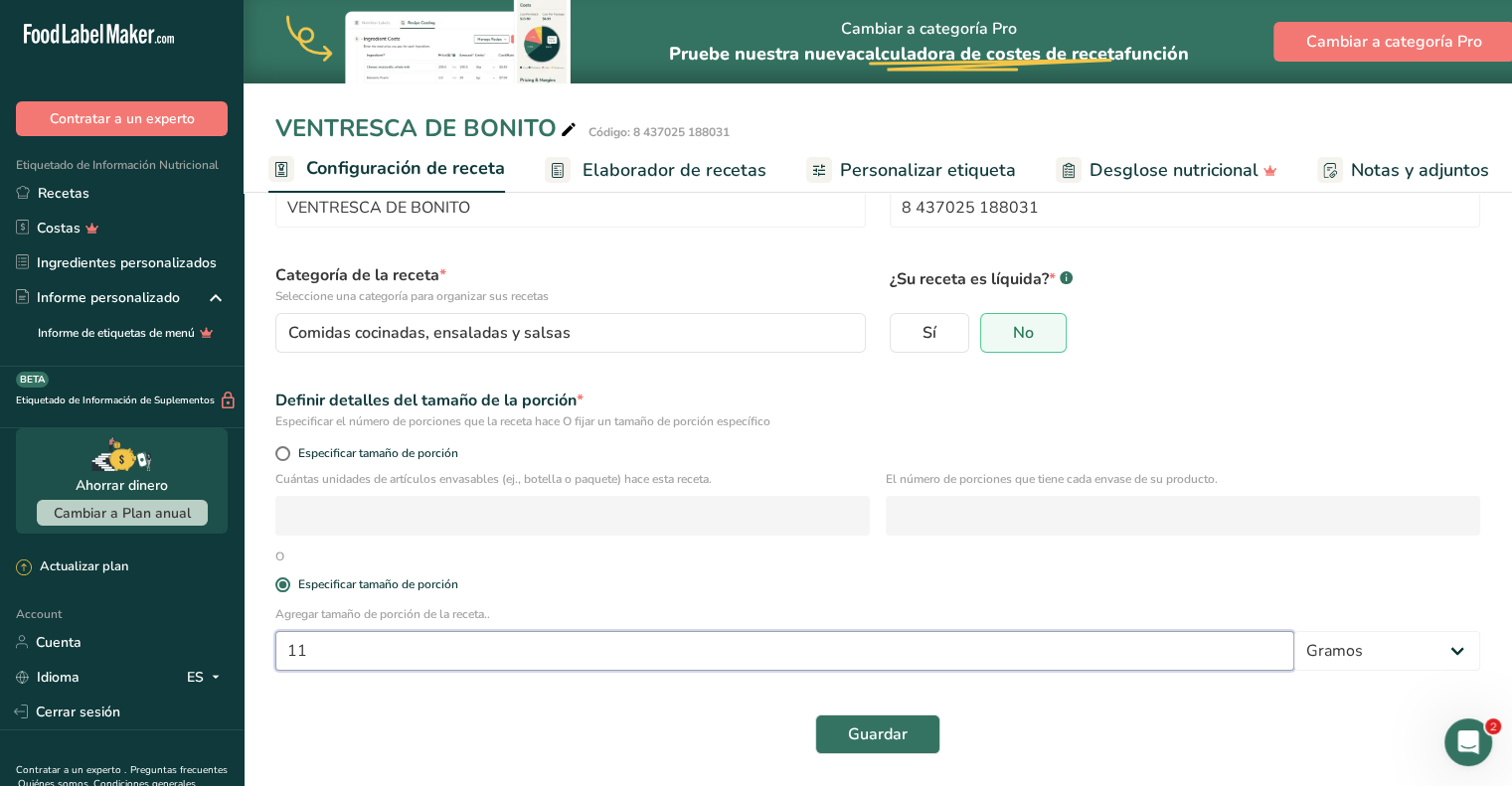 type on "1" 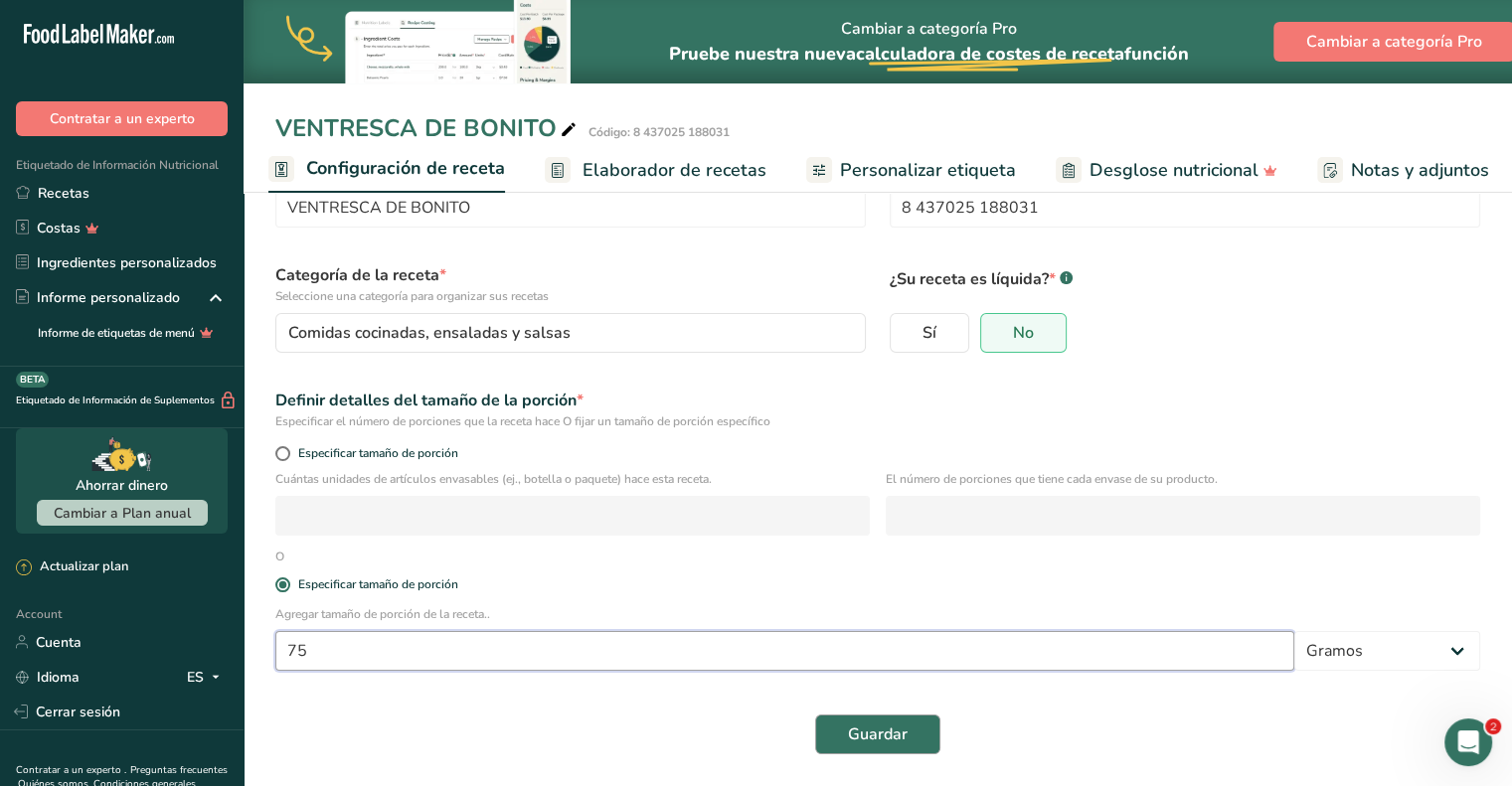 type on "75" 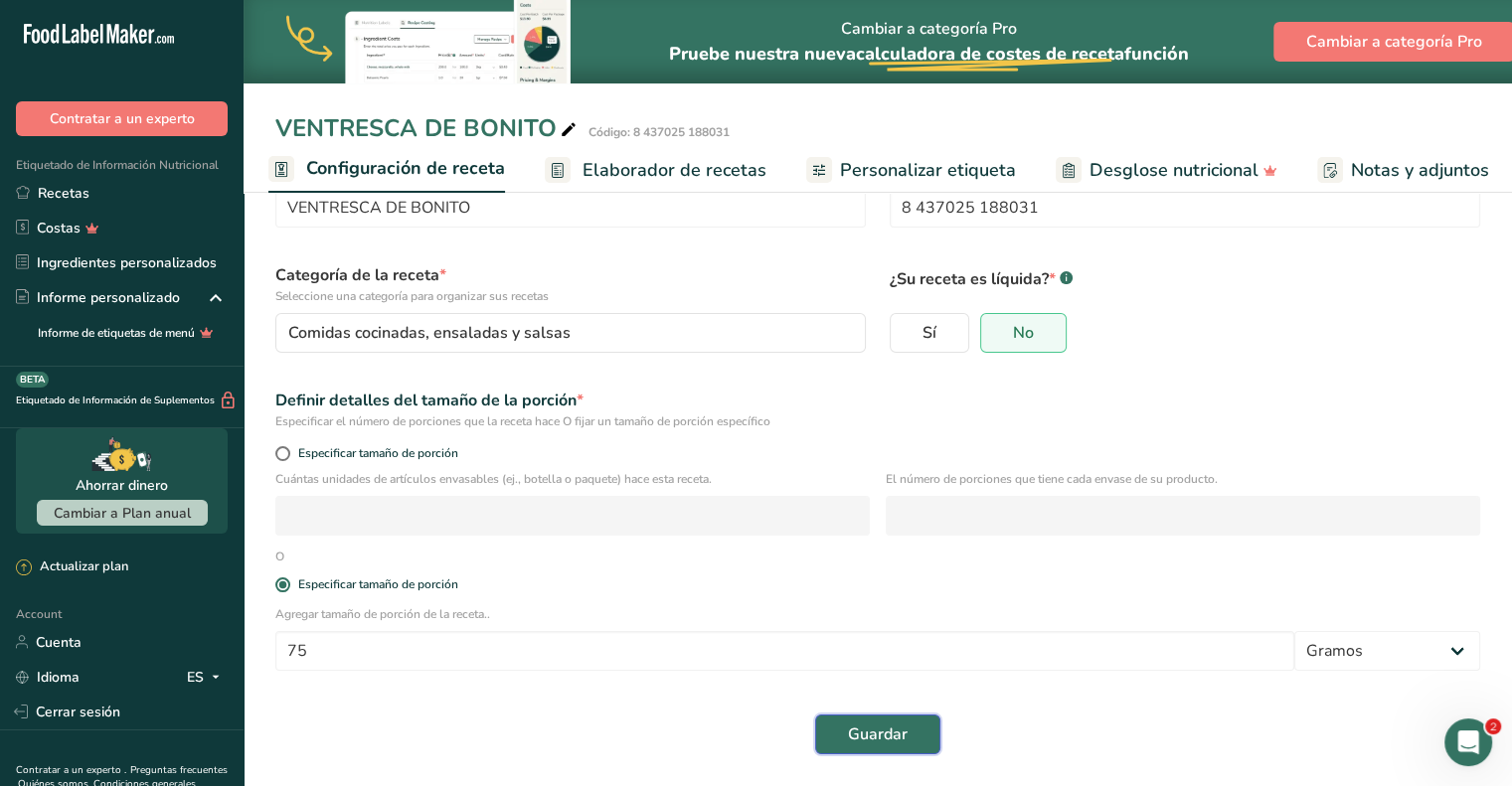 click on "Guardar" at bounding box center (878, 734) 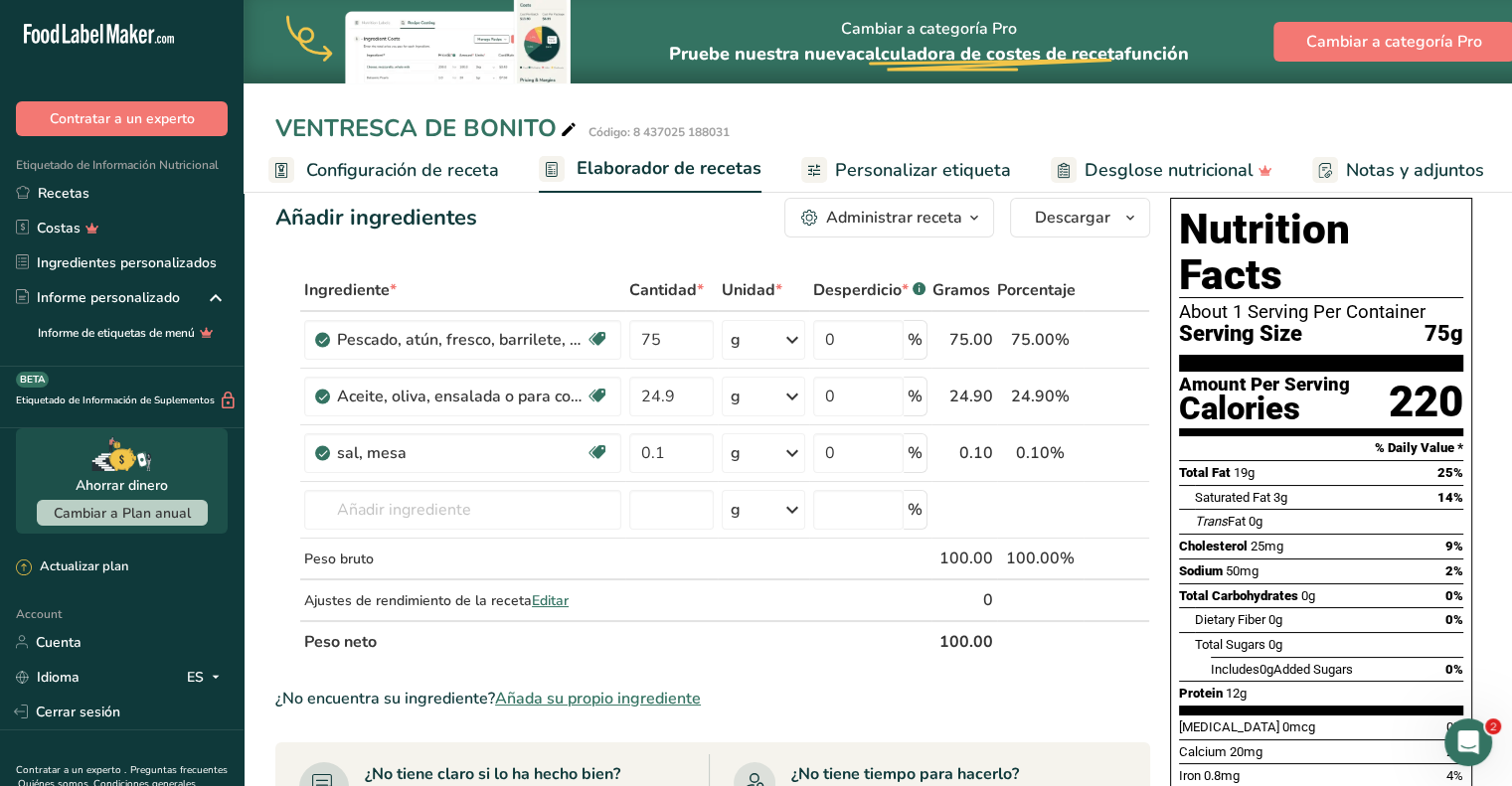 scroll, scrollTop: 0, scrollLeft: 0, axis: both 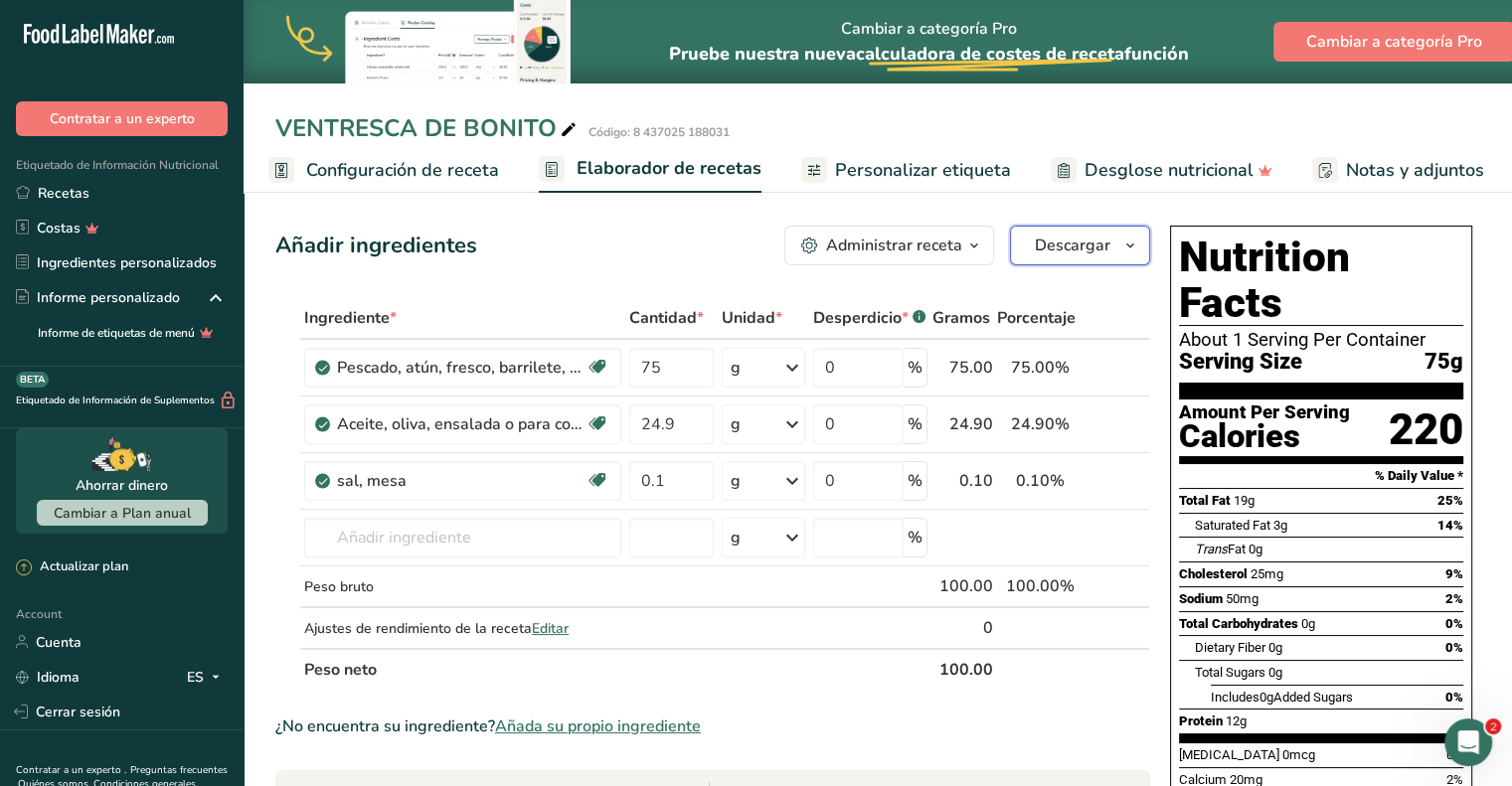 click on "Descargar" at bounding box center [1073, 245] 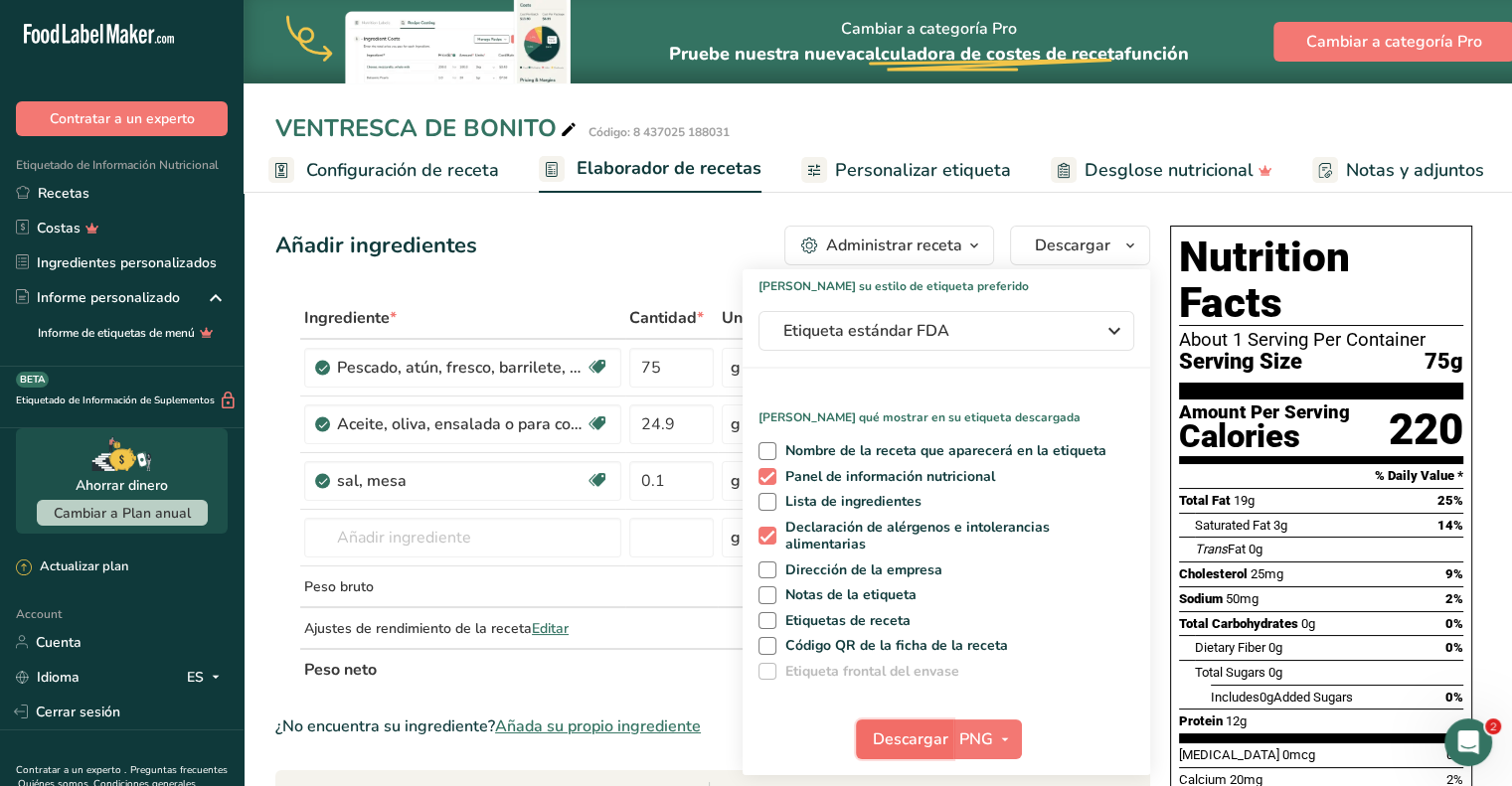 click on "Descargar" at bounding box center [911, 739] 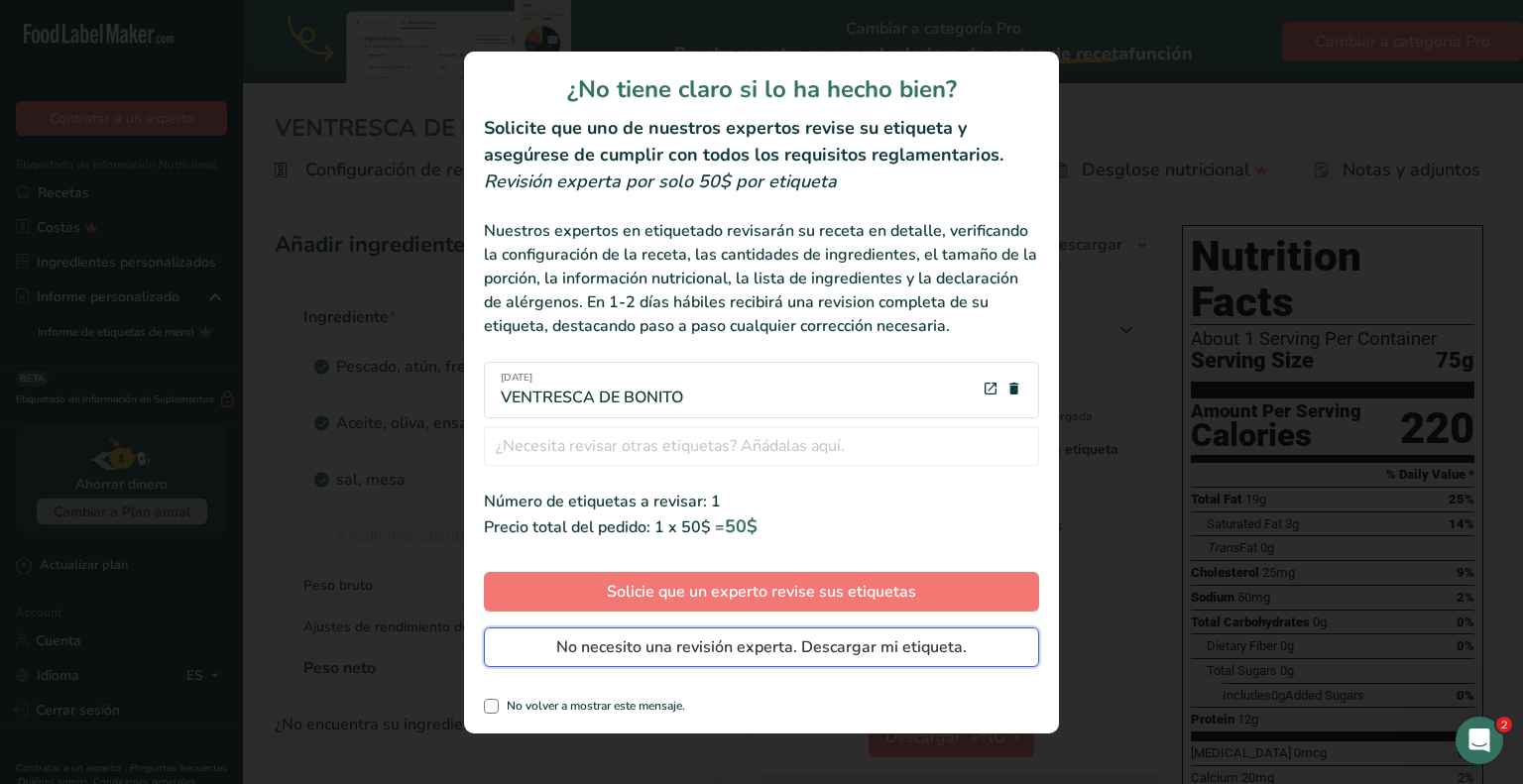 click on "No necesito una revisión experta. Descargar mi etiqueta." at bounding box center (762, 647) 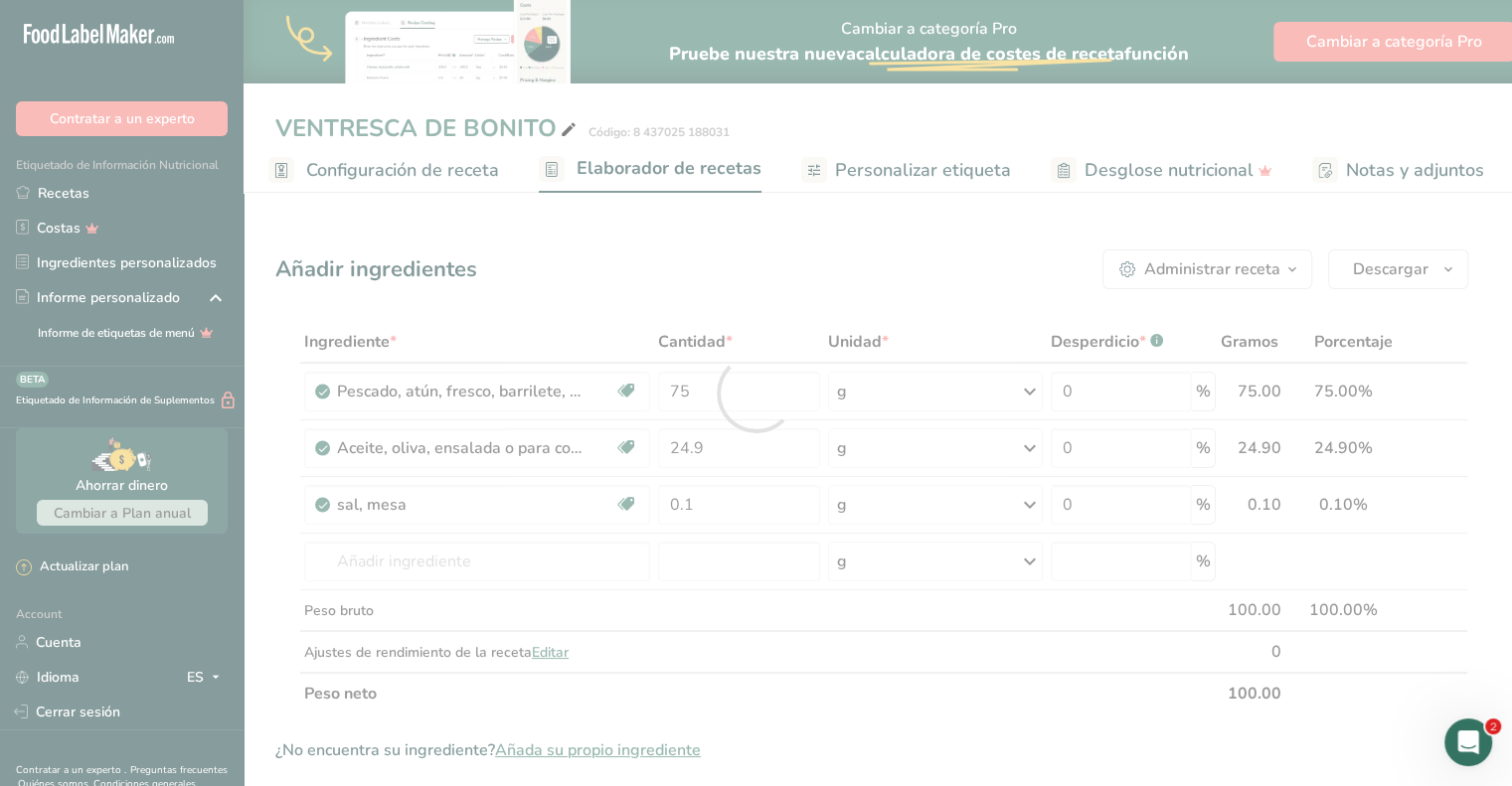 scroll, scrollTop: 0, scrollLeft: 0, axis: both 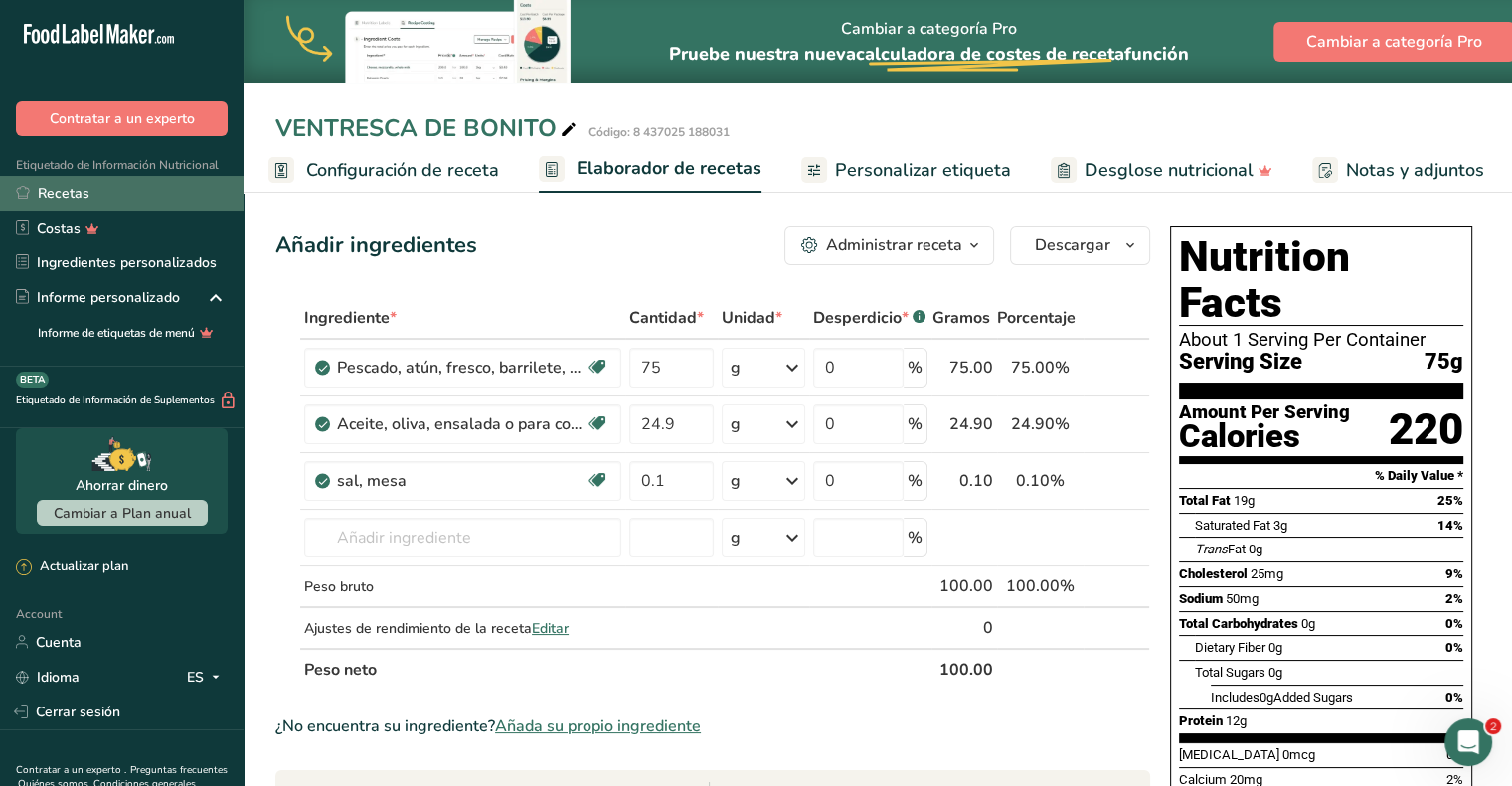 click on "Recetas" at bounding box center [121, 193] 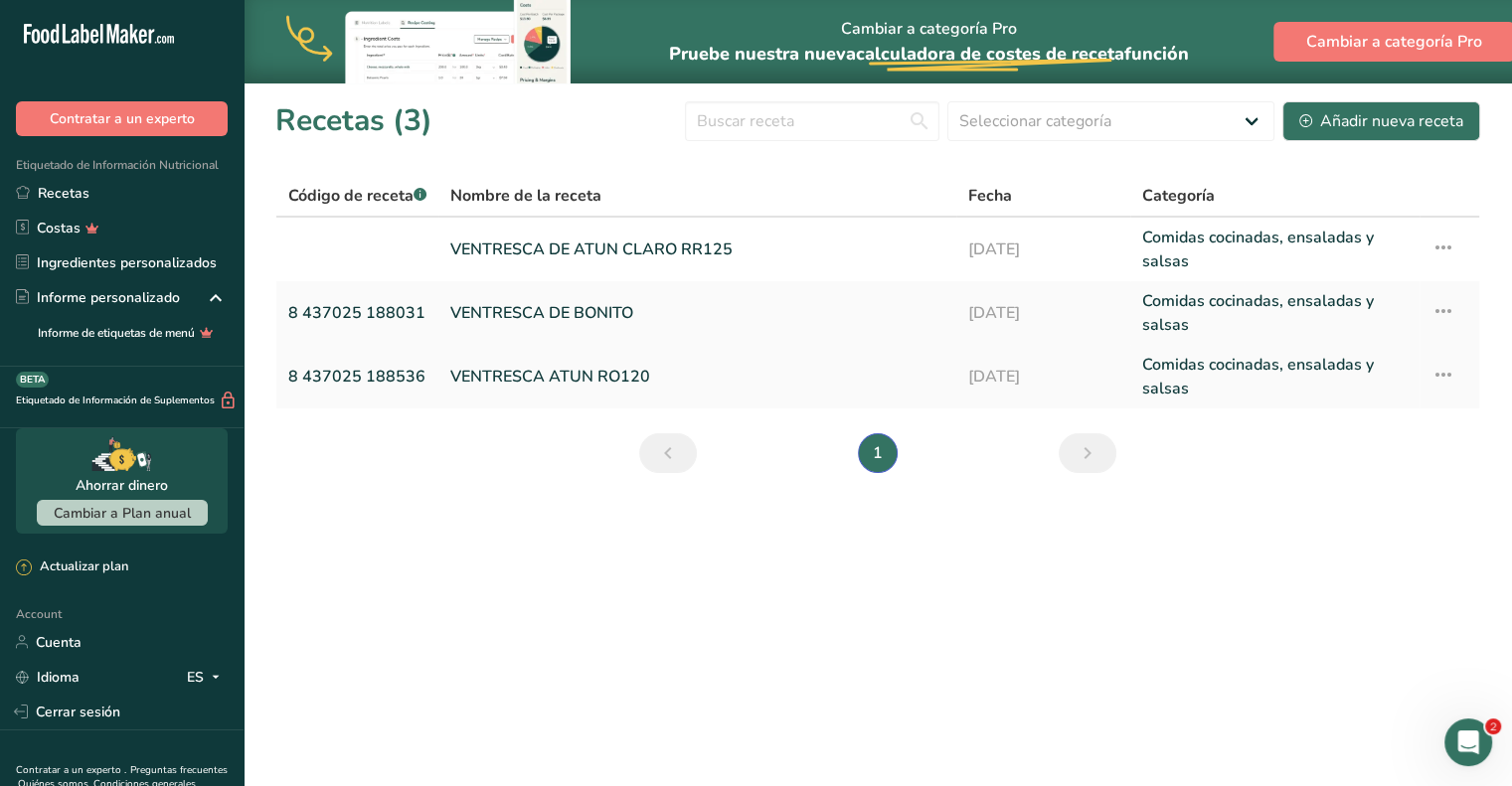 click on "VENTRESCA ATUN RO120" at bounding box center [697, 377] 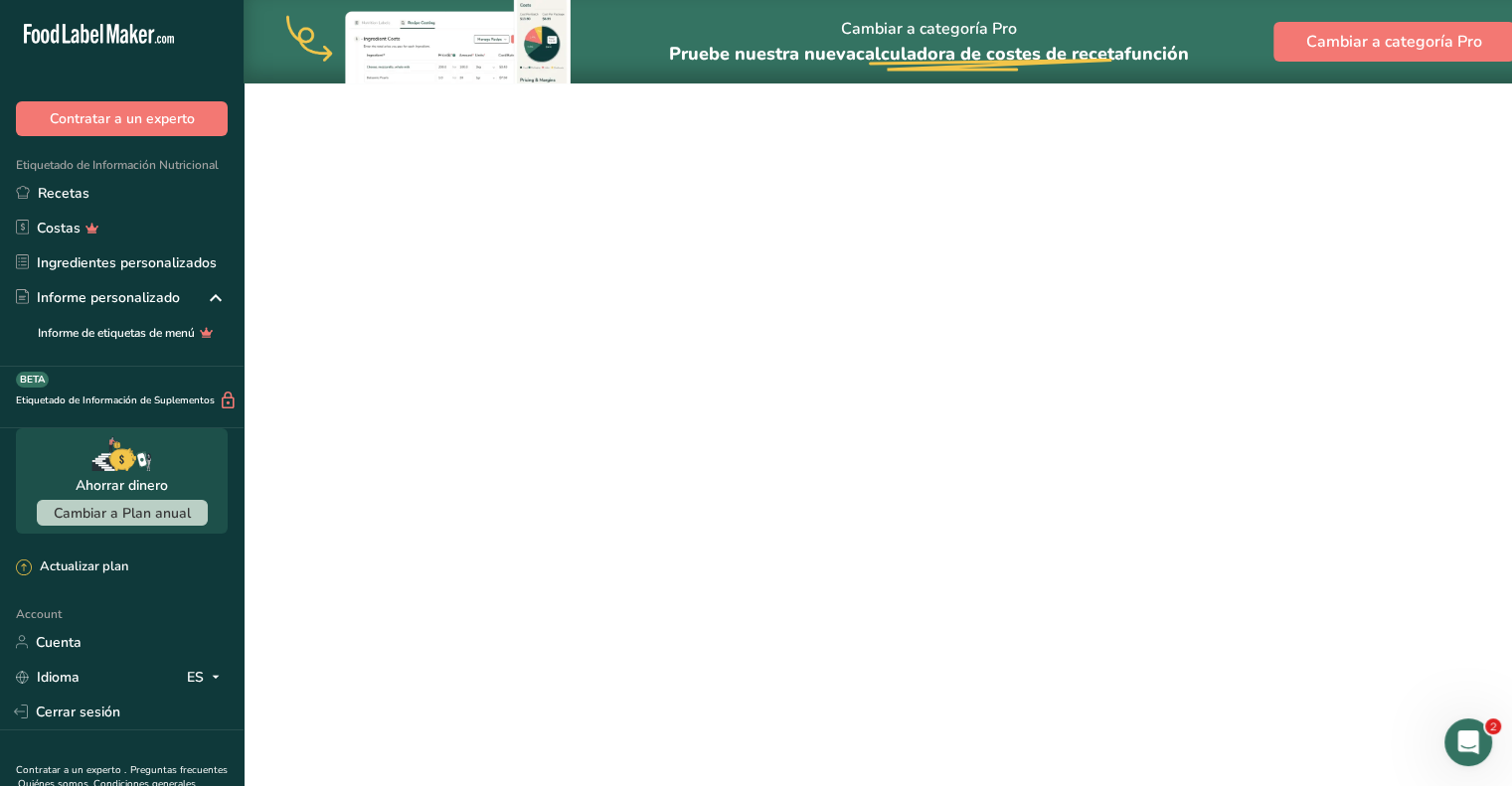 click on "VENTRESCA ATUN RO120" at bounding box center [697, 377] 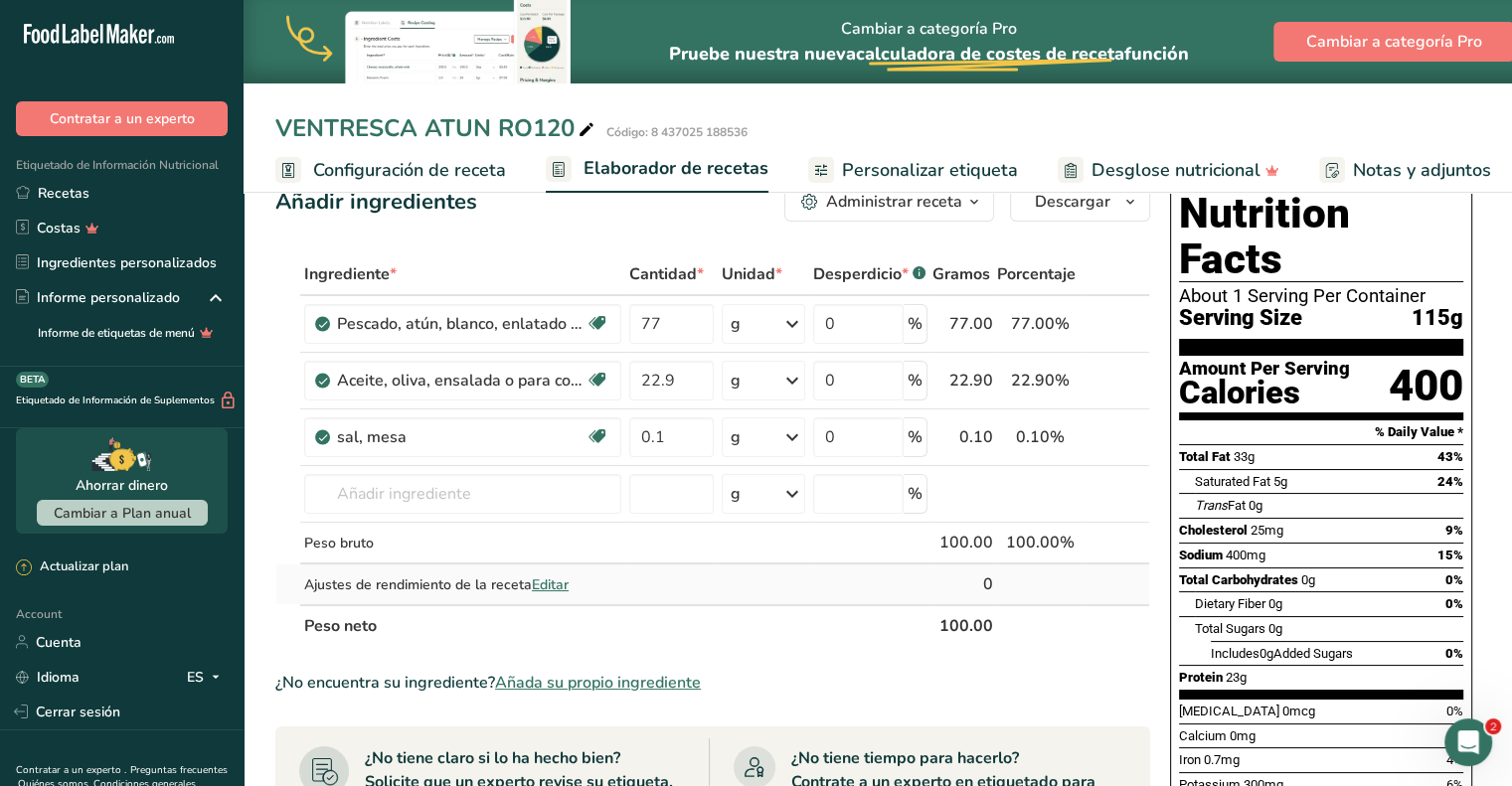 scroll, scrollTop: 0, scrollLeft: 0, axis: both 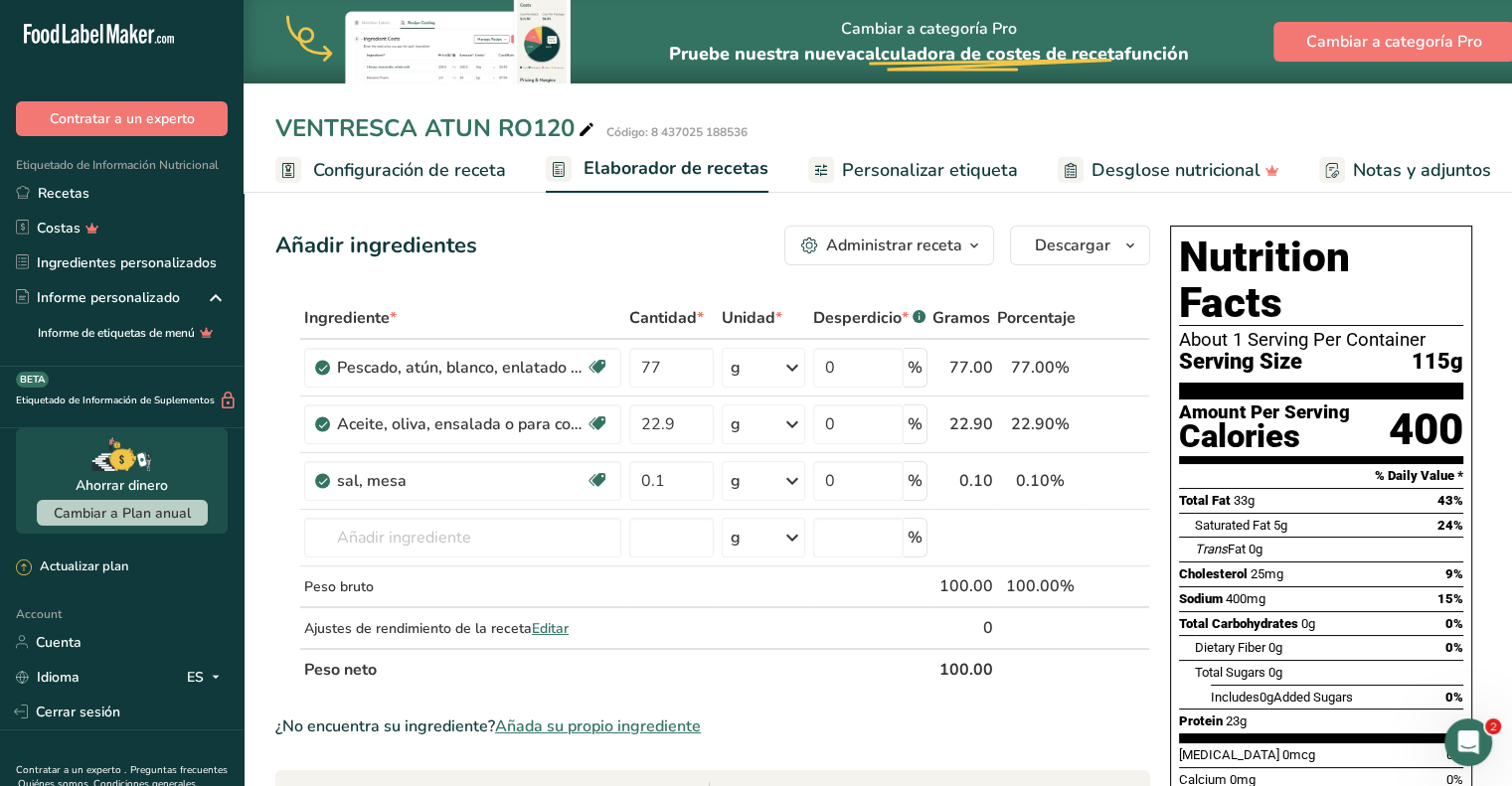 click on "Configuración de receta" at bounding box center [410, 170] 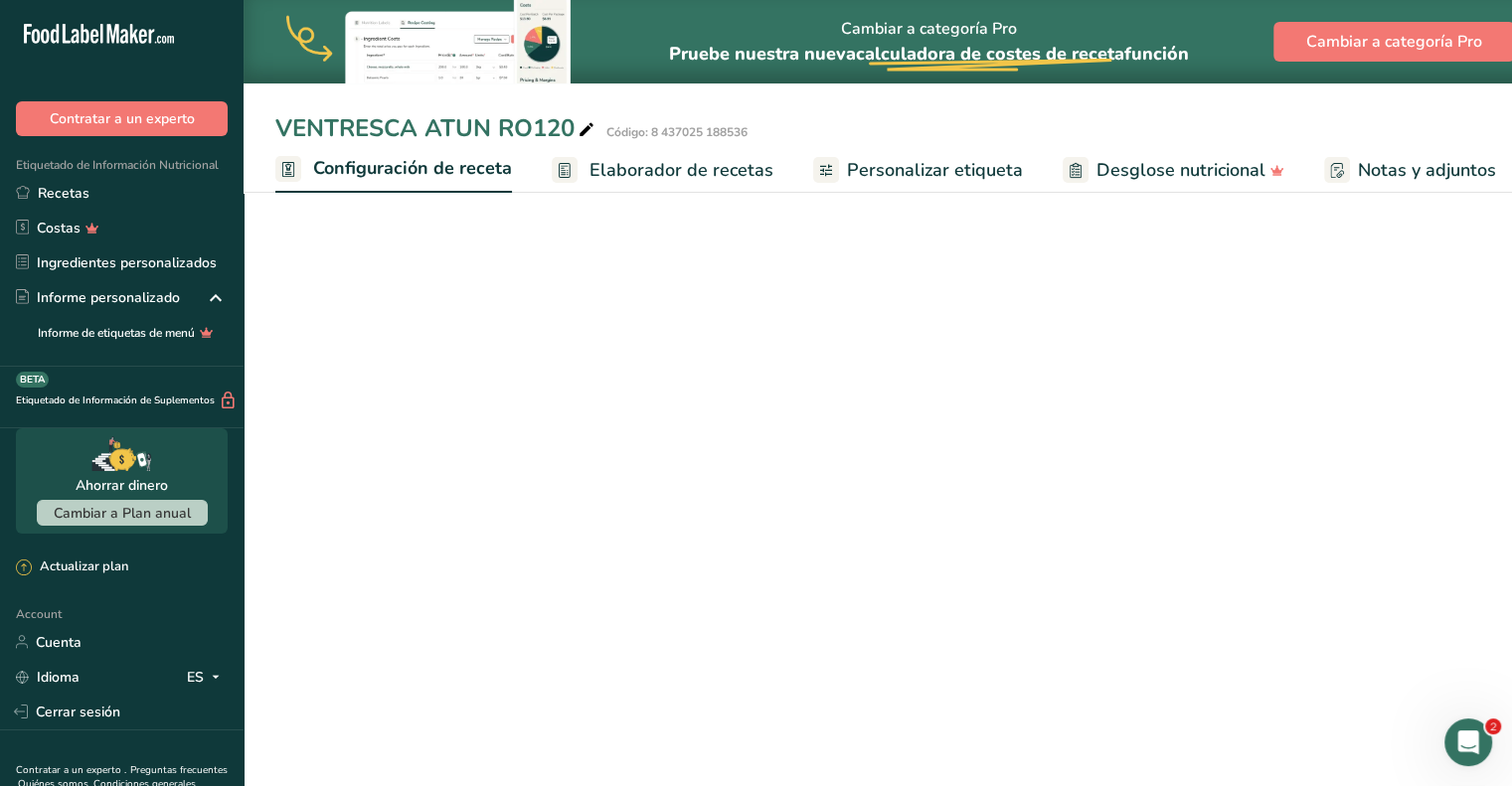 scroll, scrollTop: 0, scrollLeft: 7, axis: horizontal 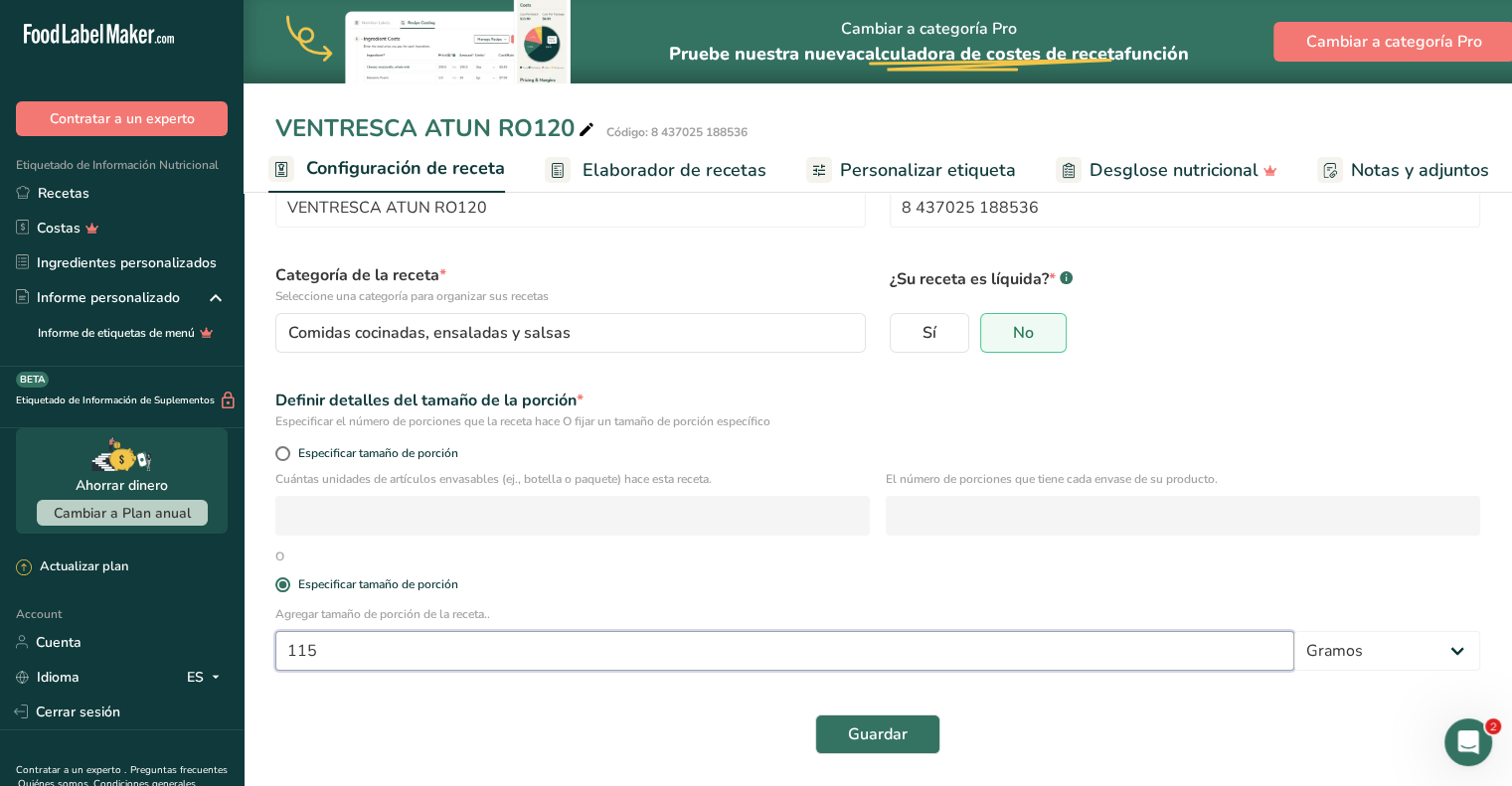 click on "115" at bounding box center [784, 651] 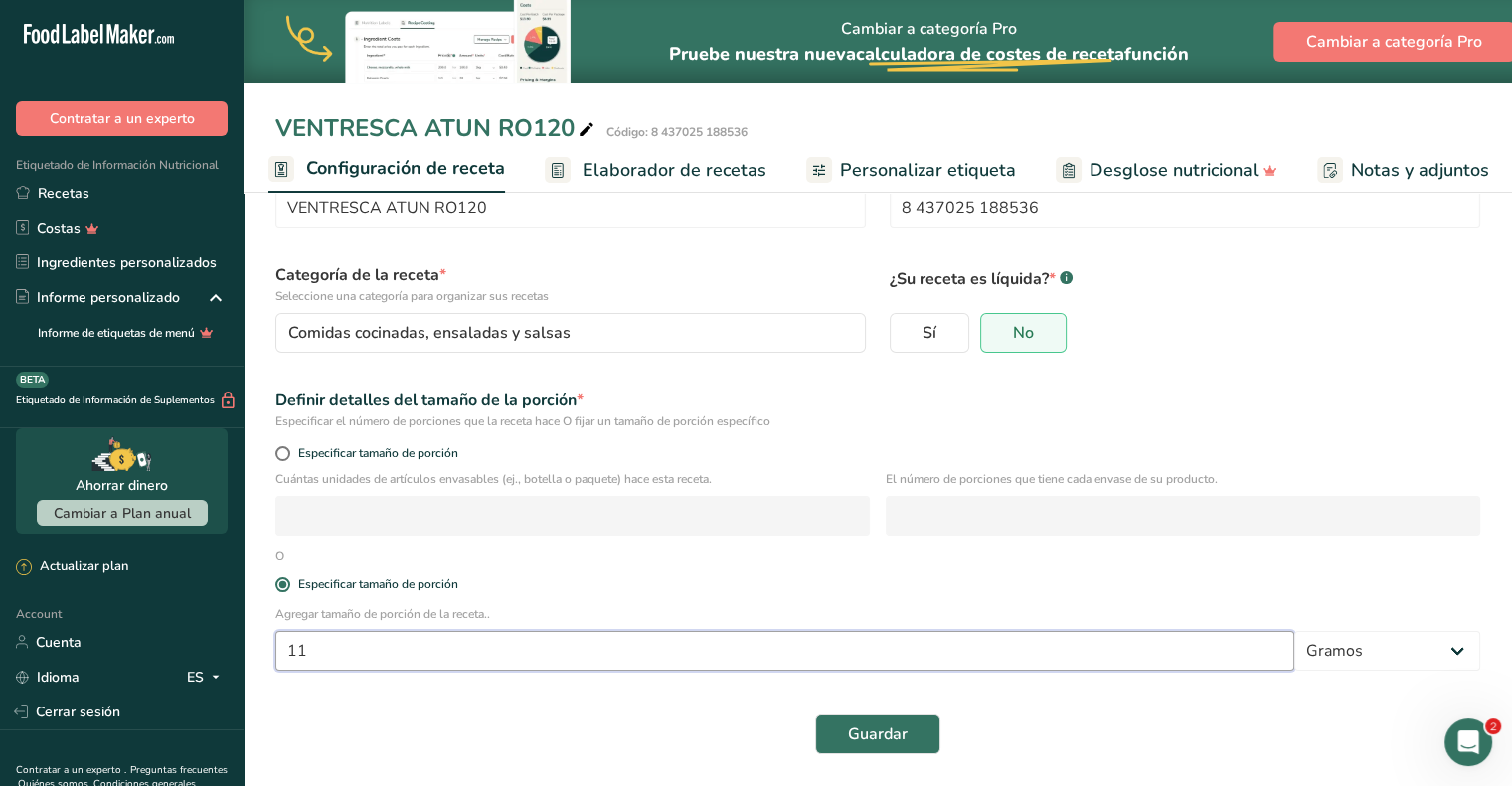 type on "1" 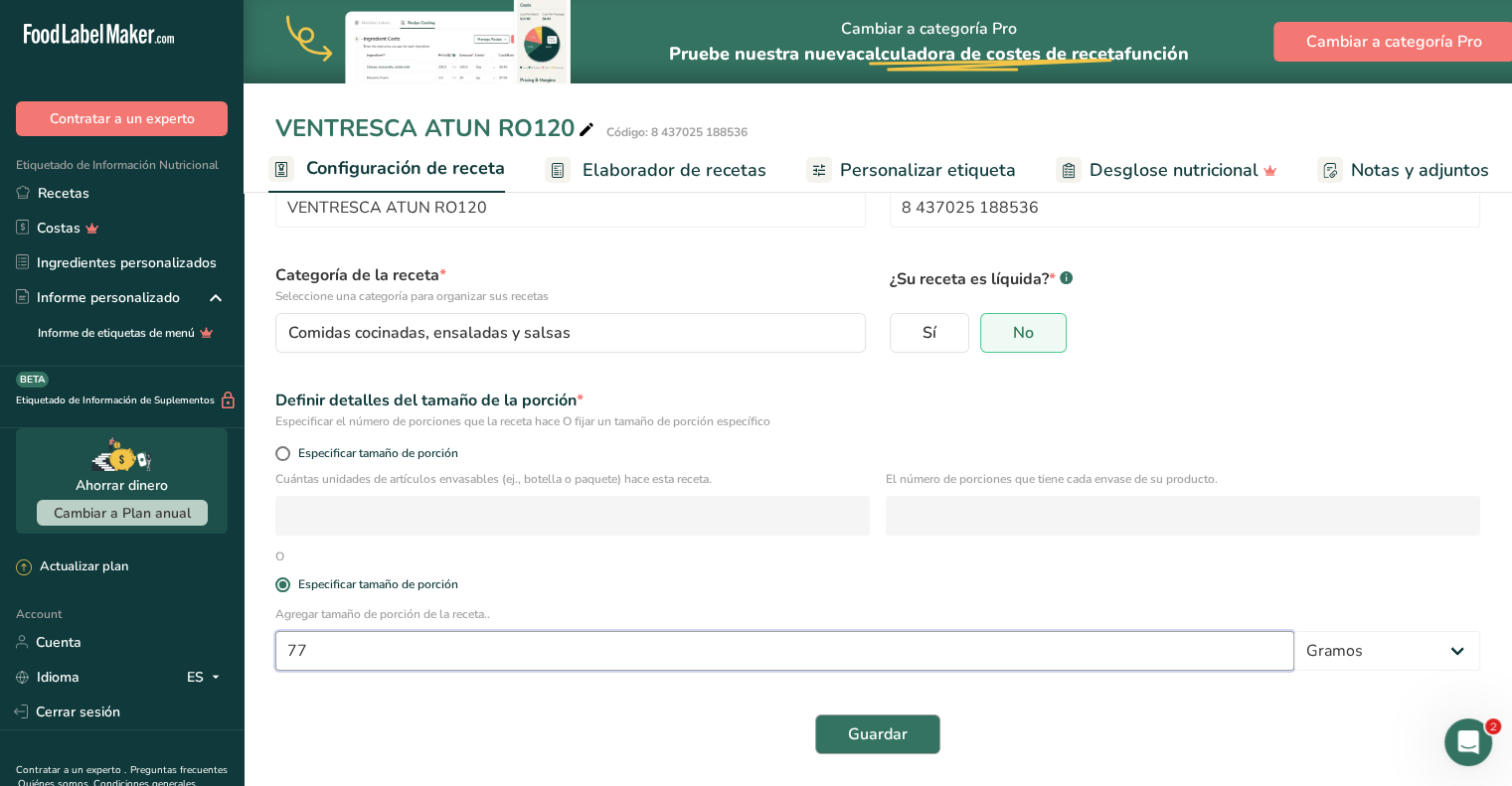 type on "77" 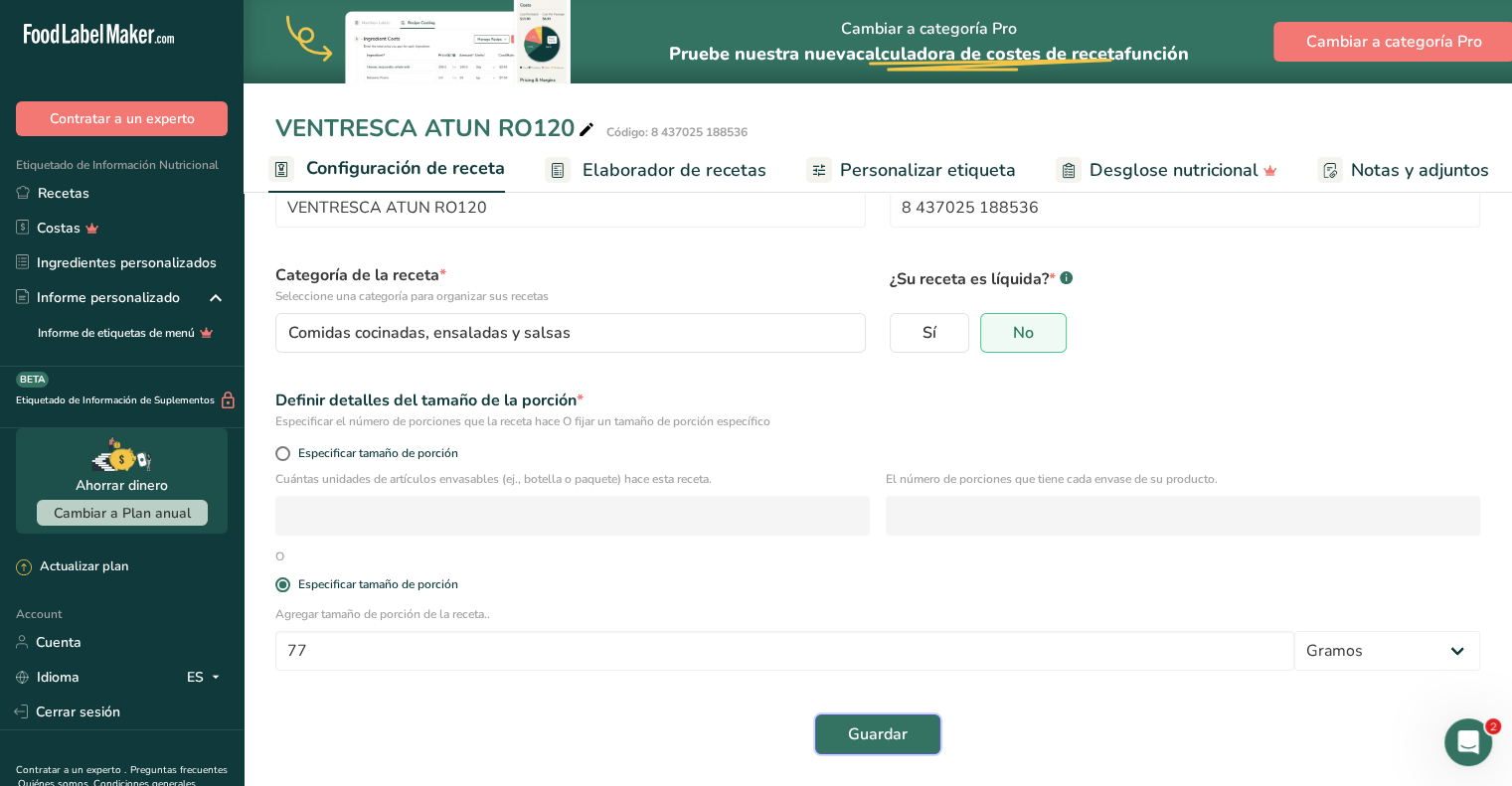click on "Guardar" at bounding box center [878, 734] 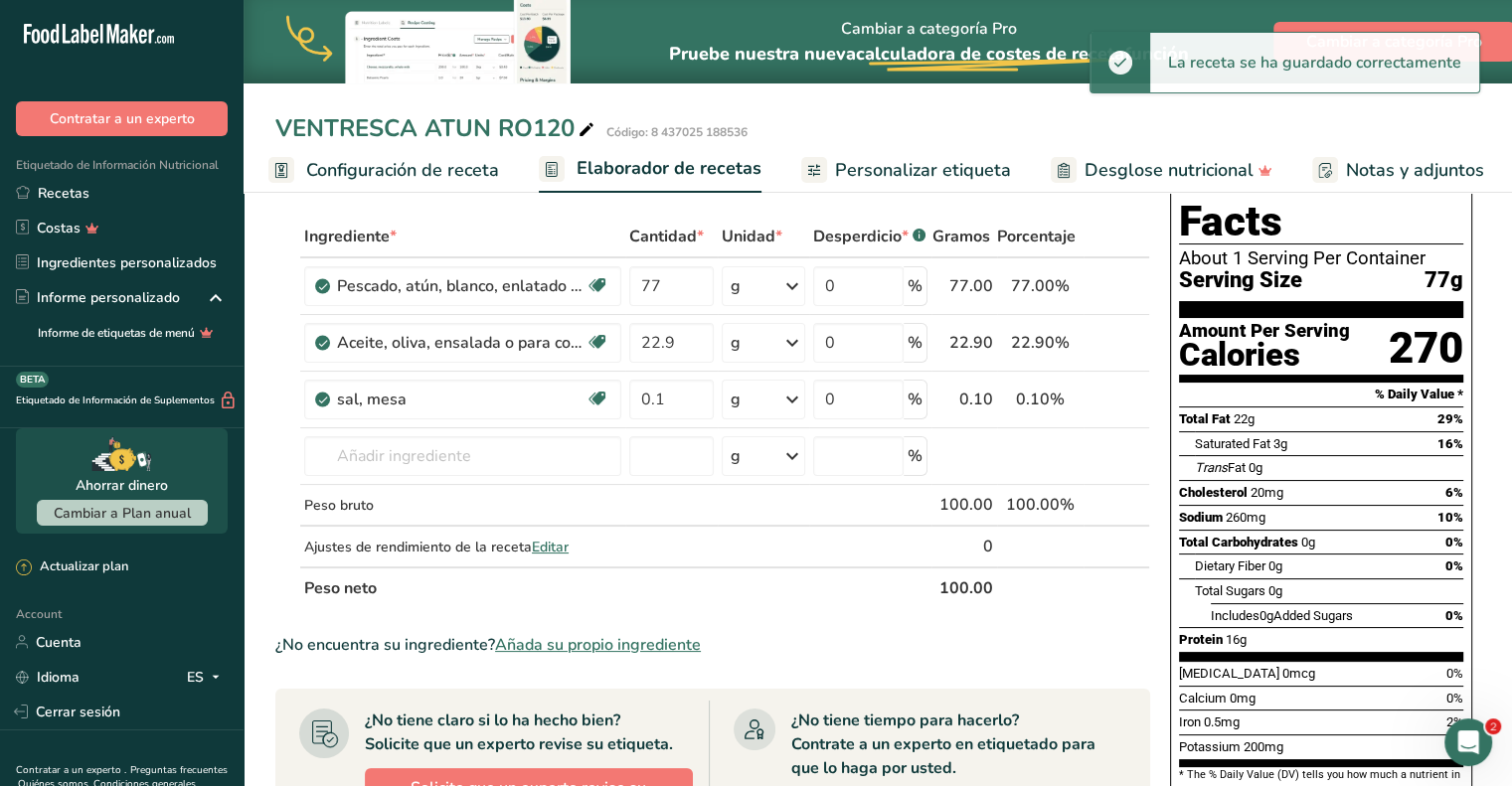 scroll, scrollTop: 0, scrollLeft: 0, axis: both 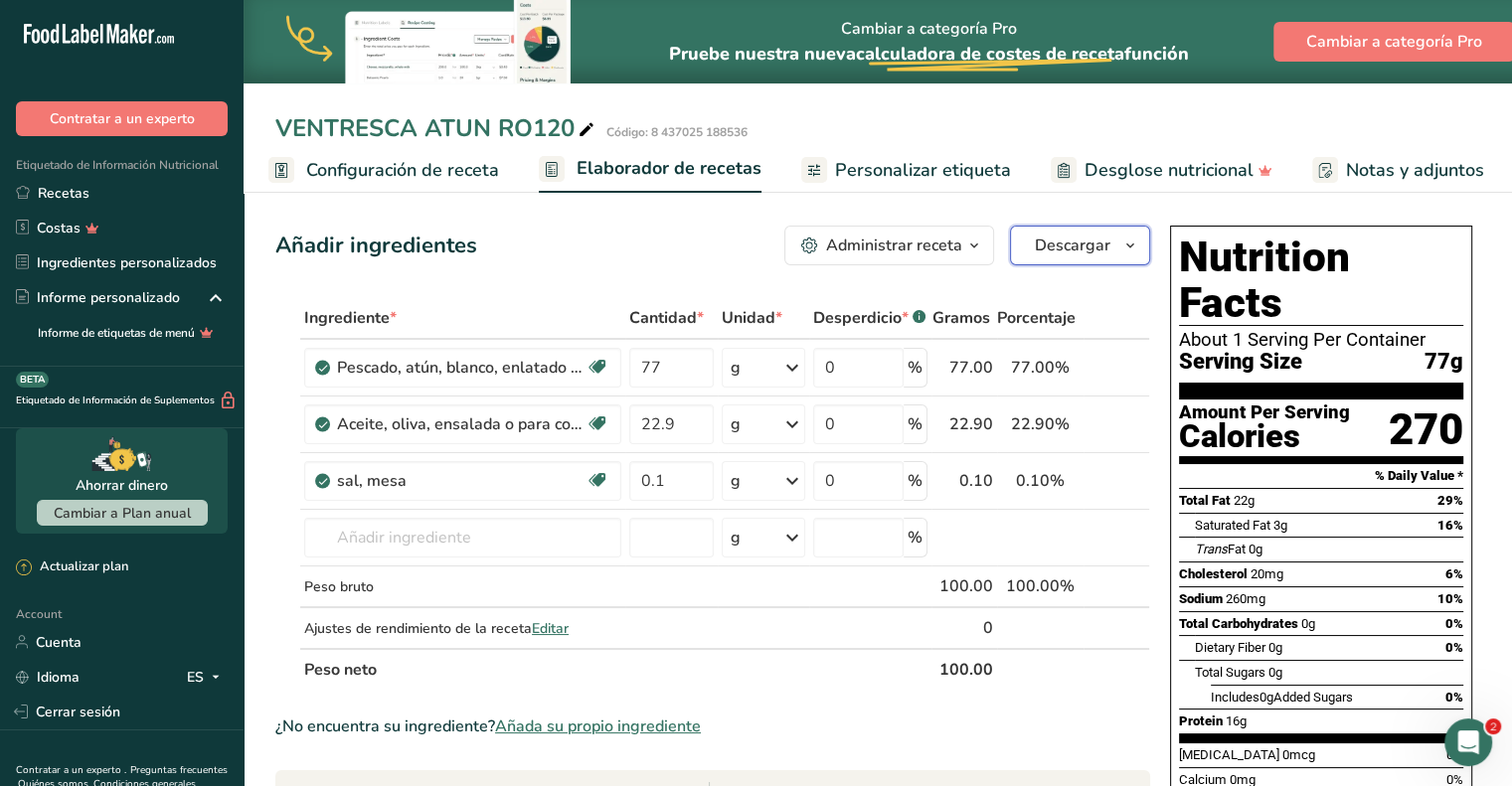 click on "Descargar" at bounding box center [1073, 245] 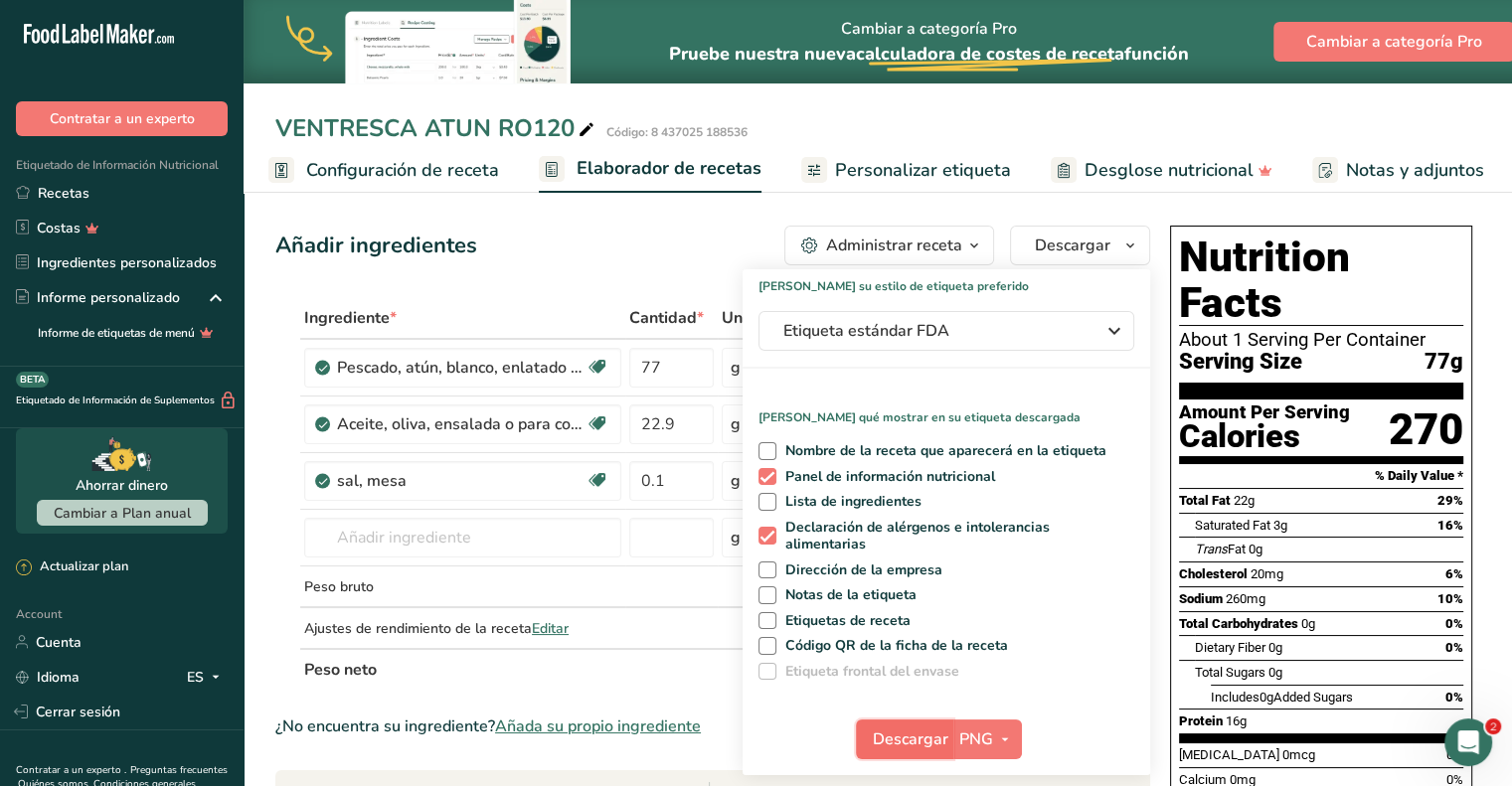 click on "Descargar" at bounding box center [905, 739] 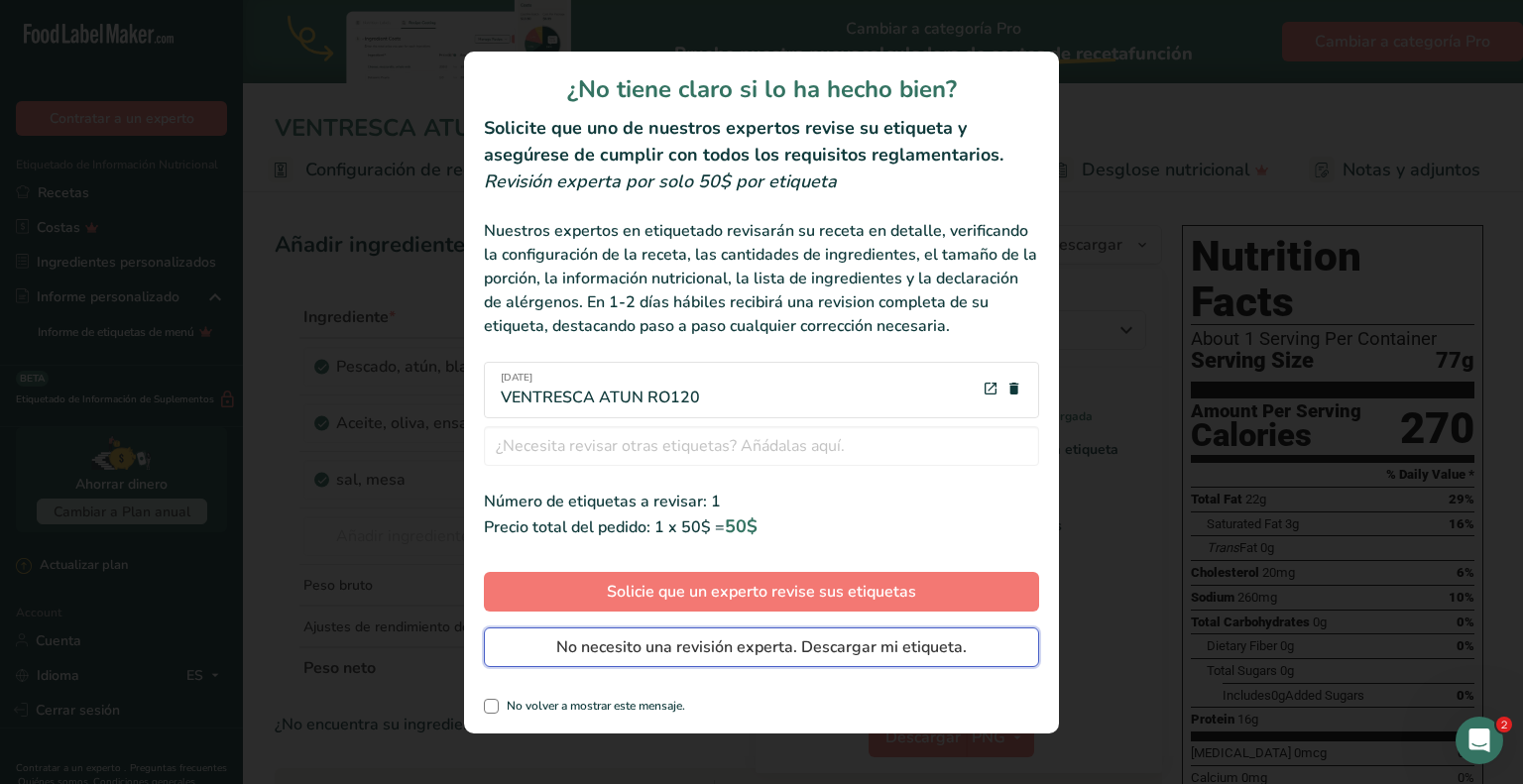 click on "No necesito una revisión experta. Descargar mi etiqueta." at bounding box center (762, 647) 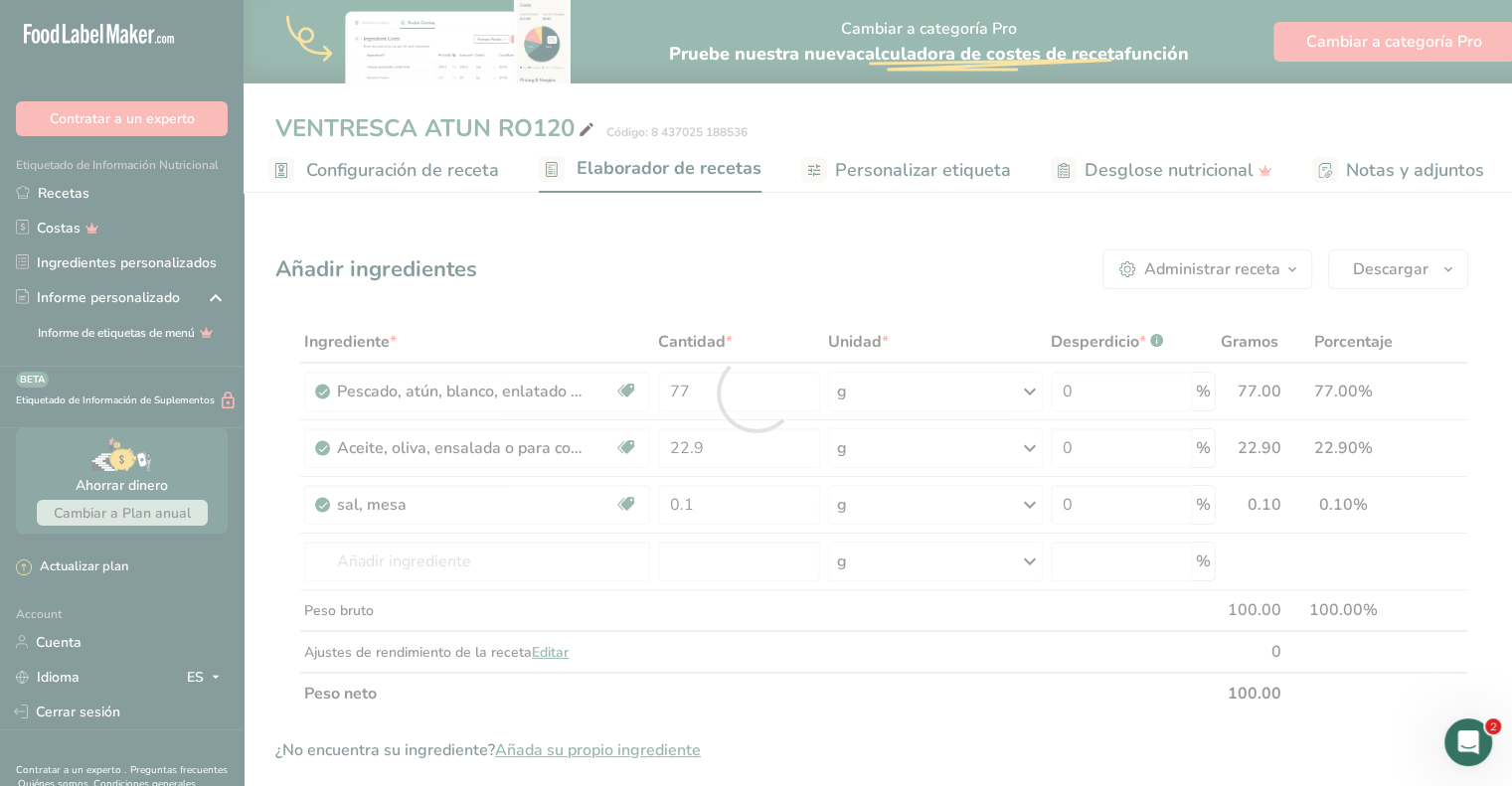 scroll, scrollTop: 0, scrollLeft: 0, axis: both 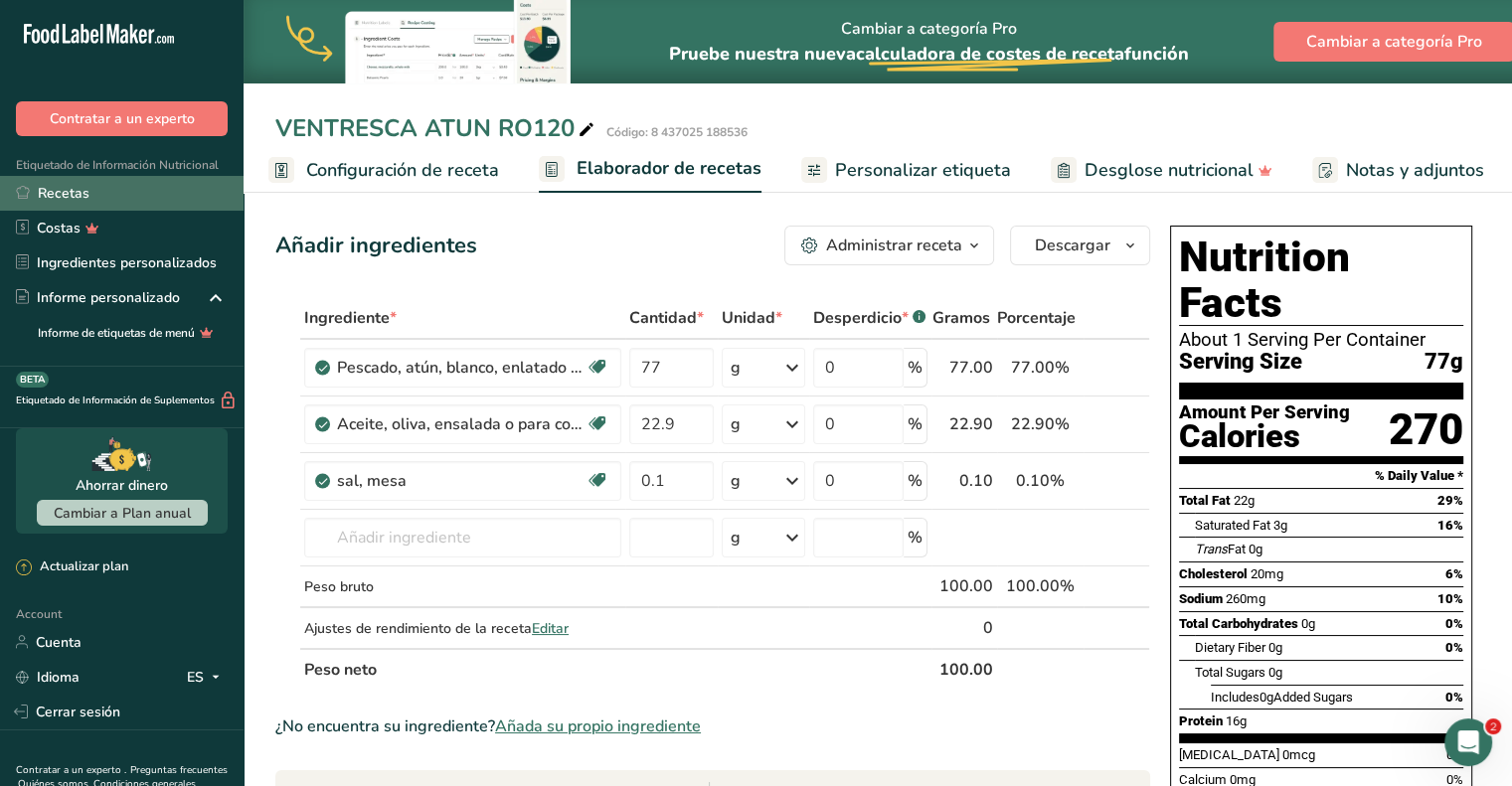 click on "Recetas" at bounding box center [121, 193] 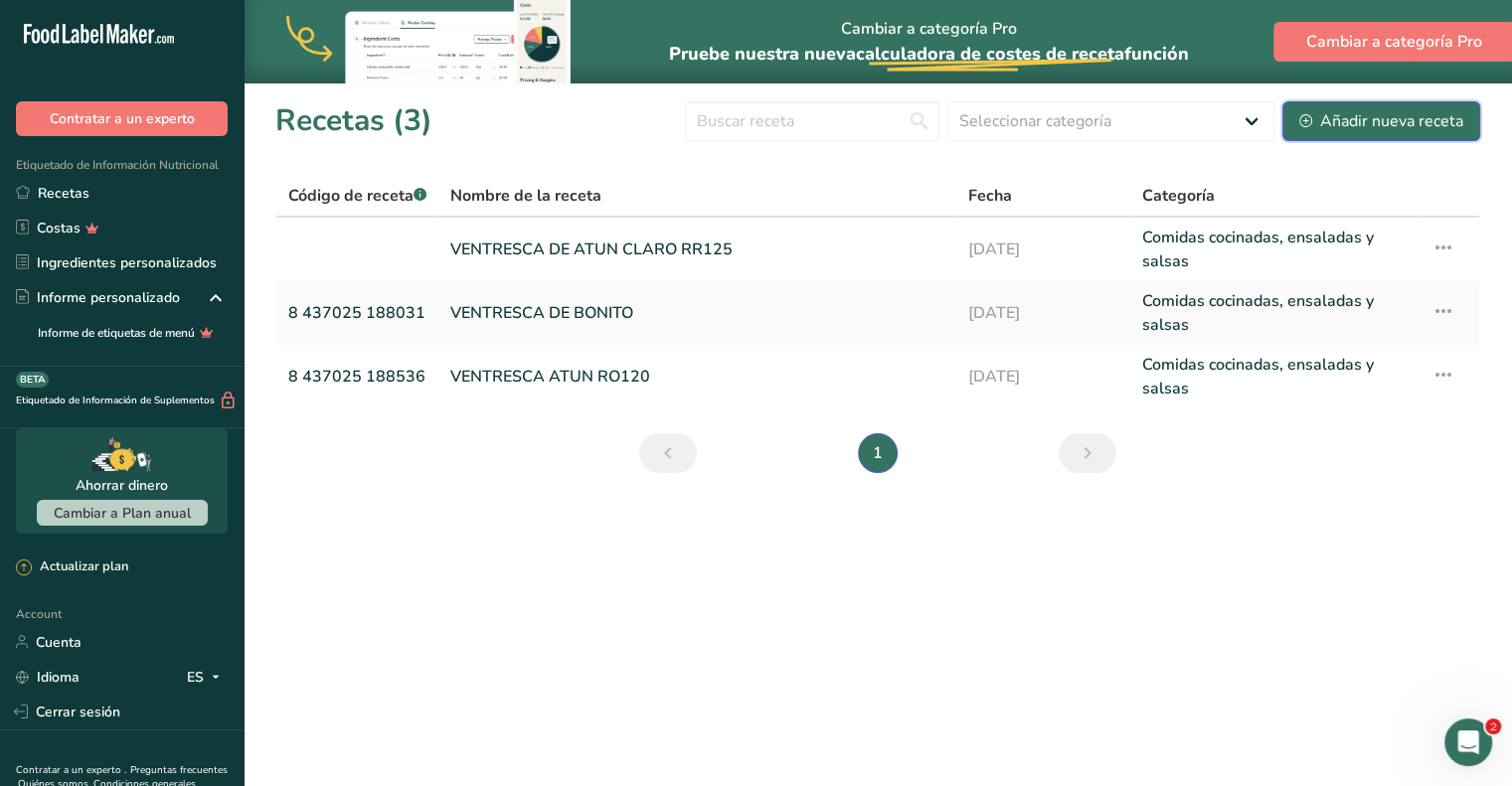 click on "Añadir nueva receta" at bounding box center [1381, 121] 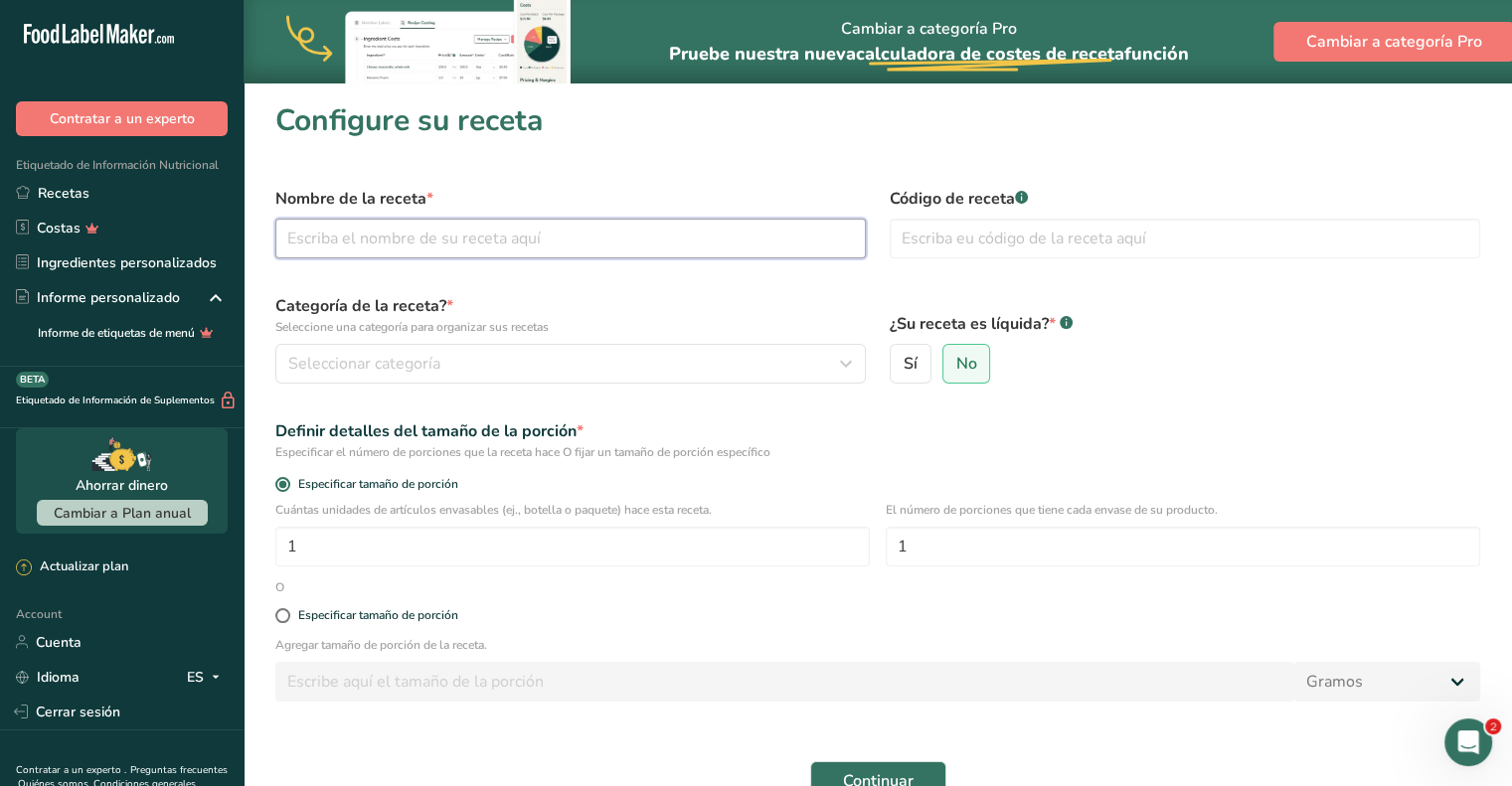 click at bounding box center [571, 238] 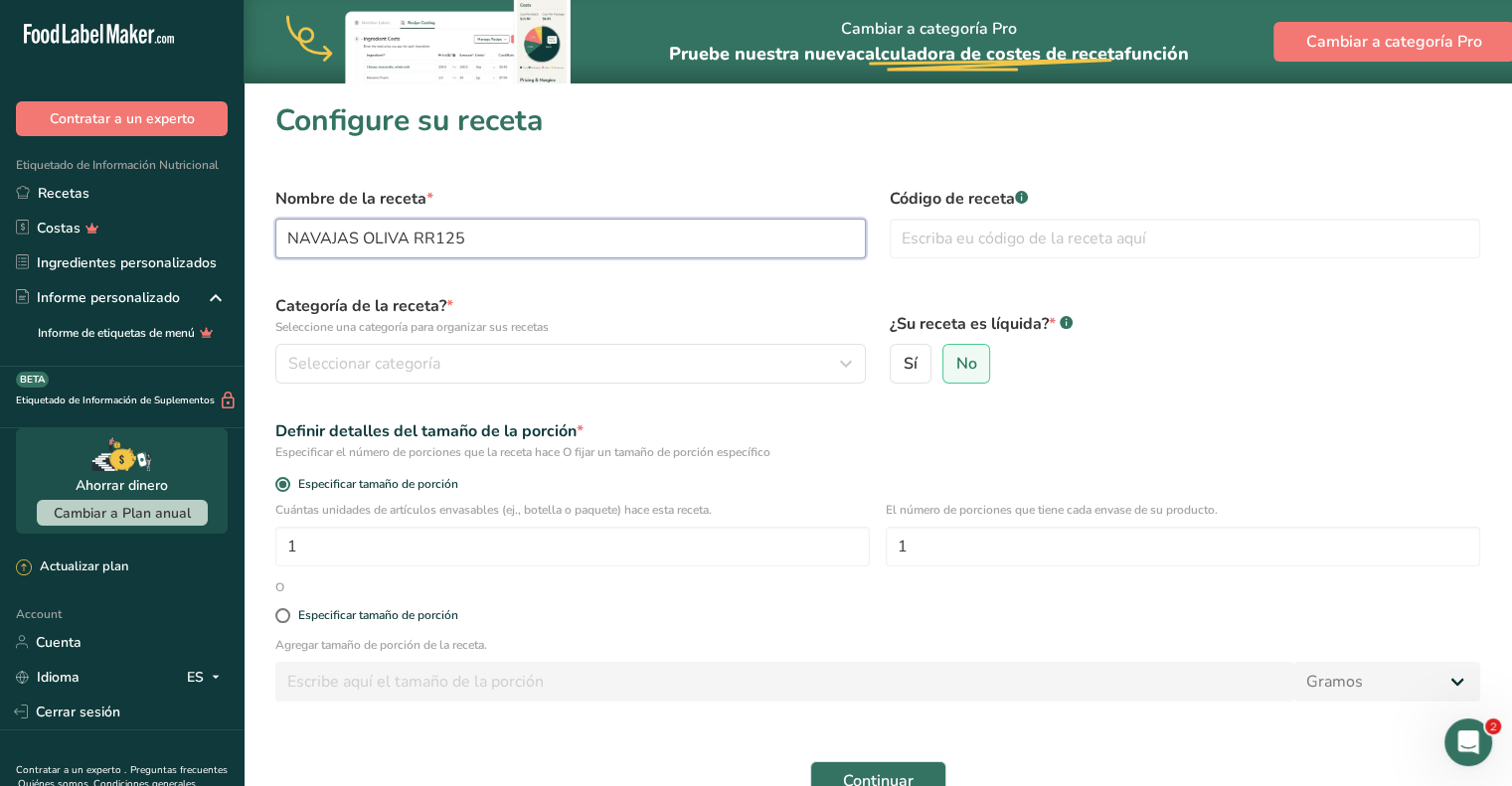 type on "NAVAJAS OLIVA RR125" 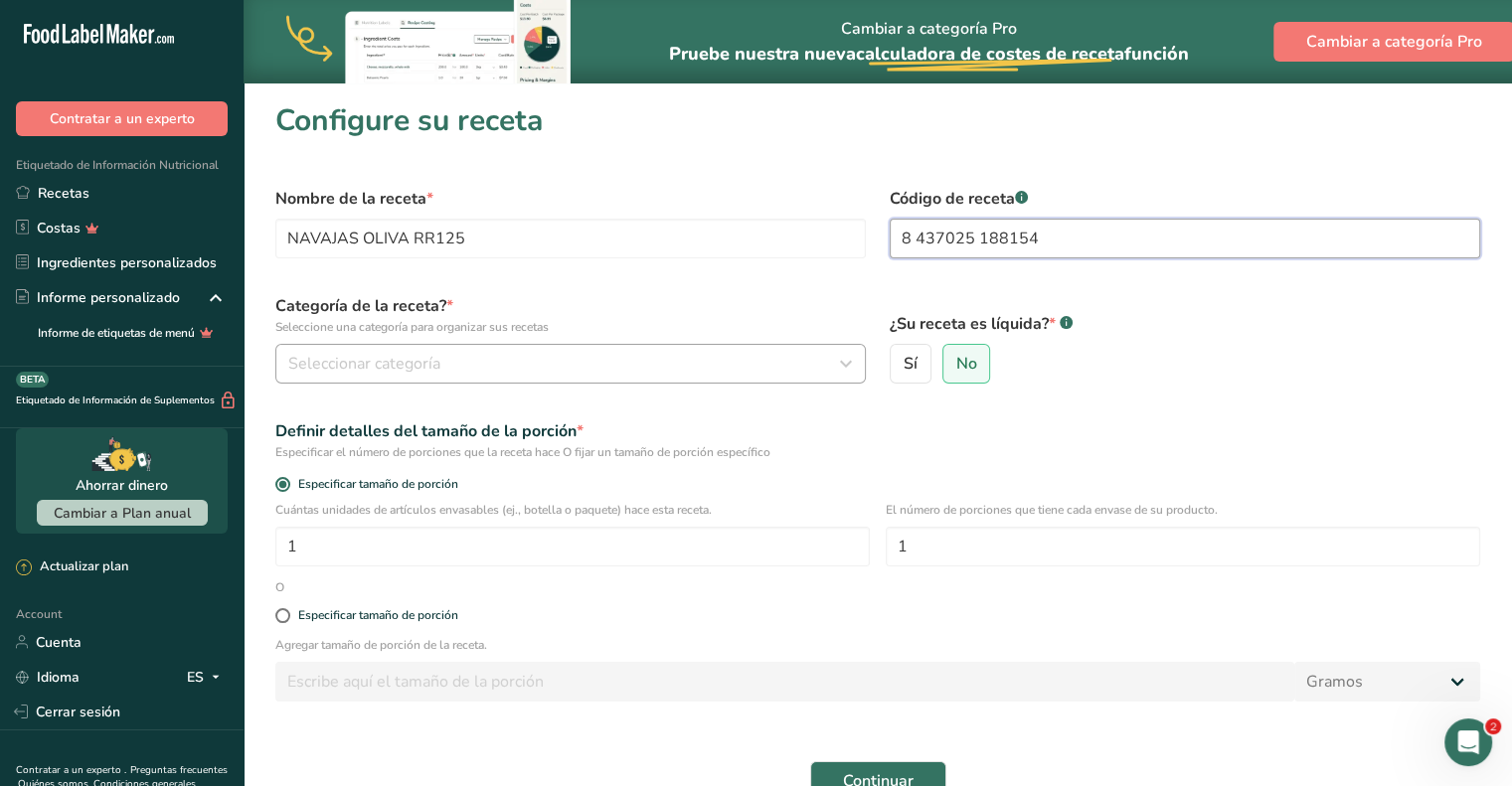 type on "8 437025 188154" 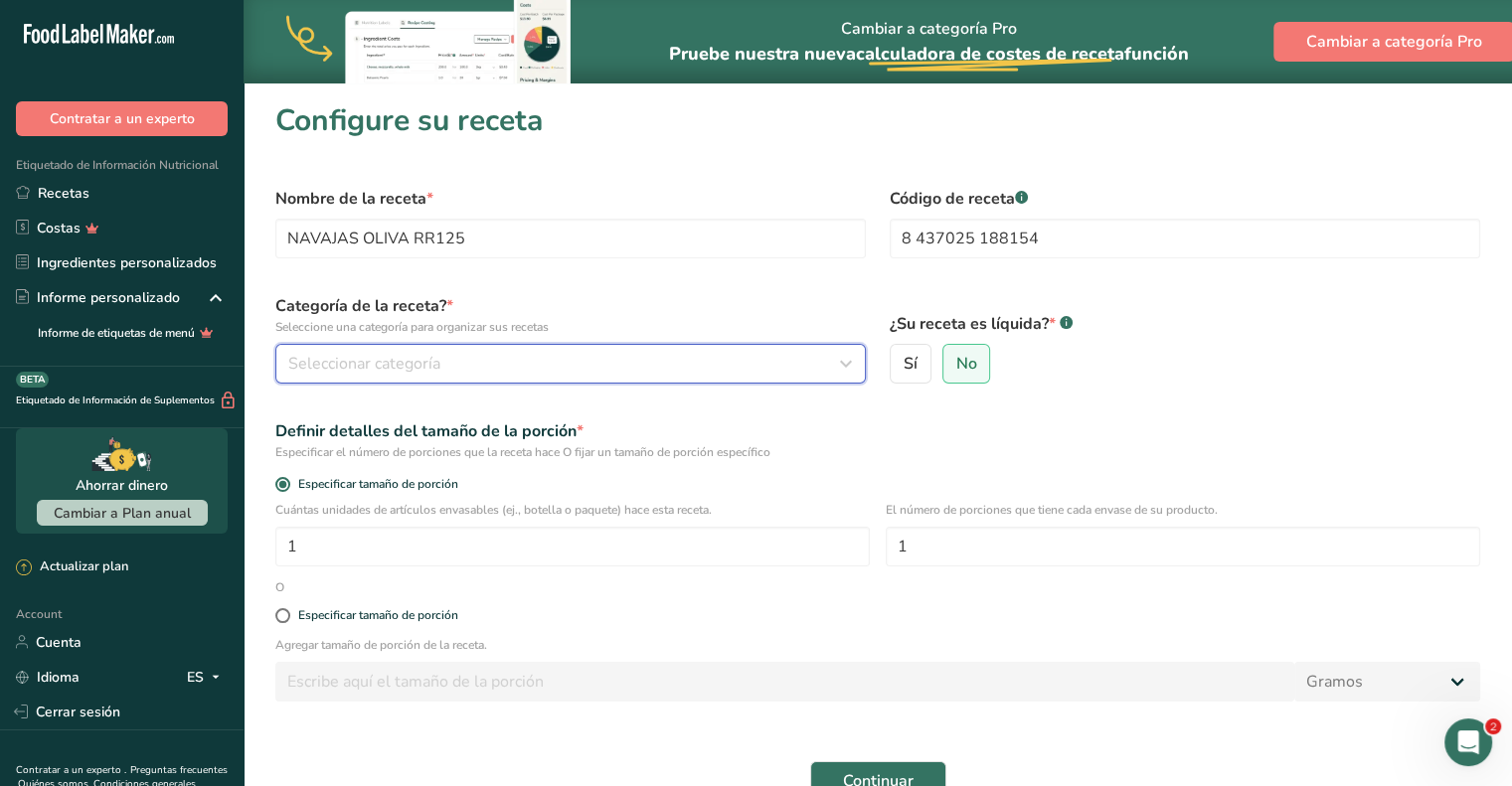 click on "Seleccionar categoría" at bounding box center [565, 364] 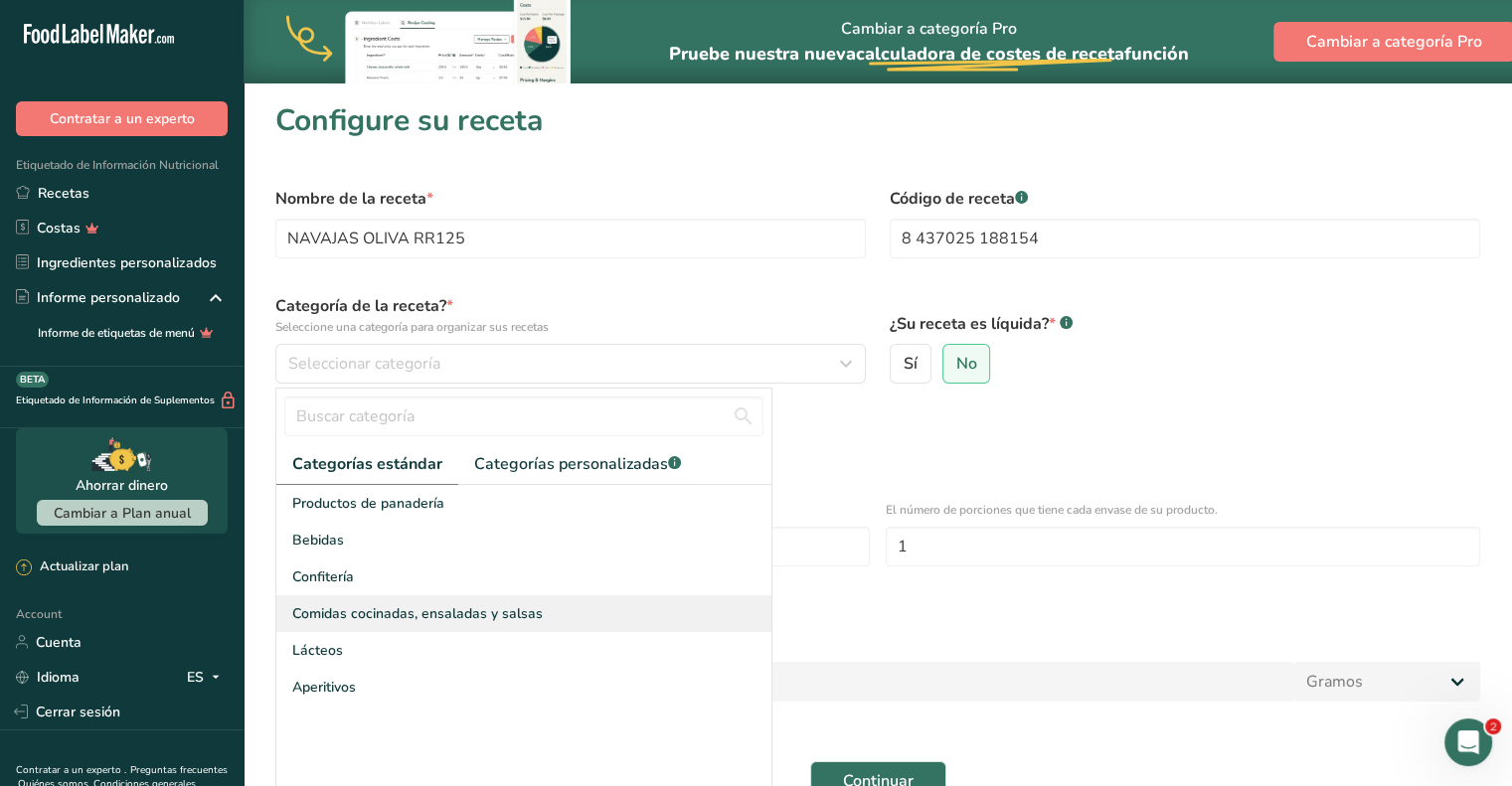 click on "Comidas cocinadas, ensaladas y salsas" at bounding box center [524, 613] 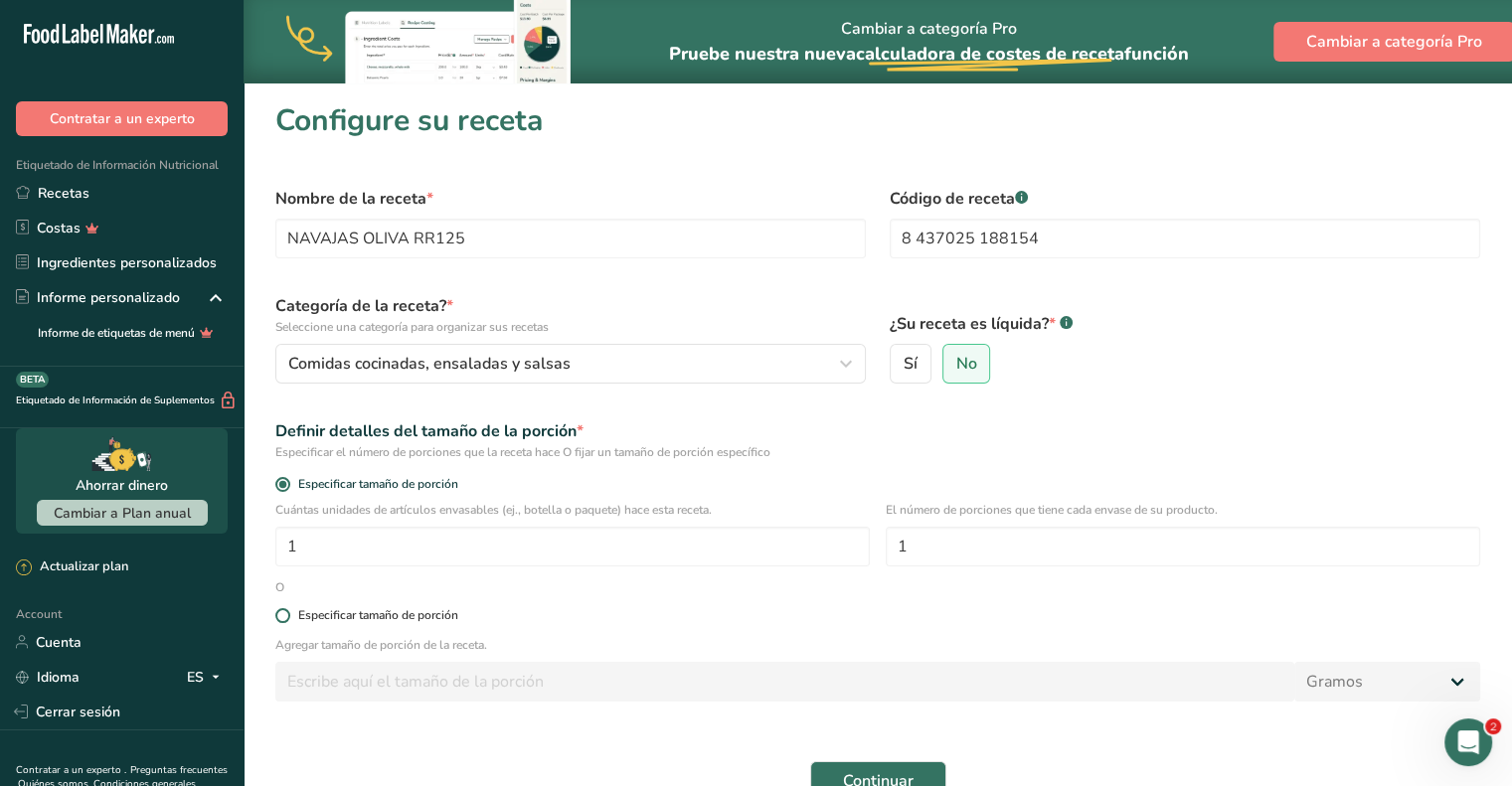 click at bounding box center (282, 615) 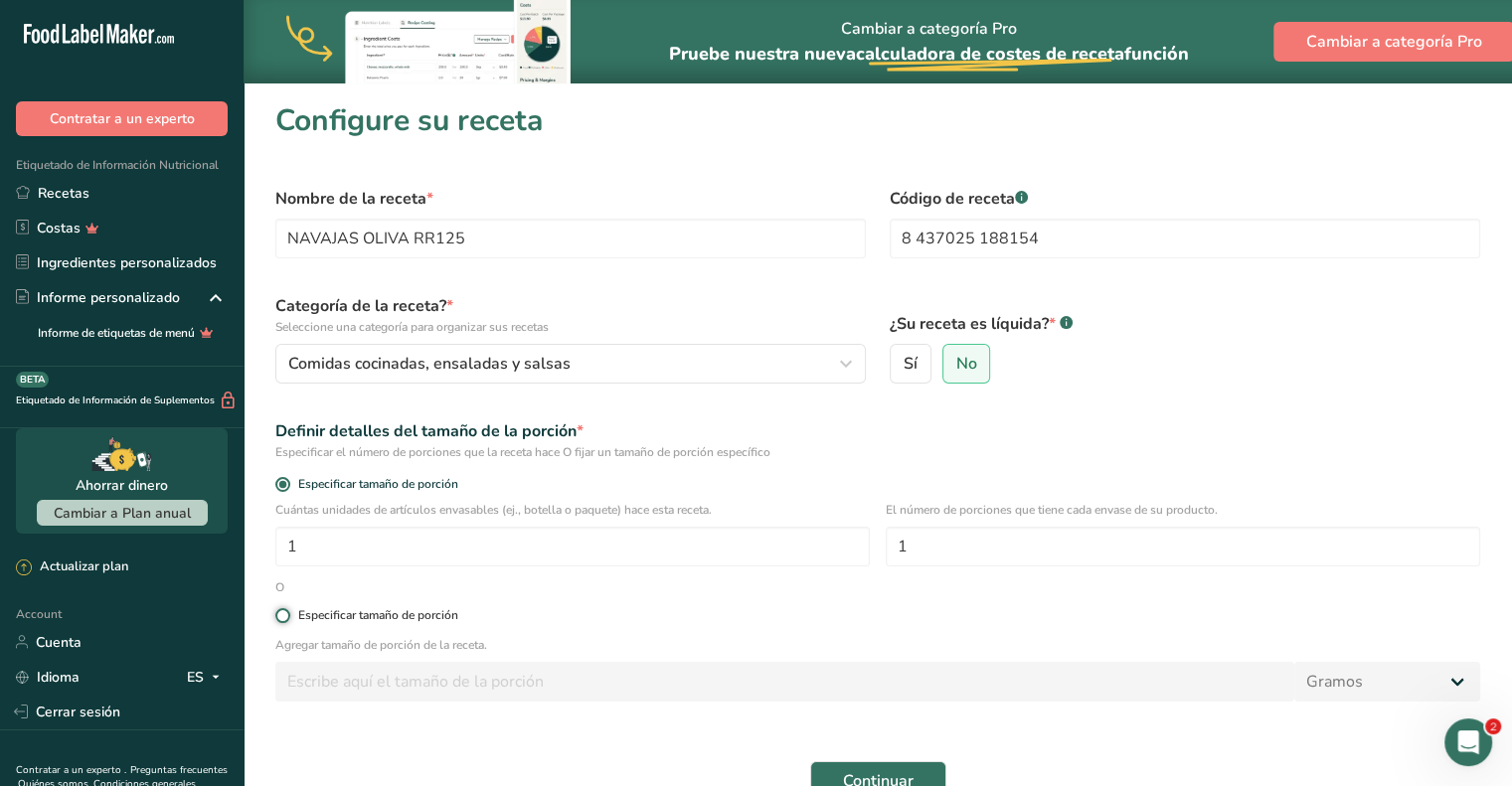 click on "Especificar tamaño de porción" at bounding box center (281, 615) 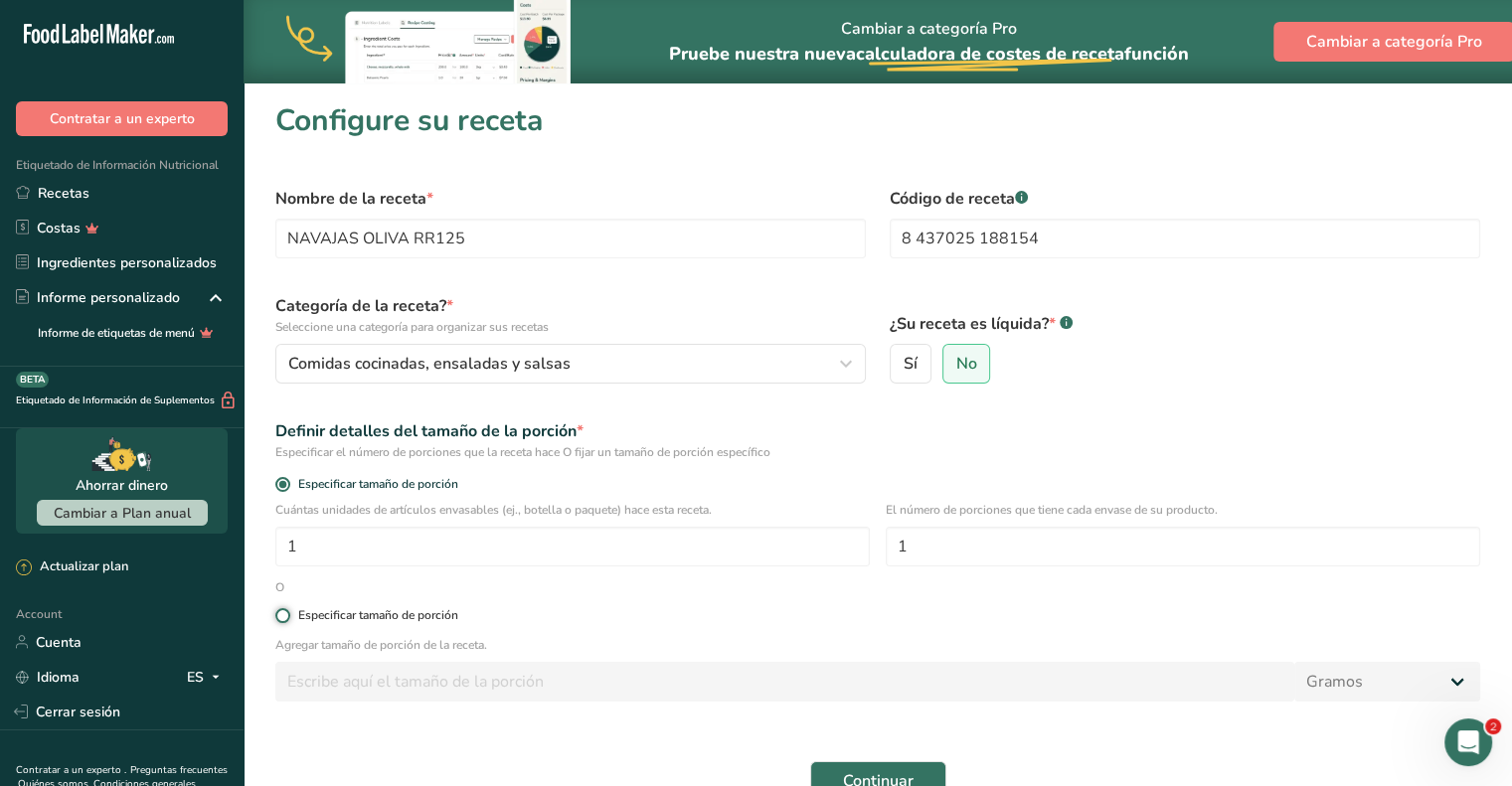 radio on "true" 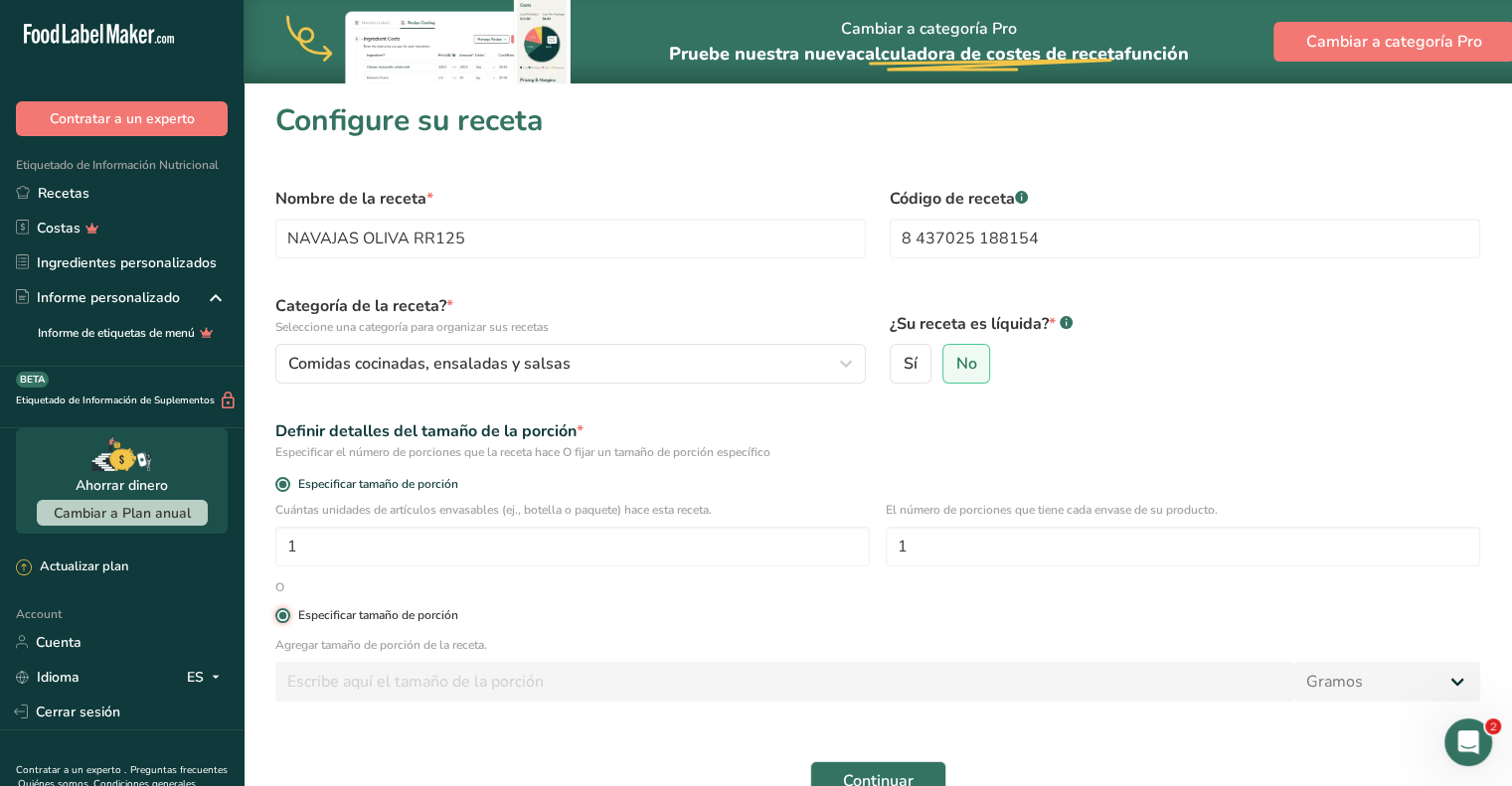 radio on "false" 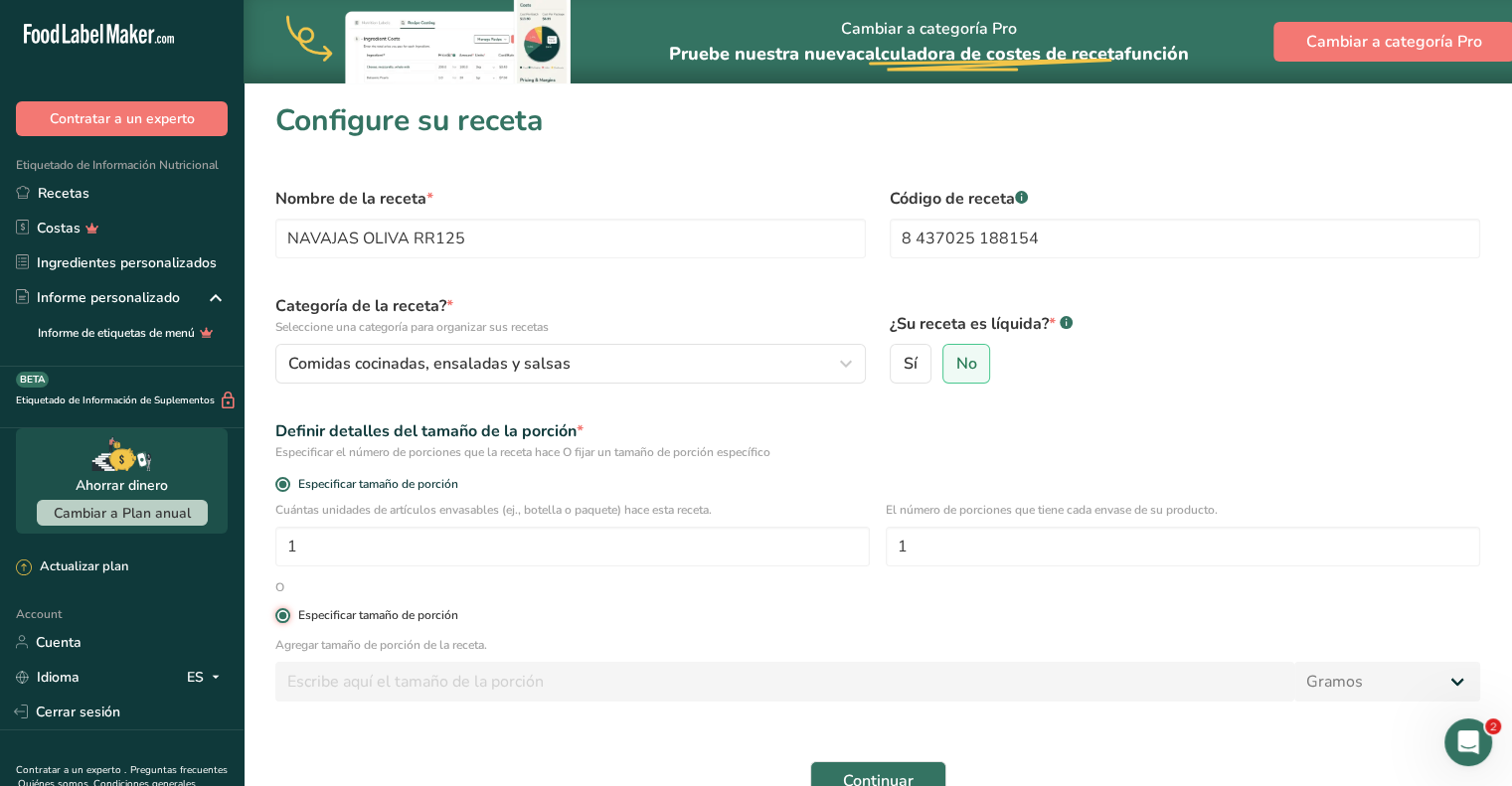 type 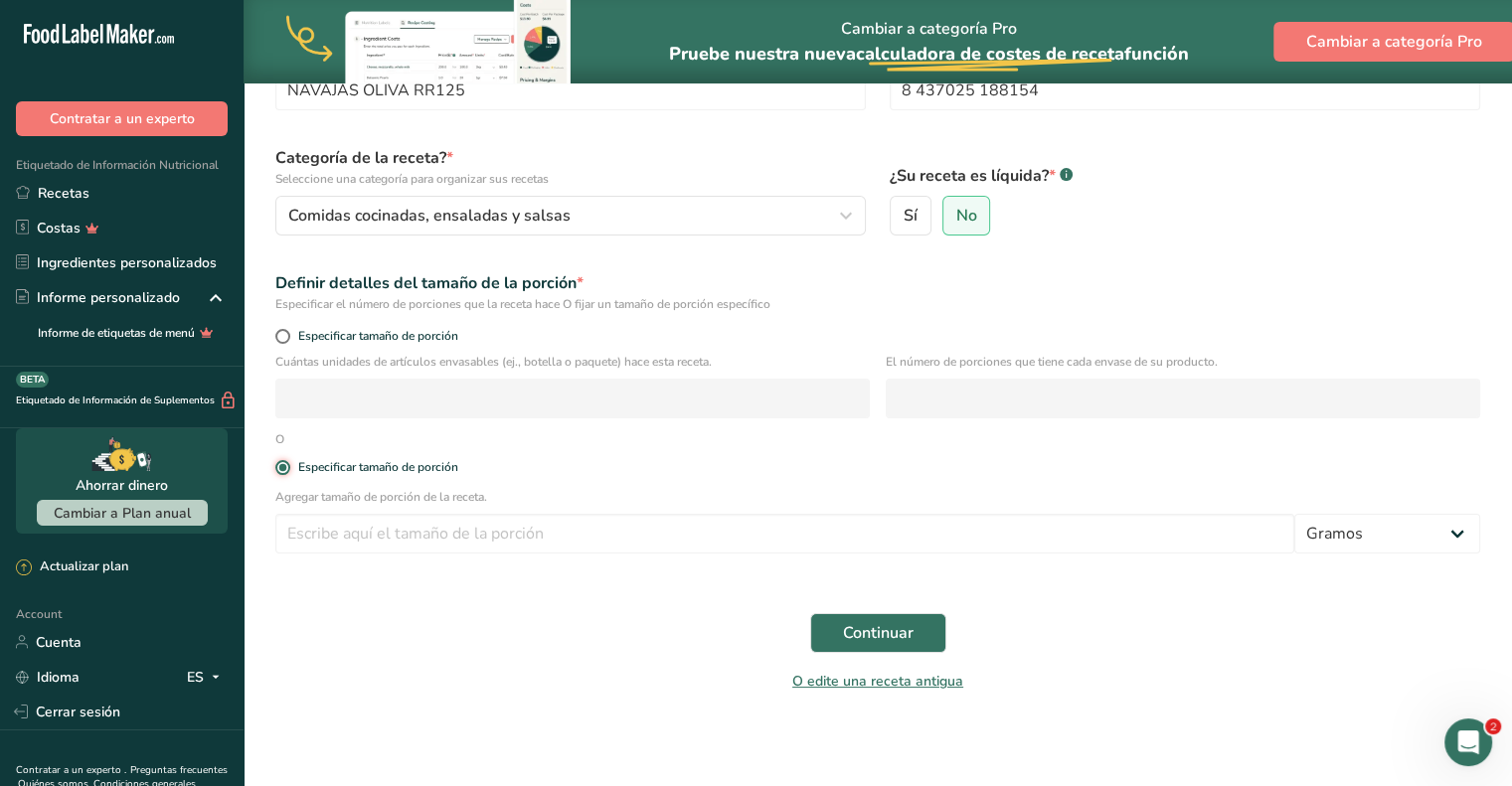 scroll, scrollTop: 150, scrollLeft: 0, axis: vertical 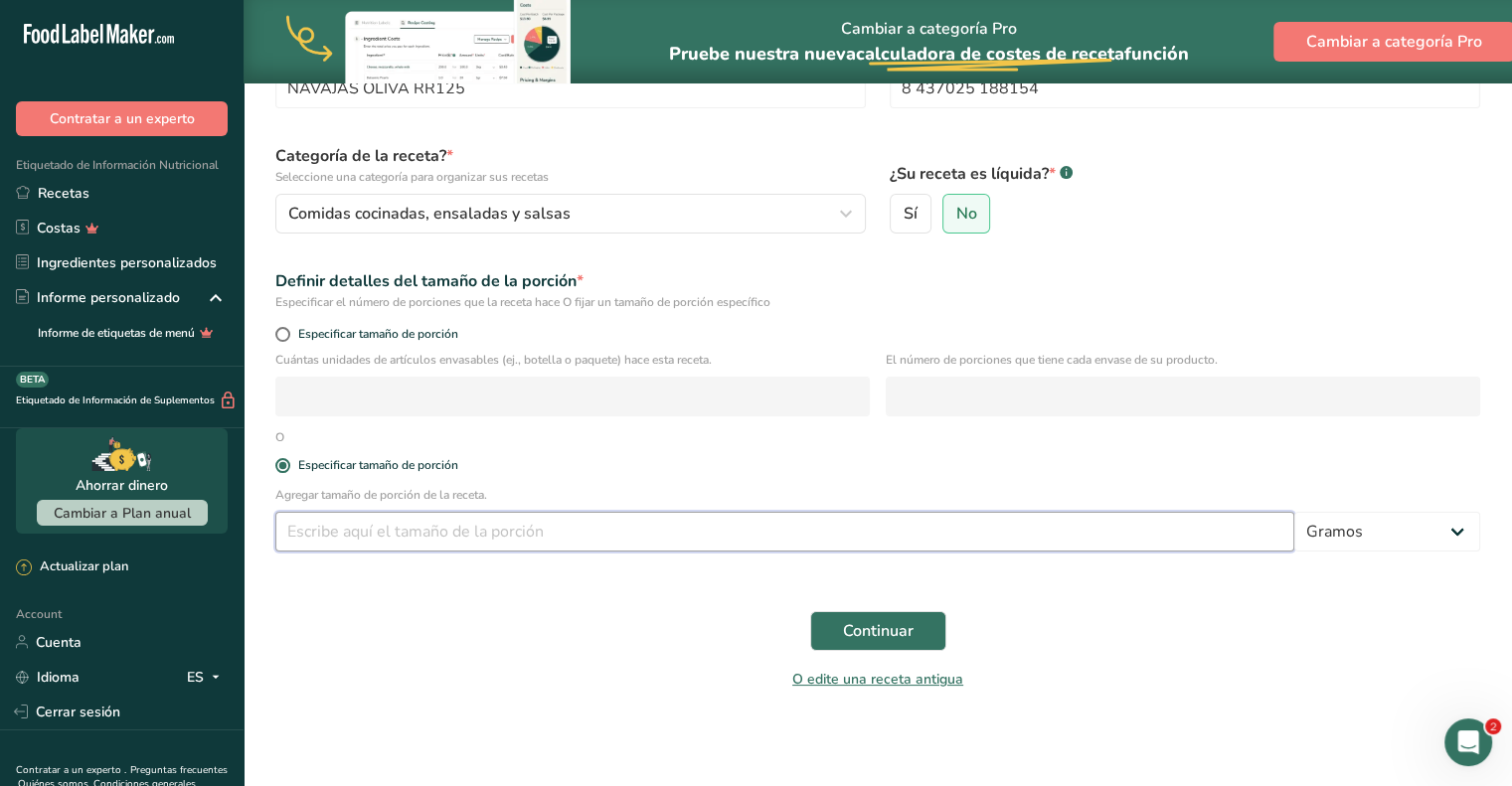 click at bounding box center (784, 532) 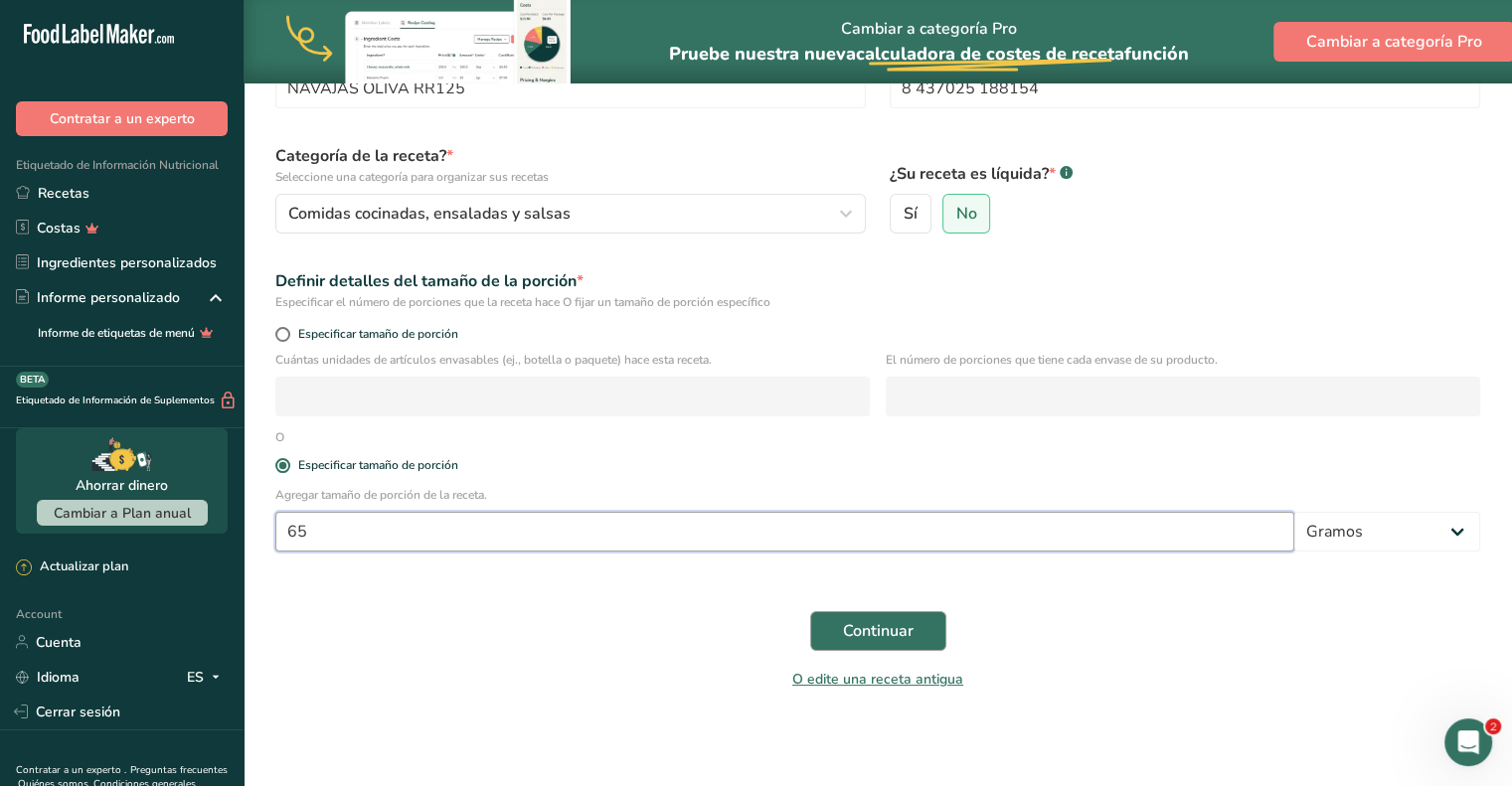 type on "65" 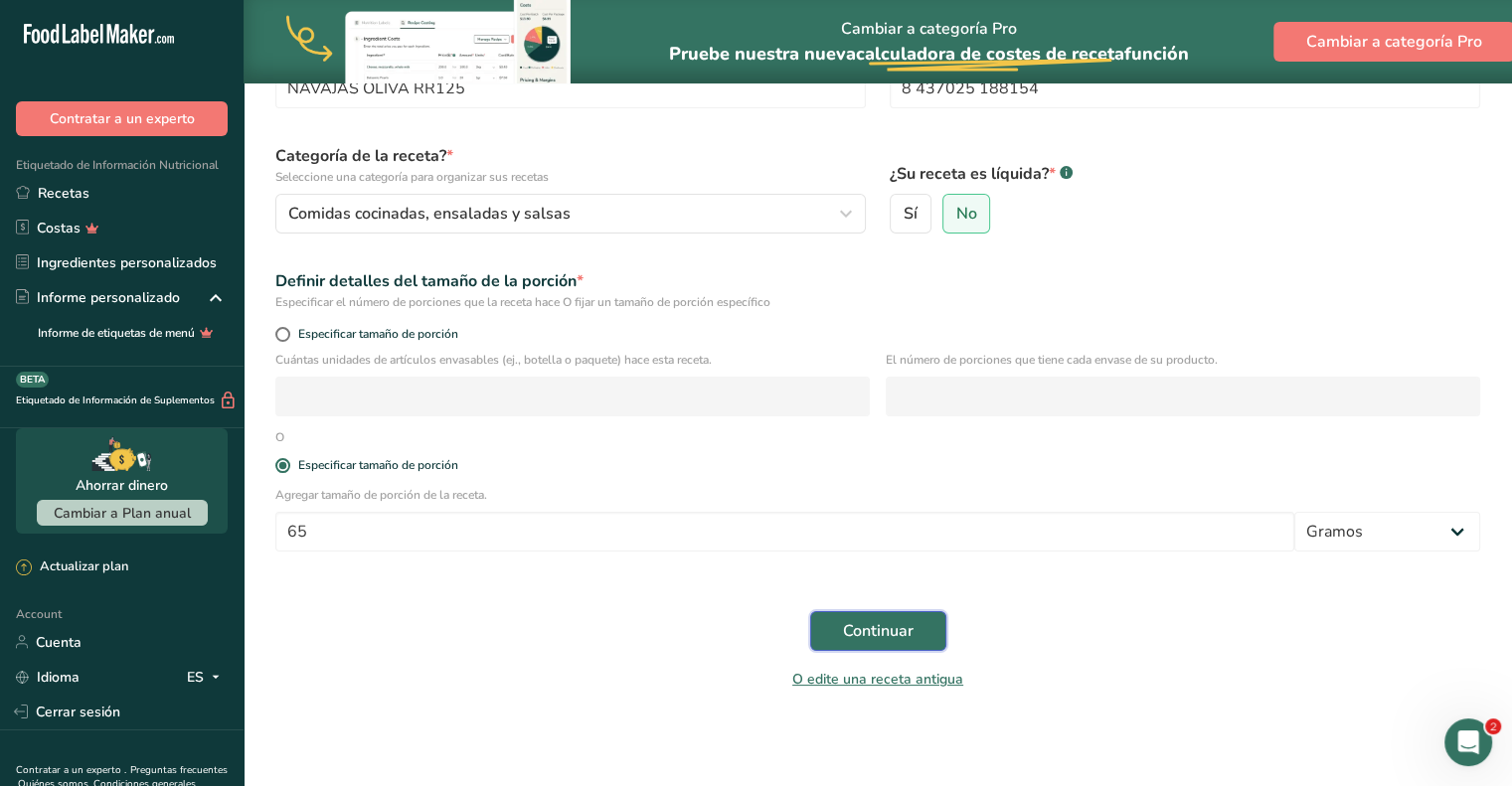 click on "Continuar" at bounding box center [878, 631] 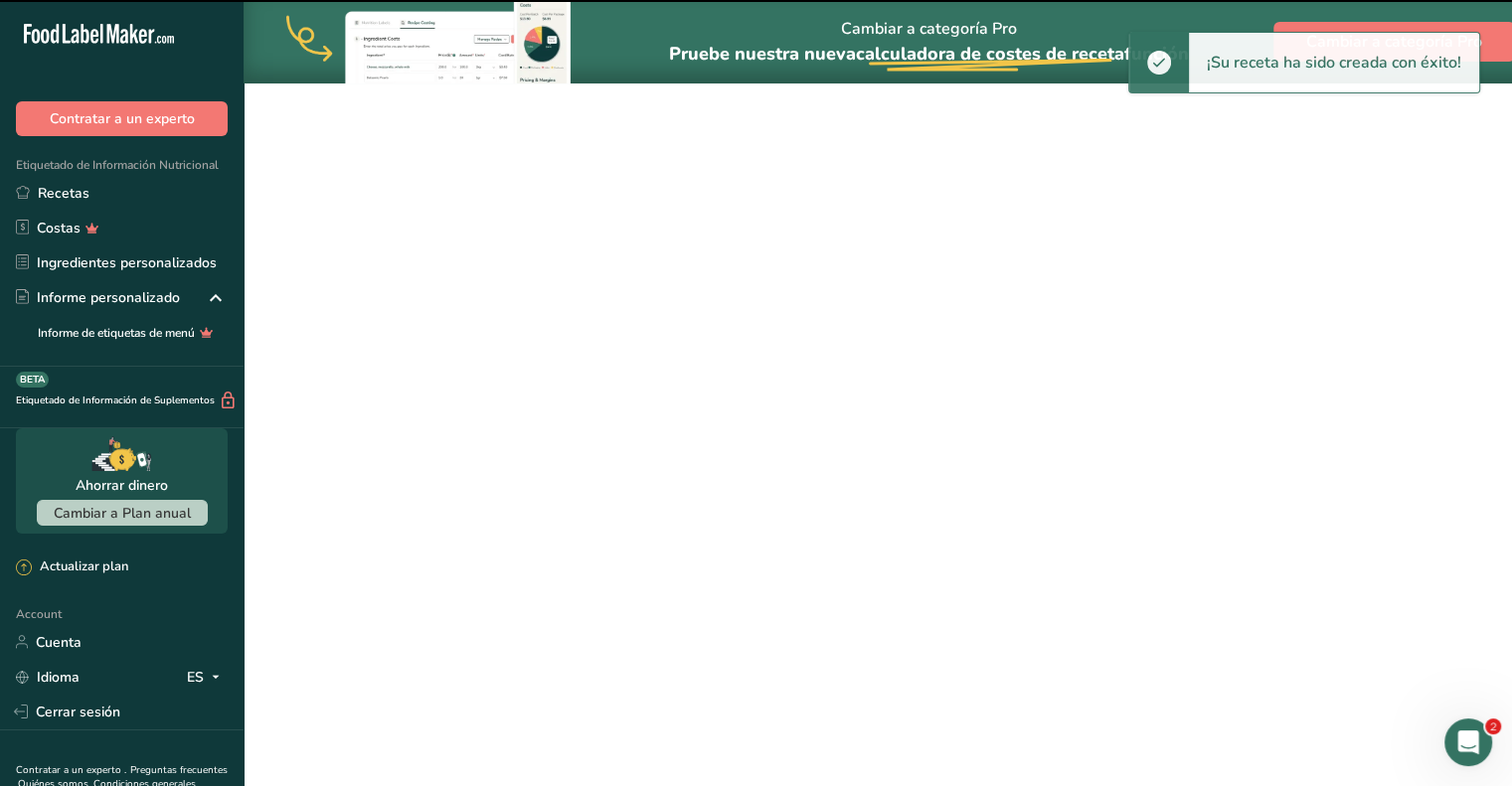 scroll, scrollTop: 0, scrollLeft: 0, axis: both 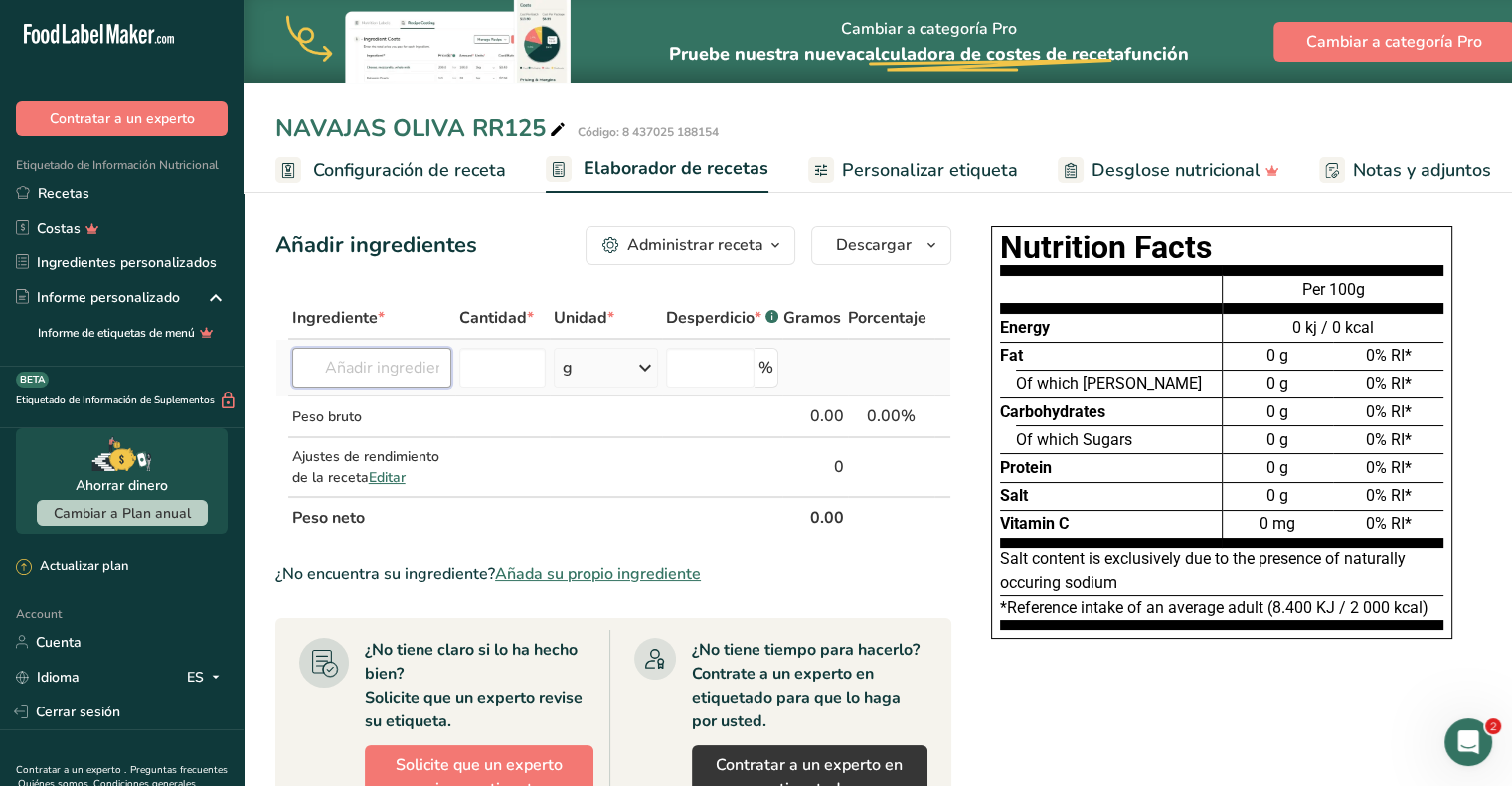 click at bounding box center [372, 368] 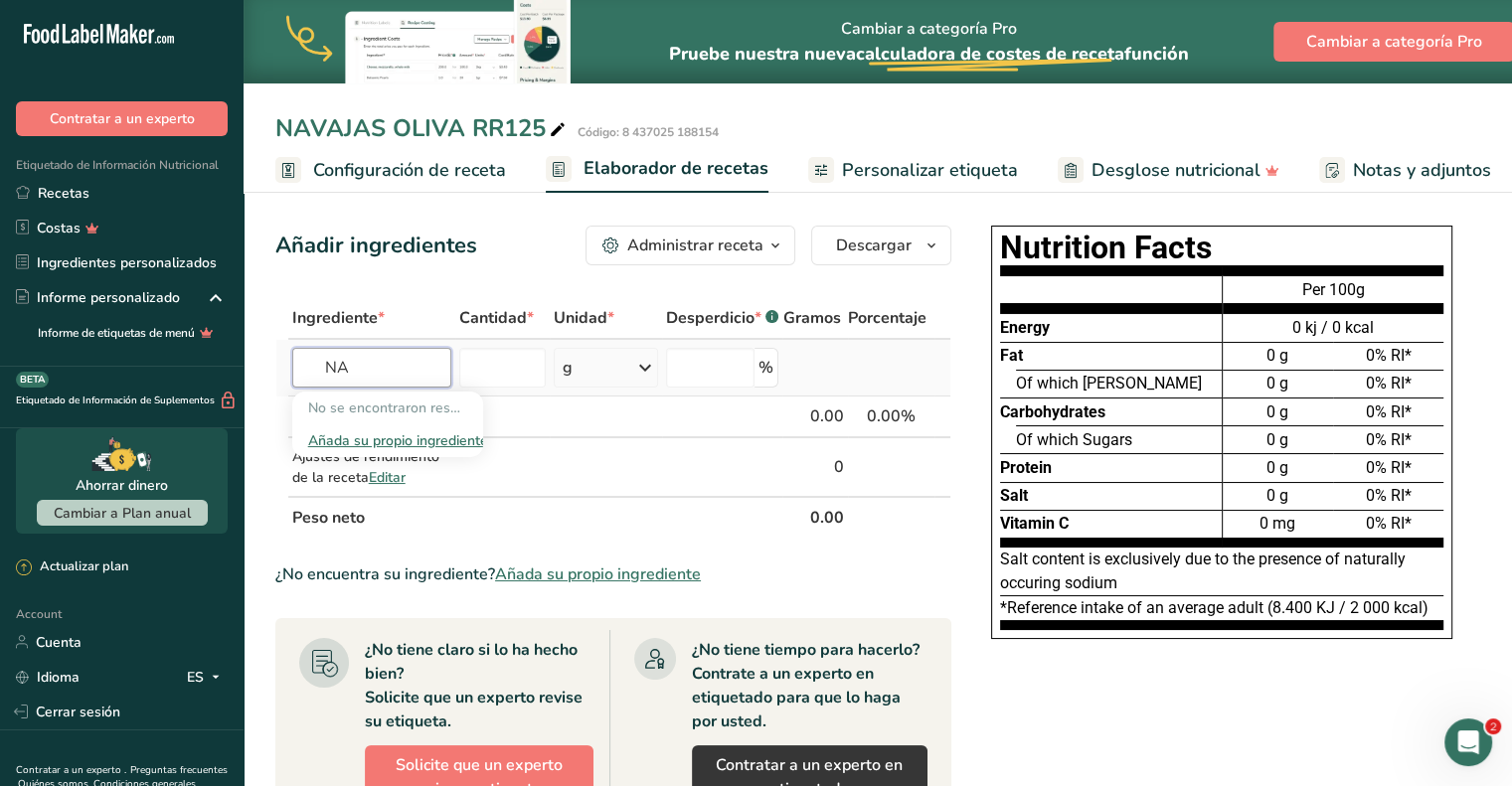 type on "N" 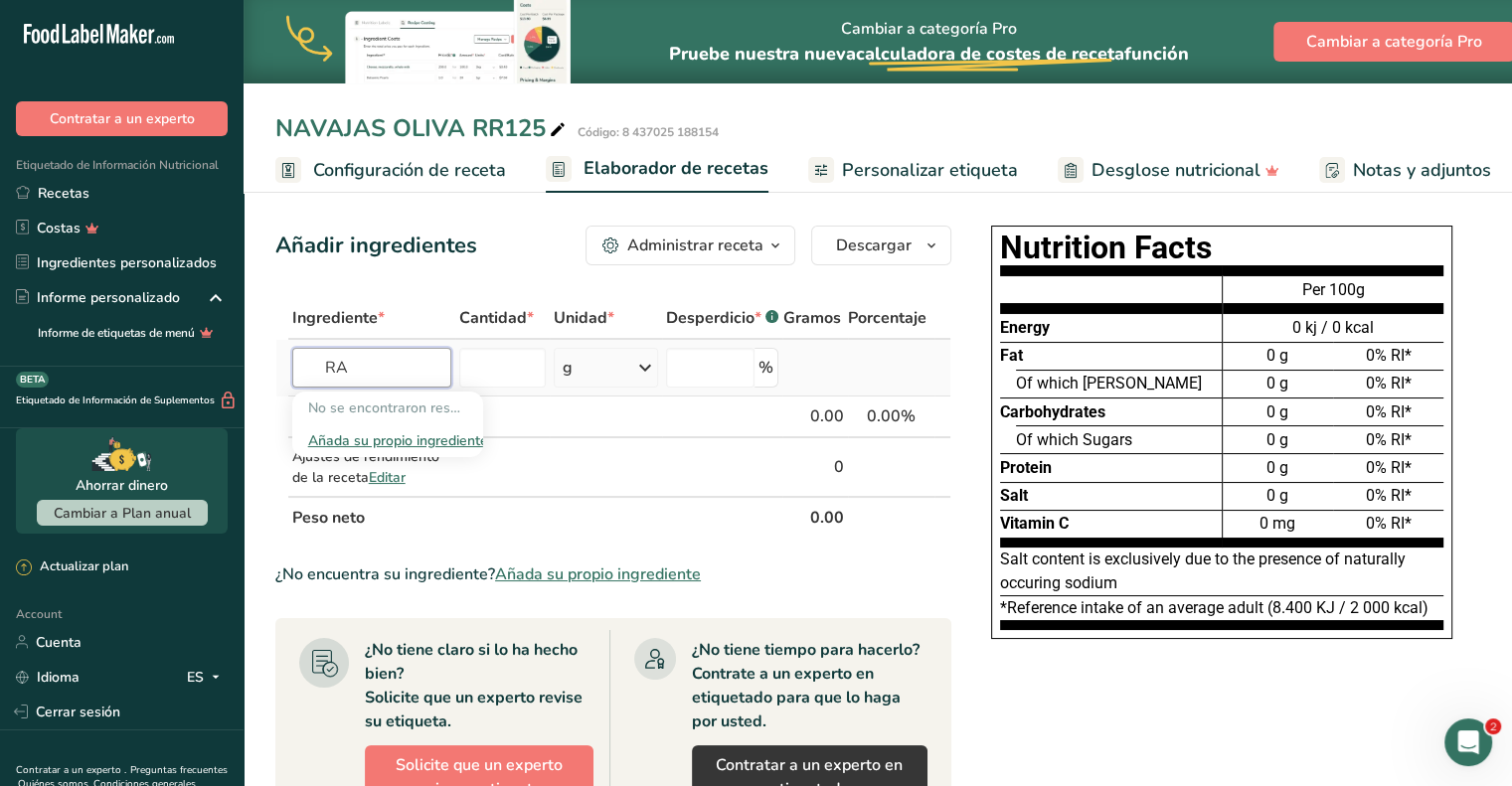 type on "R" 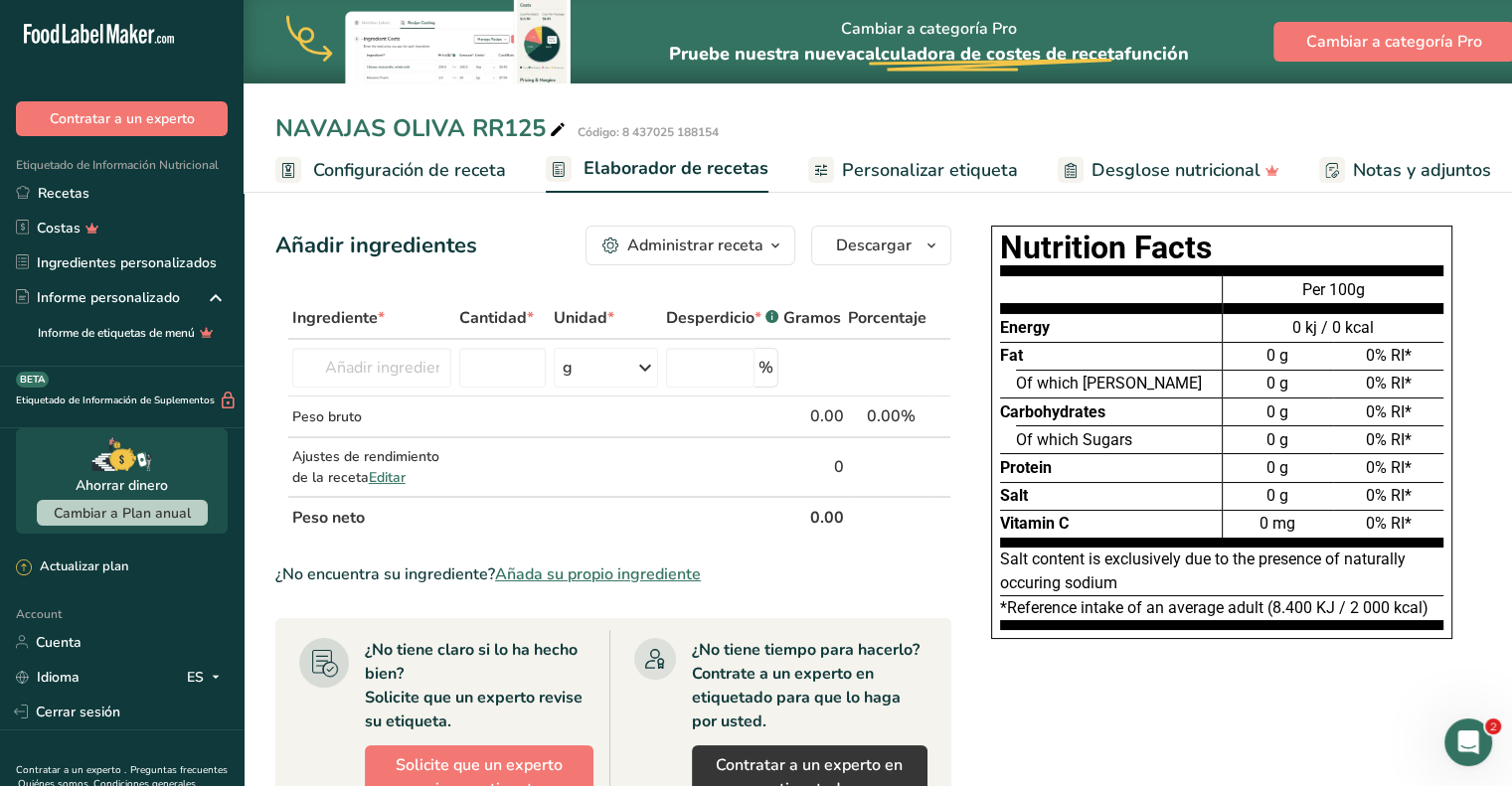 click on "NAVAJAS OLIVA RR125
Código: 8 437025 188154" at bounding box center [878, 128] 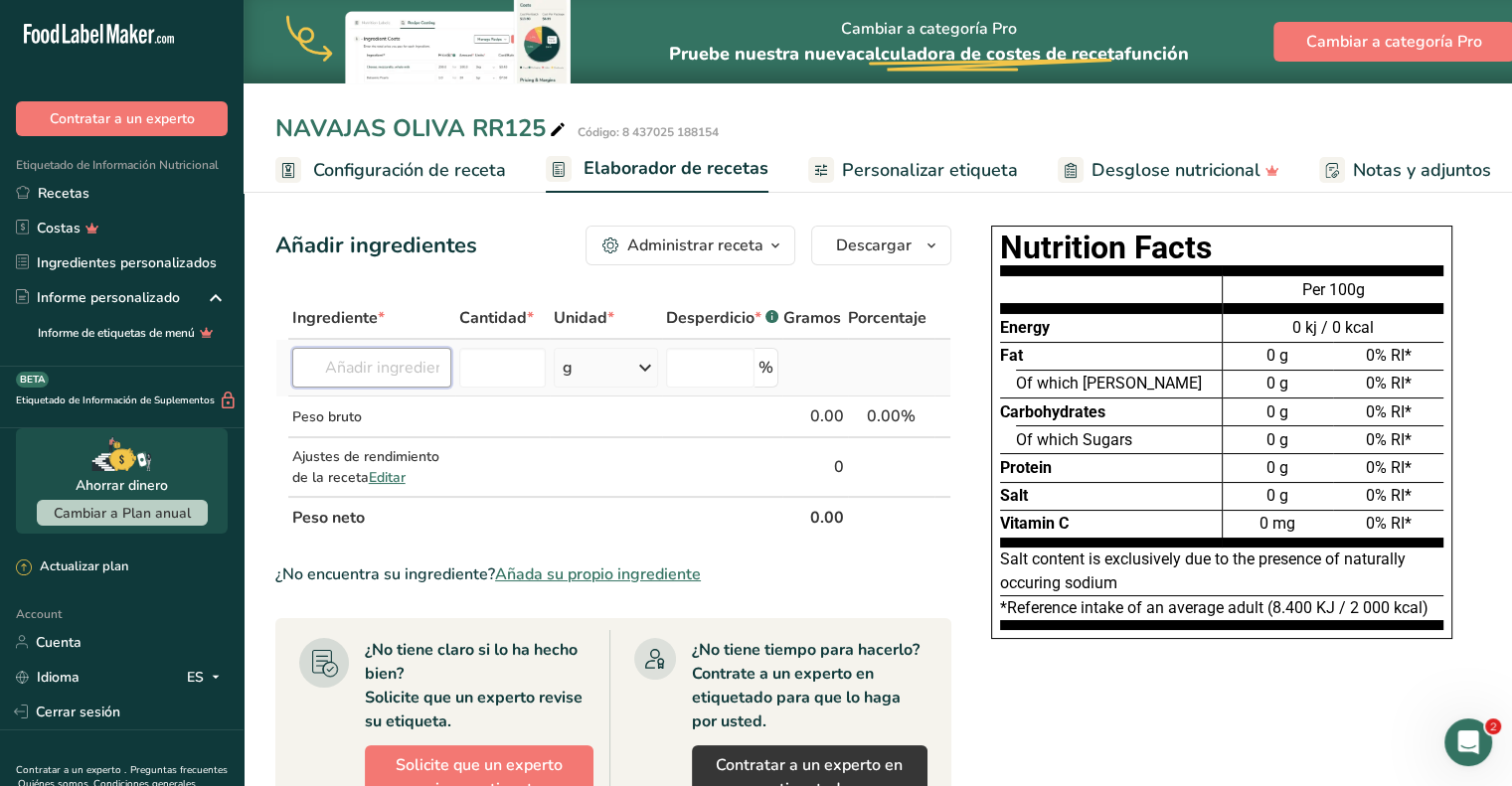 click at bounding box center (372, 368) 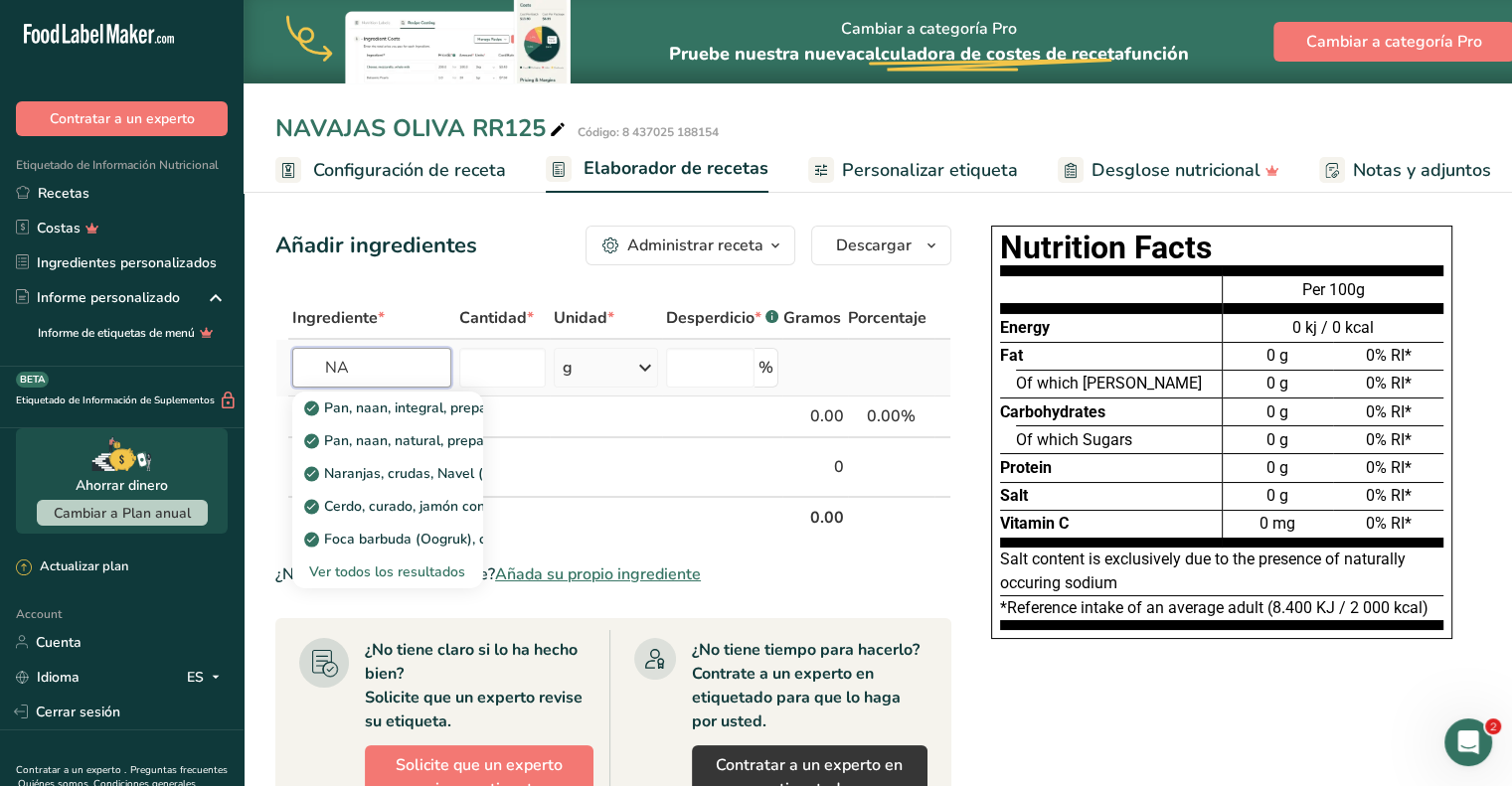 type on "N" 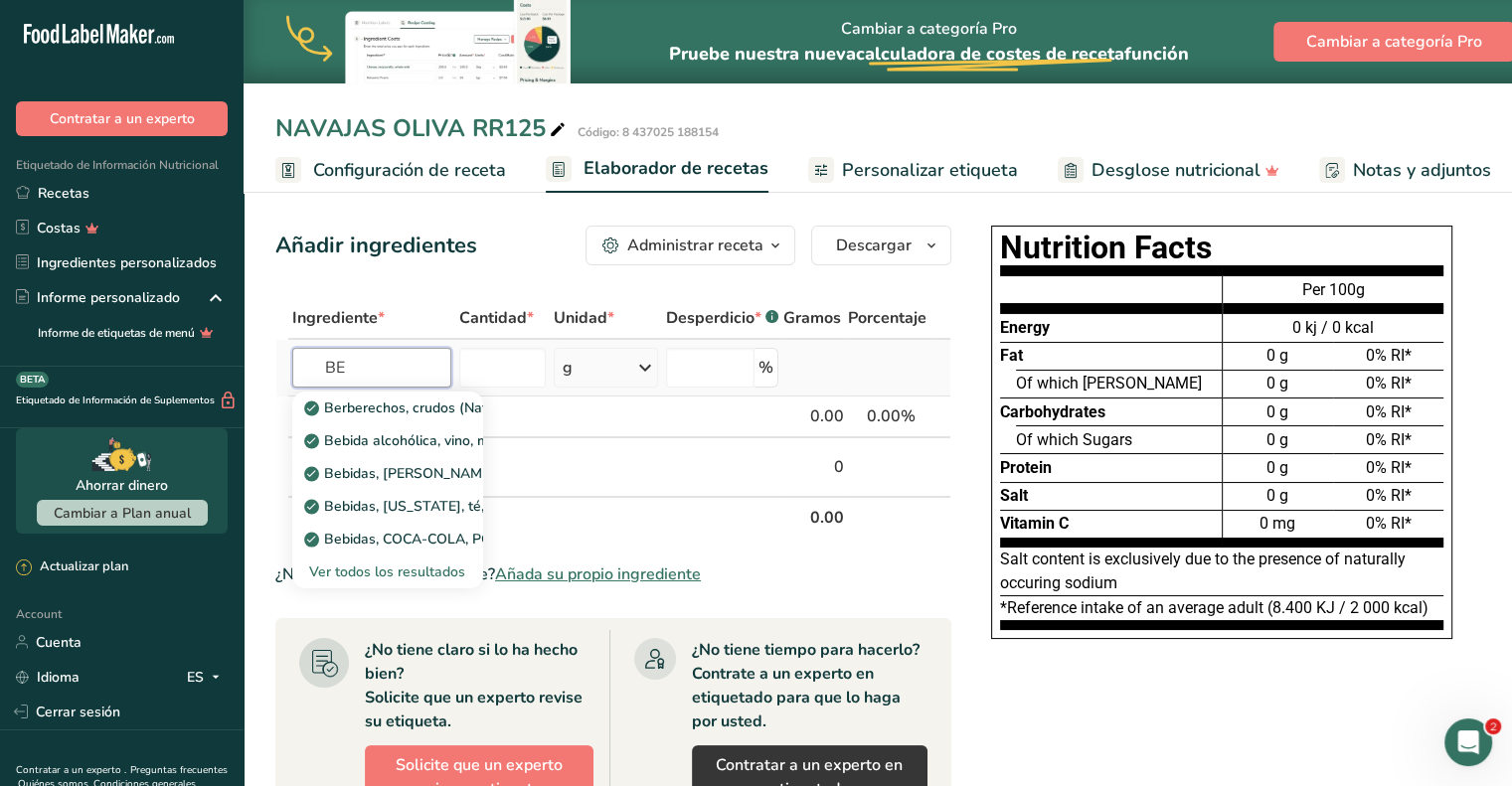 type on "B" 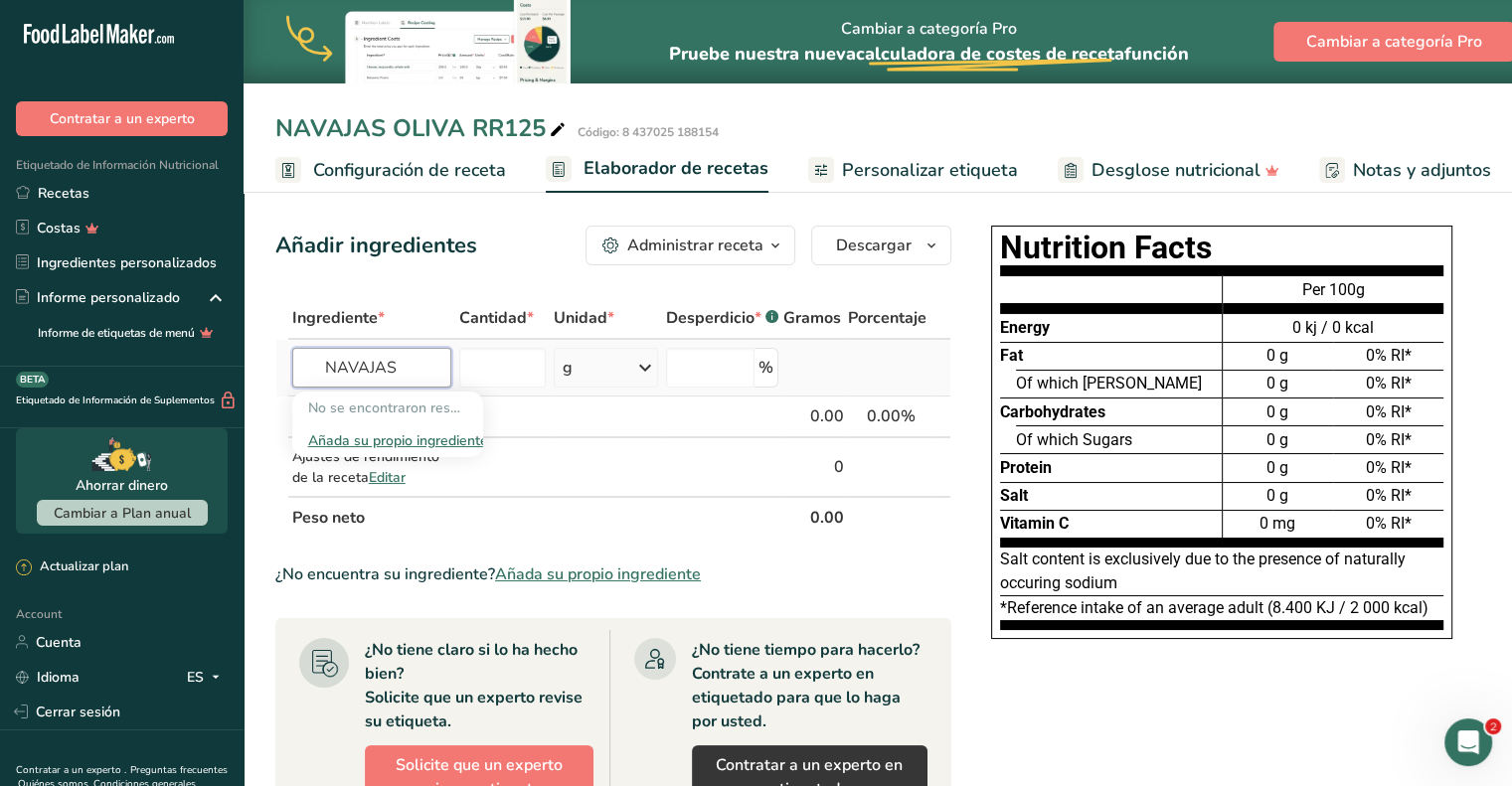 type on "NAVAJAS" 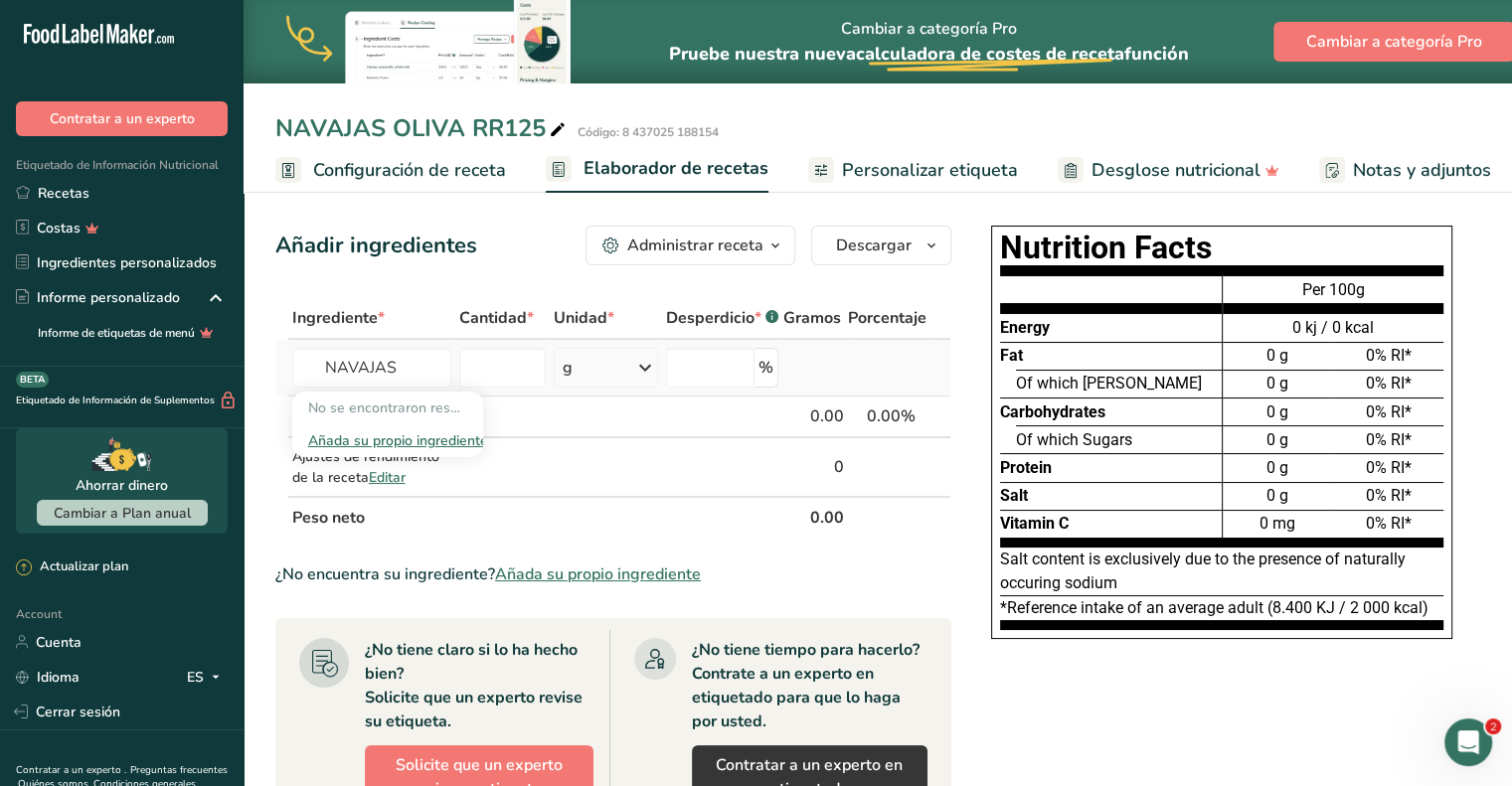 type 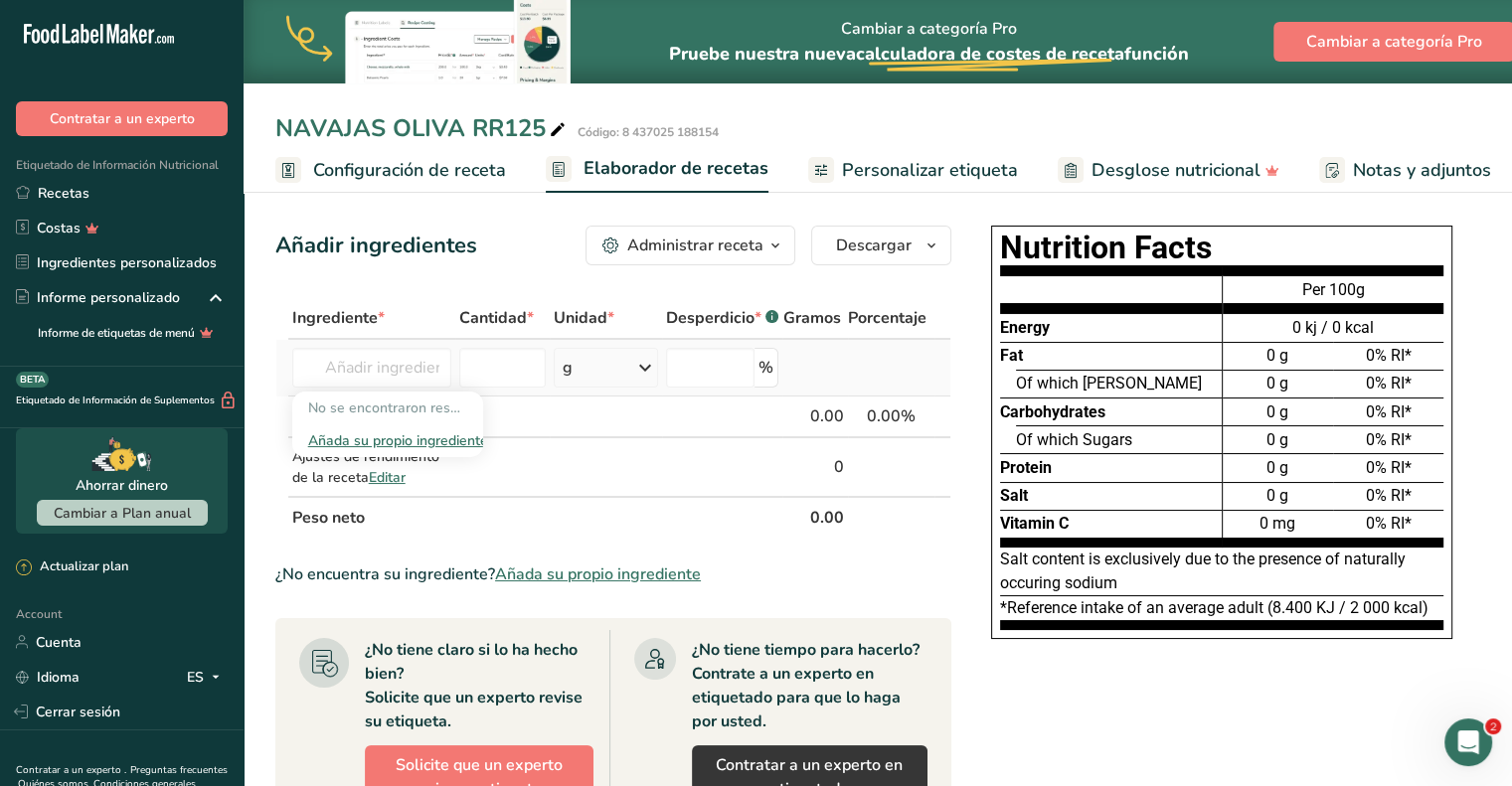click on "Añada su propio ingrediente" at bounding box center [388, 440] 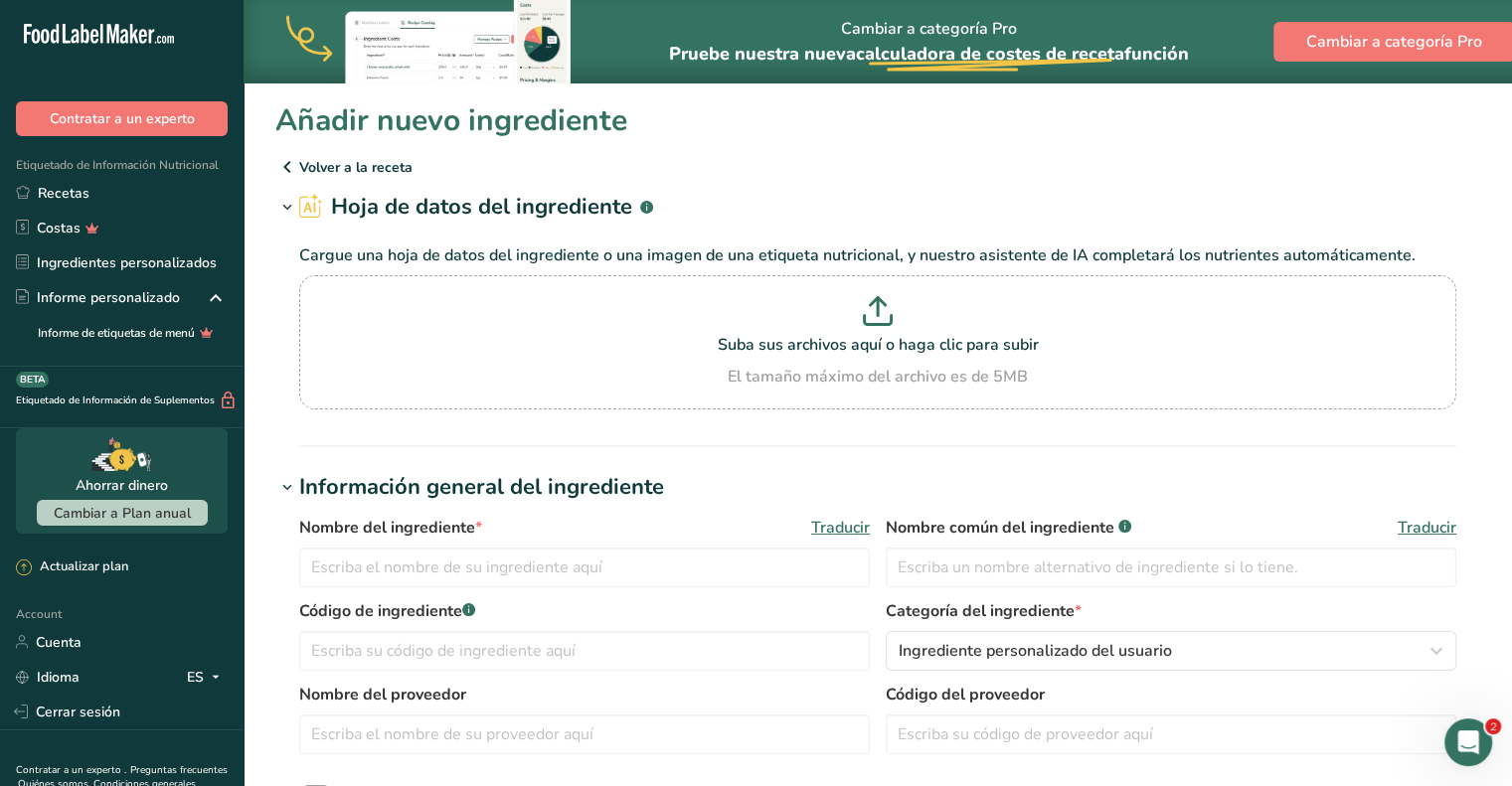 scroll, scrollTop: 0, scrollLeft: 0, axis: both 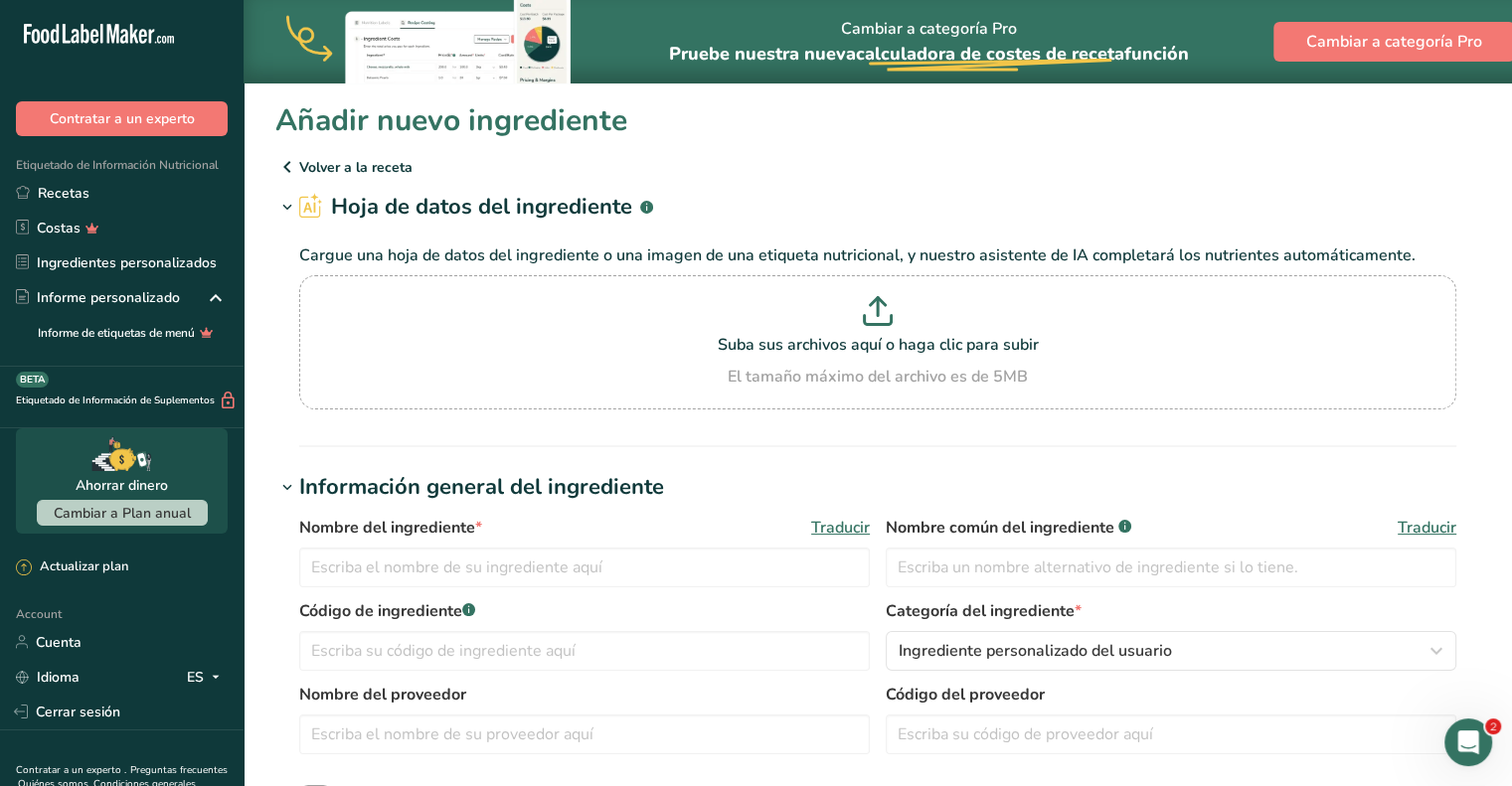 click at bounding box center (287, 167) 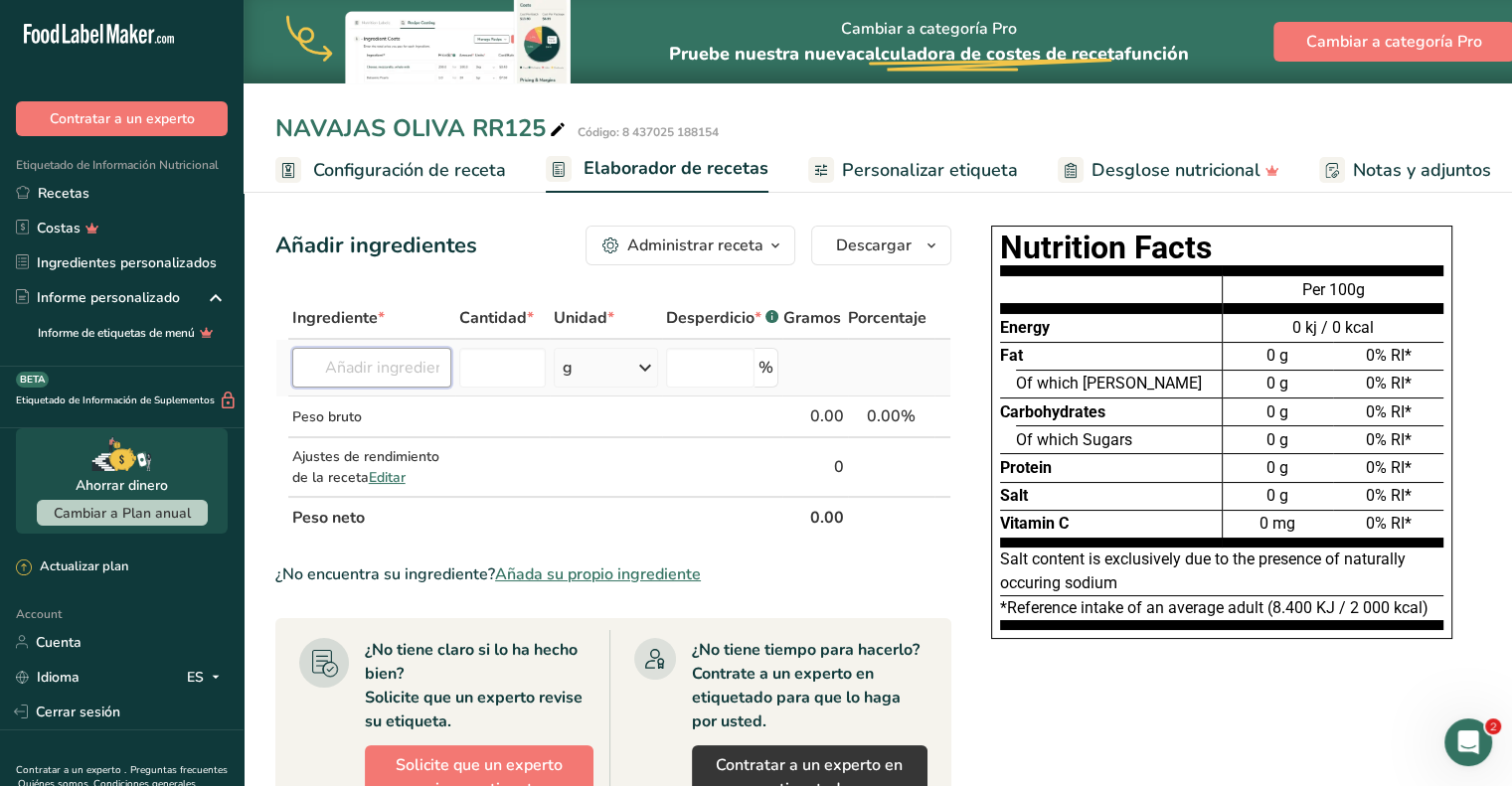 click at bounding box center (372, 368) 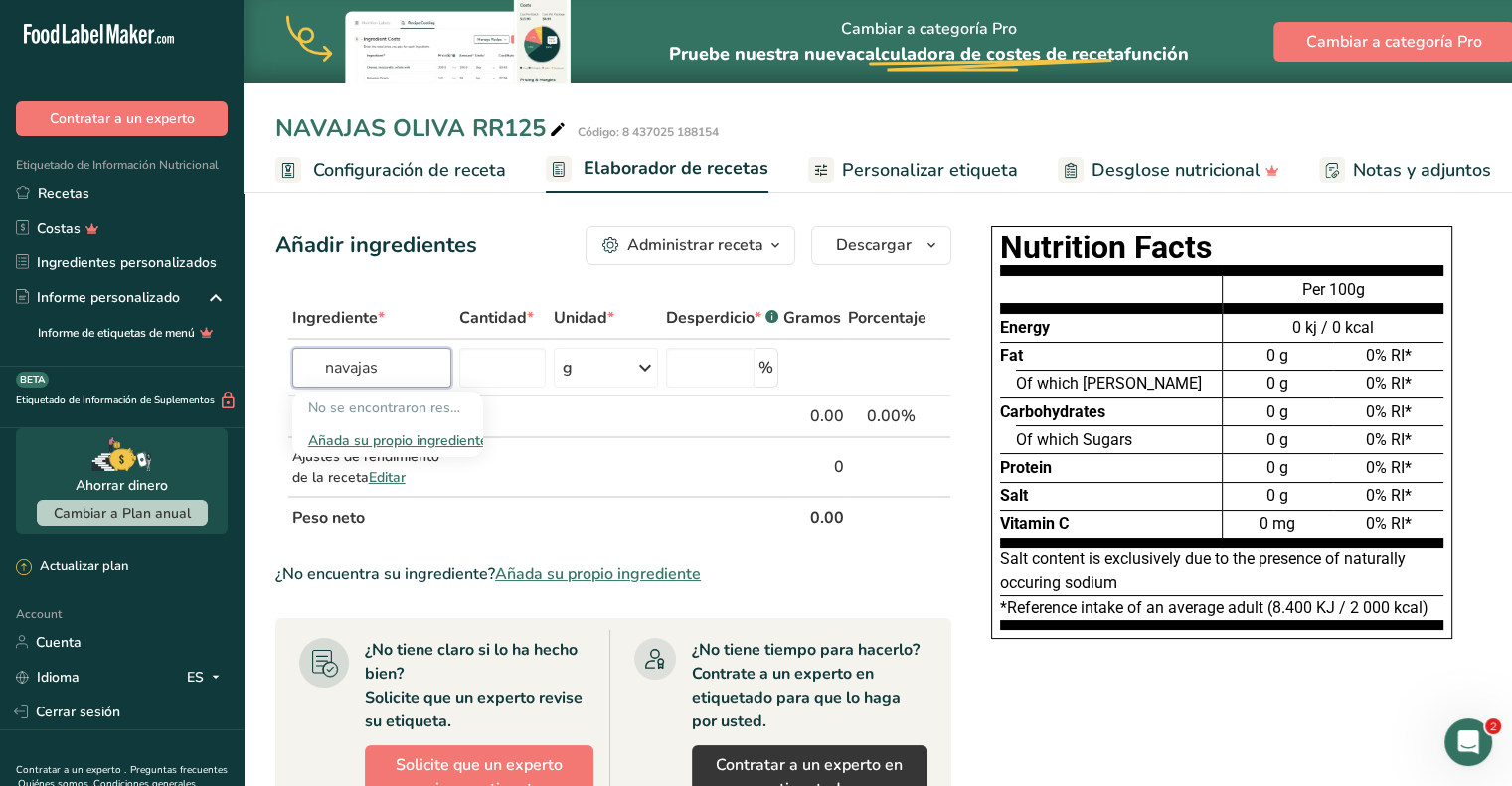 type on "navajas" 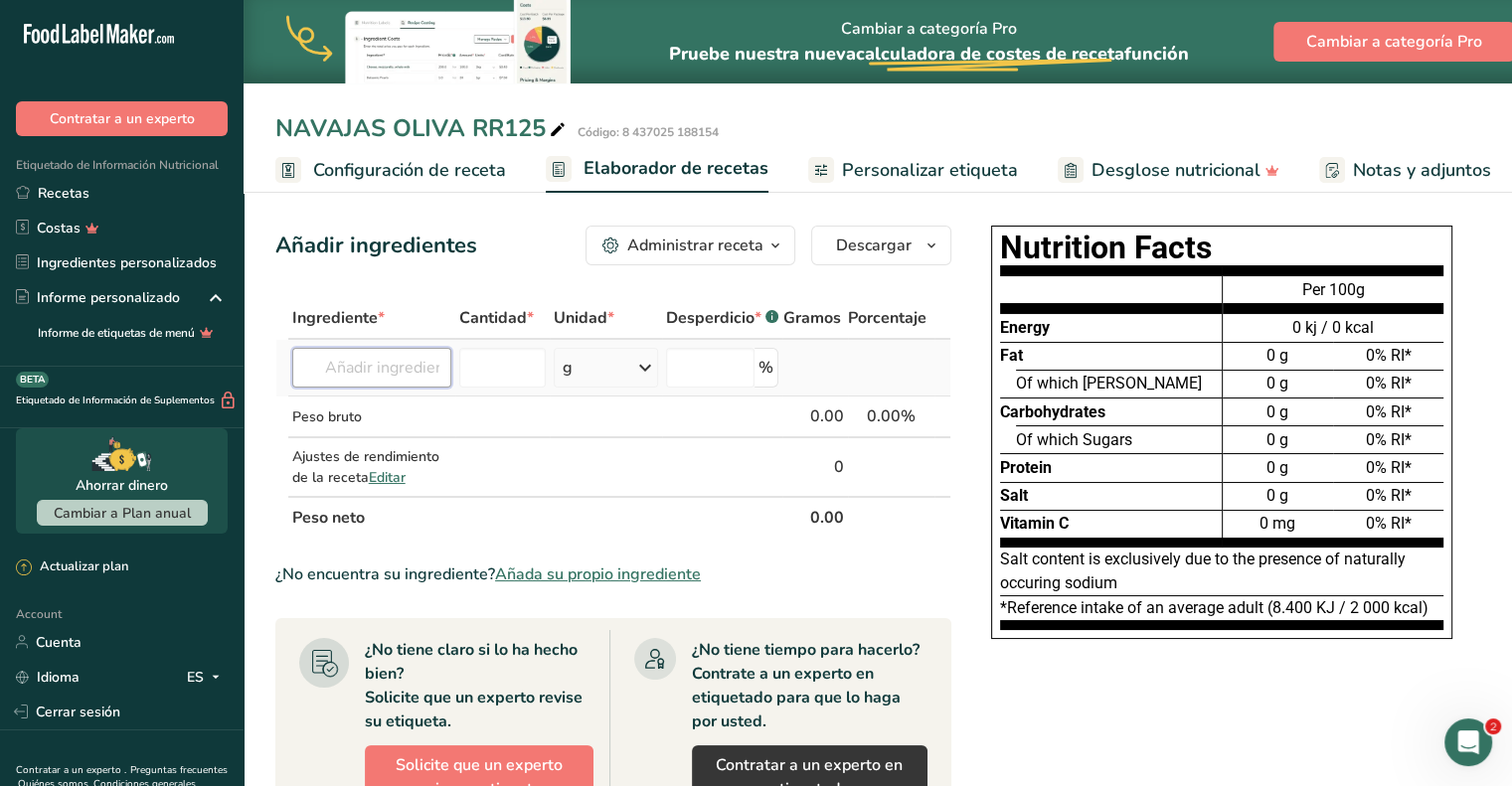 click at bounding box center (372, 368) 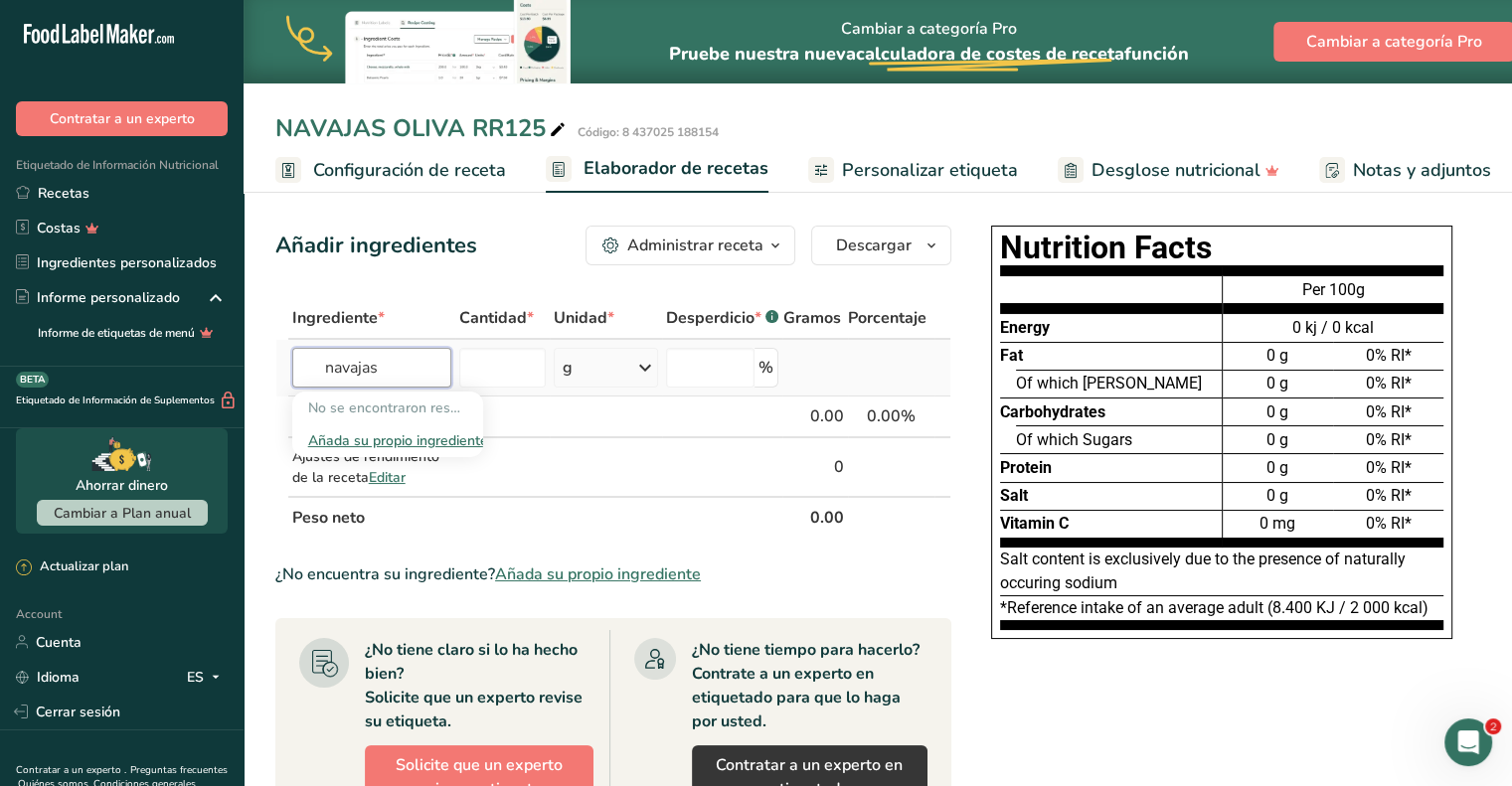 type on "navajas" 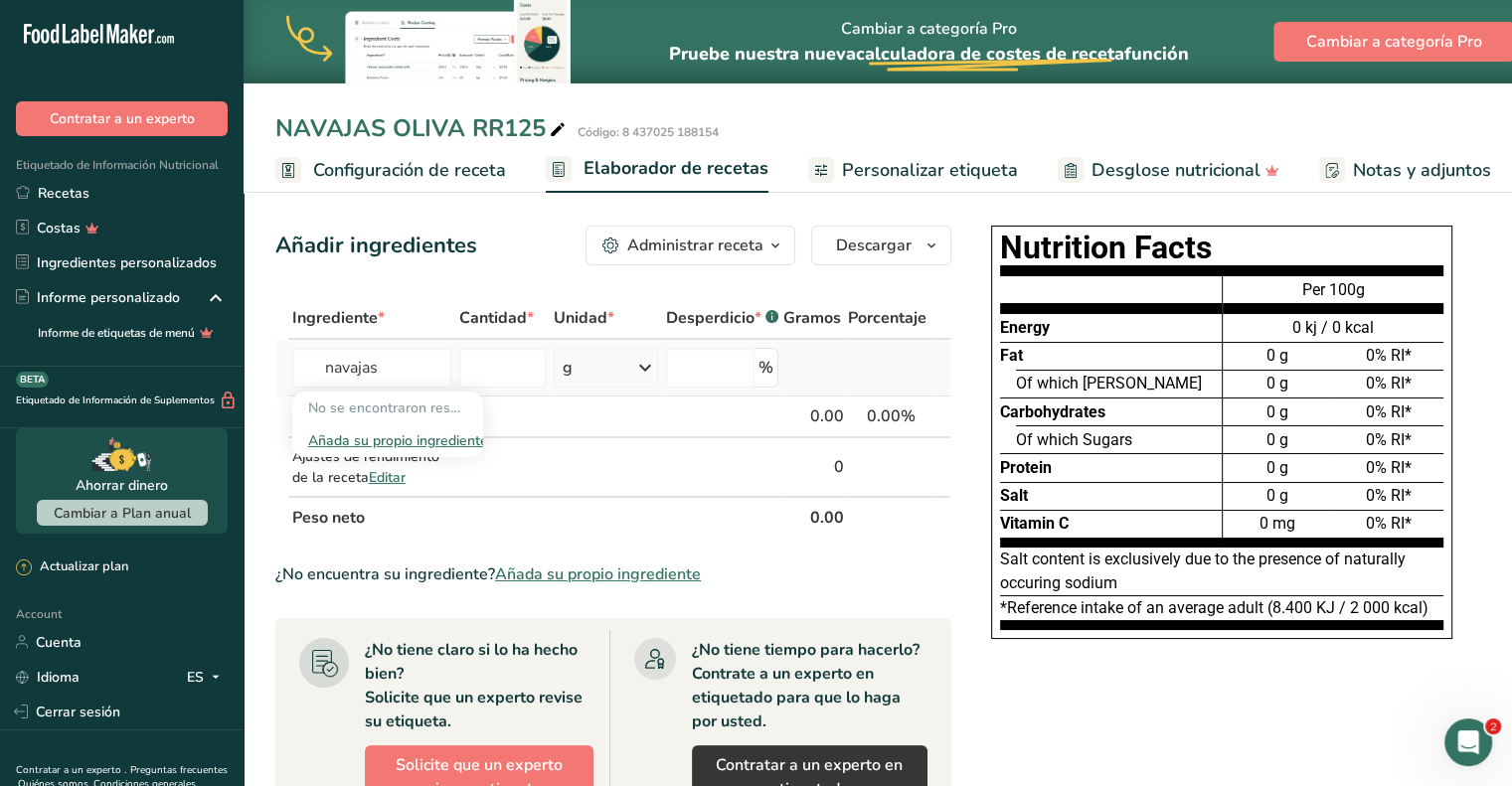 type 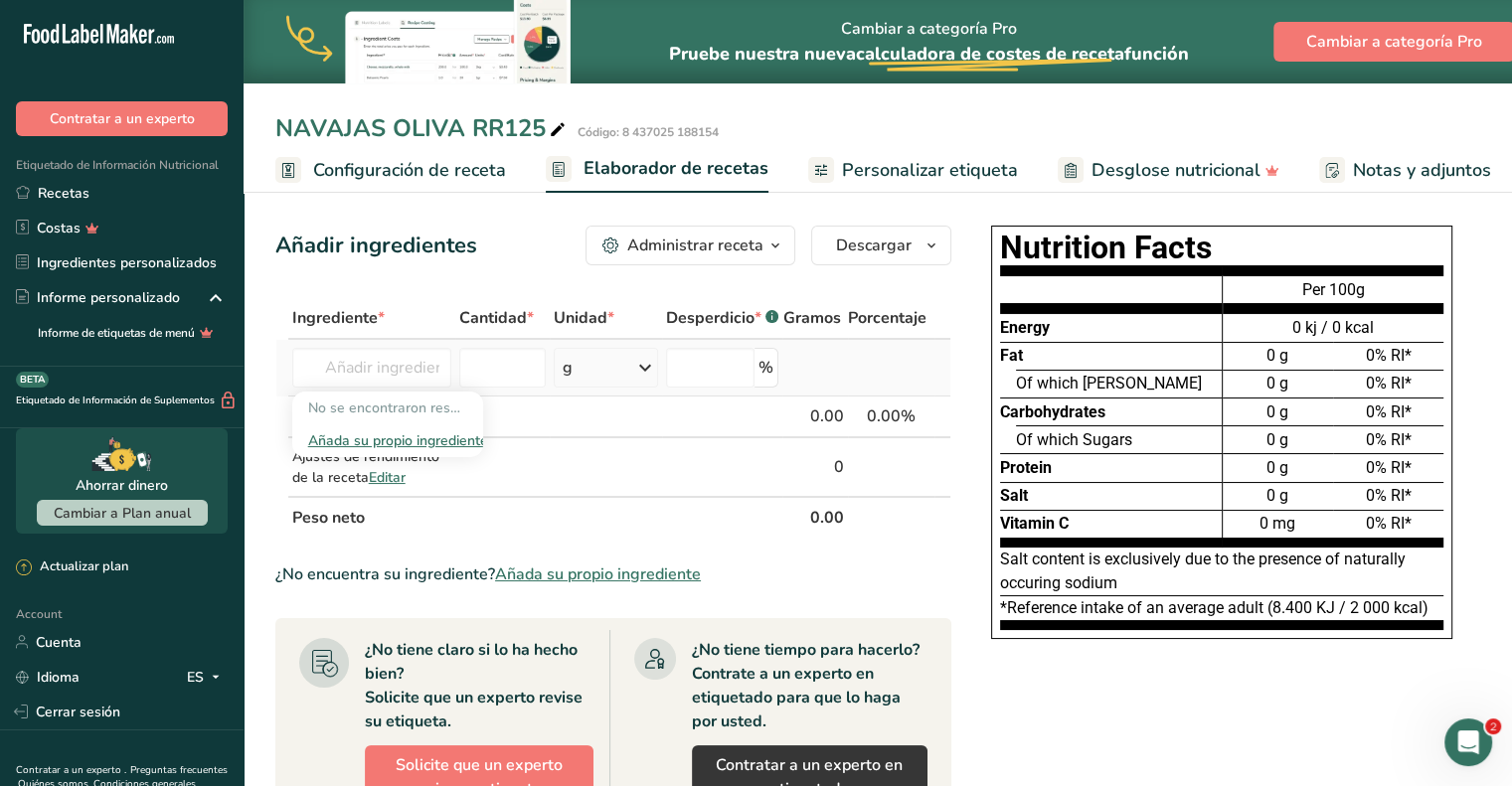 click on "Añada su propio ingrediente" at bounding box center (388, 440) 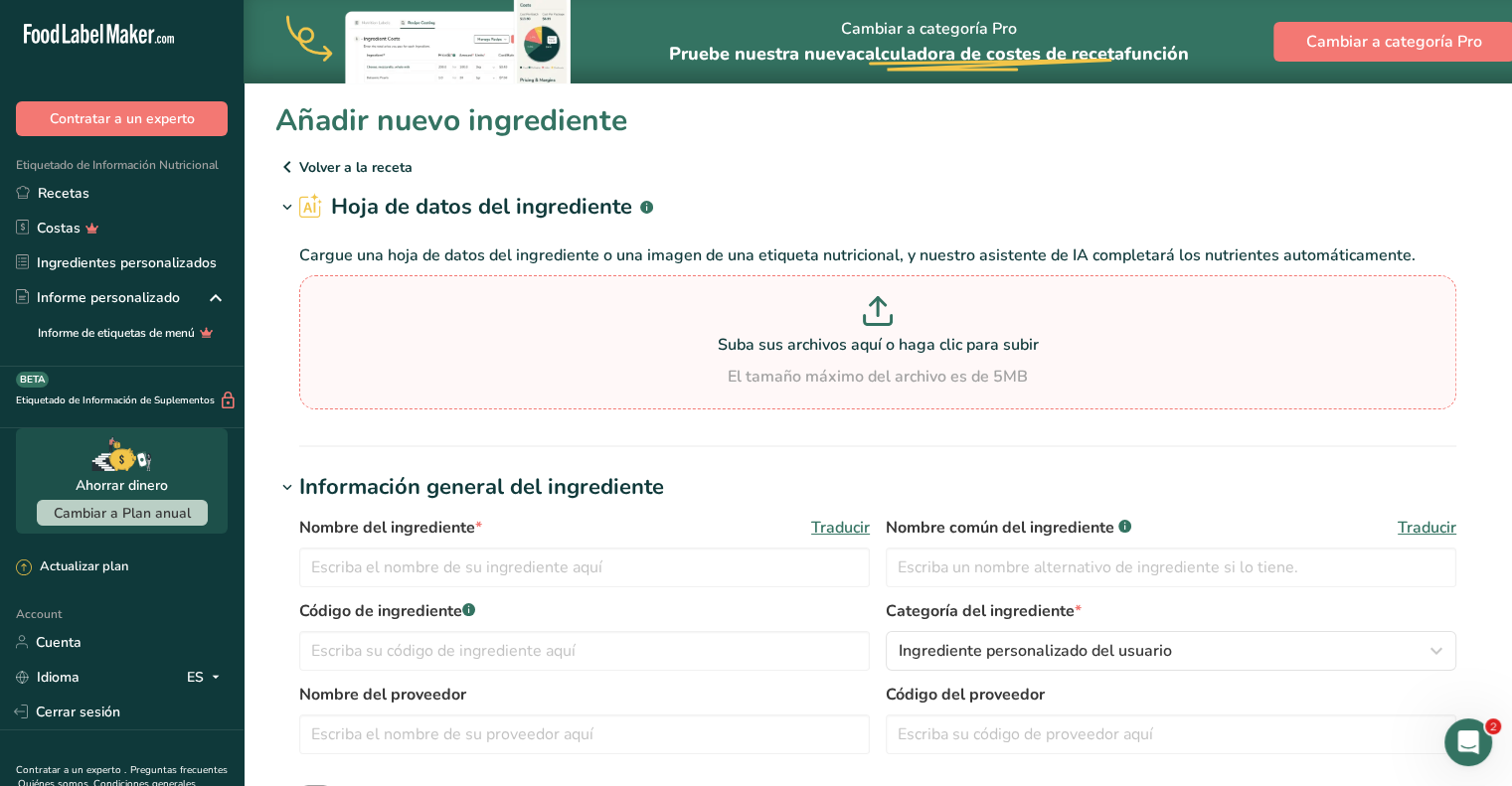 click on "El tamaño máximo del archivo es de 5MB" at bounding box center [878, 377] 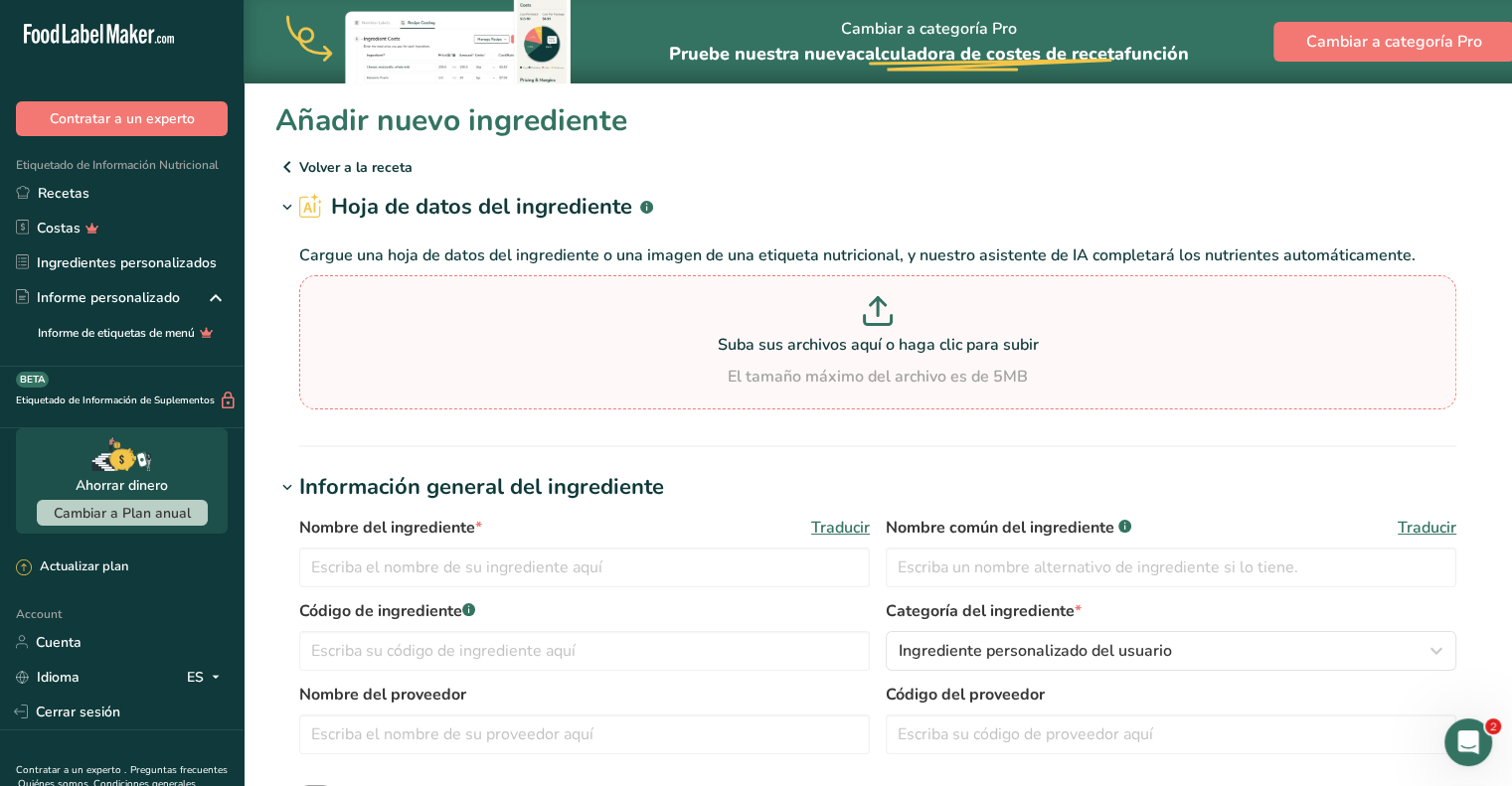 type on "C:\fakepath\IMG_9094 (002).jpg" 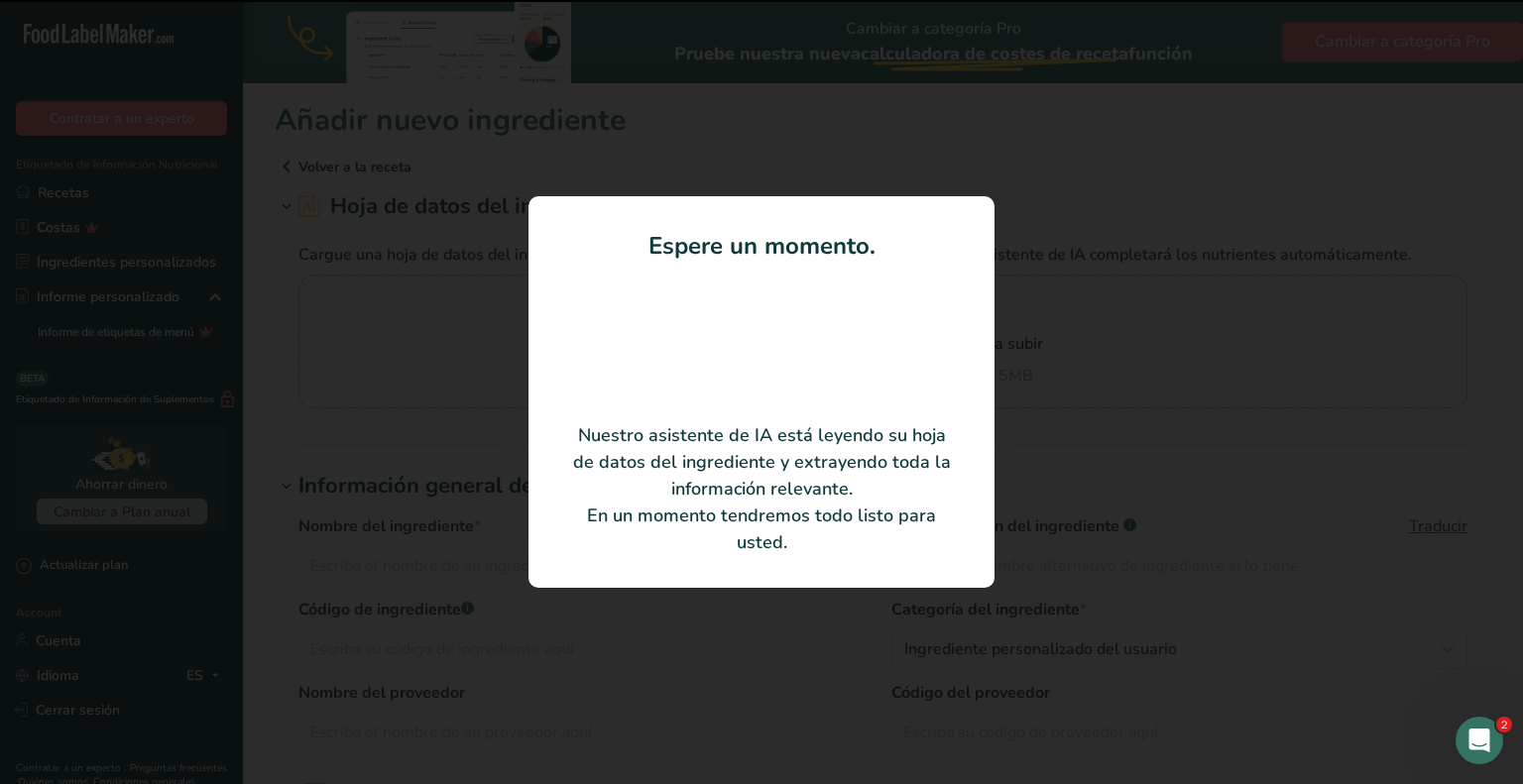 type on "Navajas en aceite [PERSON_NAME]" 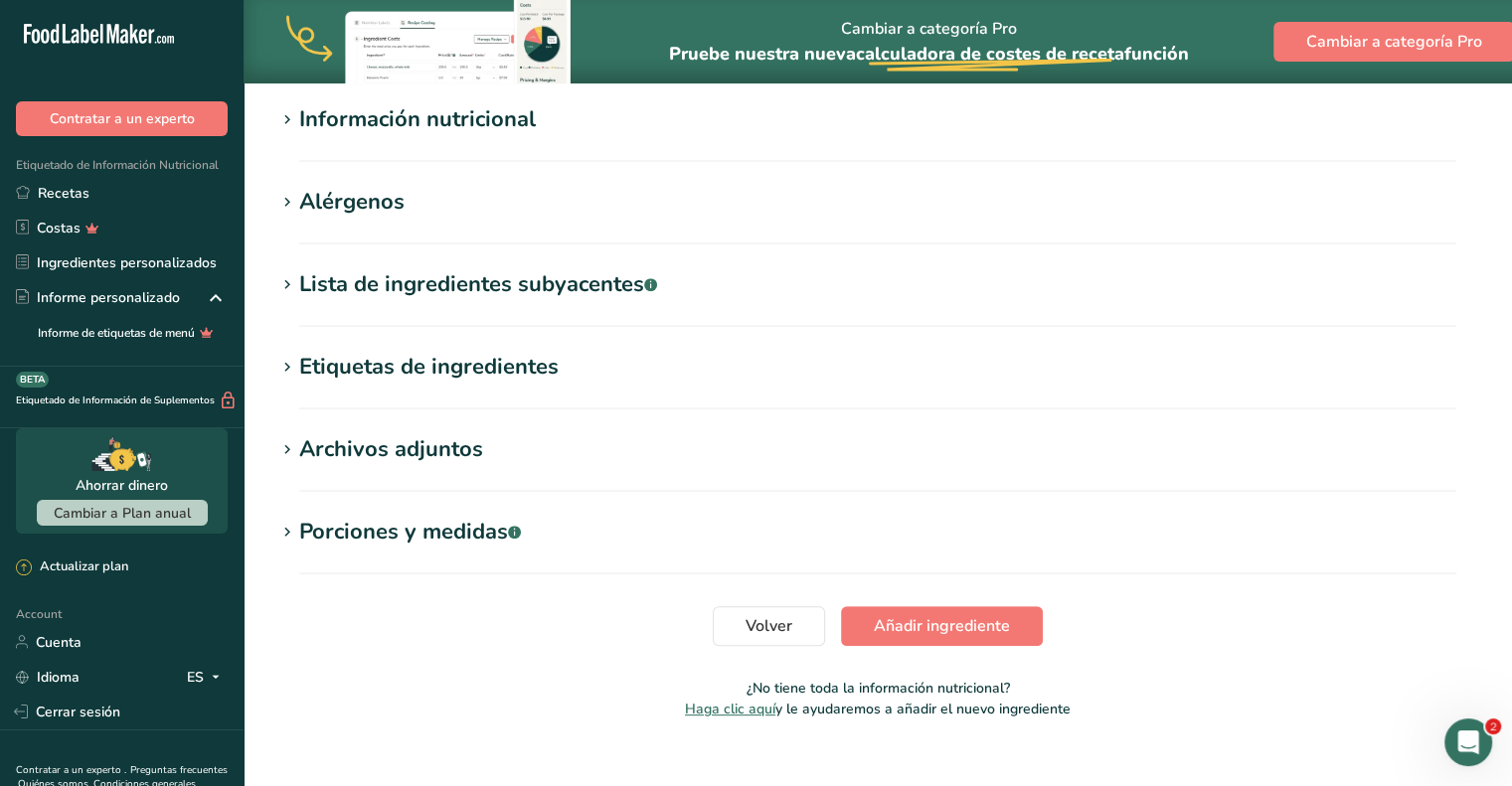 scroll, scrollTop: 696, scrollLeft: 0, axis: vertical 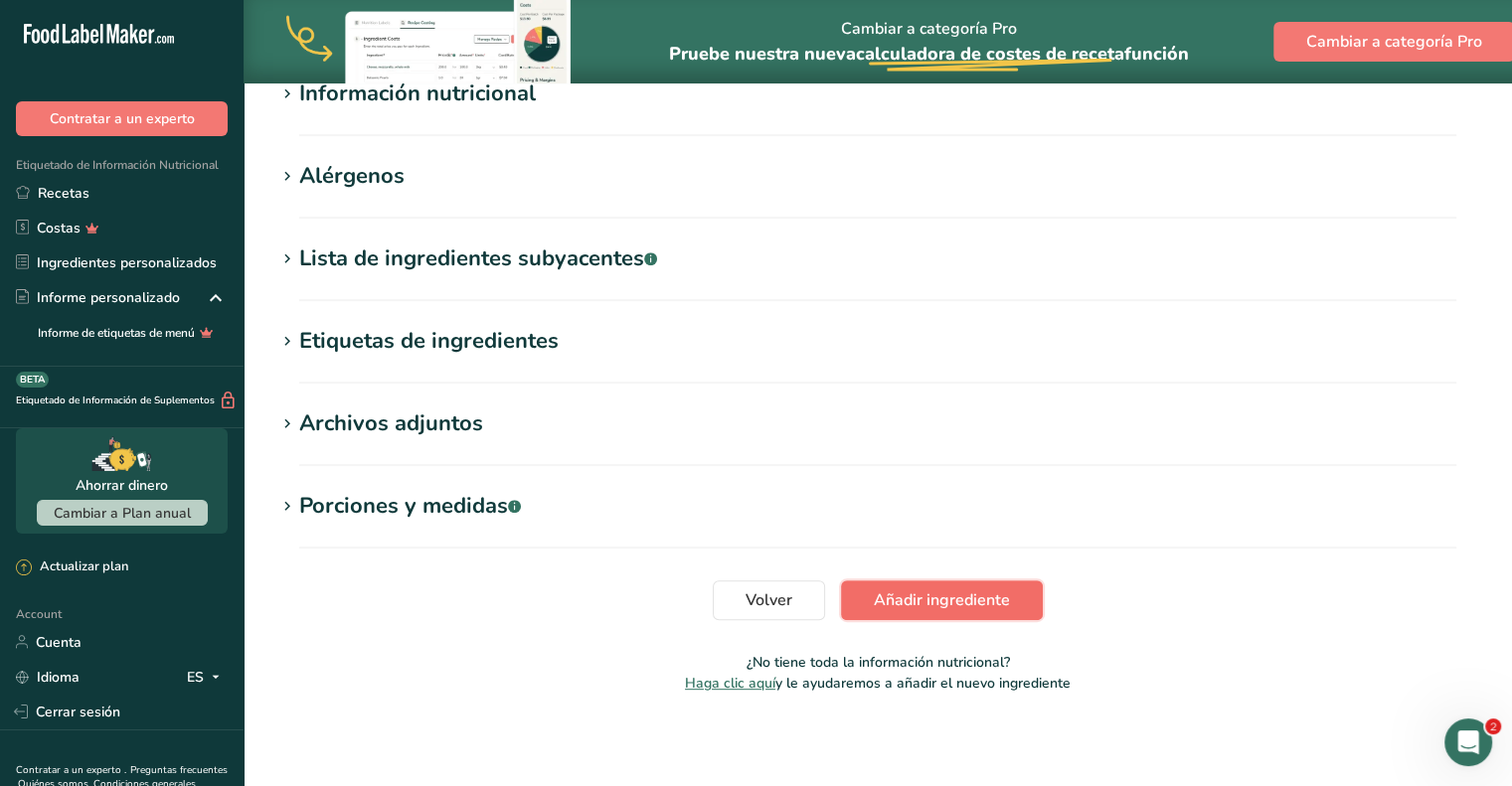 click on "Añadir ingrediente" at bounding box center (941, 600) 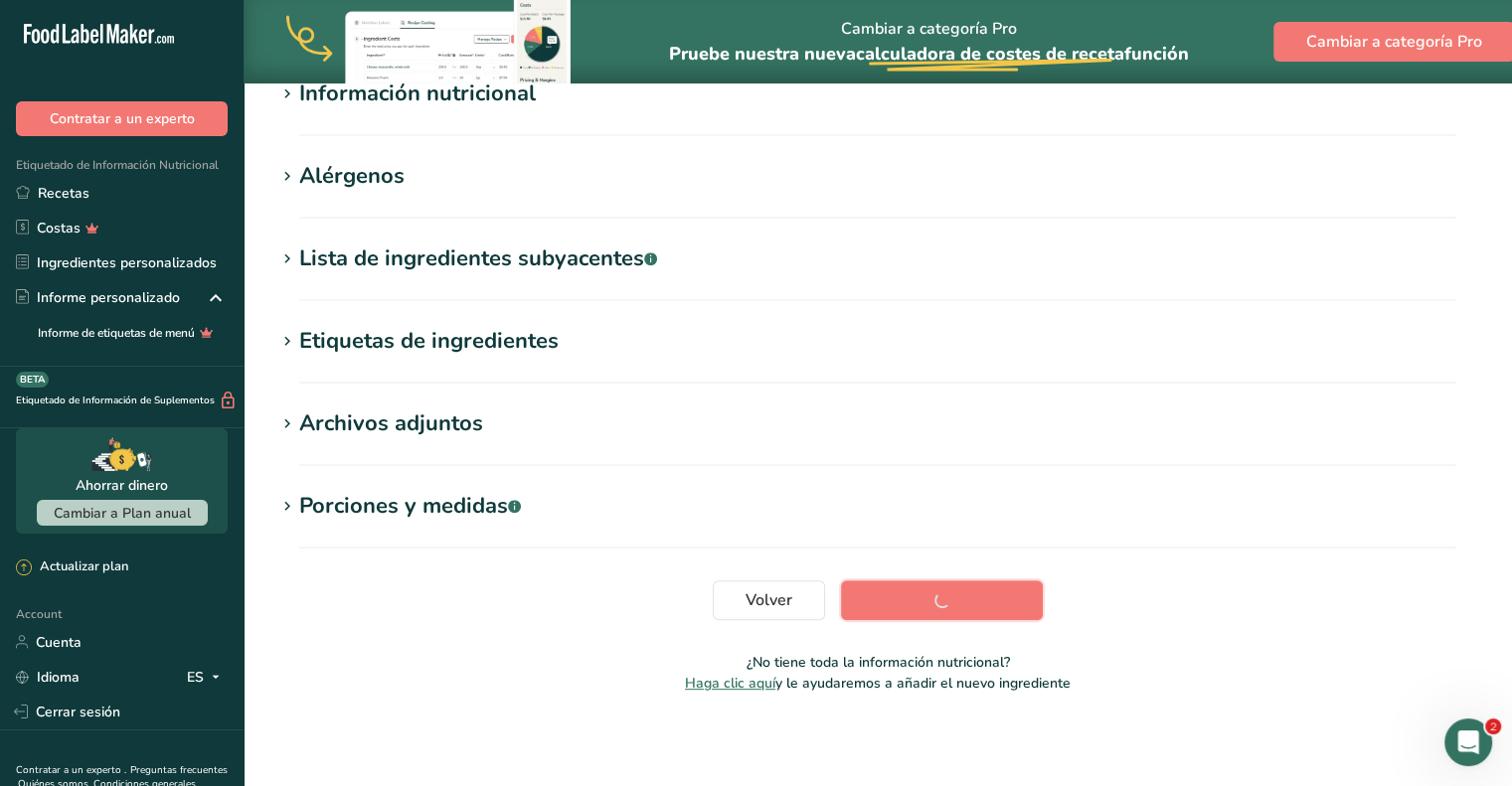 scroll, scrollTop: 281, scrollLeft: 0, axis: vertical 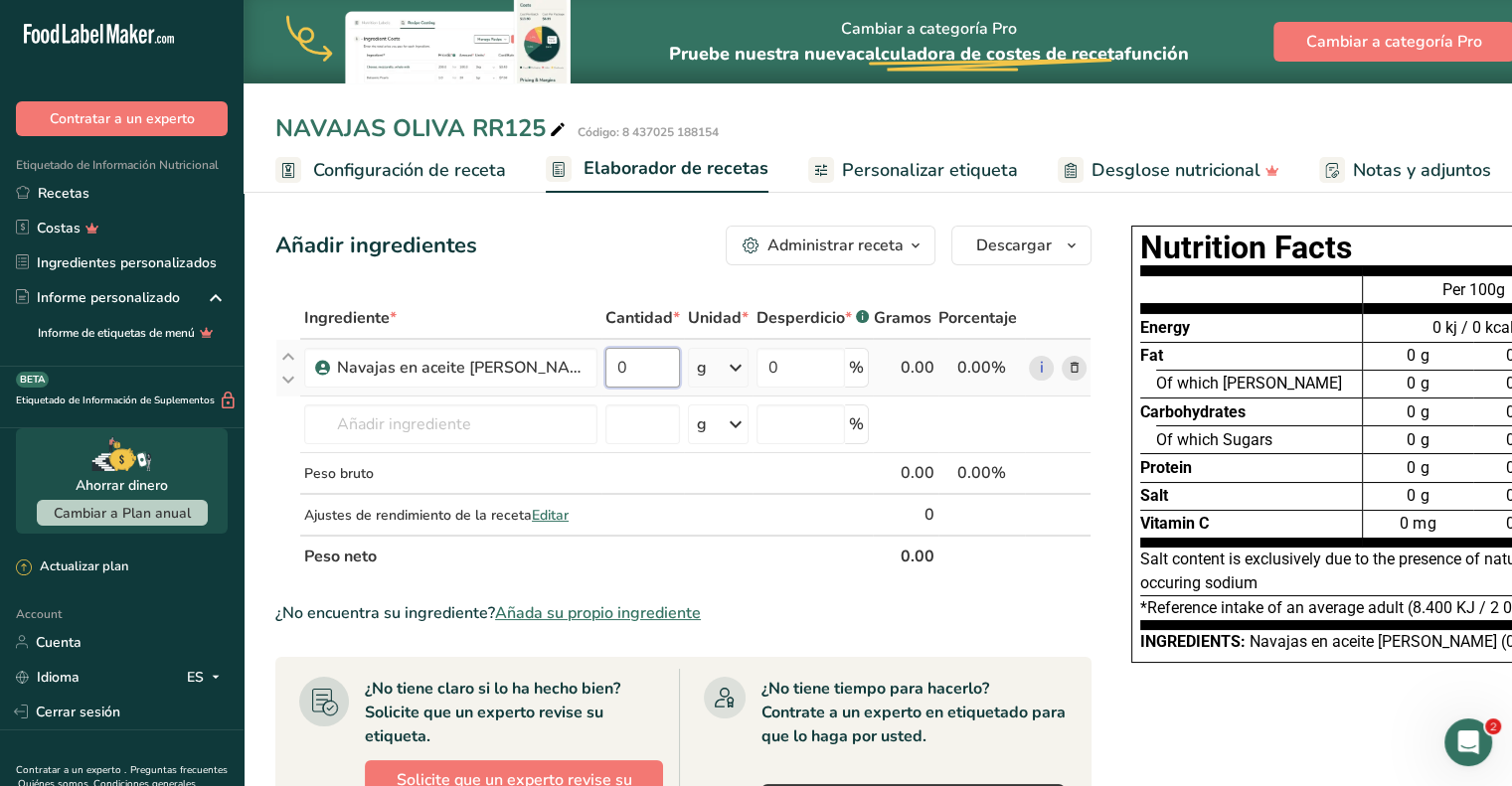 click on "0" at bounding box center [642, 368] 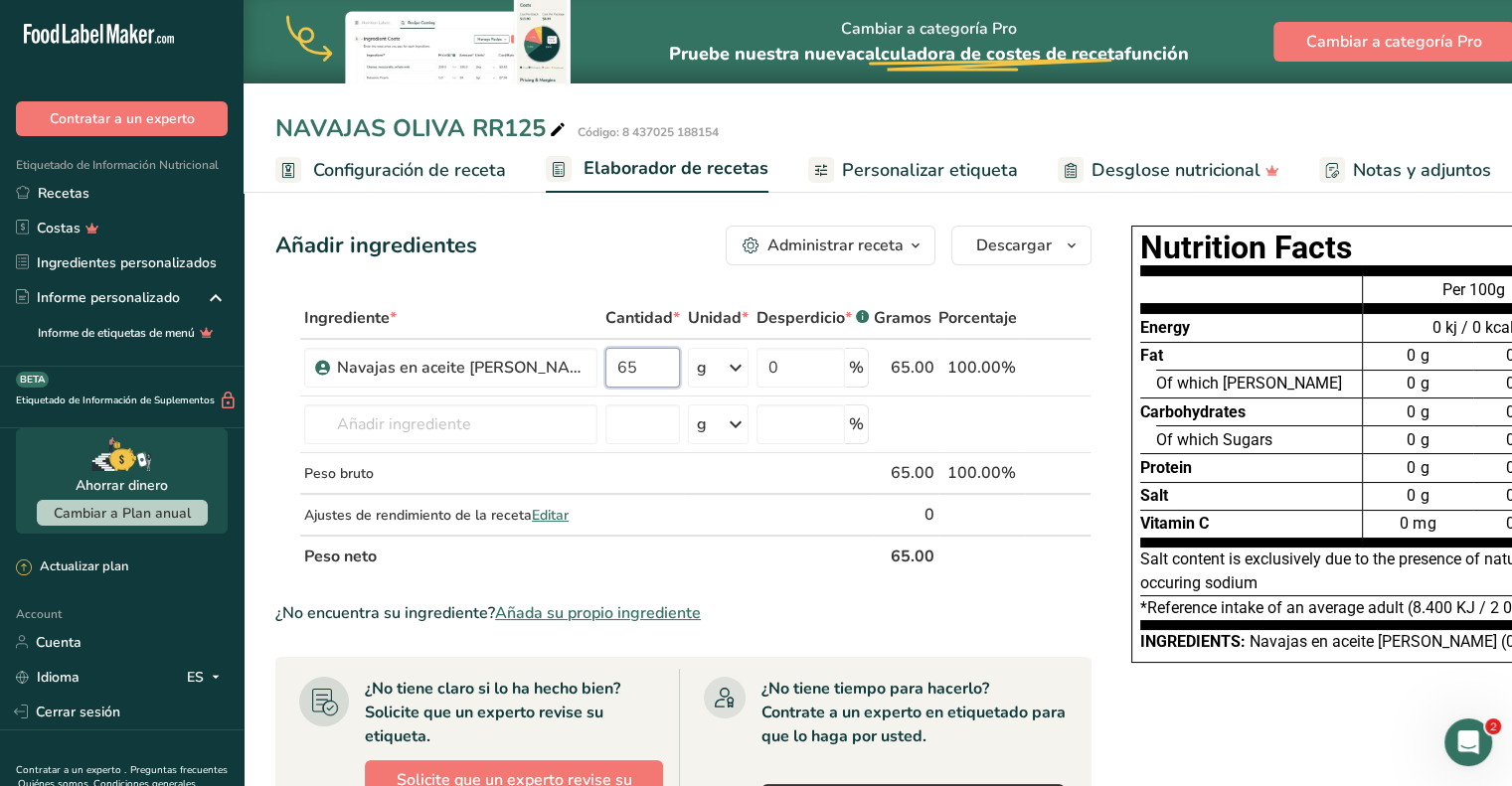type on "65" 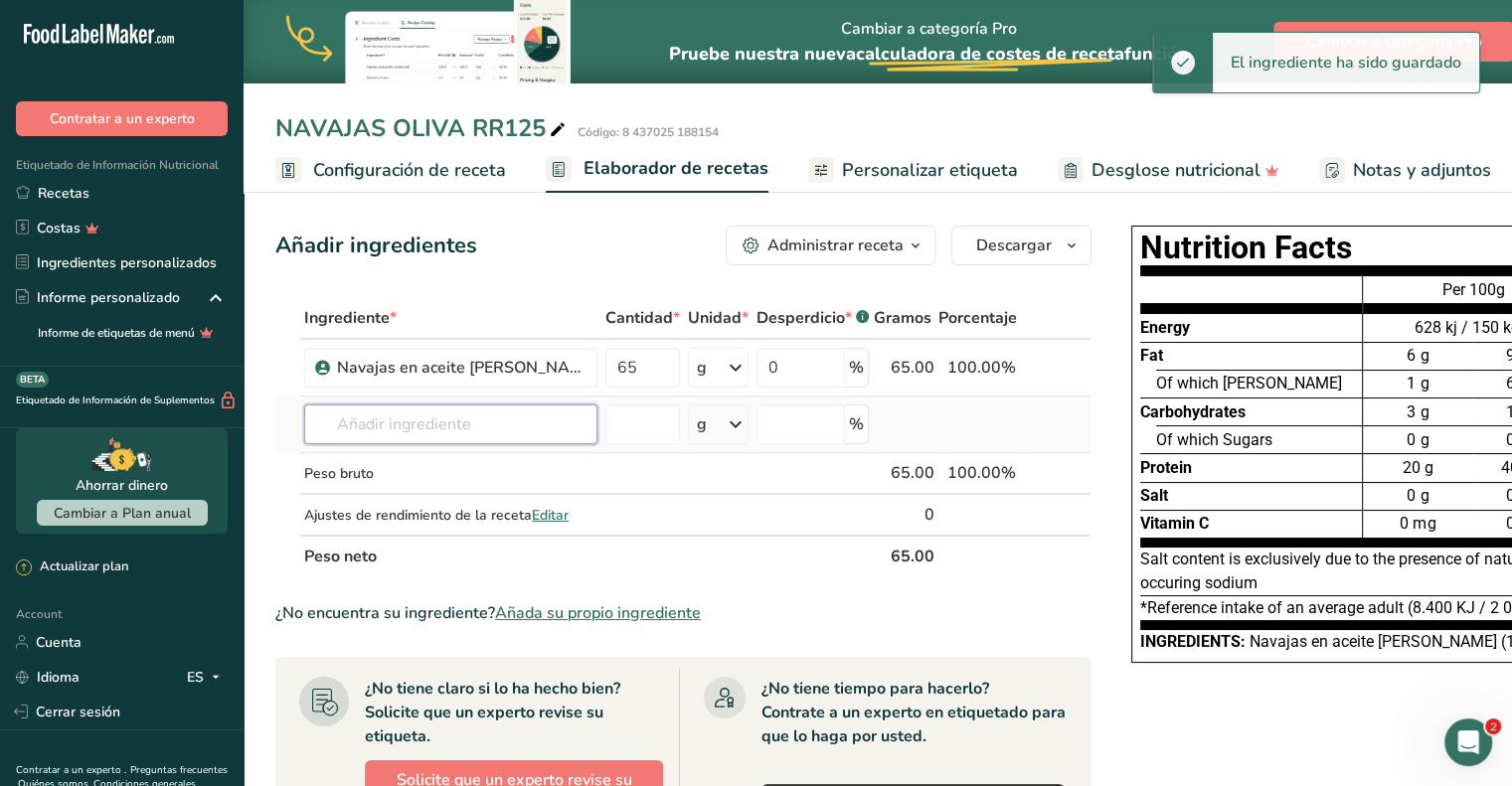 click at bounding box center [450, 424] 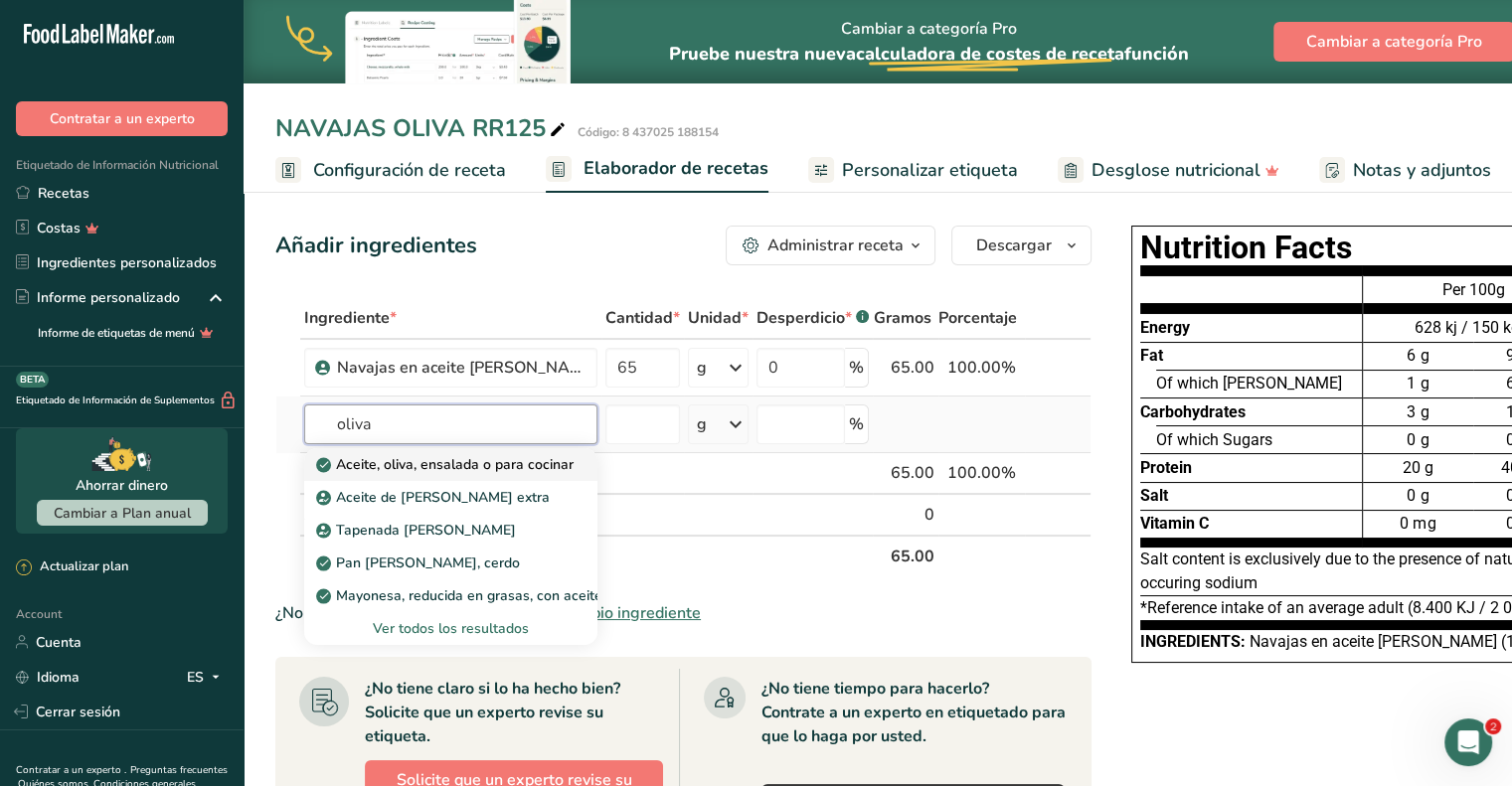type on "oliva" 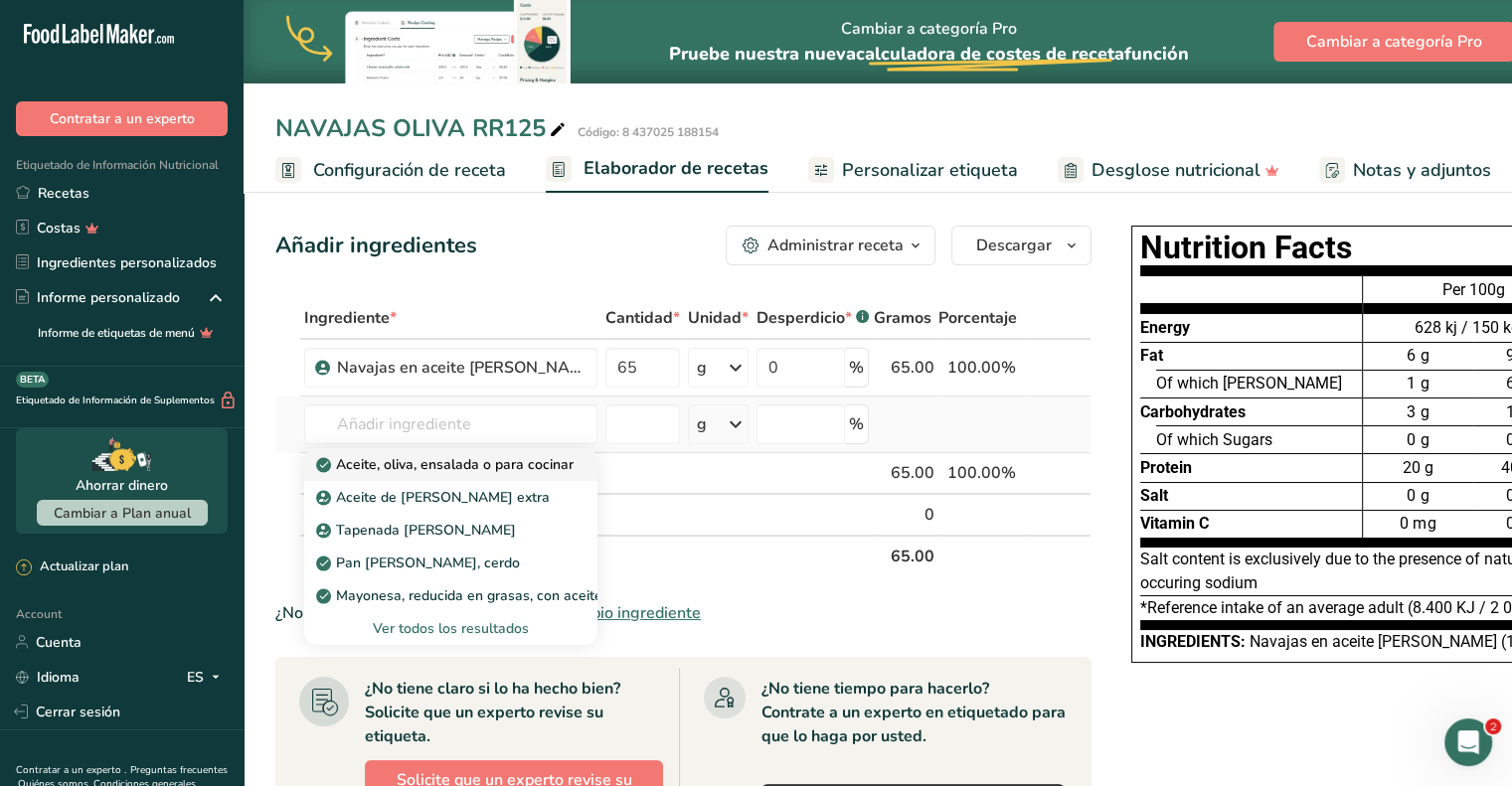 click on "Aceite, oliva, ensalada o para cocinar" at bounding box center [446, 464] 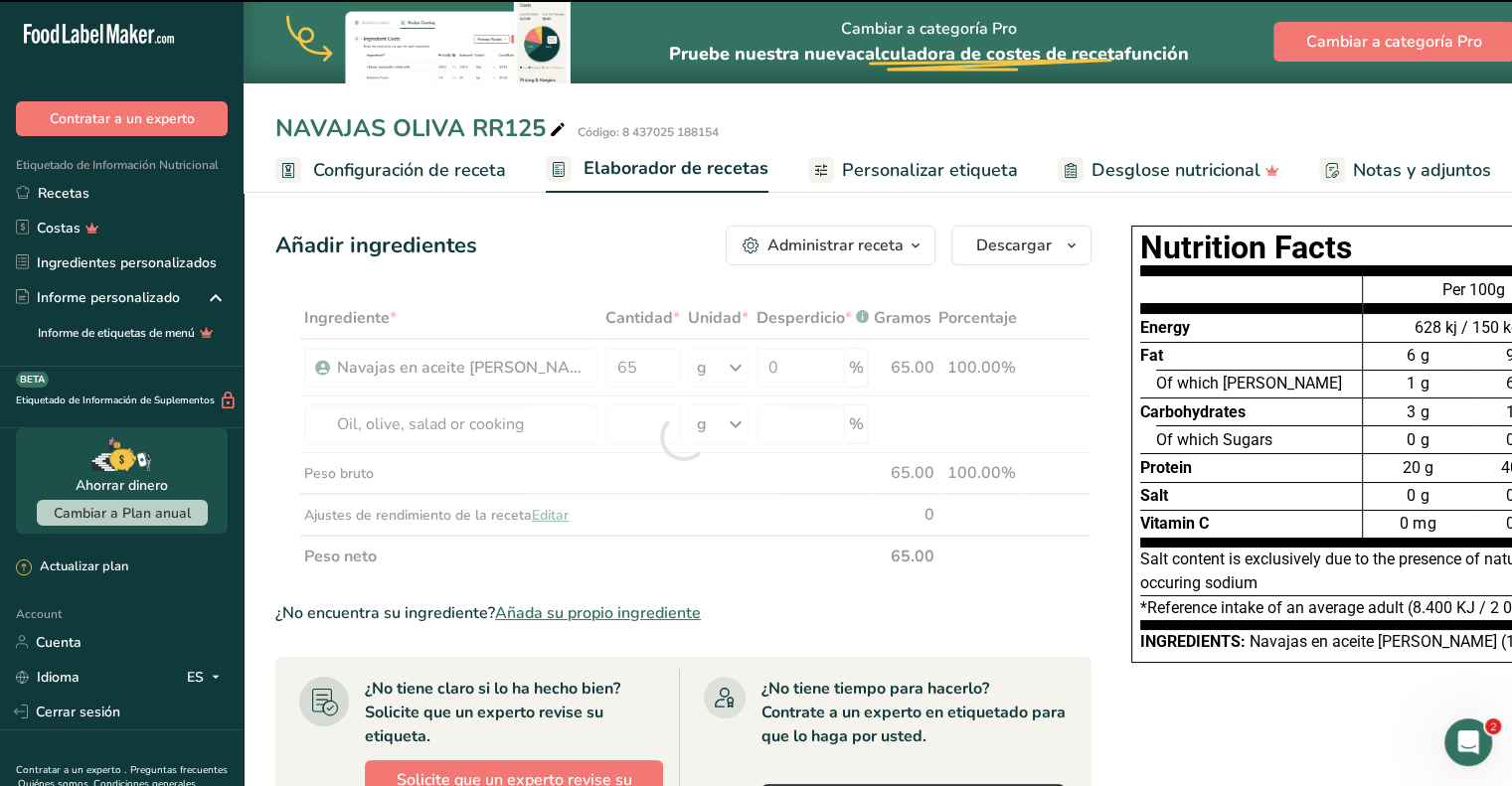 type on "0" 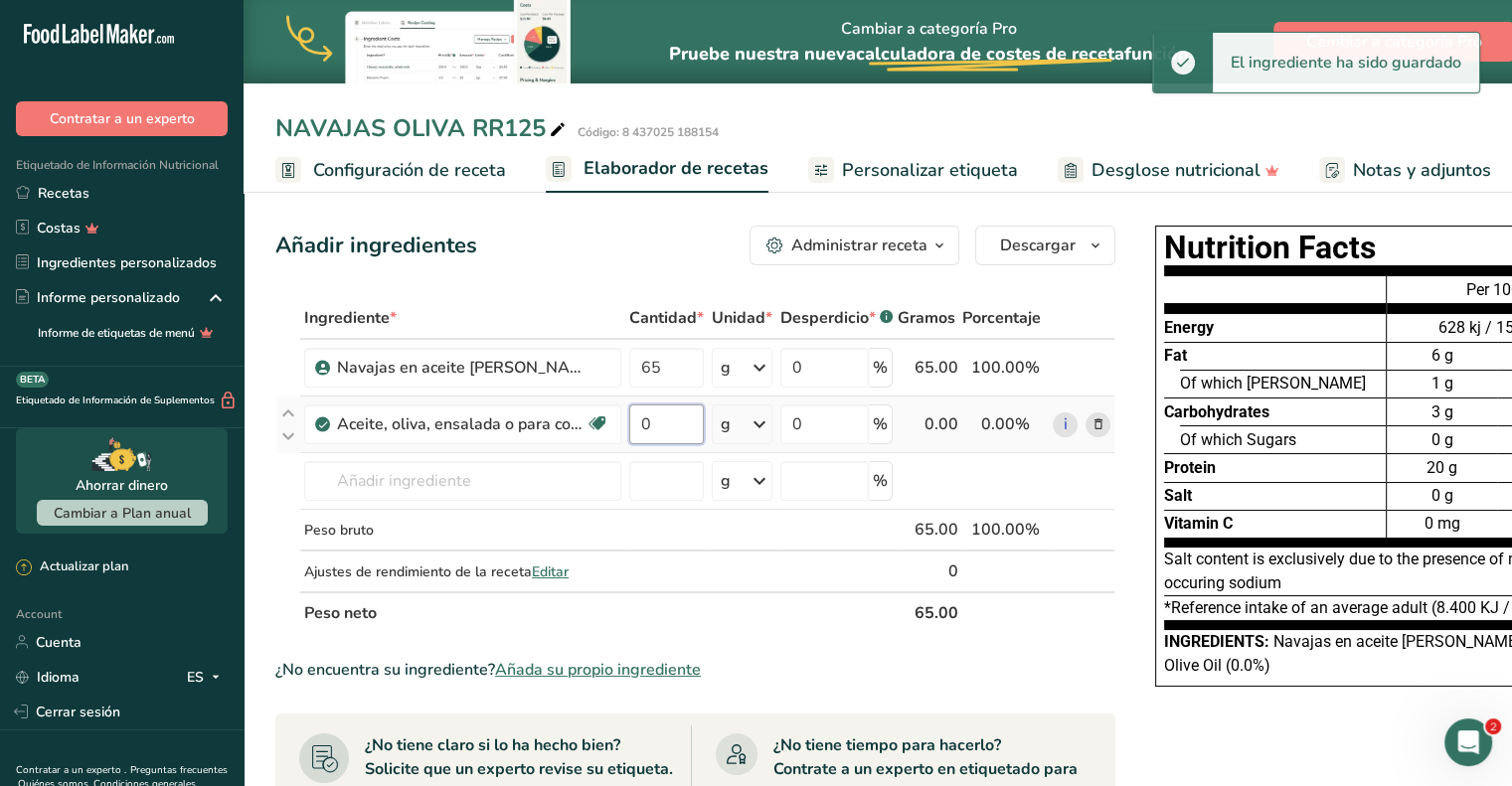 click on "0" at bounding box center [666, 424] 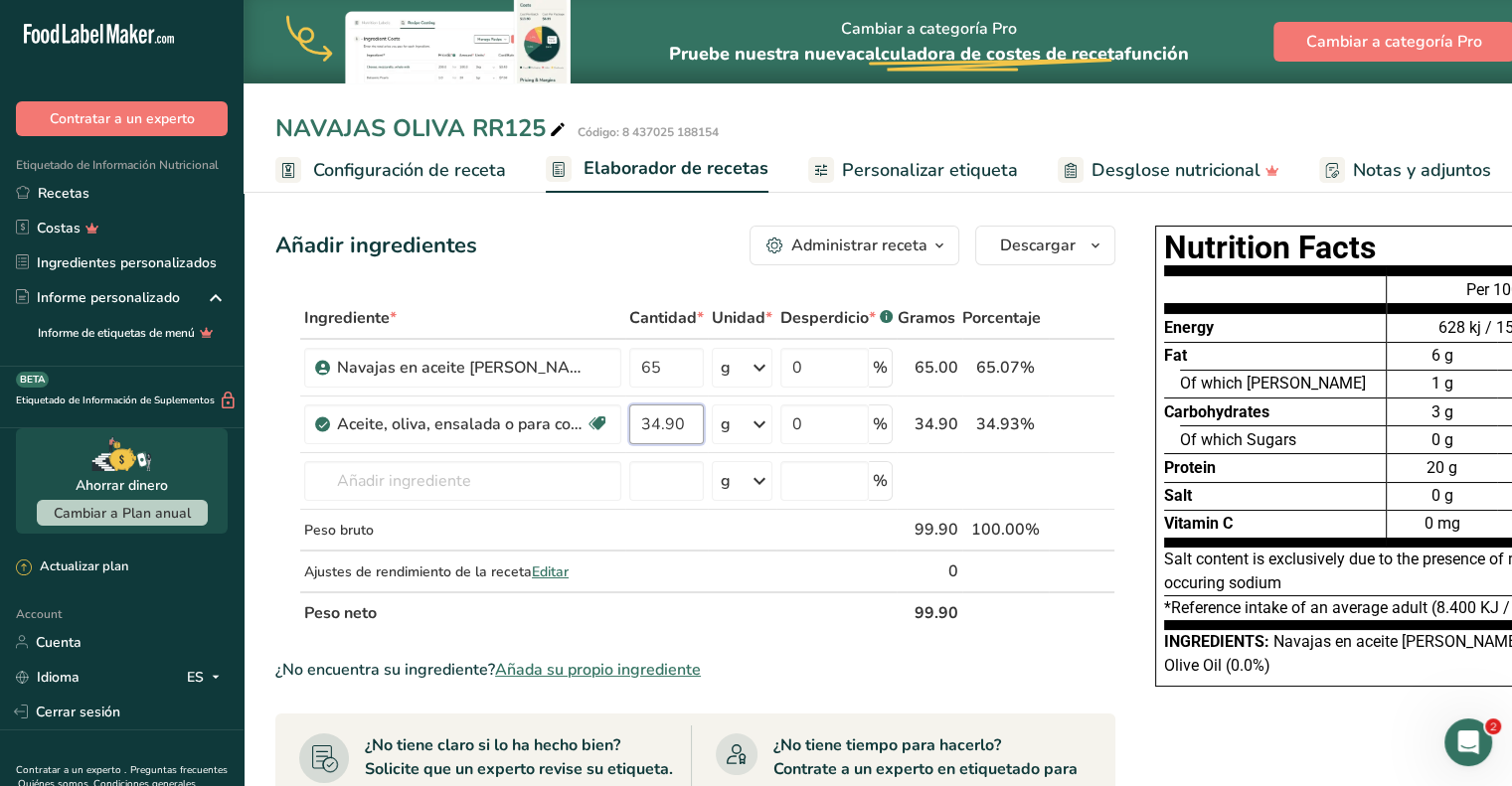 type on "34.90" 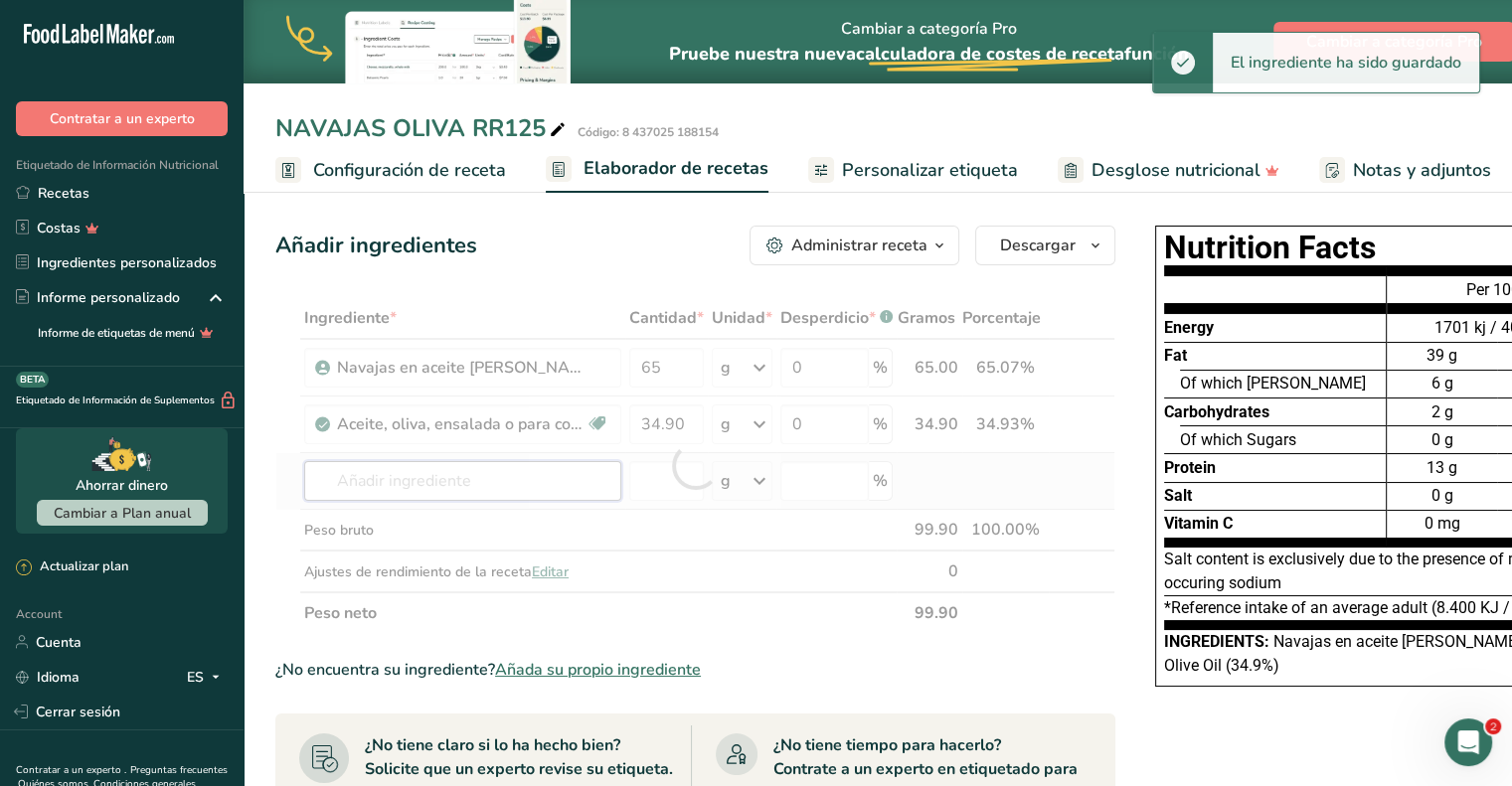 click on "Ingrediente *
Cantidad *
Unidad *
Desperdicio *   .a-a{fill:#347362;}.b-a{fill:#fff;}          Gramos
Porcentaje
Navajas en aceite [PERSON_NAME]
65
g
Unidades de peso
g
kg
mg
Ver más
Unidades de volumen
[GEOGRAPHIC_DATA]
mL
onza líquida
Ver más
0
%
65.00
65.07%
i
Aceite, oliva, ensalada o para cocinar
Fuente de antioxidantes
Libre de lácteos
Libre de gluten
[GEOGRAPHIC_DATA]
Vegetariano
Libre de soja
Fuente de grasas saludables
34.90
g
Porciones
1 tablespoon" at bounding box center [695, 465] 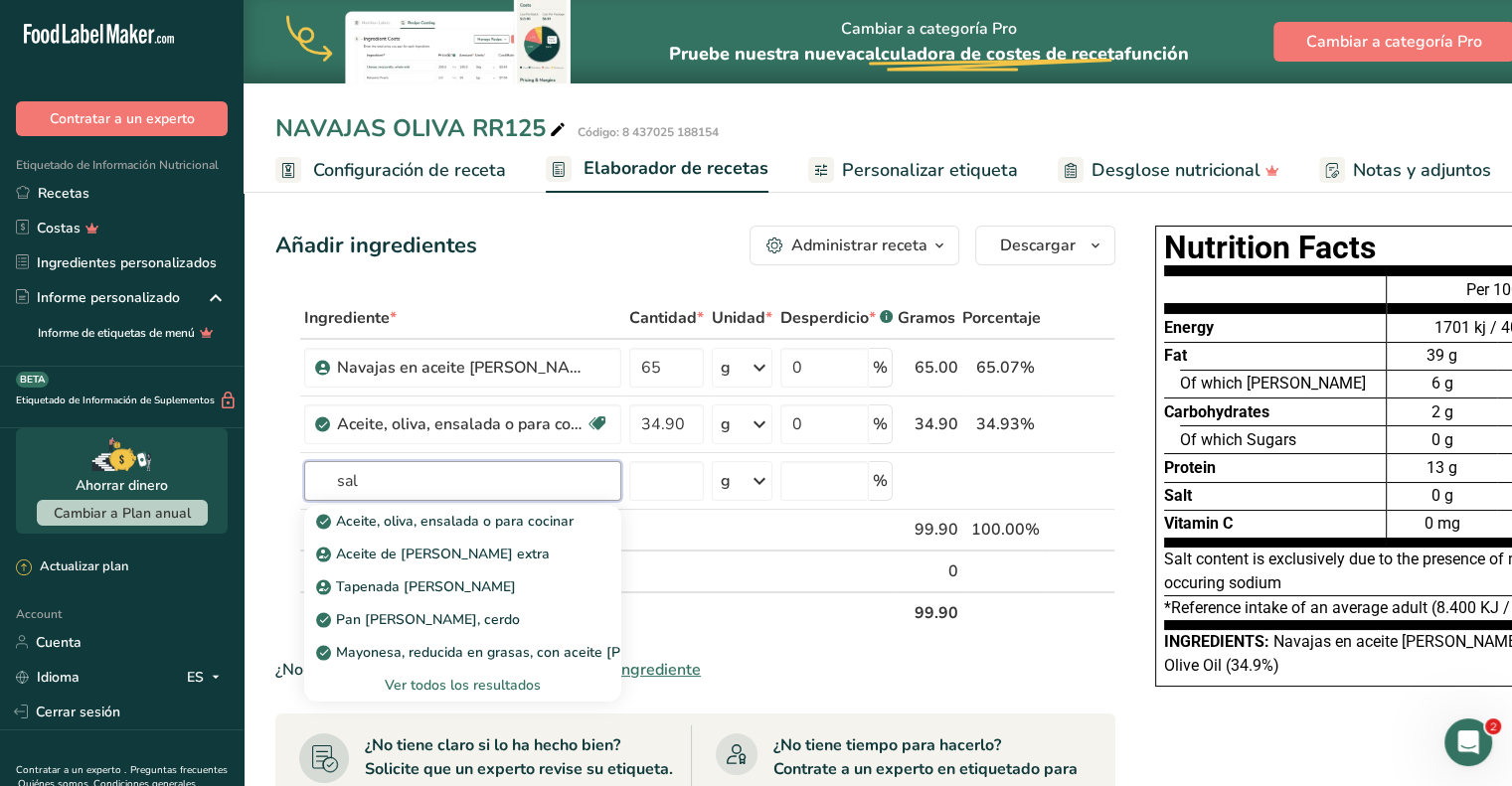 type on "sal" 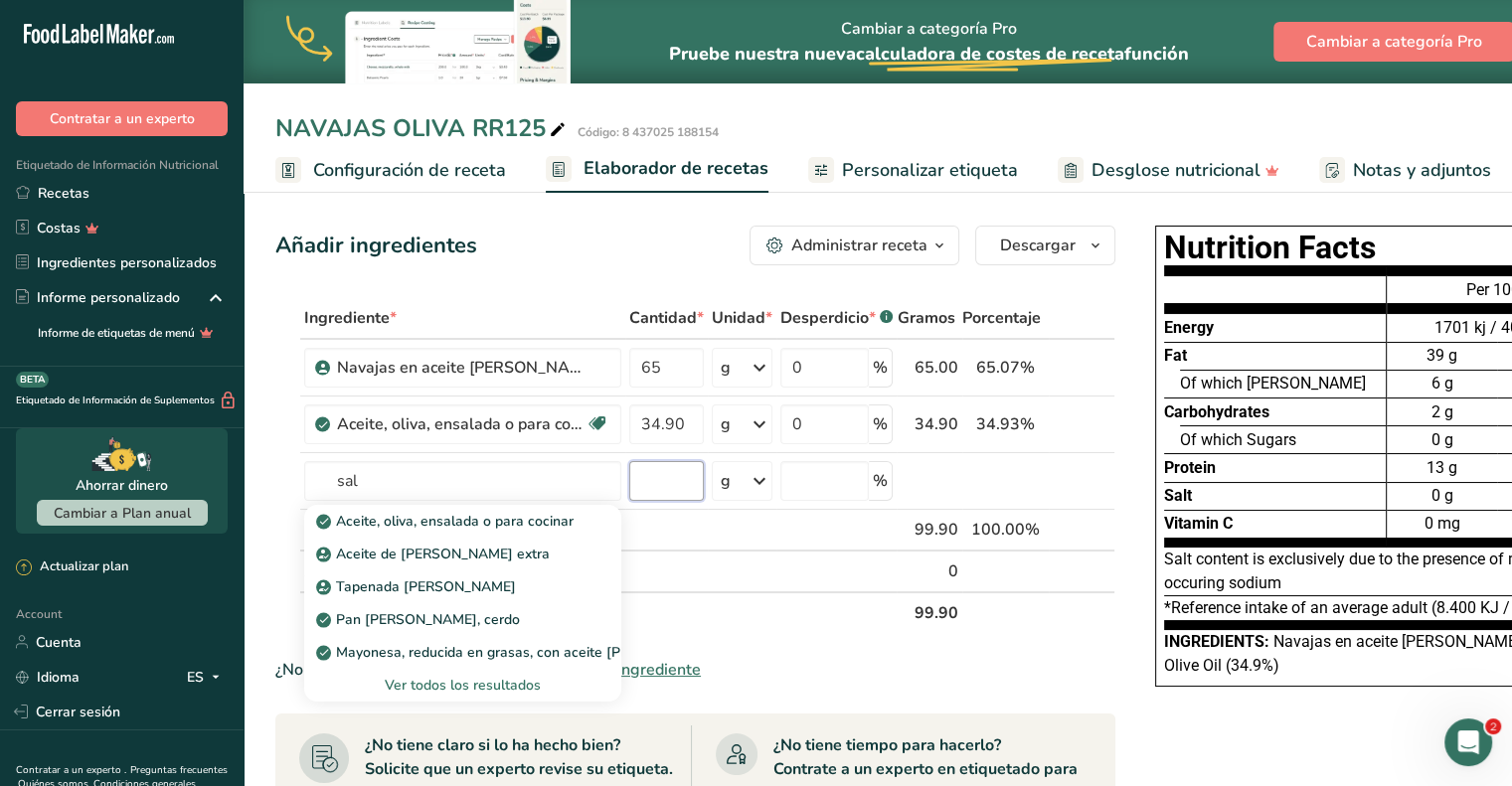 type 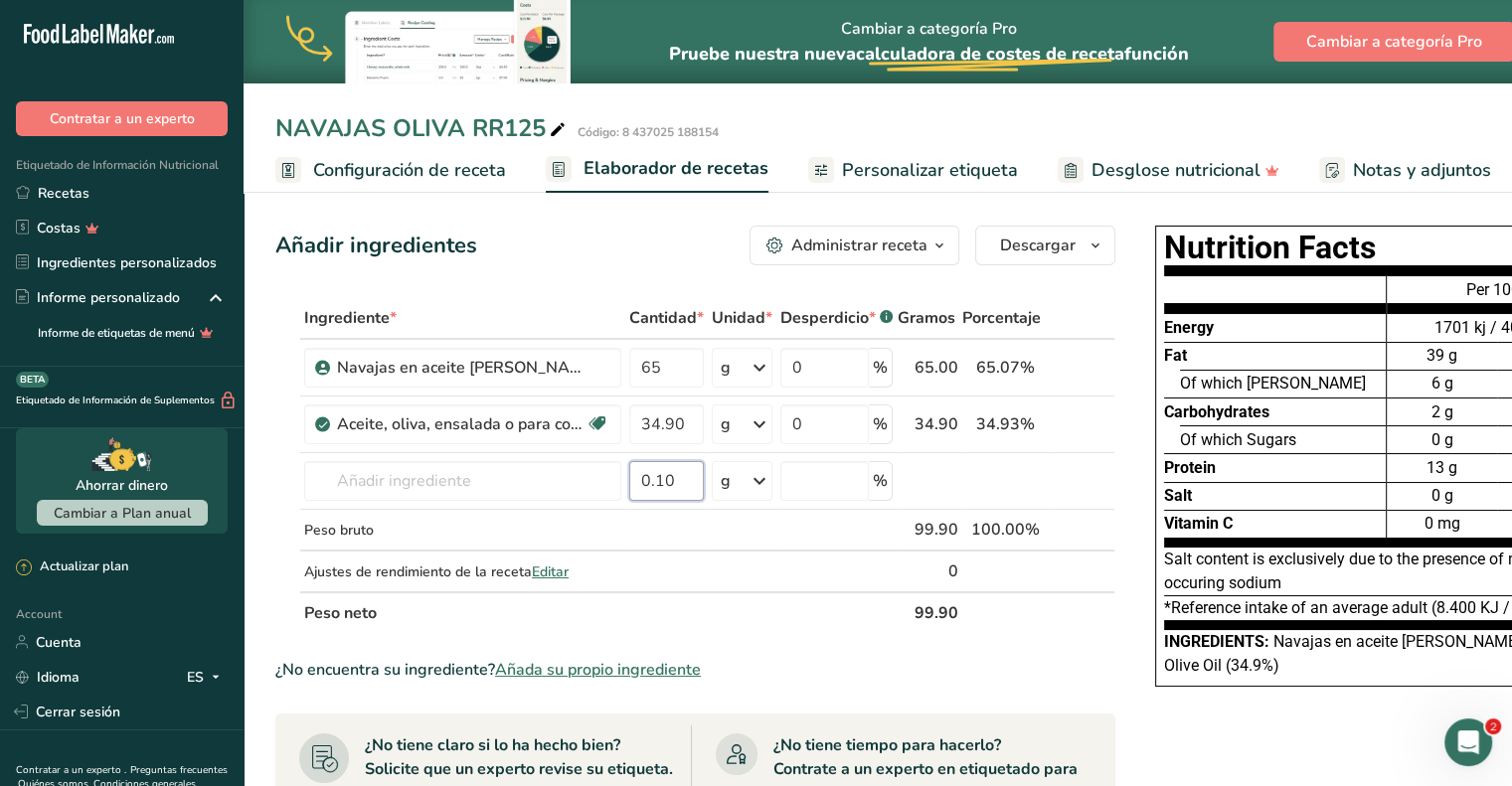 type on "0.10" 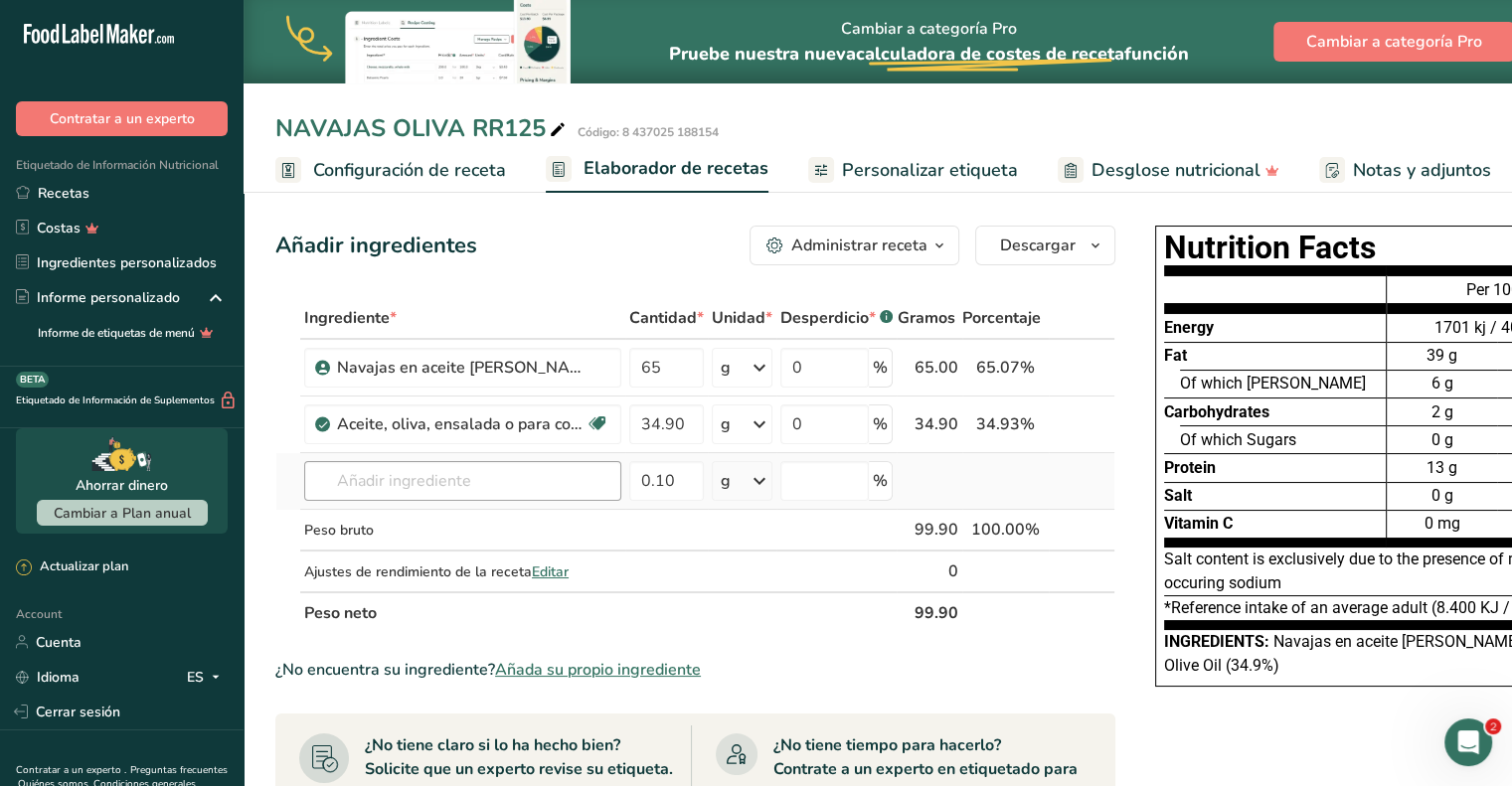 scroll, scrollTop: 453, scrollLeft: 0, axis: vertical 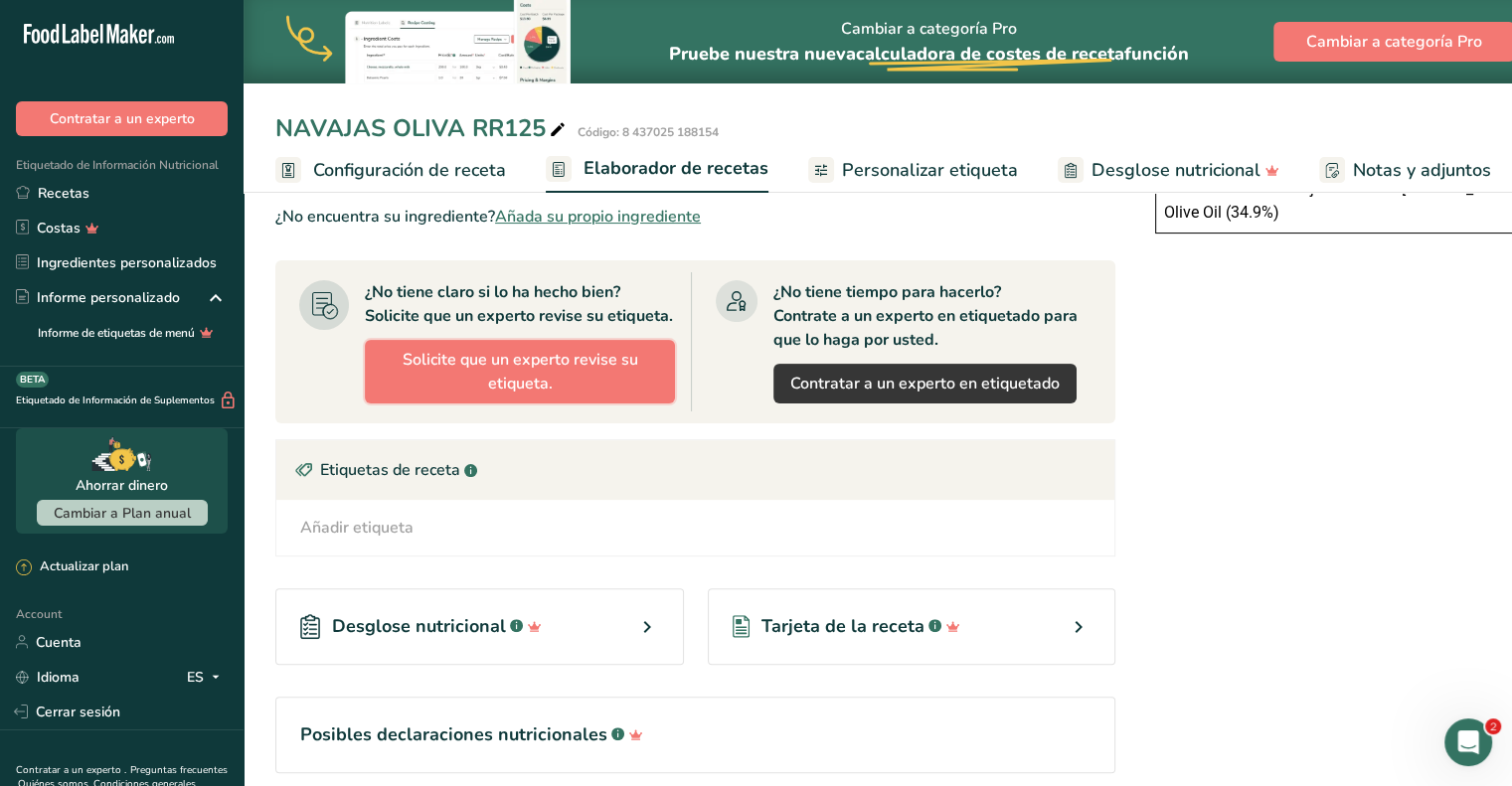 type 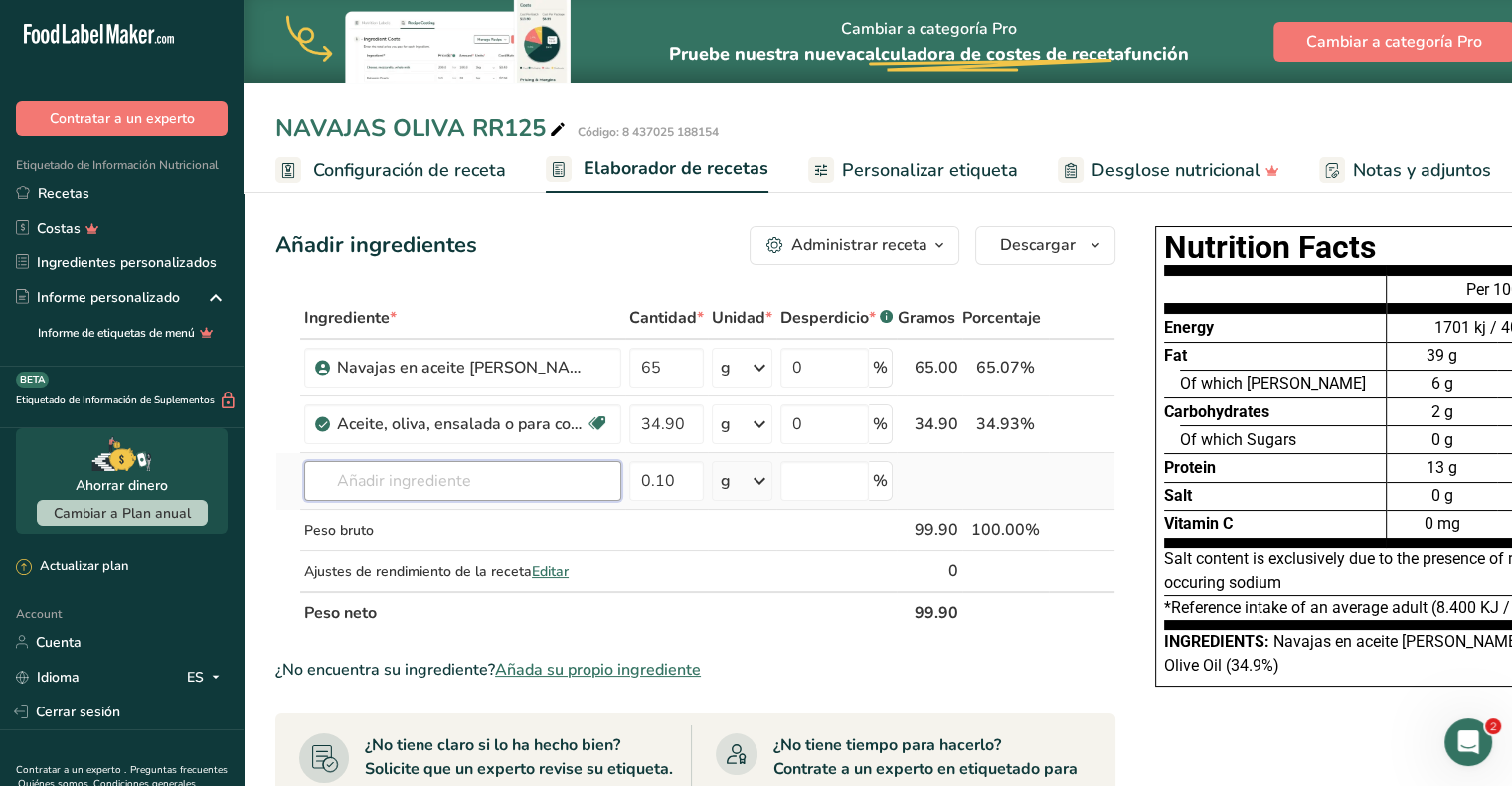 click at bounding box center (462, 481) 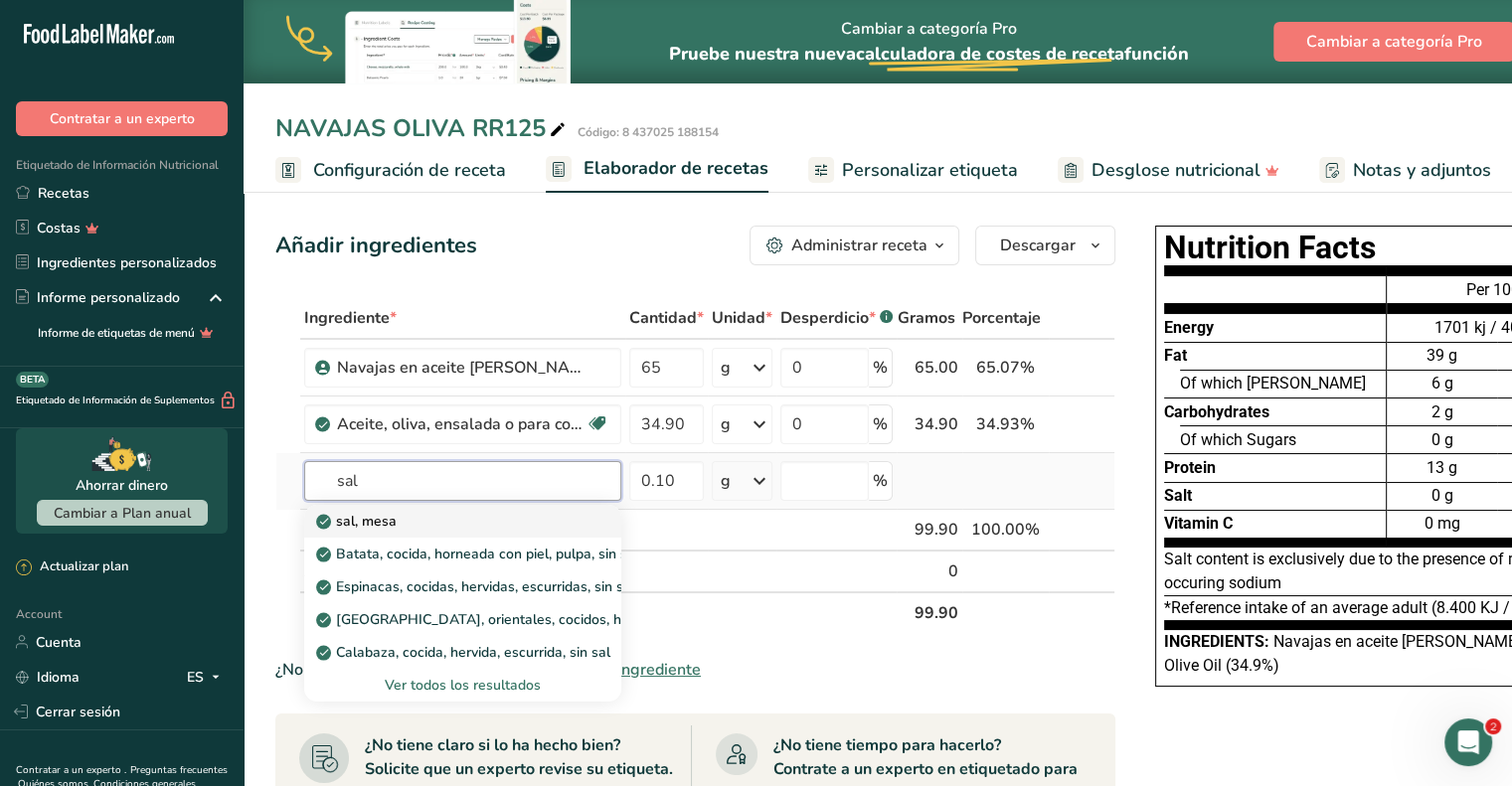 type on "sal" 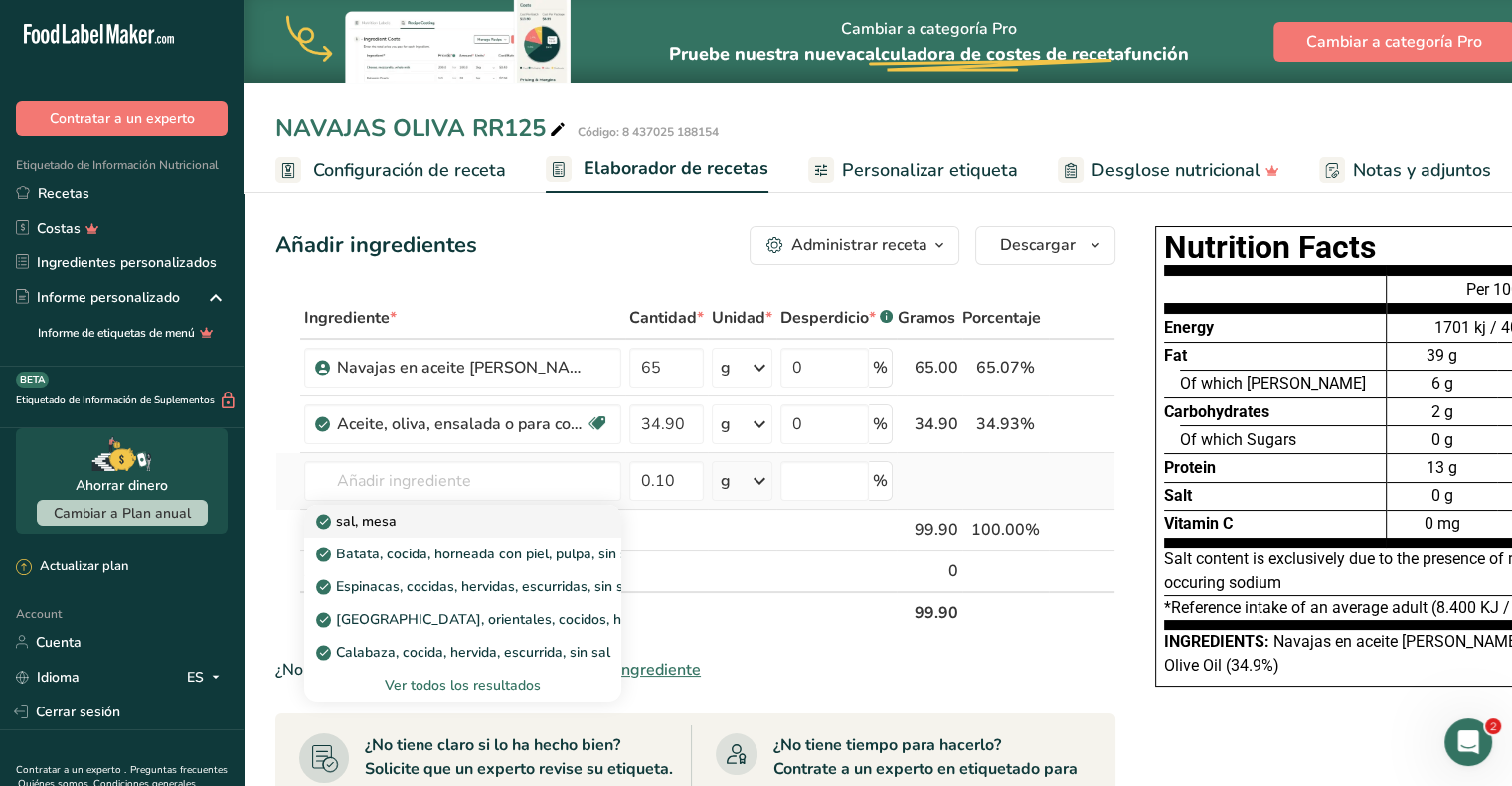 click on "sal, mesa" at bounding box center [446, 521] 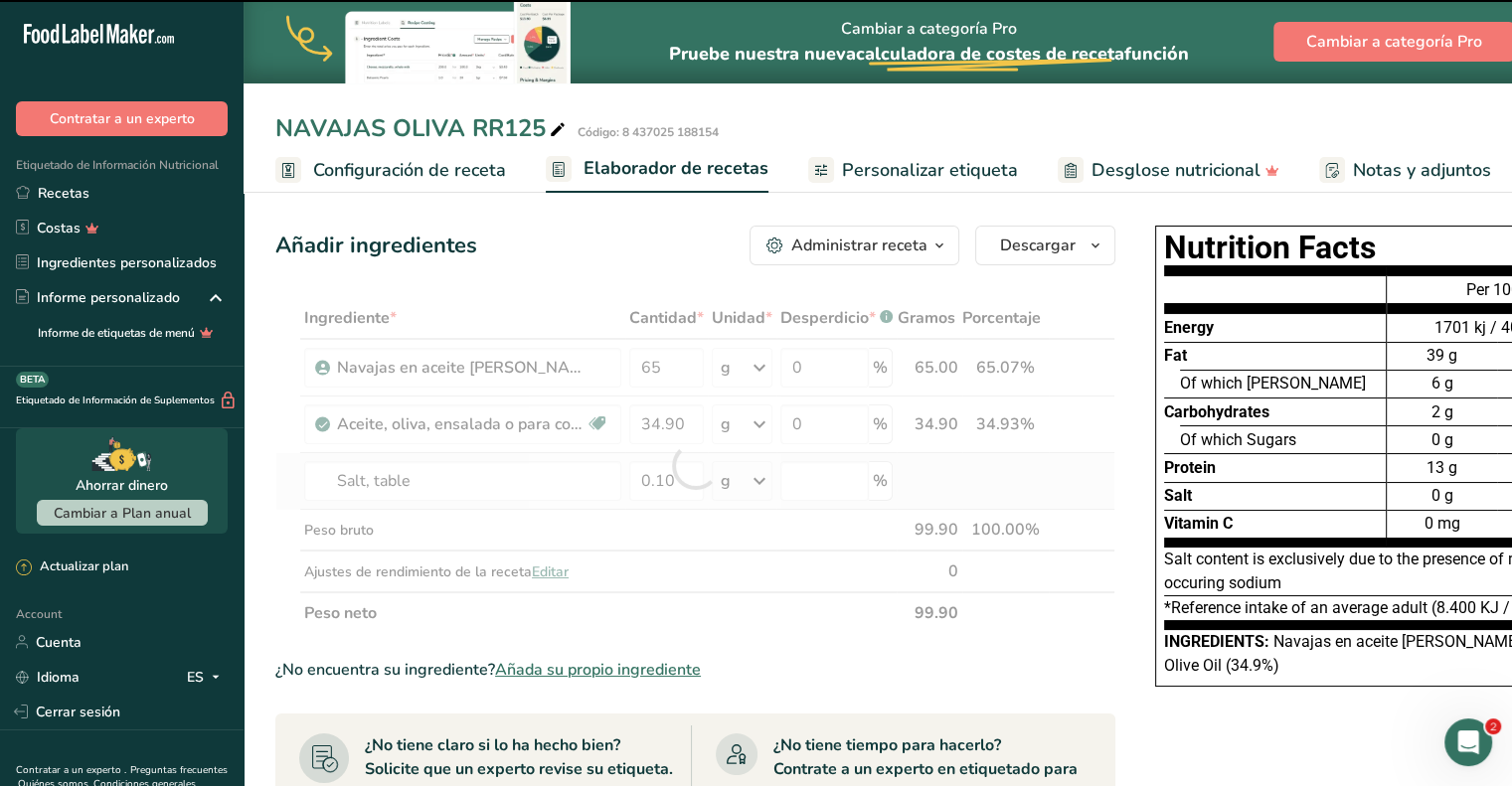 type on "0" 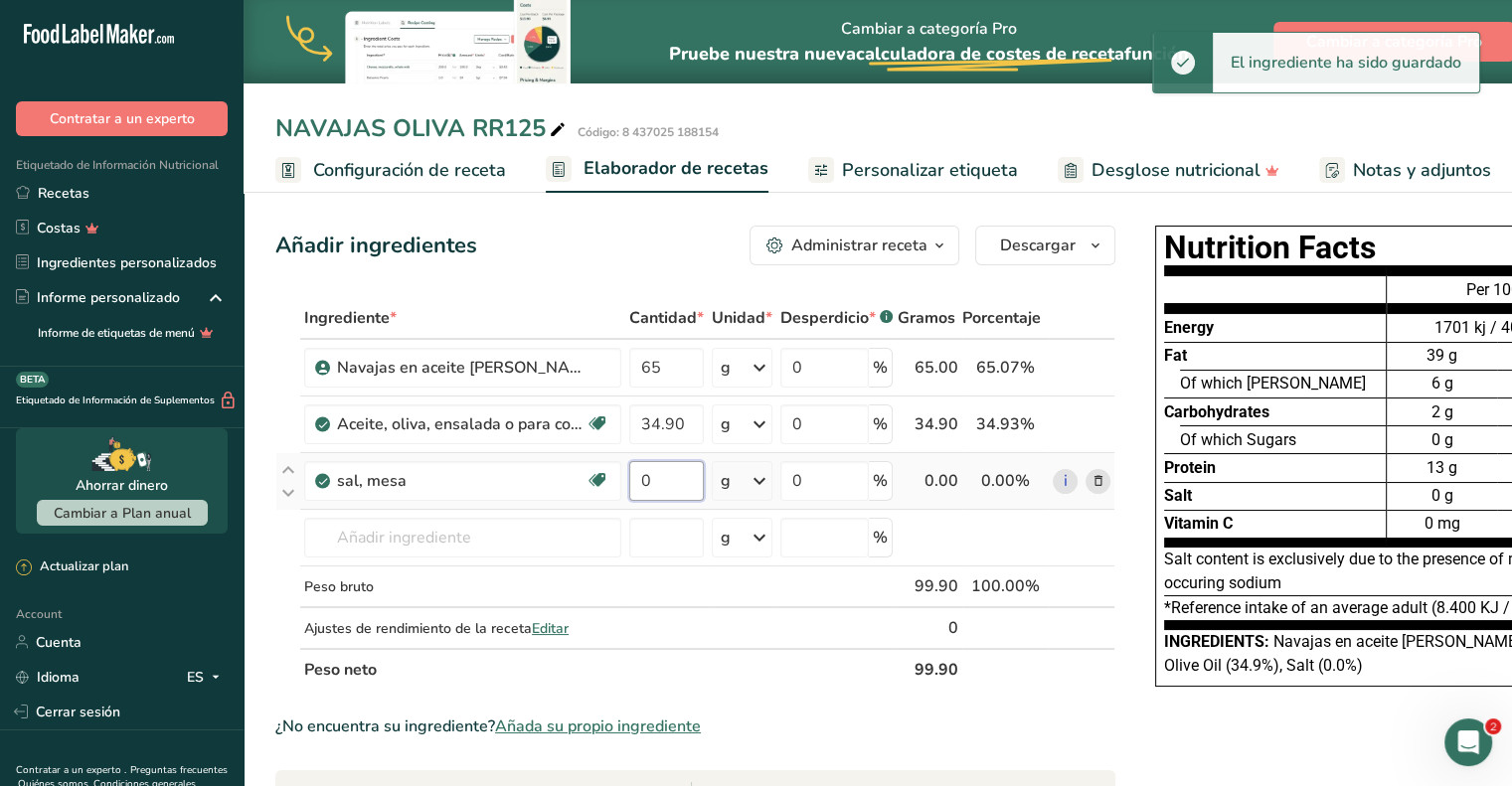 click on "0" at bounding box center [666, 481] 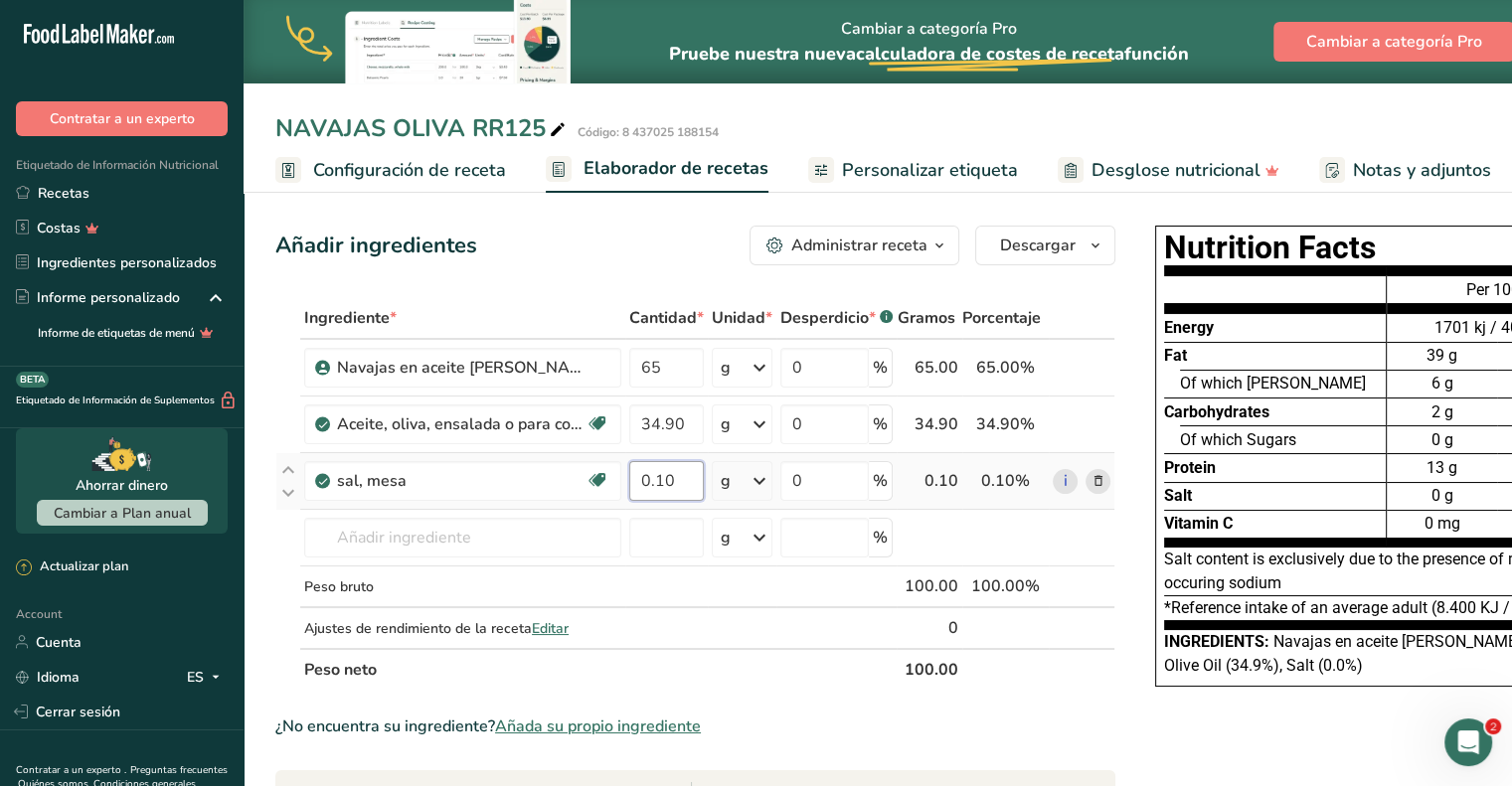 type on "0.10" 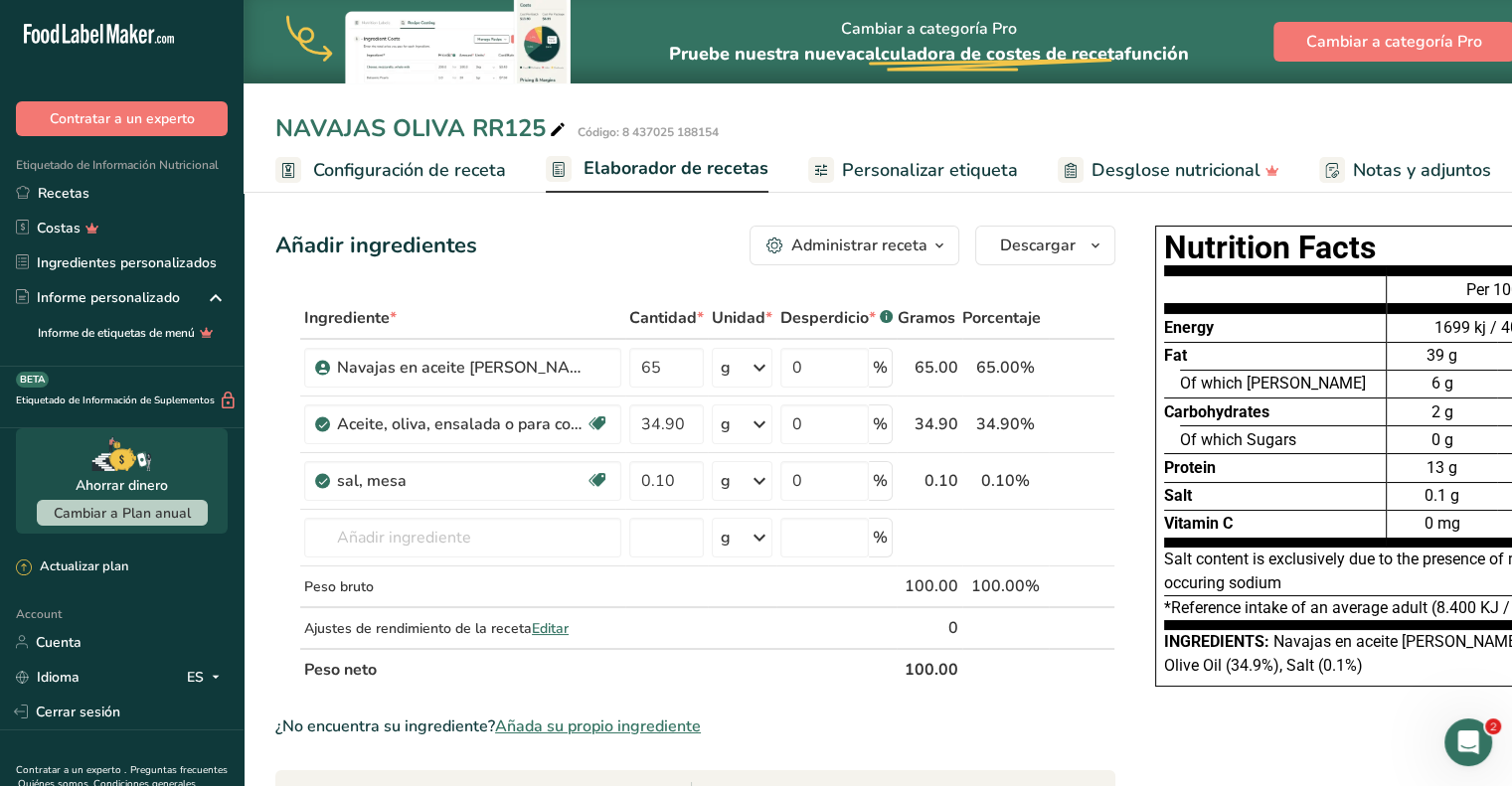 click on "Elaborador de recetas" at bounding box center (676, 168) 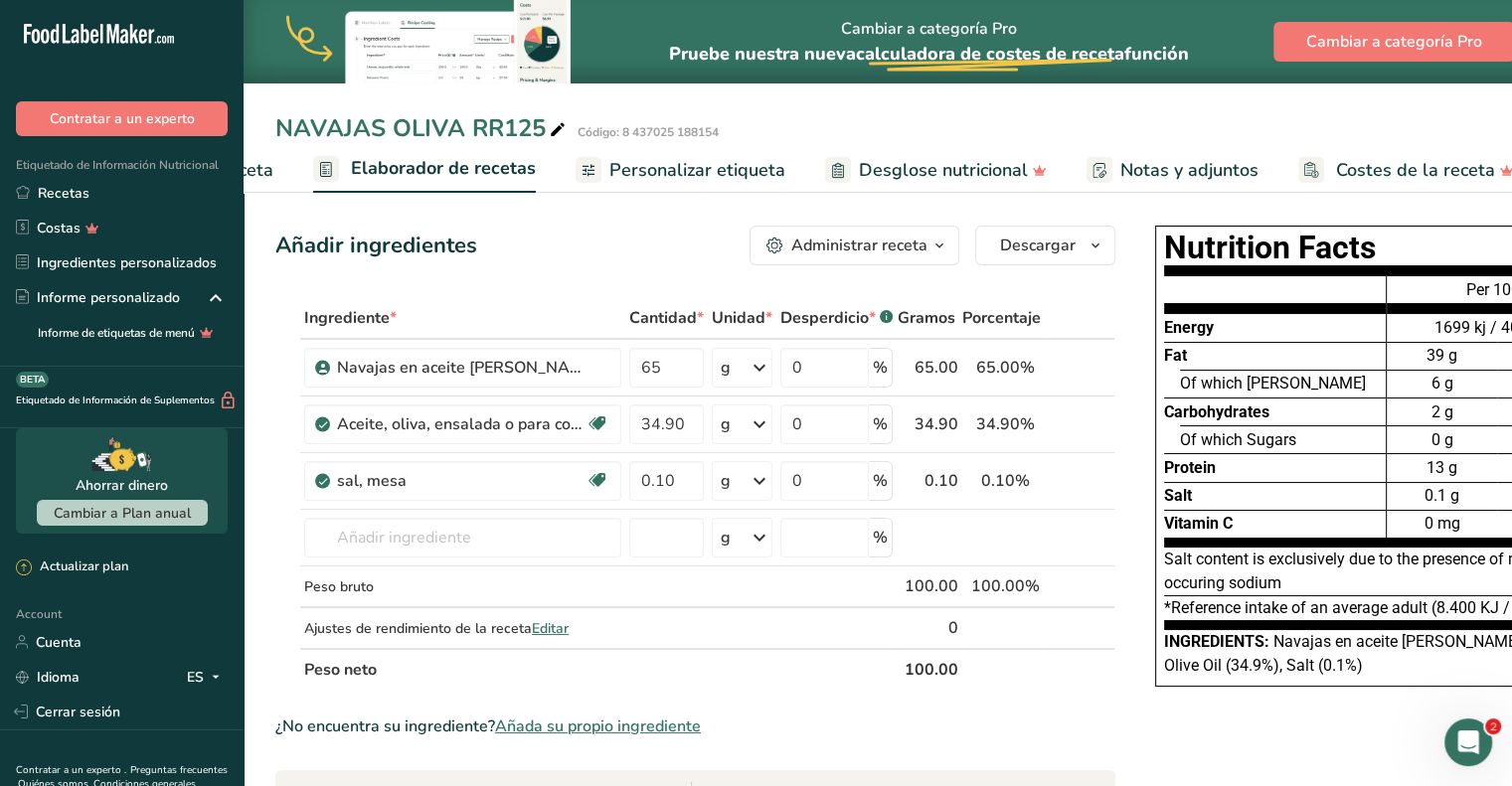 scroll, scrollTop: 0, scrollLeft: 258, axis: horizontal 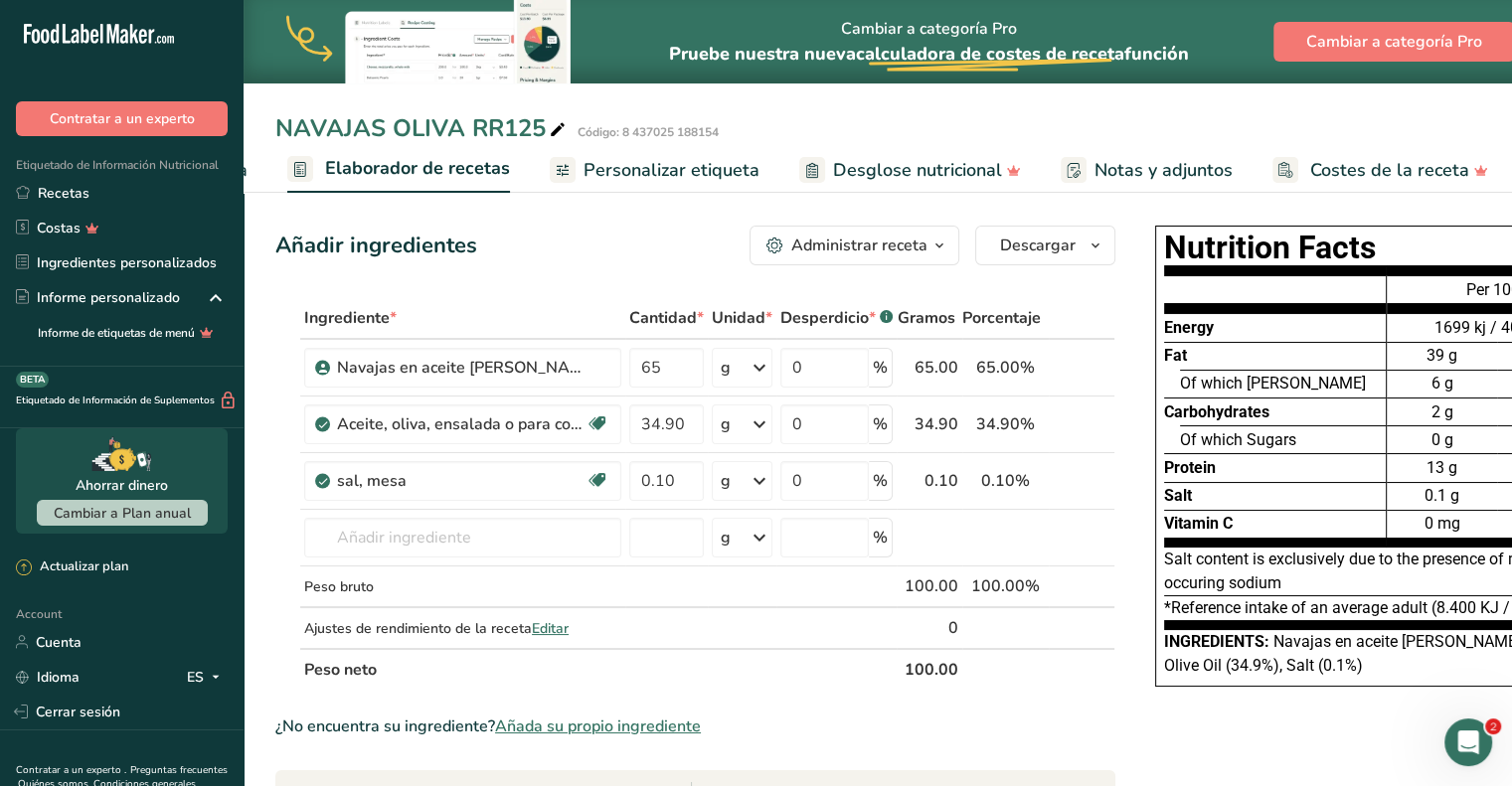 click on "Personalizar etiqueta" at bounding box center (671, 170) 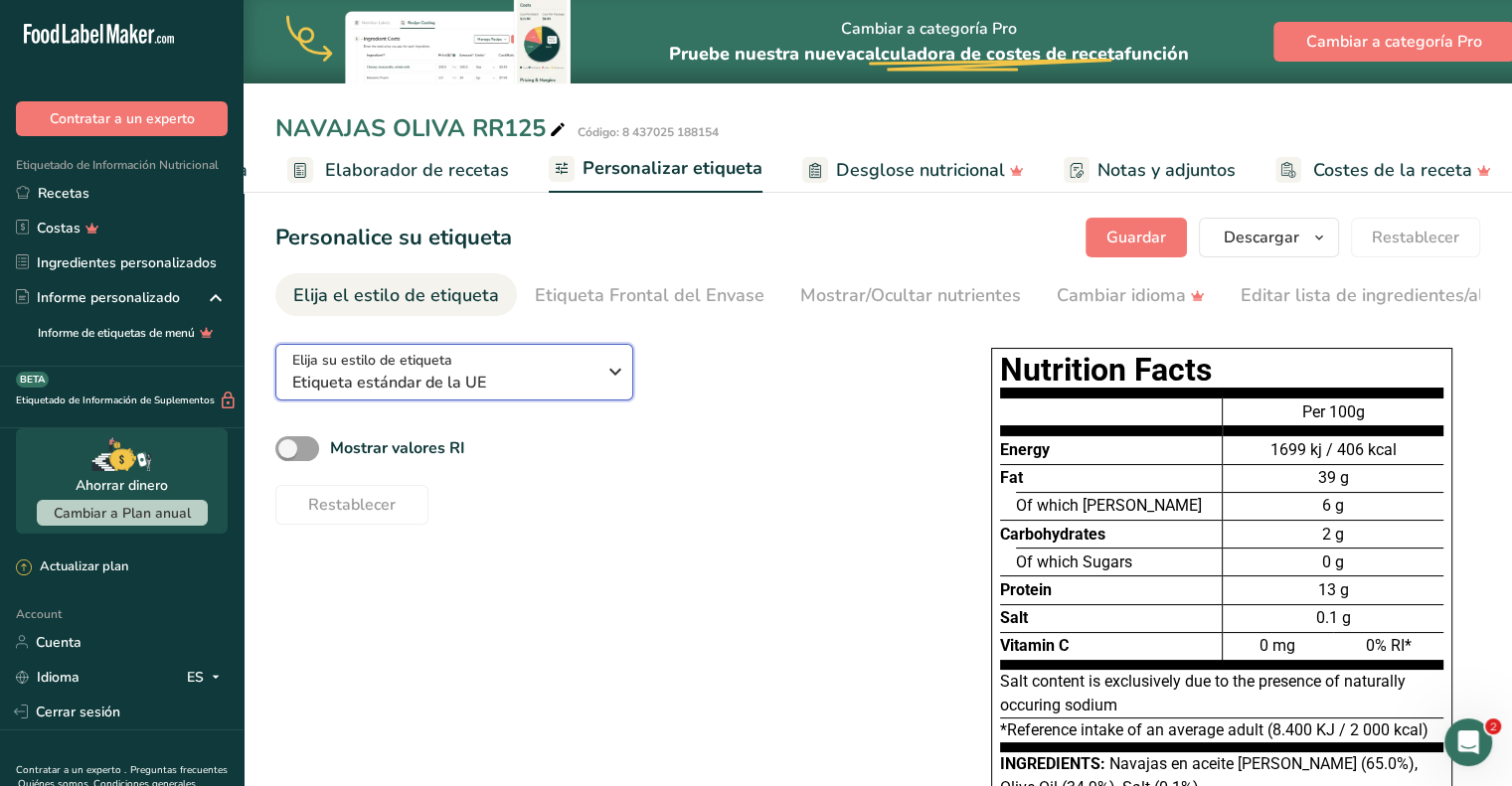 click on "Elija su estilo de etiqueta
Etiqueta estándar de la UE" at bounding box center [443, 372] 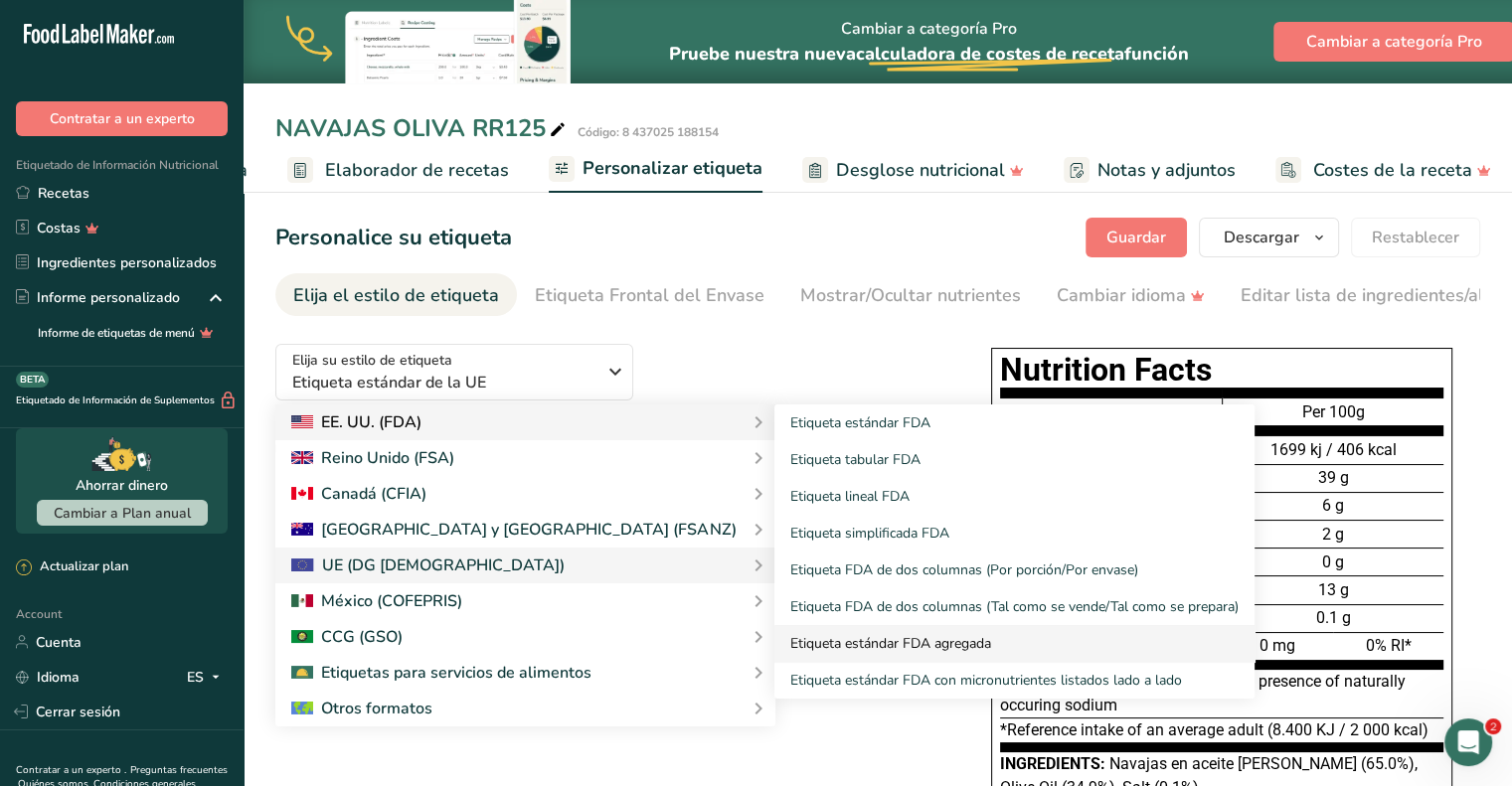 click on "Etiqueta estándar FDA agregada" at bounding box center (1014, 643) 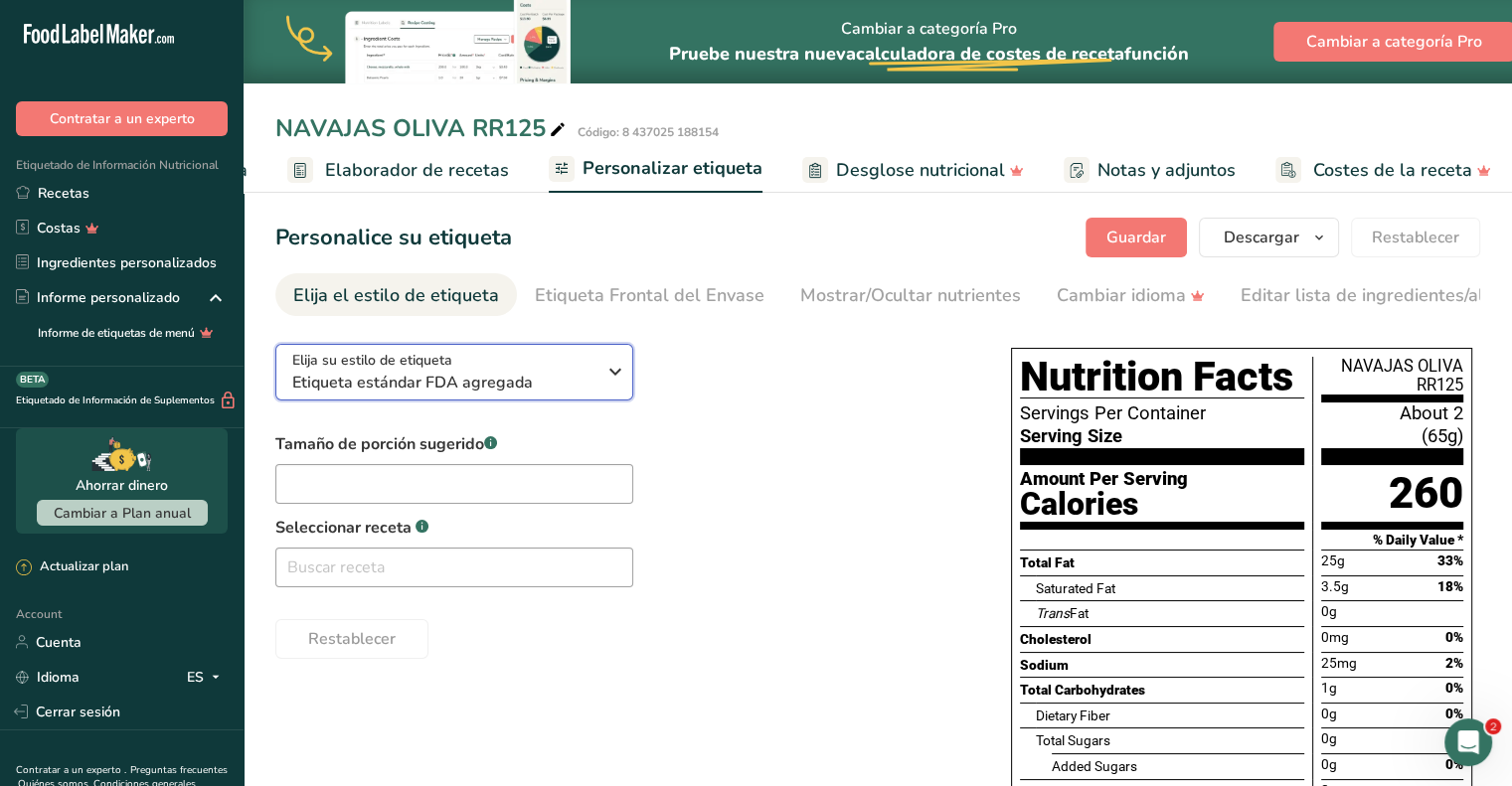 click on "Etiqueta estándar FDA agregada" at bounding box center (443, 383) 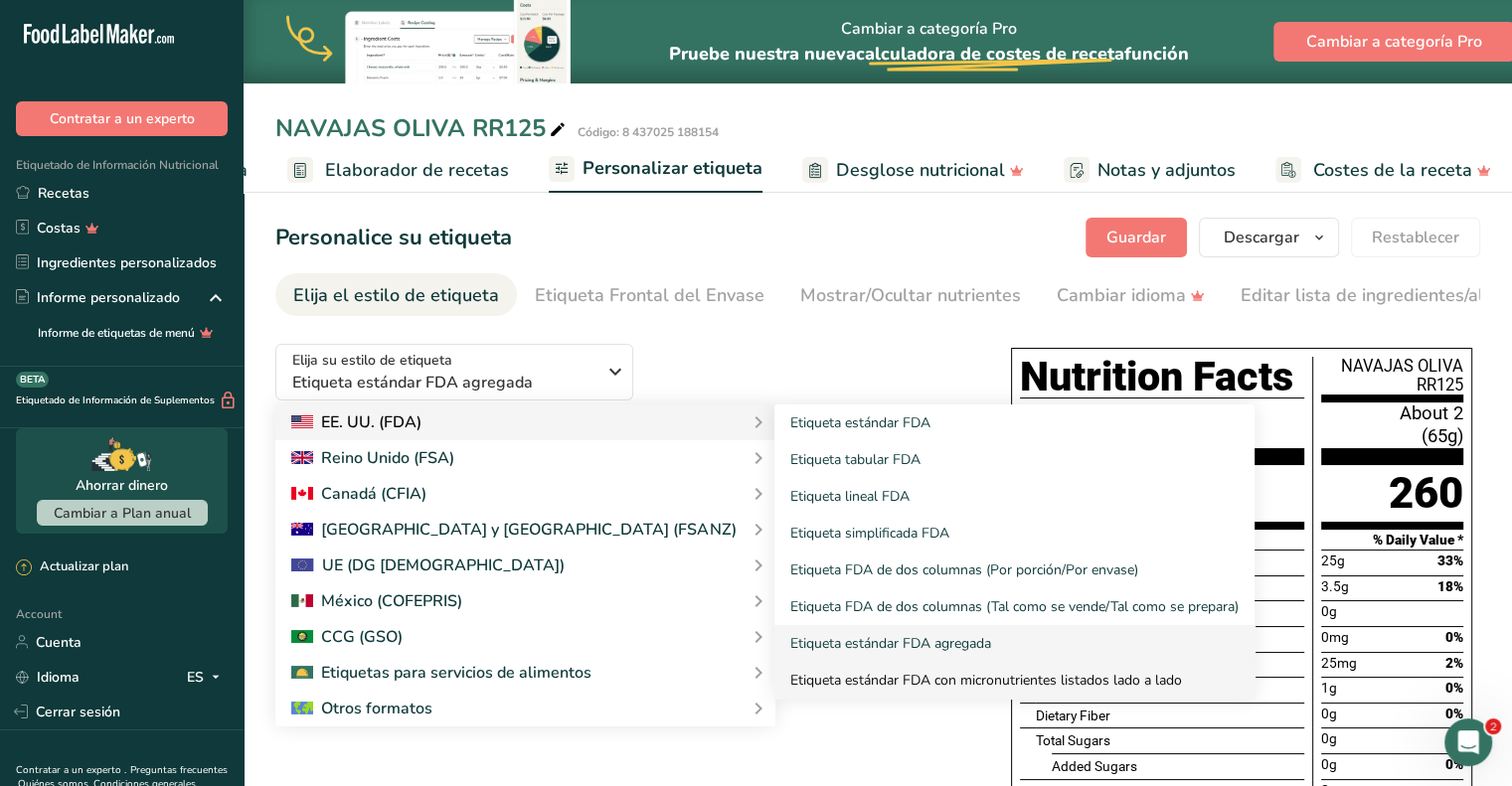 click on "Etiqueta estándar FDA con micronutrientes listados lado a lado" at bounding box center (1014, 680) 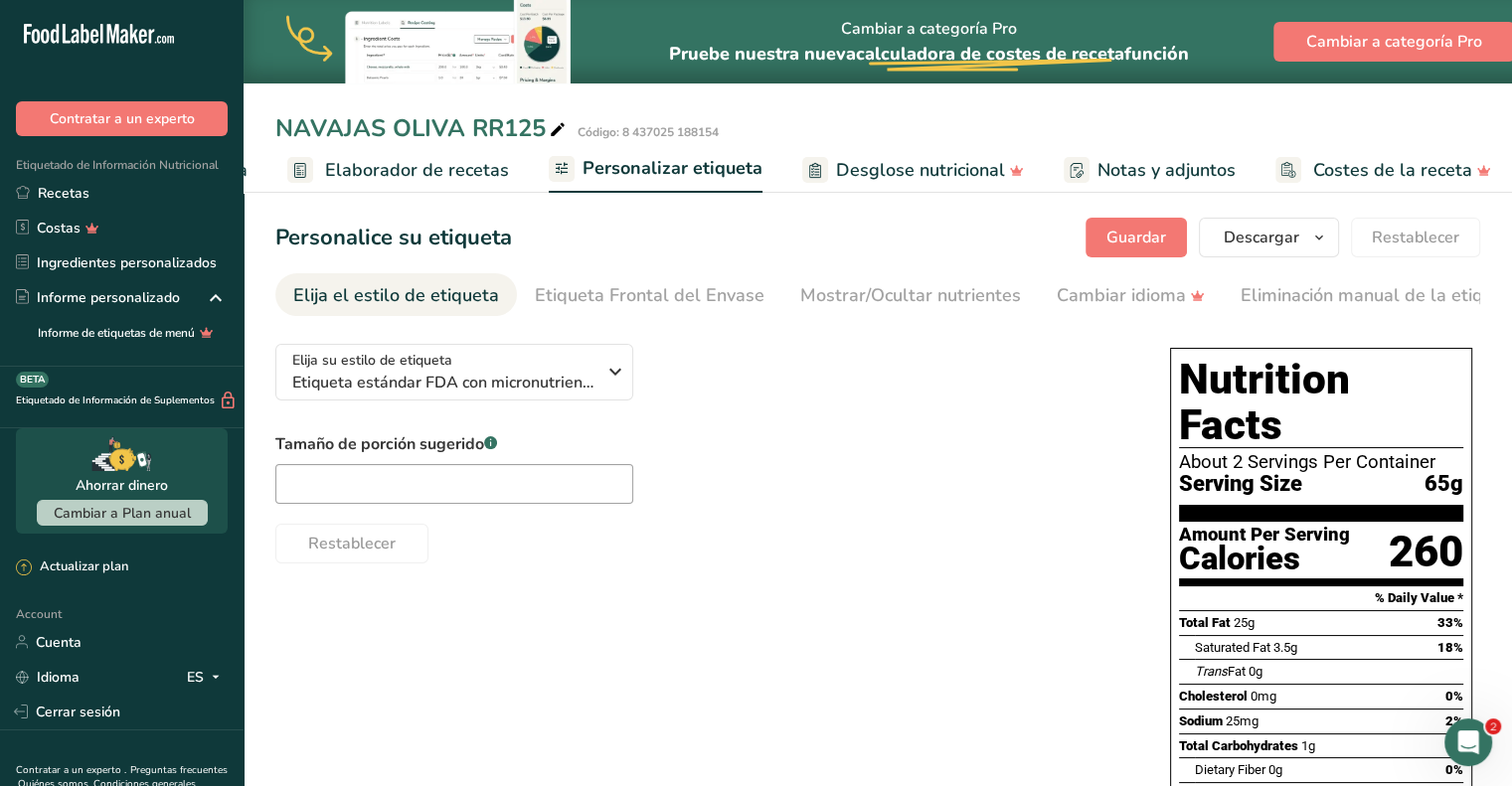 click on "About 2 Servings Per Container" at bounding box center [1321, 462] 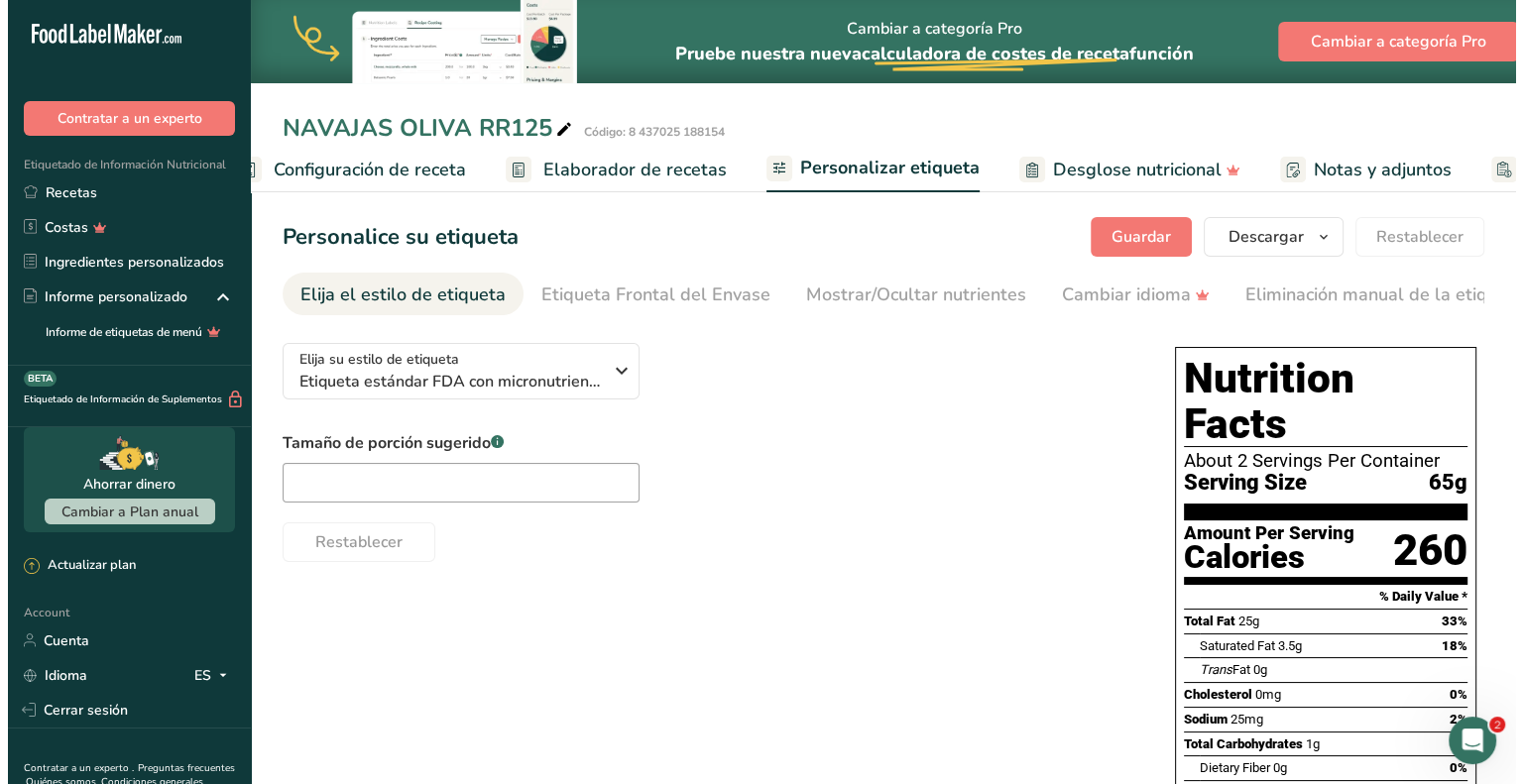 scroll, scrollTop: 0, scrollLeft: 0, axis: both 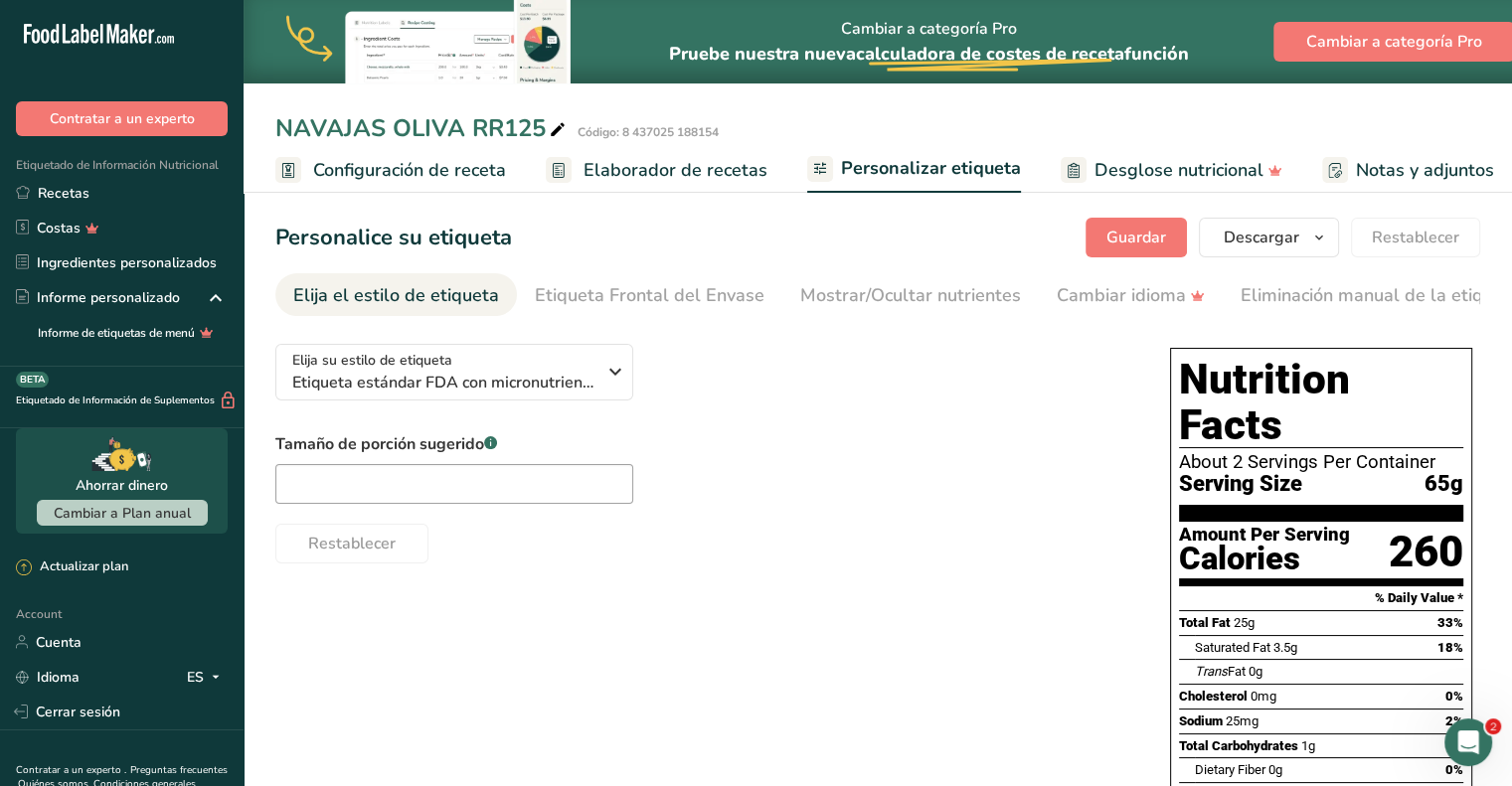 click on "Configuración de receta" at bounding box center (410, 170) 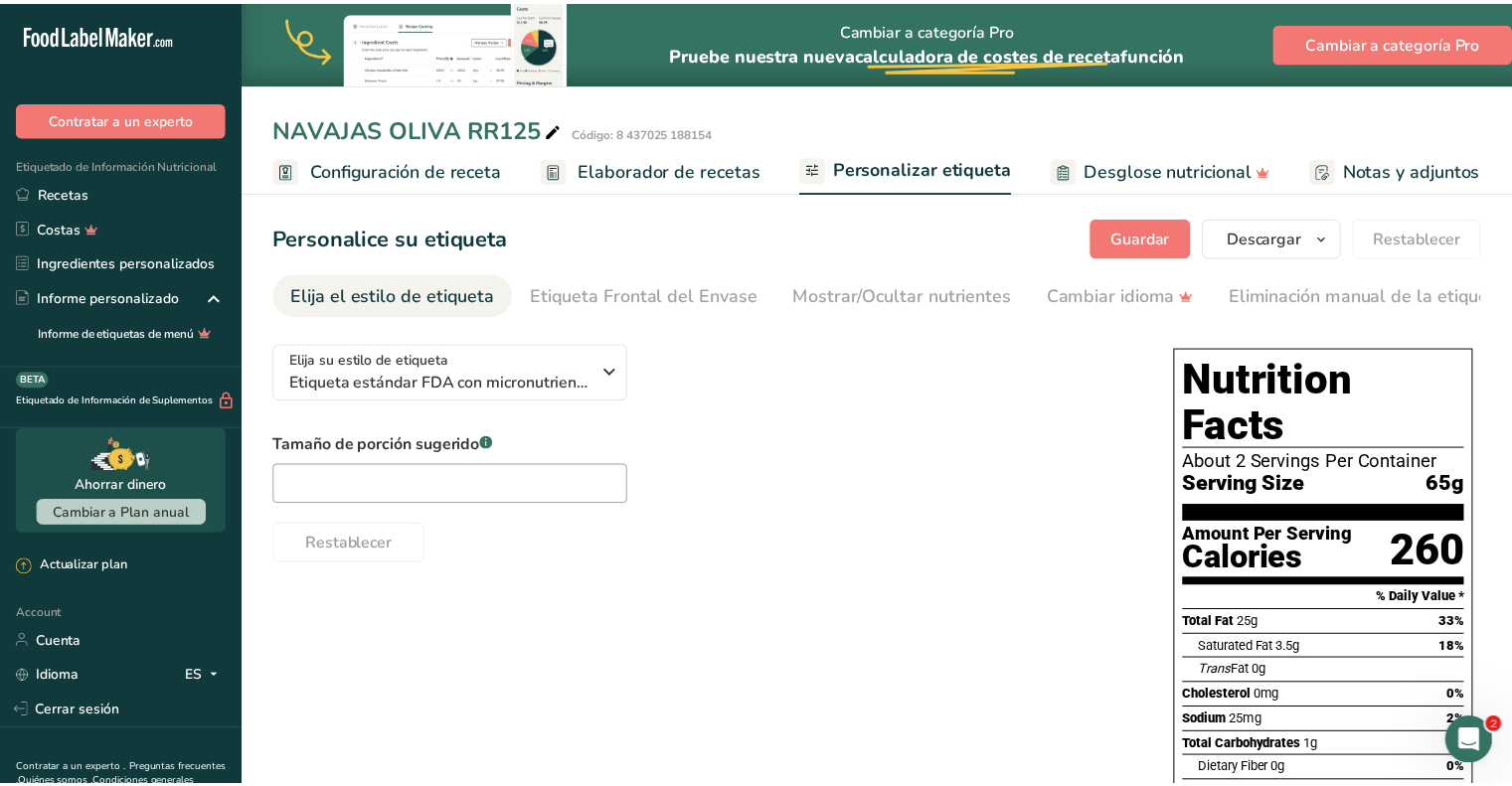 scroll, scrollTop: 0, scrollLeft: 7, axis: horizontal 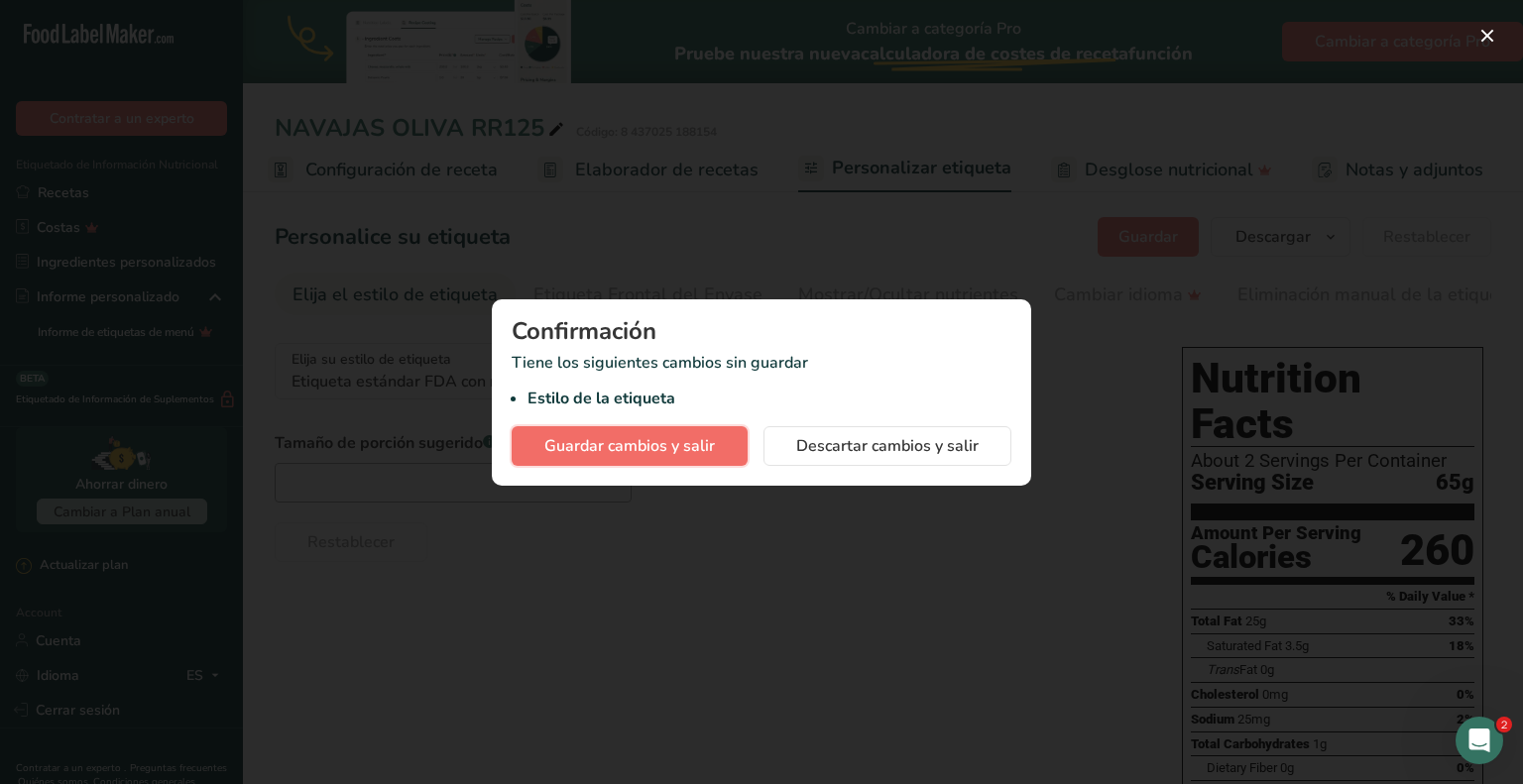 click on "Guardar cambios y salir" at bounding box center (630, 446) 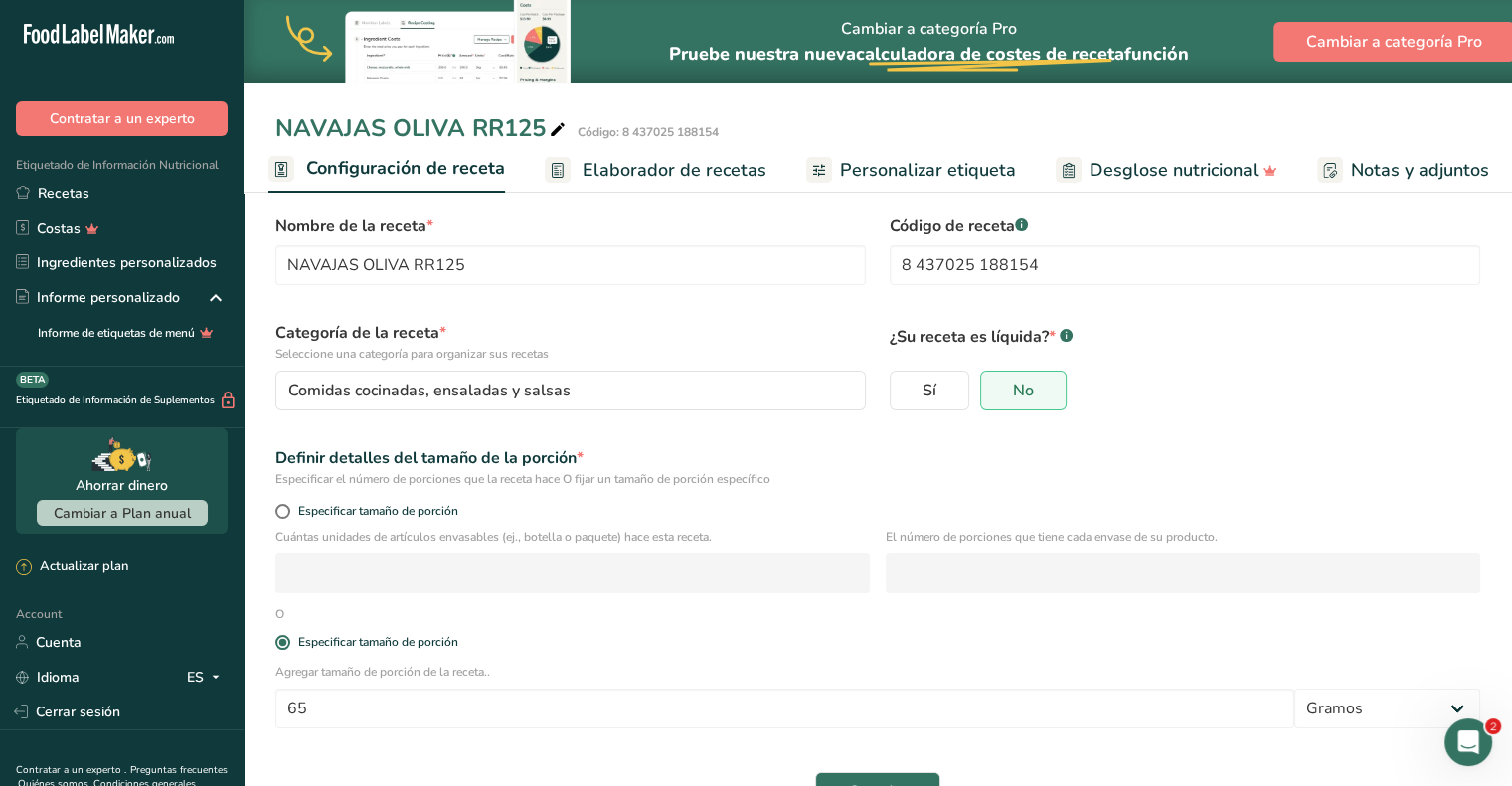scroll, scrollTop: 0, scrollLeft: 0, axis: both 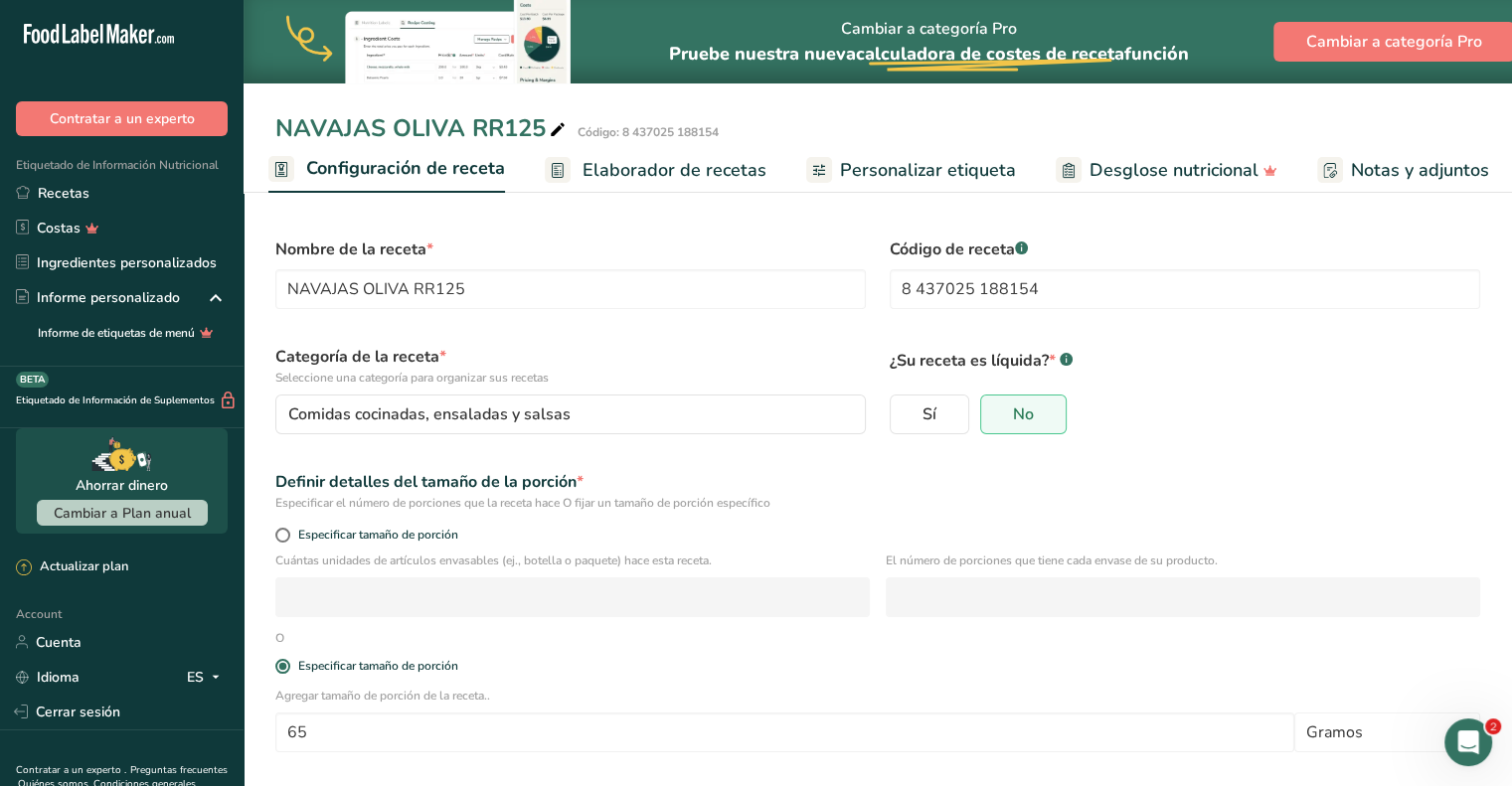 click on "Elaborador de recetas" at bounding box center (674, 170) 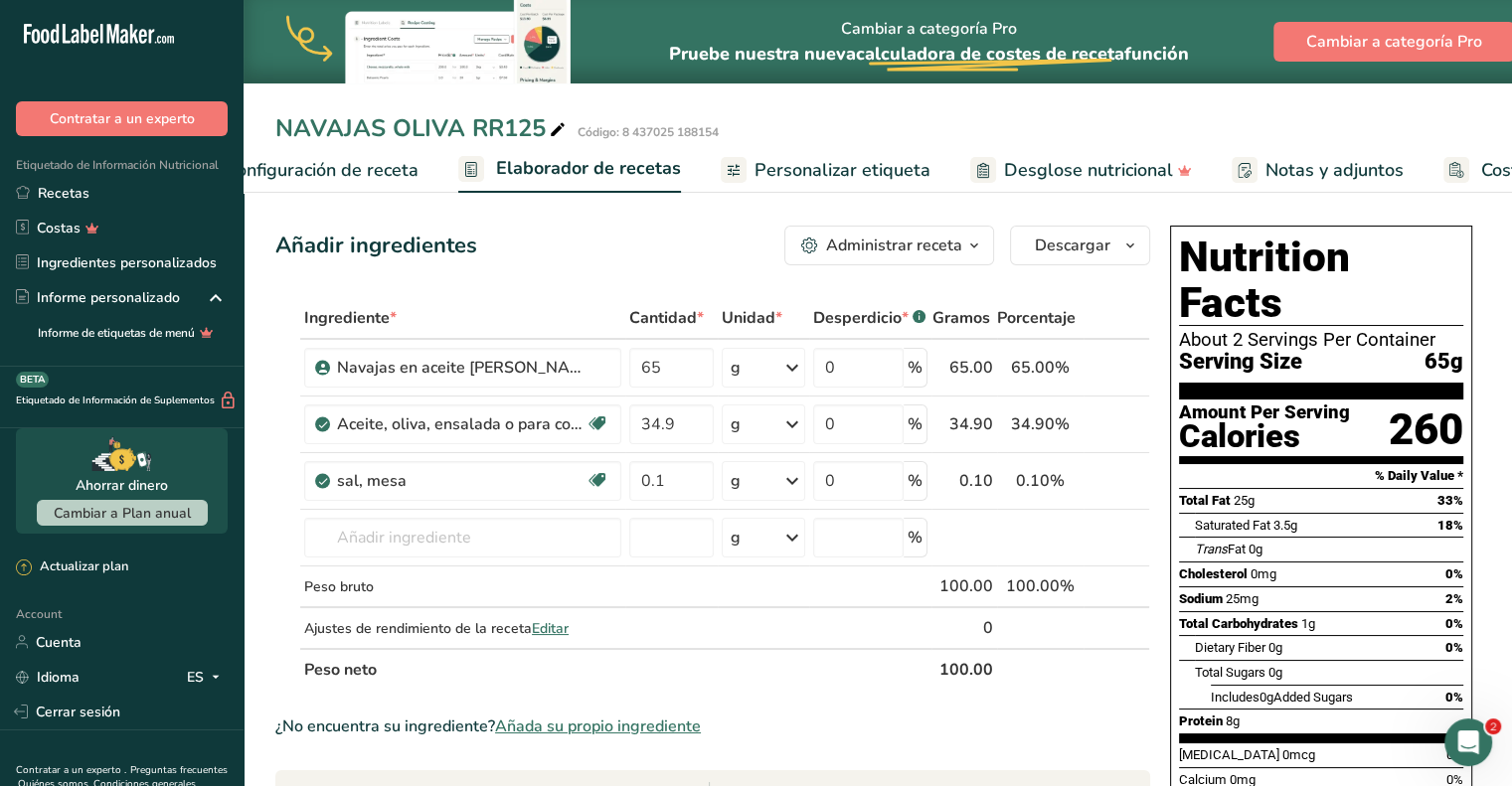 scroll, scrollTop: 0, scrollLeft: 258, axis: horizontal 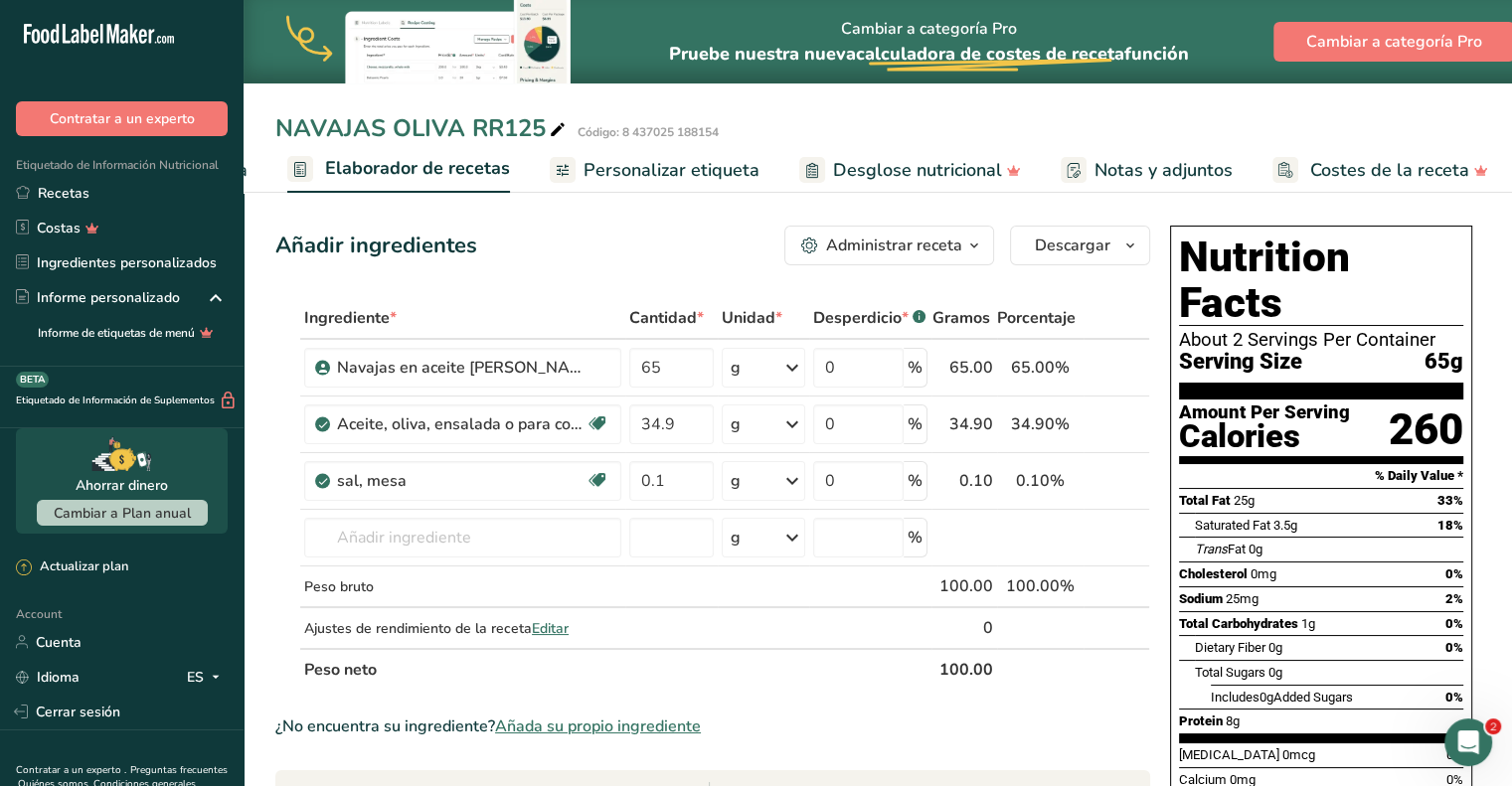click on "About 2 Servings Per Container" at bounding box center [1321, 340] 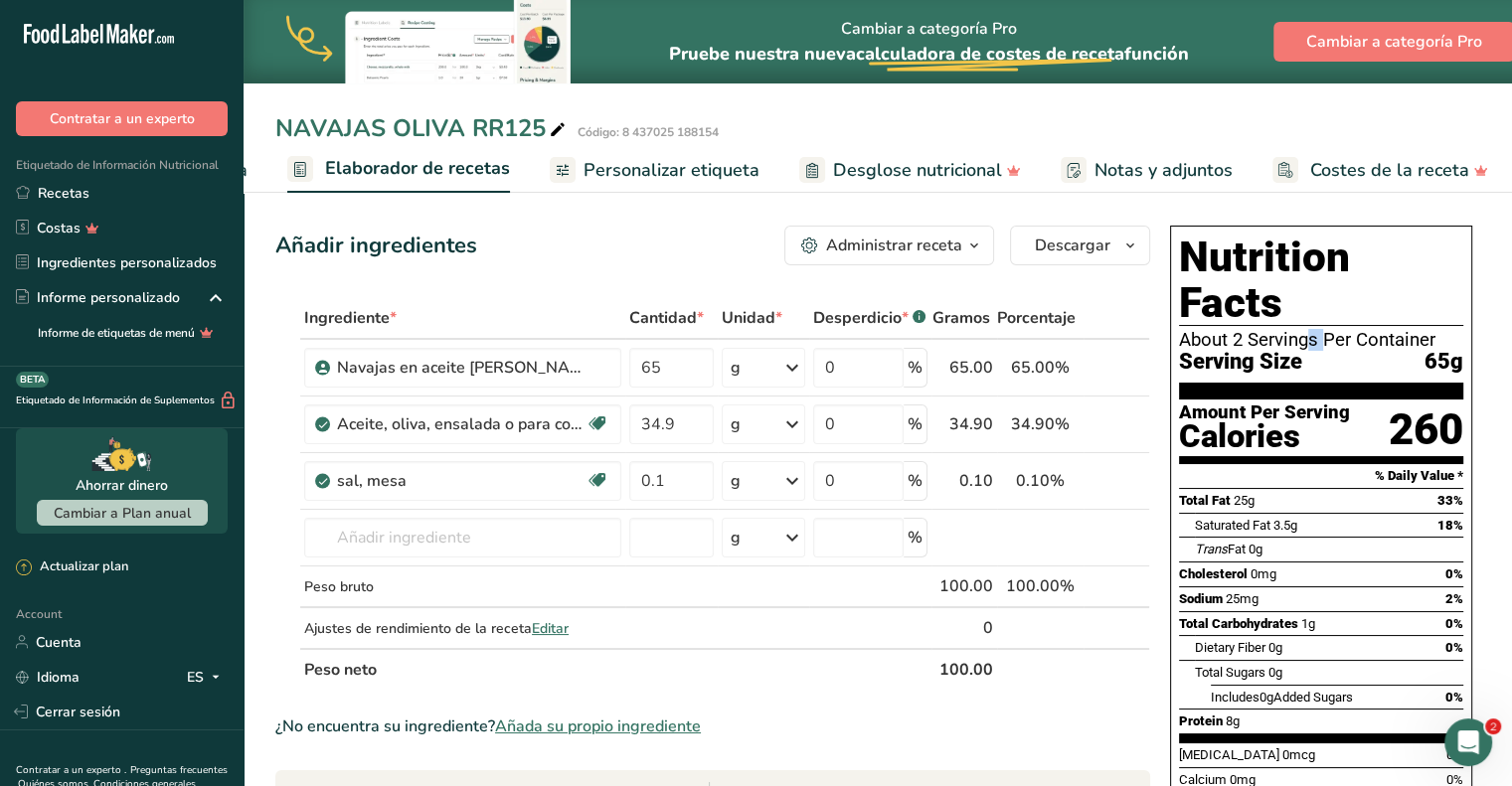 click on "About 2 Servings Per Container" at bounding box center (1321, 340) 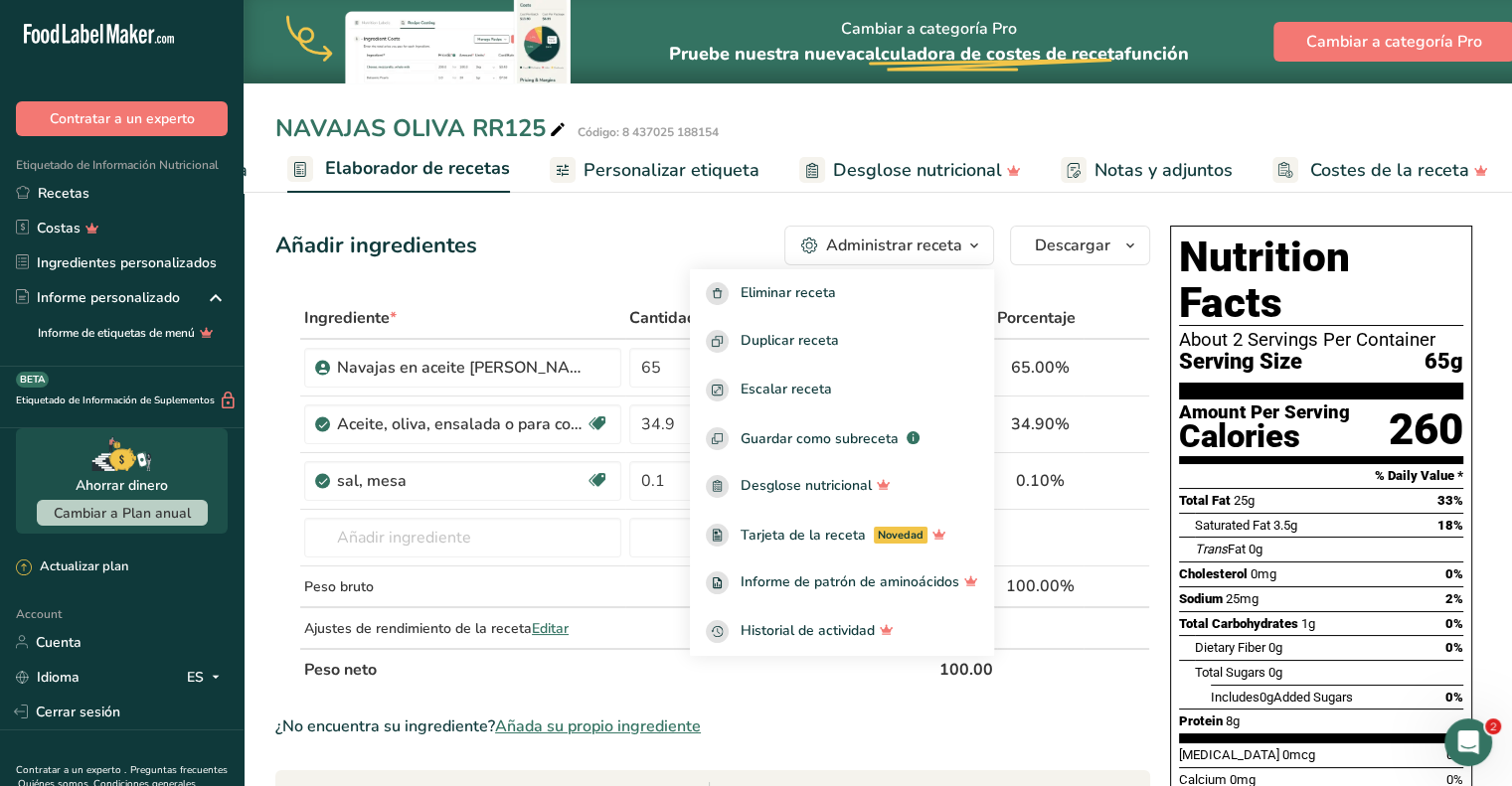 click on "Añadir ingredientes
Administrar receta         Eliminar receta           Duplicar receta             Escalar receta             Guardar como subreceta   .a-a{fill:#347362;}.b-a{fill:#fff;}                               Desglose nutricional                   Tarjeta de la receta
Novedad
Informe de patrón de aminoácidos             Historial de actividad
Descargar
Elija su estilo de etiqueta preferido
Etiqueta estándar FDA
Etiqueta estándar FDA
El formato más común para etiquetas de información nutricional en cumplimiento con el tipo de letra, estilo y requisitos de la FDA.
Etiqueta tabular FDA
Un formato de etiqueta conforme a las regulaciones de la FDA presentado en una disposición tabular (horizontal).
Etiqueta lineal FDA" at bounding box center (713, 245) 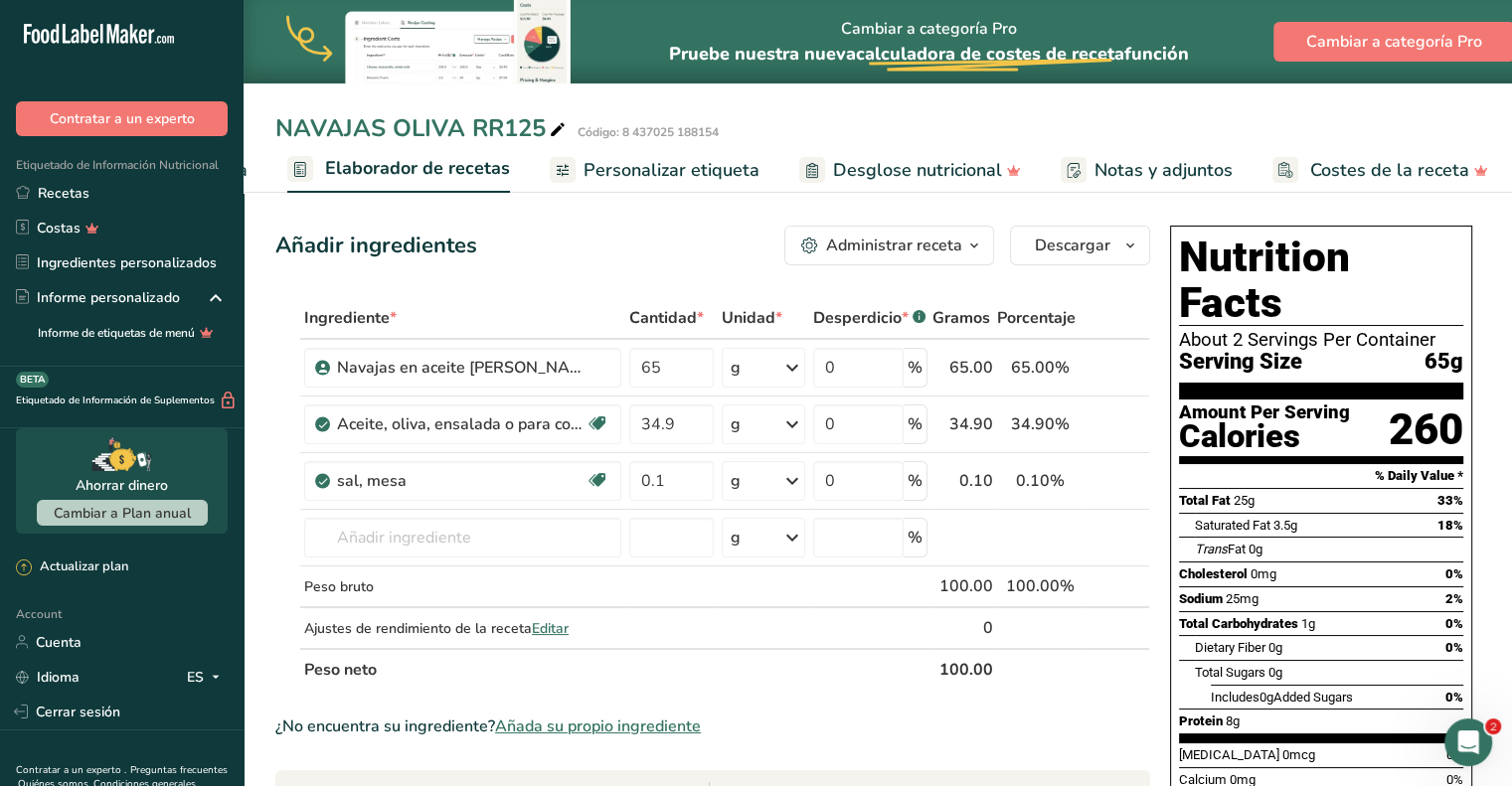 click on "Añadir ingredientes
Administrar receta         Eliminar receta           Duplicar receta             Escalar receta             Guardar como subreceta   .a-a{fill:#347362;}.b-a{fill:#fff;}                               Desglose nutricional                   Tarjeta de la receta
Novedad
Informe de patrón de aminoácidos             Historial de actividad
Descargar
Elija su estilo de etiqueta preferido
Etiqueta estándar FDA
Etiqueta estándar FDA
El formato más común para etiquetas de información nutricional en cumplimiento con el tipo de letra, estilo y requisitos de la FDA.
Etiqueta tabular FDA
Un formato de etiqueta conforme a las regulaciones de la FDA presentado en una disposición tabular (horizontal).
Etiqueta lineal FDA" at bounding box center [719, 782] 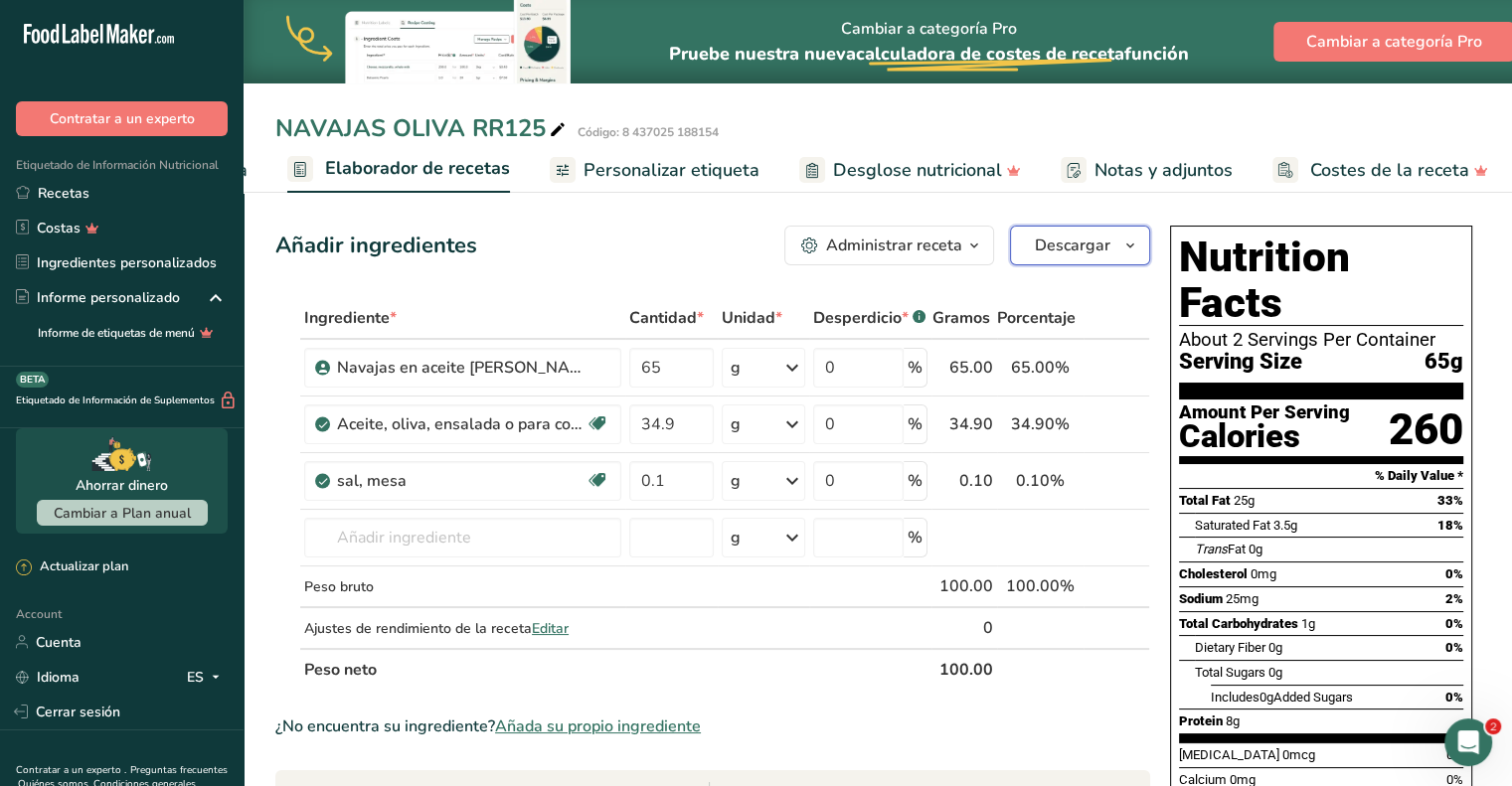 click on "Descargar" at bounding box center [1073, 245] 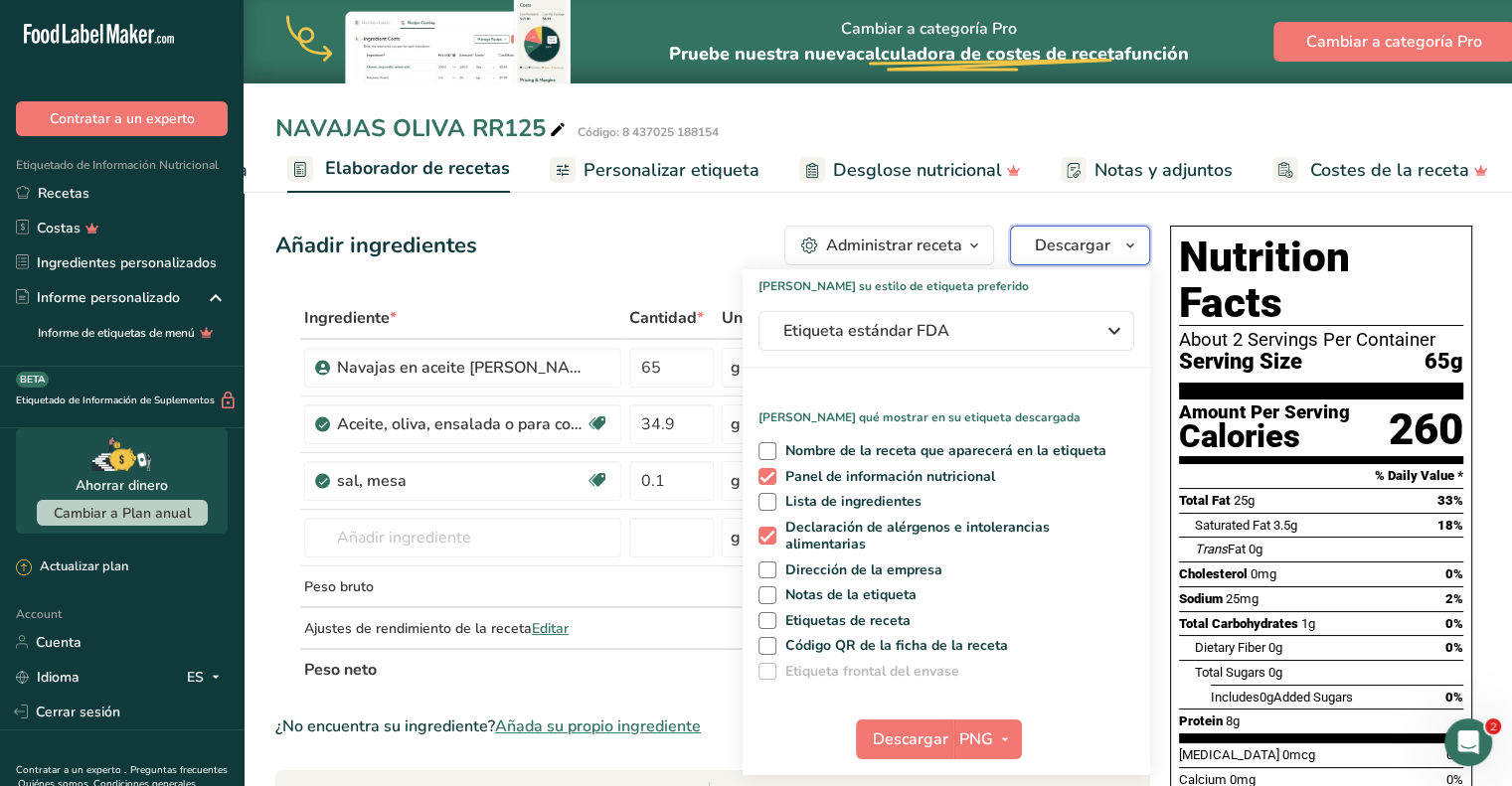 click on "Descargar" at bounding box center [1073, 245] 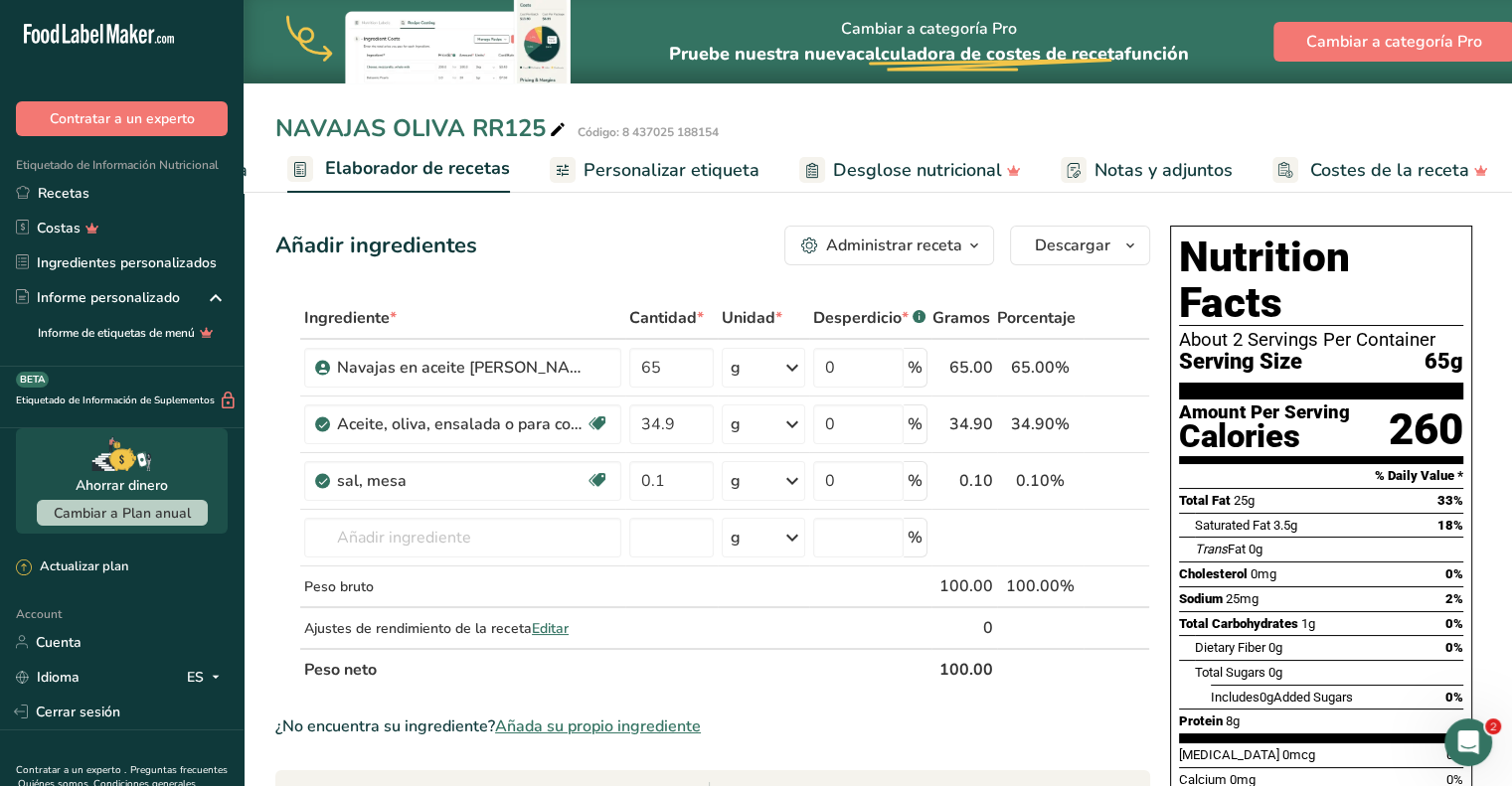 click on "Añadir ingredientes
Administrar receta         Eliminar receta           Duplicar receta             Escalar receta             Guardar como subreceta   .a-a{fill:#347362;}.b-a{fill:#fff;}                               Desglose nutricional                   Tarjeta de la receta
Novedad
Informe de patrón de aminoácidos             Historial de actividad
Descargar
Elija su estilo de etiqueta preferido
Etiqueta estándar FDA
Etiqueta estándar FDA
El formato más común para etiquetas de información nutricional en cumplimiento con el tipo de letra, estilo y requisitos de la FDA.
Etiqueta tabular FDA
Un formato de etiqueta conforme a las regulaciones de la FDA presentado en una disposición tabular (horizontal).
Etiqueta lineal FDA" at bounding box center (713, 245) 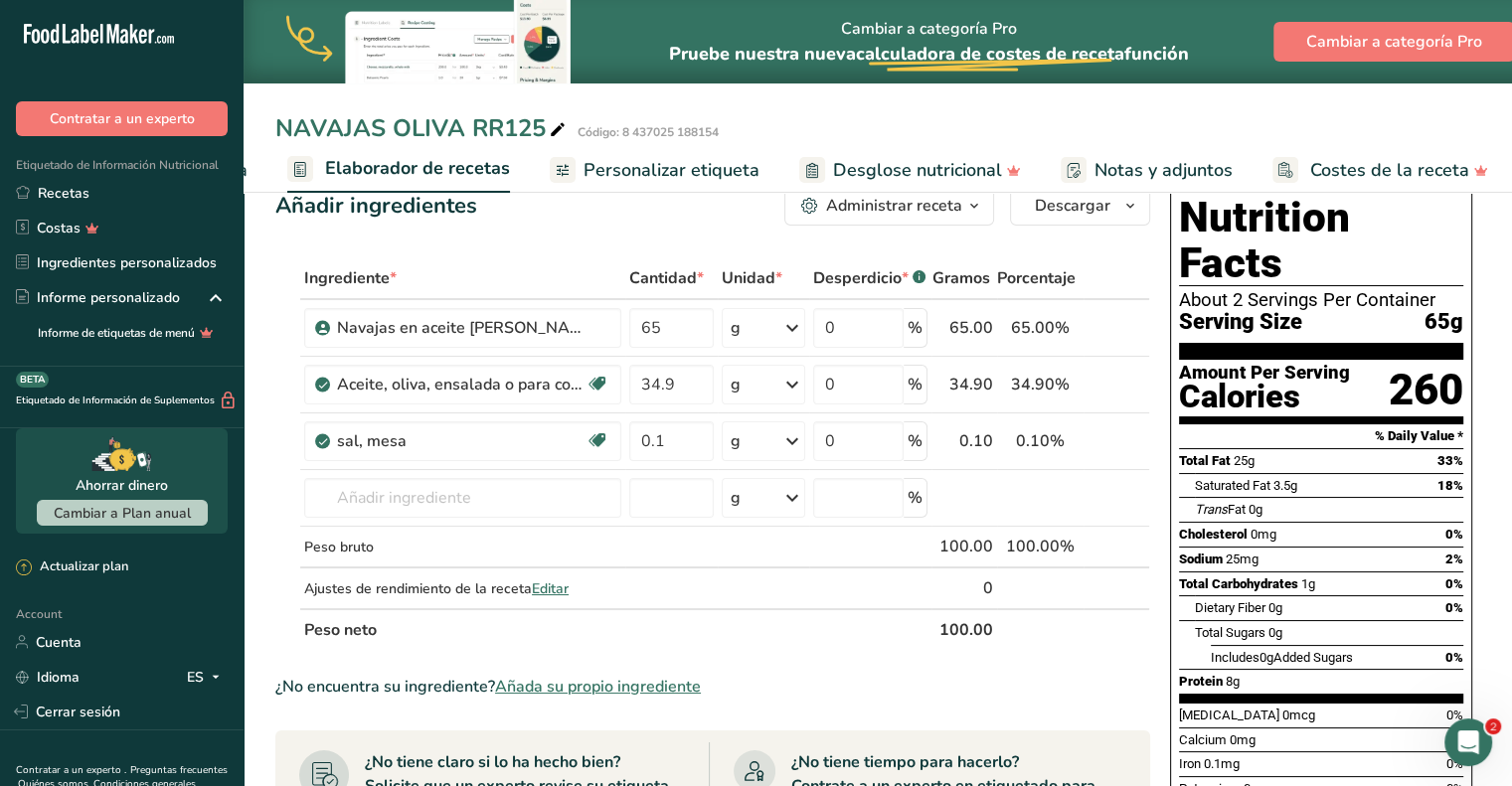 scroll, scrollTop: 0, scrollLeft: 0, axis: both 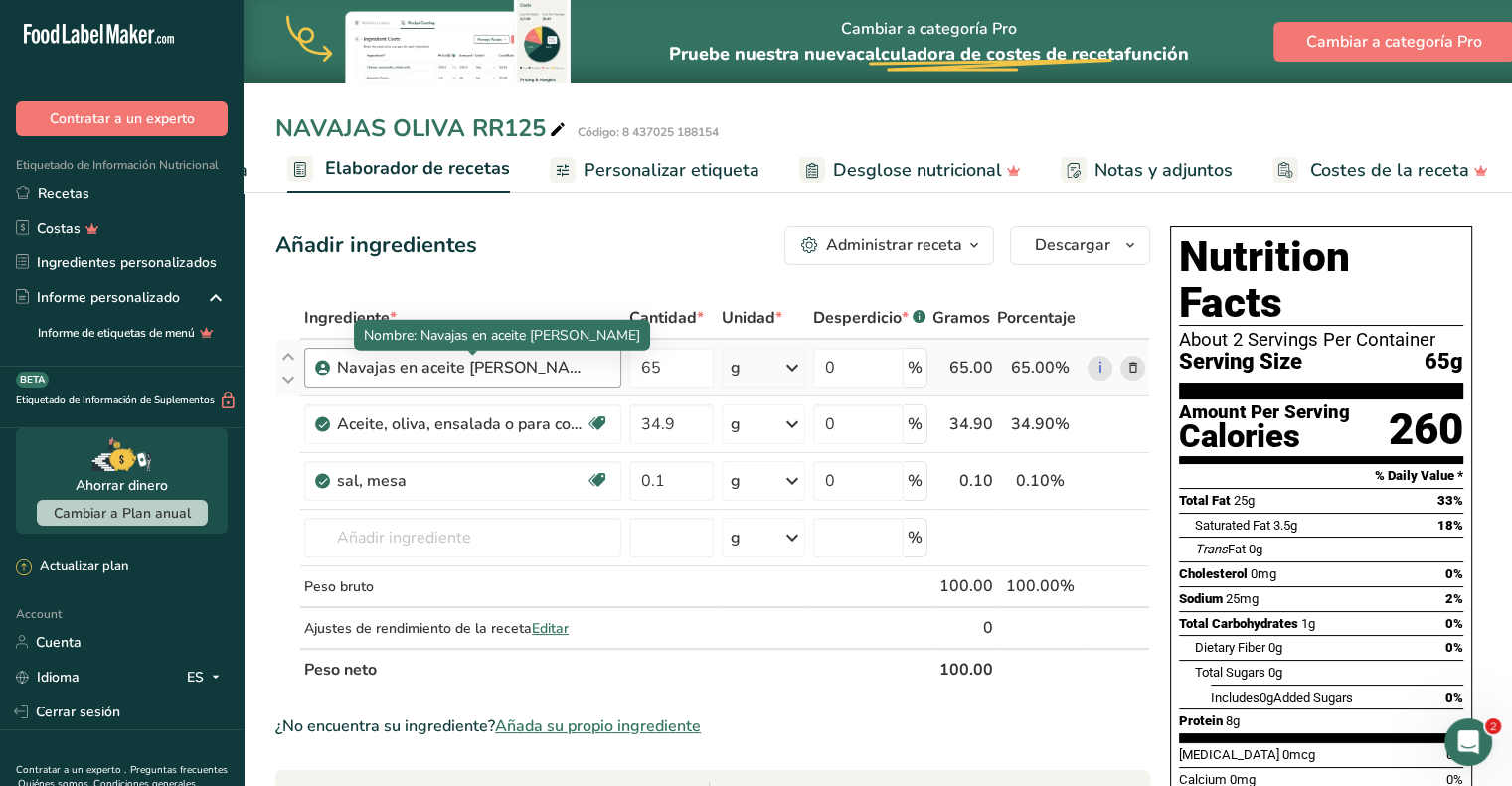 click on "Navajas en aceite [PERSON_NAME]" at bounding box center [461, 368] 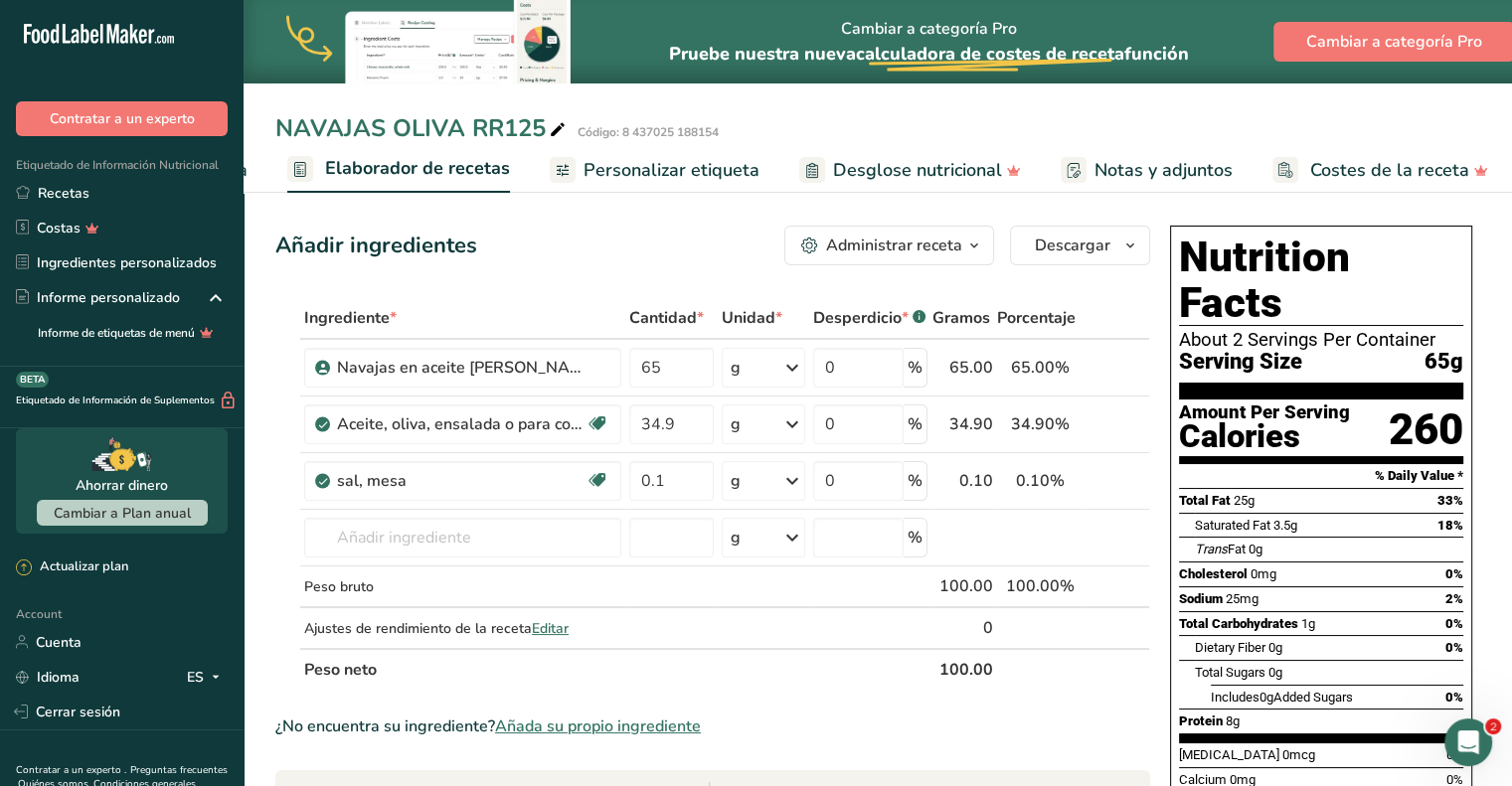click on "Ingrediente *" at bounding box center (462, 319) 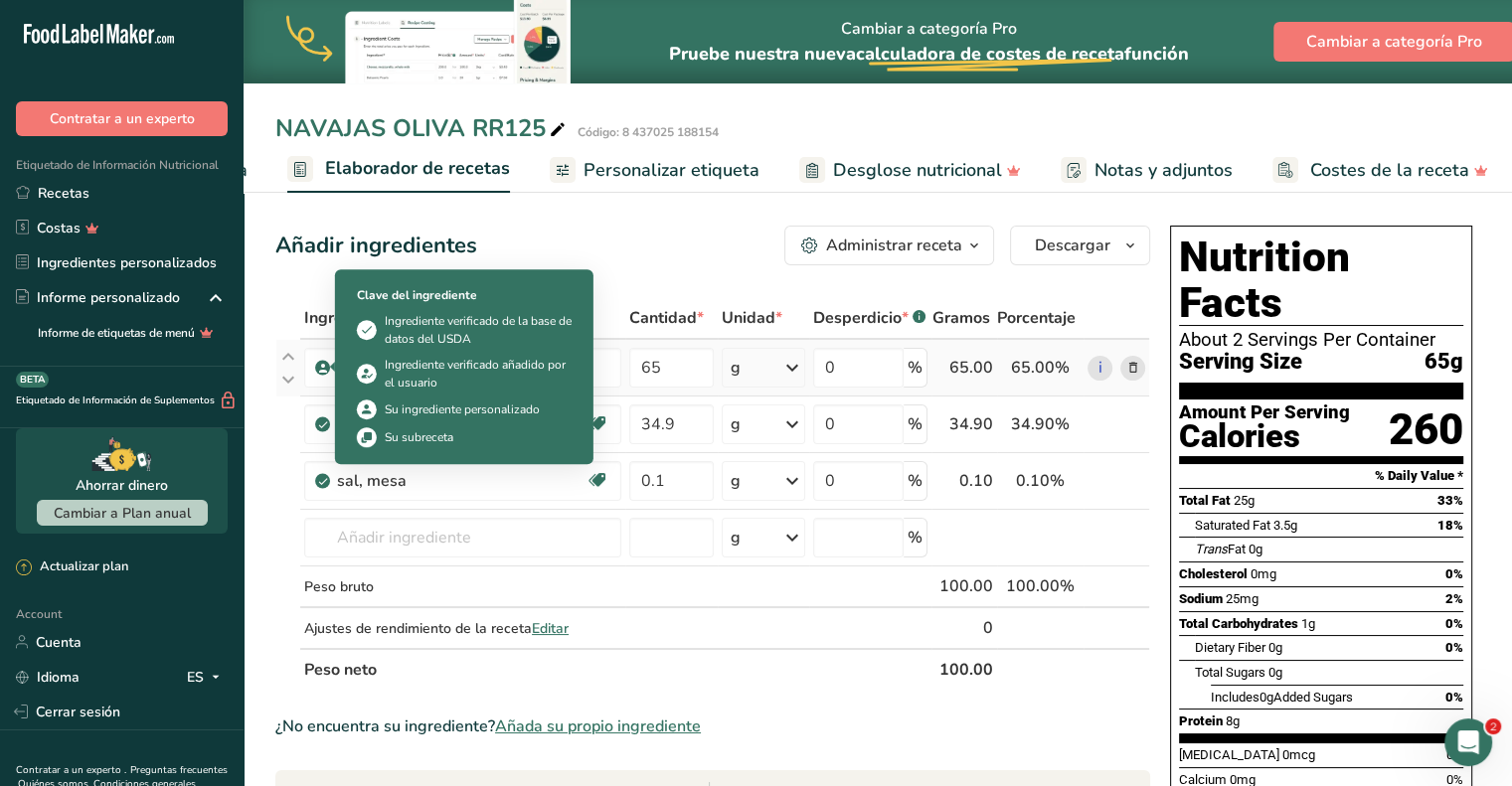 click at bounding box center (323, 368) 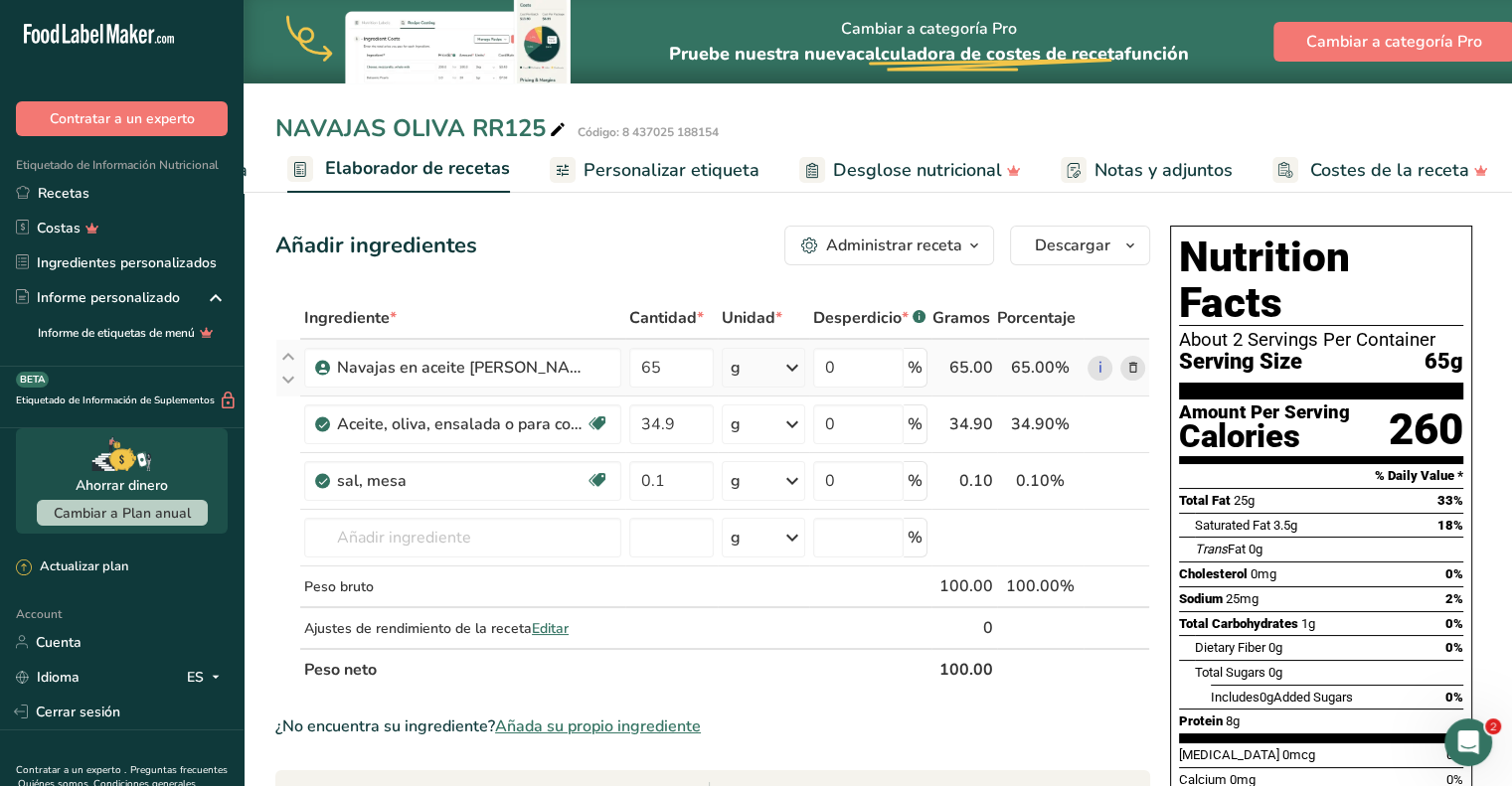 click at bounding box center [323, 368] 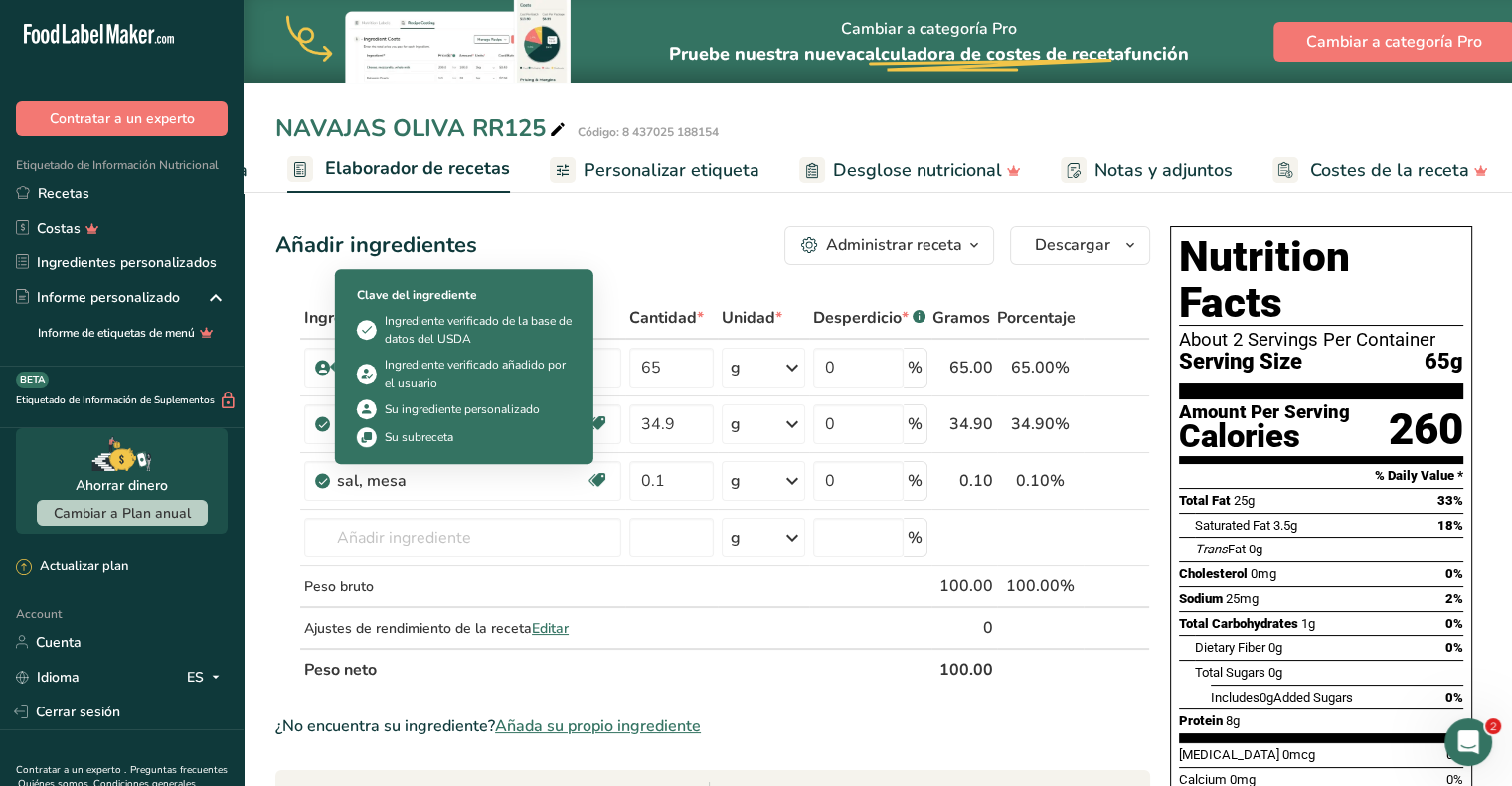 click on "Su subreceta" at bounding box center [419, 437] 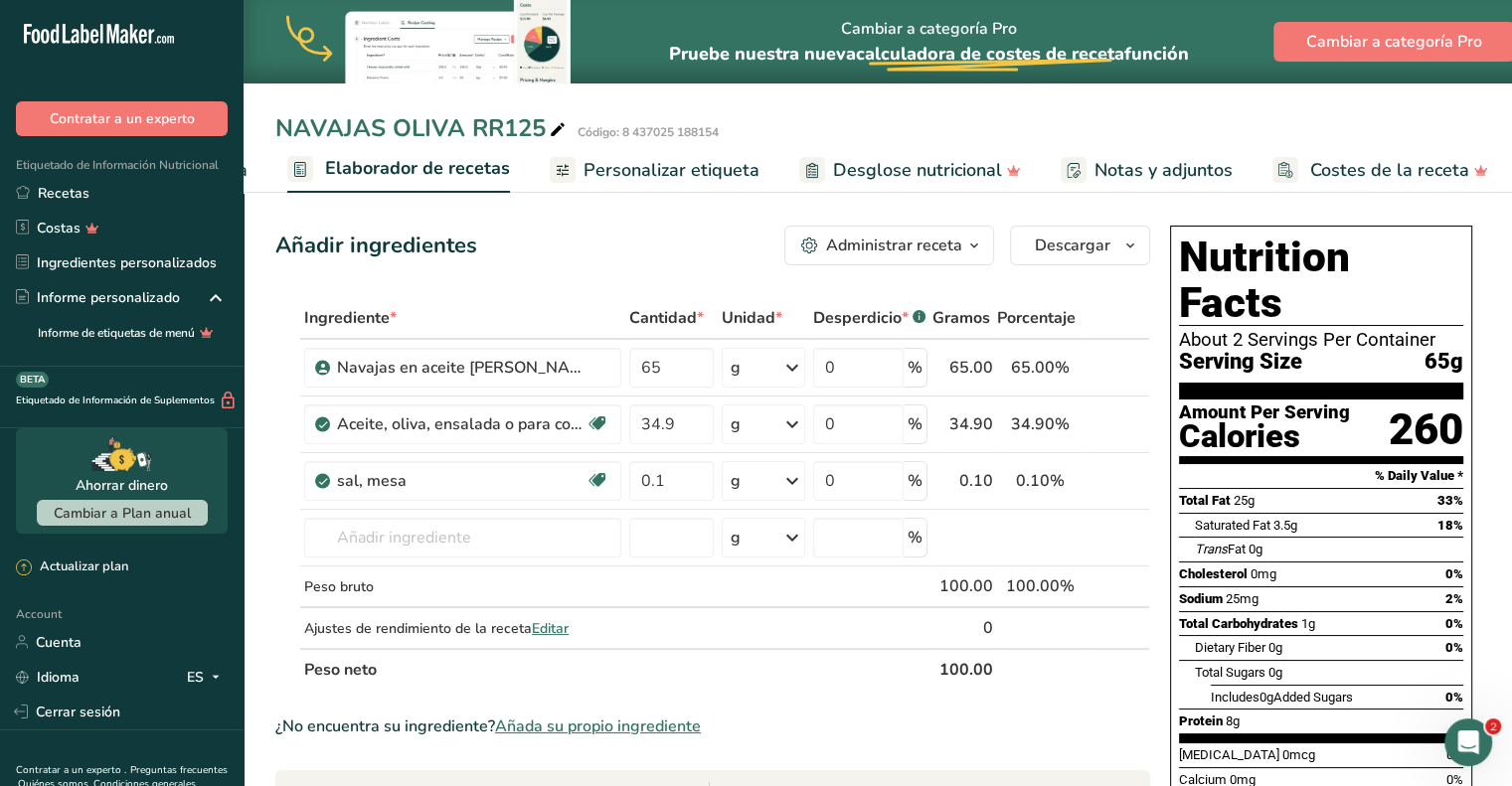 click on "Añadir ingredientes
Administrar receta         Eliminar receta           Duplicar receta             Escalar receta             Guardar como subreceta   .a-a{fill:#347362;}.b-a{fill:#fff;}                               Desglose nutricional                   Tarjeta de la receta
Novedad
Informe de patrón de aminoácidos             Historial de actividad
Descargar
Elija su estilo de etiqueta preferido
Etiqueta estándar FDA
Etiqueta estándar FDA
El formato más común para etiquetas de información nutricional en cumplimiento con el tipo de letra, estilo y requisitos de la FDA.
Etiqueta tabular FDA
Un formato de etiqueta conforme a las regulaciones de la FDA presentado en una disposición tabular (horizontal).
Etiqueta lineal FDA" at bounding box center [713, 245] 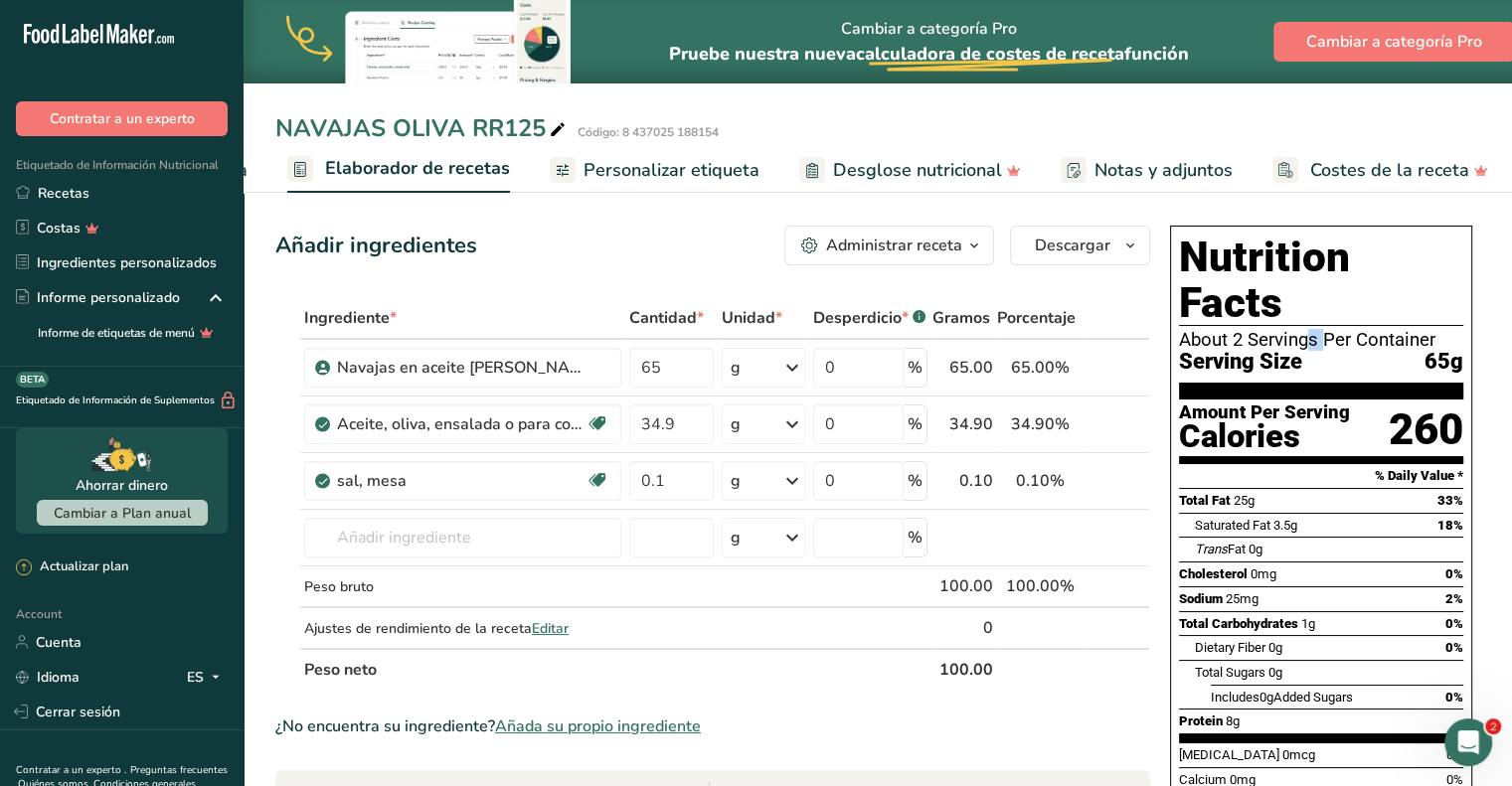 click on "About 2 Servings Per Container" at bounding box center [1321, 340] 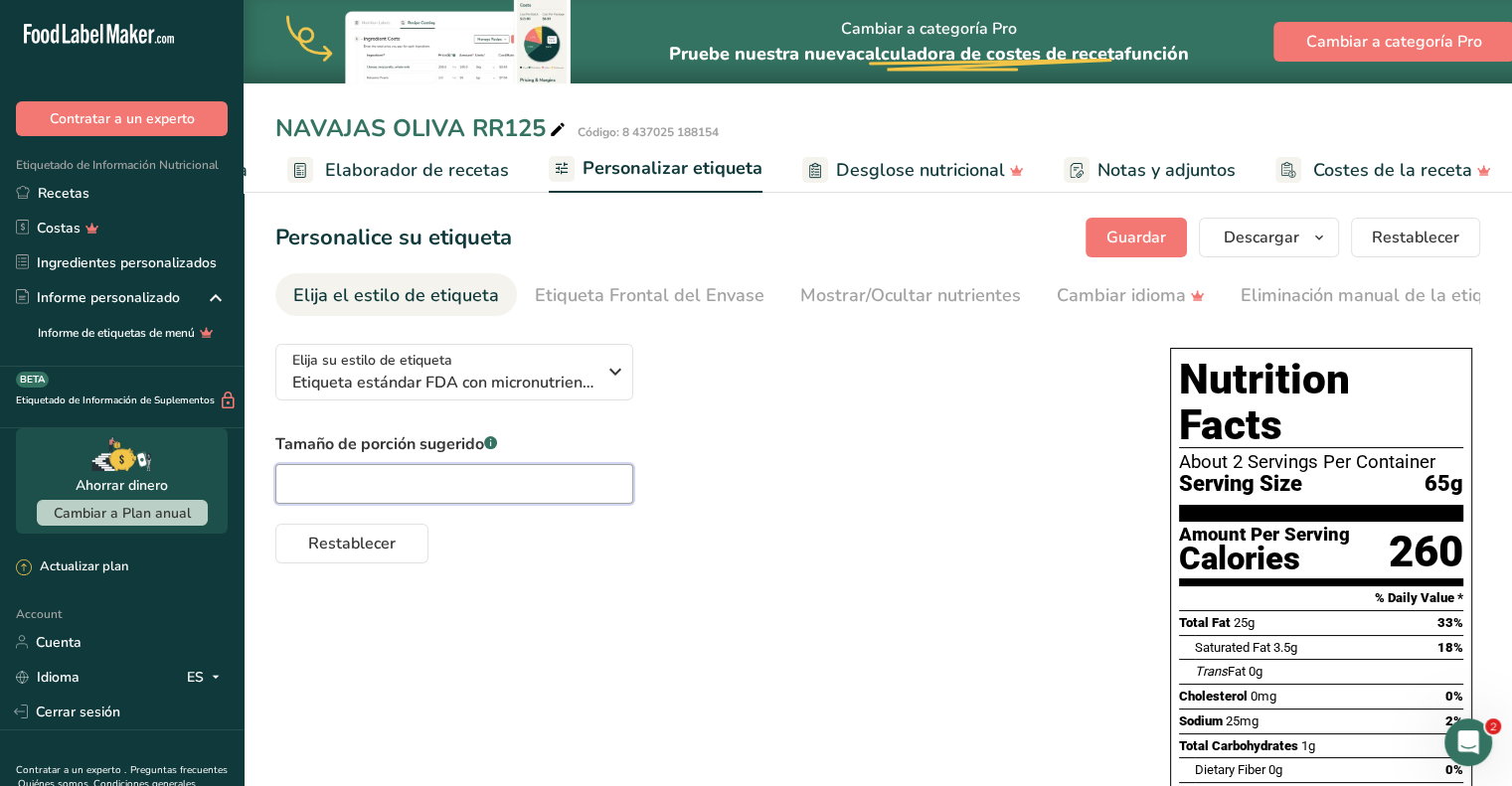 click at bounding box center (454, 484) 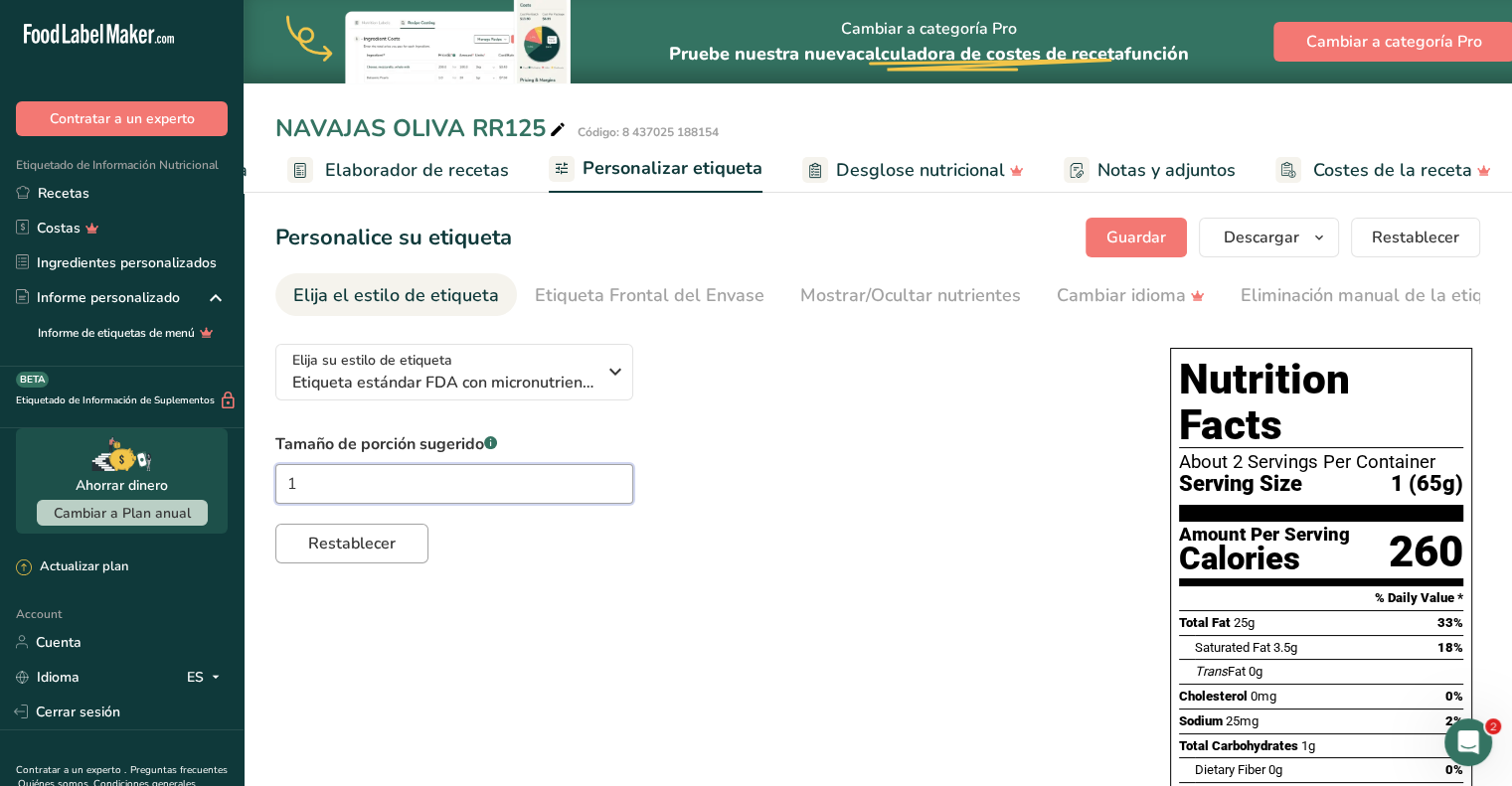 type on "1" 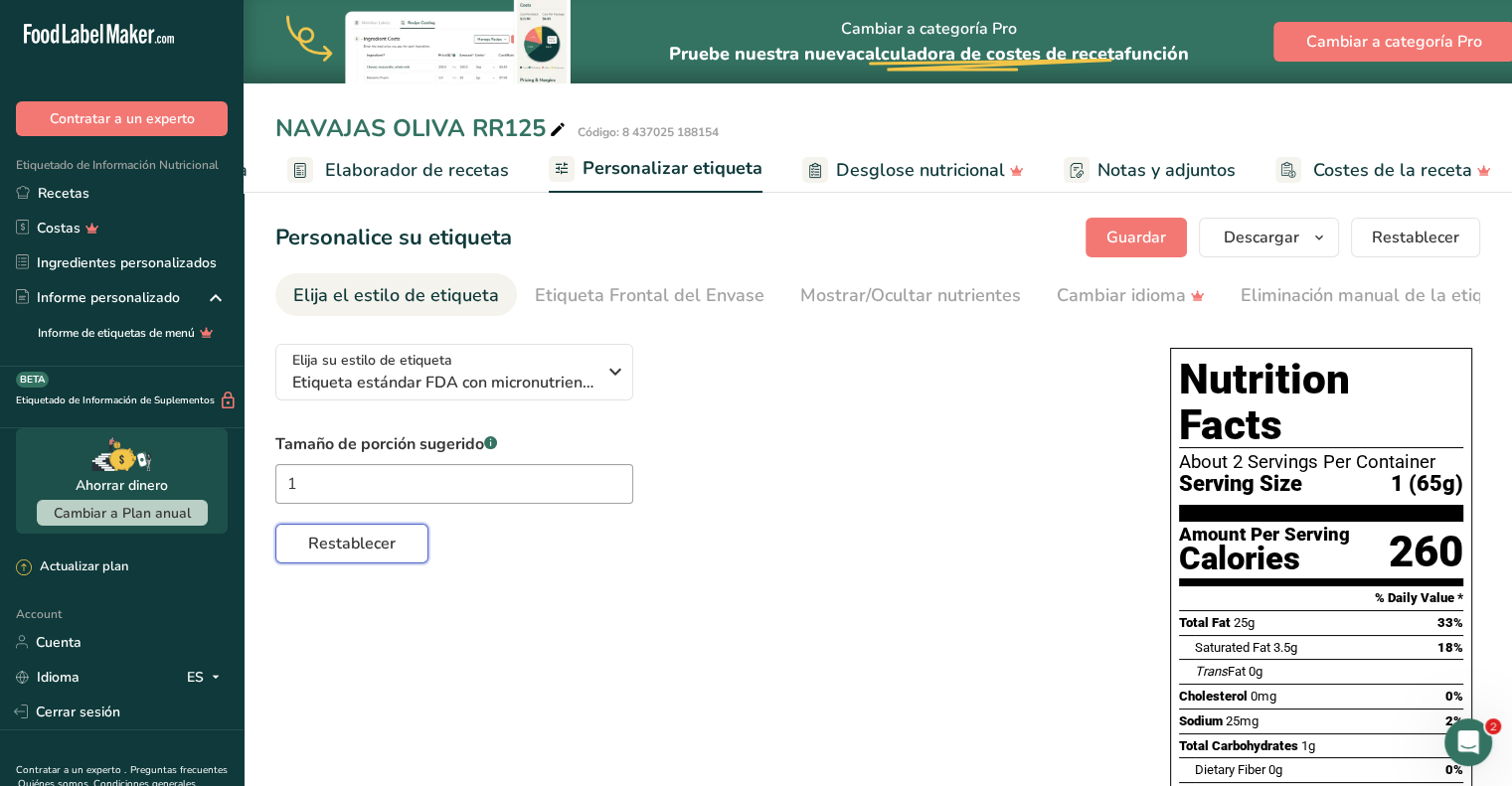 click on "Restablecer" at bounding box center (352, 544) 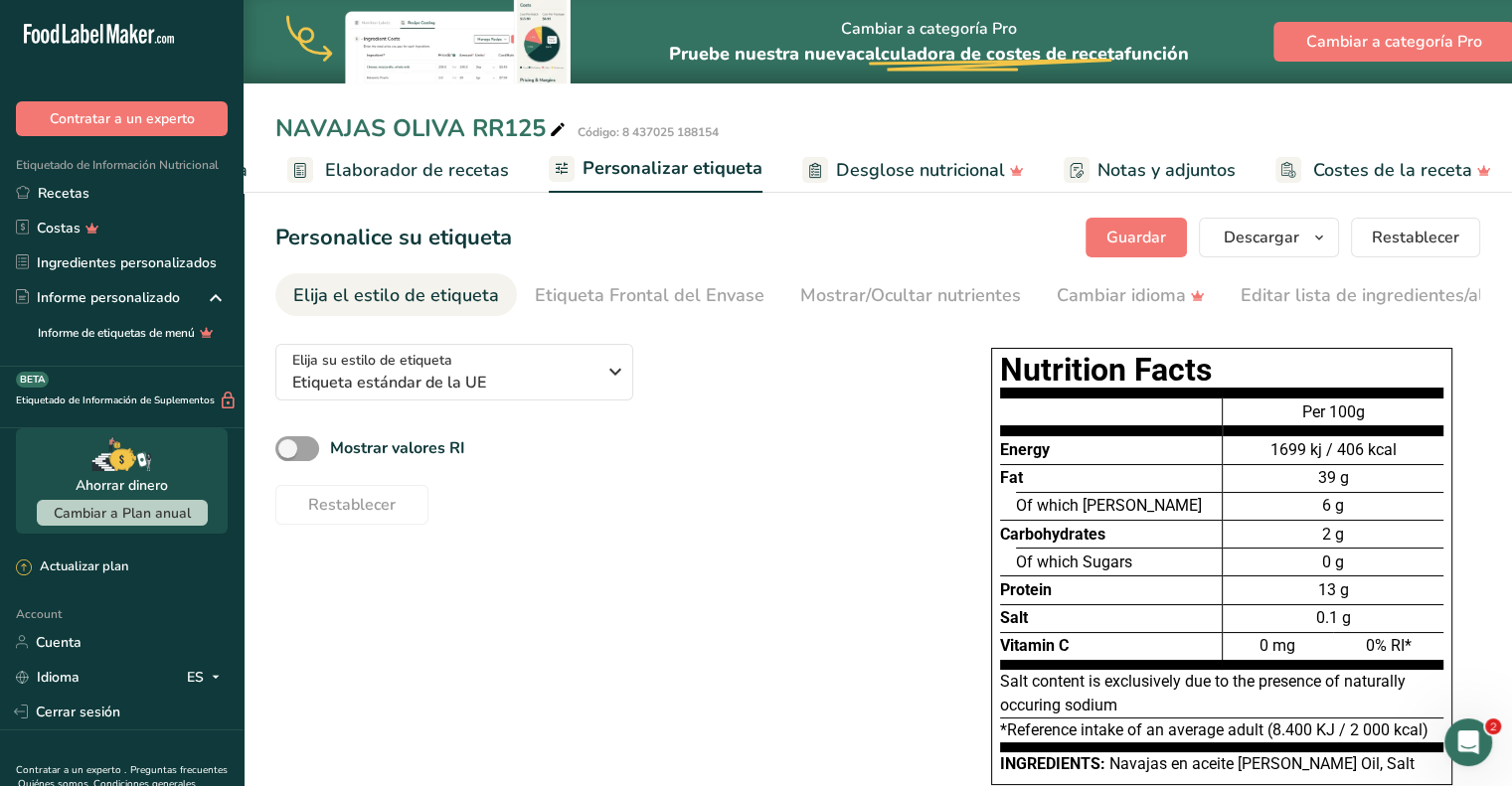 click on "Elaborador de recetas" at bounding box center [417, 170] 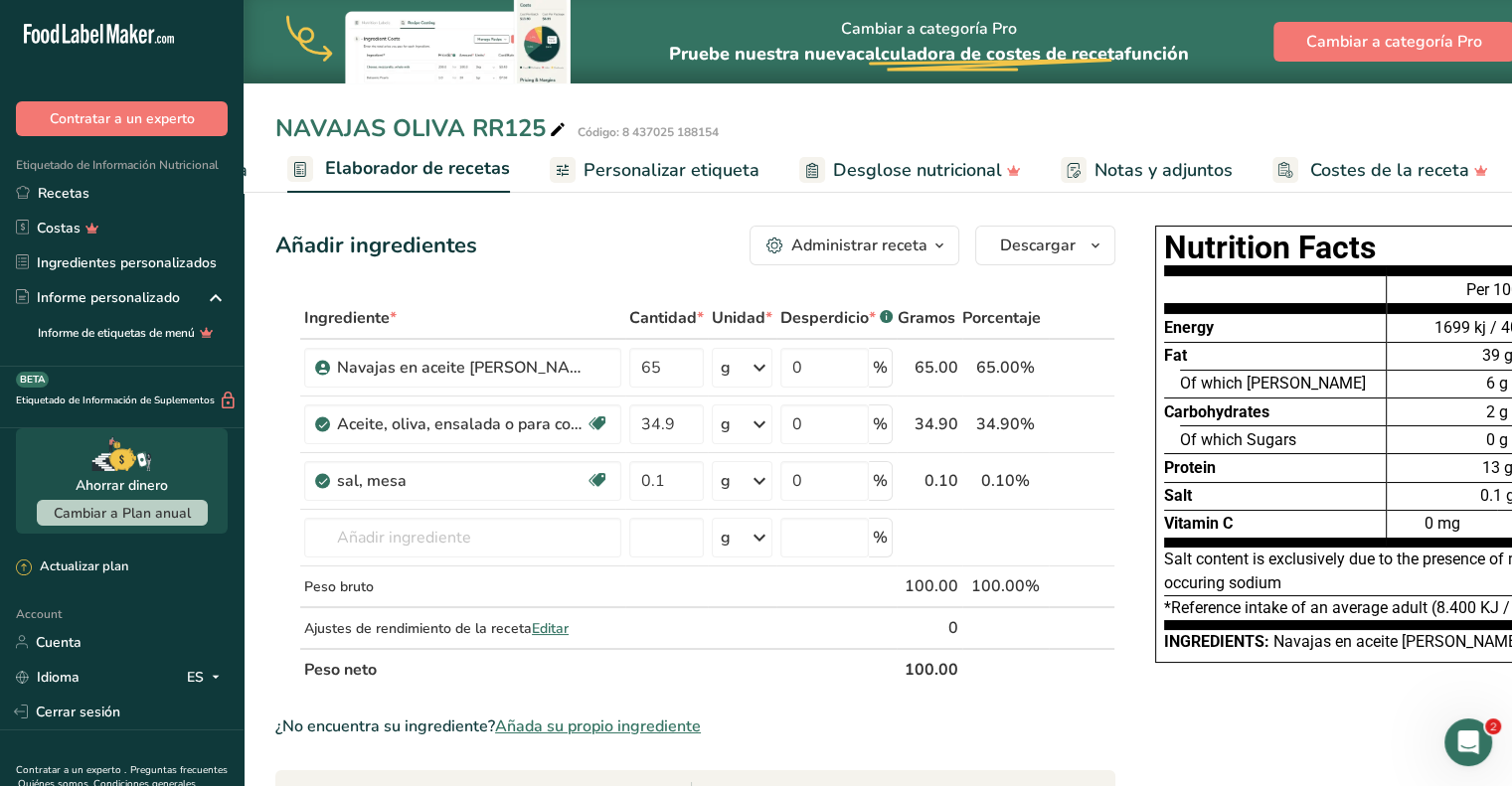 click on "Personalizar etiqueta" at bounding box center [671, 170] 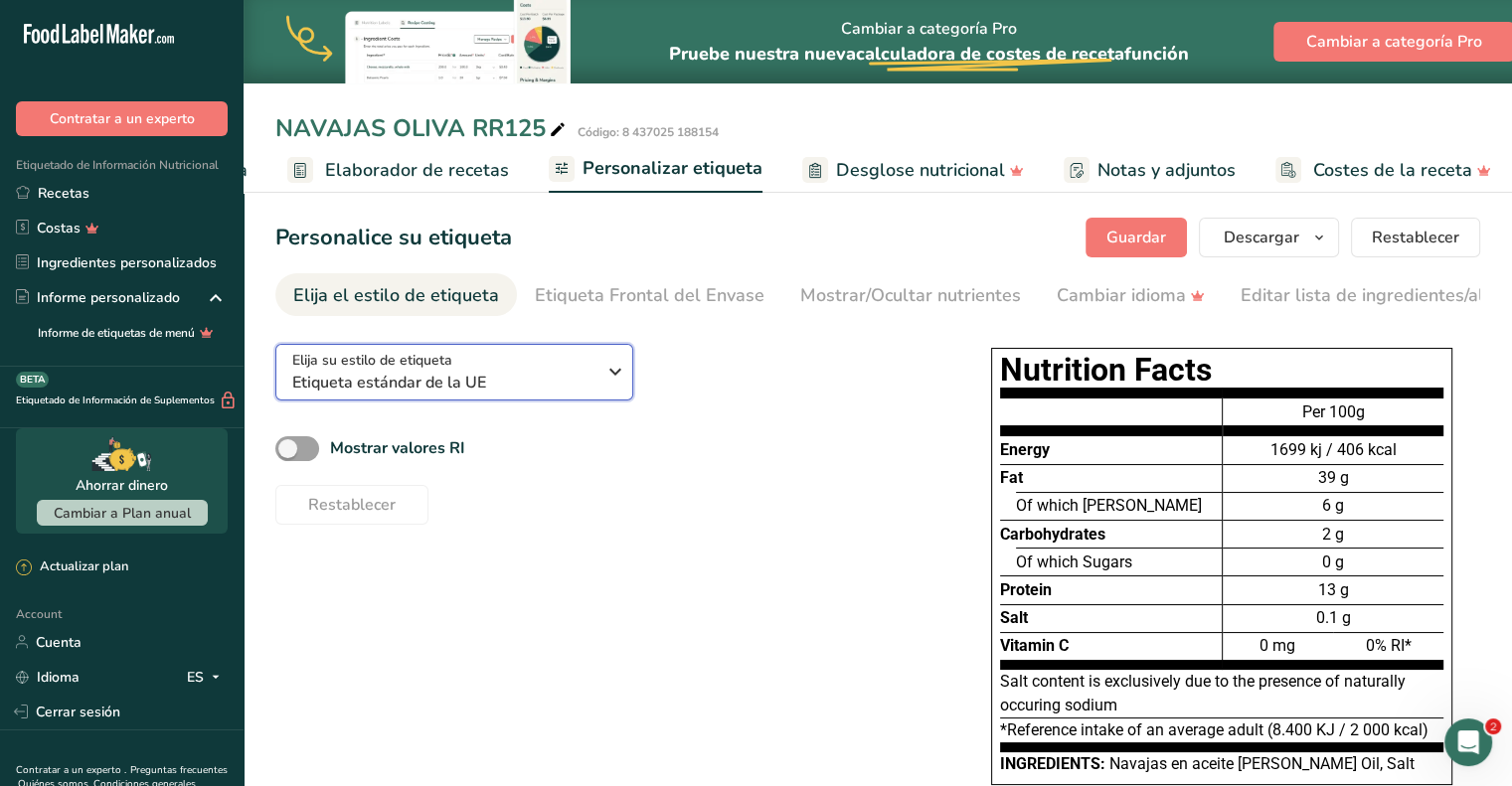 click on "Etiqueta estándar de la UE" at bounding box center (443, 383) 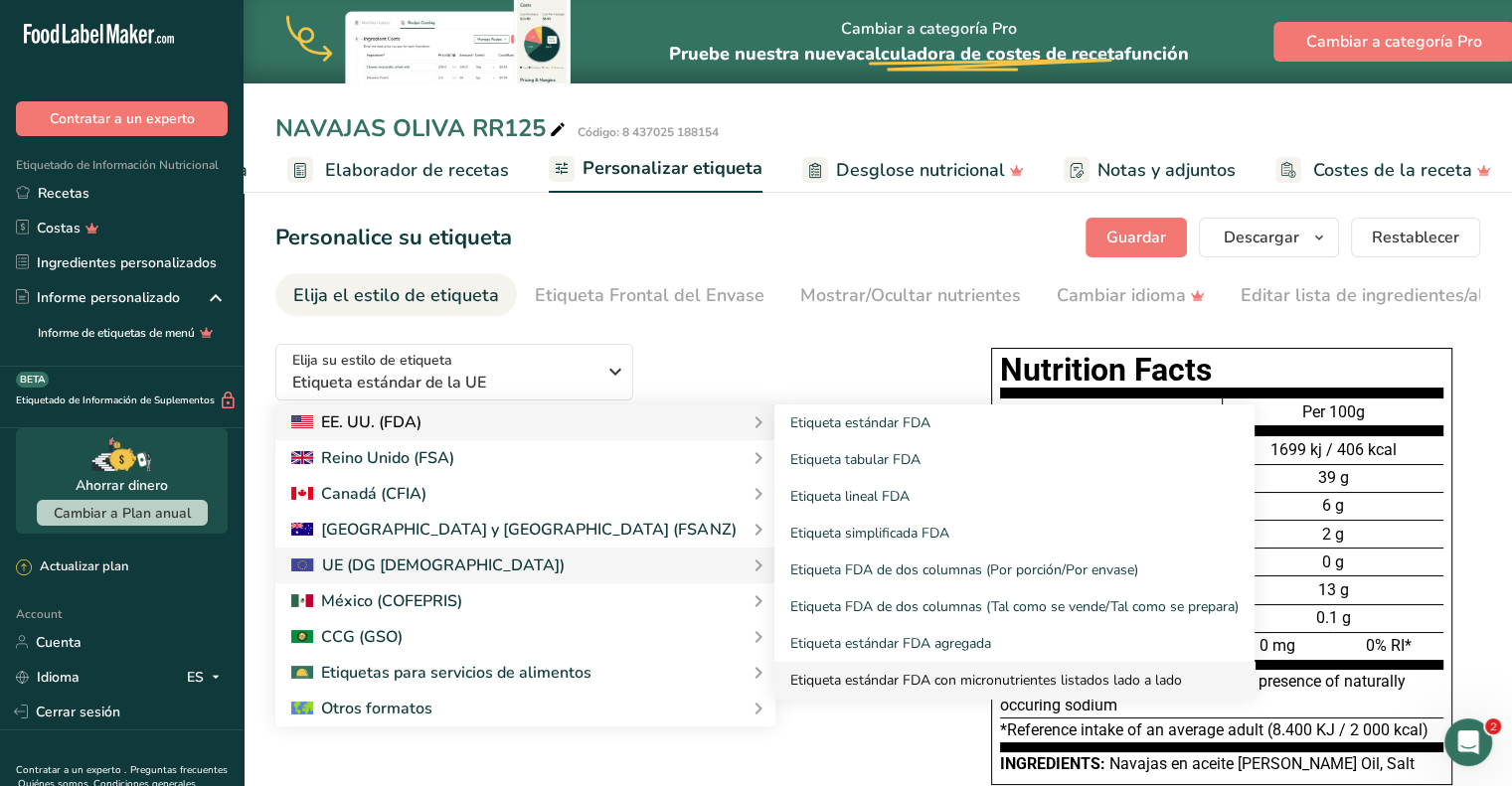 click on "Etiqueta estándar FDA con micronutrientes listados lado a lado" at bounding box center (1014, 680) 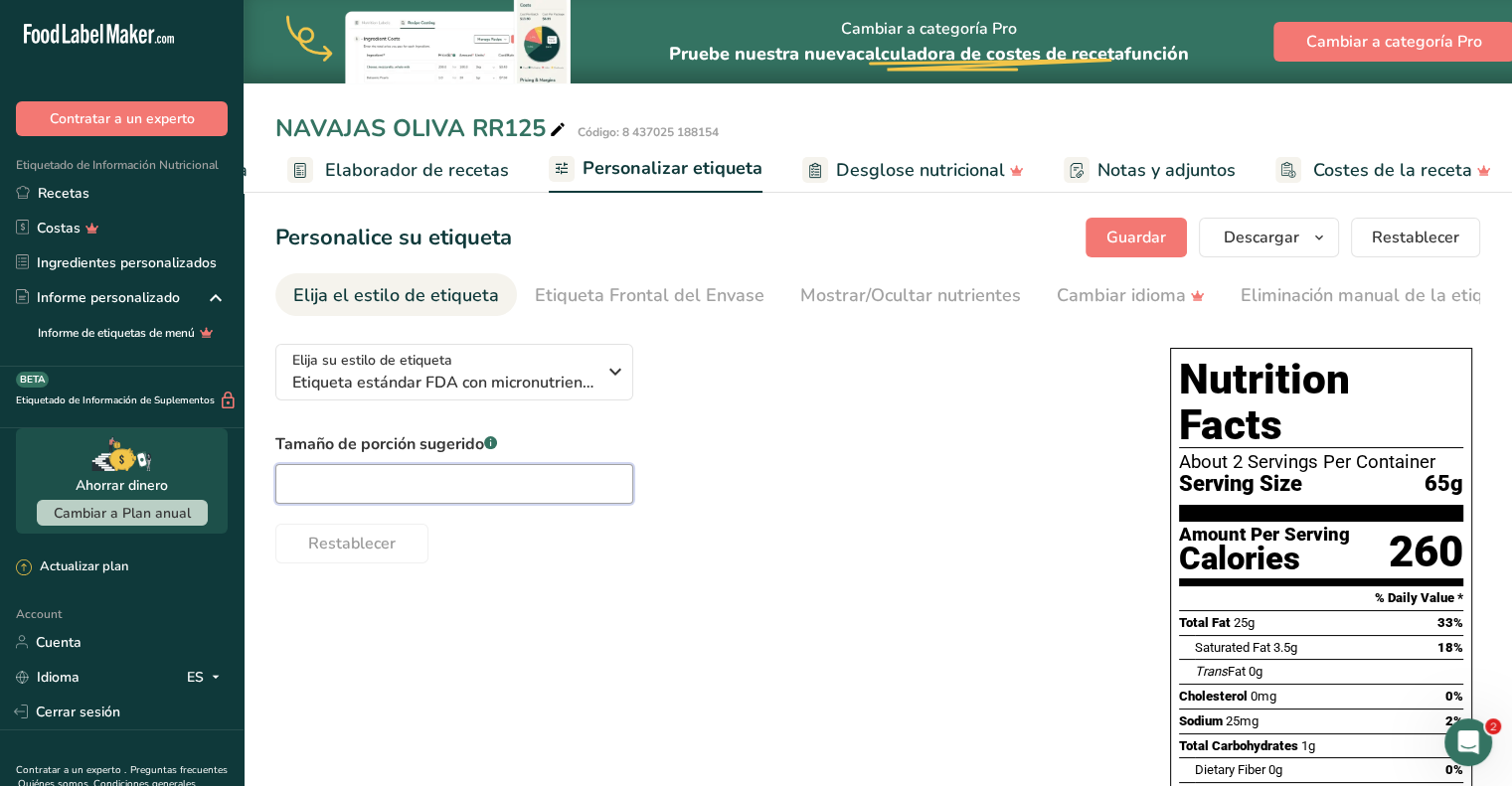 click at bounding box center [454, 484] 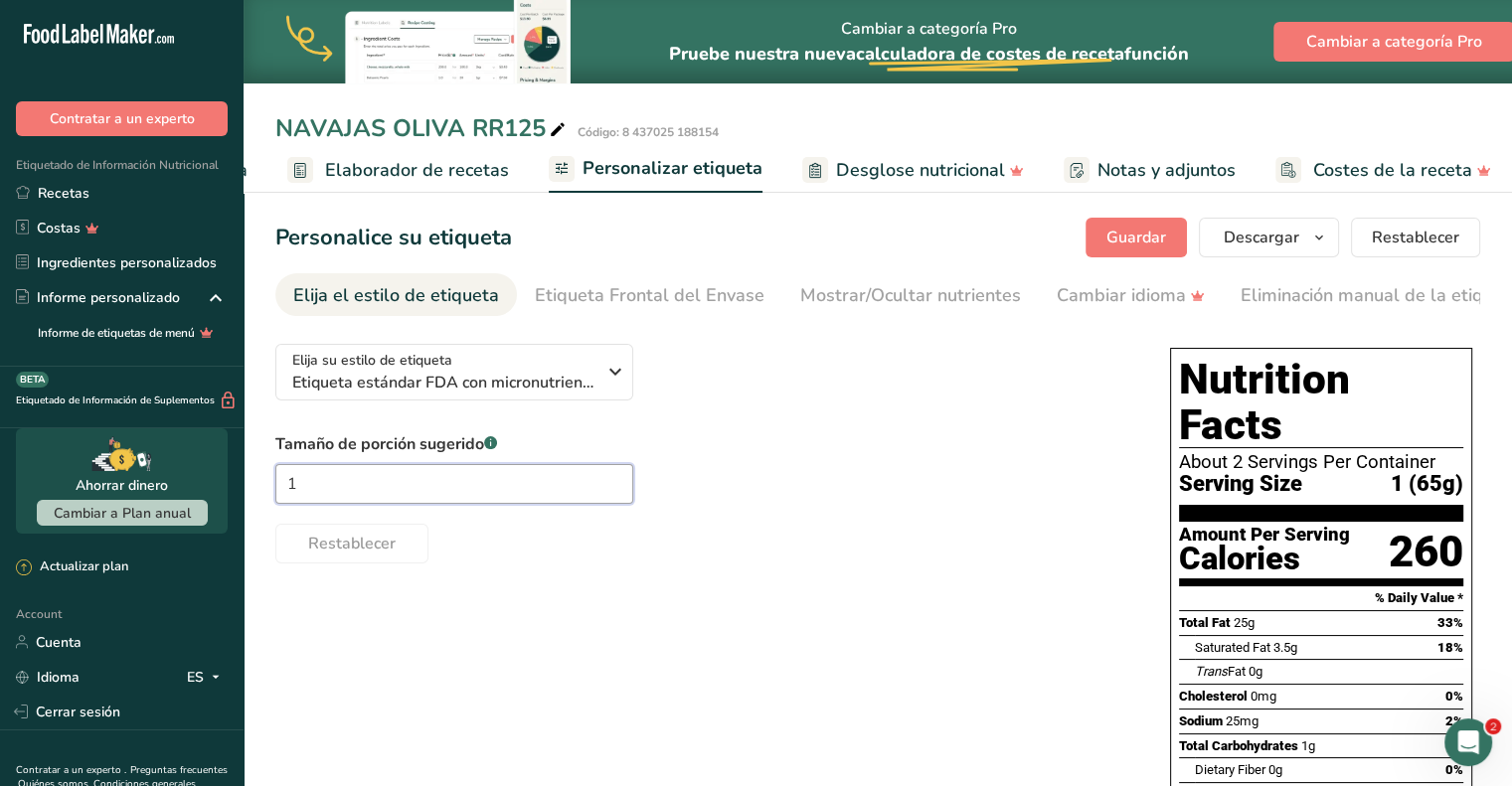 type on "1" 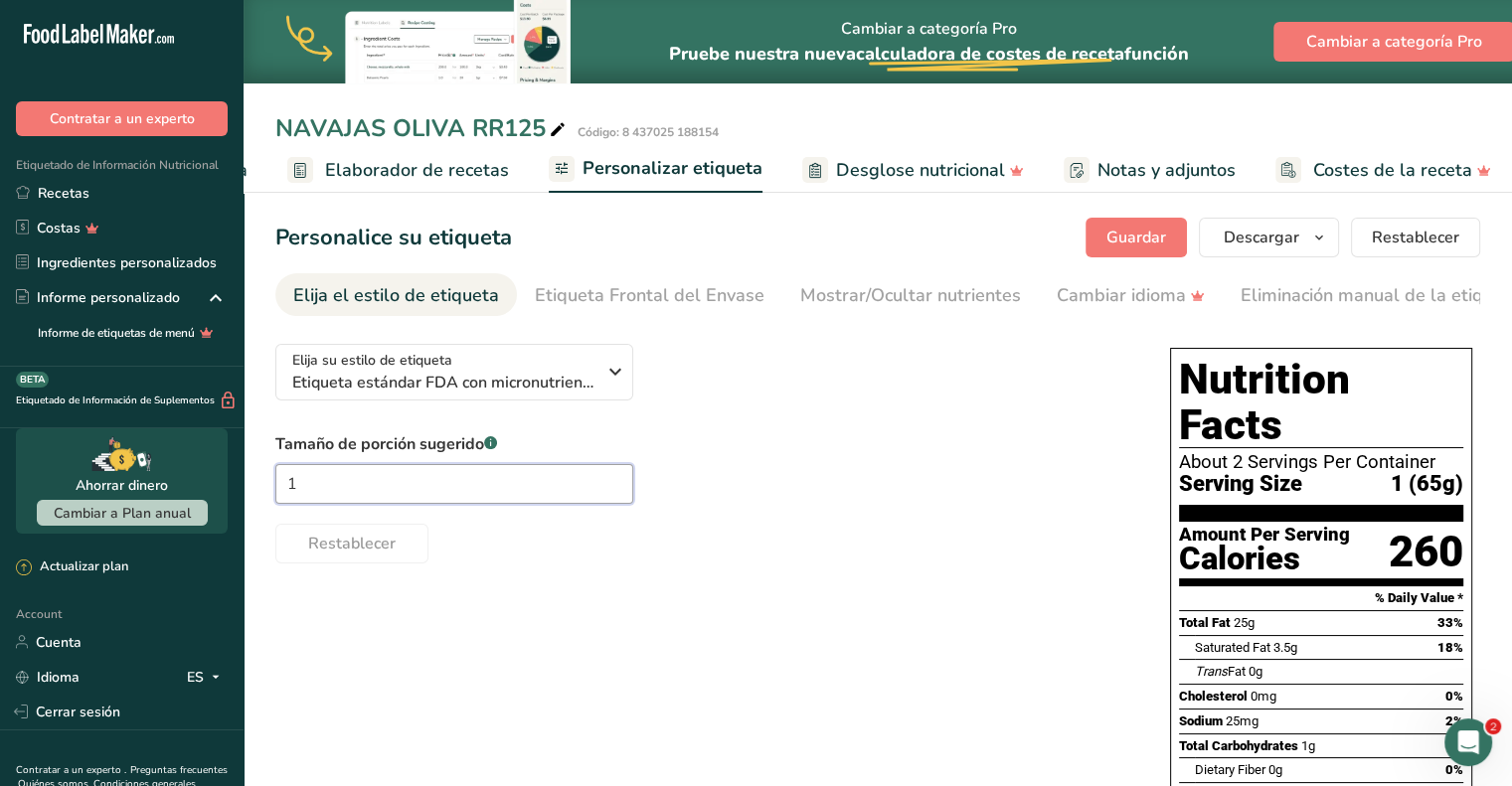 click on "1" at bounding box center (454, 484) 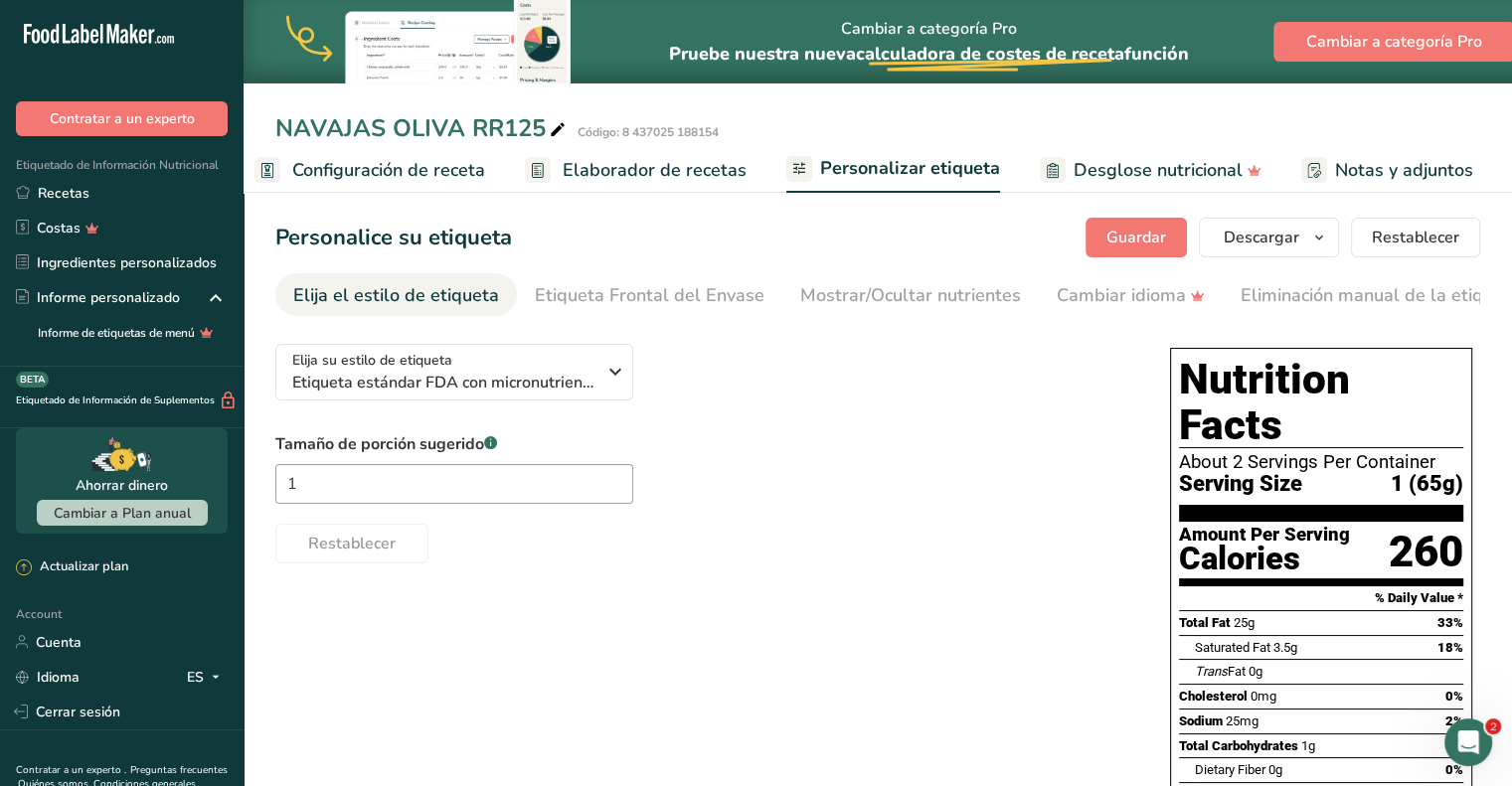 scroll, scrollTop: 0, scrollLeft: 0, axis: both 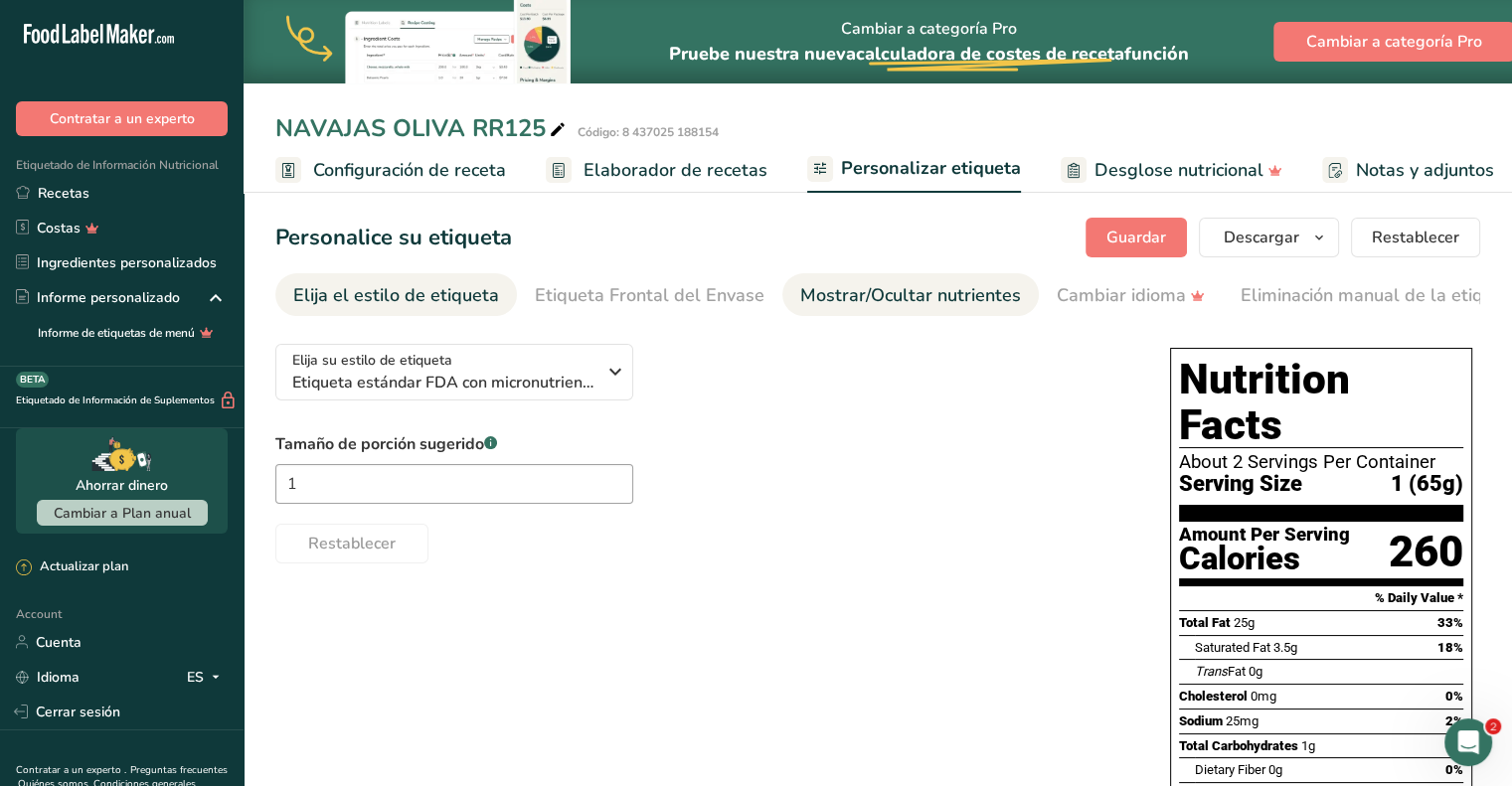 click on "Mostrar/Ocultar nutrientes" at bounding box center (911, 295) 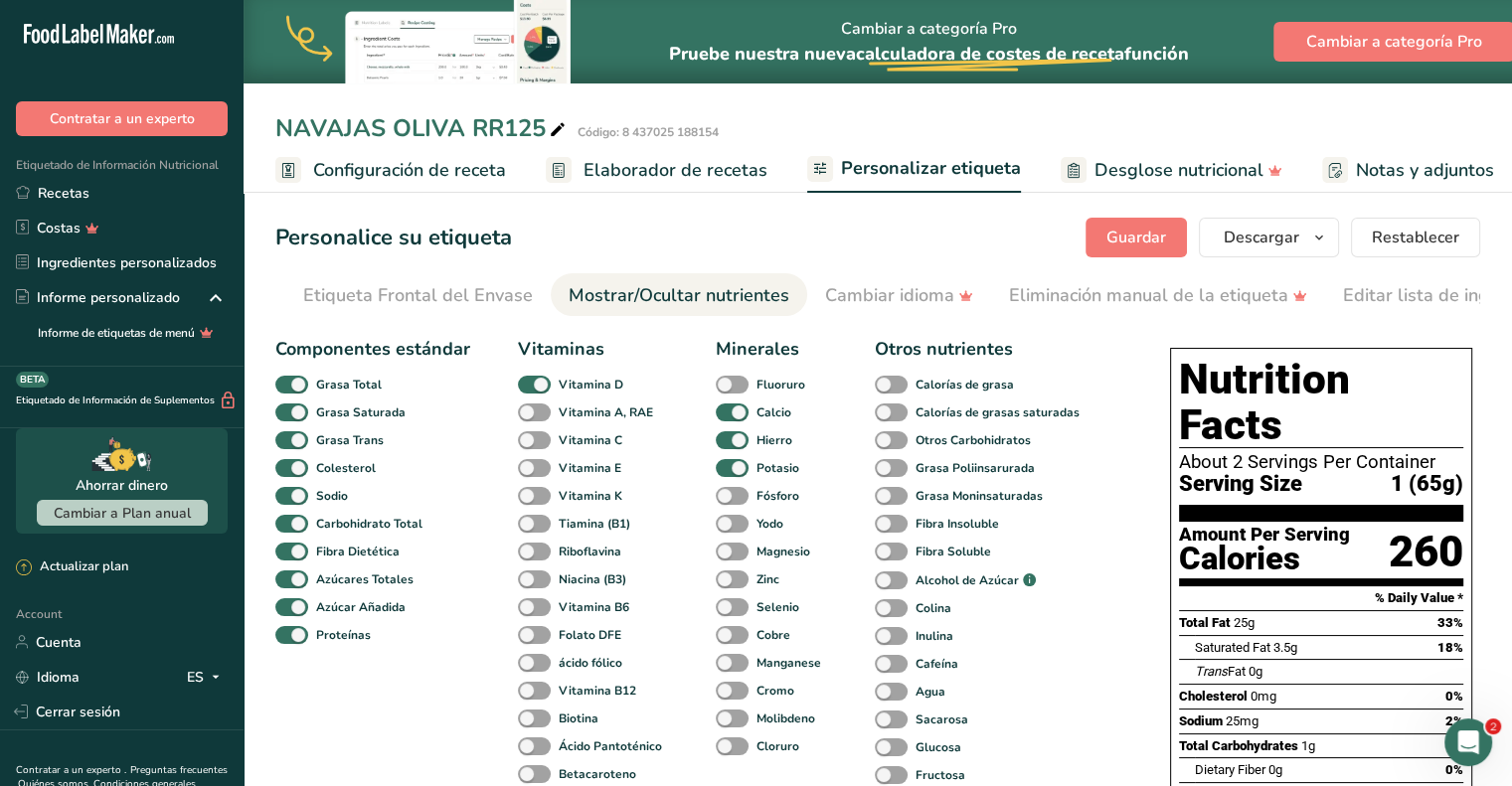 scroll, scrollTop: 0, scrollLeft: 496, axis: horizontal 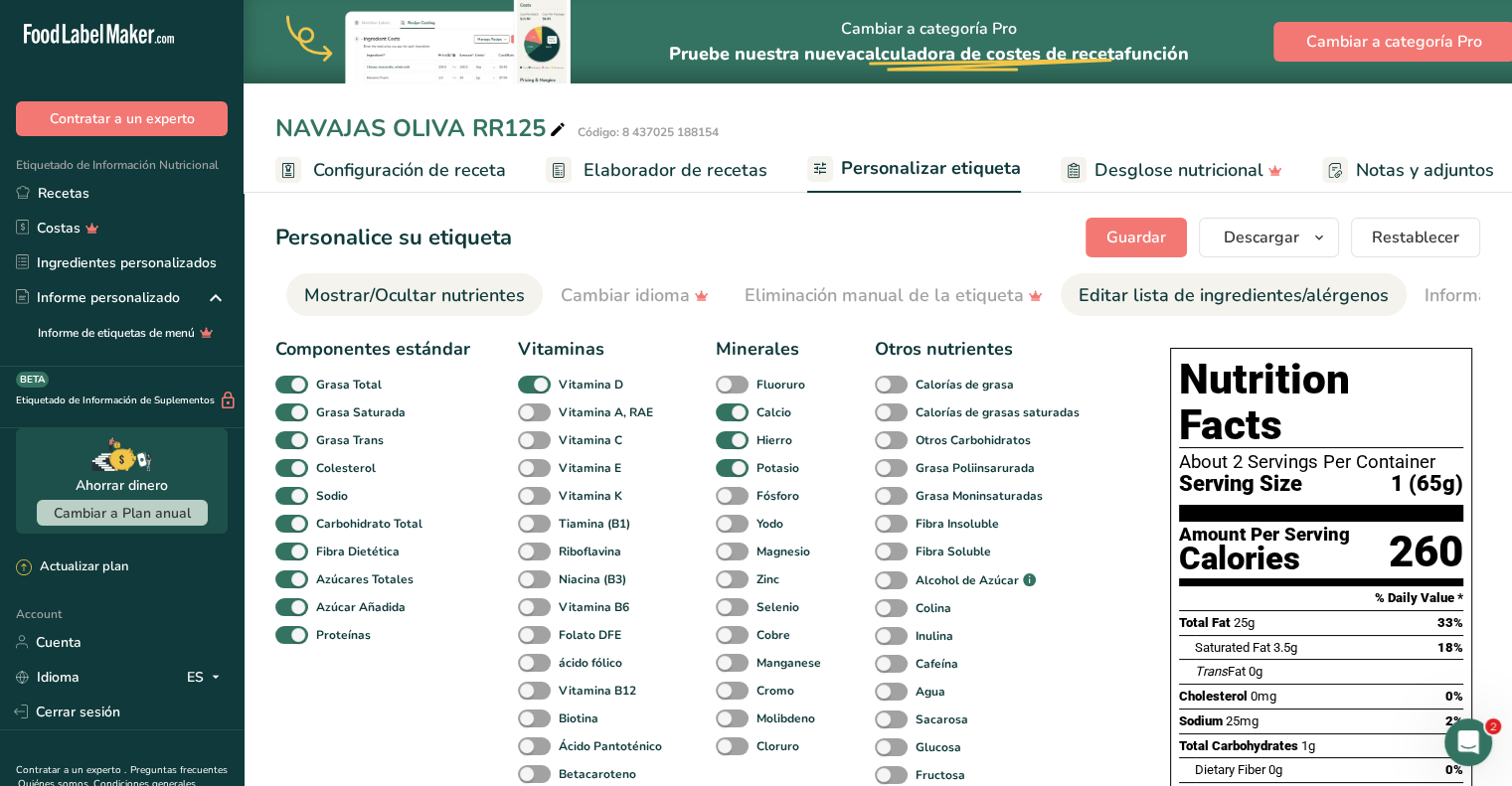 click on "Editar lista de ingredientes/alérgenos" at bounding box center (1234, 295) 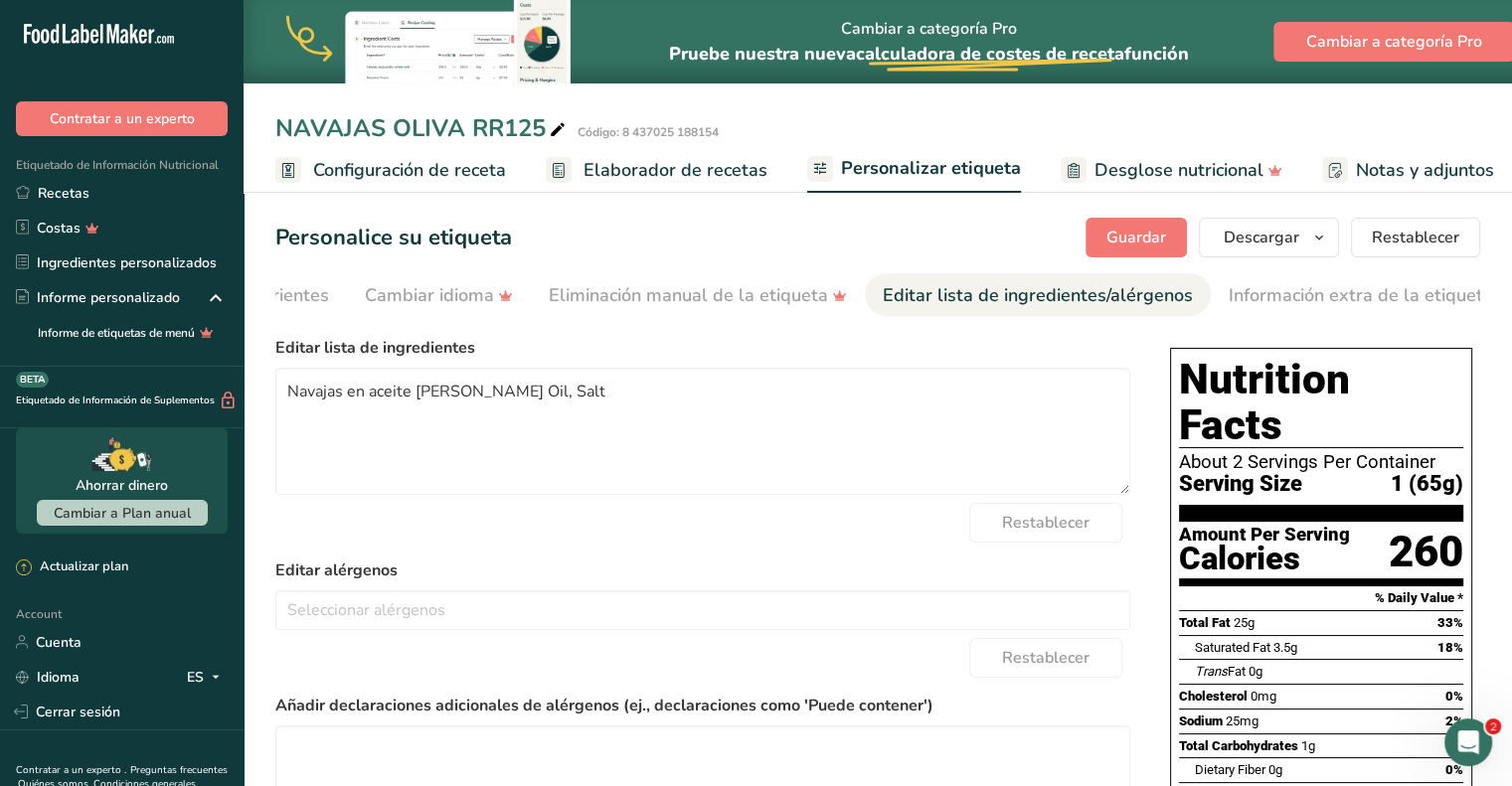 scroll, scrollTop: 0, scrollLeft: 698, axis: horizontal 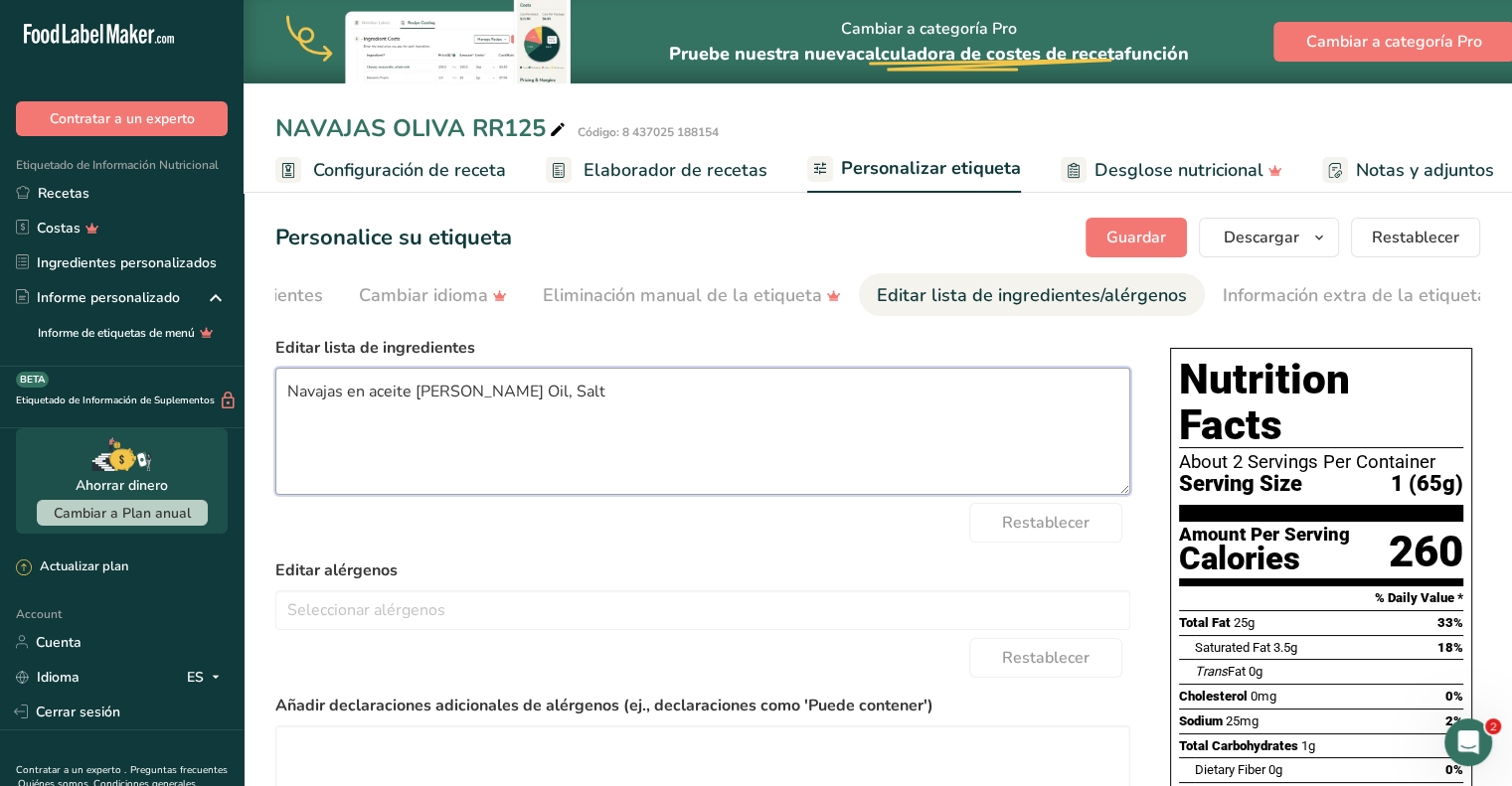 click on "Navajas en aceite [PERSON_NAME] Oil, Salt" at bounding box center [703, 431] 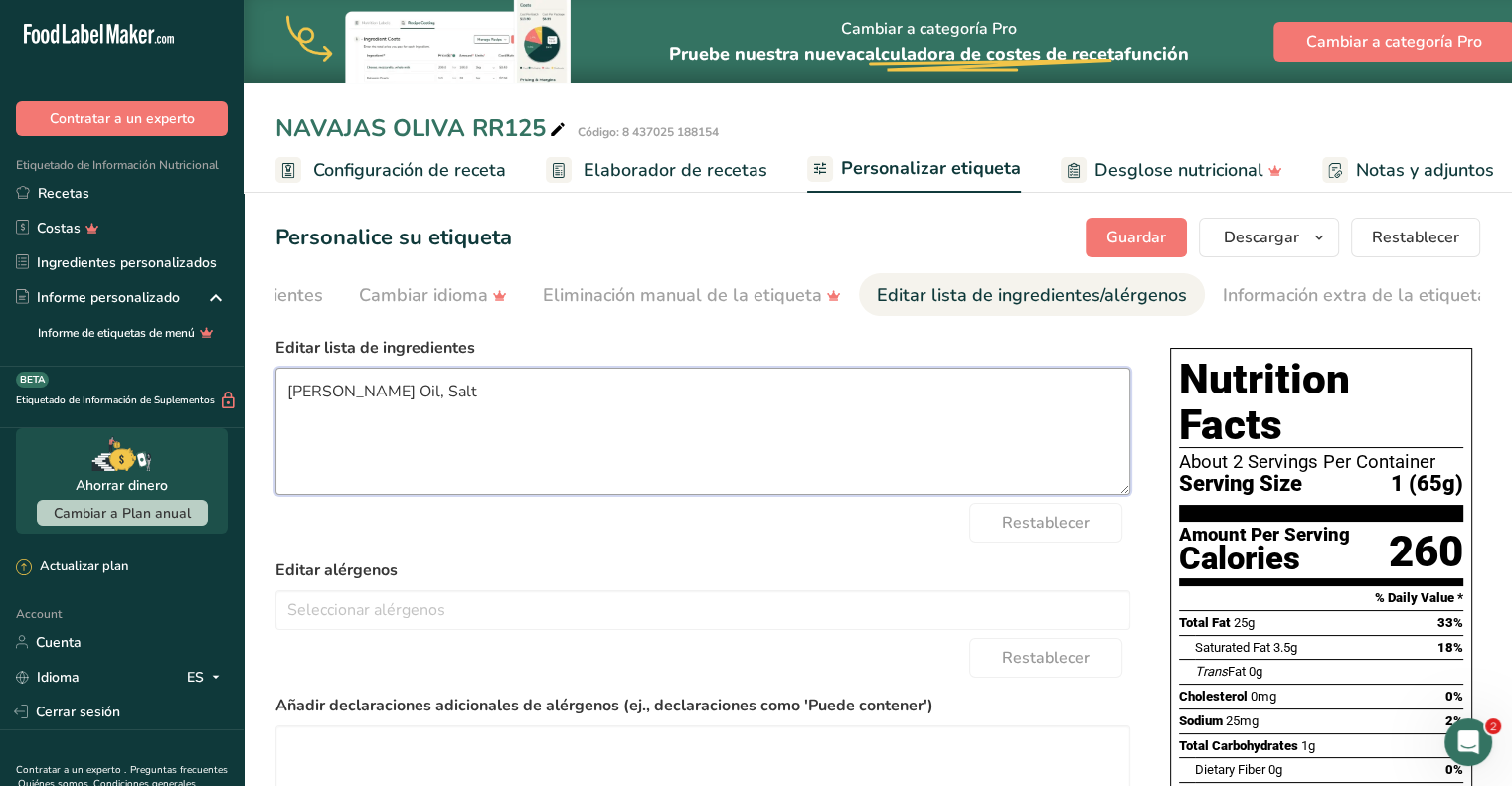 type on "Navajas, Olive Oil, Salt" 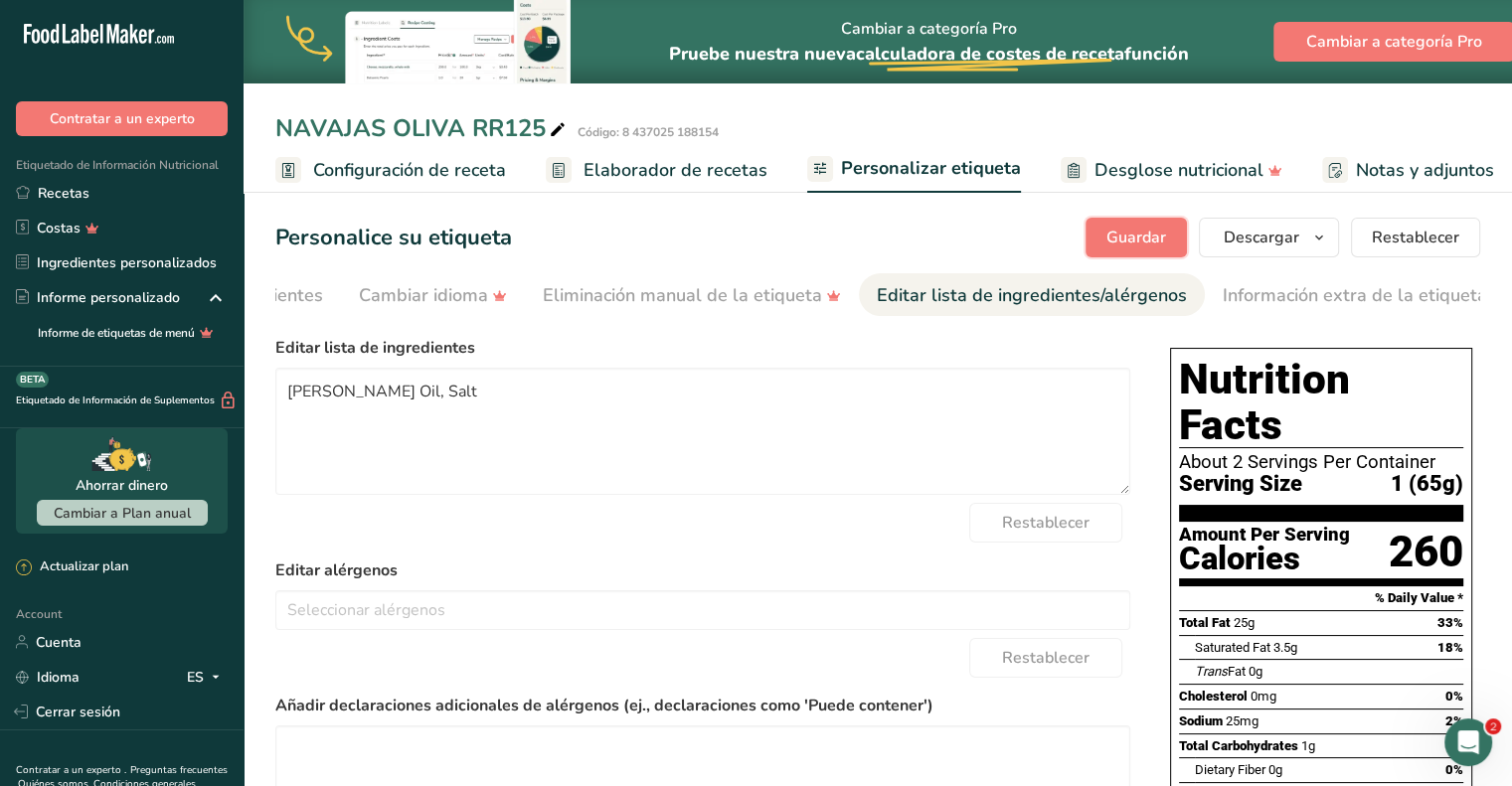 click on "Guardar" at bounding box center (1136, 237) 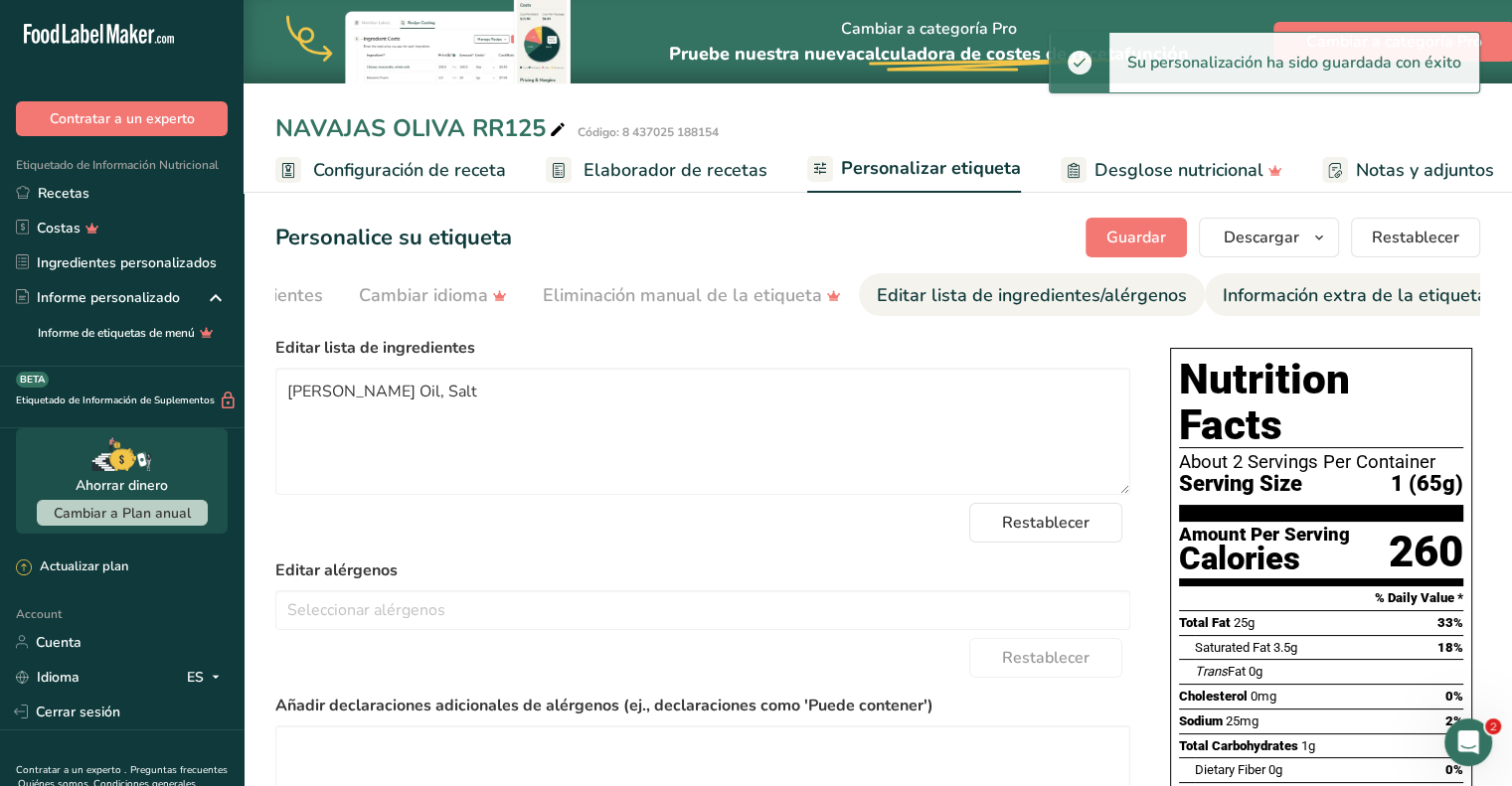 click on "Información extra de la etiqueta" at bounding box center [1355, 295] 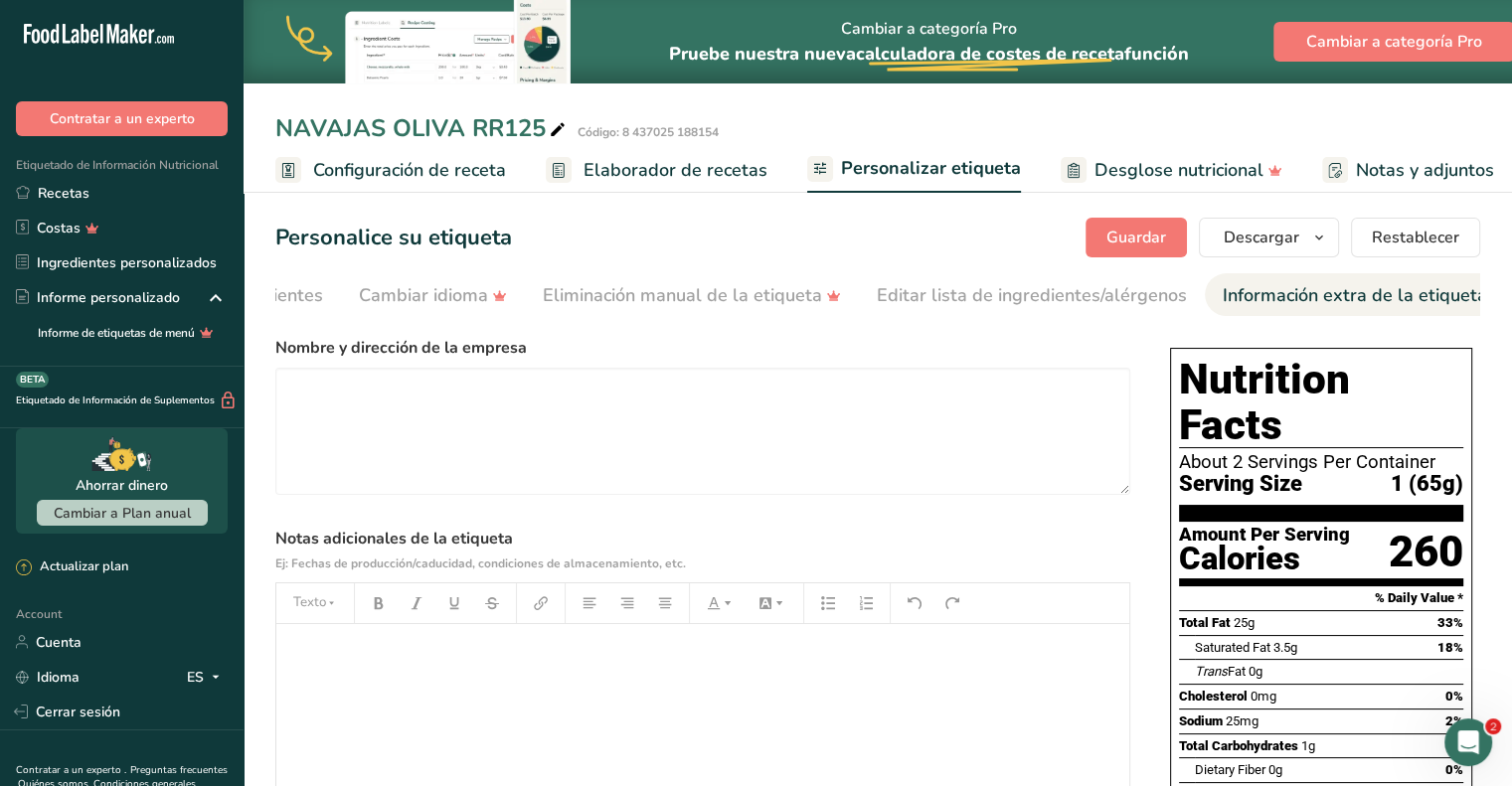 drag, startPoint x: 837, startPoint y: 314, endPoint x: 683, endPoint y: 329, distance: 154.72879 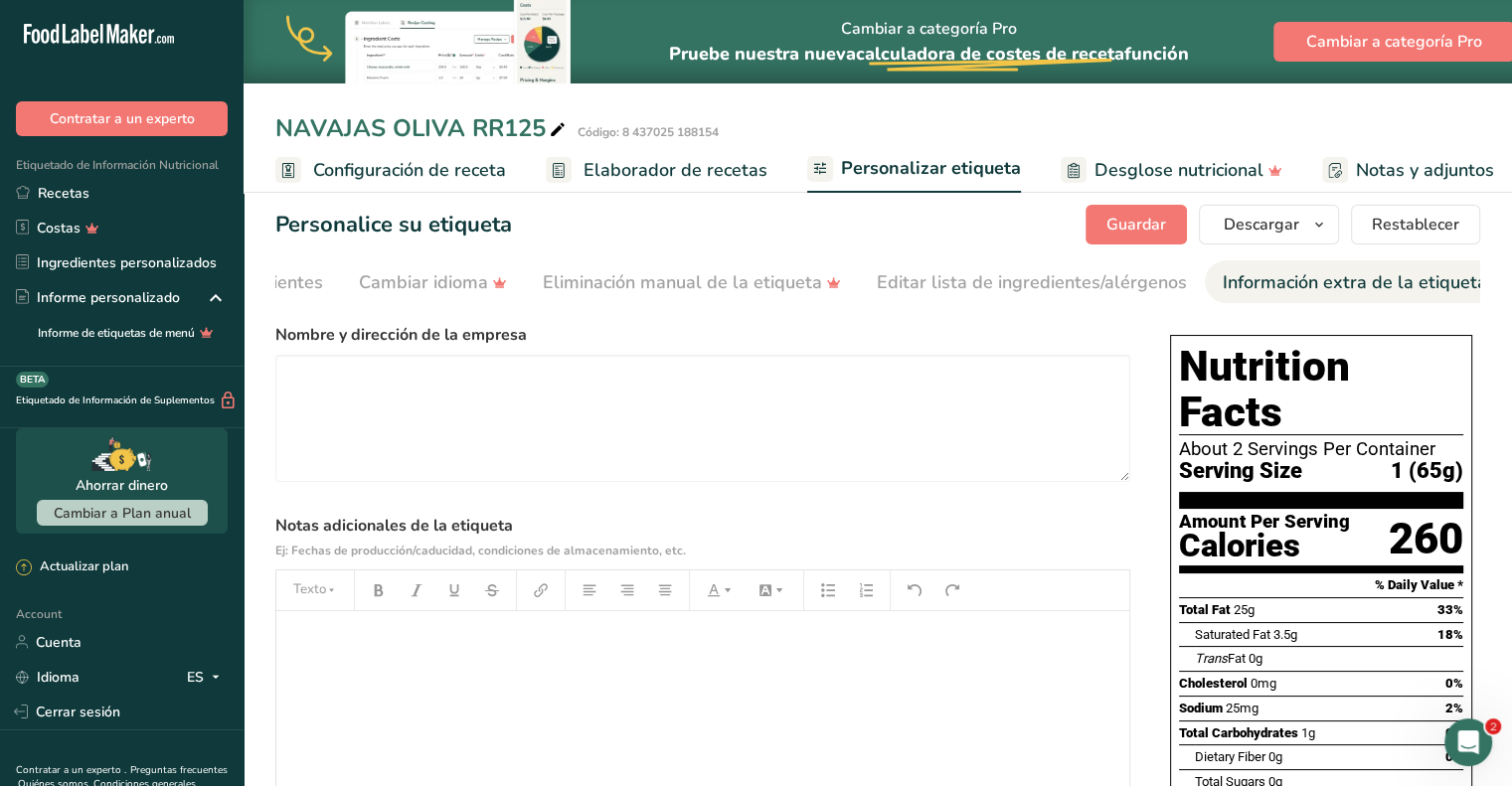 scroll, scrollTop: 0, scrollLeft: 0, axis: both 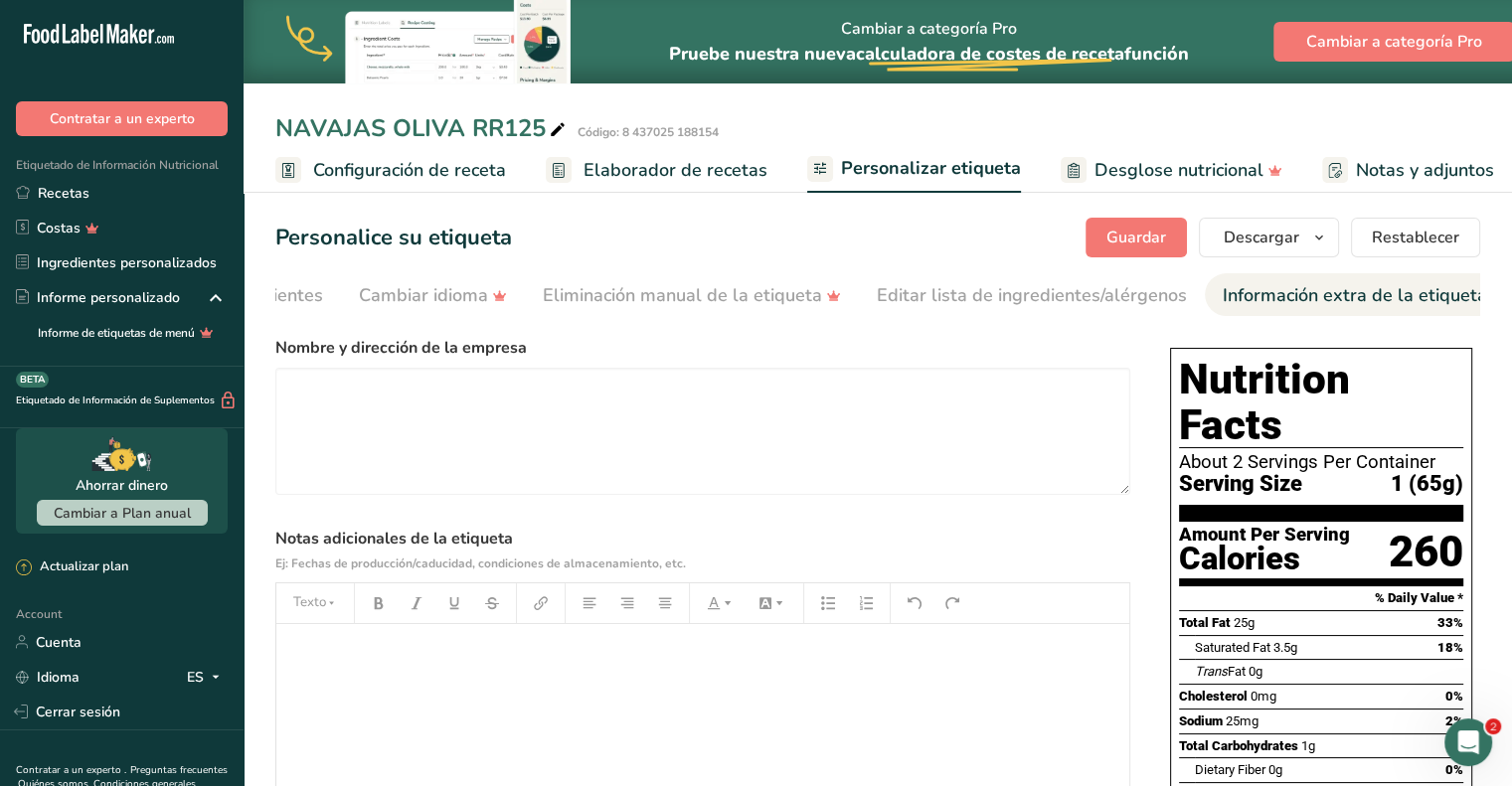 click on "Elaborador de recetas" at bounding box center (675, 170) 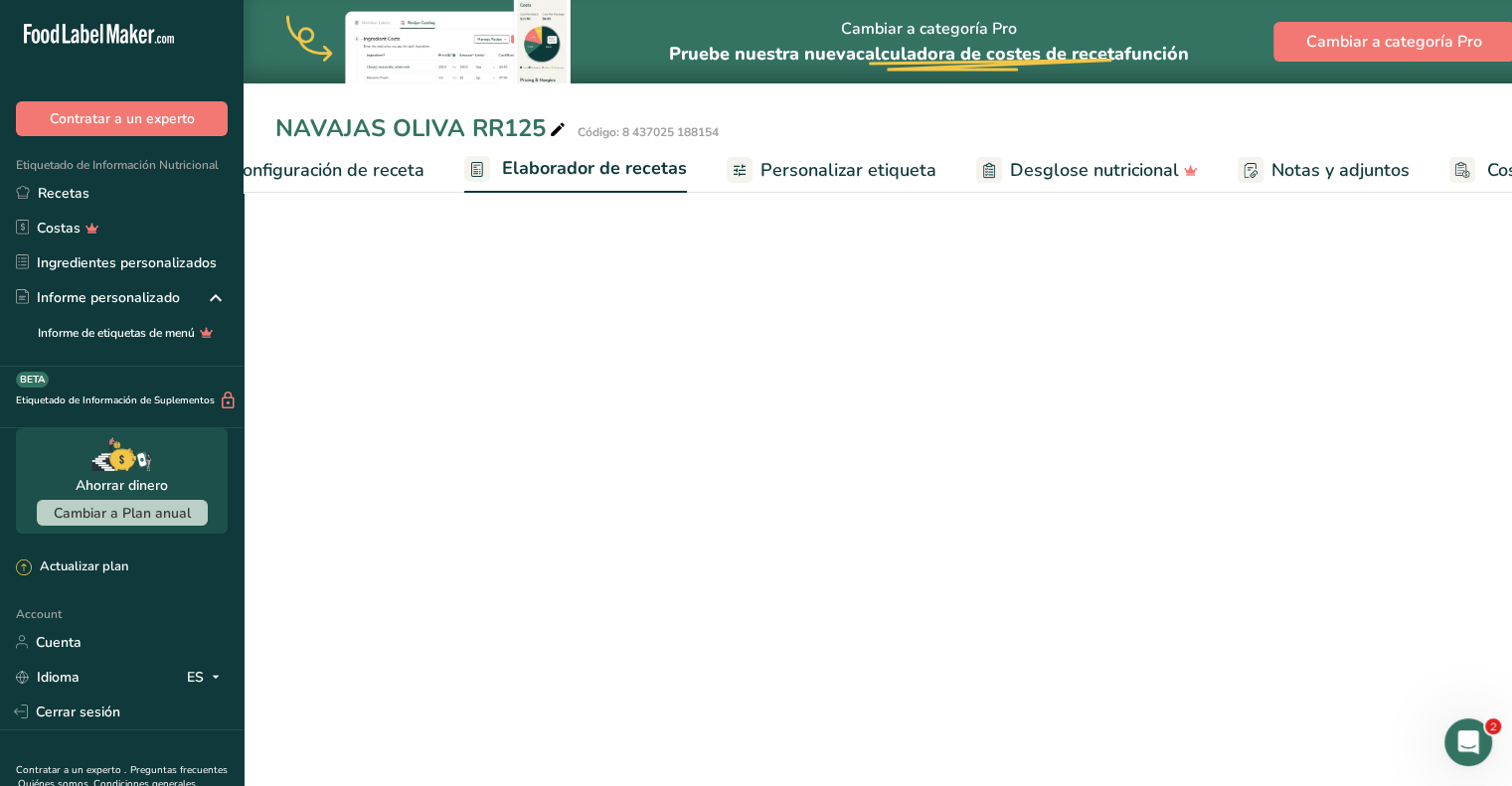scroll, scrollTop: 0, scrollLeft: 258, axis: horizontal 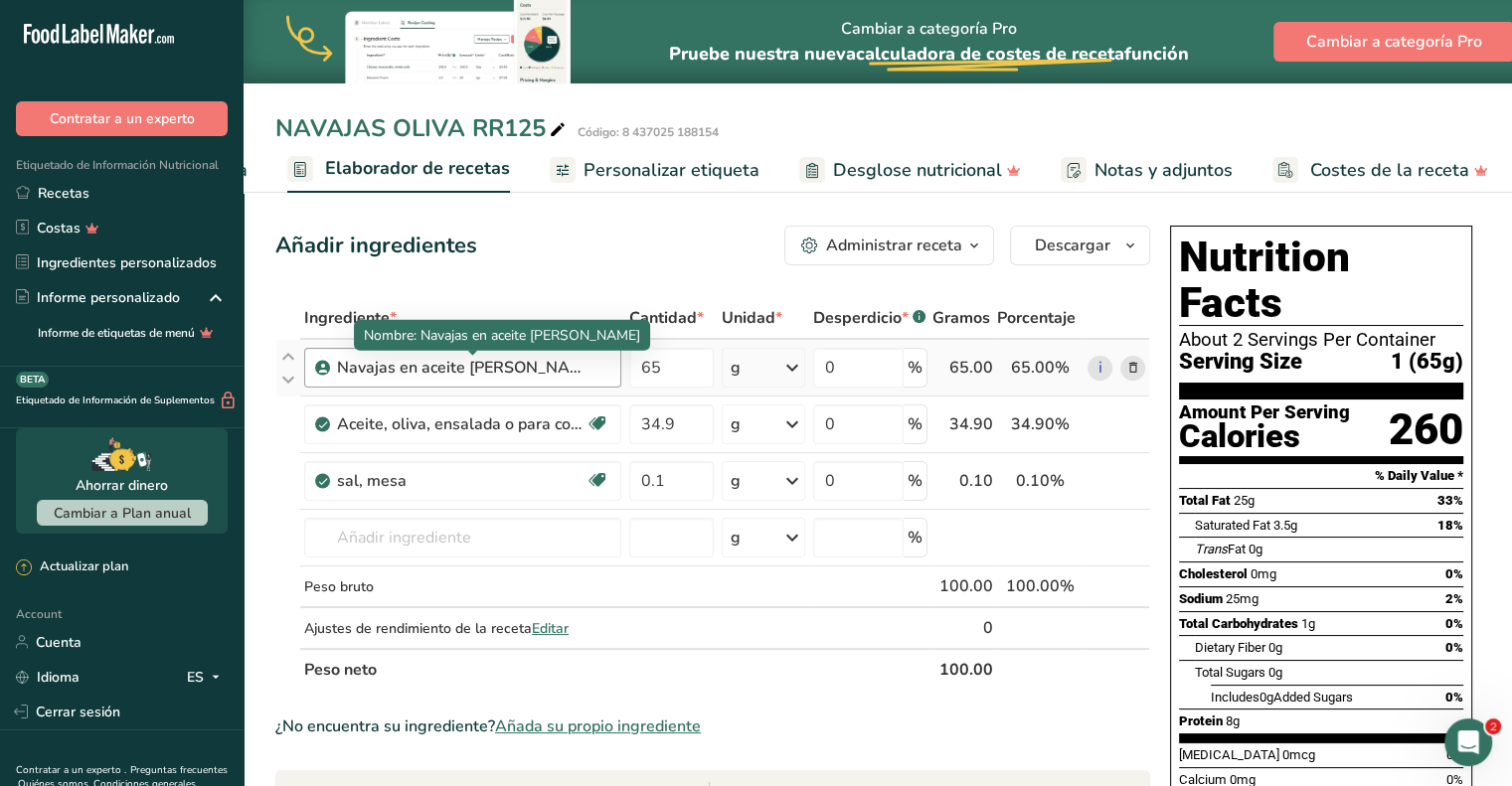 click on "Navajas en aceite [PERSON_NAME]" at bounding box center [461, 368] 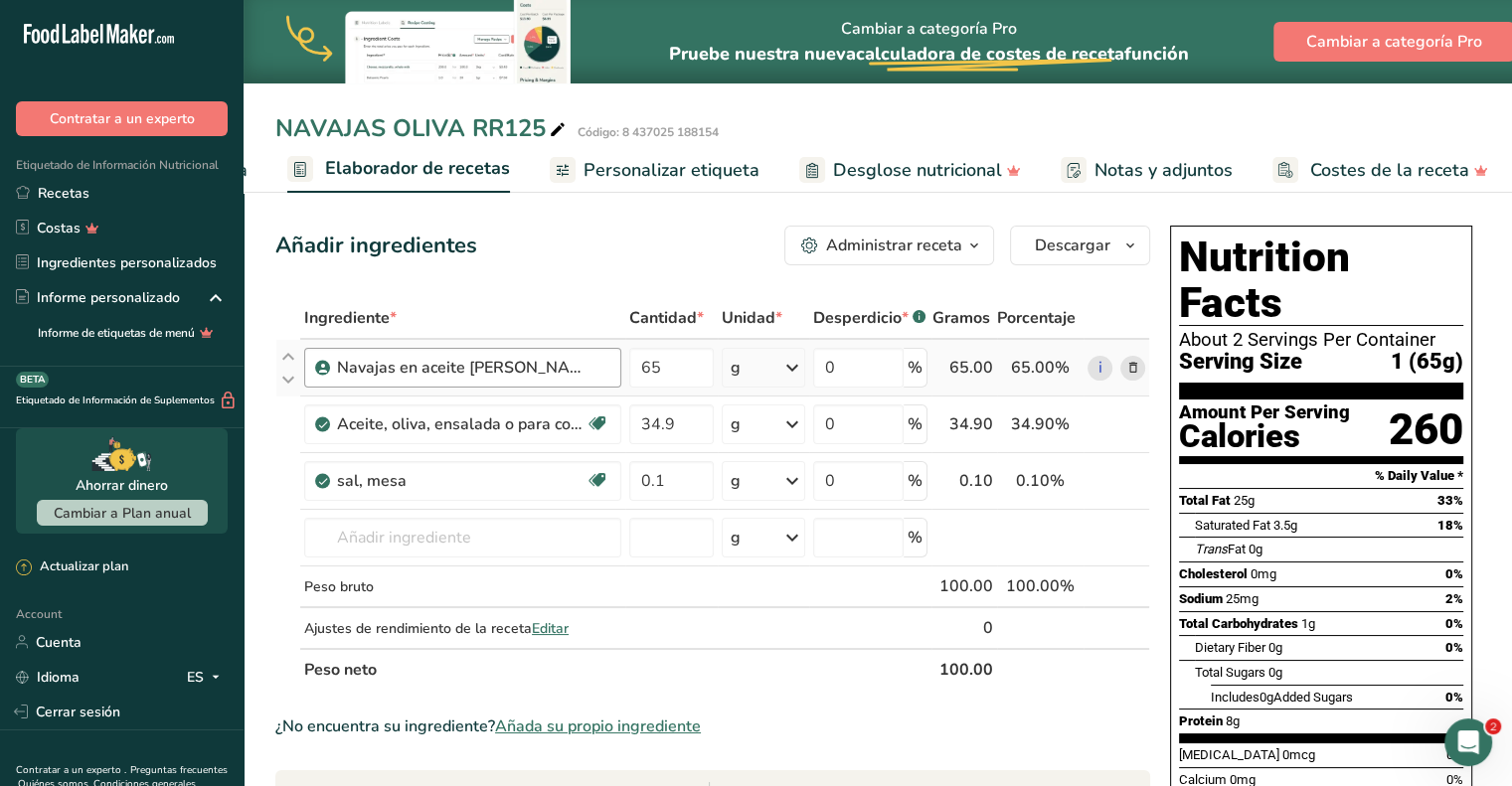click on "Navajas en aceite [PERSON_NAME]" at bounding box center [461, 368] 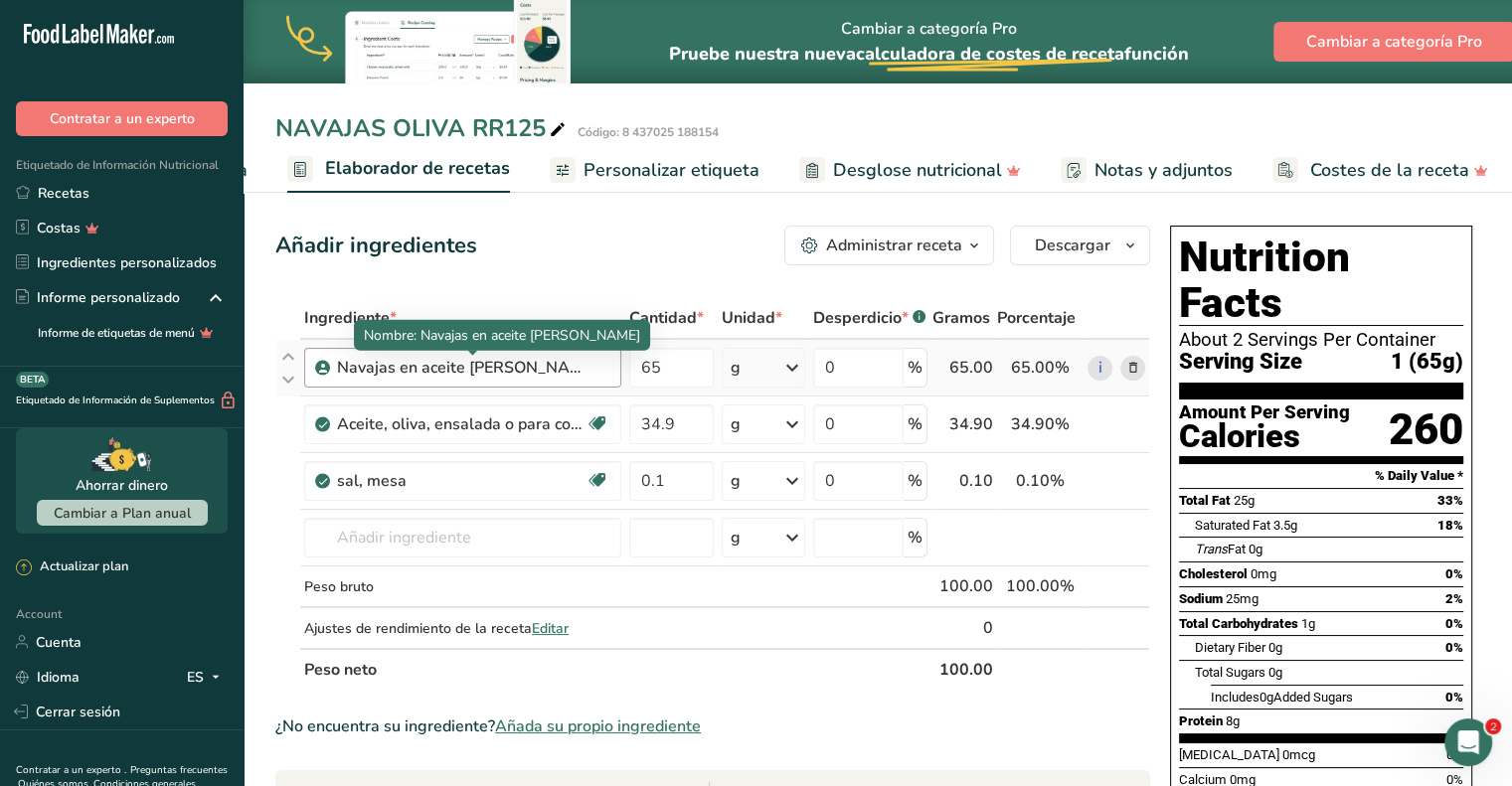 click on "Navajas en aceite [PERSON_NAME]" at bounding box center [461, 368] 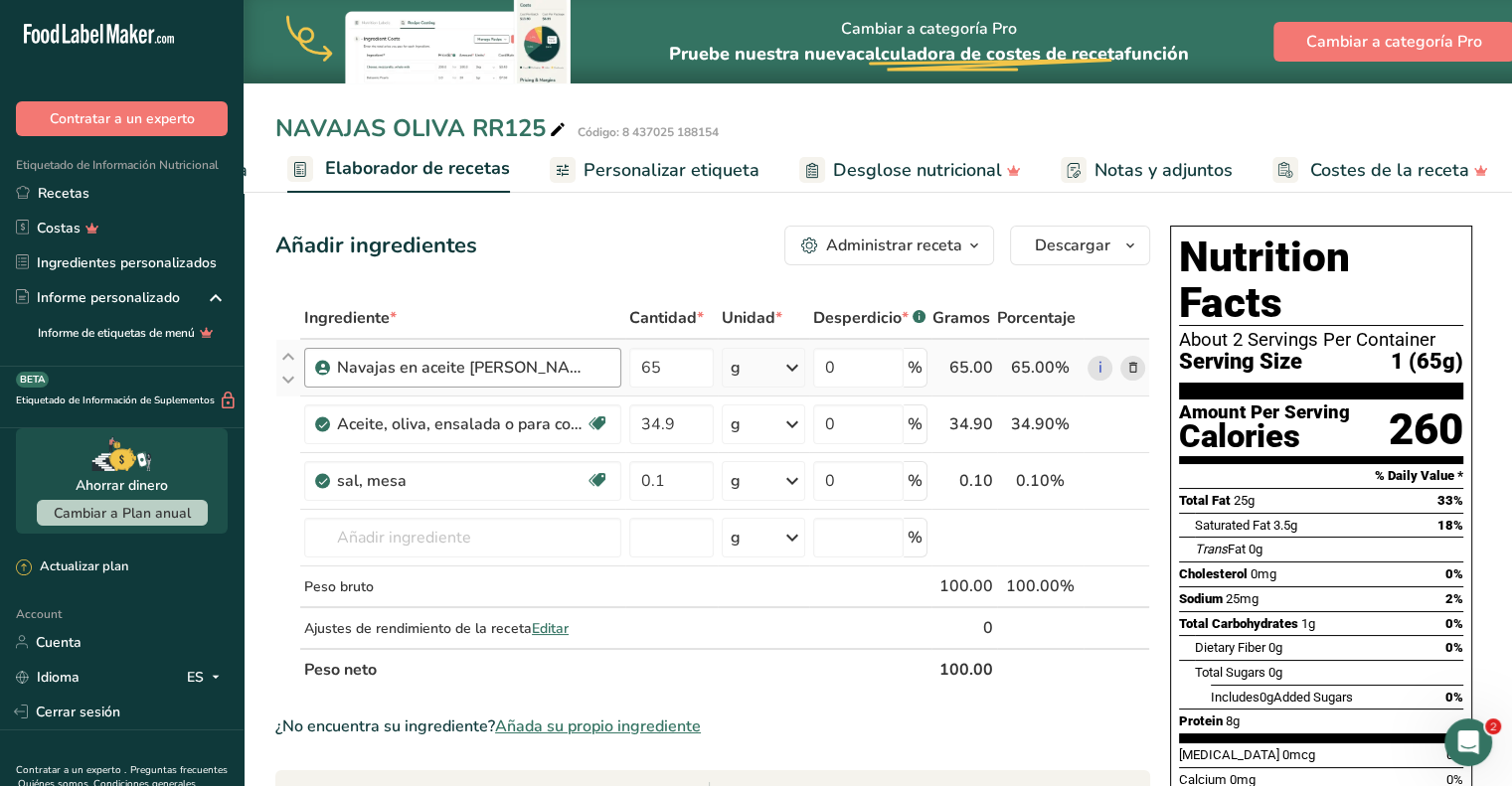 click on "Navajas en aceite [PERSON_NAME]" at bounding box center [461, 368] 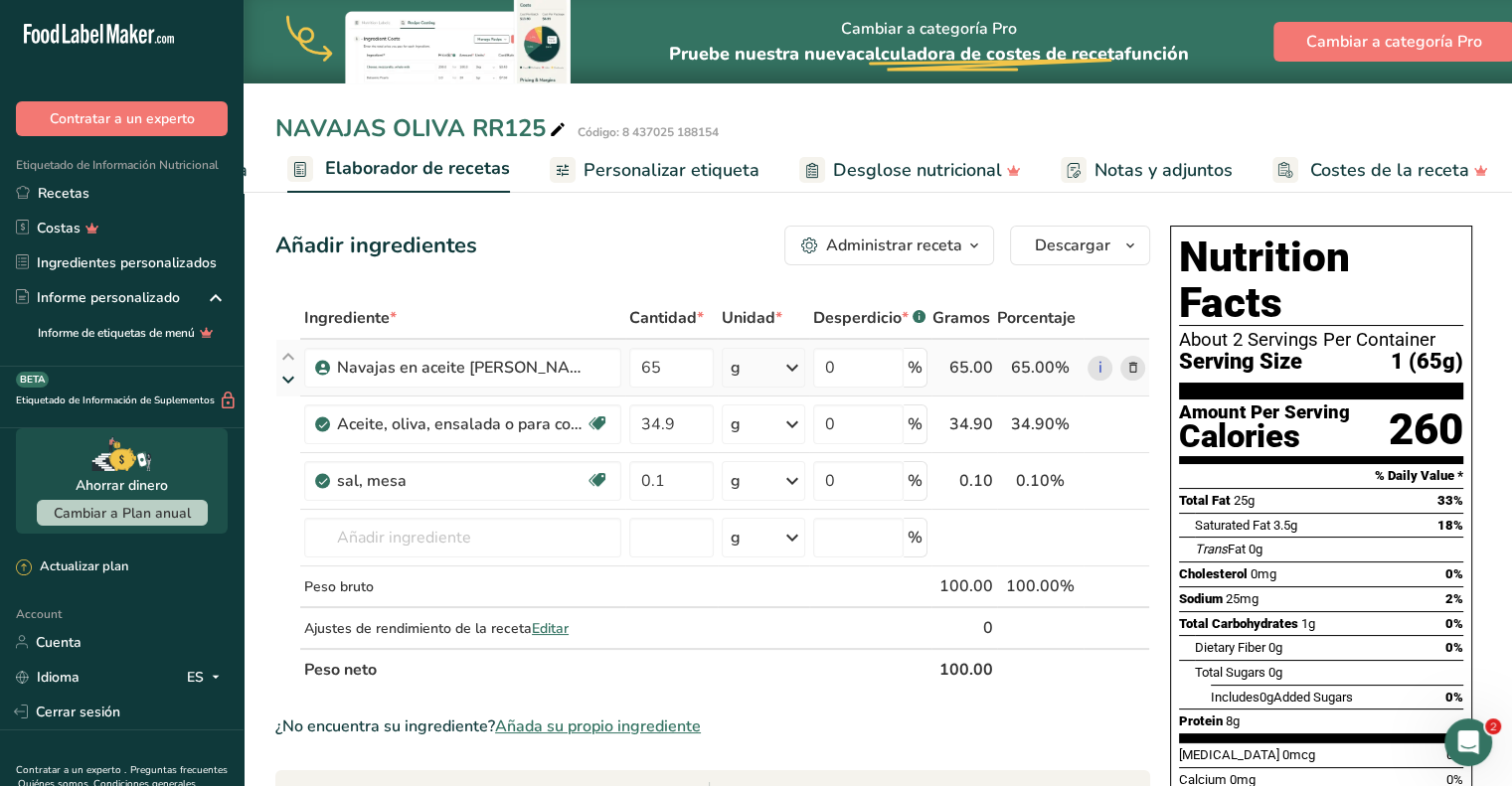 click at bounding box center [288, 380] 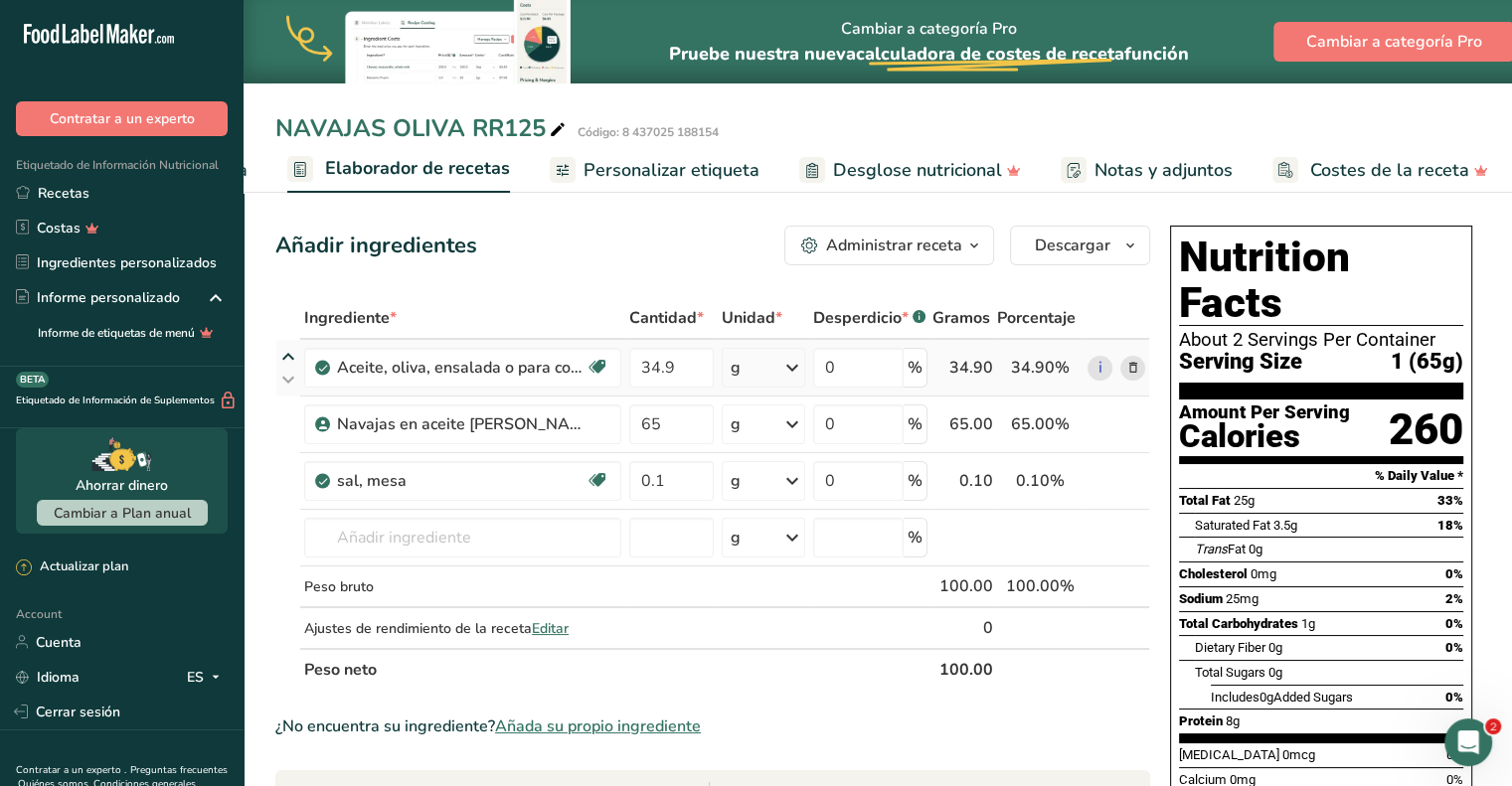 click at bounding box center [288, 357] 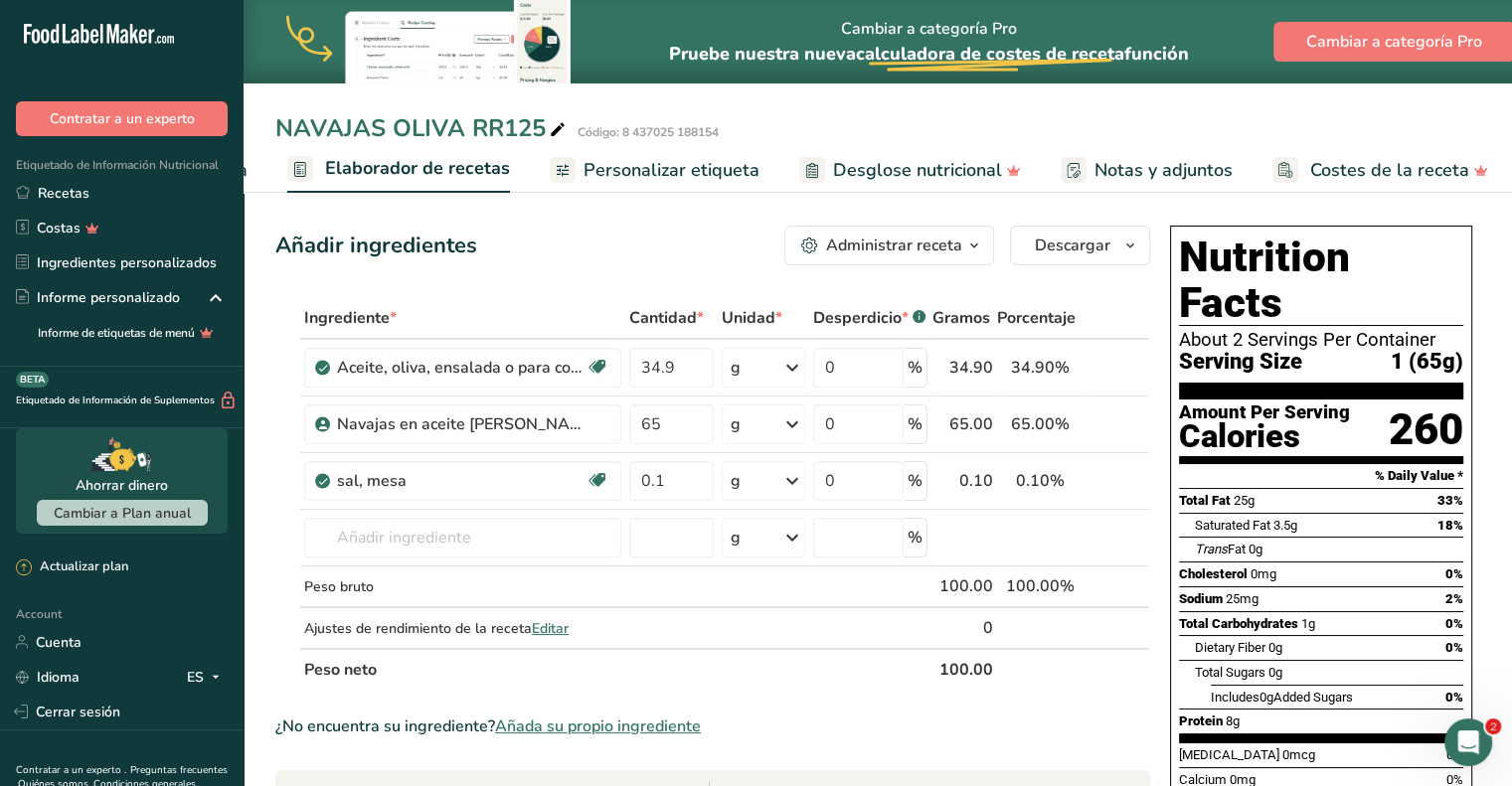click on "Administrar receta" at bounding box center (894, 245) 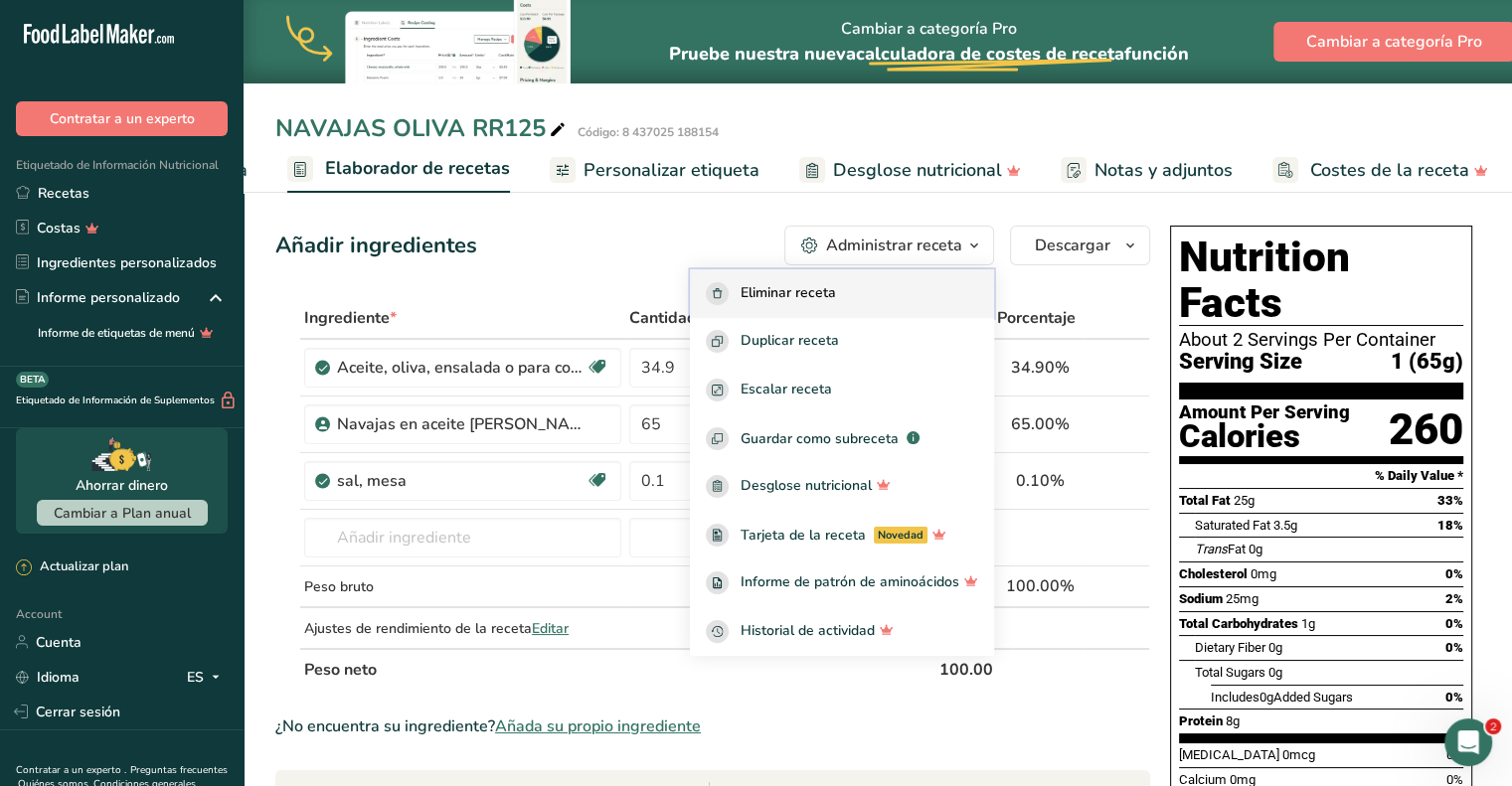 click on "Eliminar receta" at bounding box center [788, 293] 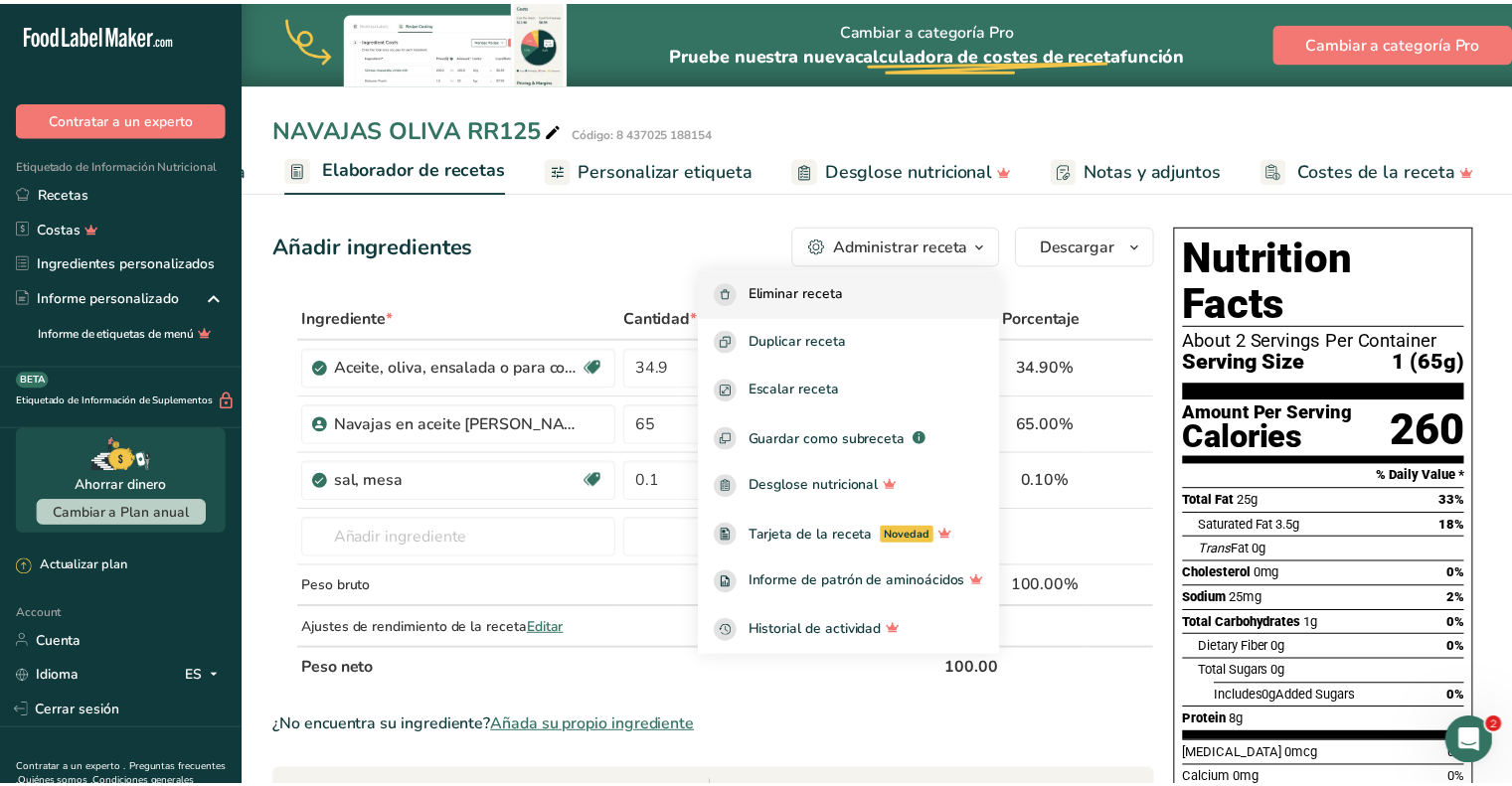 scroll, scrollTop: 0, scrollLeft: 244, axis: horizontal 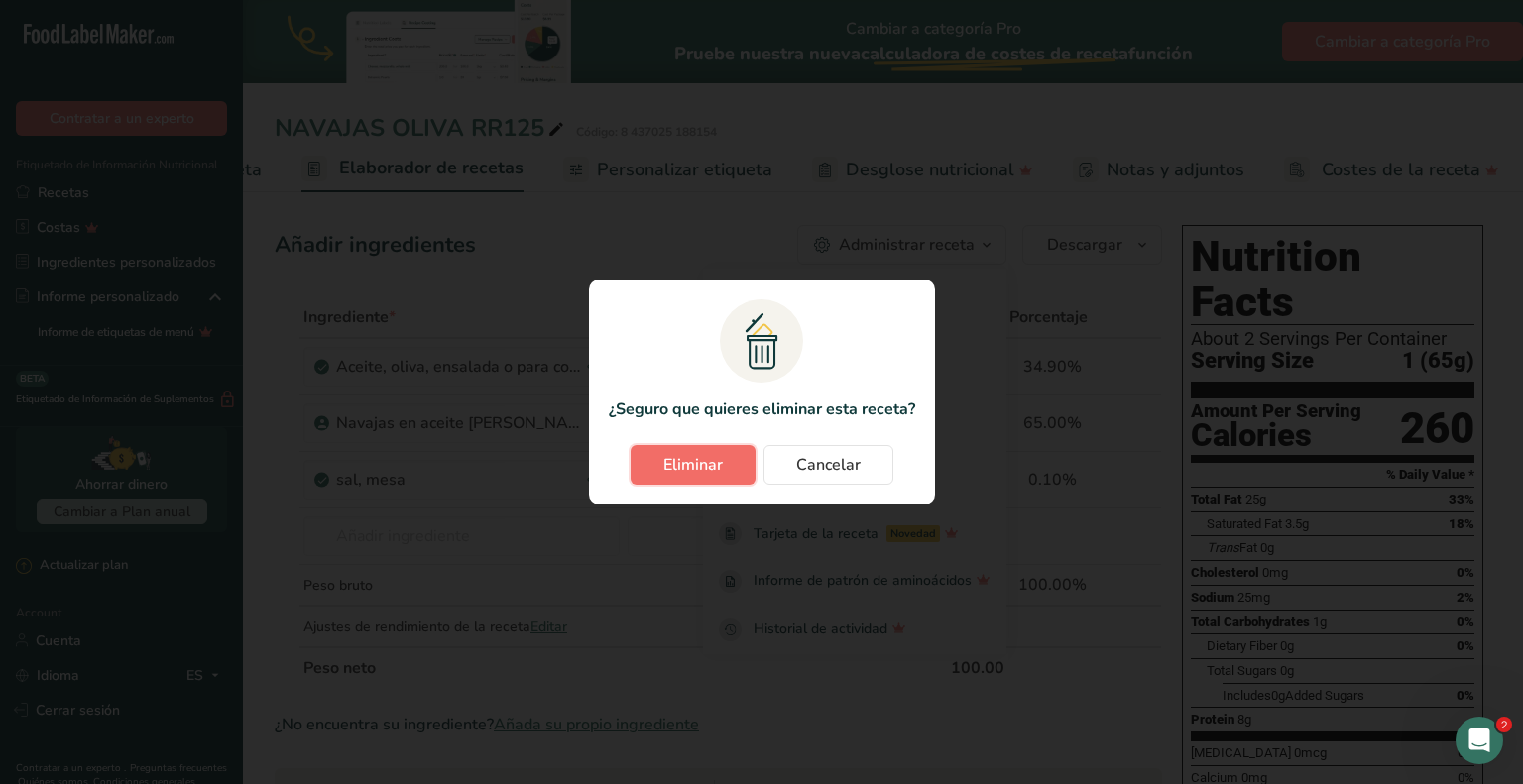 click on "Eliminar" at bounding box center [693, 465] 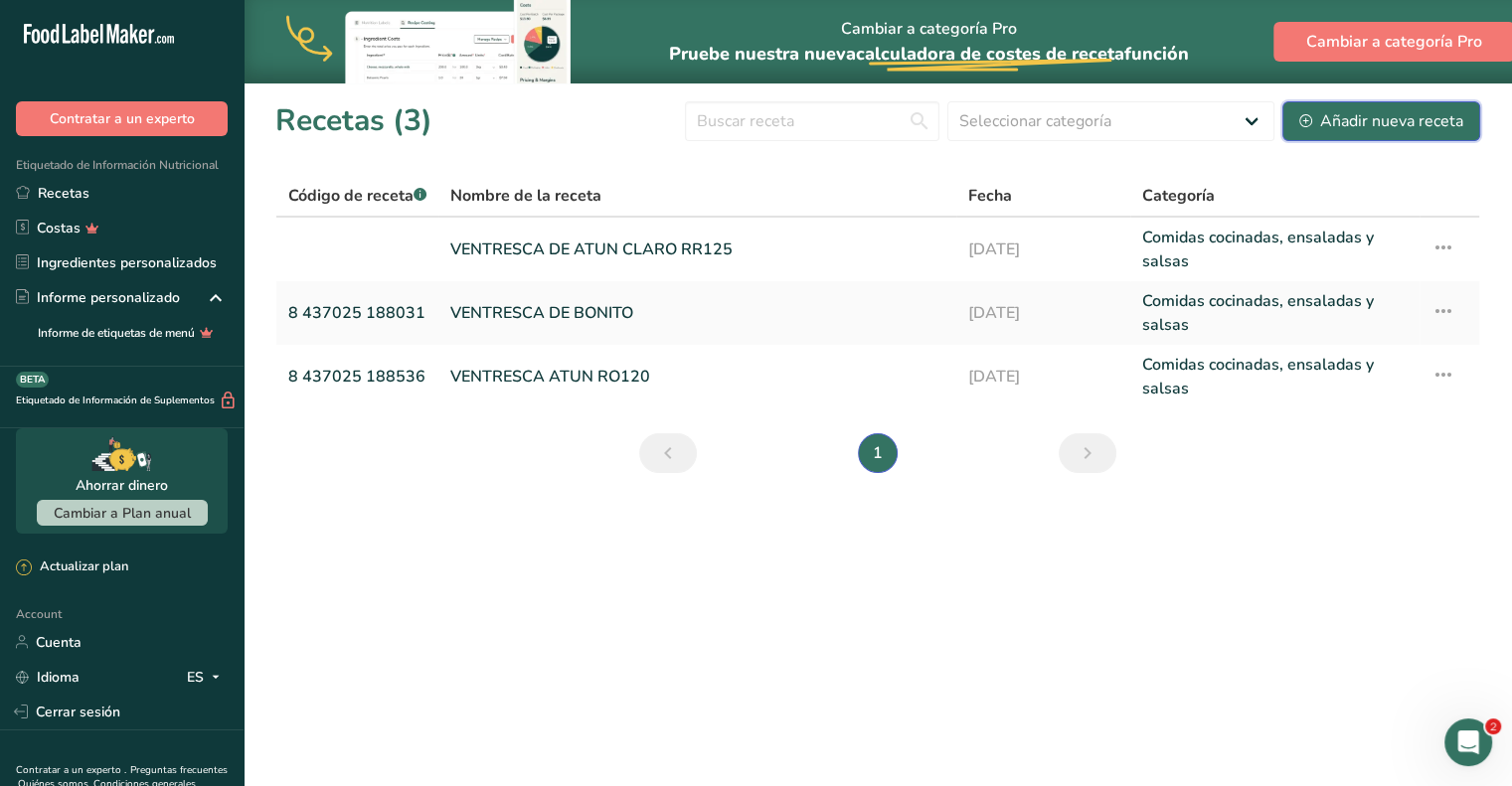 click on "Añadir nueva receta" at bounding box center (1381, 121) 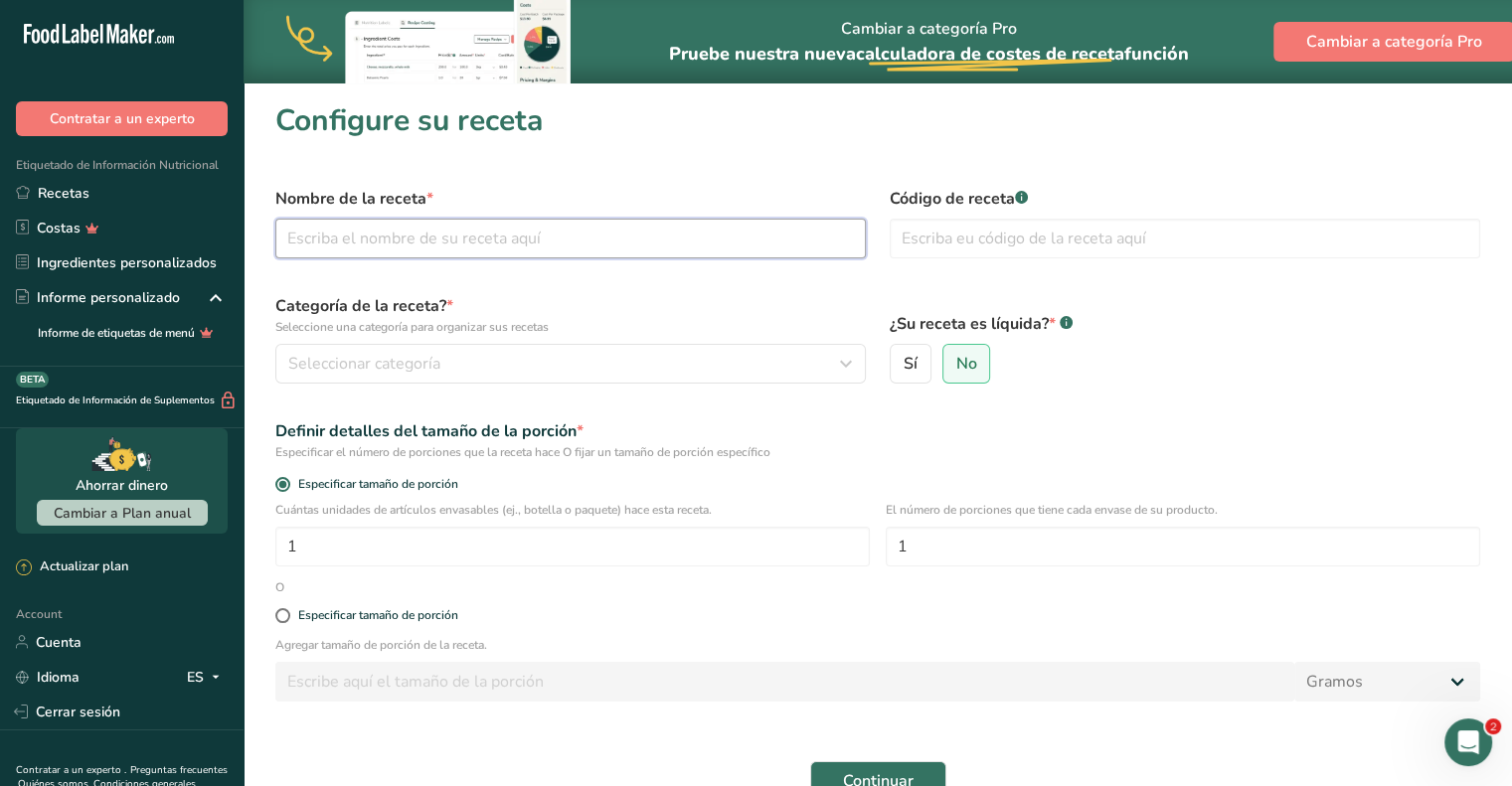 click at bounding box center [571, 238] 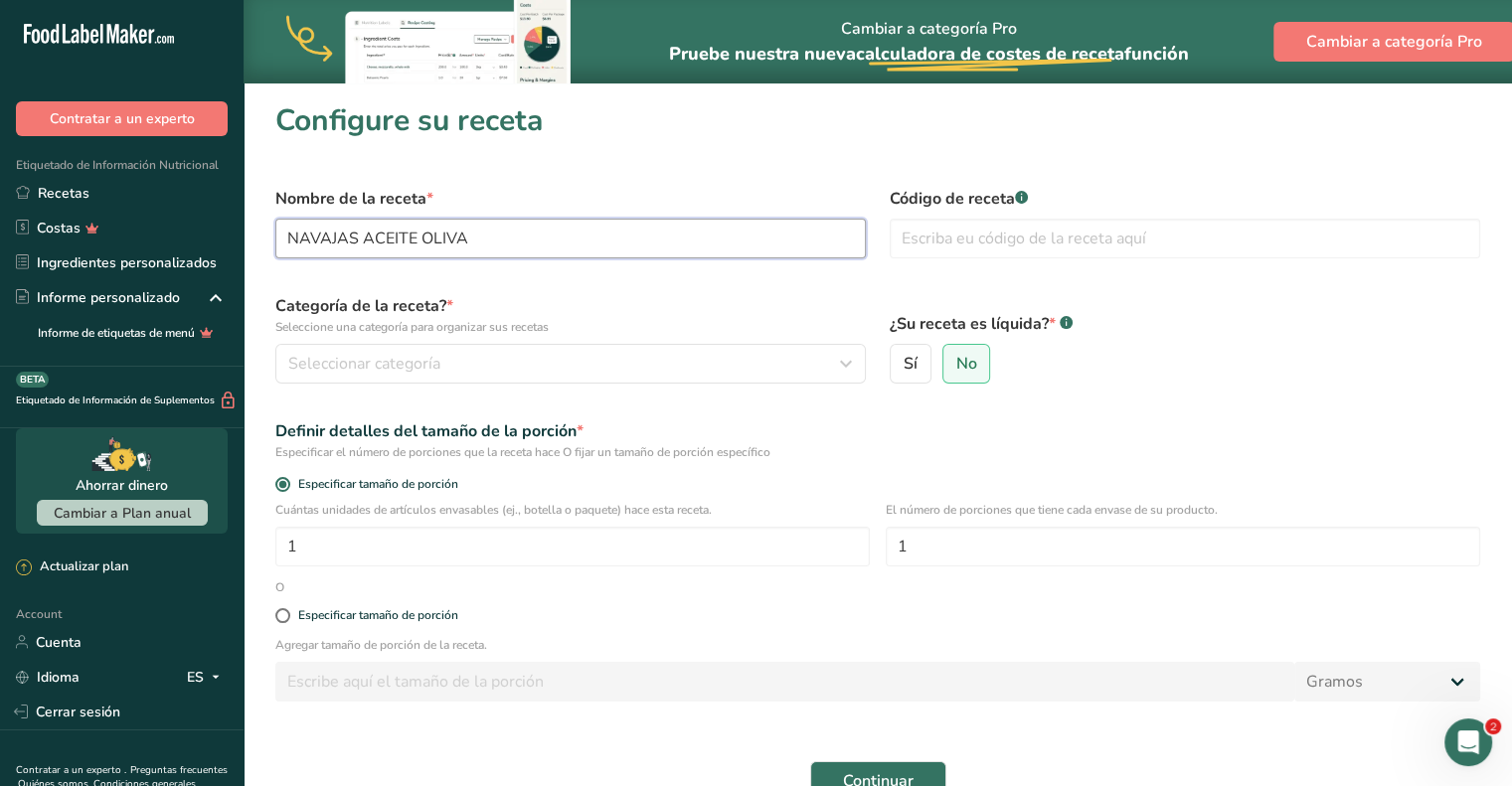 type on "NAVAJAS ACEITE OLIVA" 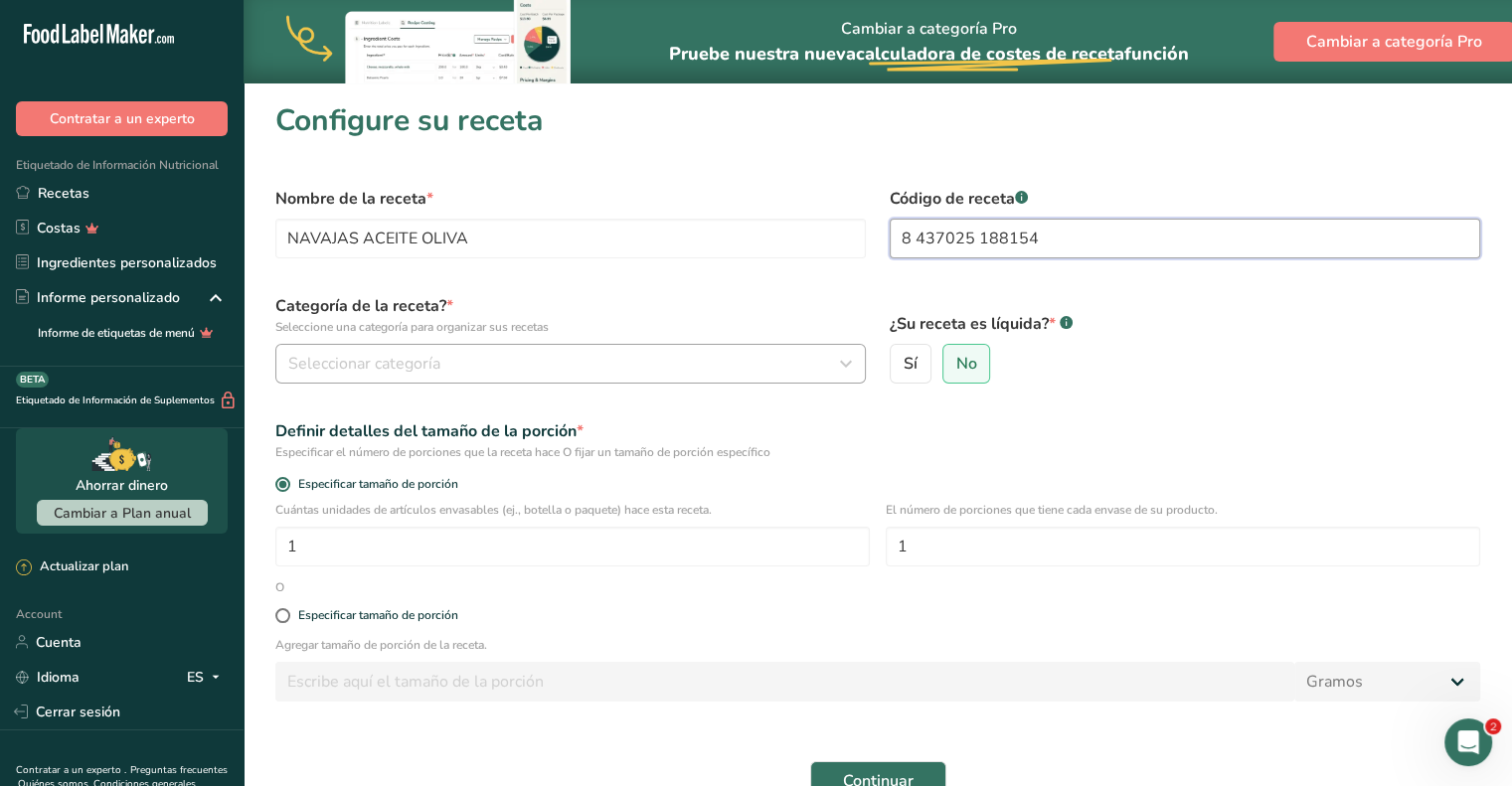 type on "8 437025 188154" 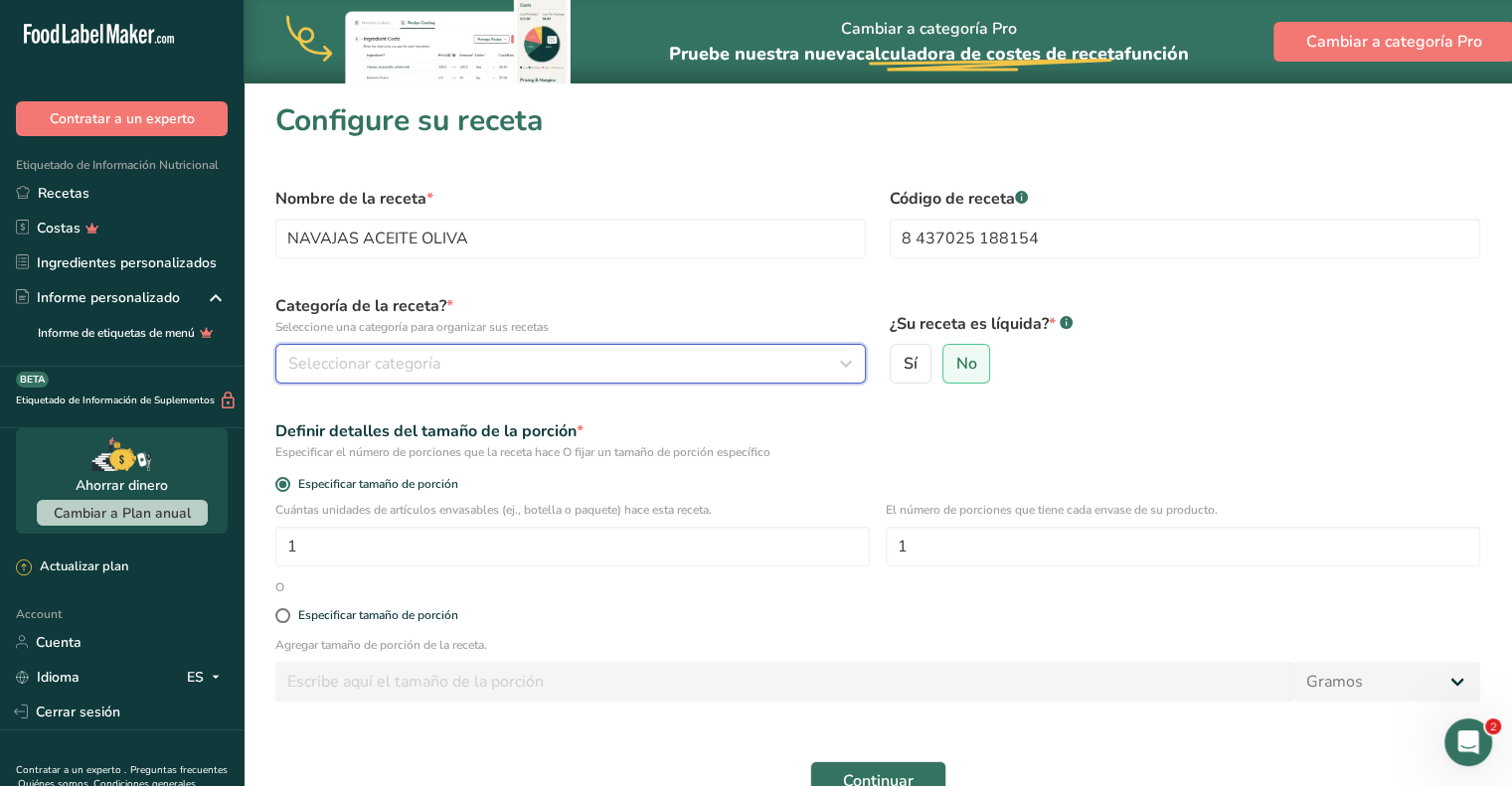 click on "Seleccionar categoría" at bounding box center (565, 364) 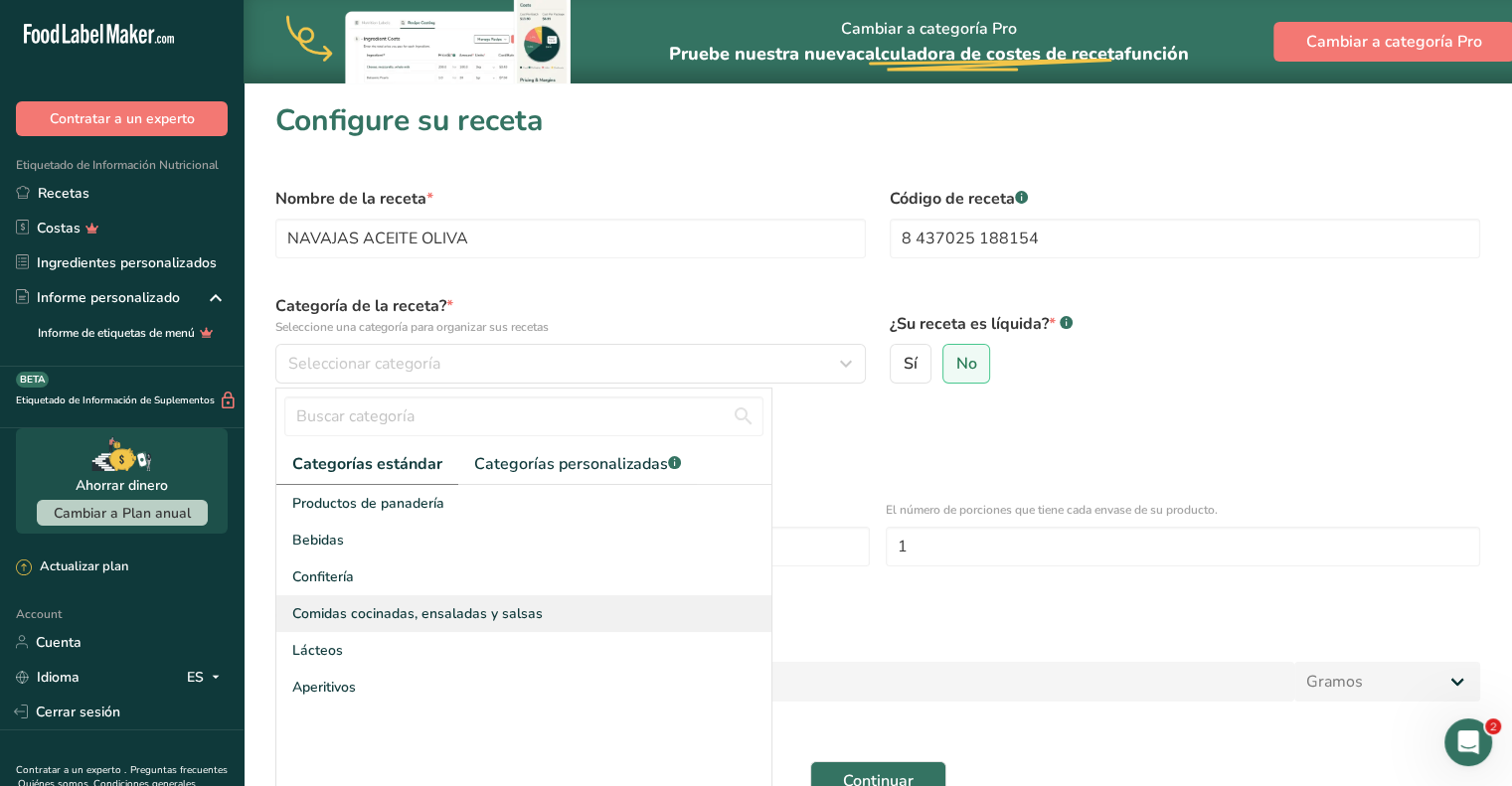 click on "Comidas cocinadas, ensaladas y salsas" at bounding box center [524, 613] 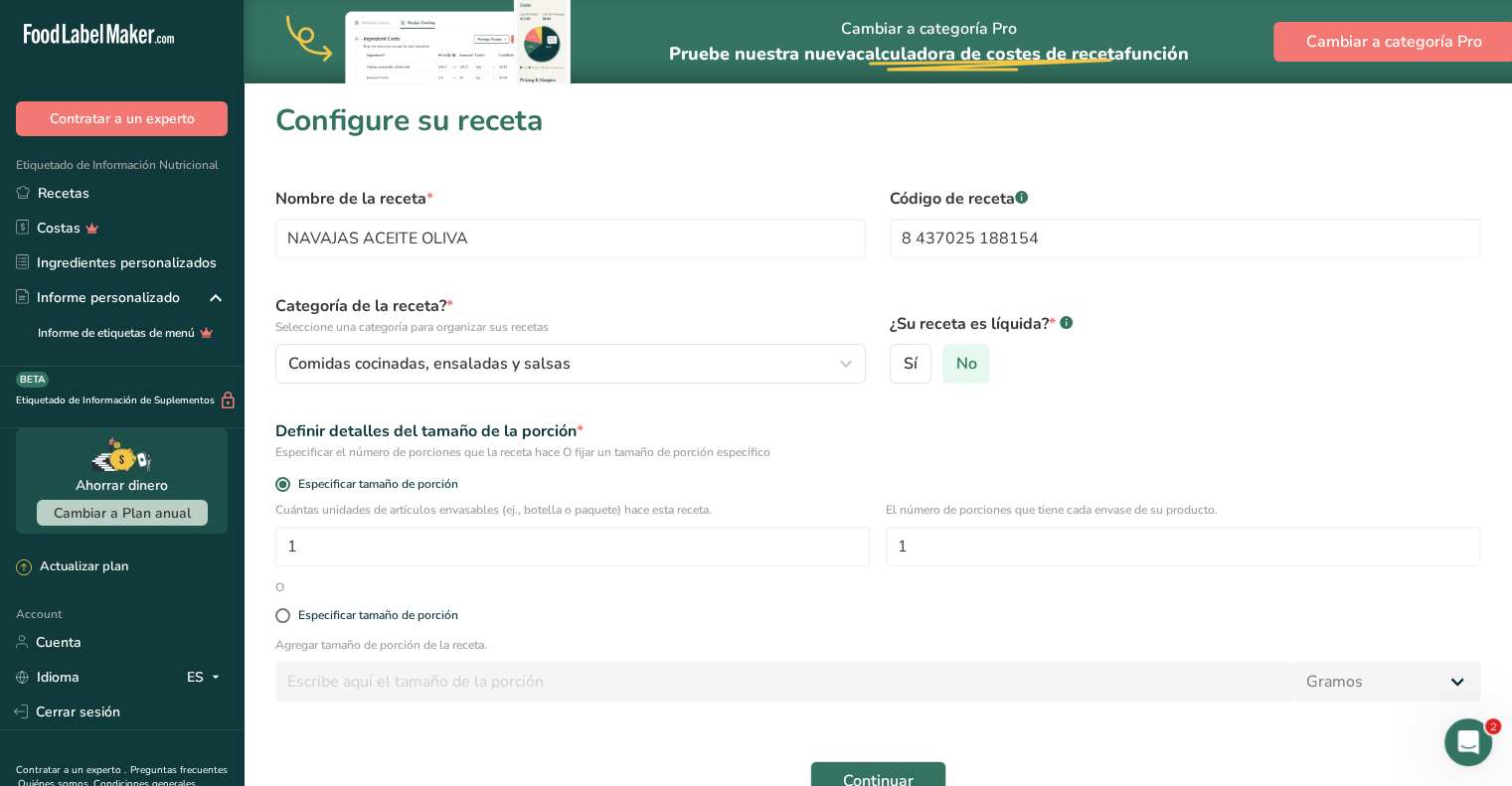 click on "No" at bounding box center [965, 364] 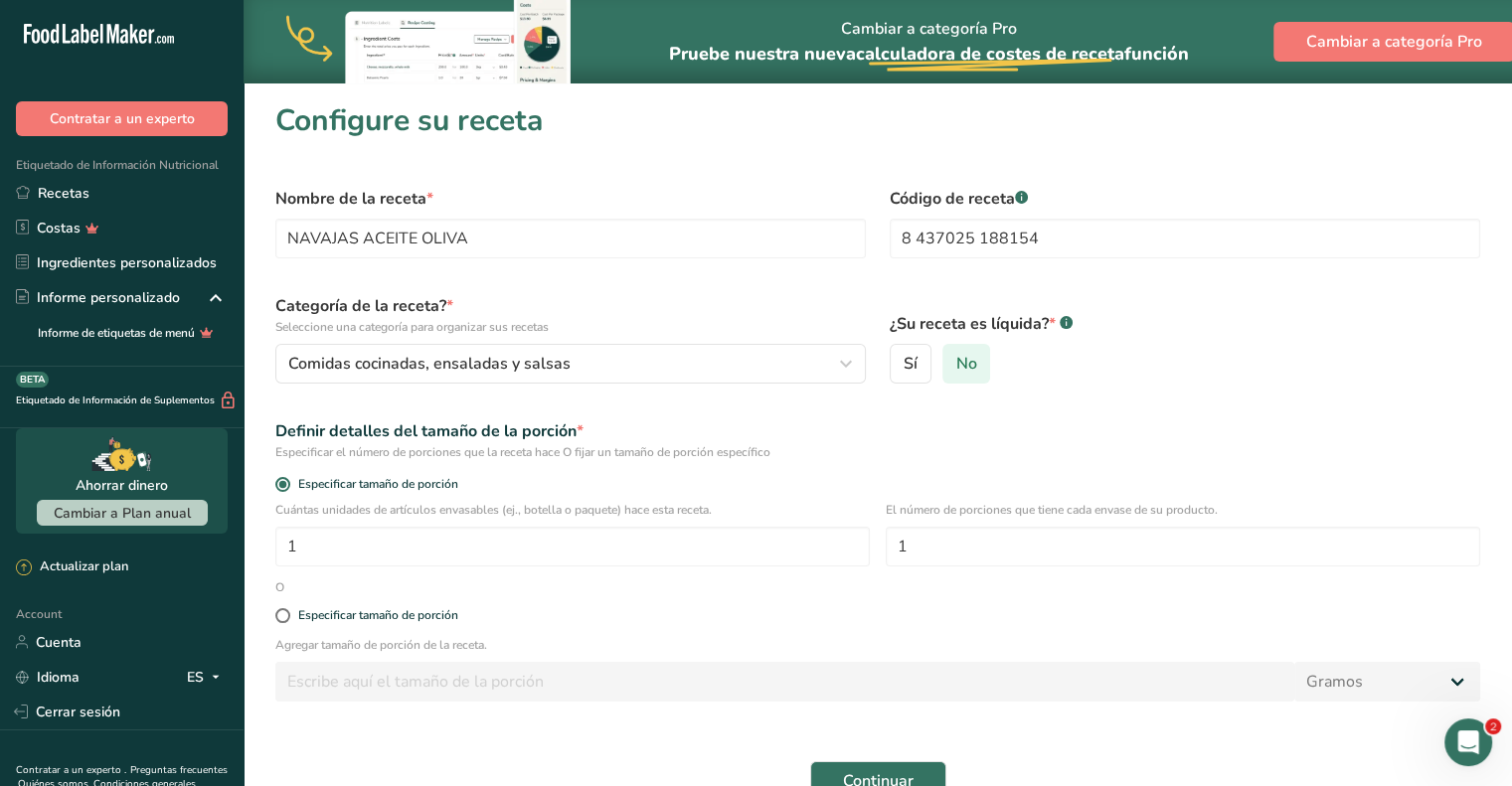 click on "No" at bounding box center [949, 364] 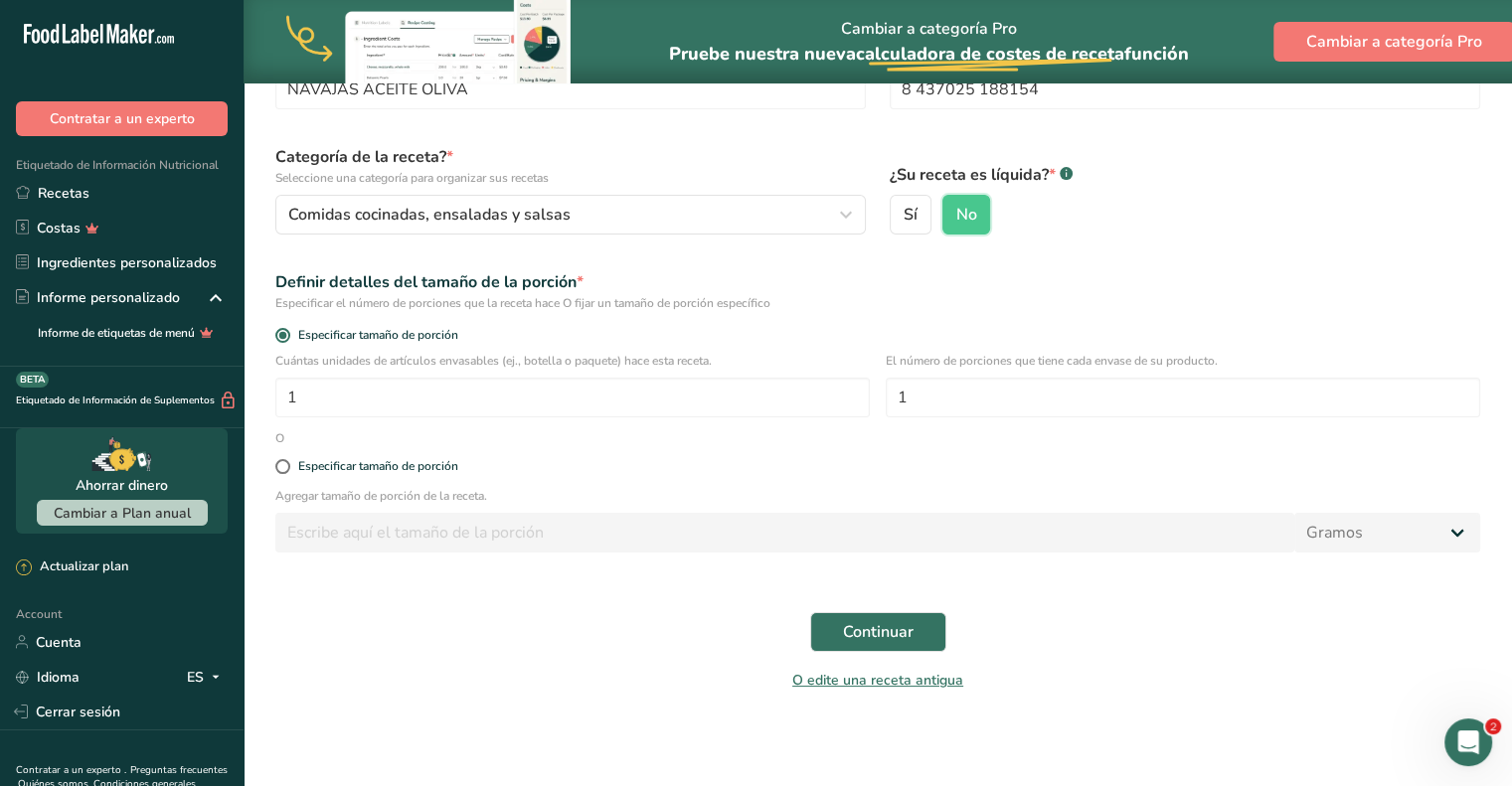 scroll, scrollTop: 150, scrollLeft: 0, axis: vertical 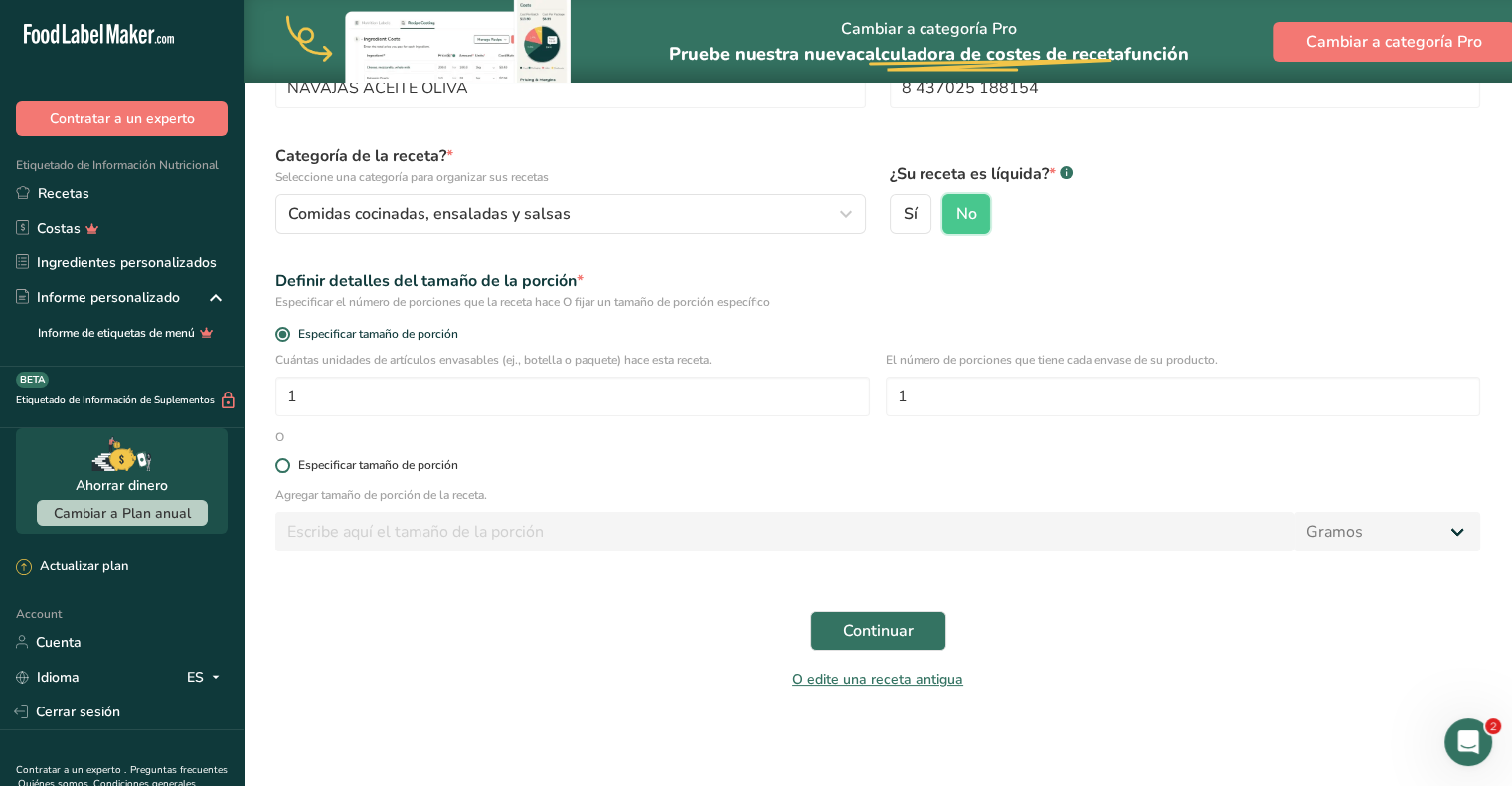 click at bounding box center (282, 465) 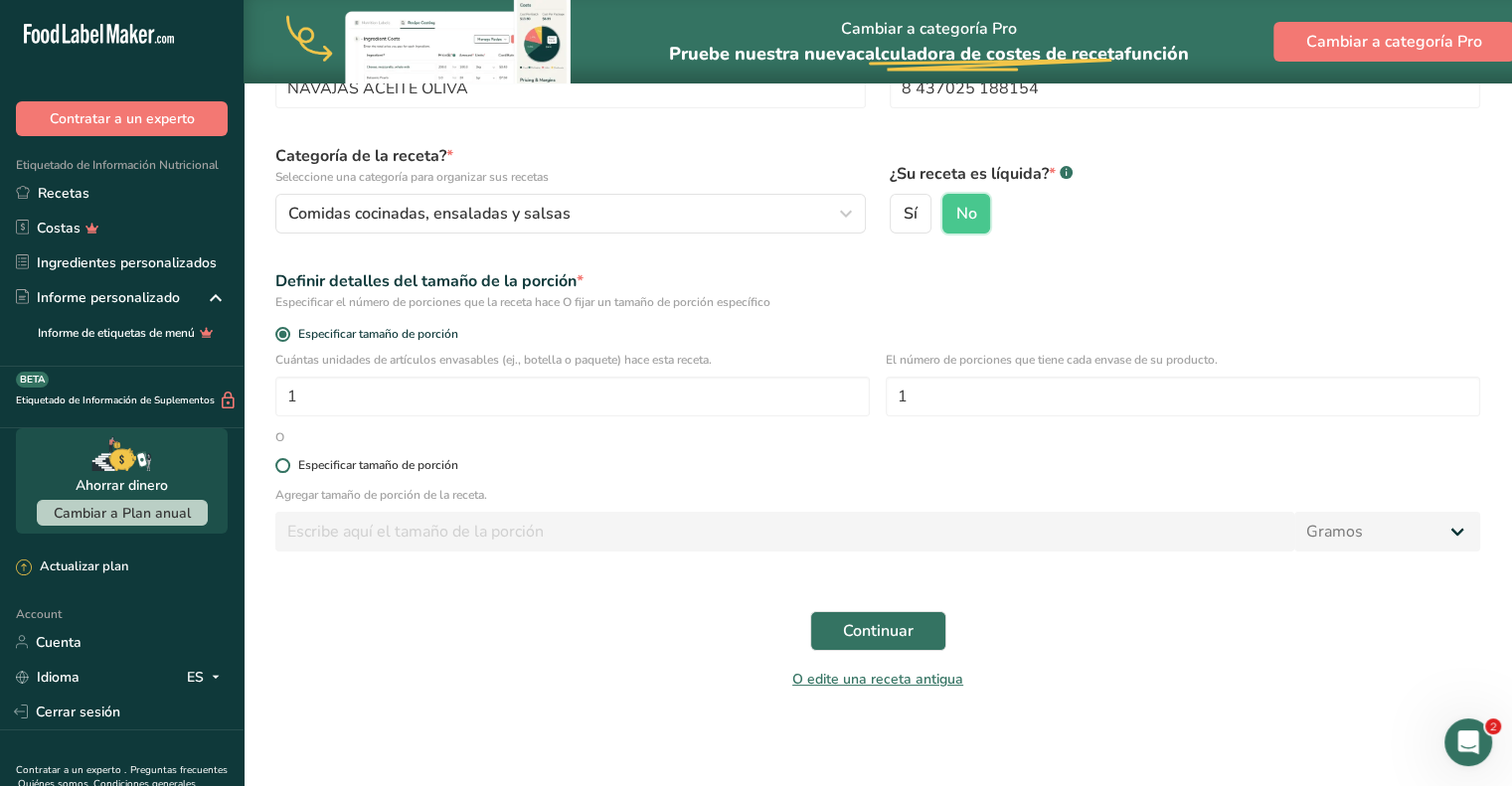 click on "Especificar tamaño de porción" at bounding box center [281, 465] 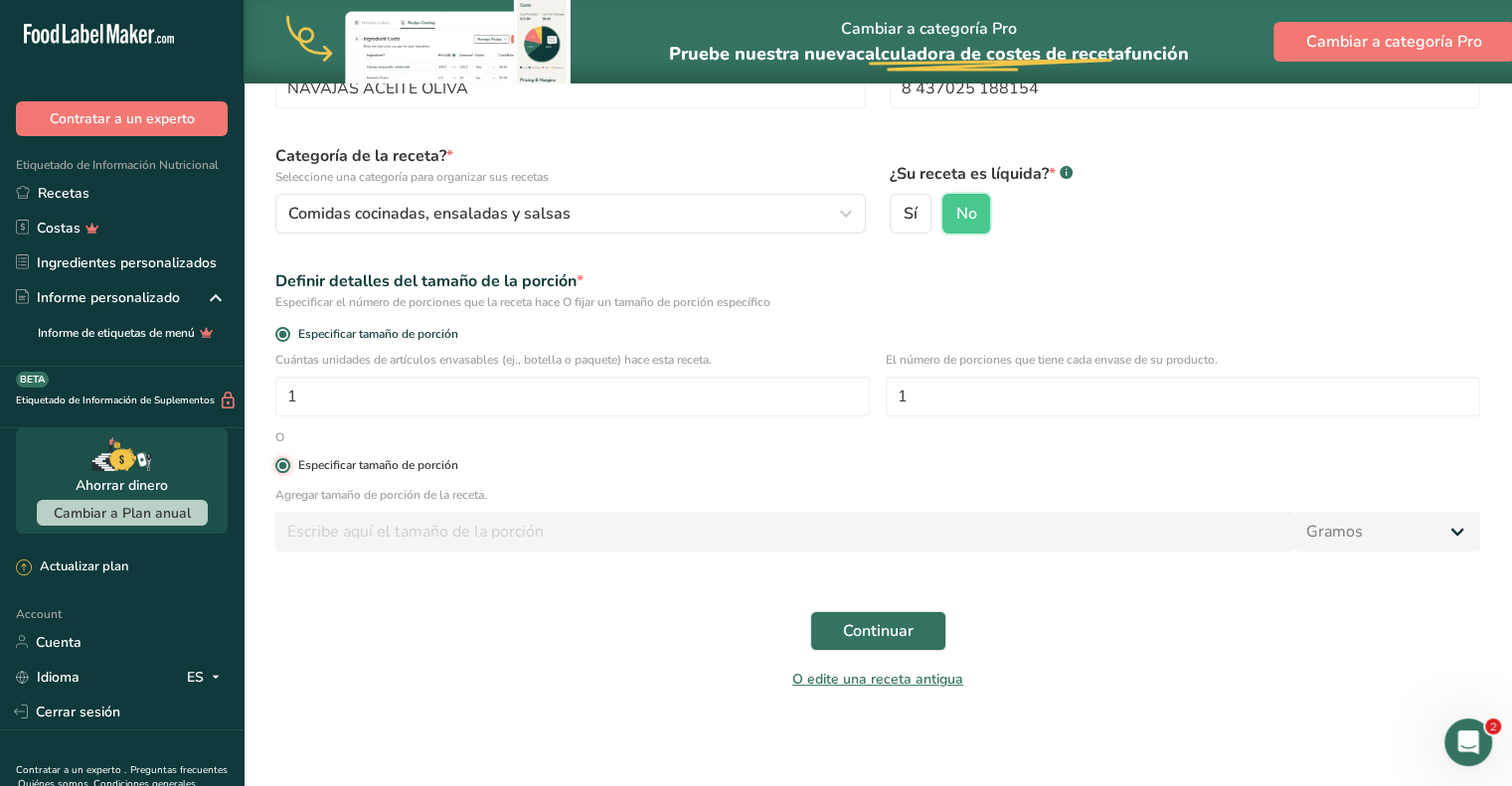 radio on "false" 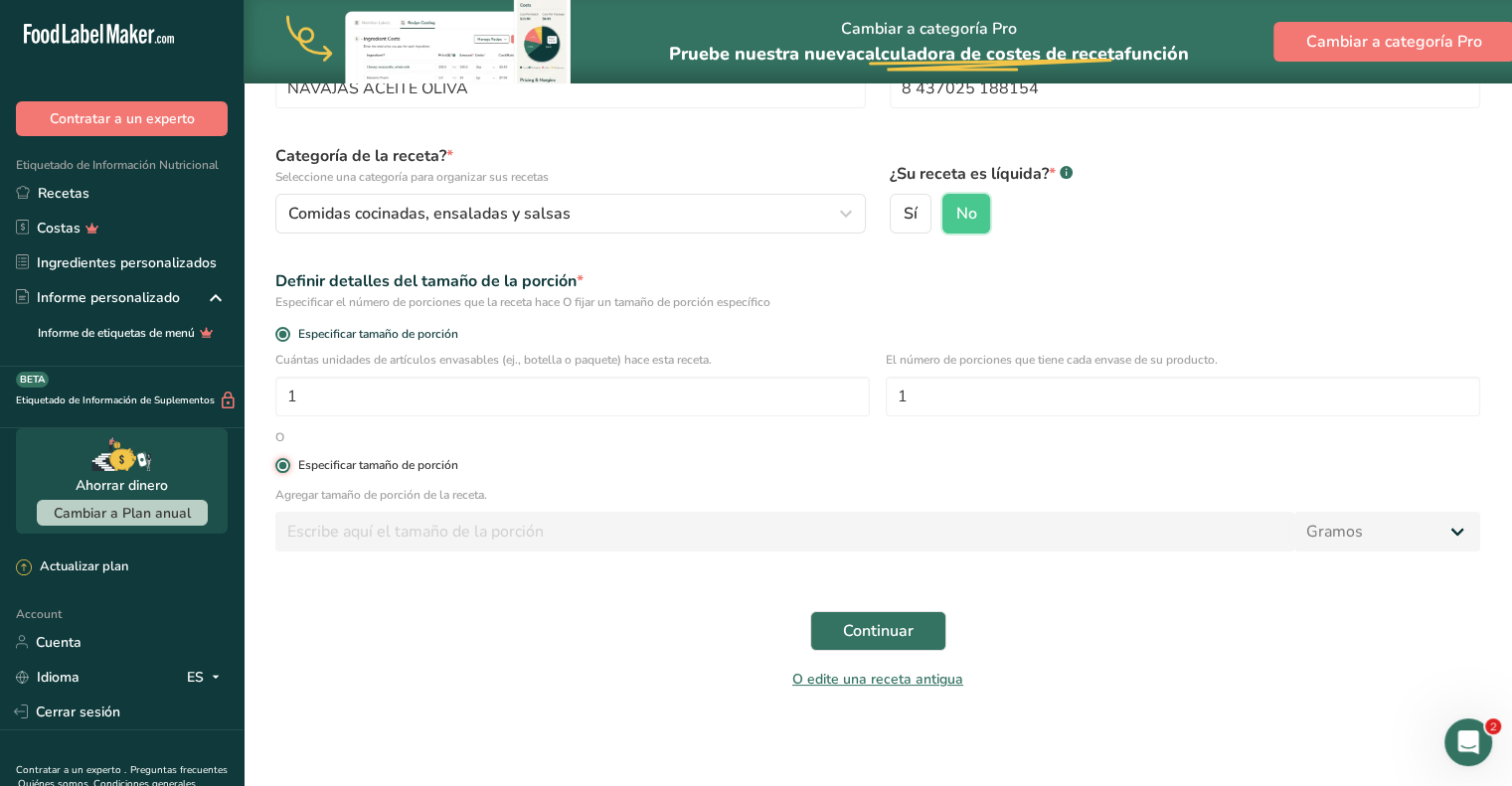 type 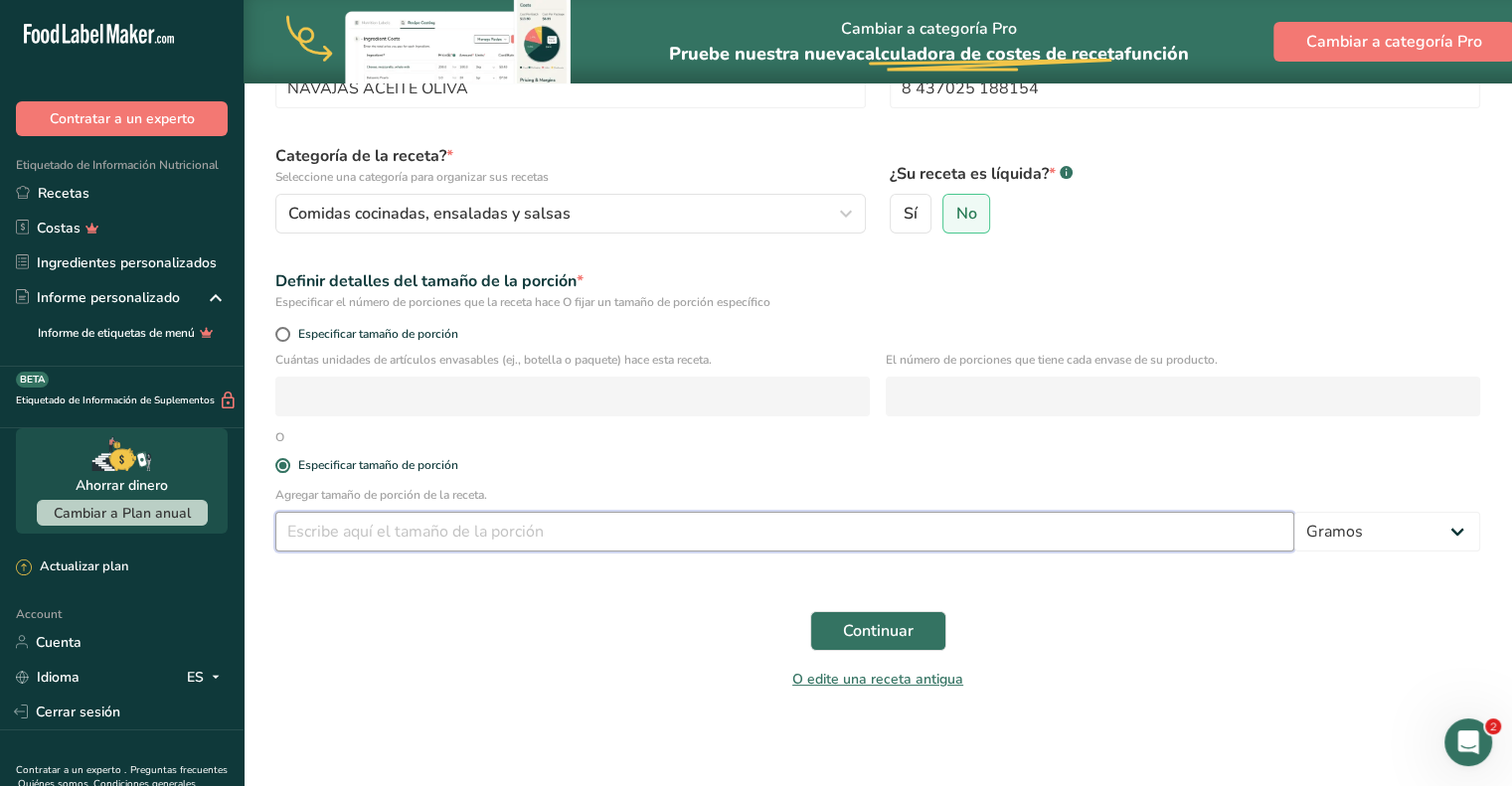 click at bounding box center (784, 532) 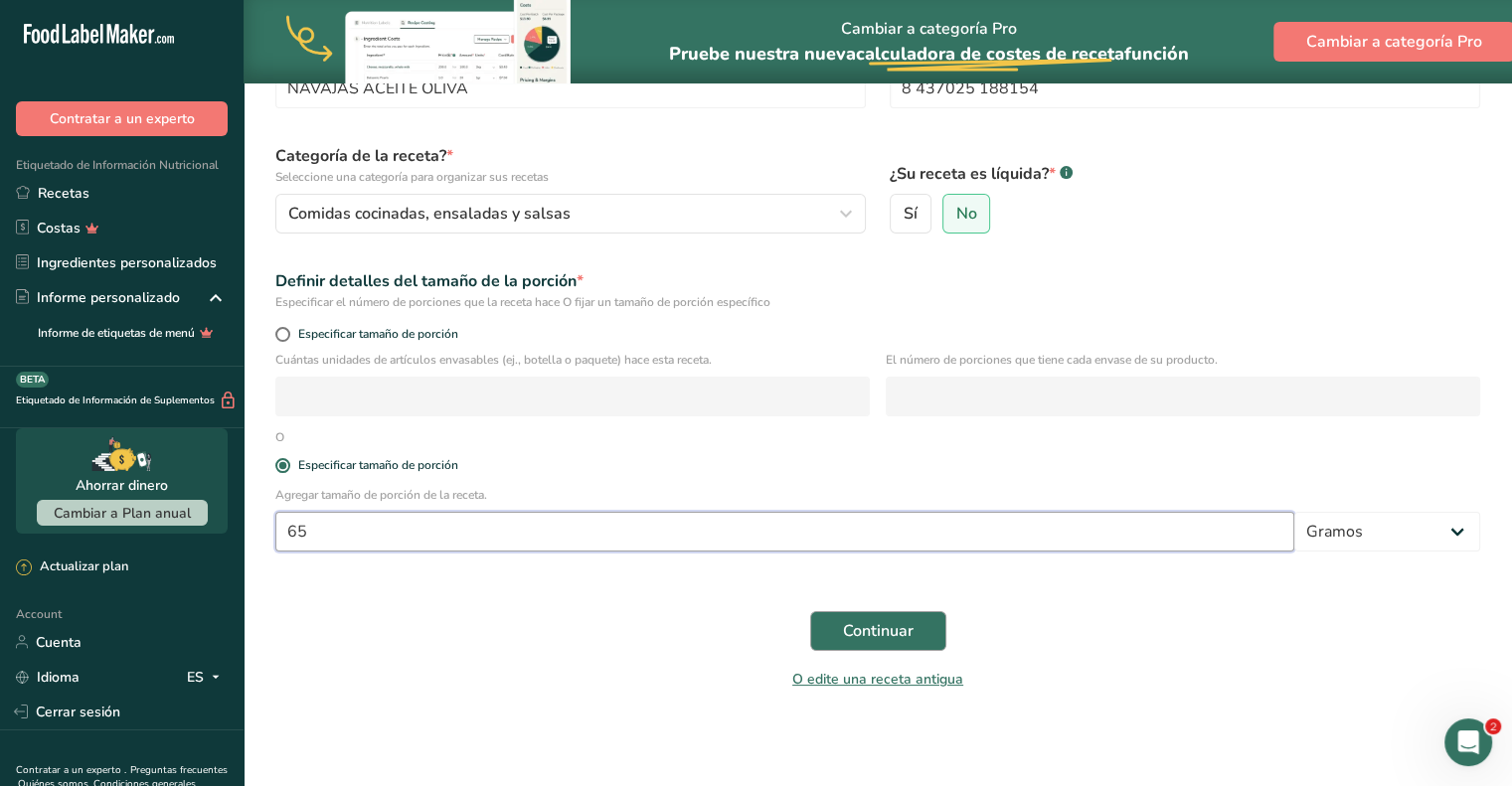 type on "65" 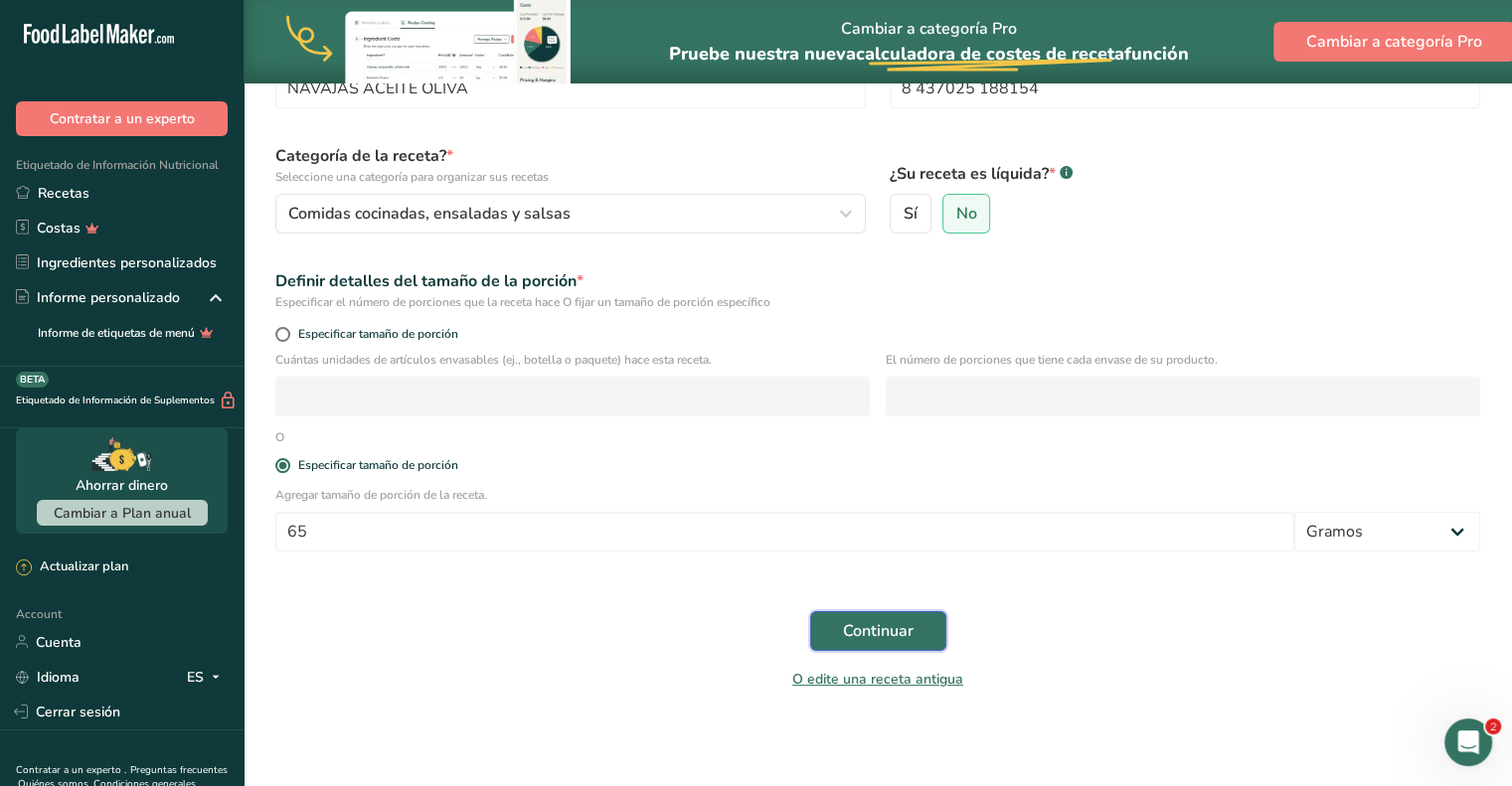 click on "Continuar" at bounding box center [878, 631] 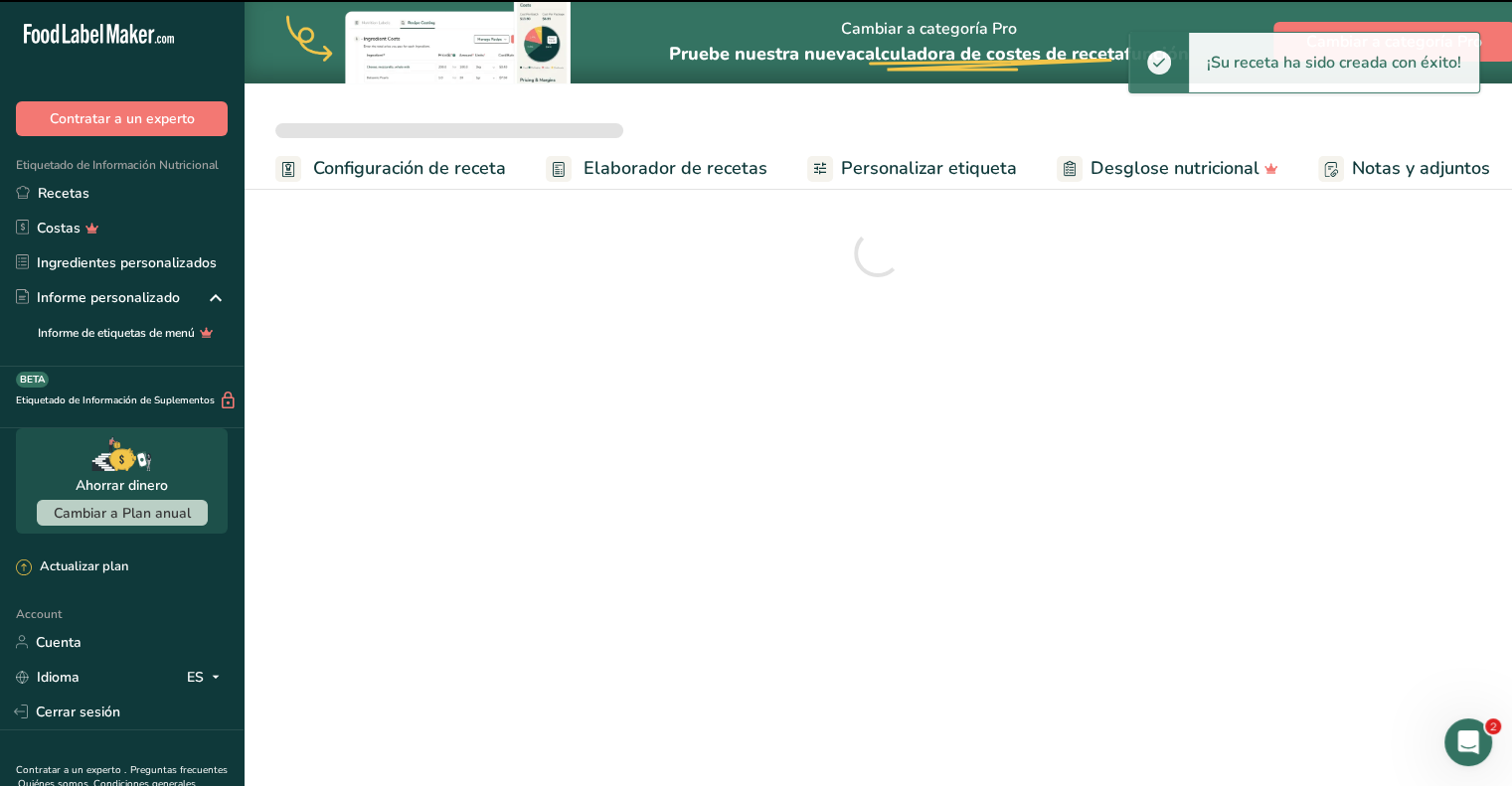 scroll, scrollTop: 0, scrollLeft: 0, axis: both 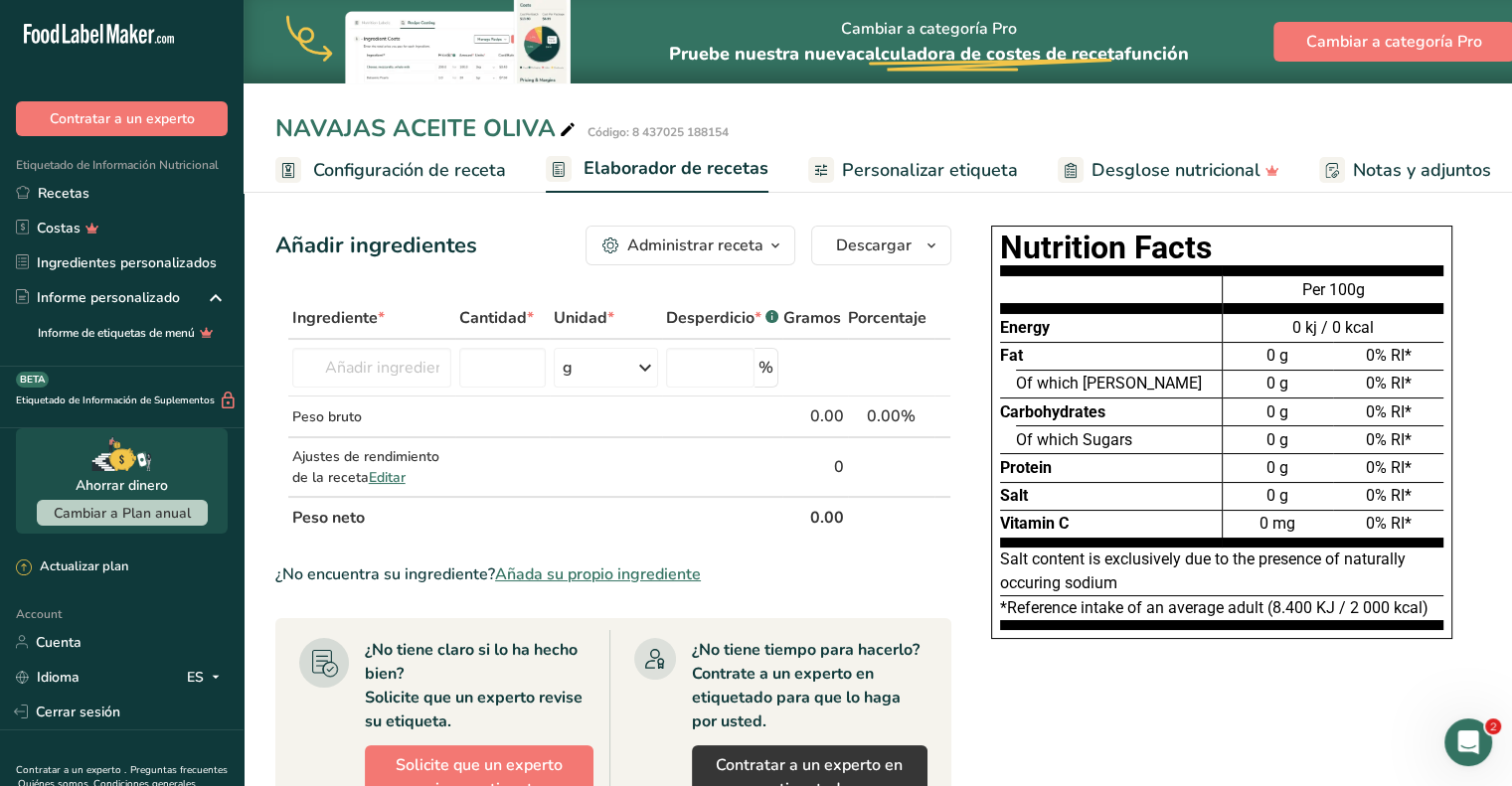 click on "Personalizar etiqueta" at bounding box center [913, 170] 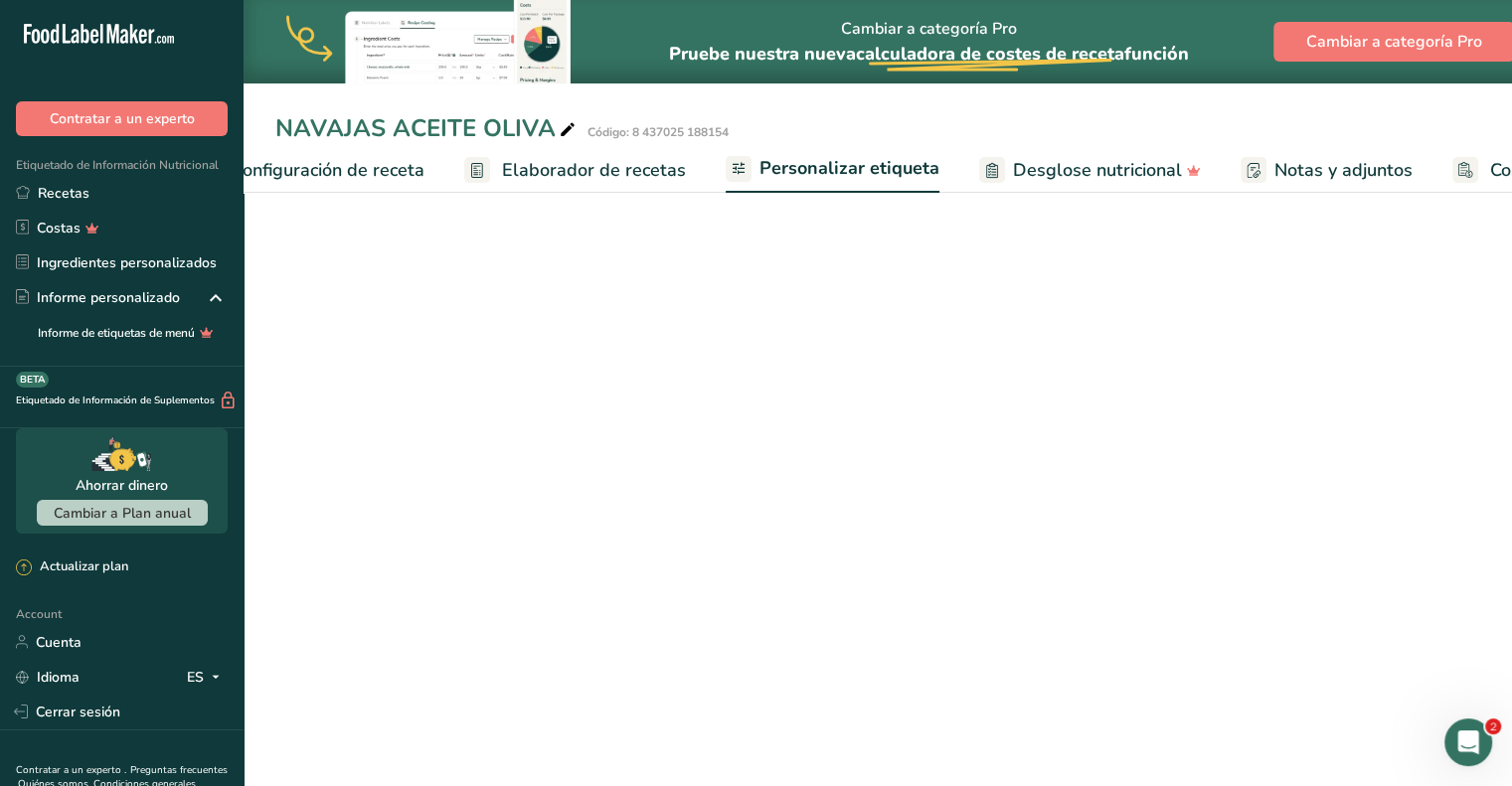 scroll, scrollTop: 0, scrollLeft: 258, axis: horizontal 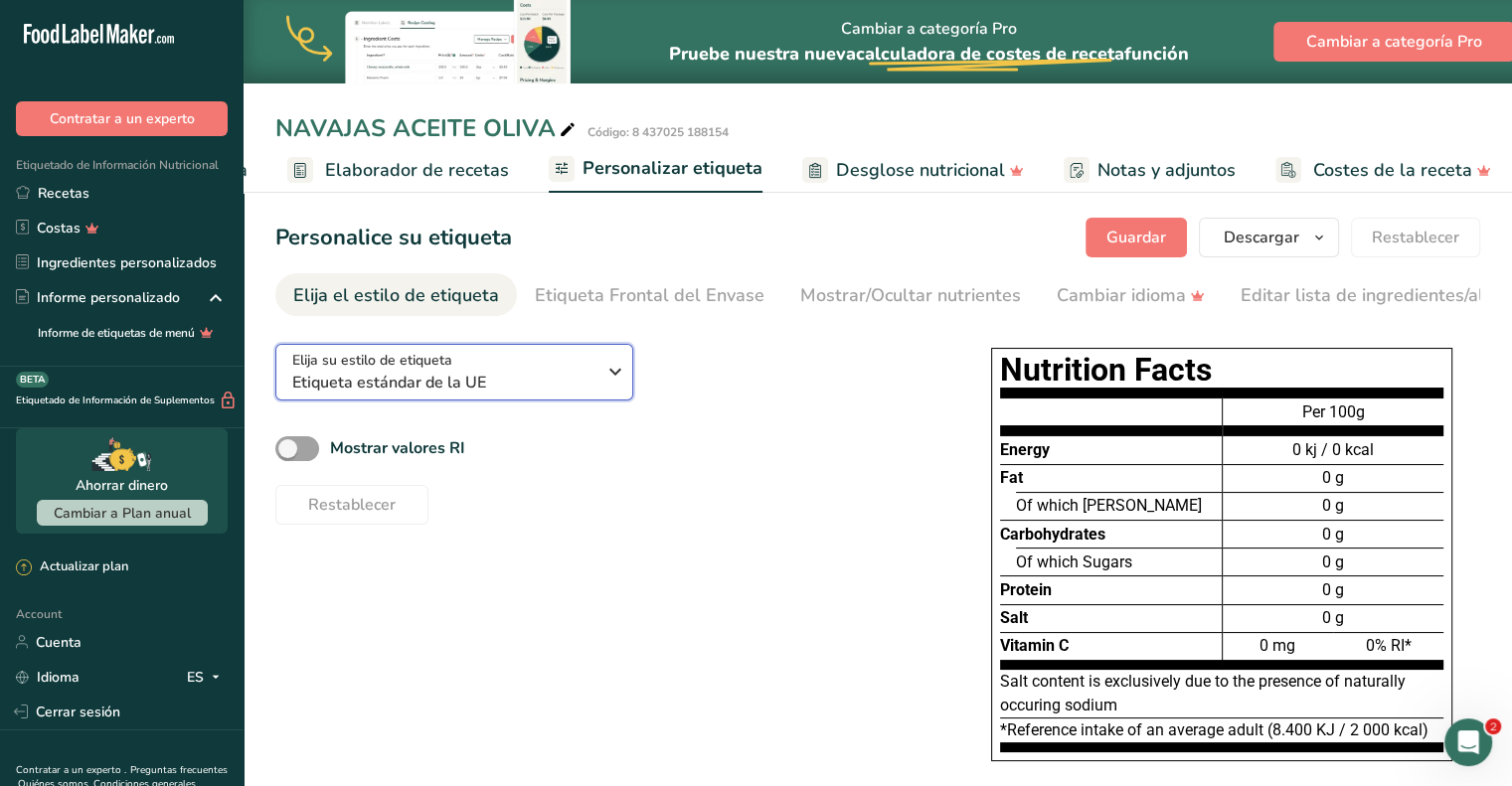 click on "Etiqueta estándar de la UE" at bounding box center (443, 383) 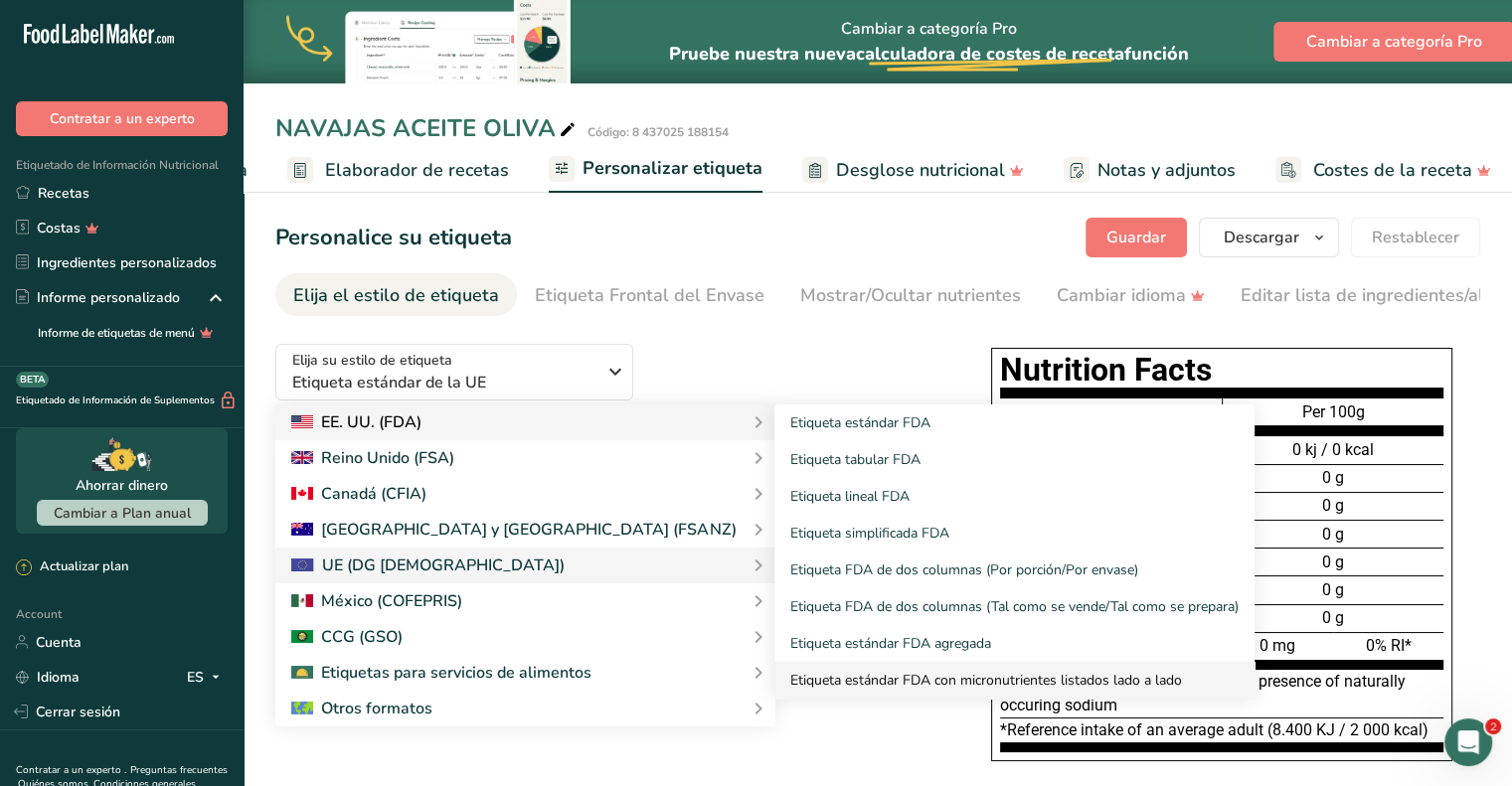click on "Etiqueta estándar FDA con micronutrientes listados lado a lado" at bounding box center [1014, 680] 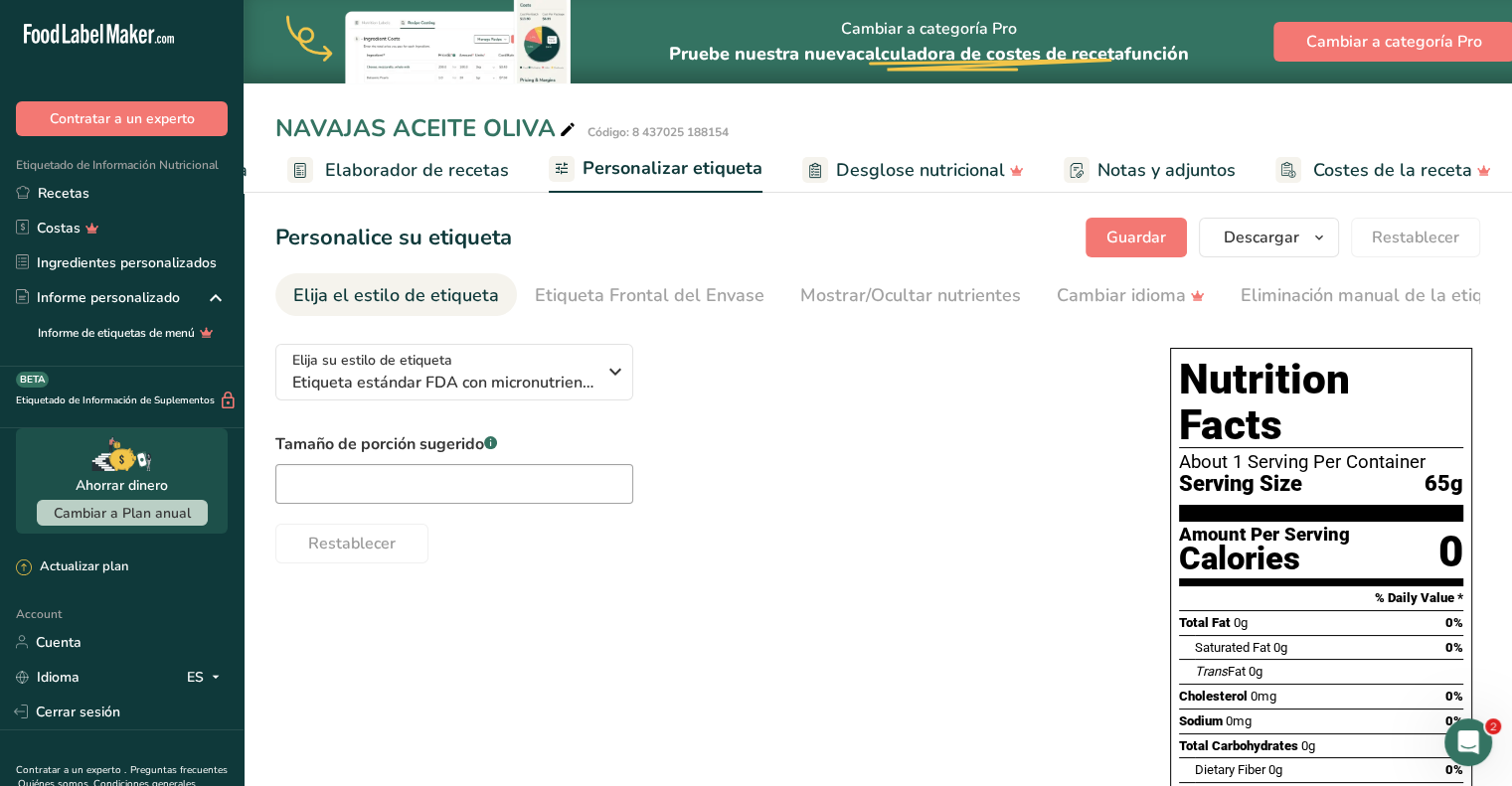 click on "Elaborador de recetas" at bounding box center [417, 170] 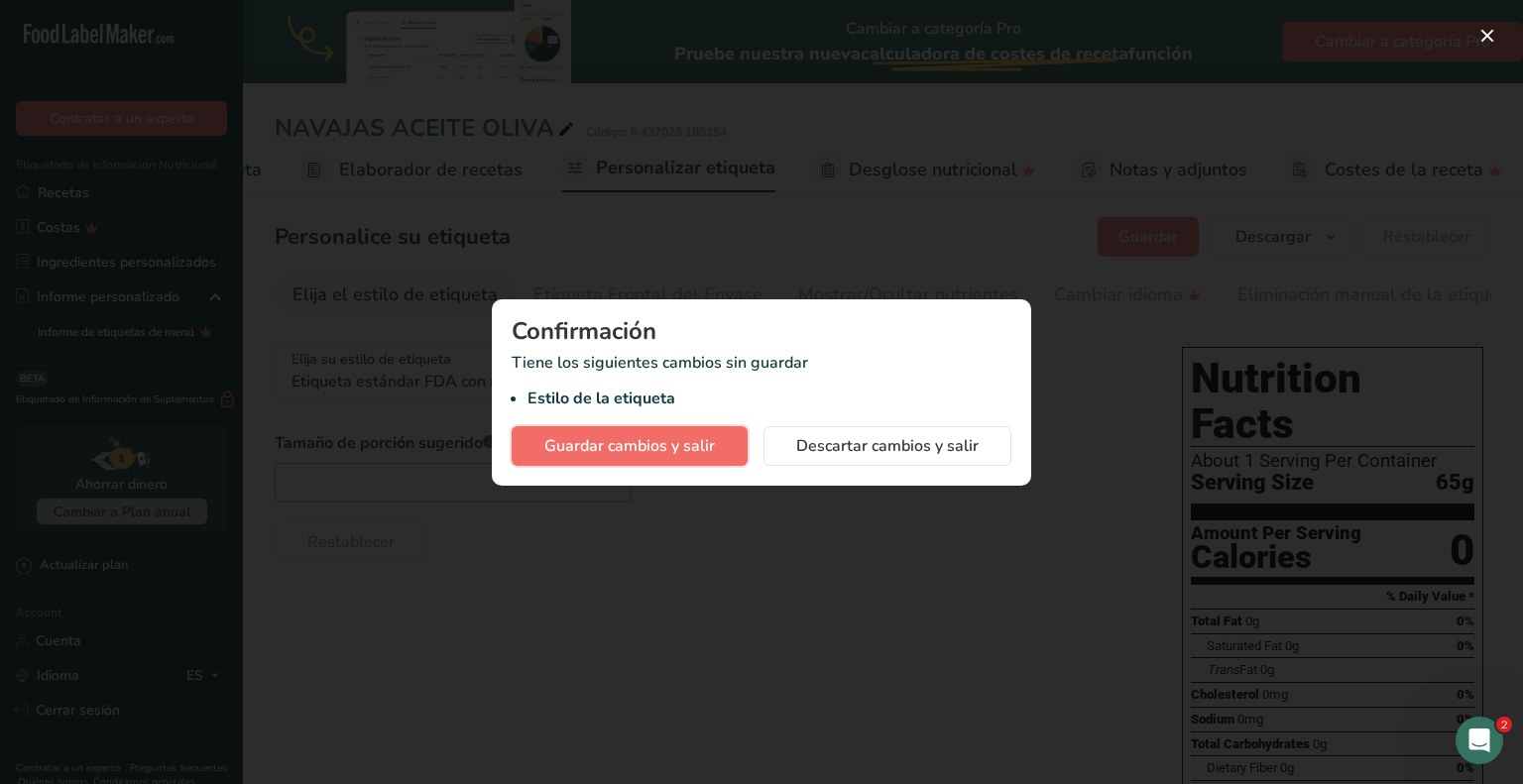 click on "Guardar cambios y salir" at bounding box center [630, 446] 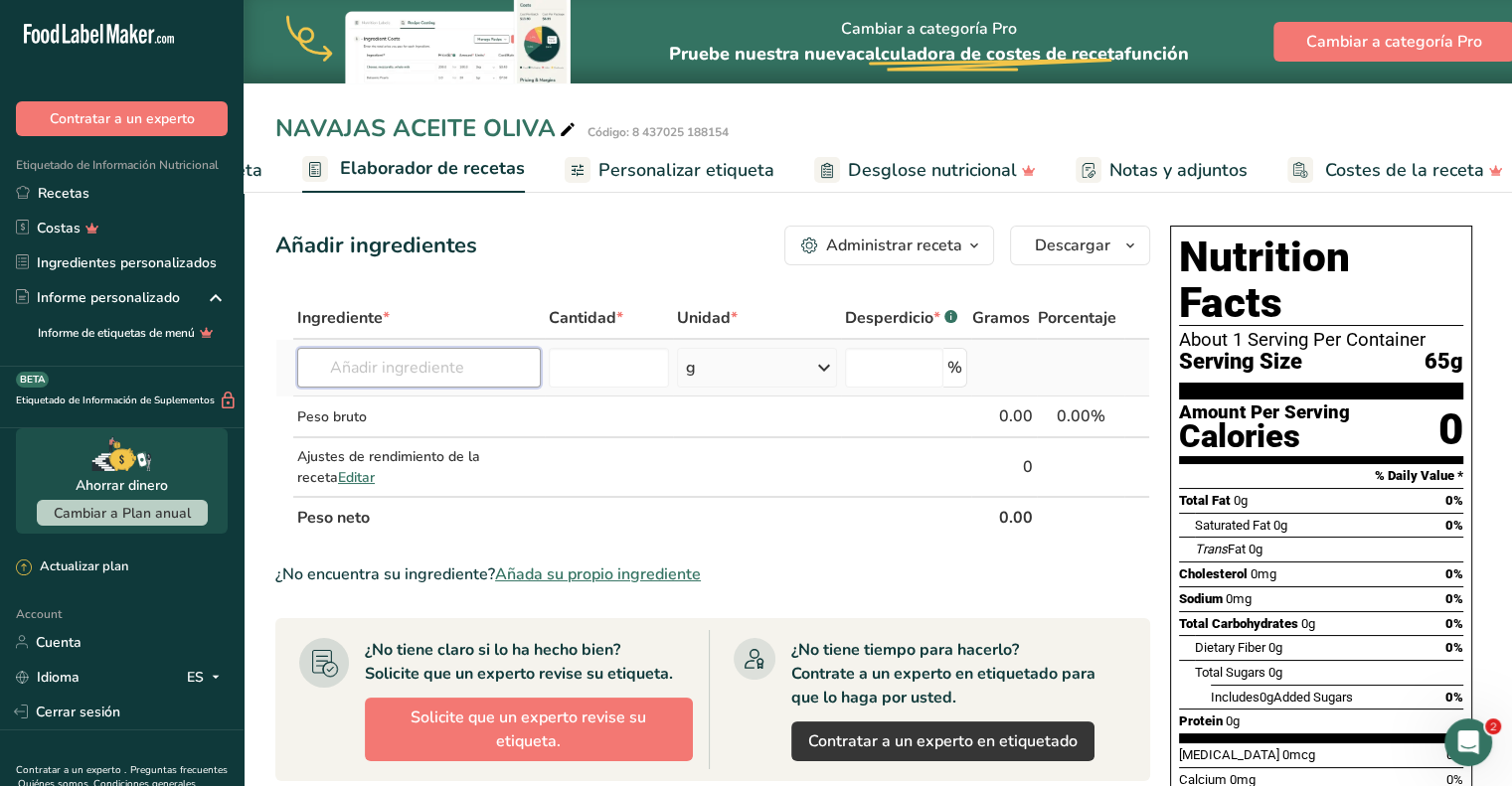 click at bounding box center (419, 368) 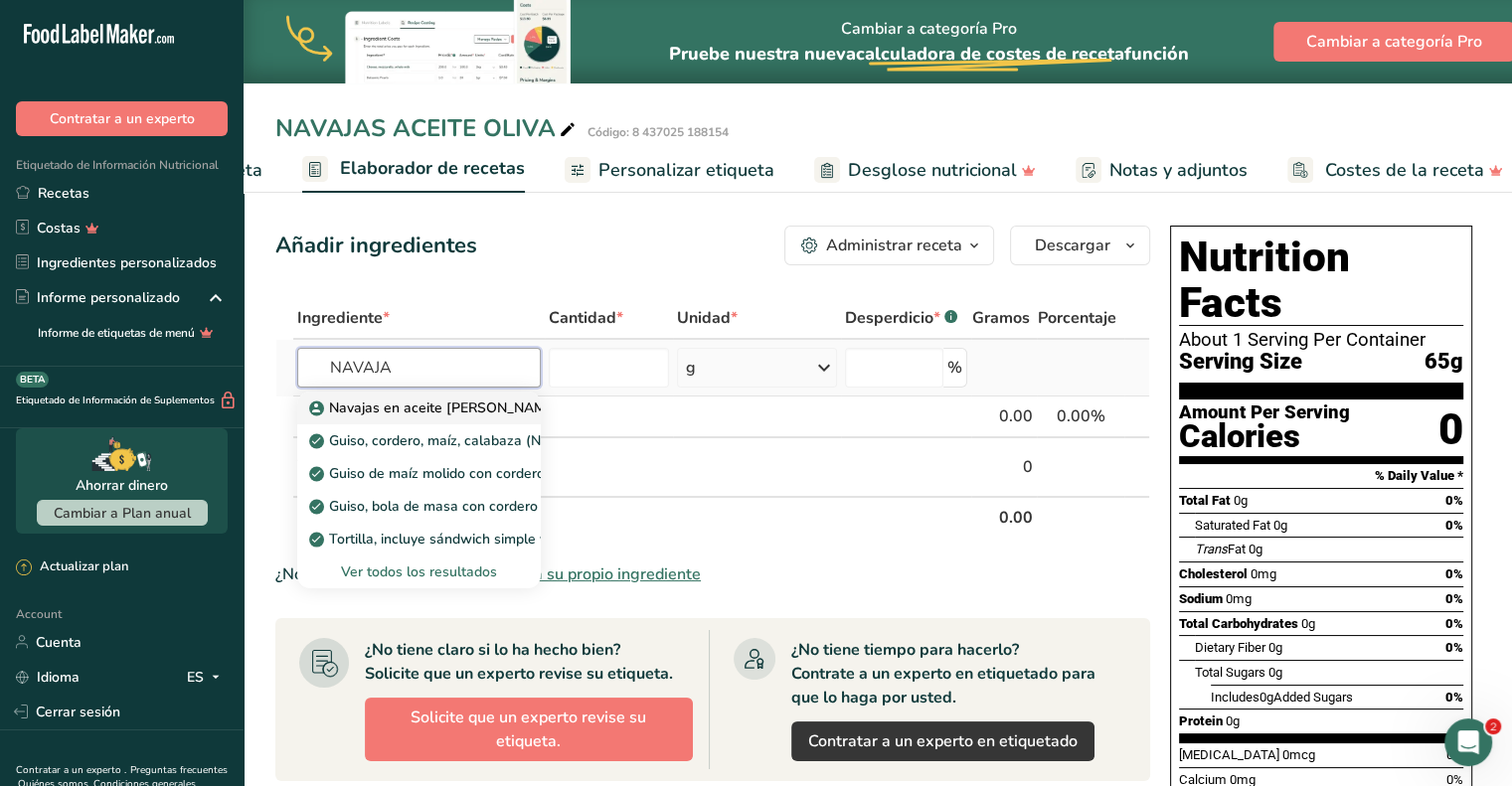 type on "NAVAJA" 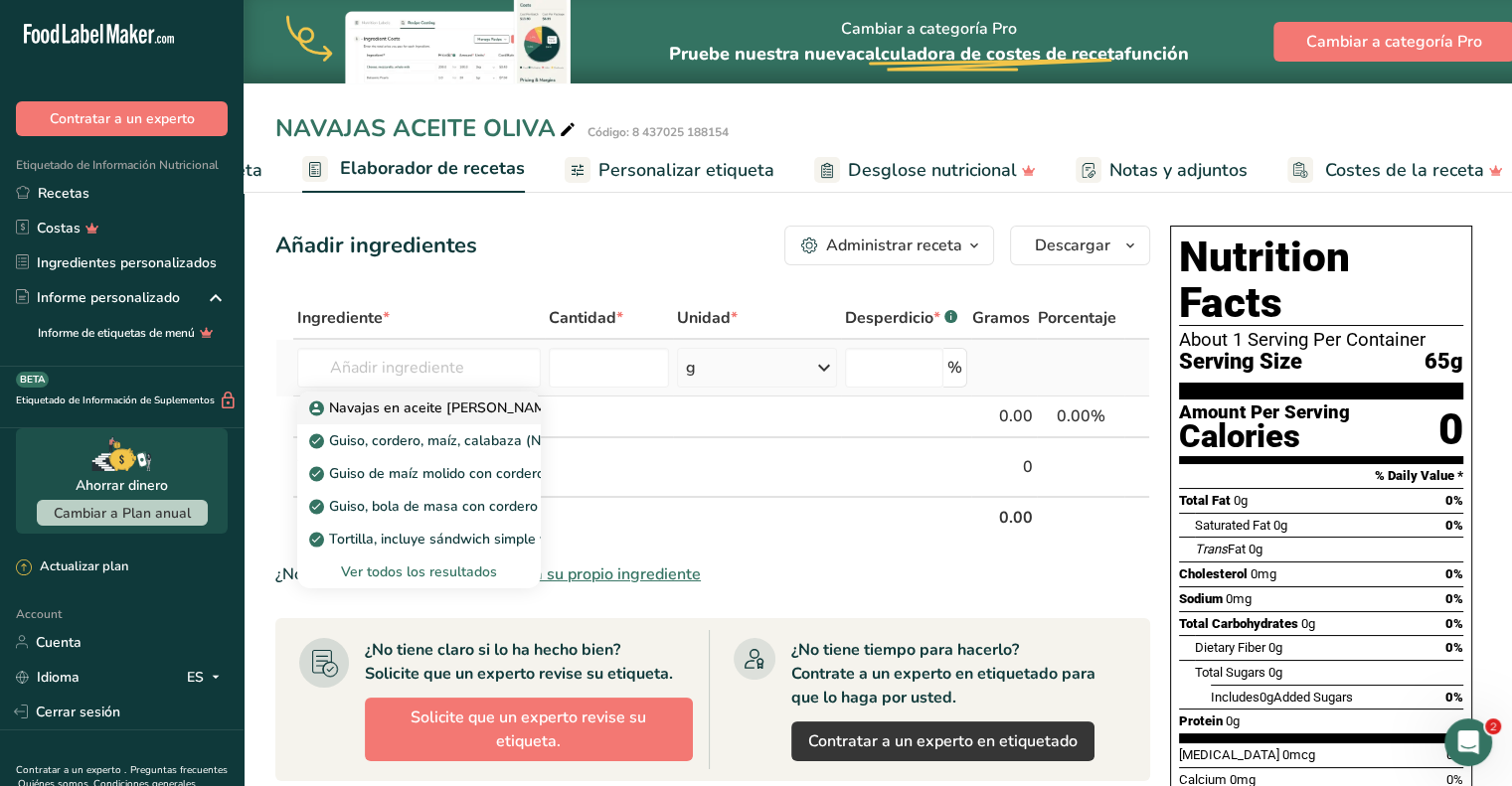 click on "Navajas en aceite [PERSON_NAME]" at bounding box center (435, 407) 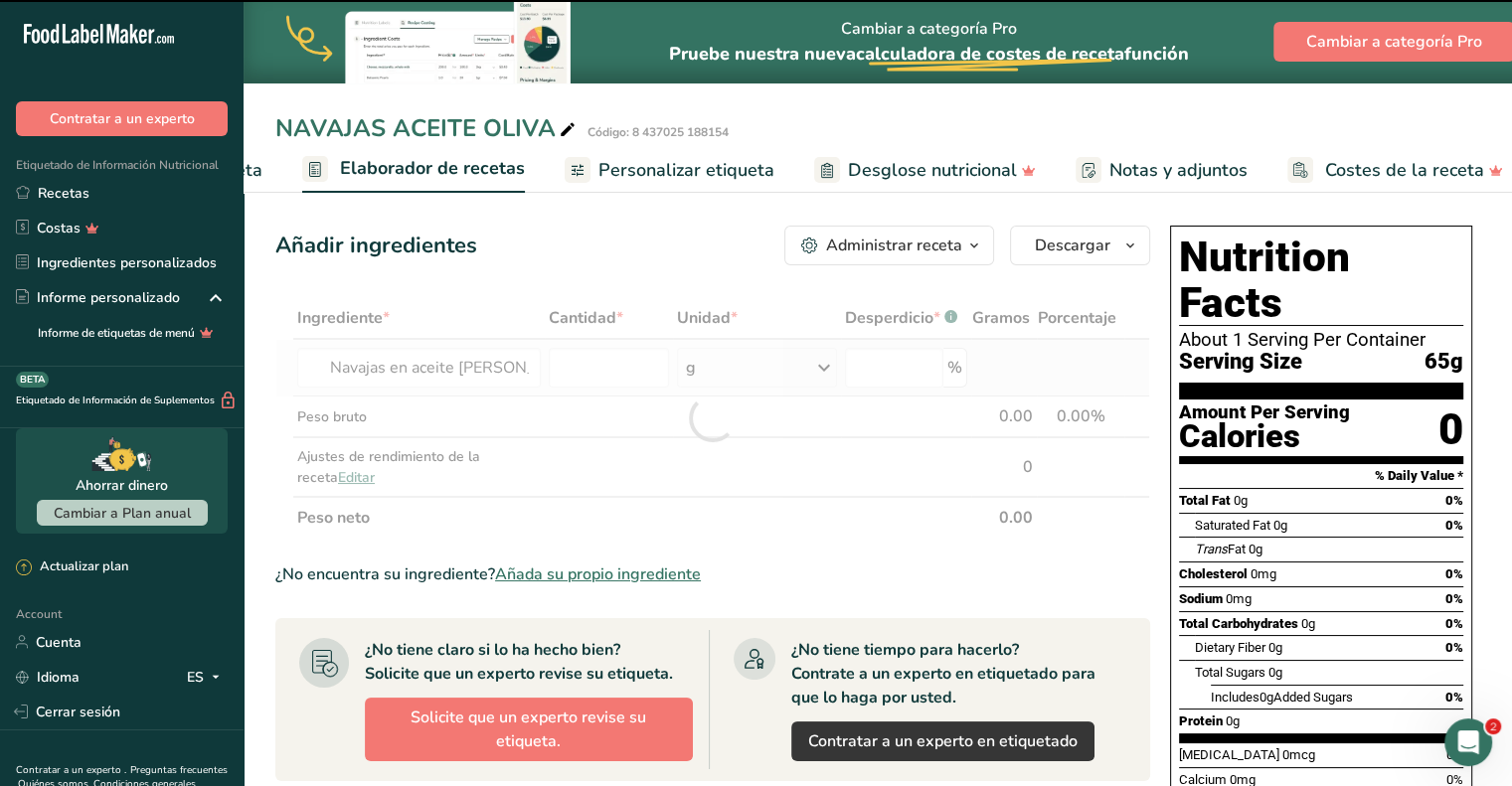 type on "0" 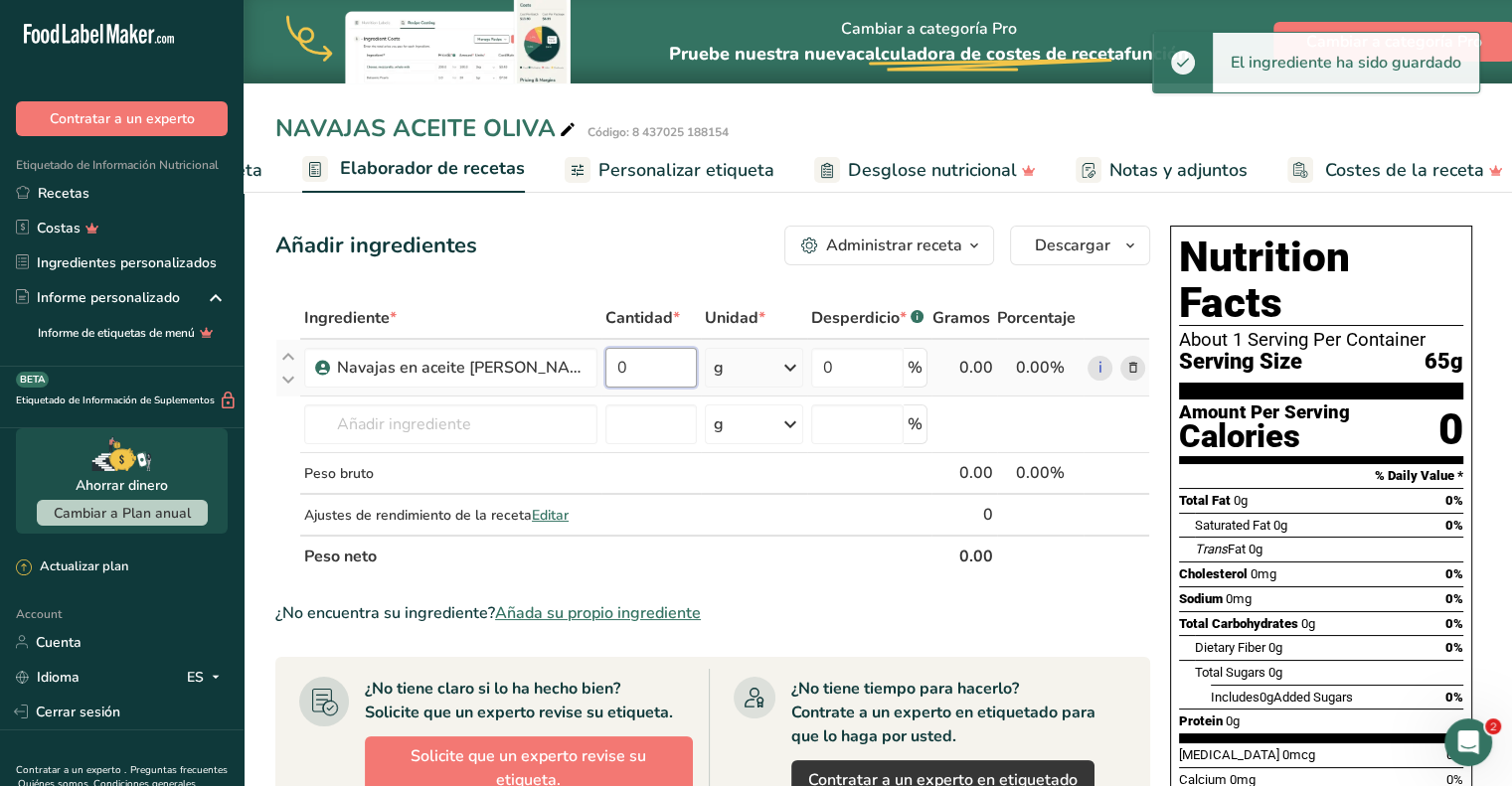 click on "0" at bounding box center (651, 368) 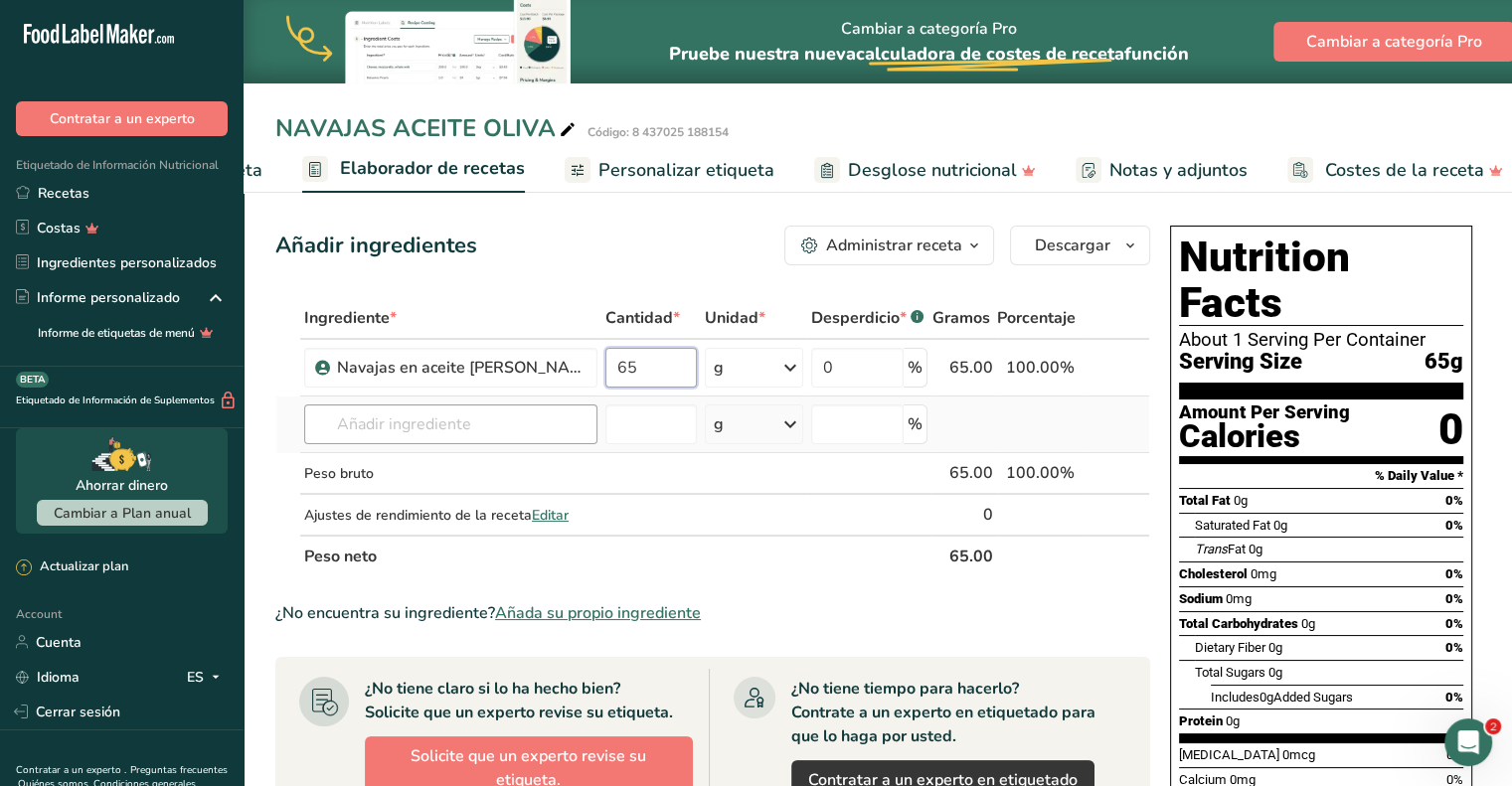 type on "65" 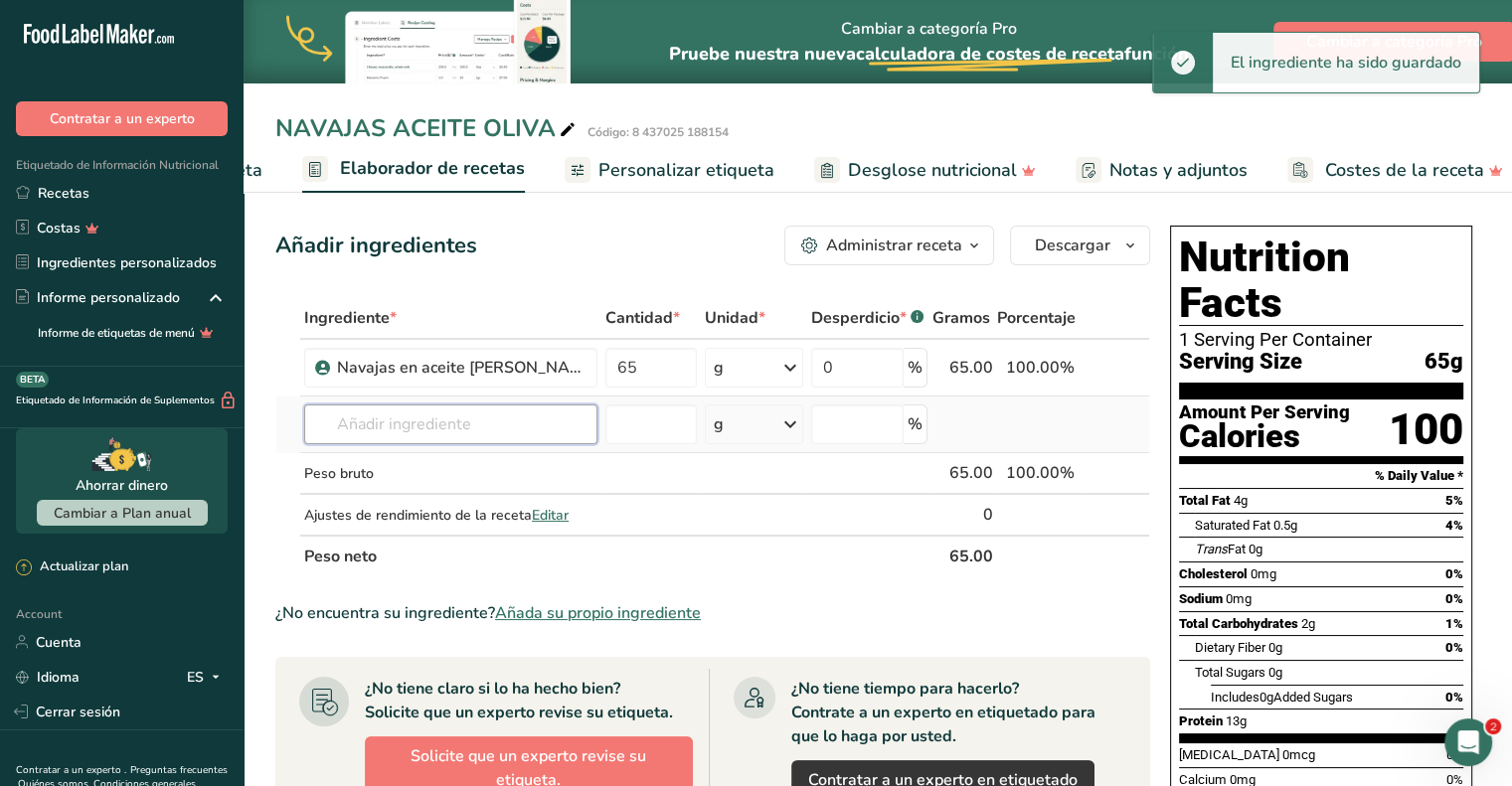 click at bounding box center (450, 424) 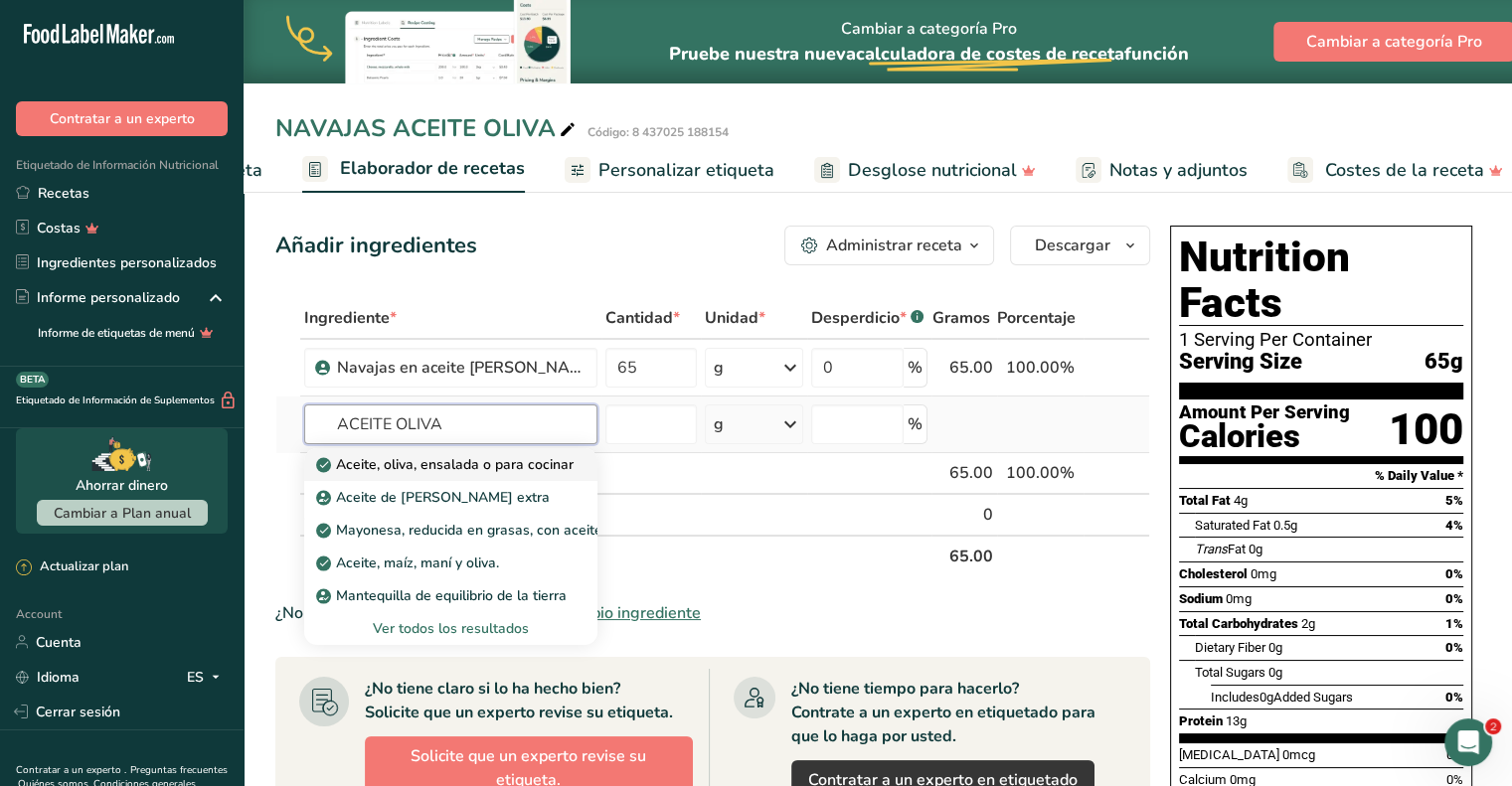 type on "ACEITE OLIVA" 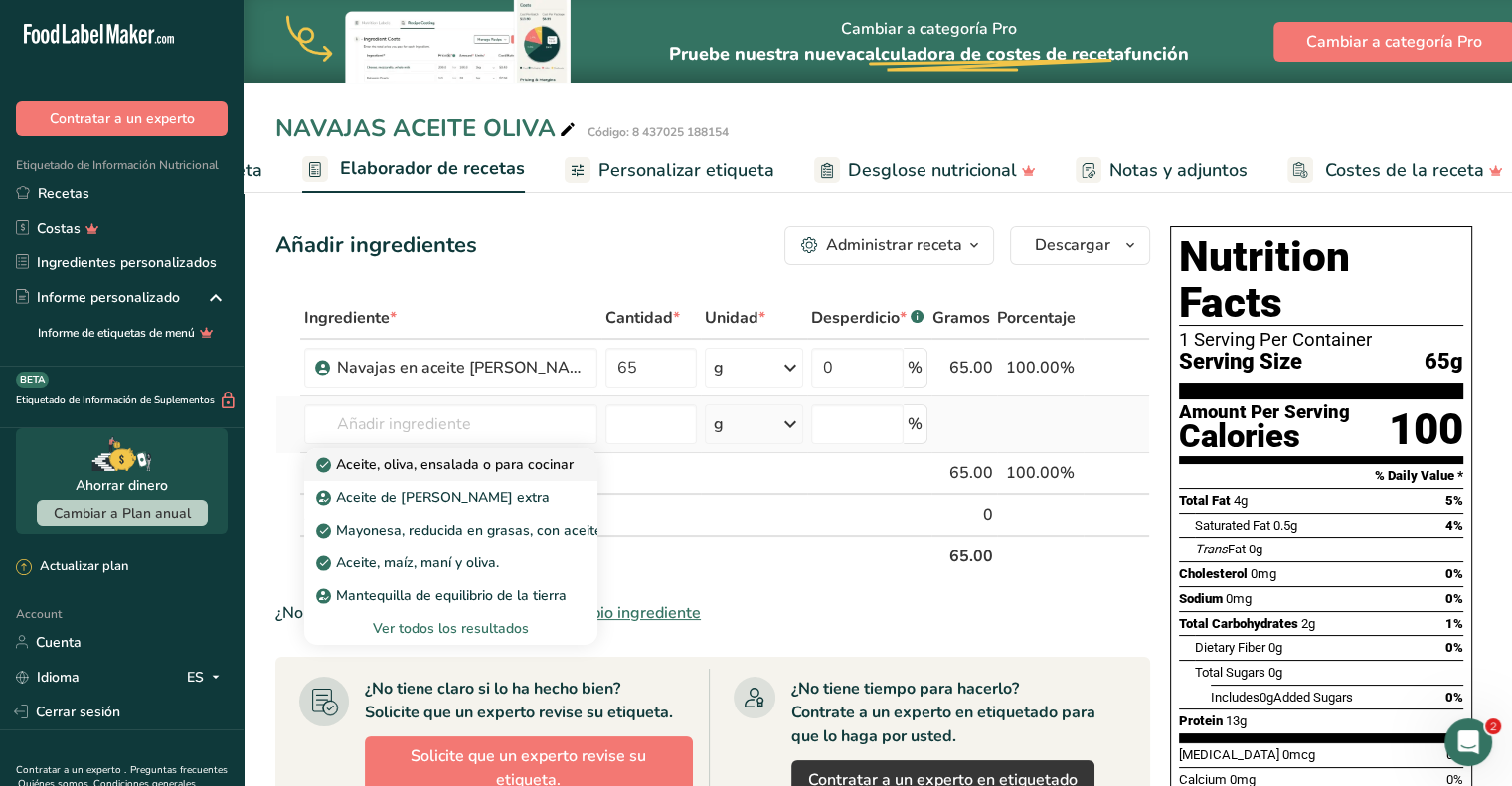 click on "Aceite, oliva, ensalada o para cocinar" at bounding box center [446, 464] 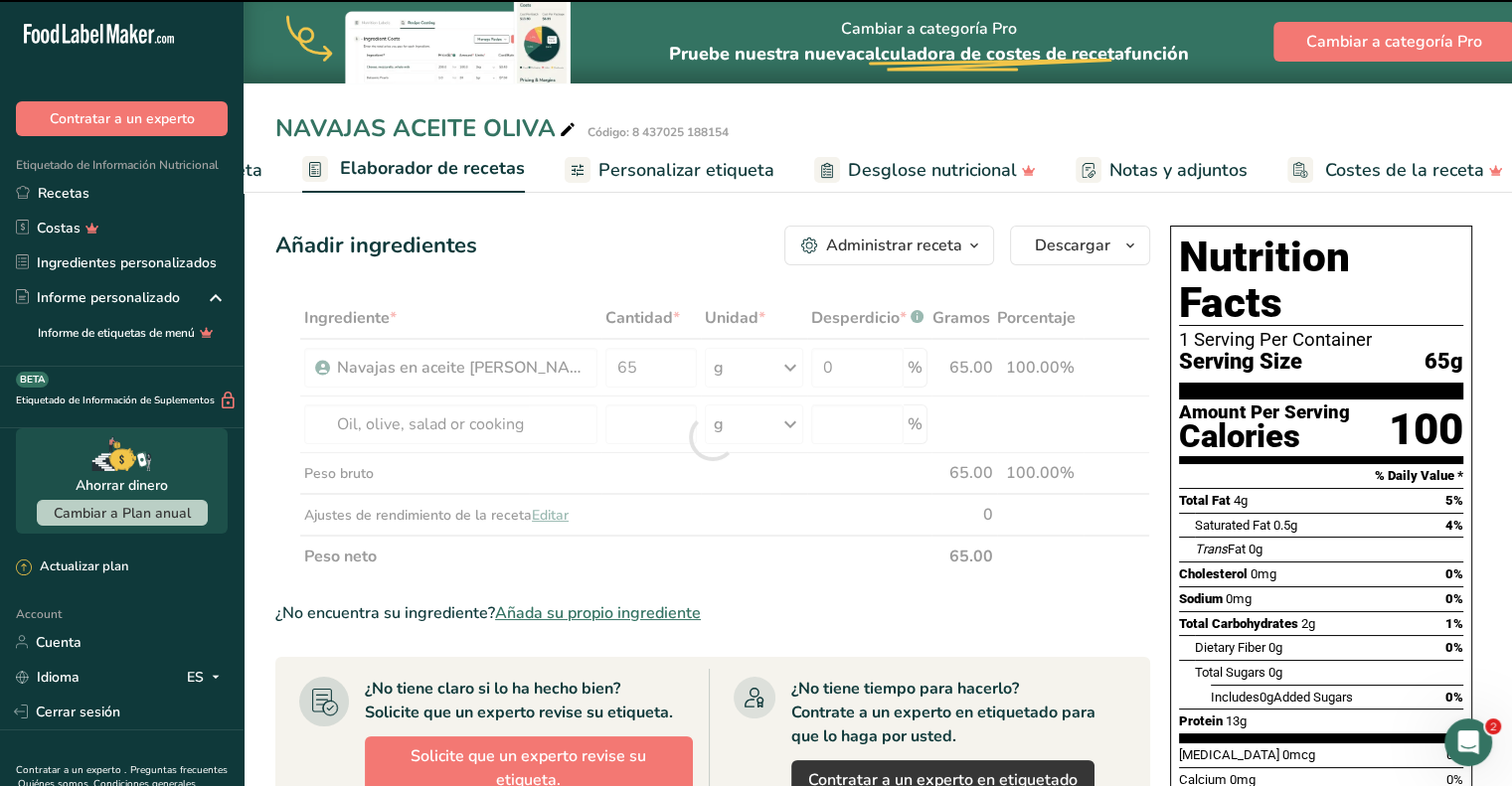 type on "0" 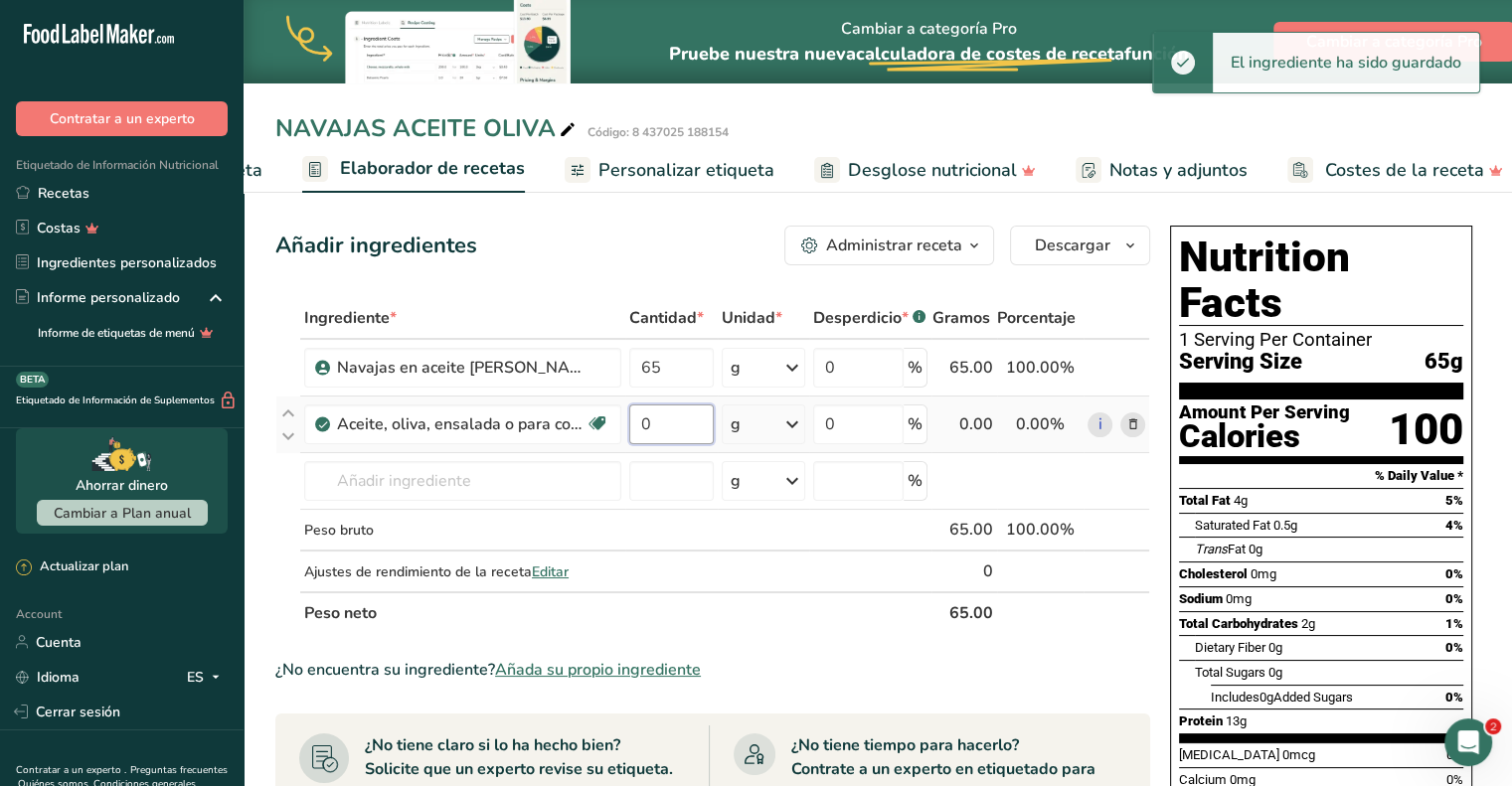 click on "0" at bounding box center [671, 424] 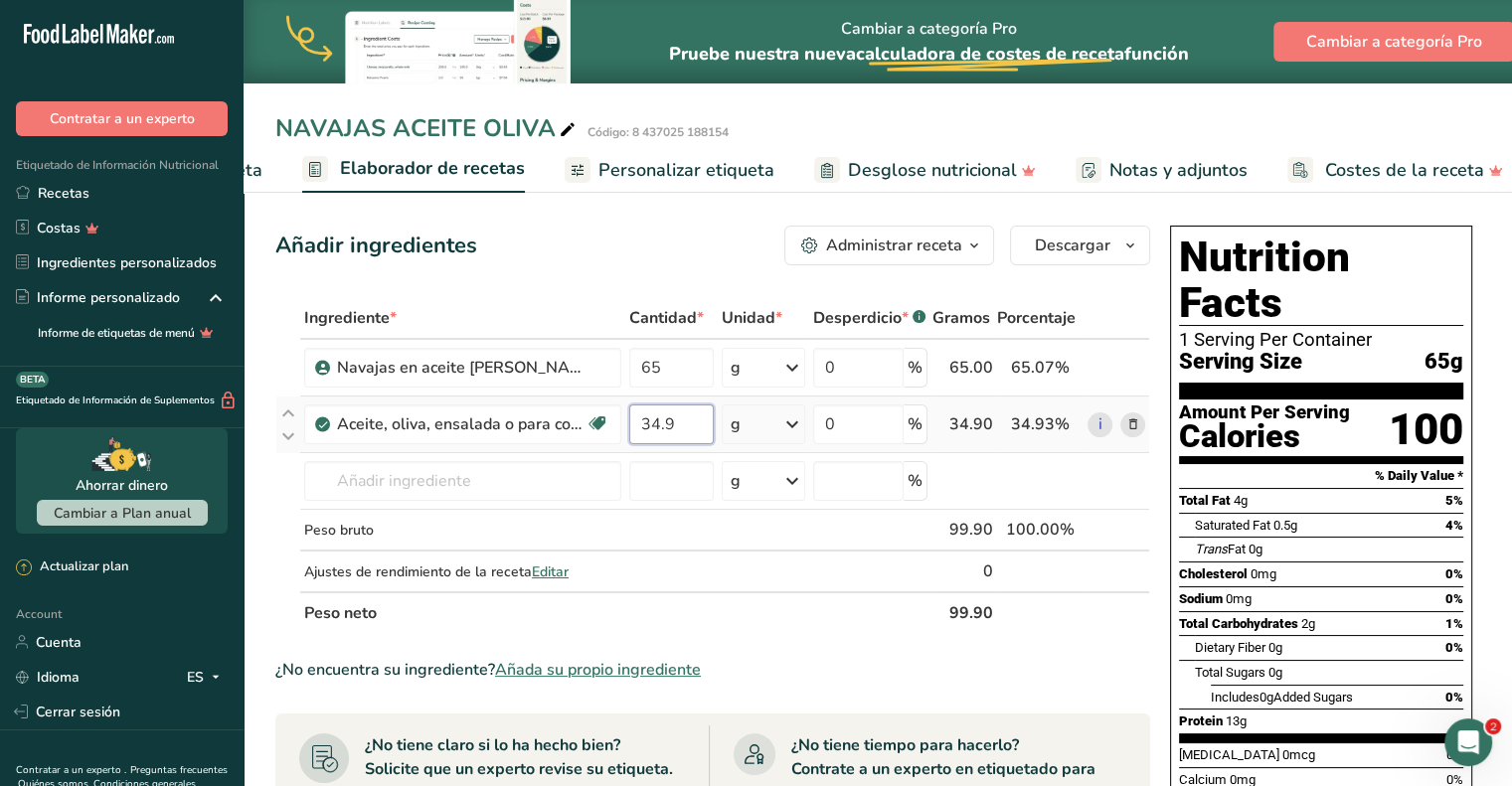 type on "34.9" 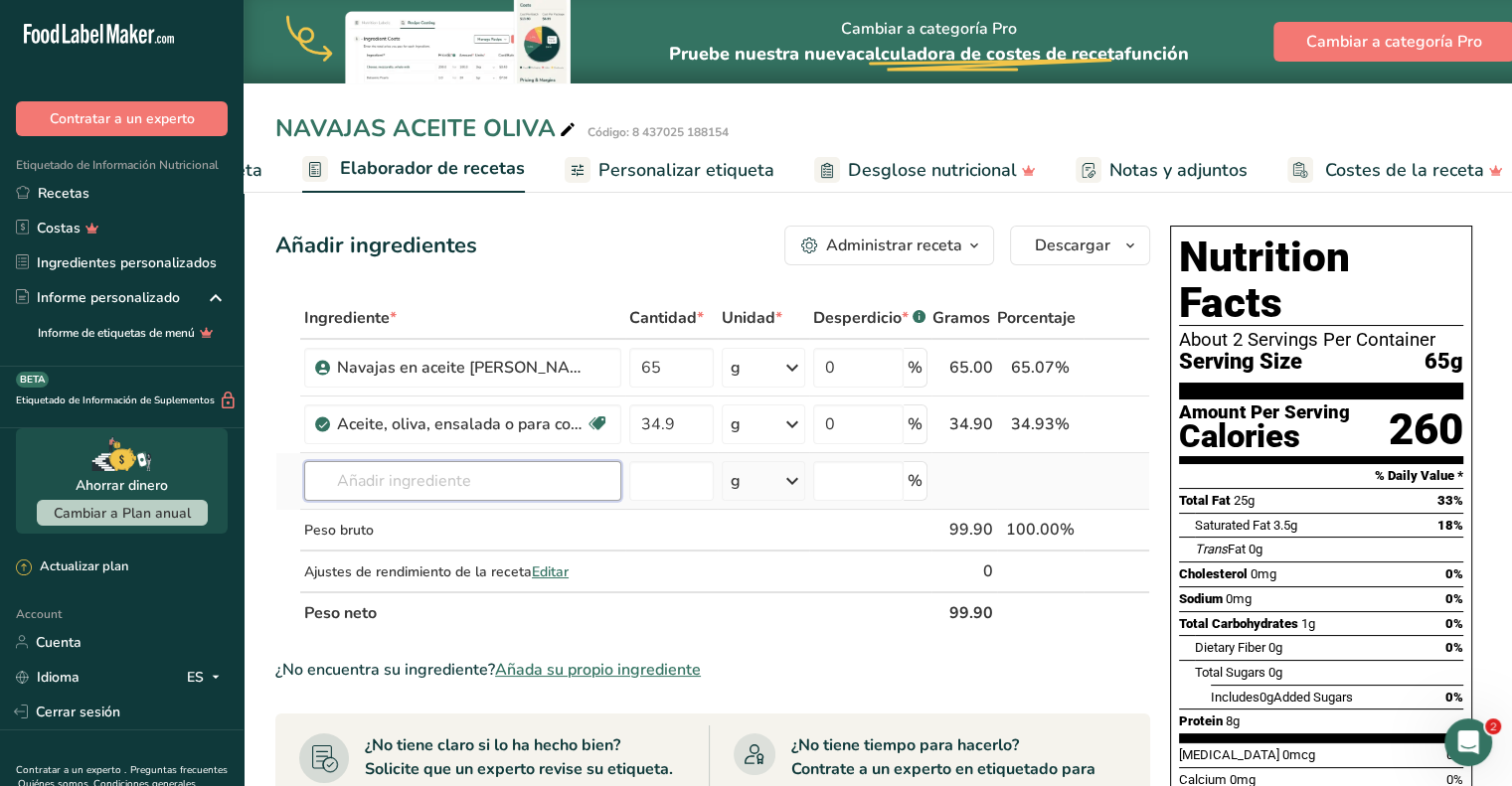 click at bounding box center [462, 481] 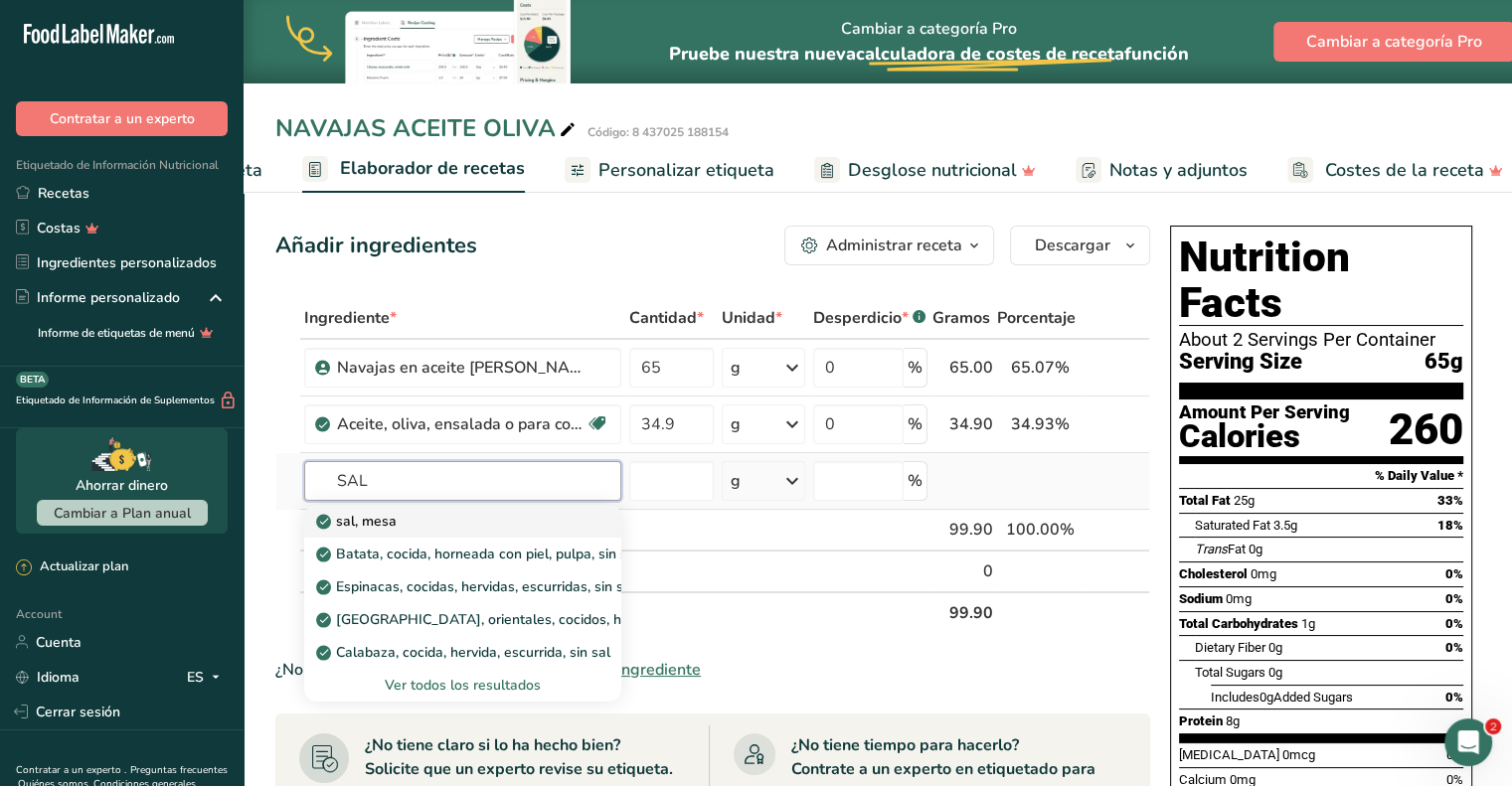 type on "SAL" 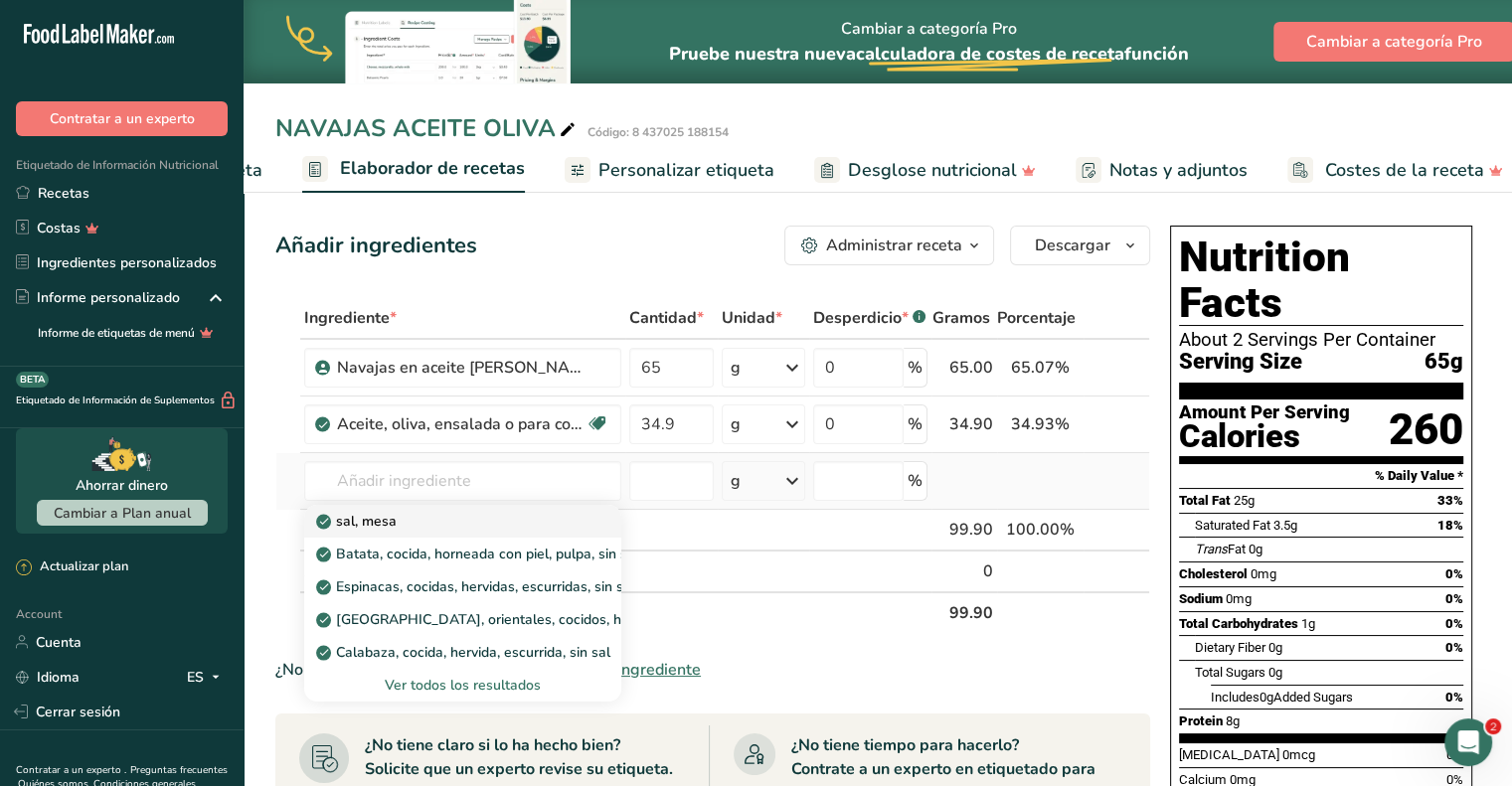 click on "sal, mesa" at bounding box center [446, 521] 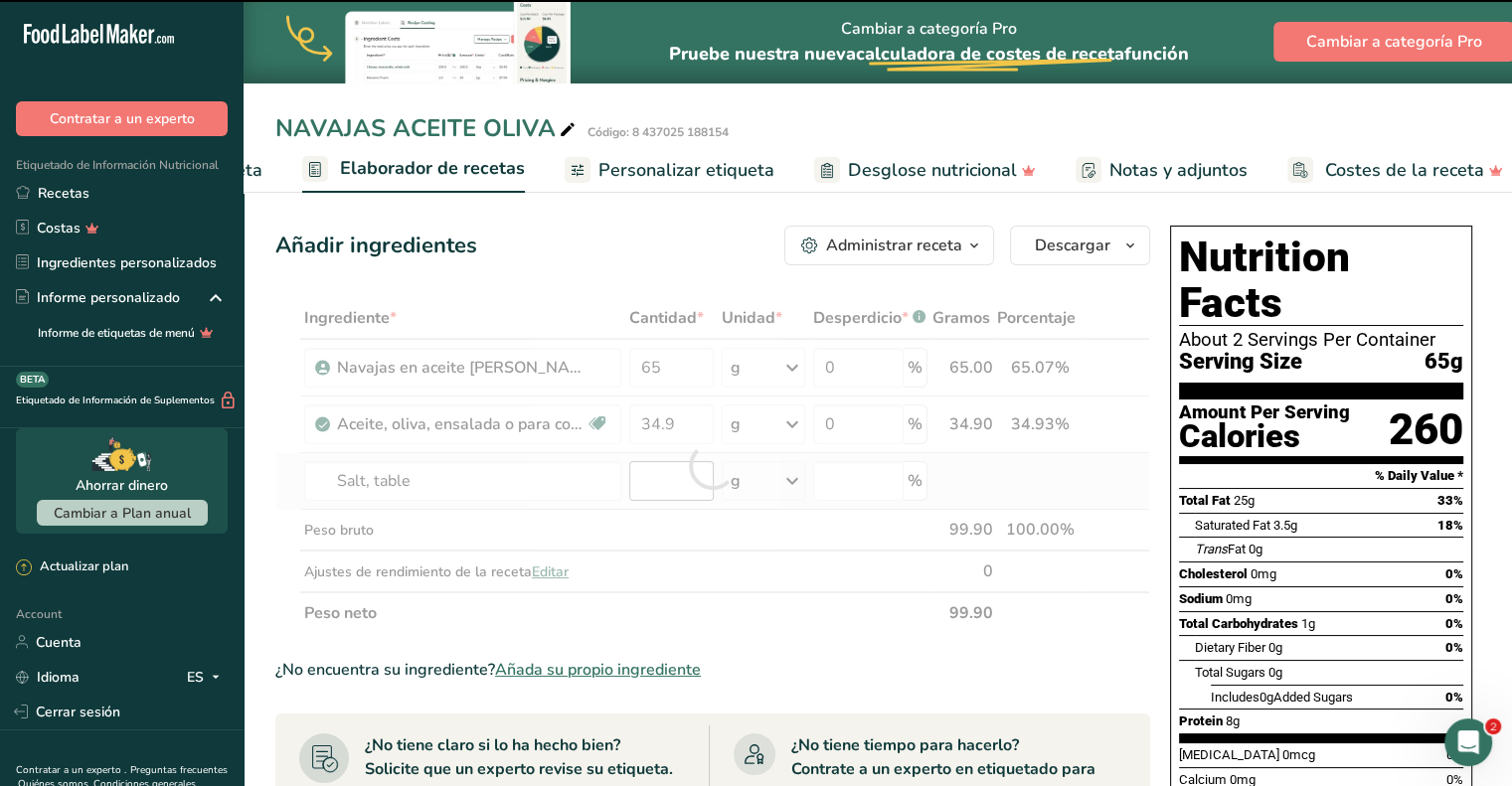 type on "0" 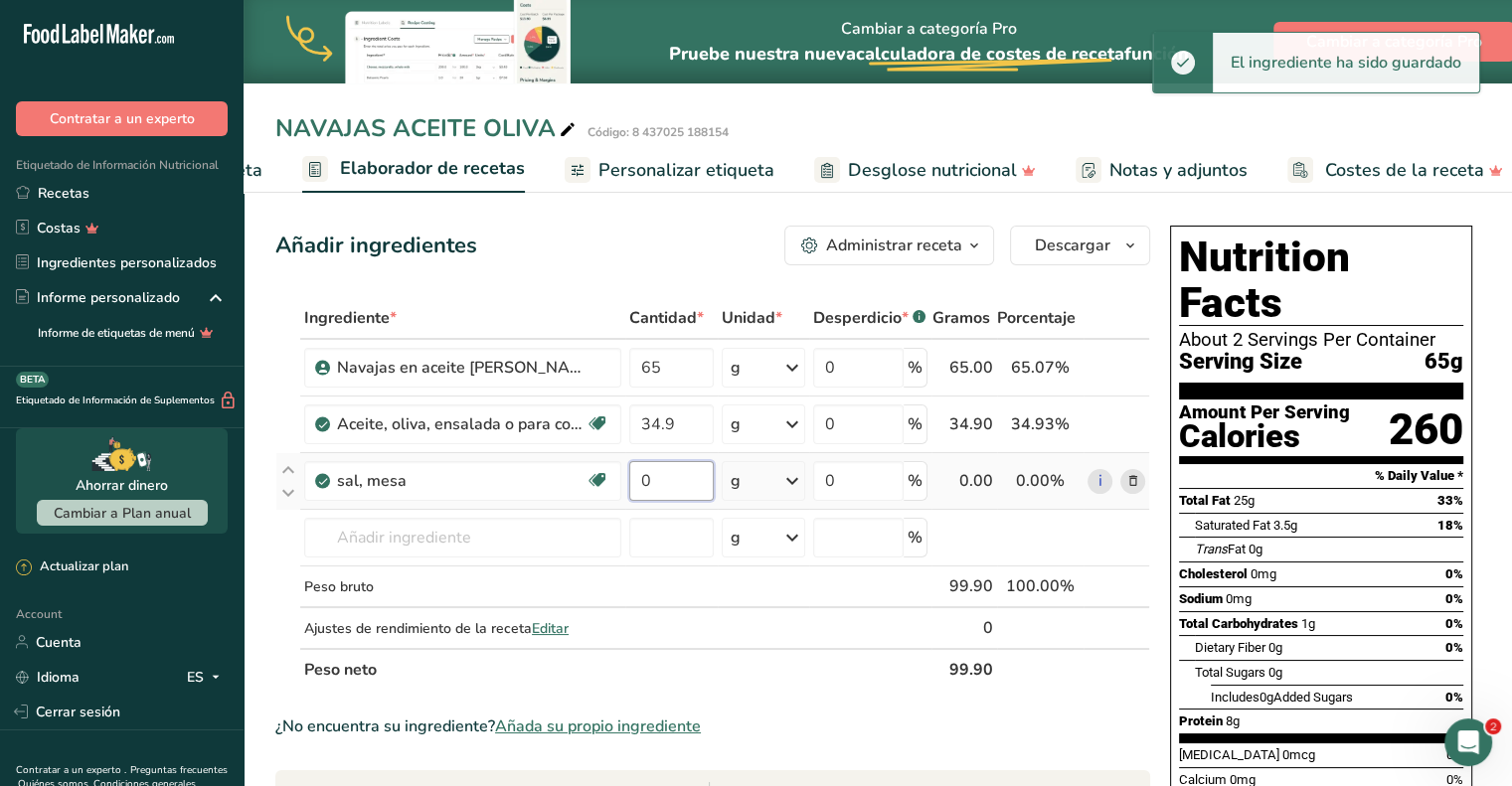 click on "0" at bounding box center (671, 481) 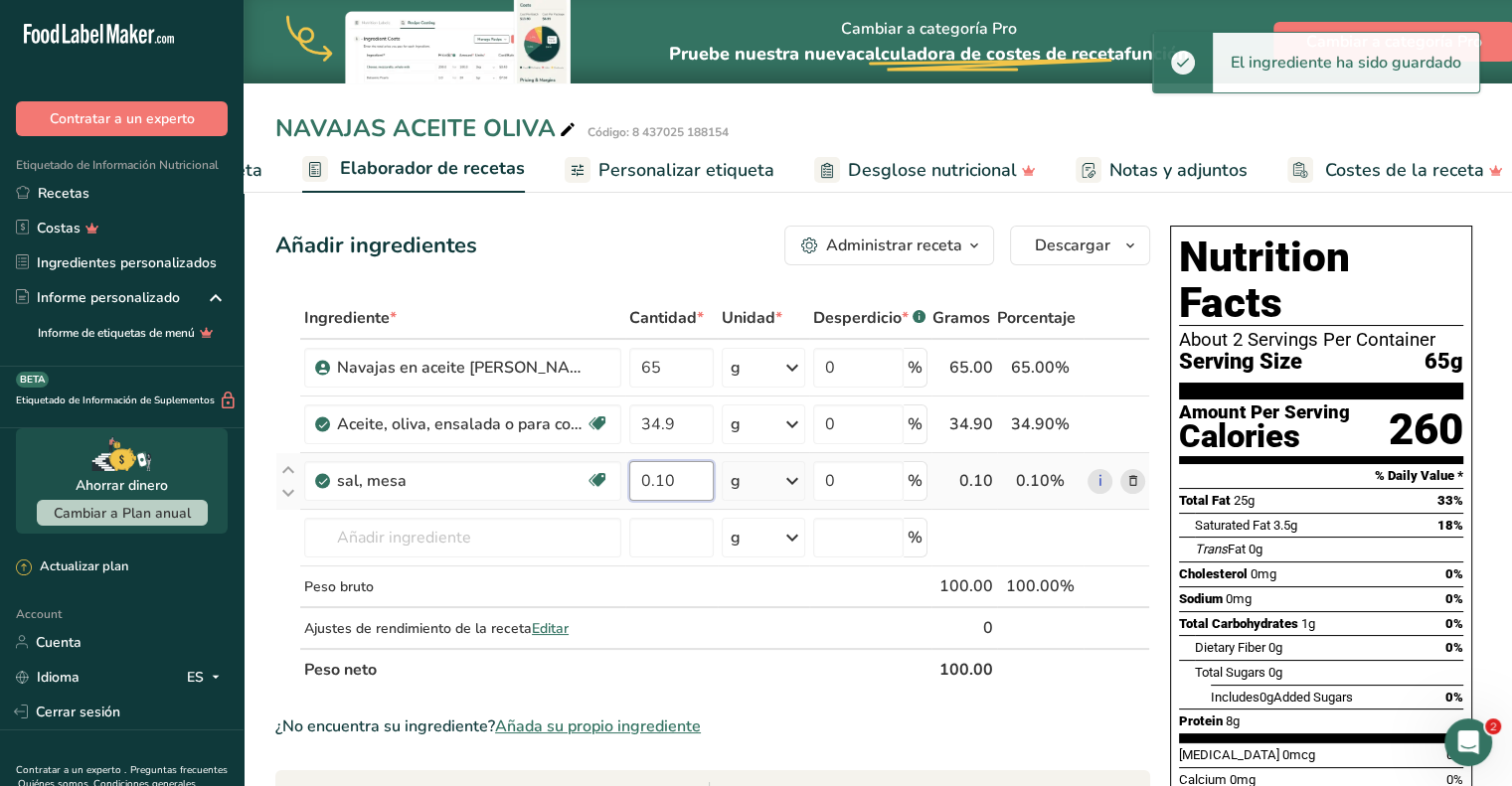type on "0.10" 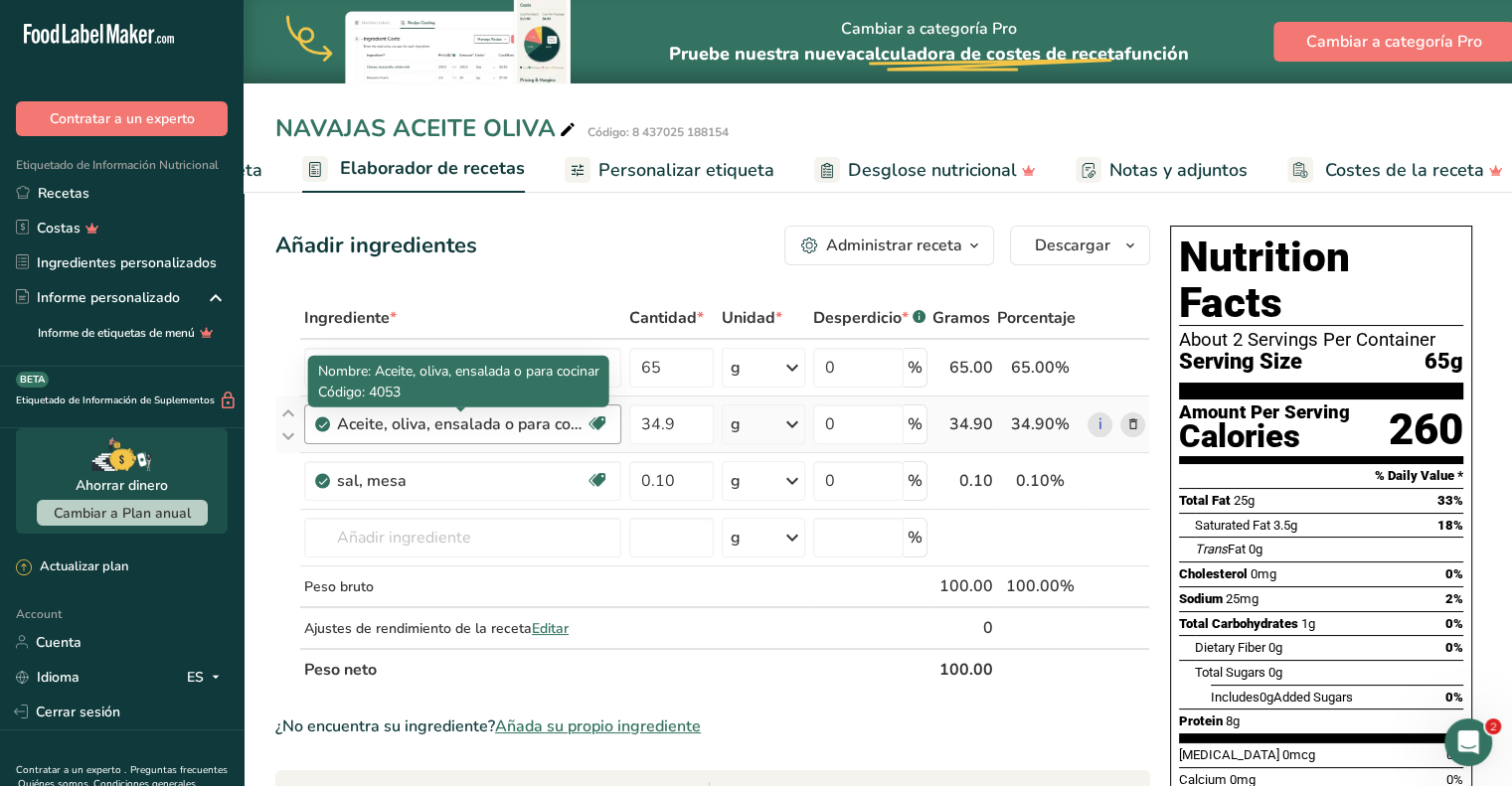 click on "Aceite, oliva, ensalada o para cocinar" at bounding box center [461, 424] 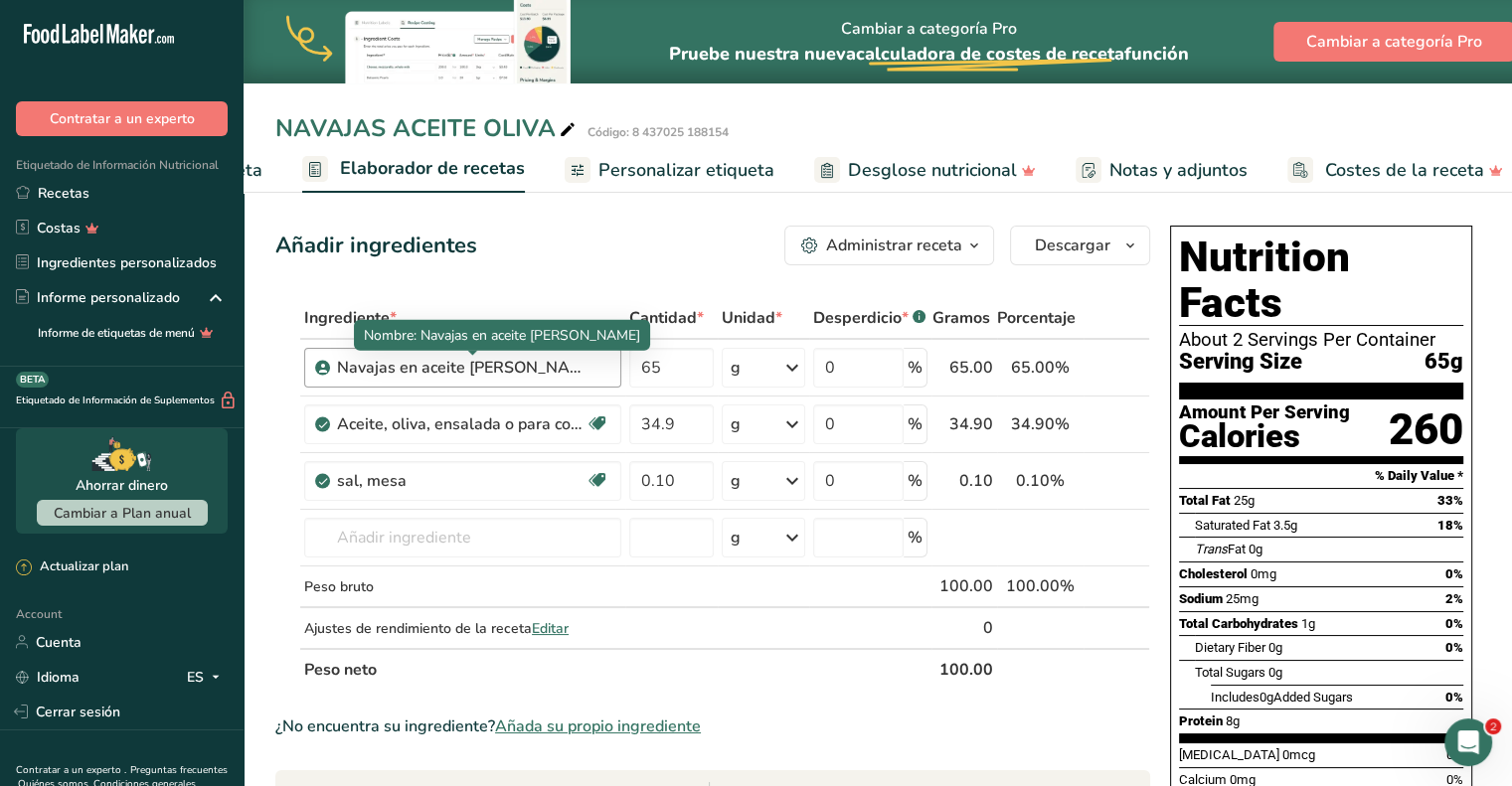 click on "Navajas en aceite de oliva" at bounding box center [461, 368] 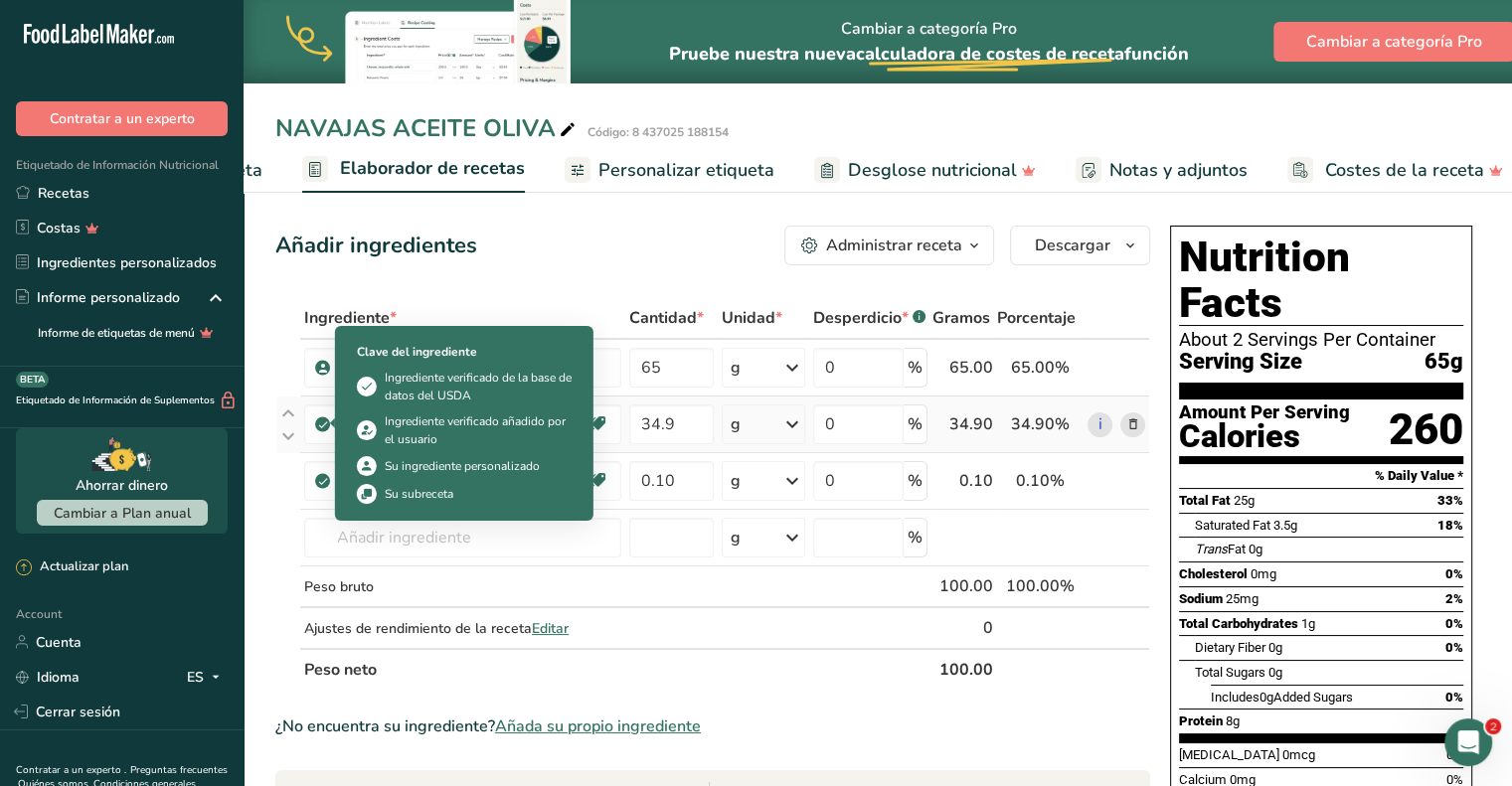 click at bounding box center [323, 424] 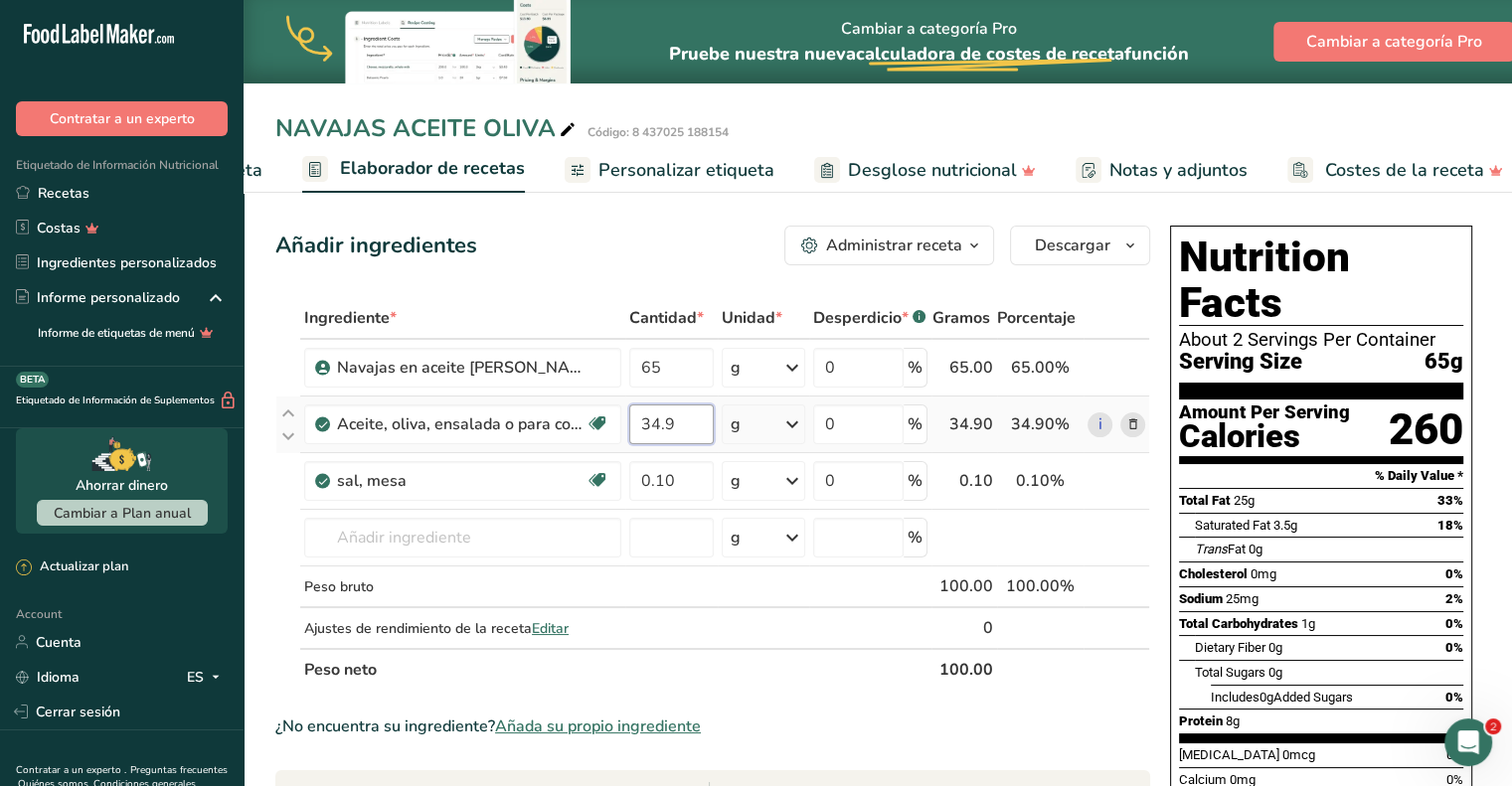 click on "34.9" at bounding box center [671, 424] 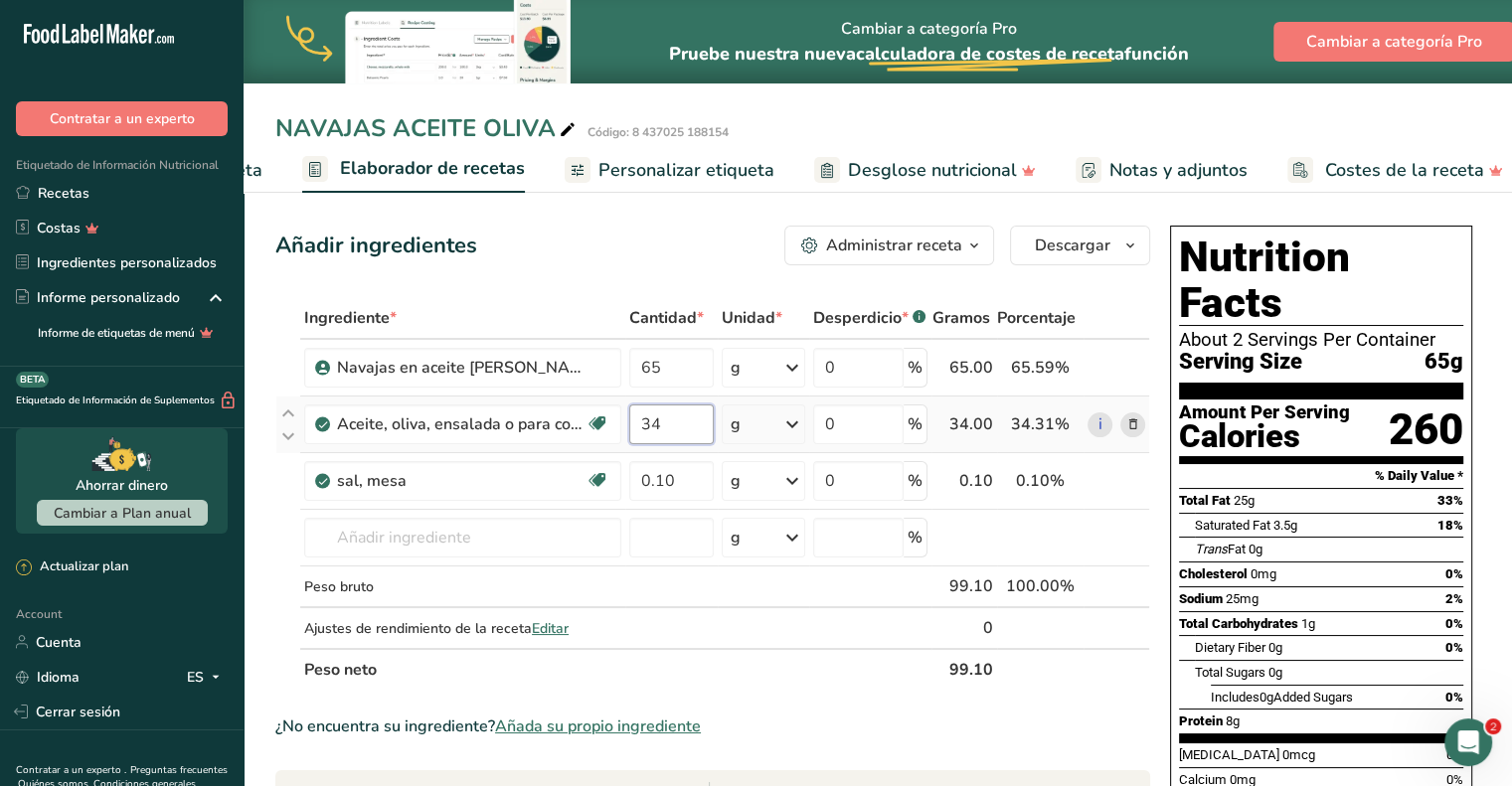type on "3" 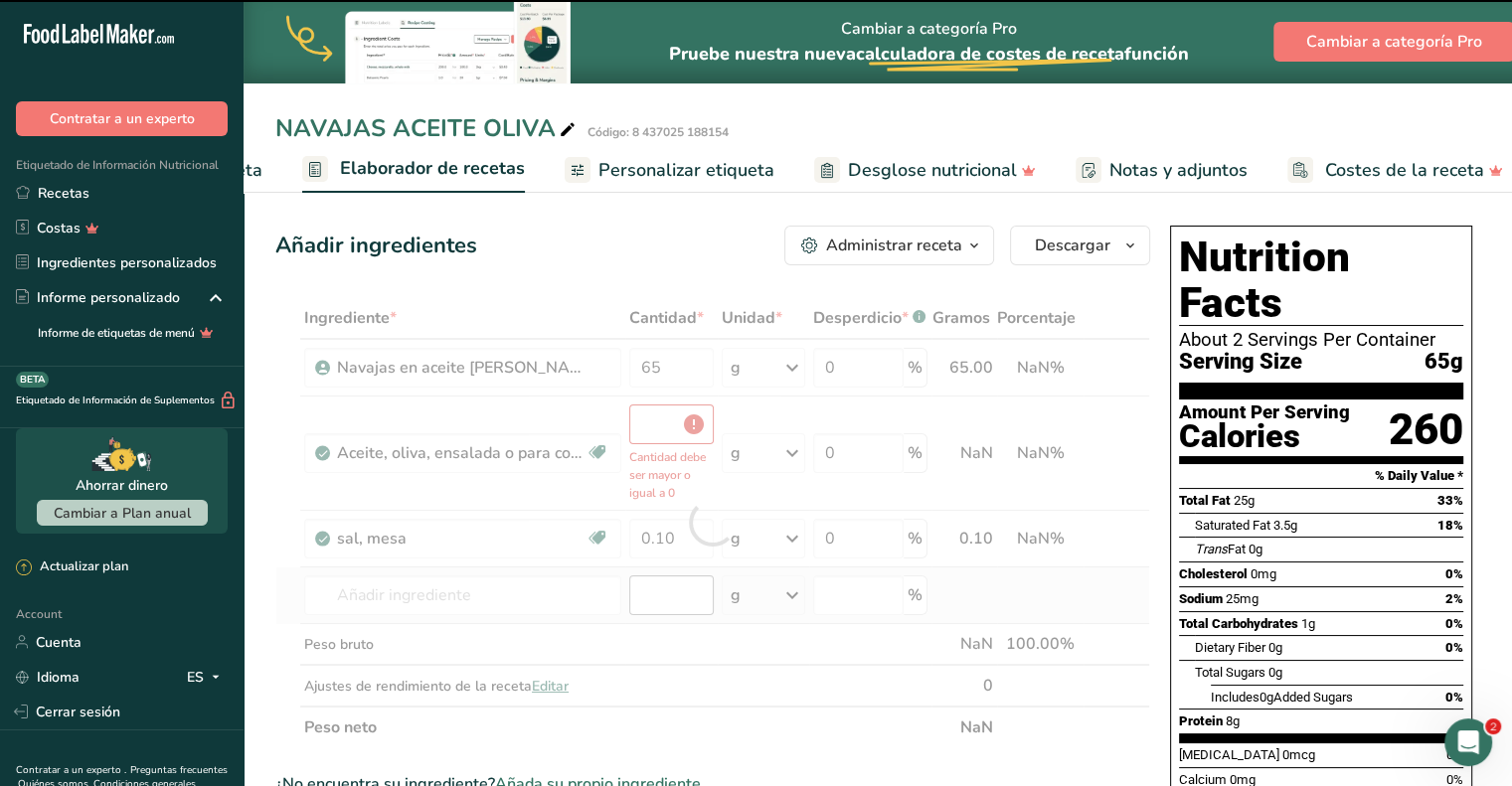 type on "0" 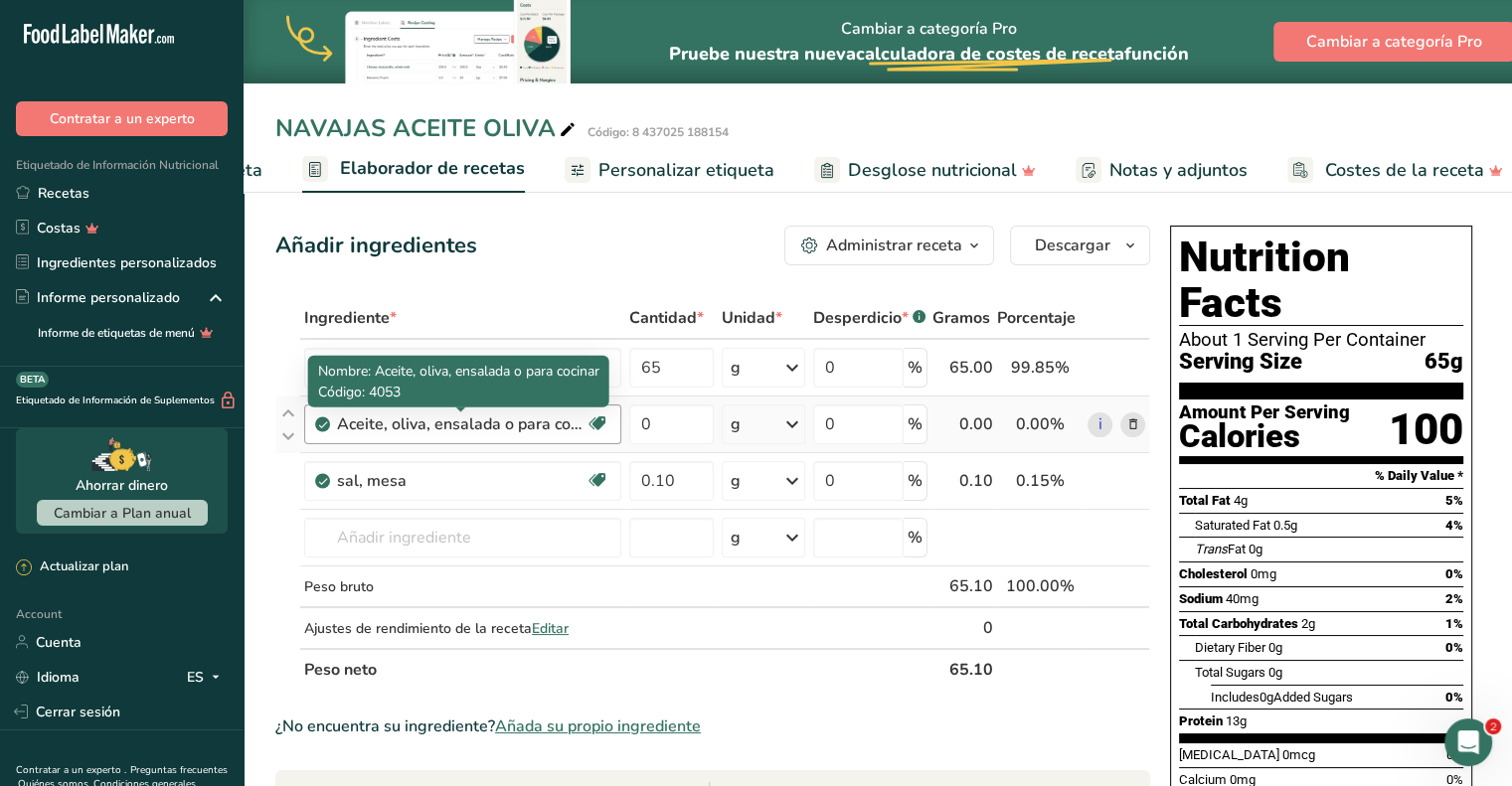 click on "Aceite, oliva, ensalada o para cocinar" at bounding box center [461, 424] 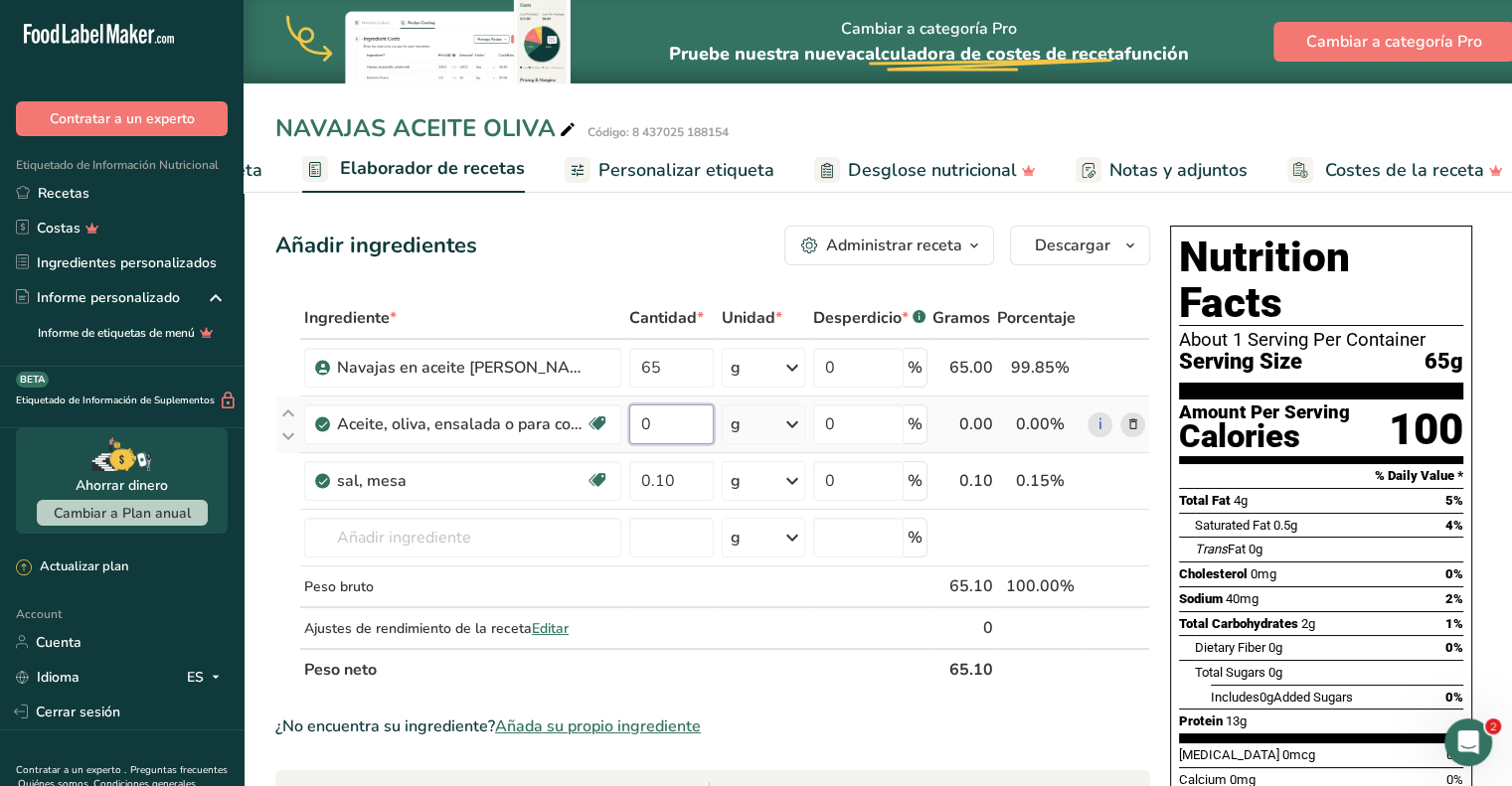 click on "0" at bounding box center (671, 424) 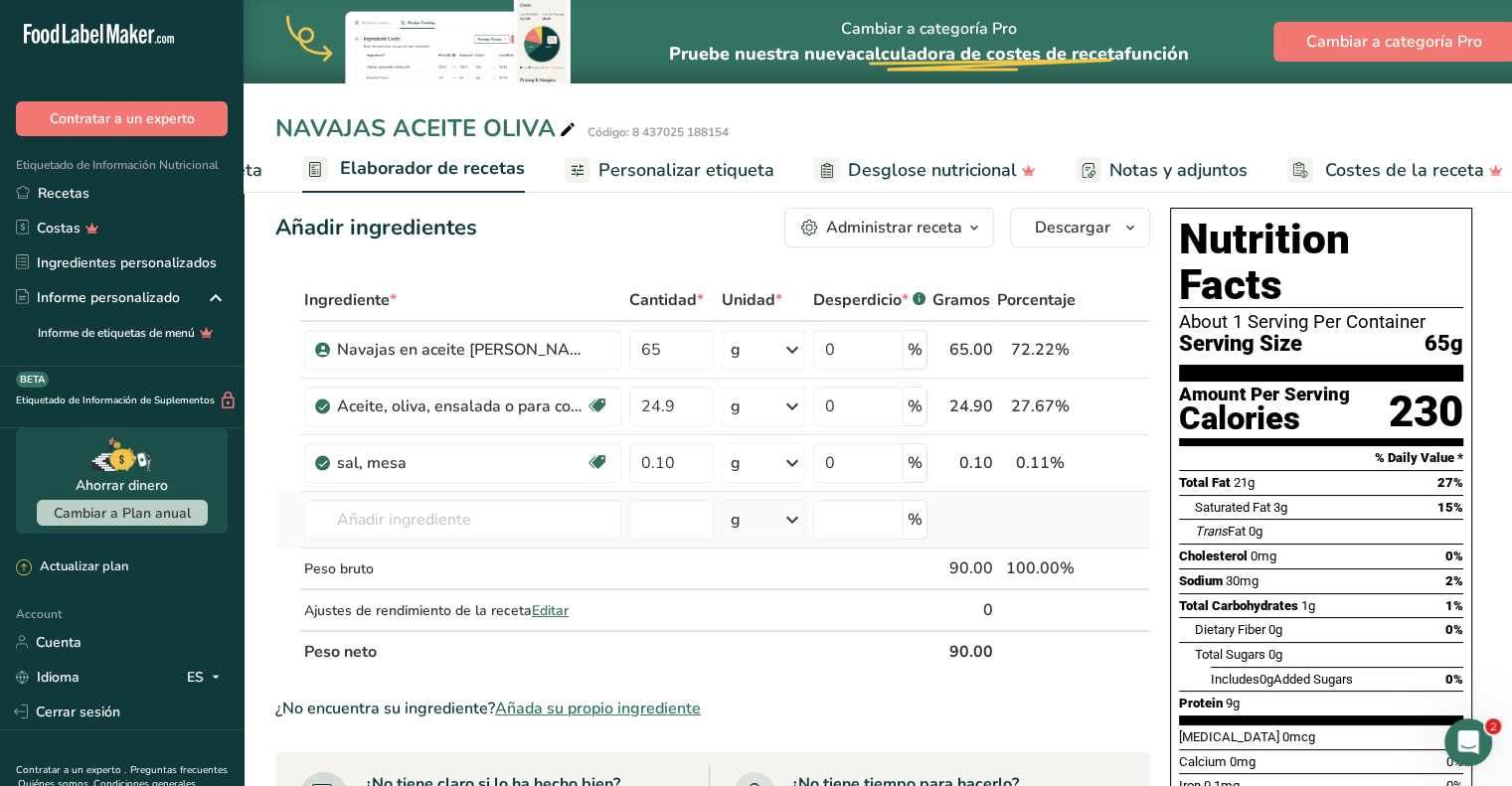 scroll, scrollTop: 0, scrollLeft: 0, axis: both 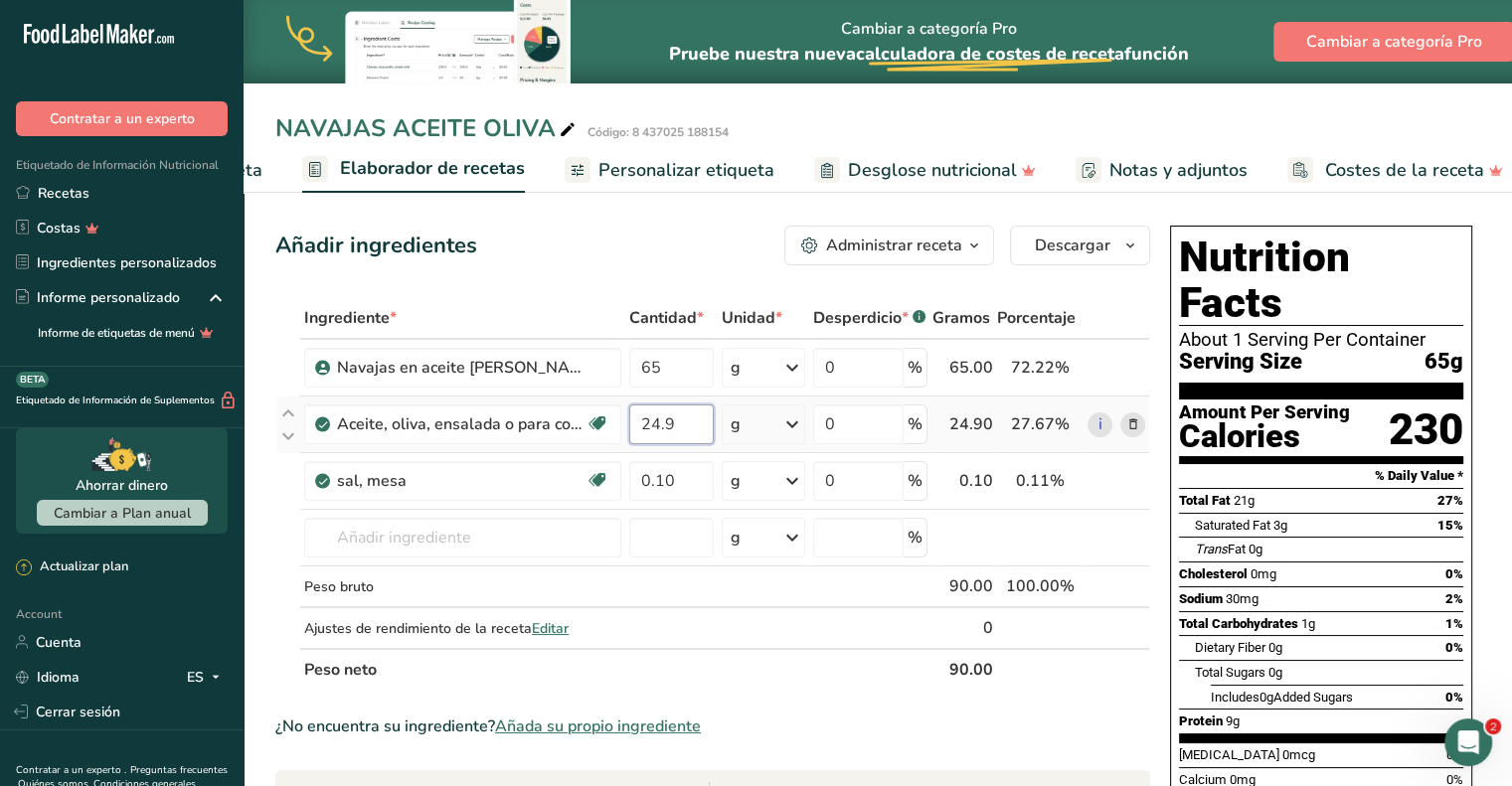 click on "24.9" at bounding box center [671, 424] 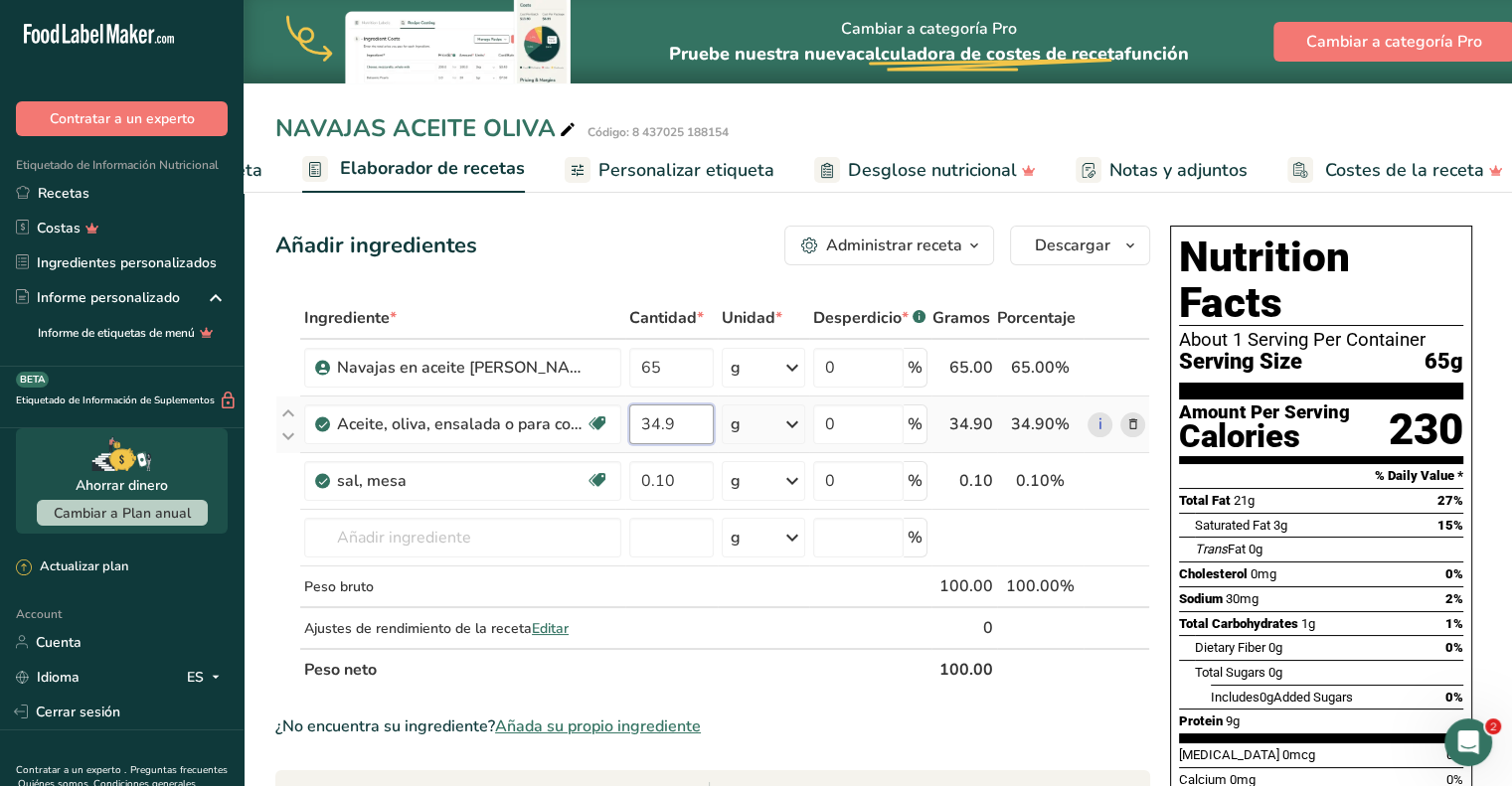 click on "34.9" at bounding box center (671, 424) 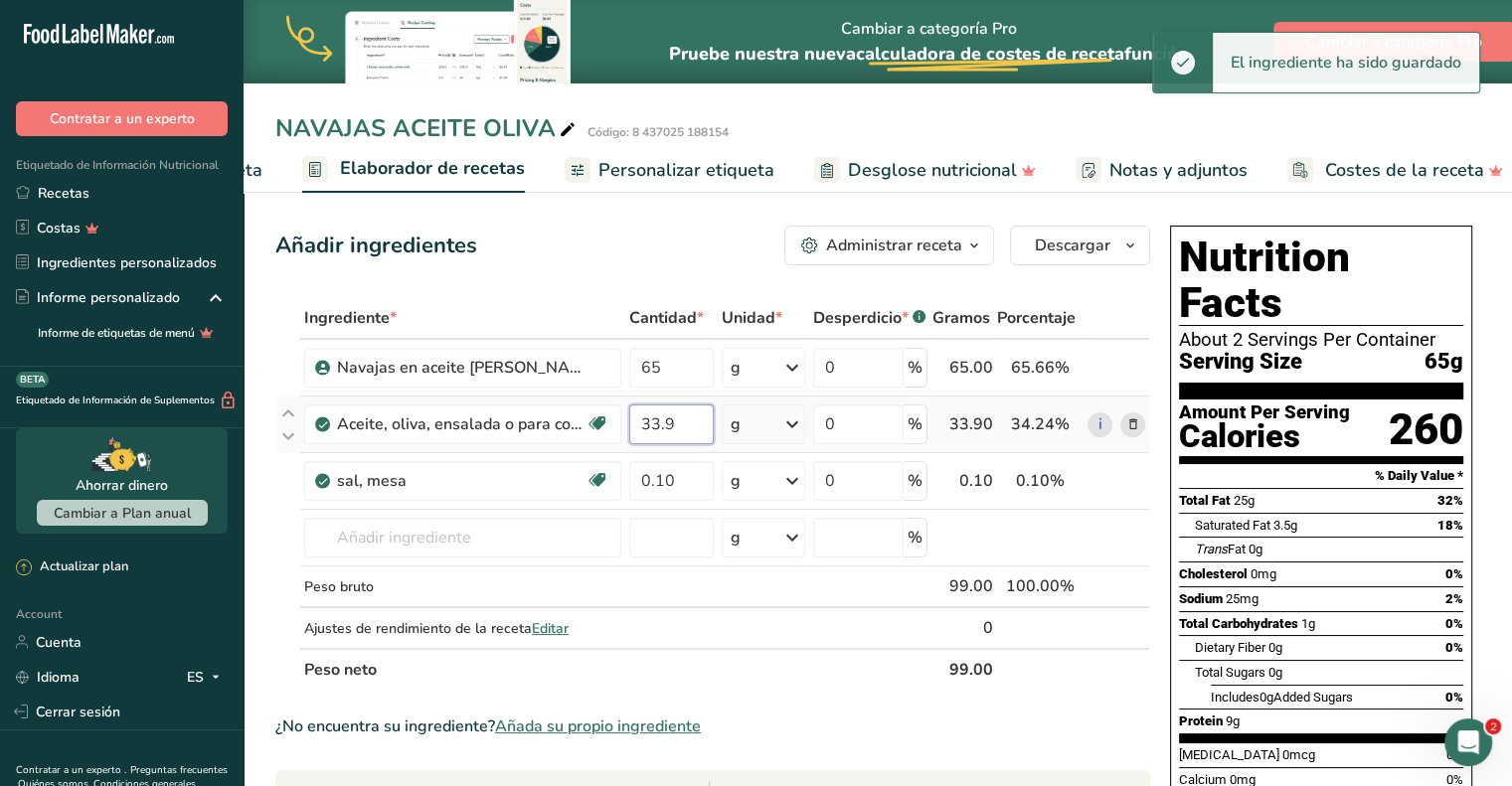 click on "33.9" at bounding box center [671, 424] 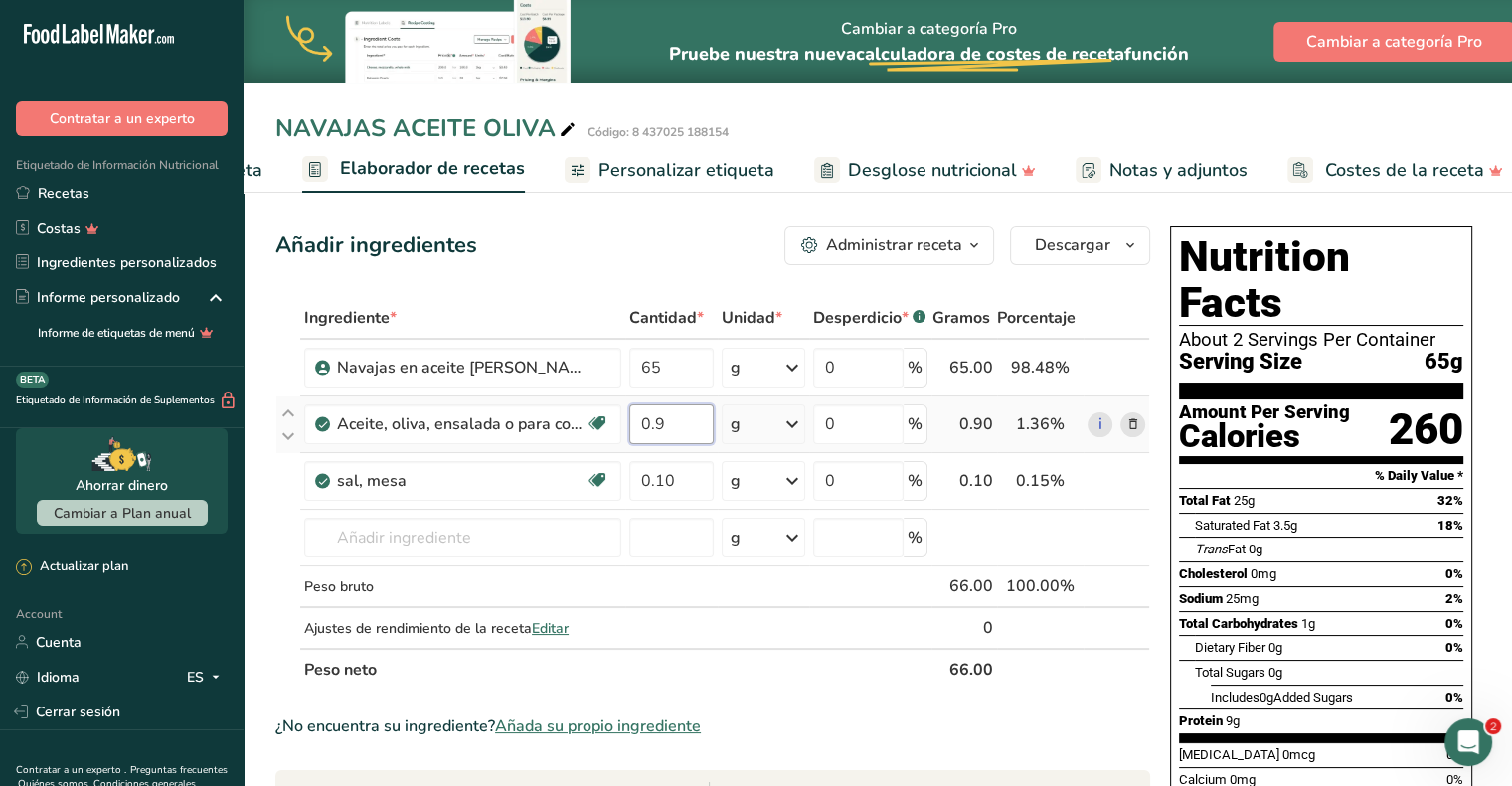 type on "0" 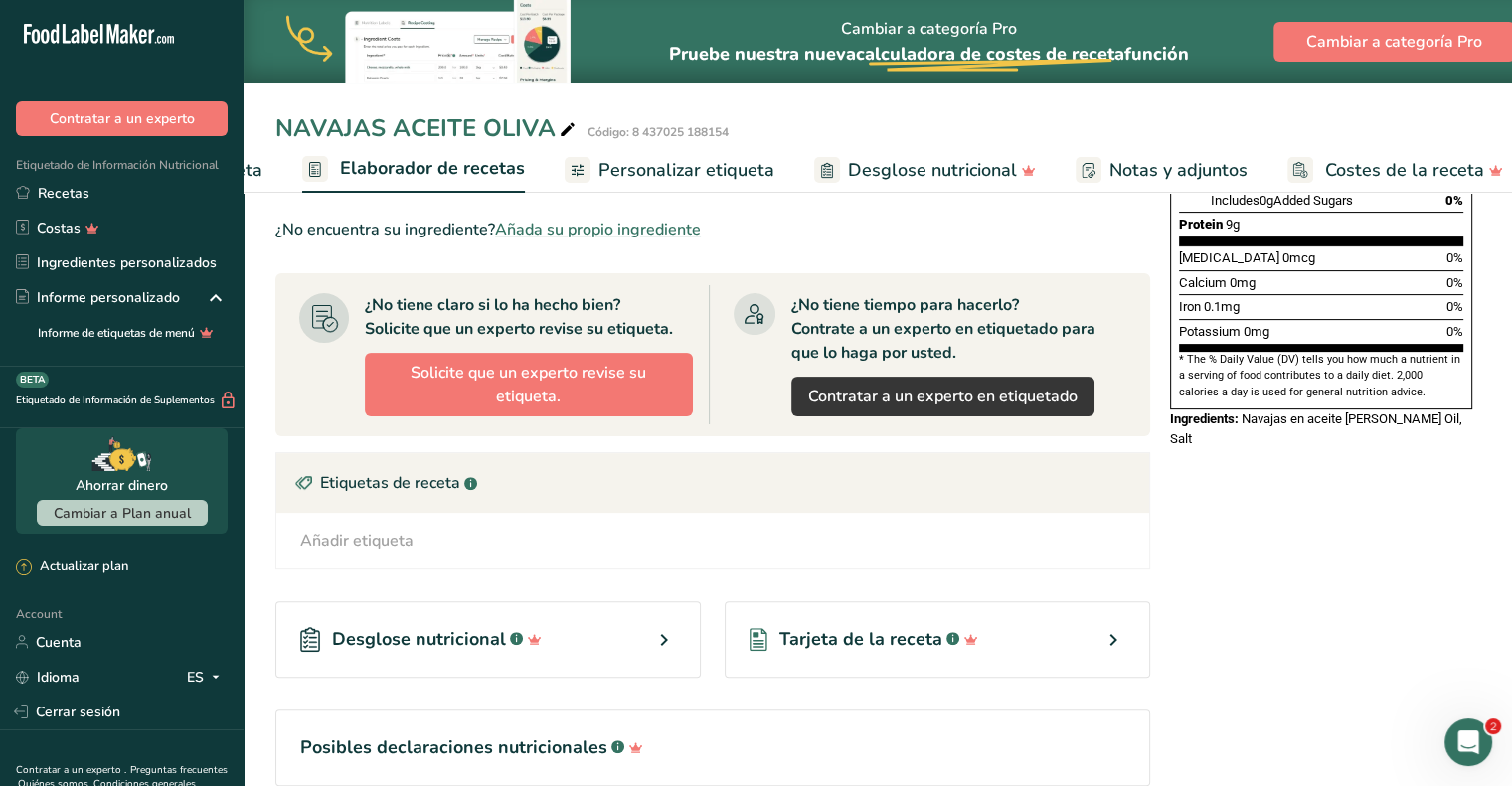 scroll, scrollTop: 0, scrollLeft: 0, axis: both 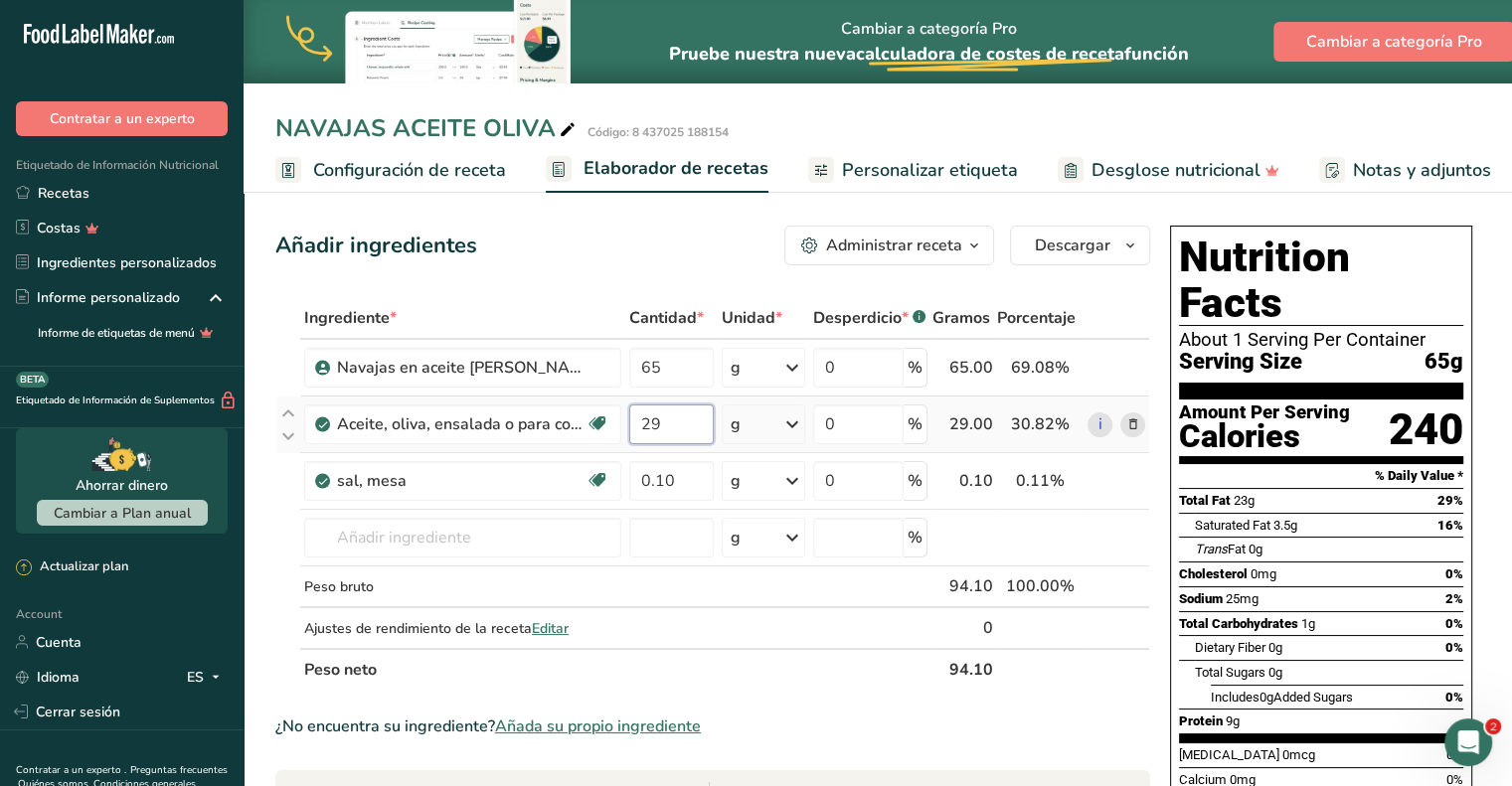 click on "29" at bounding box center (671, 424) 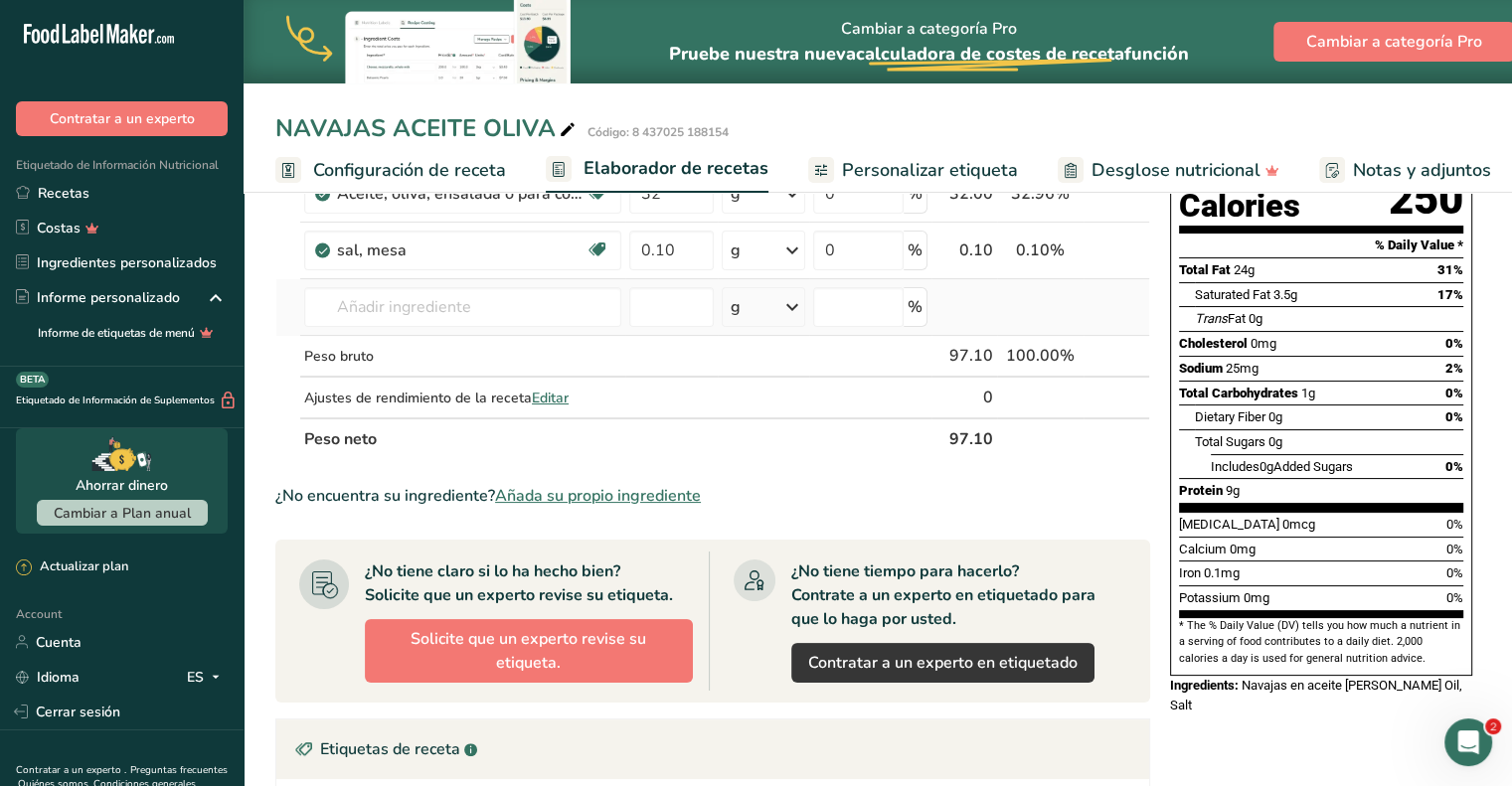 scroll, scrollTop: 0, scrollLeft: 0, axis: both 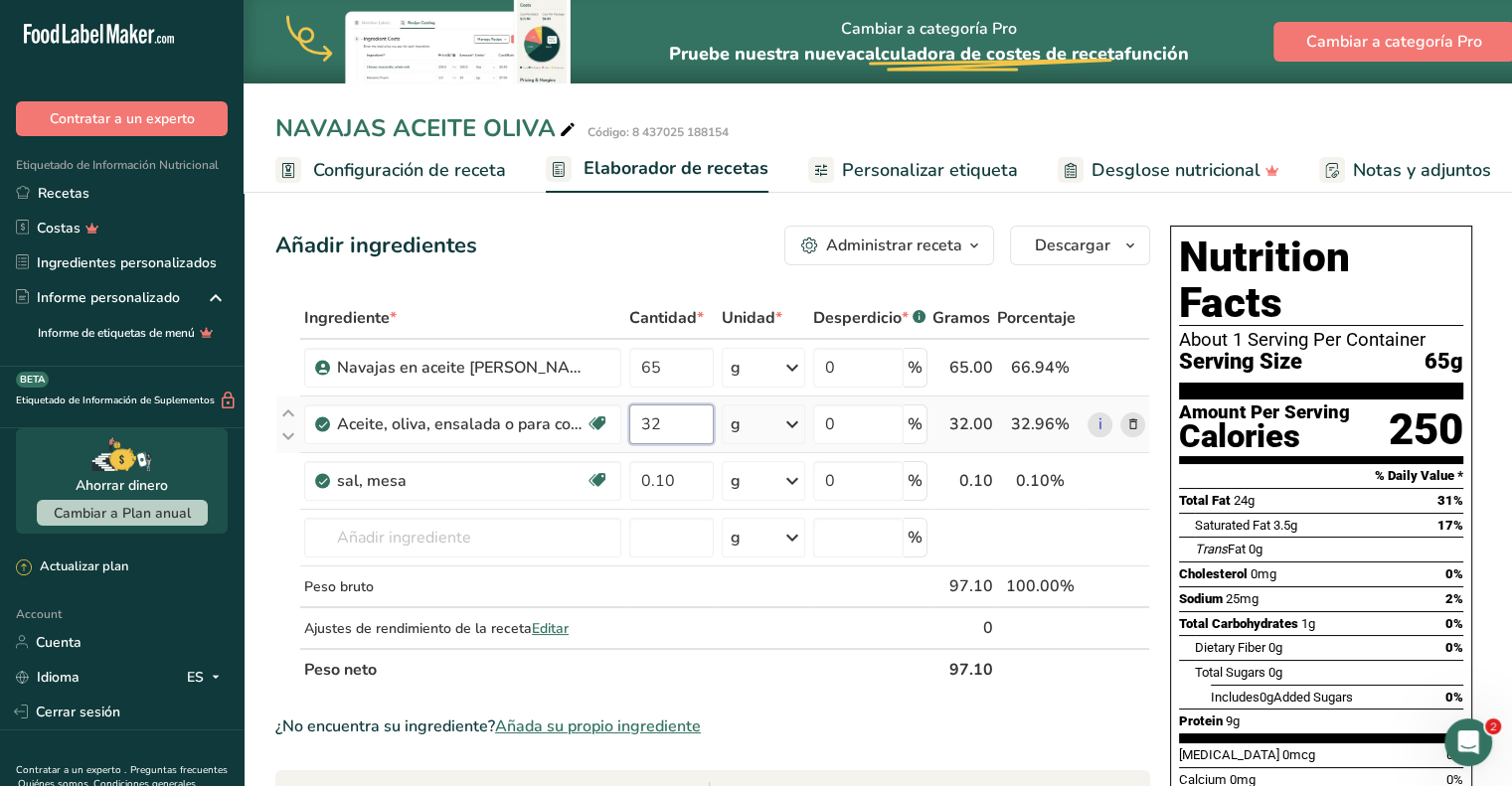 click on "32" at bounding box center [671, 424] 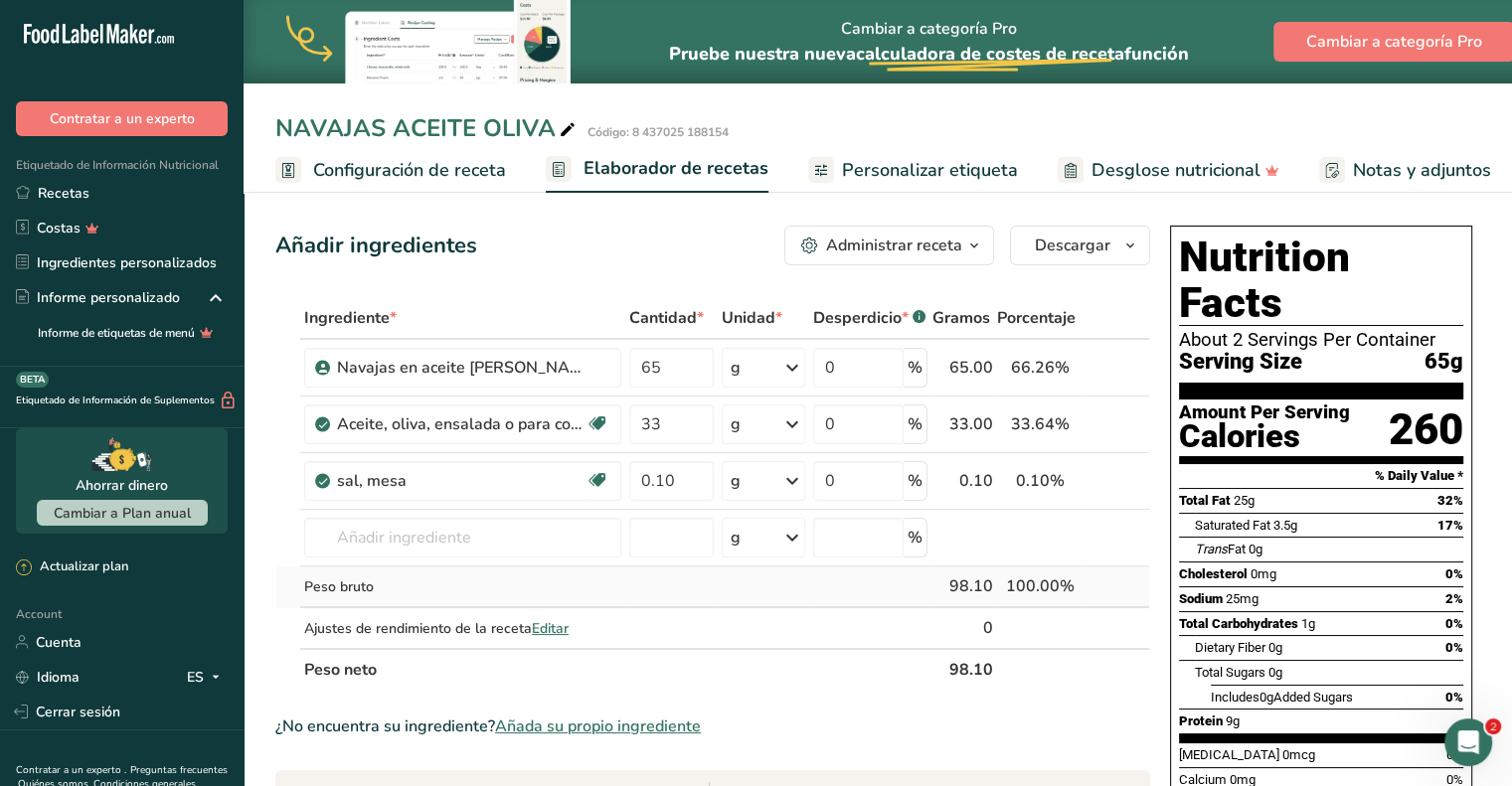 scroll, scrollTop: 199, scrollLeft: 0, axis: vertical 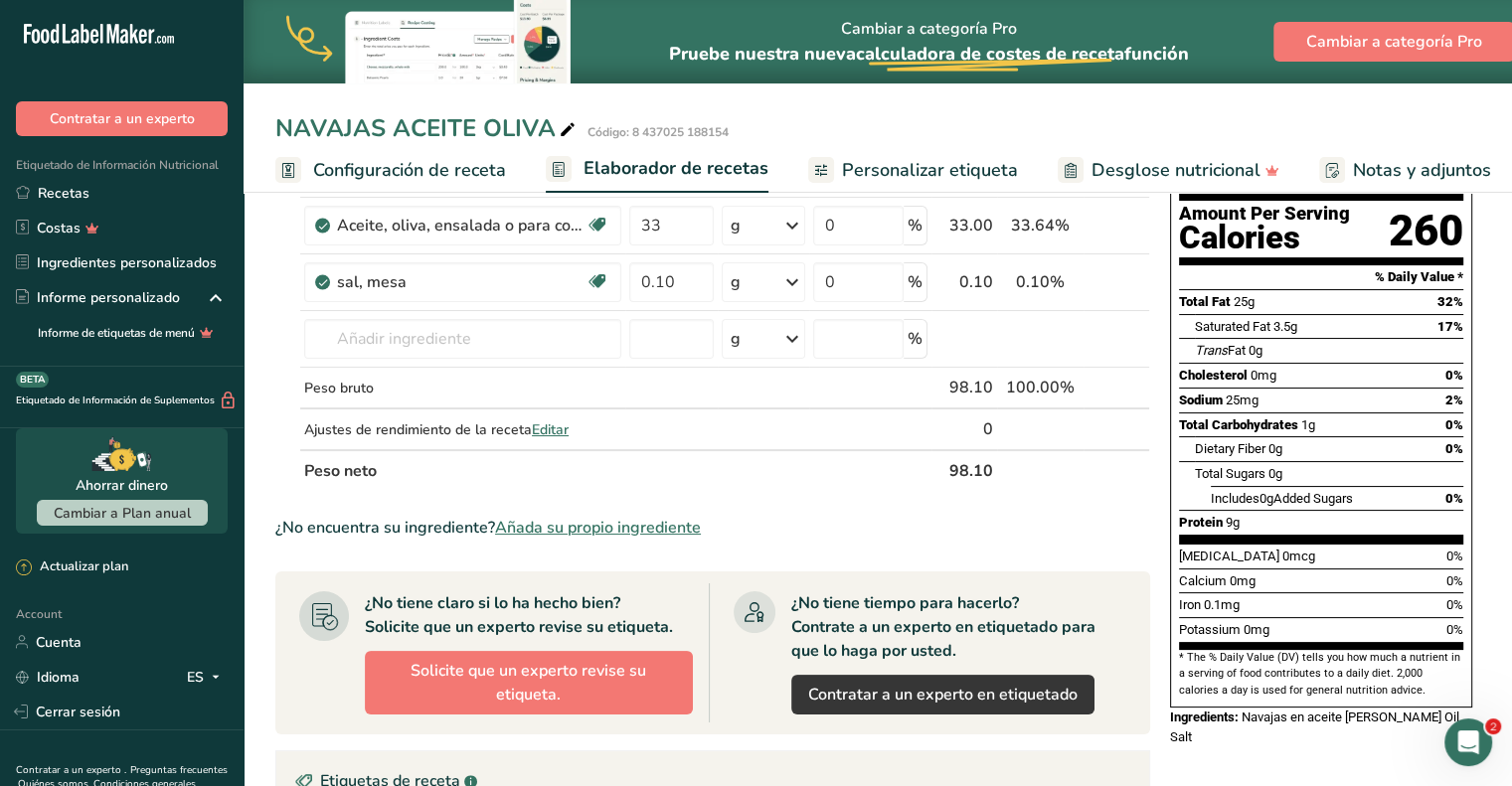 click on "0.1mg" at bounding box center [1222, 604] 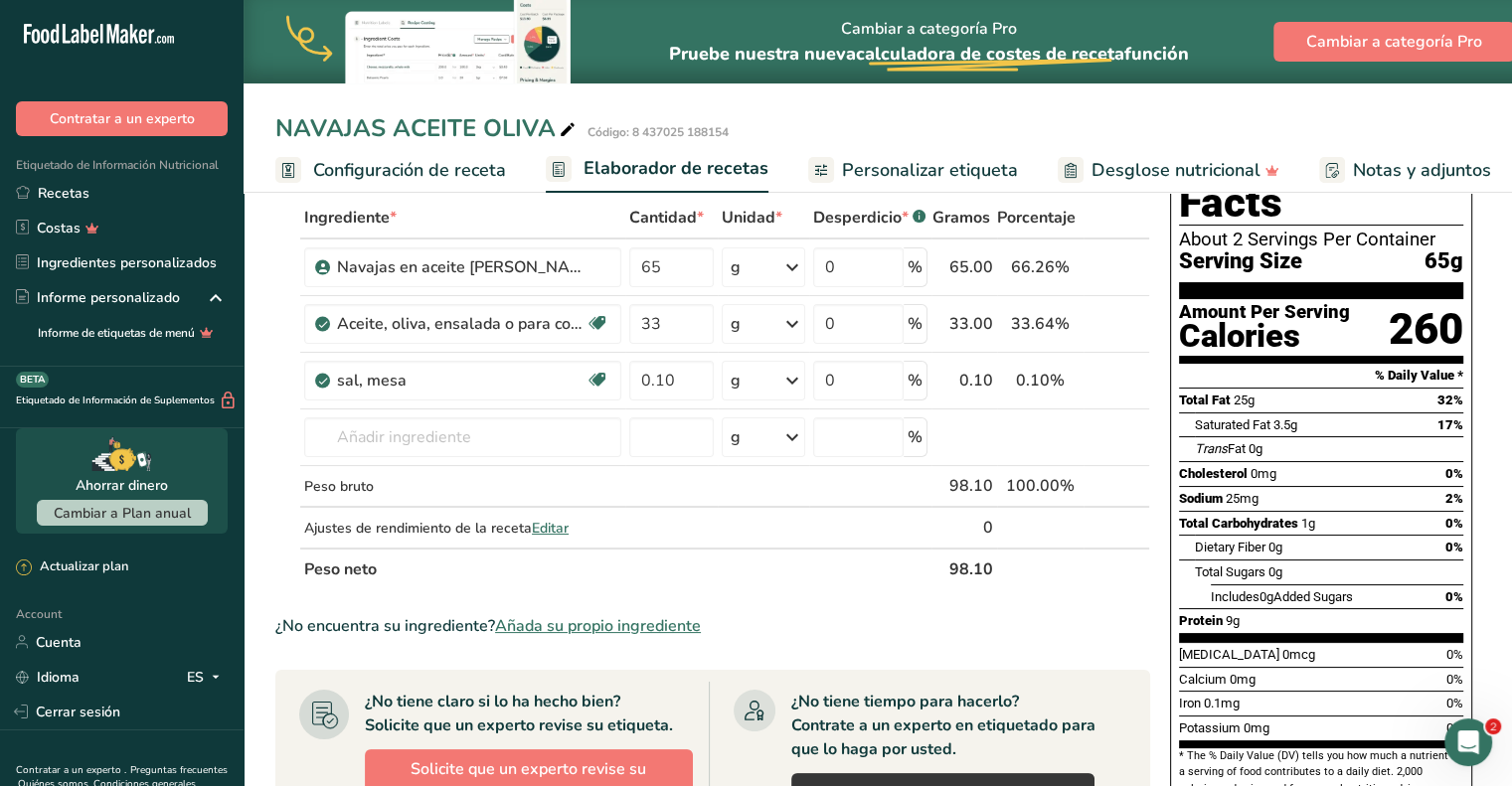 scroll, scrollTop: 0, scrollLeft: 0, axis: both 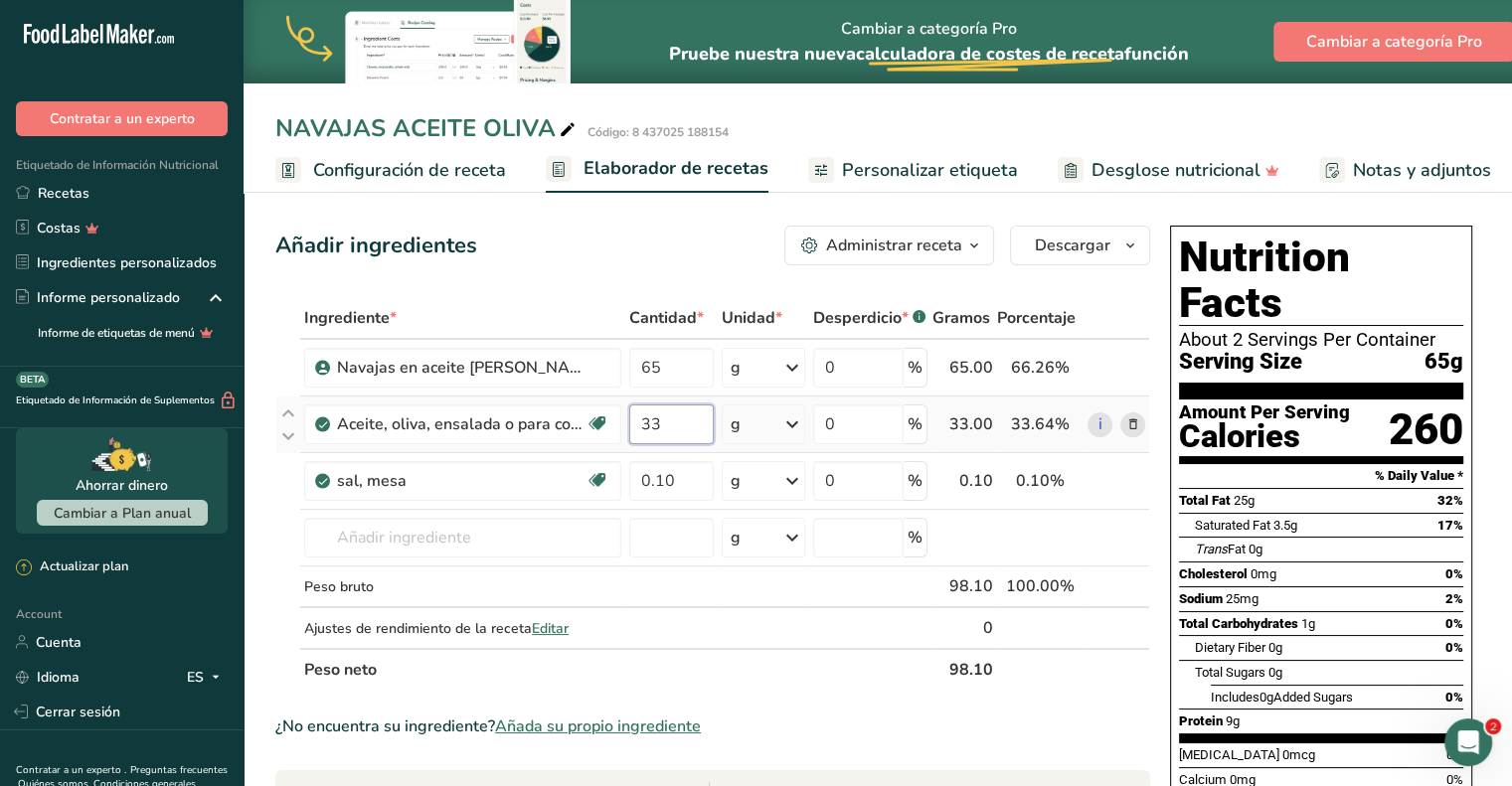 click on "33" at bounding box center (671, 424) 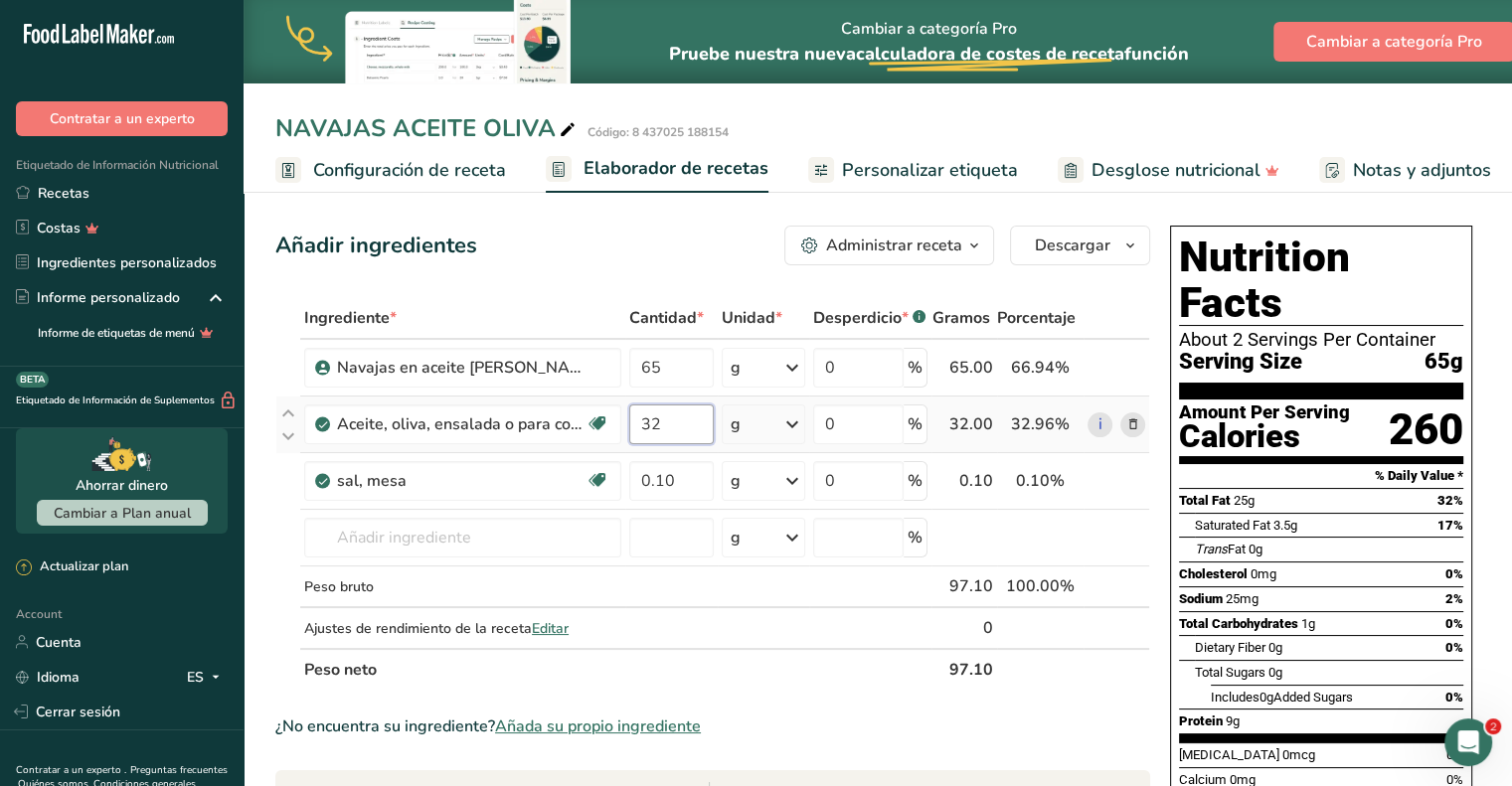 type on "32" 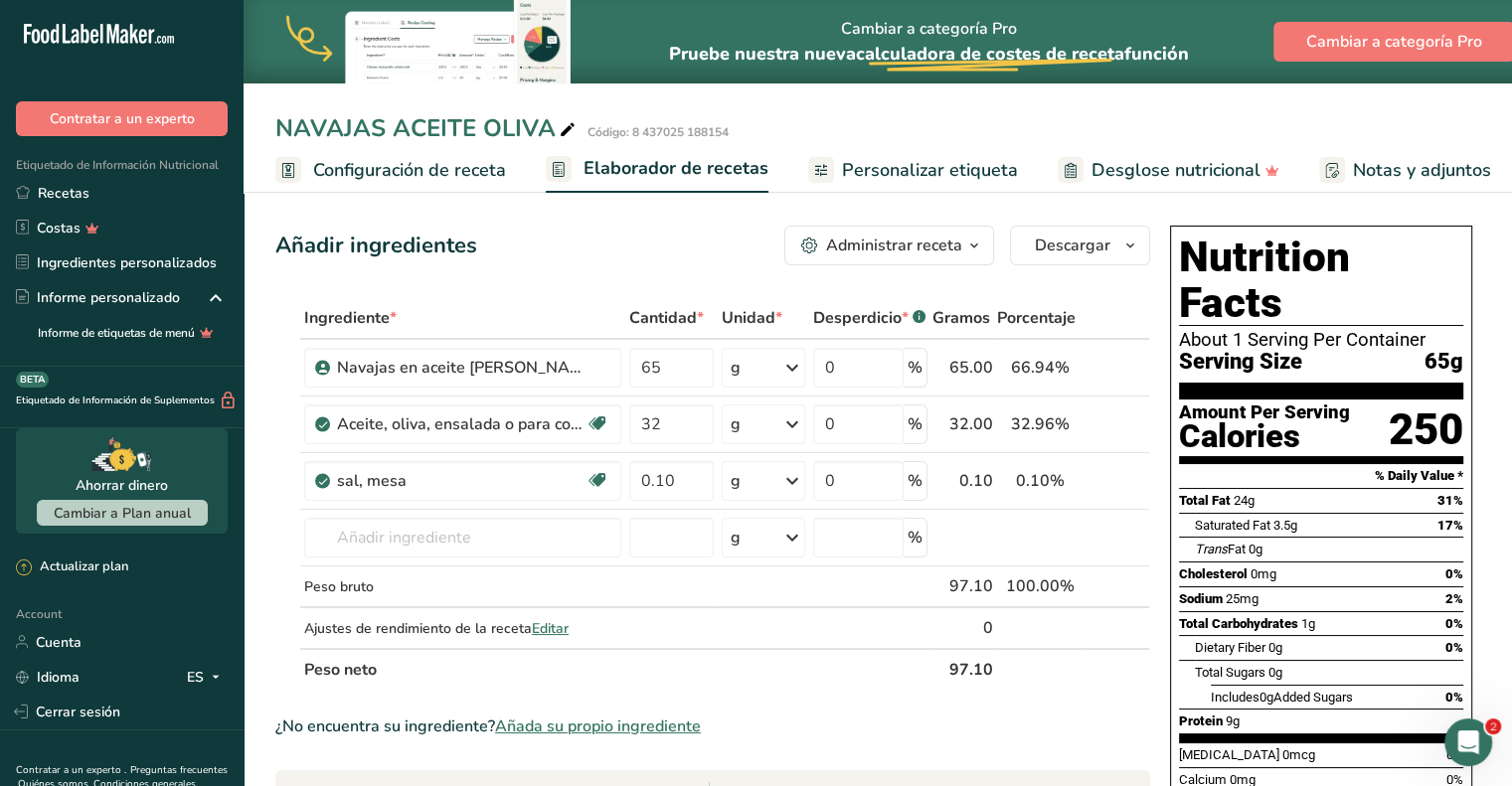 click on "Administrar receta" at bounding box center [894, 245] 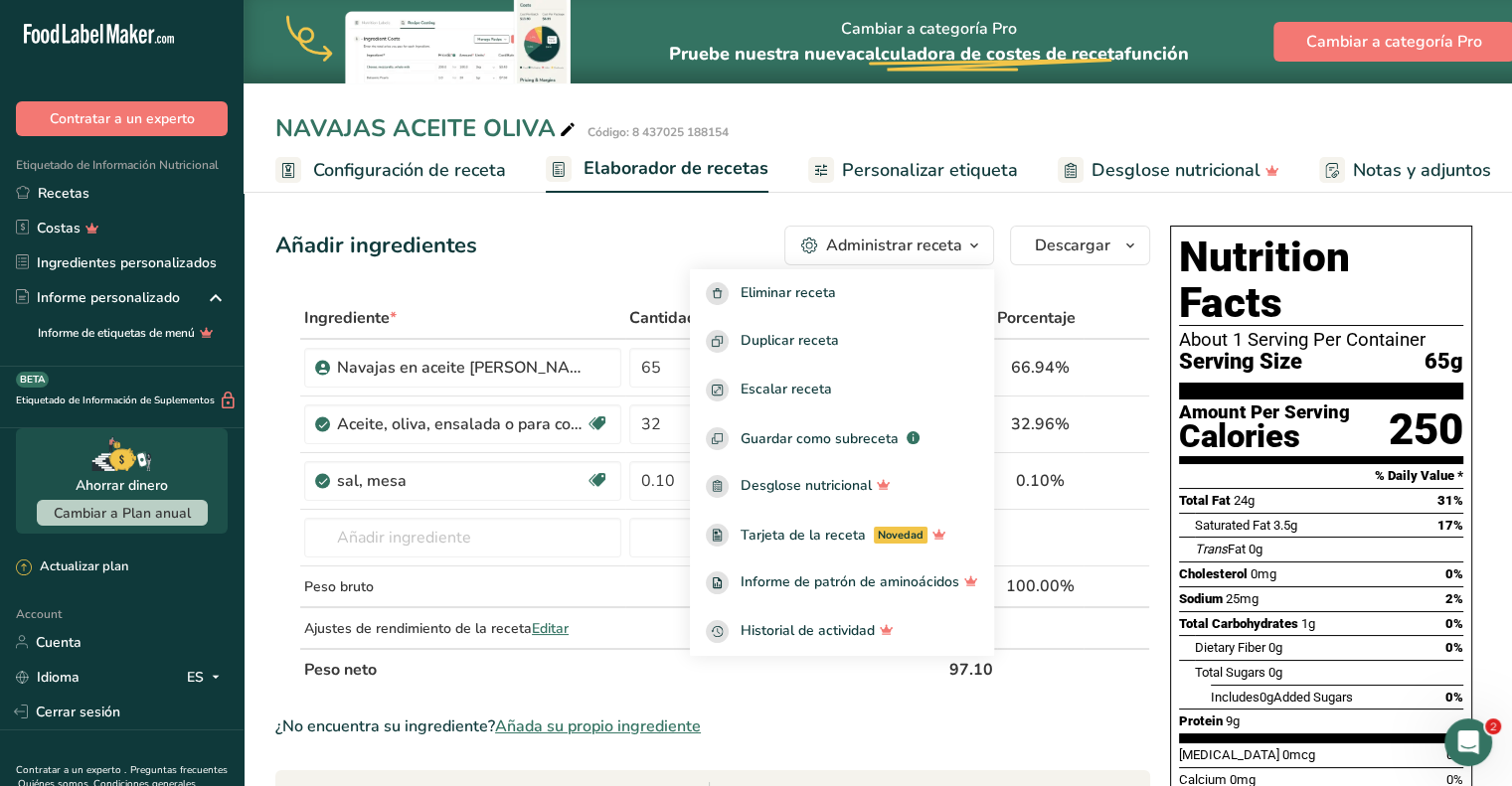 click on "Añadir ingredientes
Administrar receta         Eliminar receta           Duplicar receta             Escalar receta             Guardar como subreceta   .a-a{fill:#347362;}.b-a{fill:#fff;}                               Desglose nutricional                   Tarjeta de la receta
Novedad
Informe de patrón de aminoácidos             Historial de actividad
Descargar
Elija su estilo de etiqueta preferido
Etiqueta estándar FDA
Etiqueta estándar FDA
El formato más común para etiquetas de información nutricional en cumplimiento con el tipo de letra, estilo y requisitos de la FDA.
Etiqueta tabular FDA
Un formato de etiqueta conforme a las regulaciones de la FDA presentado en una disposición tabular (horizontal).
Etiqueta lineal FDA" at bounding box center (719, 782) 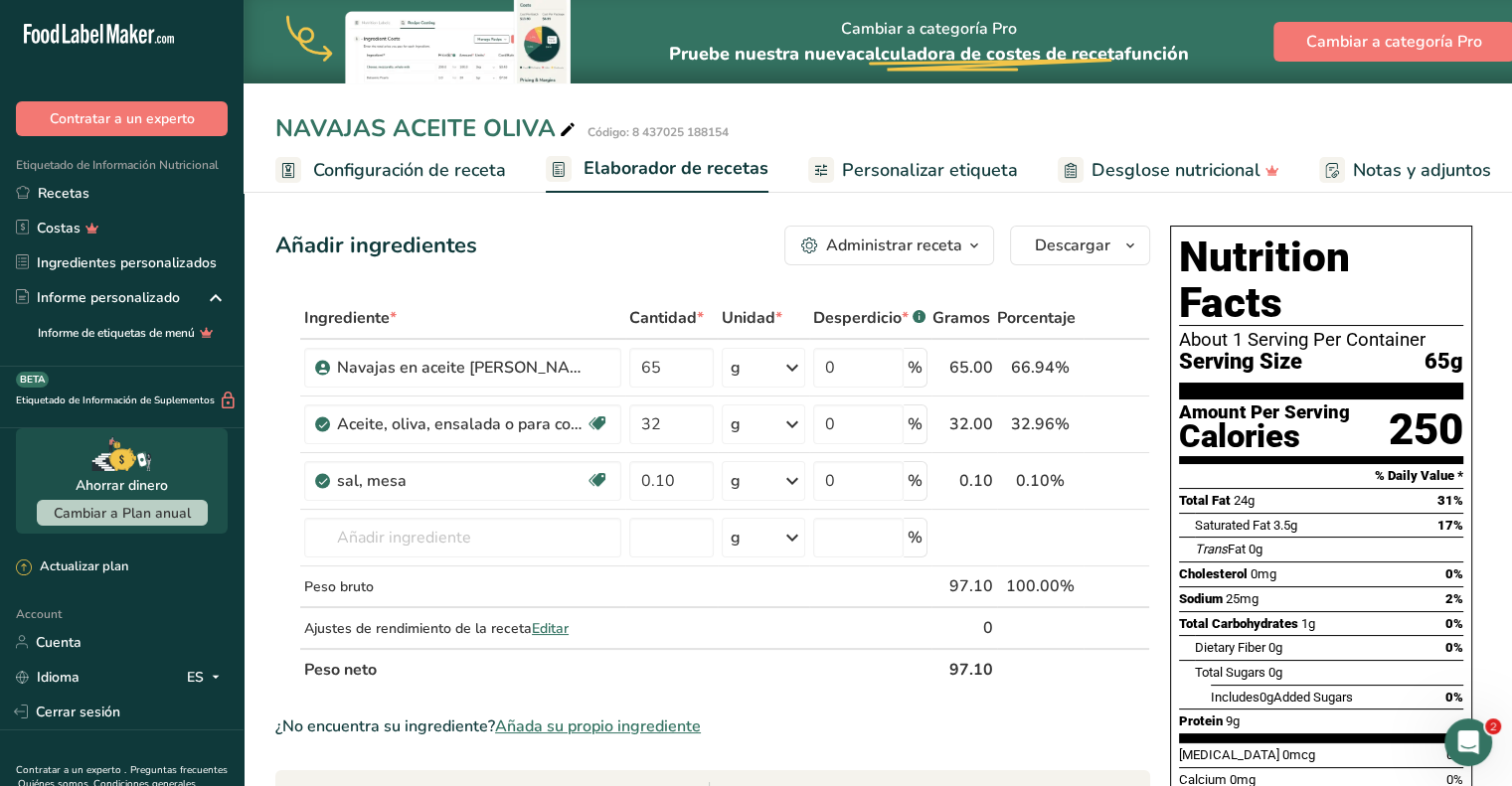 click on "Configuración de receta" at bounding box center (410, 170) 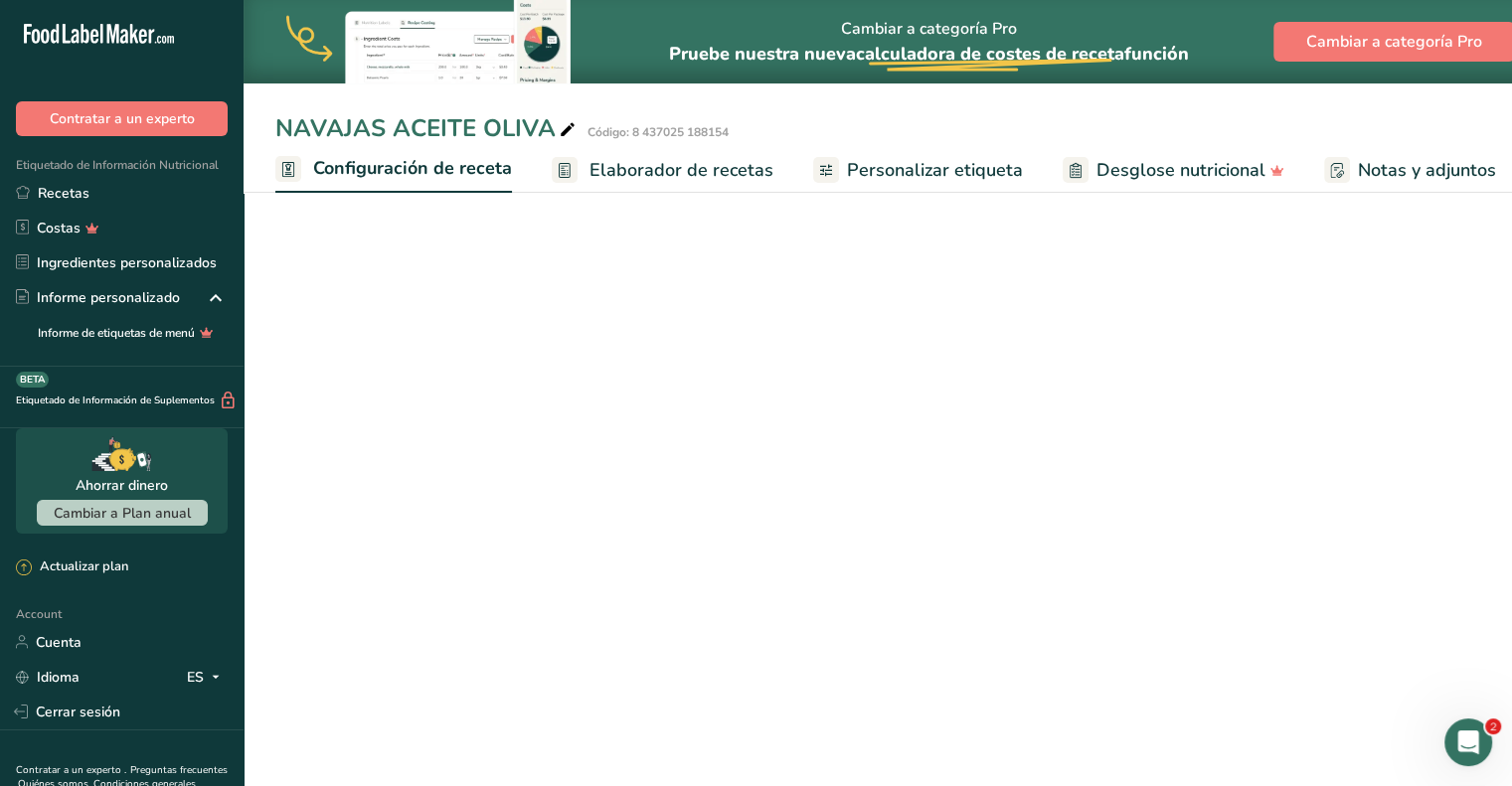 scroll, scrollTop: 0, scrollLeft: 7, axis: horizontal 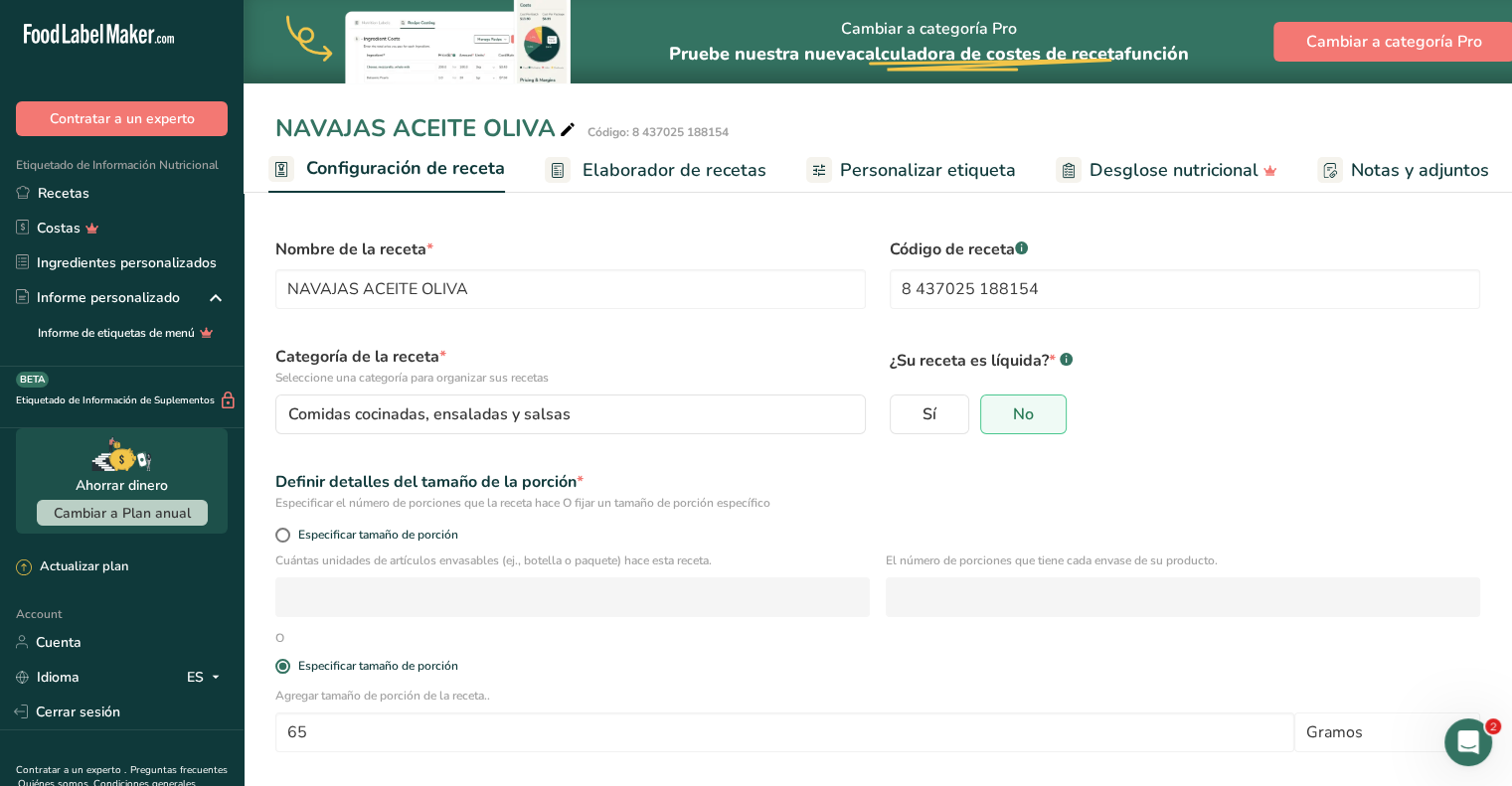 click on "Elaborador de recetas" at bounding box center [674, 170] 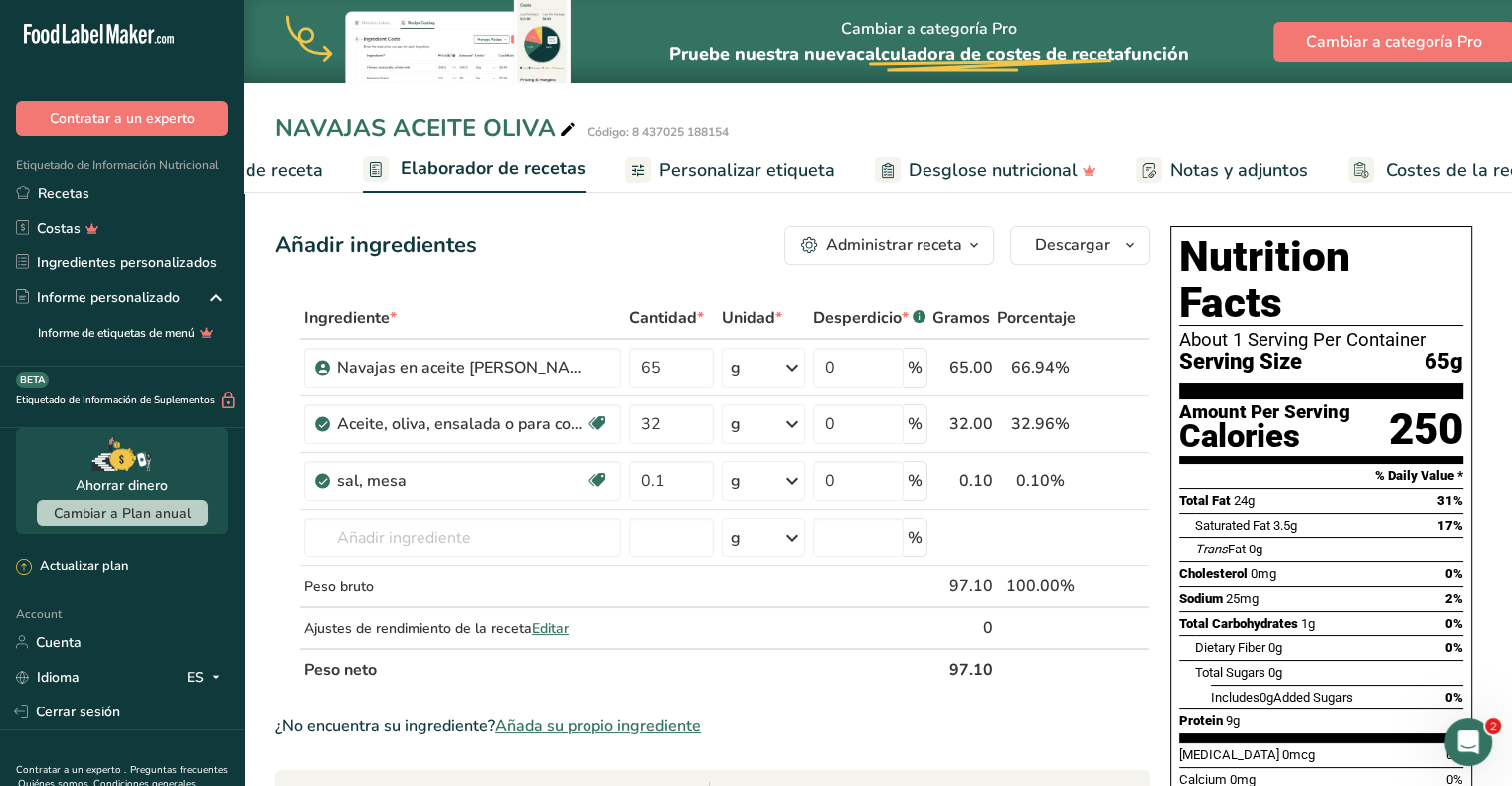 scroll, scrollTop: 0, scrollLeft: 258, axis: horizontal 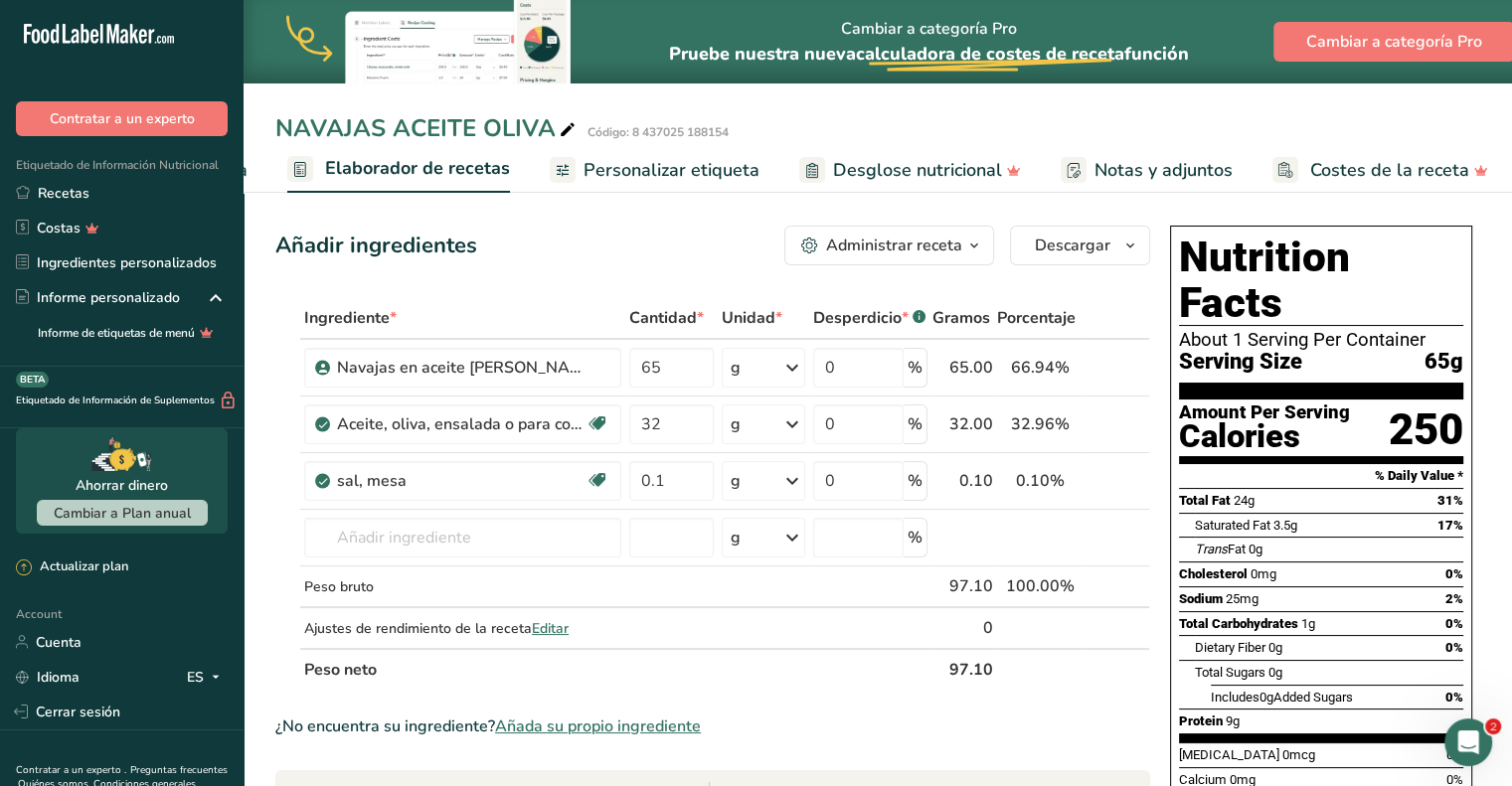 click on "Desglose nutricional" at bounding box center [918, 170] 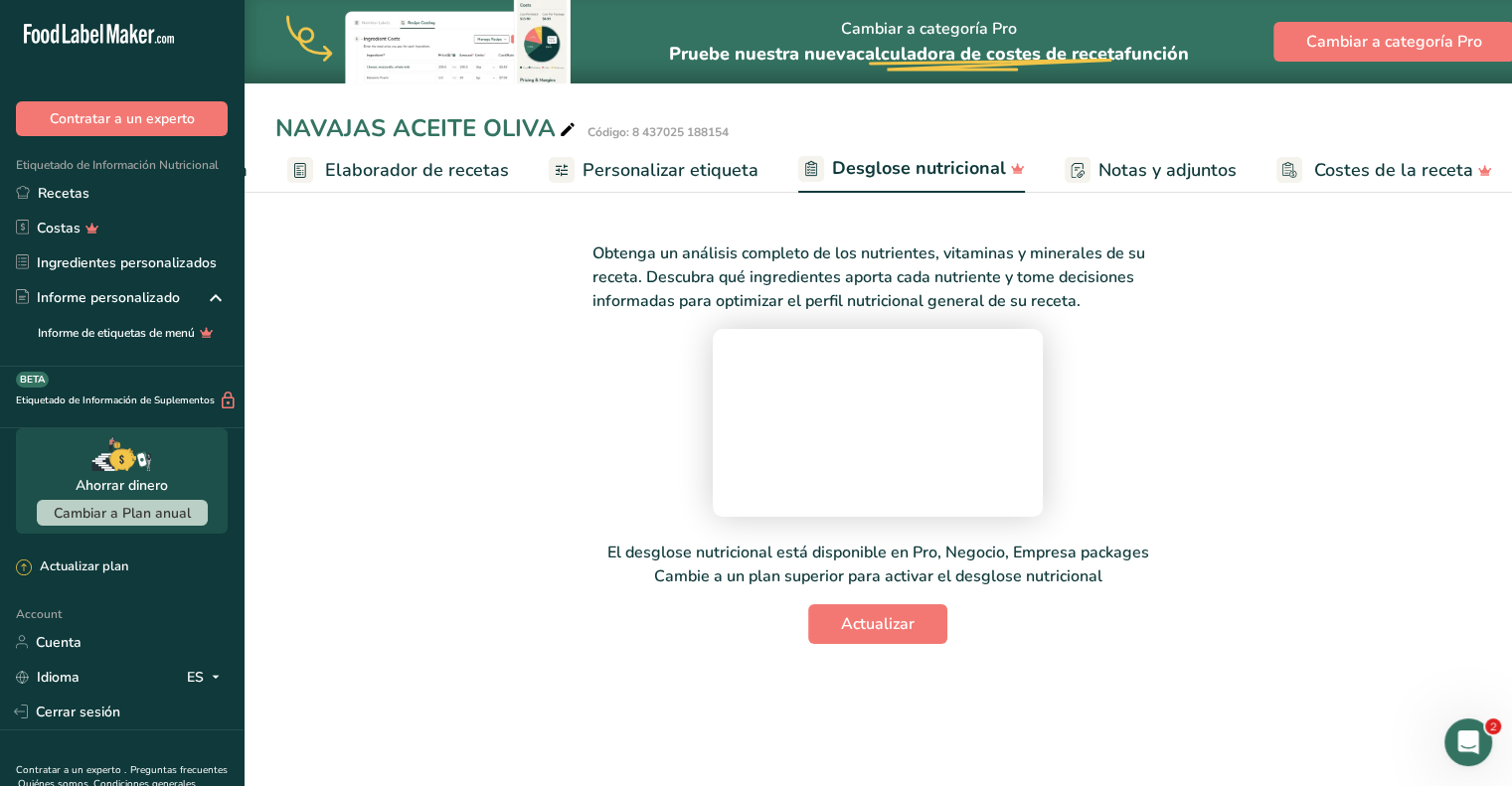 click on "Notas y adjuntos" at bounding box center [1167, 170] 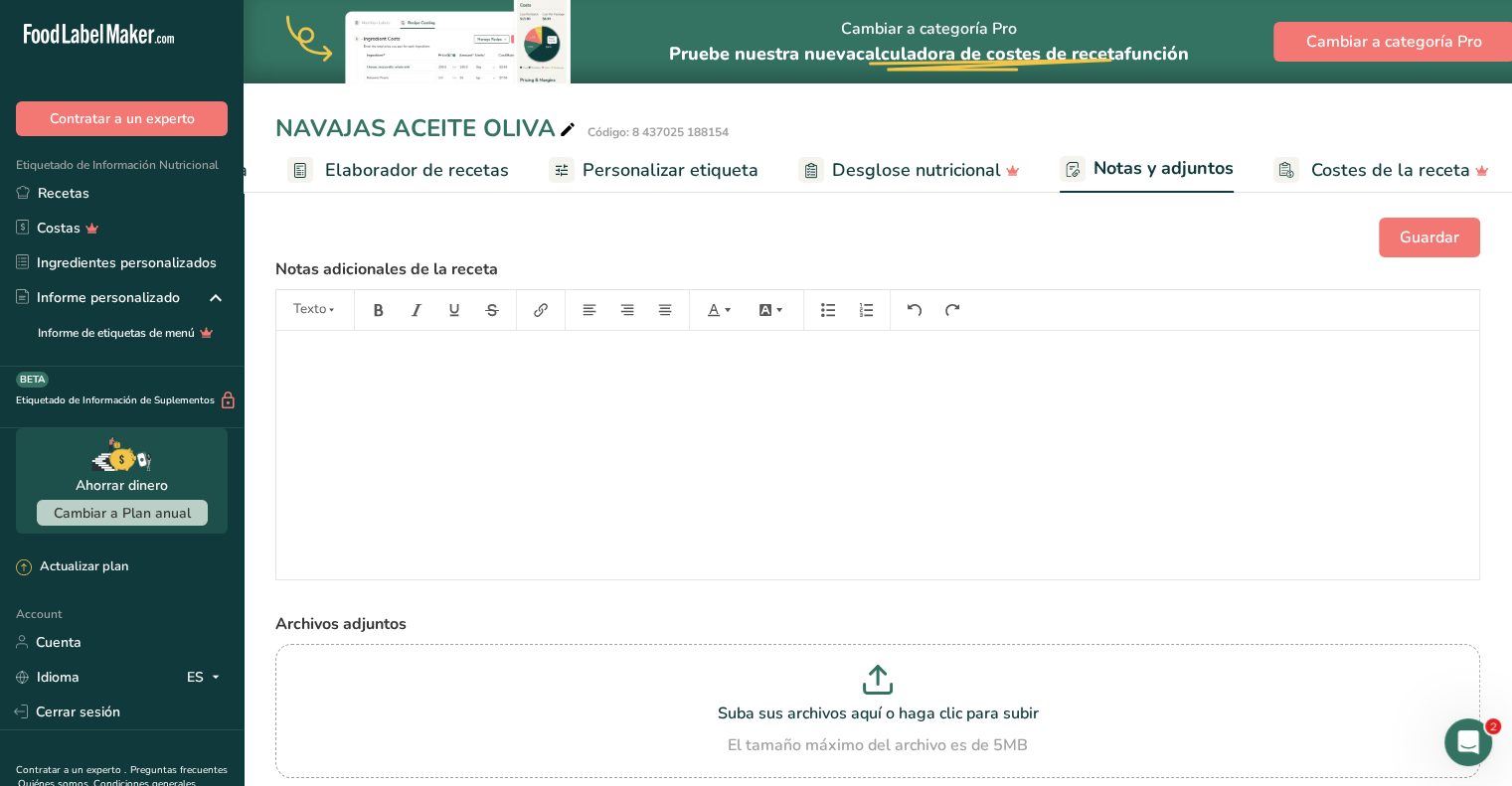click on "Costes de la receta" at bounding box center (1391, 170) 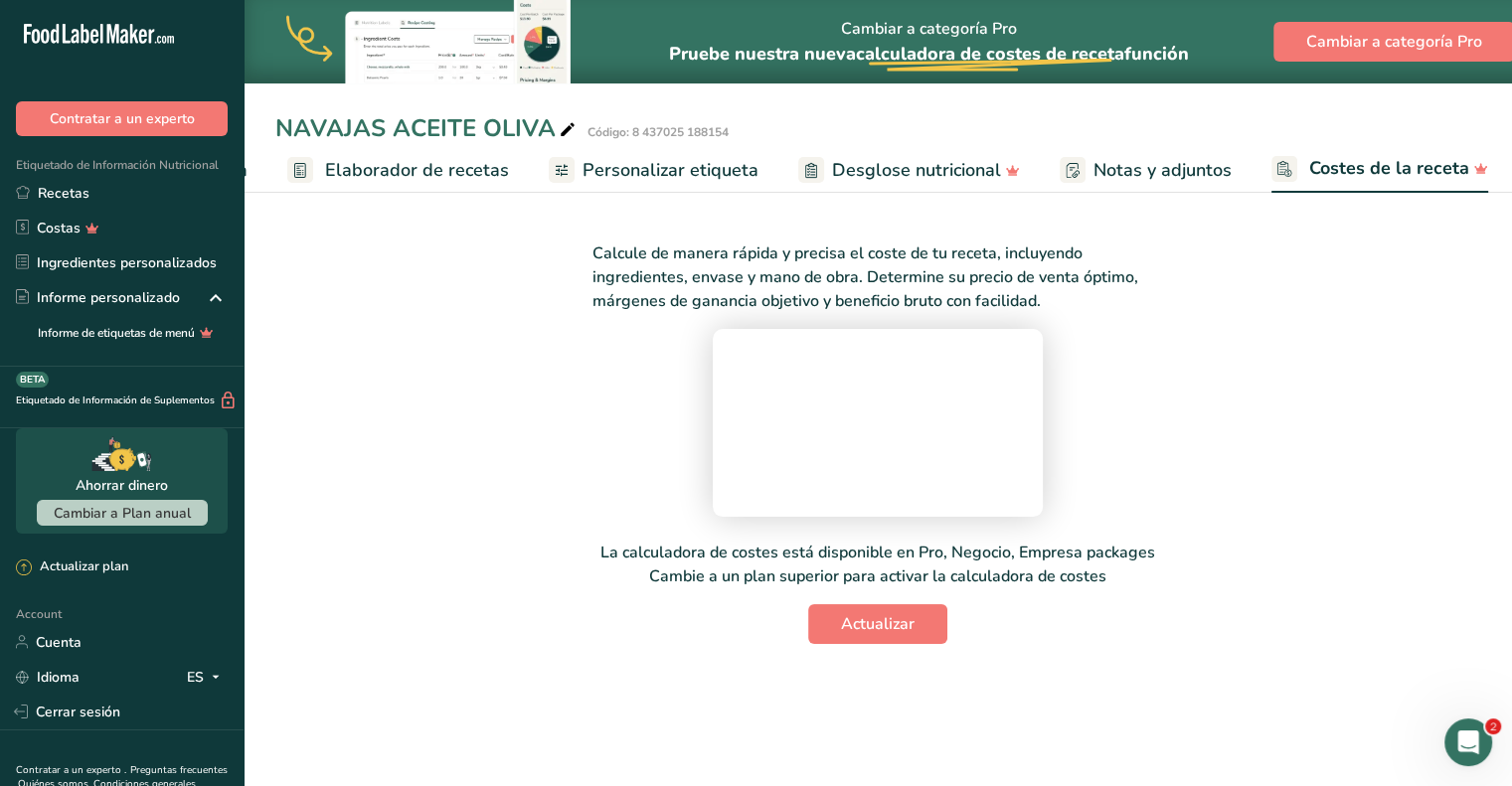 click on "Elaborador de recetas" at bounding box center (417, 170) 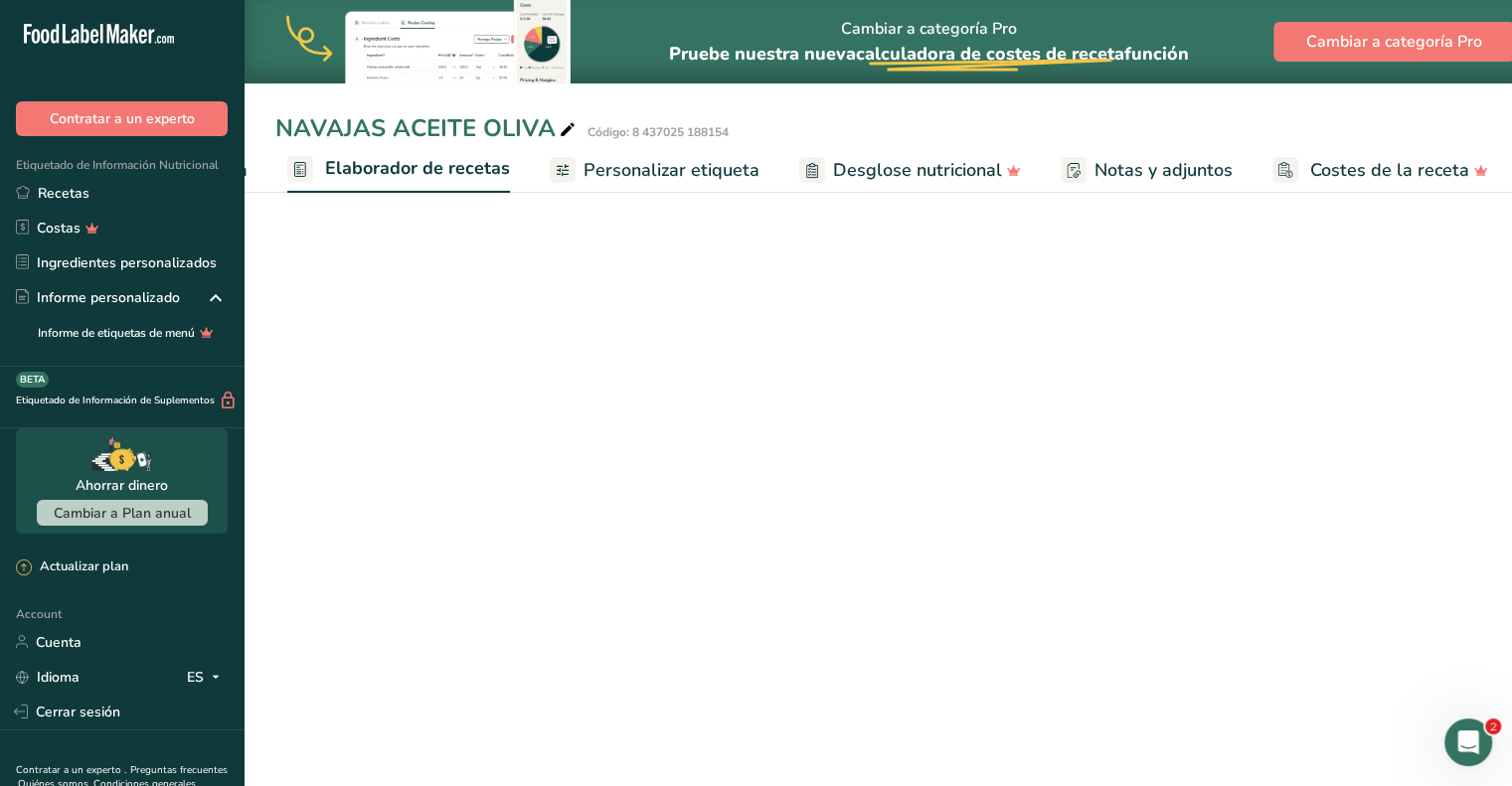 scroll, scrollTop: 0, scrollLeft: 258, axis: horizontal 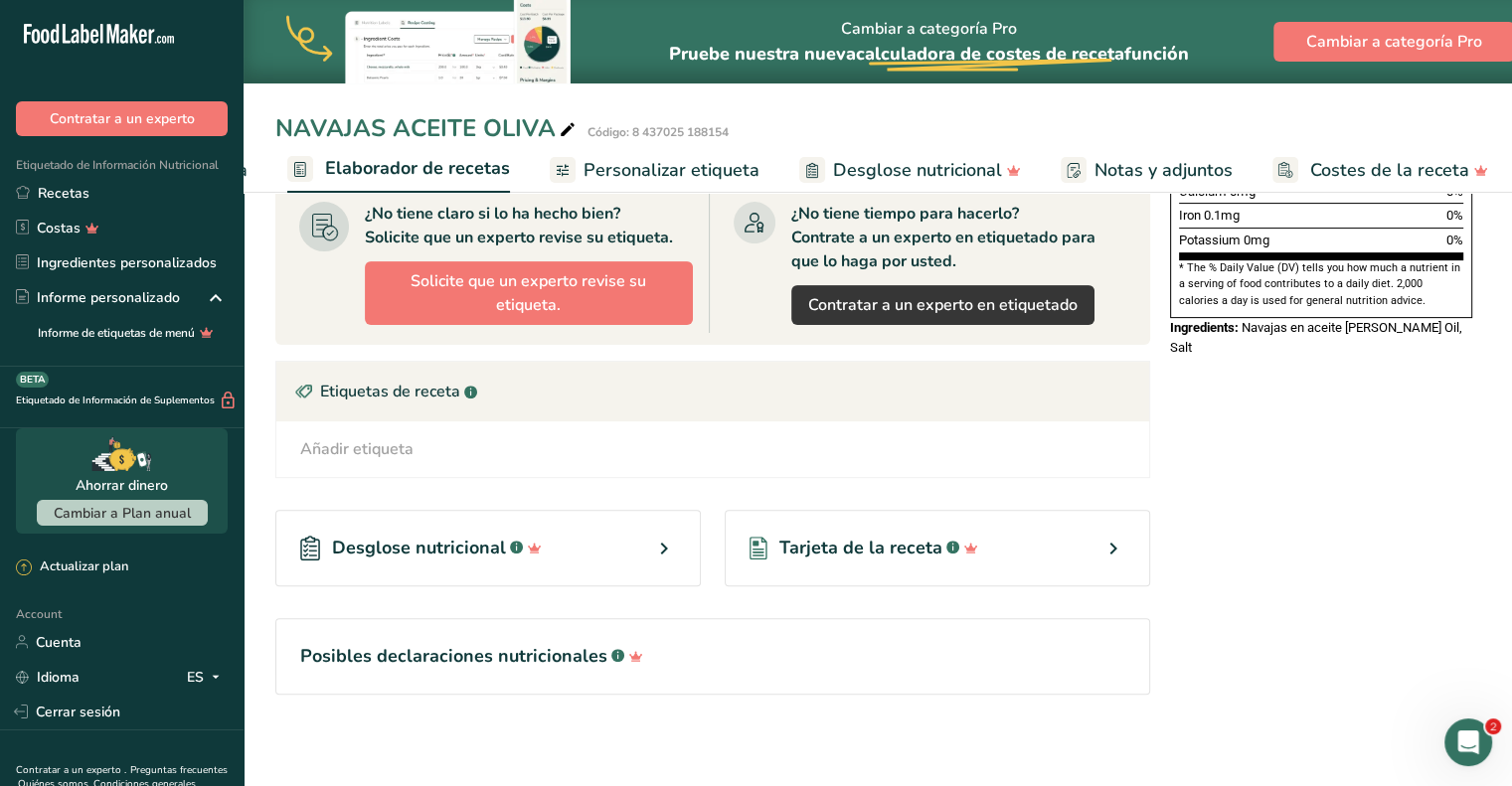 click at bounding box center [664, 549] 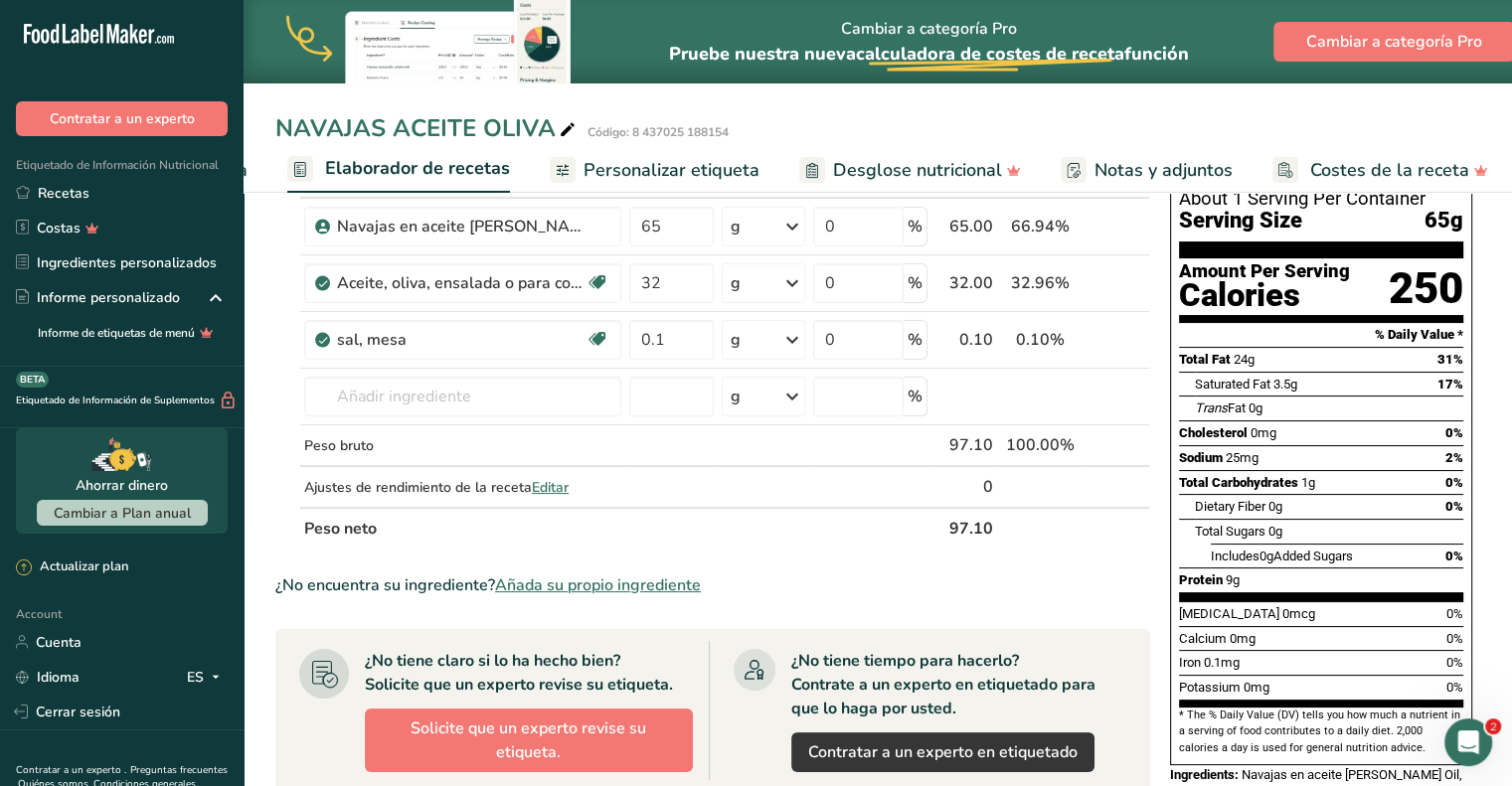scroll, scrollTop: 91, scrollLeft: 0, axis: vertical 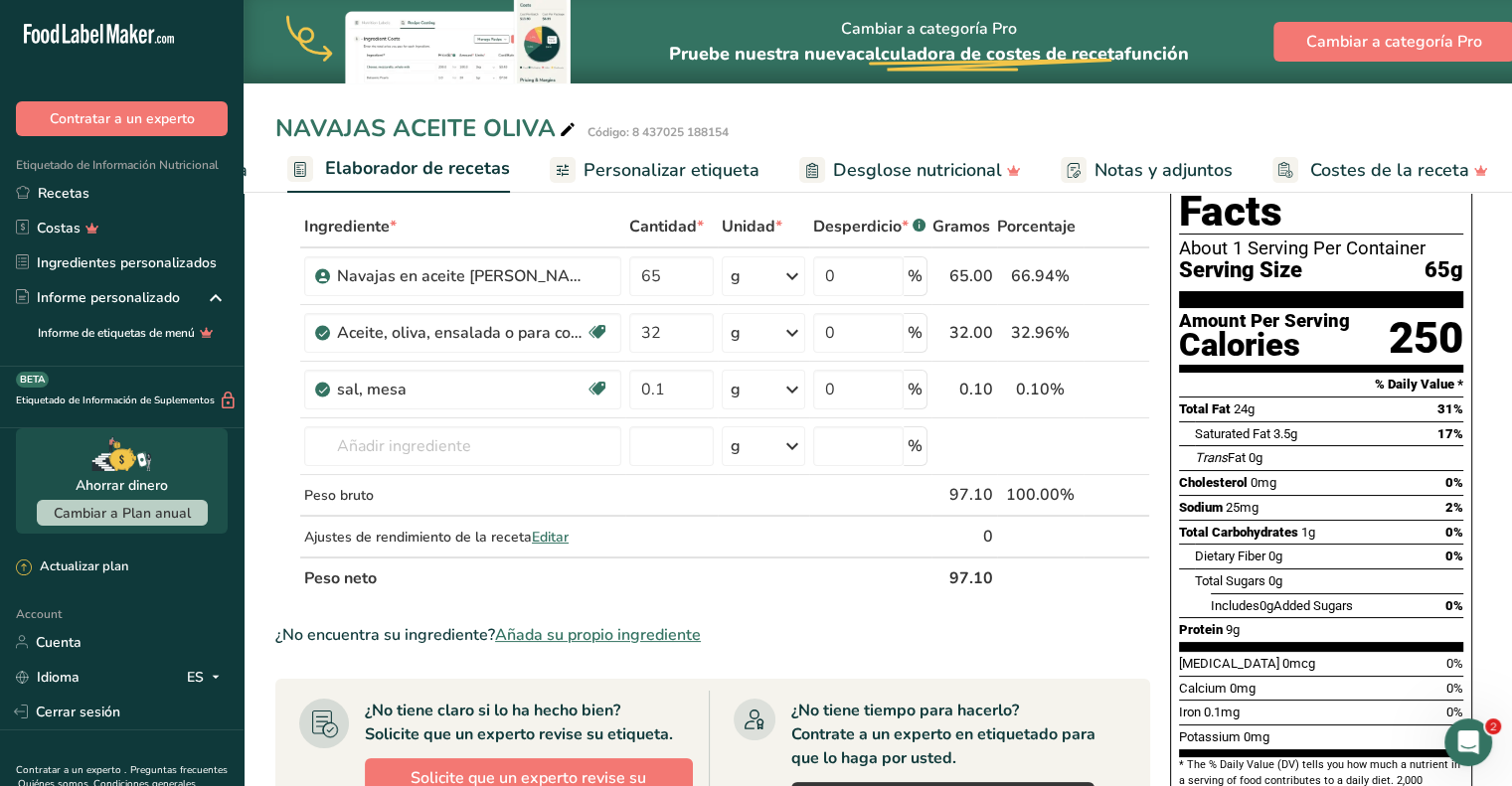click on "Ingrediente *
Cantidad *
Unidad *
Desperdicio *   .a-a{fill:#347362;}.b-a{fill:#fff;}          Gramos
Porcentaje
Navajas en aceite de oliva
65
g
Unidades de peso
g
kg
mg
Ver más
Unidades de volumen
litro
mL
onza líquida
Ver más
0
%
65.00
66.94%
i
Aceite, oliva, ensalada o para cocinar
Fuente de antioxidantes
Libre de lácteos
Libre de gluten
Vegano
Vegetariano
Libre de soja
Fuente de grasas saludables
32
g
Porciones
1 tablespoon" at bounding box center [713, 714] 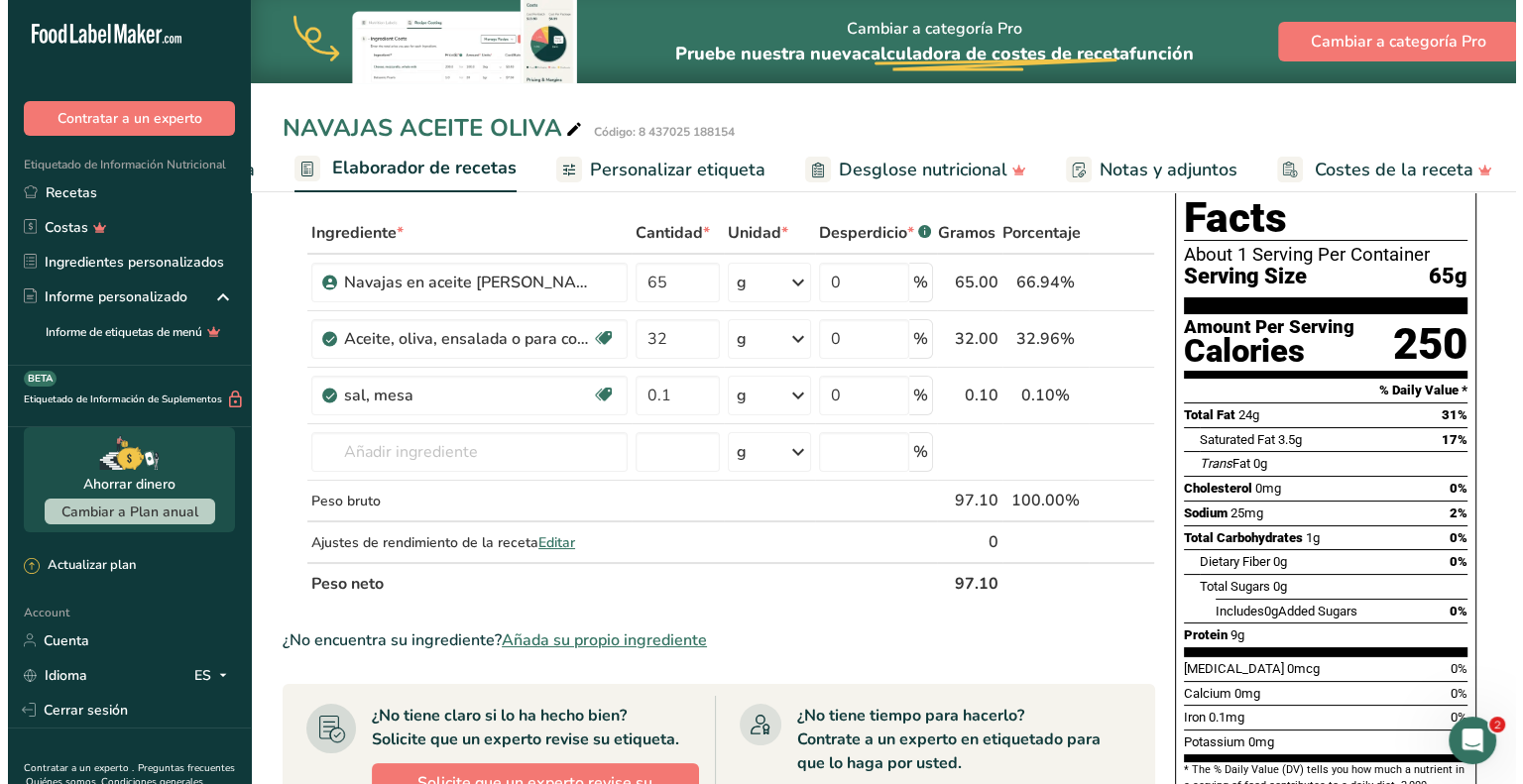 scroll, scrollTop: 0, scrollLeft: 0, axis: both 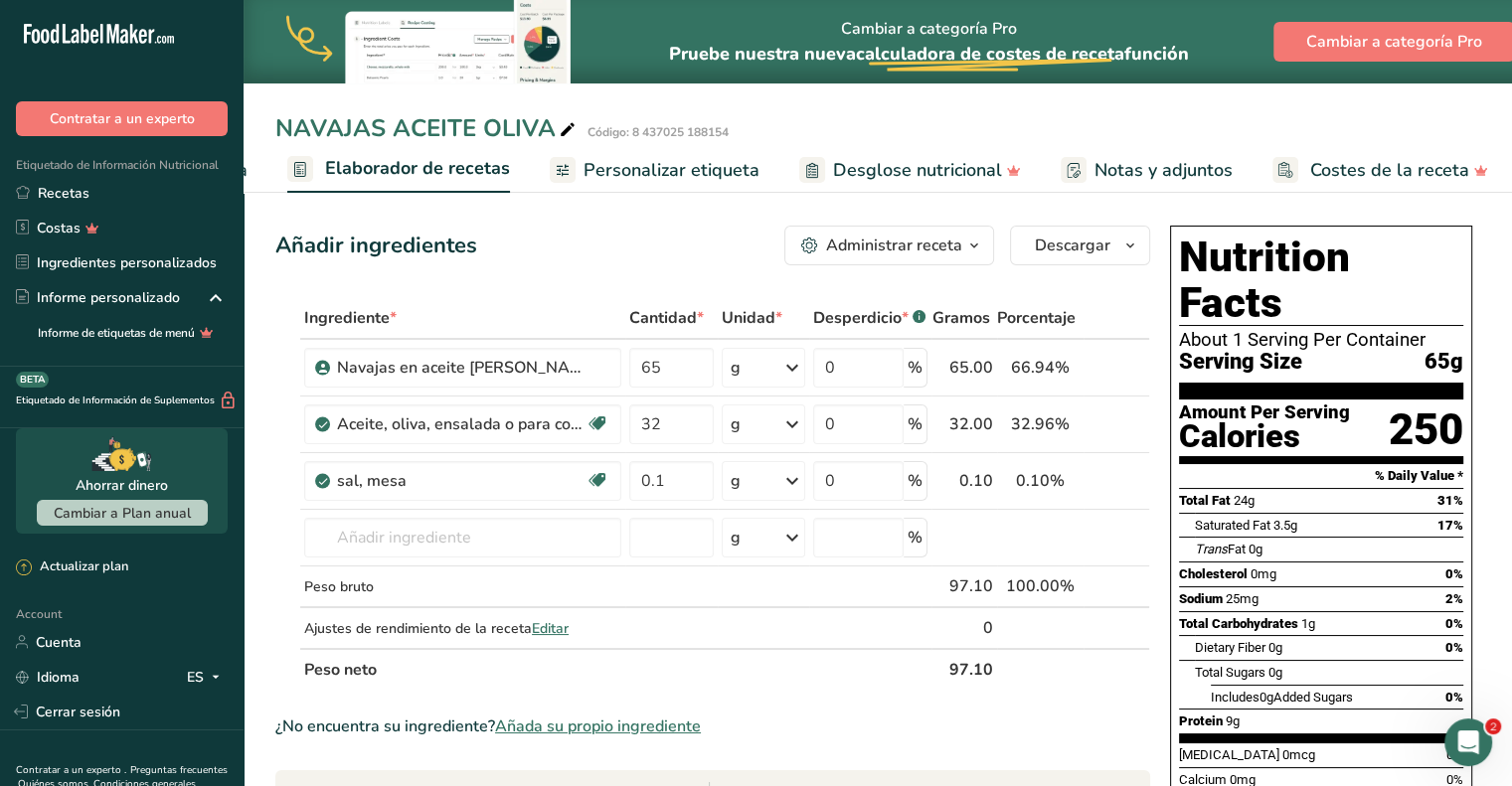 click on "Administrar receta" at bounding box center [894, 245] 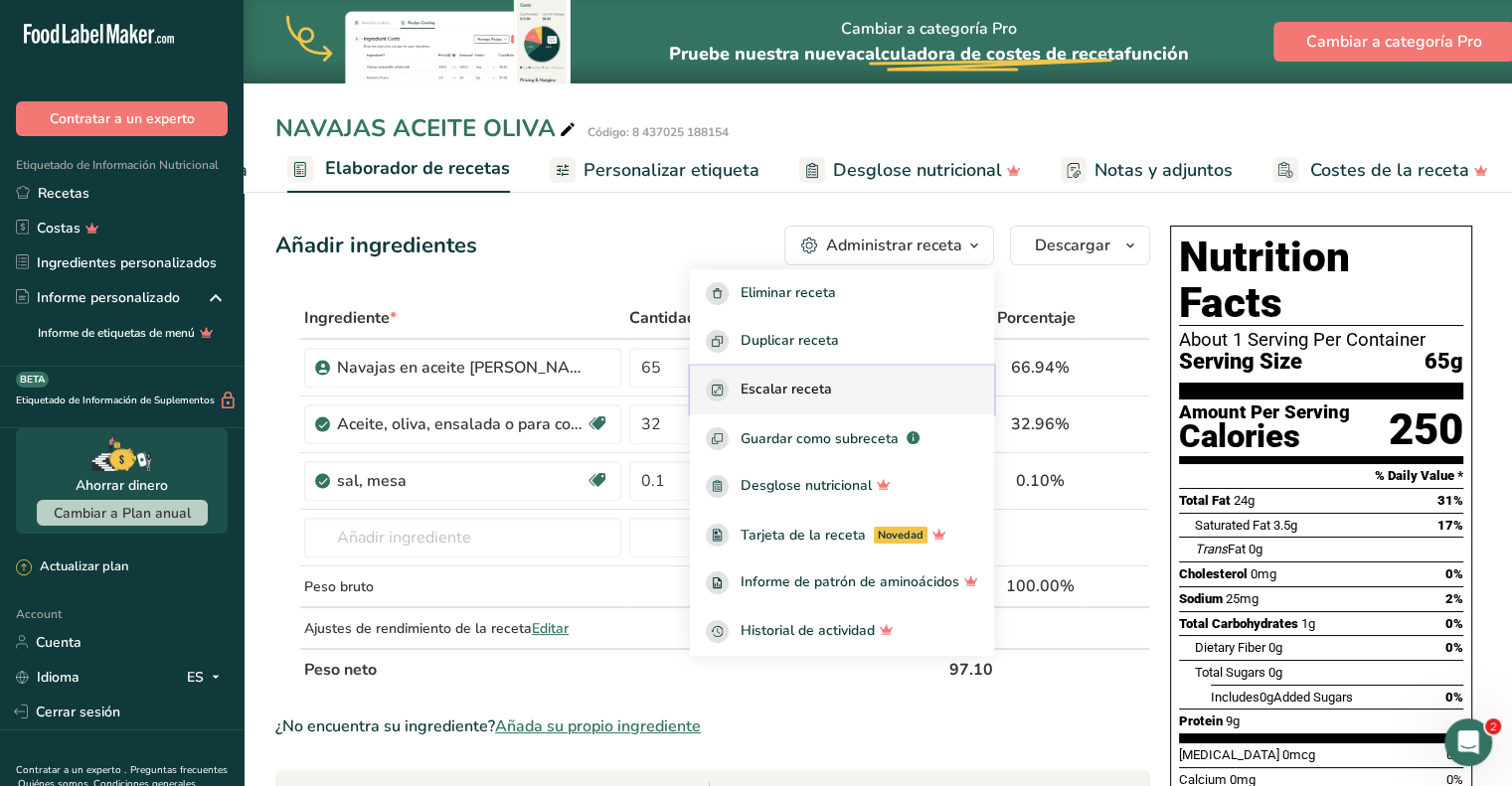 click on "Escalar receta" at bounding box center [786, 390] 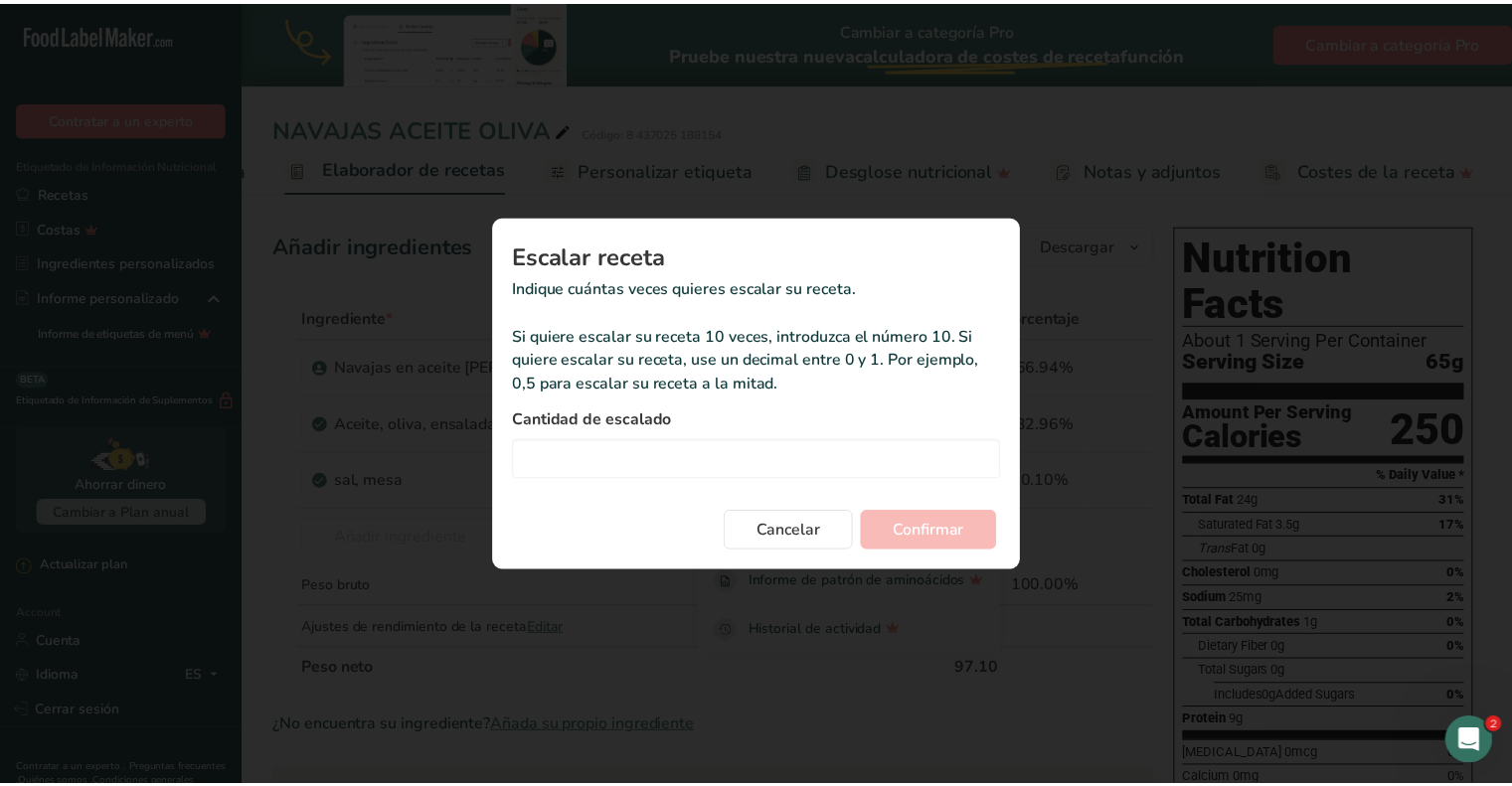 scroll, scrollTop: 0, scrollLeft: 244, axis: horizontal 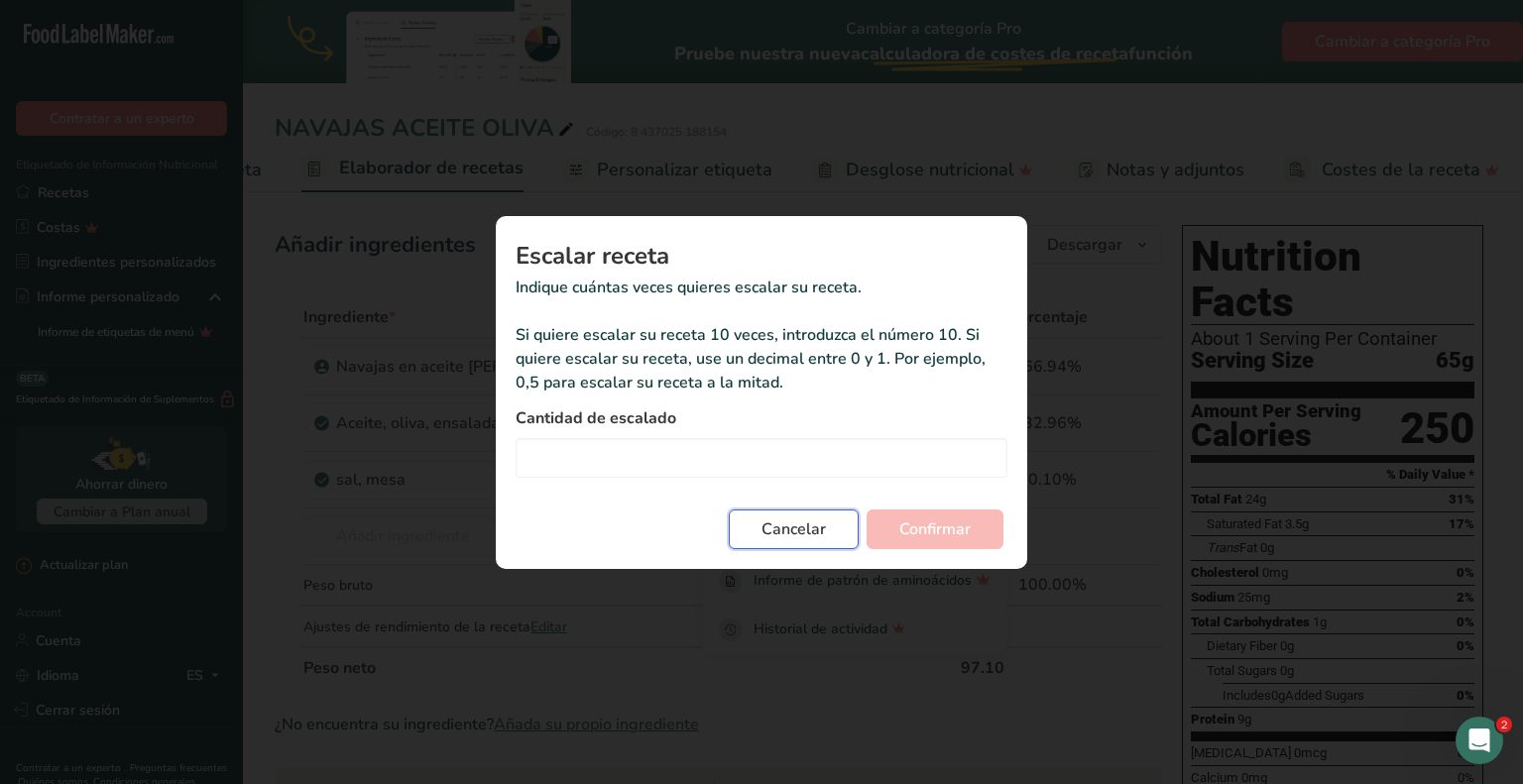 click on "Cancelar" at bounding box center (793, 529) 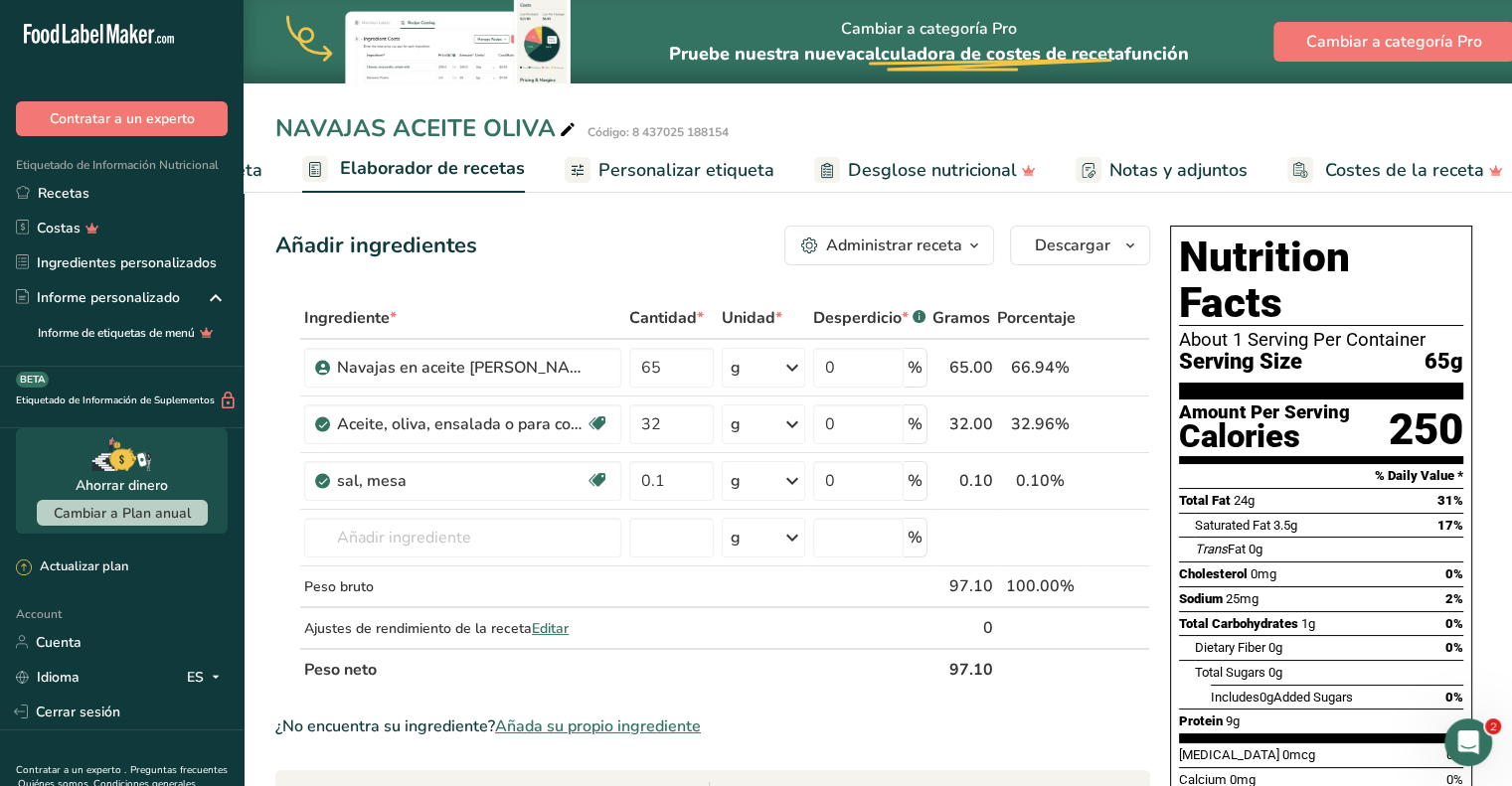 click on "Administrar receta" at bounding box center (889, 245) 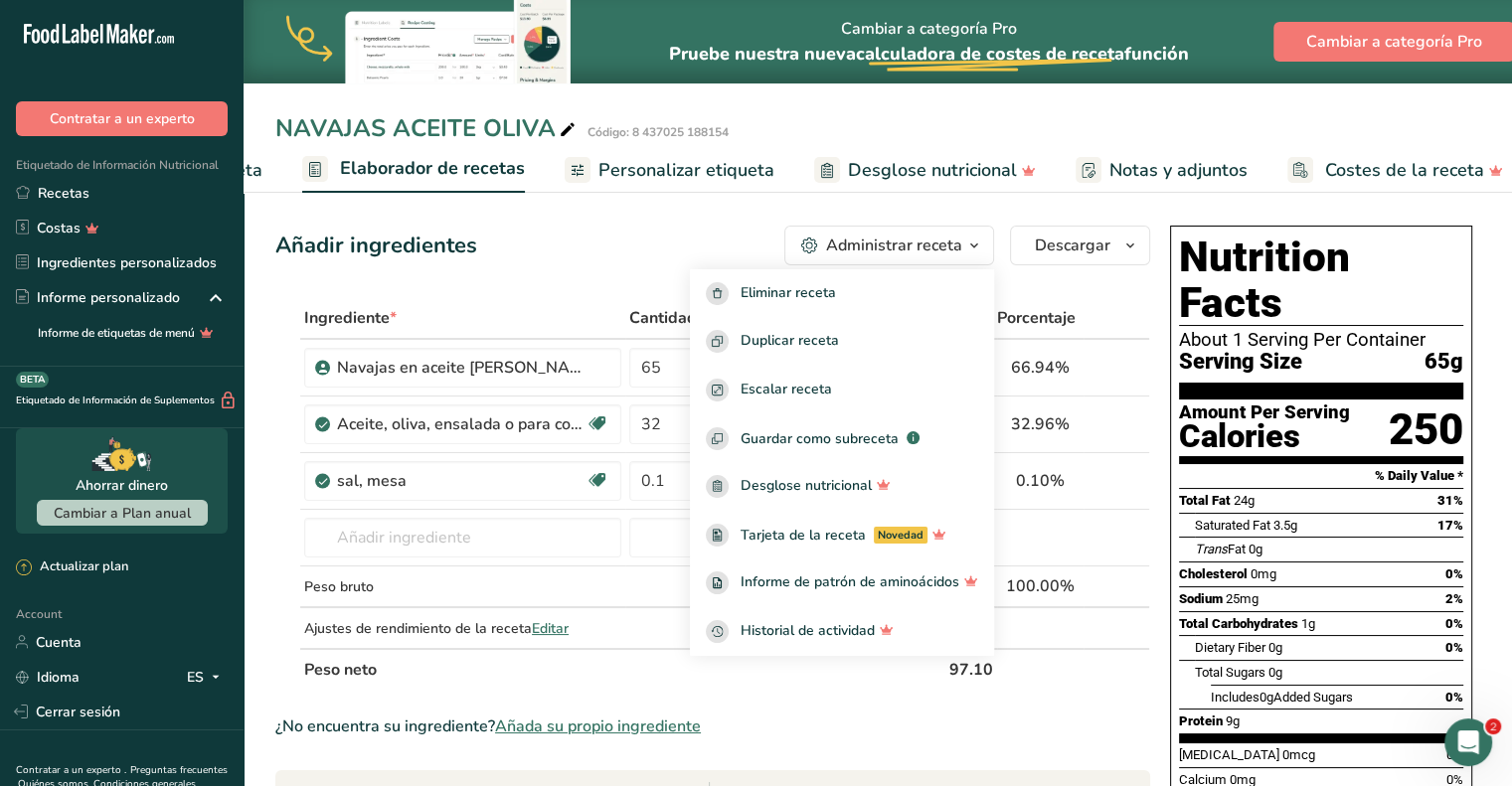 click on "Peso neto" at bounding box center [615, 669] 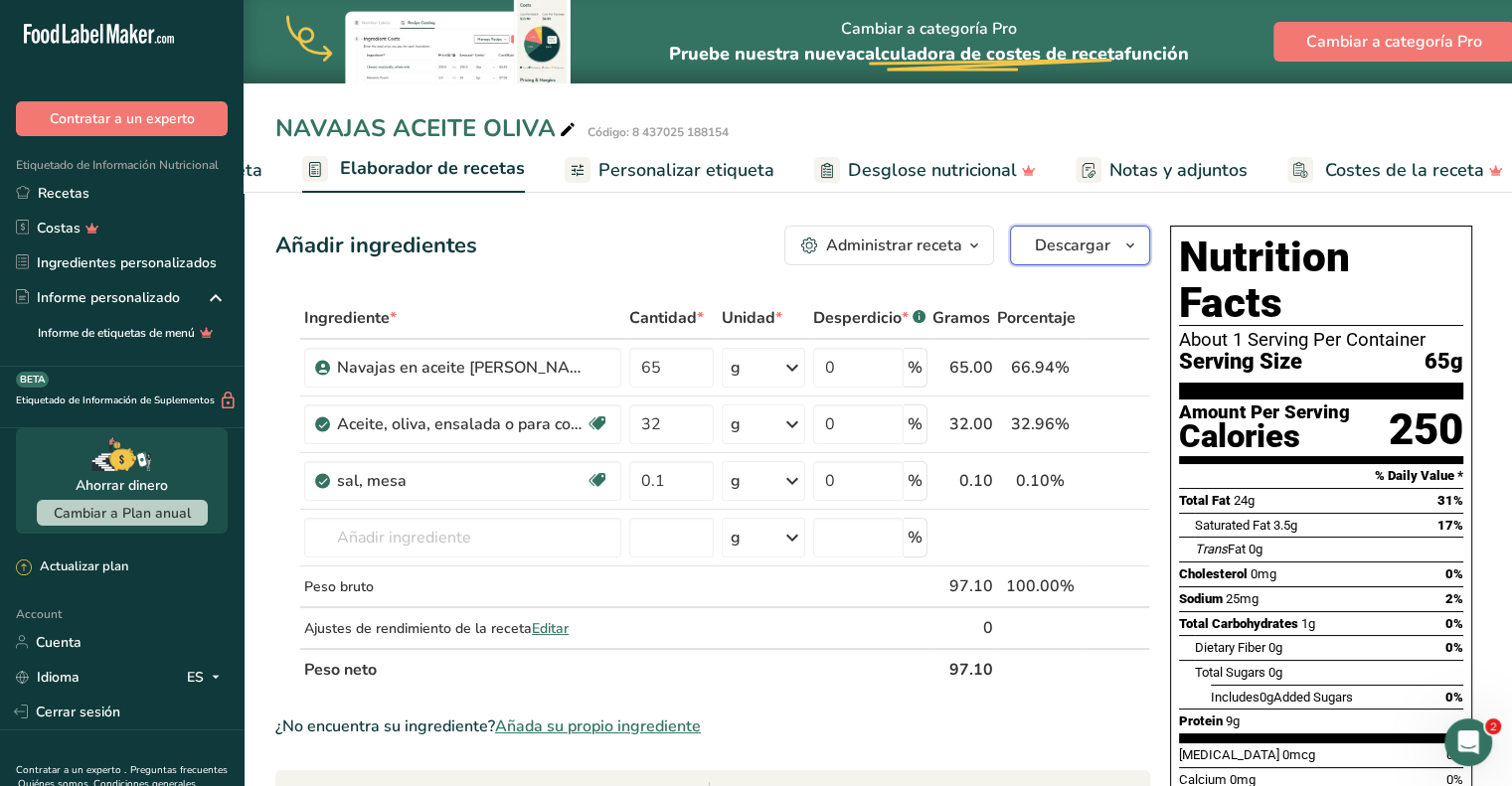 click on "Descargar" at bounding box center [1073, 245] 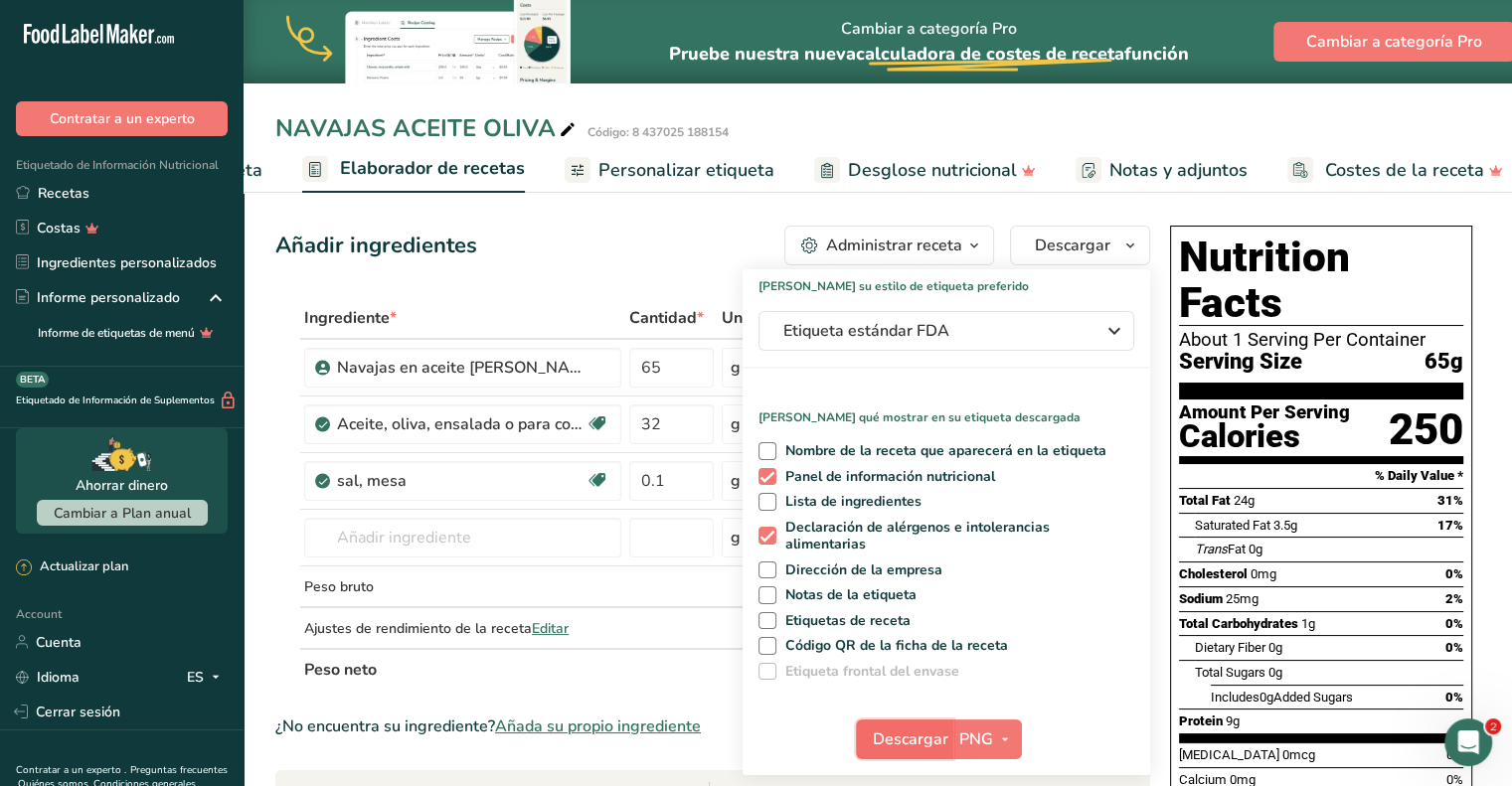 click on "Descargar" at bounding box center (911, 739) 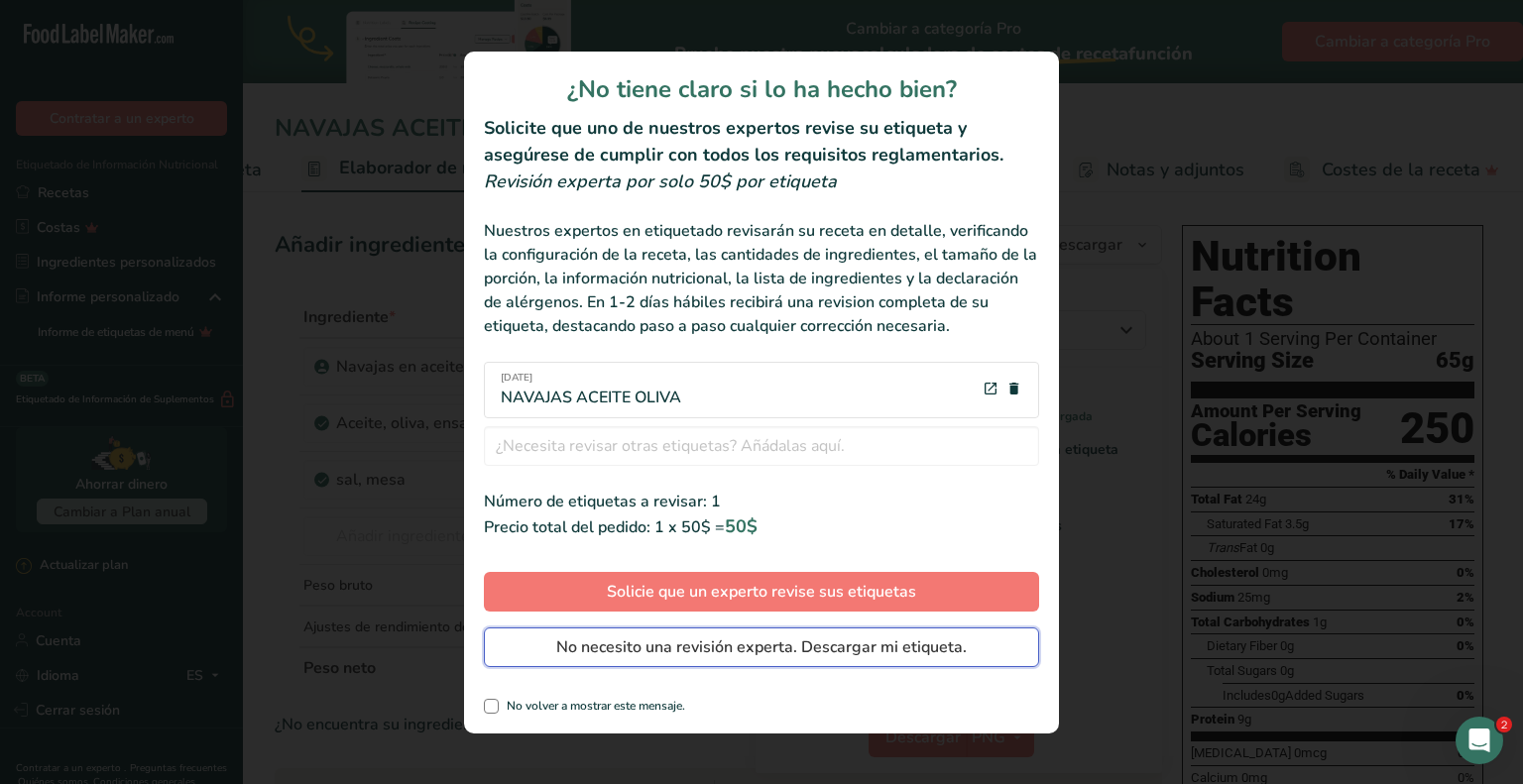 click on "No necesito una revisión experta. Descargar mi etiqueta." at bounding box center [762, 647] 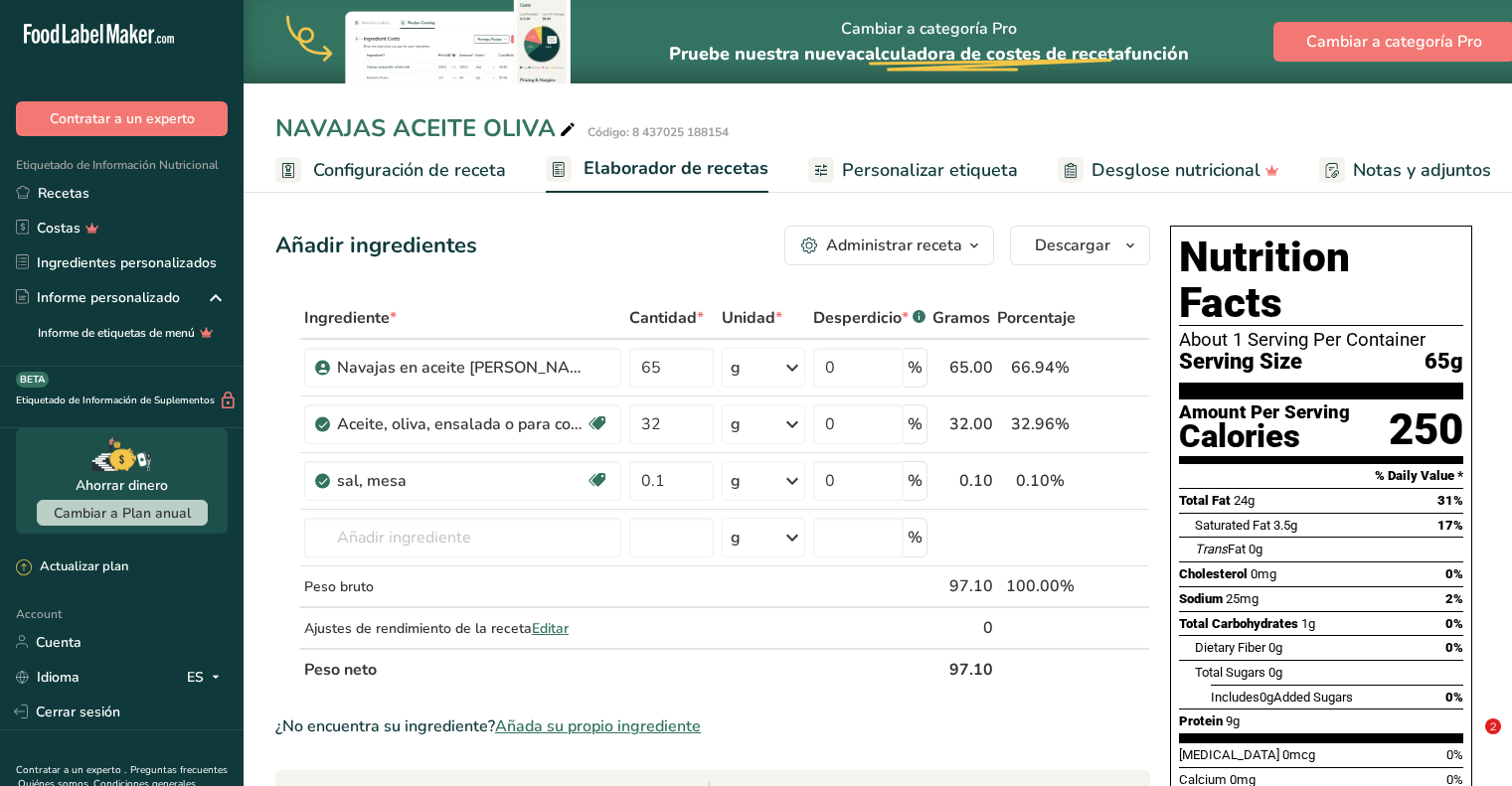 scroll, scrollTop: 0, scrollLeft: 0, axis: both 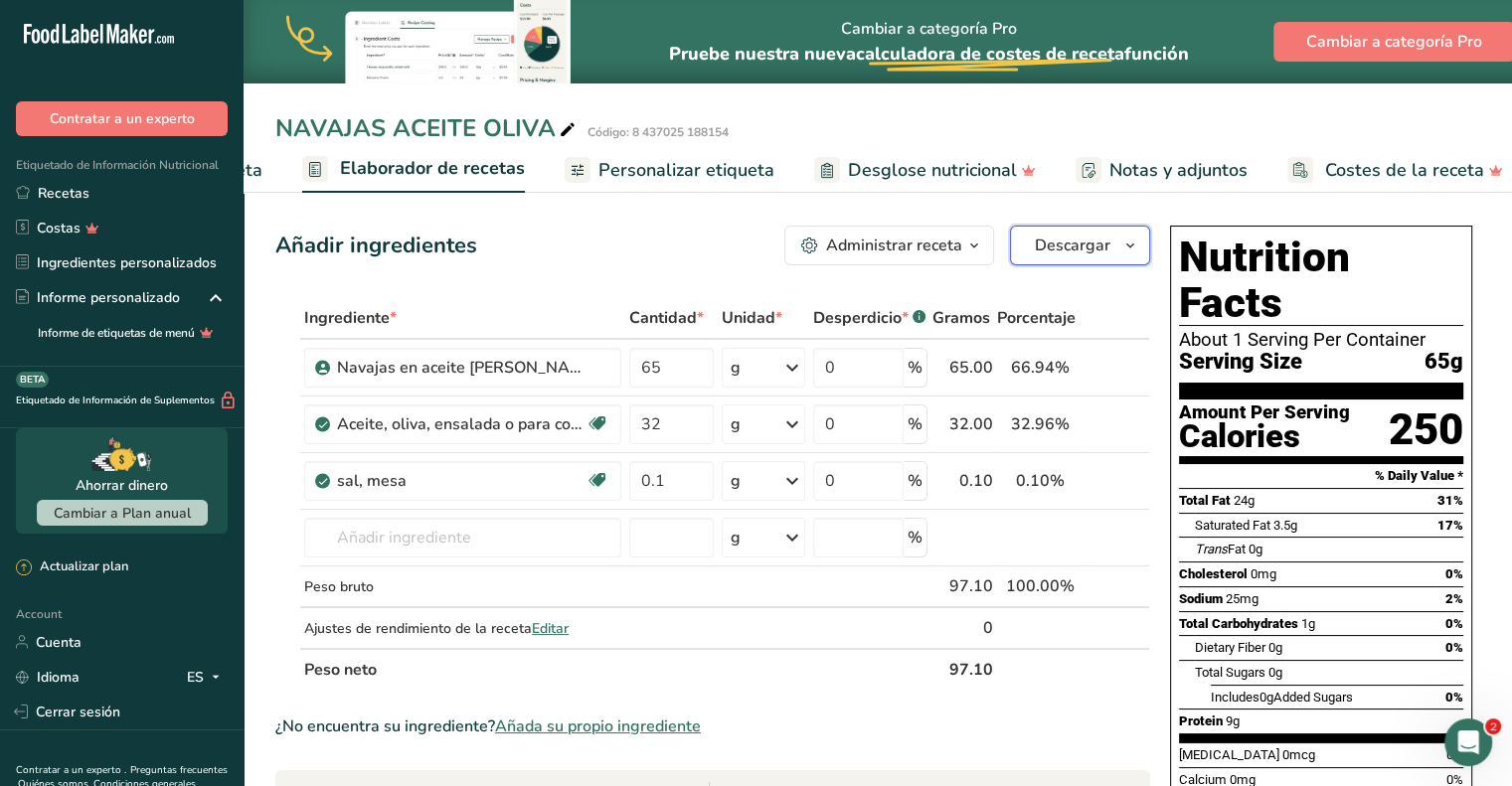 click on "Descargar" at bounding box center (1073, 245) 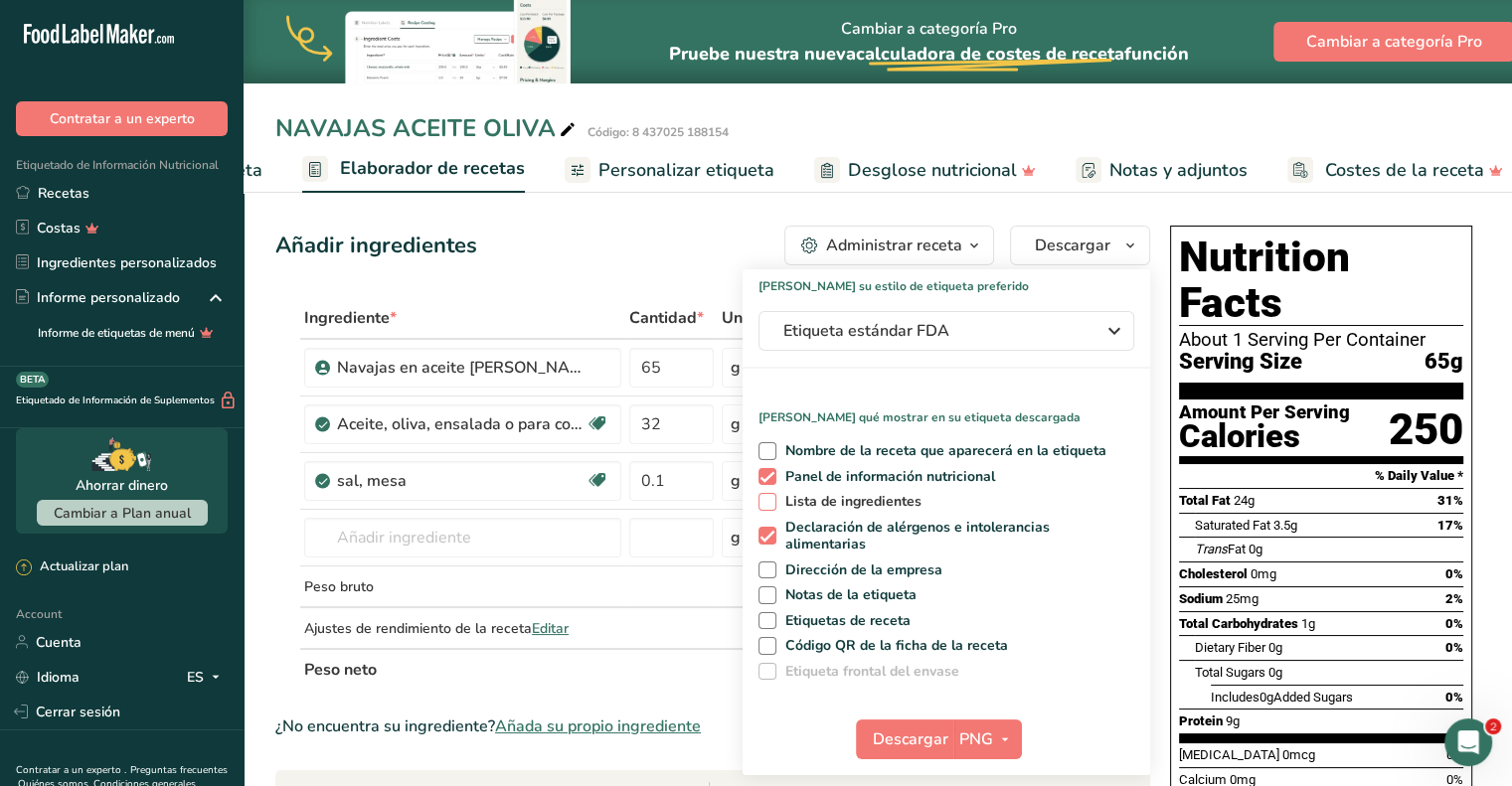 click at bounding box center (767, 502) 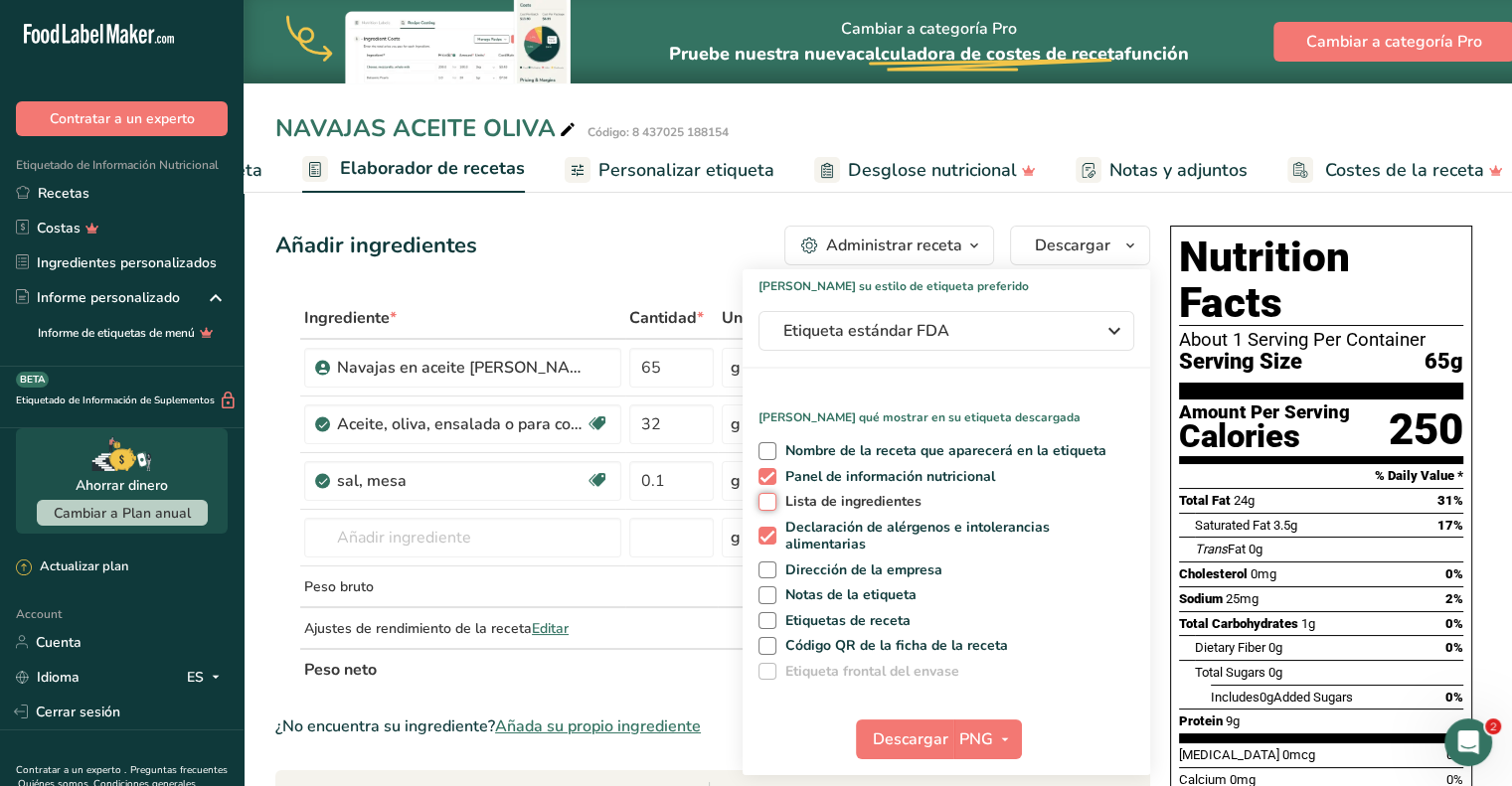 click on "Lista de ingredientes" at bounding box center (764, 501) 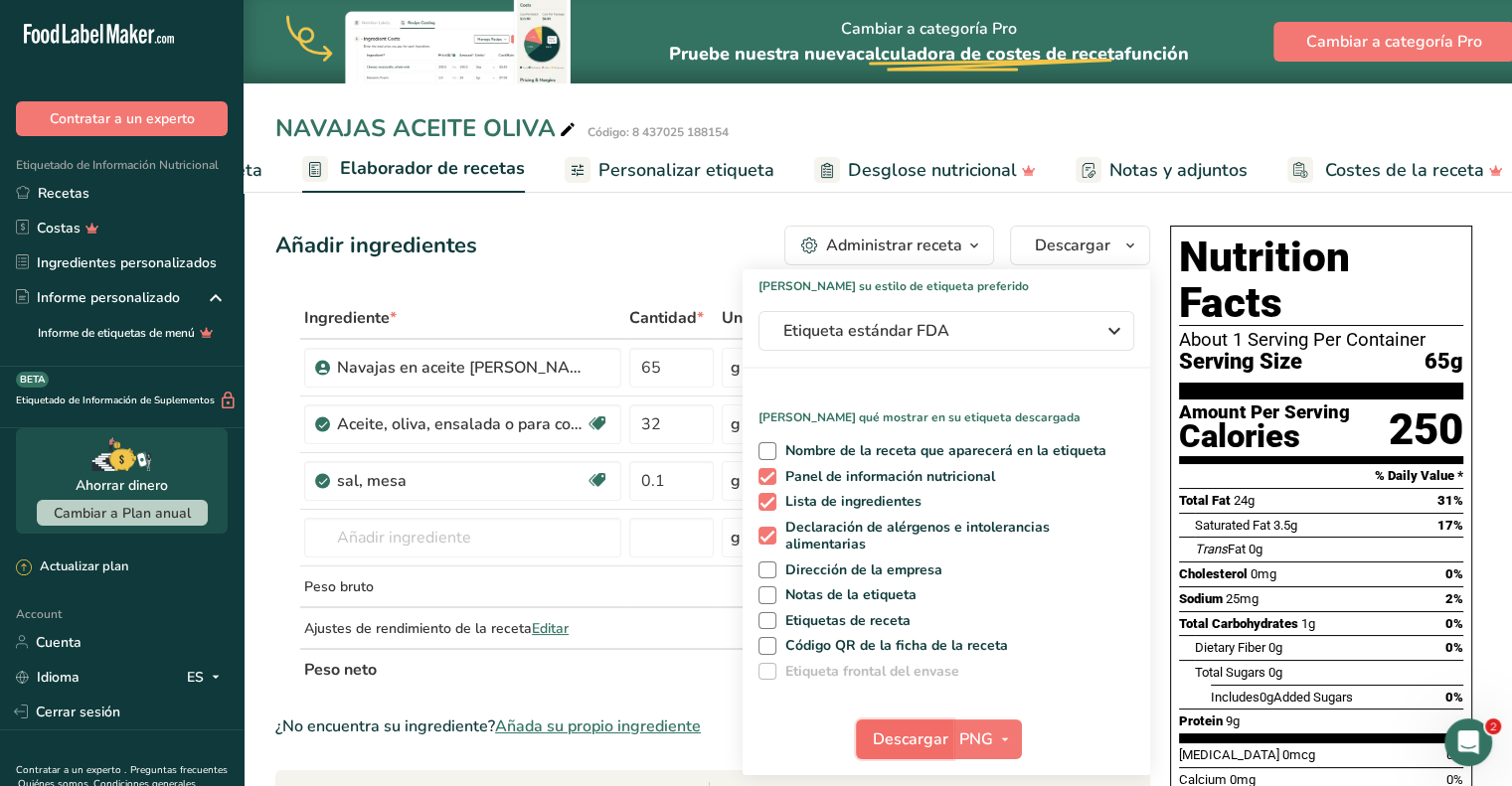 click on "Descargar" at bounding box center (911, 739) 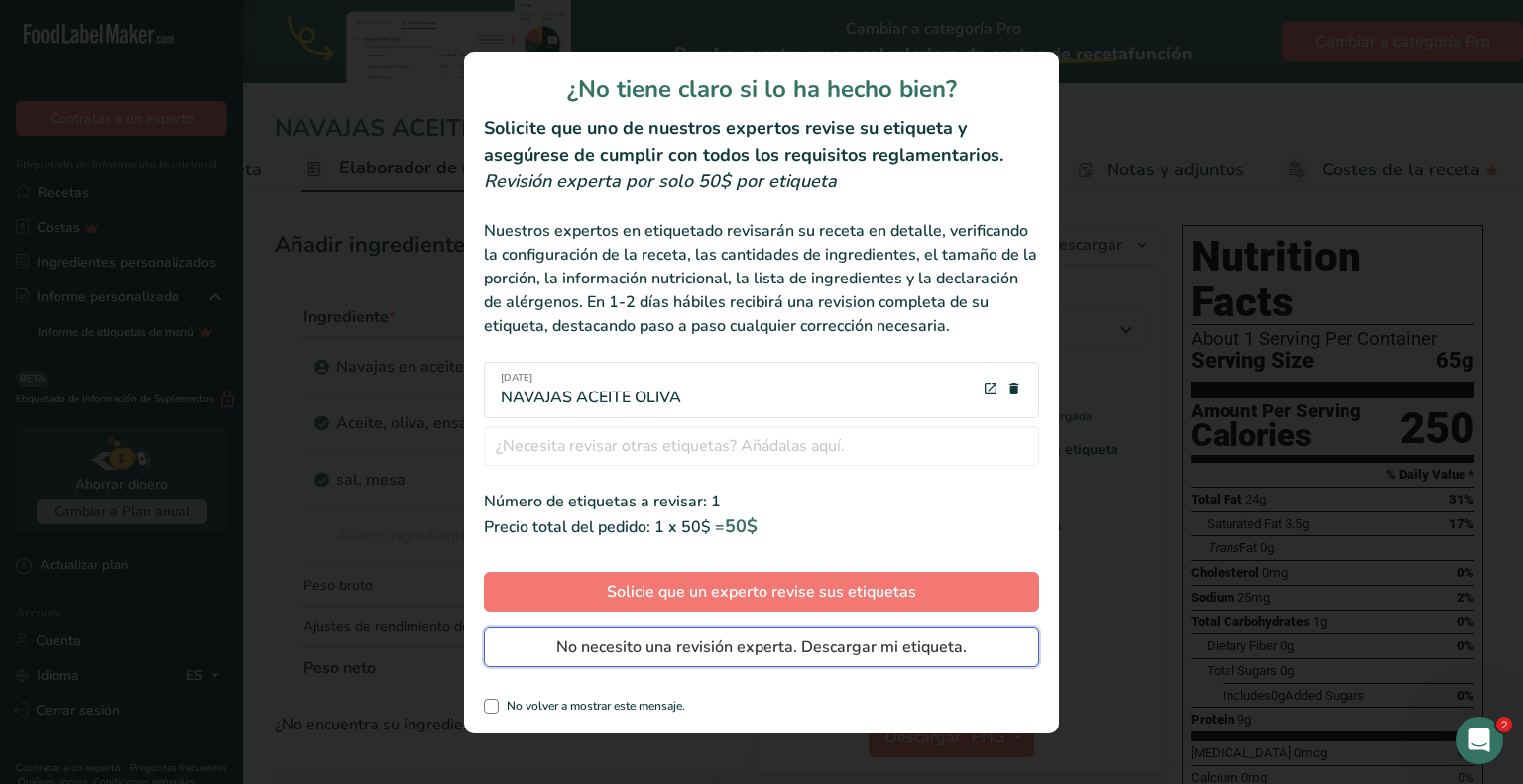 click on "No necesito una revisión experta. Descargar mi etiqueta." at bounding box center [762, 647] 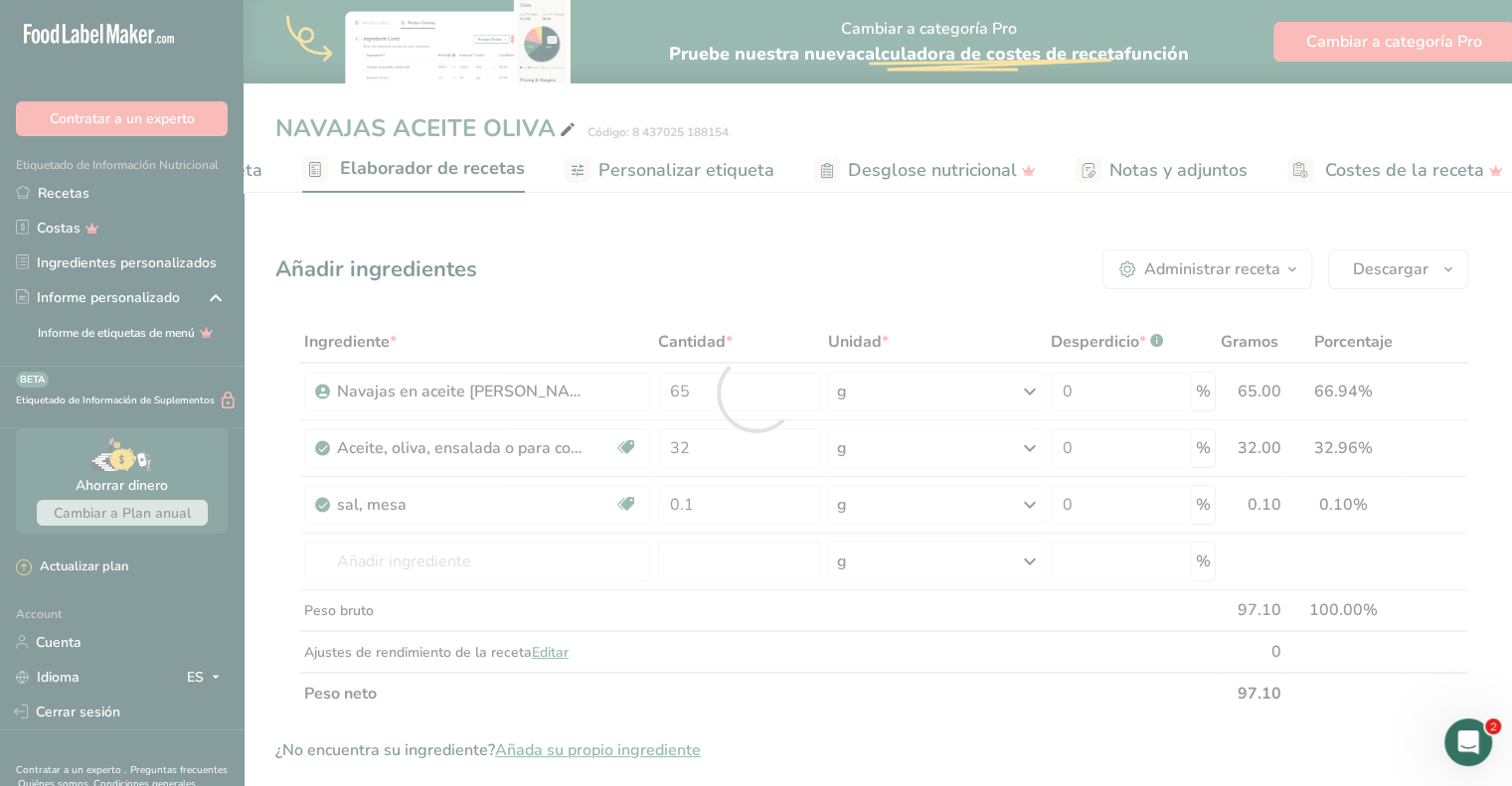 scroll, scrollTop: 0, scrollLeft: 0, axis: both 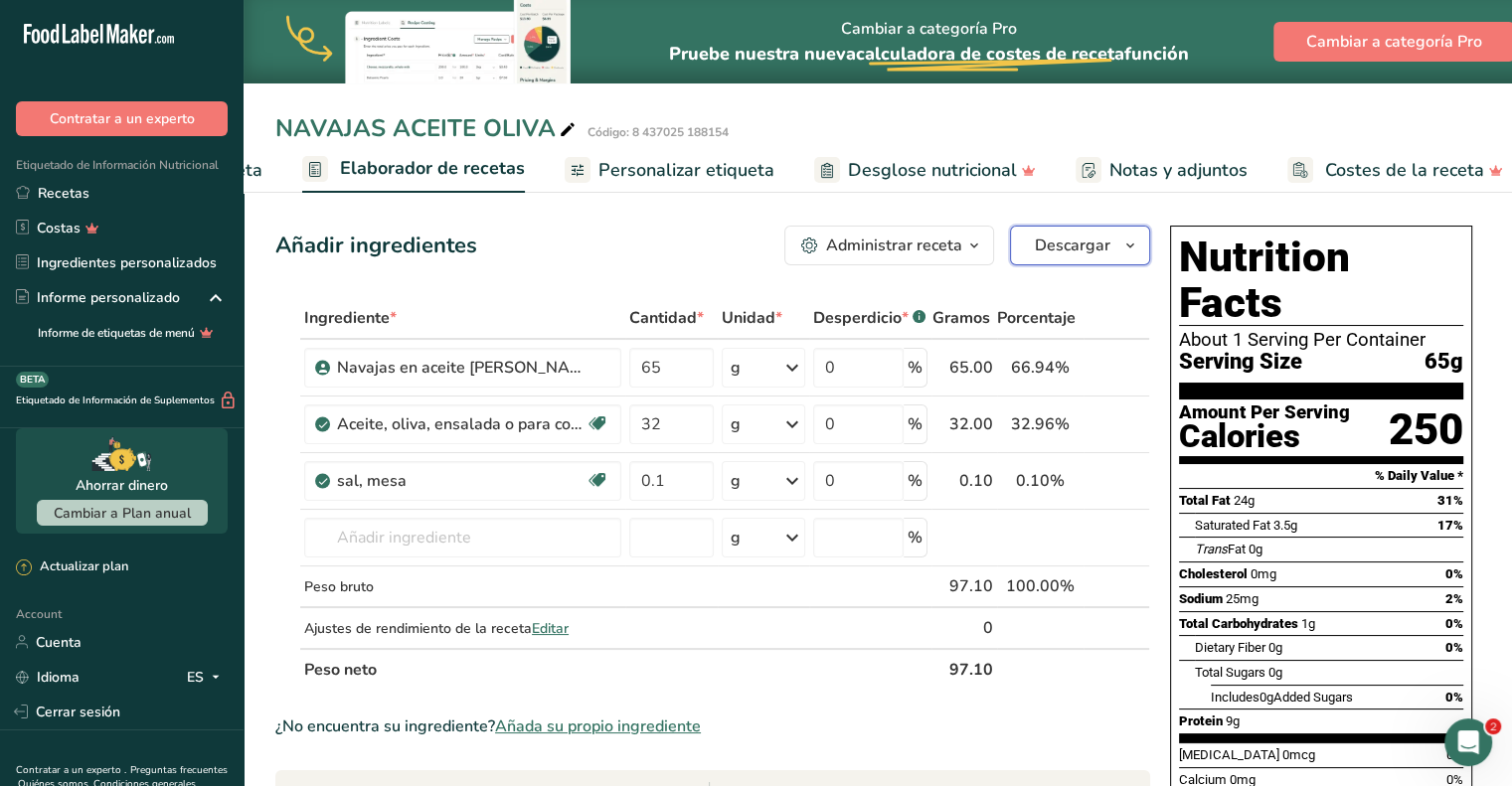 click on "Descargar" at bounding box center (1073, 245) 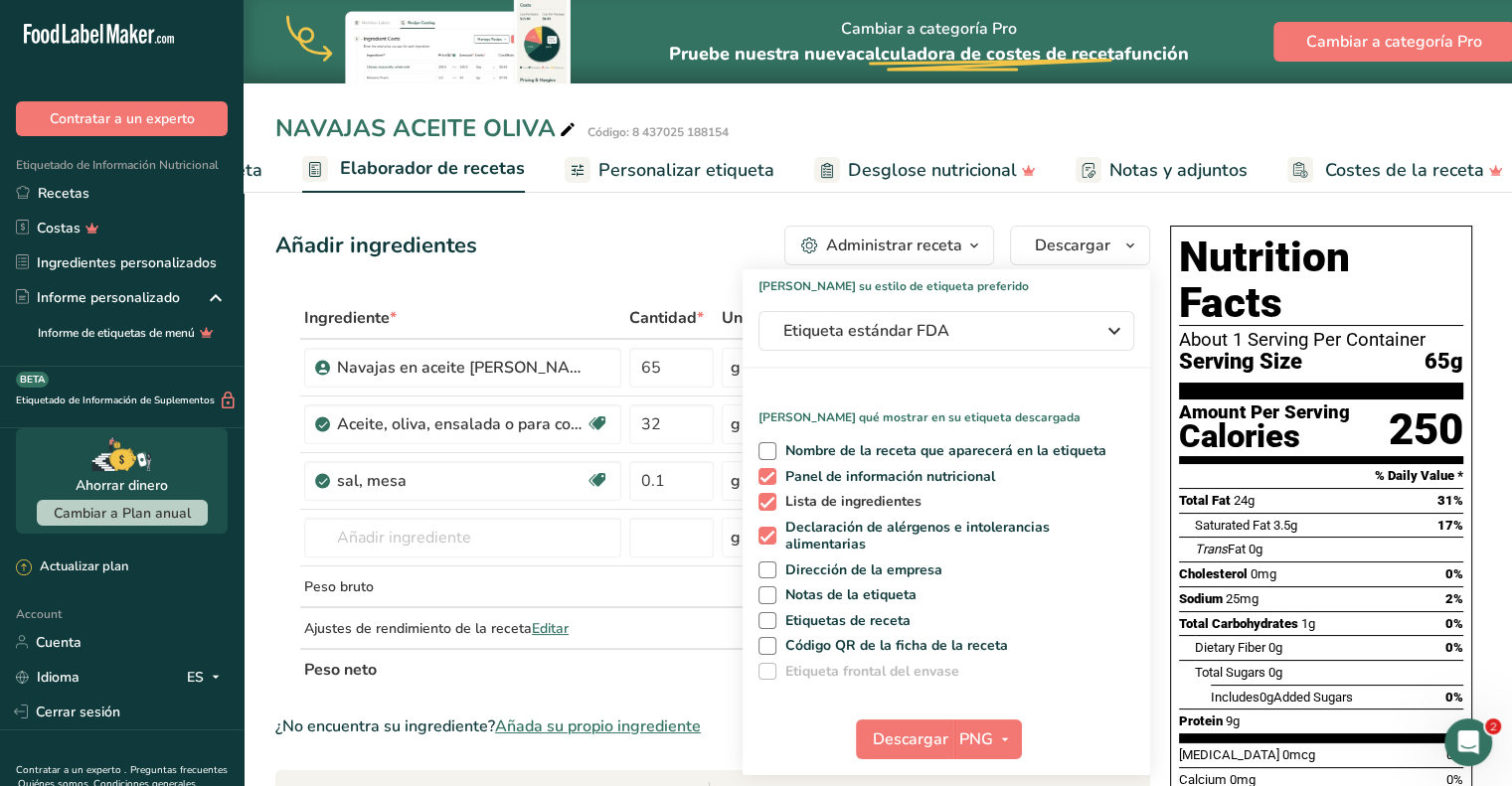 click at bounding box center [767, 502] 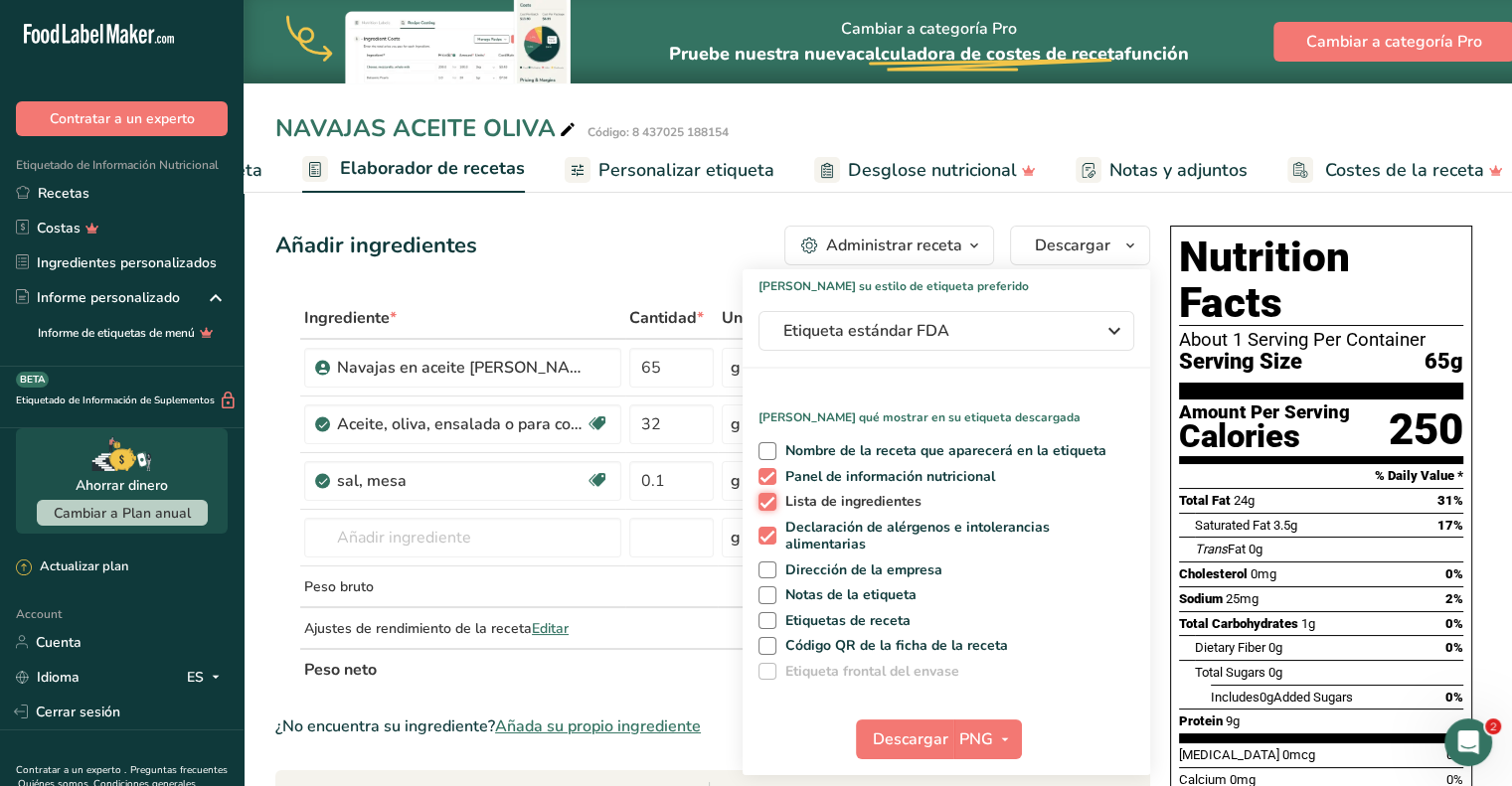 click on "Lista de ingredientes" at bounding box center [764, 501] 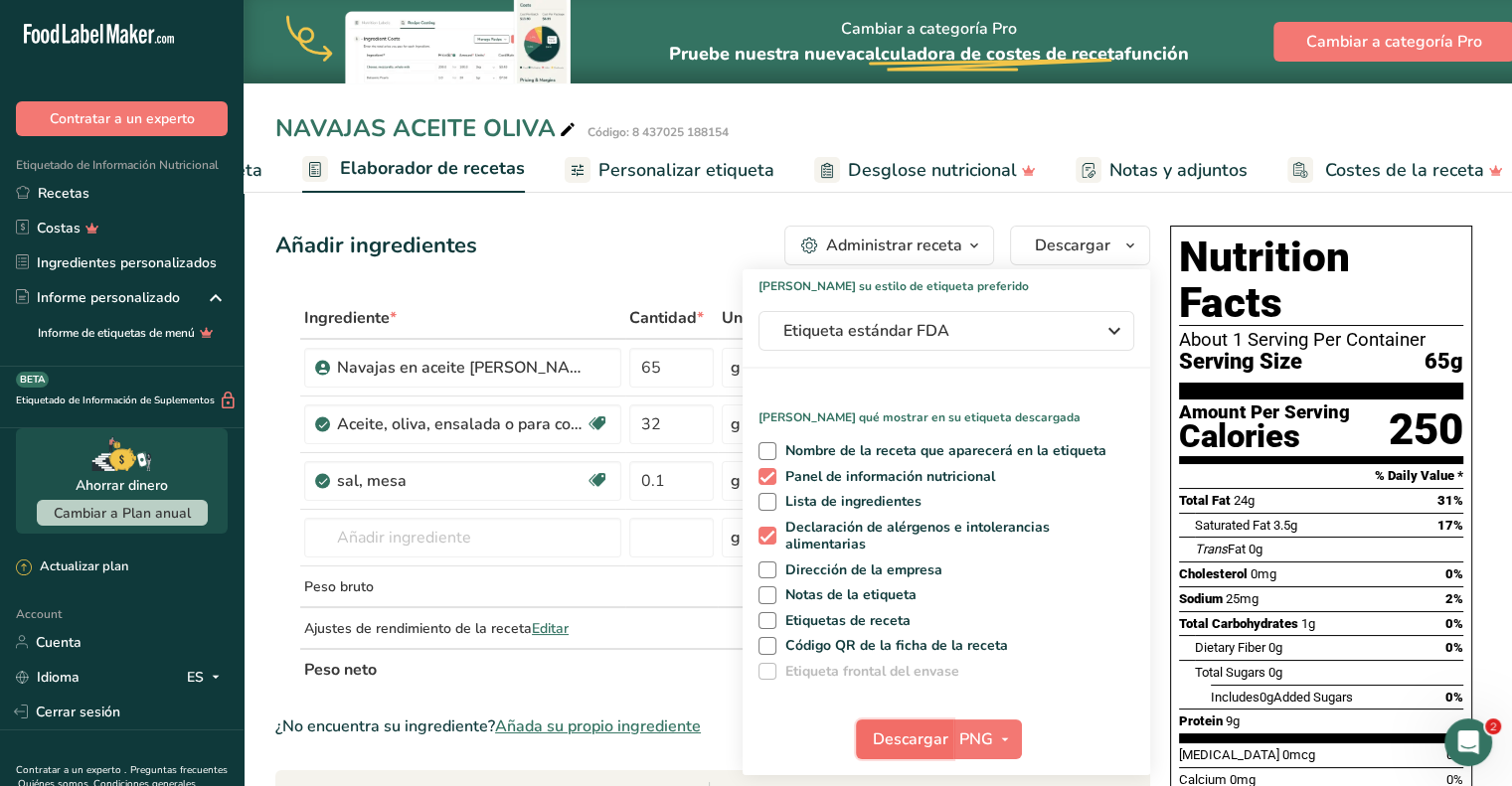 click on "Descargar" at bounding box center (911, 739) 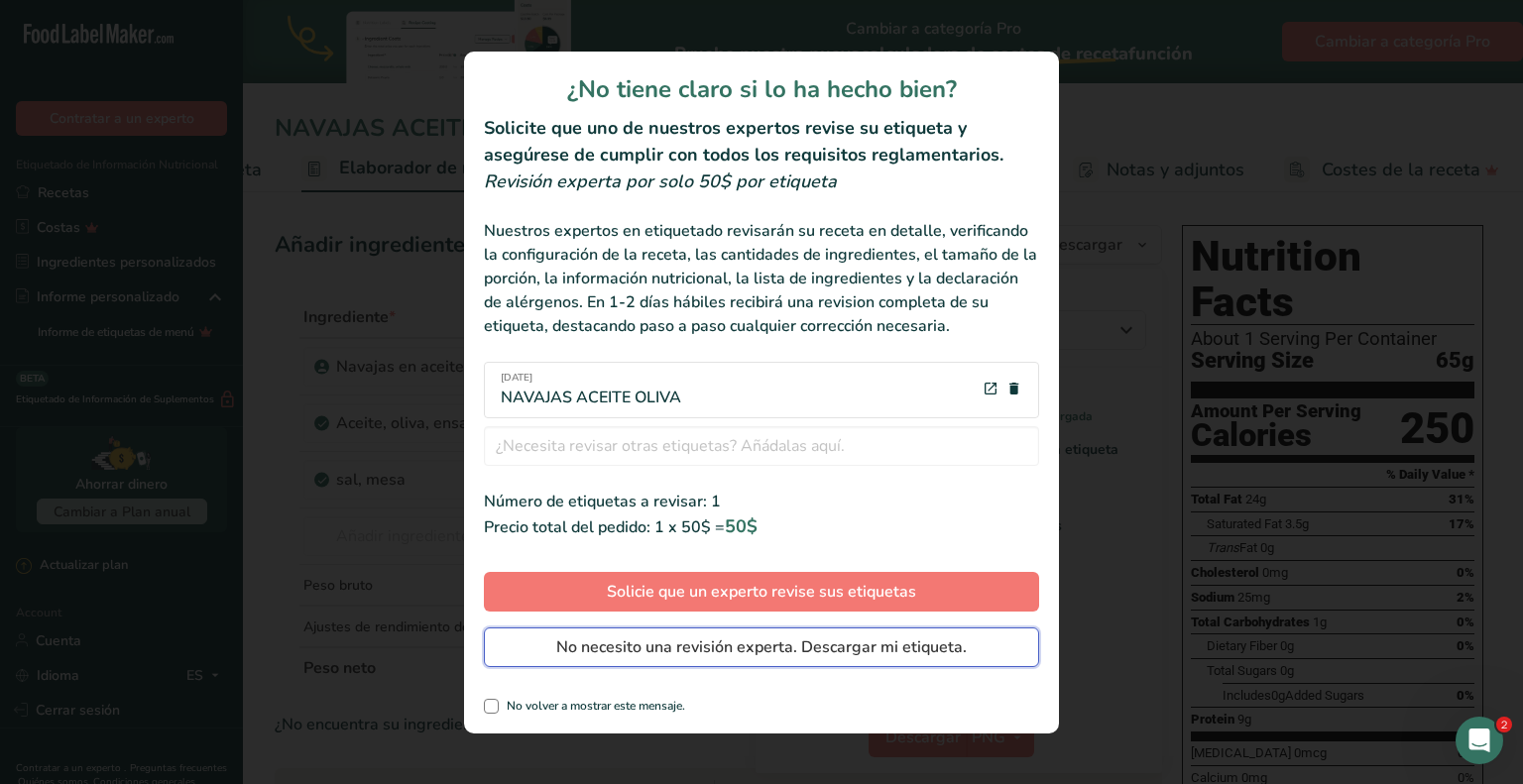 click on "No necesito una revisión experta. Descargar mi etiqueta." at bounding box center [762, 647] 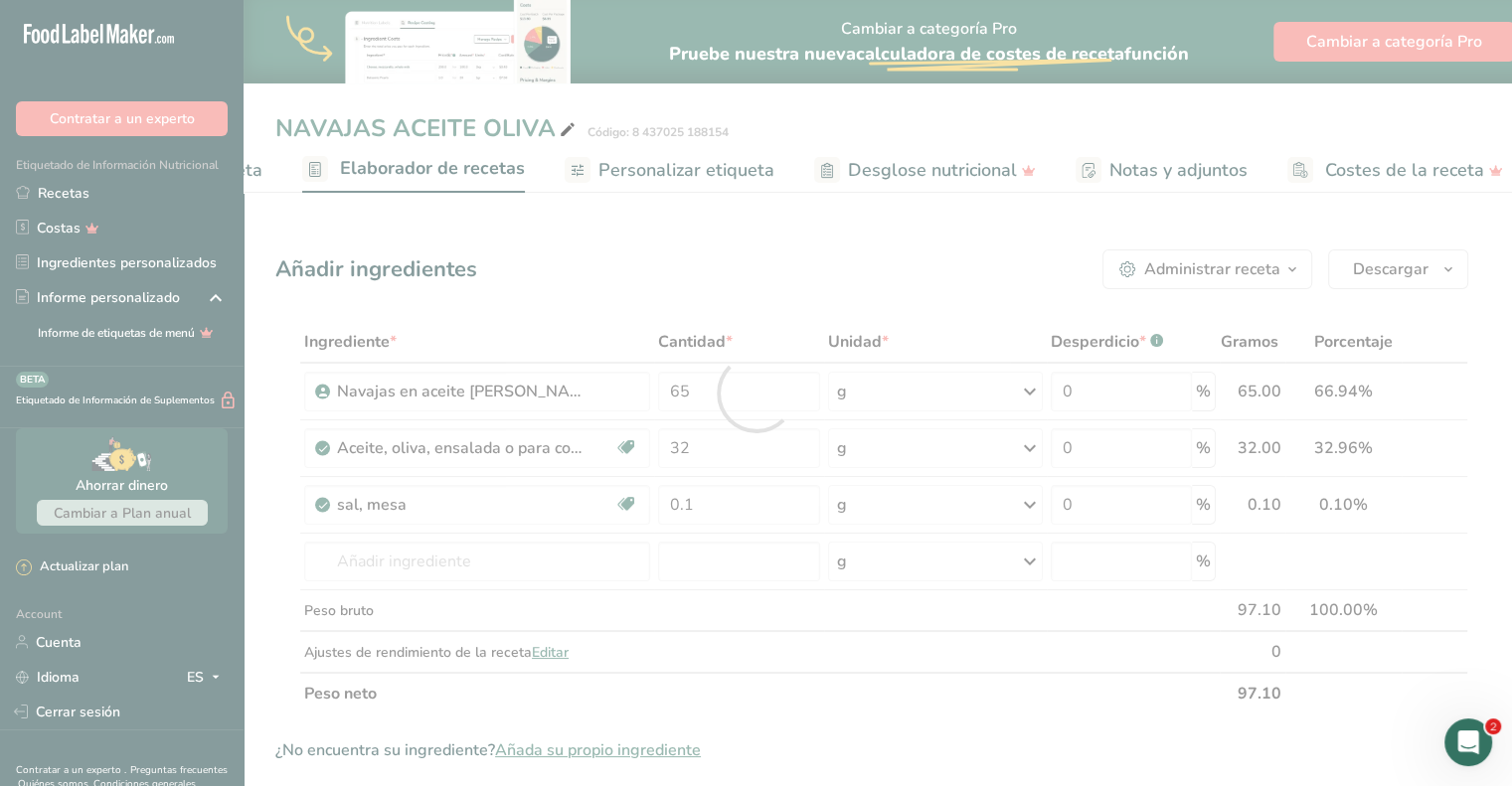 scroll, scrollTop: 0, scrollLeft: 0, axis: both 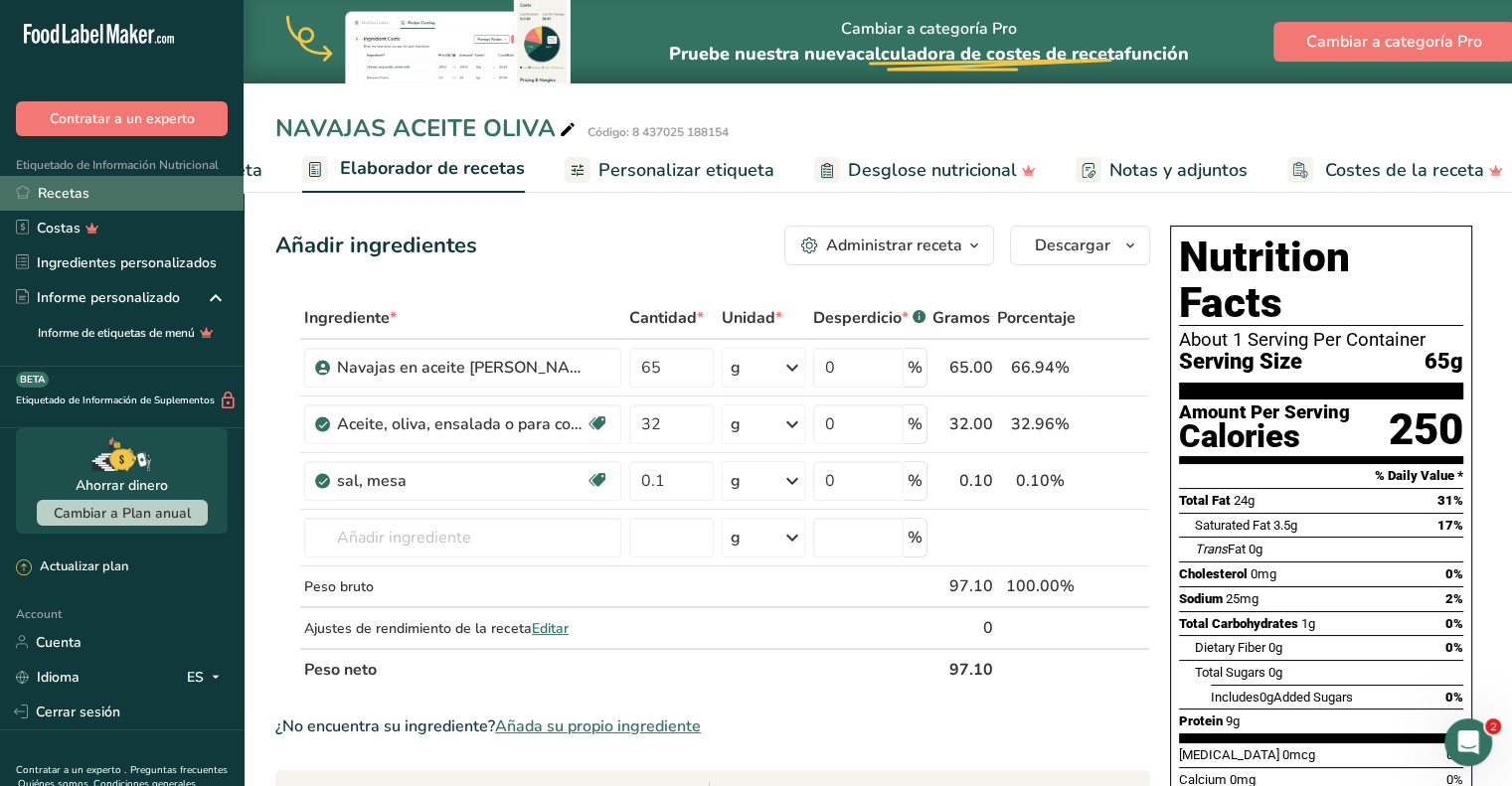 click on "Recetas" at bounding box center [121, 193] 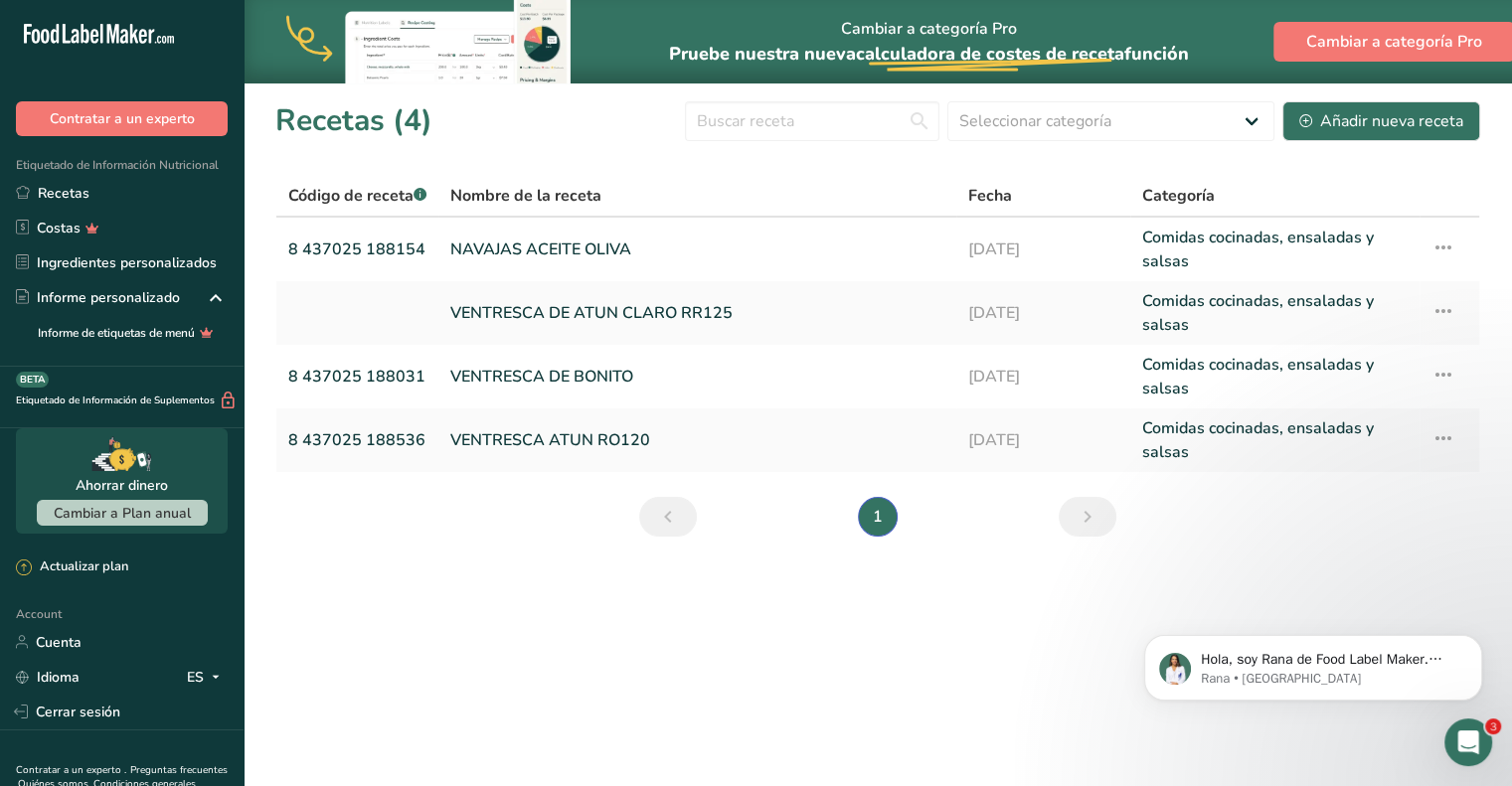 scroll, scrollTop: 0, scrollLeft: 0, axis: both 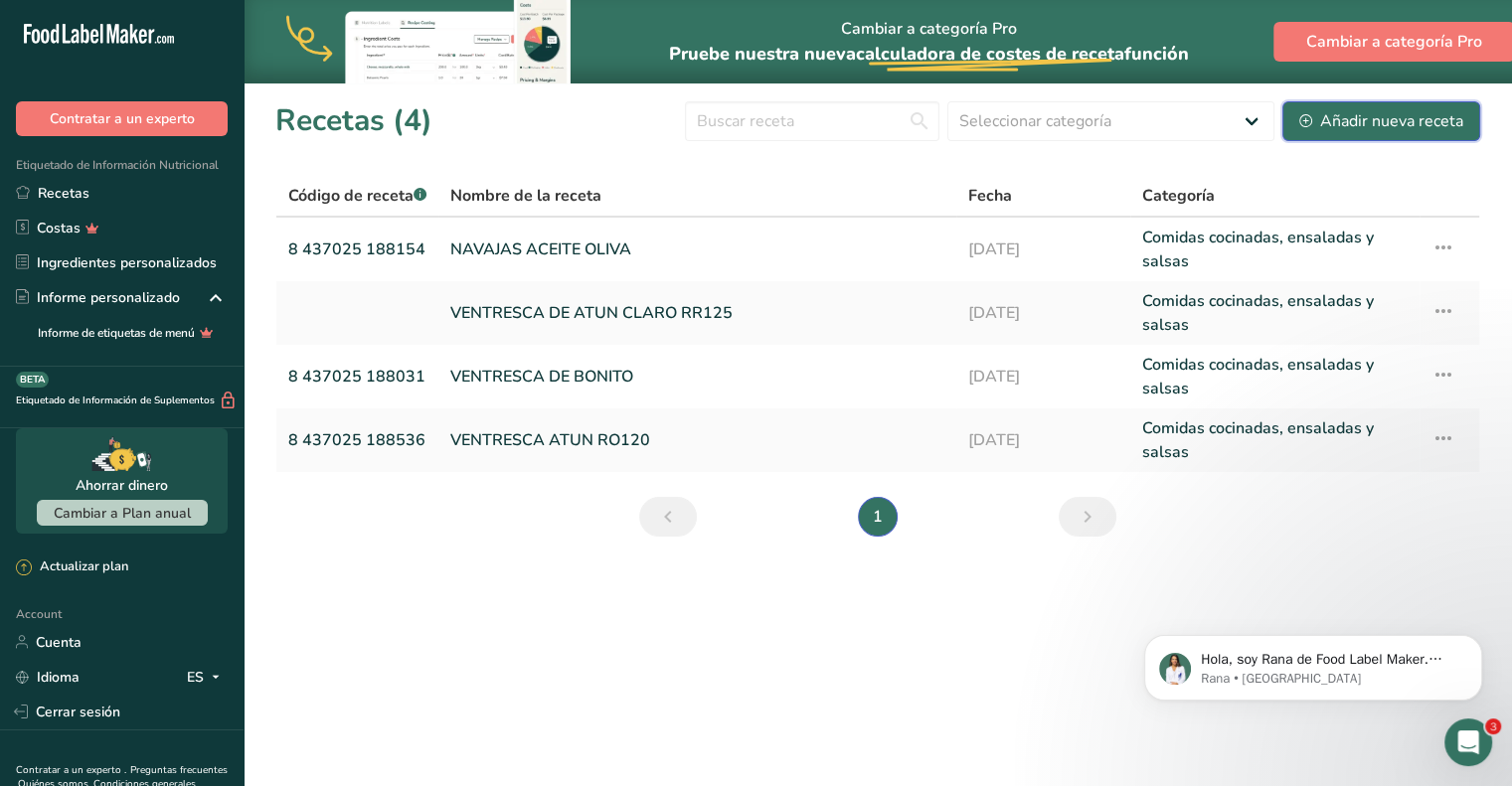 click on "Añadir nueva receta" at bounding box center [1381, 121] 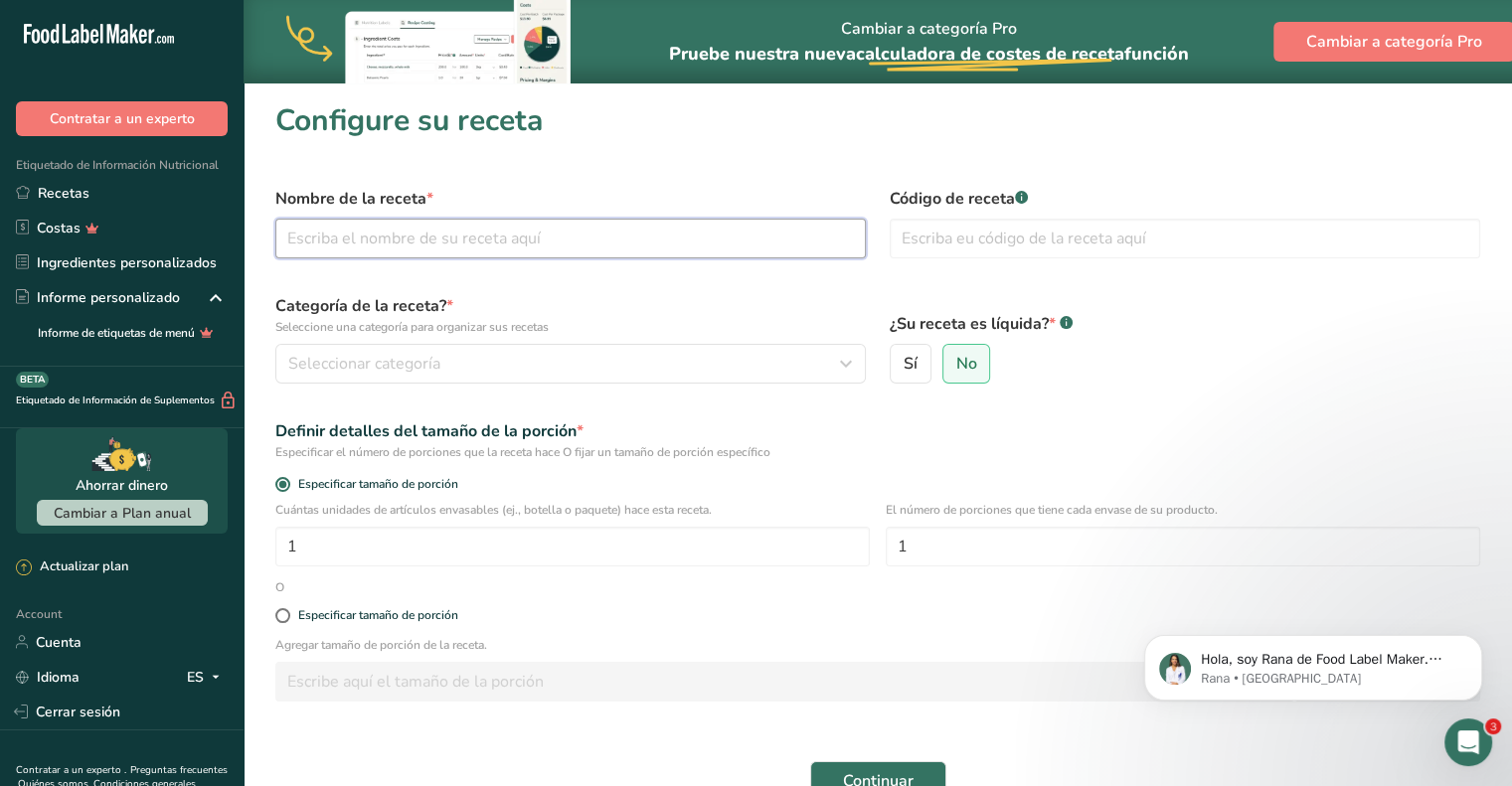 click at bounding box center (571, 238) 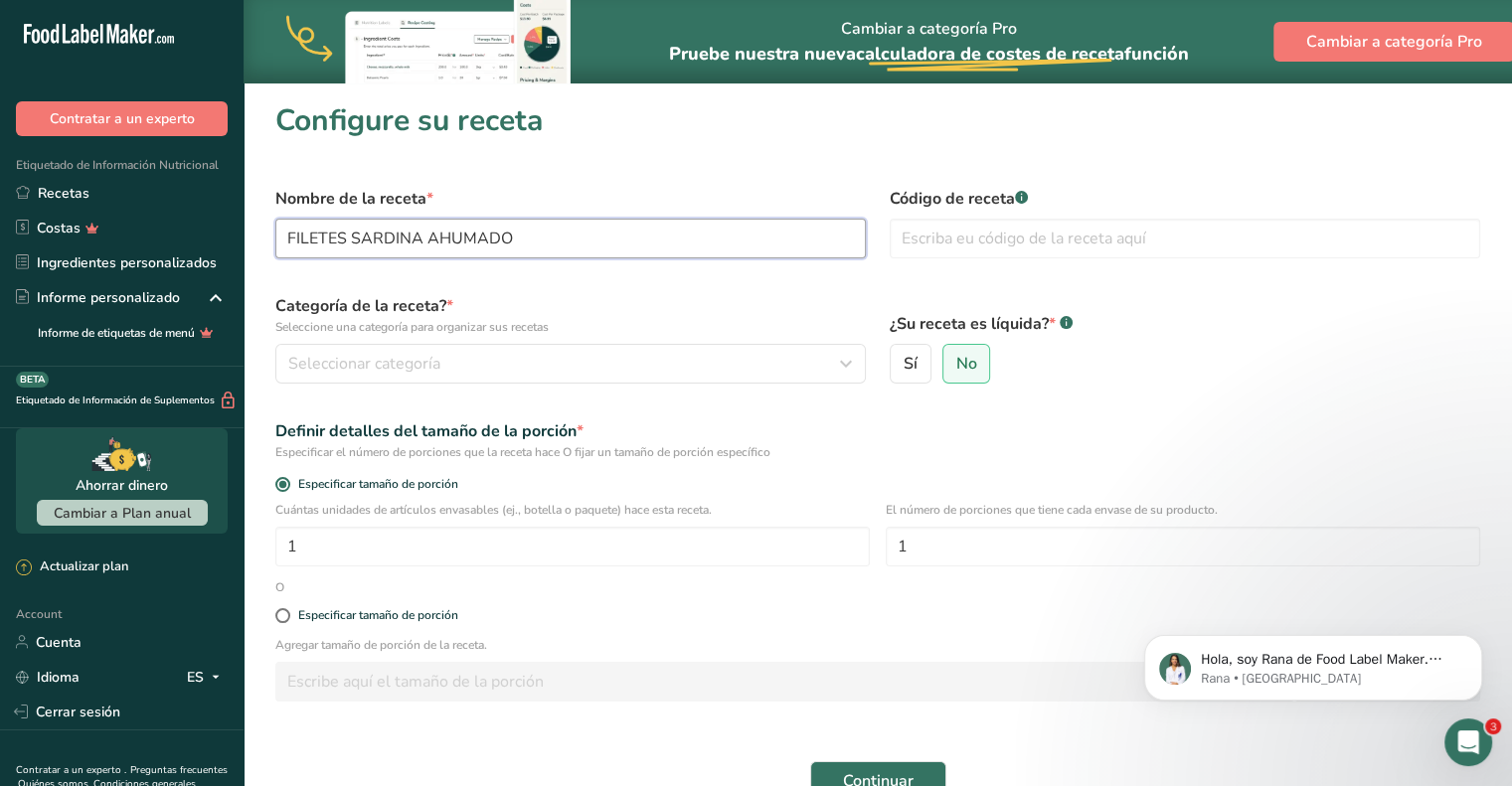 type on "FILETES SARDINA AHUMADO" 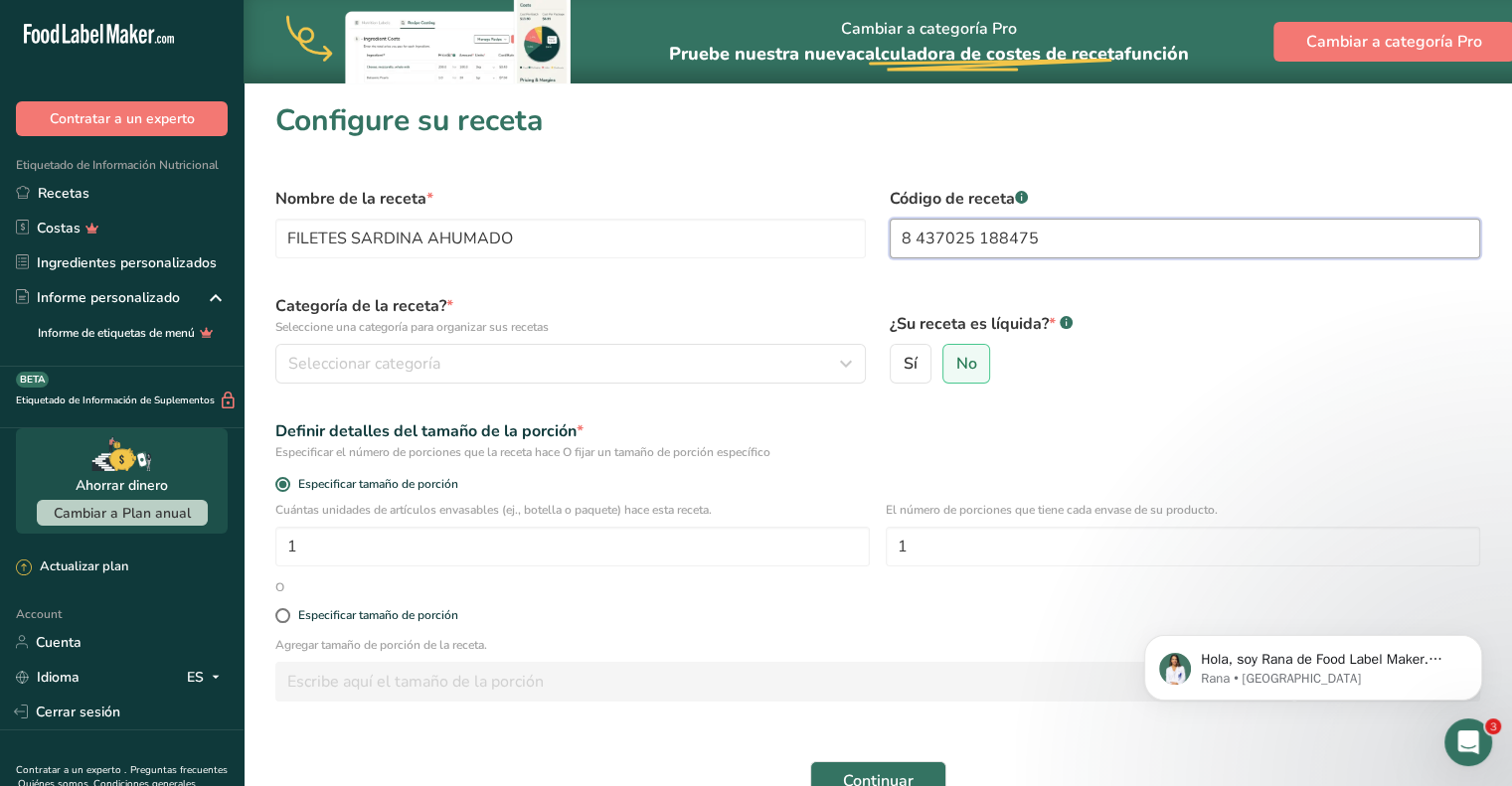 type on "8 437025 188475" 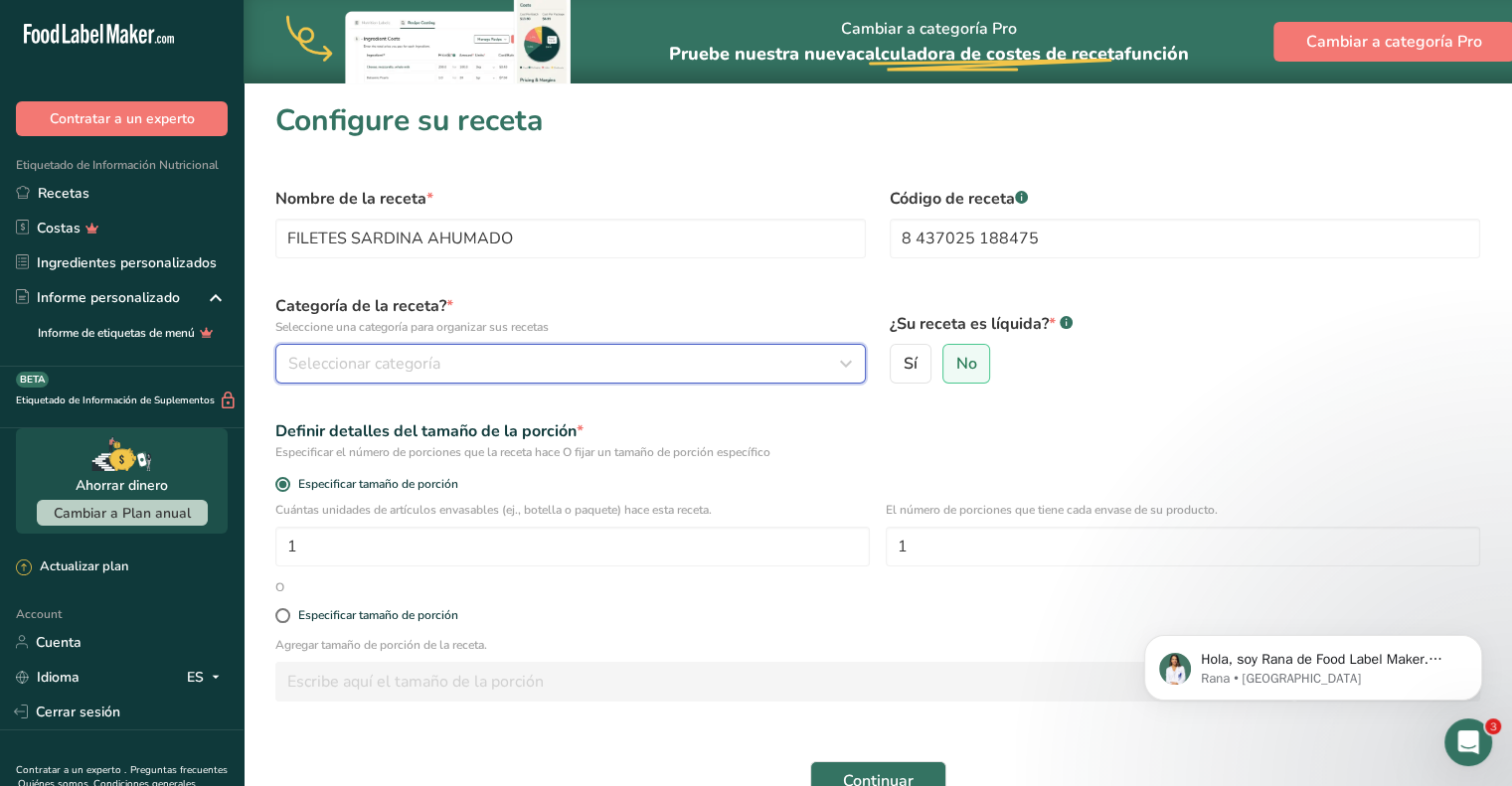 click on "Seleccionar categoría" at bounding box center [364, 364] 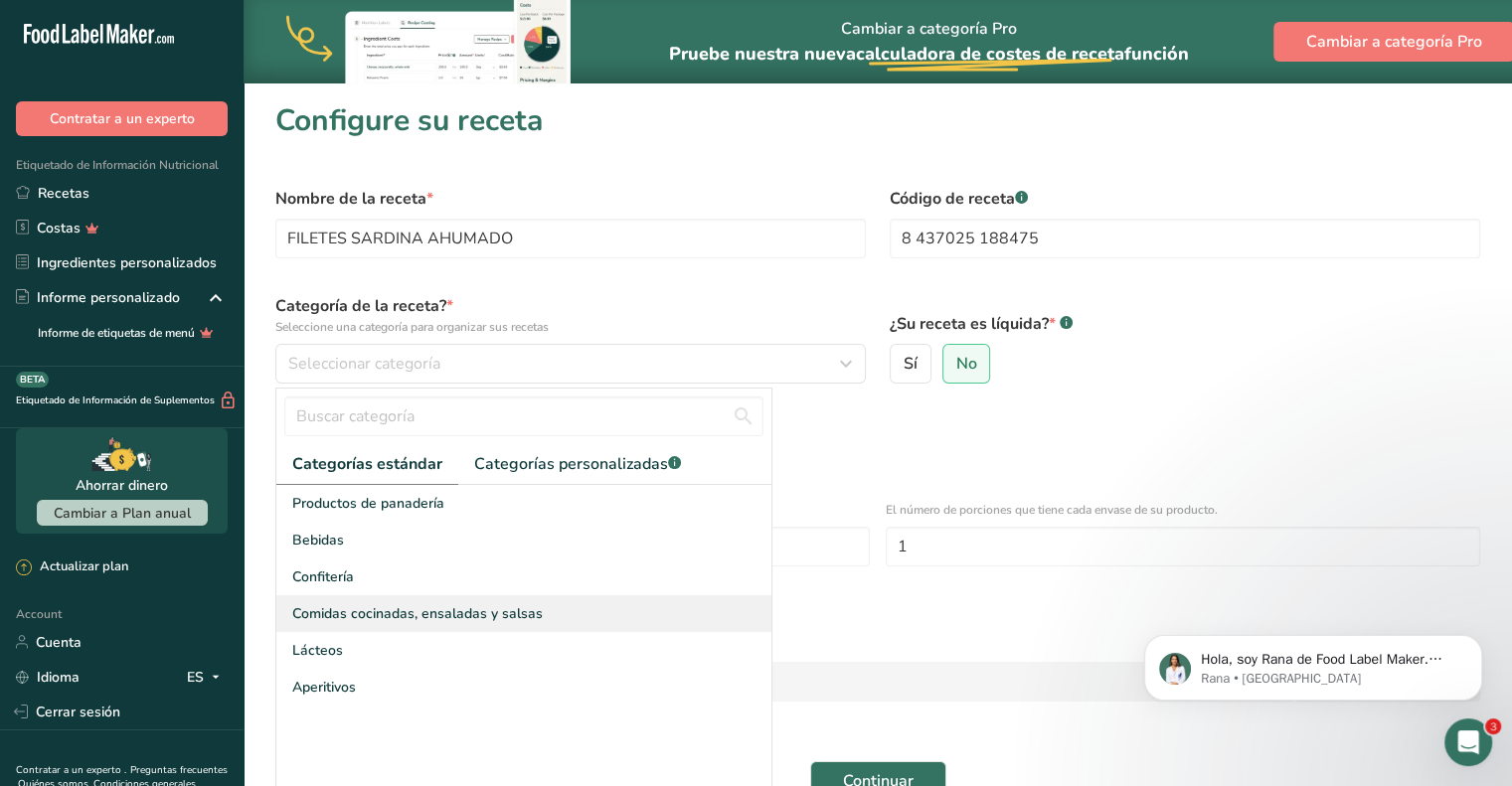 click on "Comidas cocinadas, ensaladas y salsas" at bounding box center [418, 613] 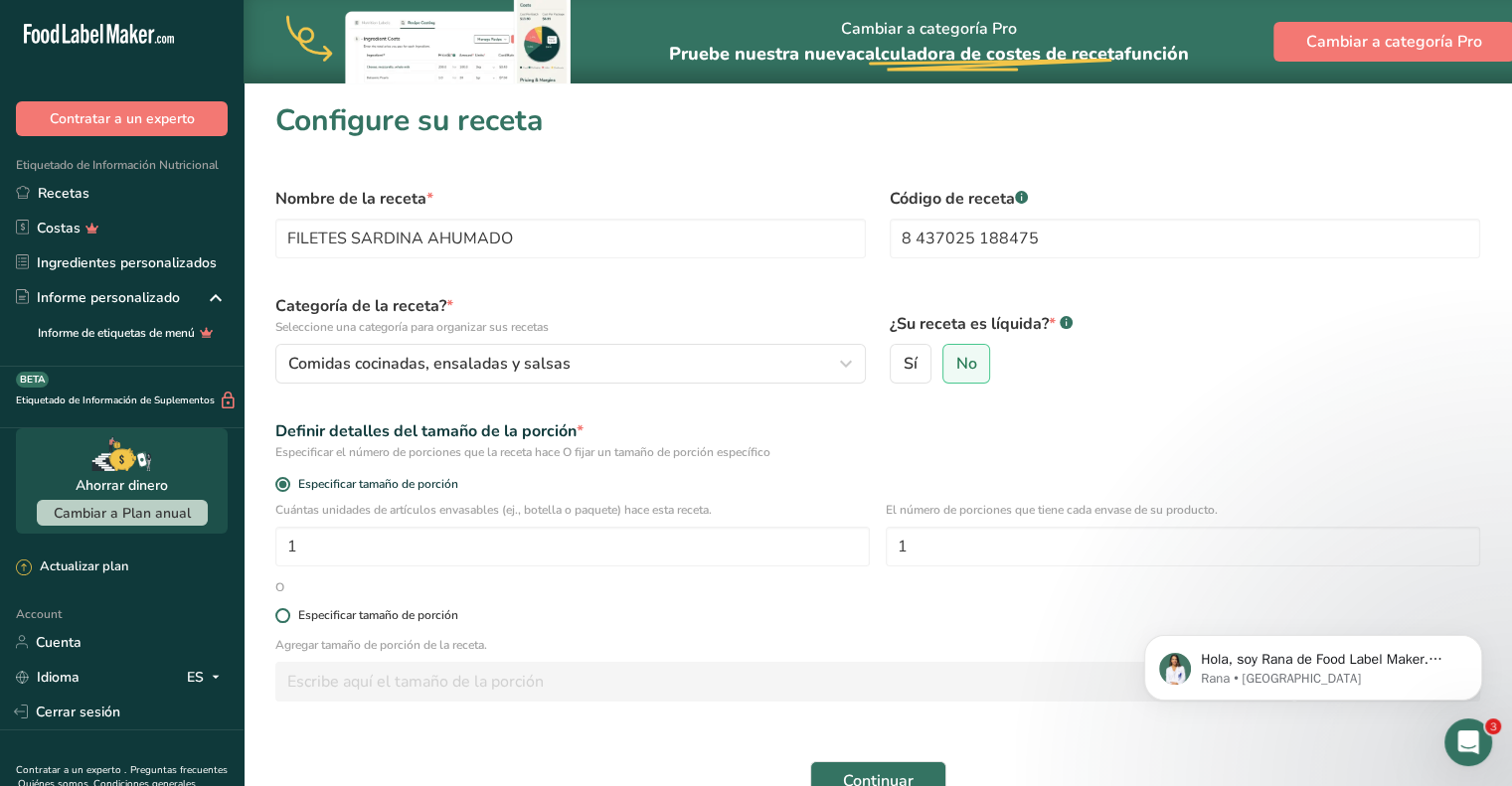 click at bounding box center [282, 615] 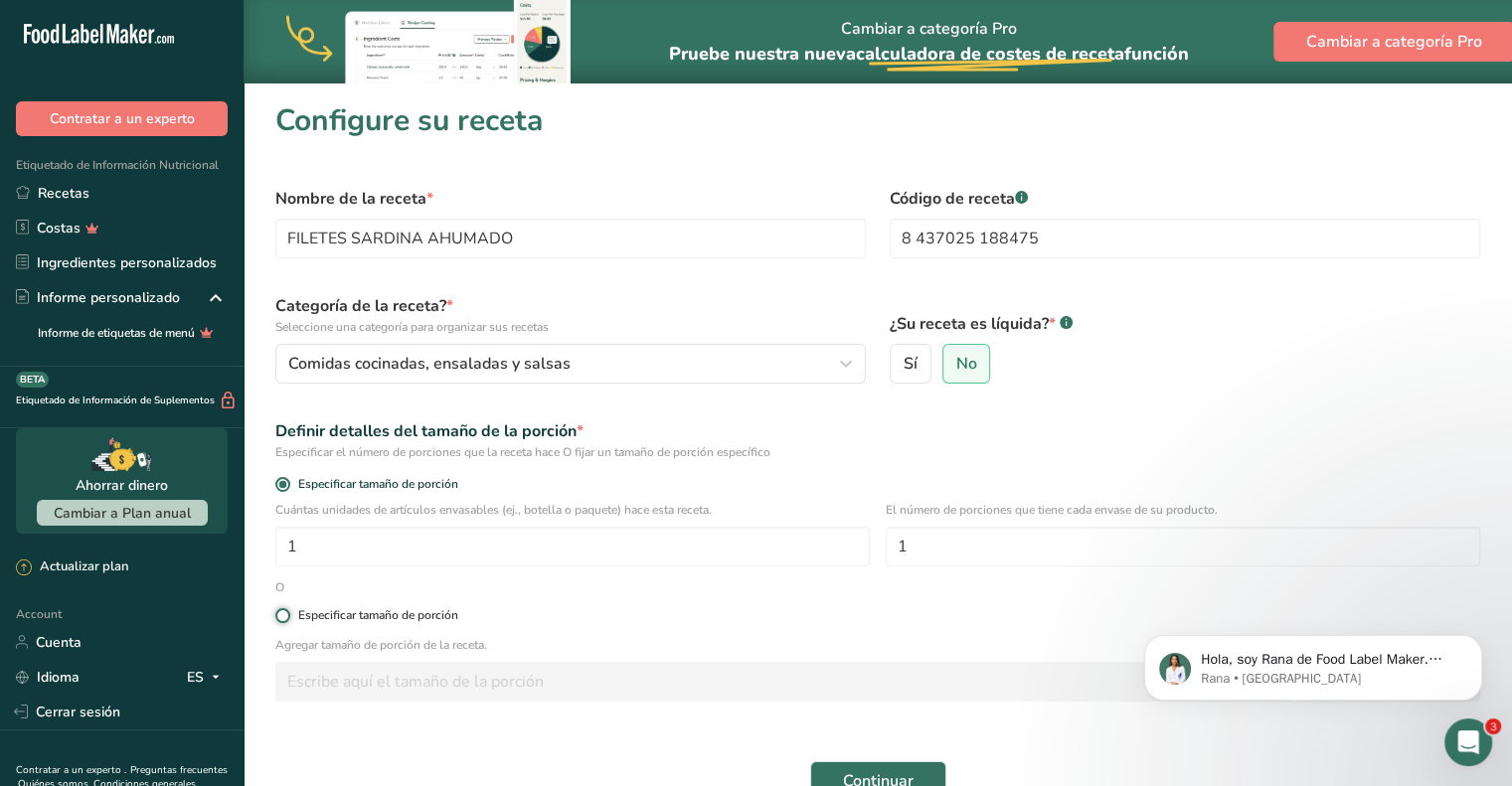 click on "Especificar tamaño de porción" at bounding box center [281, 615] 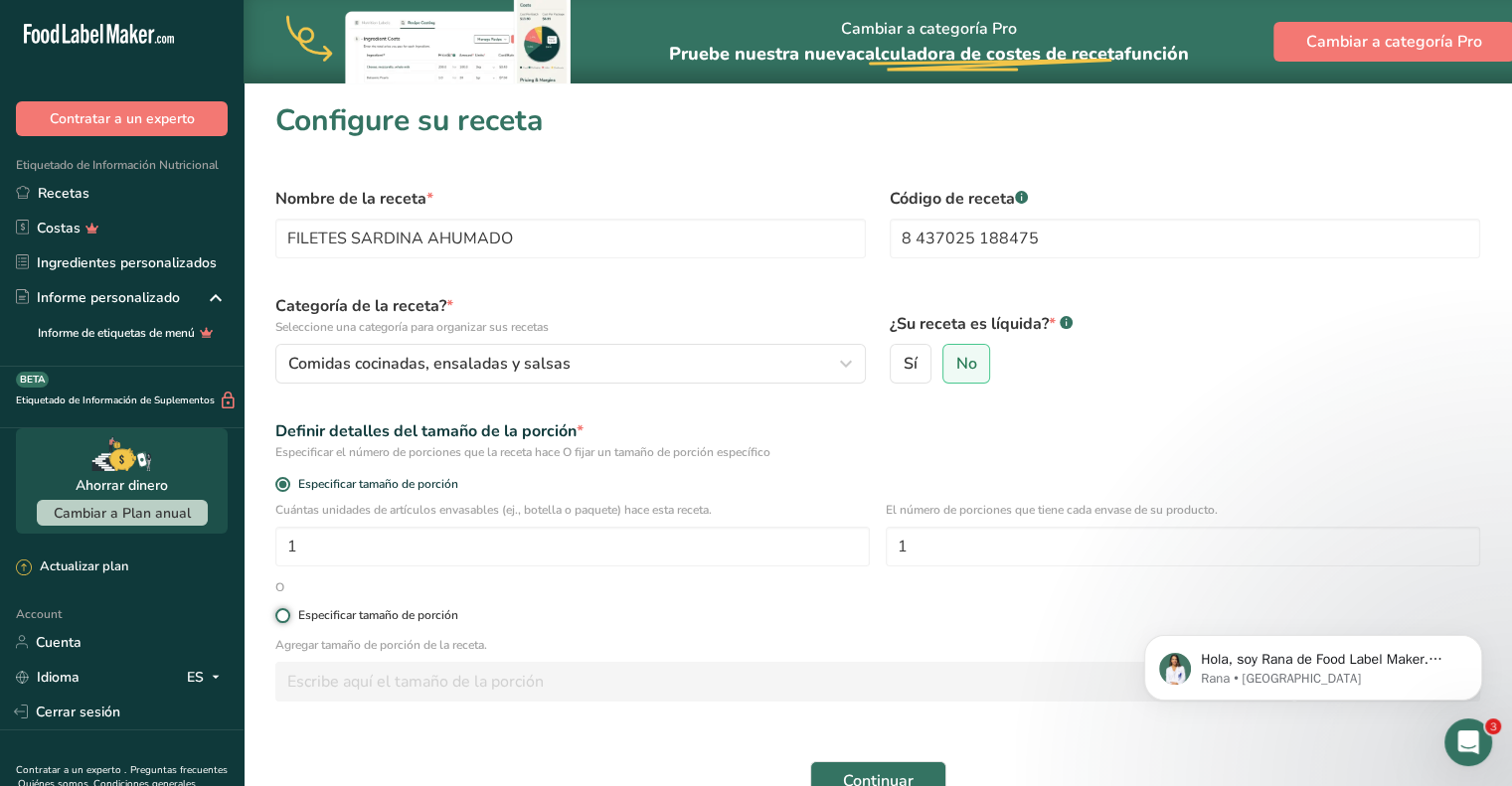 radio on "true" 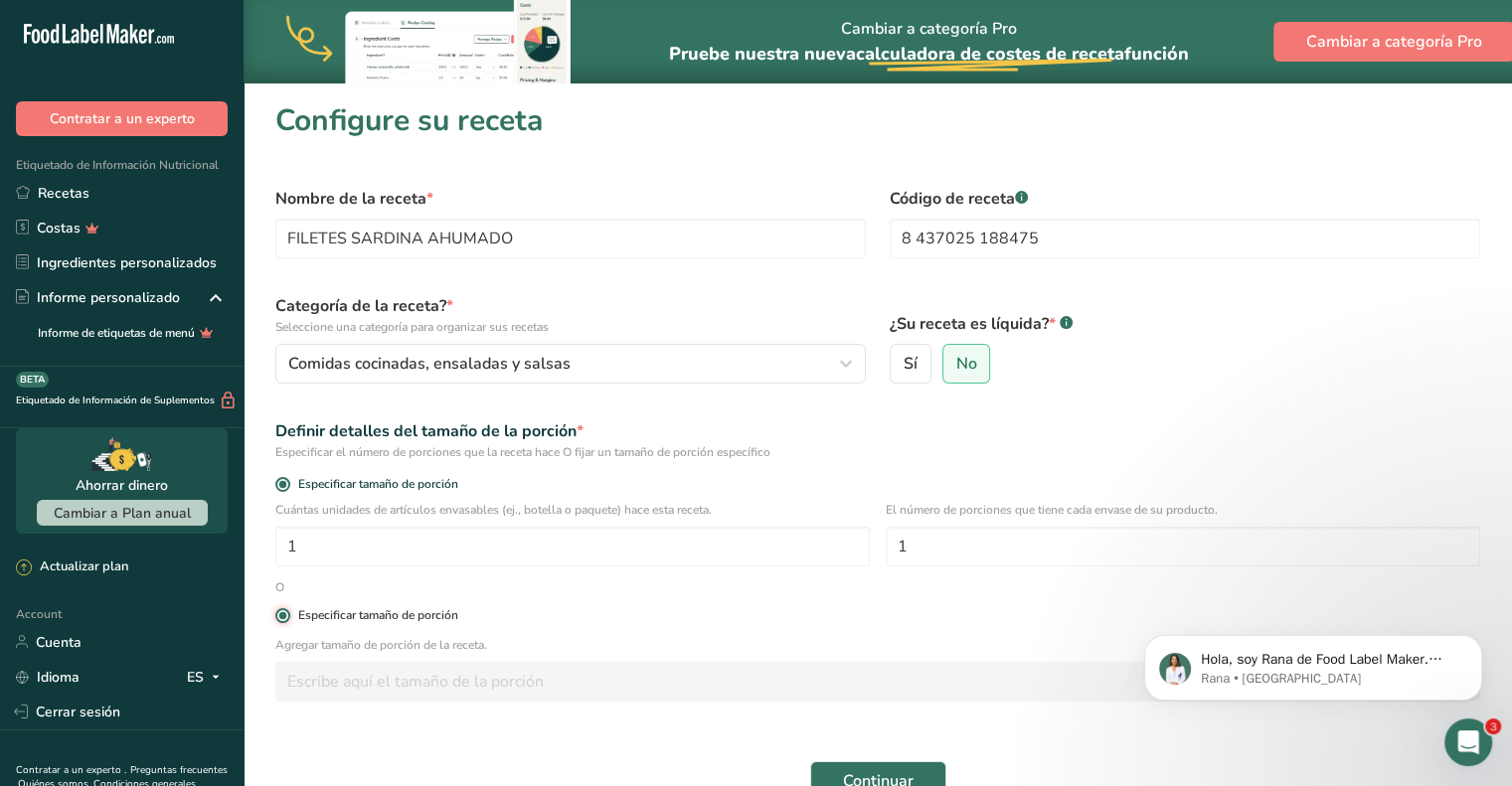 radio on "false" 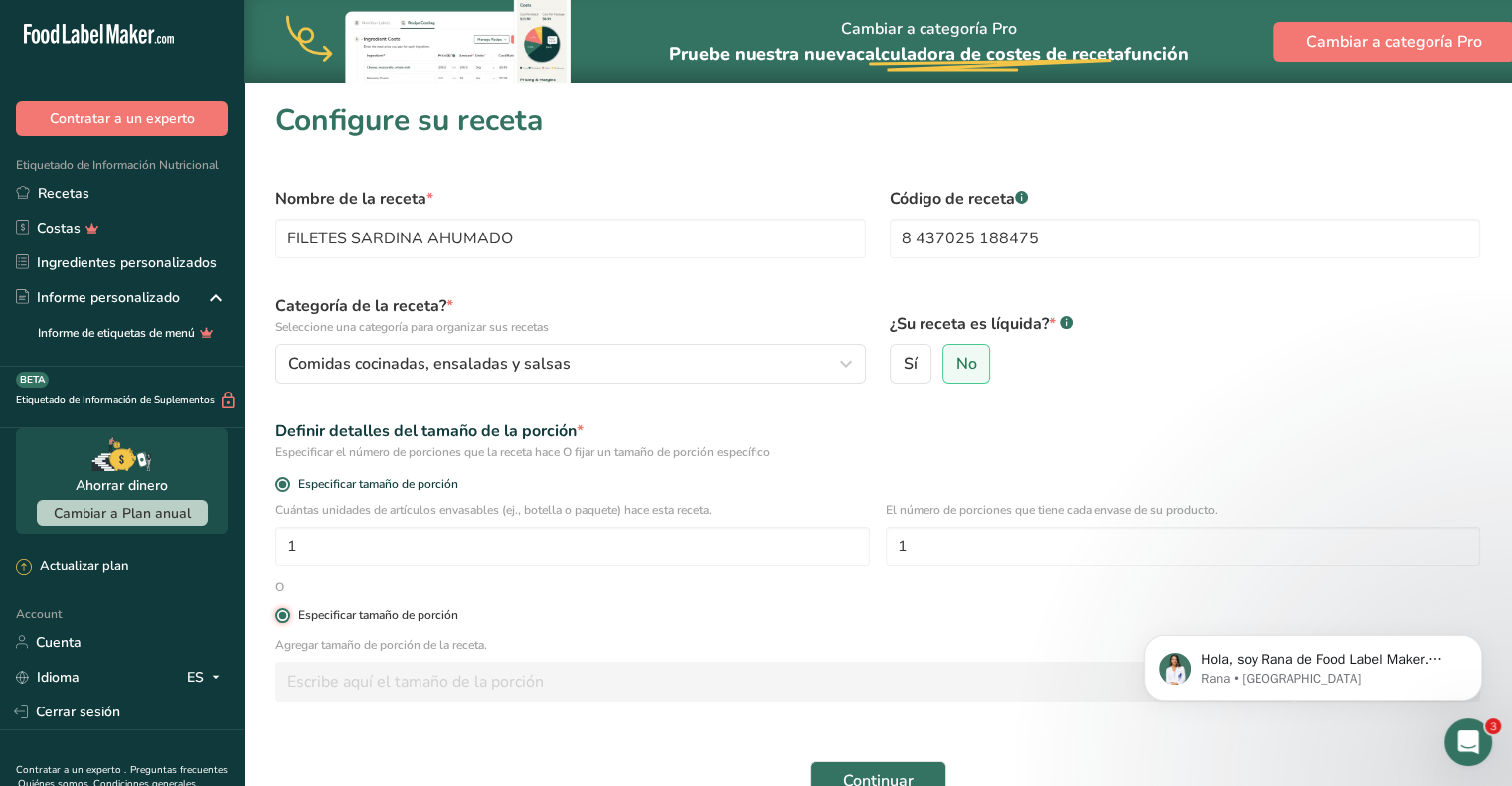 type 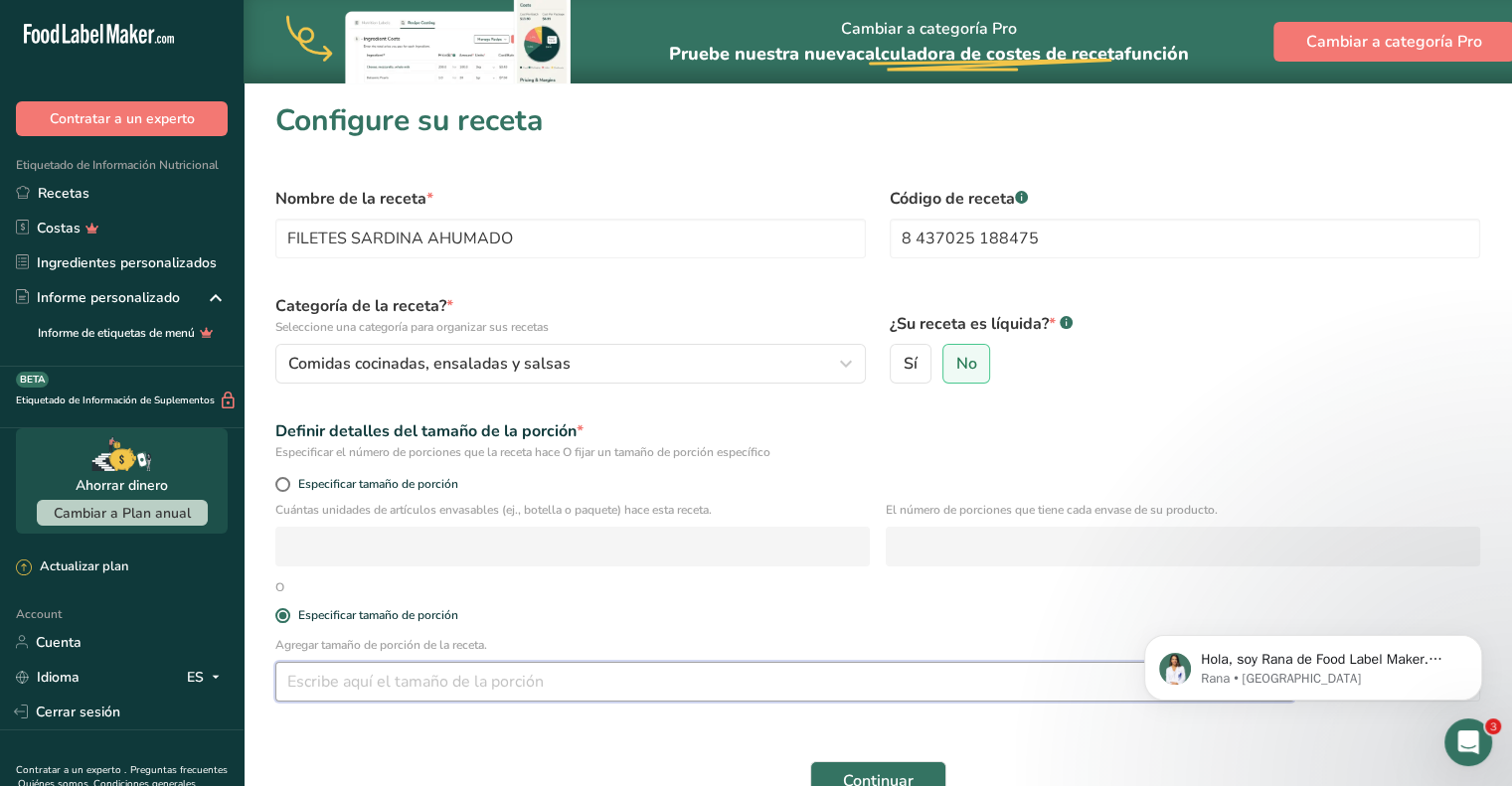 click at bounding box center (784, 682) 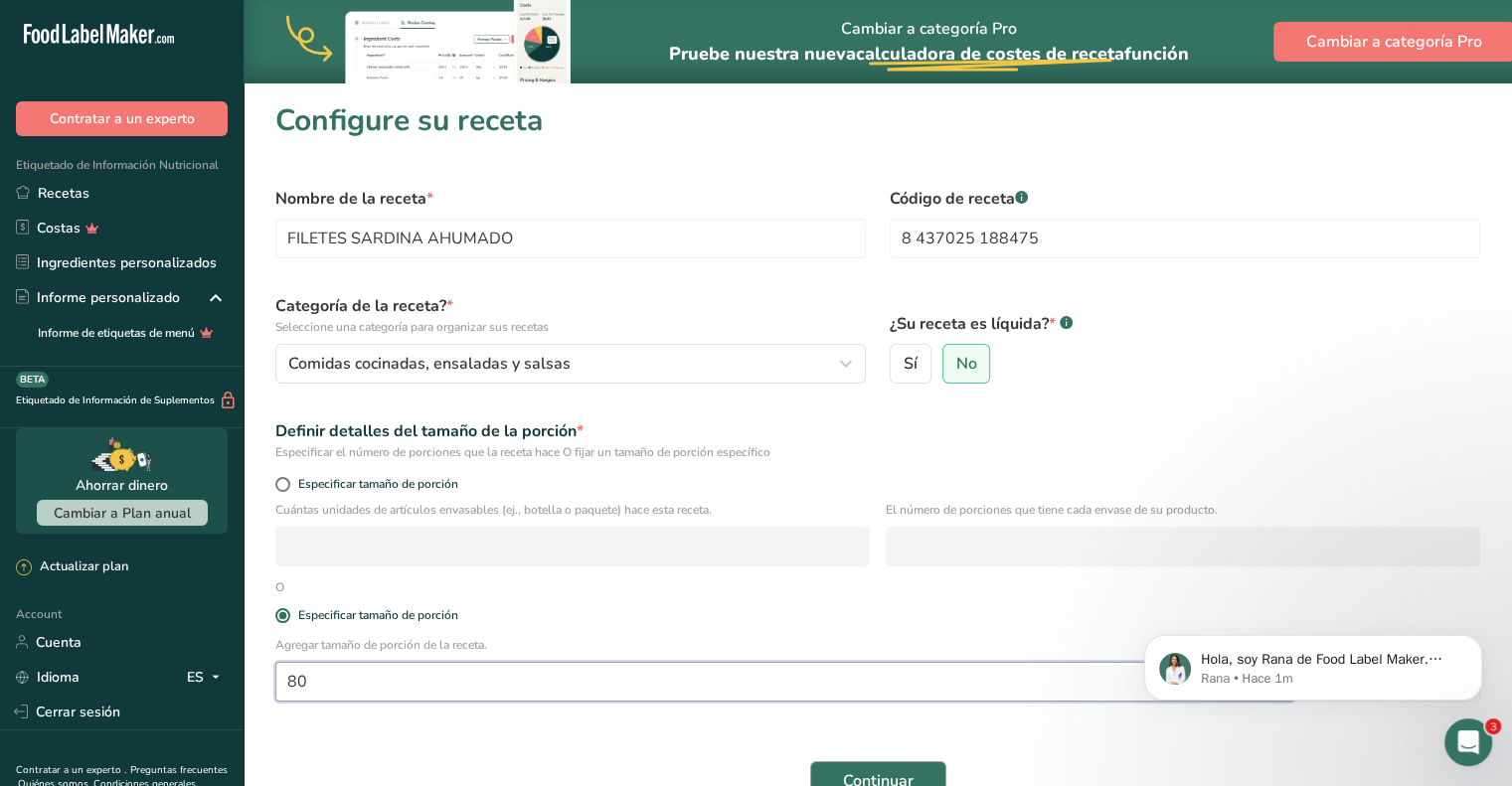 type on "80" 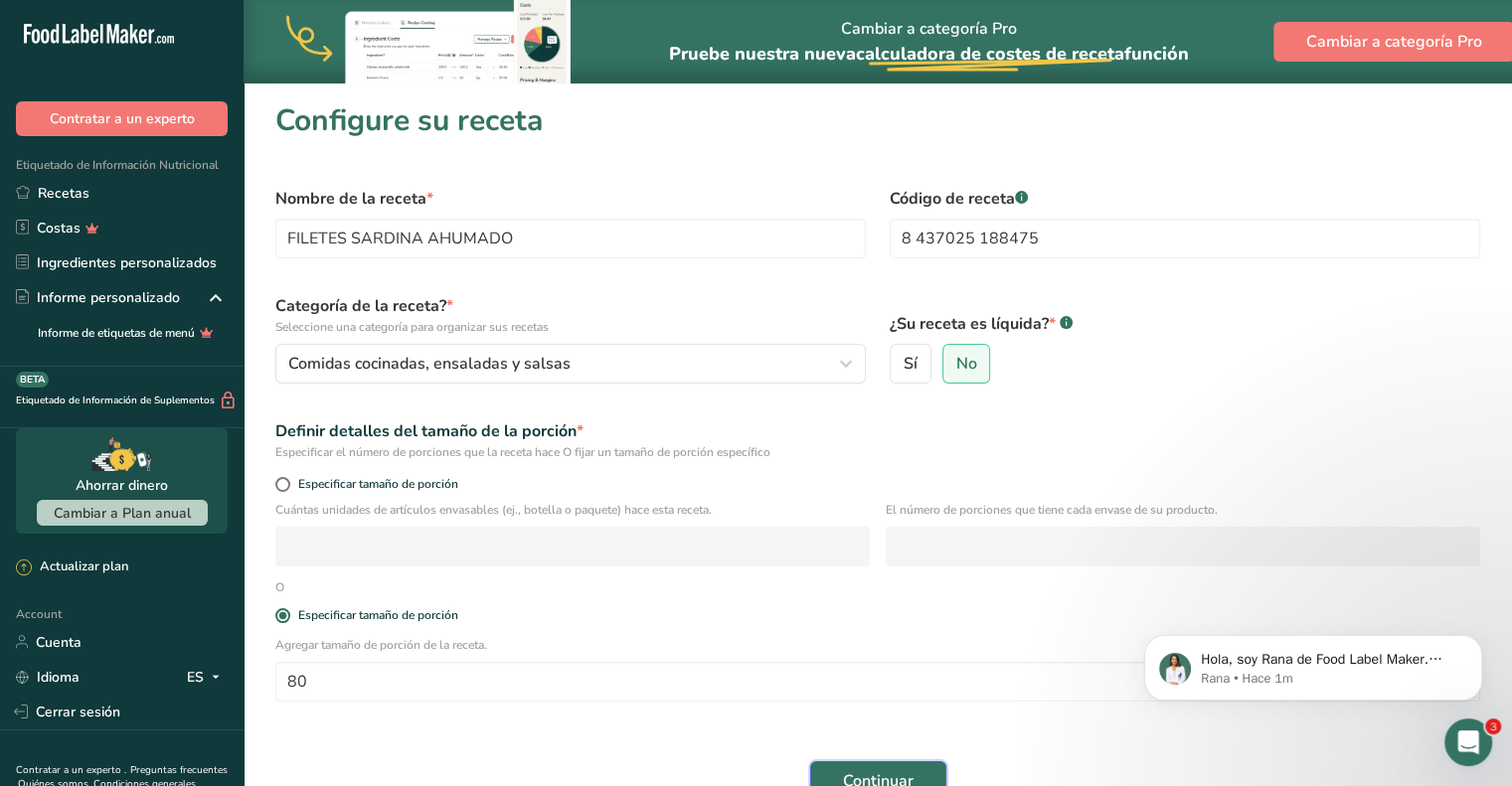 click on "Continuar" at bounding box center [878, 781] 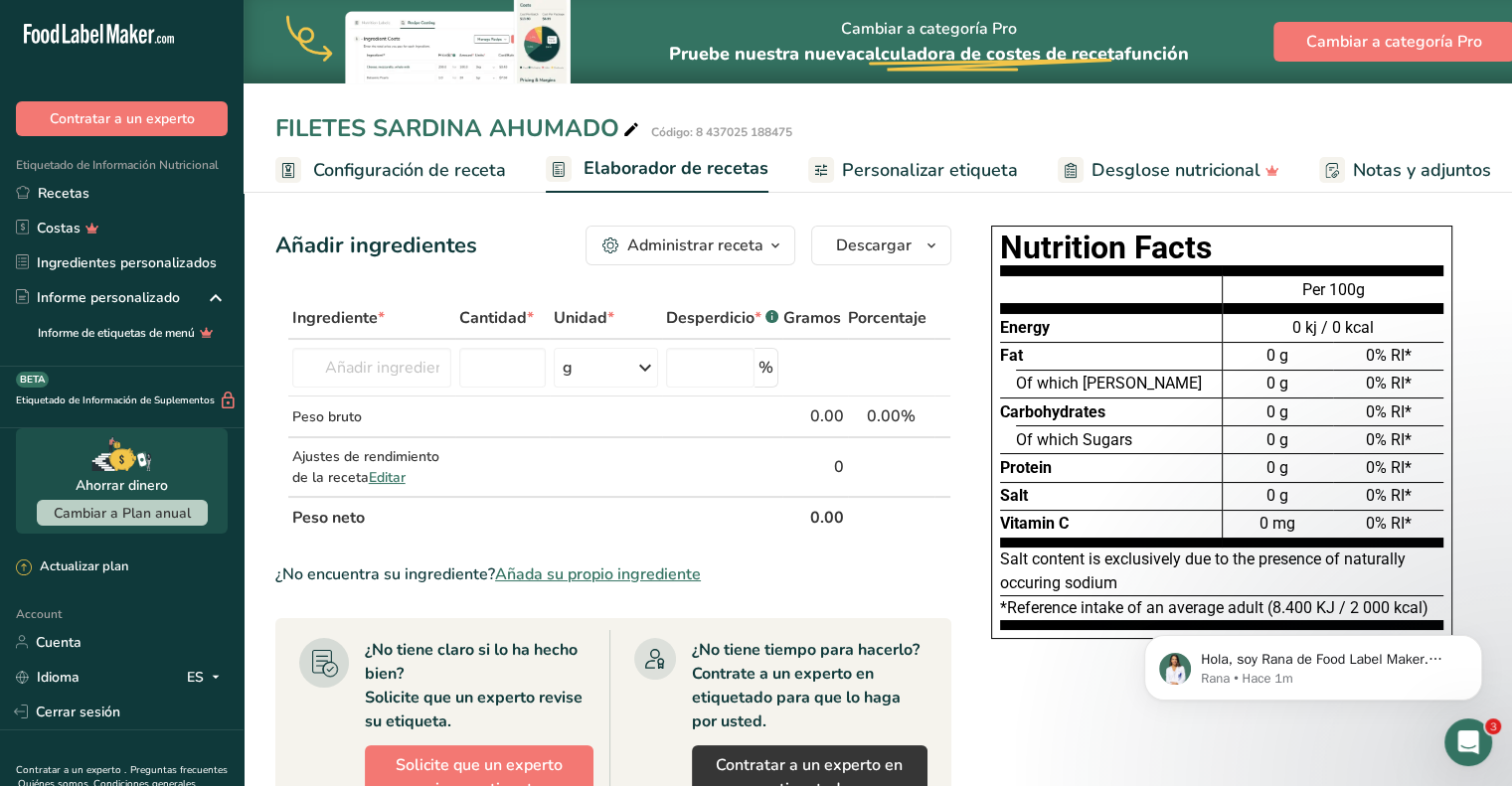click on "Personalizar etiqueta" at bounding box center (929, 170) 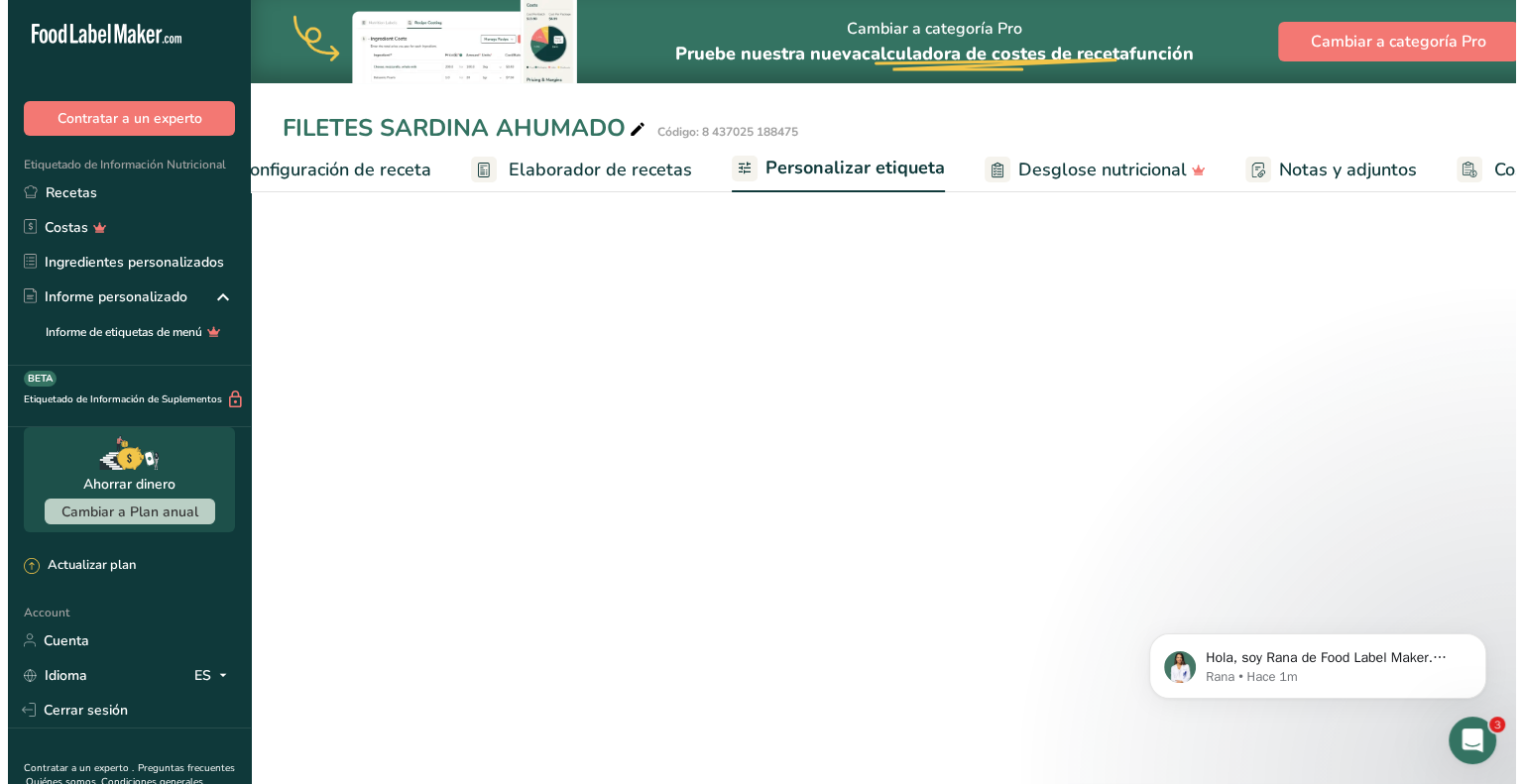 scroll, scrollTop: 0, scrollLeft: 258, axis: horizontal 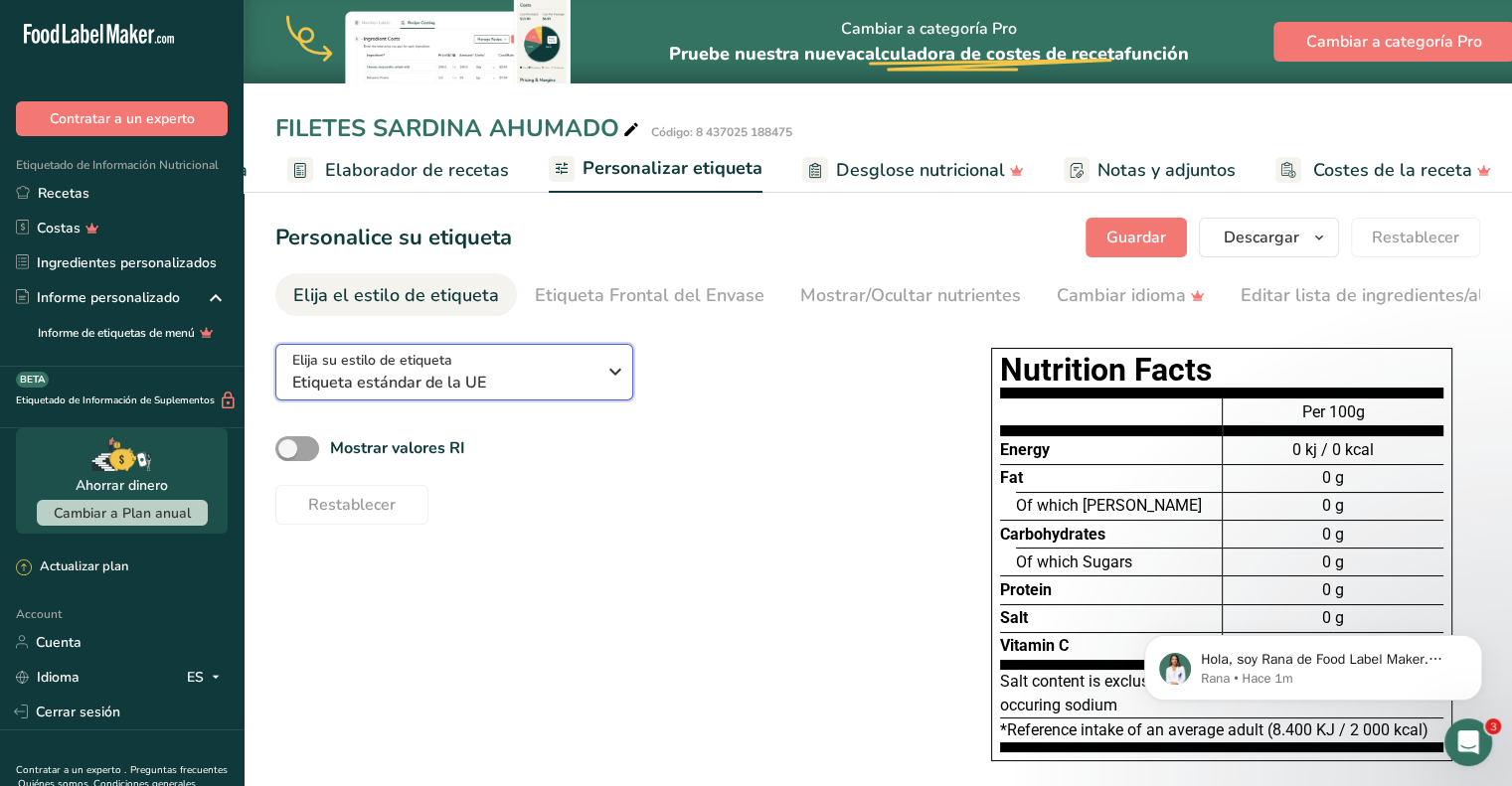 click on "Etiqueta estándar de la UE" at bounding box center [443, 383] 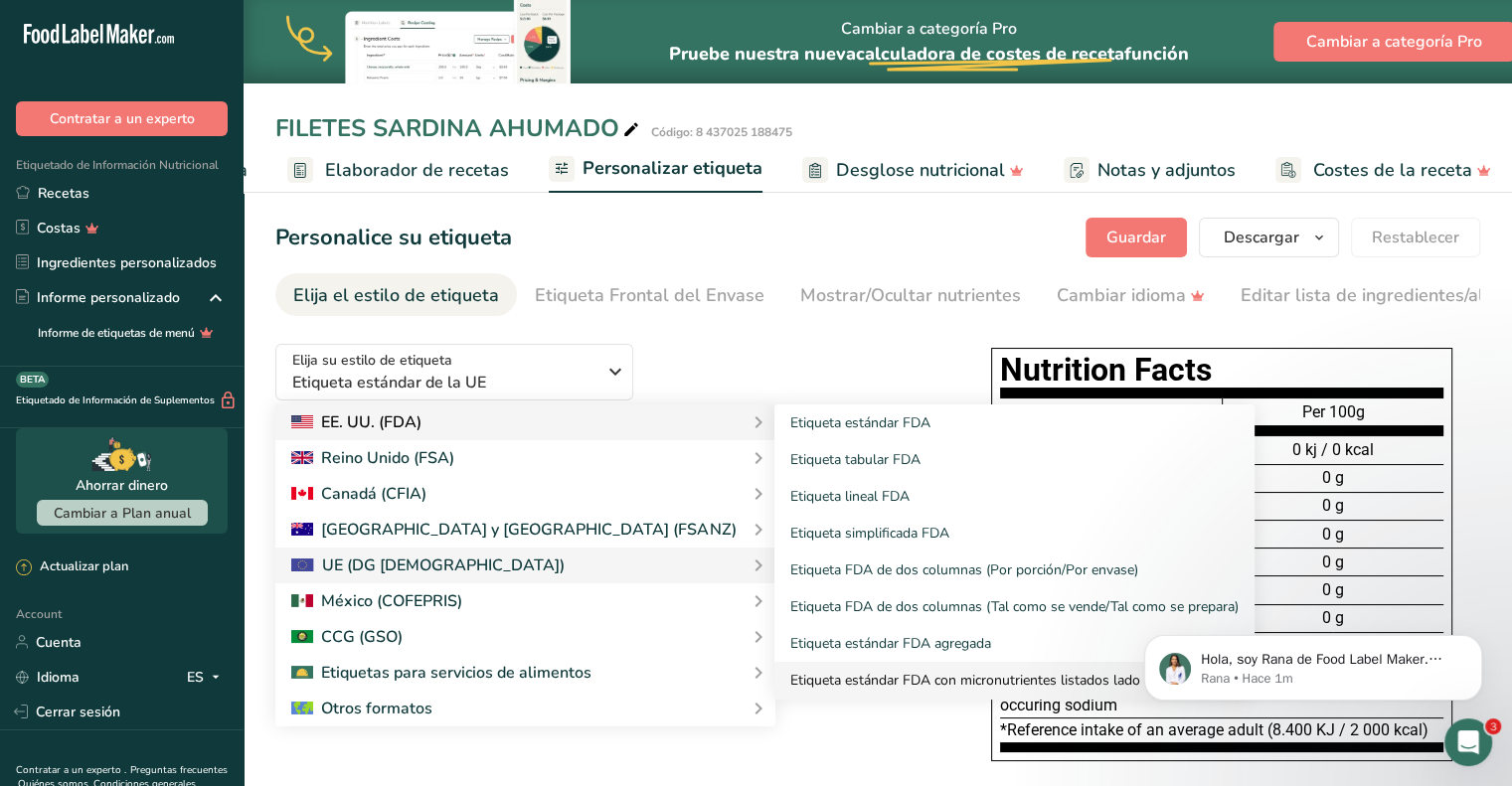 click on "Etiqueta estándar FDA con micronutrientes listados lado a lado" at bounding box center [1014, 680] 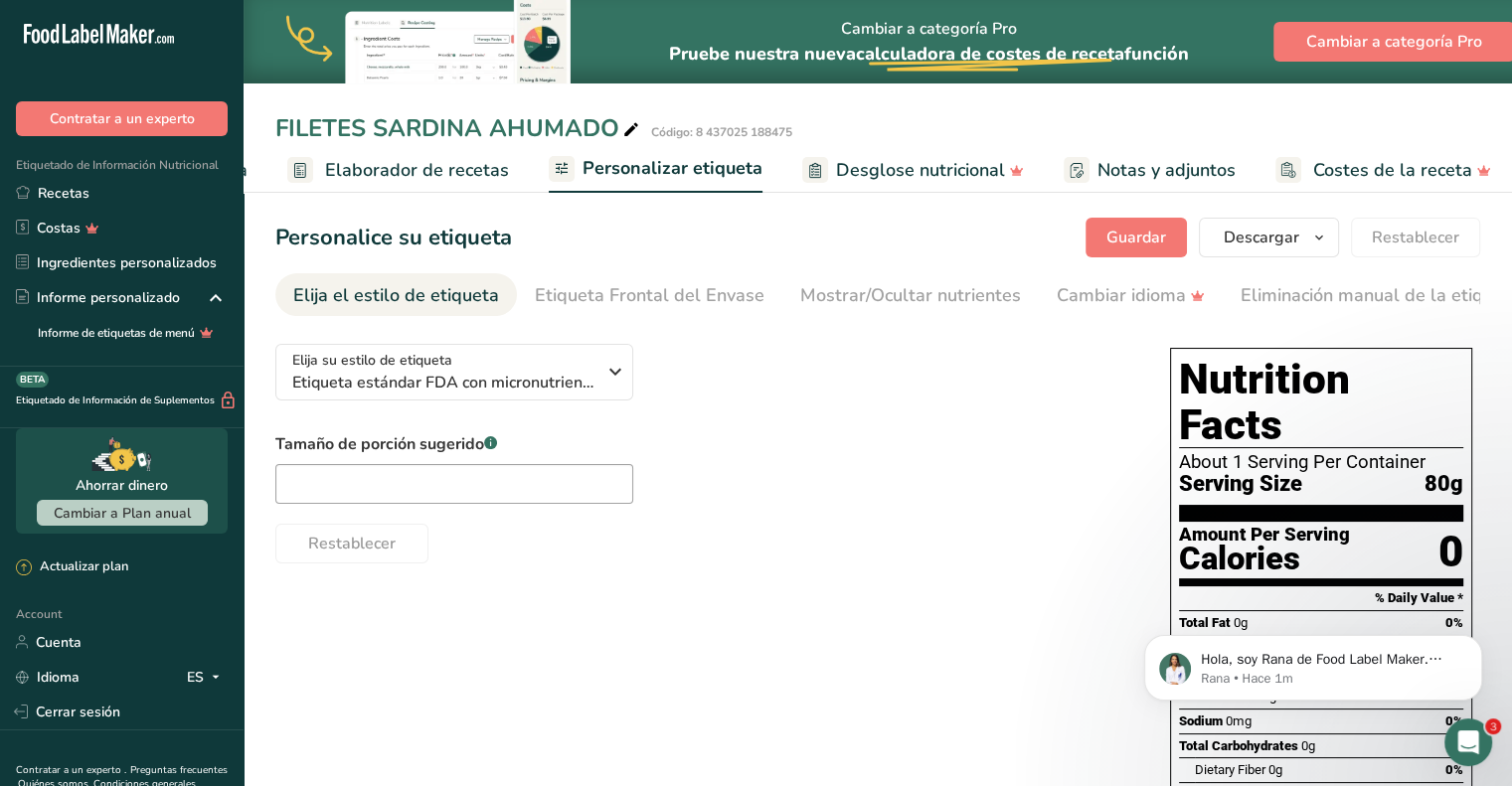 click on "Elaborador de recetas" at bounding box center (417, 170) 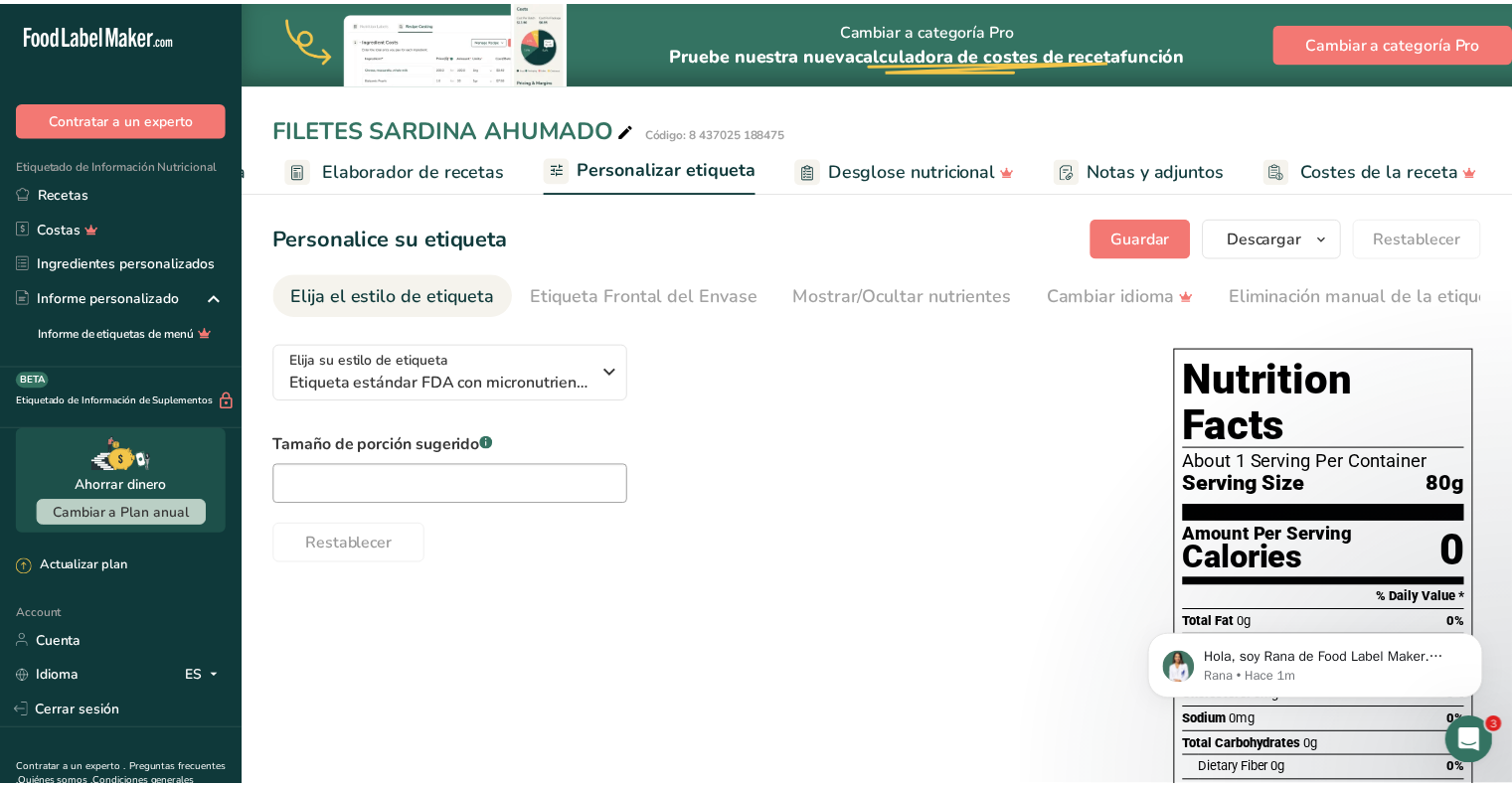 scroll, scrollTop: 0, scrollLeft: 244, axis: horizontal 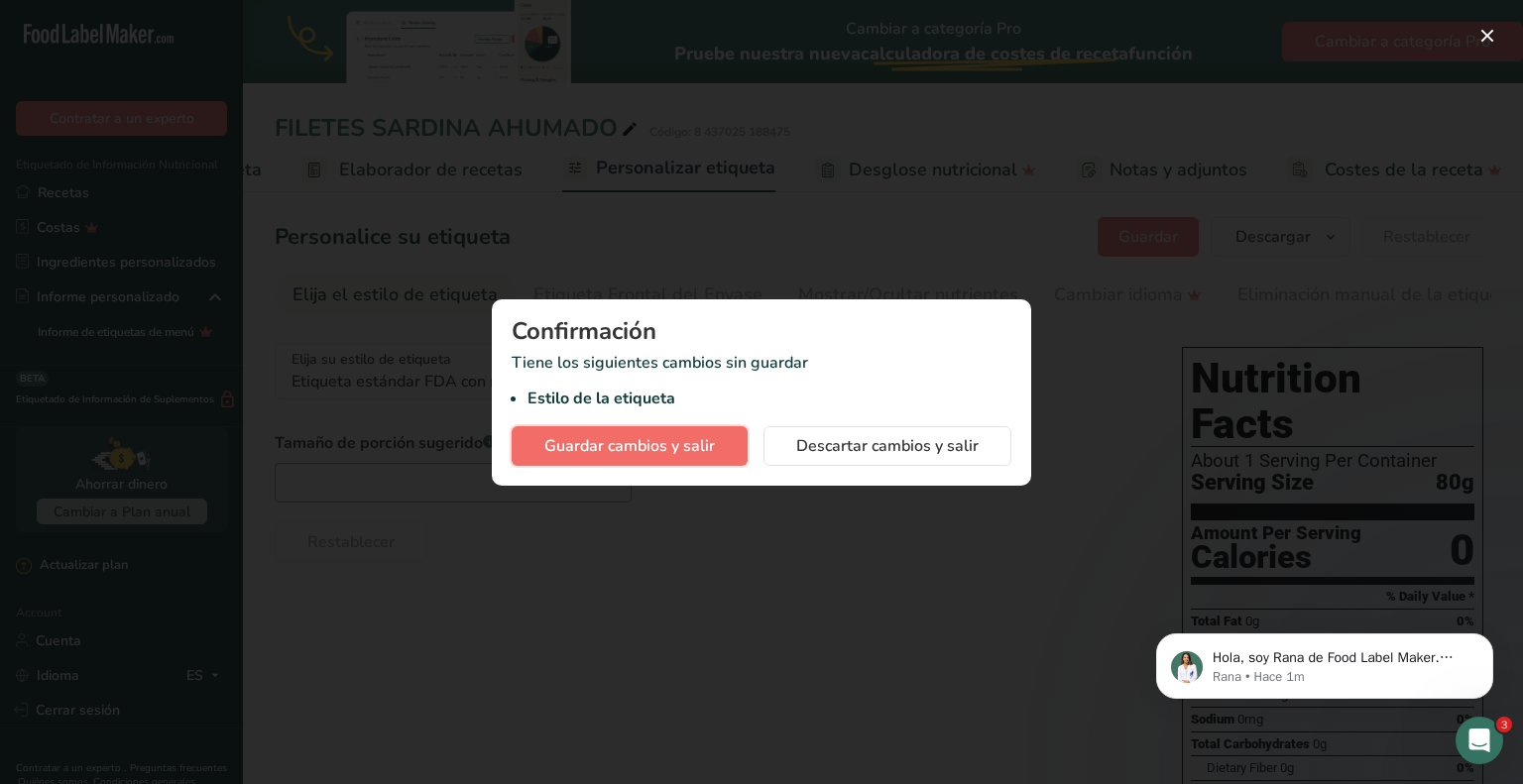 click on "Guardar cambios y salir" at bounding box center [630, 446] 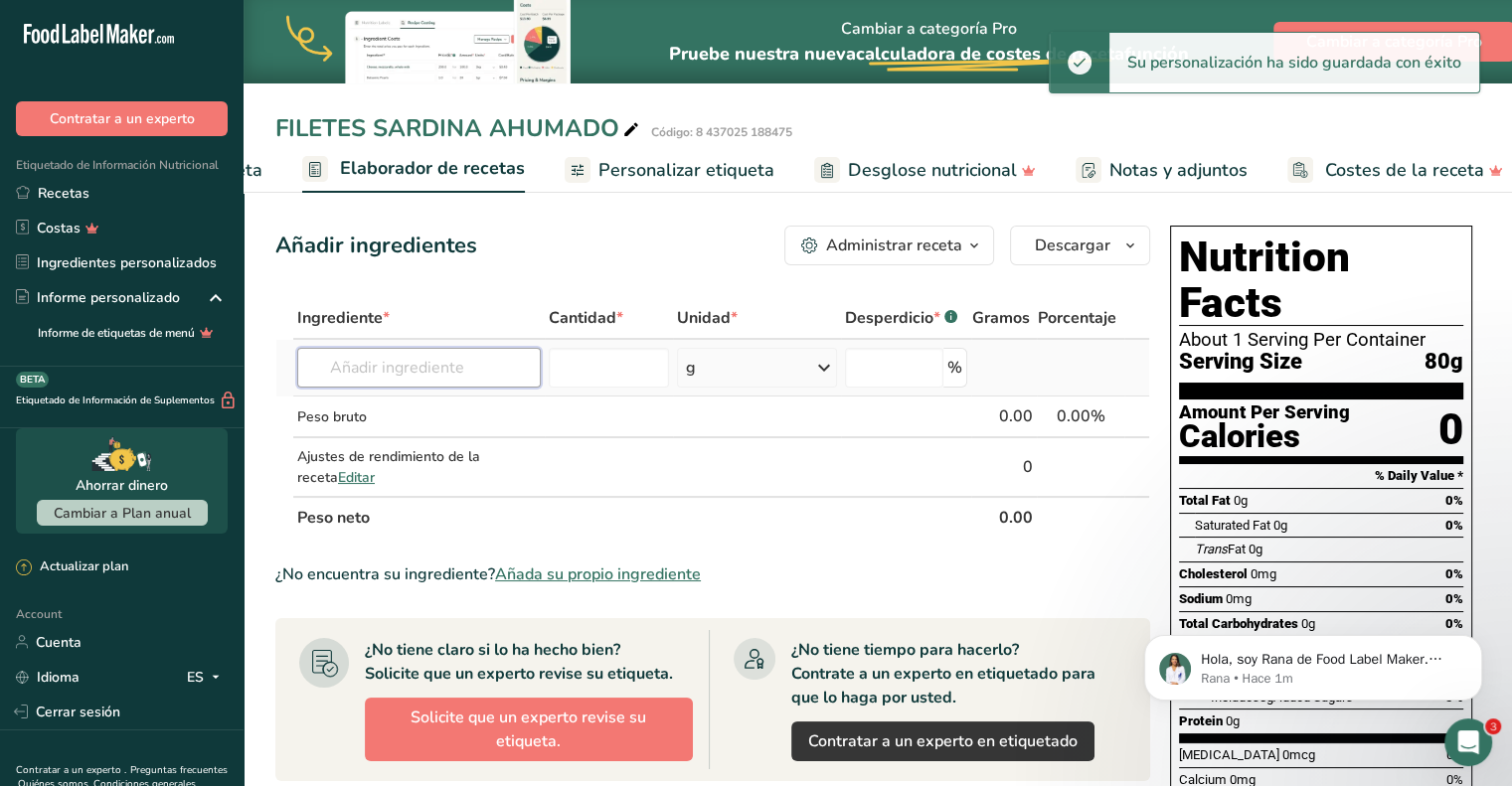 click at bounding box center (419, 368) 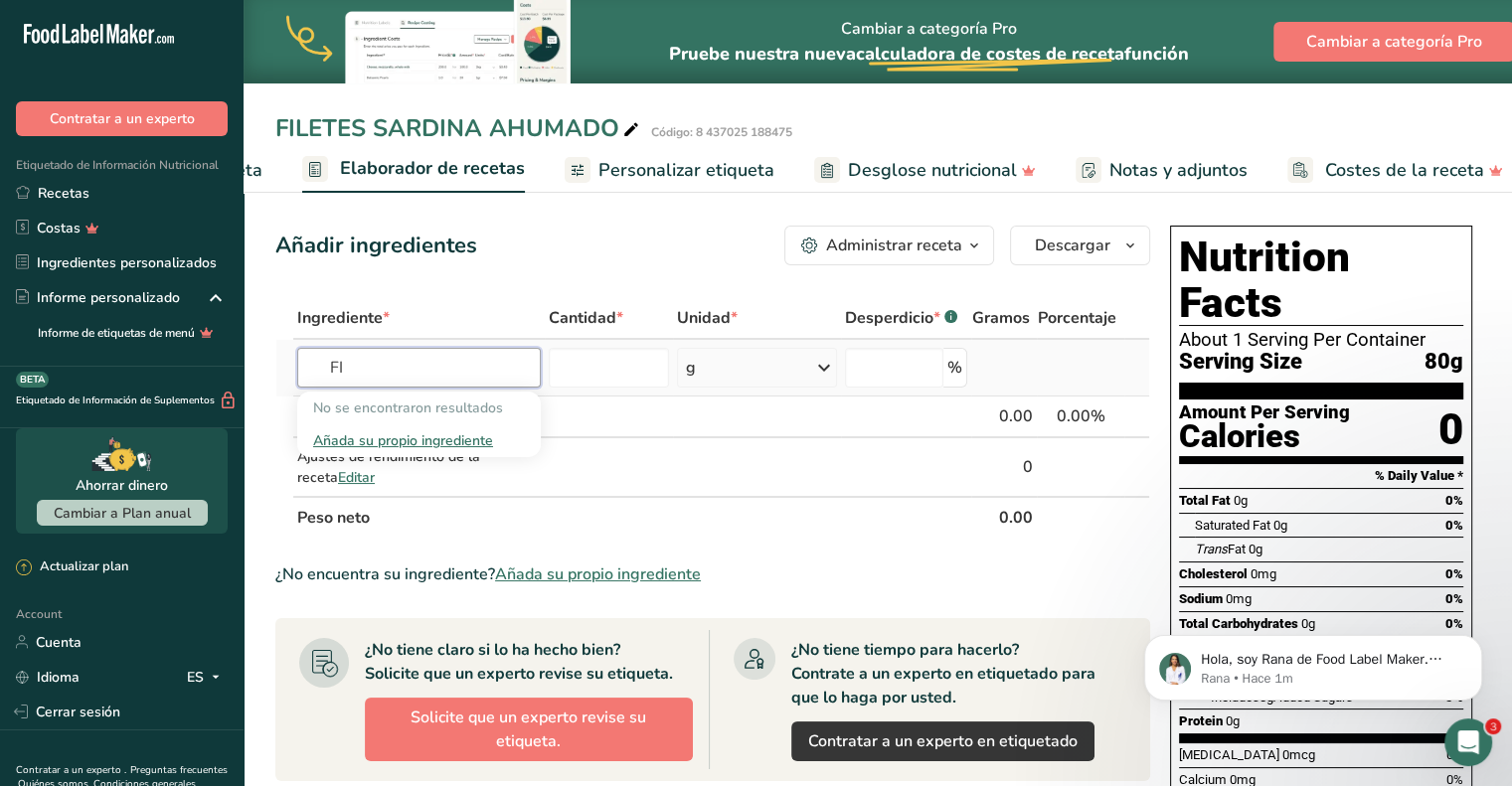 type on "F" 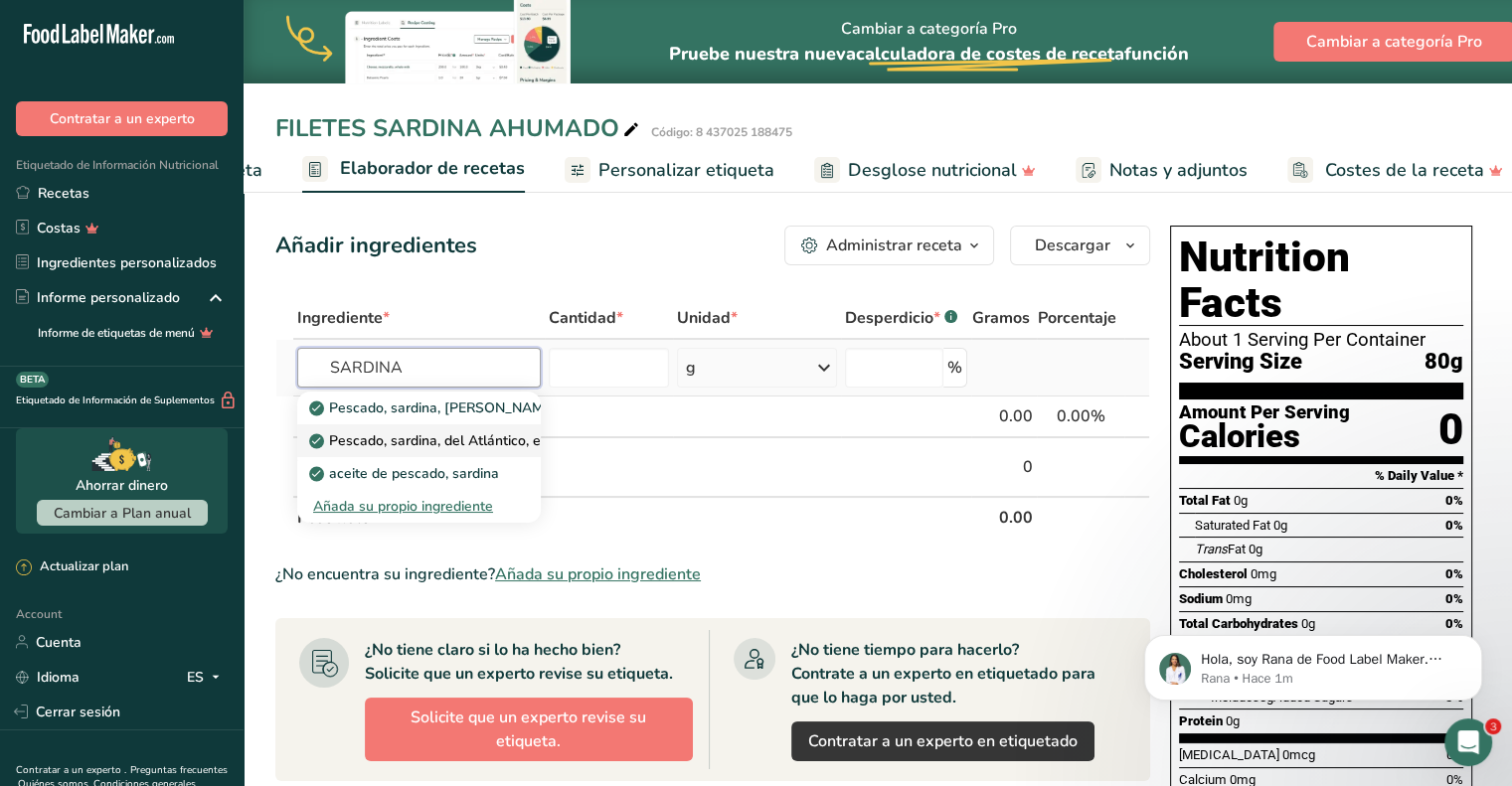 type on "SARDINA" 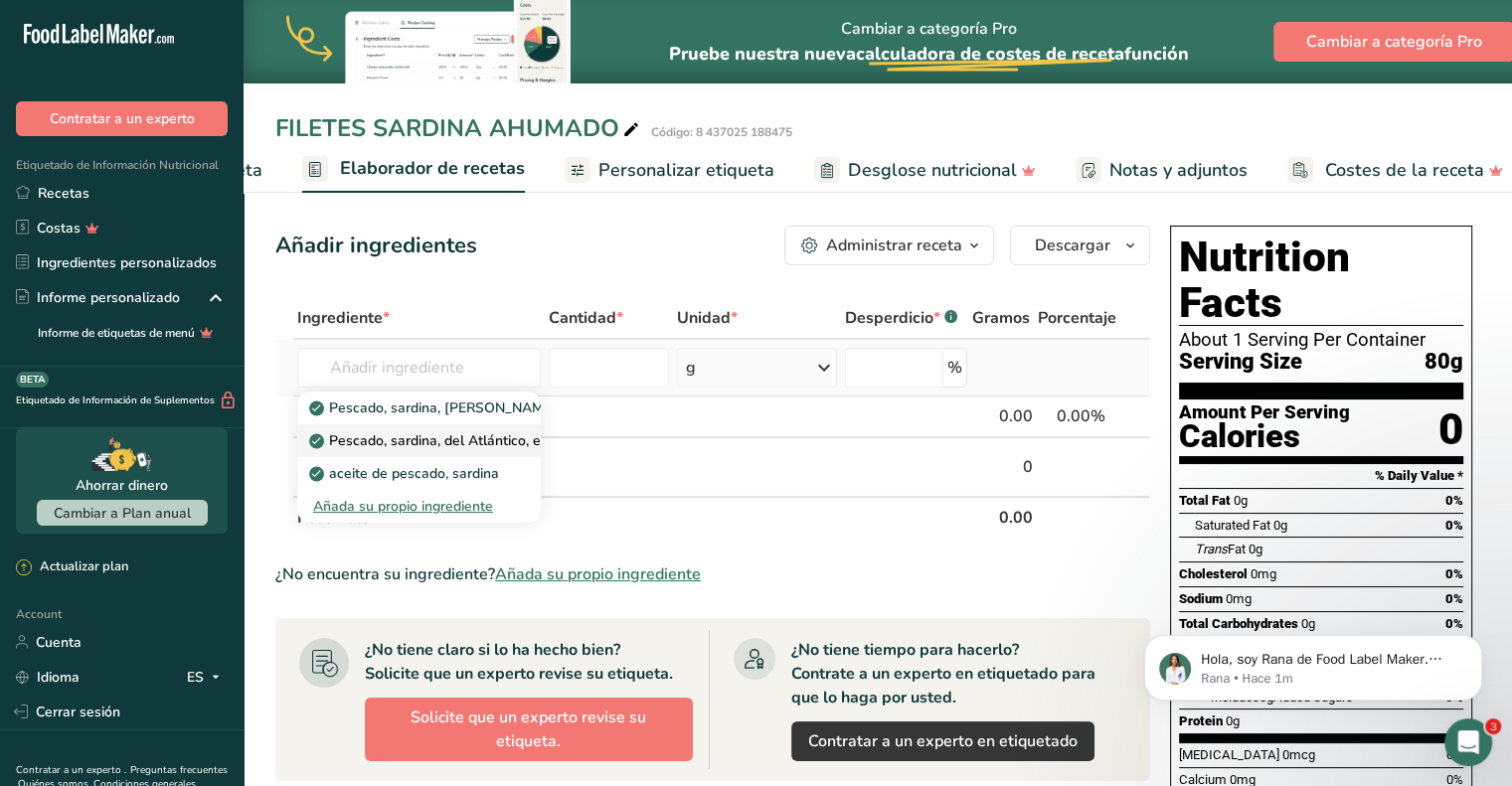 click on "Pescado, sardina, del Atlántico, enlatada en aceite, sólidos escurridos y con hueso" at bounding box center (584, 440) 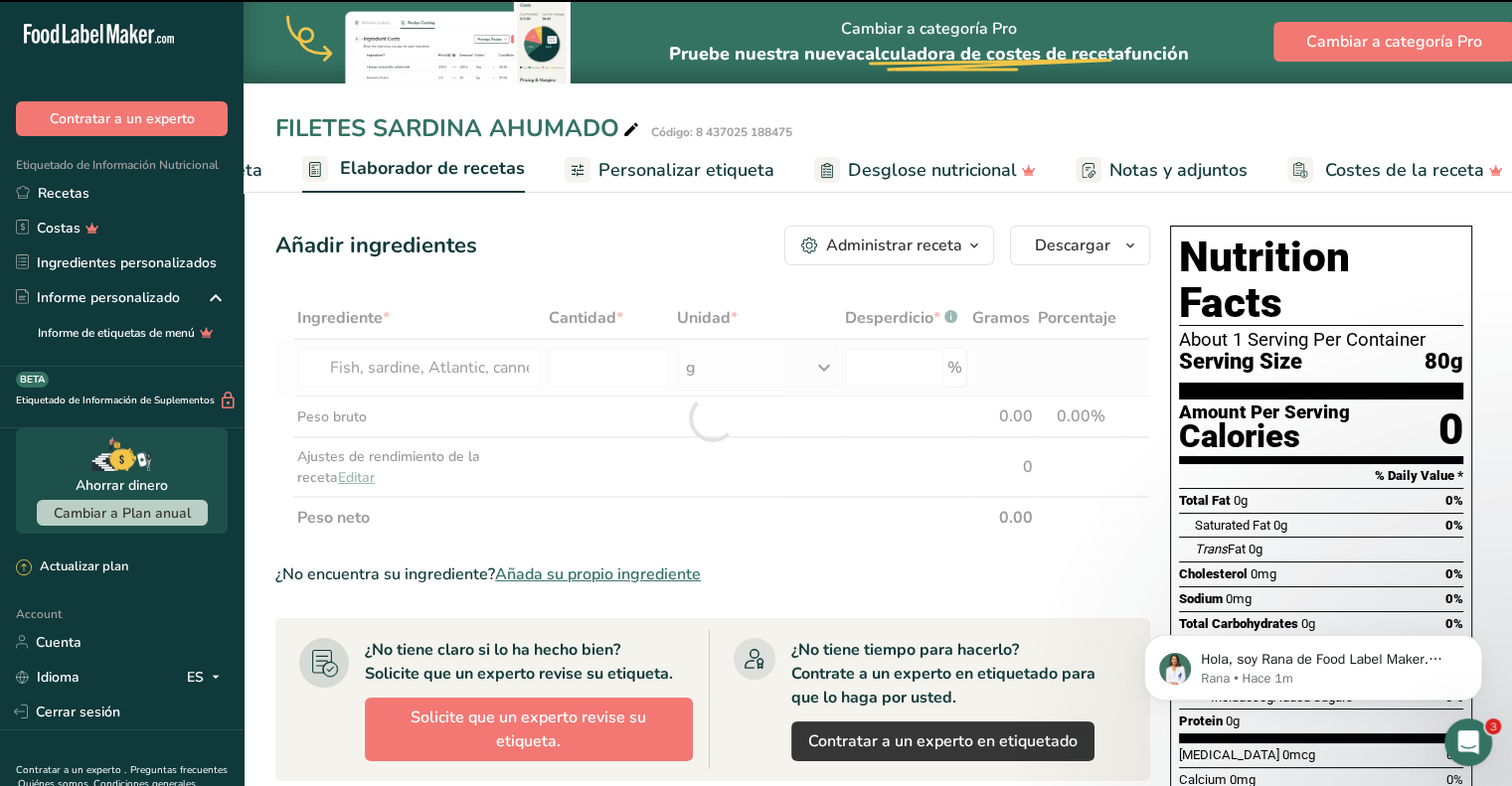 type on "0" 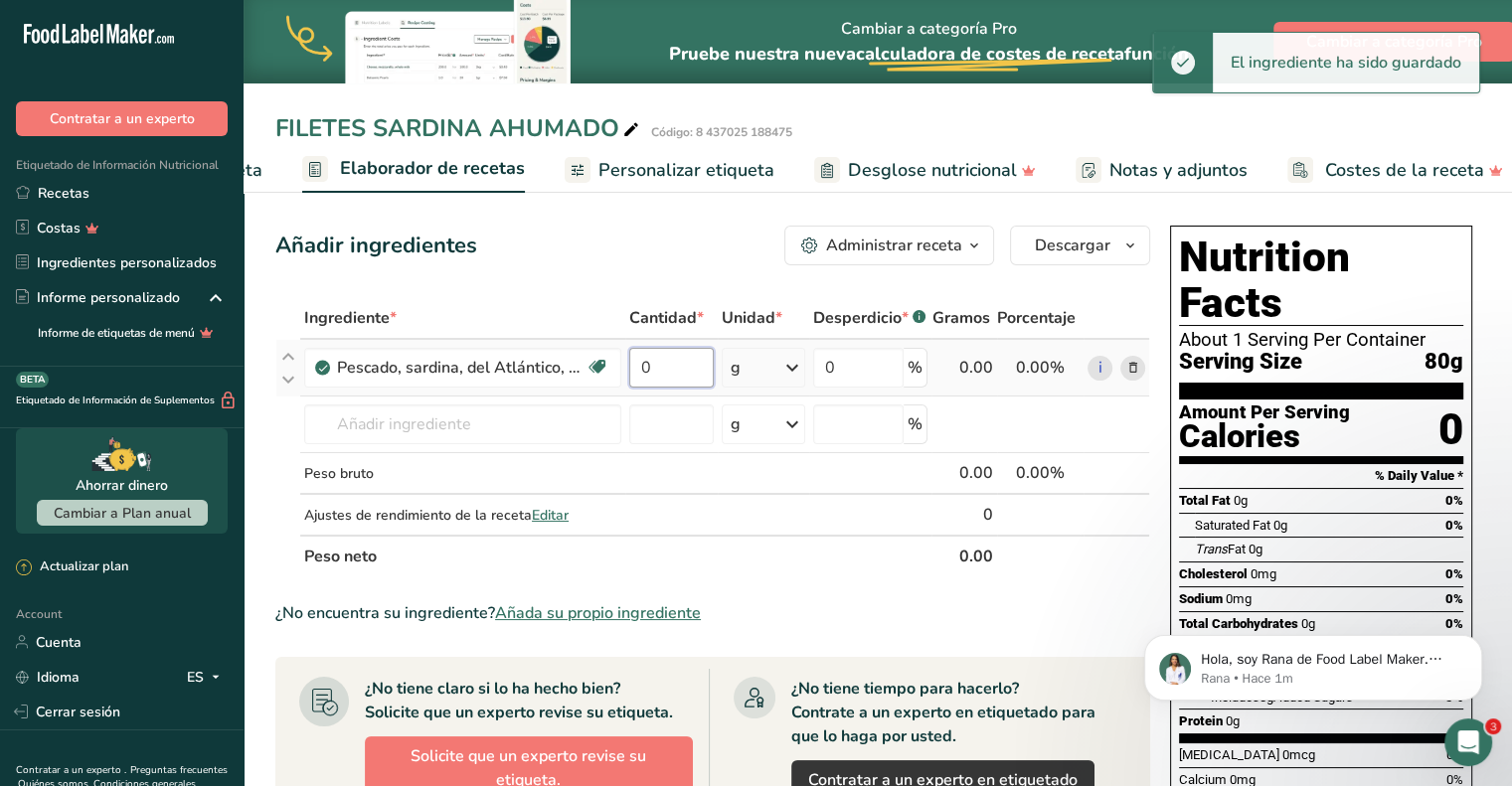 click on "0" at bounding box center [671, 368] 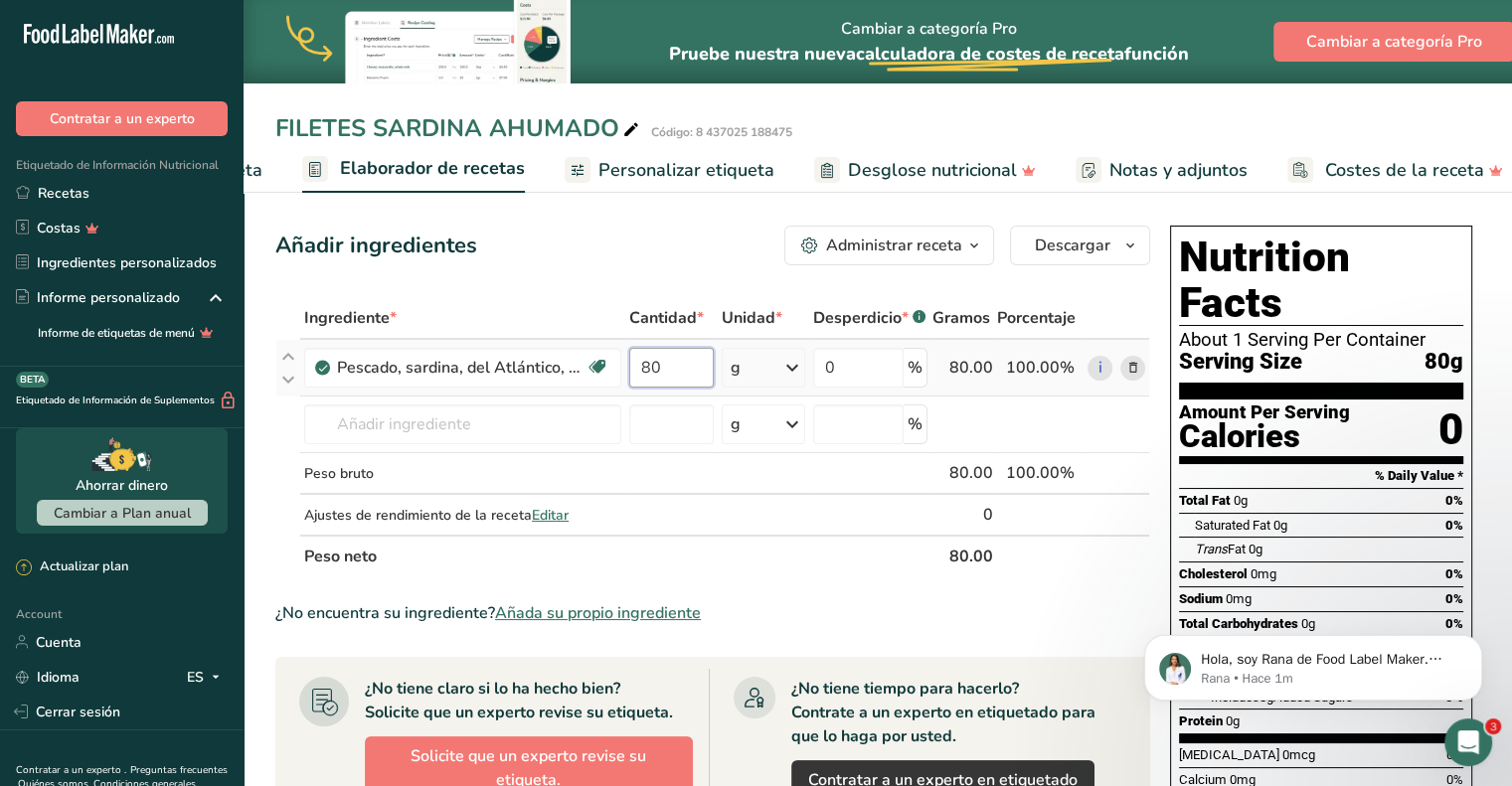 type on "80" 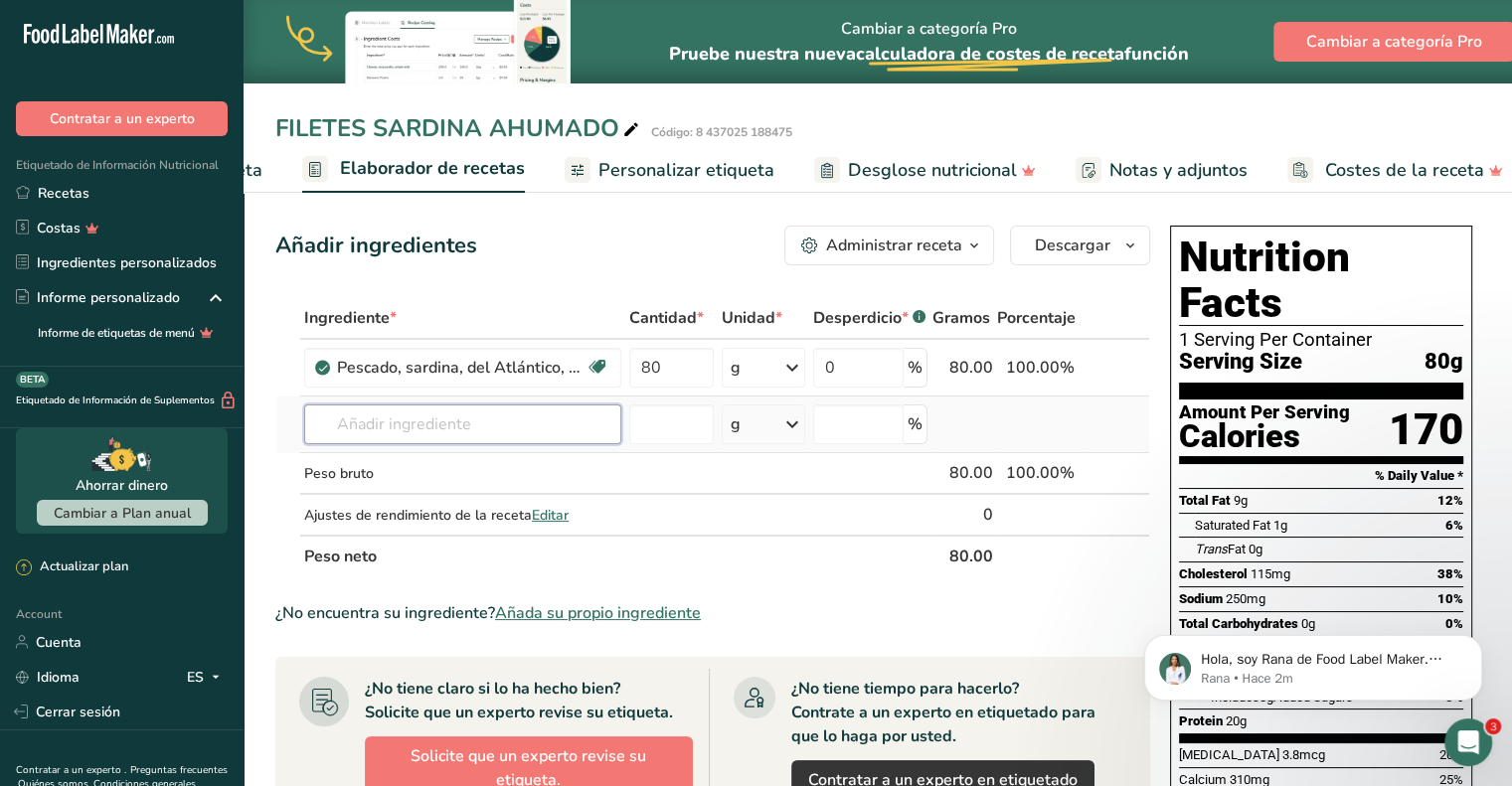 click at bounding box center [462, 424] 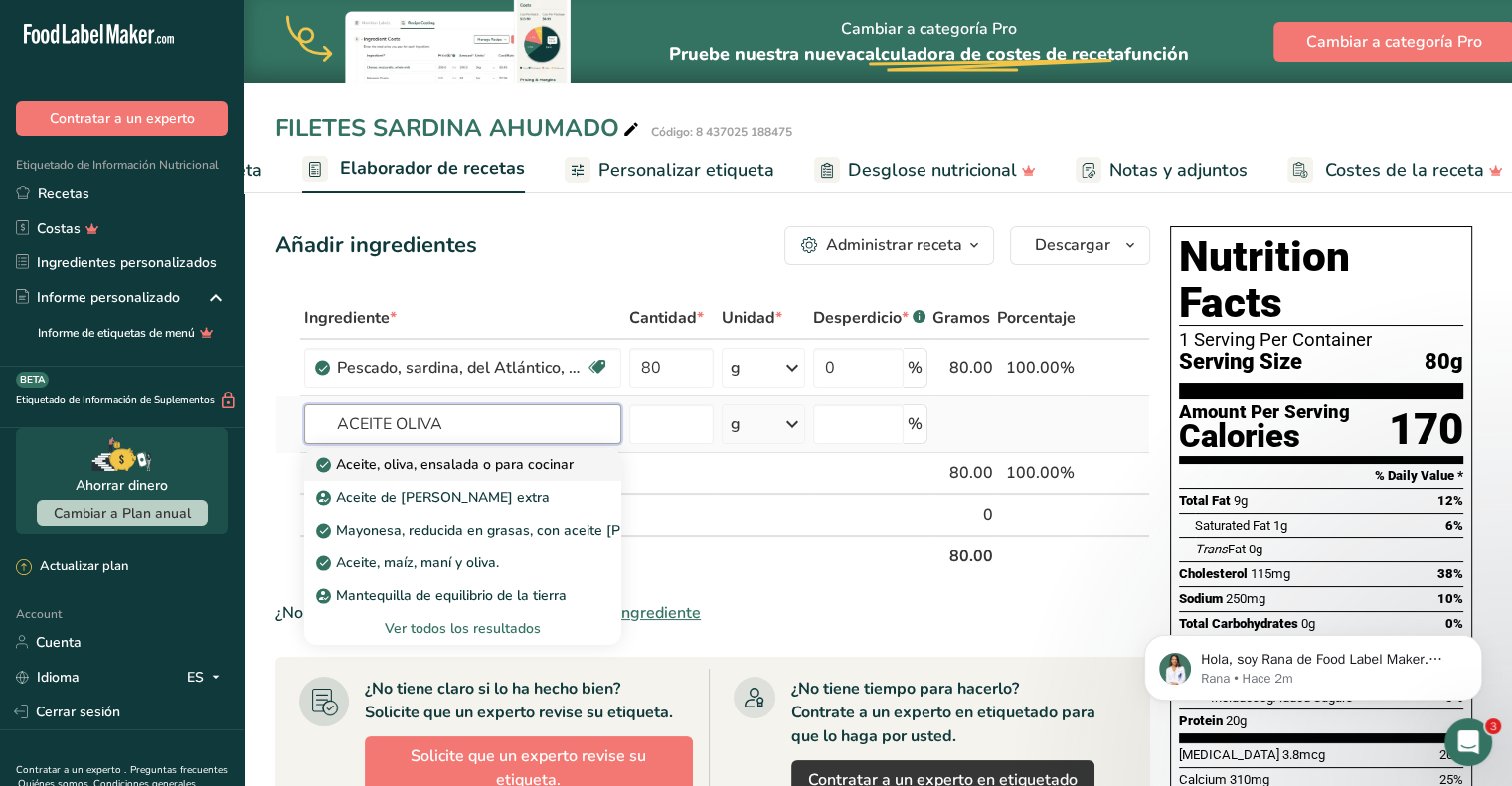 type on "ACEITE OLIVA" 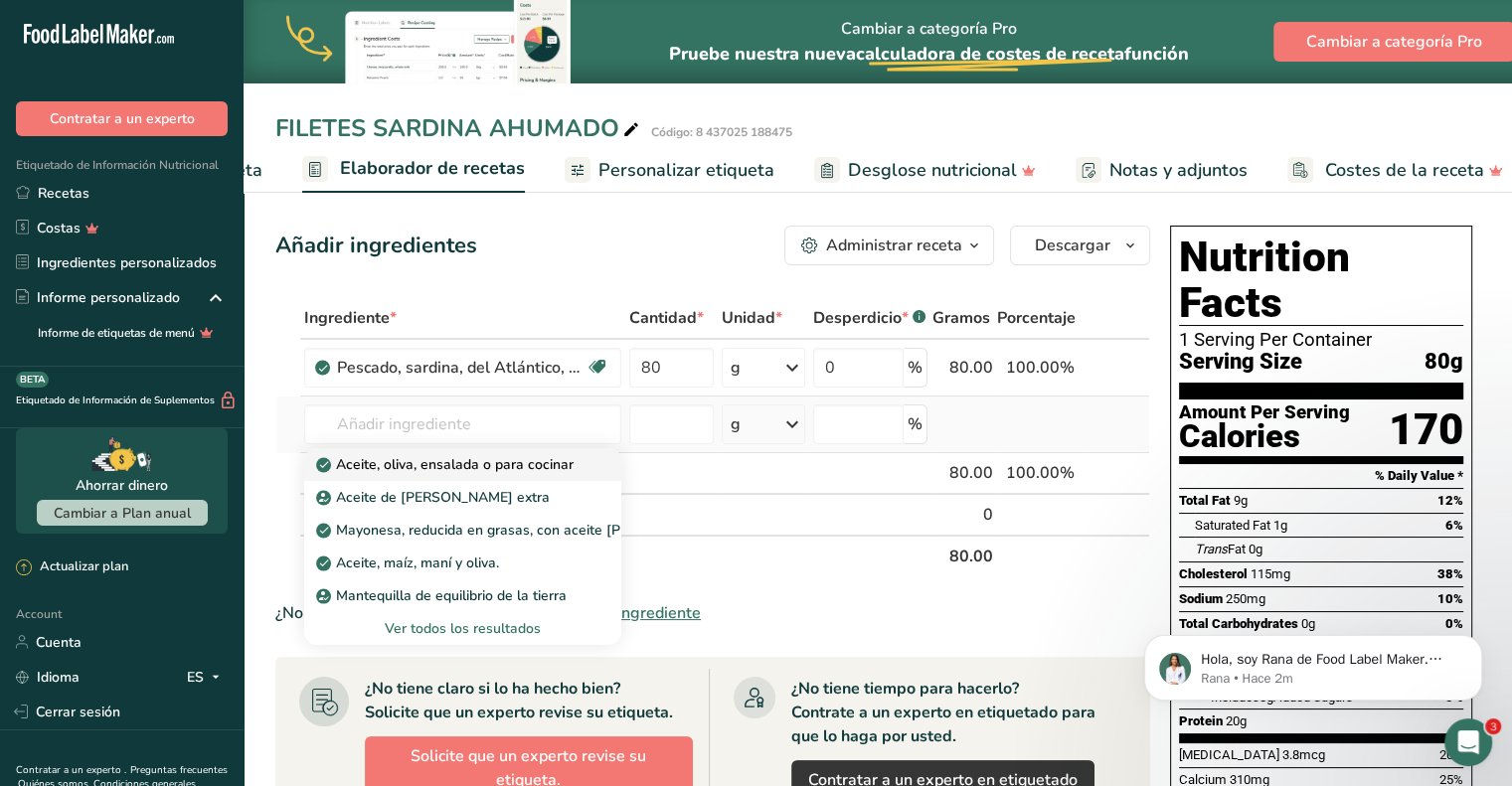 click on "Aceite, oliva, ensalada o para cocinar" at bounding box center (446, 464) 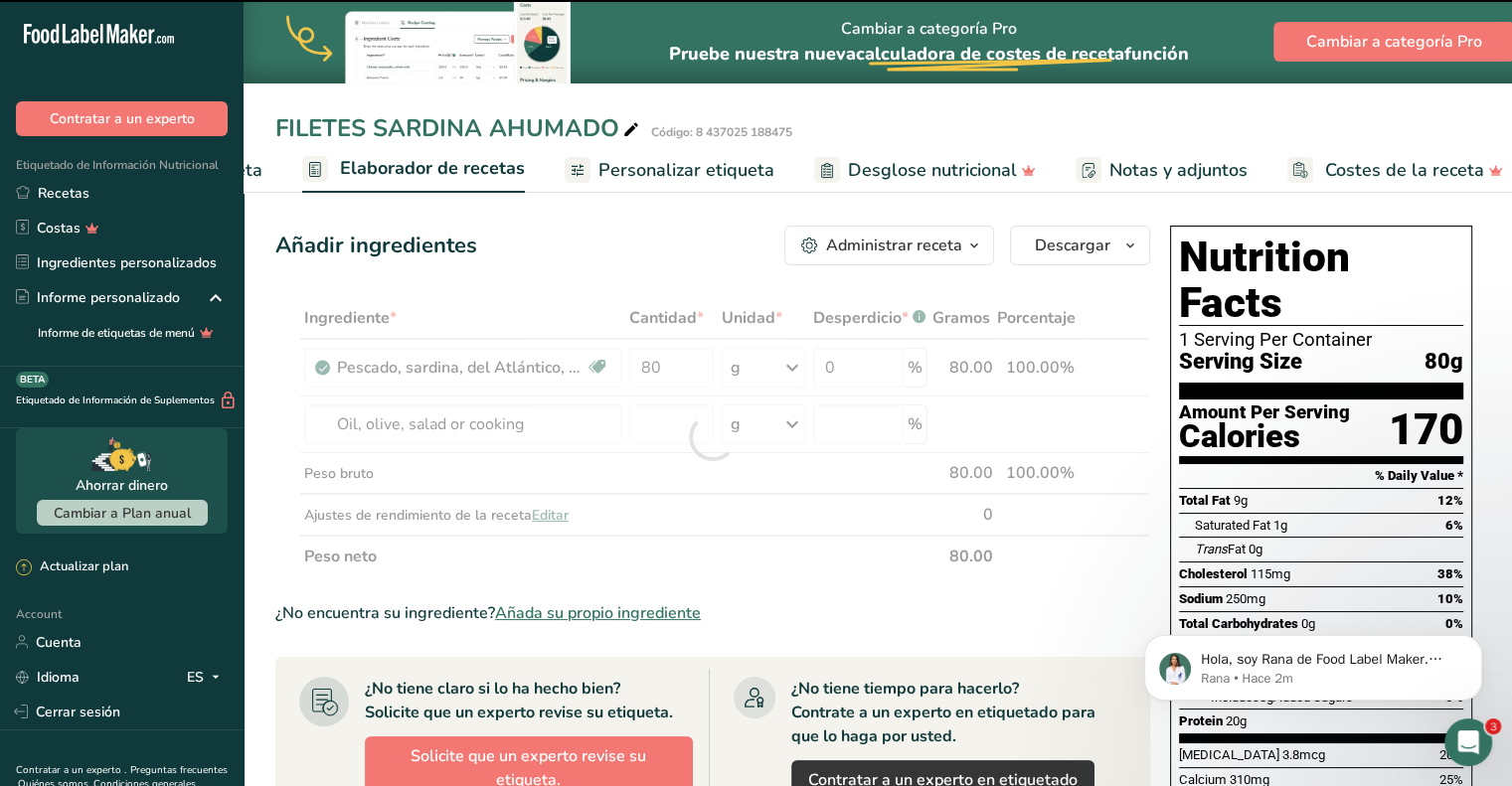 type on "0" 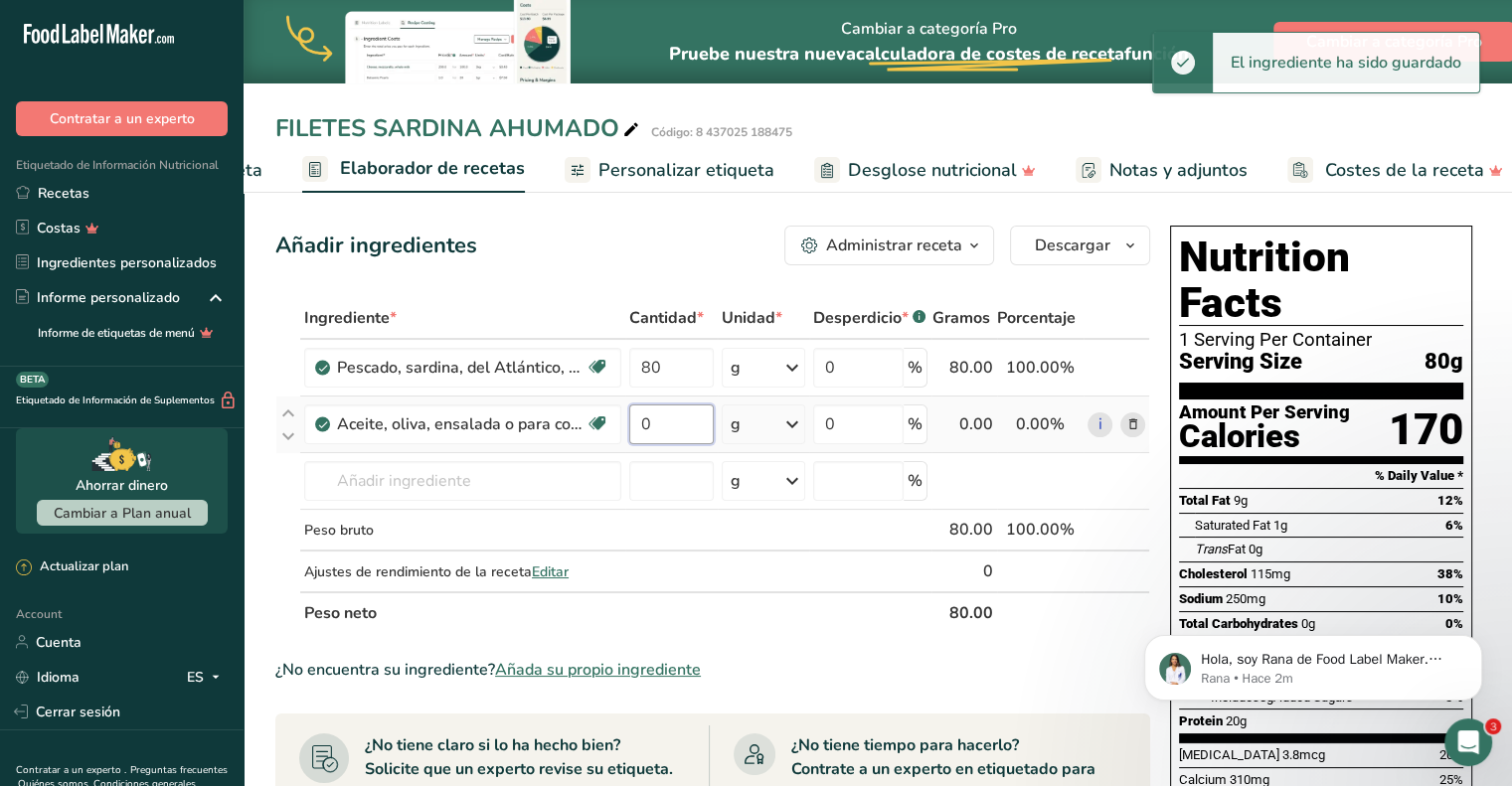 click on "0" at bounding box center [671, 424] 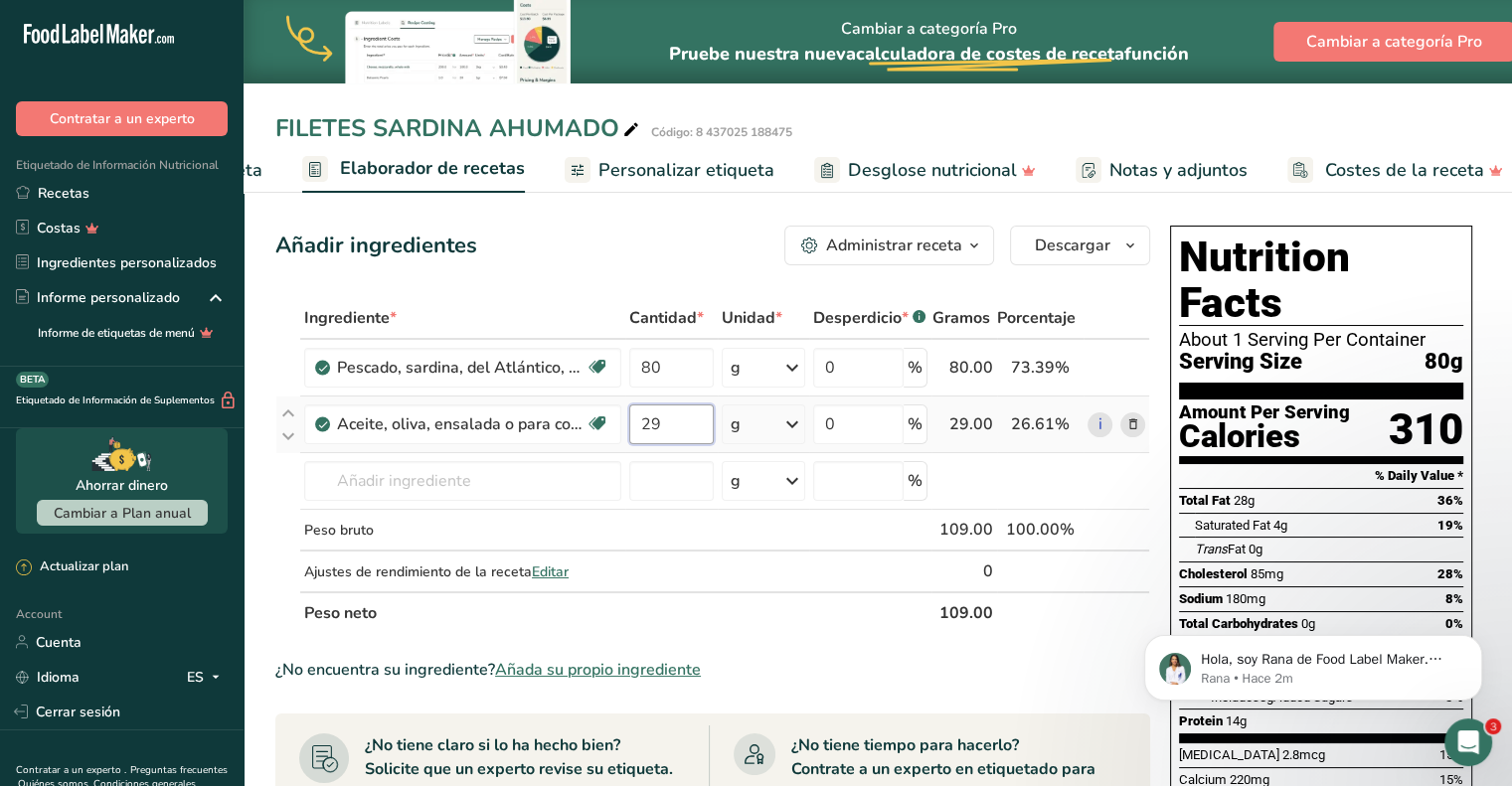 click on "29" at bounding box center [671, 424] 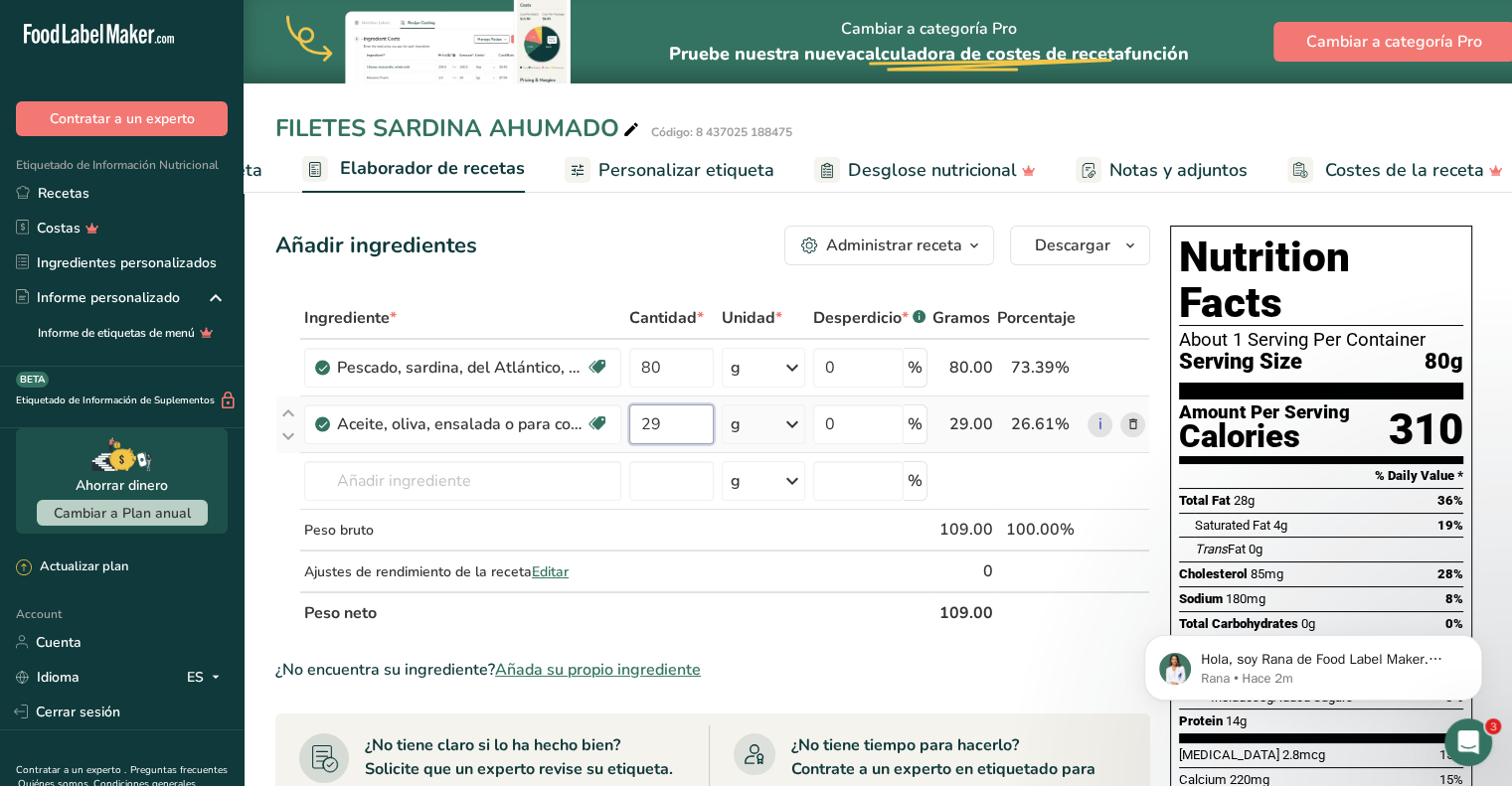 type on "2" 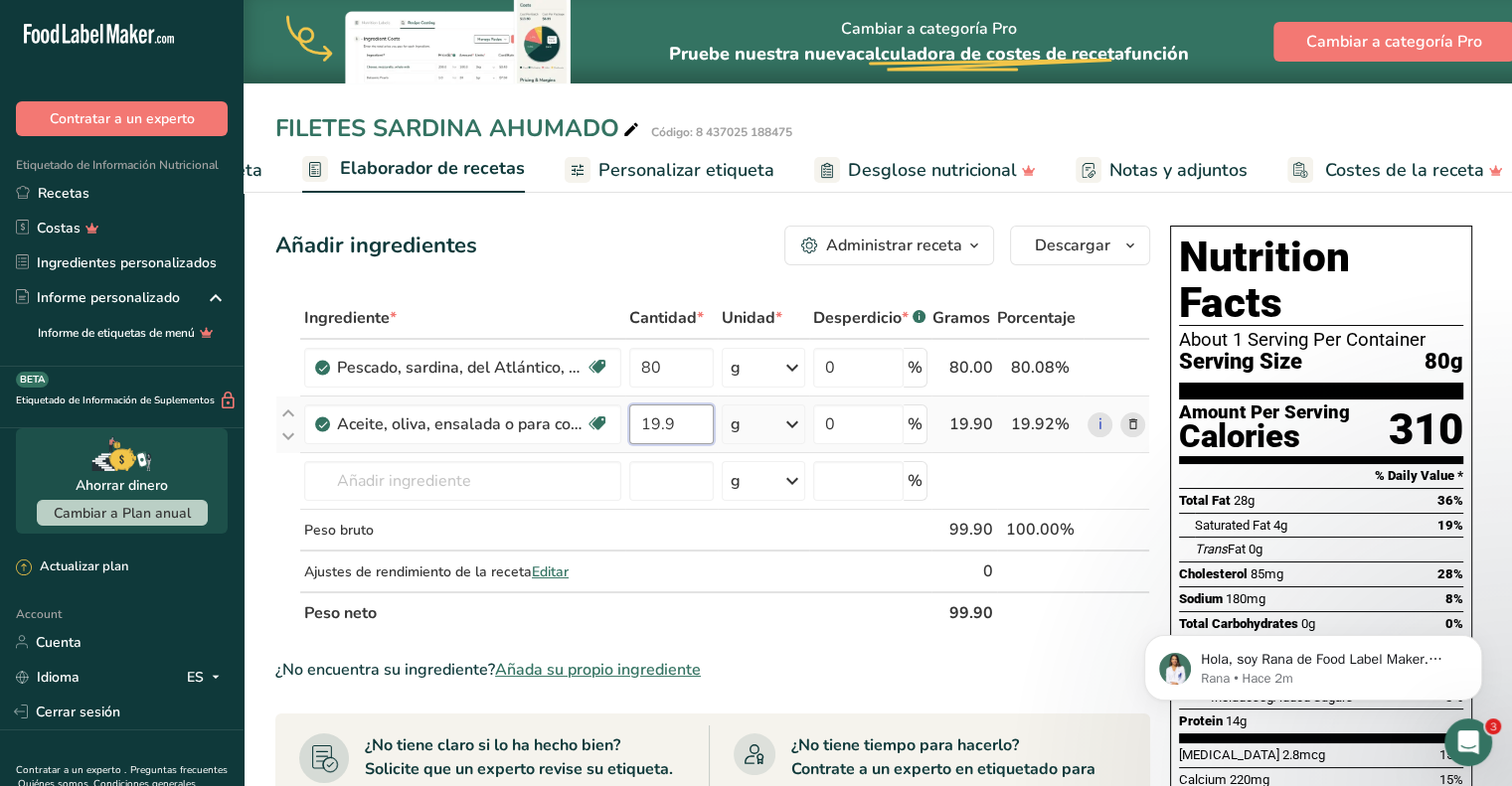 type on "19.9" 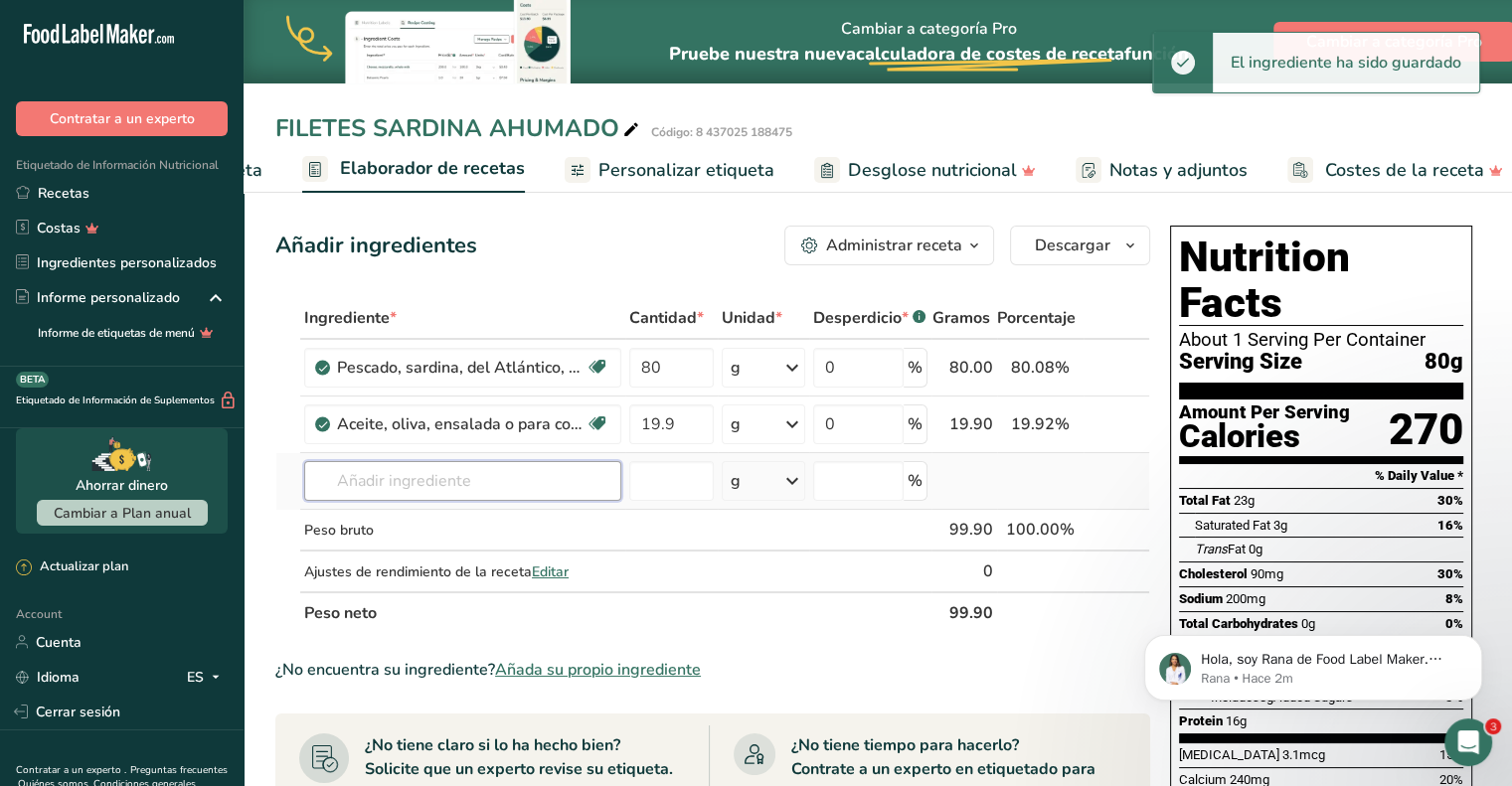 click at bounding box center (462, 481) 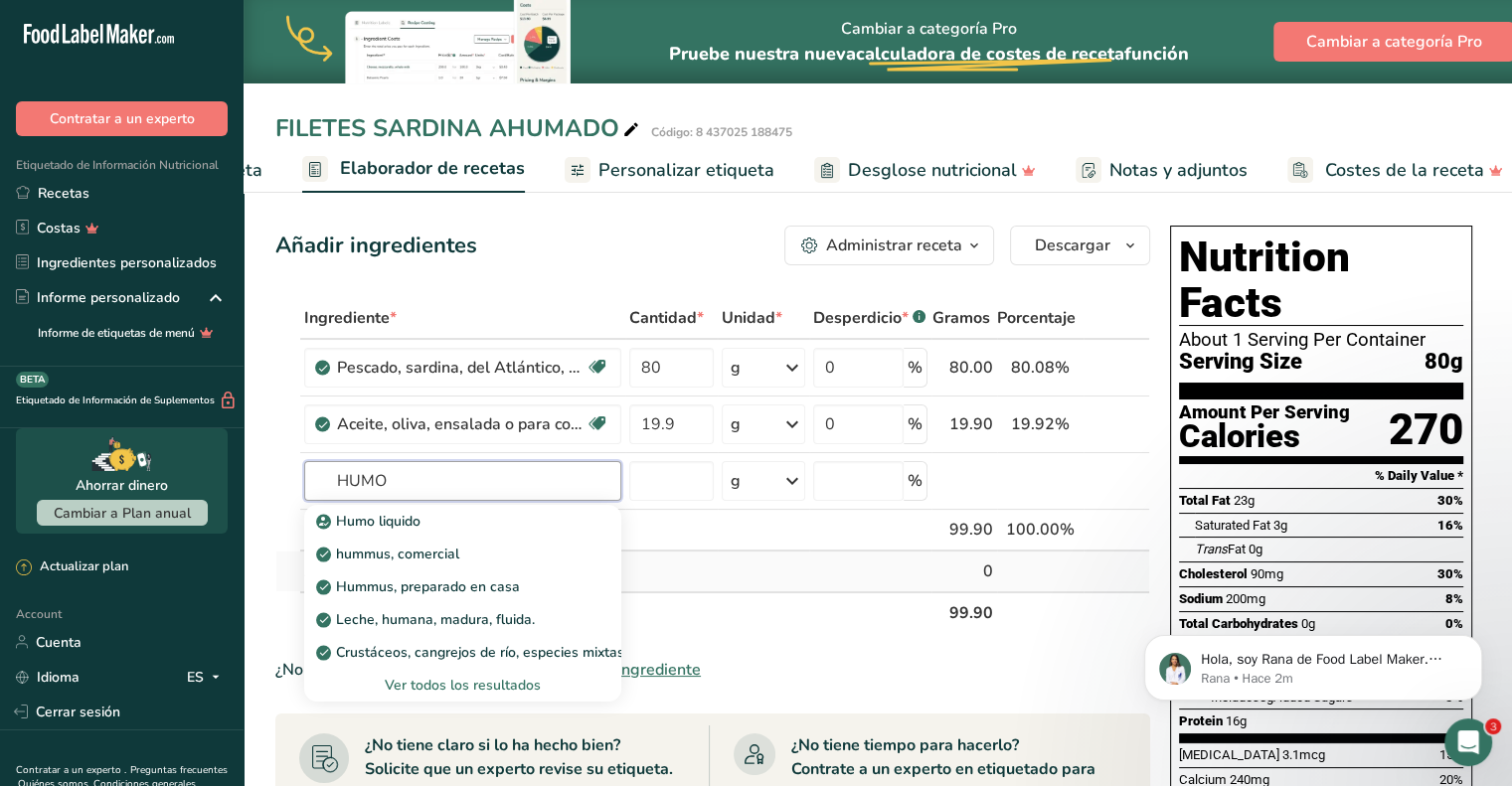 type on "HUMO" 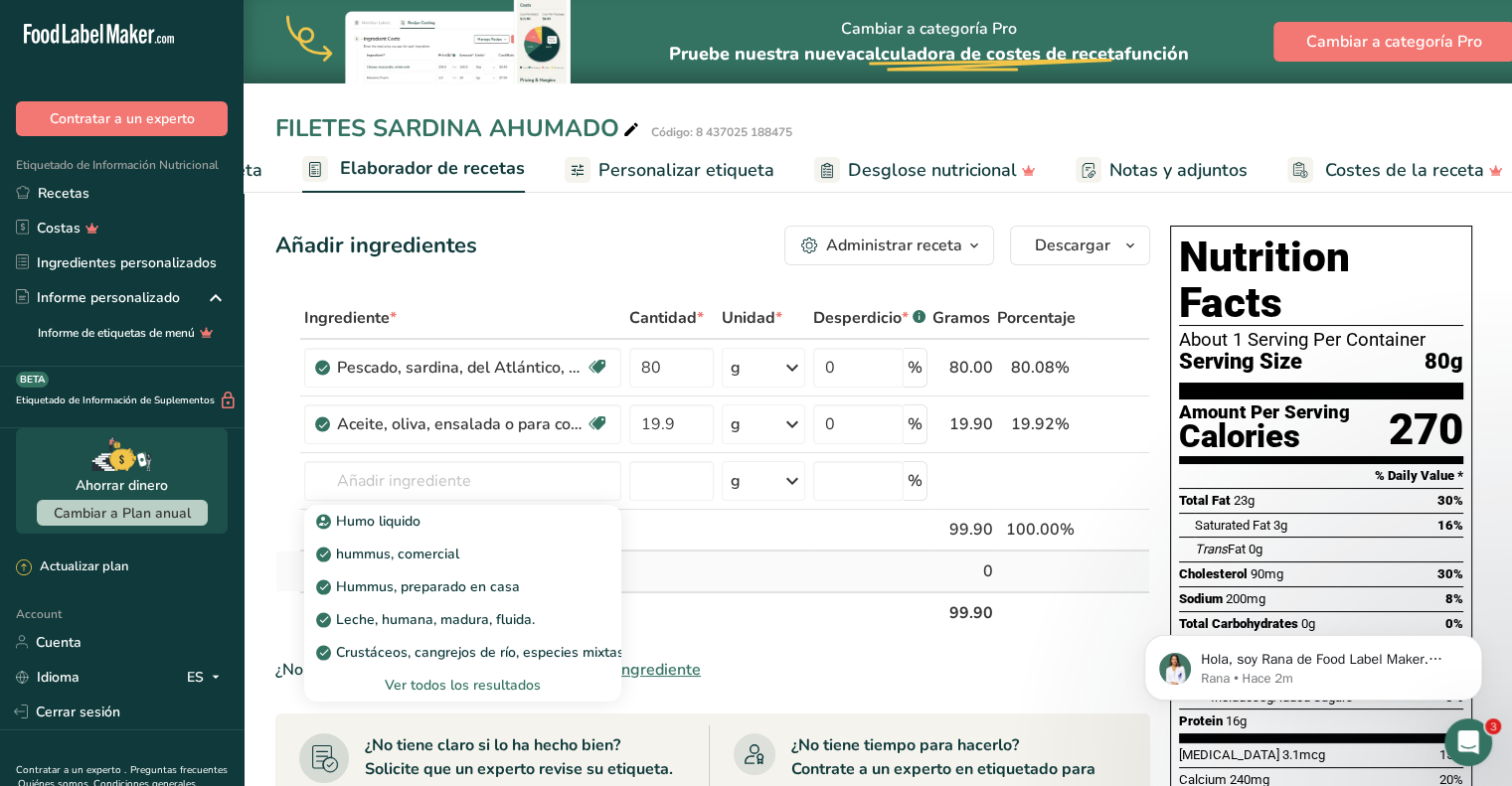 click at bounding box center (288, 571) 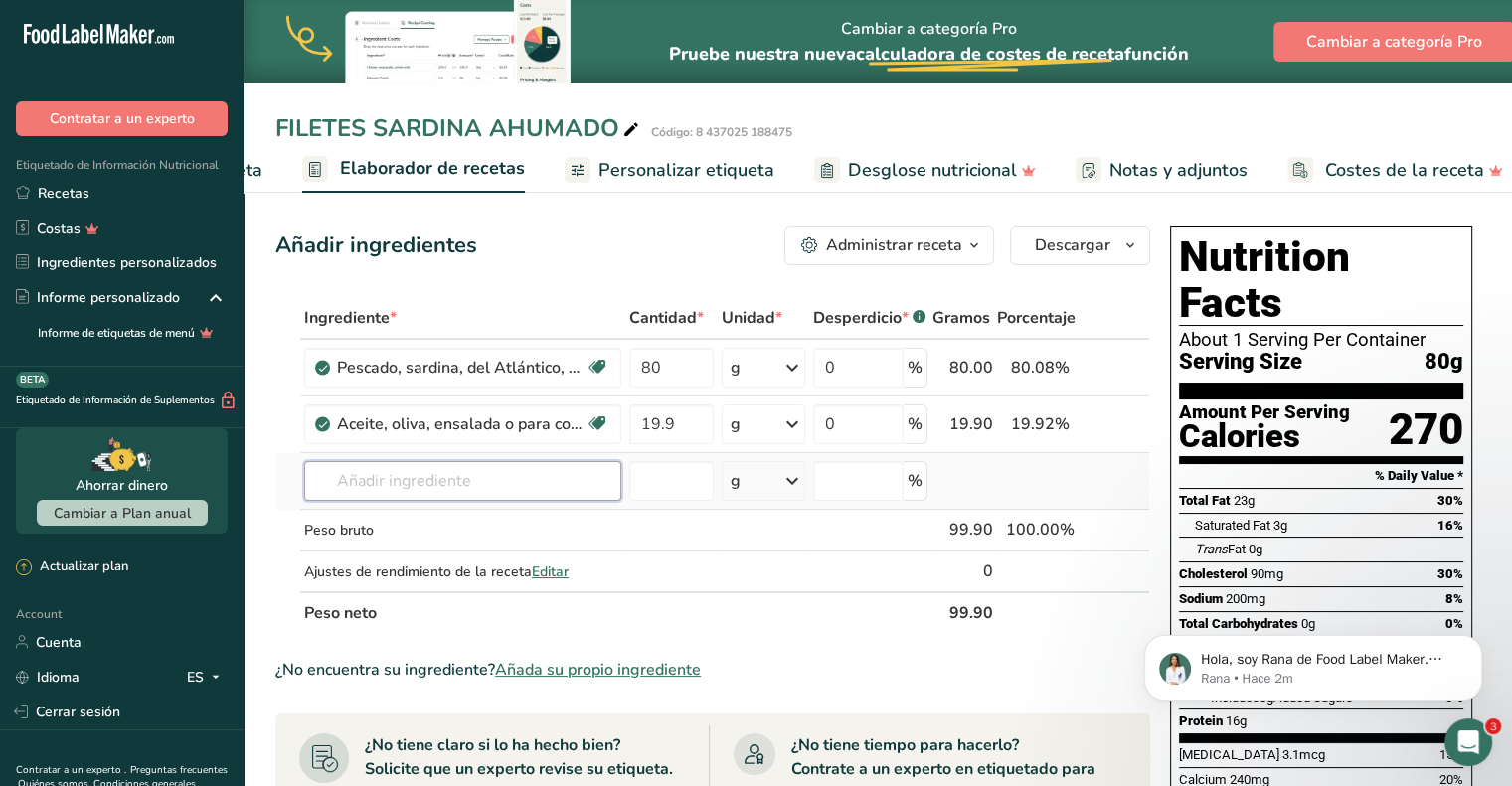 click at bounding box center [462, 481] 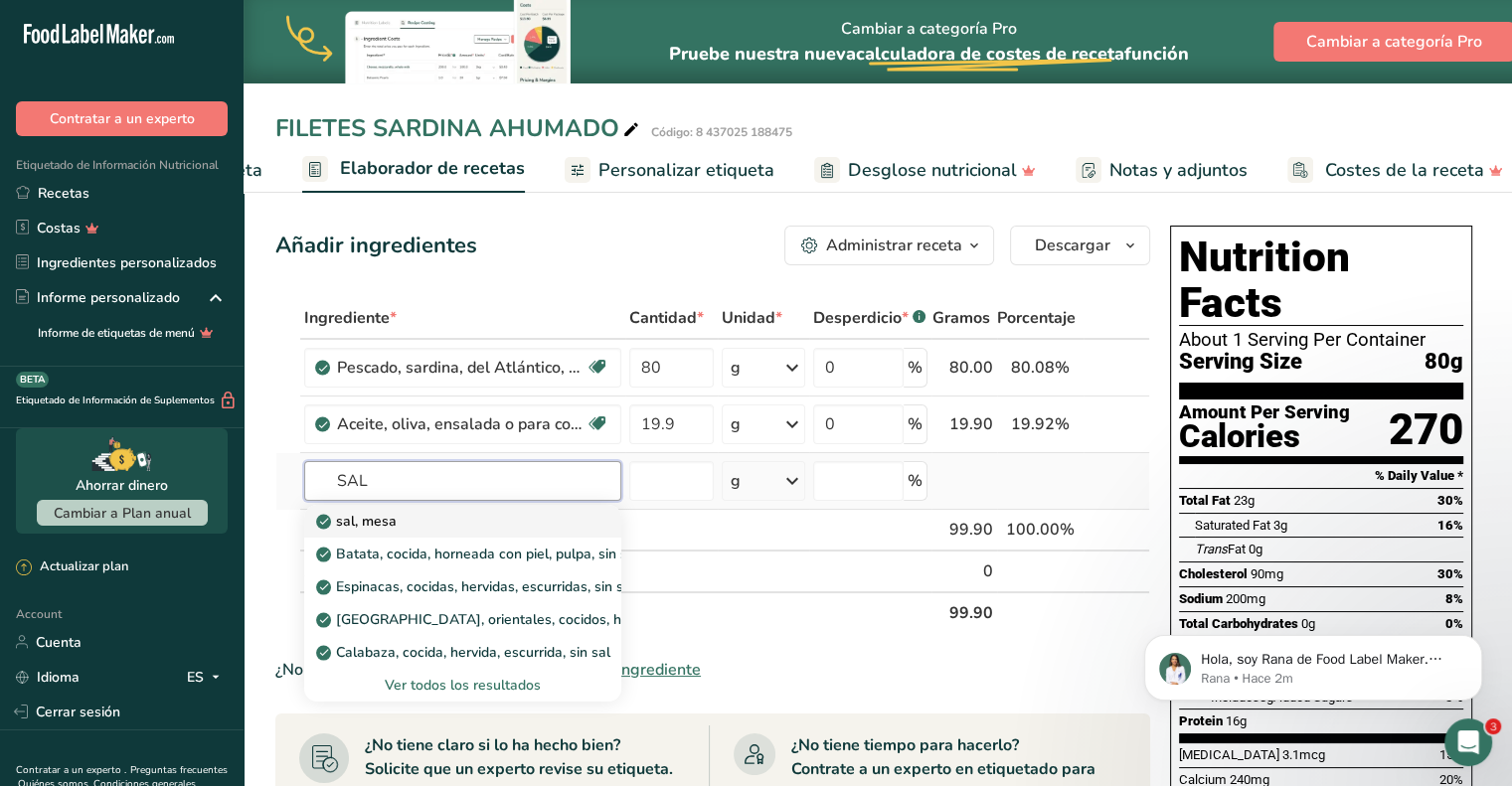 type on "SAL" 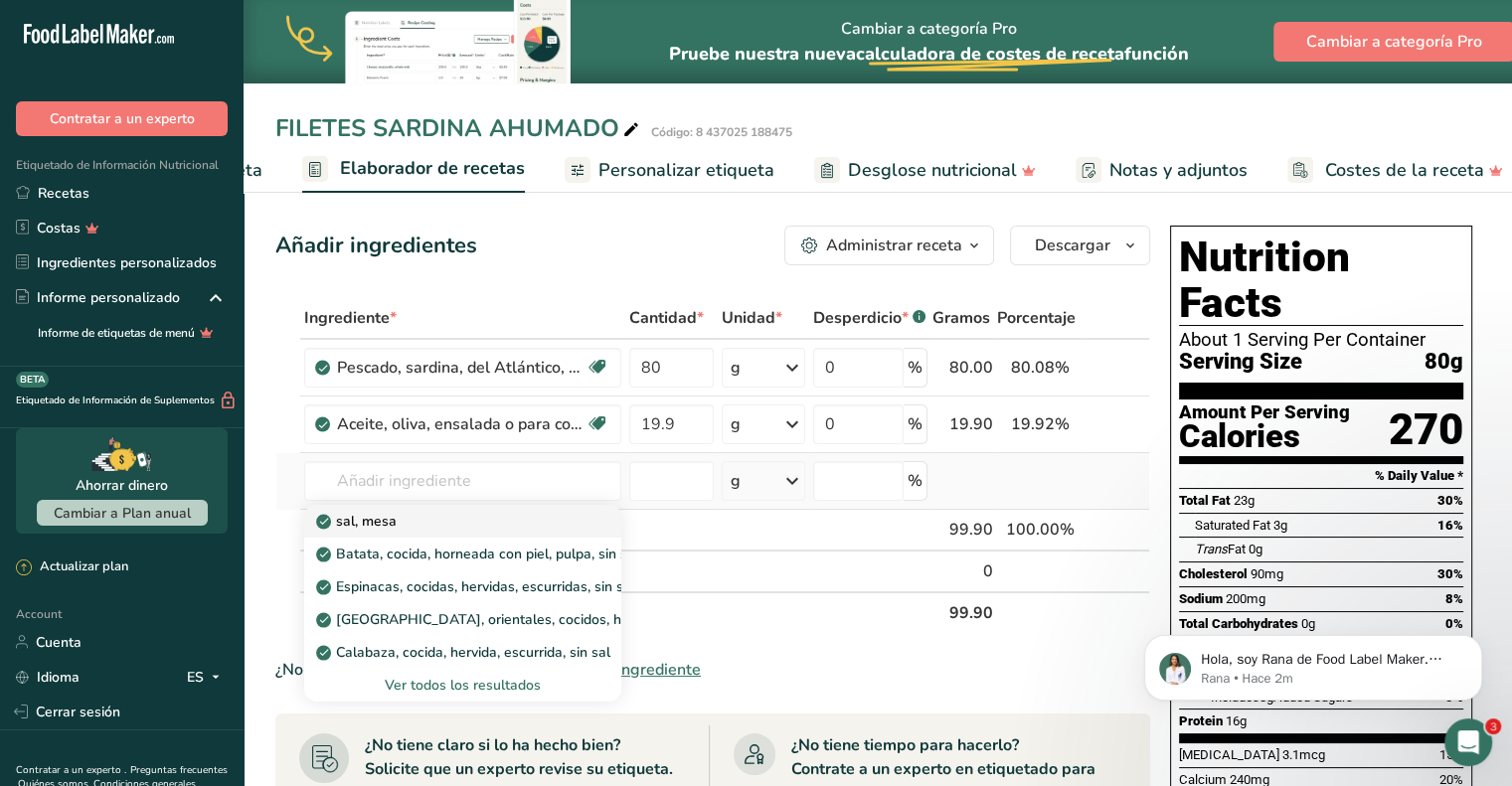 click on "sal, mesa" at bounding box center [358, 521] 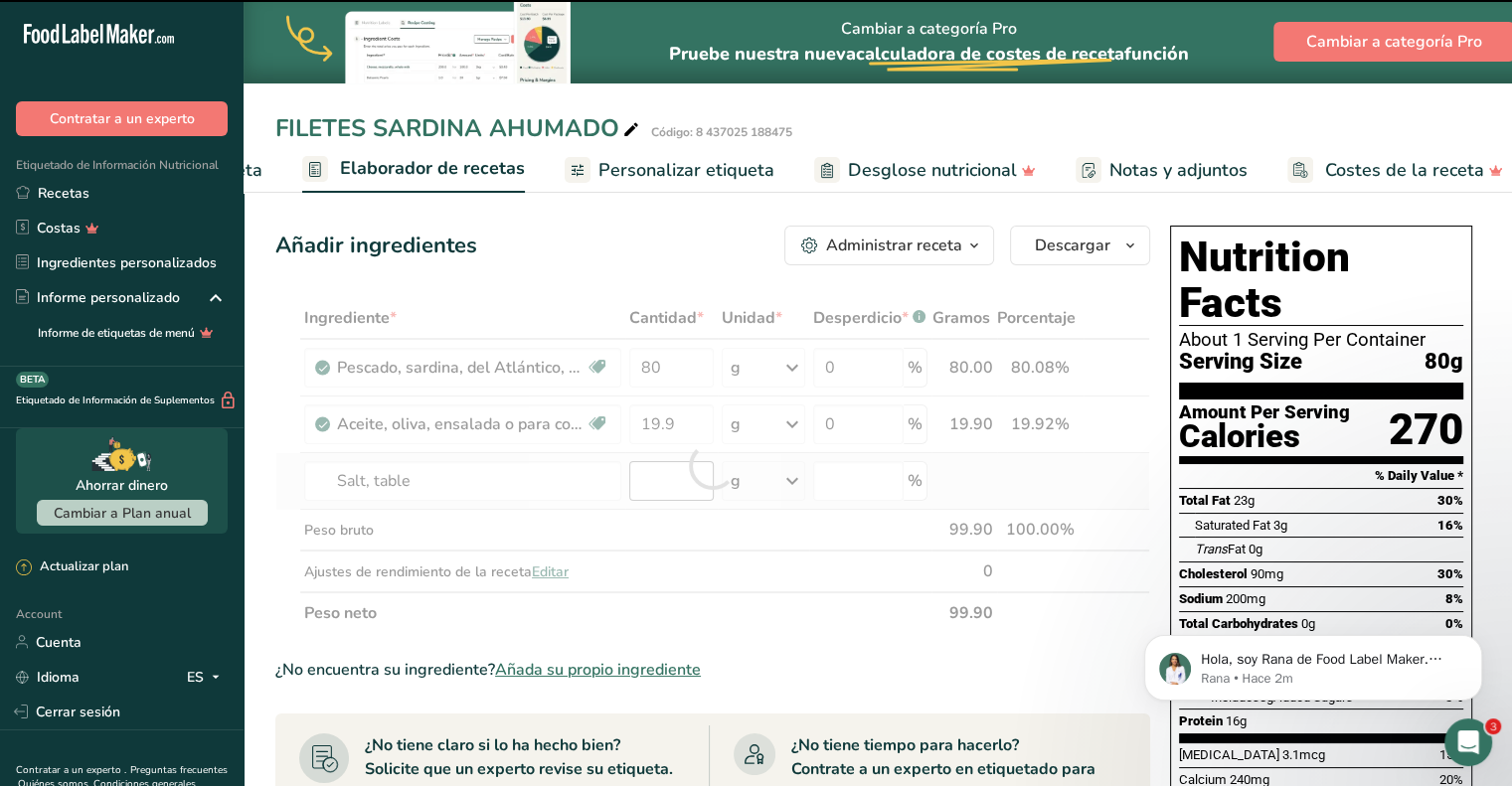 type on "0" 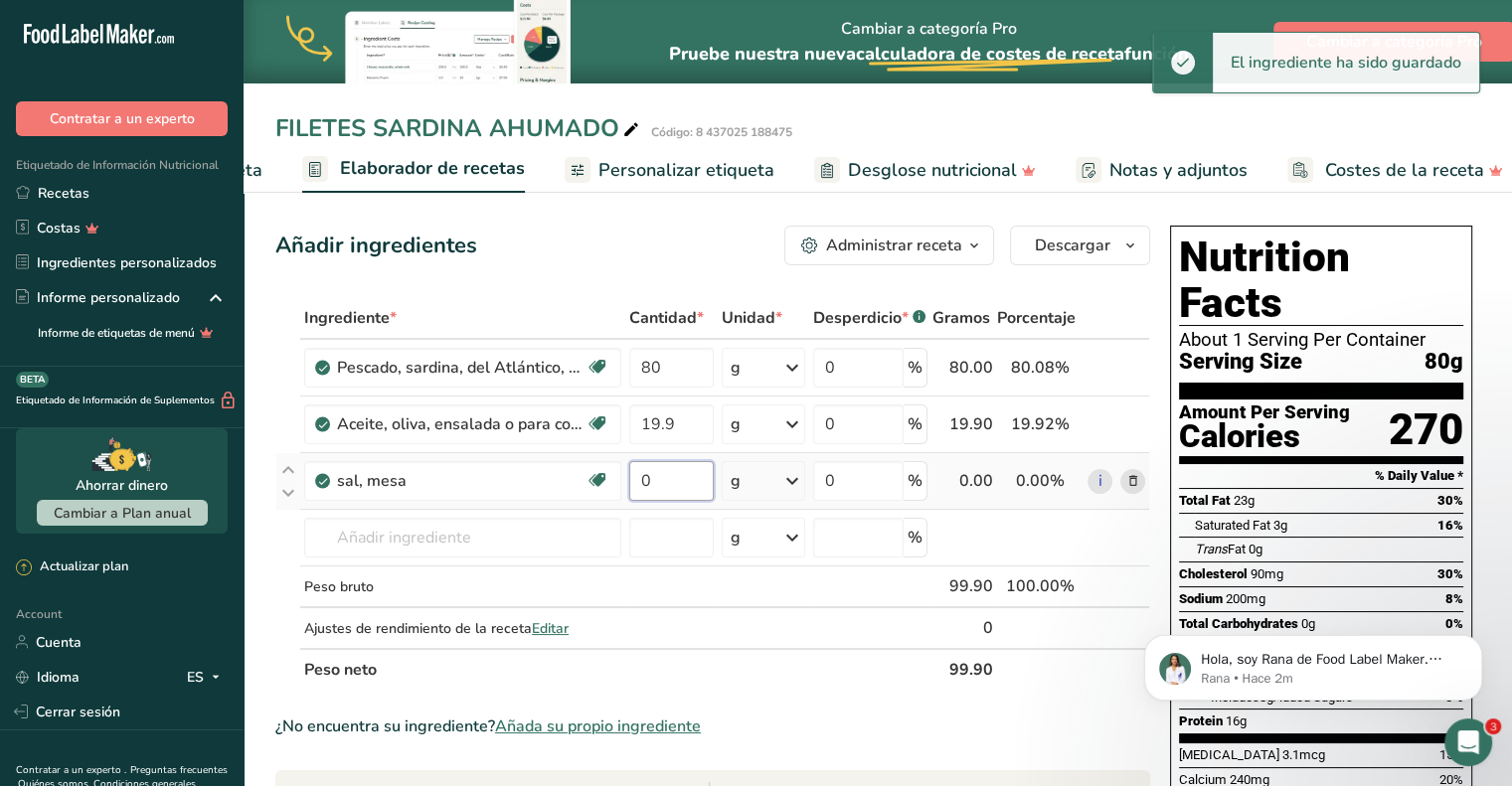 click on "0" at bounding box center [671, 481] 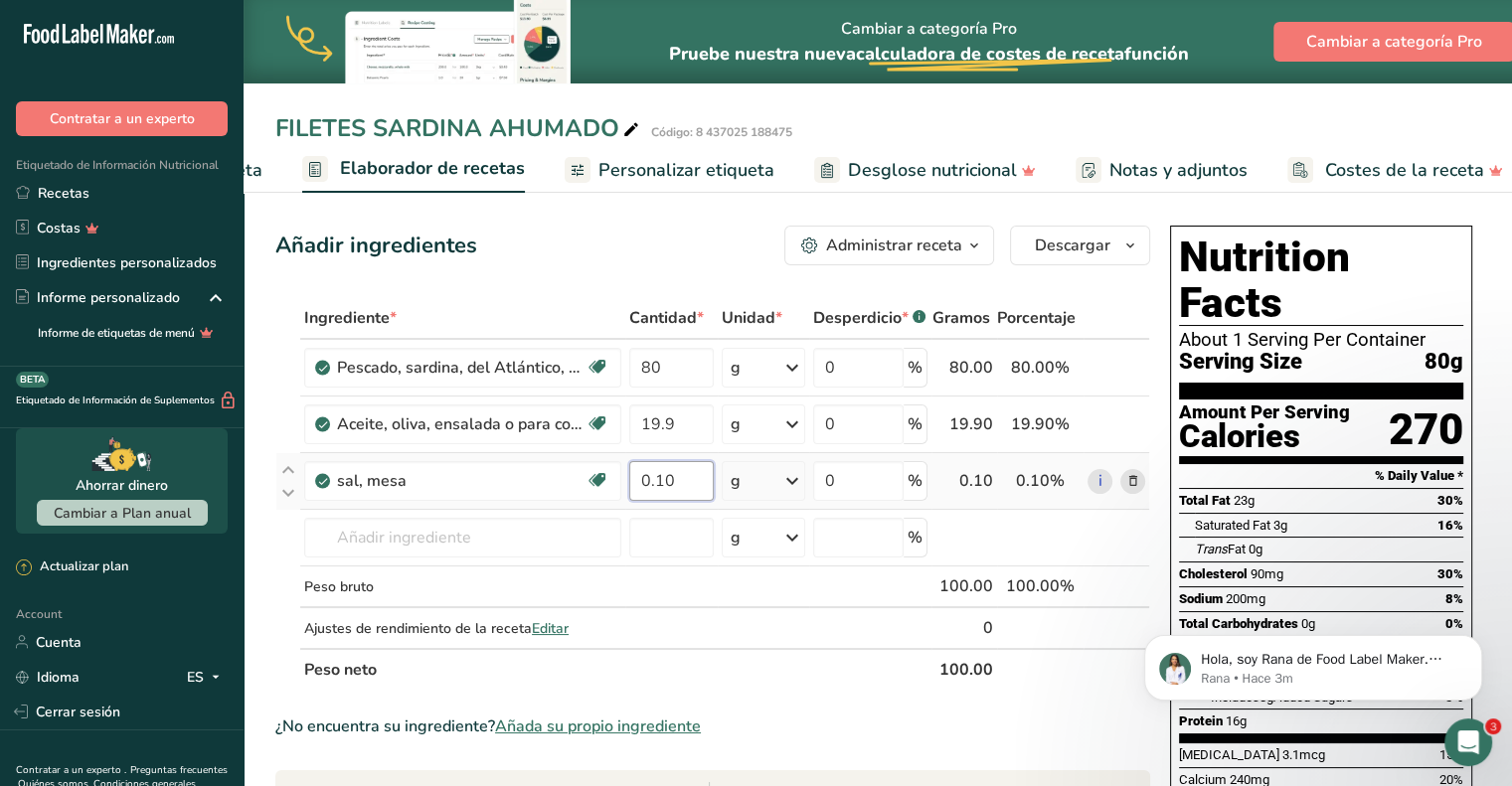 type on "0.10" 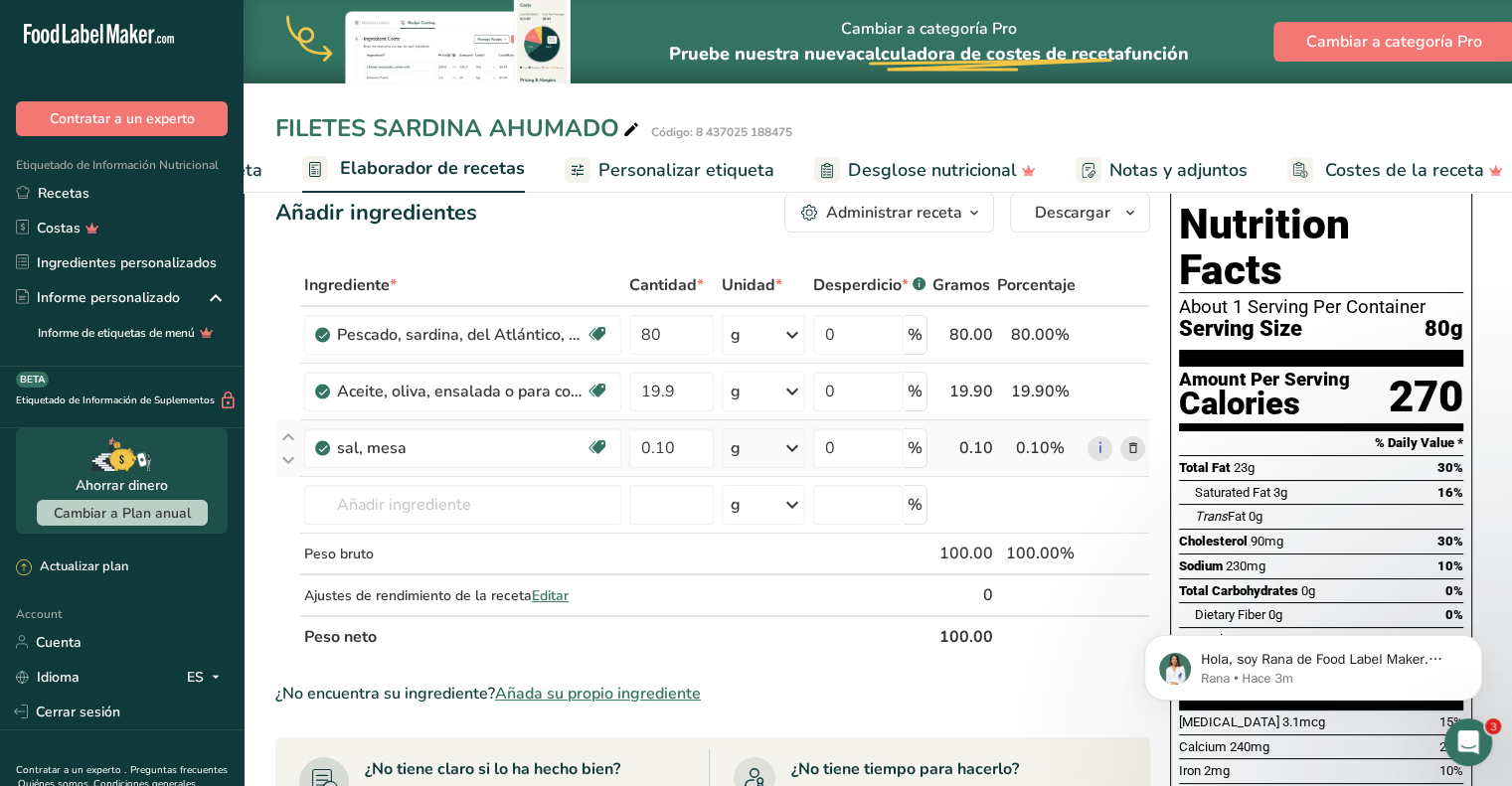 scroll, scrollTop: 0, scrollLeft: 0, axis: both 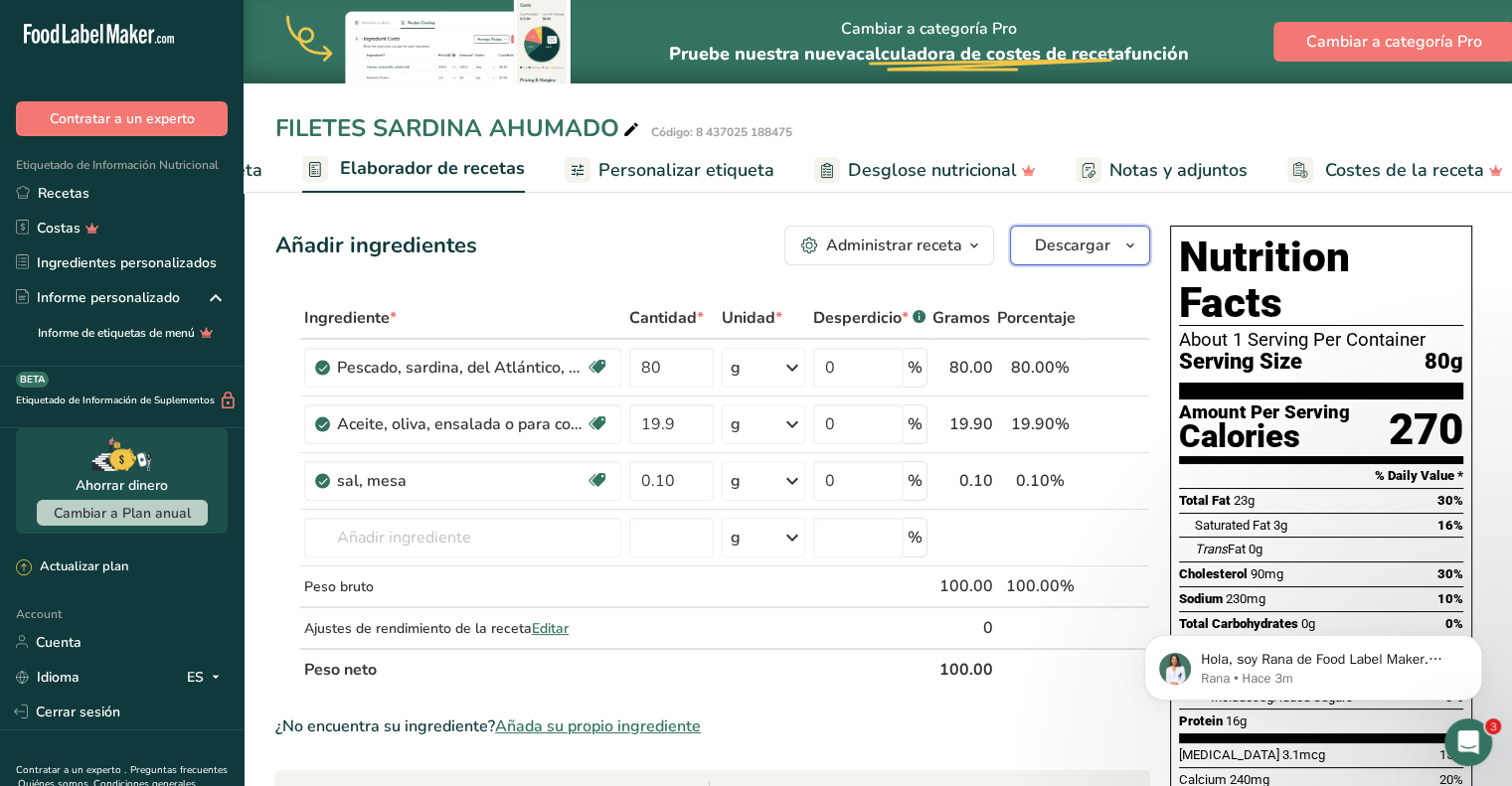 click on "Descargar" at bounding box center (1073, 245) 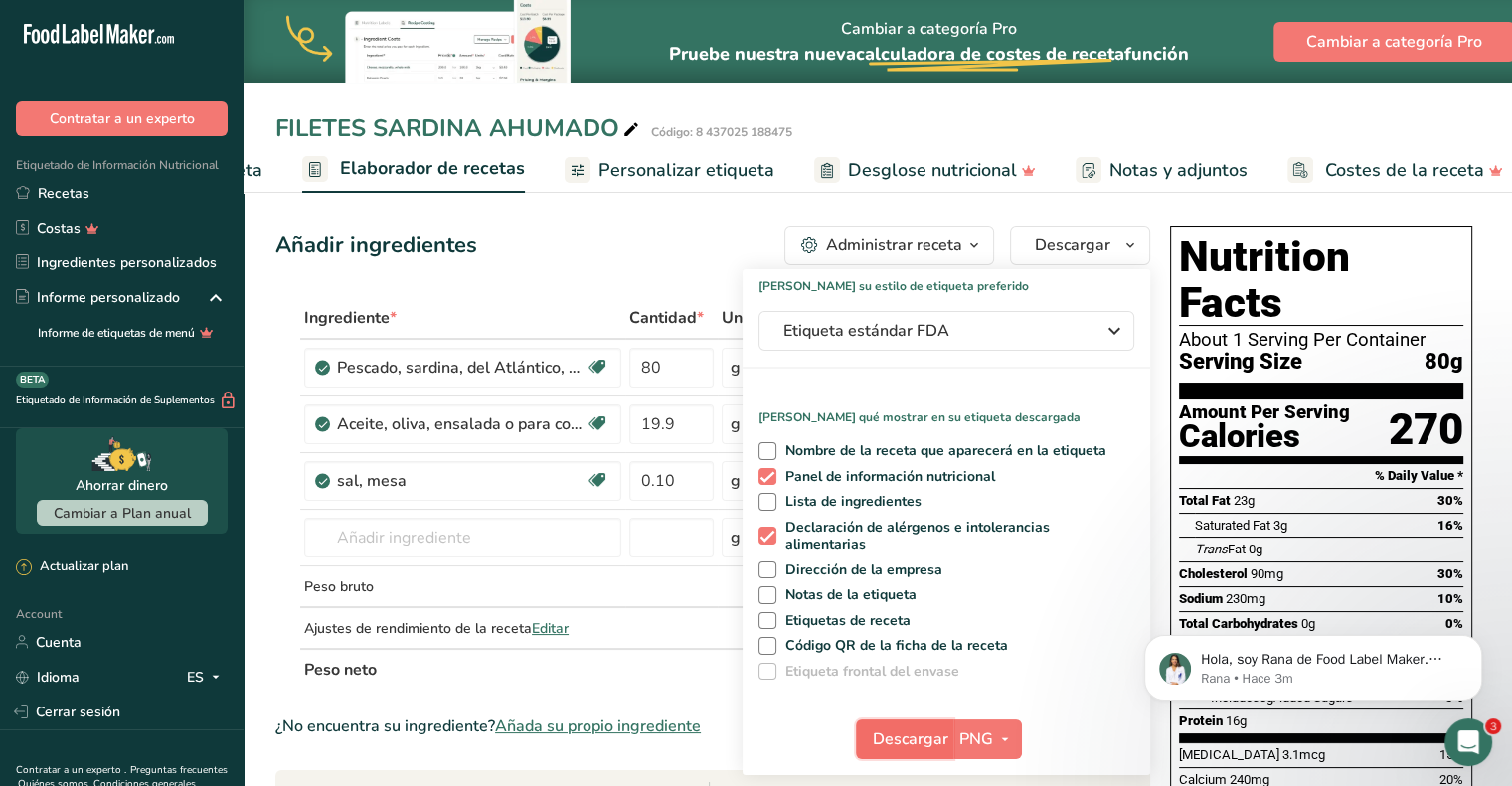 click on "Descargar" at bounding box center [911, 739] 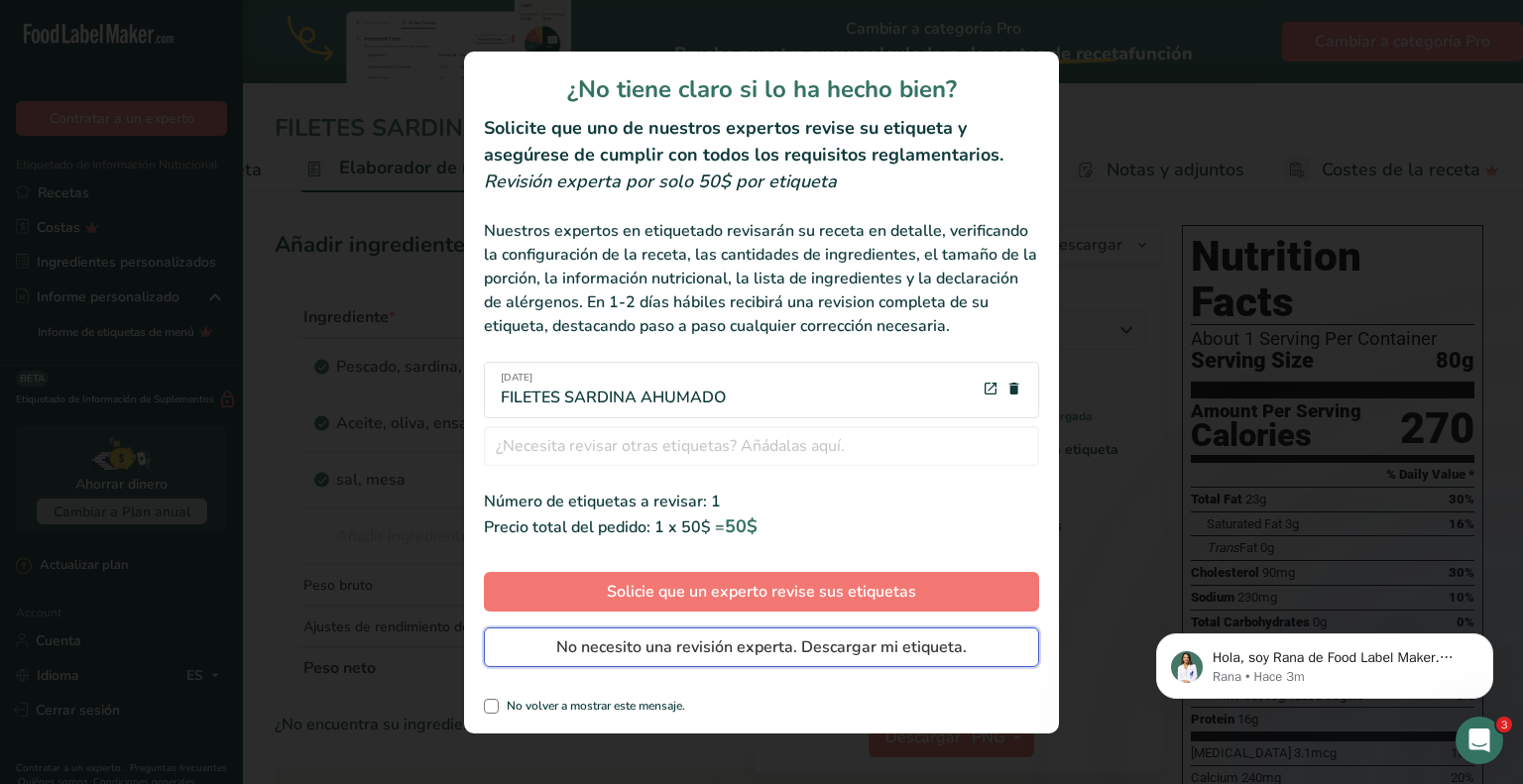click on "No necesito una revisión experta. Descargar mi etiqueta." at bounding box center [762, 647] 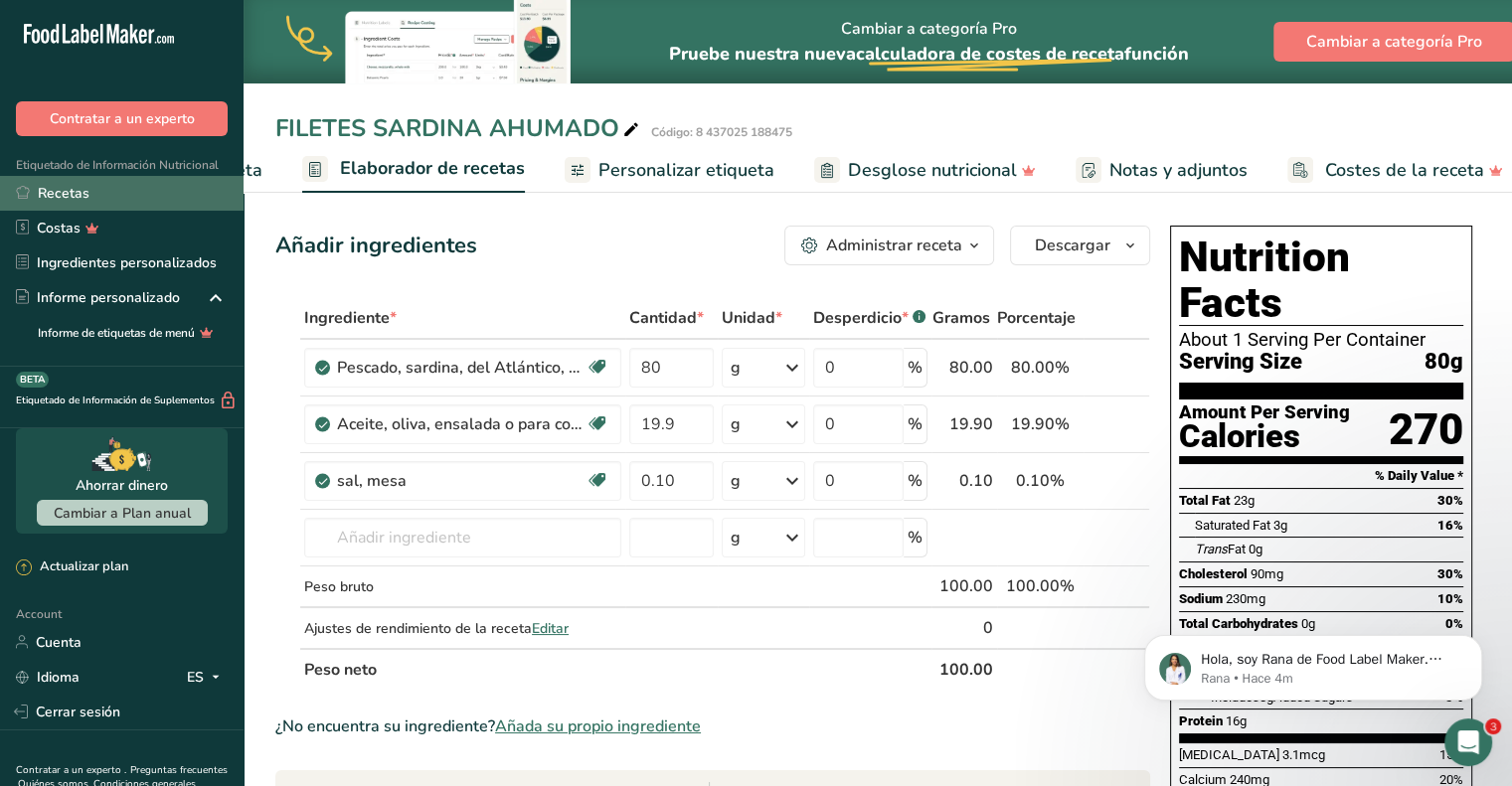 click on "Recetas" at bounding box center [121, 193] 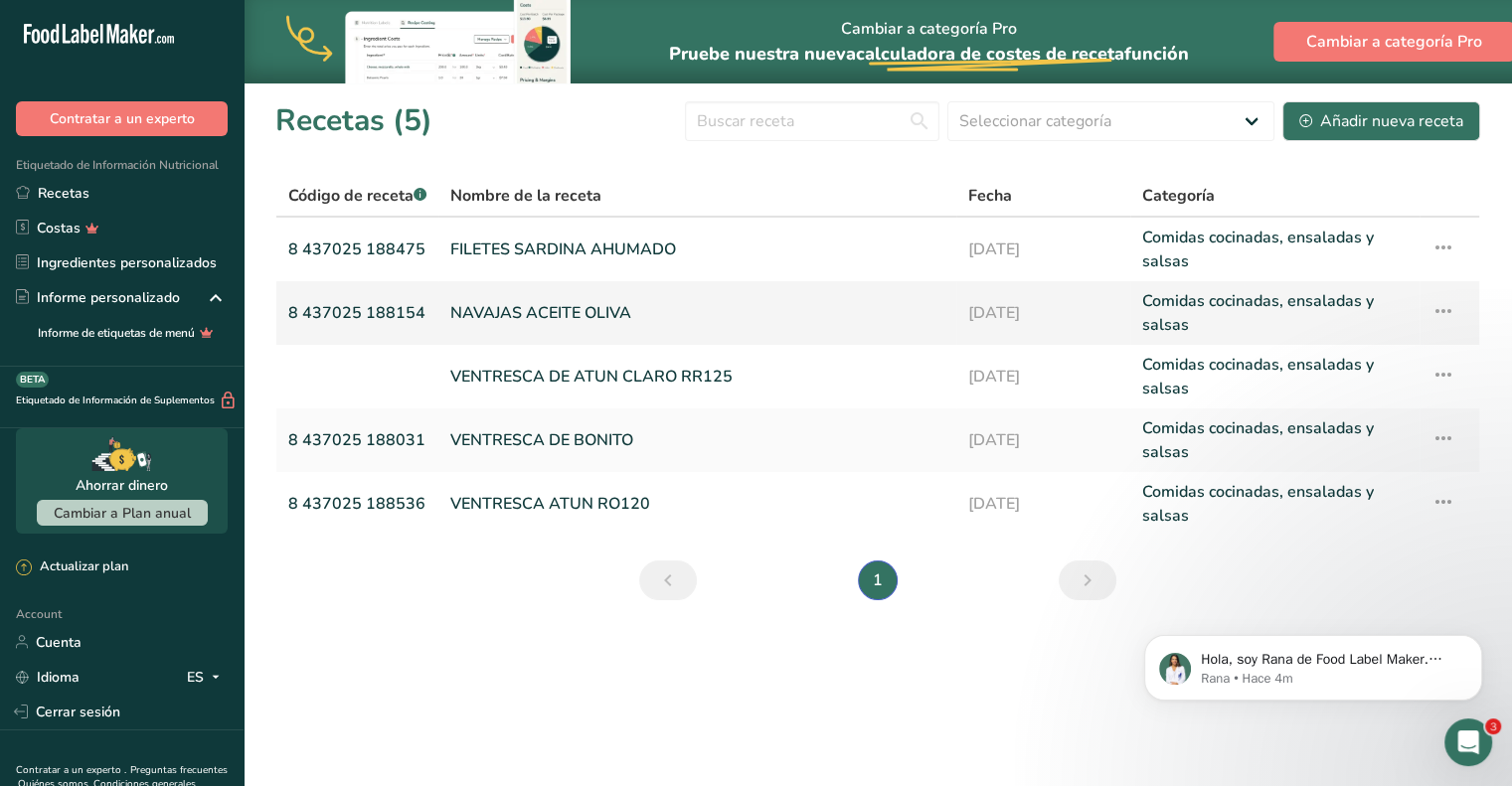 click on "NAVAJAS ACEITE OLIVA" at bounding box center (697, 313) 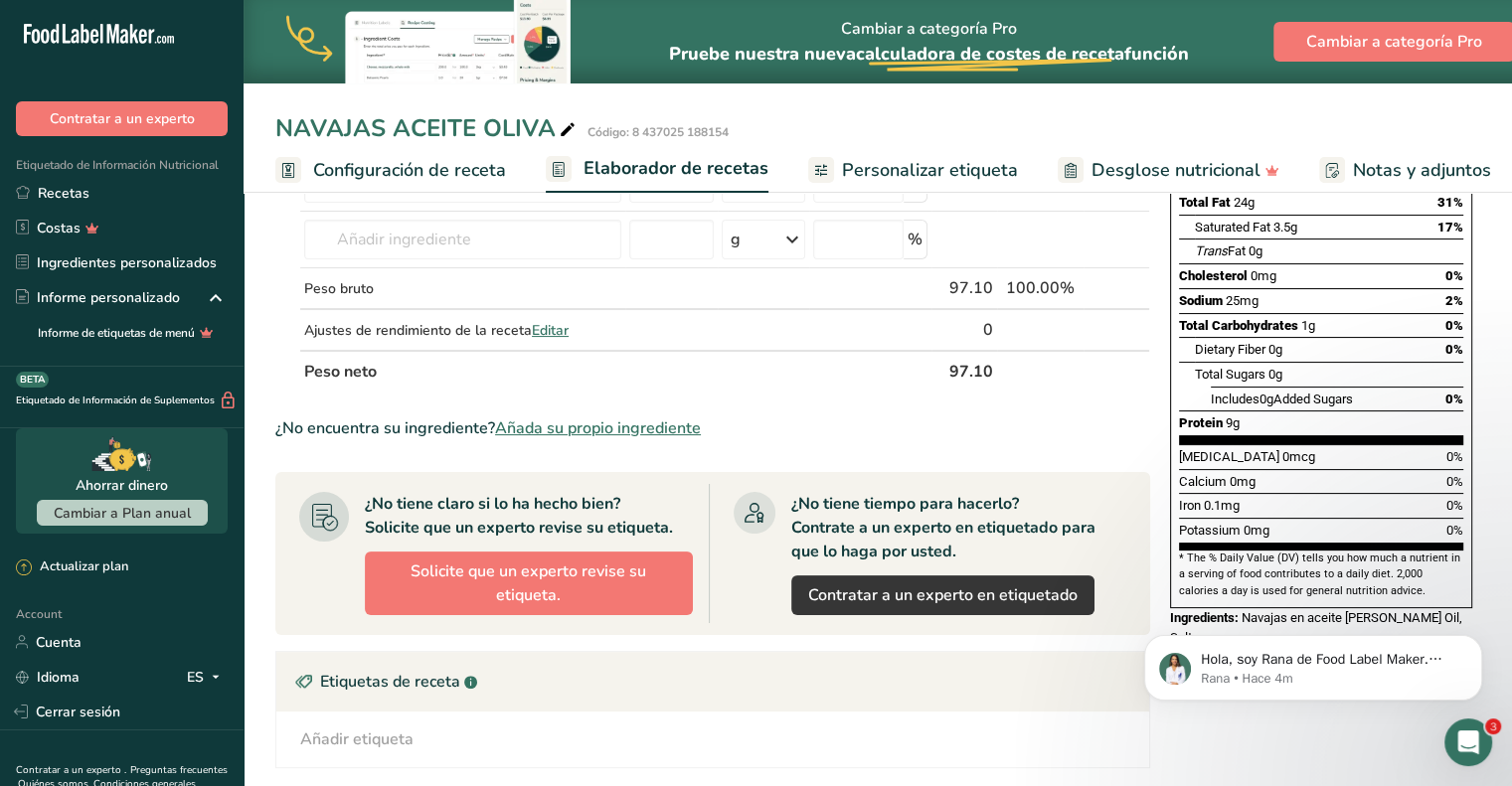 scroll, scrollTop: 0, scrollLeft: 0, axis: both 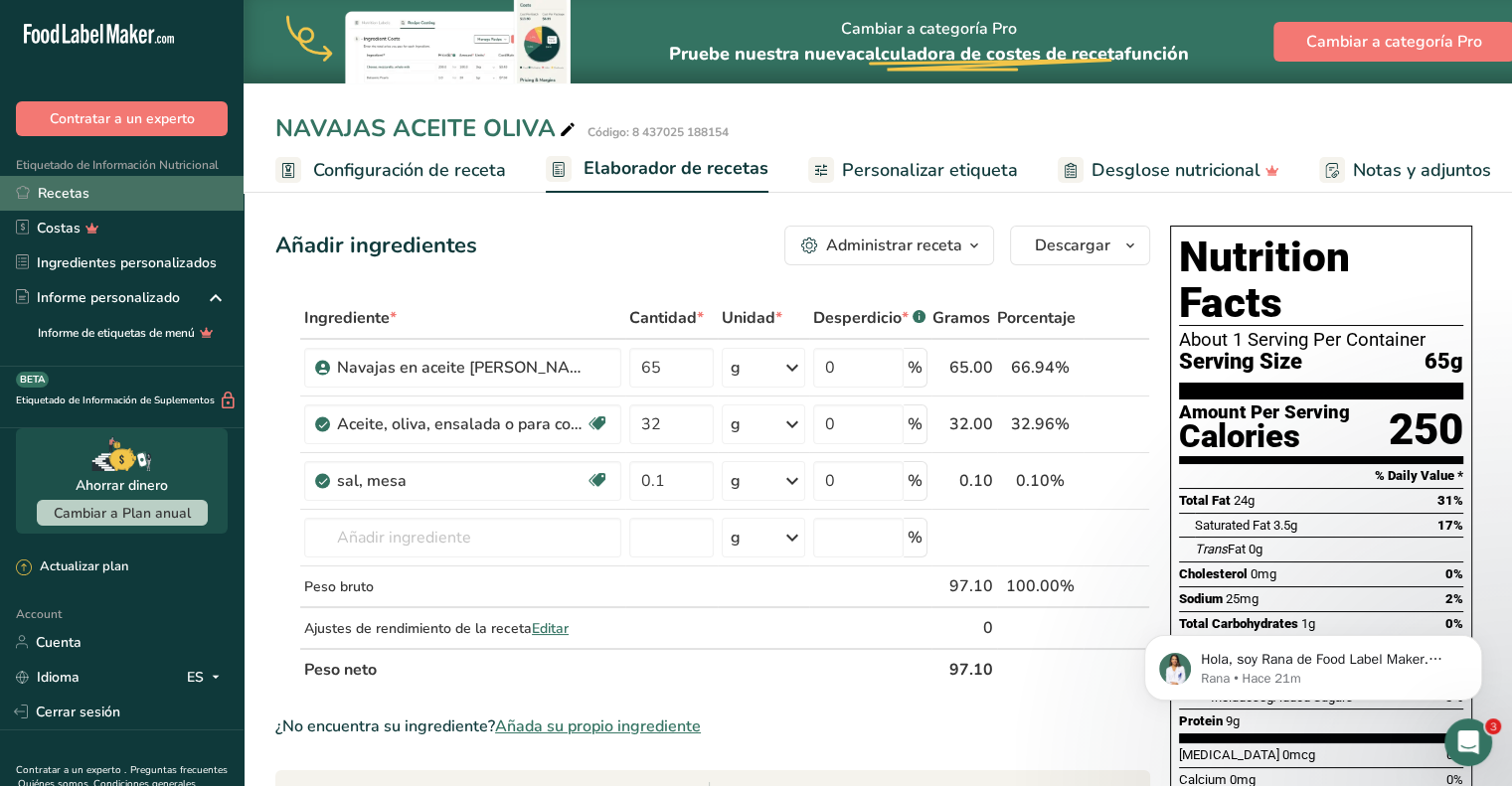 click on "Recetas" at bounding box center (121, 193) 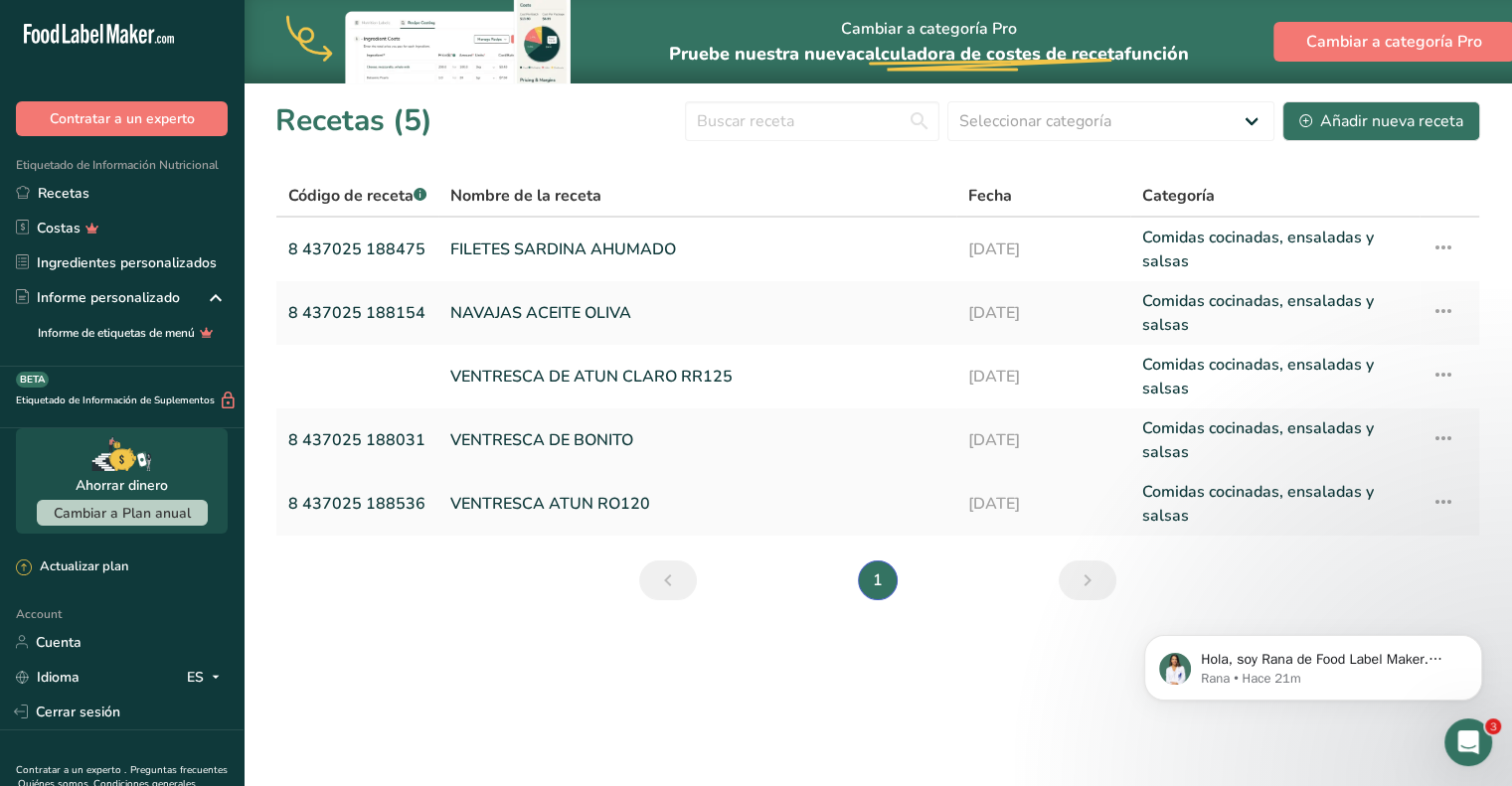 click on "VENTRESCA ATUN RO120" at bounding box center [697, 504] 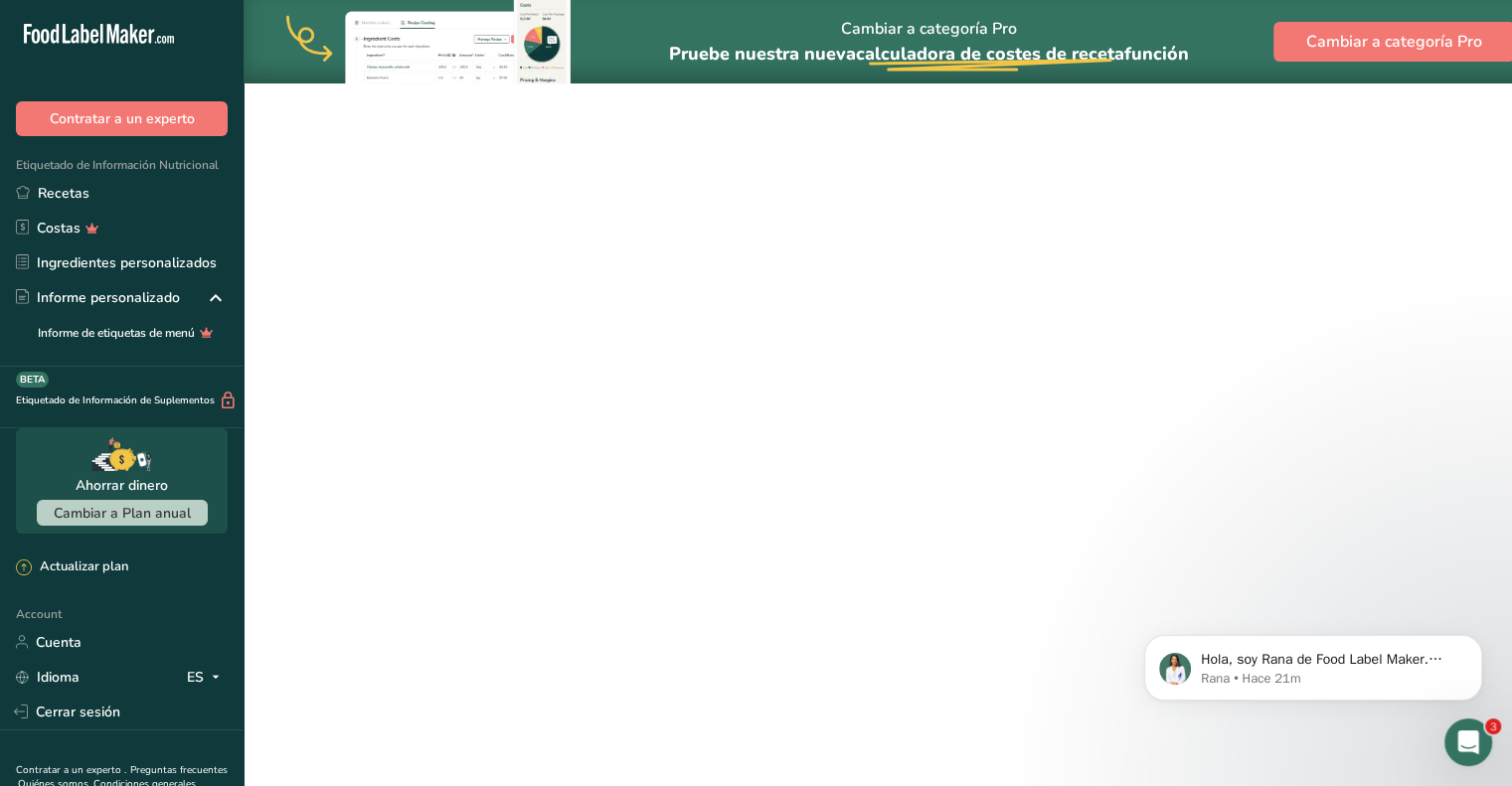 click on "VENTRESCA ATUN RO120" at bounding box center (697, 504) 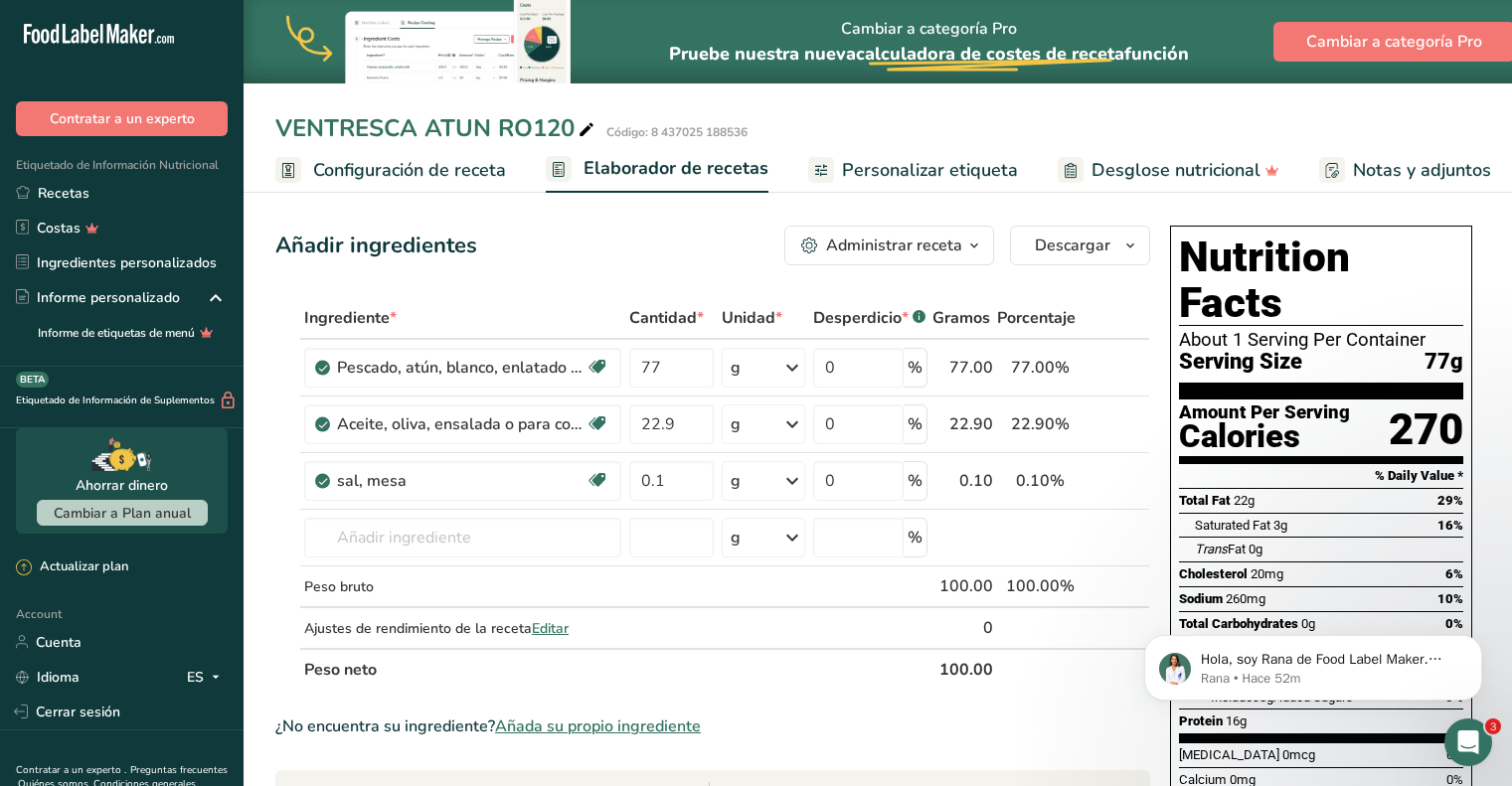 scroll, scrollTop: 0, scrollLeft: 0, axis: both 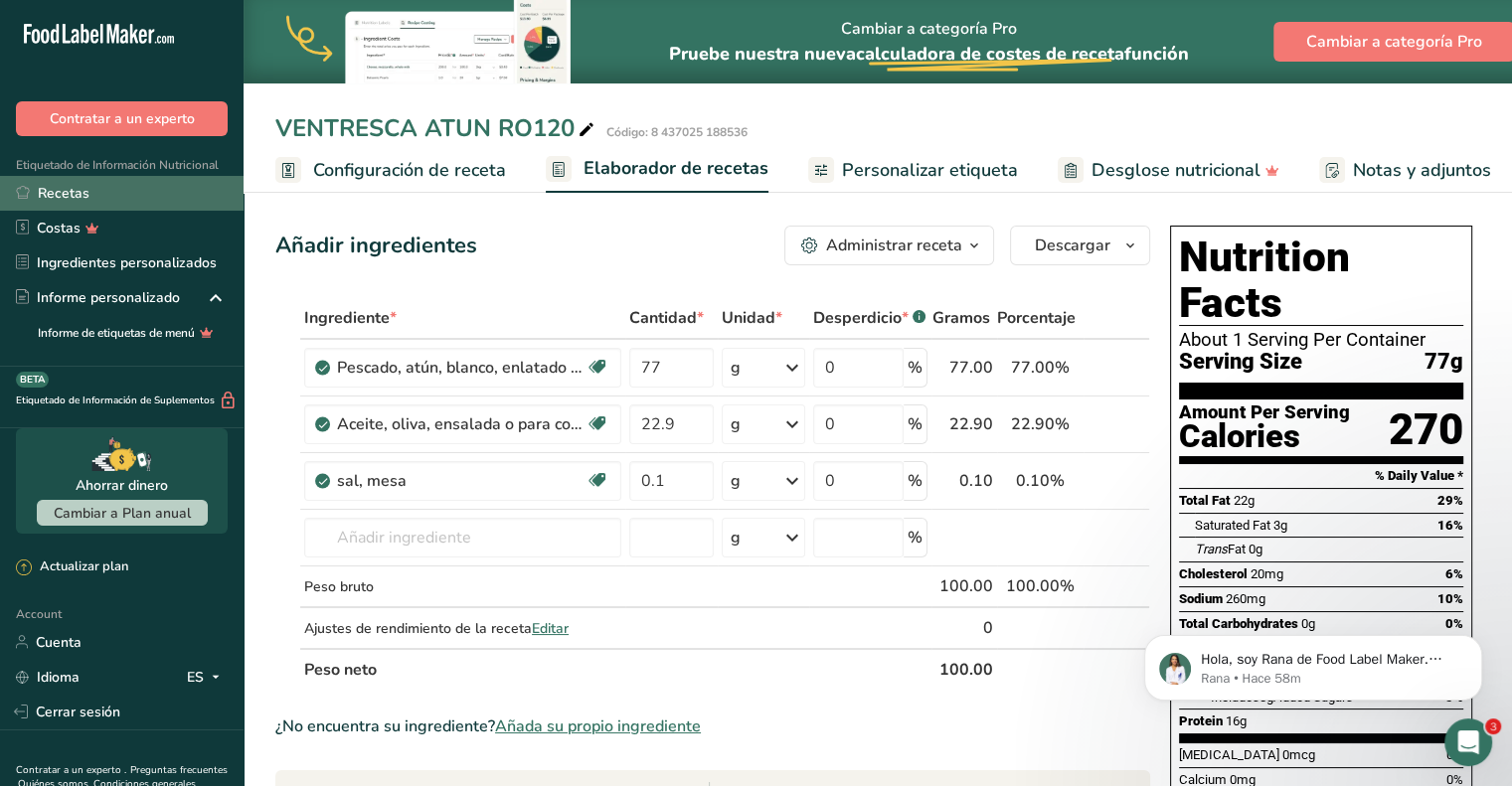 click on "Recetas" at bounding box center [121, 193] 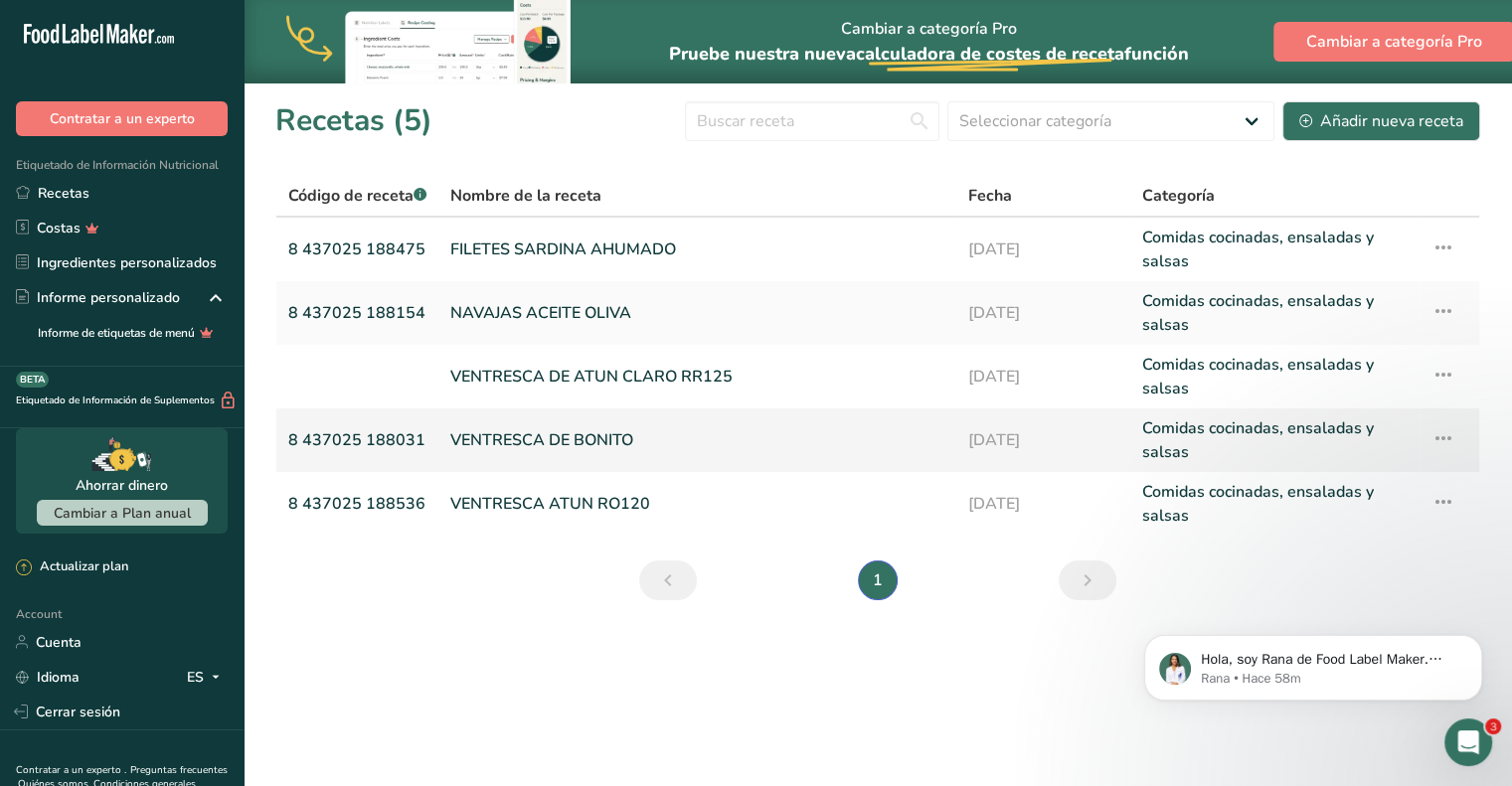 click on "VENTRESCA DE BONITO" at bounding box center (697, 440) 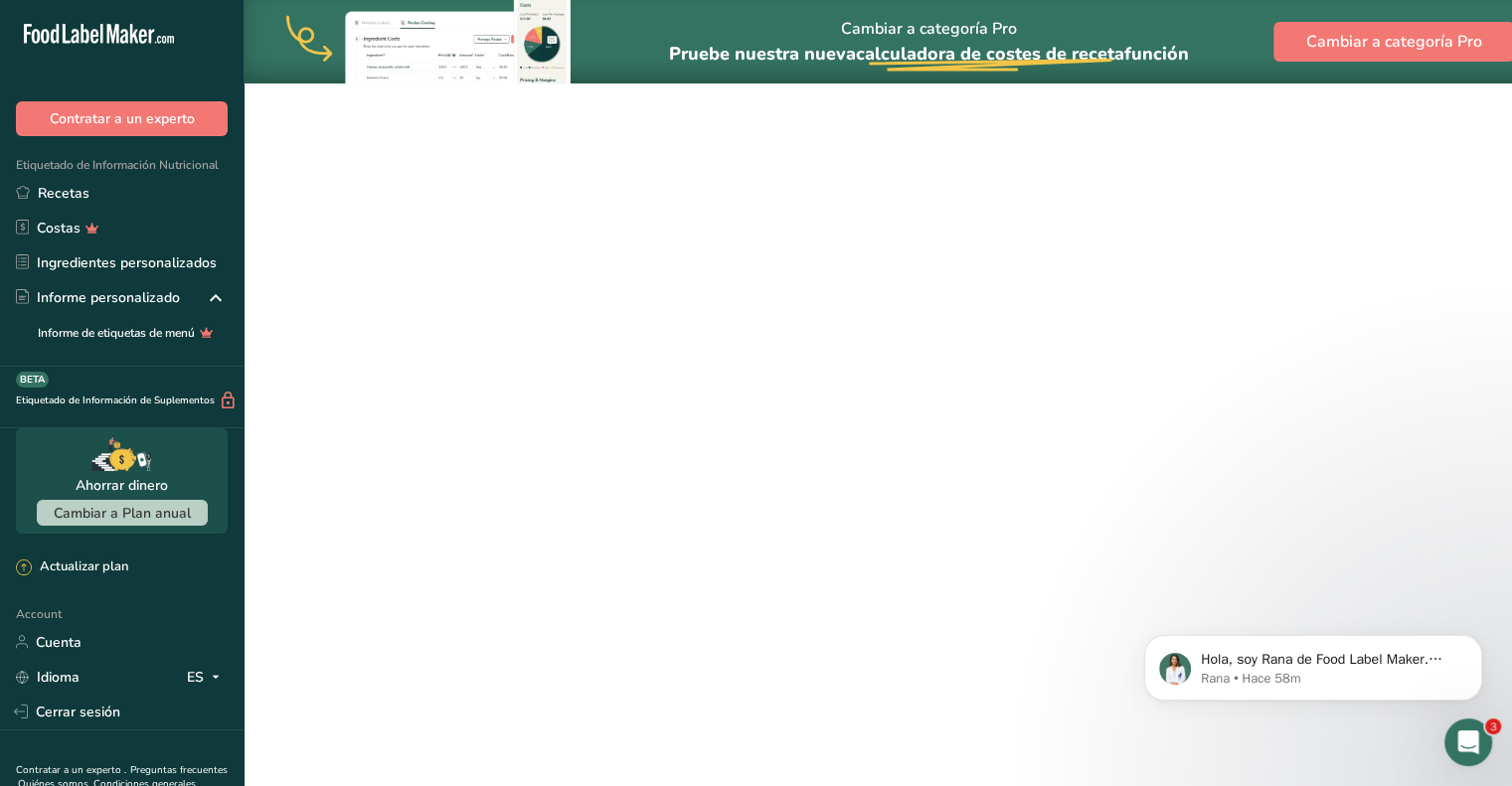 click on "VENTRESCA DE BONITO" at bounding box center [697, 440] 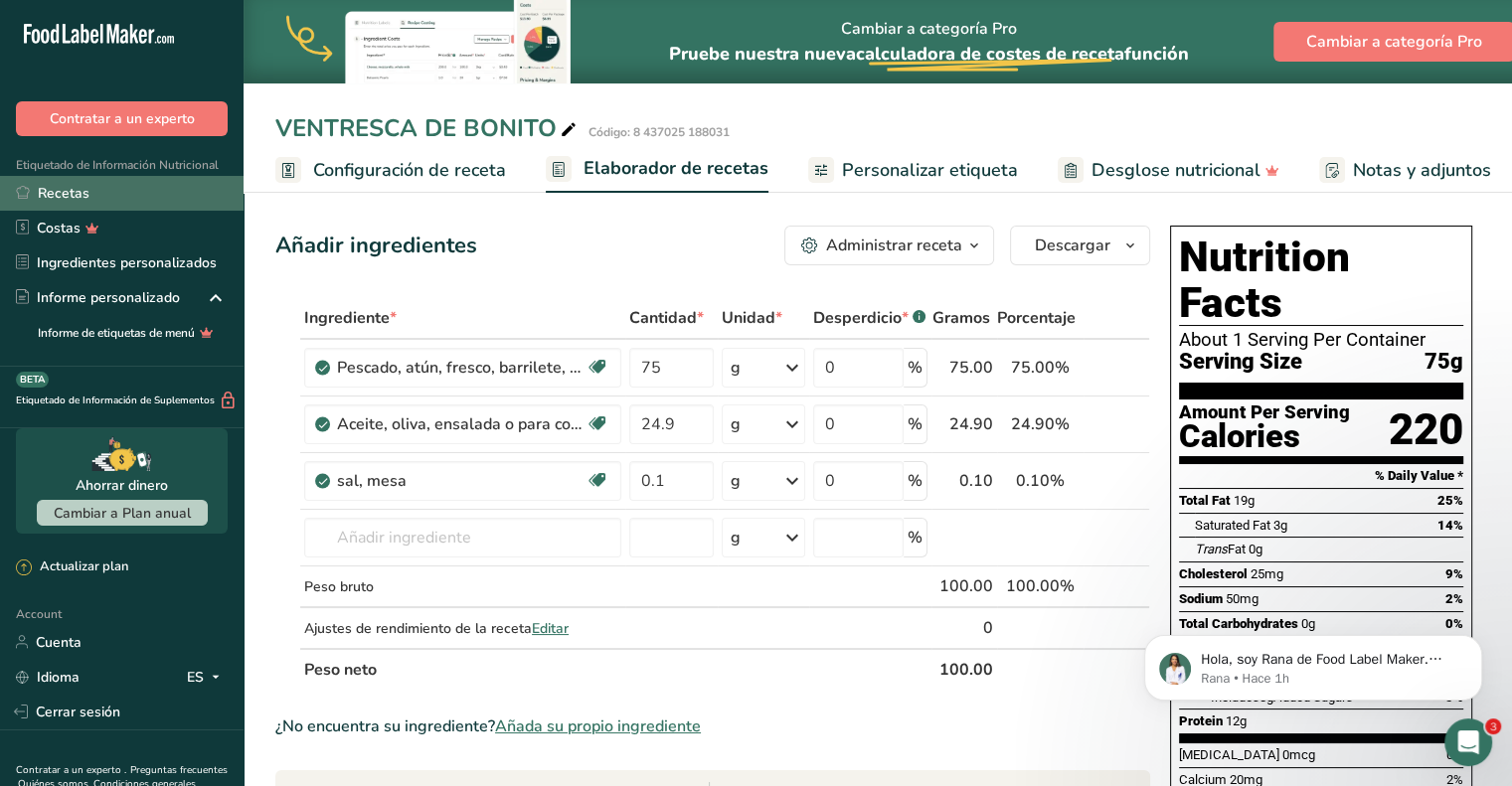 click on "Recetas" at bounding box center (121, 193) 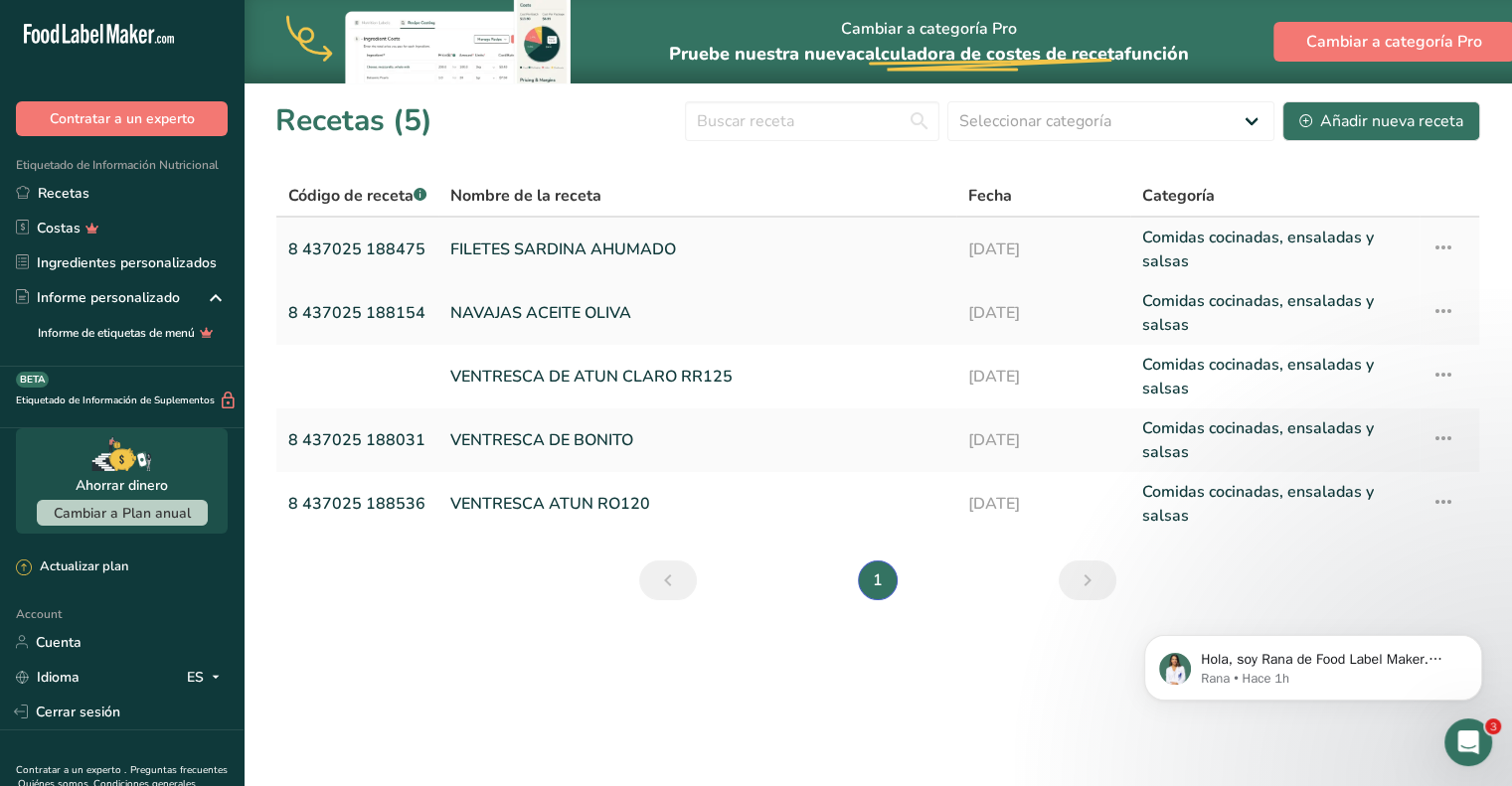 click on "FILETES SARDINA AHUMADO" at bounding box center [697, 249] 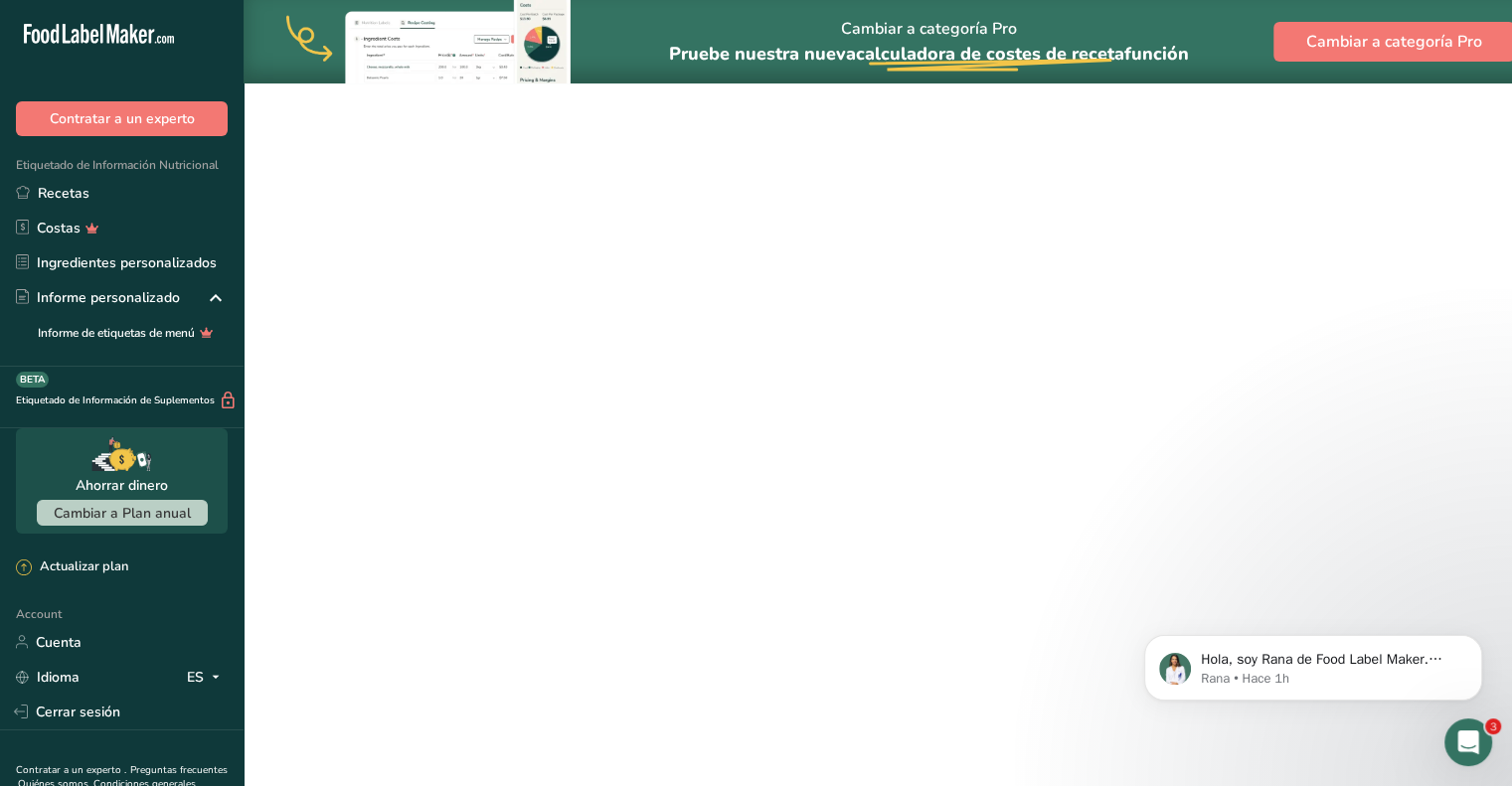 click on "FILETES SARDINA AHUMADO" at bounding box center [697, 249] 